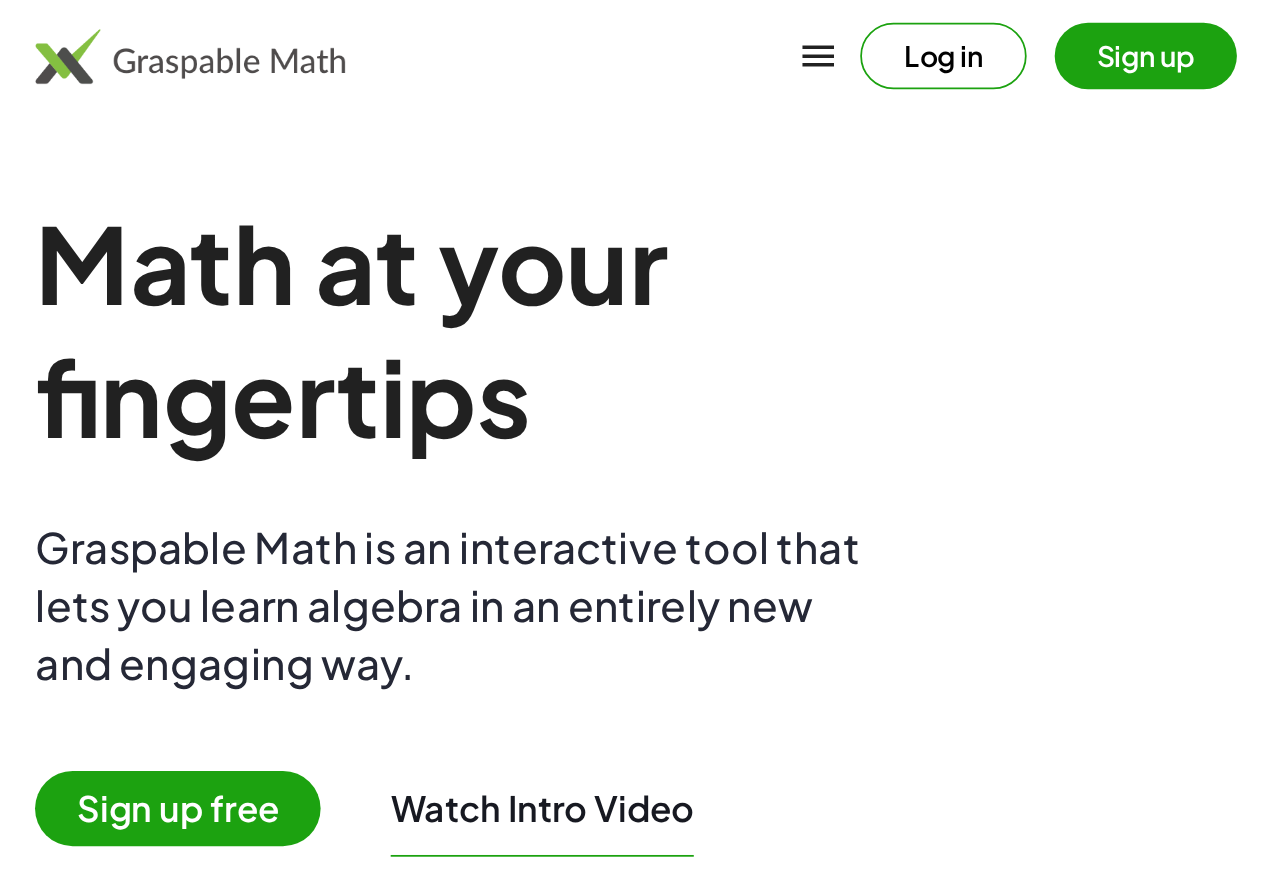 scroll, scrollTop: 0, scrollLeft: 0, axis: both 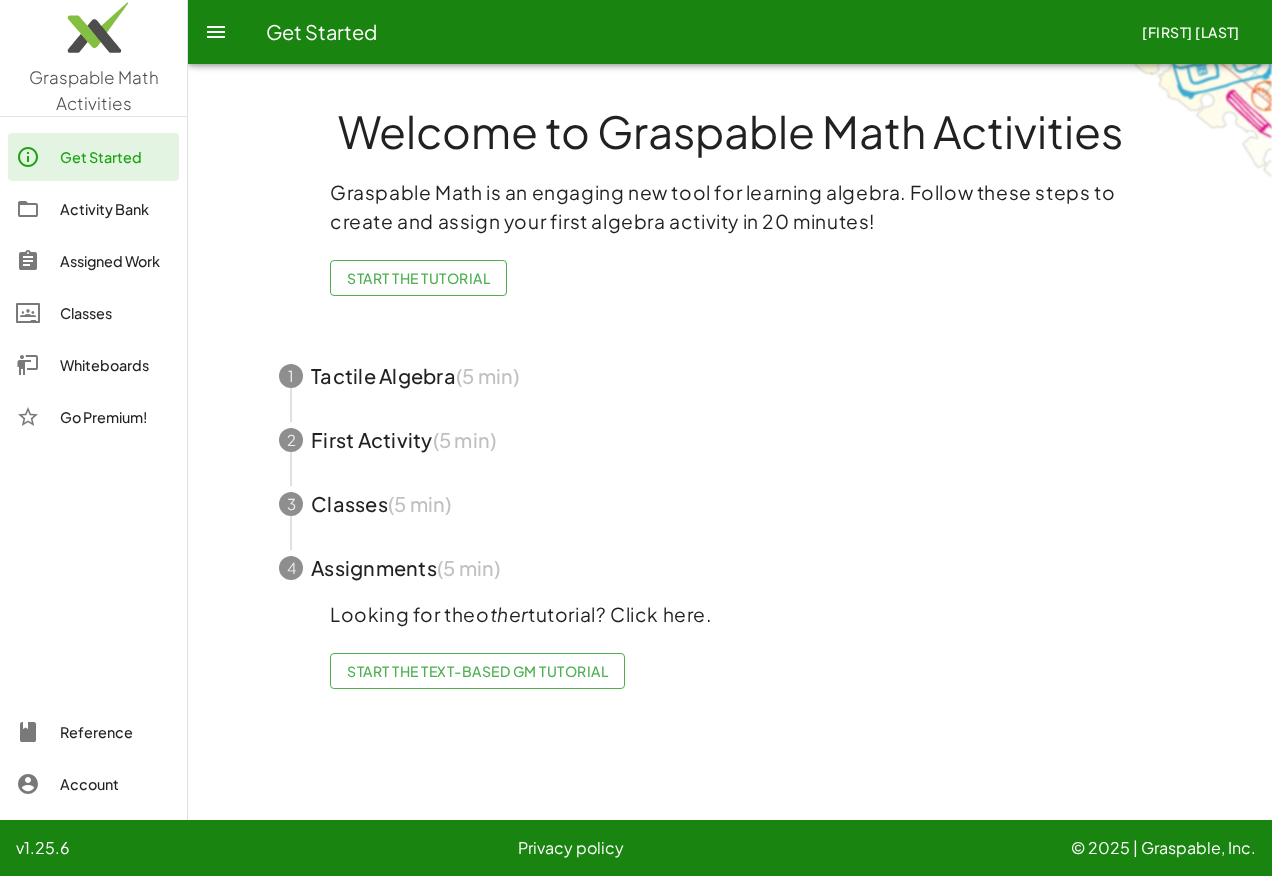 drag, startPoint x: 610, startPoint y: 0, endPoint x: 84, endPoint y: 55, distance: 528.8677 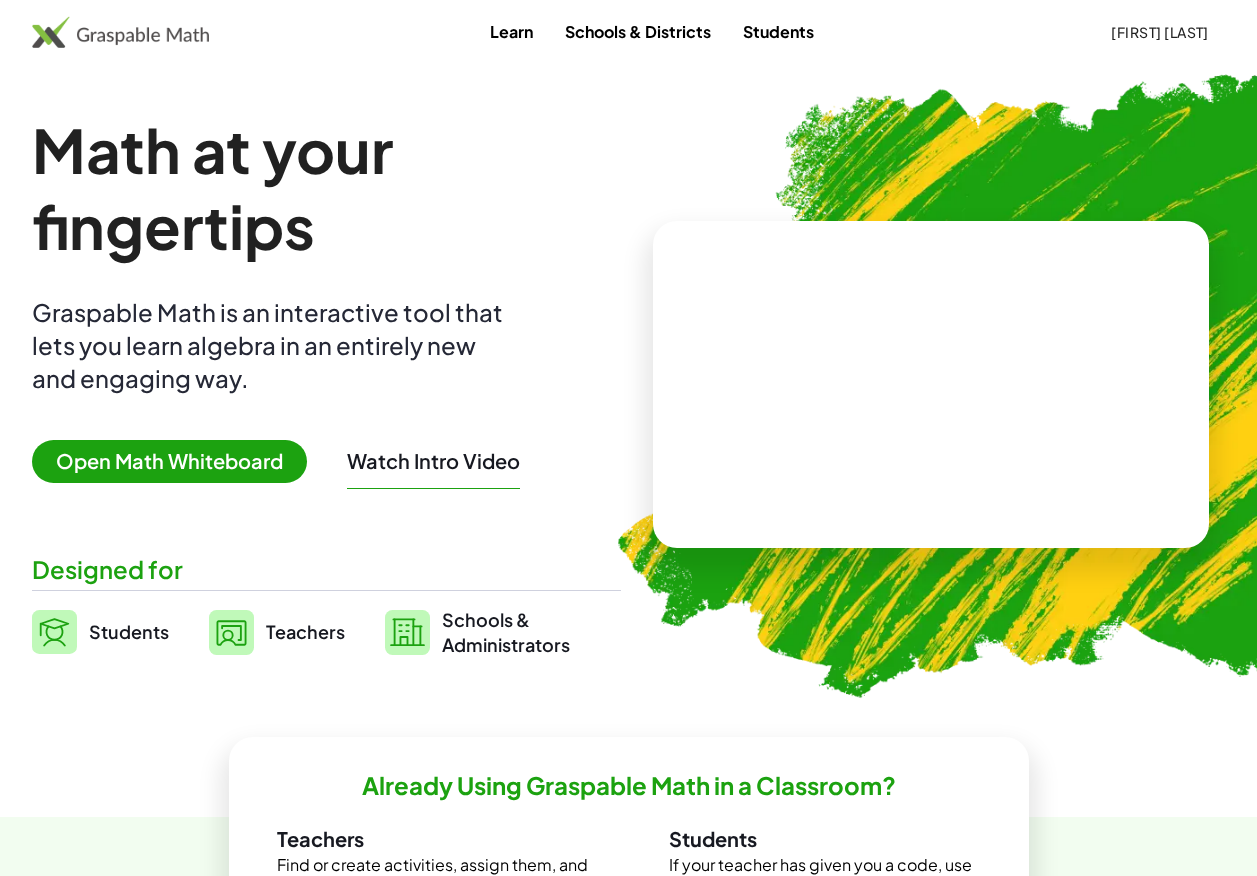 click on "Open Math Whiteboard" at bounding box center [169, 461] 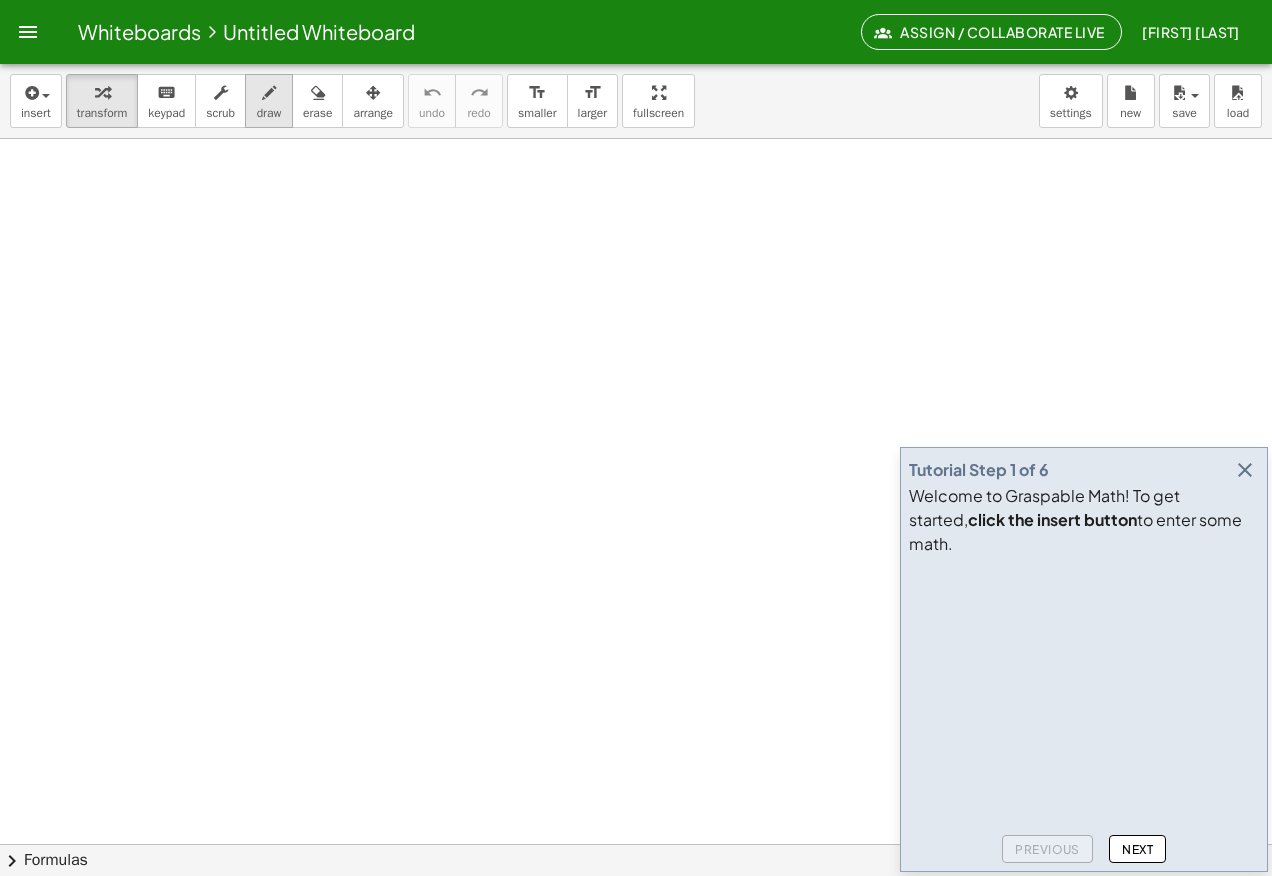 click on "draw" at bounding box center (269, 101) 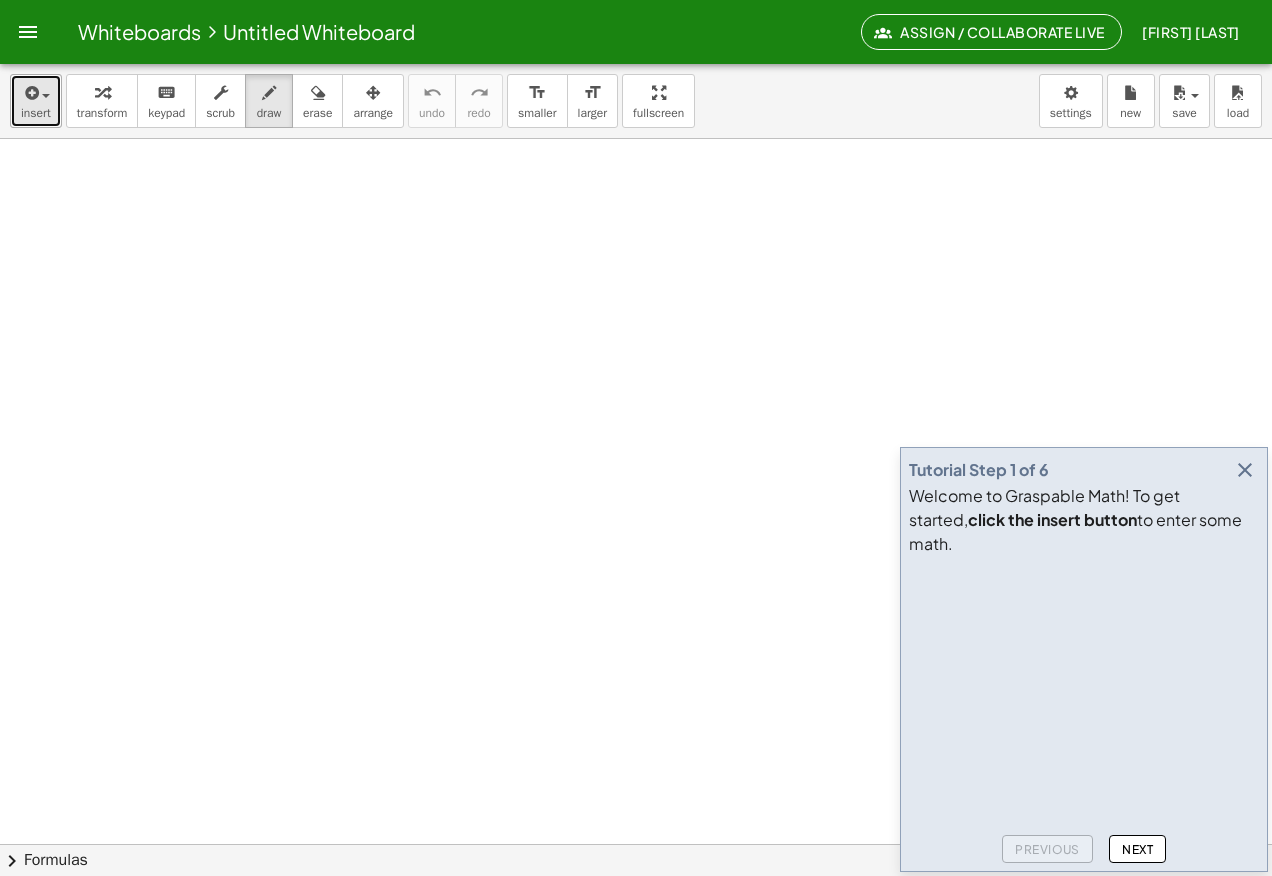 click at bounding box center (36, 92) 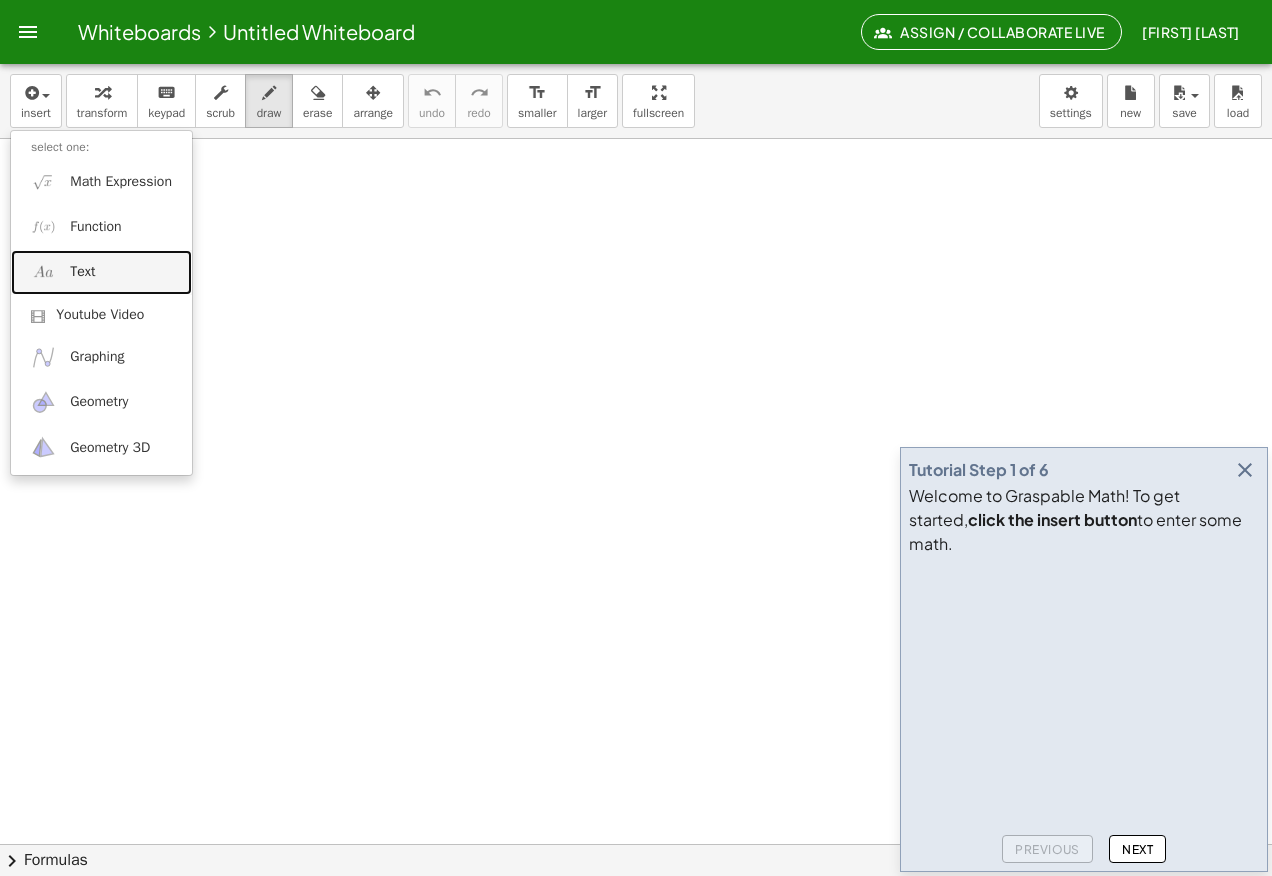 click on "Text" at bounding box center (82, 272) 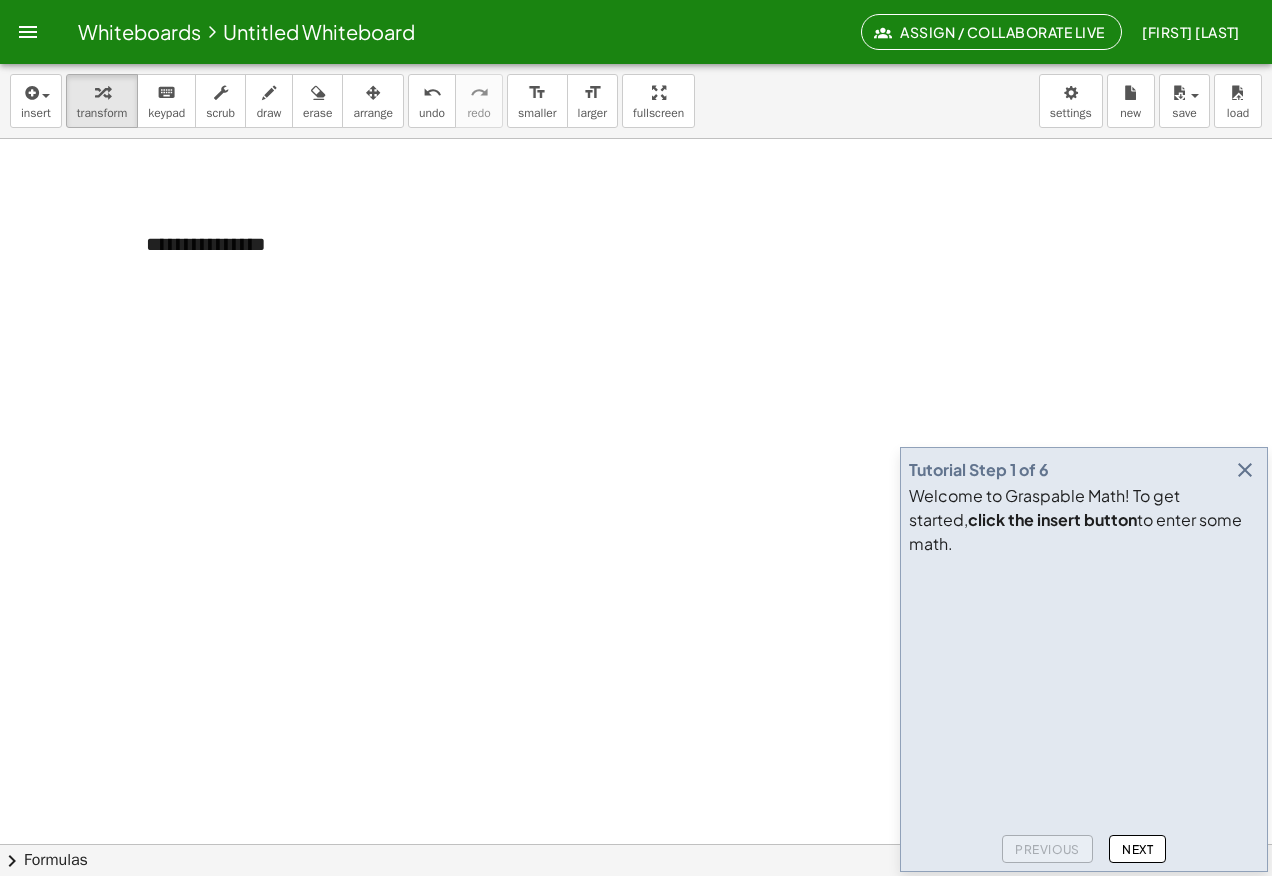 type 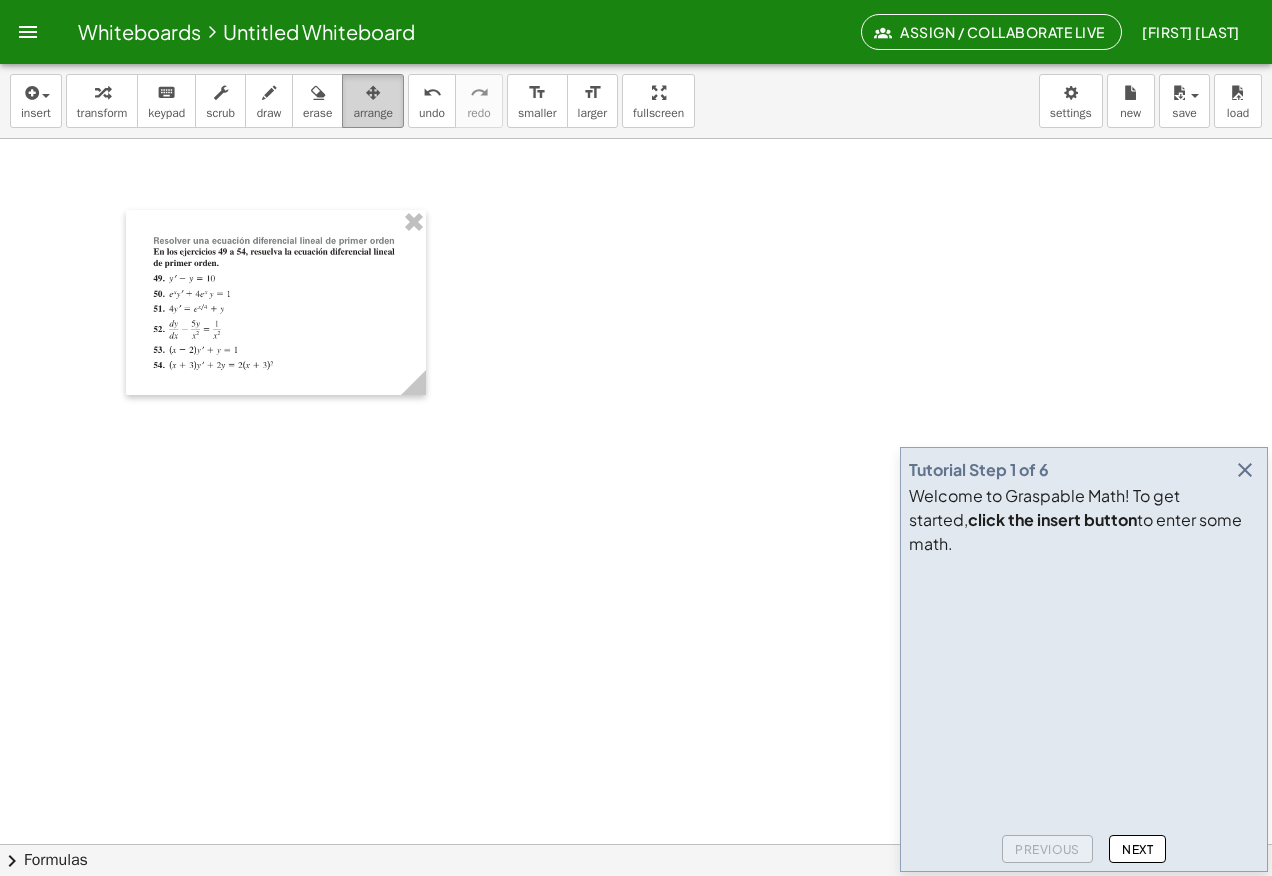 click on "arrange" at bounding box center (373, 101) 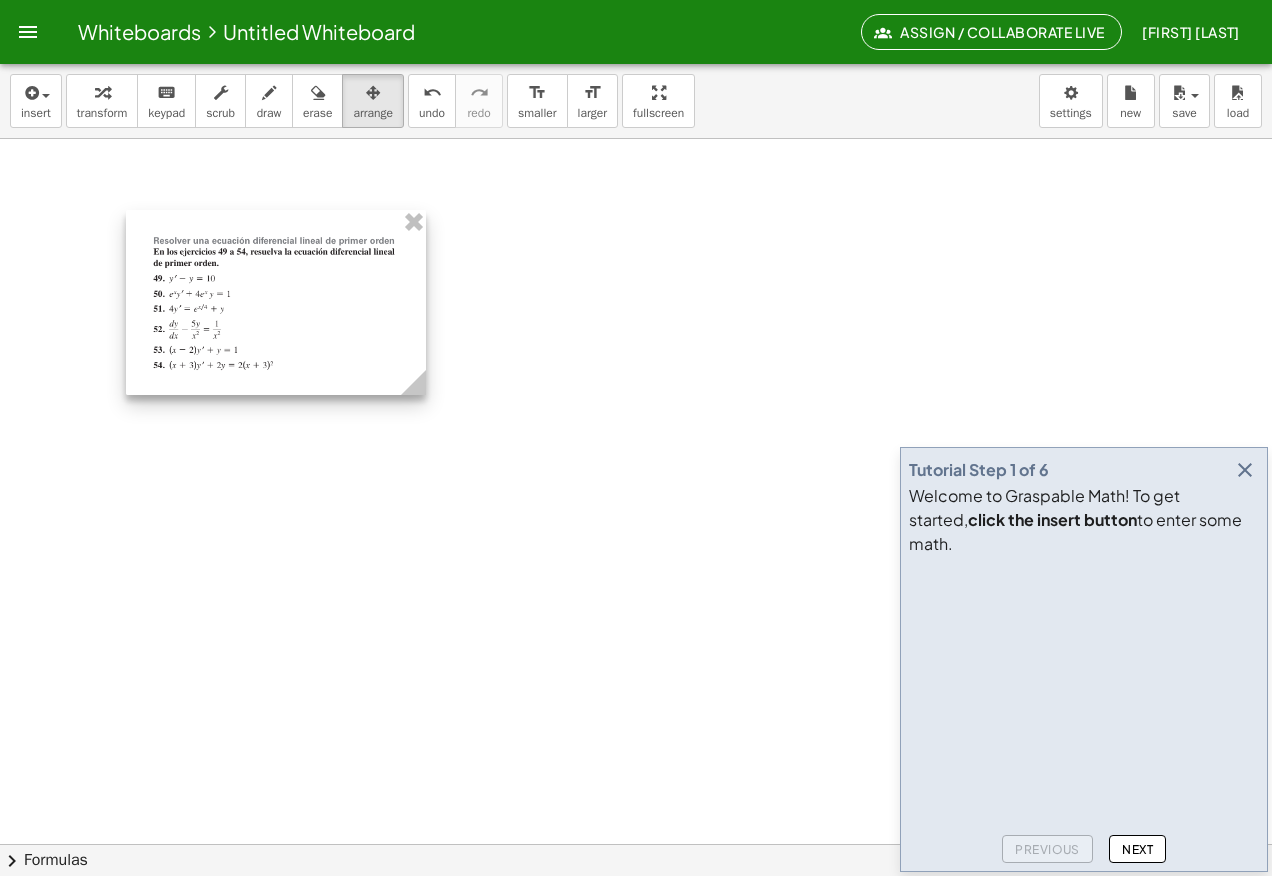 click 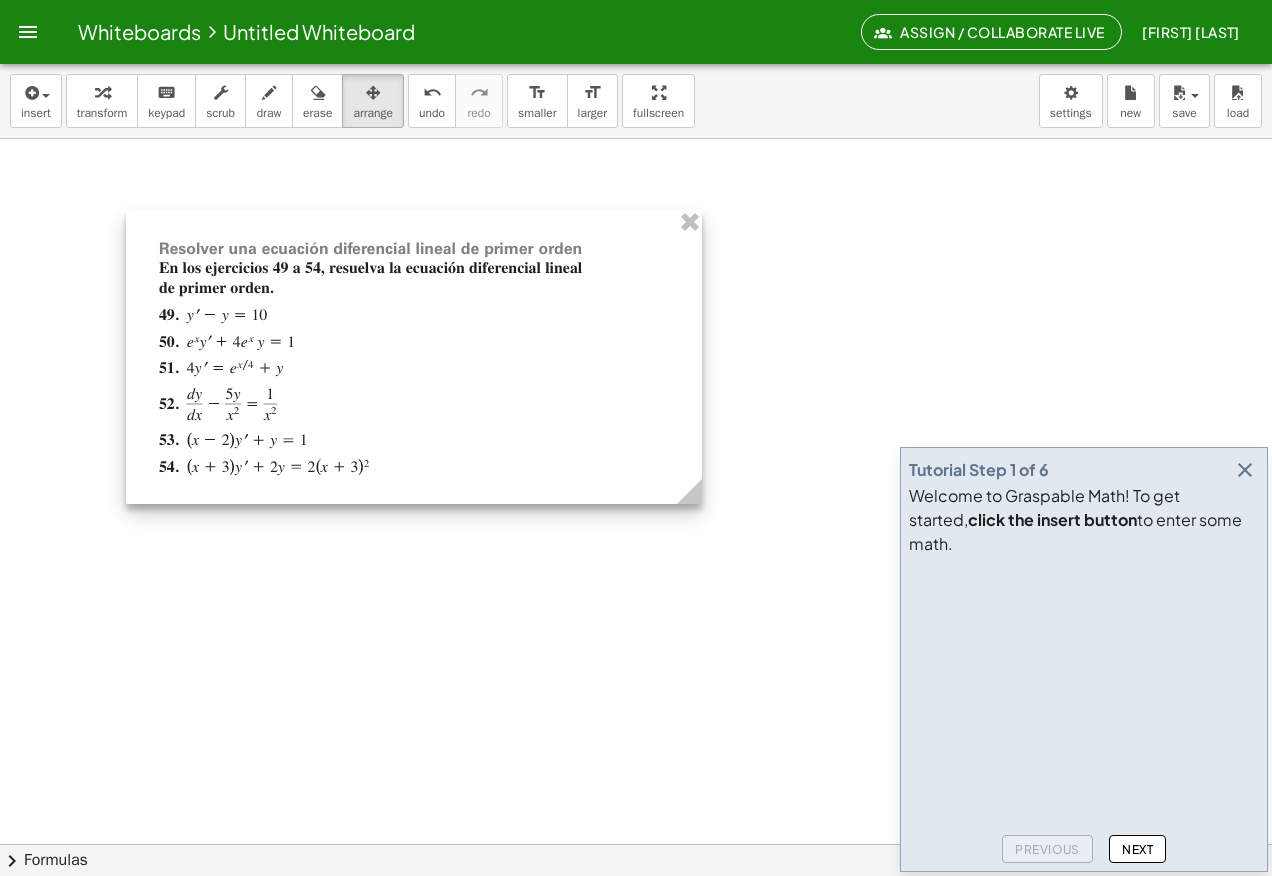 drag, startPoint x: 423, startPoint y: 395, endPoint x: 529, endPoint y: 449, distance: 118.96218 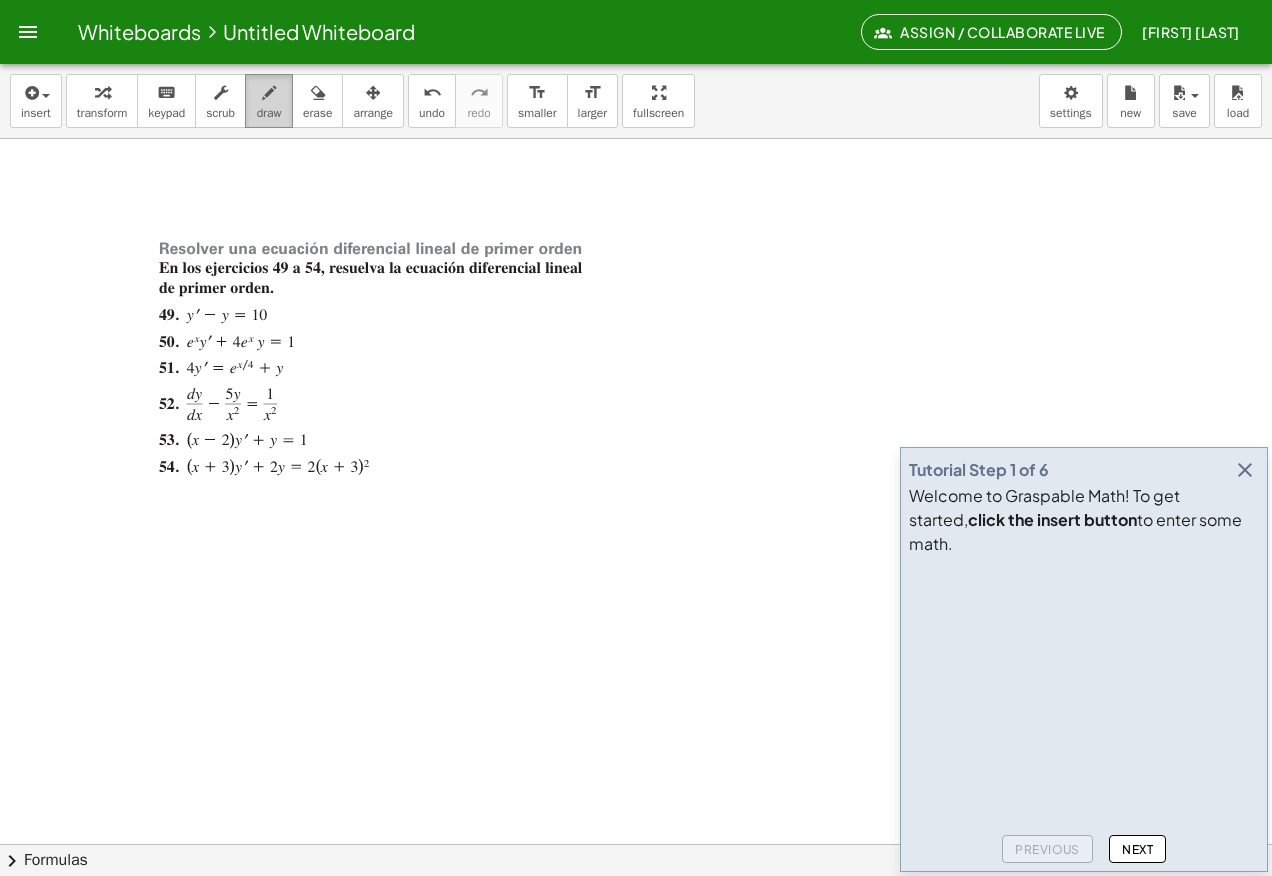 click on "draw" at bounding box center (269, 113) 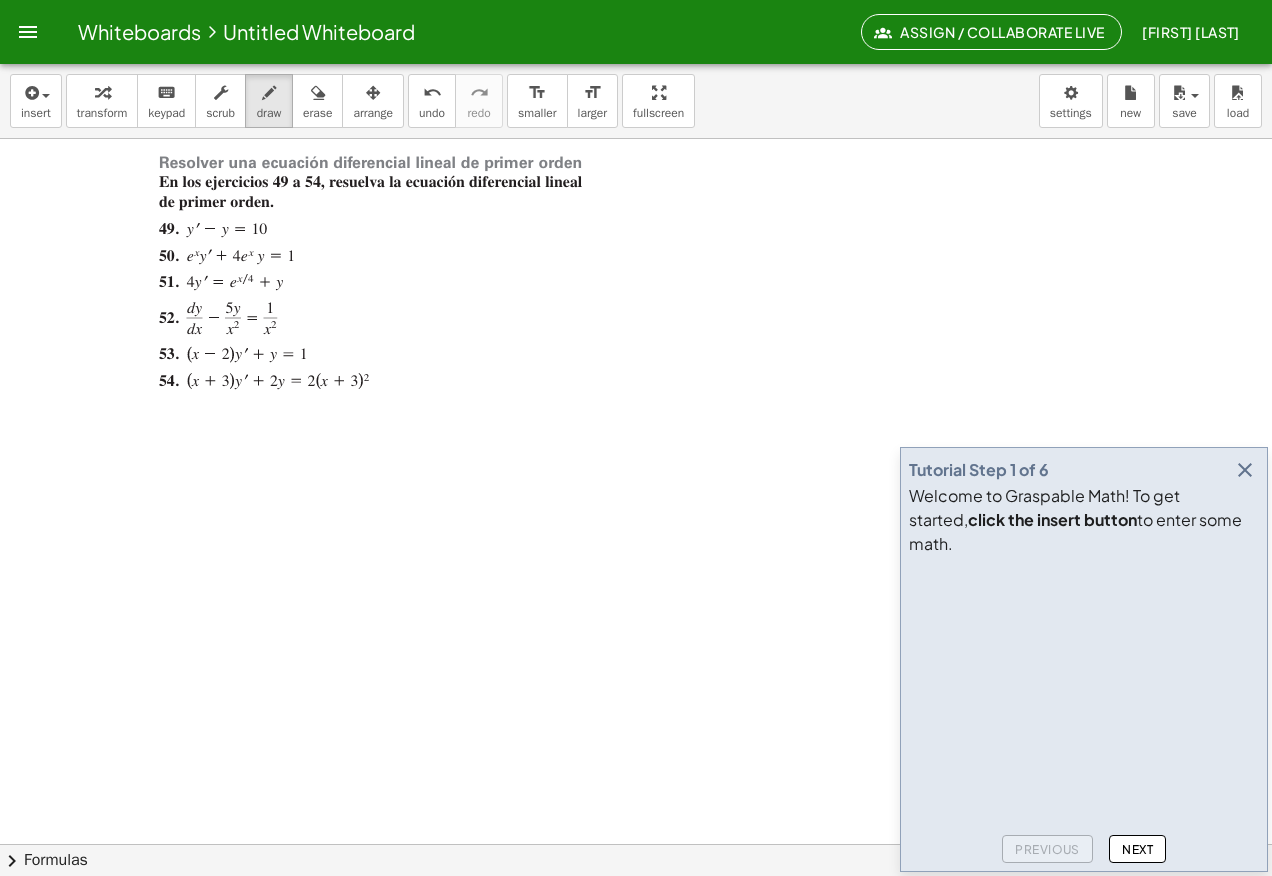 scroll, scrollTop: 200, scrollLeft: 0, axis: vertical 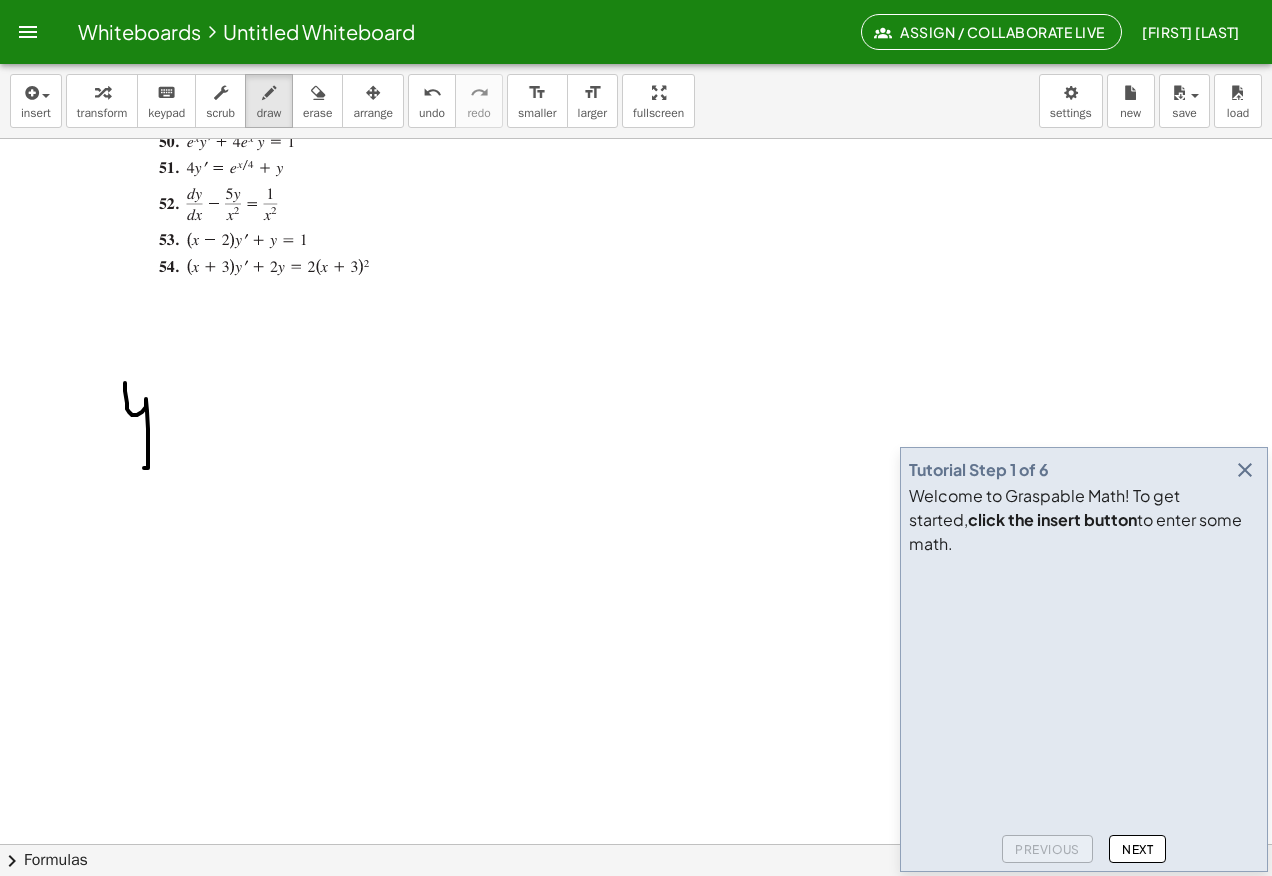 drag, startPoint x: 127, startPoint y: 409, endPoint x: 154, endPoint y: 424, distance: 30.88689 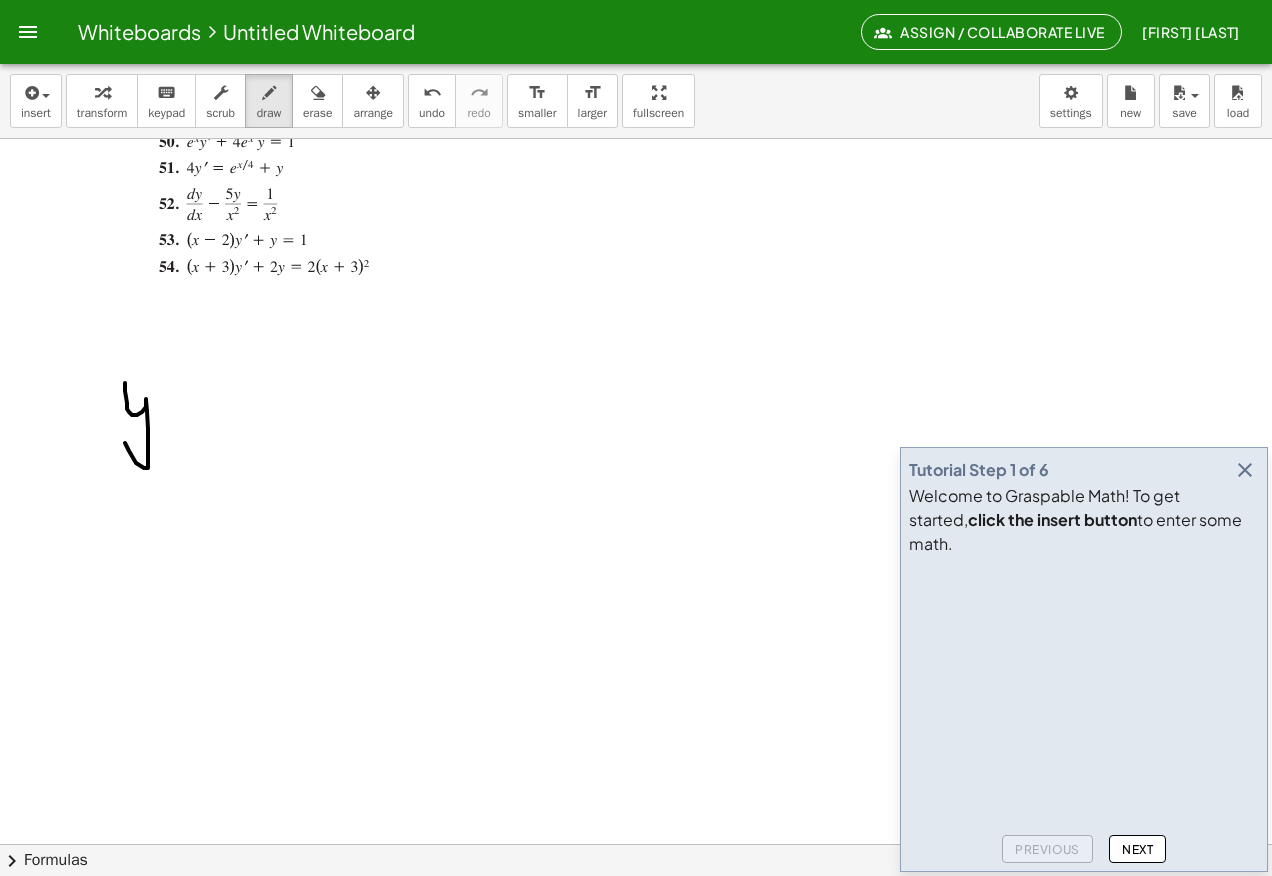 drag, startPoint x: 162, startPoint y: 387, endPoint x: 166, endPoint y: 398, distance: 11.7046995 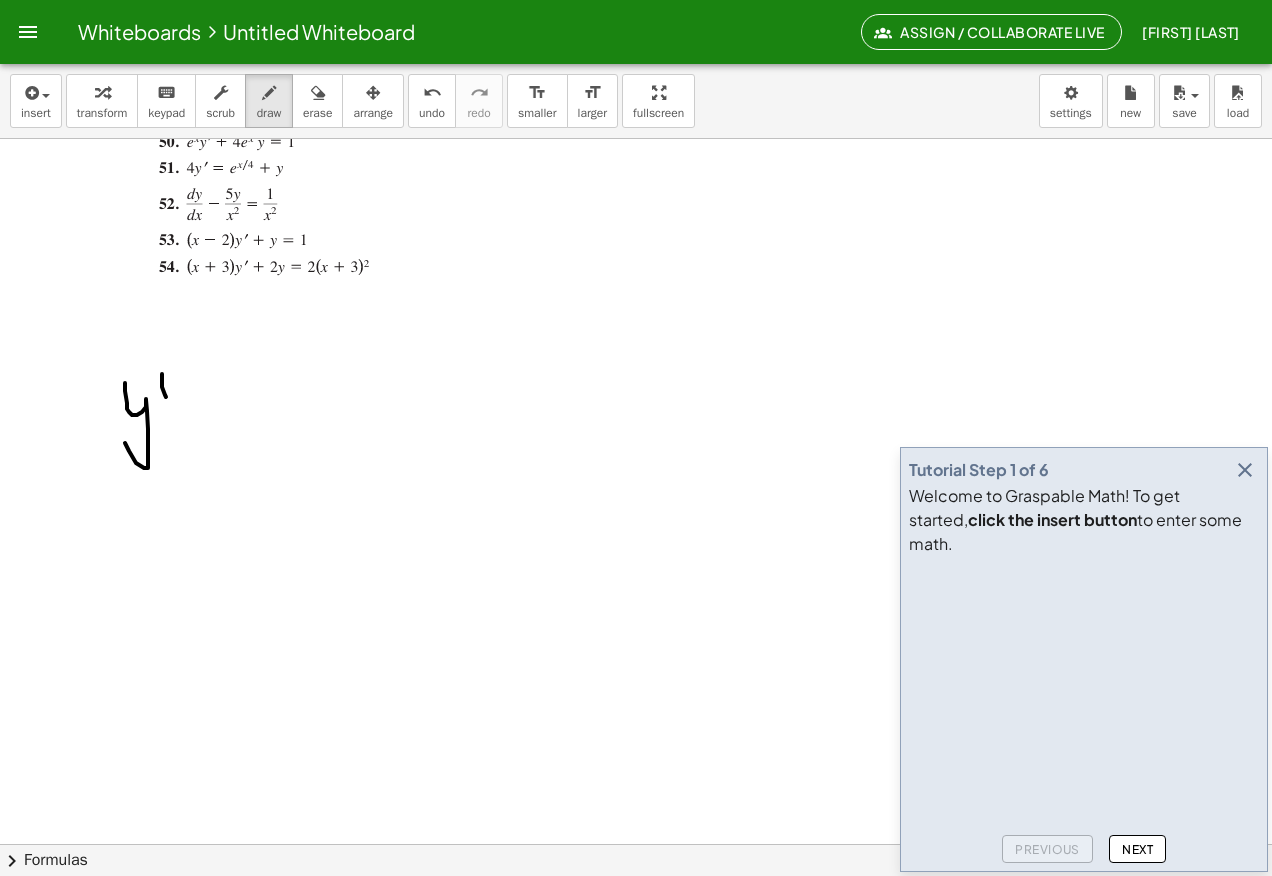 drag, startPoint x: 196, startPoint y: 435, endPoint x: 213, endPoint y: 433, distance: 17.117243 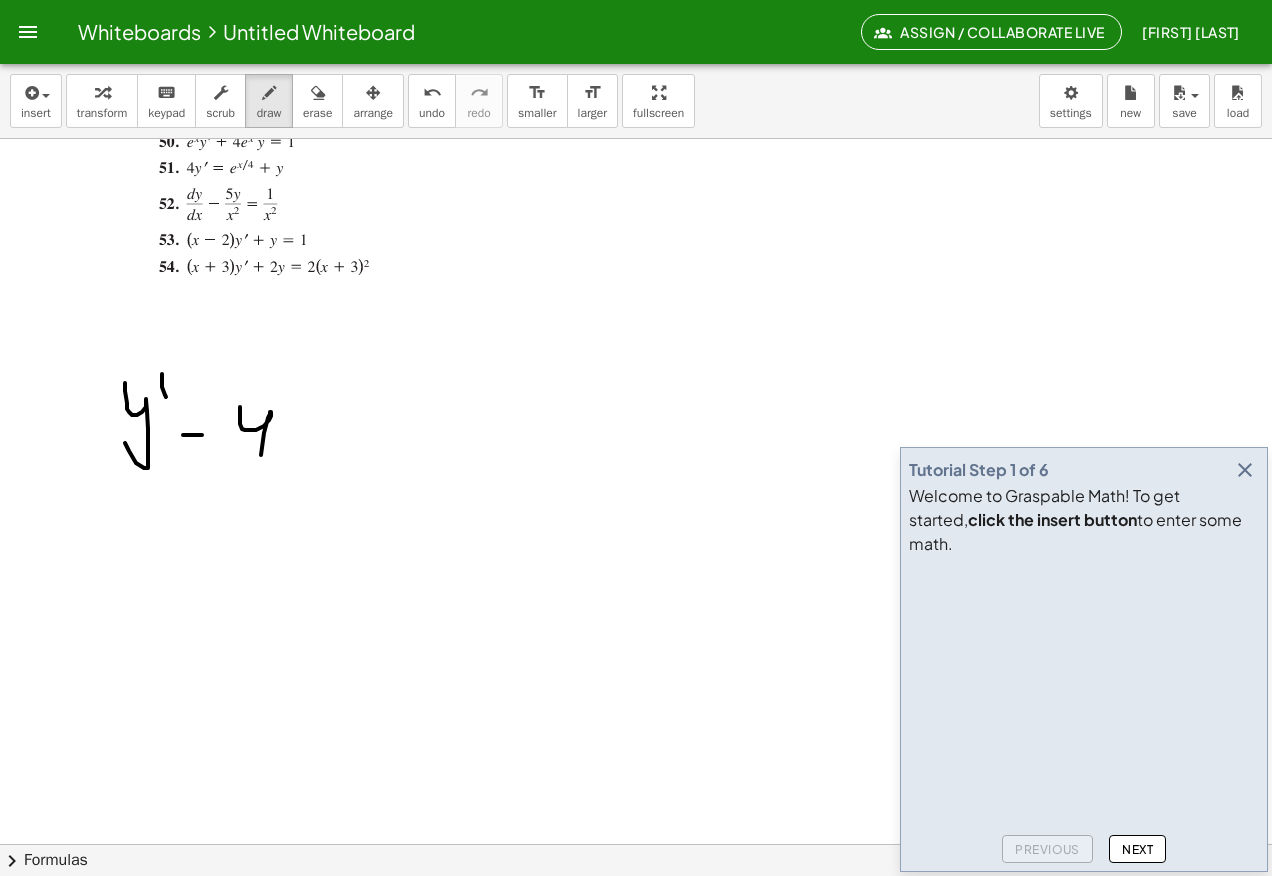 drag, startPoint x: 240, startPoint y: 409, endPoint x: 253, endPoint y: 453, distance: 45.88028 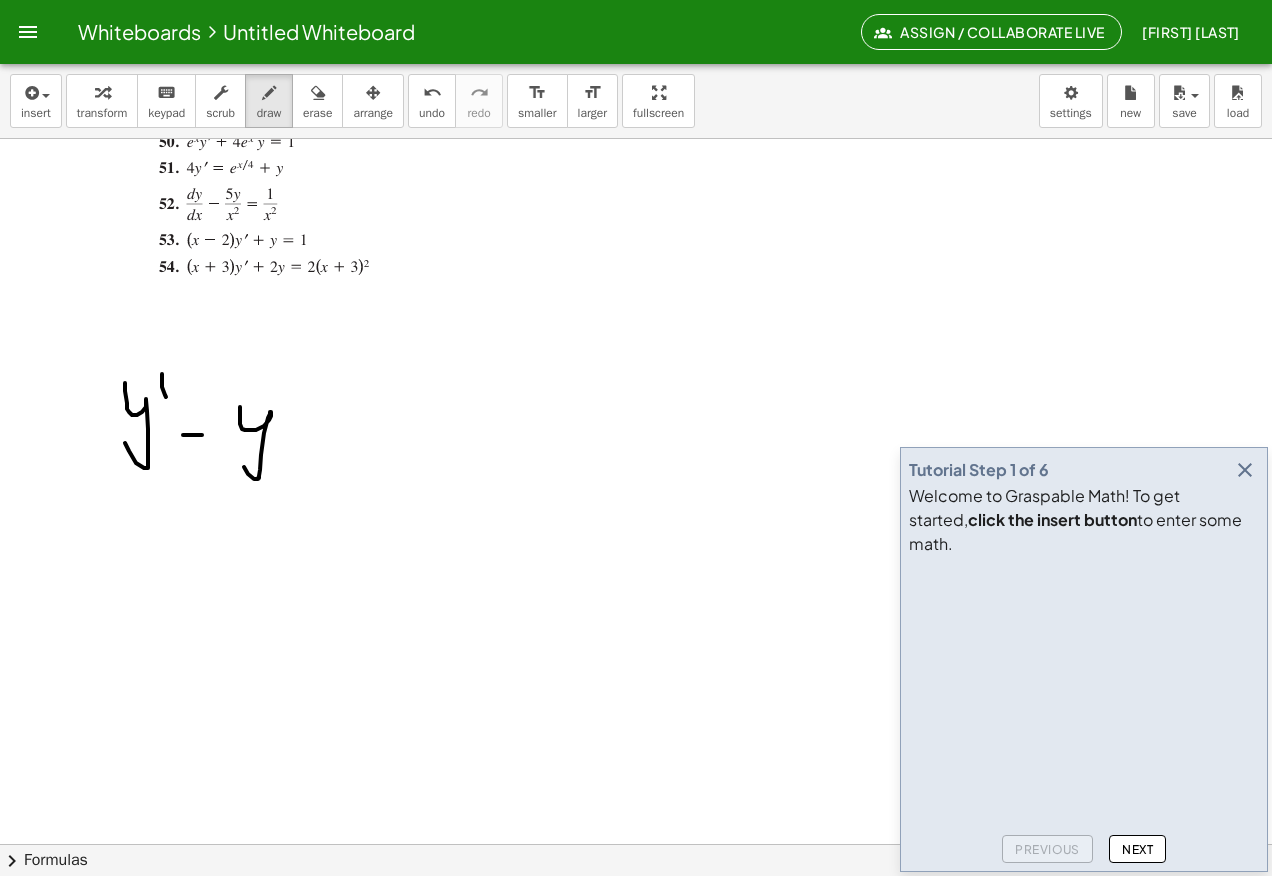 drag, startPoint x: 301, startPoint y: 449, endPoint x: 313, endPoint y: 445, distance: 12.649111 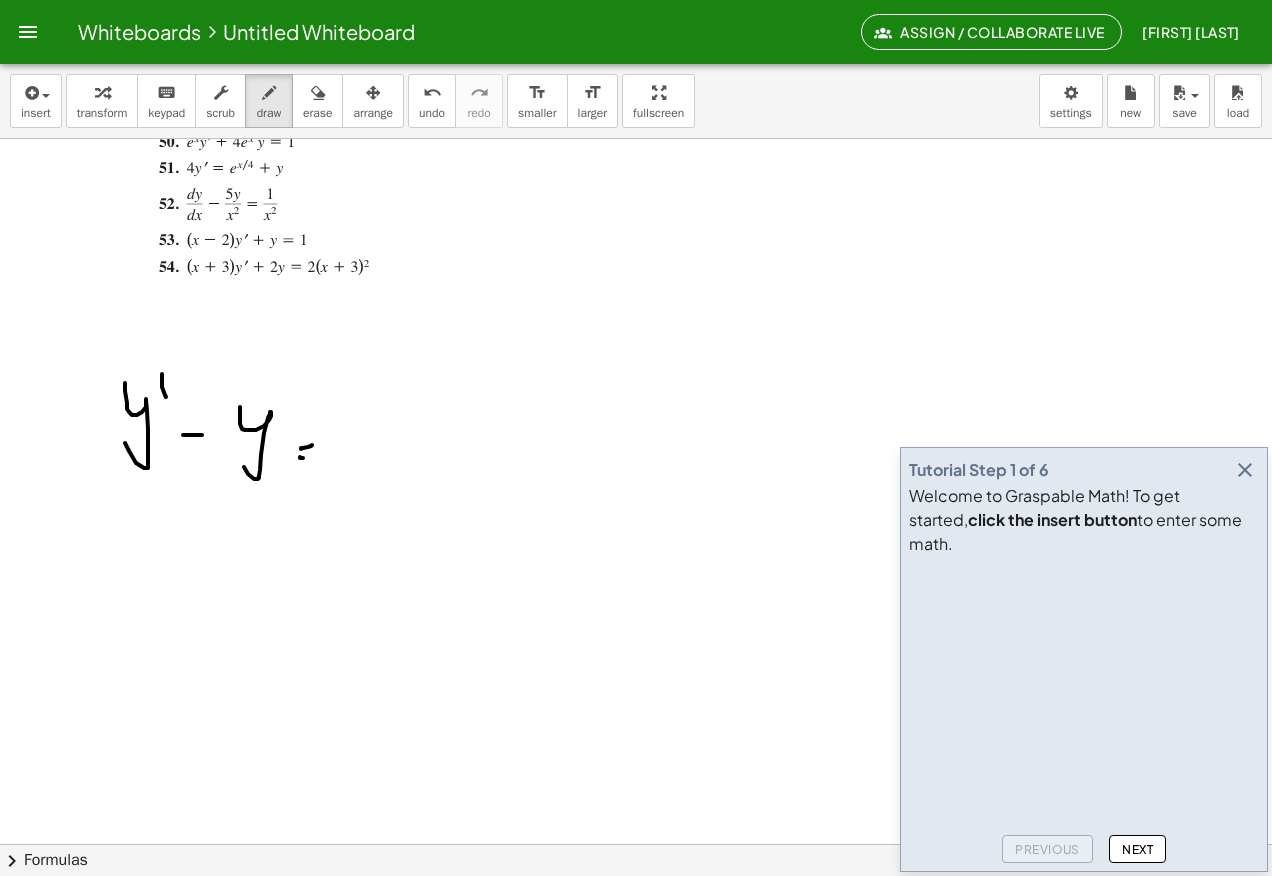 drag, startPoint x: 300, startPoint y: 457, endPoint x: 320, endPoint y: 456, distance: 20.024984 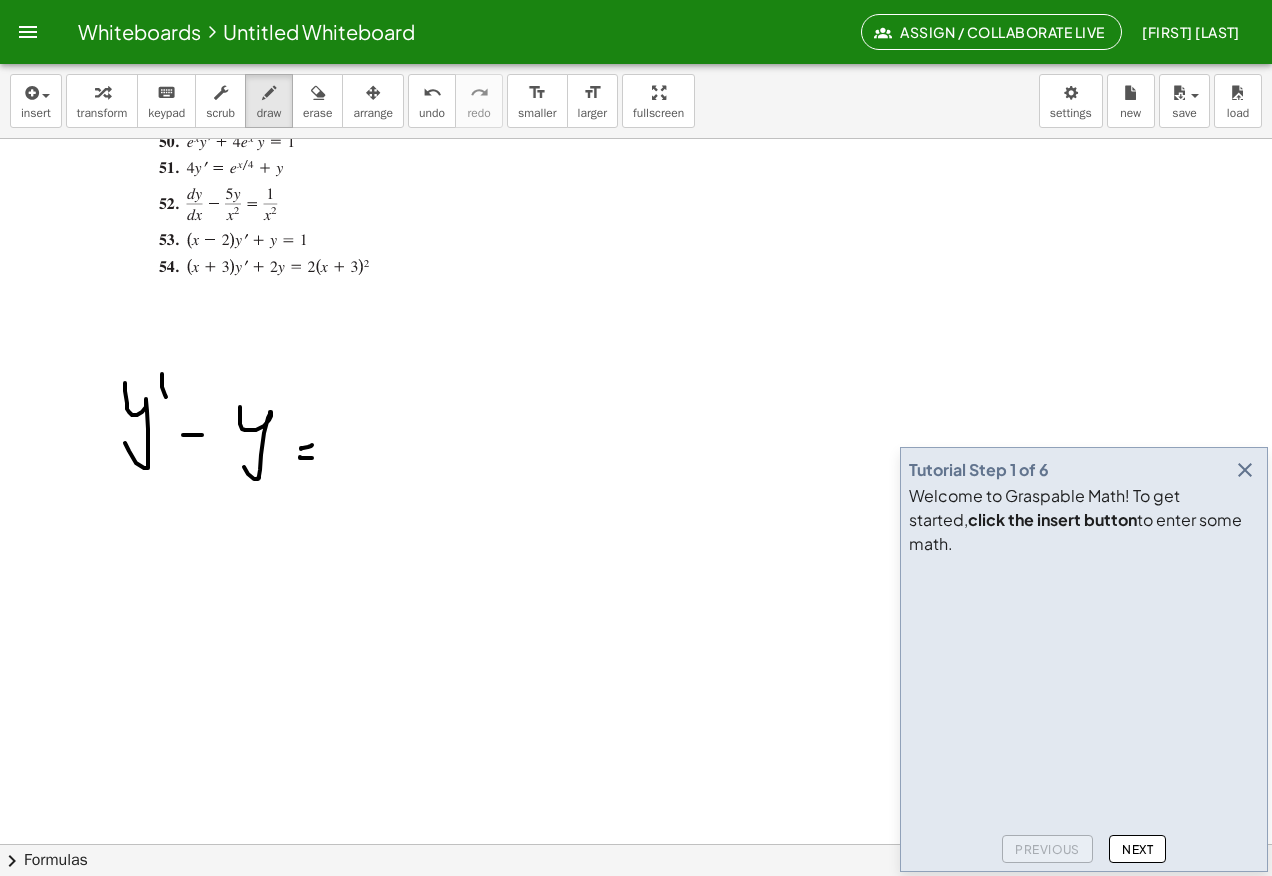 drag, startPoint x: 336, startPoint y: 424, endPoint x: 341, endPoint y: 473, distance: 49.25444 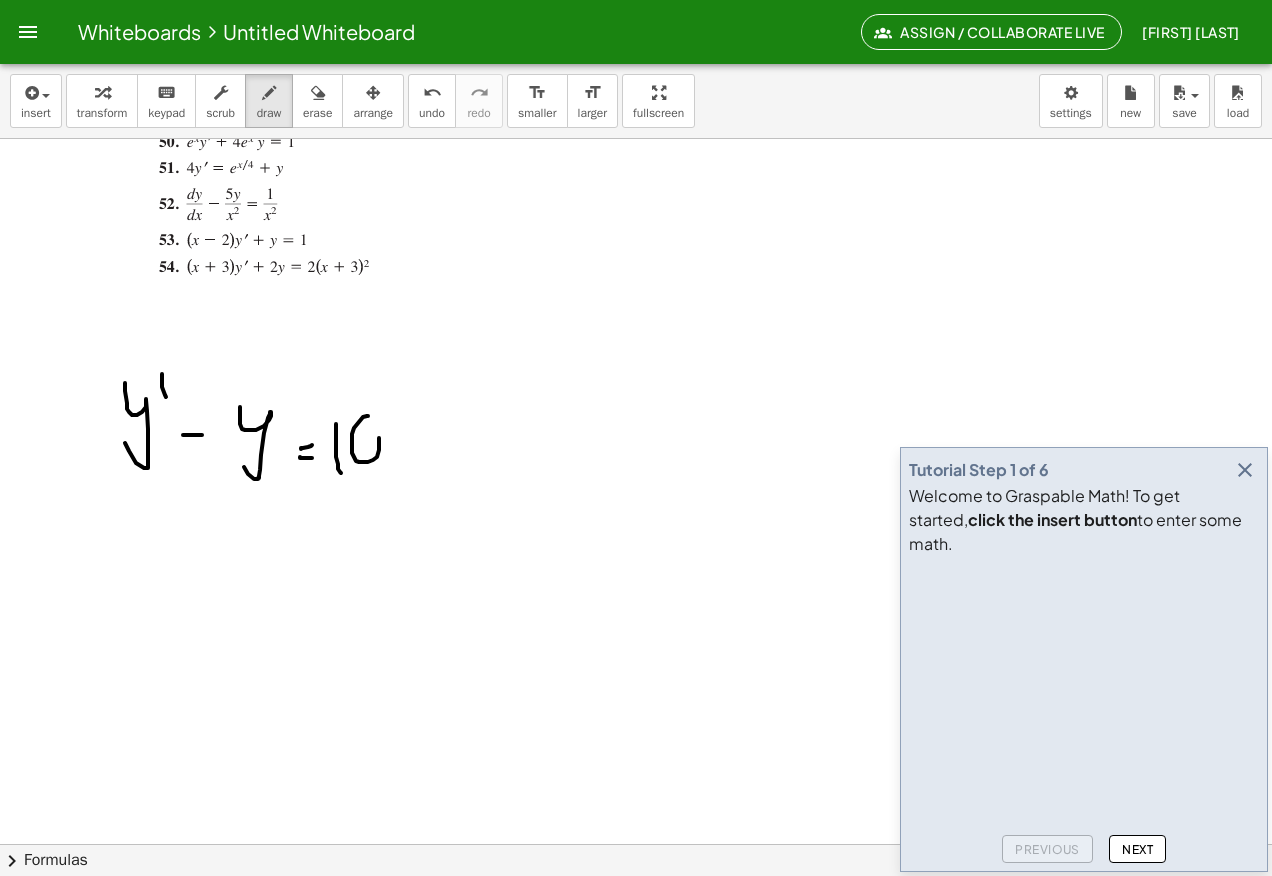 drag, startPoint x: 363, startPoint y: 417, endPoint x: 351, endPoint y: 442, distance: 27.730848 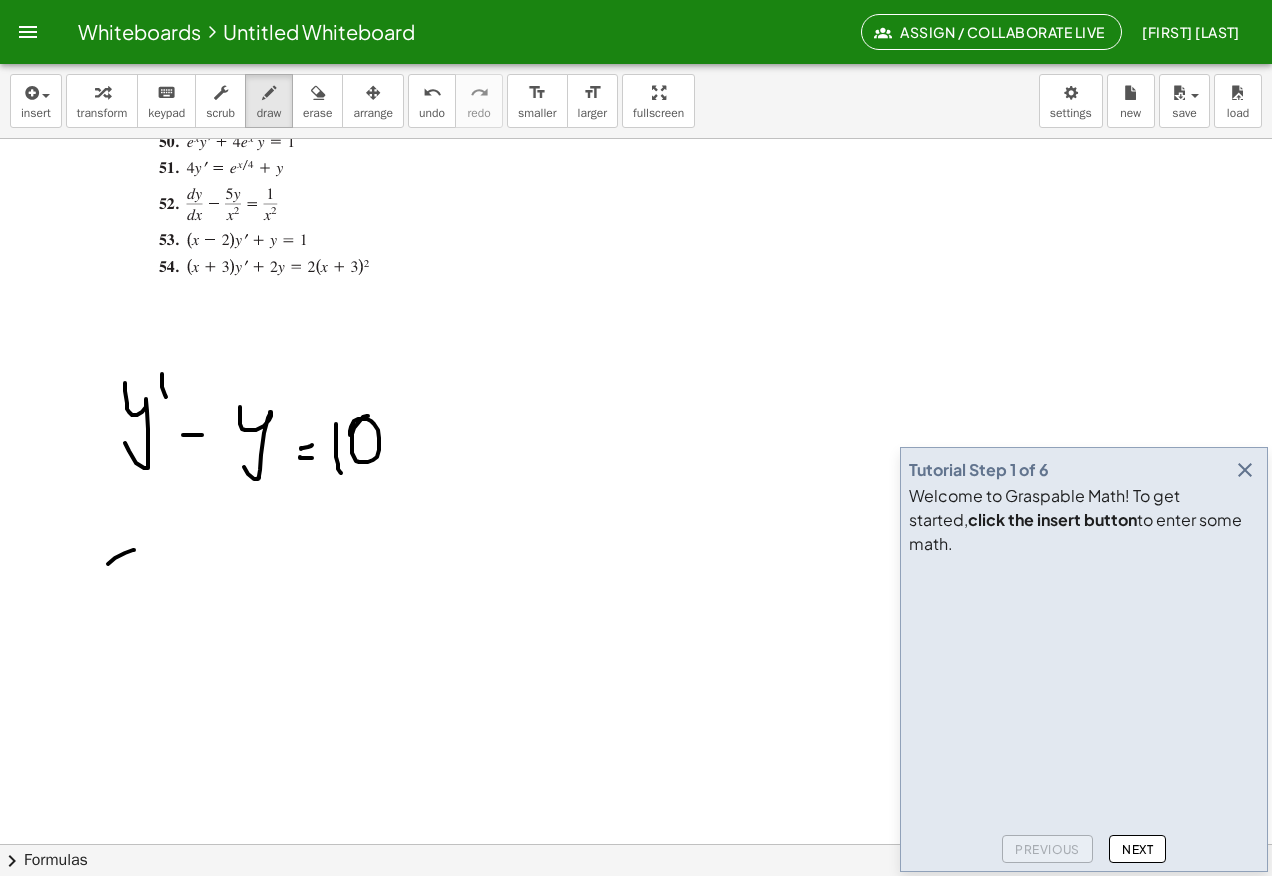 drag, startPoint x: 108, startPoint y: 564, endPoint x: 138, endPoint y: 527, distance: 47.63402 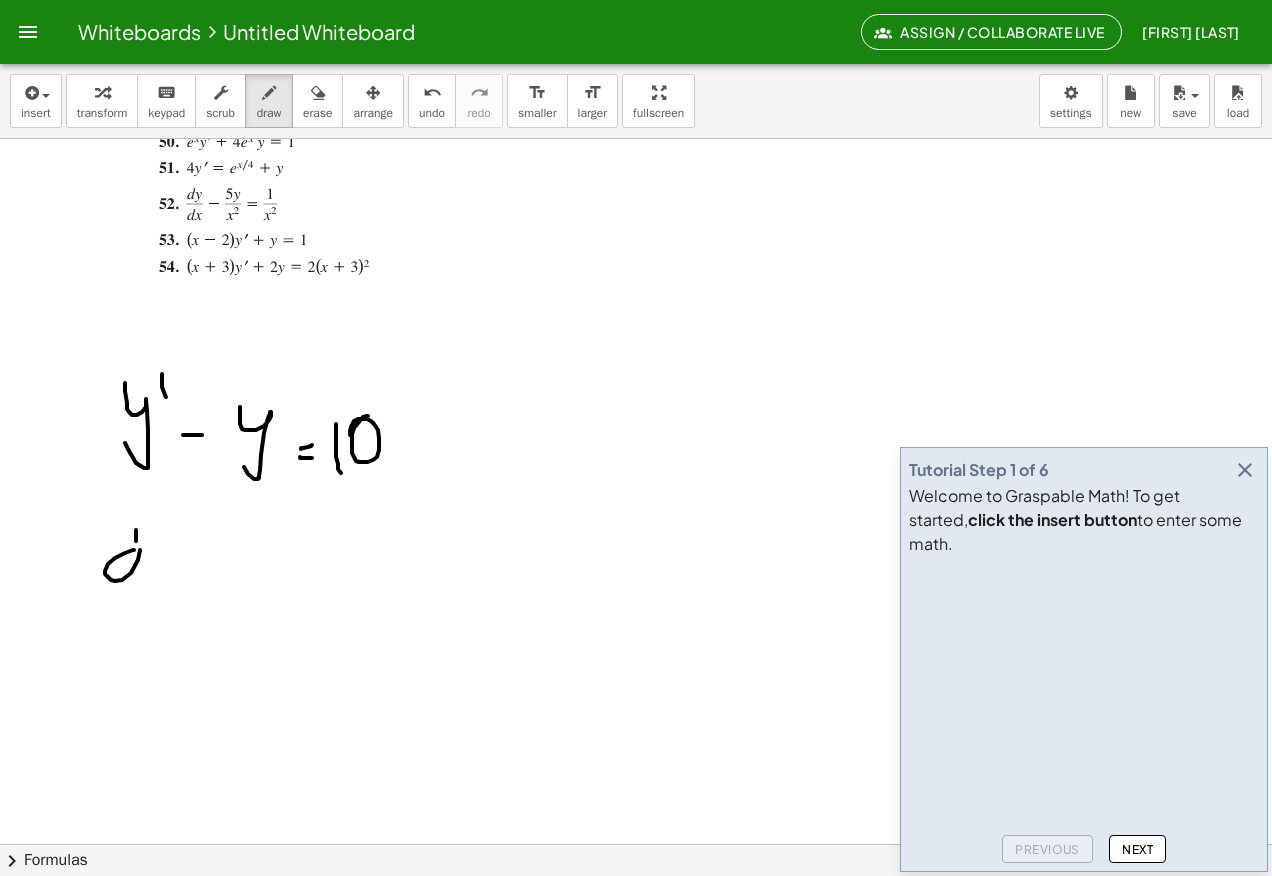 drag, startPoint x: 136, startPoint y: 541, endPoint x: 162, endPoint y: 557, distance: 30.528675 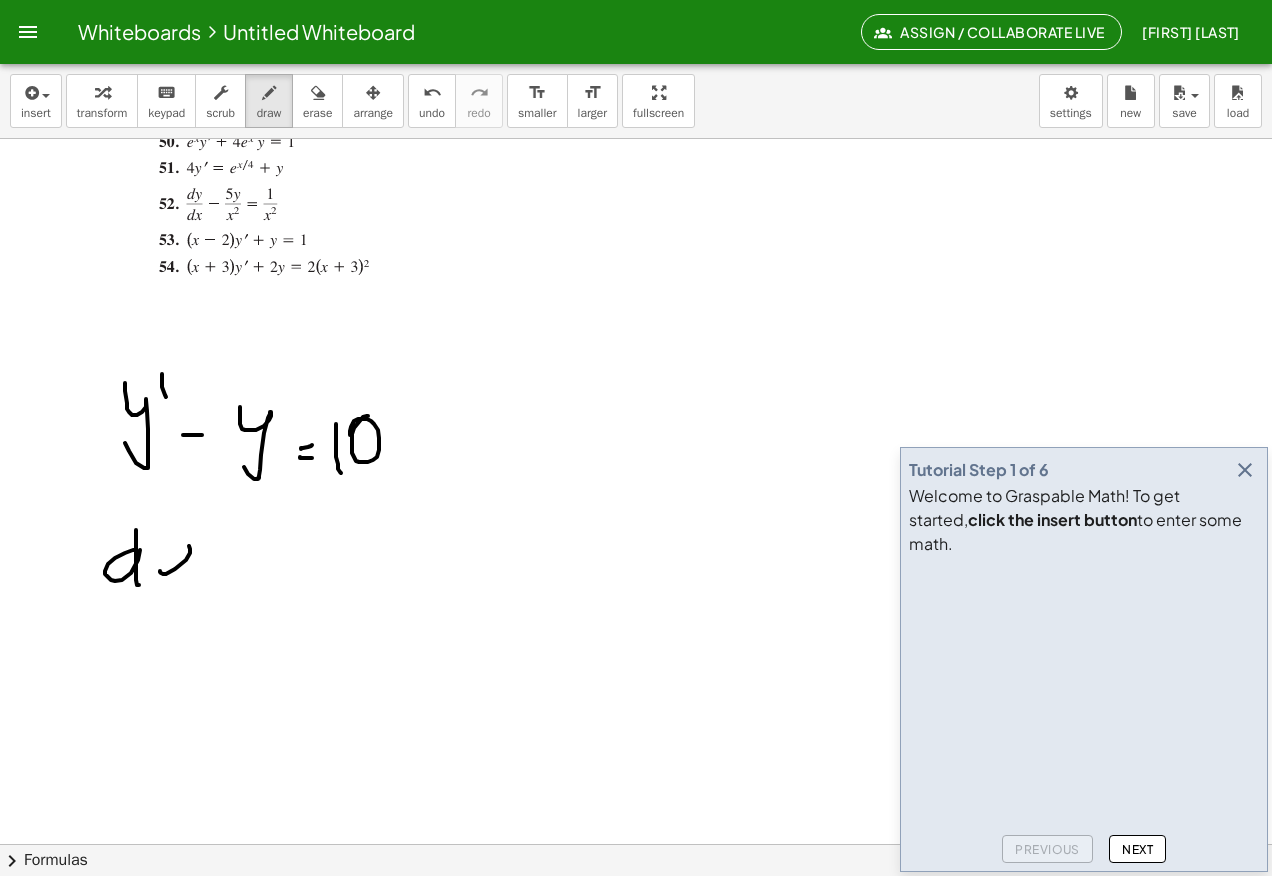 drag, startPoint x: 186, startPoint y: 560, endPoint x: 163, endPoint y: 579, distance: 29.832869 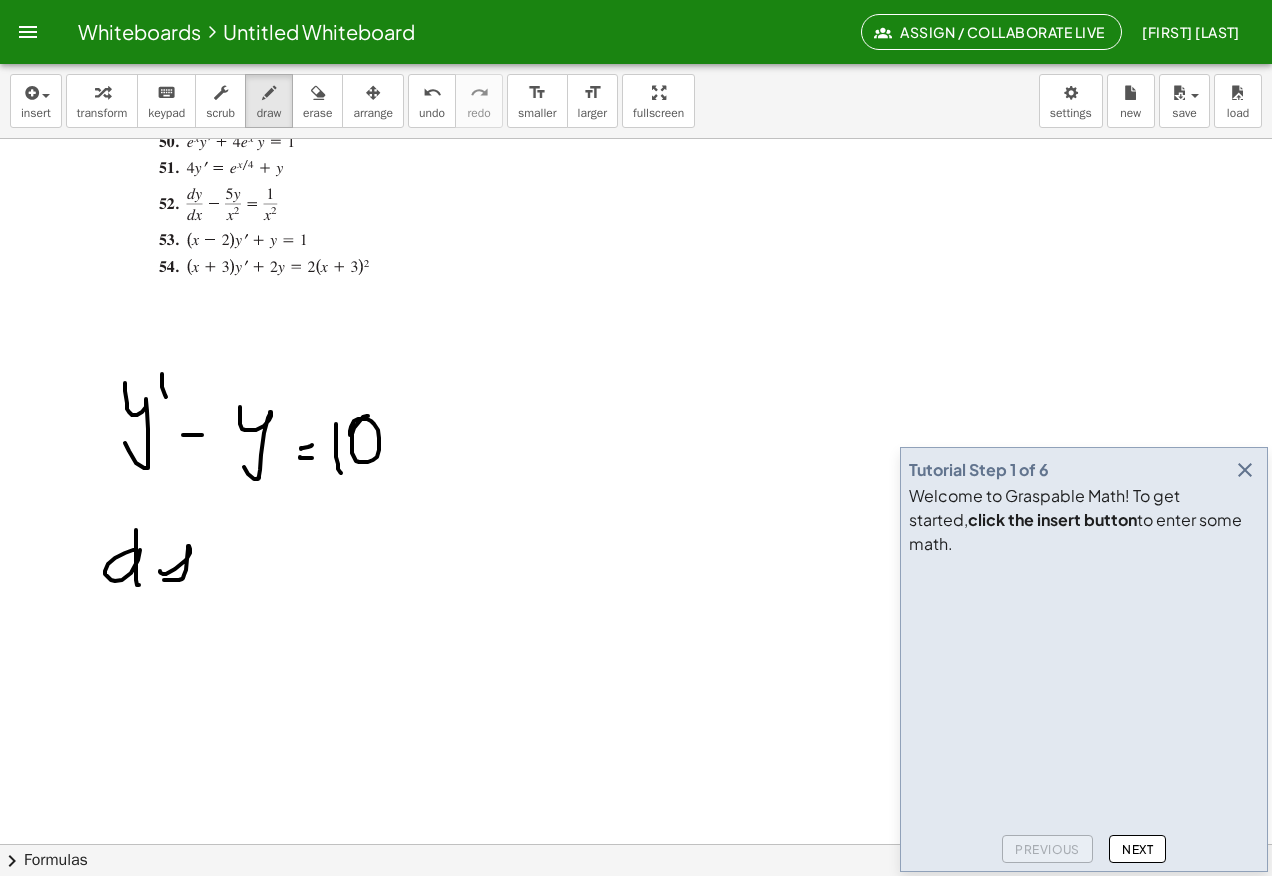 drag, startPoint x: 104, startPoint y: 620, endPoint x: 197, endPoint y: 609, distance: 93.64828 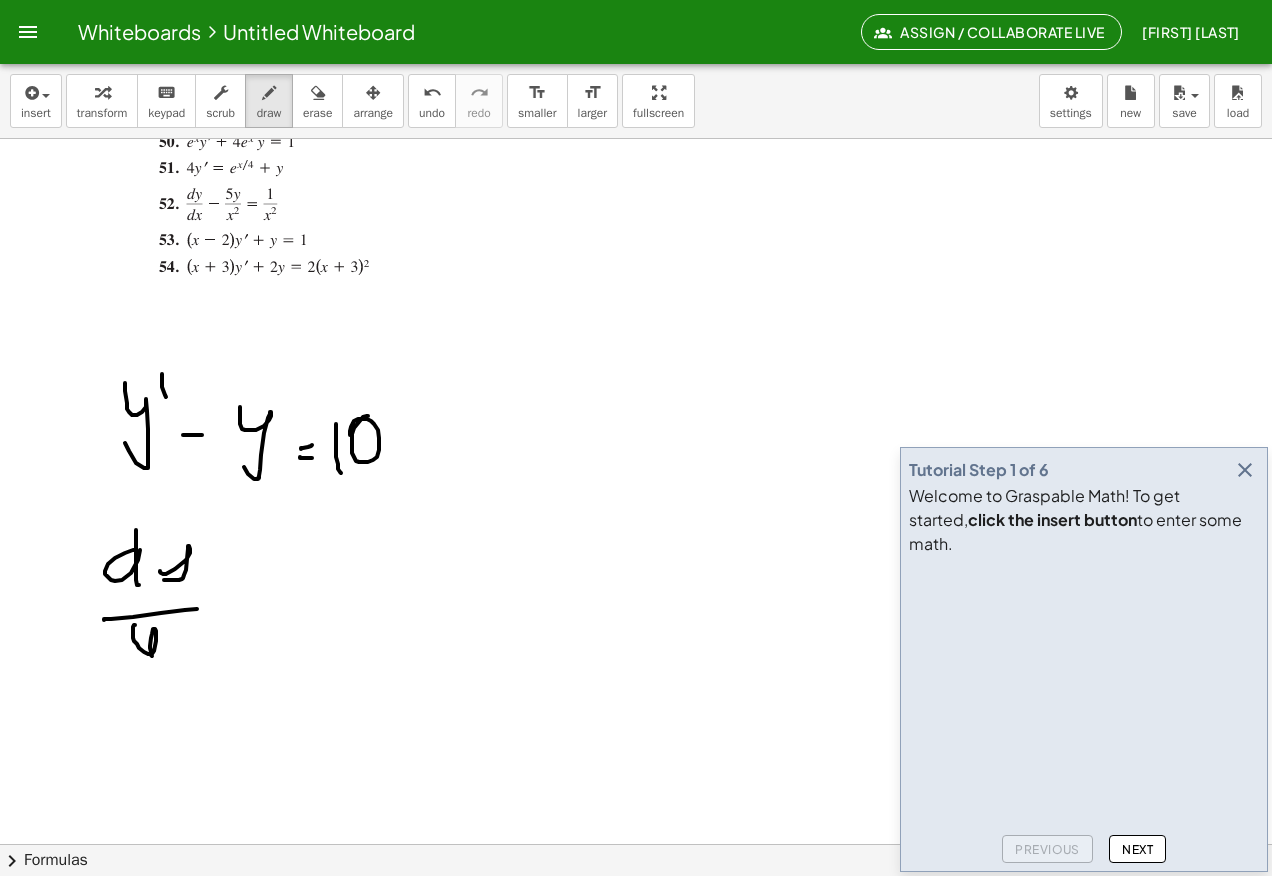 drag, startPoint x: 134, startPoint y: 625, endPoint x: 162, endPoint y: 654, distance: 40.311287 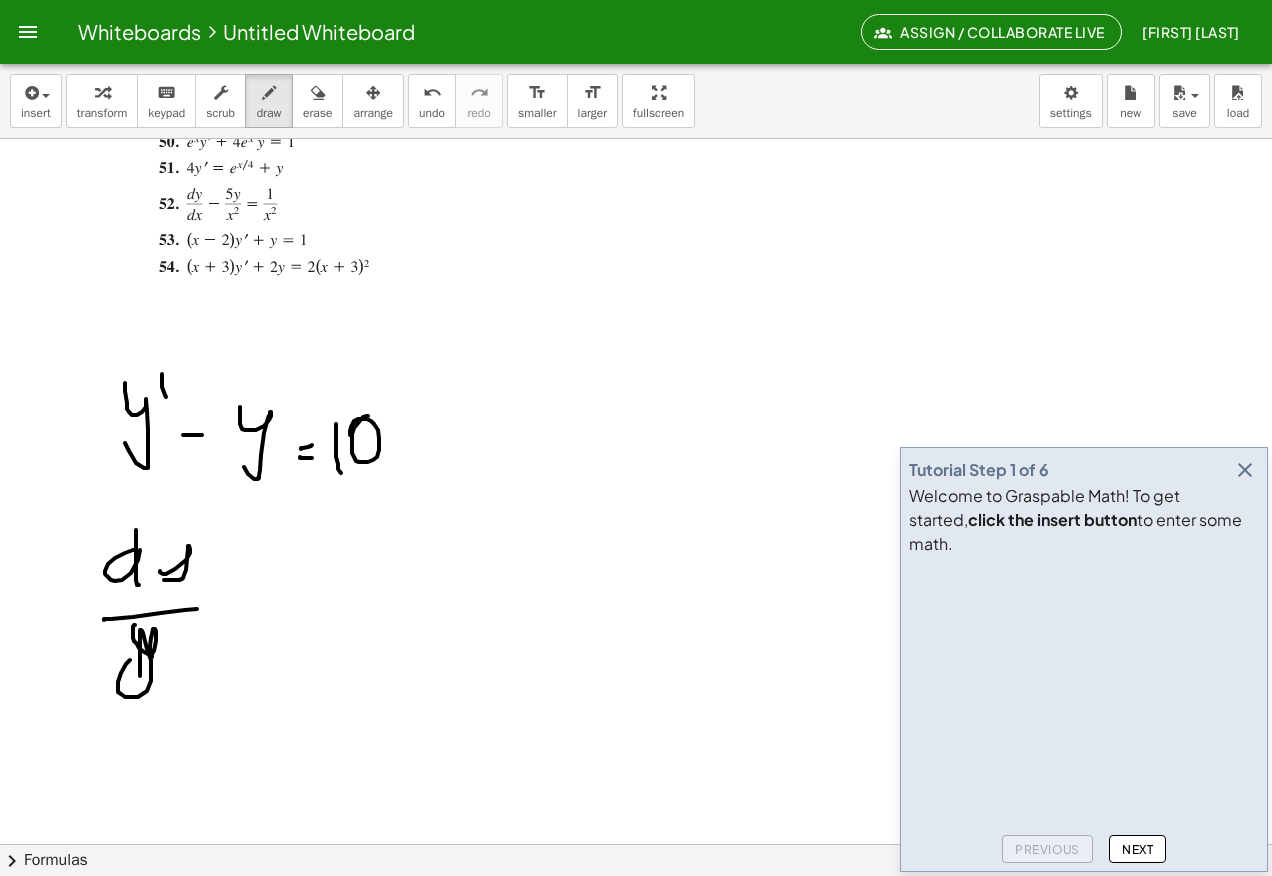drag, startPoint x: 121, startPoint y: 694, endPoint x: 154, endPoint y: 707, distance: 35.468296 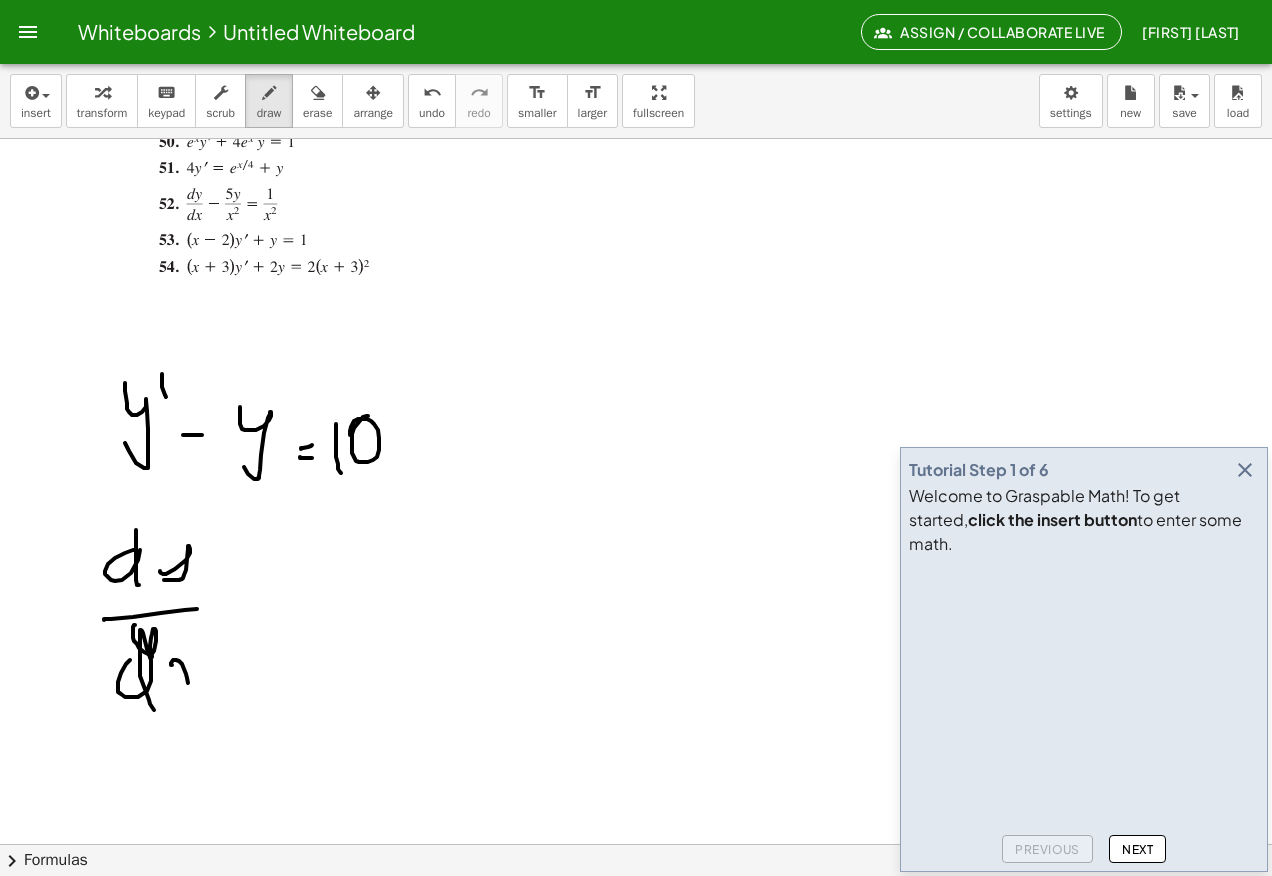 drag, startPoint x: 172, startPoint y: 665, endPoint x: 207, endPoint y: 680, distance: 38.078865 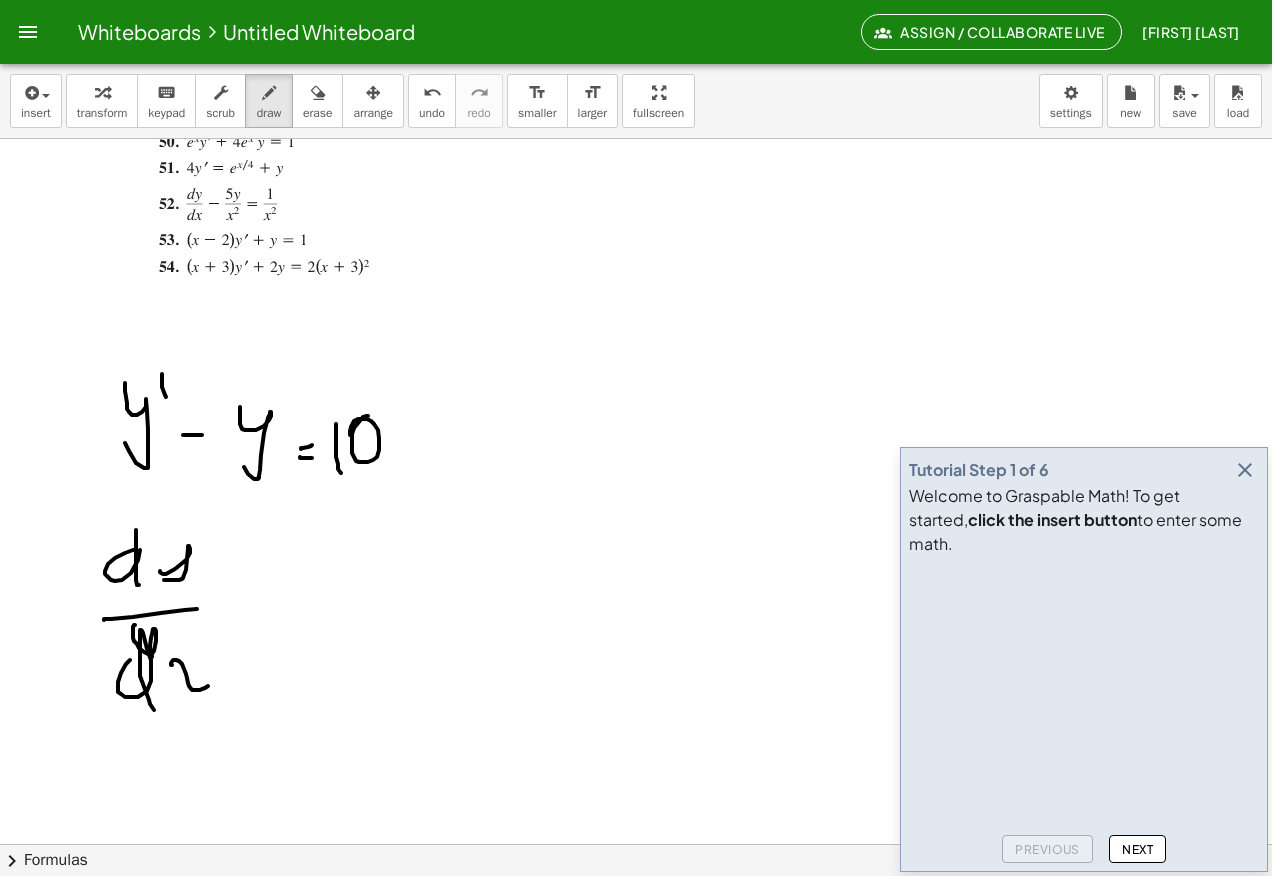 drag, startPoint x: 182, startPoint y: 690, endPoint x: 210, endPoint y: 657, distance: 43.27817 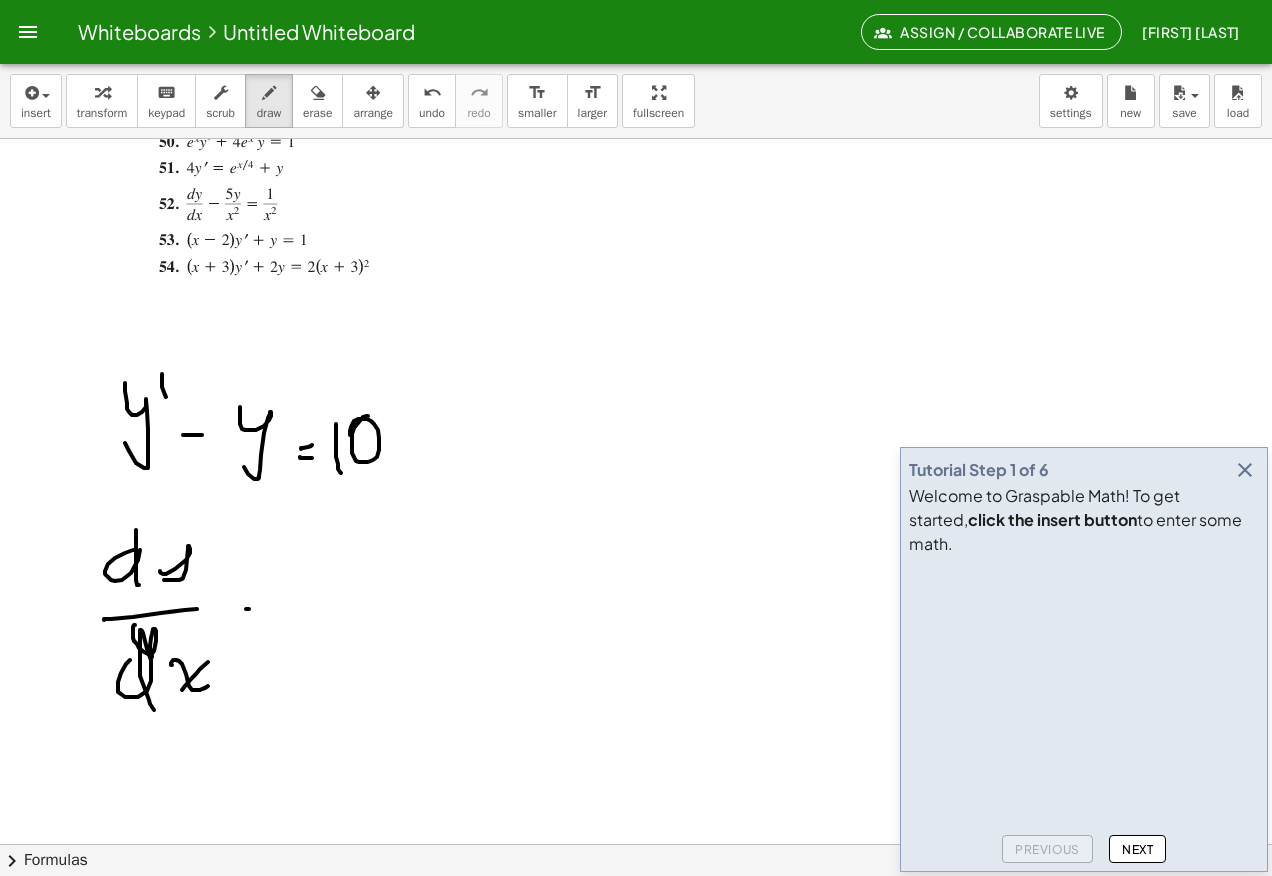 drag, startPoint x: 246, startPoint y: 609, endPoint x: 282, endPoint y: 605, distance: 36.221542 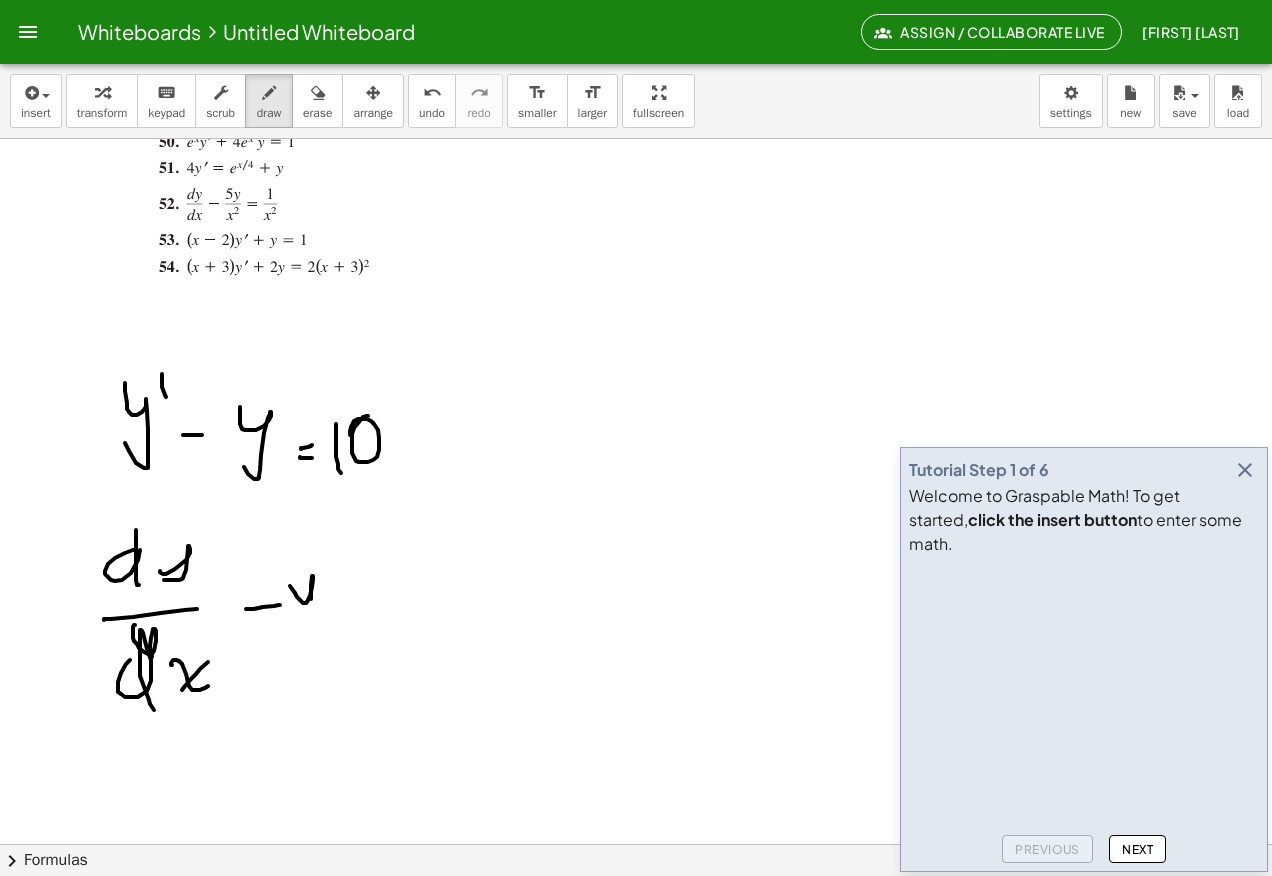 drag, startPoint x: 295, startPoint y: 593, endPoint x: 298, endPoint y: 613, distance: 20.22375 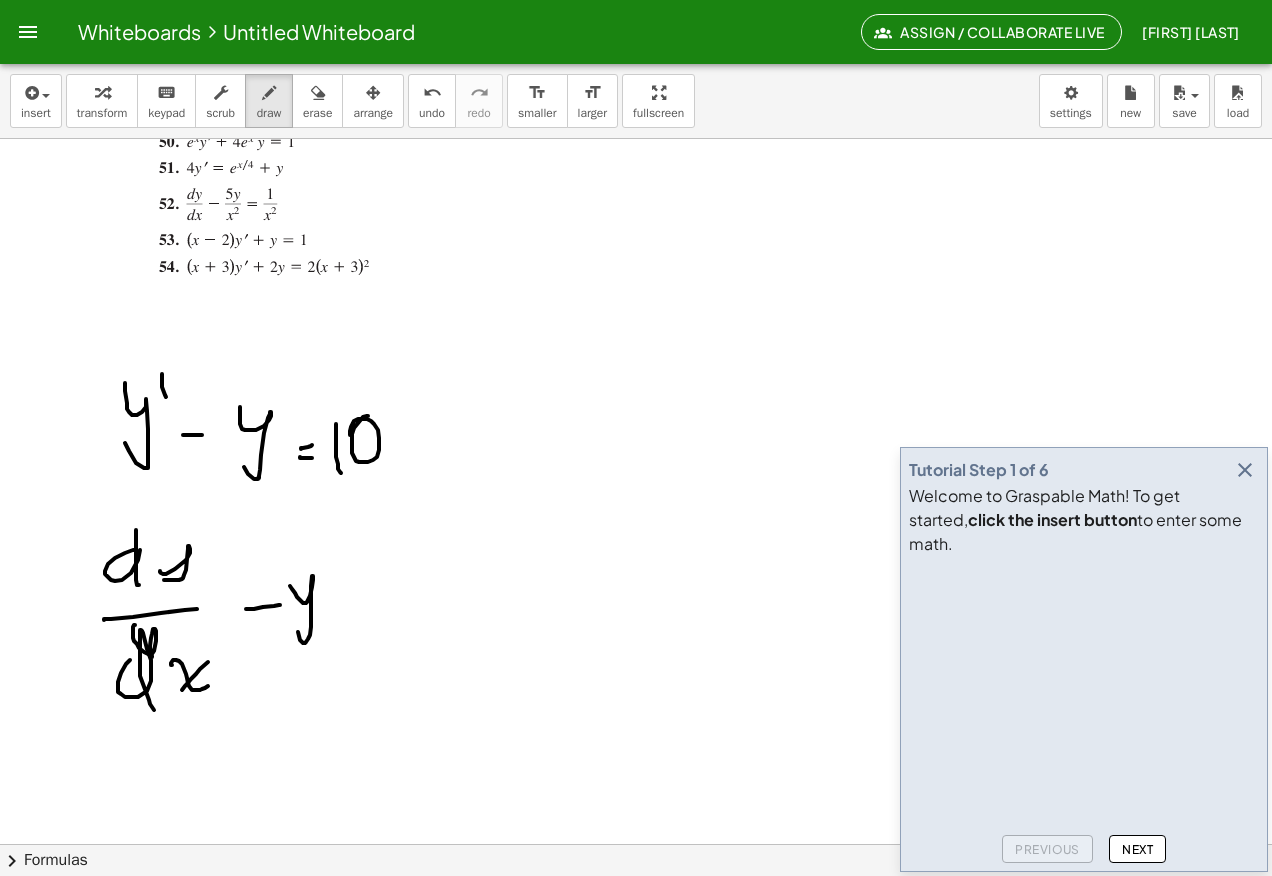 drag, startPoint x: 354, startPoint y: 604, endPoint x: 380, endPoint y: 601, distance: 26.172504 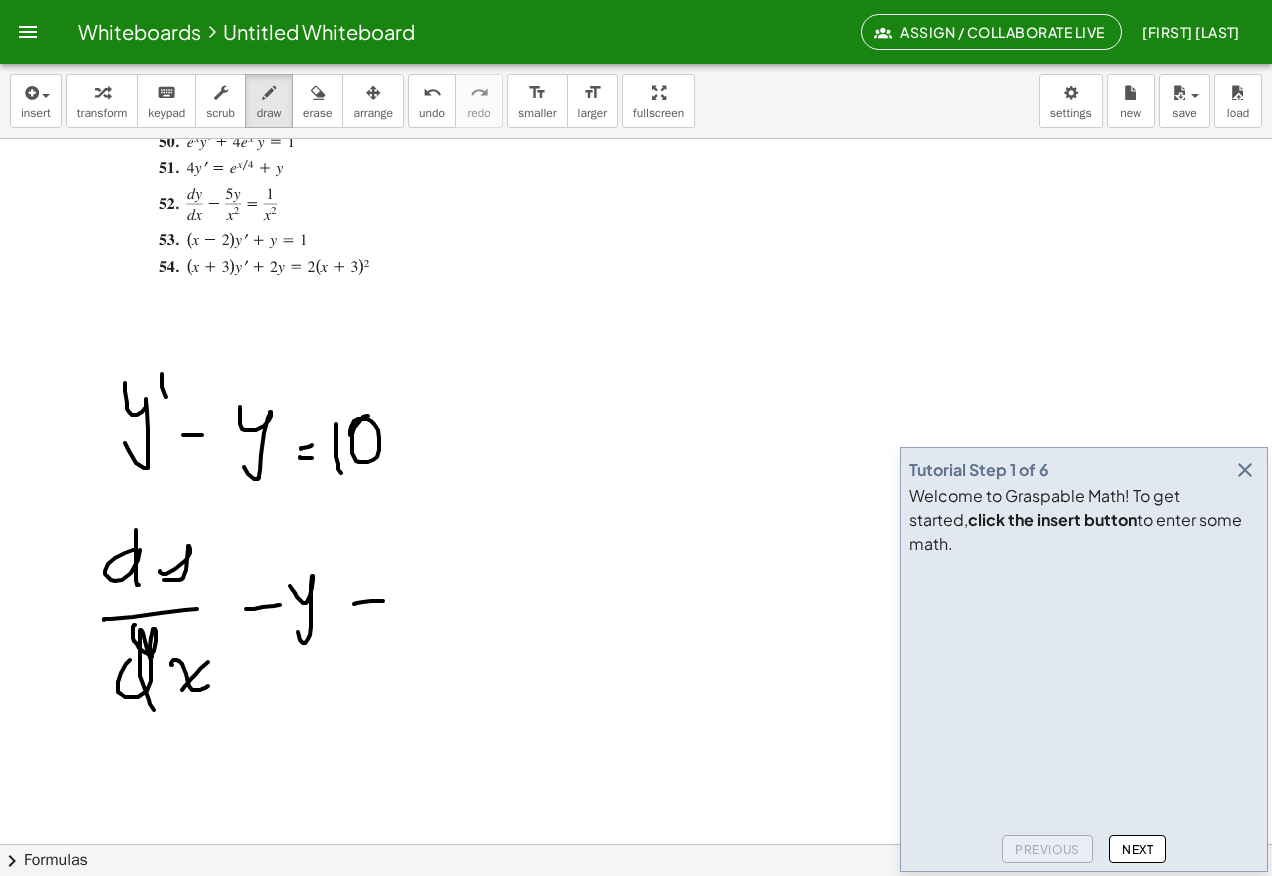 drag, startPoint x: 354, startPoint y: 621, endPoint x: 376, endPoint y: 620, distance: 22.022715 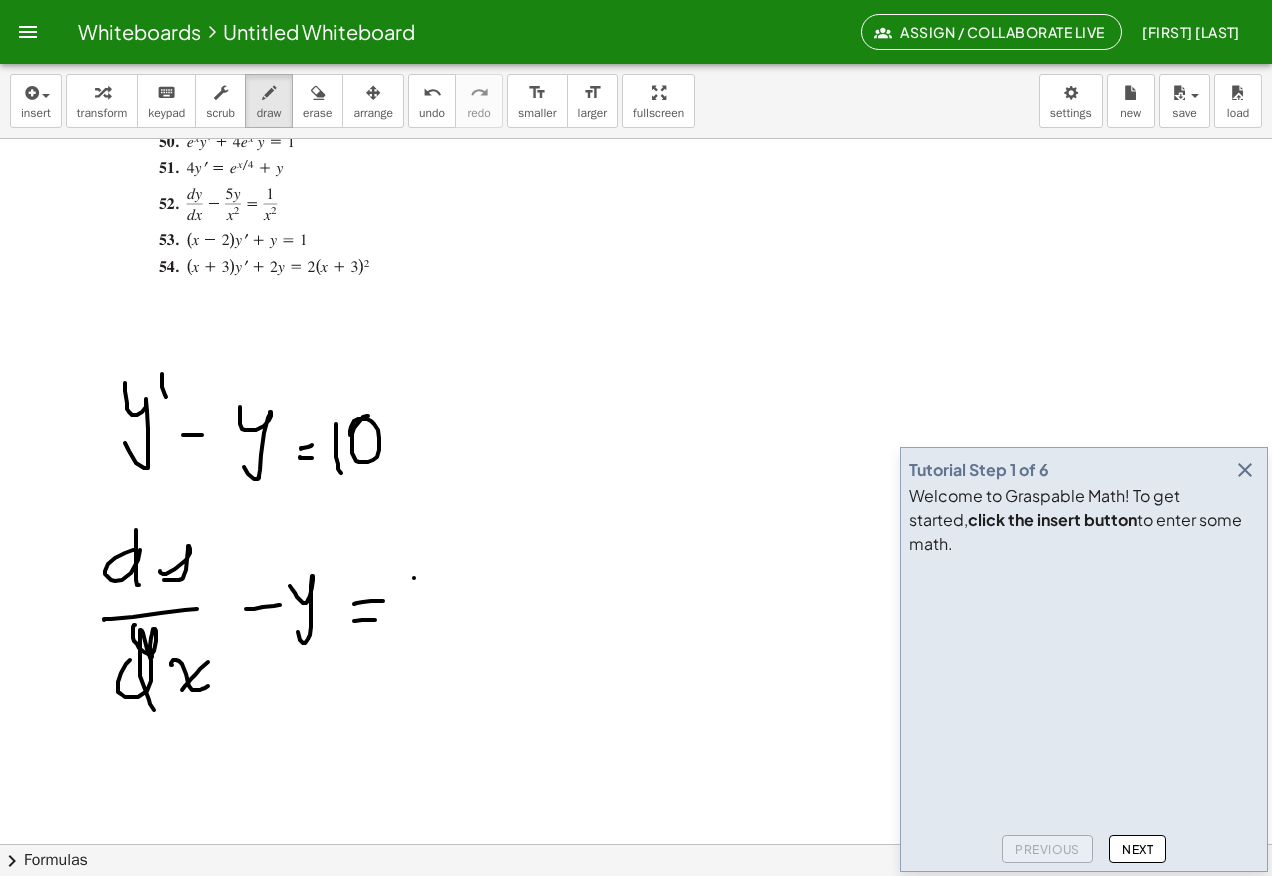 drag, startPoint x: 414, startPoint y: 578, endPoint x: 414, endPoint y: 642, distance: 64 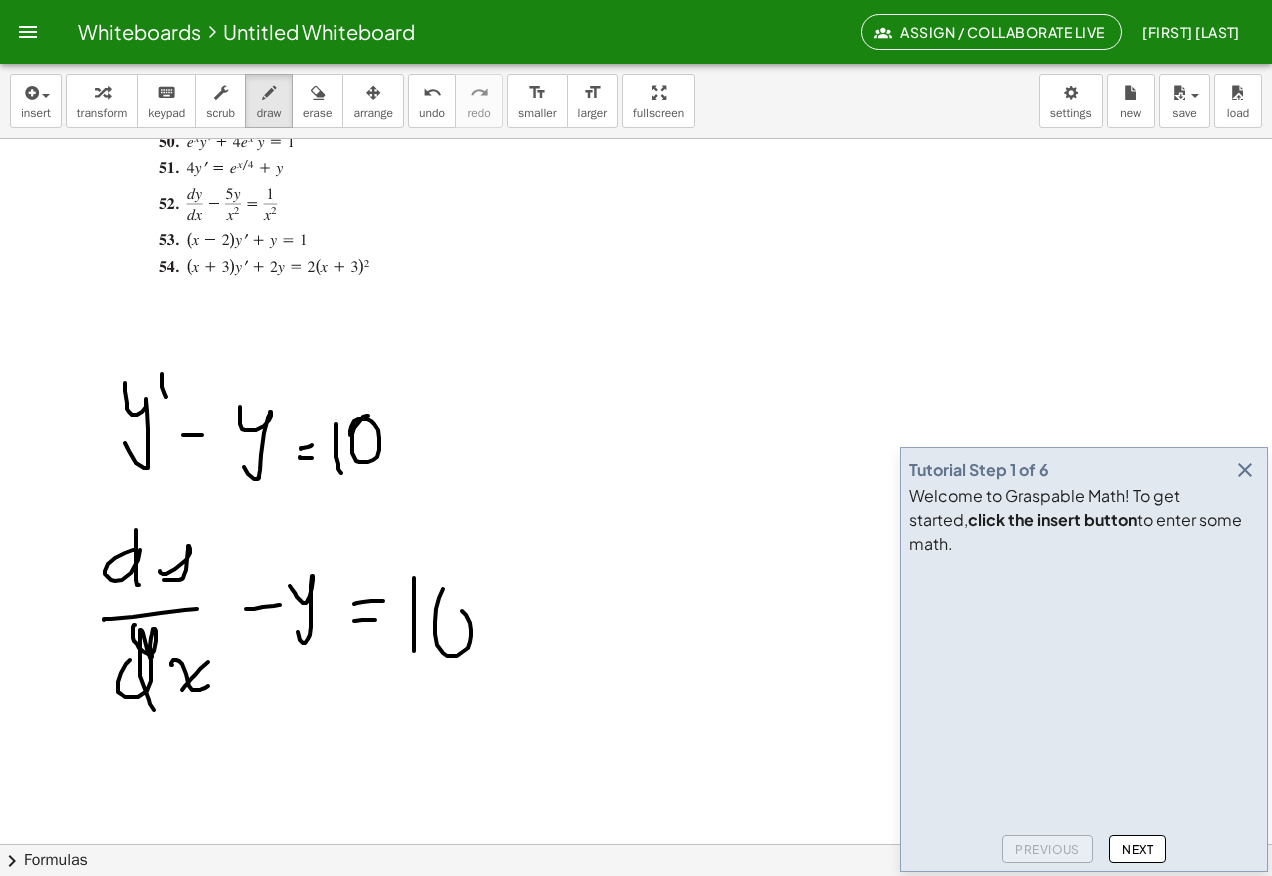 drag, startPoint x: 439, startPoint y: 598, endPoint x: 438, endPoint y: 608, distance: 10.049875 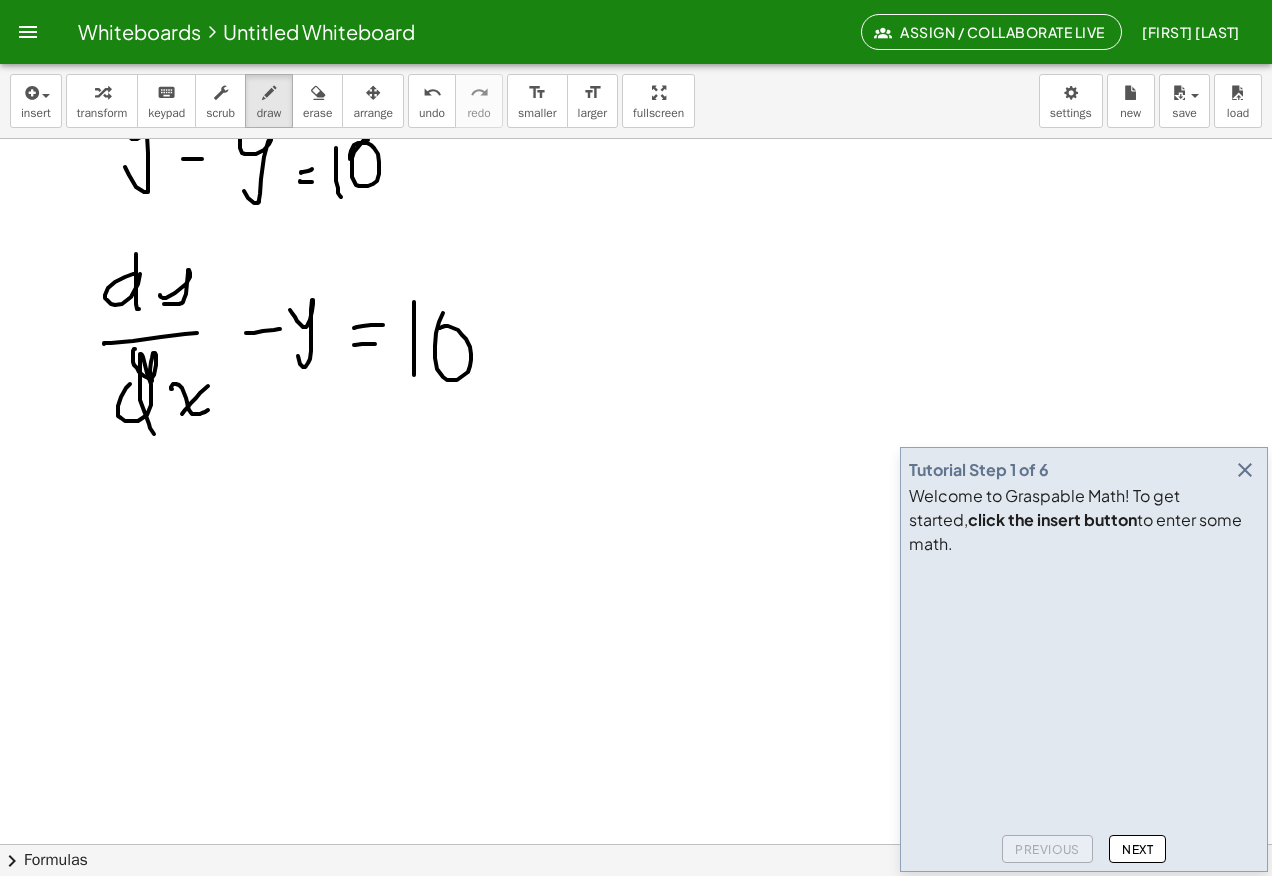 scroll, scrollTop: 500, scrollLeft: 0, axis: vertical 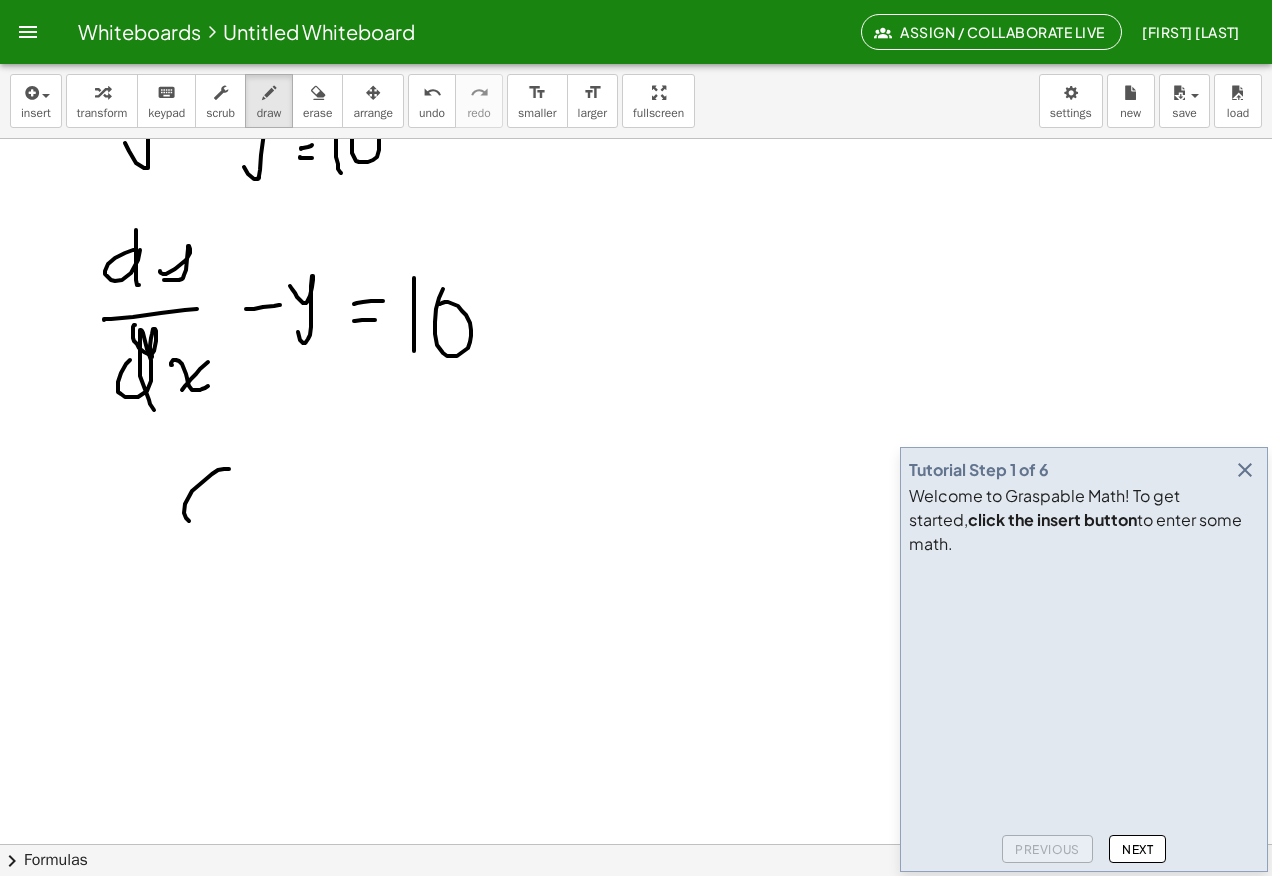 drag, startPoint x: 229, startPoint y: 469, endPoint x: 216, endPoint y: 457, distance: 17.691807 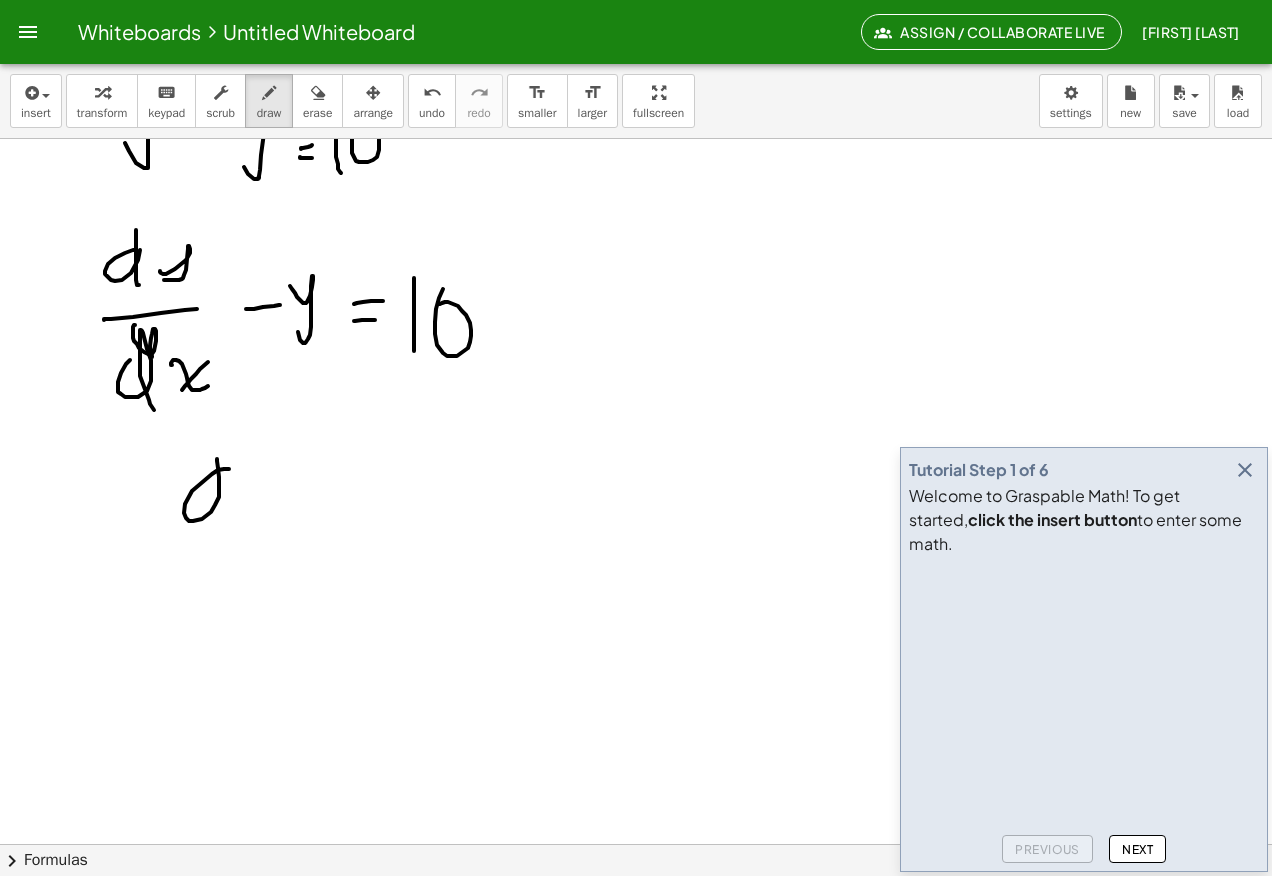 drag, startPoint x: 216, startPoint y: 453, endPoint x: 221, endPoint y: 510, distance: 57.21888 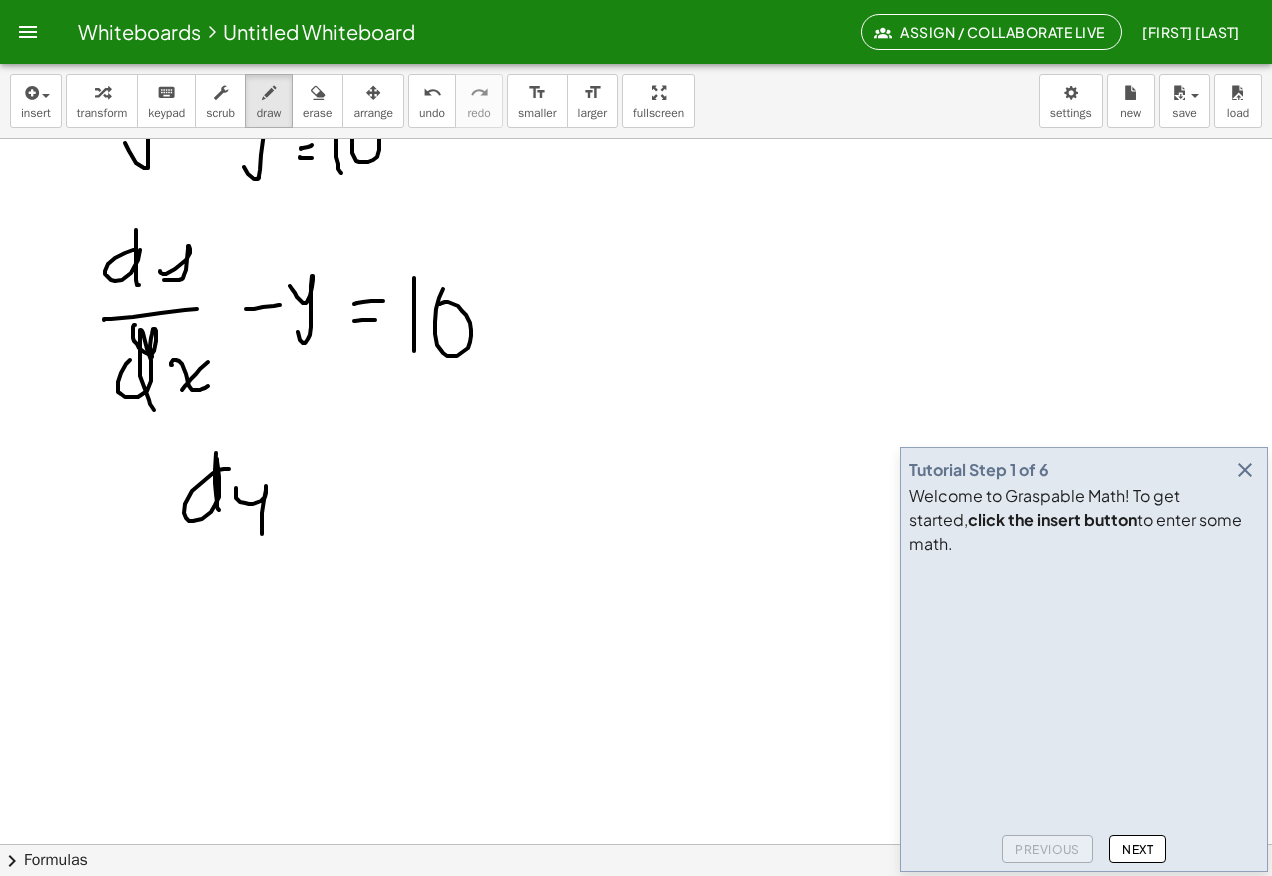 drag, startPoint x: 245, startPoint y: 503, endPoint x: 251, endPoint y: 521, distance: 18.973665 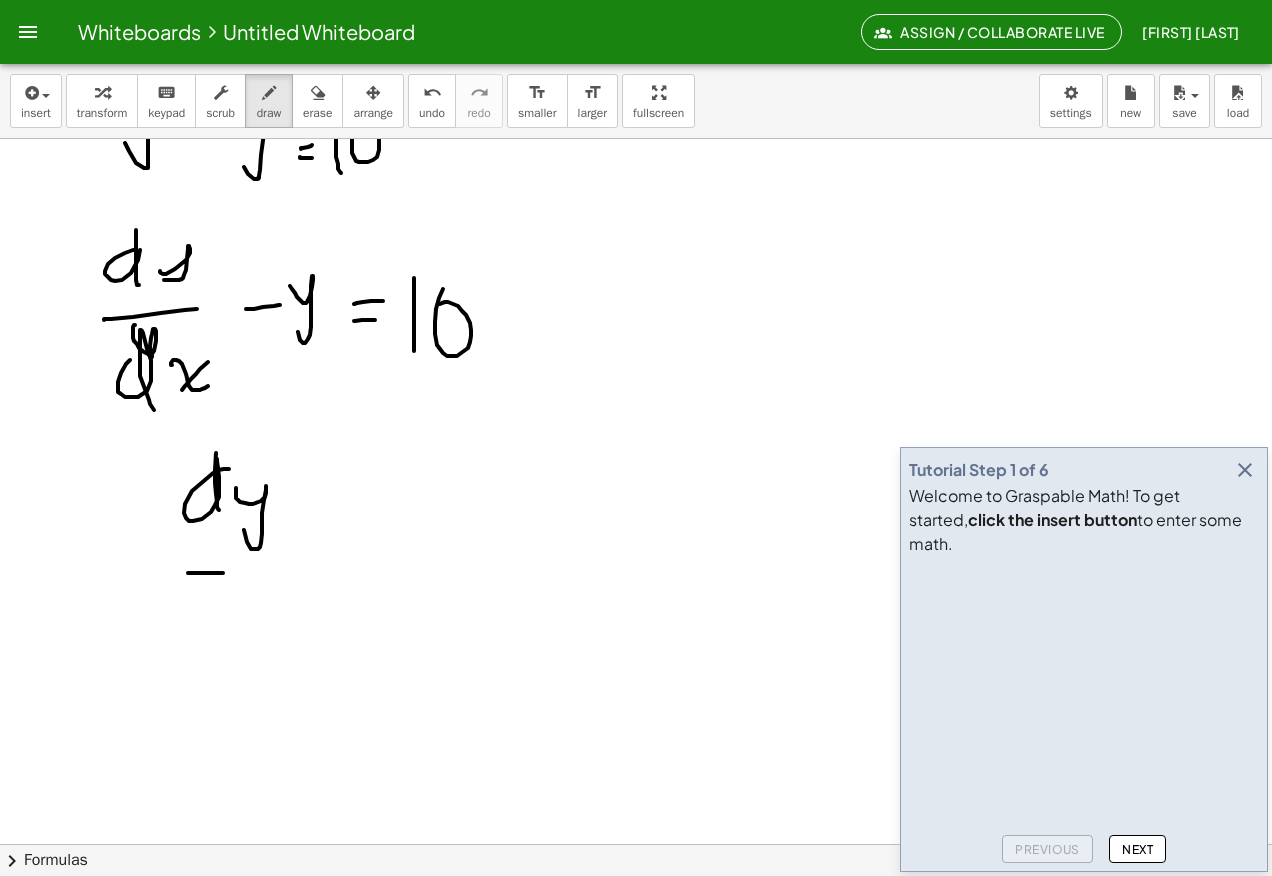 drag, startPoint x: 188, startPoint y: 573, endPoint x: 286, endPoint y: 566, distance: 98.24968 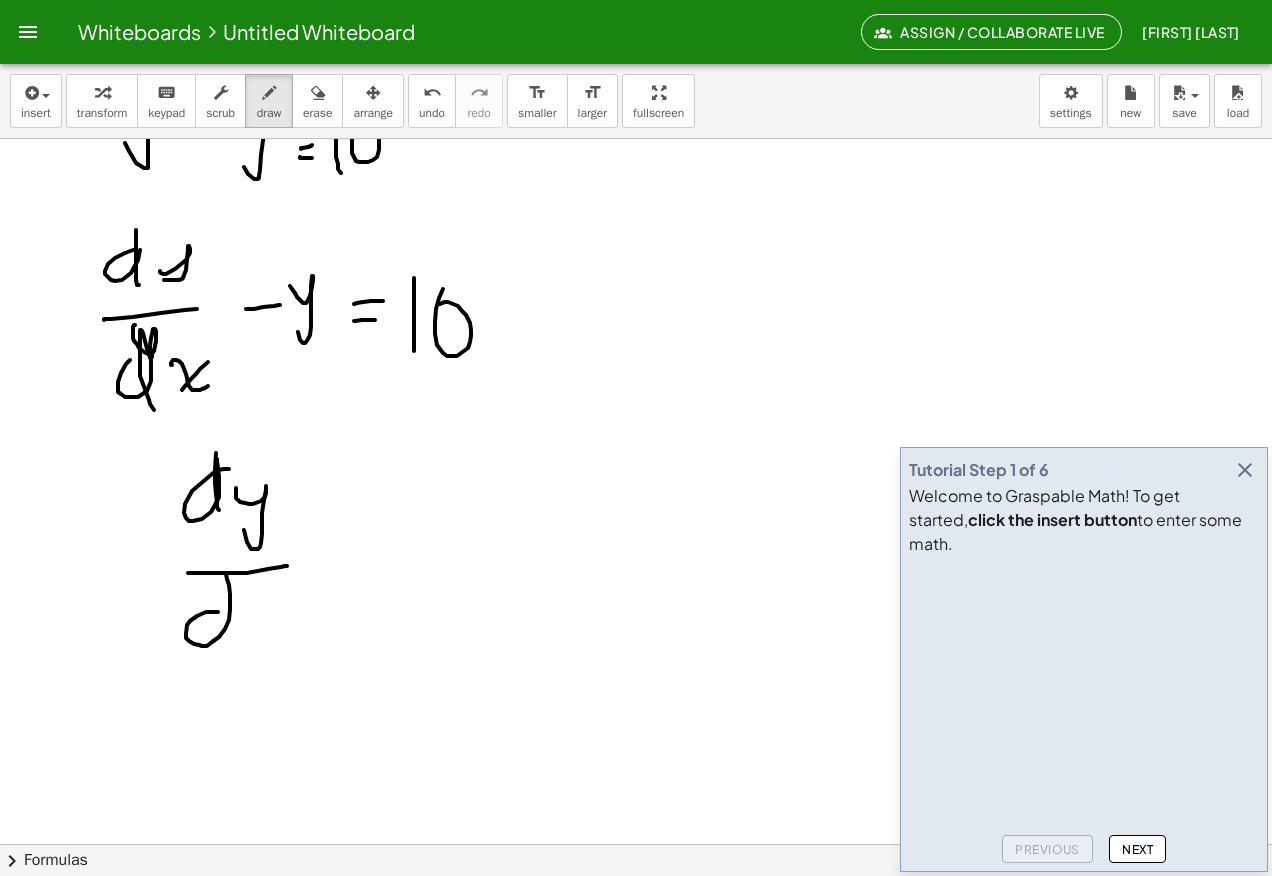 drag, startPoint x: 186, startPoint y: 634, endPoint x: 230, endPoint y: 643, distance: 44.911022 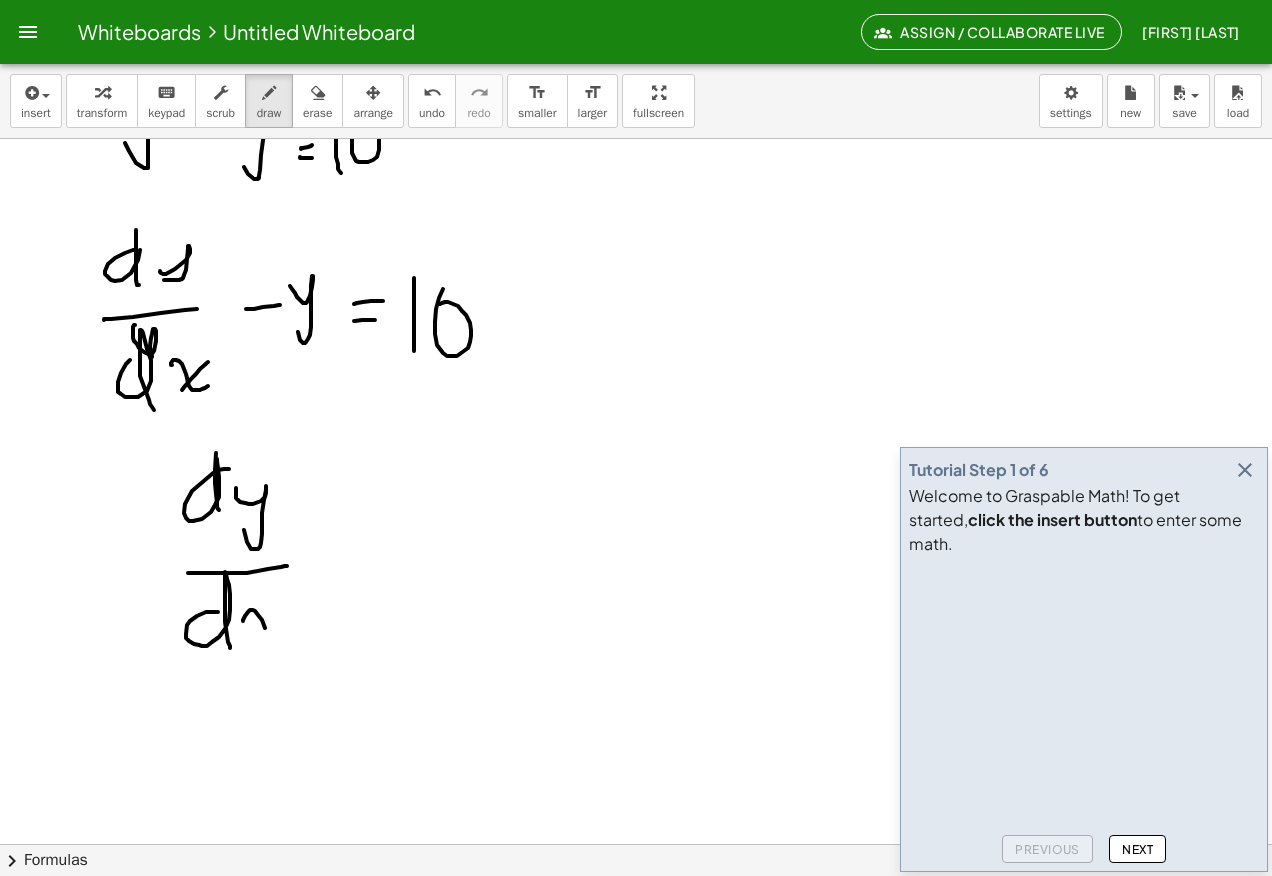 drag, startPoint x: 243, startPoint y: 621, endPoint x: 272, endPoint y: 632, distance: 31.016125 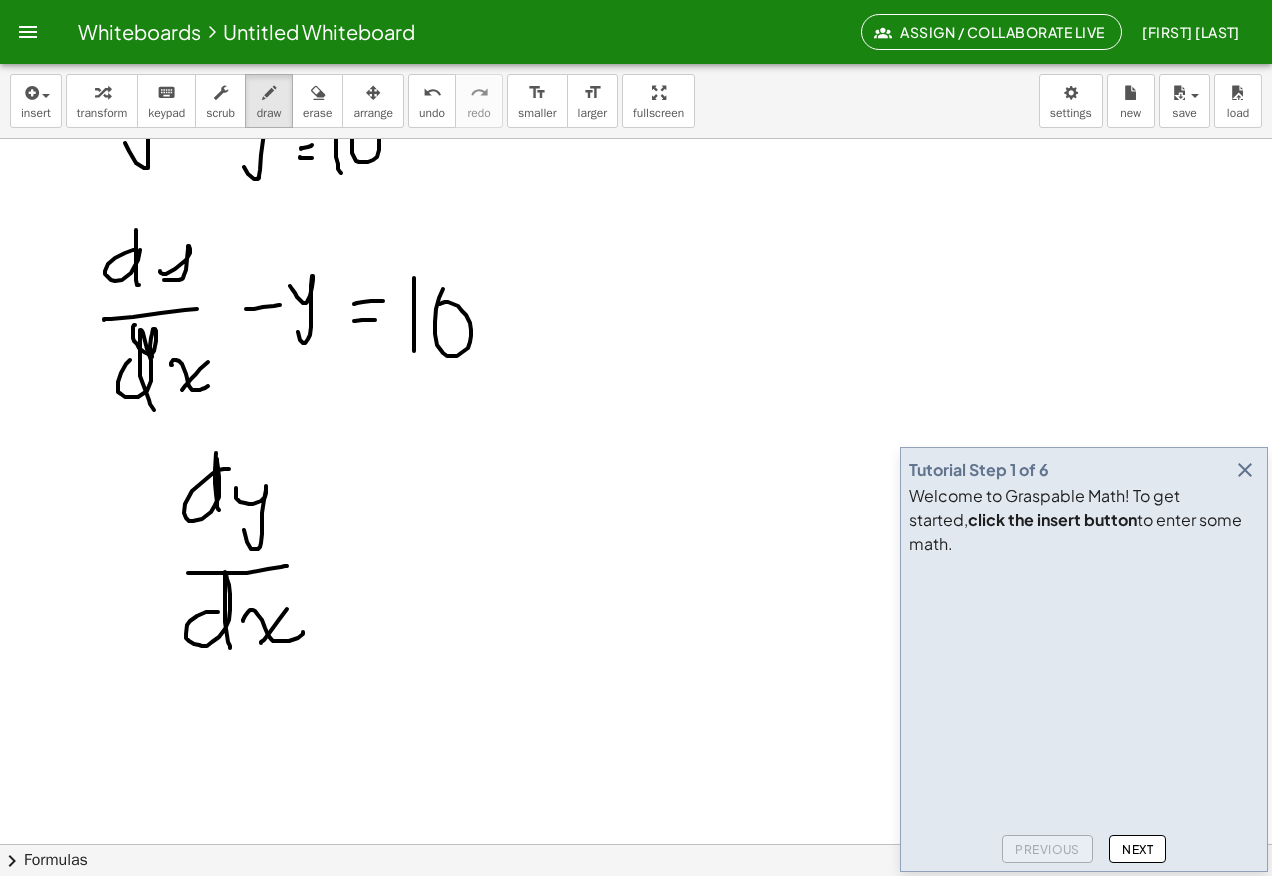 drag, startPoint x: 264, startPoint y: 640, endPoint x: 299, endPoint y: 592, distance: 59.405388 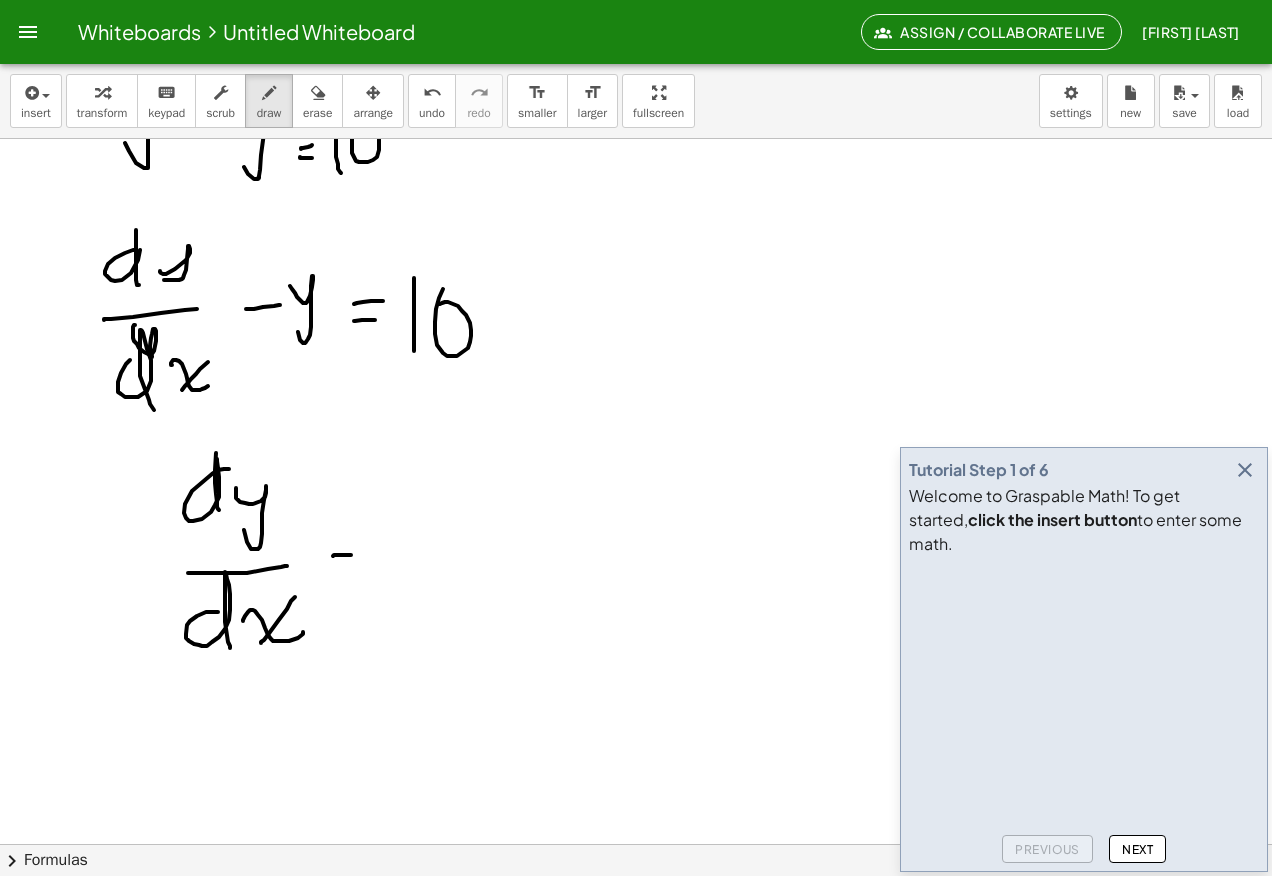 drag 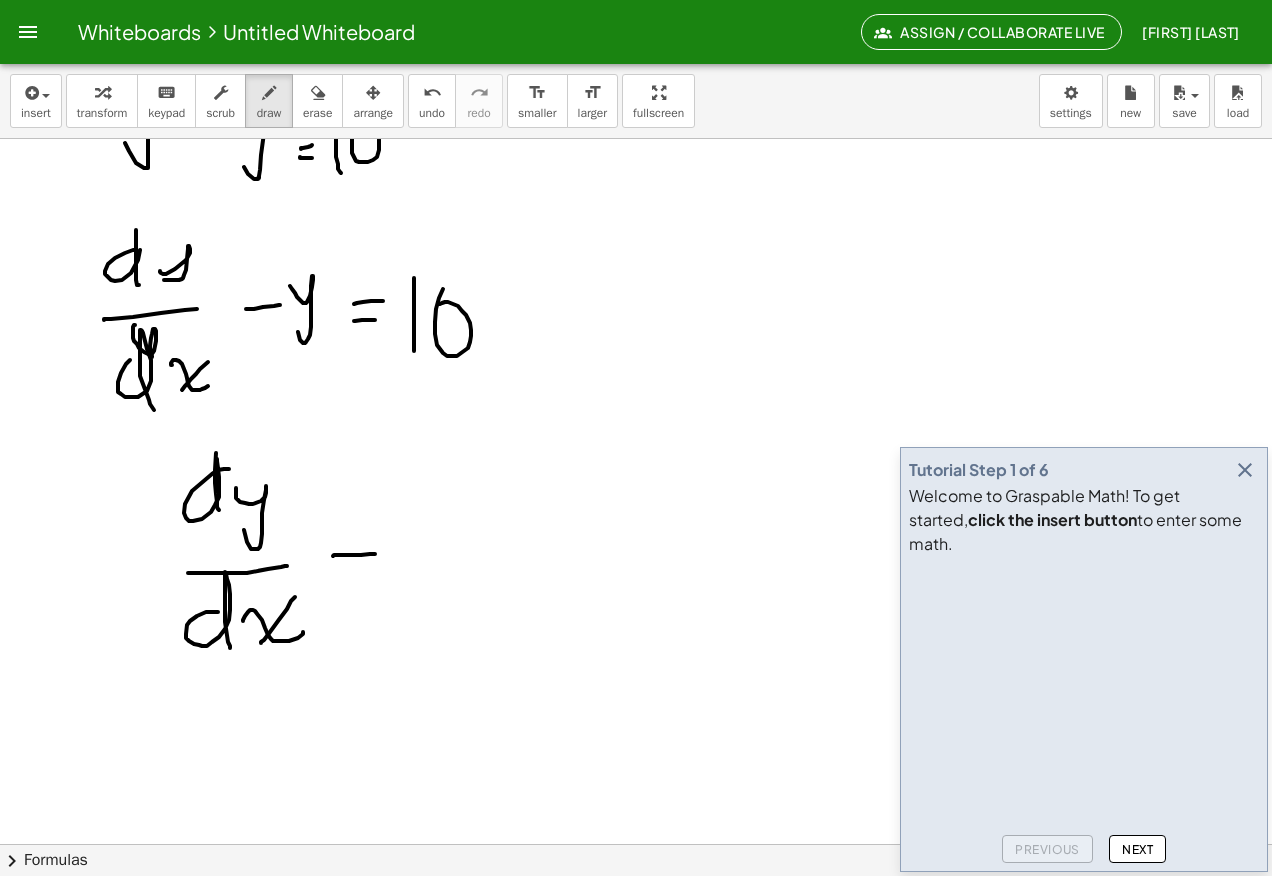 click at bounding box center (636, 408) 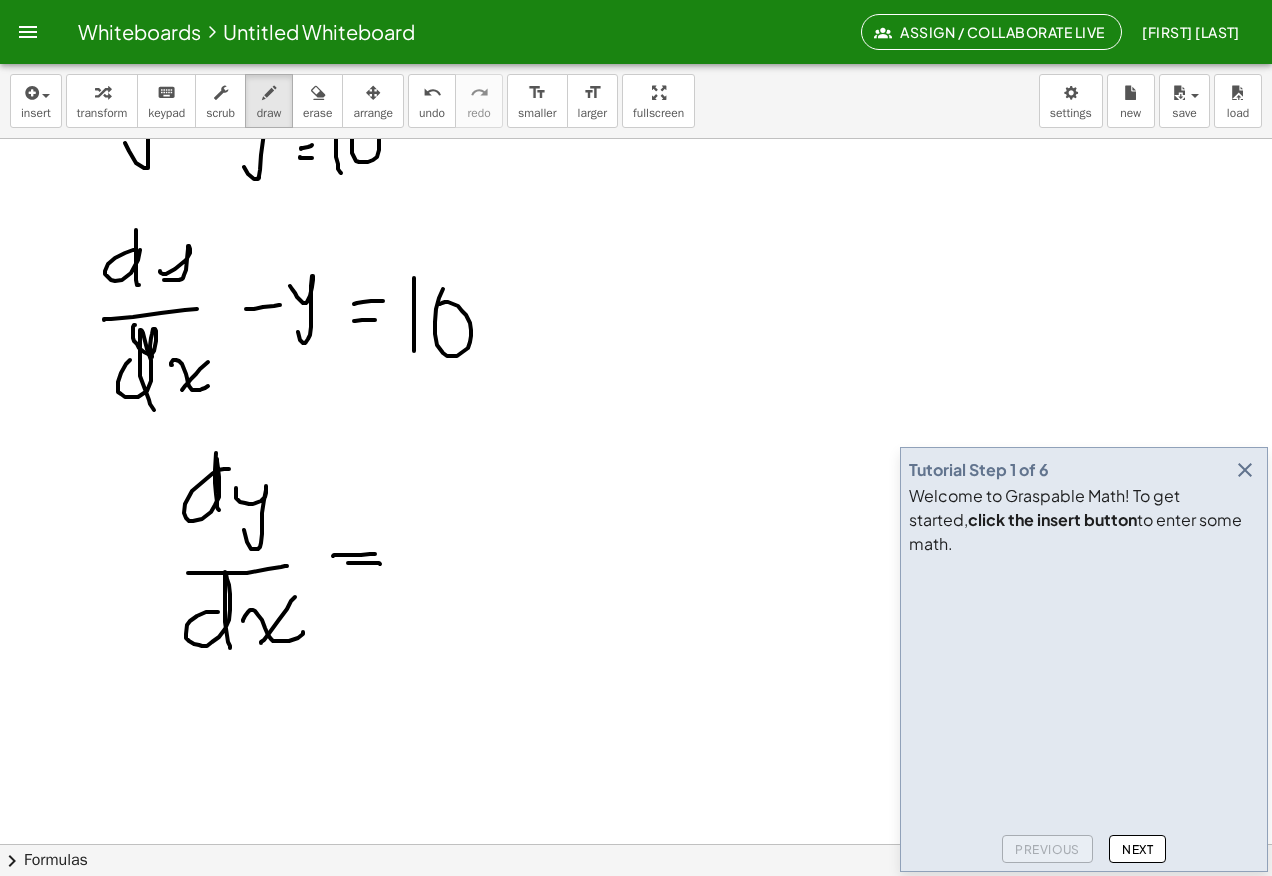 click at bounding box center (636, 408) 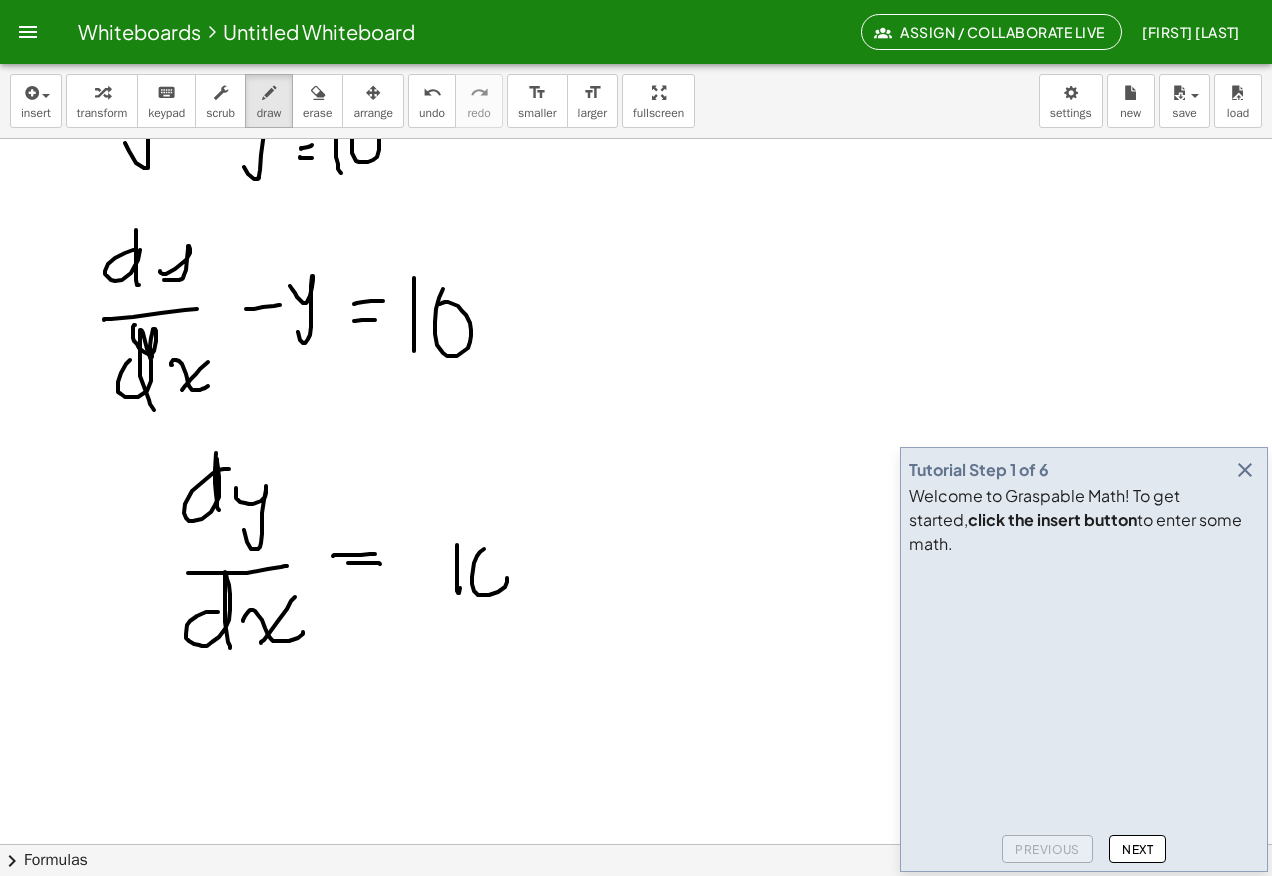 click at bounding box center (636, 408) 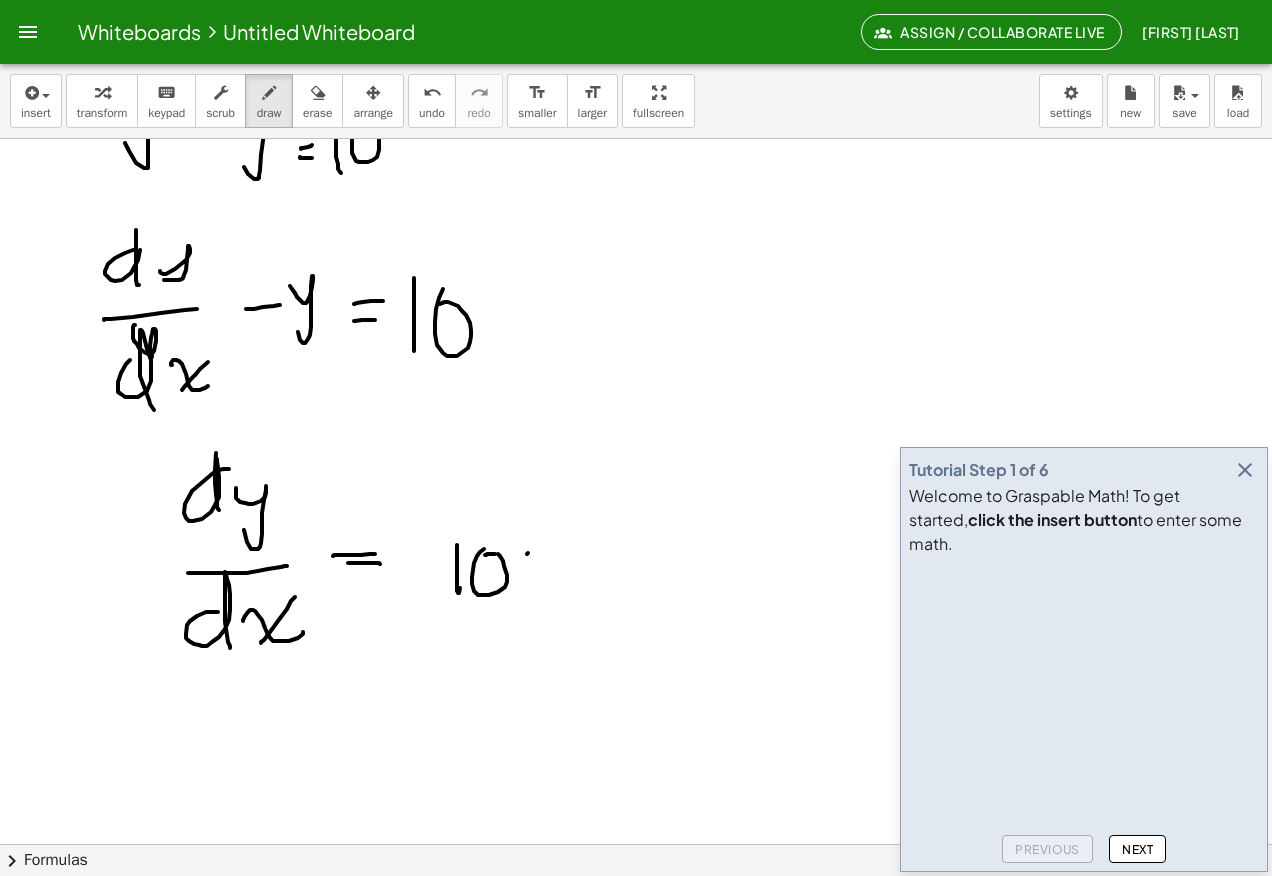 click at bounding box center [636, 408] 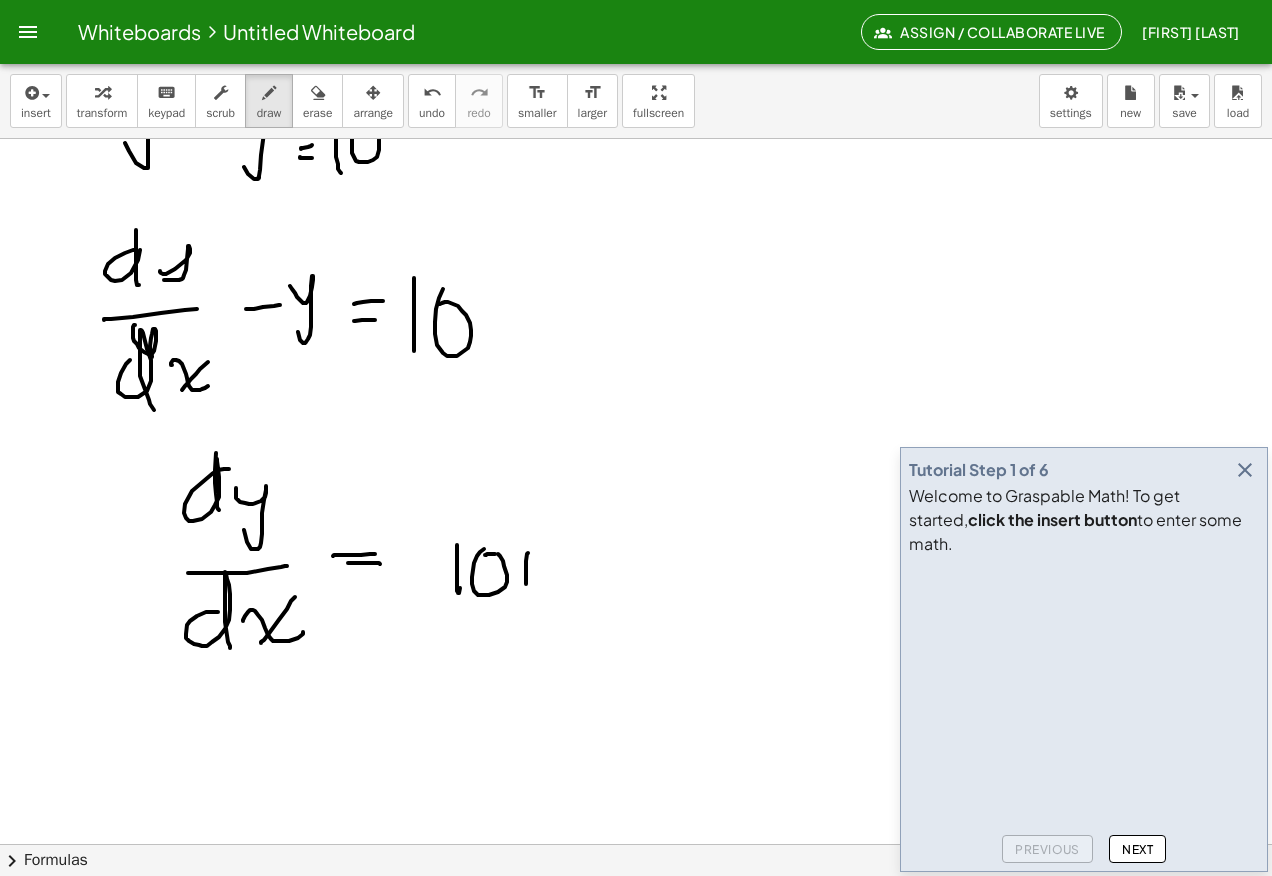 click at bounding box center (636, 408) 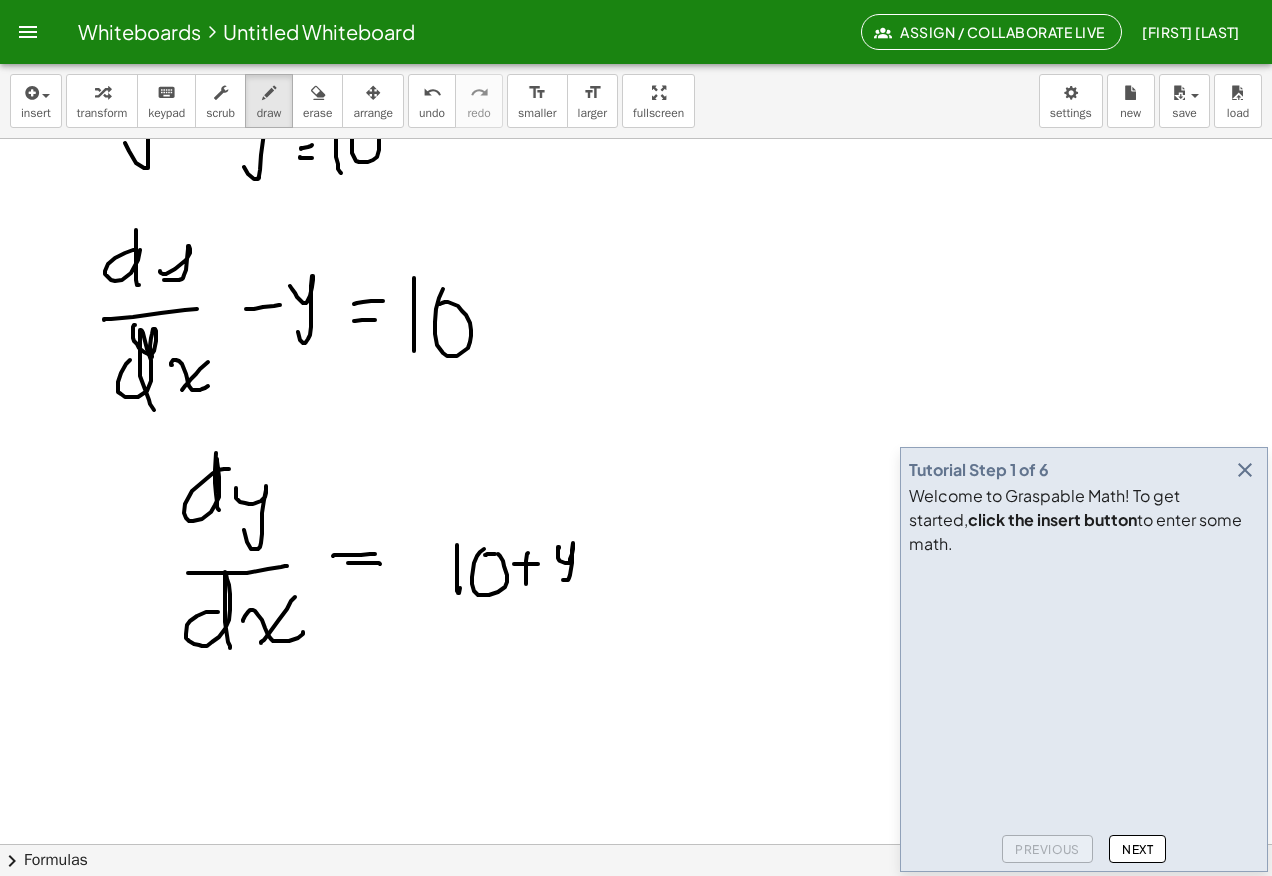 click at bounding box center [636, 408] 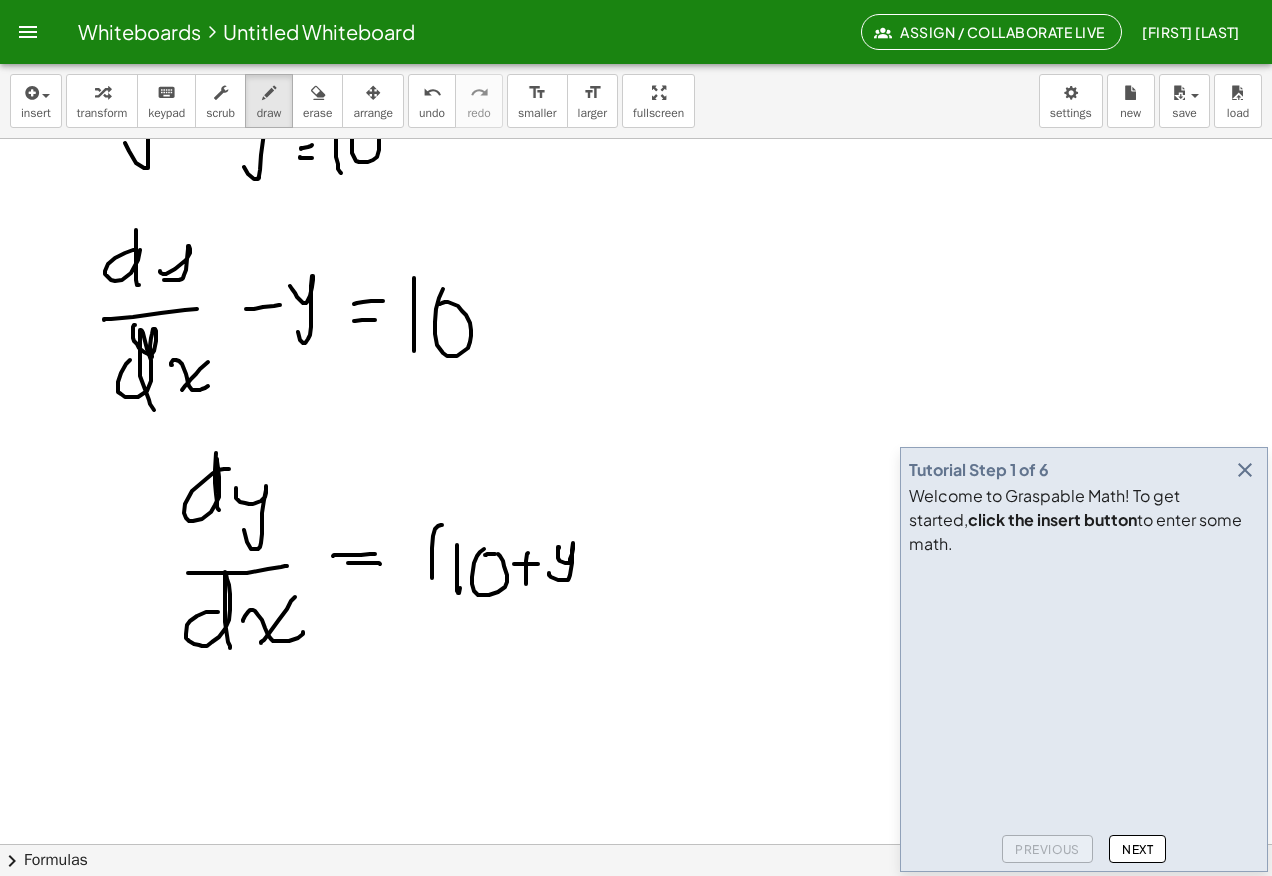 click at bounding box center (636, 408) 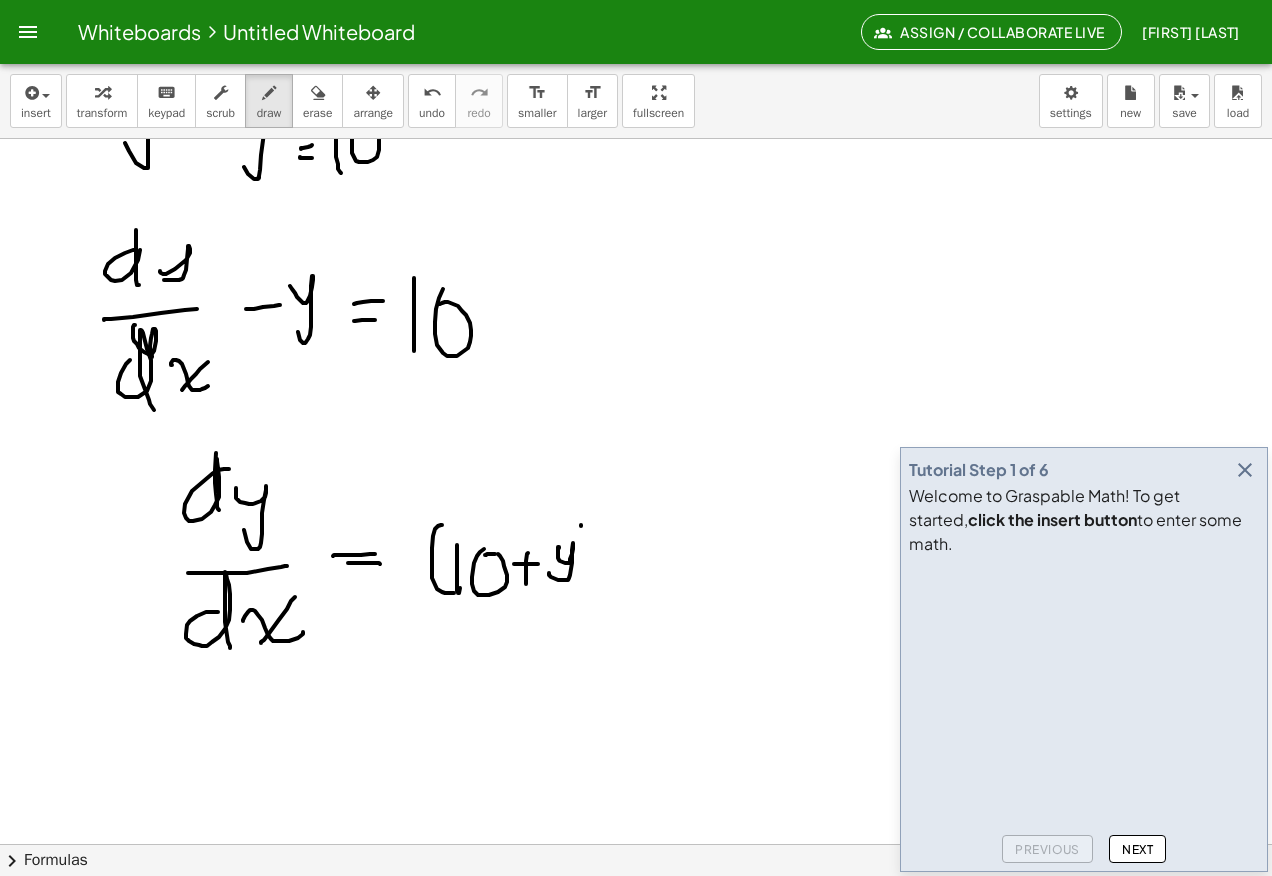click at bounding box center [636, 408] 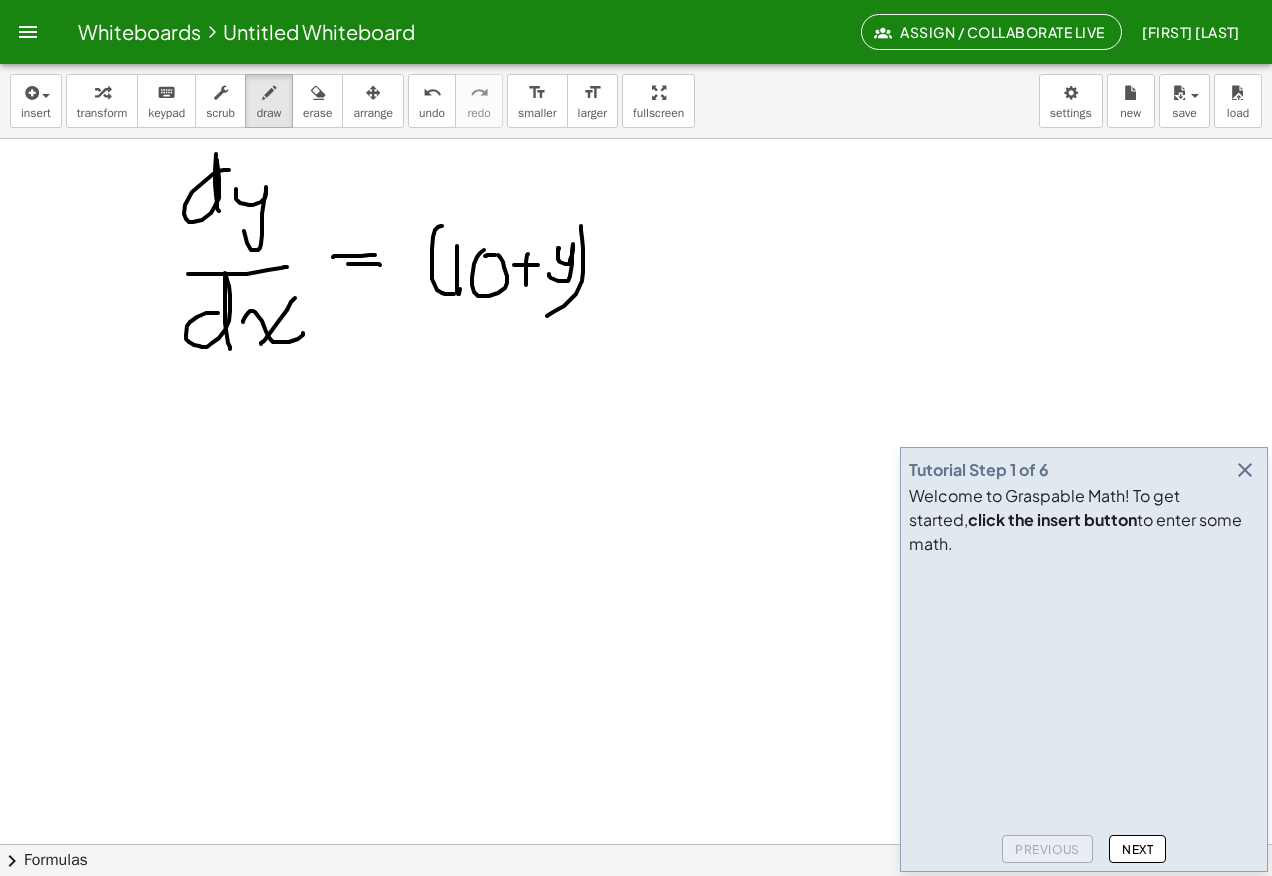 scroll, scrollTop: 800, scrollLeft: 0, axis: vertical 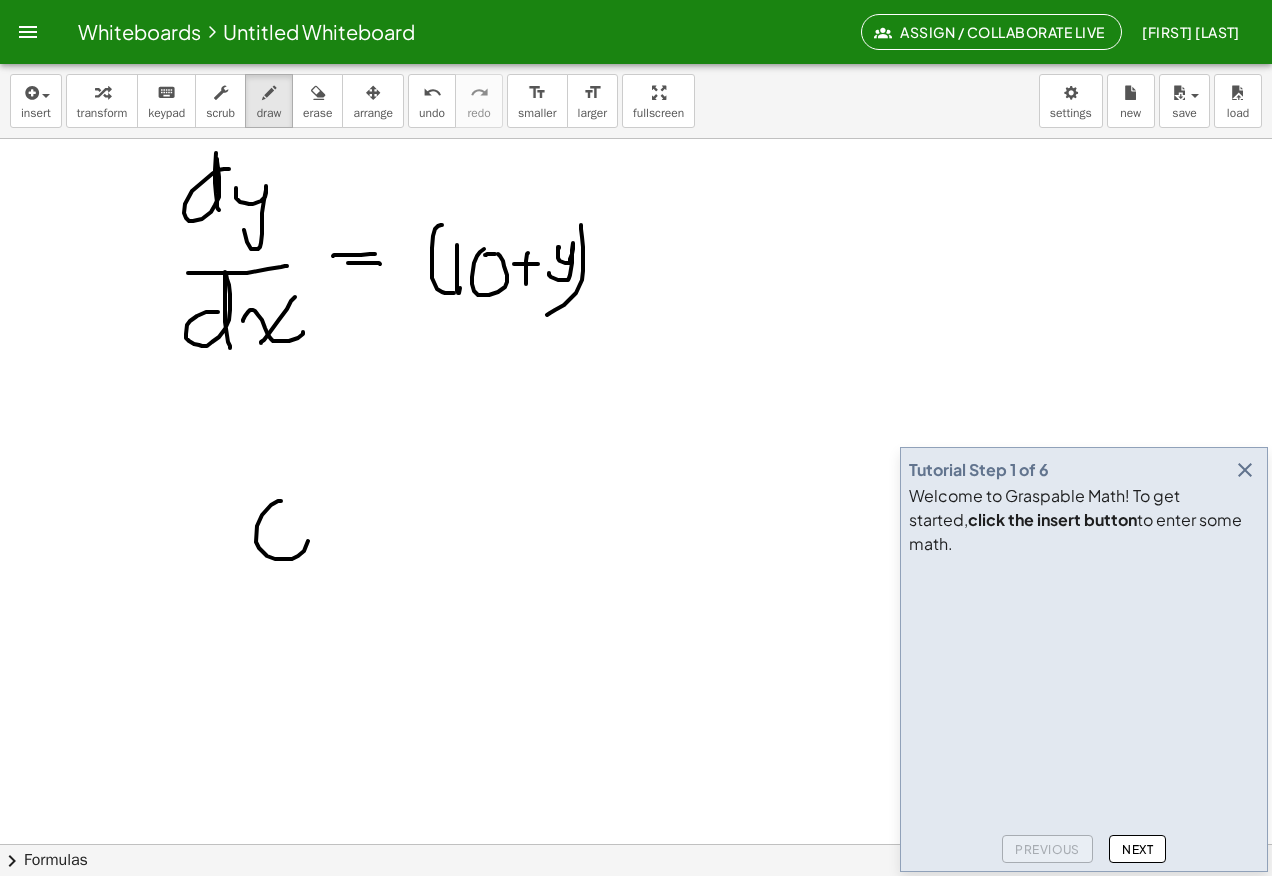 click at bounding box center (636, 108) 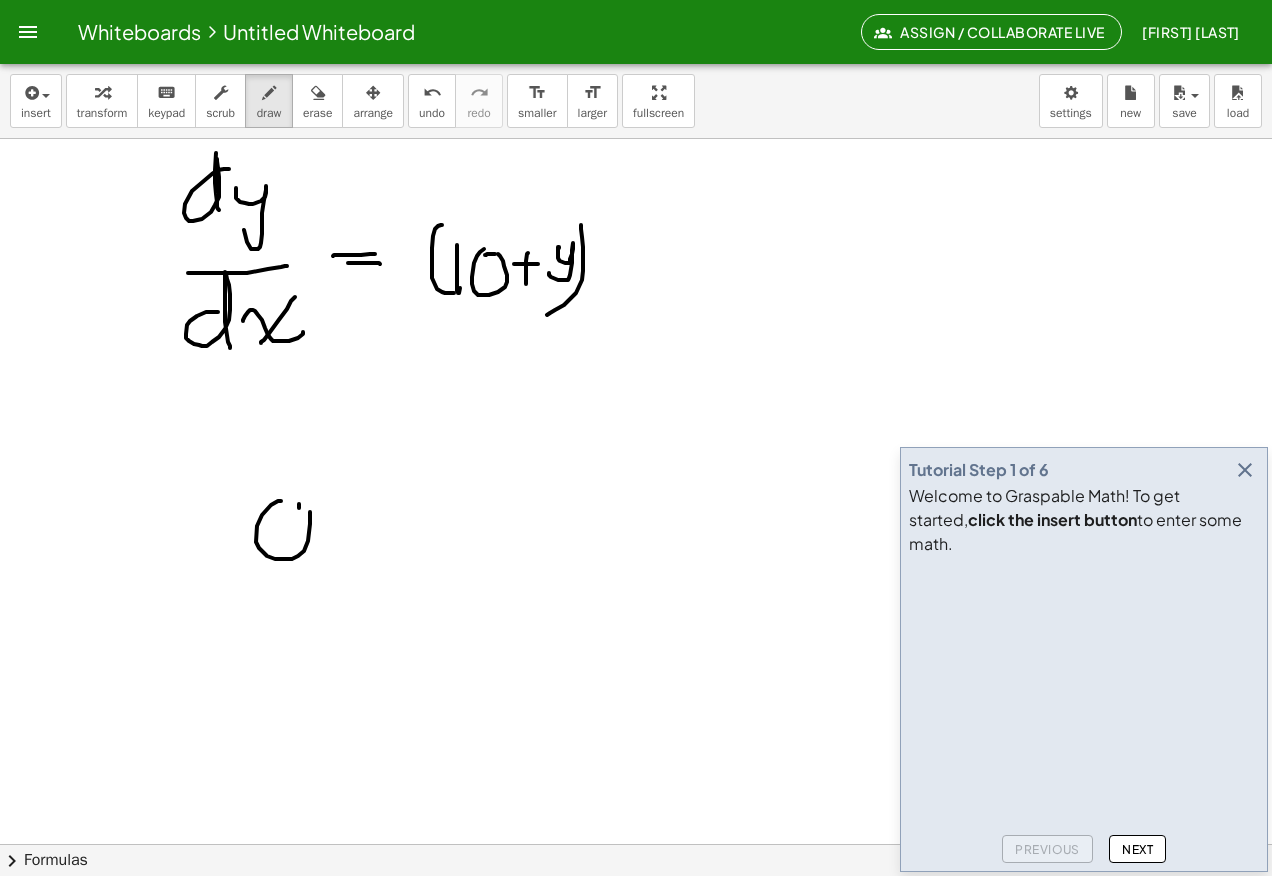 click at bounding box center (636, 108) 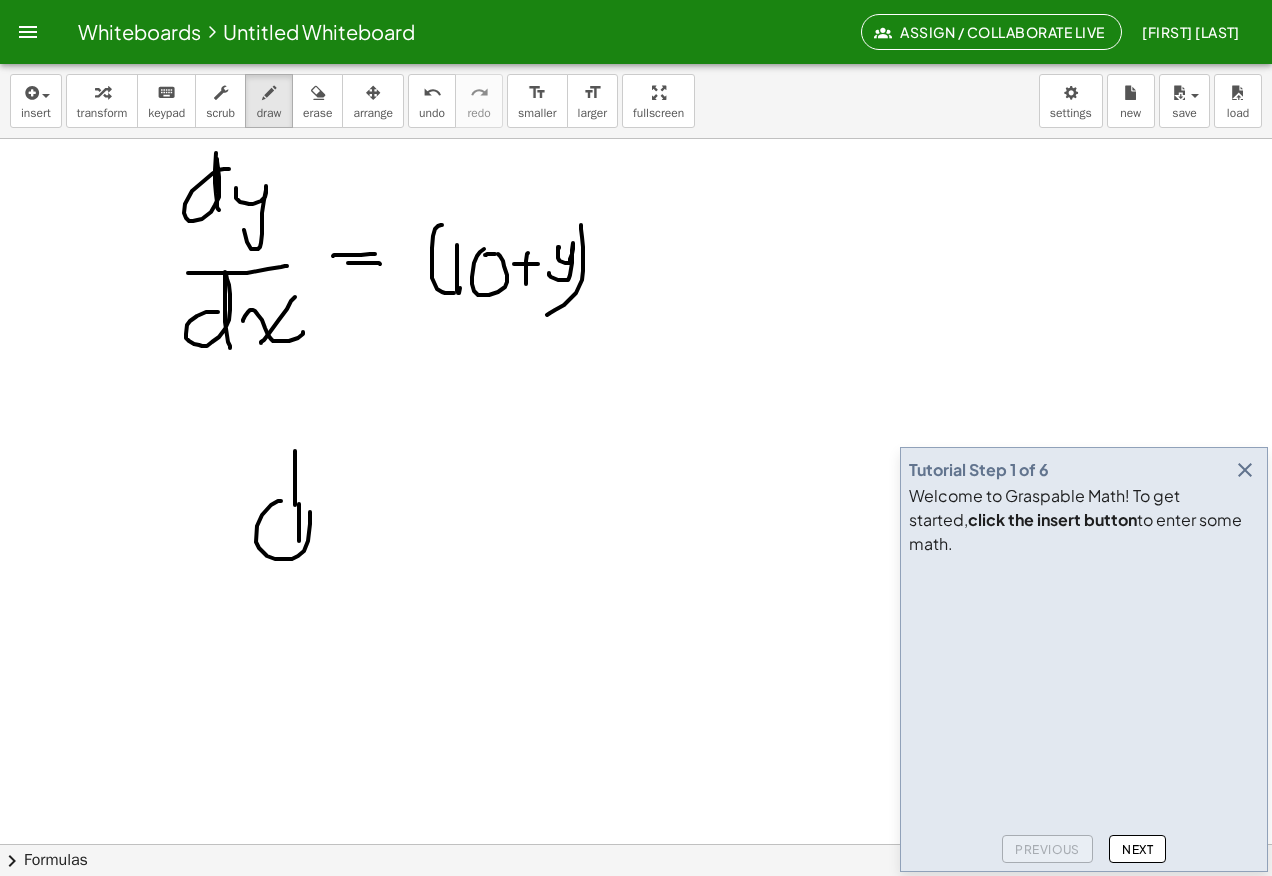 click at bounding box center [636, 108] 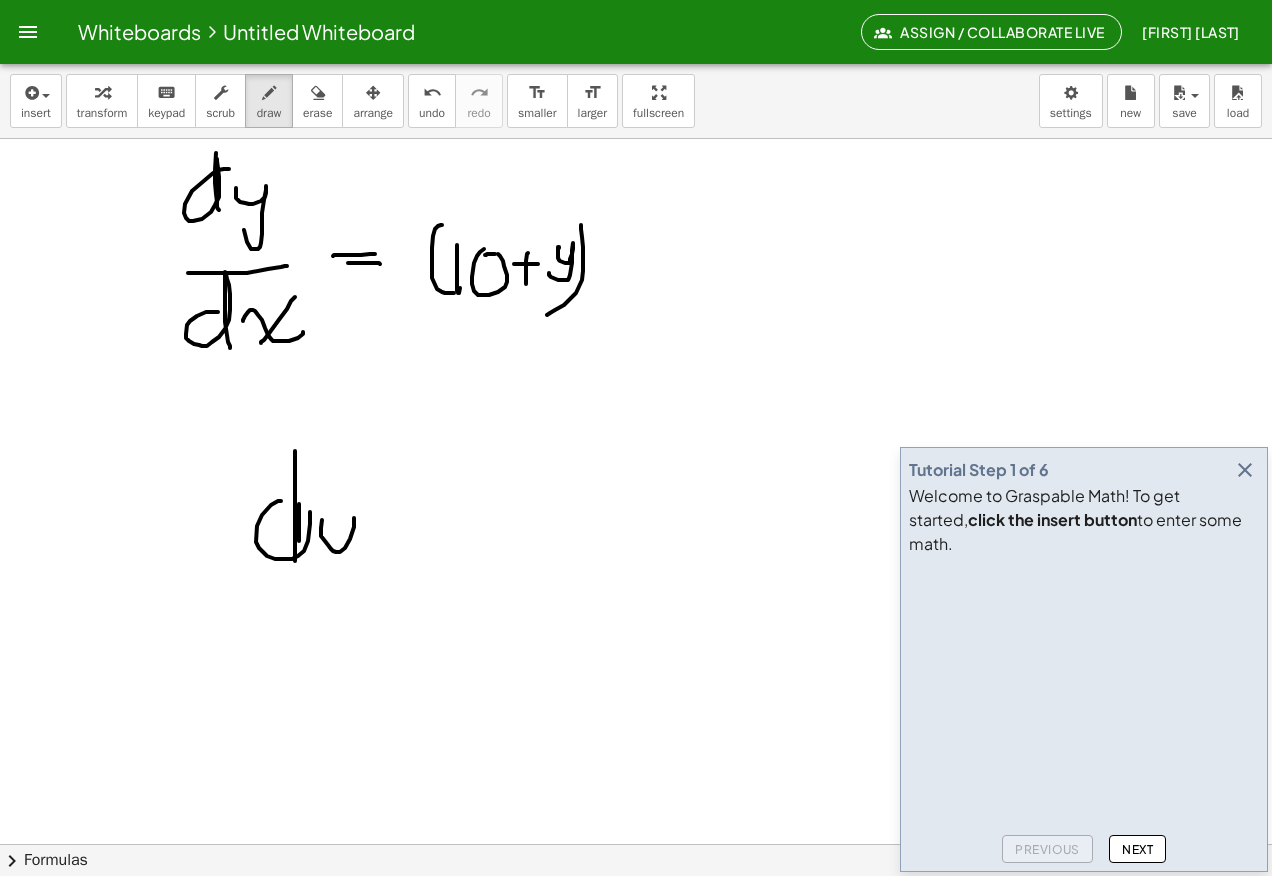 click at bounding box center [636, 108] 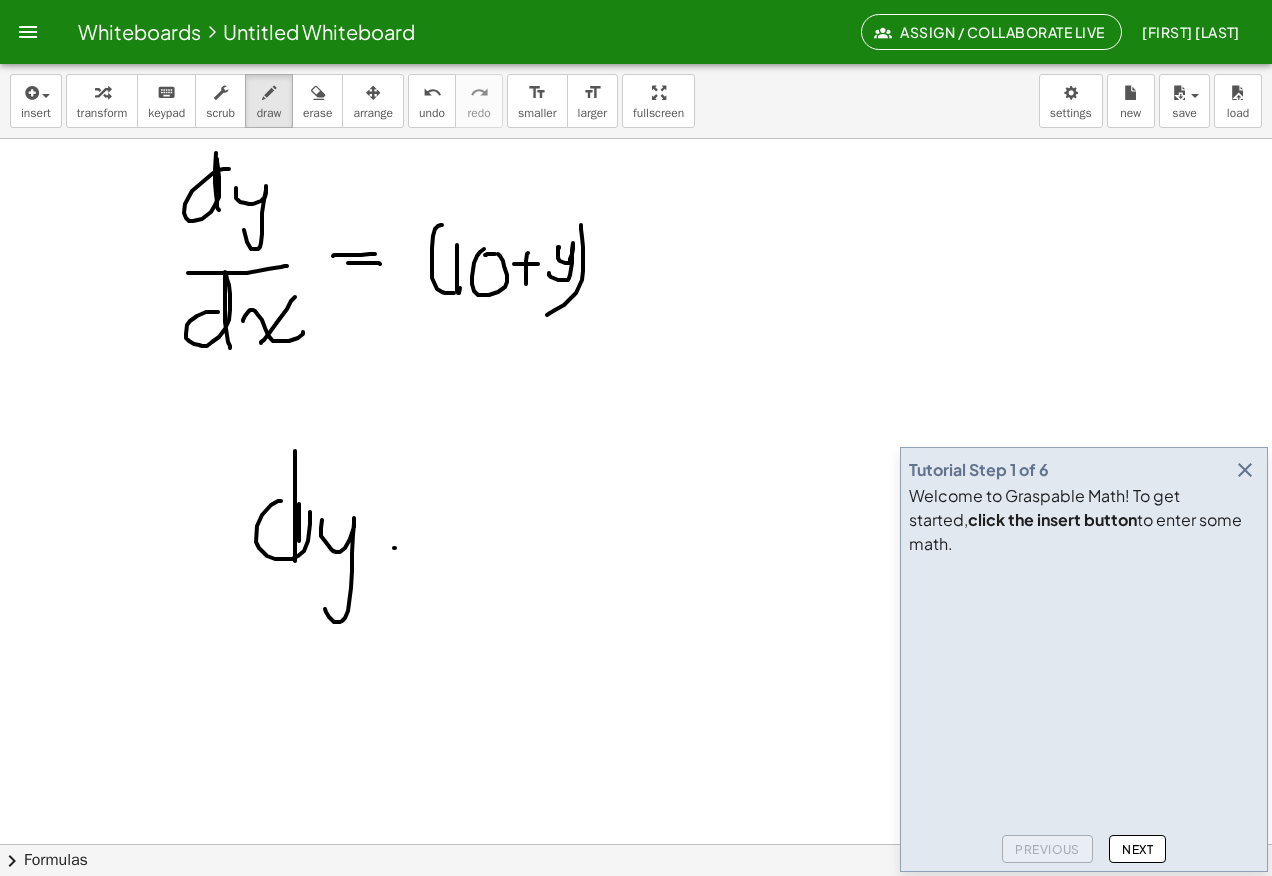 click at bounding box center [636, 108] 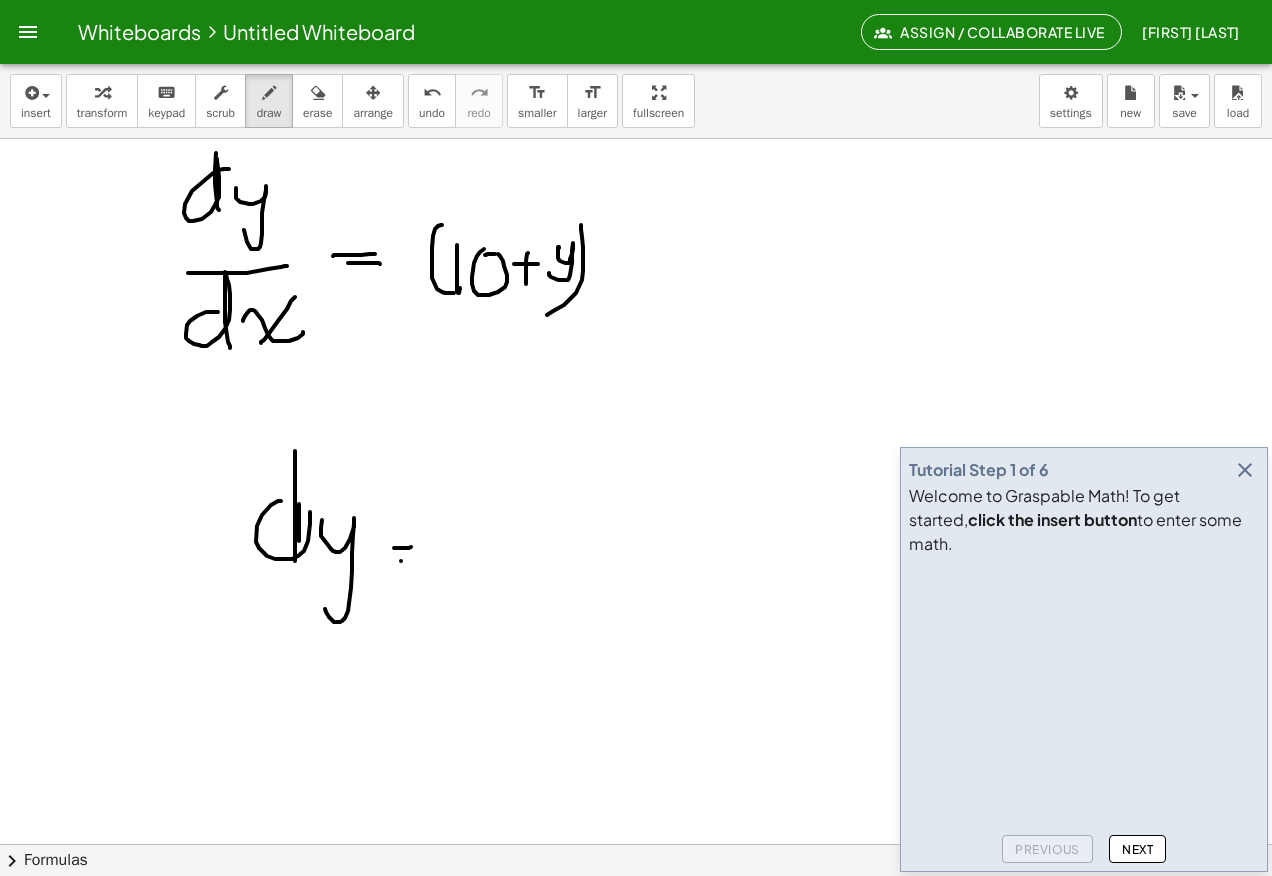 click at bounding box center [636, 108] 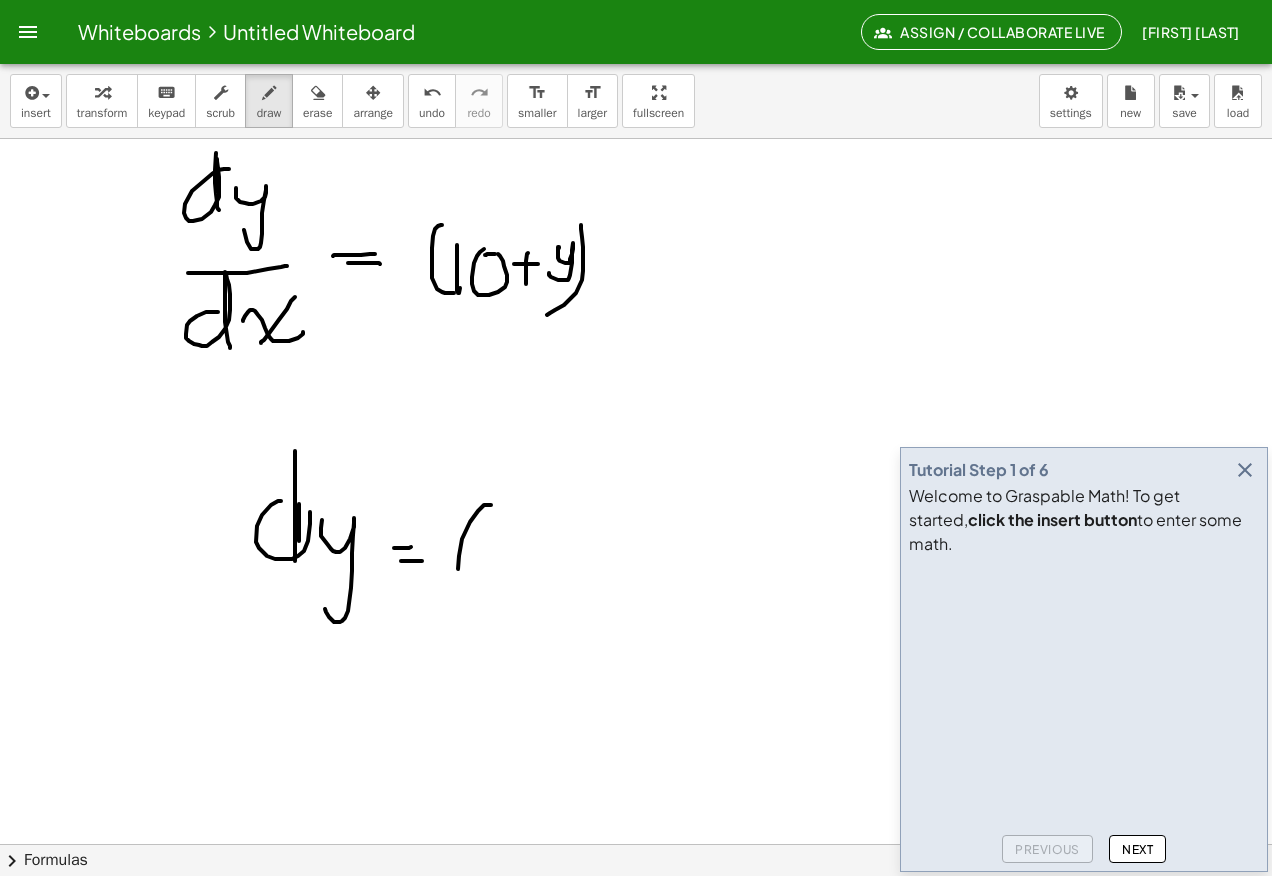 click at bounding box center [636, 108] 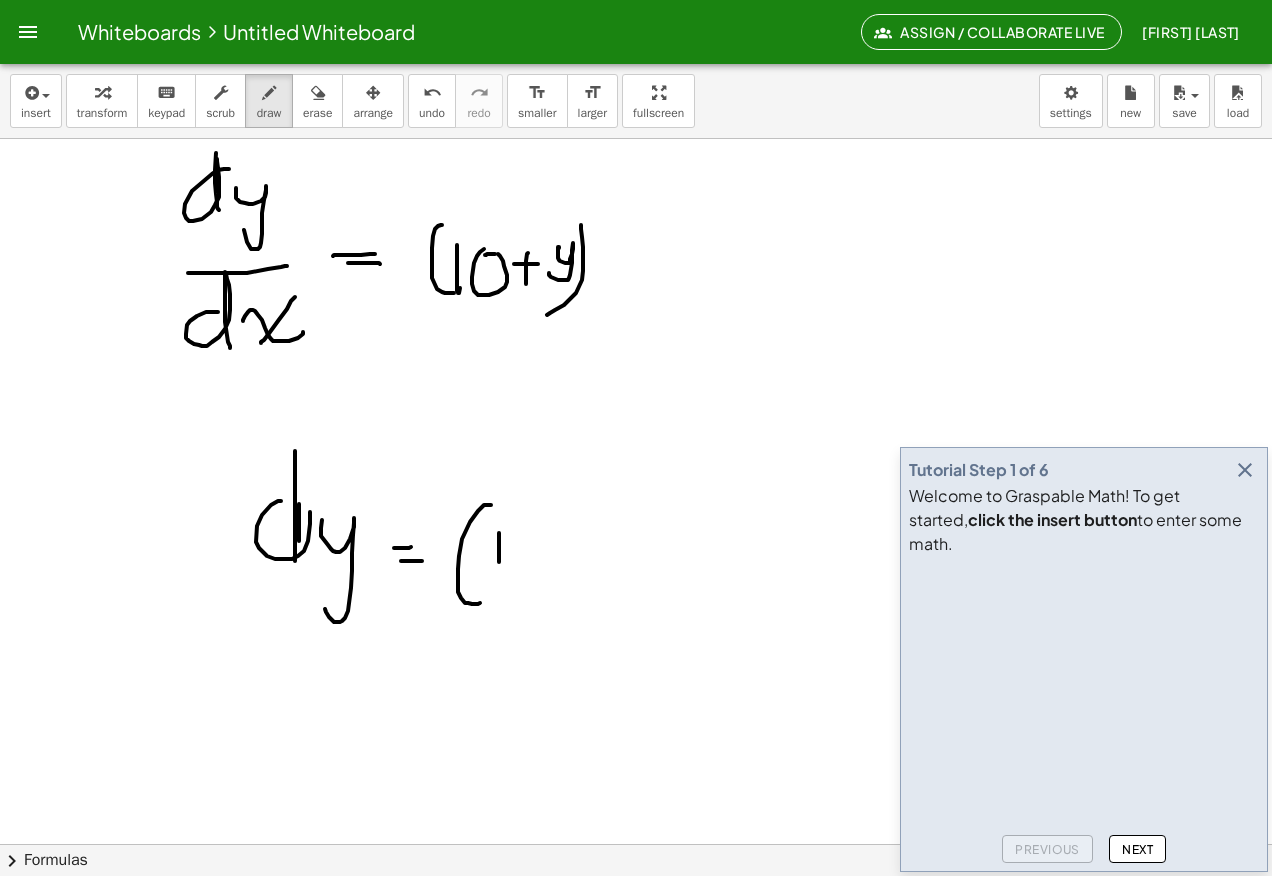 click at bounding box center (636, 108) 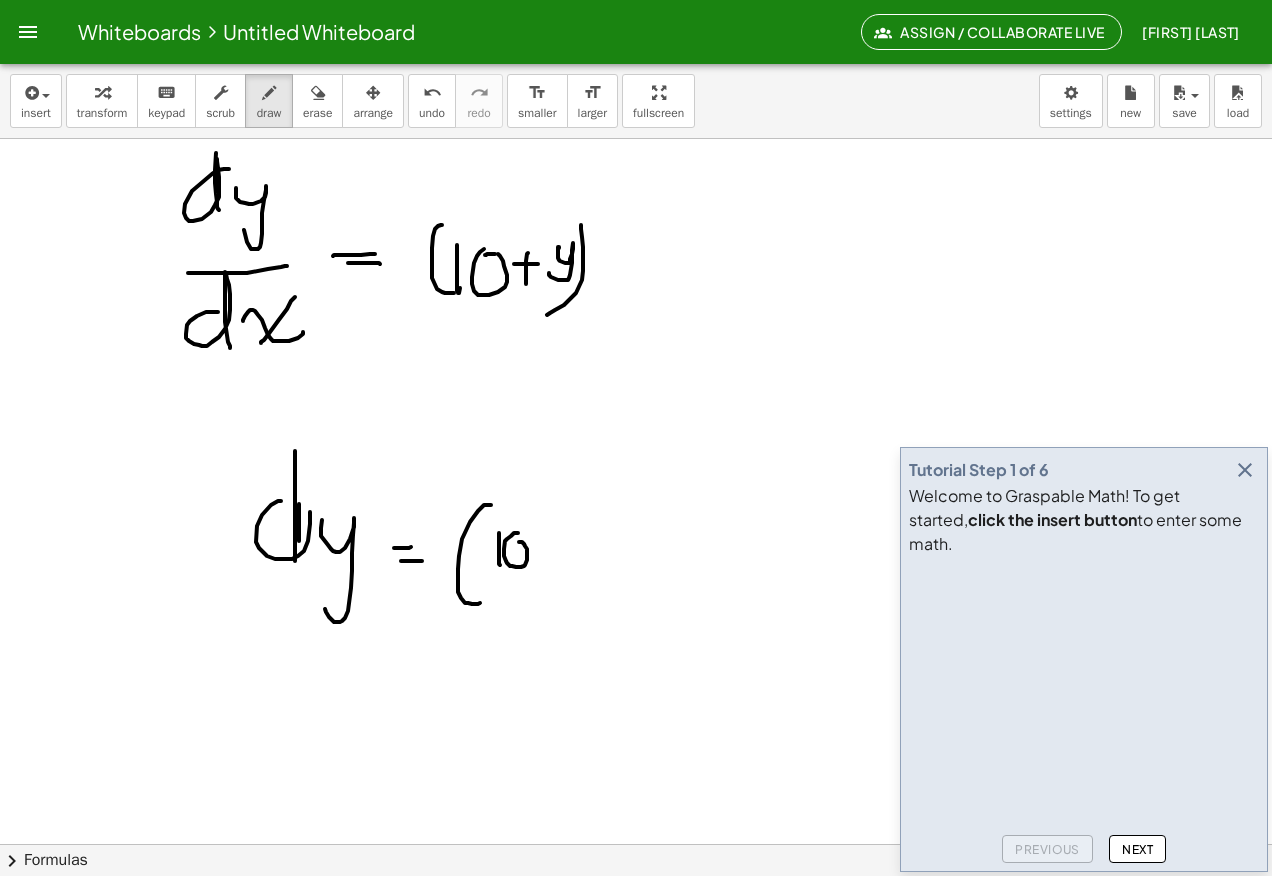 click at bounding box center (636, 108) 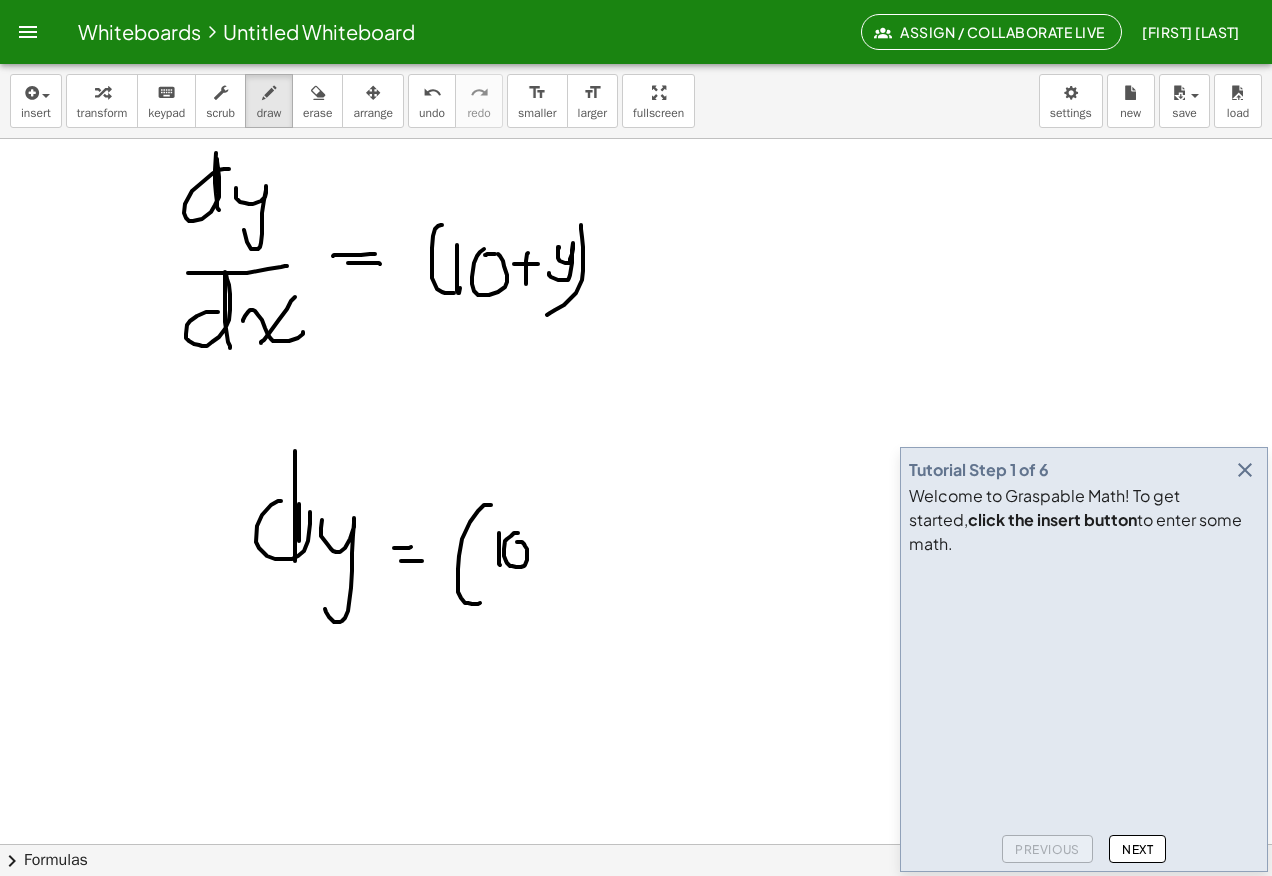 click at bounding box center [636, 108] 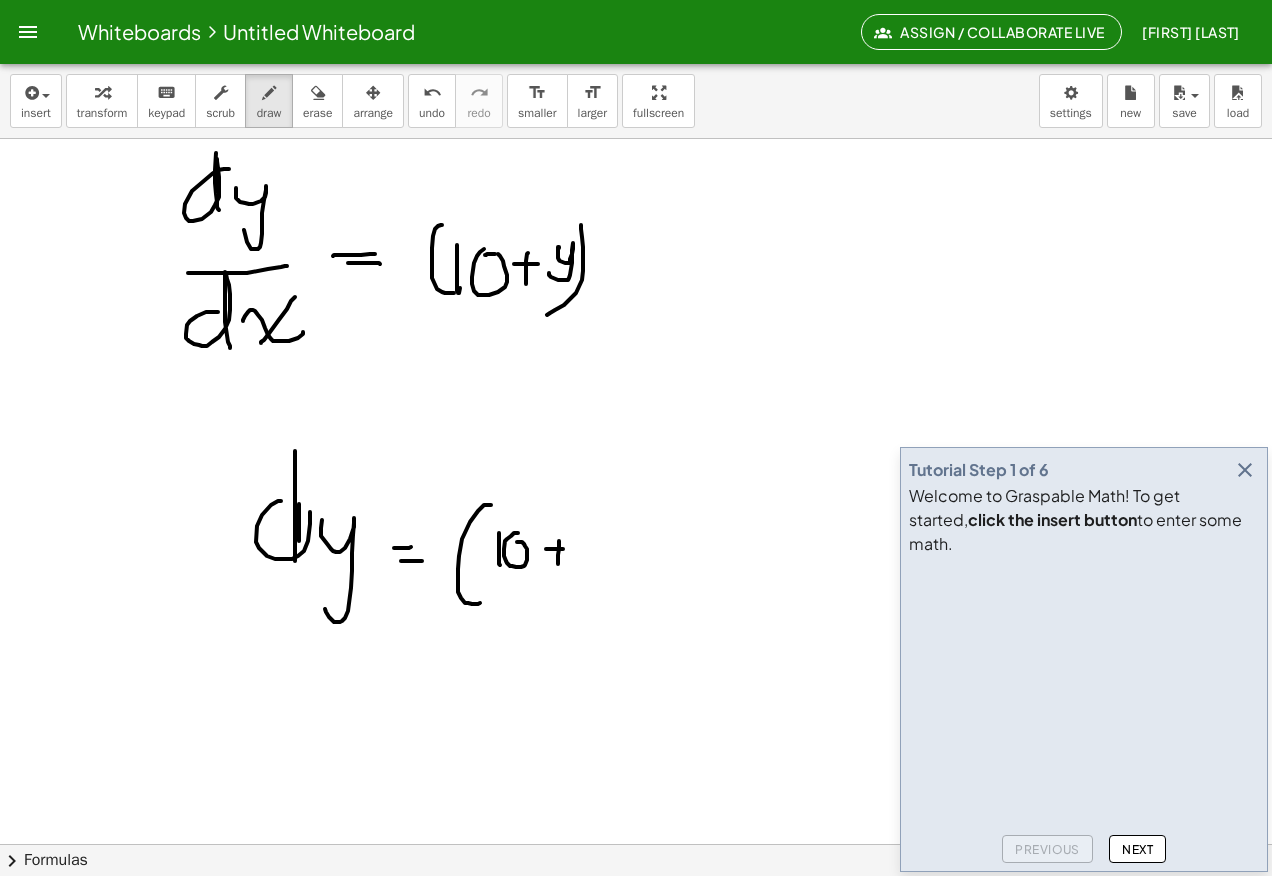 click at bounding box center (636, 108) 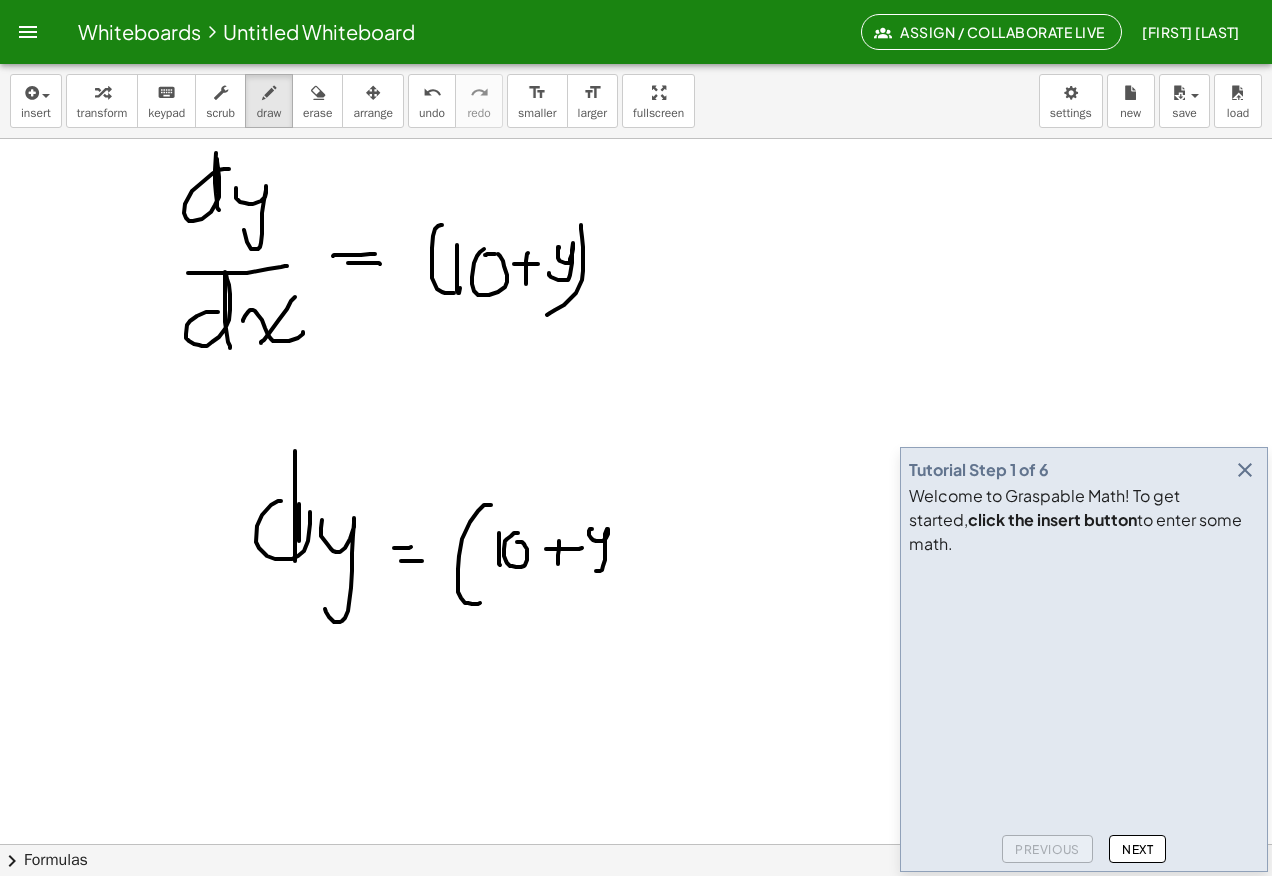 click at bounding box center (636, 108) 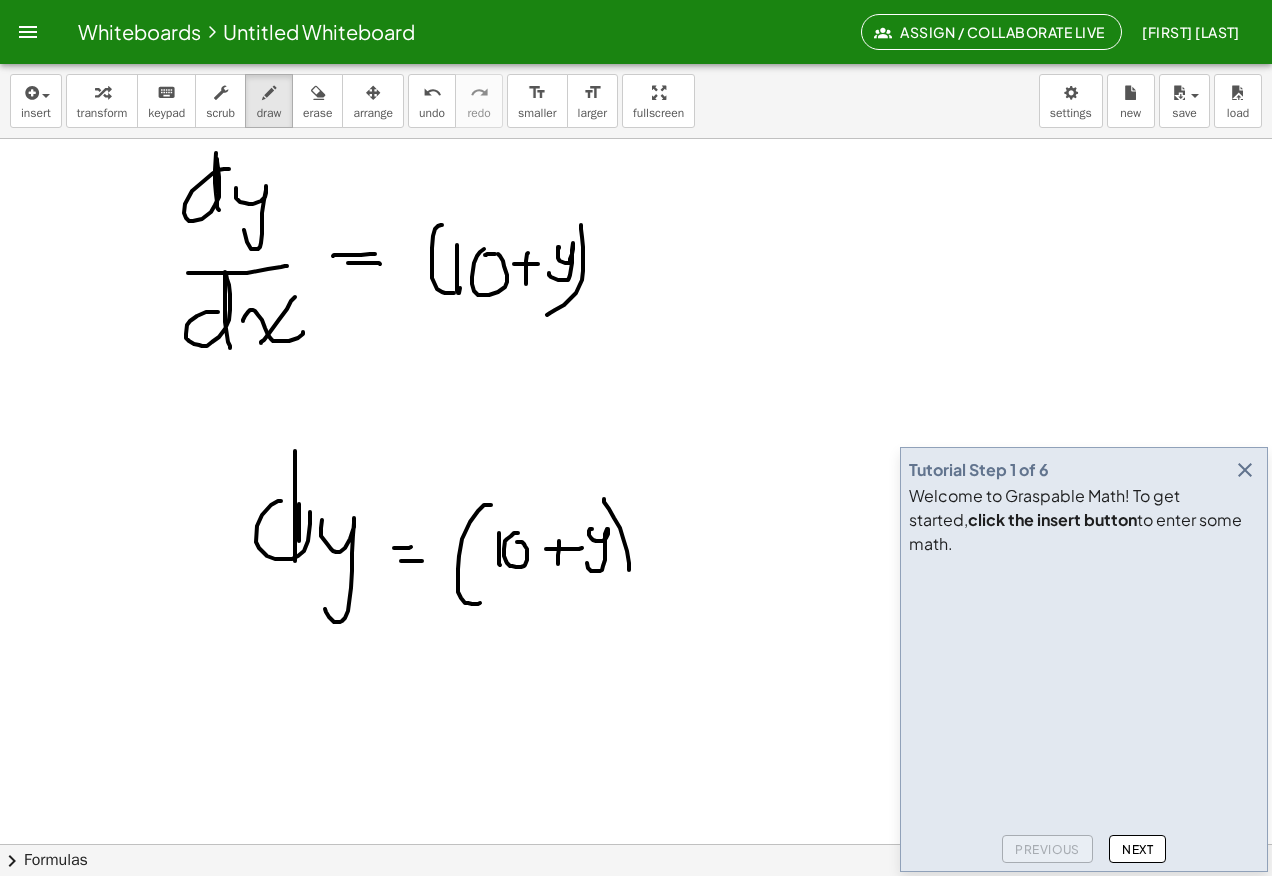 click at bounding box center (636, 108) 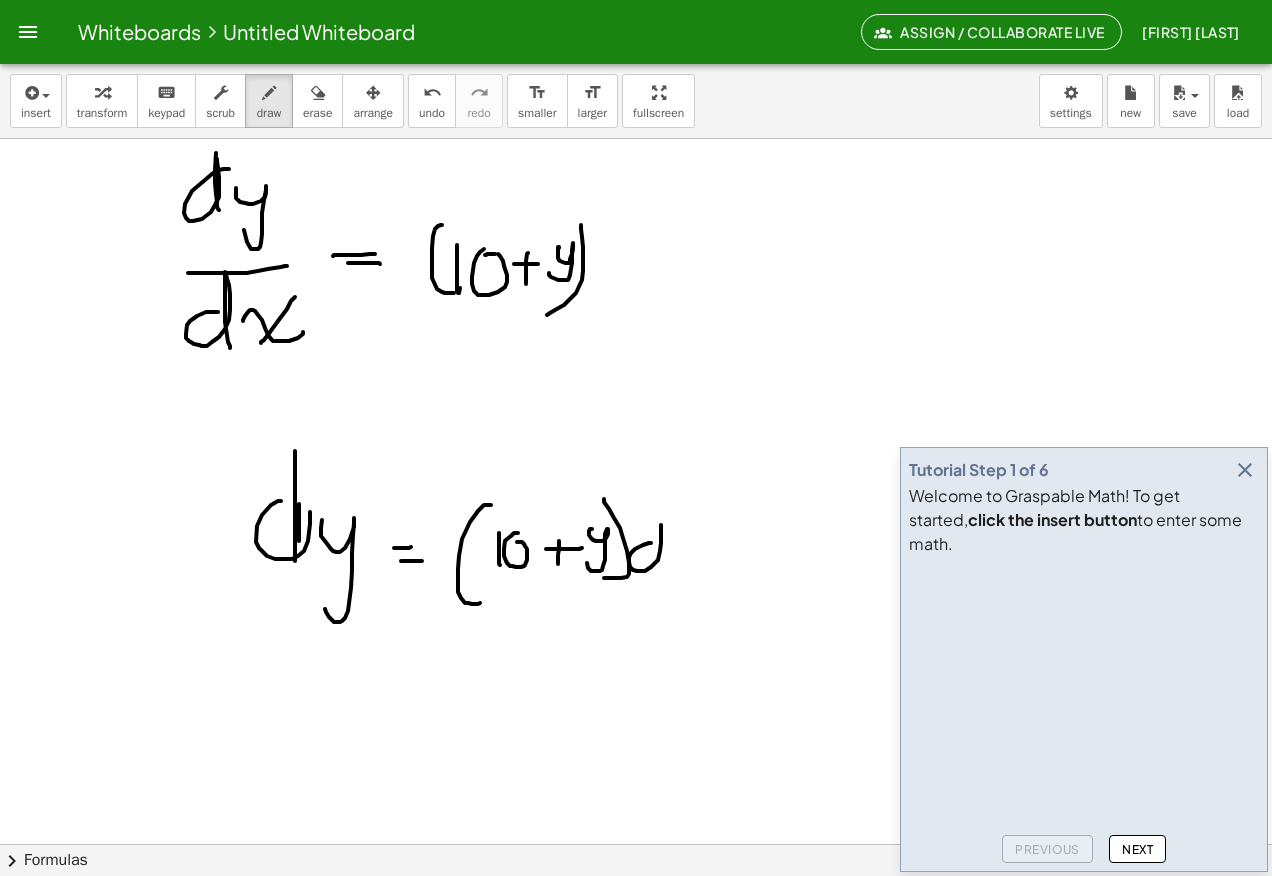 click at bounding box center (636, 108) 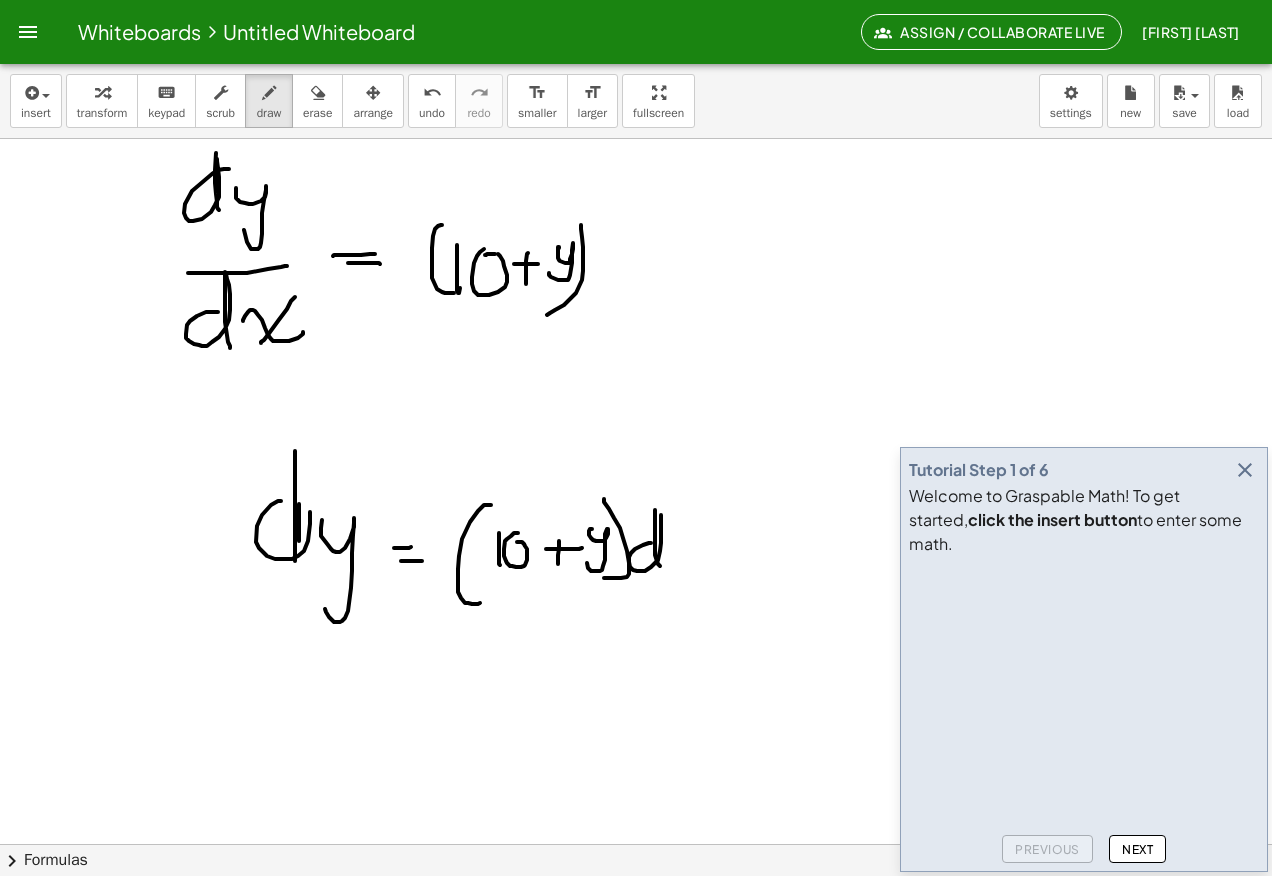 click at bounding box center (636, 108) 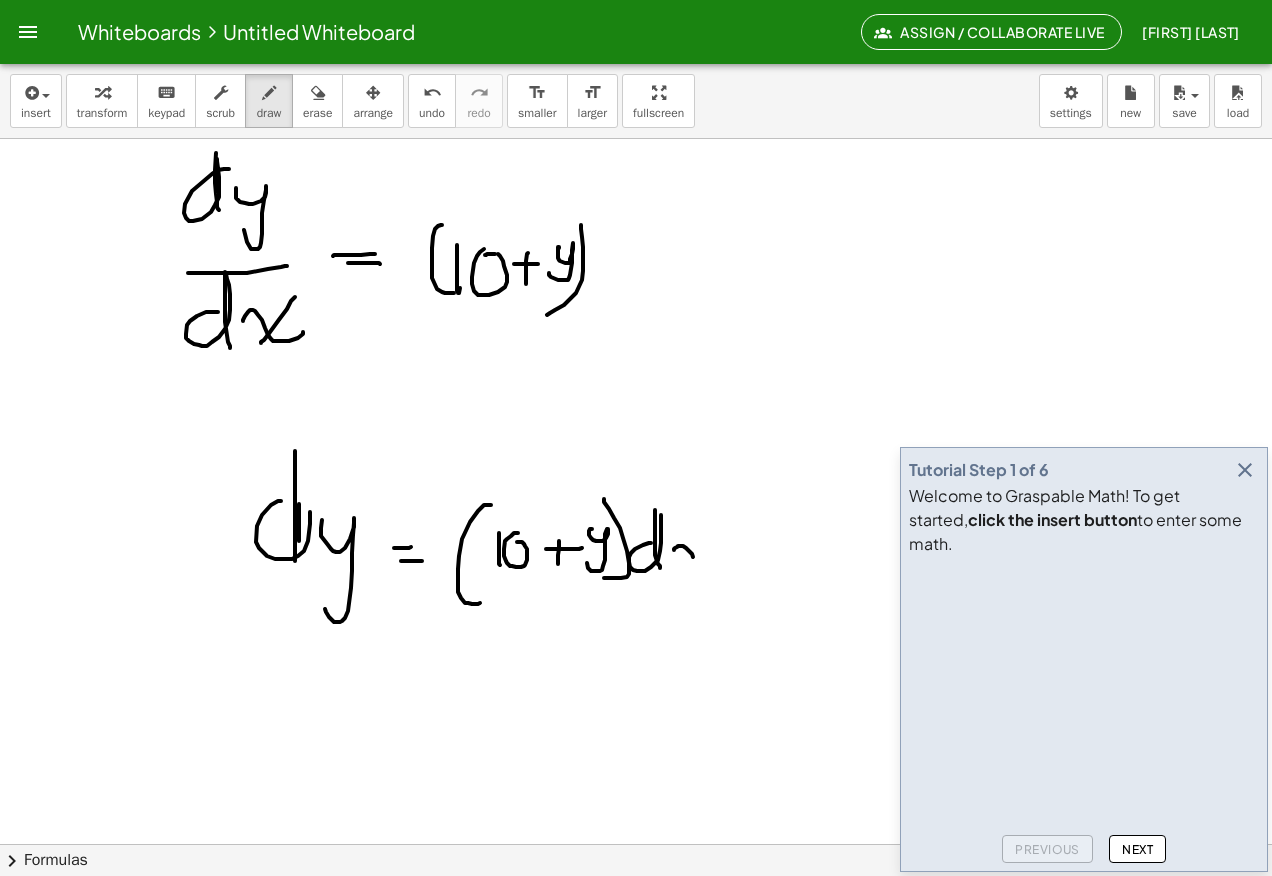 click at bounding box center (636, 108) 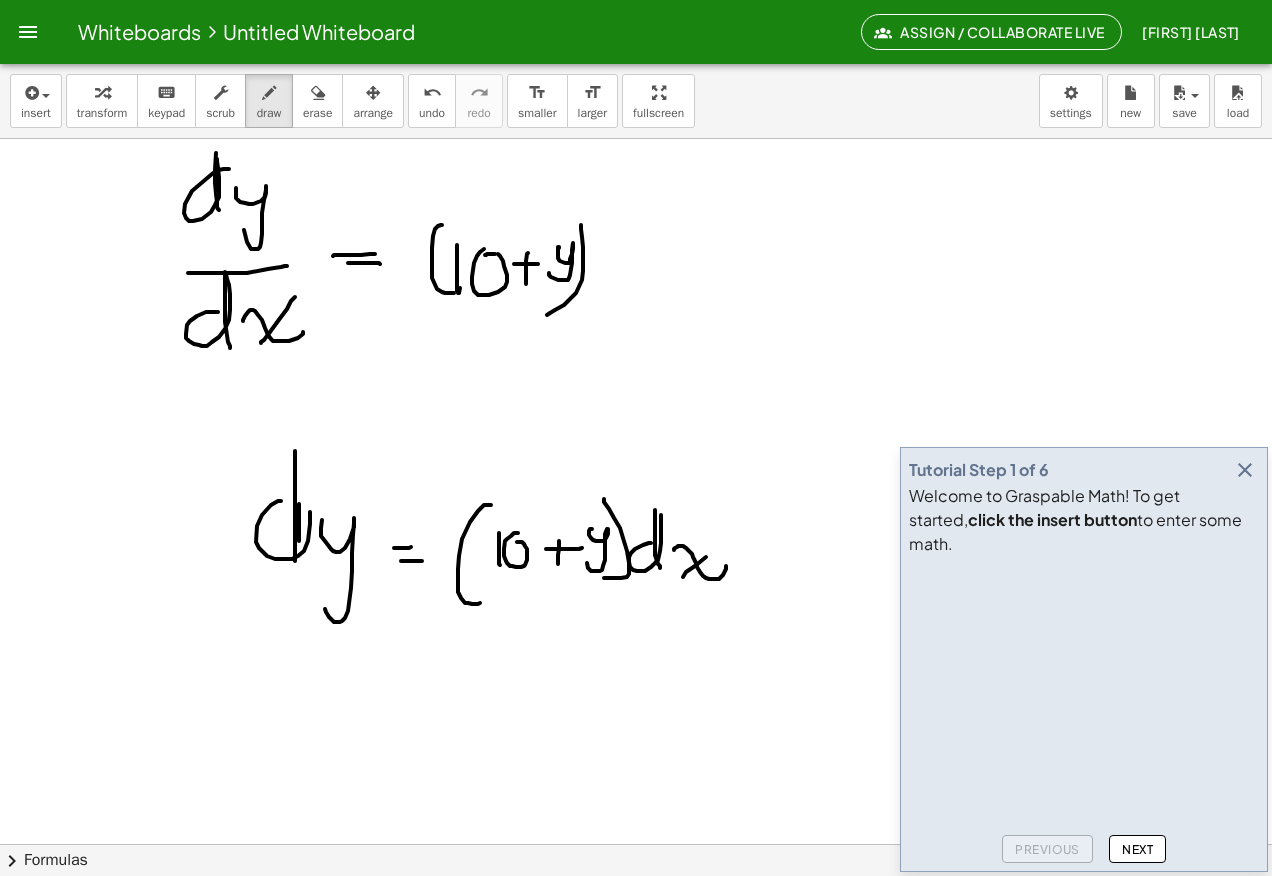 click at bounding box center [636, 108] 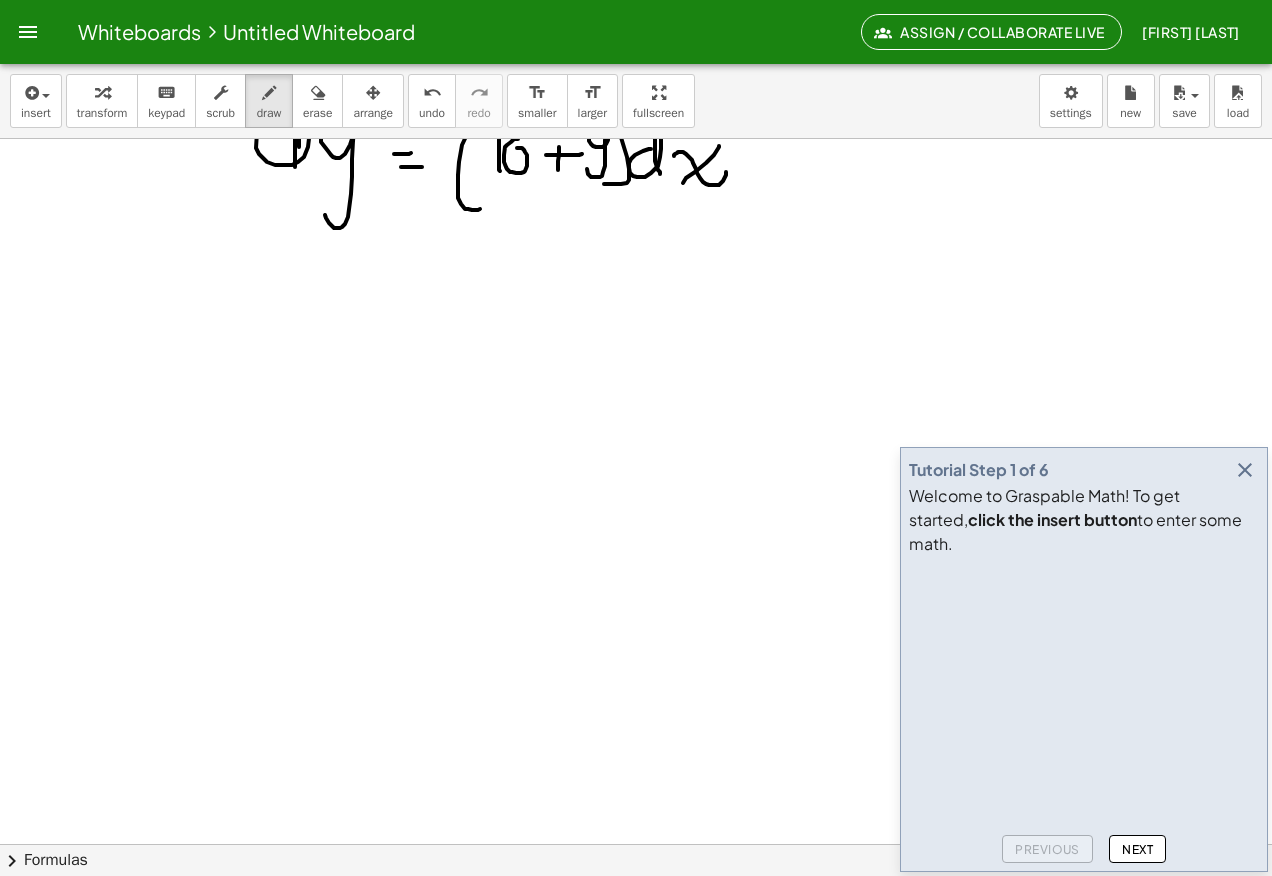 scroll, scrollTop: 1233, scrollLeft: 0, axis: vertical 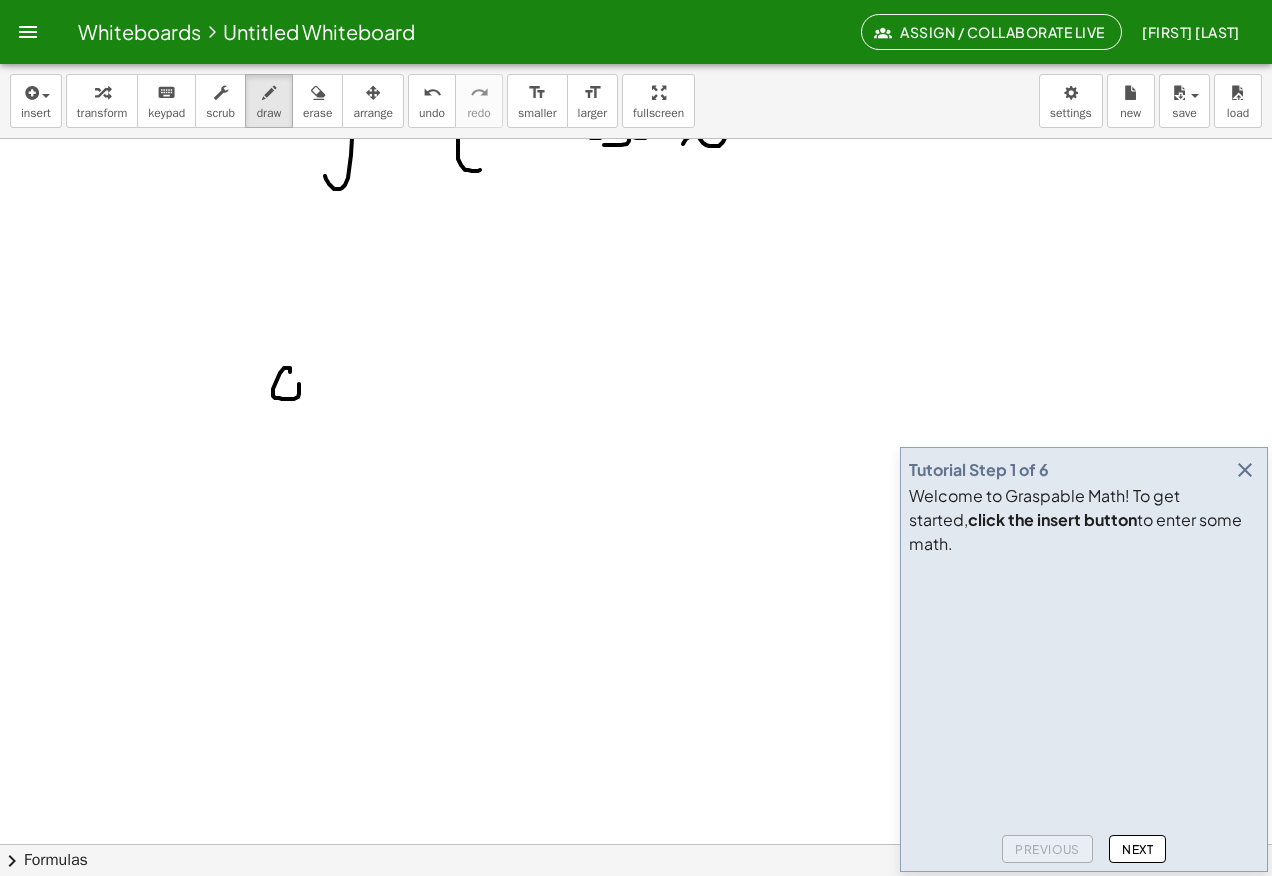click at bounding box center [636, -37] 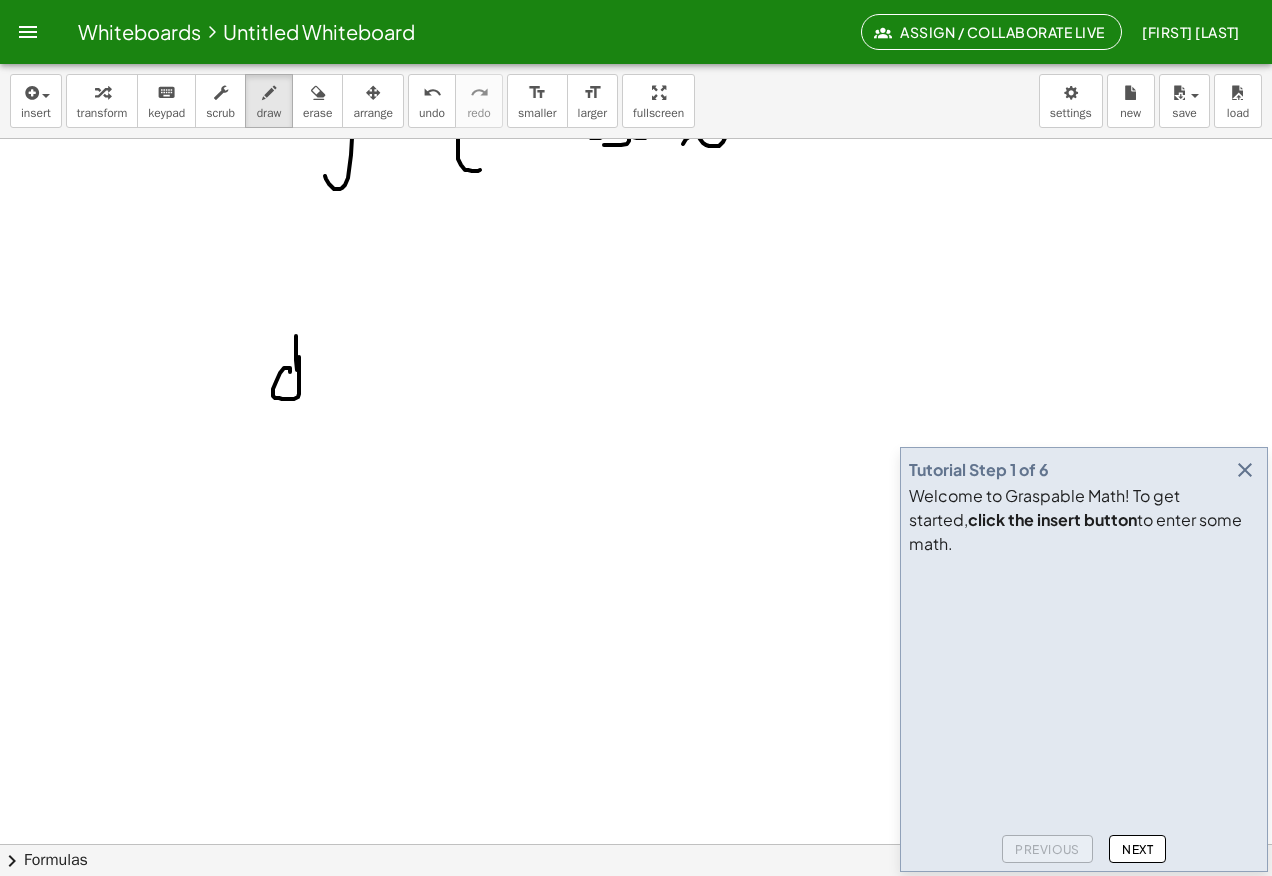 click at bounding box center (636, -37) 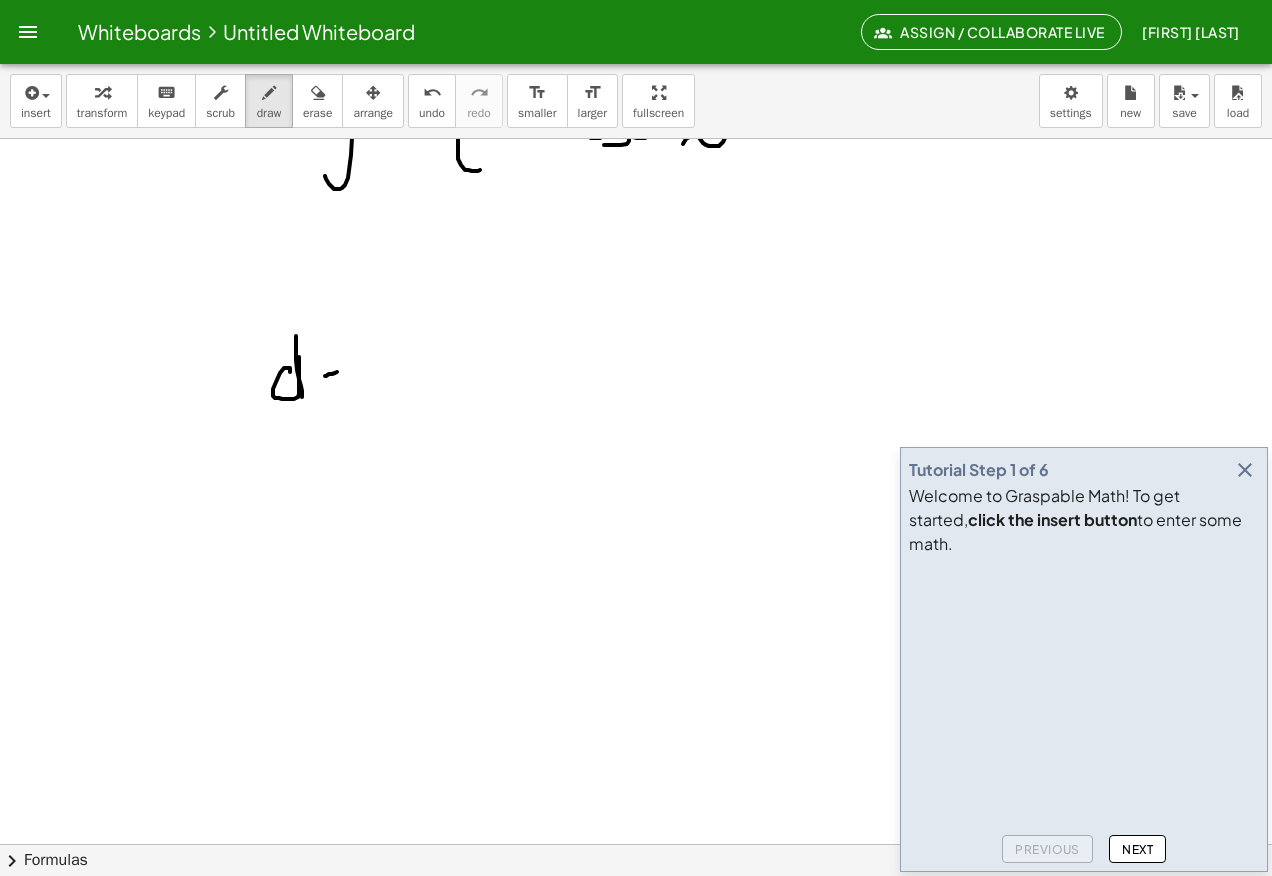 click at bounding box center (636, -37) 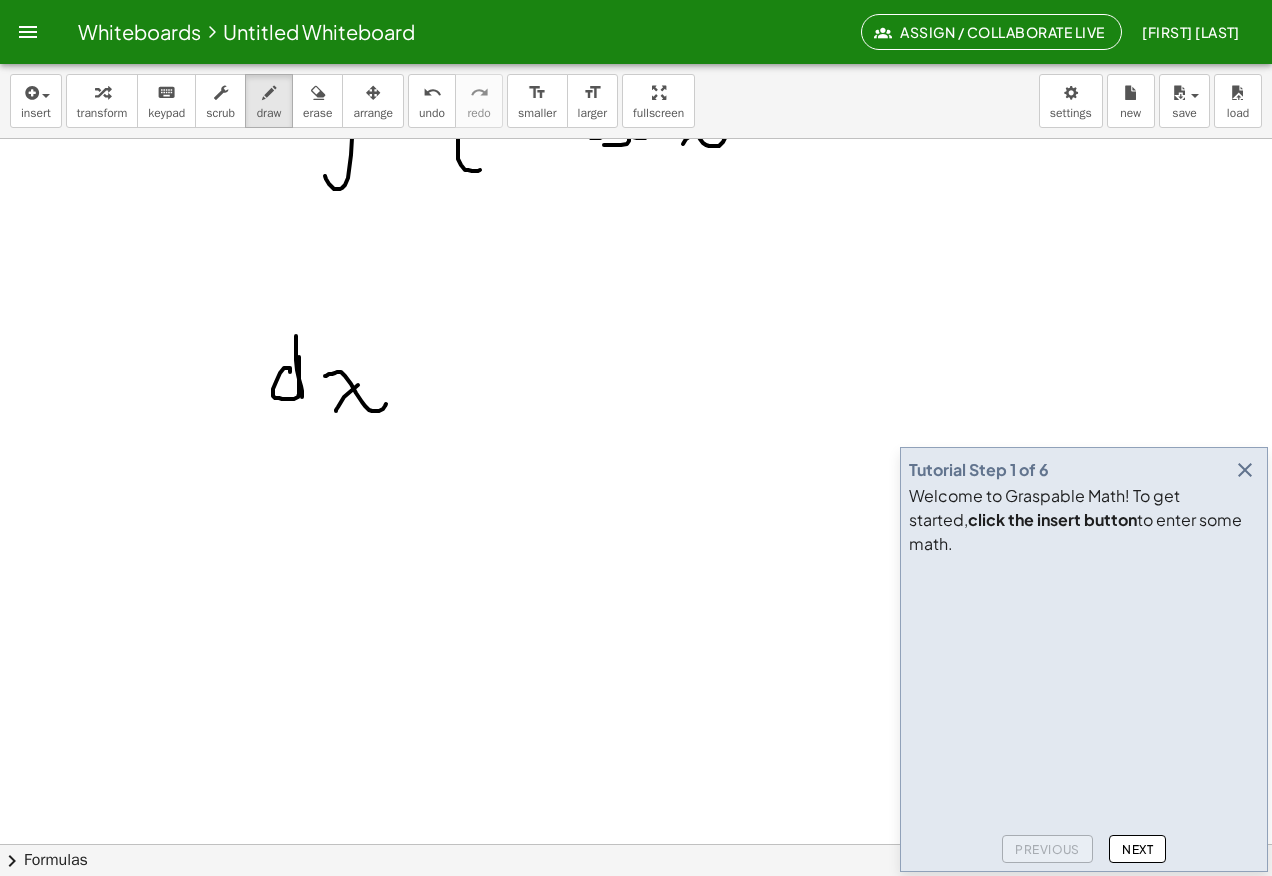 click at bounding box center (636, -37) 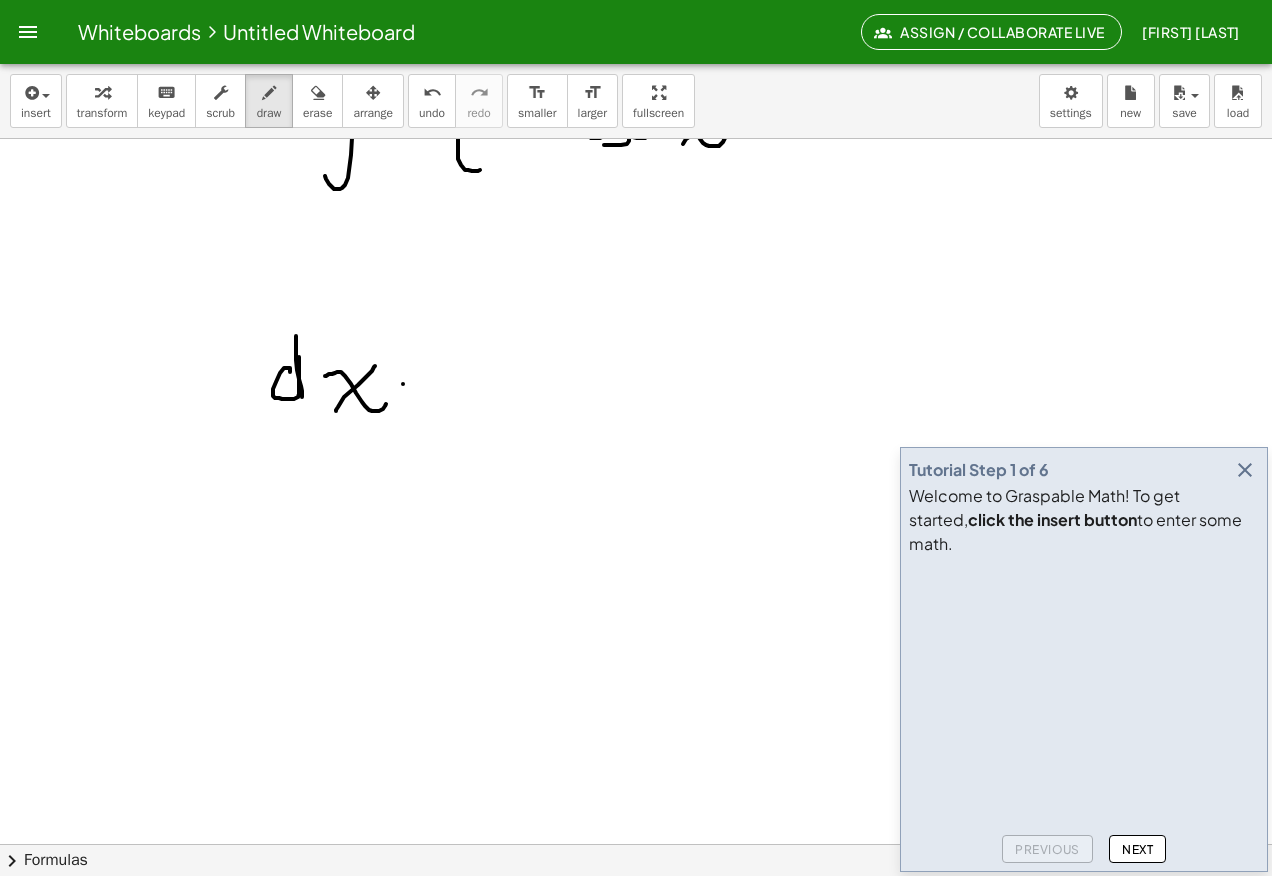 click at bounding box center [636, -37] 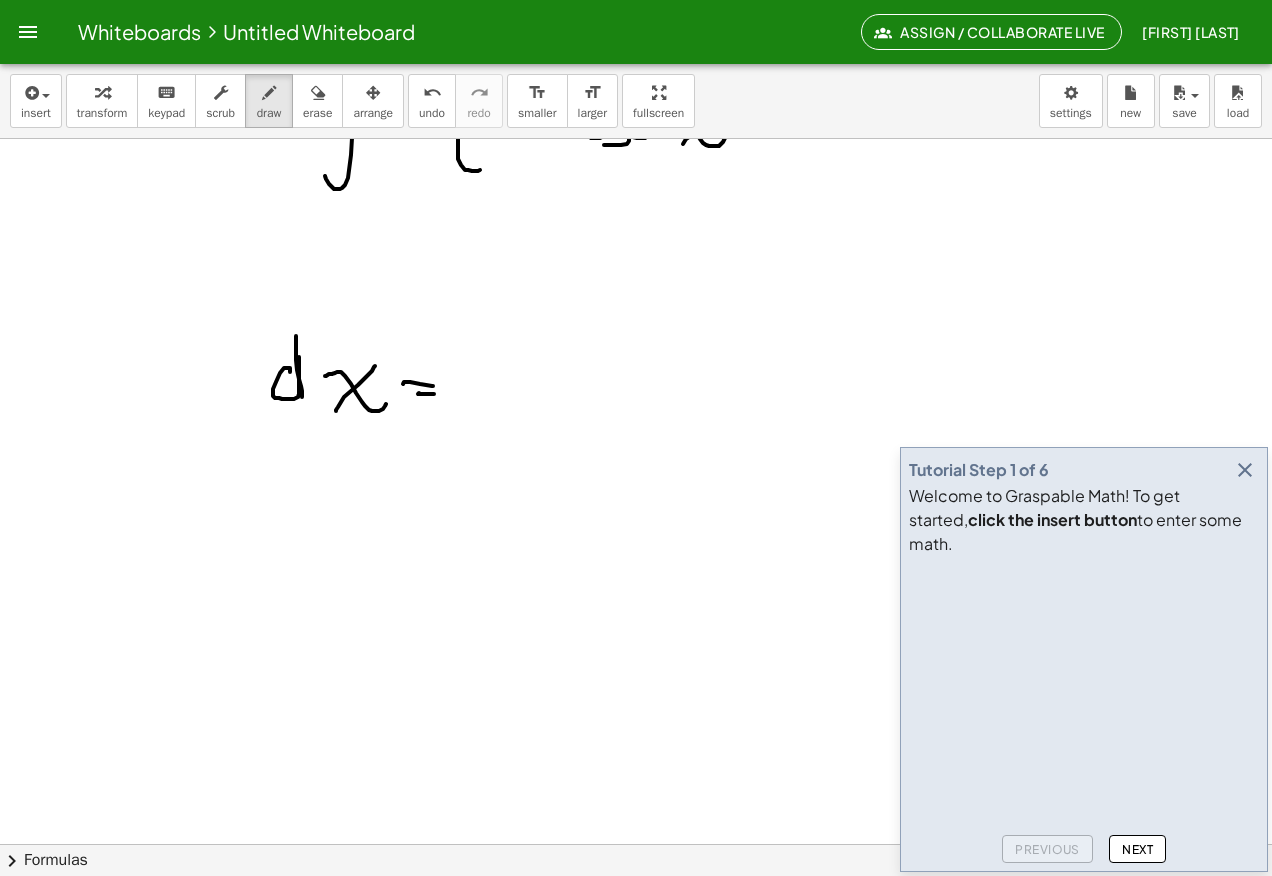click at bounding box center [636, -37] 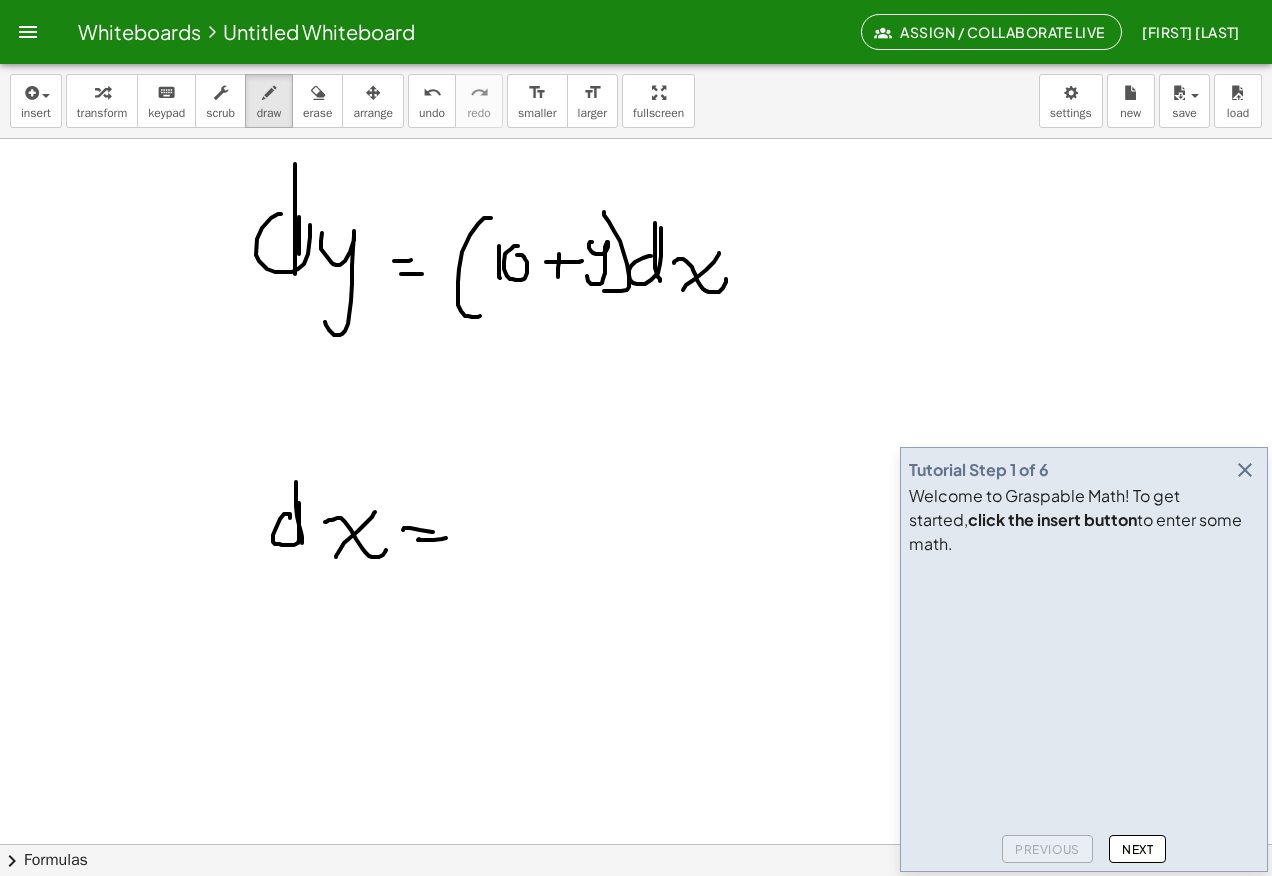 scroll, scrollTop: 1033, scrollLeft: 0, axis: vertical 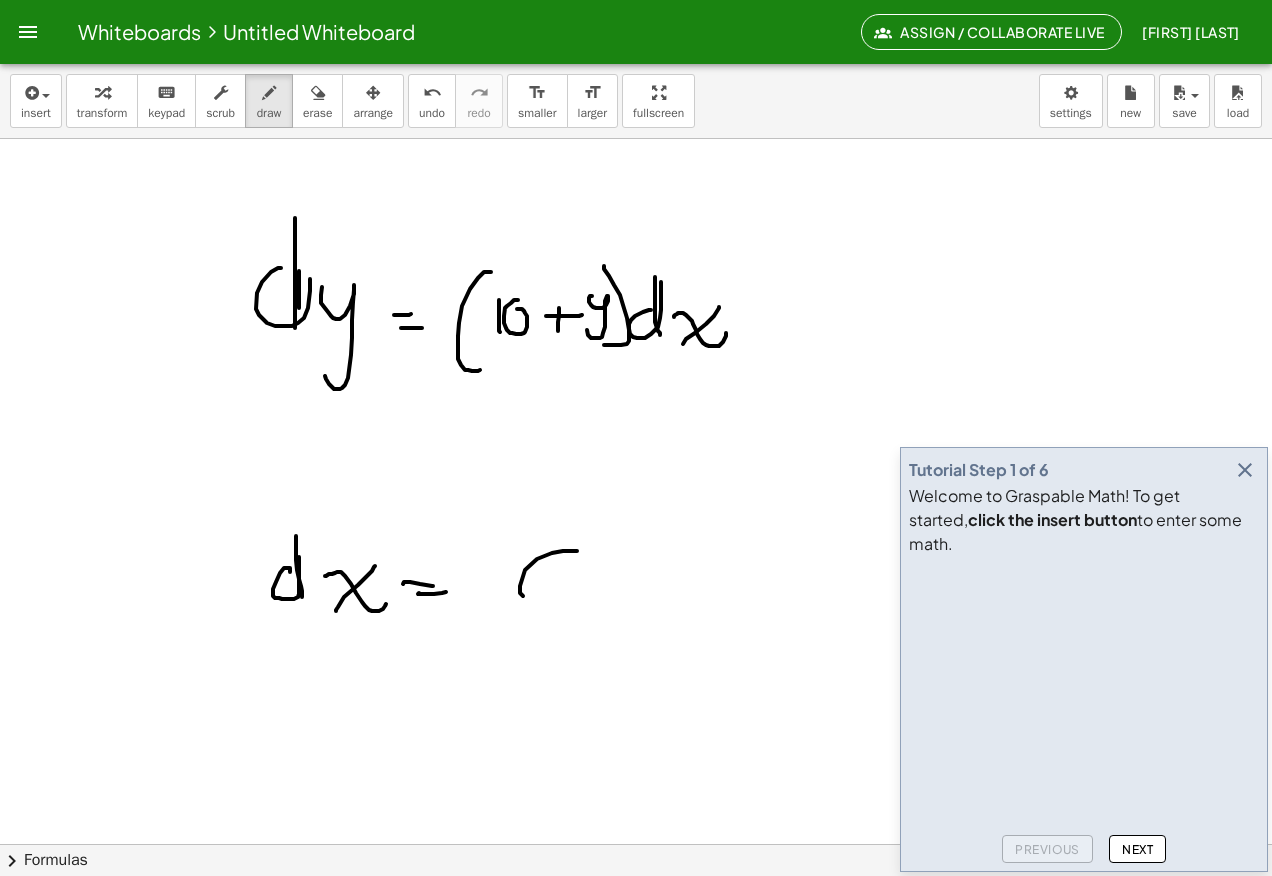 click at bounding box center [636, 163] 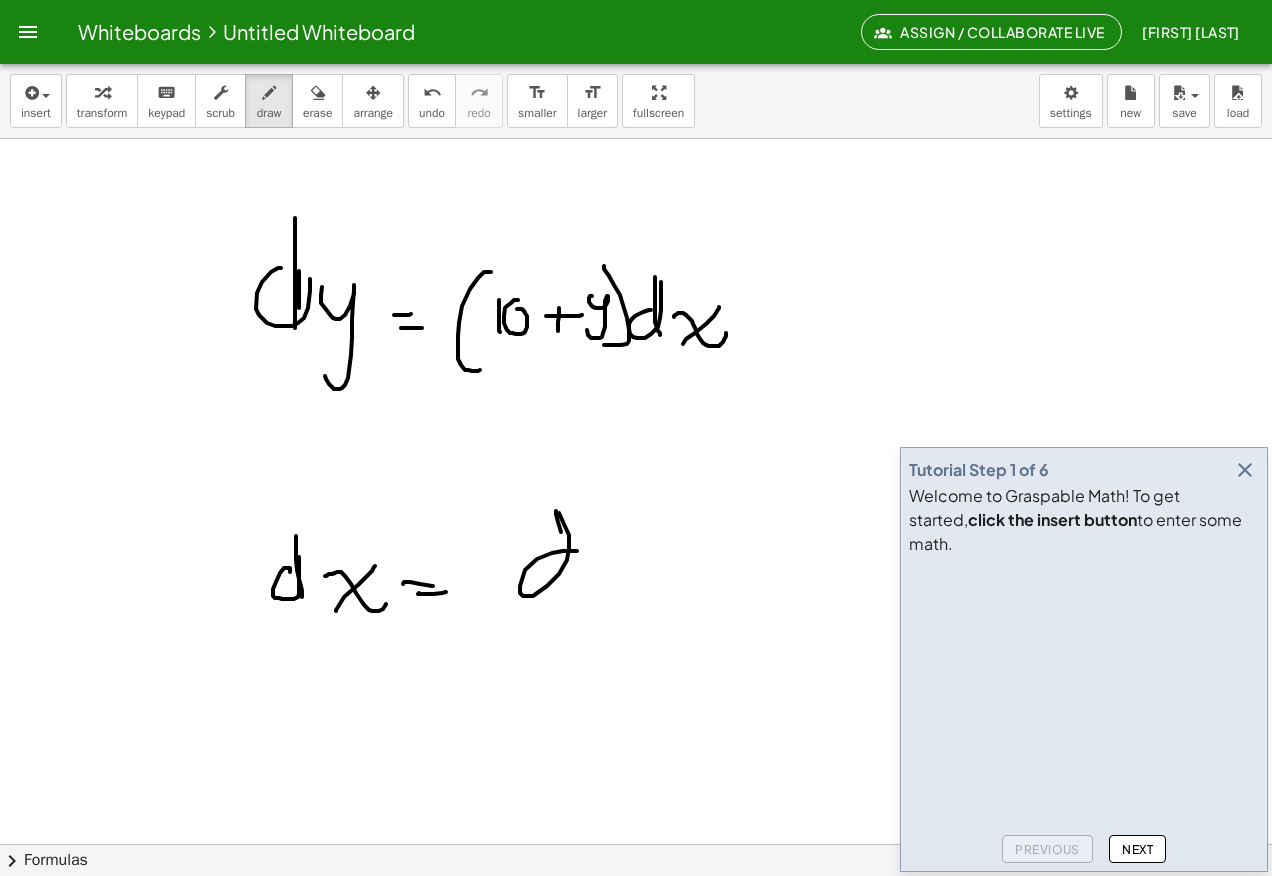 click at bounding box center [636, 163] 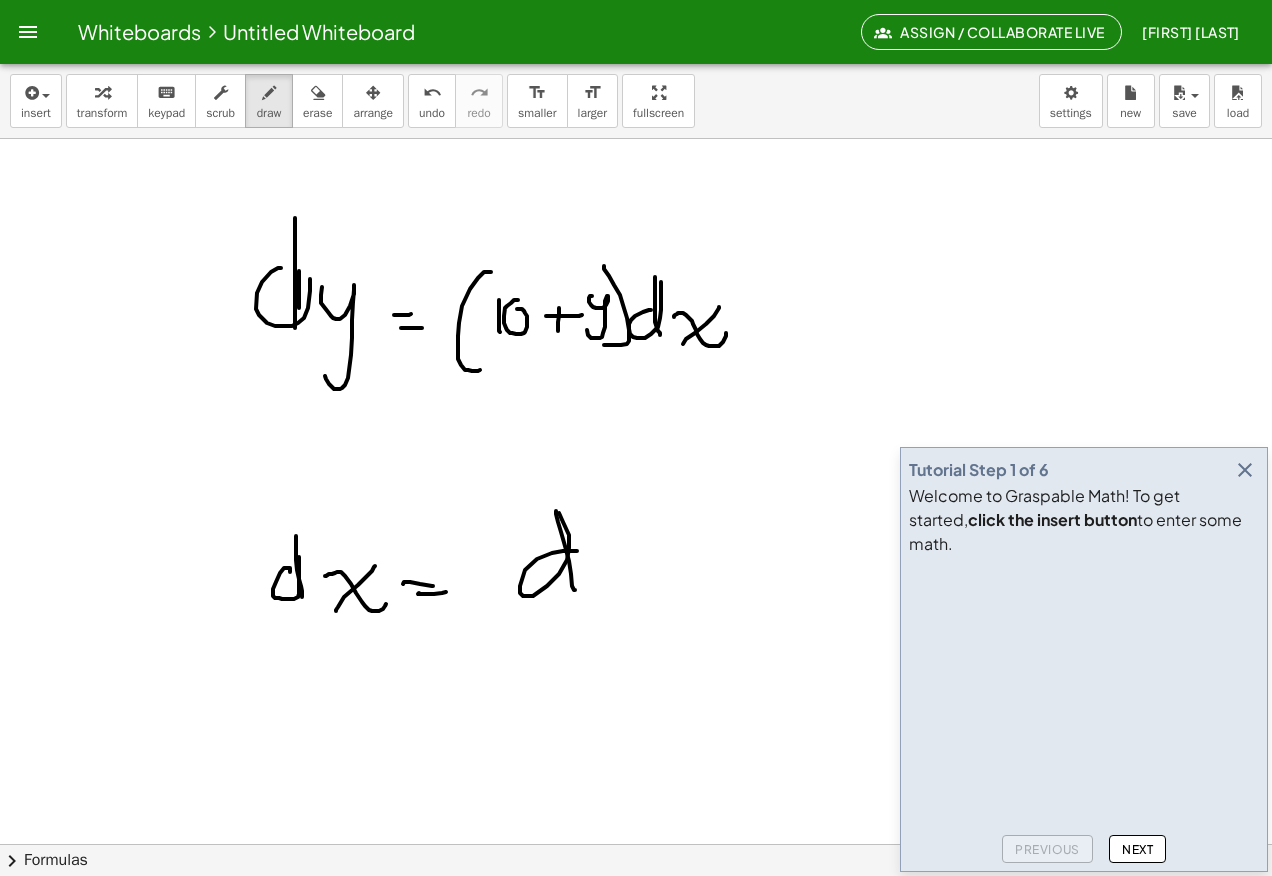 click at bounding box center (636, 163) 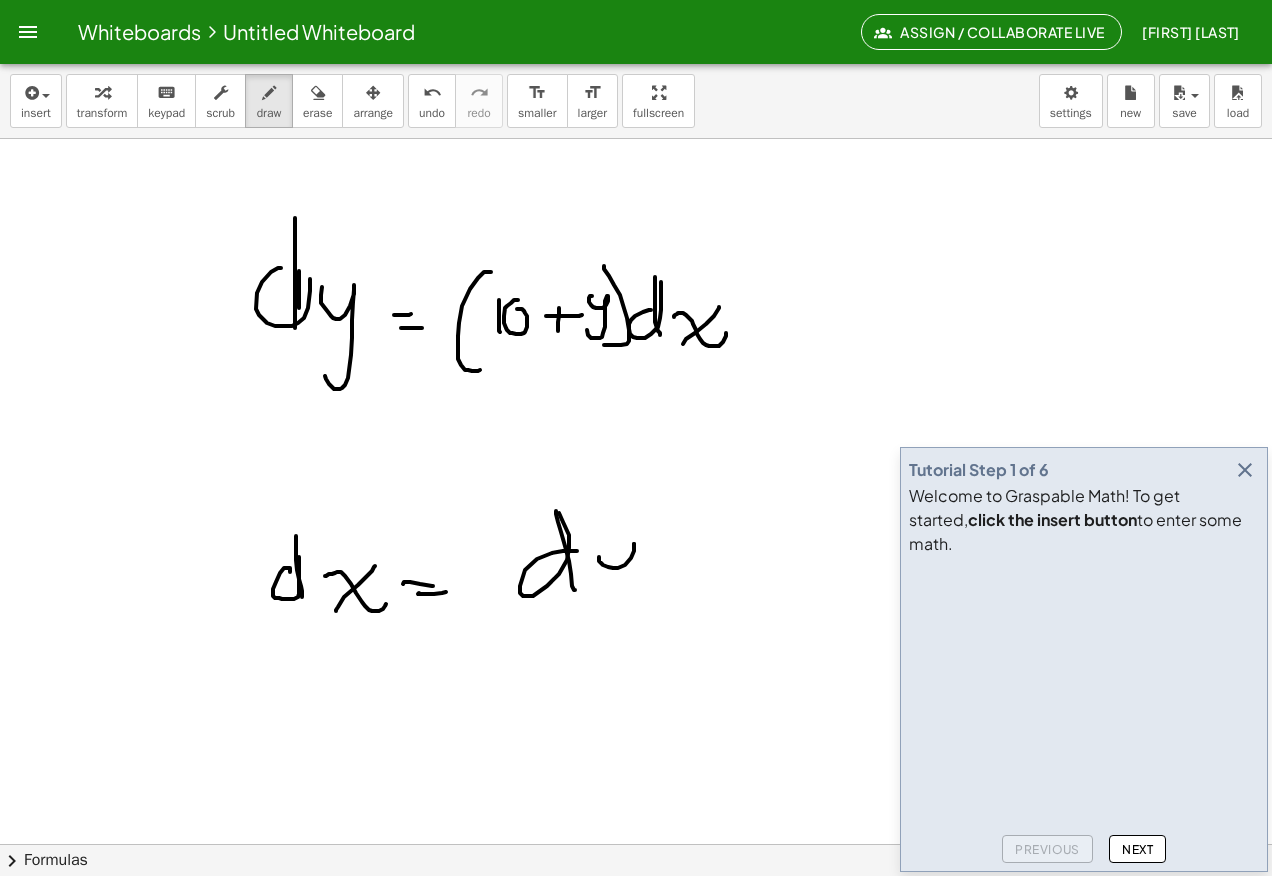 click at bounding box center [636, 163] 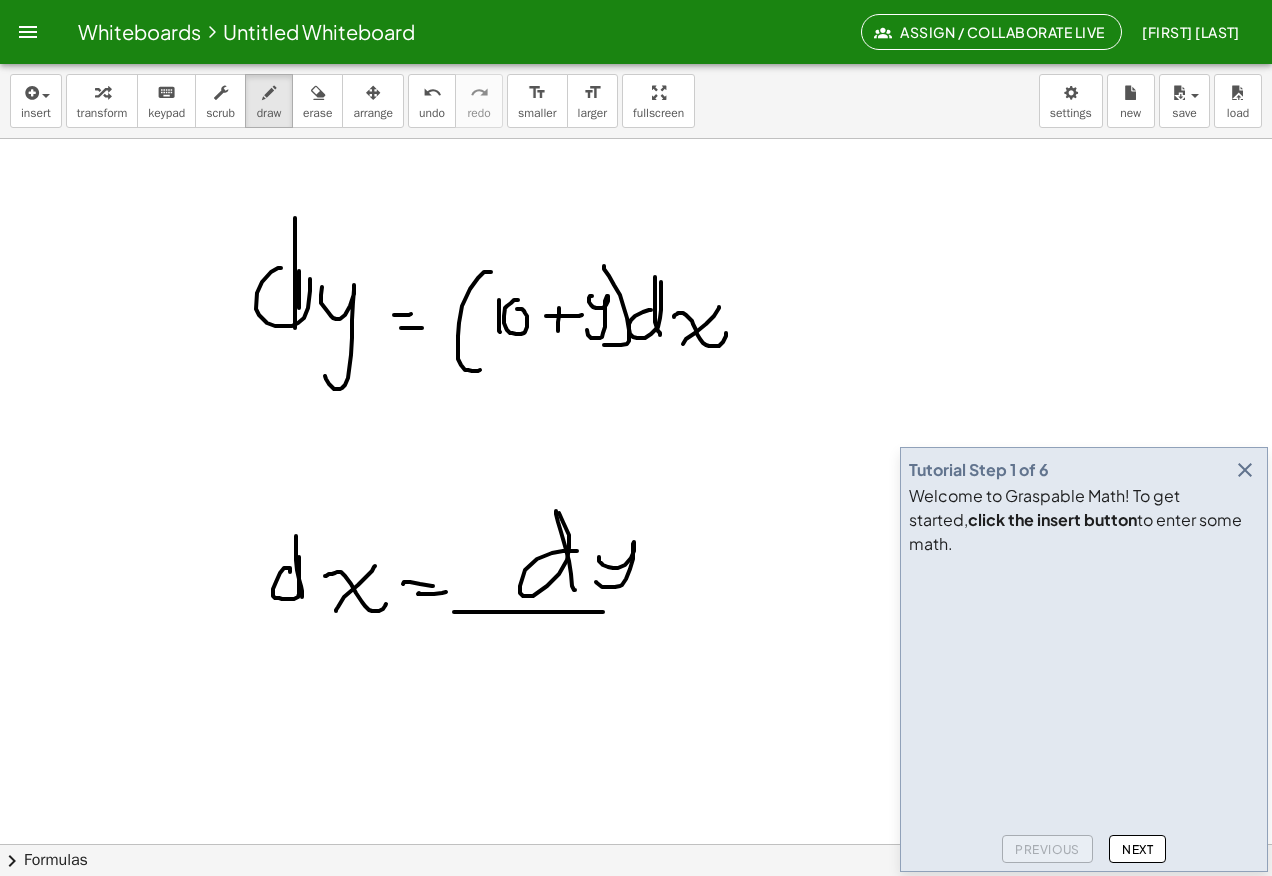 click at bounding box center (636, 163) 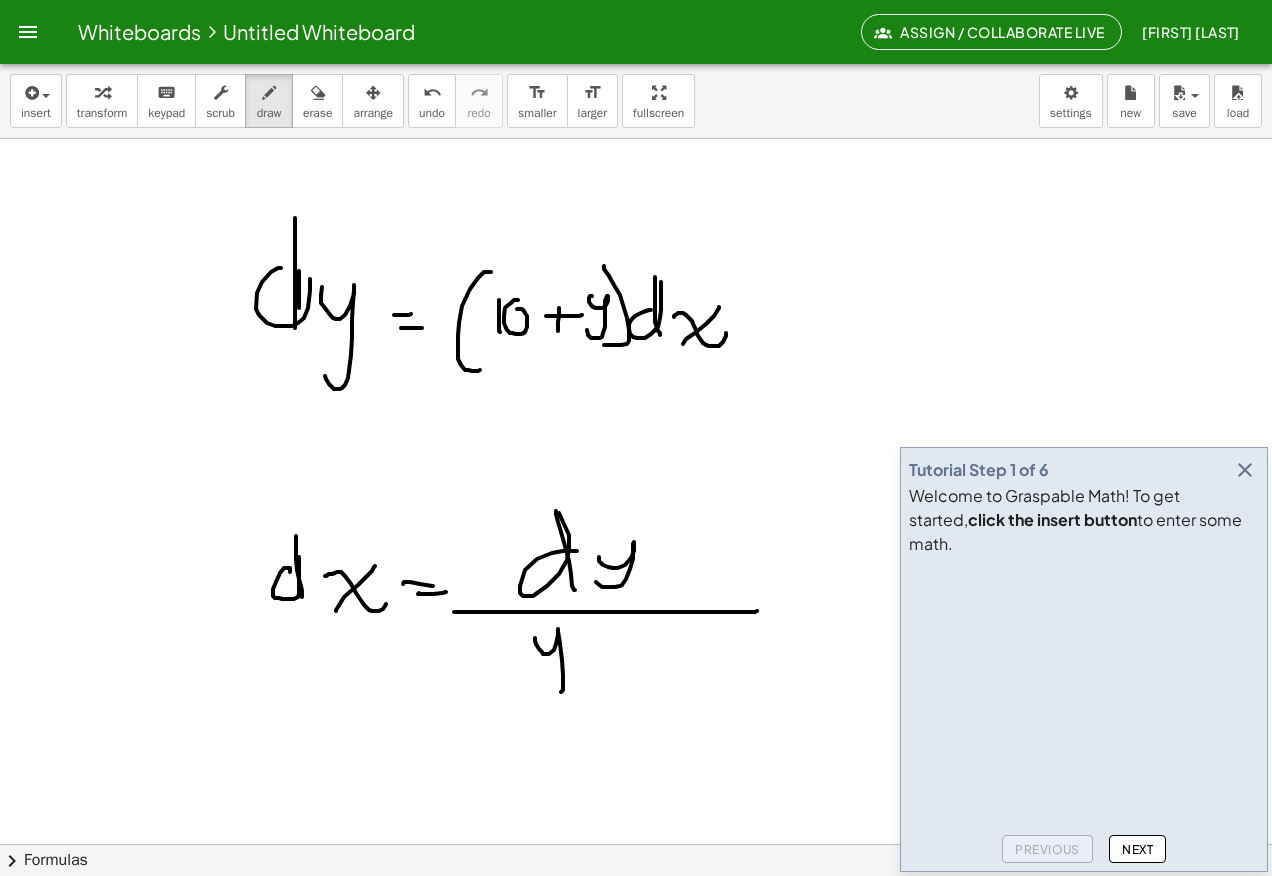 click at bounding box center [636, 163] 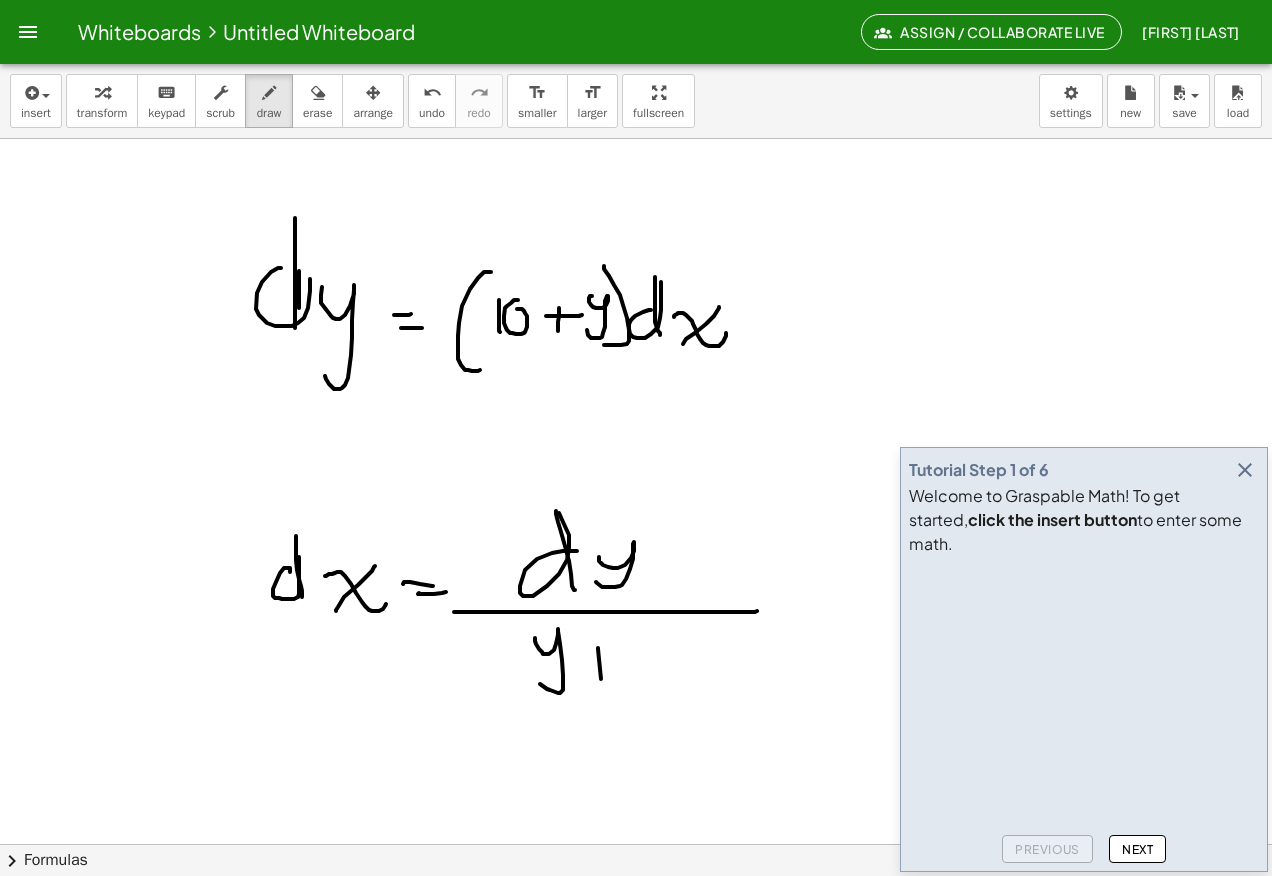 click at bounding box center [636, 163] 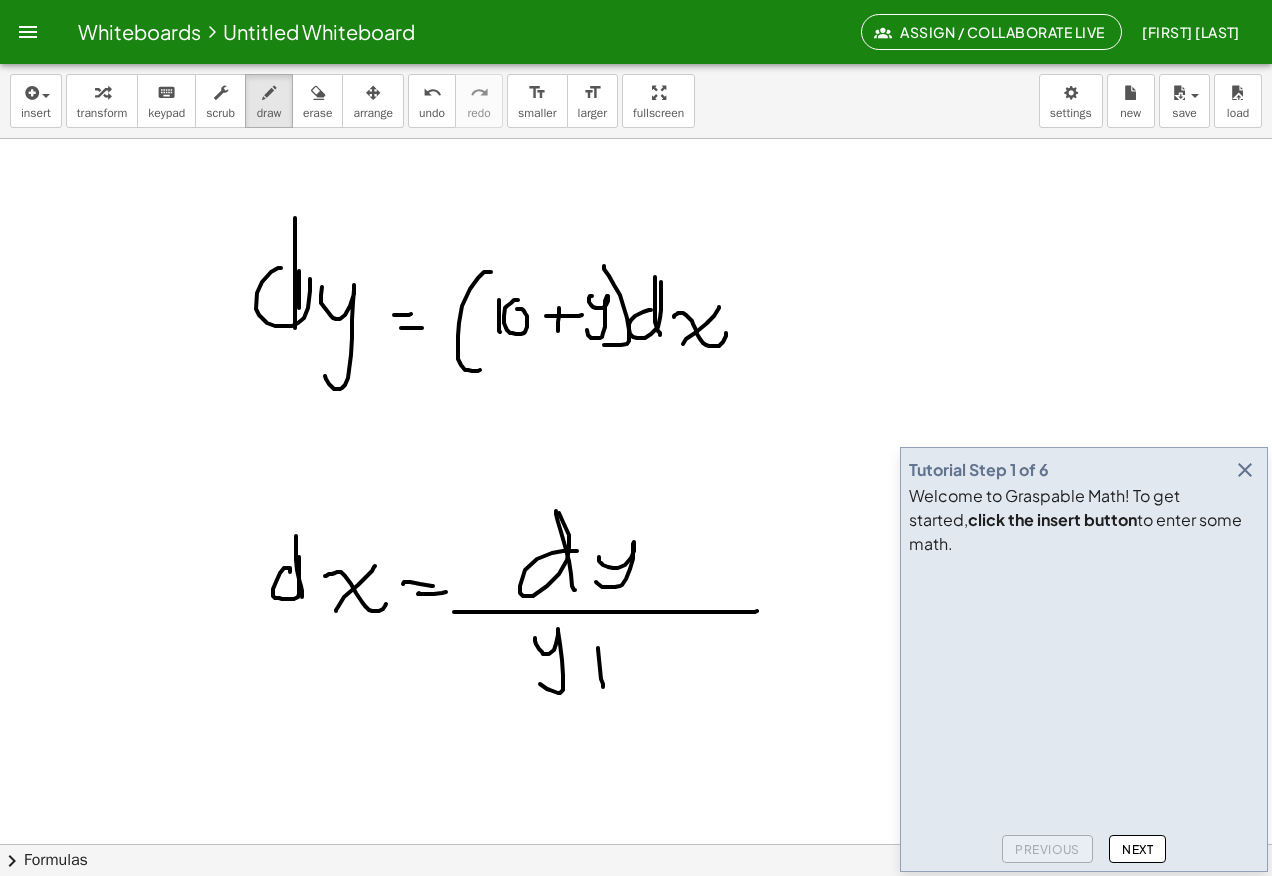 click at bounding box center [636, 163] 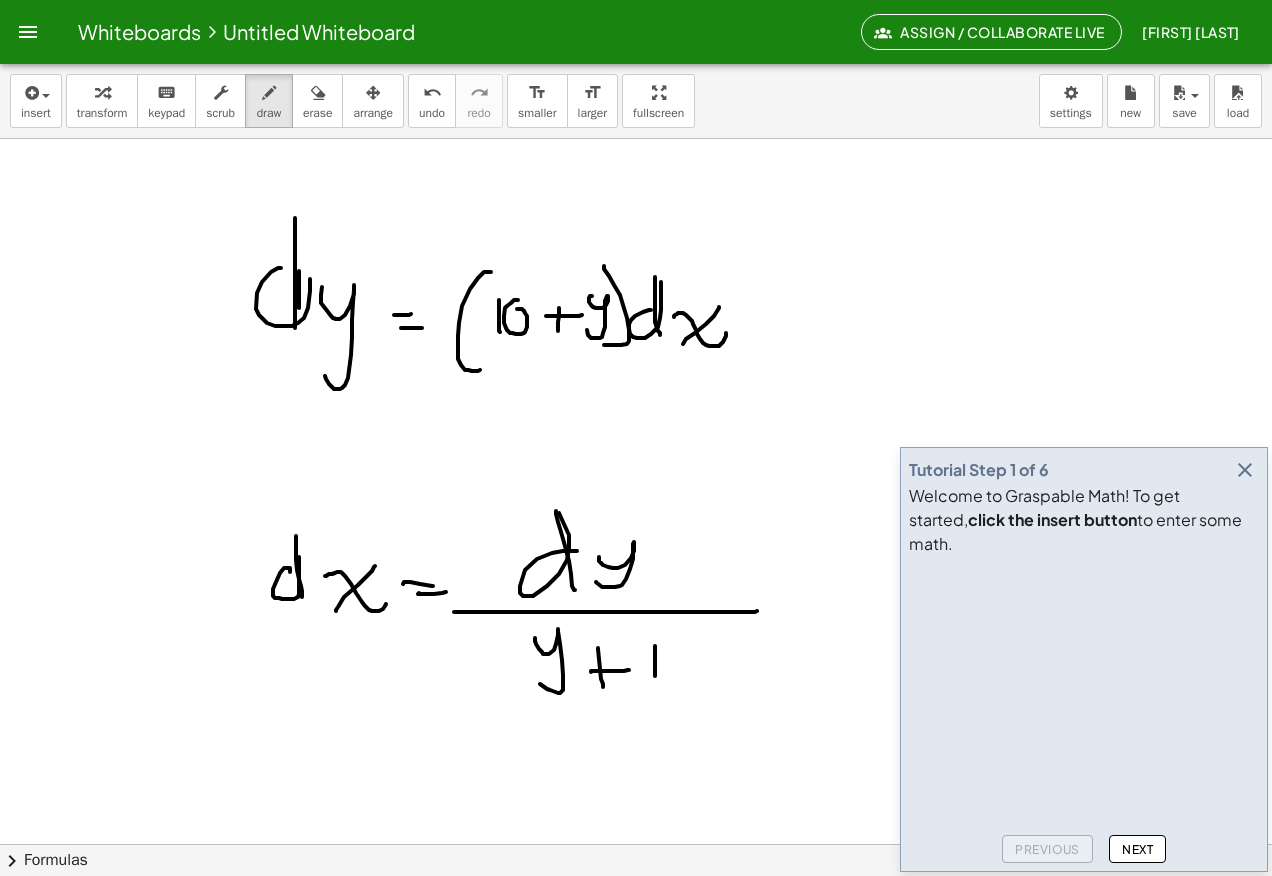 click at bounding box center (636, 163) 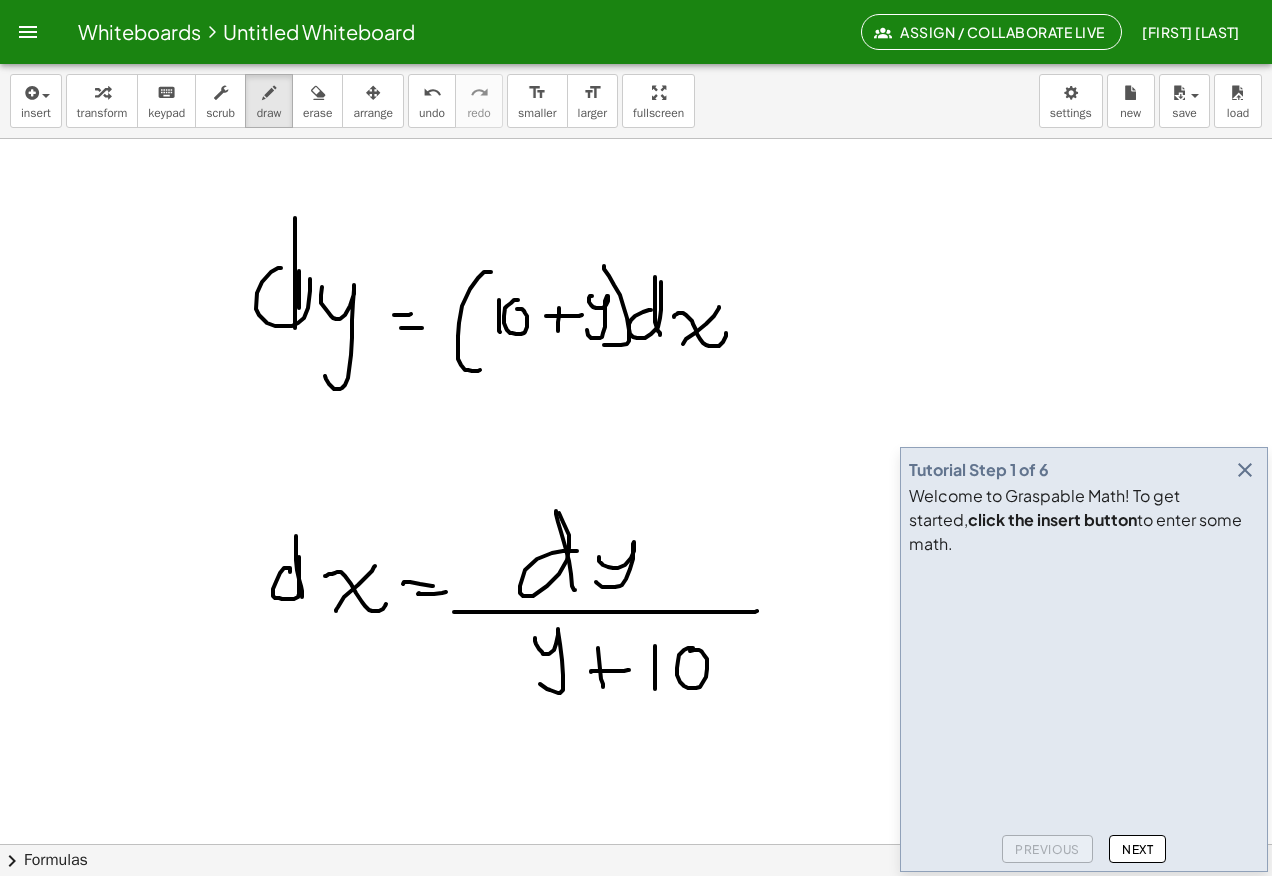 click at bounding box center (636, 163) 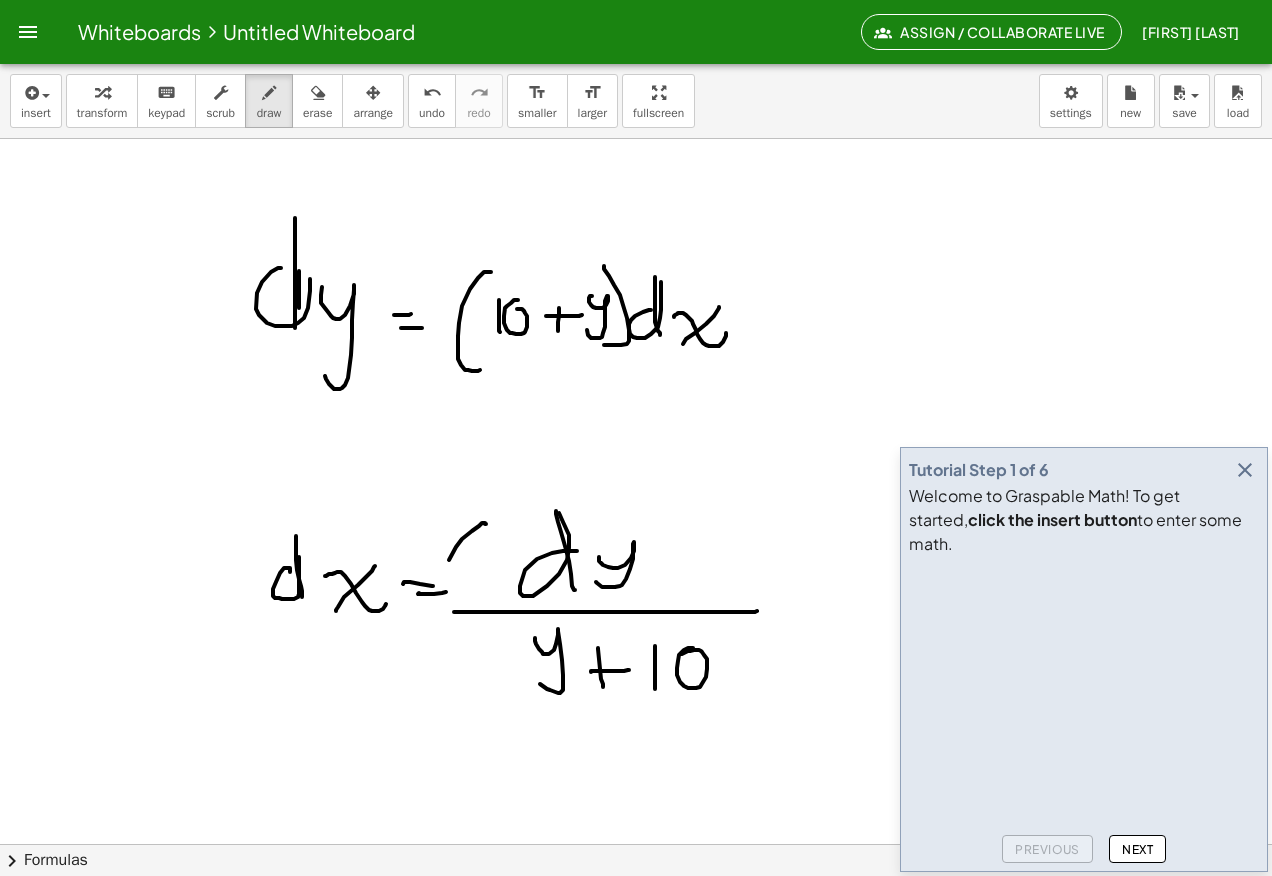 click at bounding box center (636, 163) 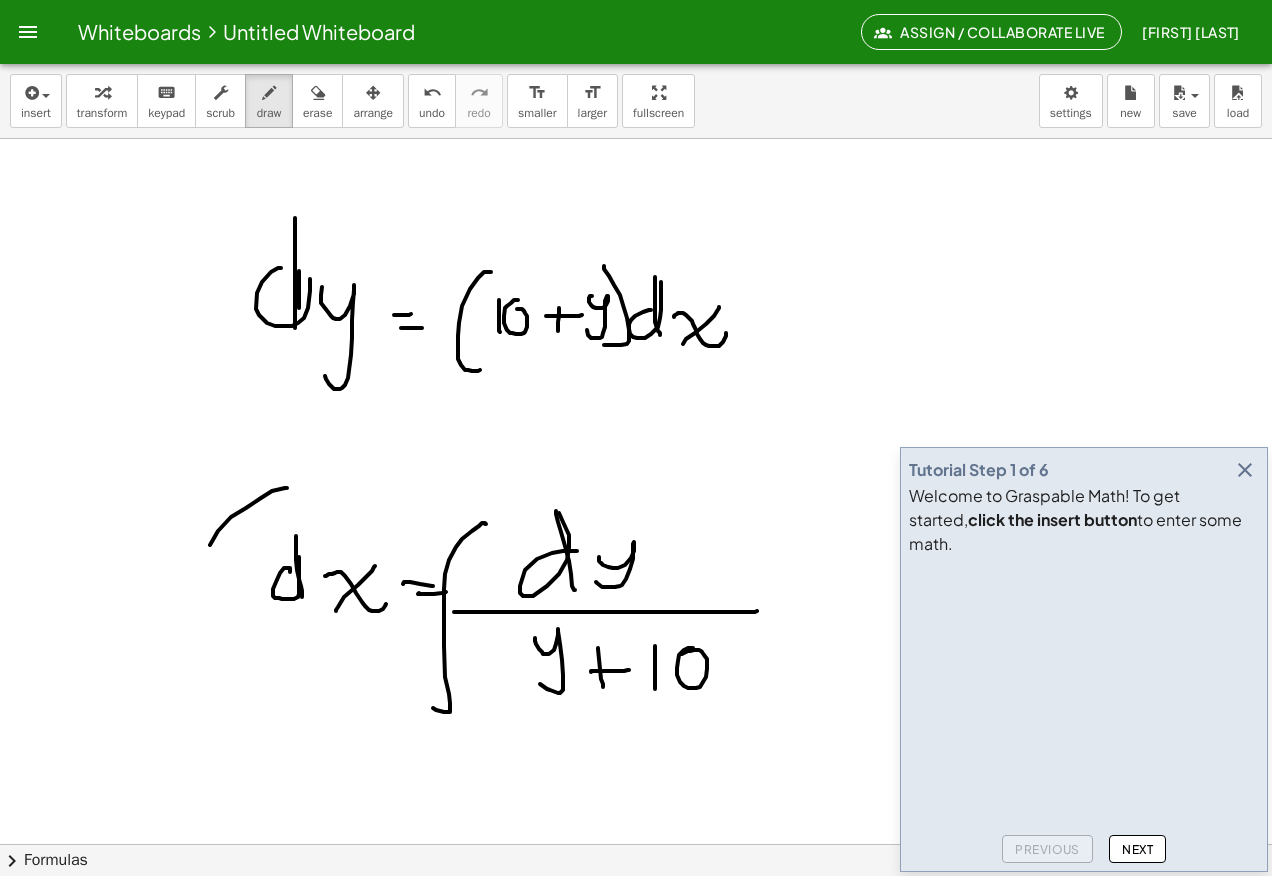 click at bounding box center [636, 163] 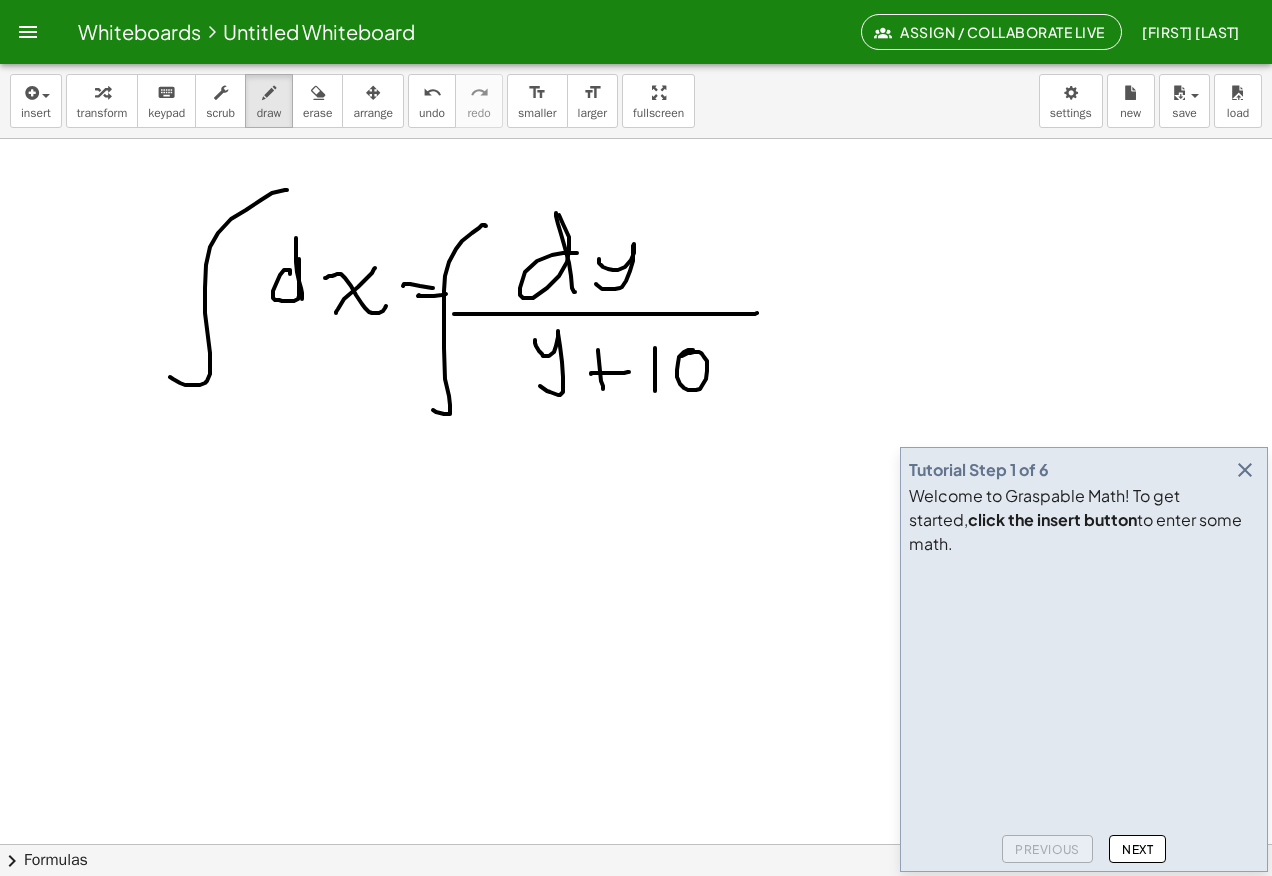 scroll, scrollTop: 1333, scrollLeft: 0, axis: vertical 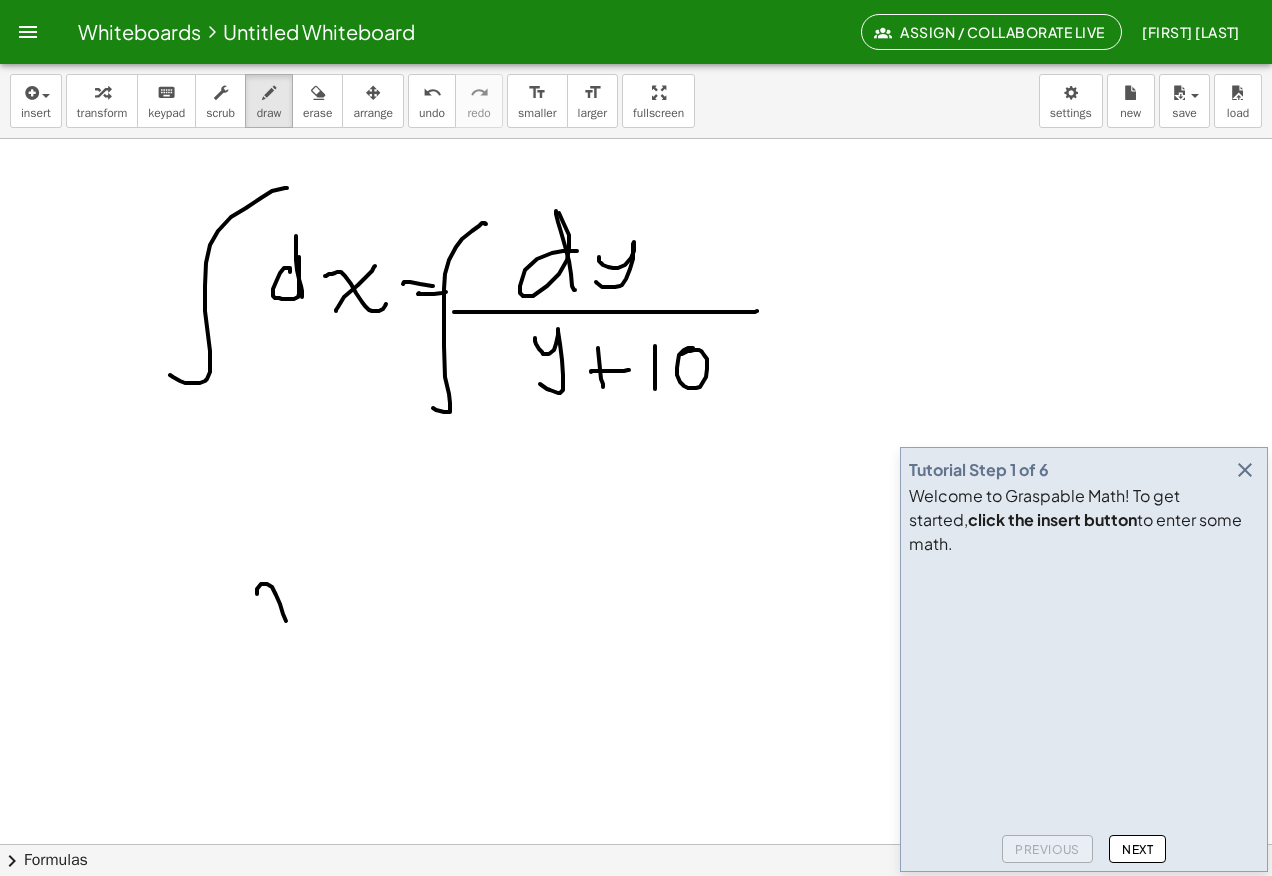 click at bounding box center (636, -137) 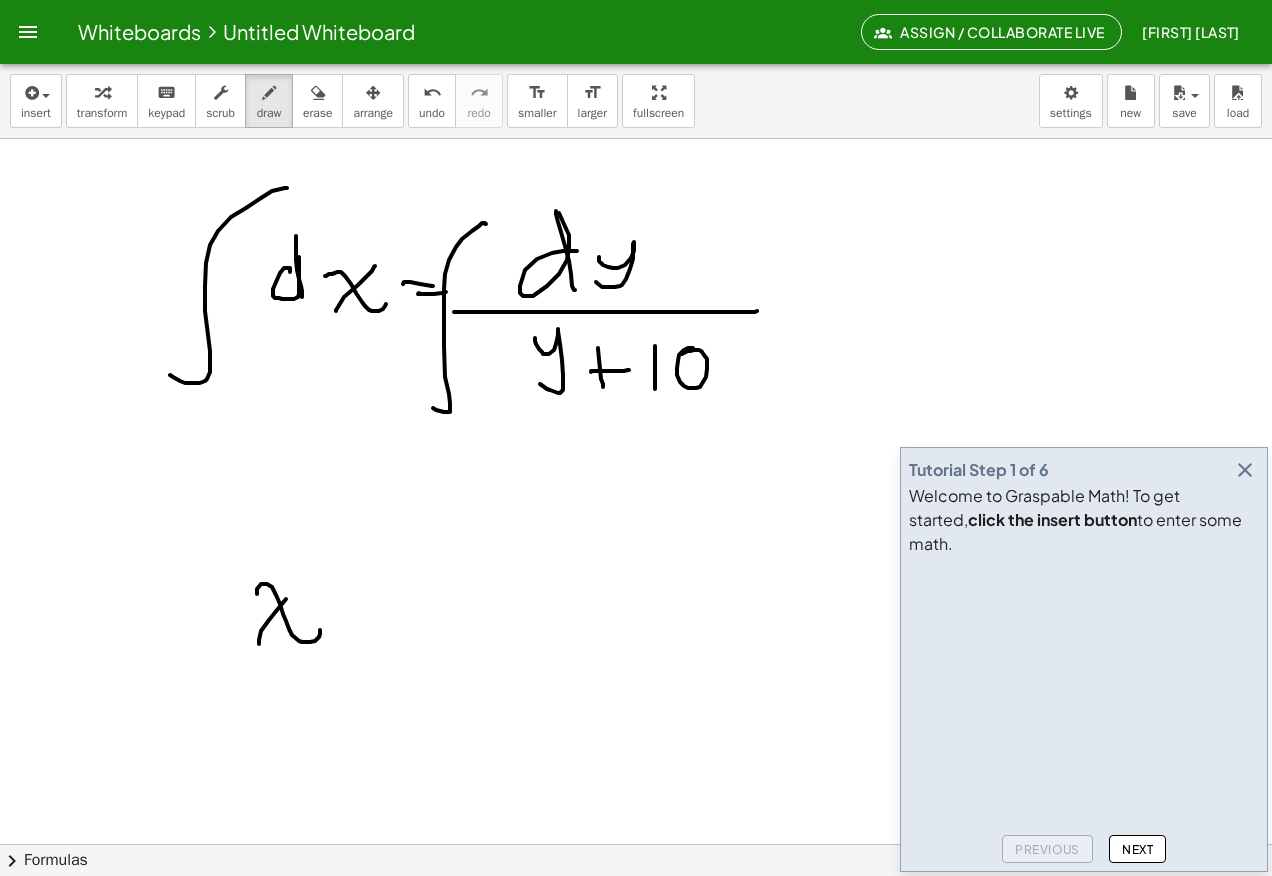click at bounding box center (636, -137) 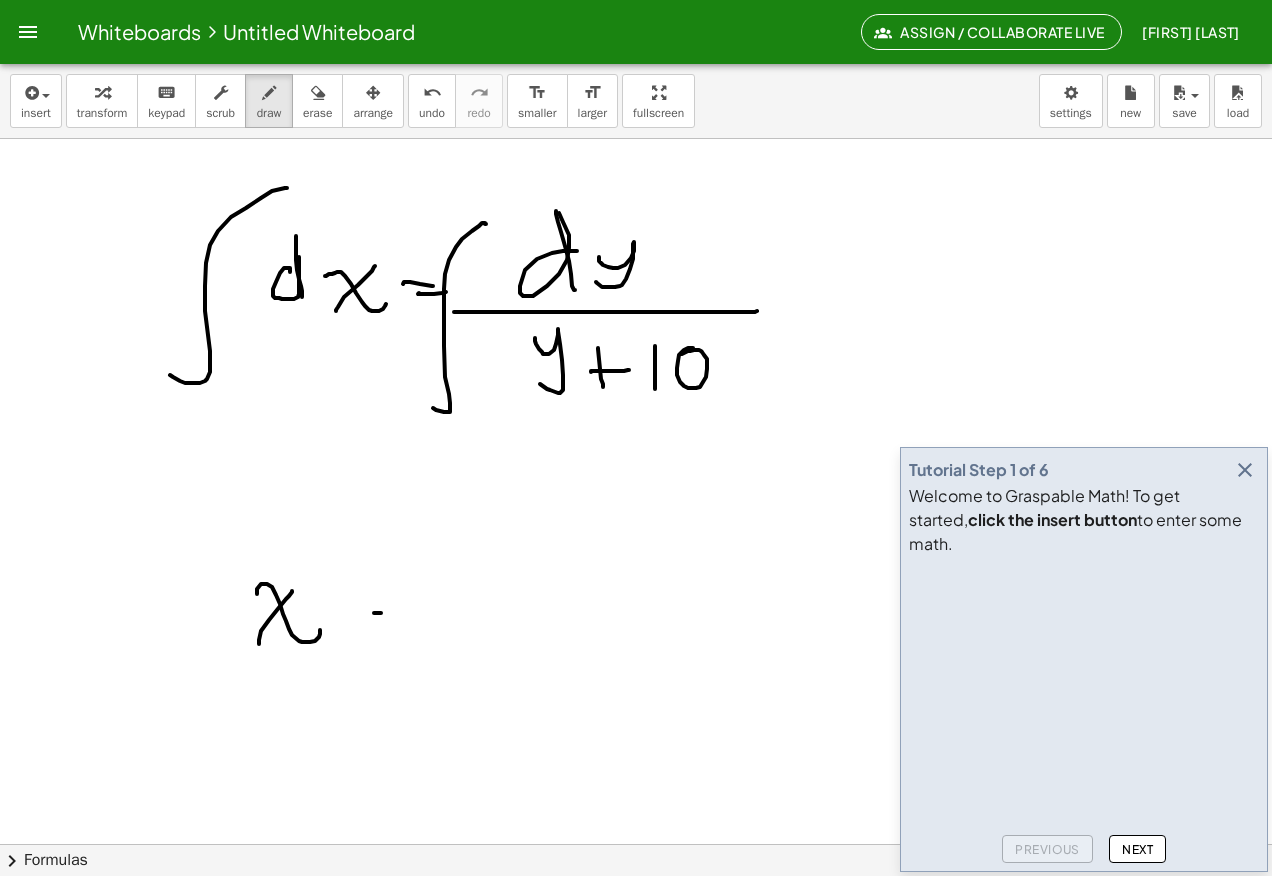 click at bounding box center [636, -137] 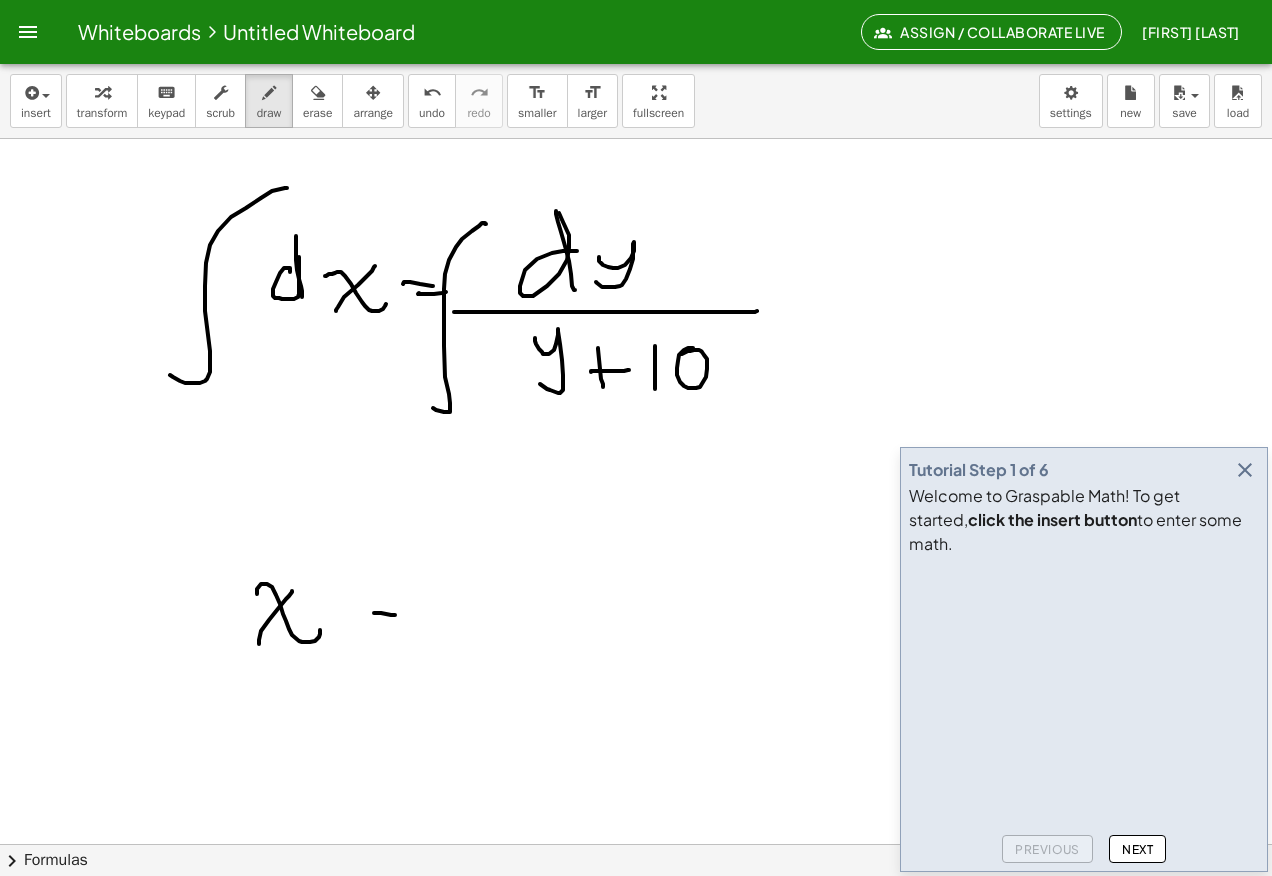 click at bounding box center (636, -137) 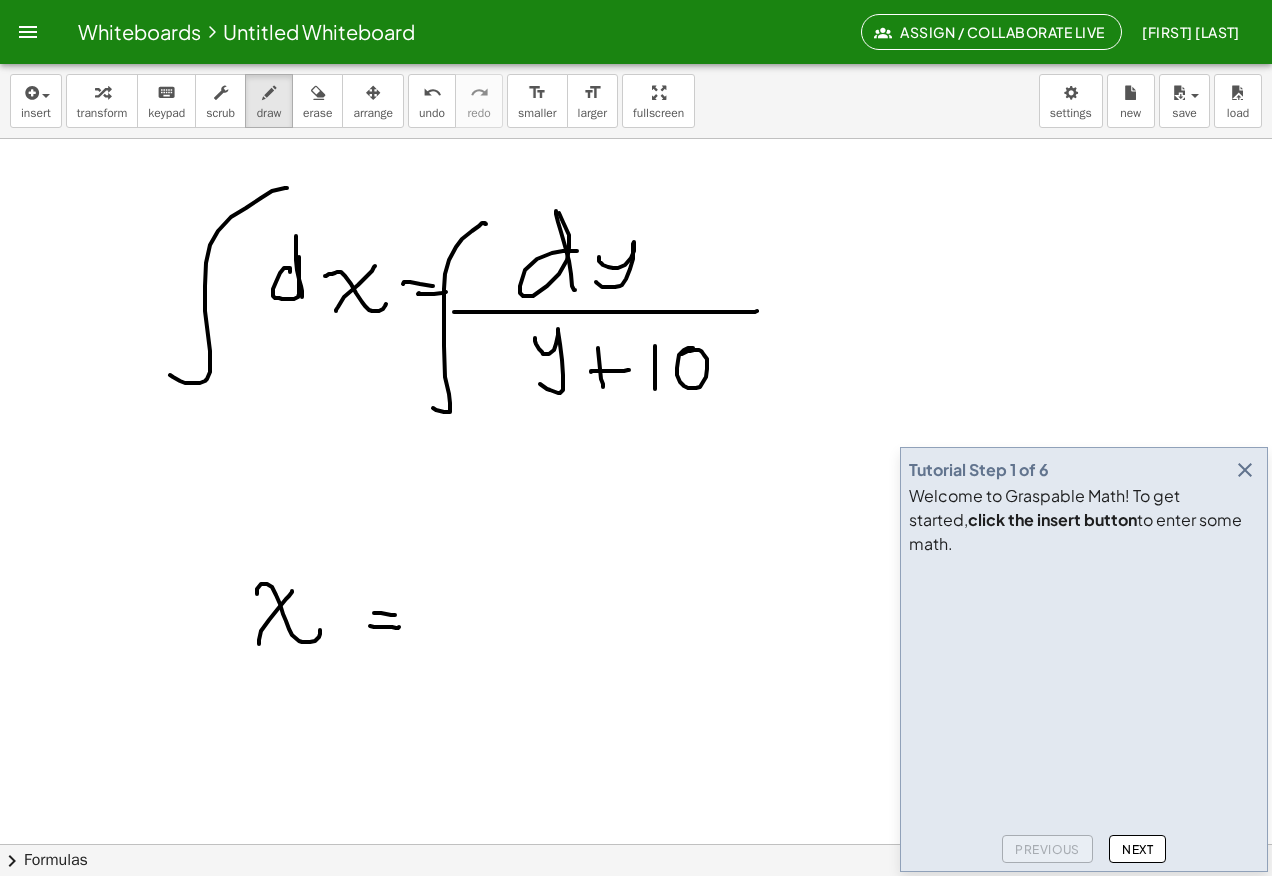 click at bounding box center (636, -137) 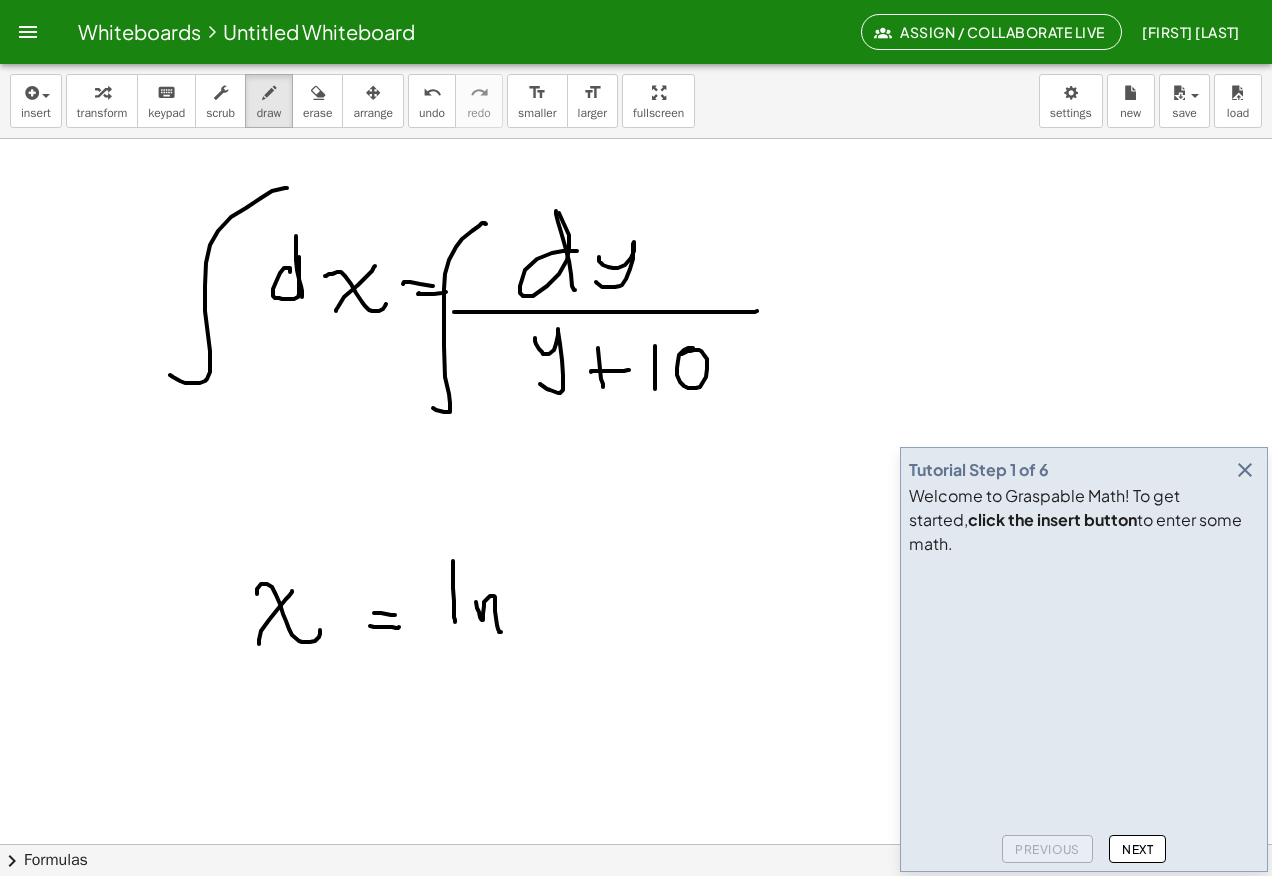 click at bounding box center (636, -137) 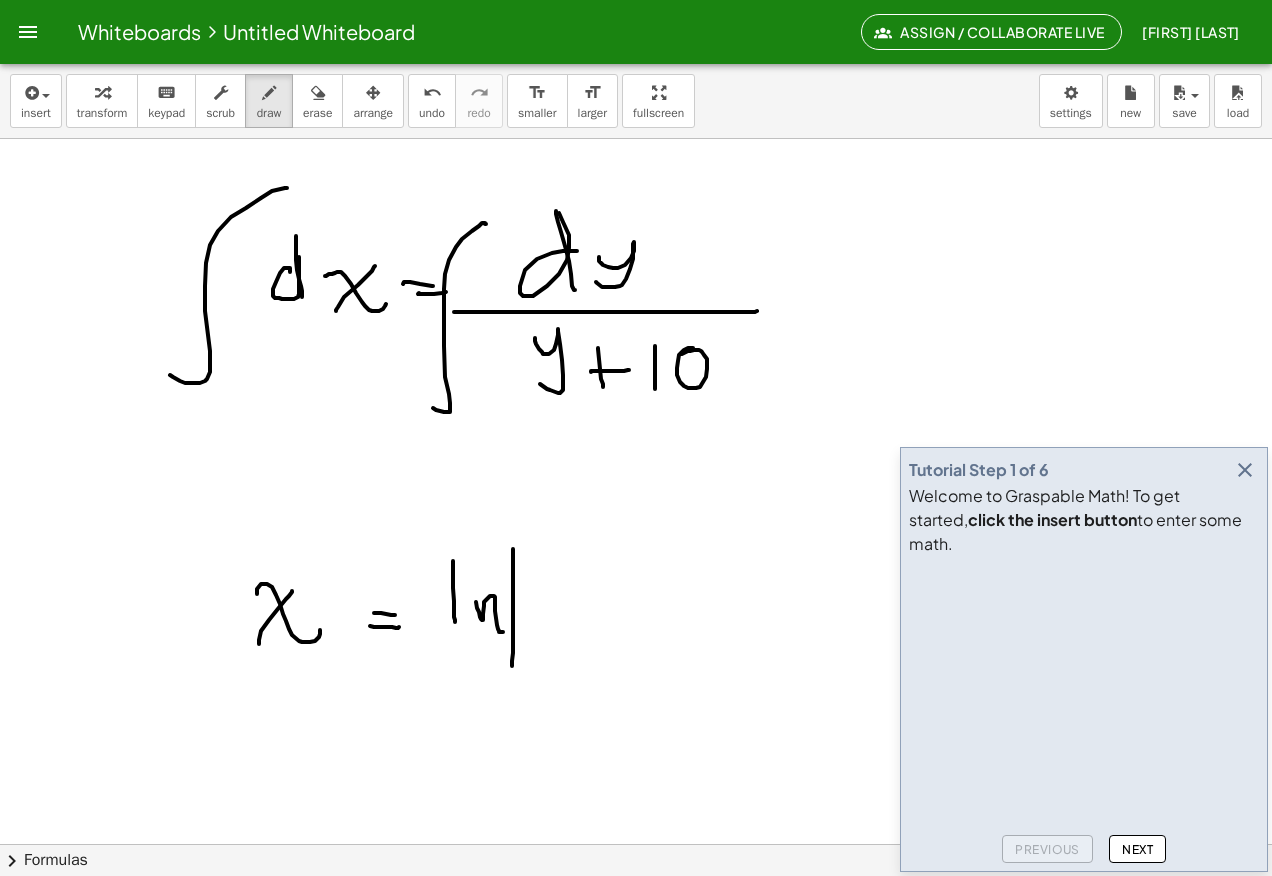 click at bounding box center [636, -137] 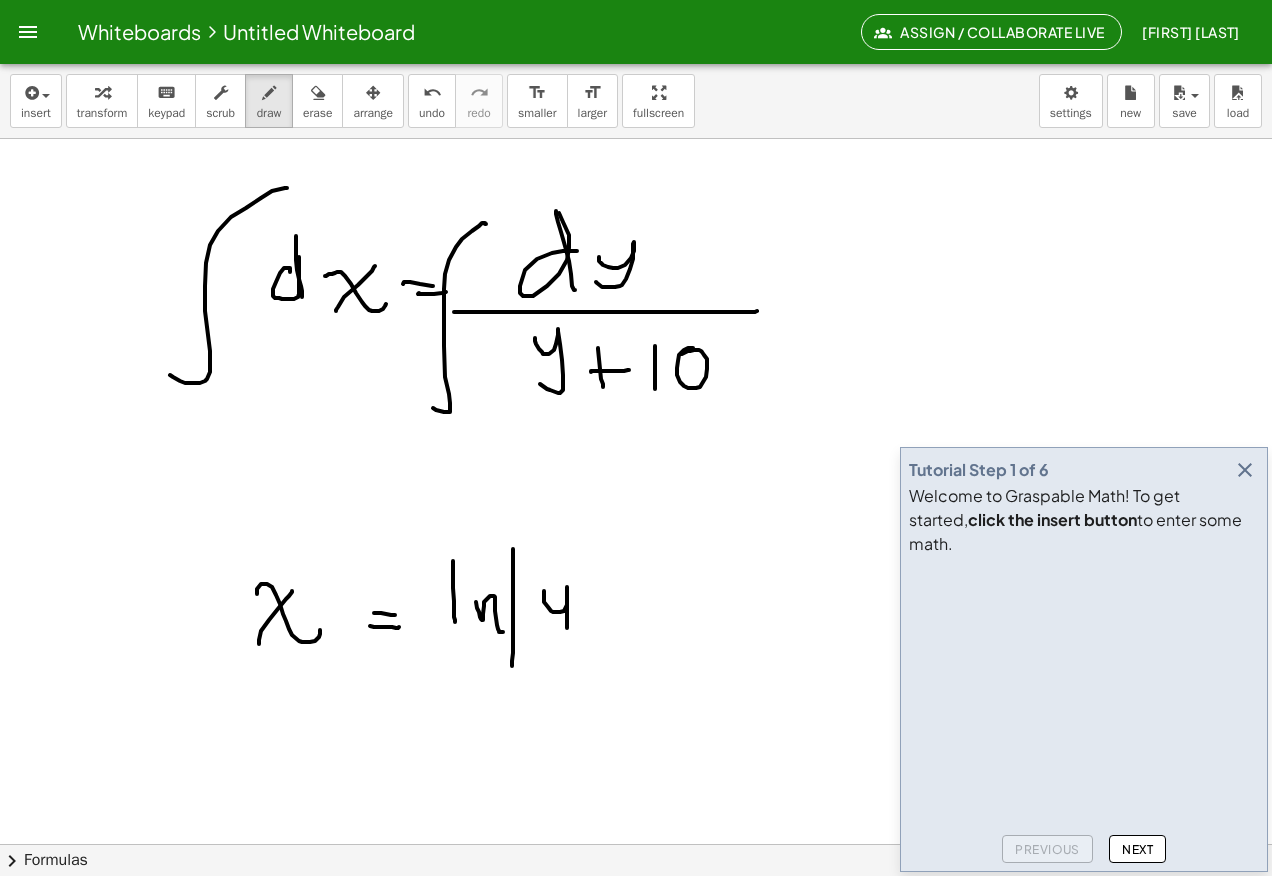 click at bounding box center [636, -137] 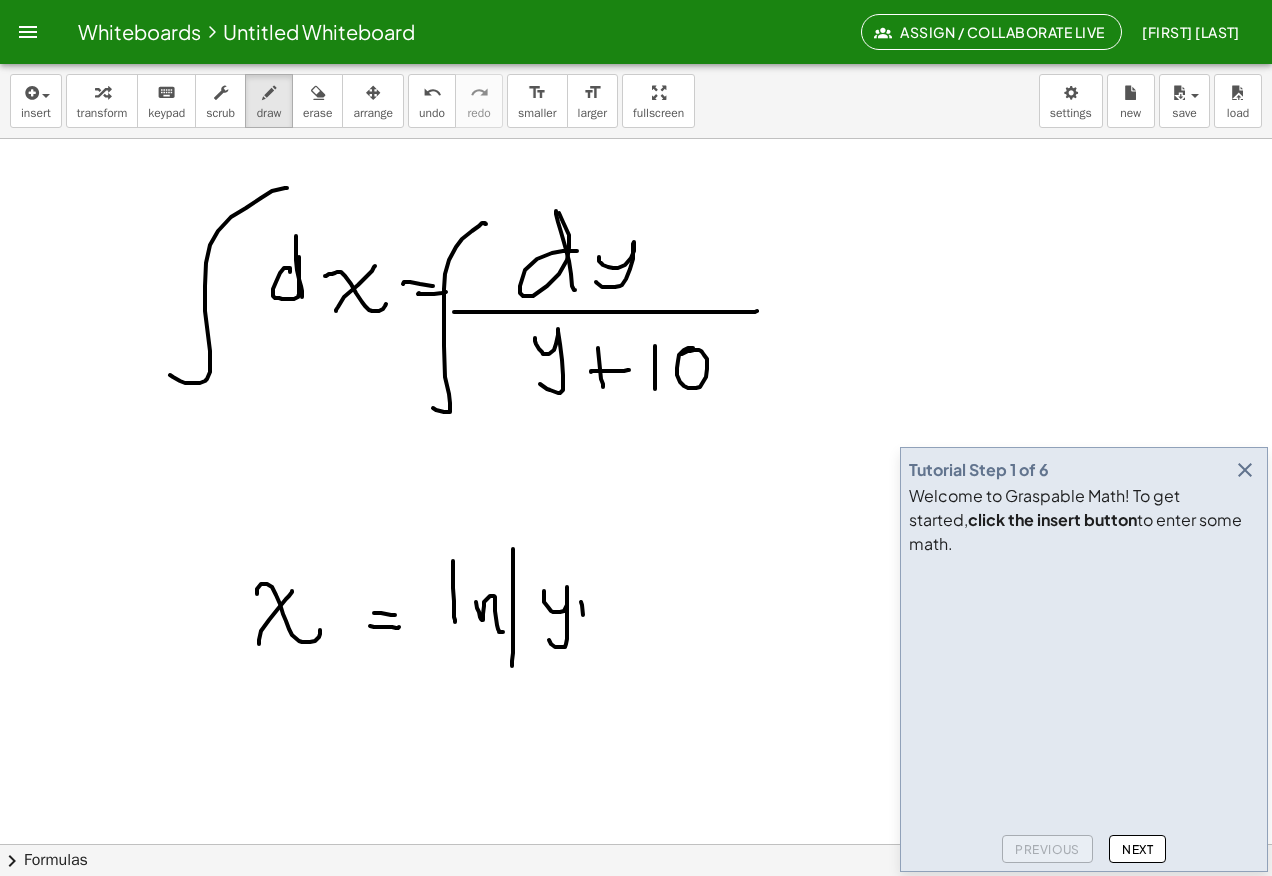 click at bounding box center [636, -137] 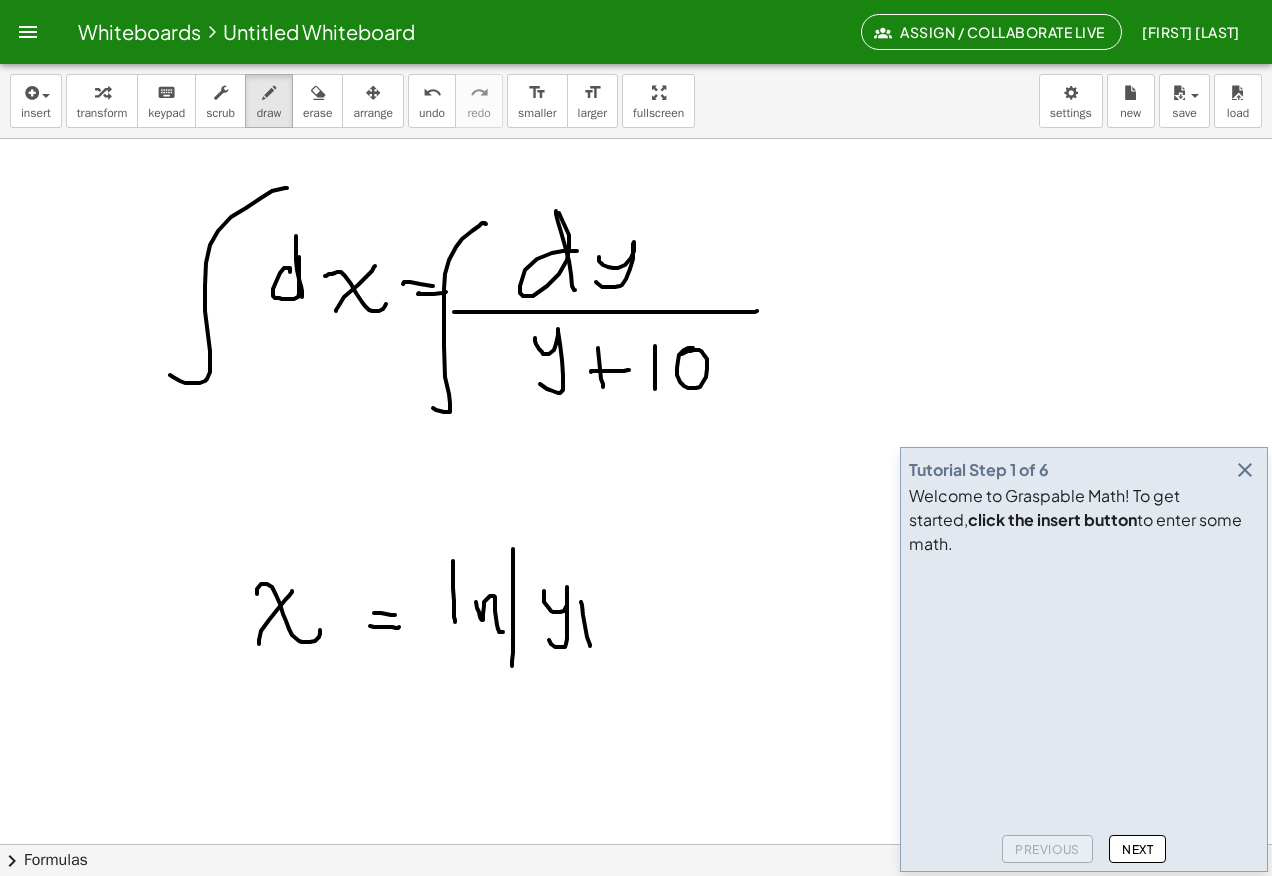 click at bounding box center [636, -137] 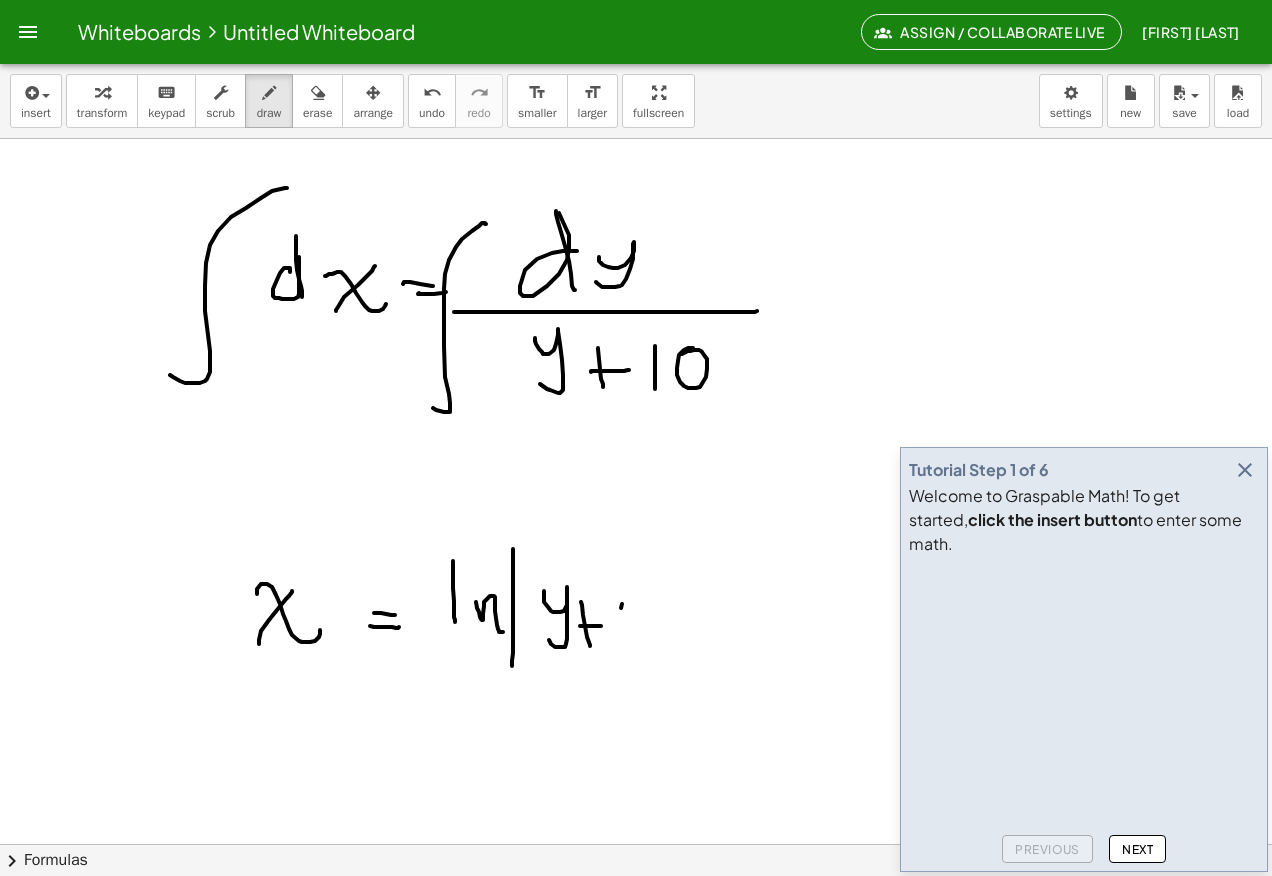 click at bounding box center [636, -137] 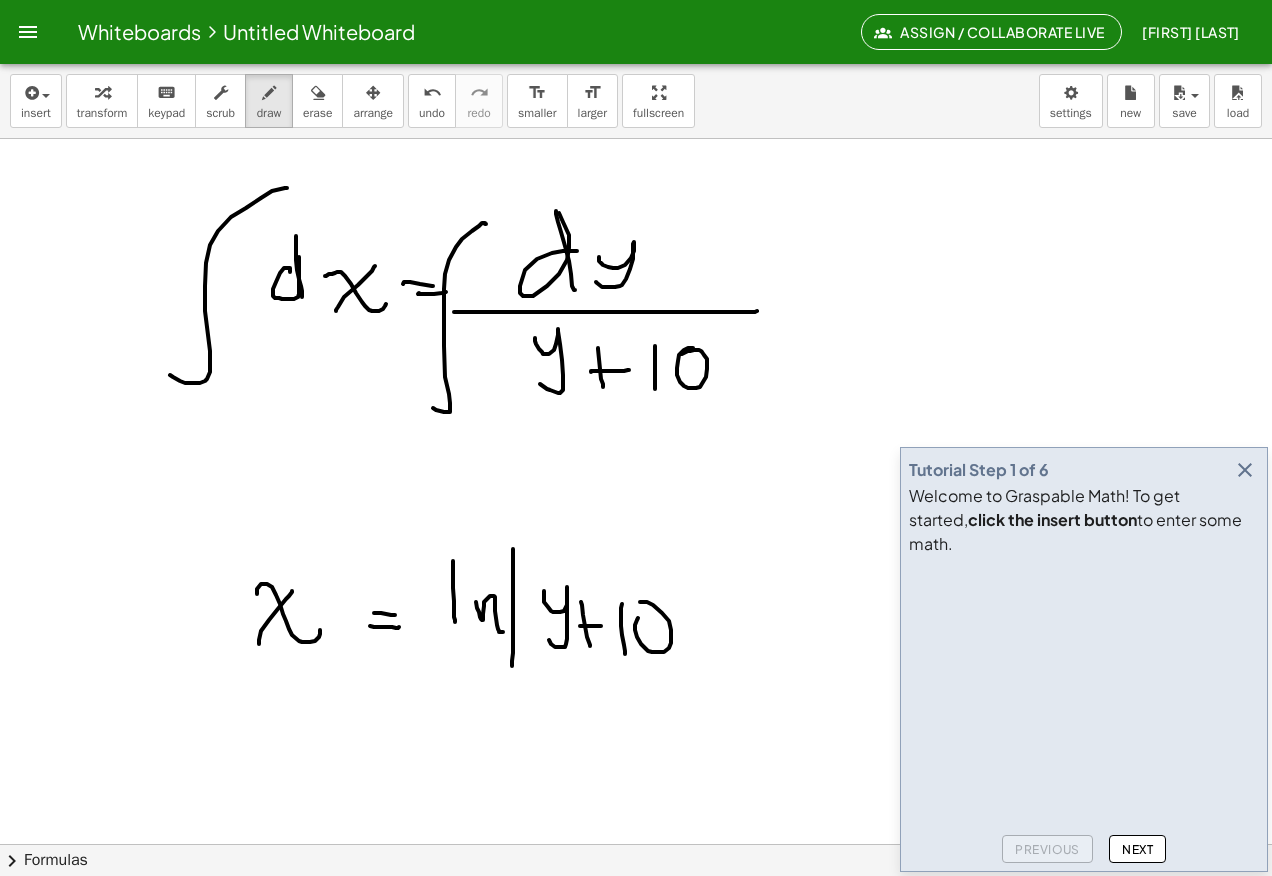click at bounding box center [636, -137] 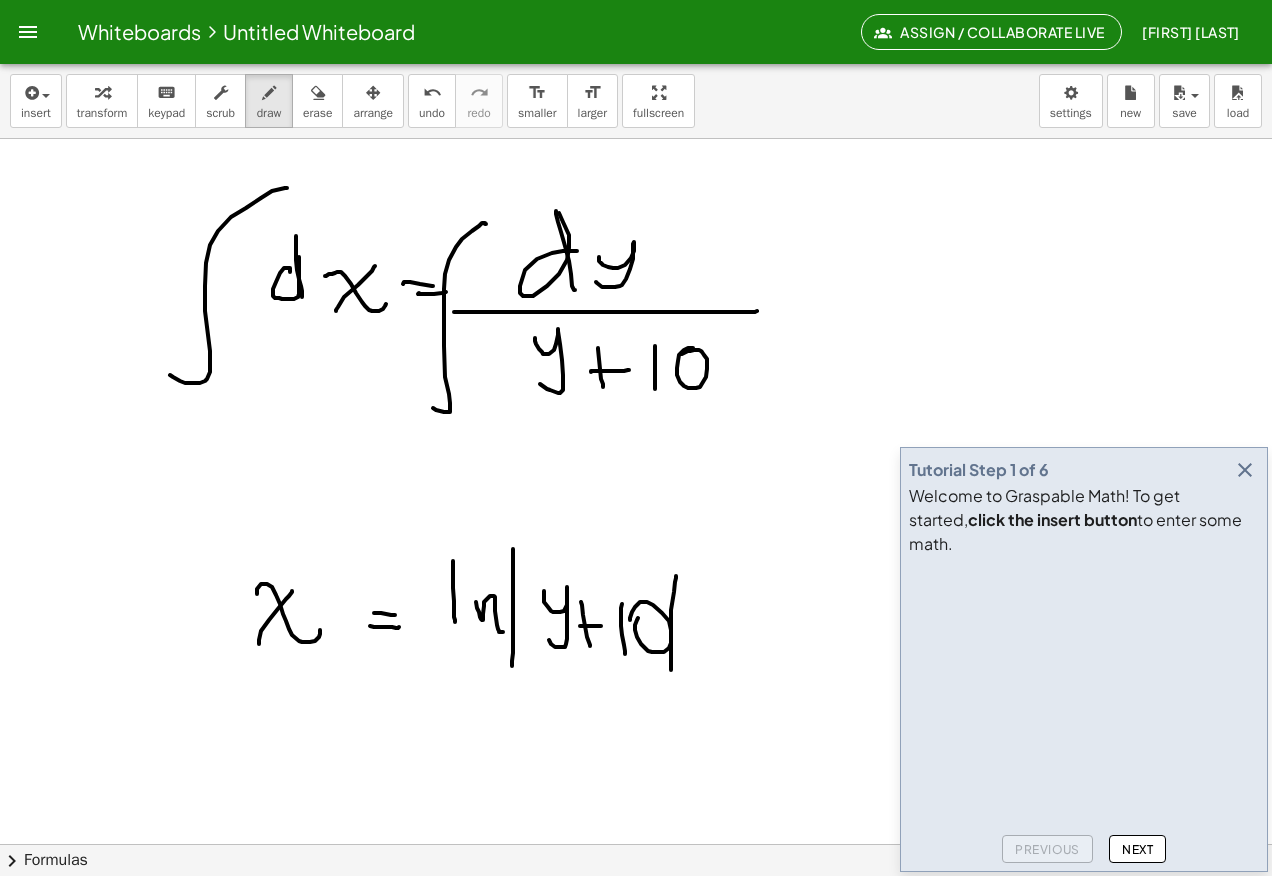 click at bounding box center [636, -137] 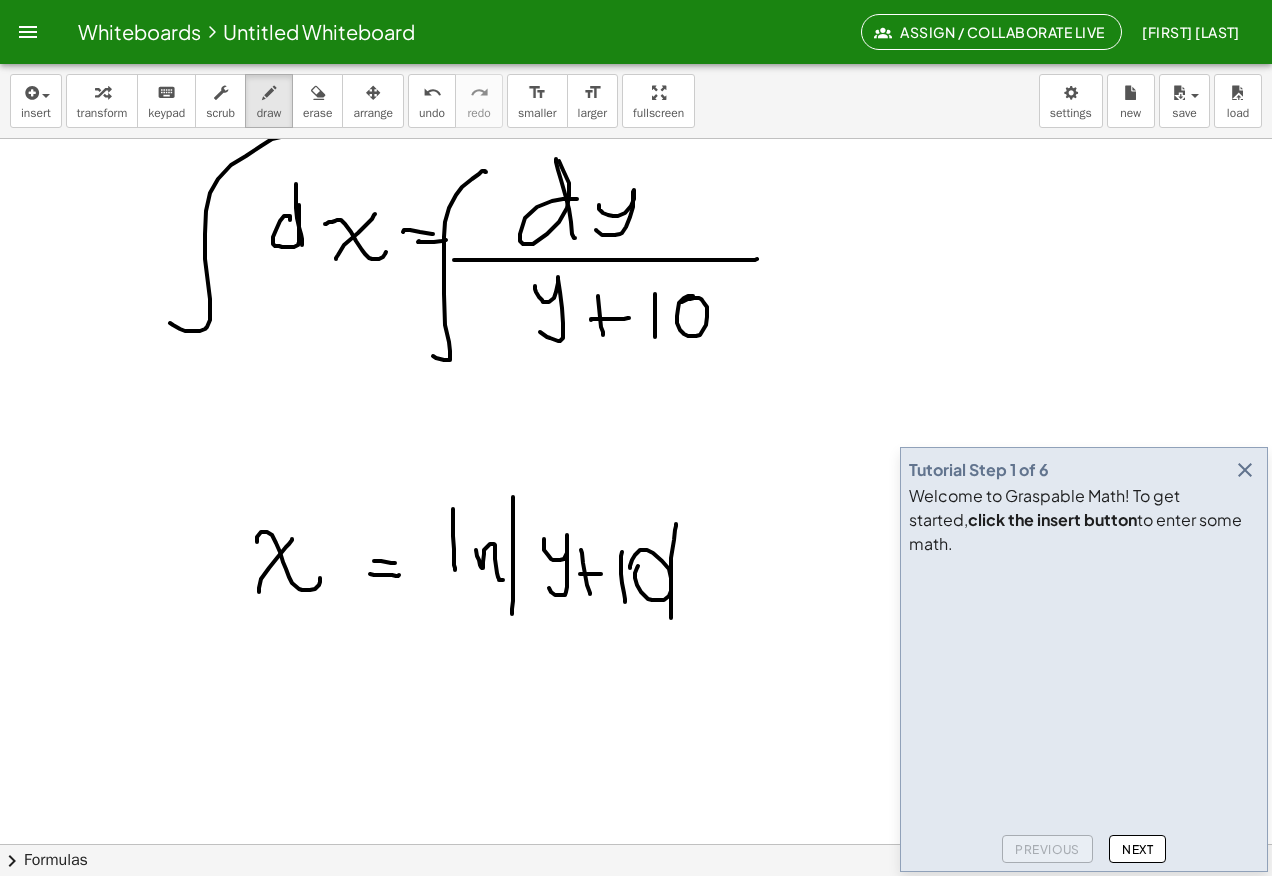 scroll, scrollTop: 1410, scrollLeft: 0, axis: vertical 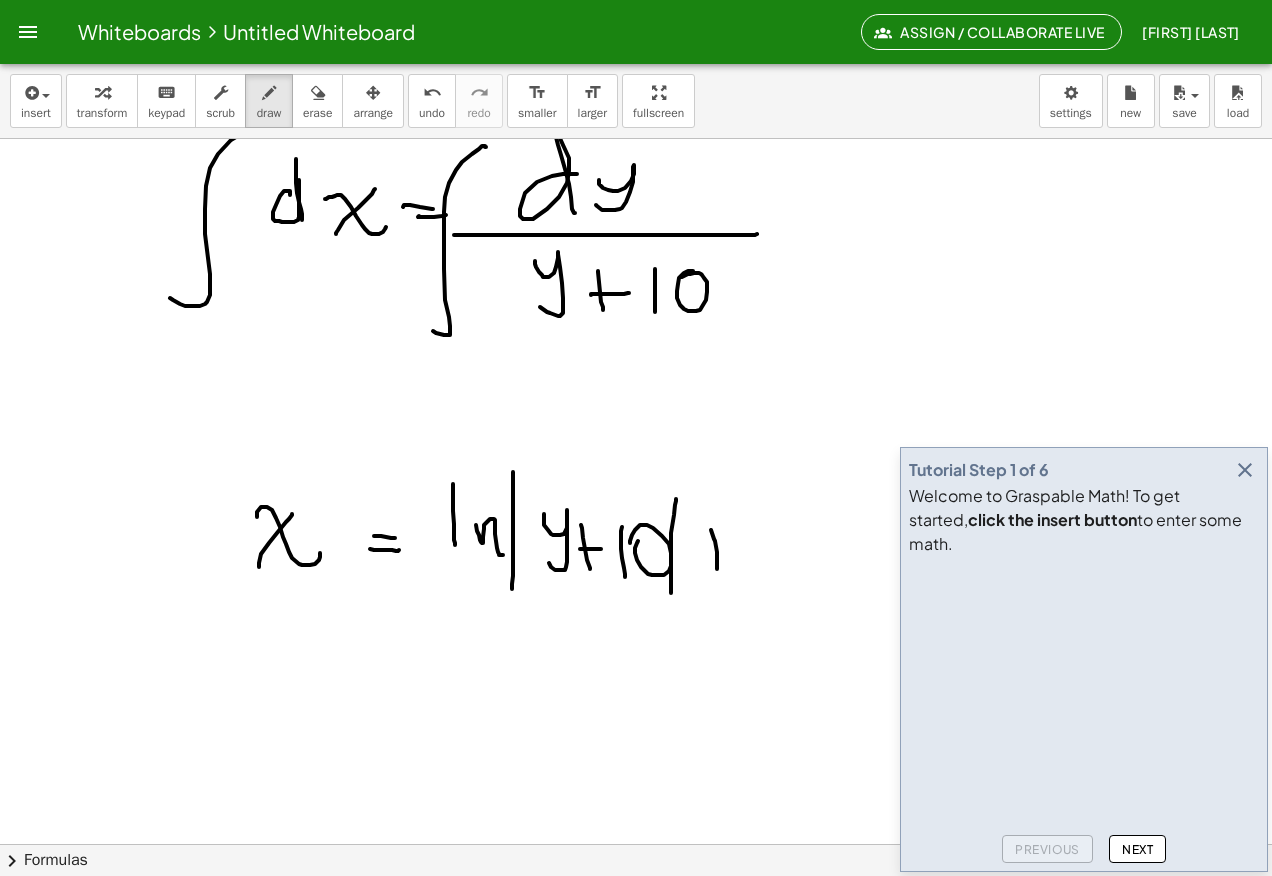 click at bounding box center (636, 139) 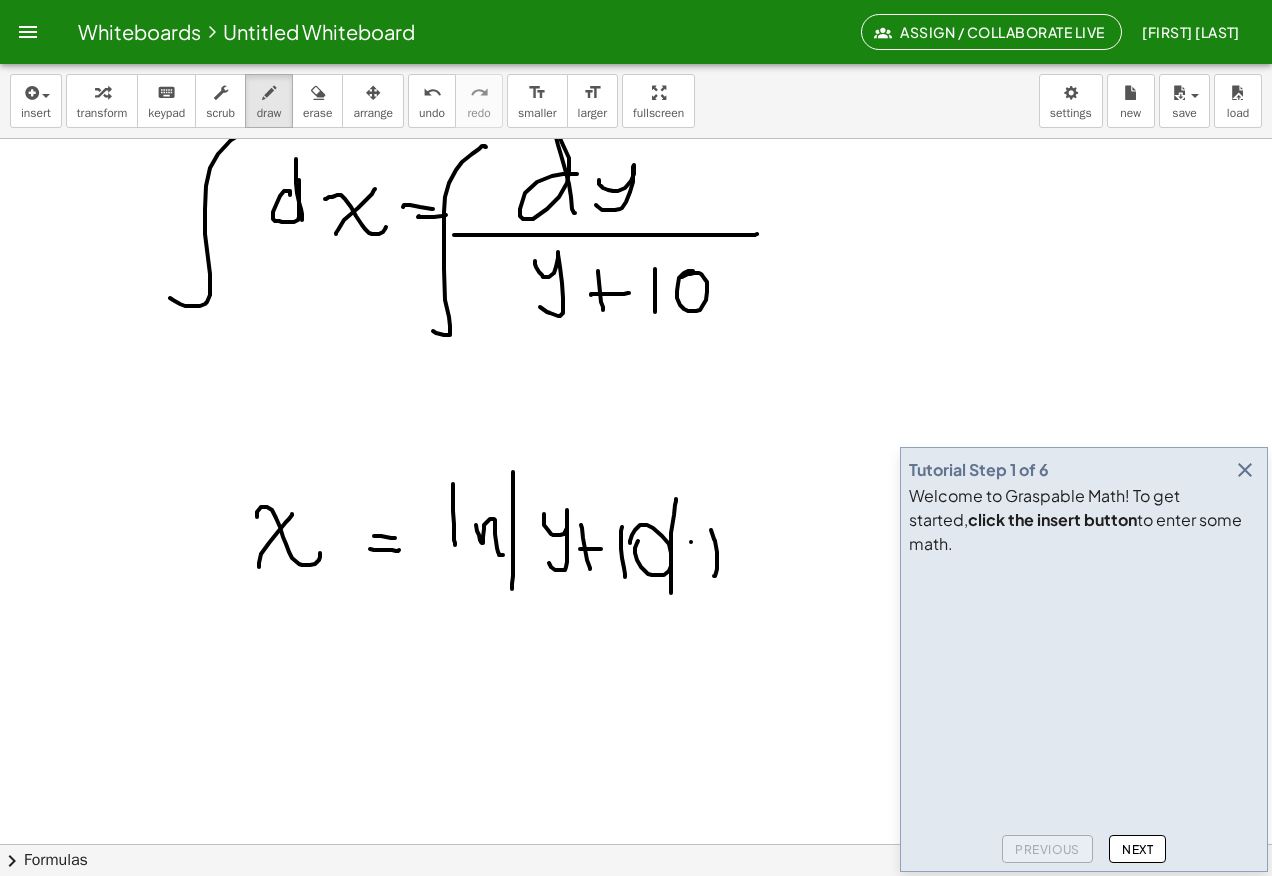 click at bounding box center [636, 139] 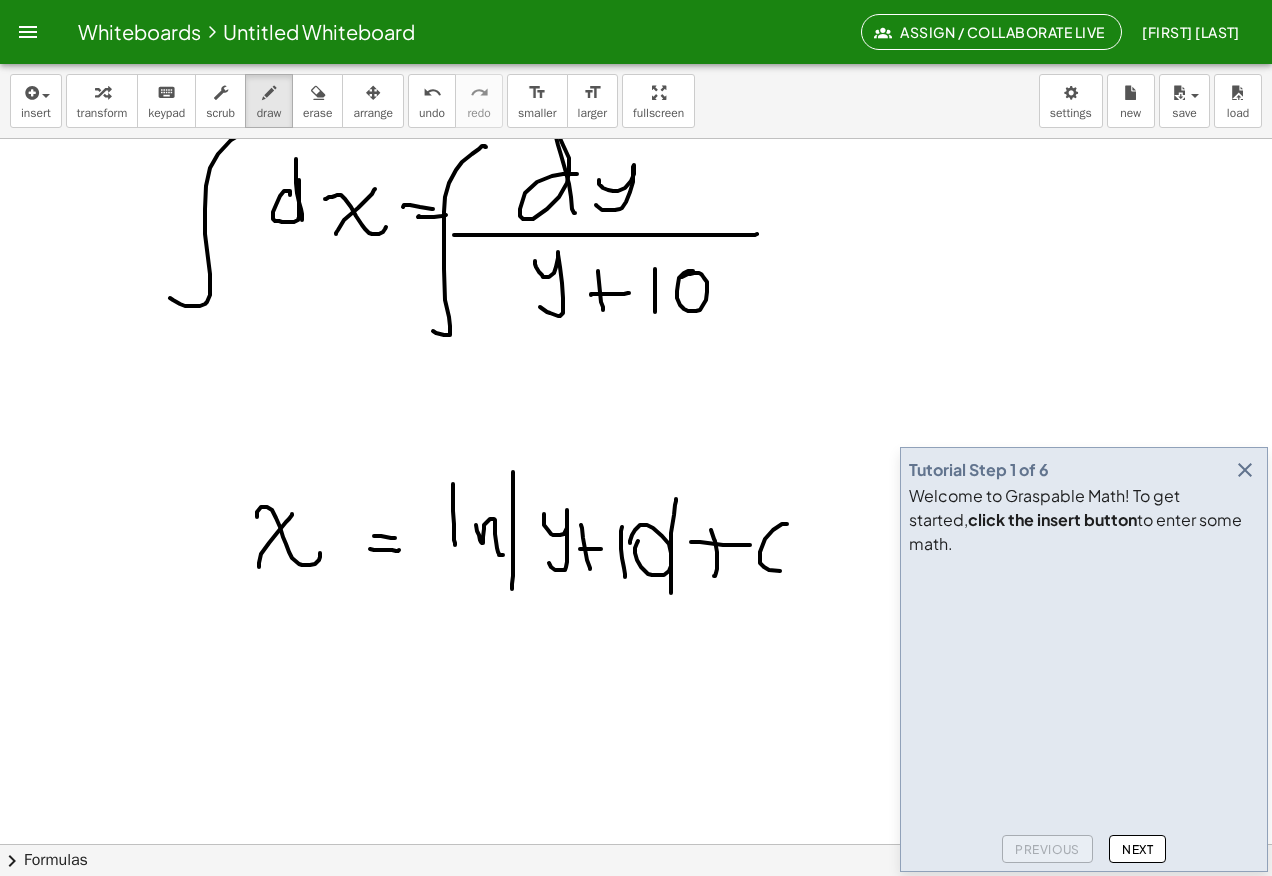 click at bounding box center (636, 139) 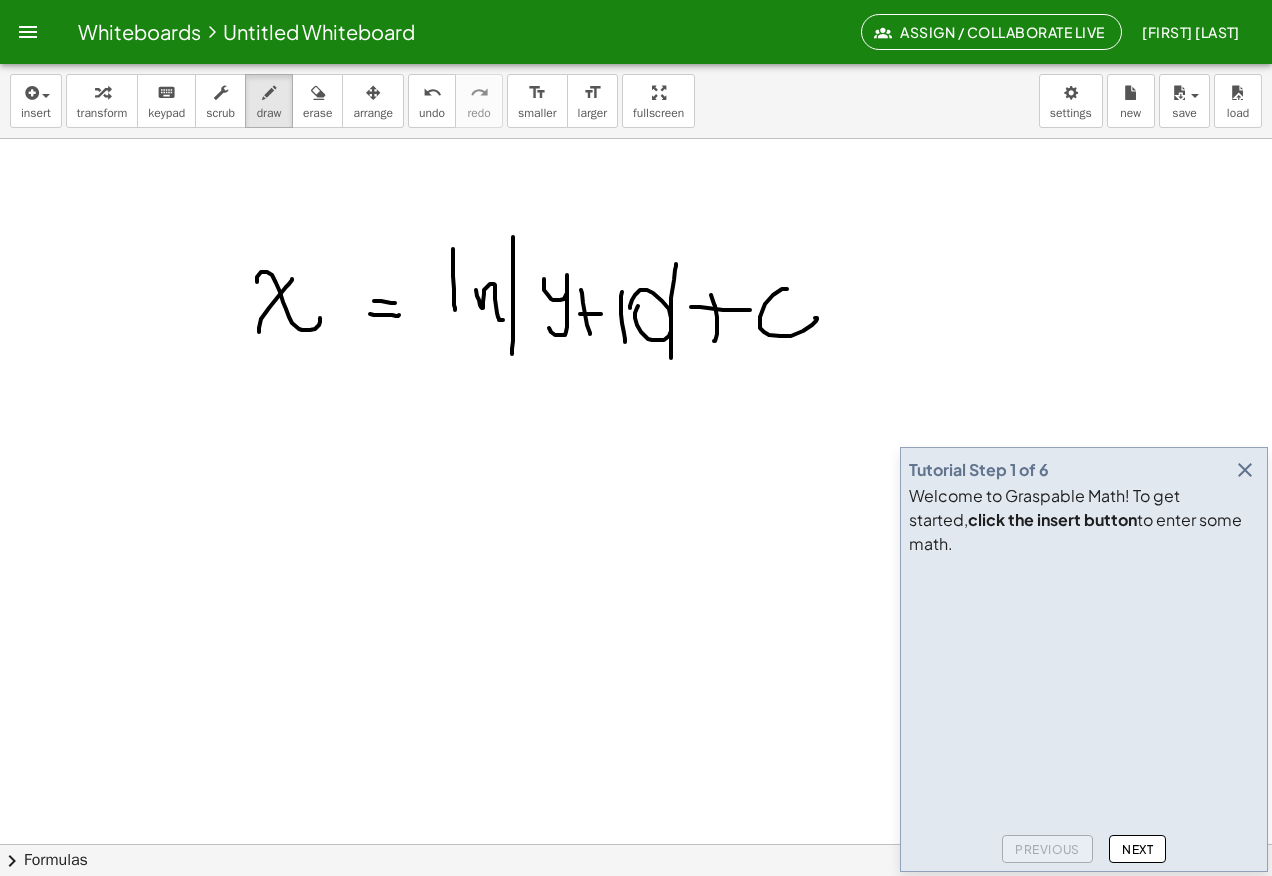 scroll, scrollTop: 1610, scrollLeft: 0, axis: vertical 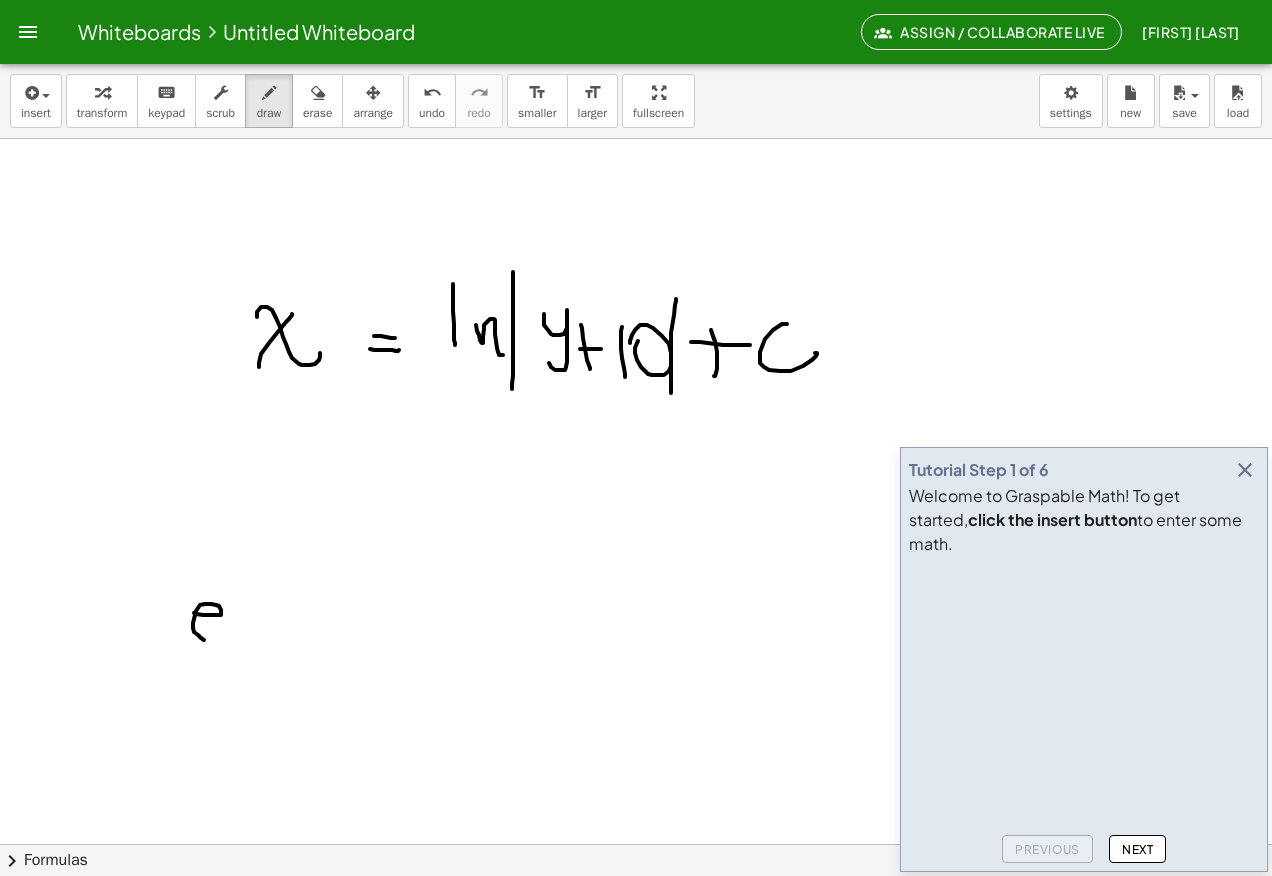 click at bounding box center (636, -61) 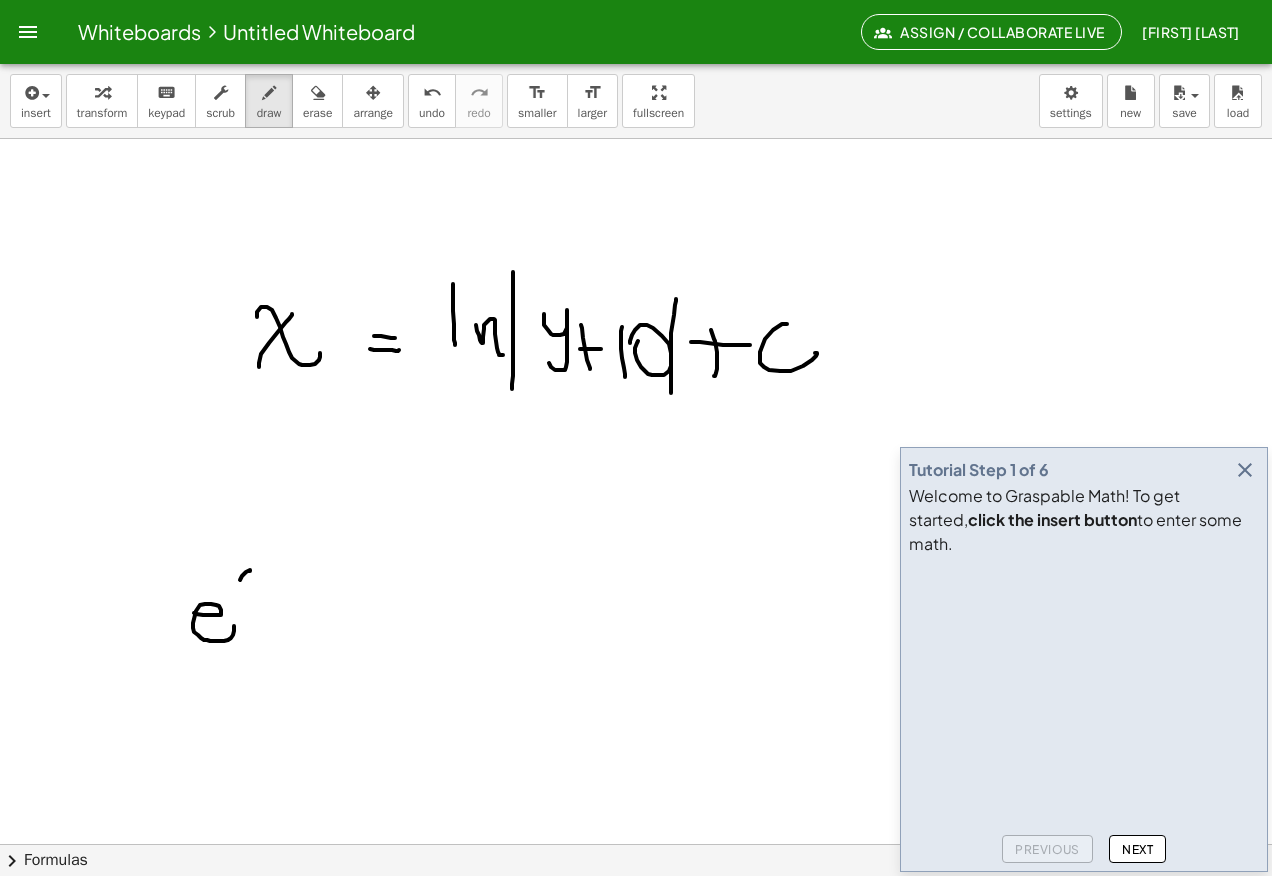click at bounding box center [636, -61] 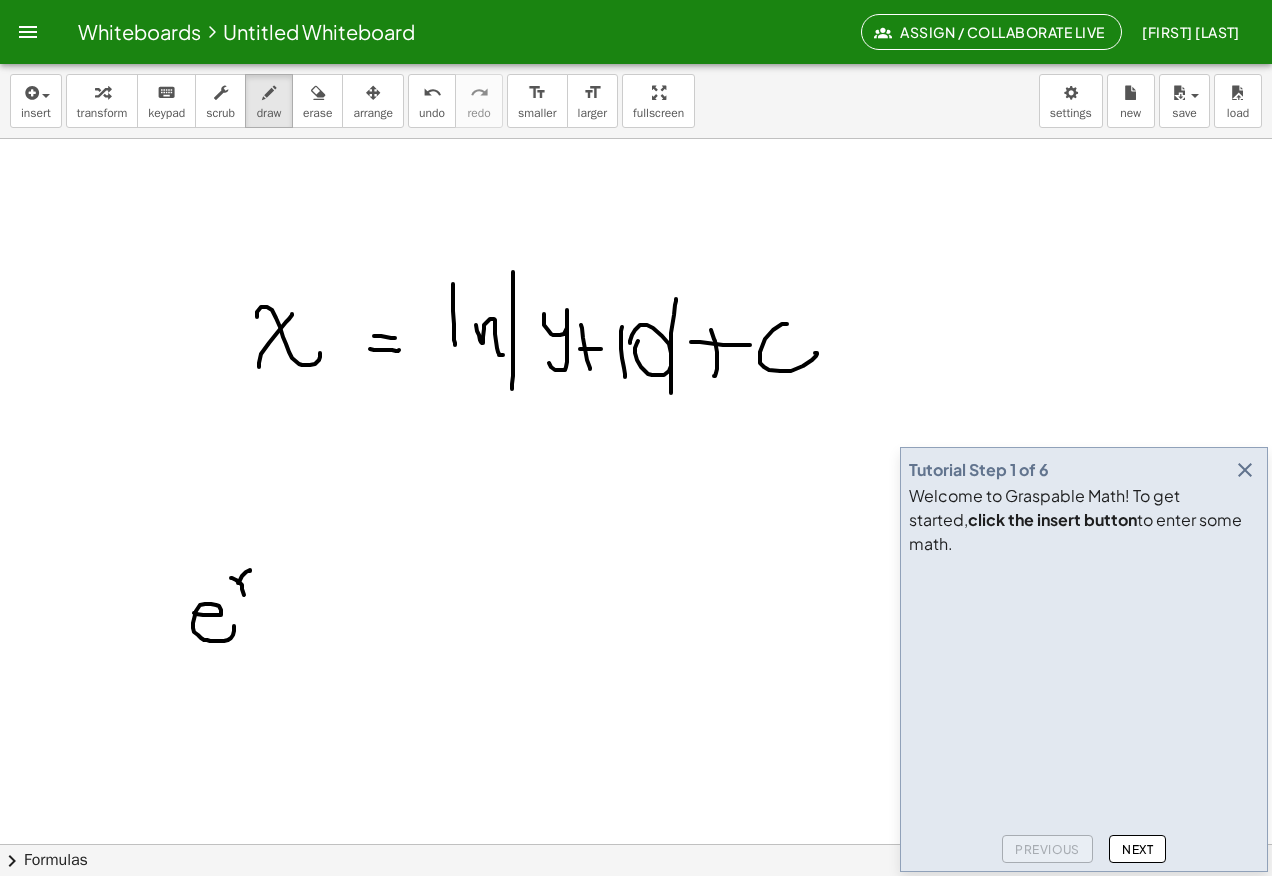 click at bounding box center (636, -61) 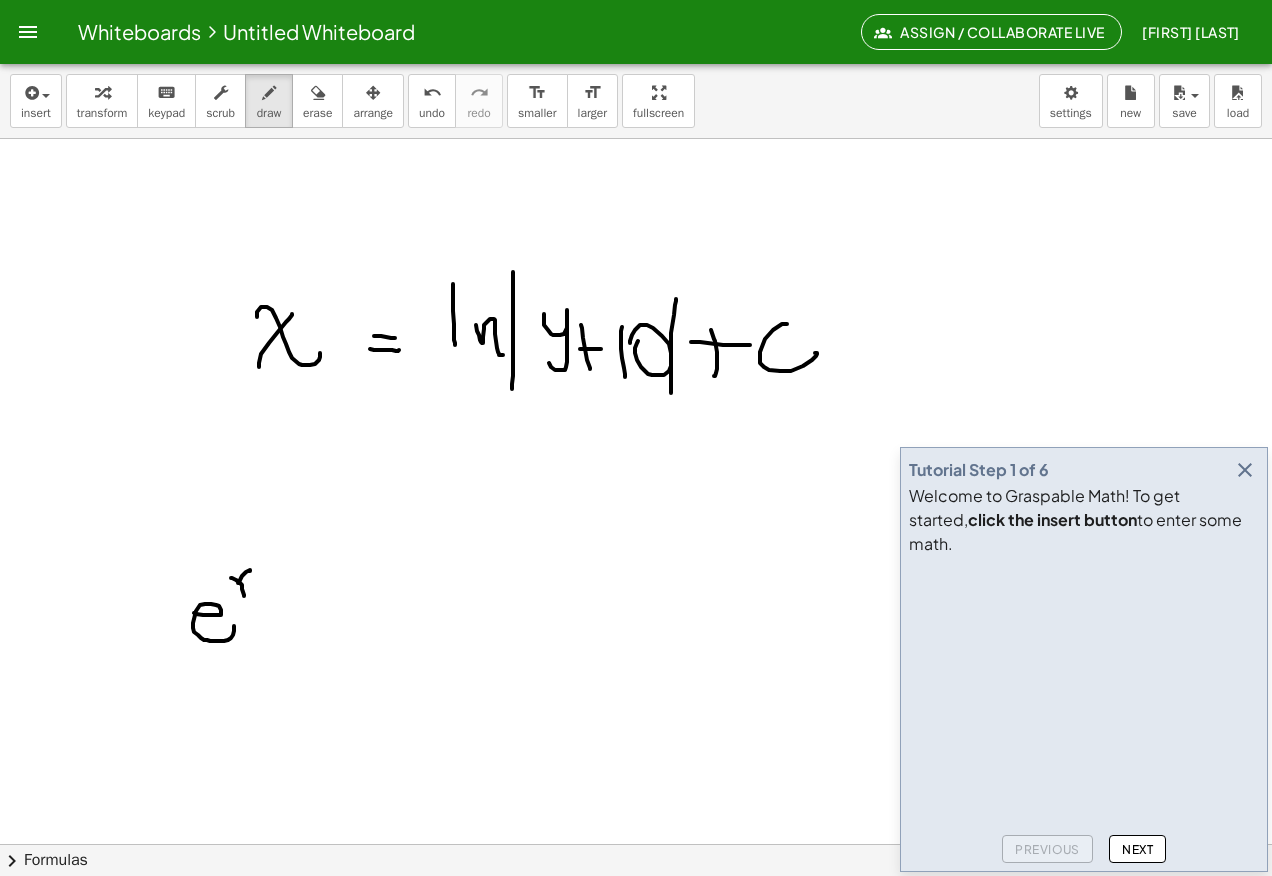 click at bounding box center (636, -61) 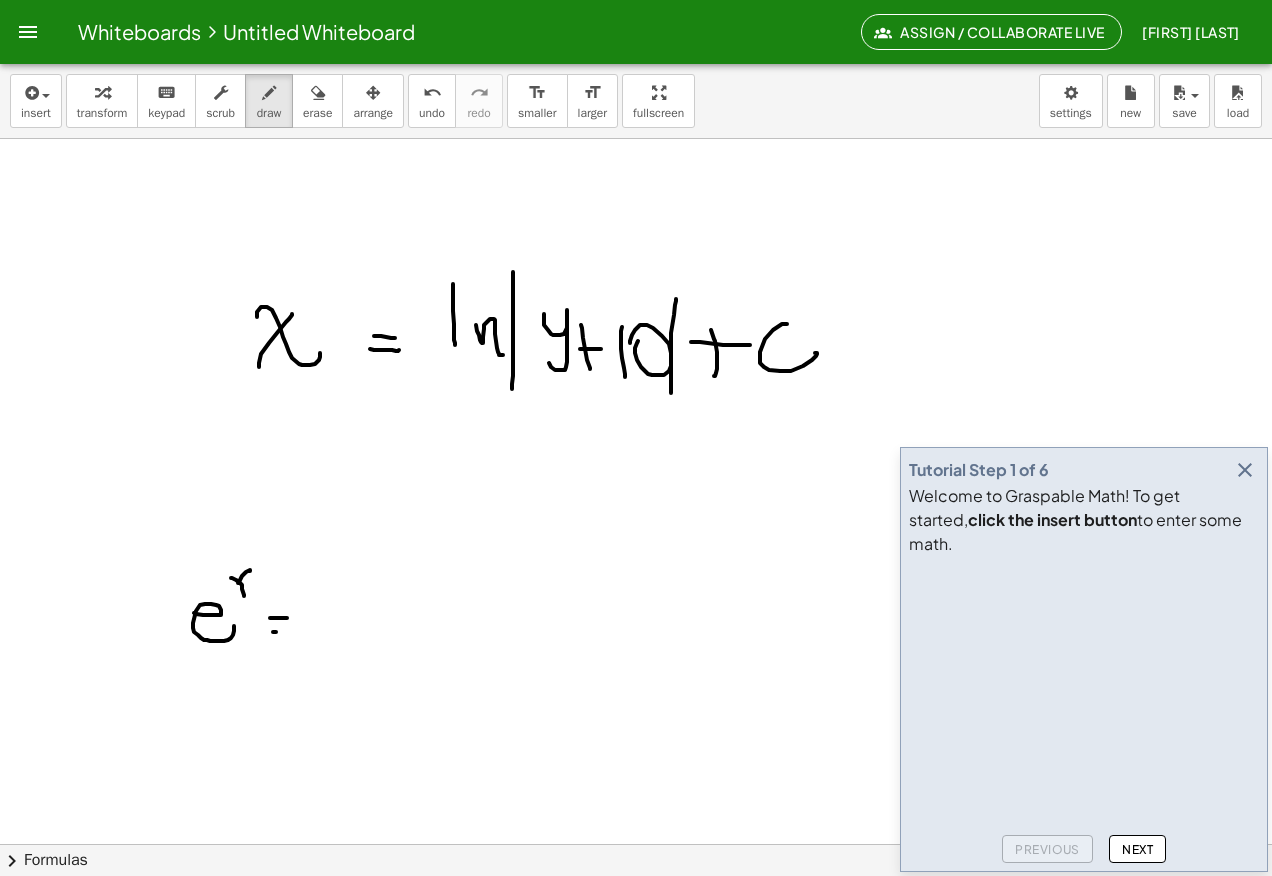 click at bounding box center (636, -61) 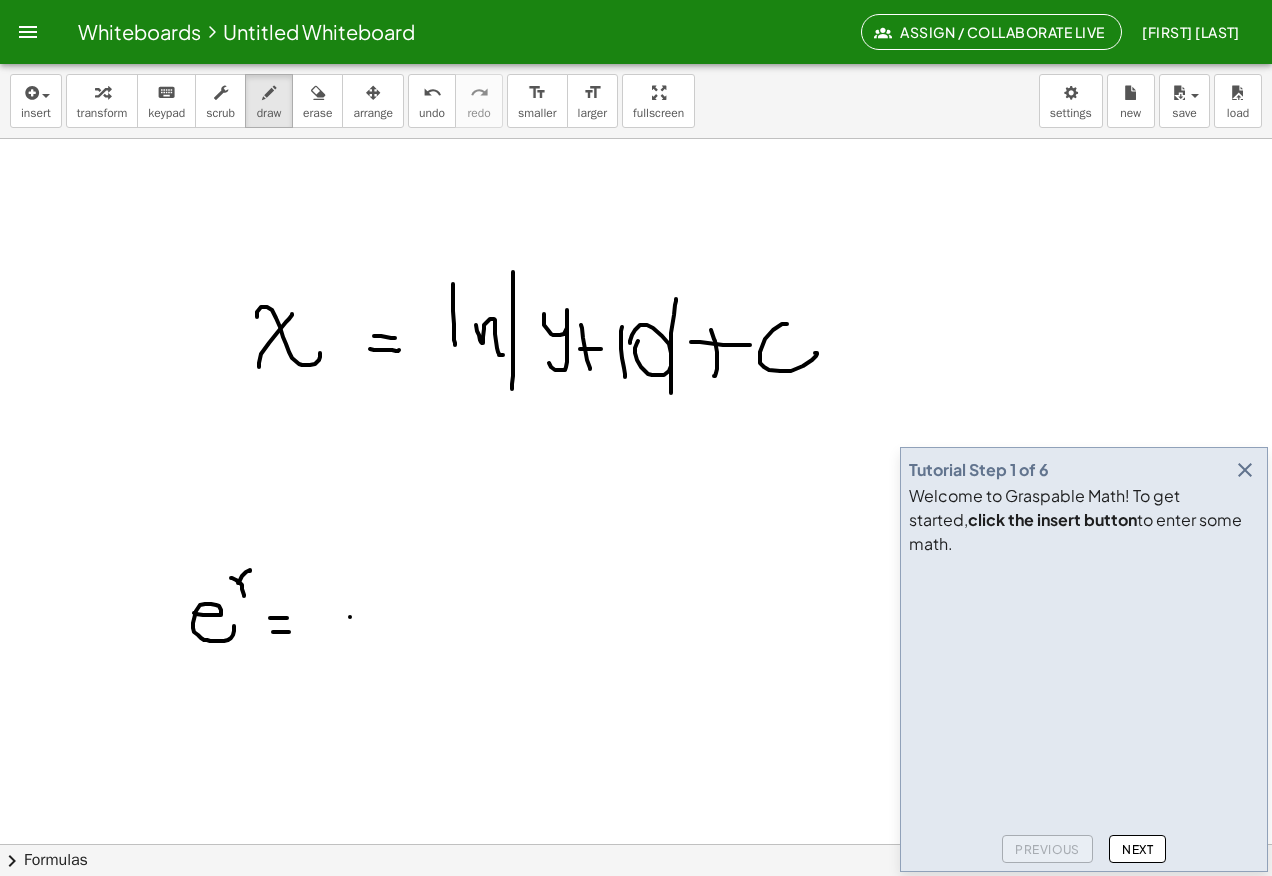 click at bounding box center [636, -61] 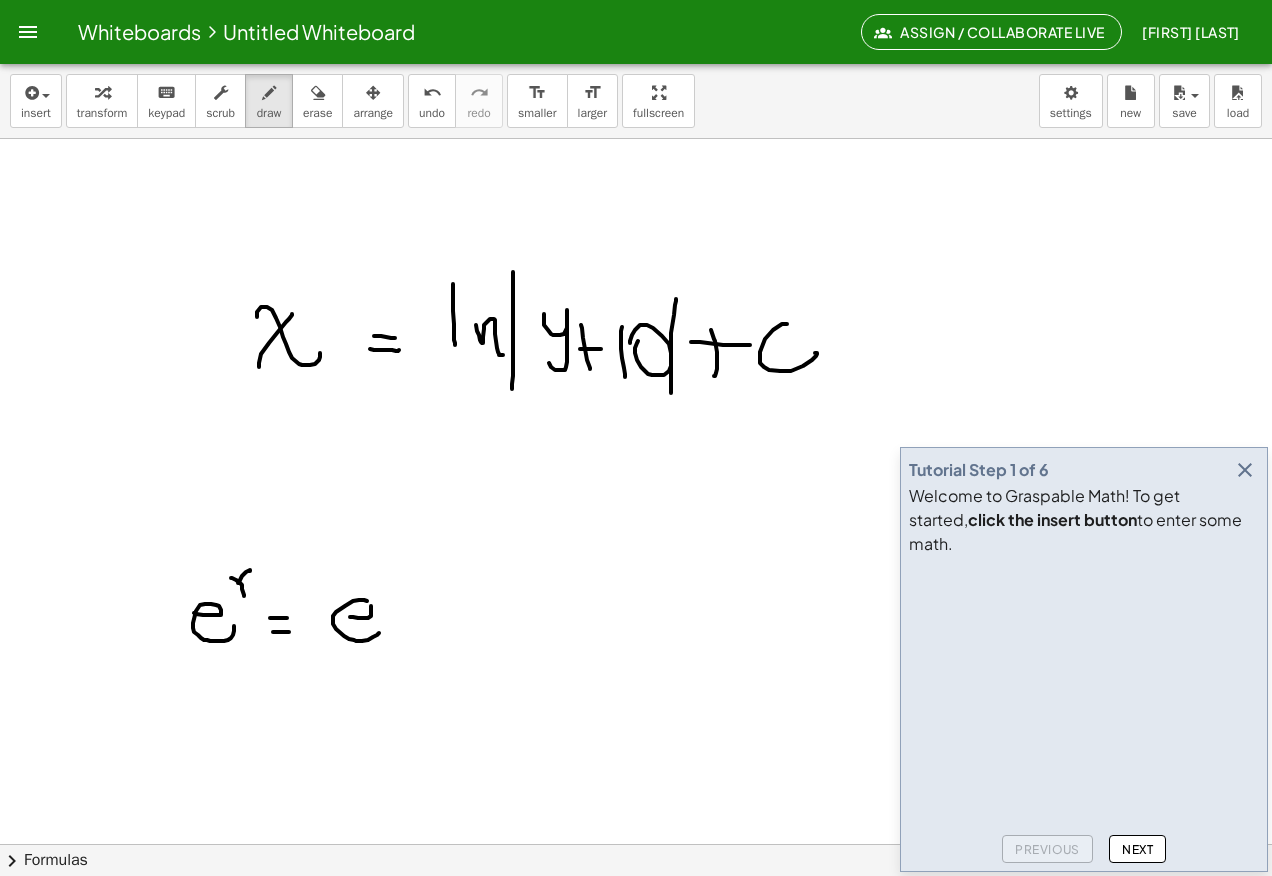 click at bounding box center [636, -61] 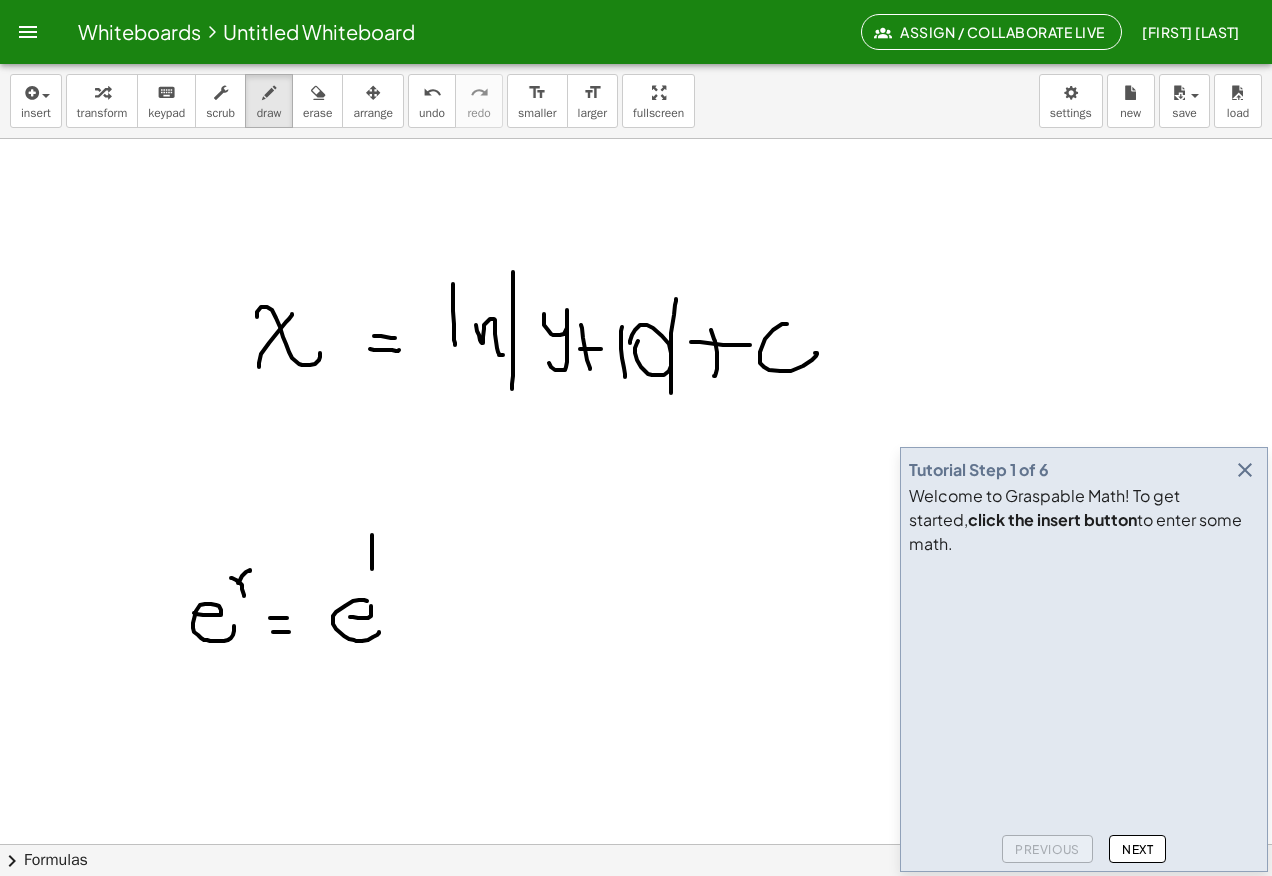 click at bounding box center (636, -61) 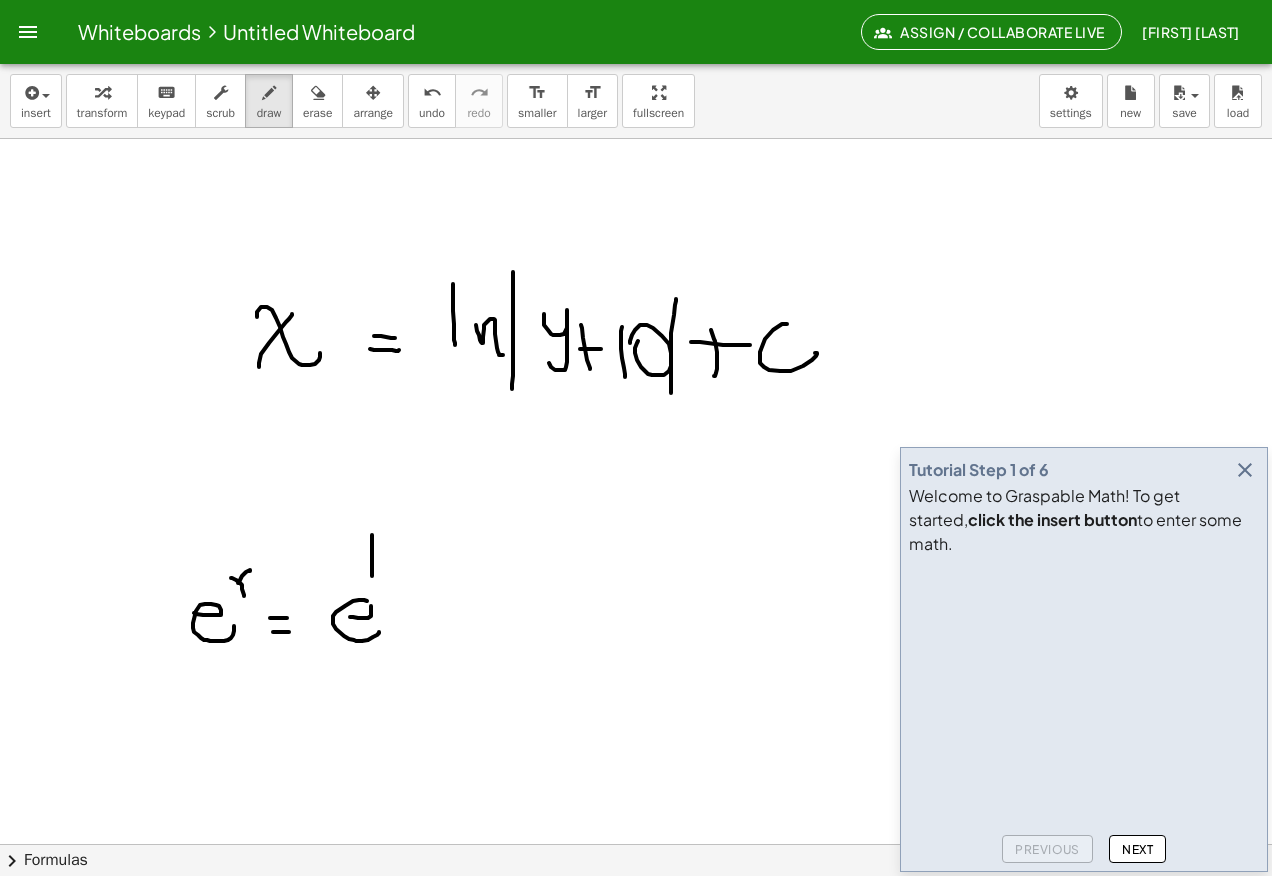 click at bounding box center [636, -61] 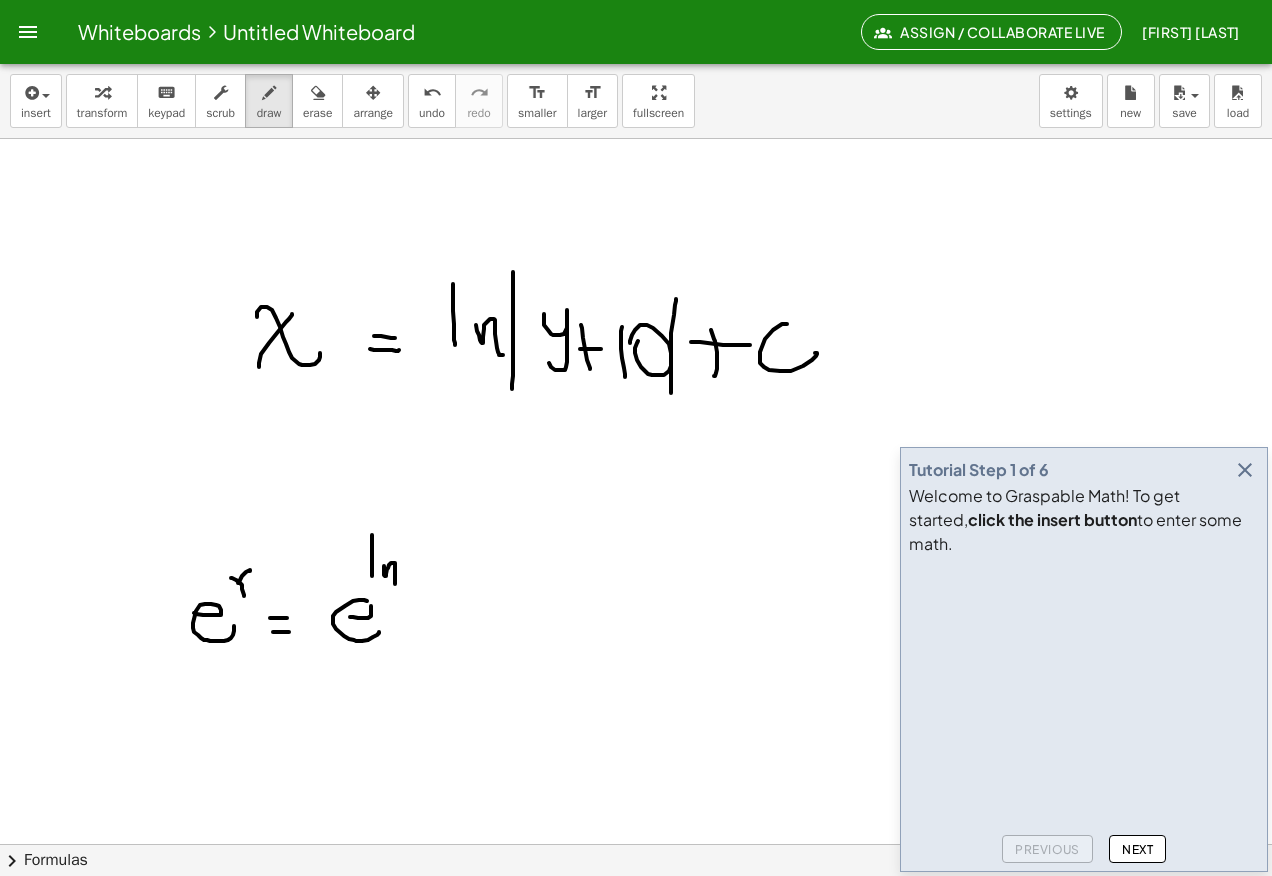 click at bounding box center (636, -61) 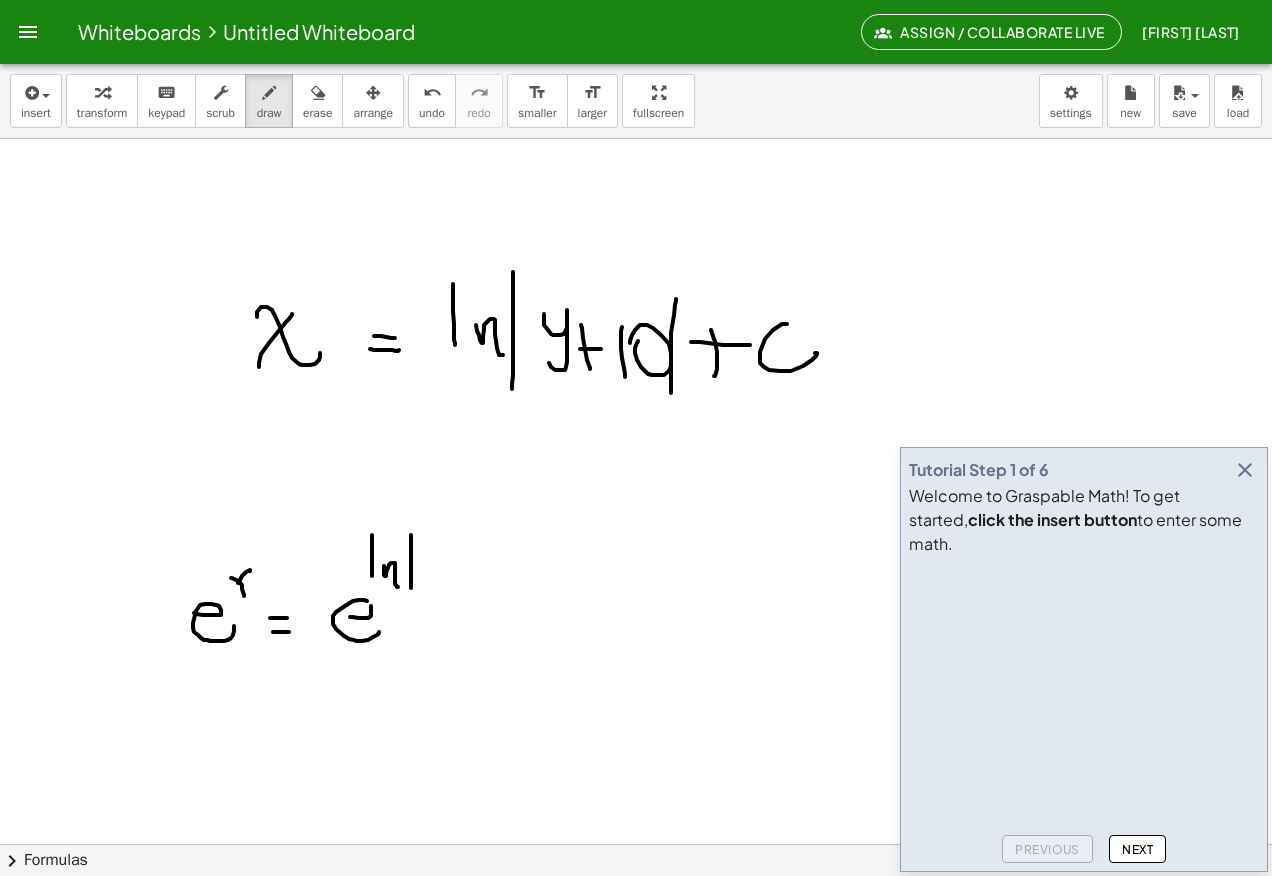 click at bounding box center (636, -61) 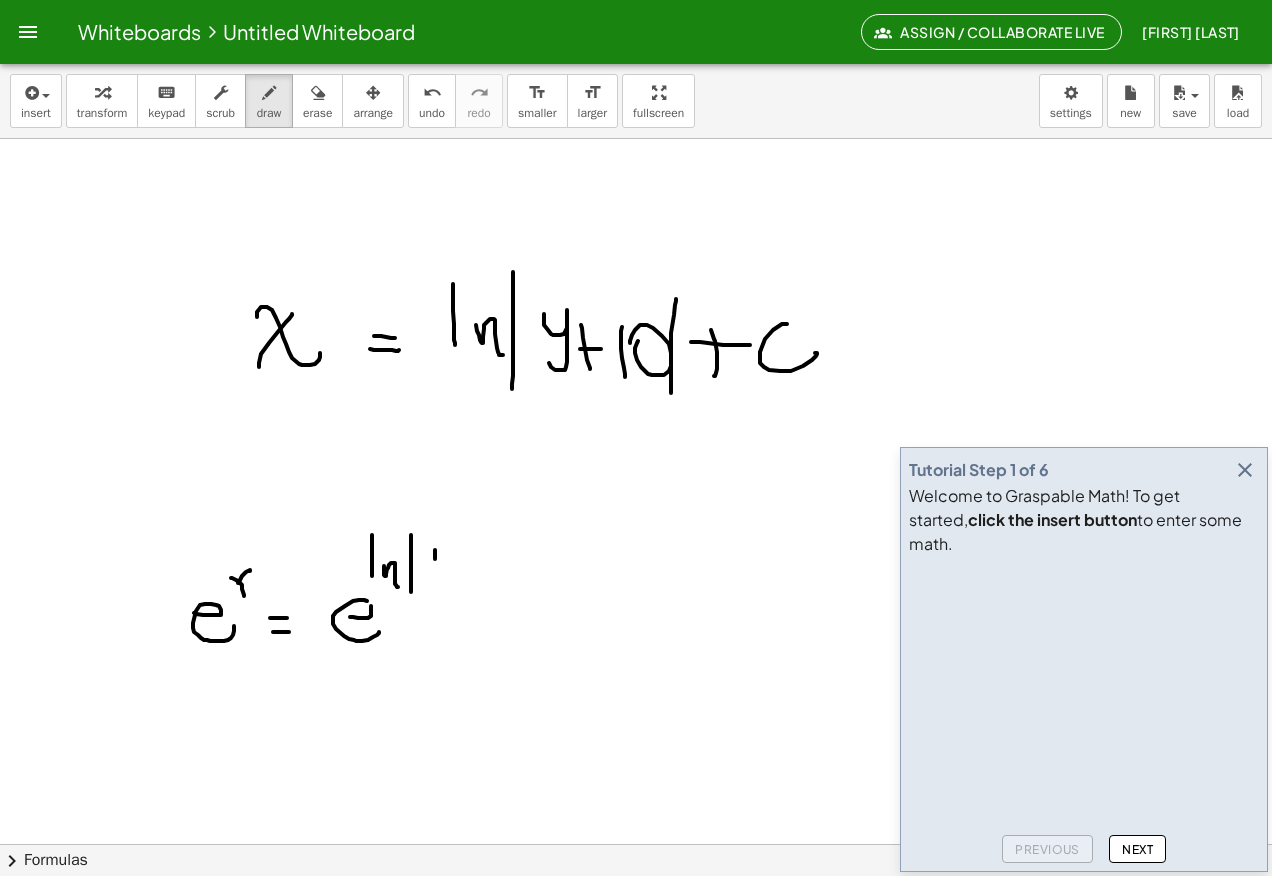 click at bounding box center [636, -61] 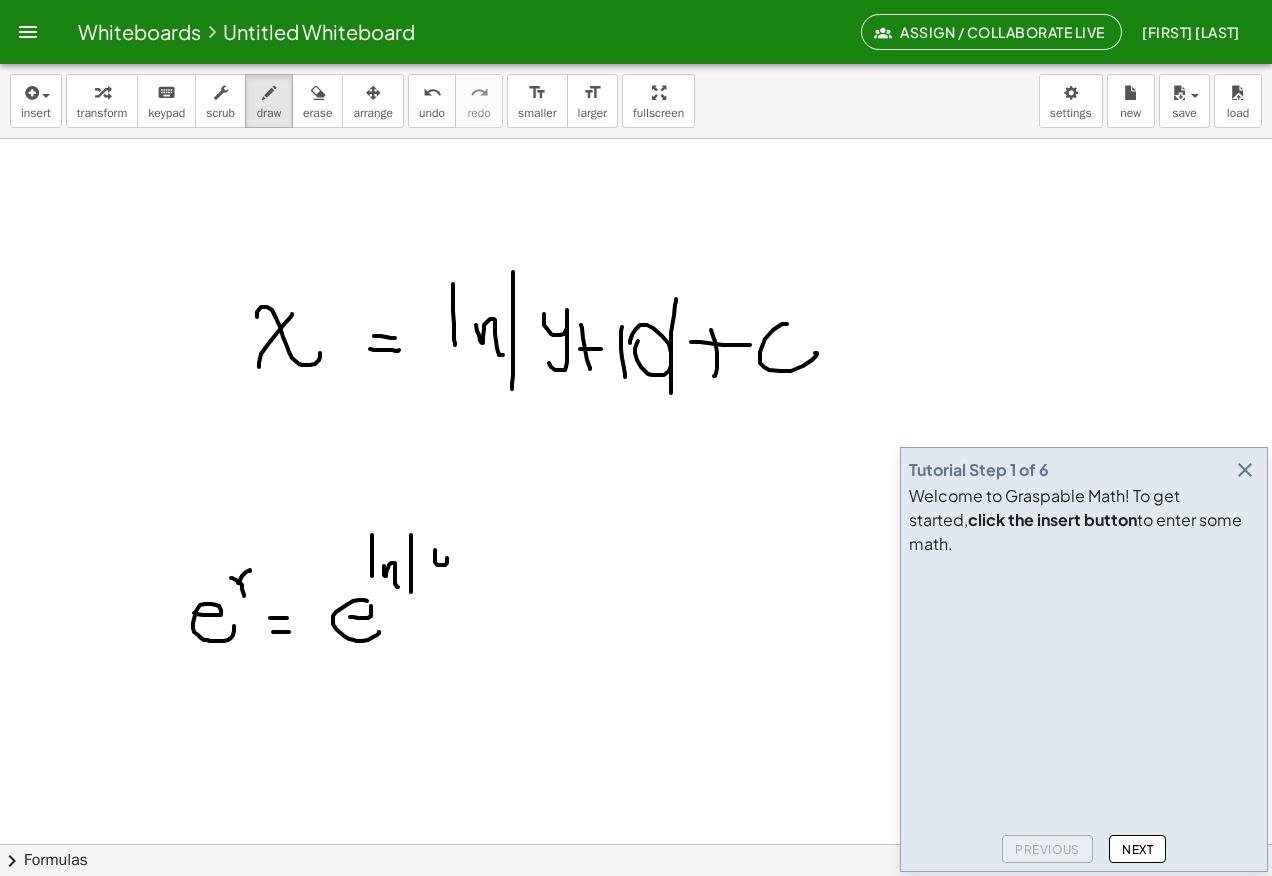 click at bounding box center [636, -61] 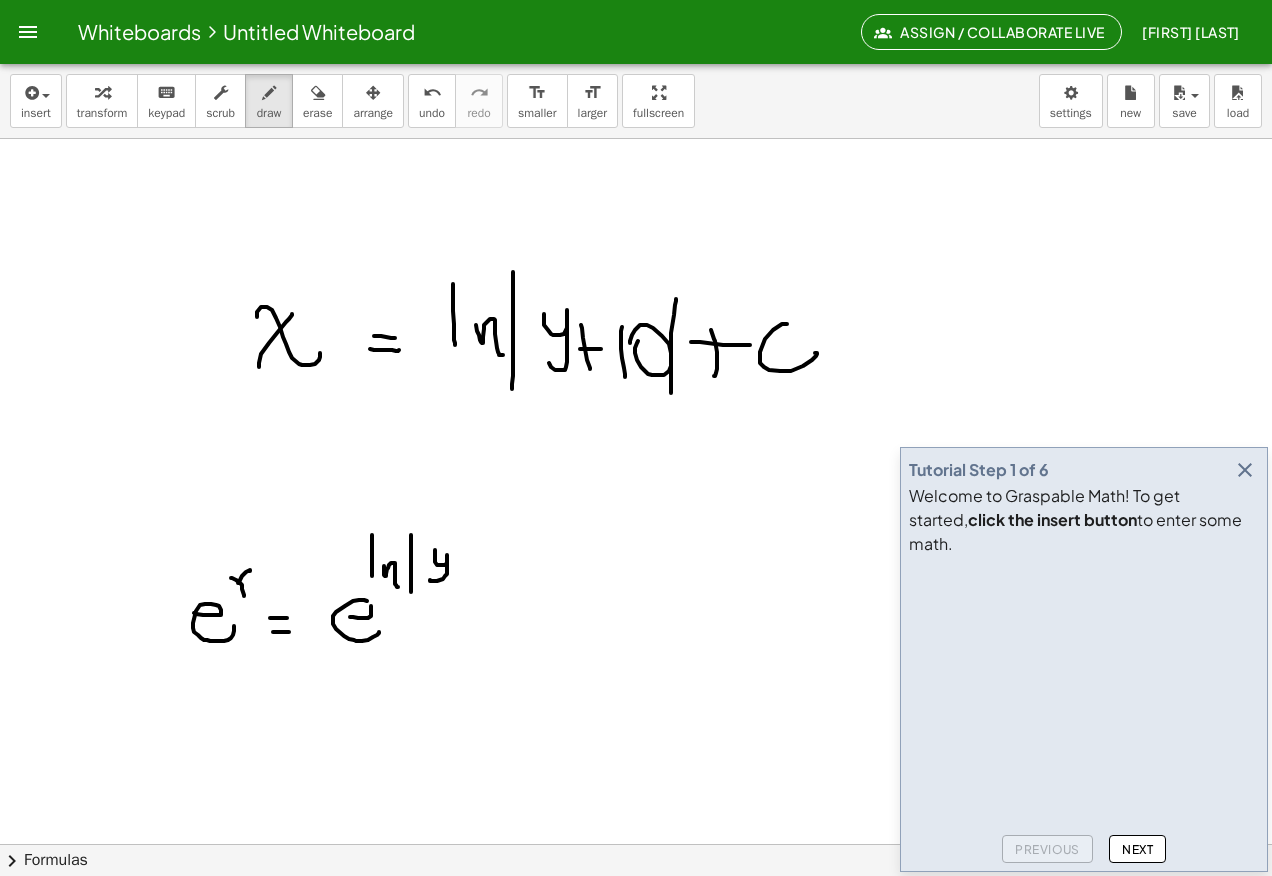 click at bounding box center [636, -61] 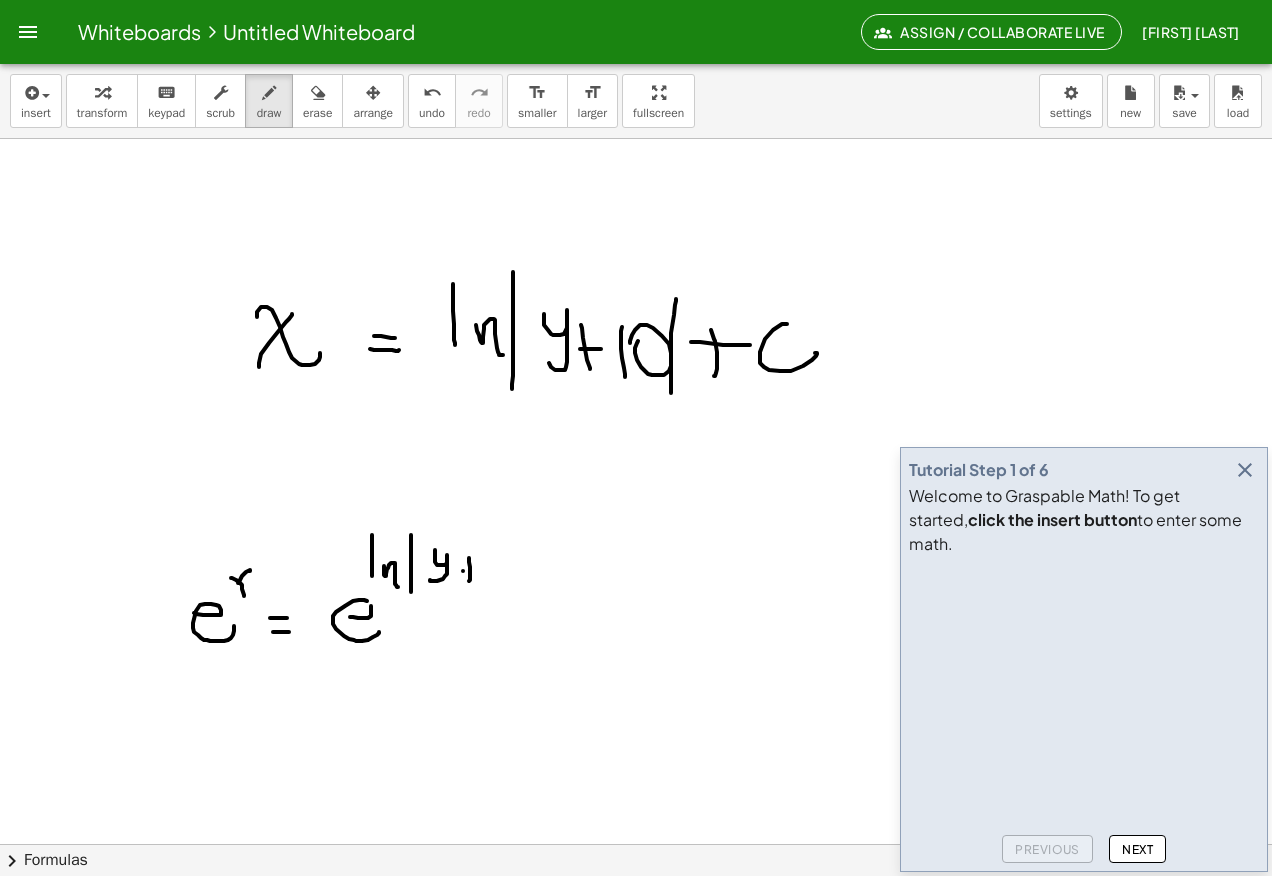 click at bounding box center [636, -61] 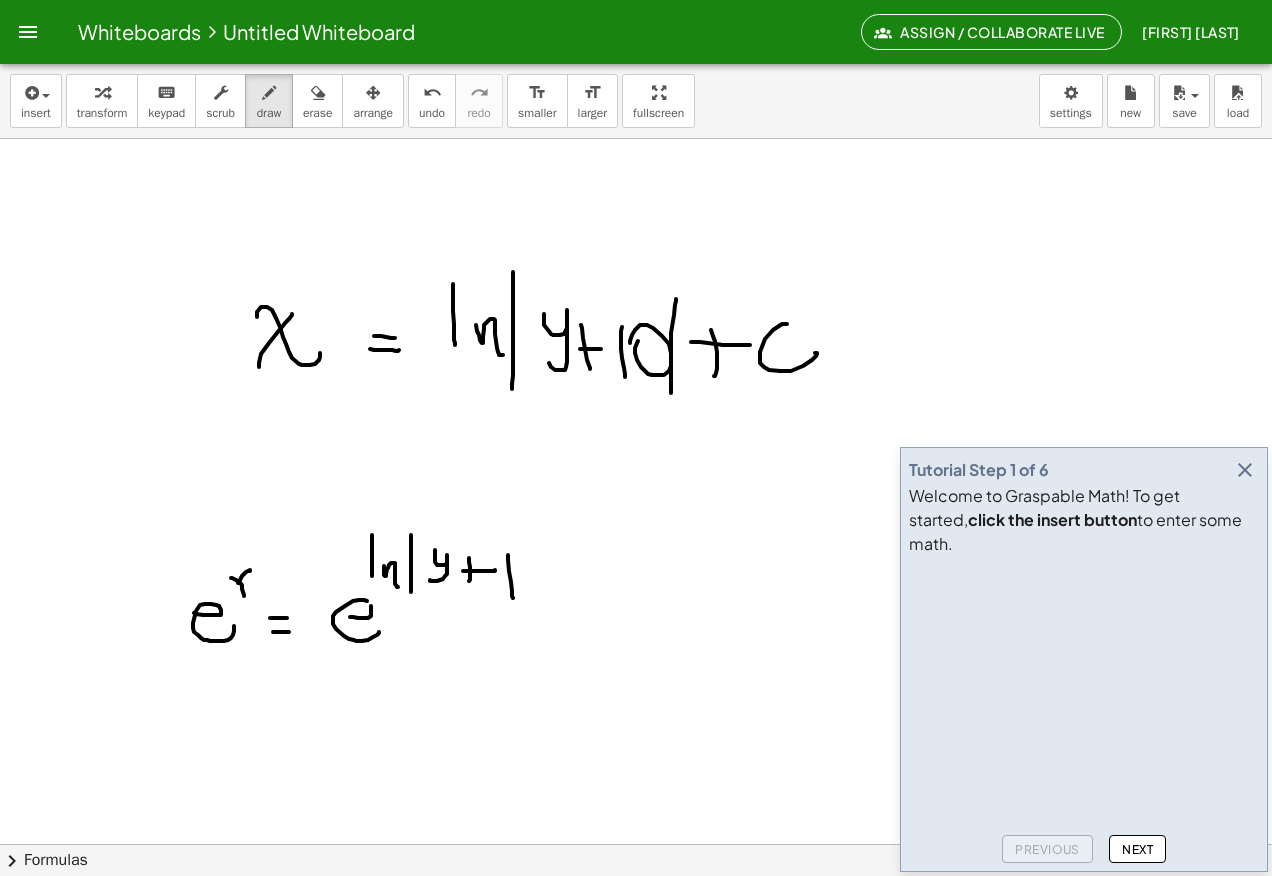 click at bounding box center [636, -61] 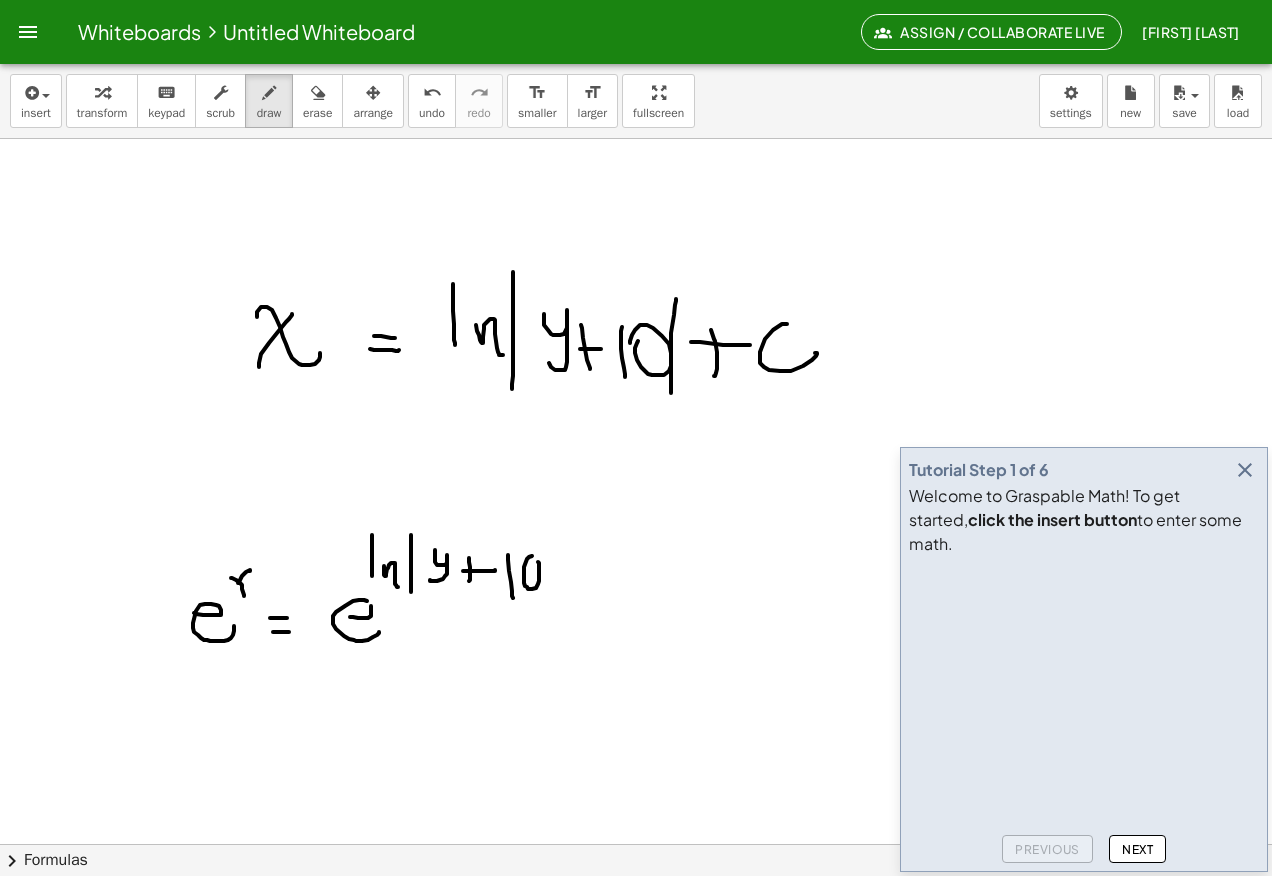 click at bounding box center (636, -61) 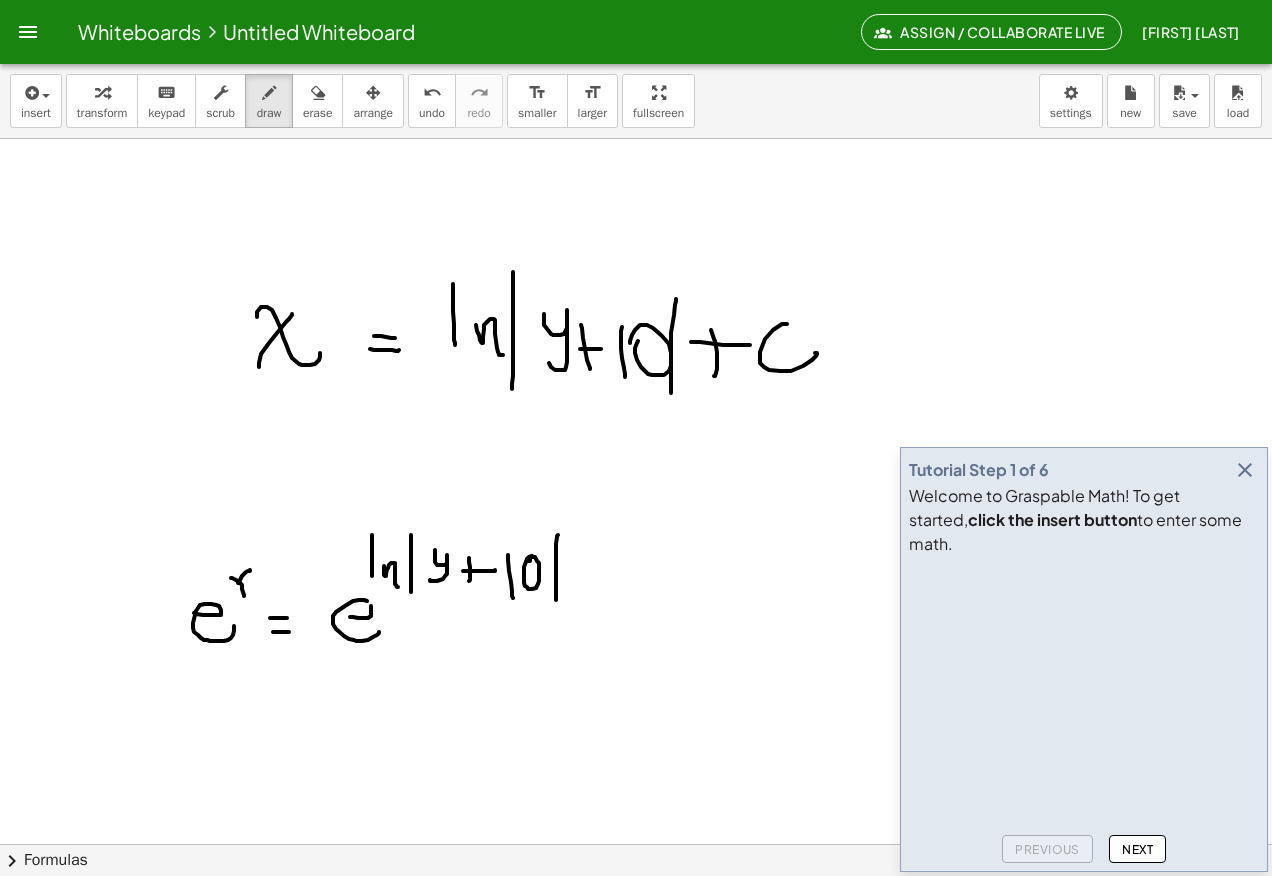 click at bounding box center [636, -61] 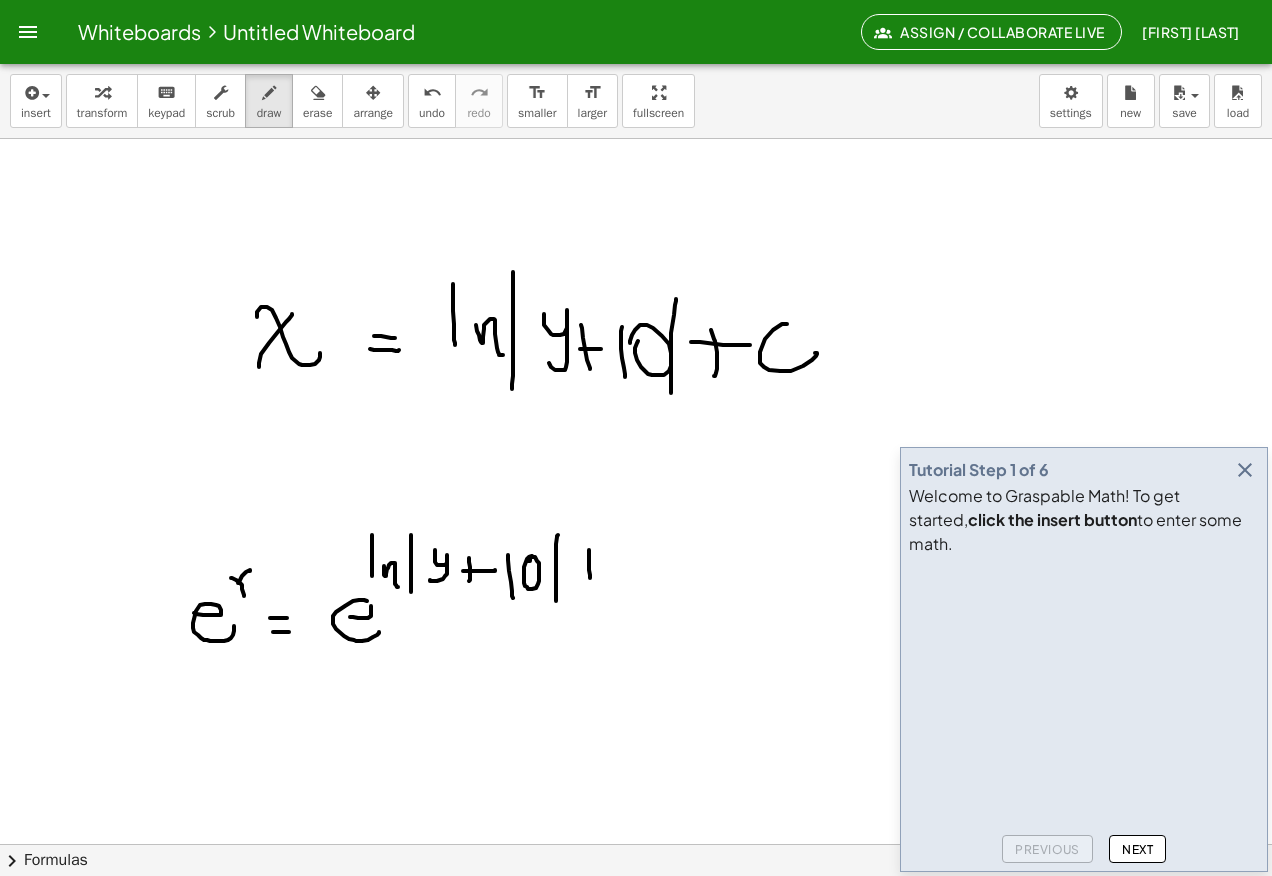 click at bounding box center [636, -61] 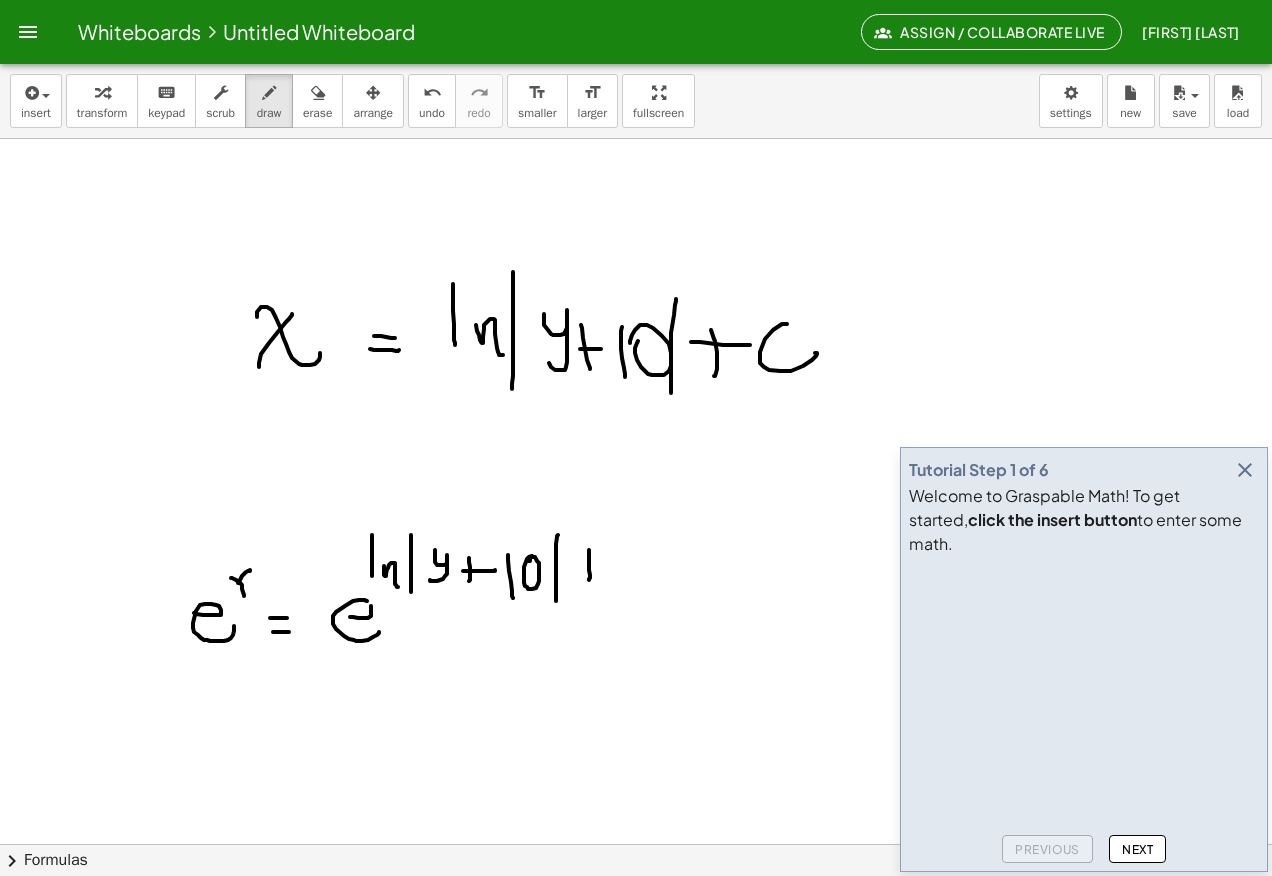 click at bounding box center [636, -61] 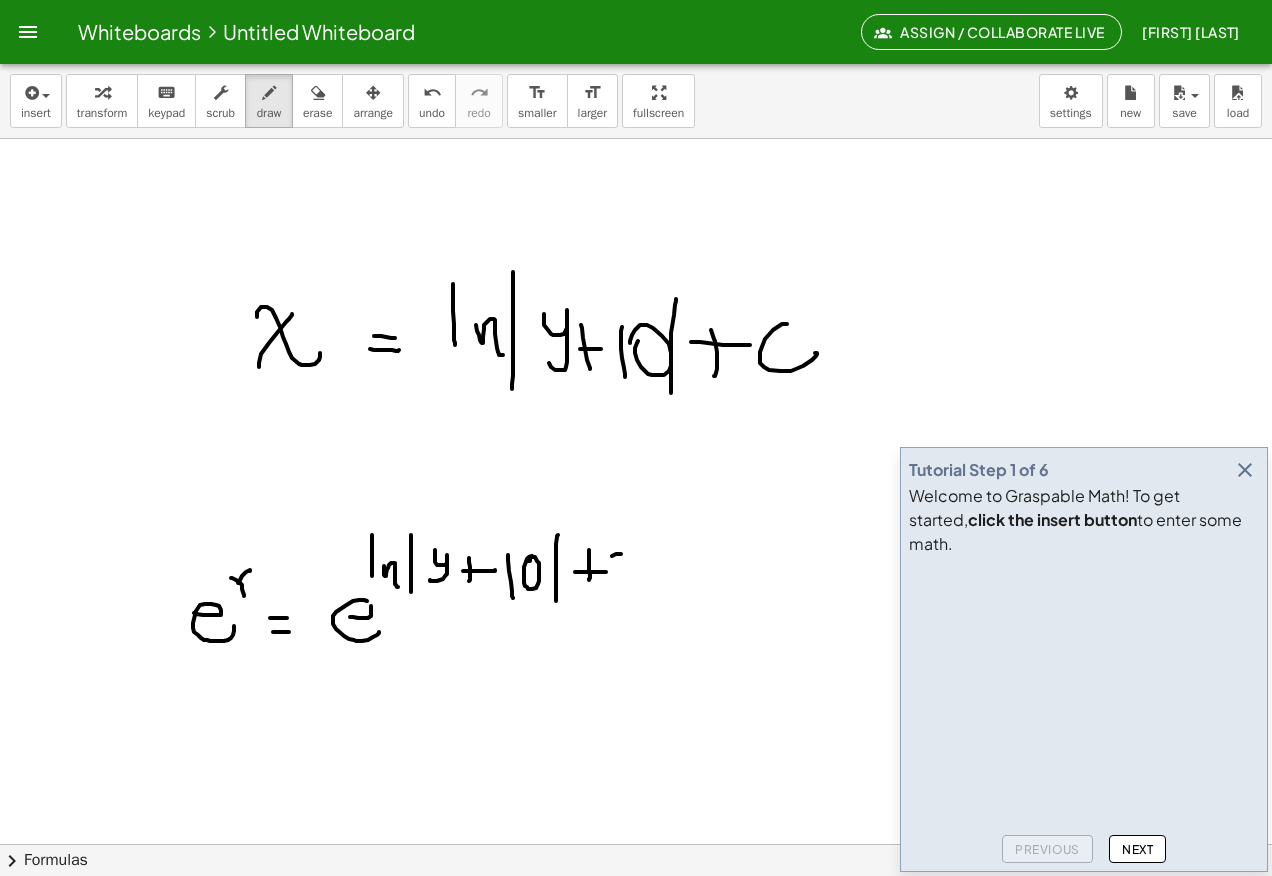 click at bounding box center [636, -61] 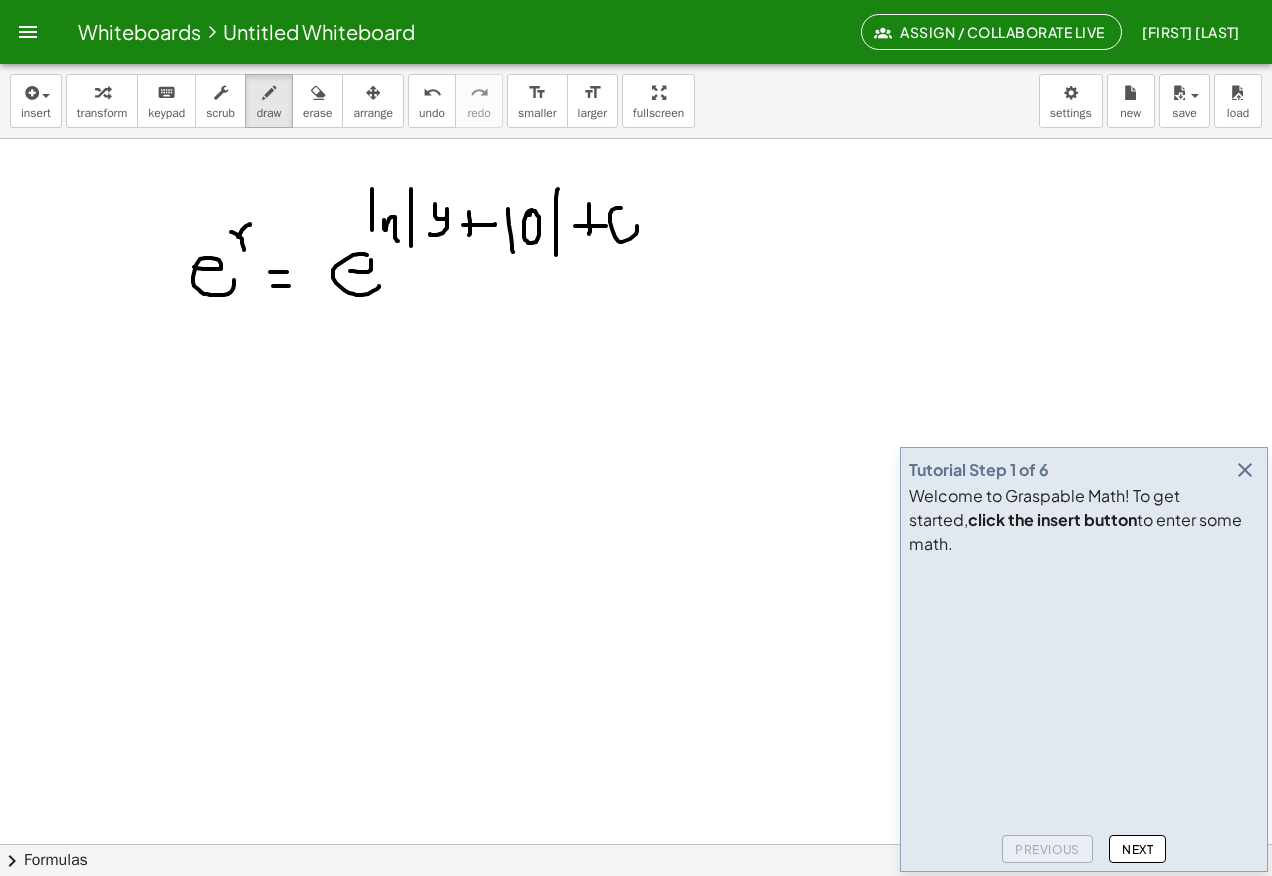 scroll, scrollTop: 1910, scrollLeft: 0, axis: vertical 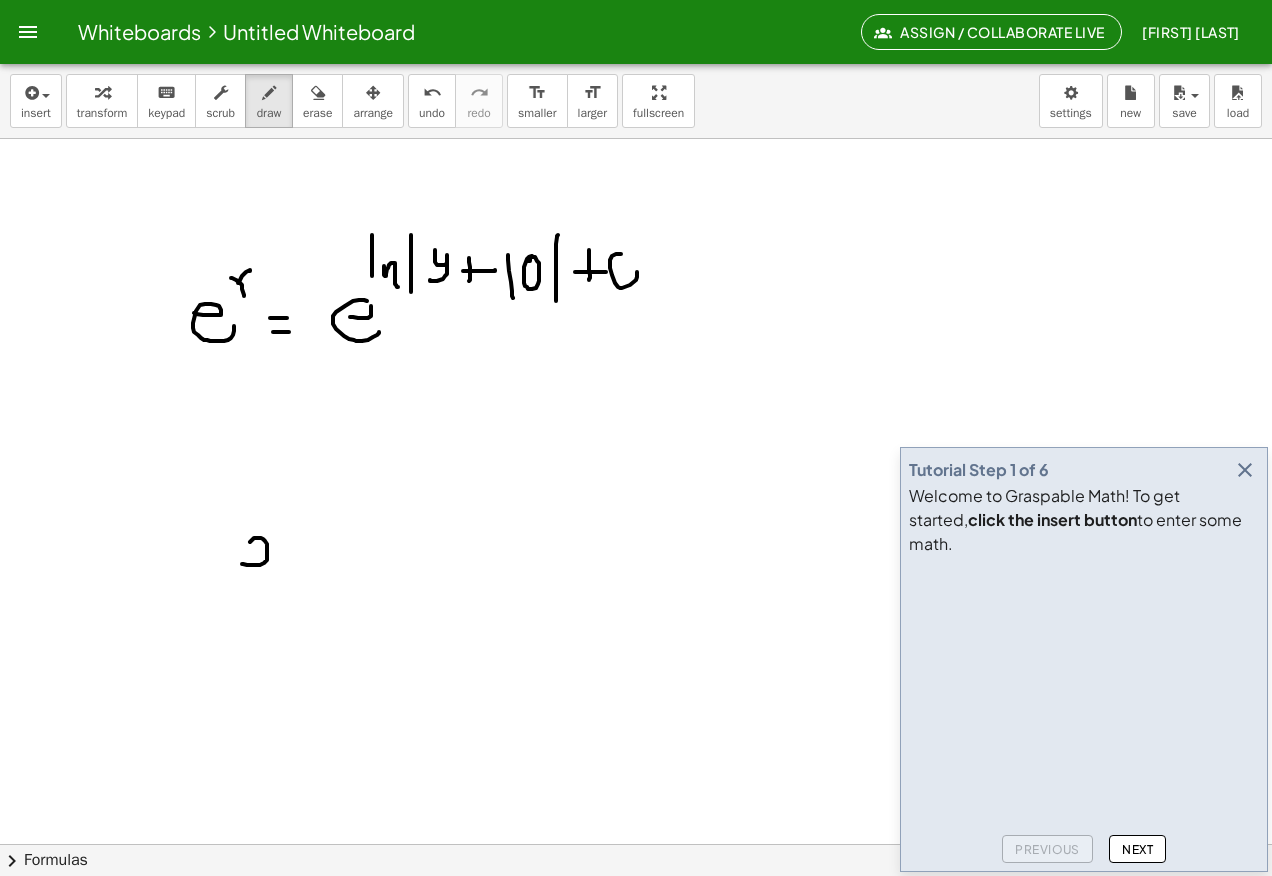 click at bounding box center [636, -361] 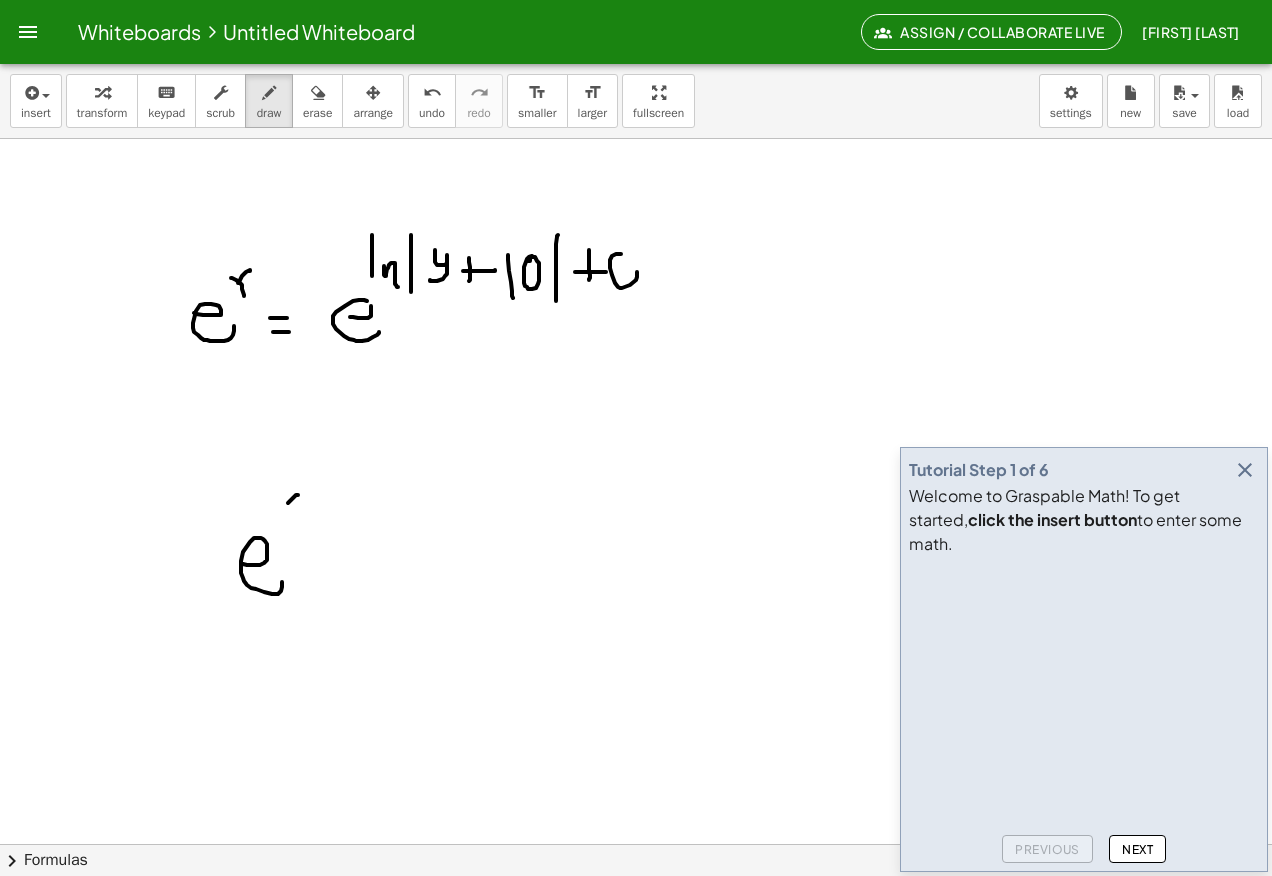 click at bounding box center (636, -361) 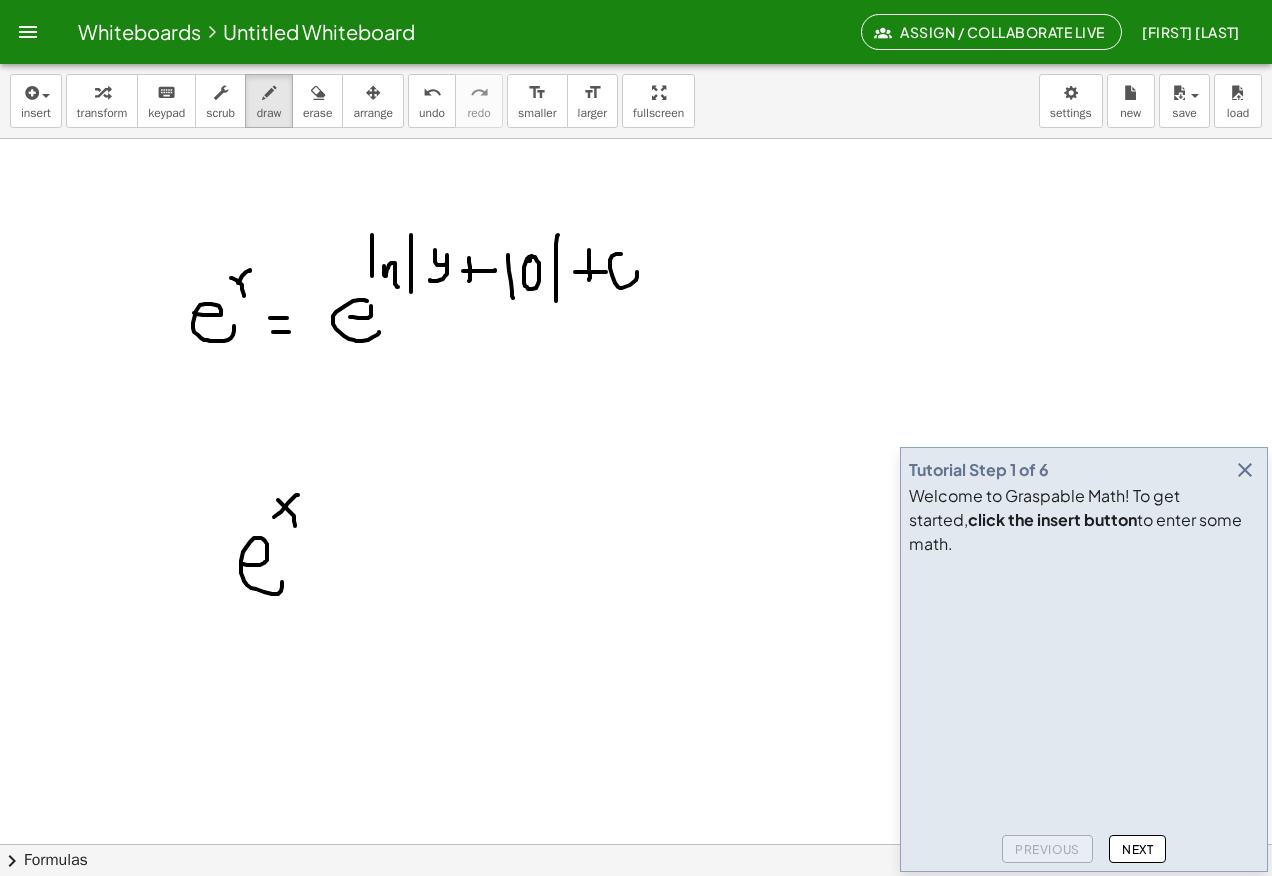 click at bounding box center (636, -361) 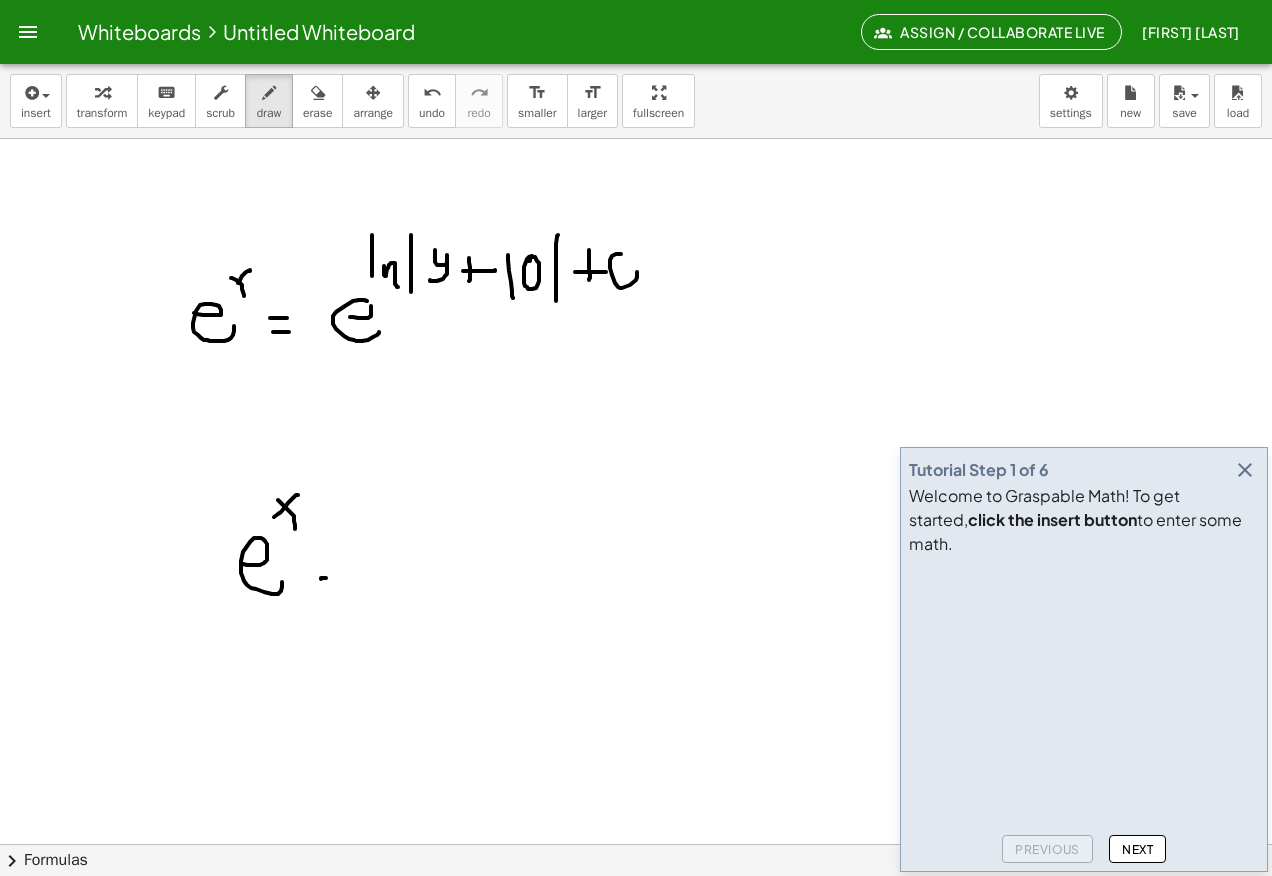 click at bounding box center [636, -361] 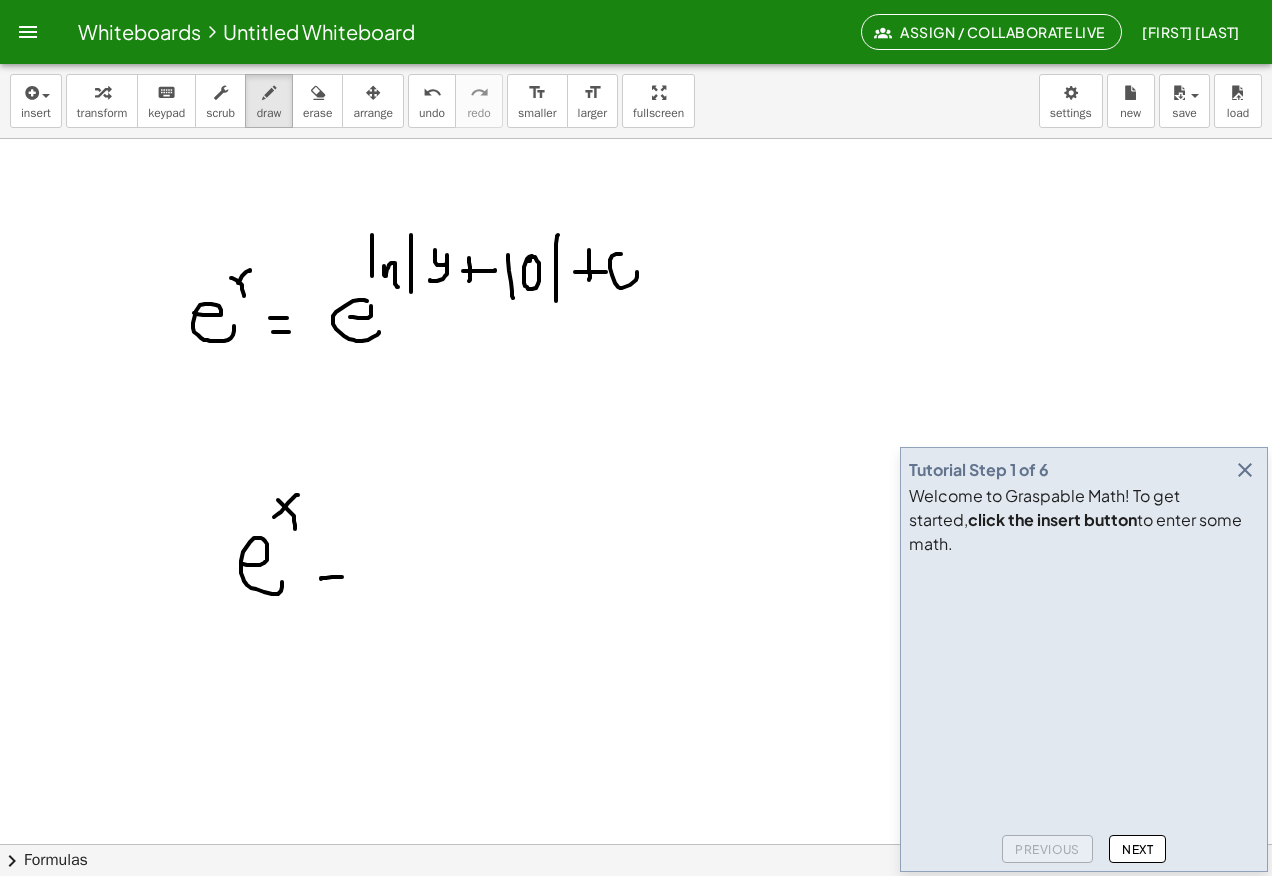 click at bounding box center (636, -361) 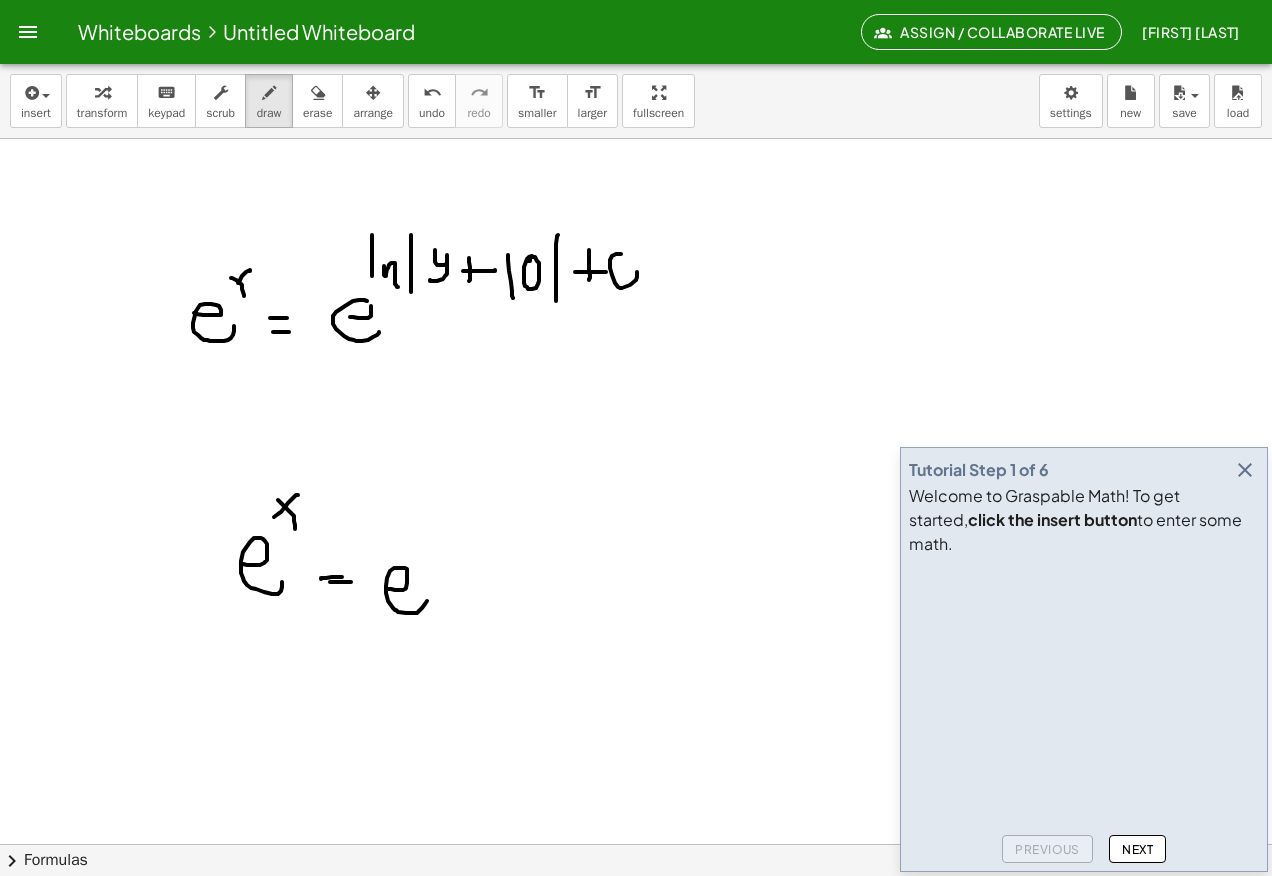 click at bounding box center [636, -361] 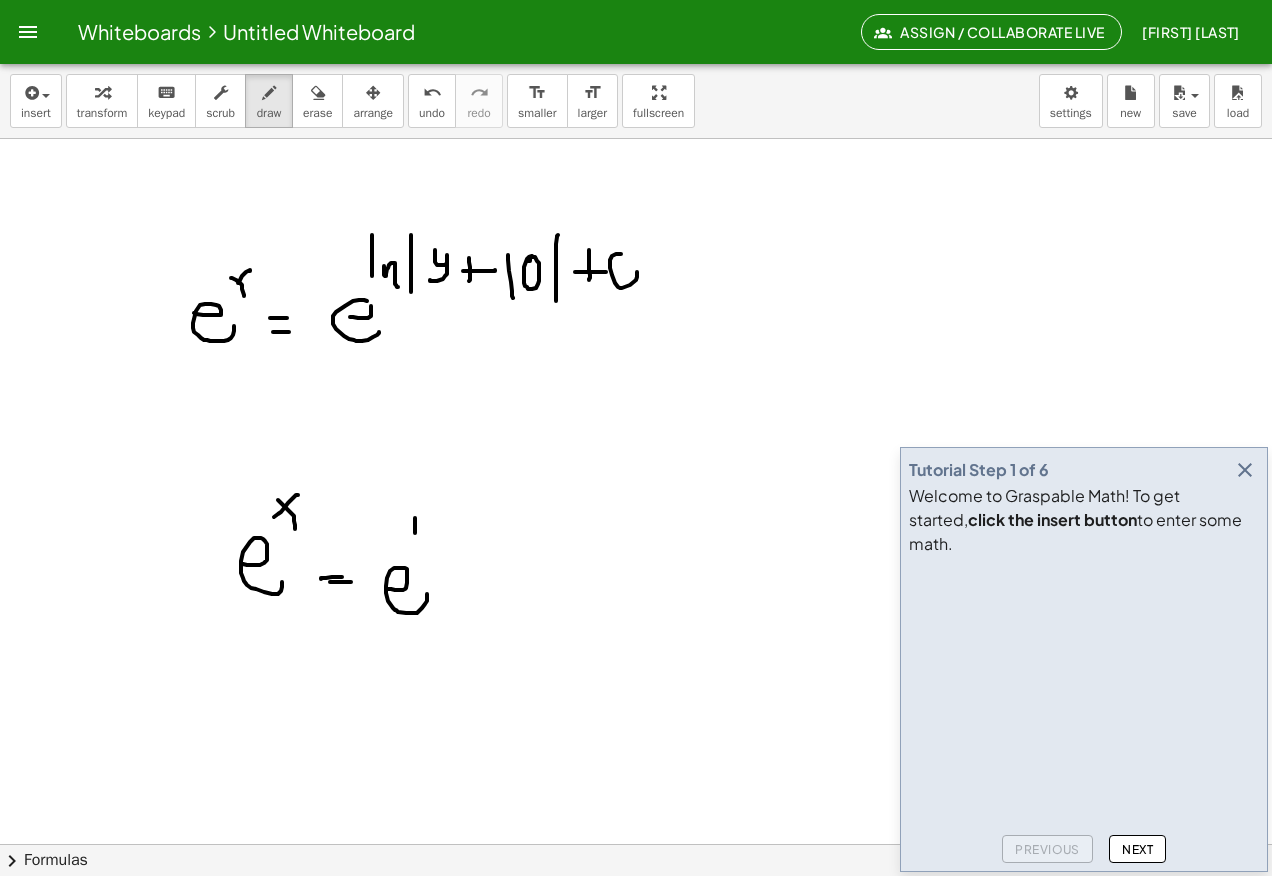 click at bounding box center [636, -361] 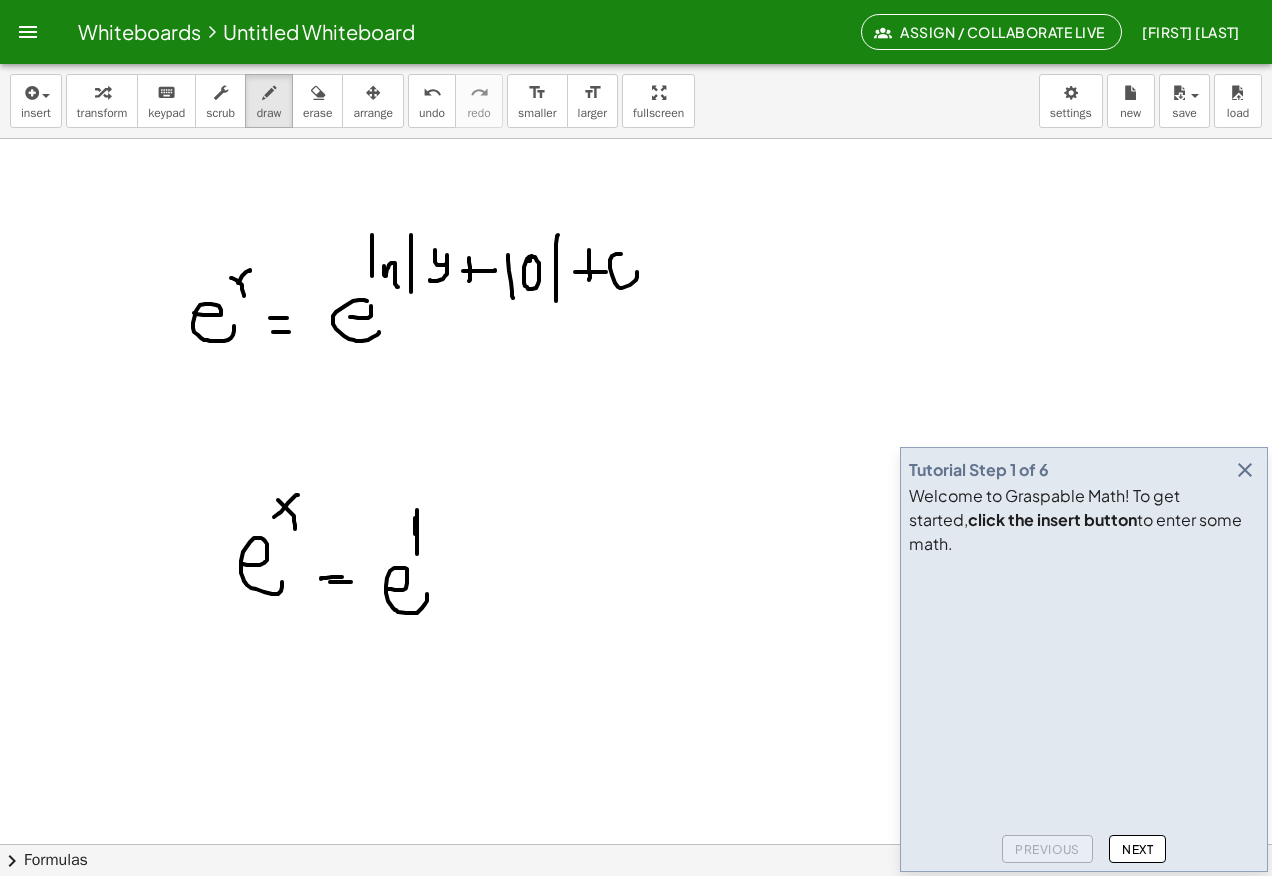 click at bounding box center [636, -361] 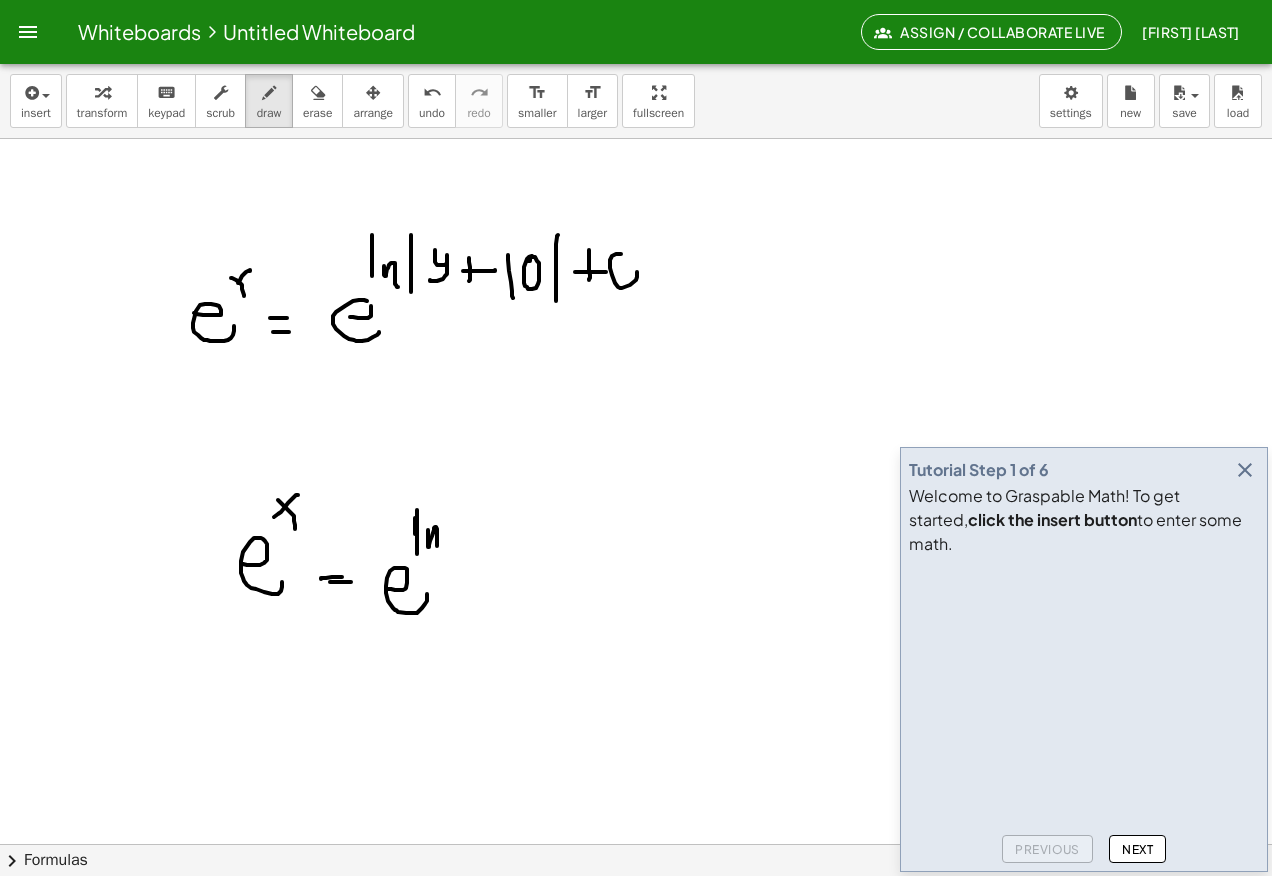 click at bounding box center [636, -361] 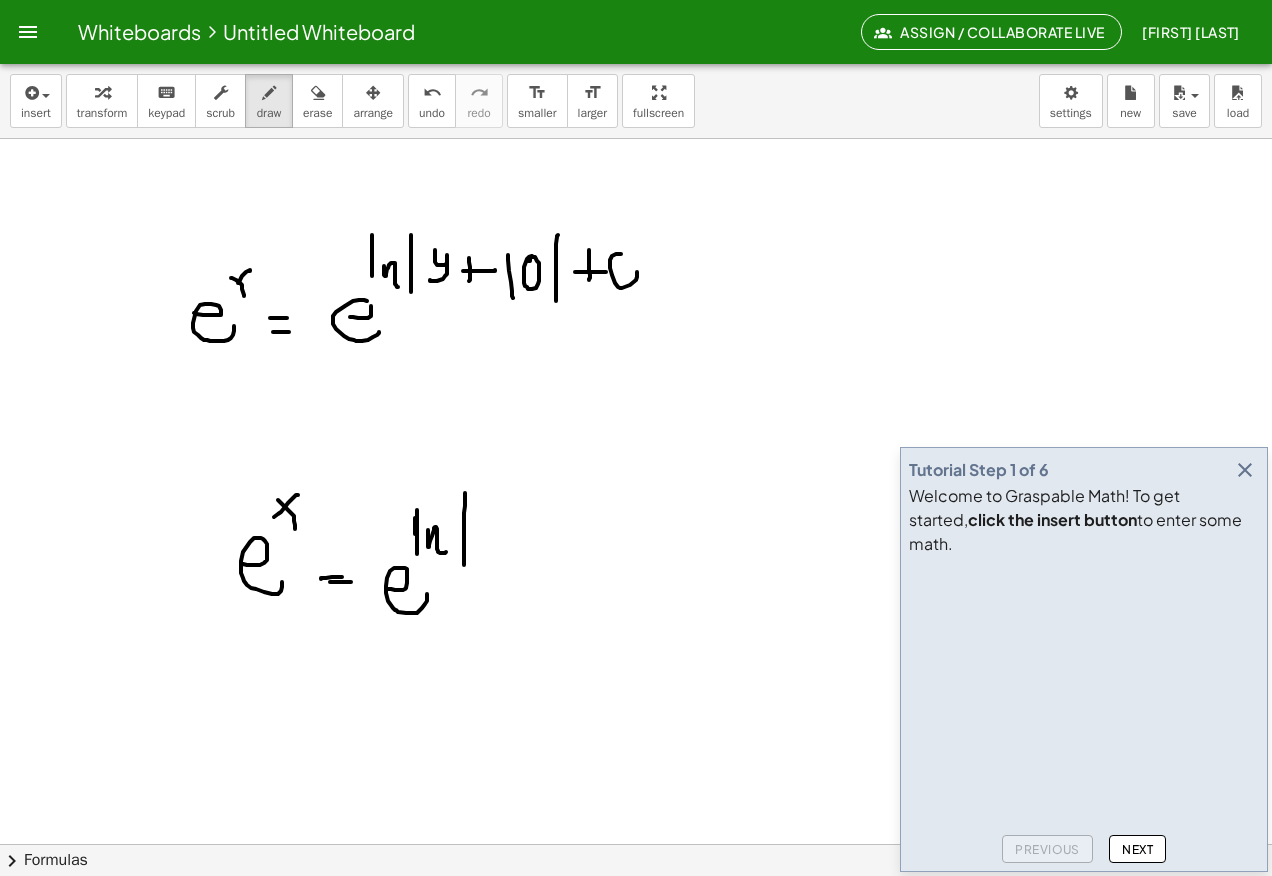 click at bounding box center (636, -361) 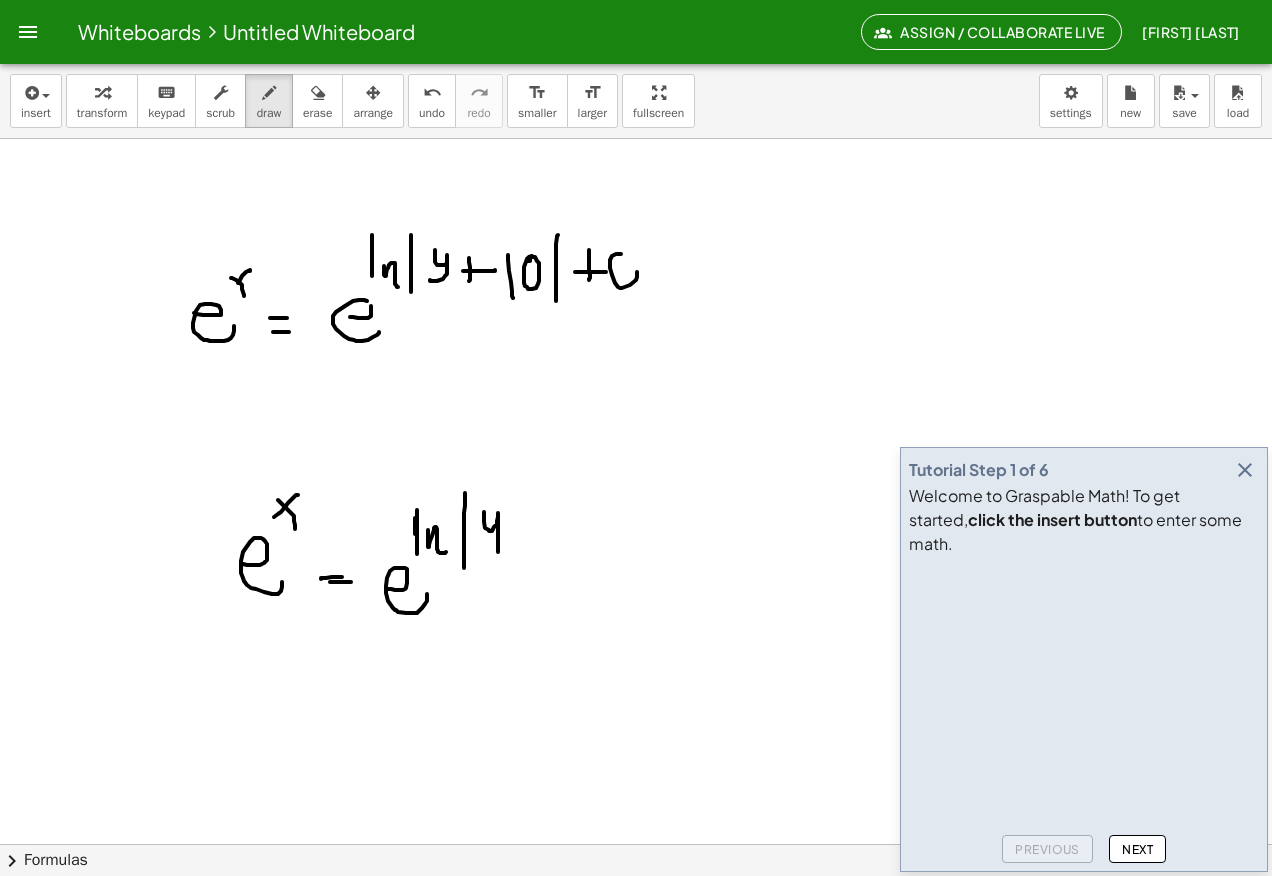 click at bounding box center [636, -361] 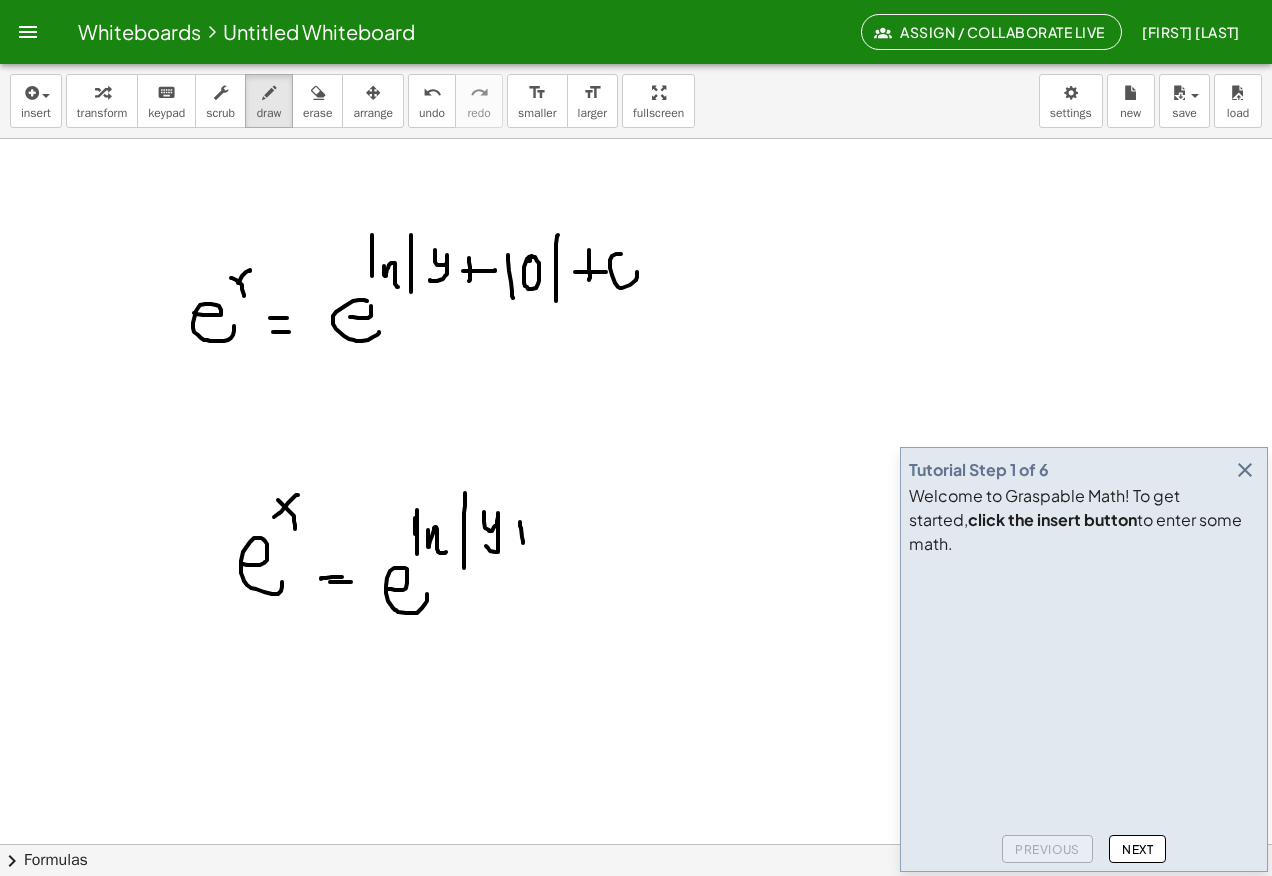 click at bounding box center (636, -361) 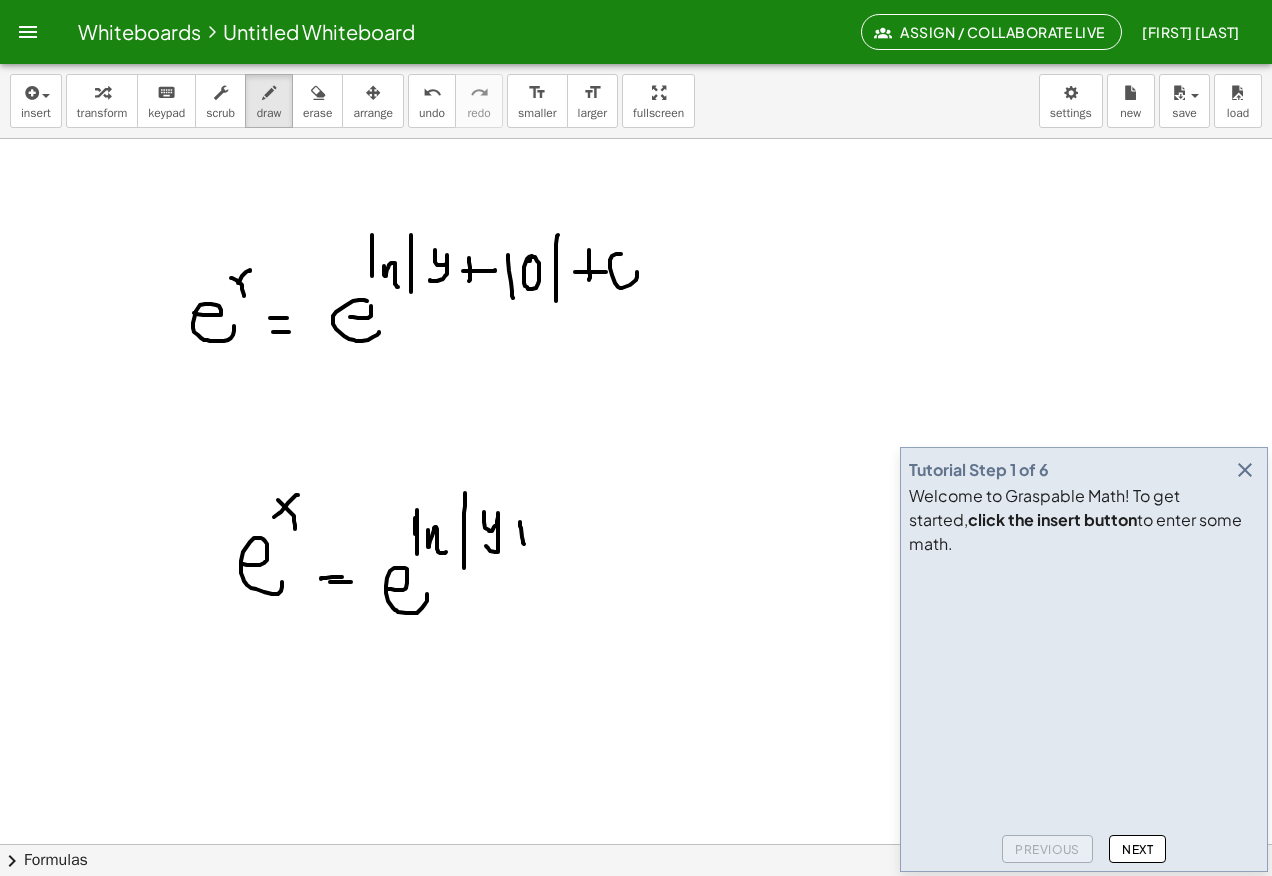 click at bounding box center [636, -361] 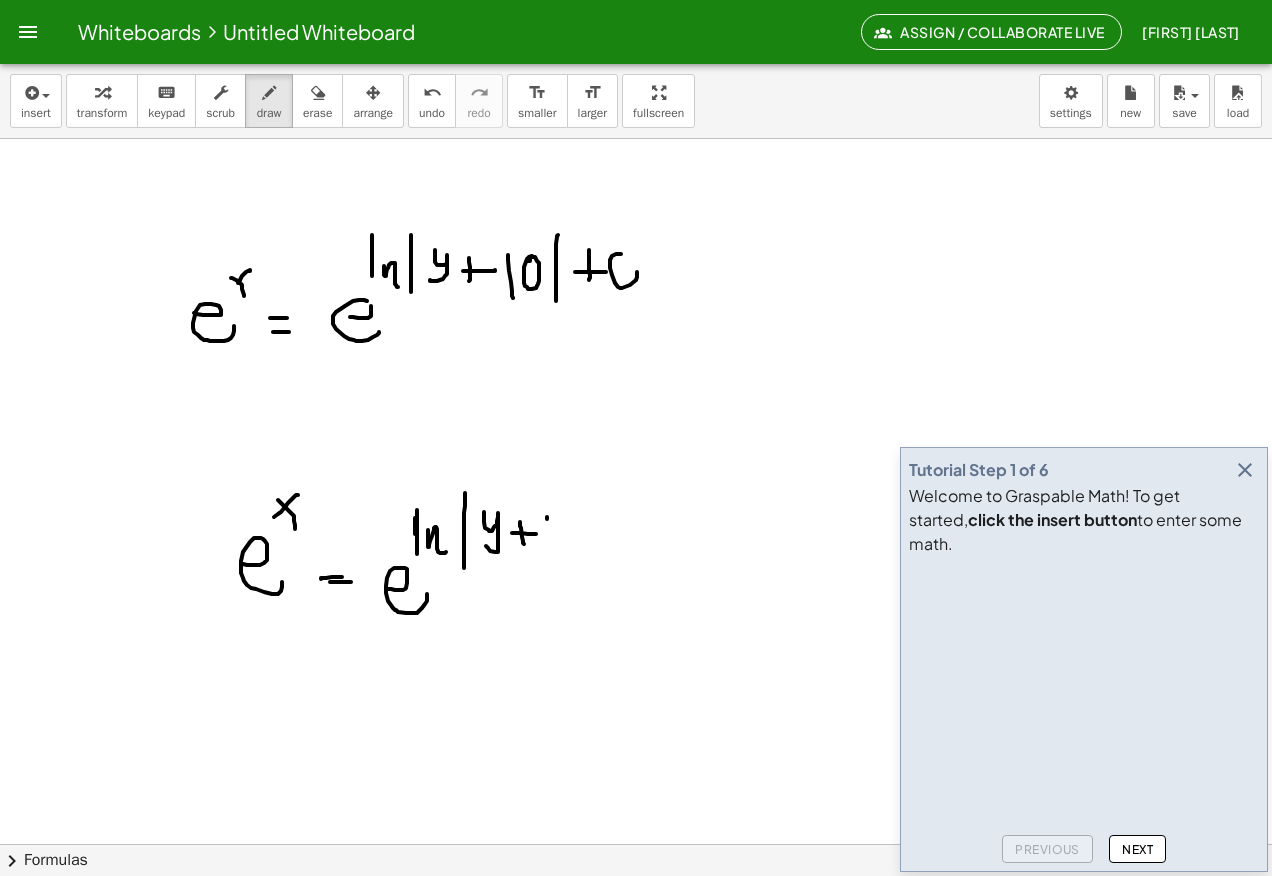 click at bounding box center (636, -361) 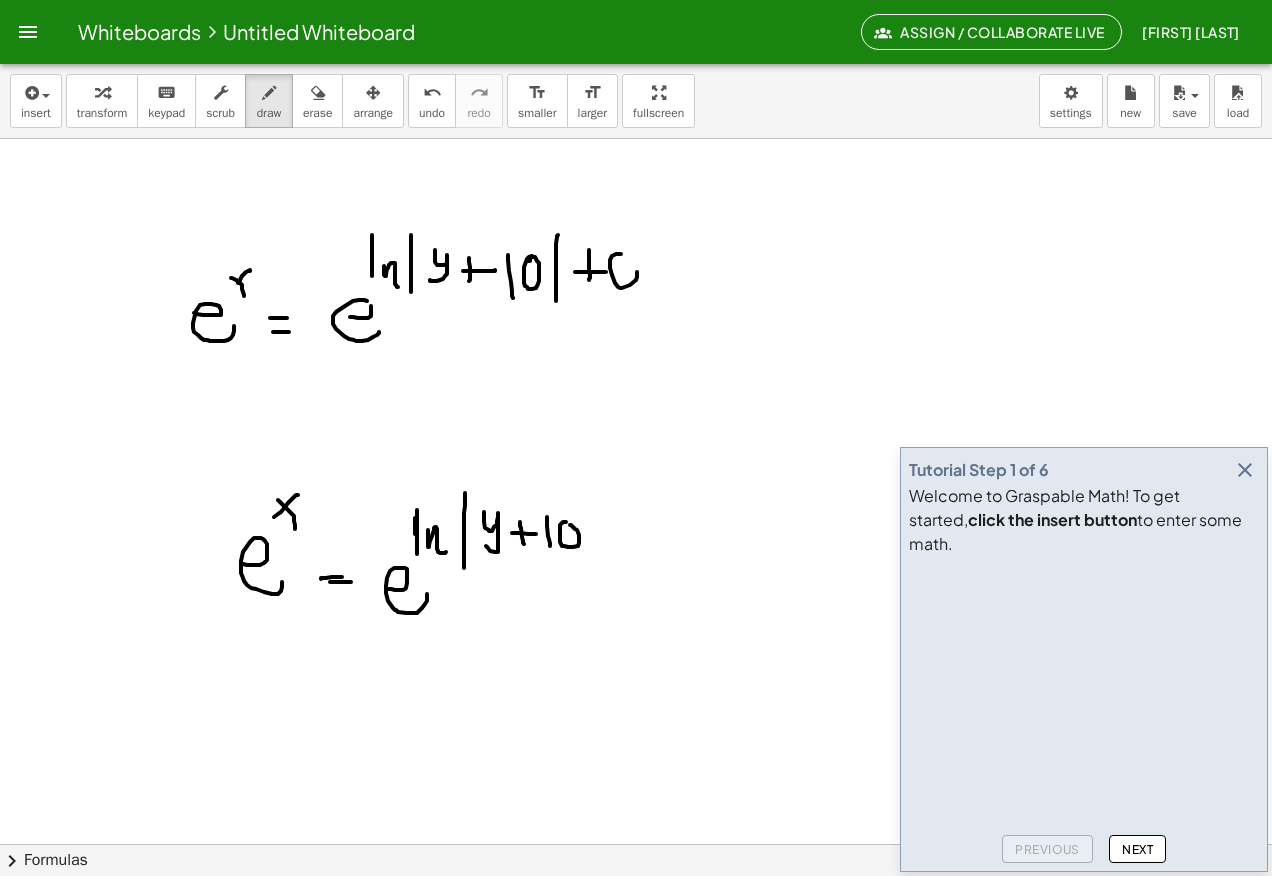 click at bounding box center [636, -361] 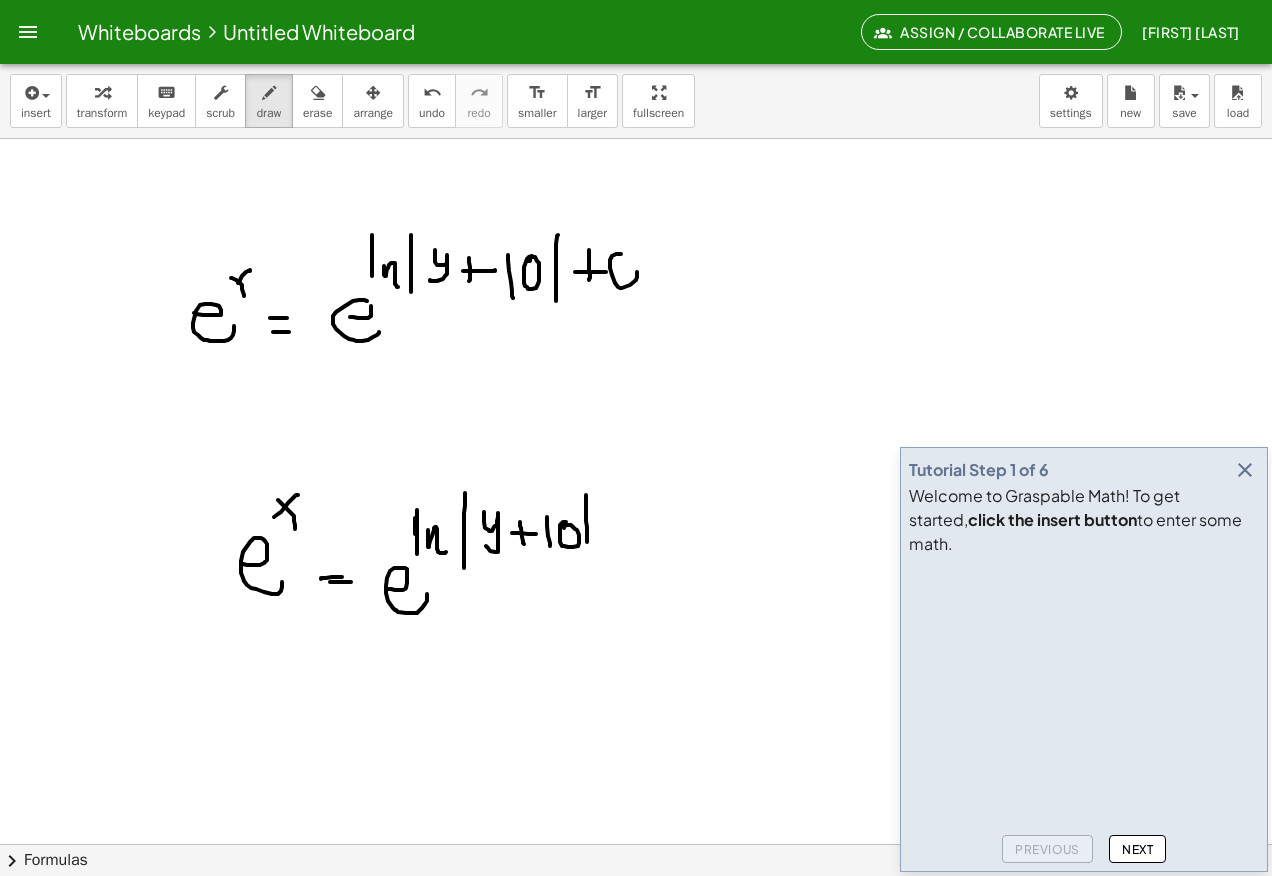 click at bounding box center (636, -361) 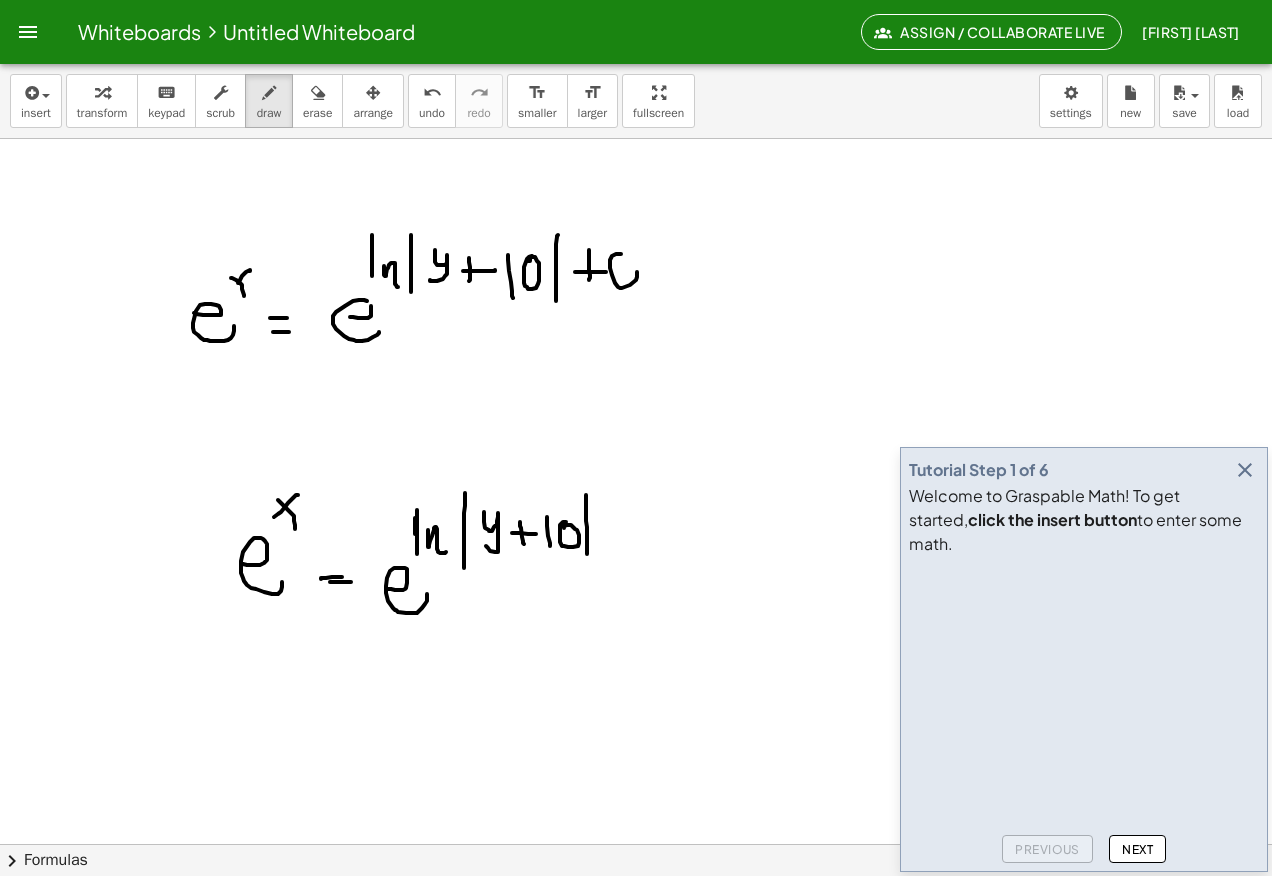 click at bounding box center (636, -361) 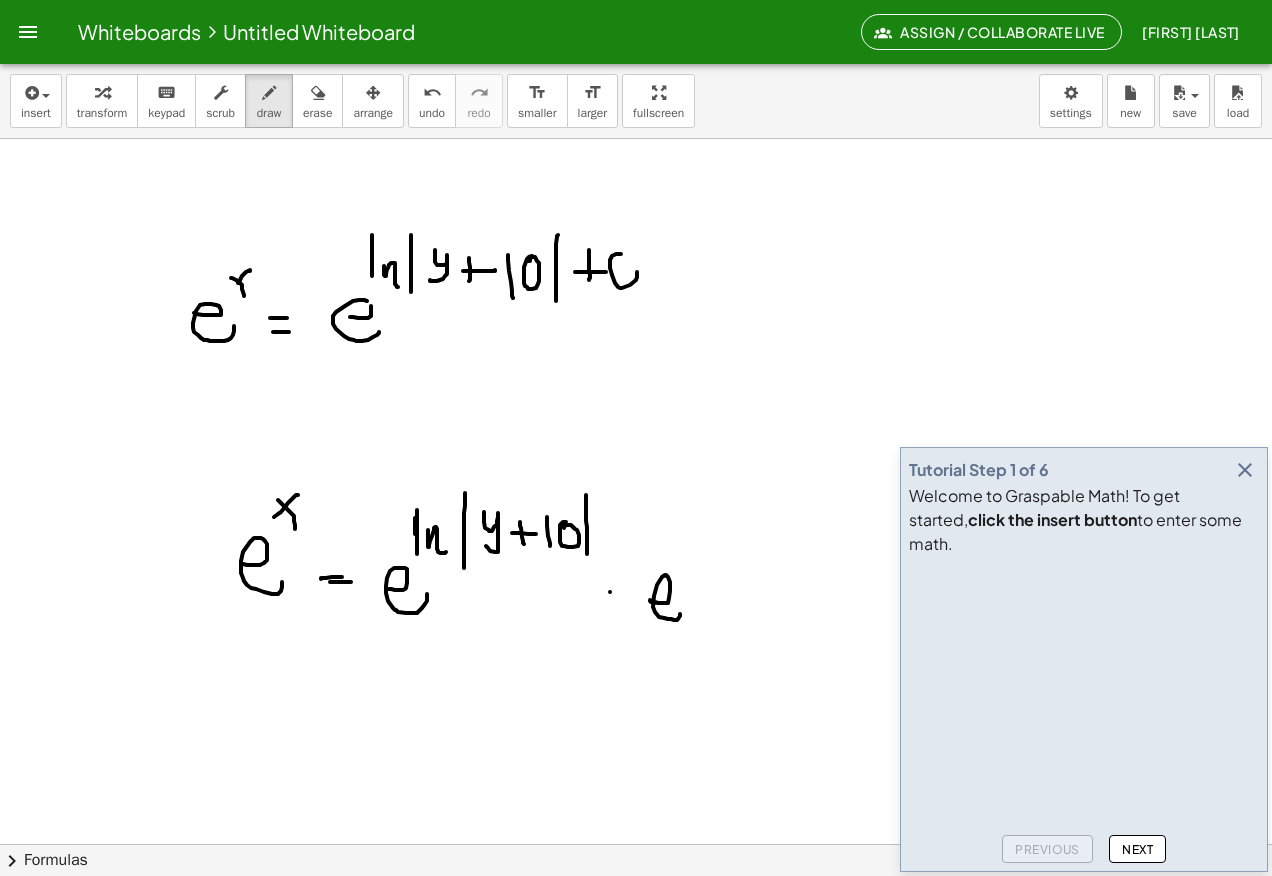 click at bounding box center [636, -361] 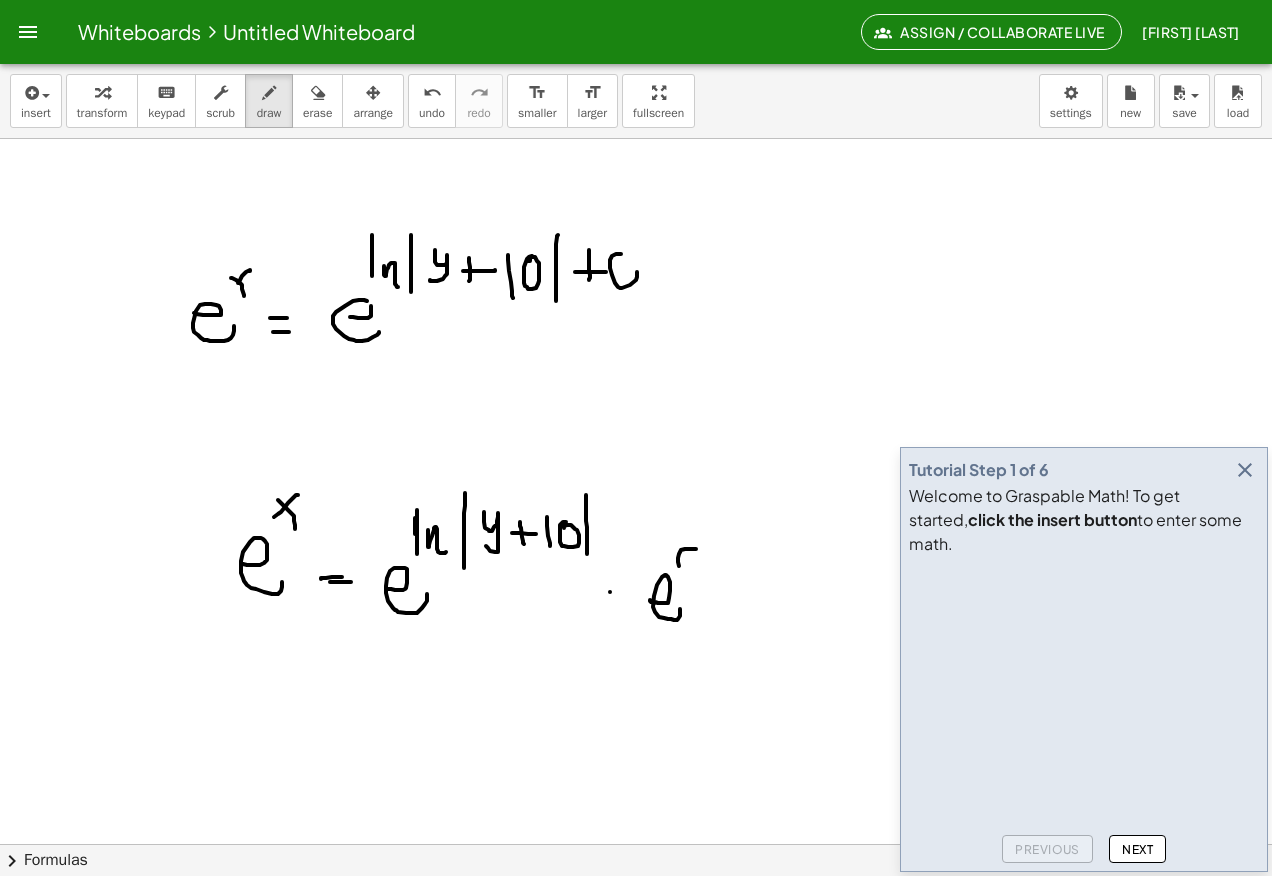 click at bounding box center (636, -361) 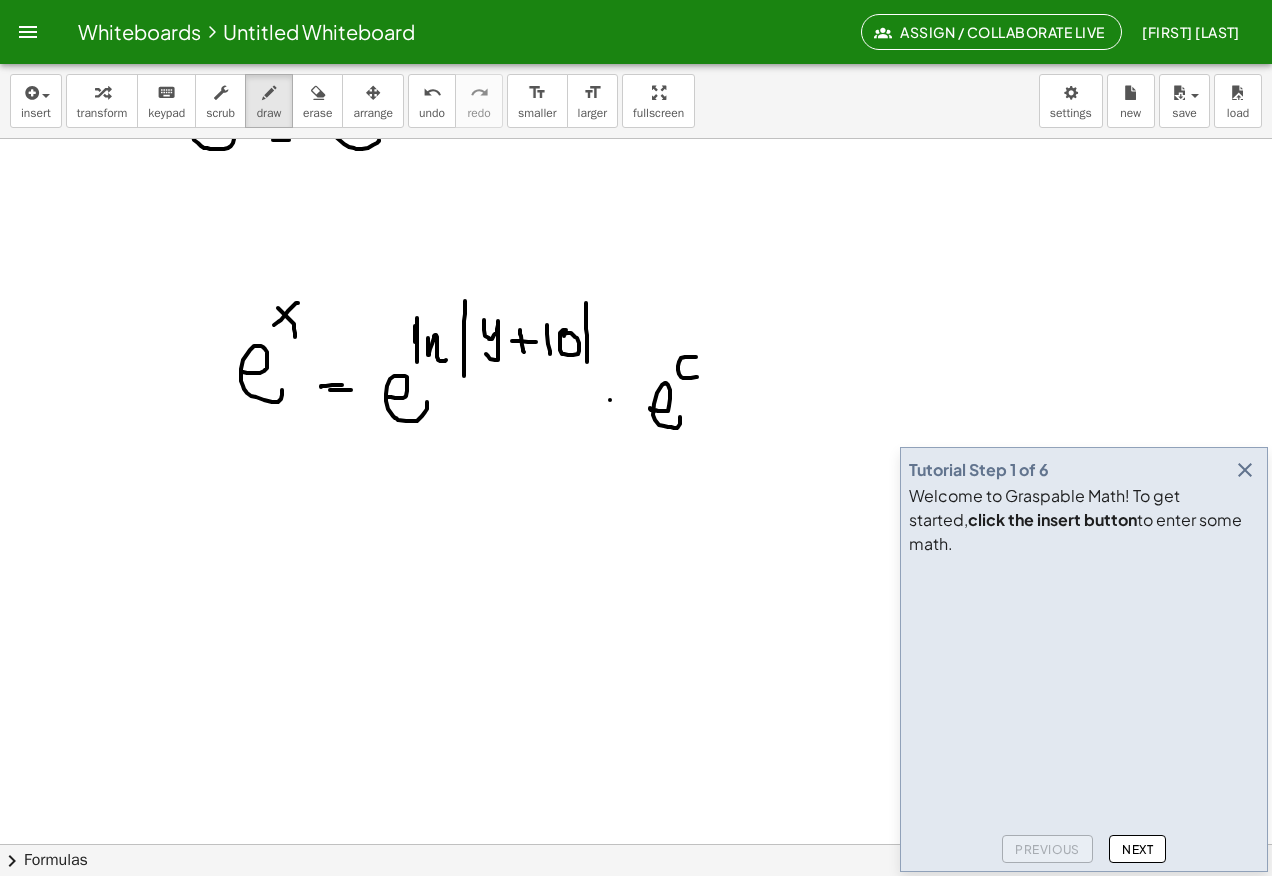 scroll, scrollTop: 2110, scrollLeft: 0, axis: vertical 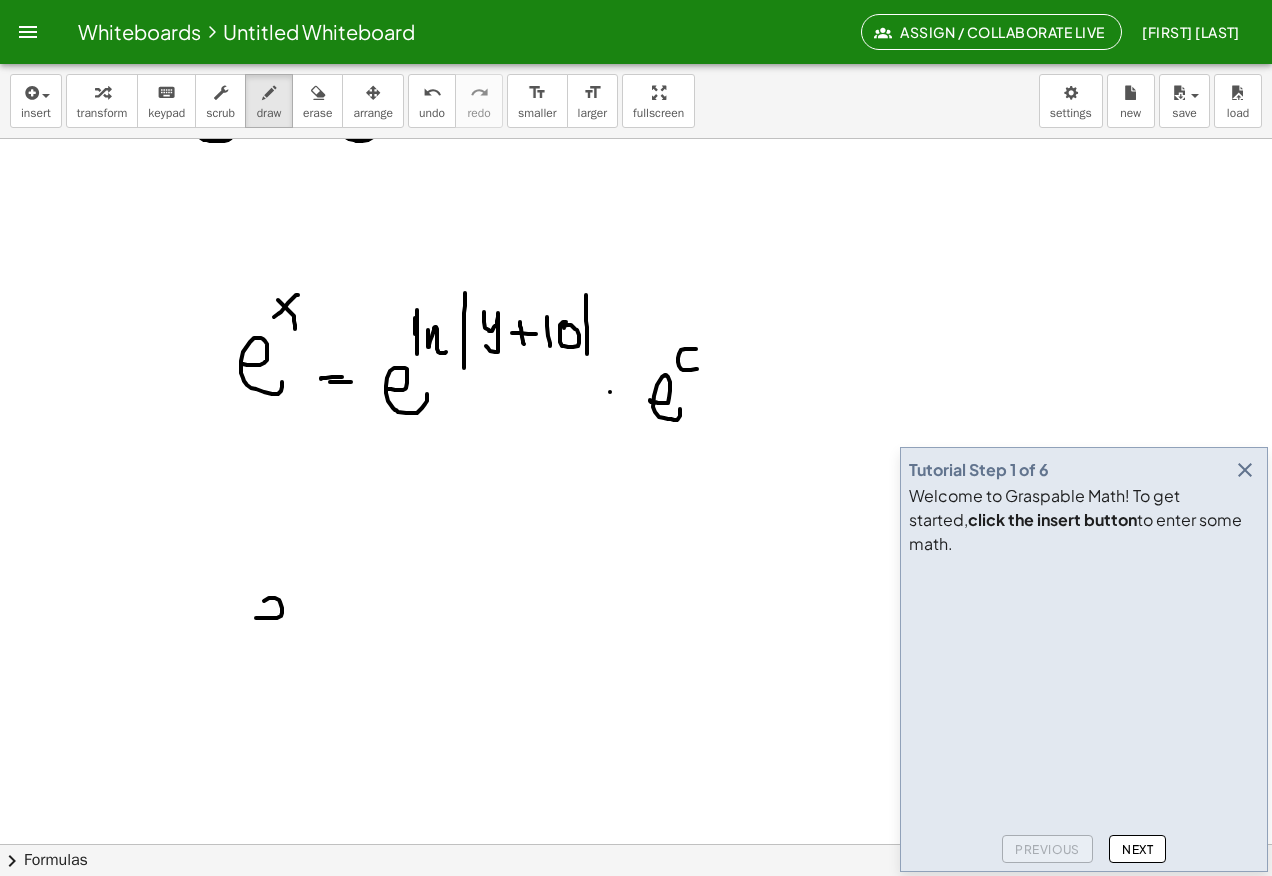 click at bounding box center (636, -209) 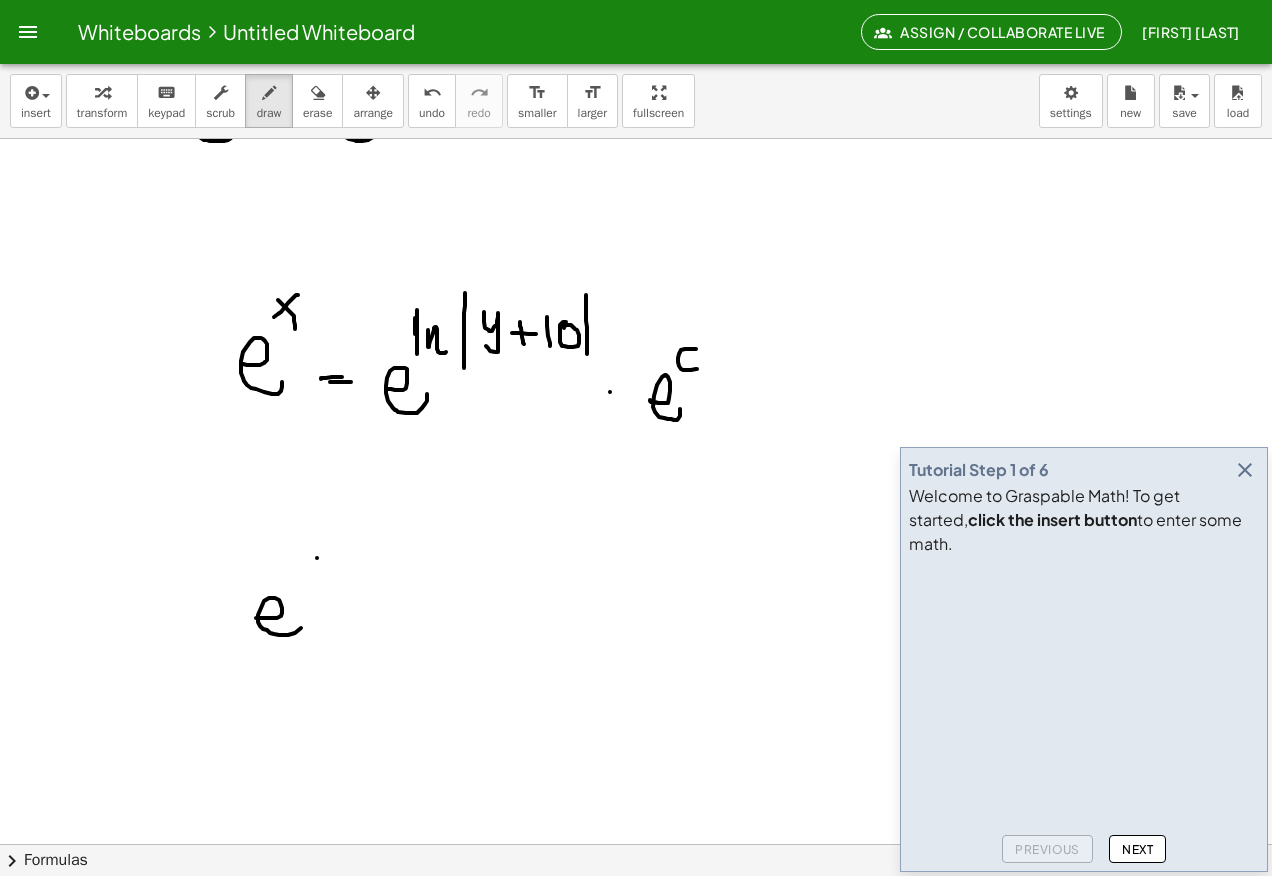click at bounding box center (636, -209) 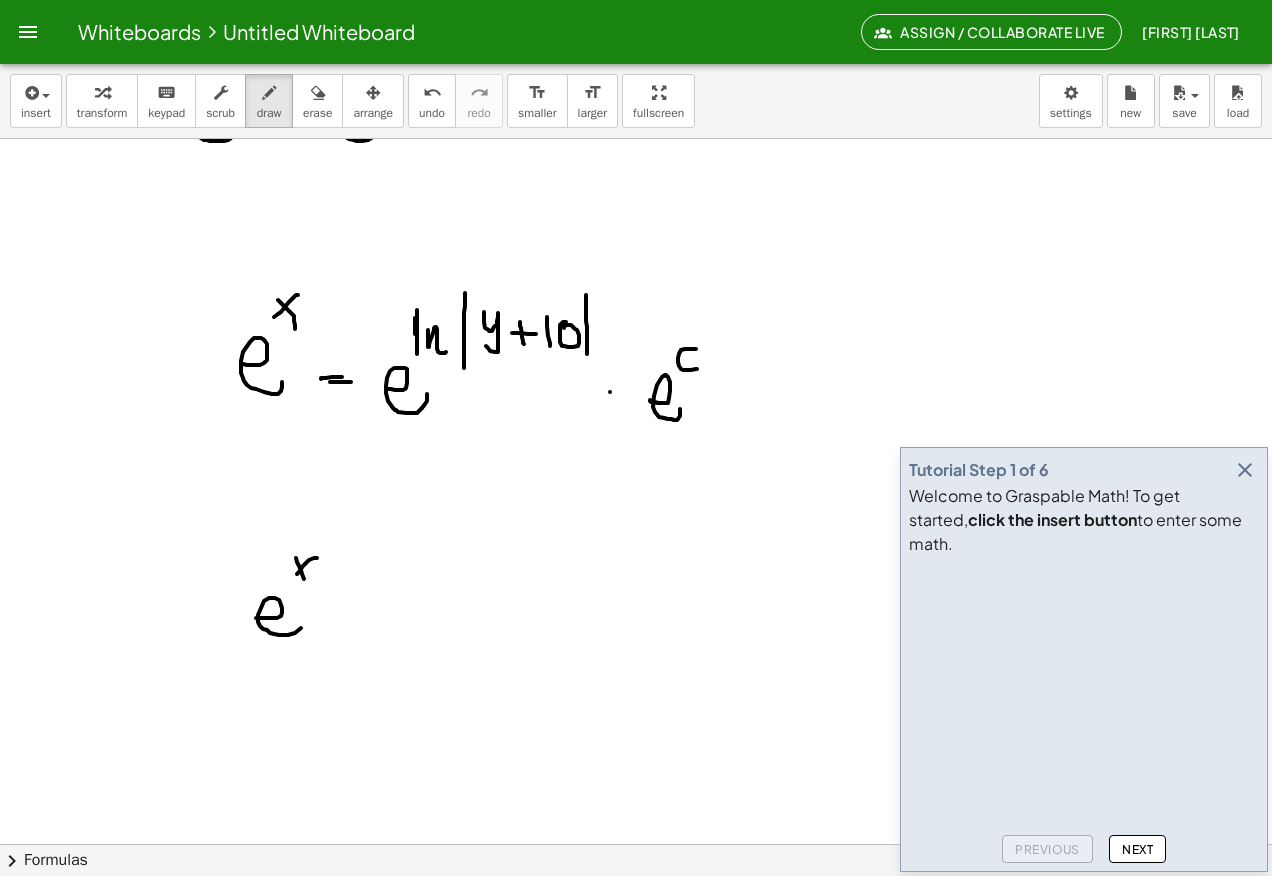 click at bounding box center [636, -209] 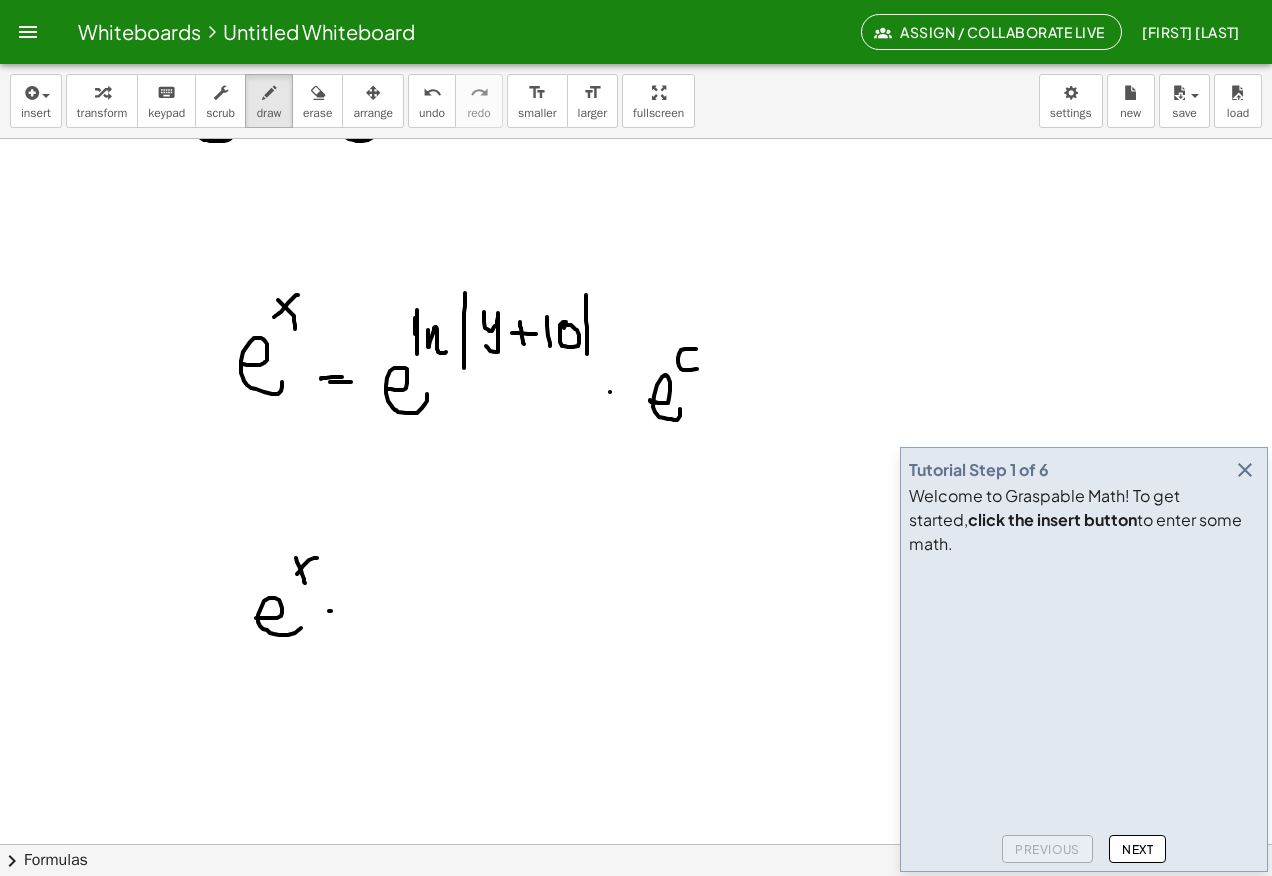 click at bounding box center [636, -209] 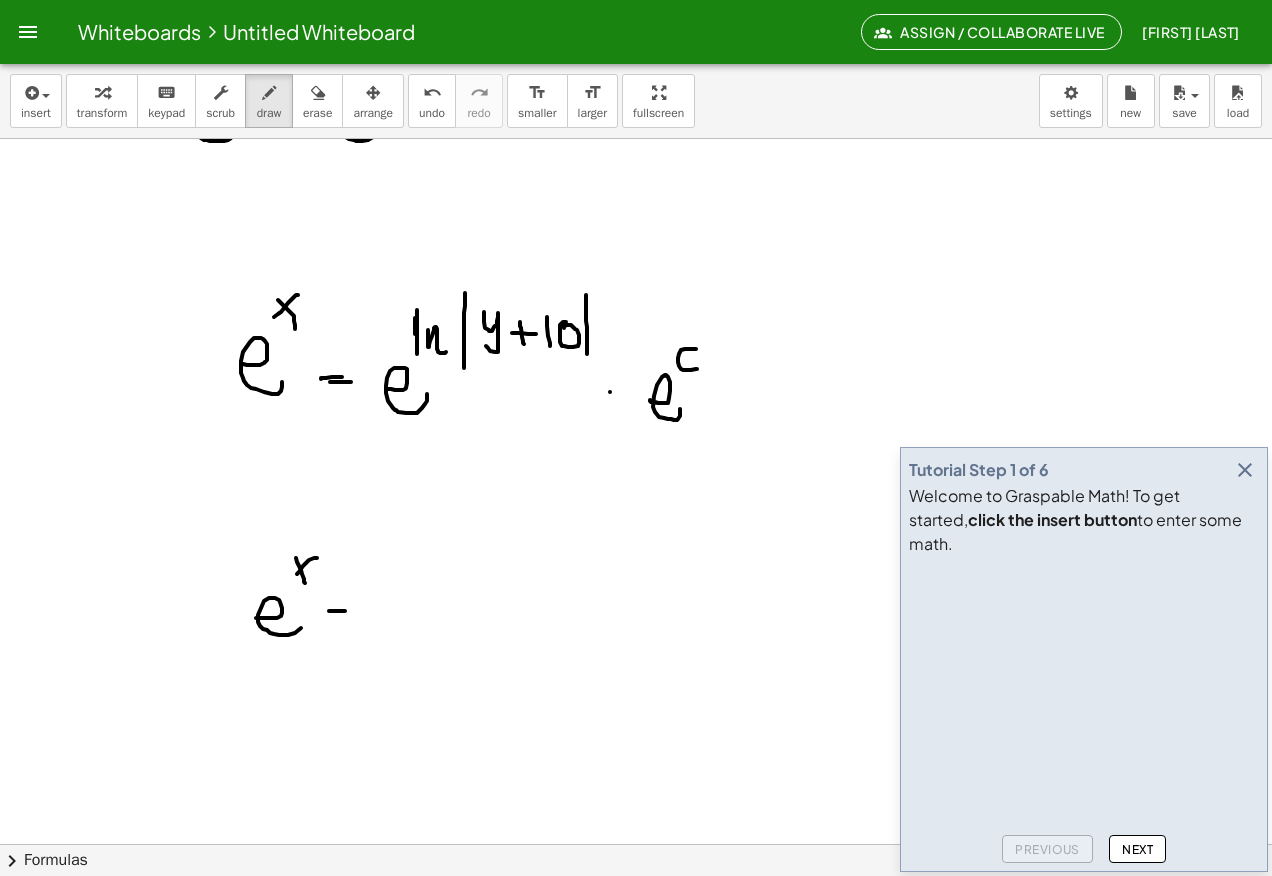 click at bounding box center (636, -209) 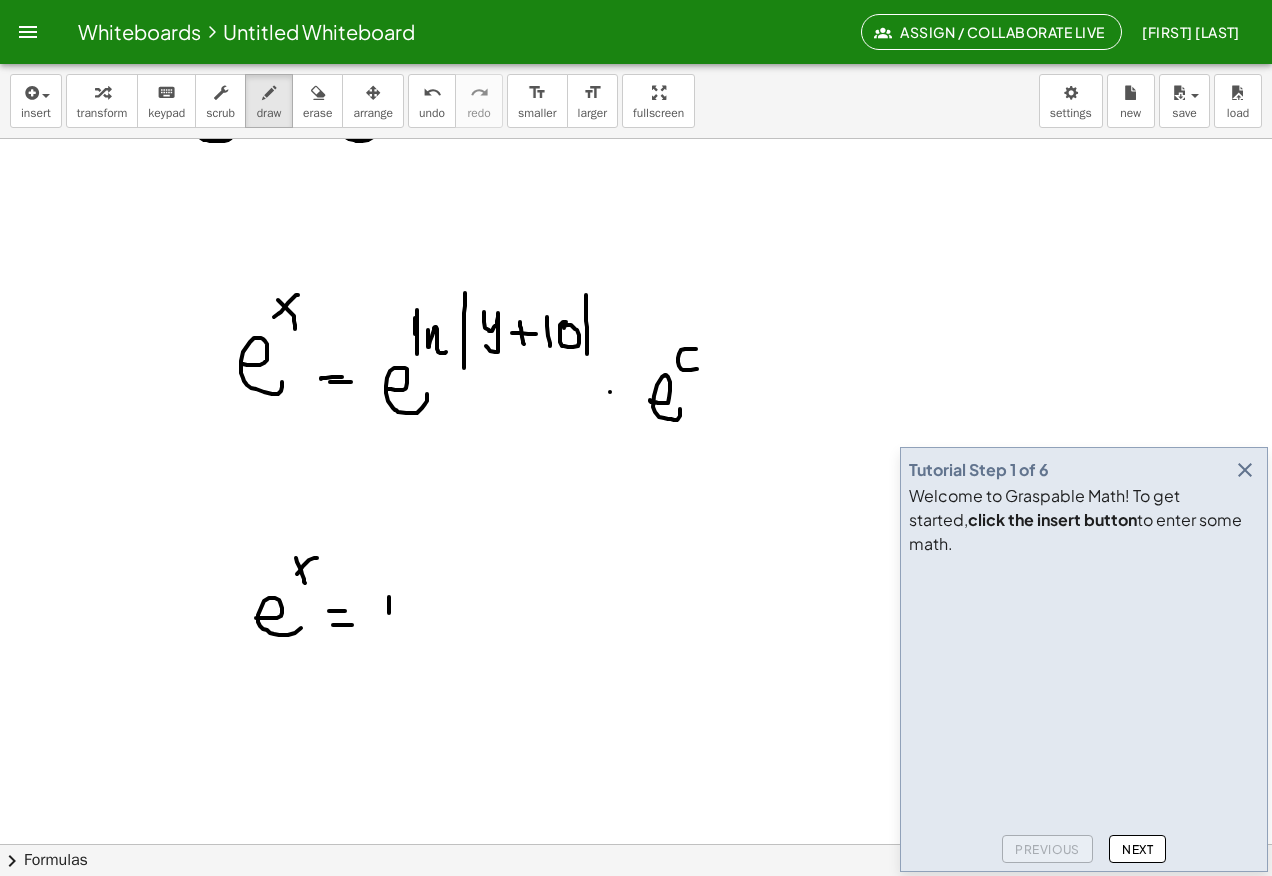 click at bounding box center [636, -209] 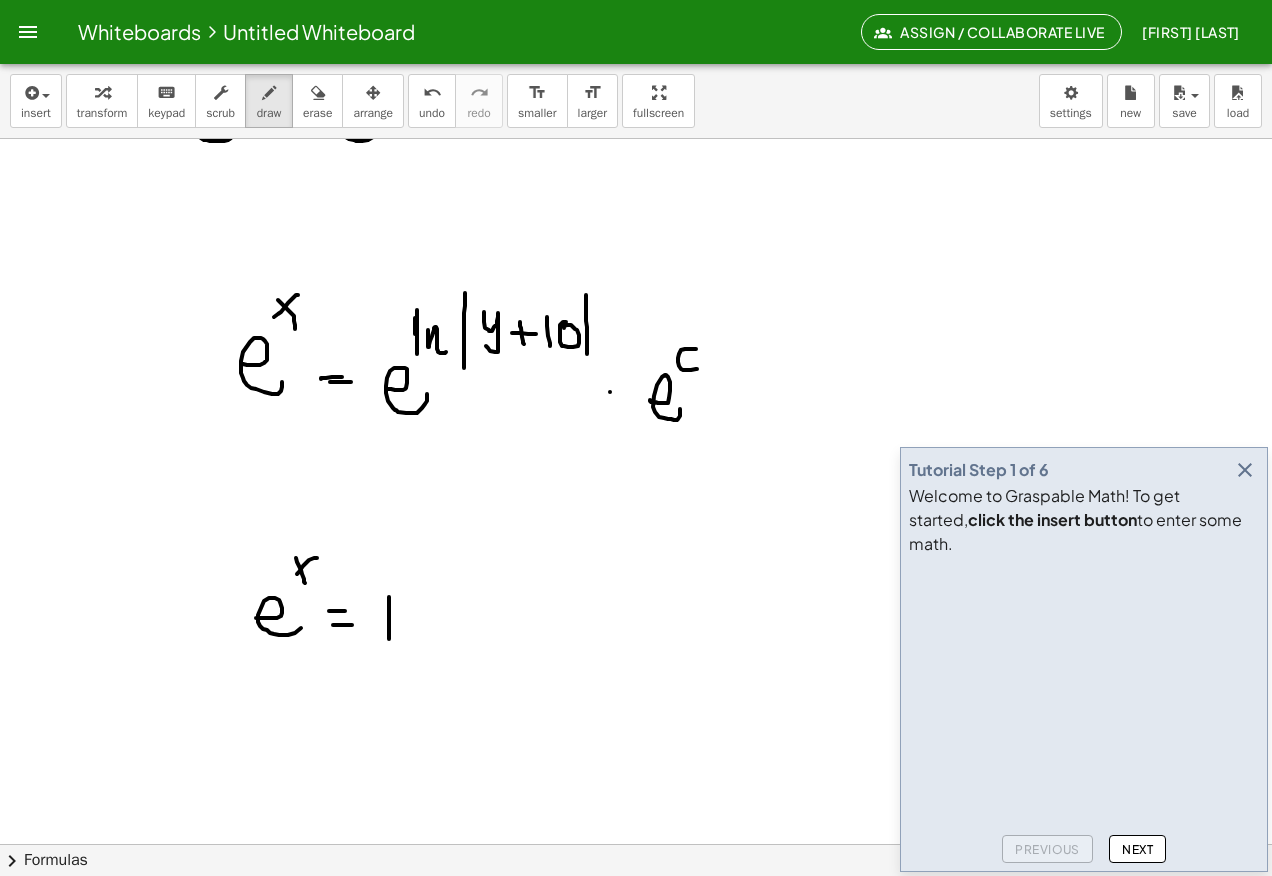 click at bounding box center (636, -209) 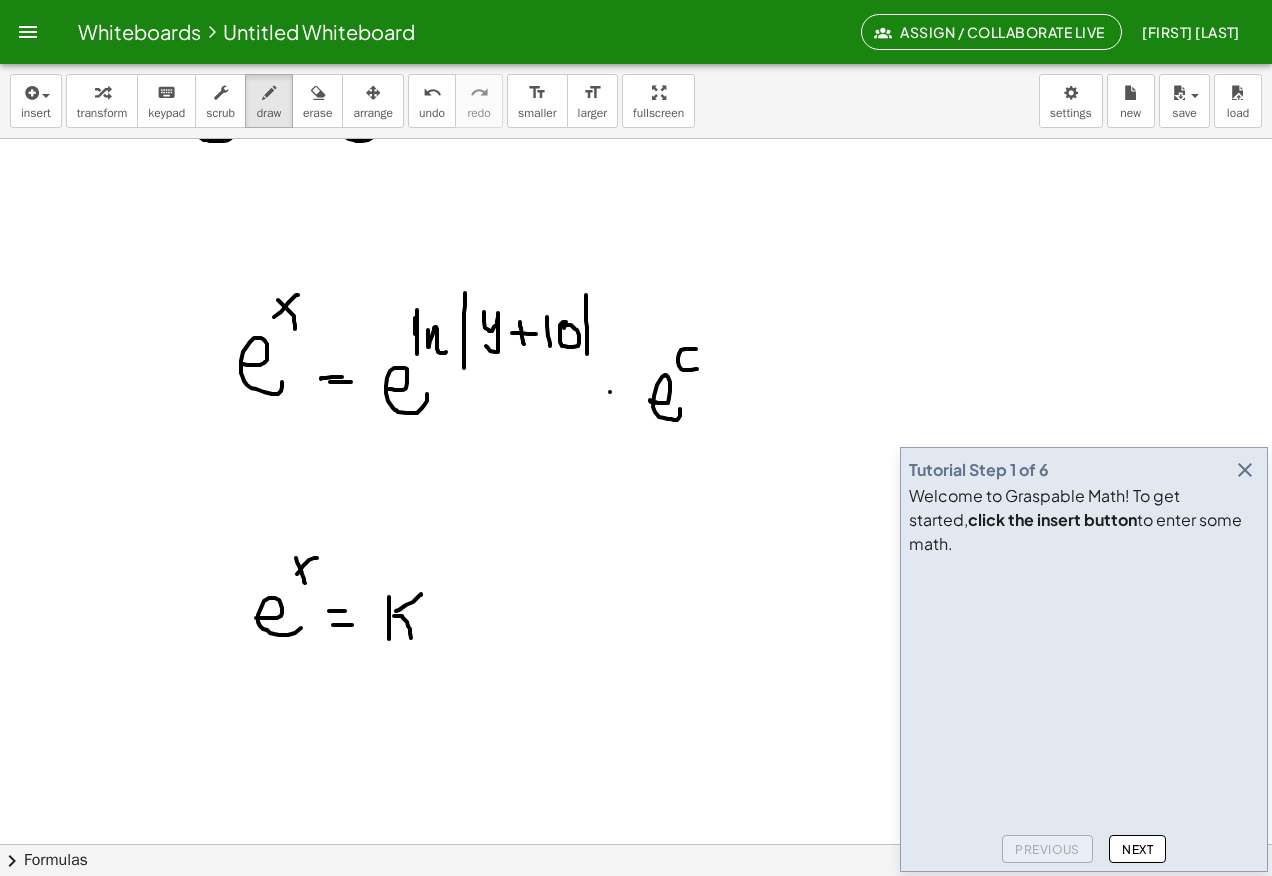 click at bounding box center [636, -209] 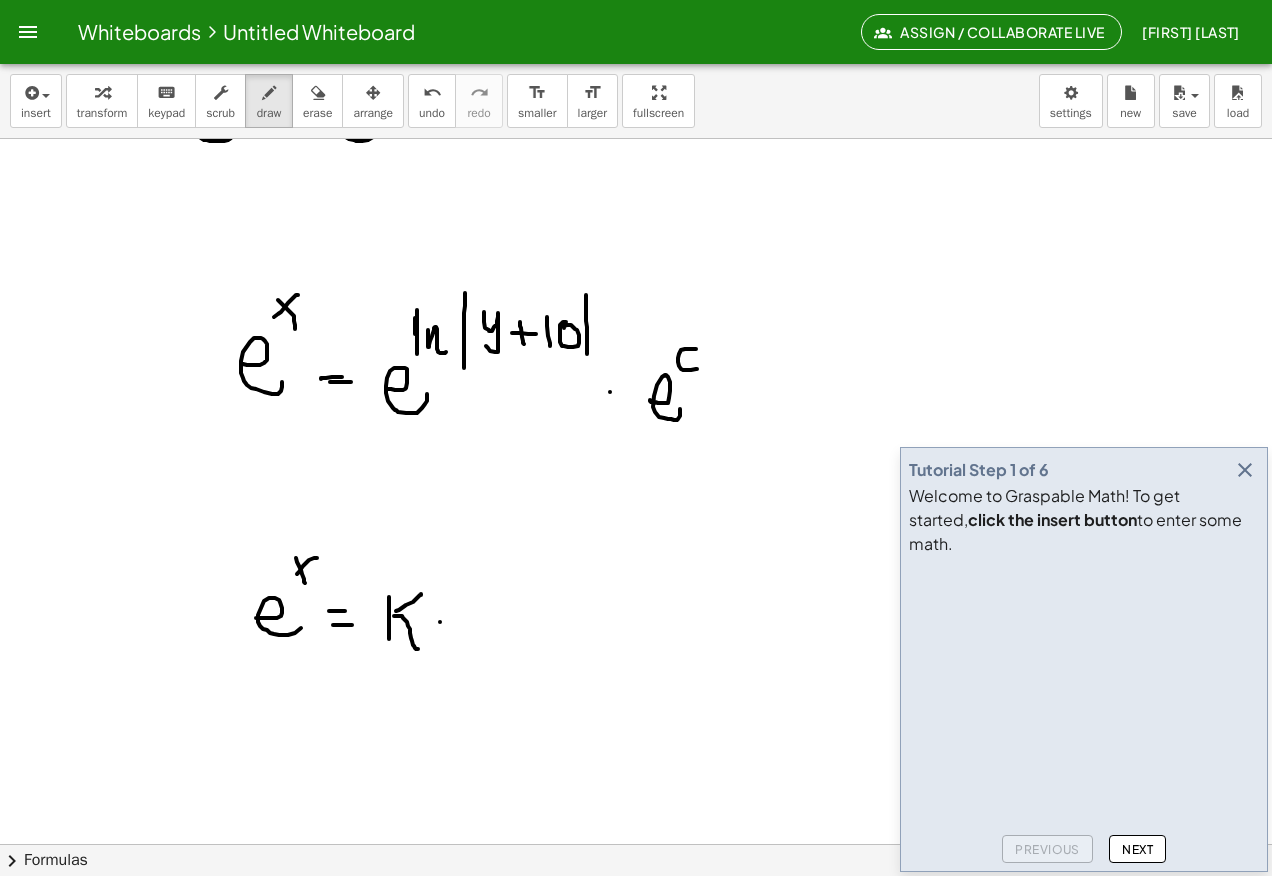 click at bounding box center [636, -209] 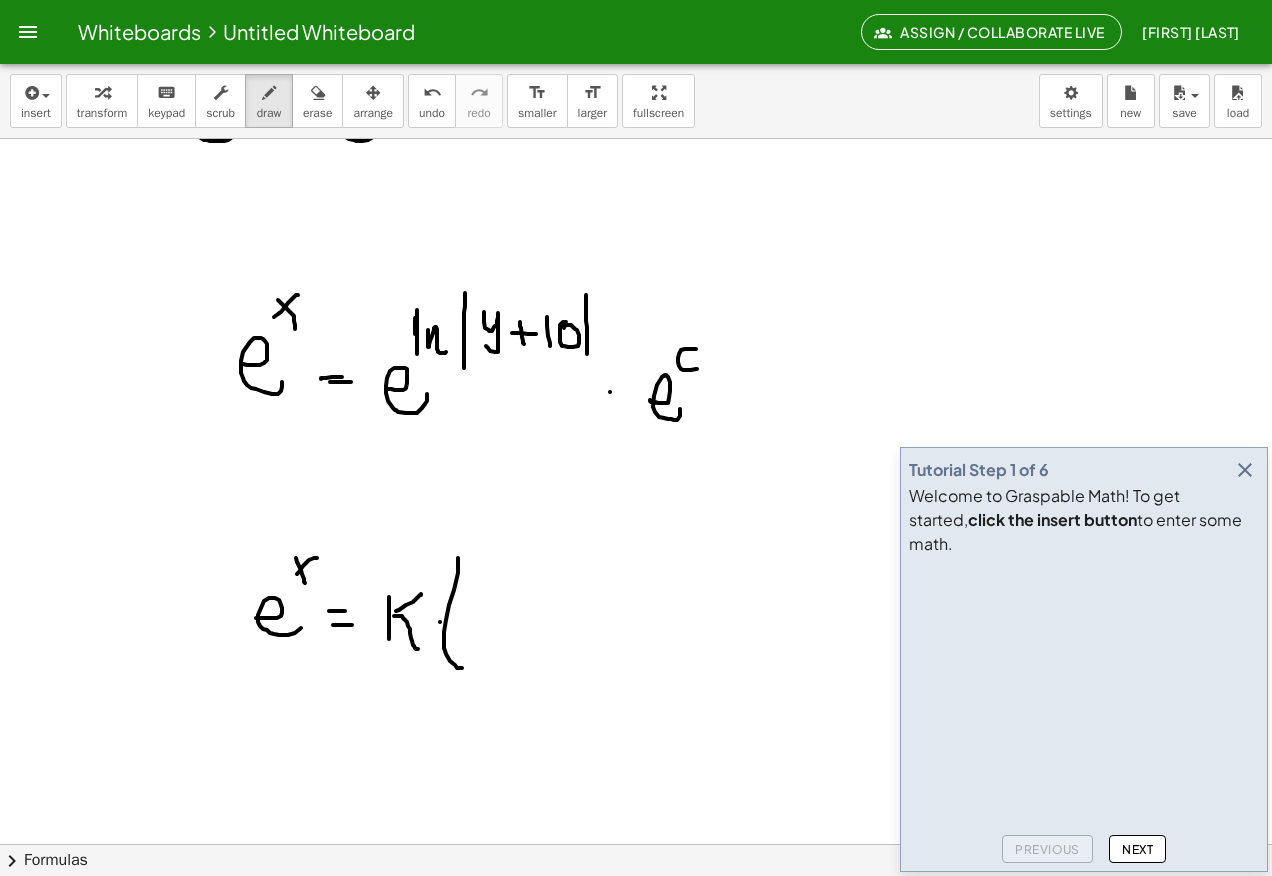 click at bounding box center (636, -209) 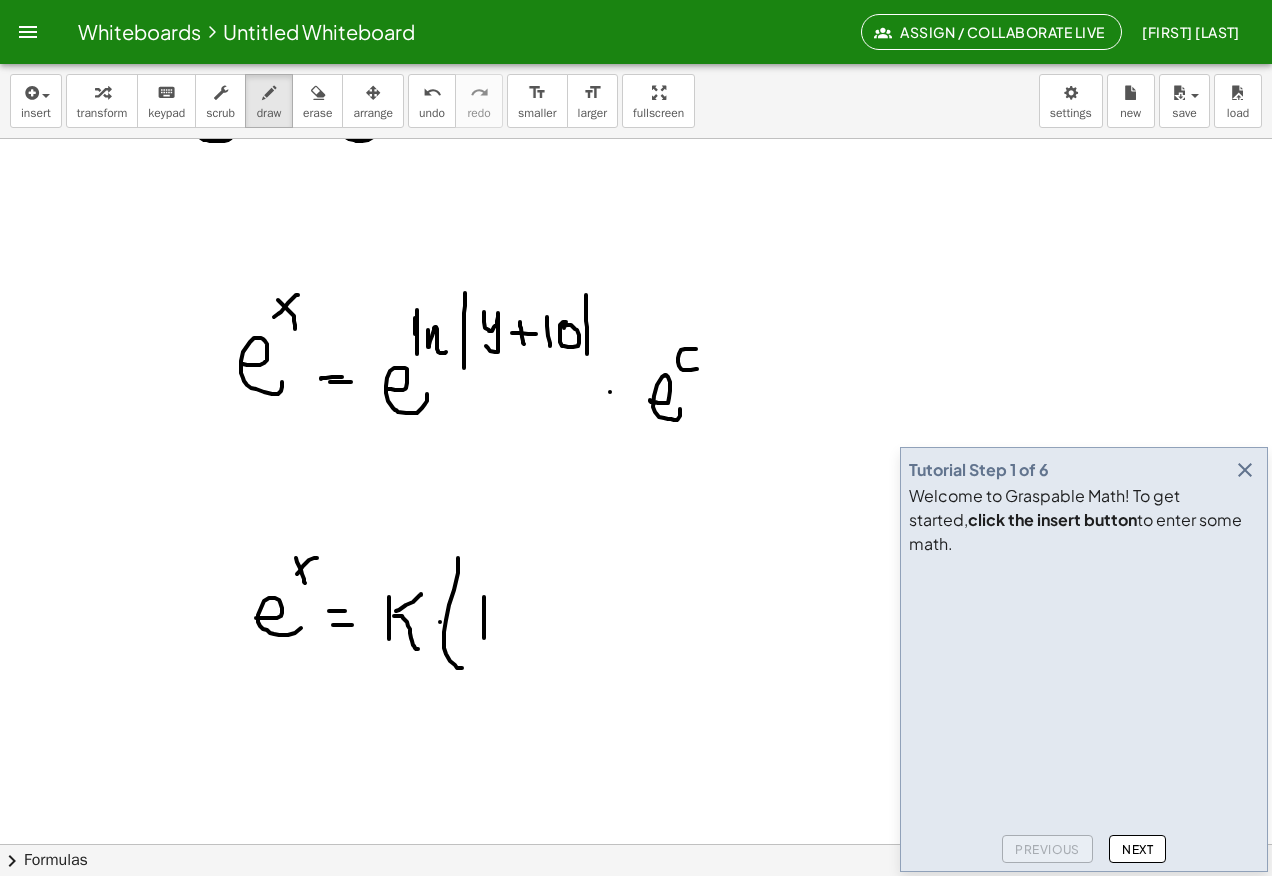 click at bounding box center (636, -209) 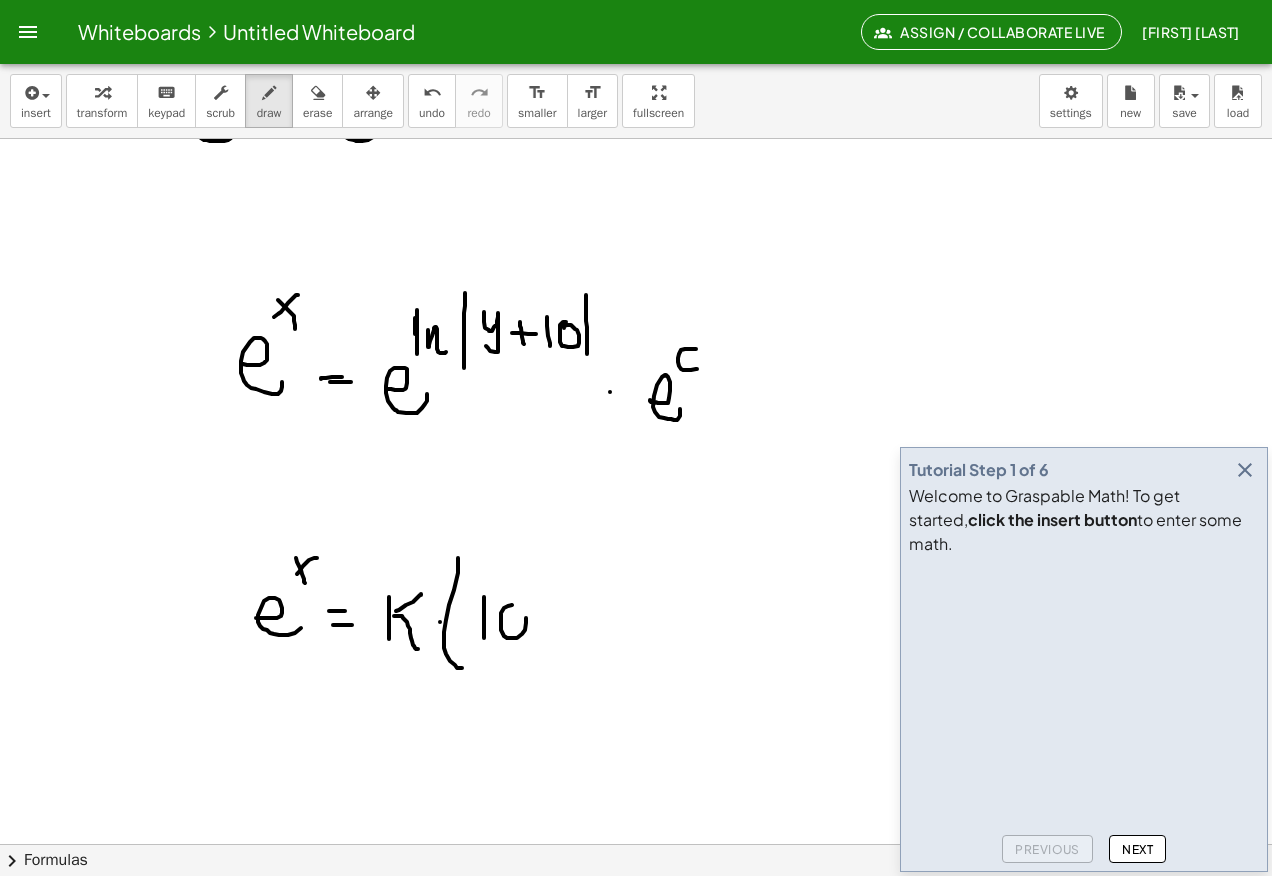 click at bounding box center [636, -209] 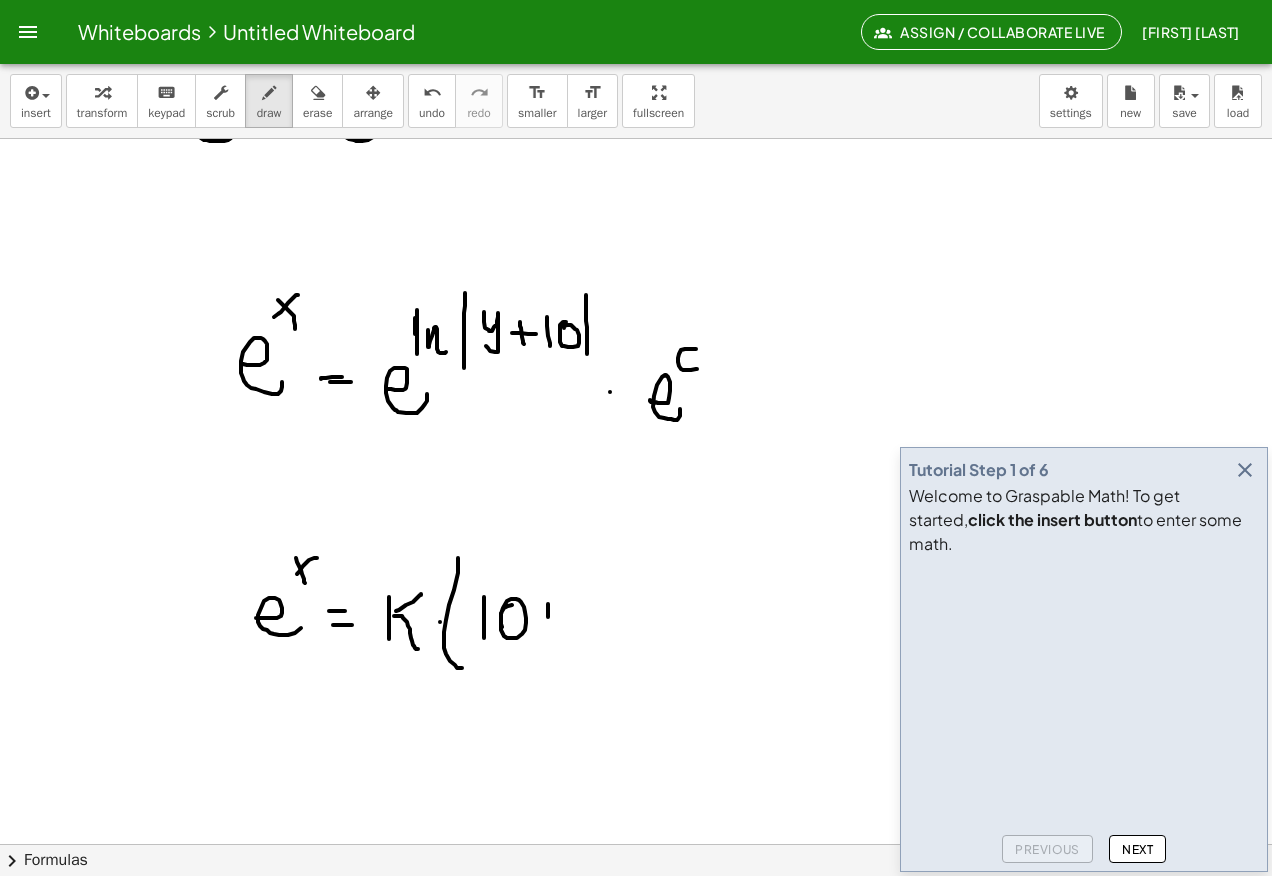 click at bounding box center (636, -209) 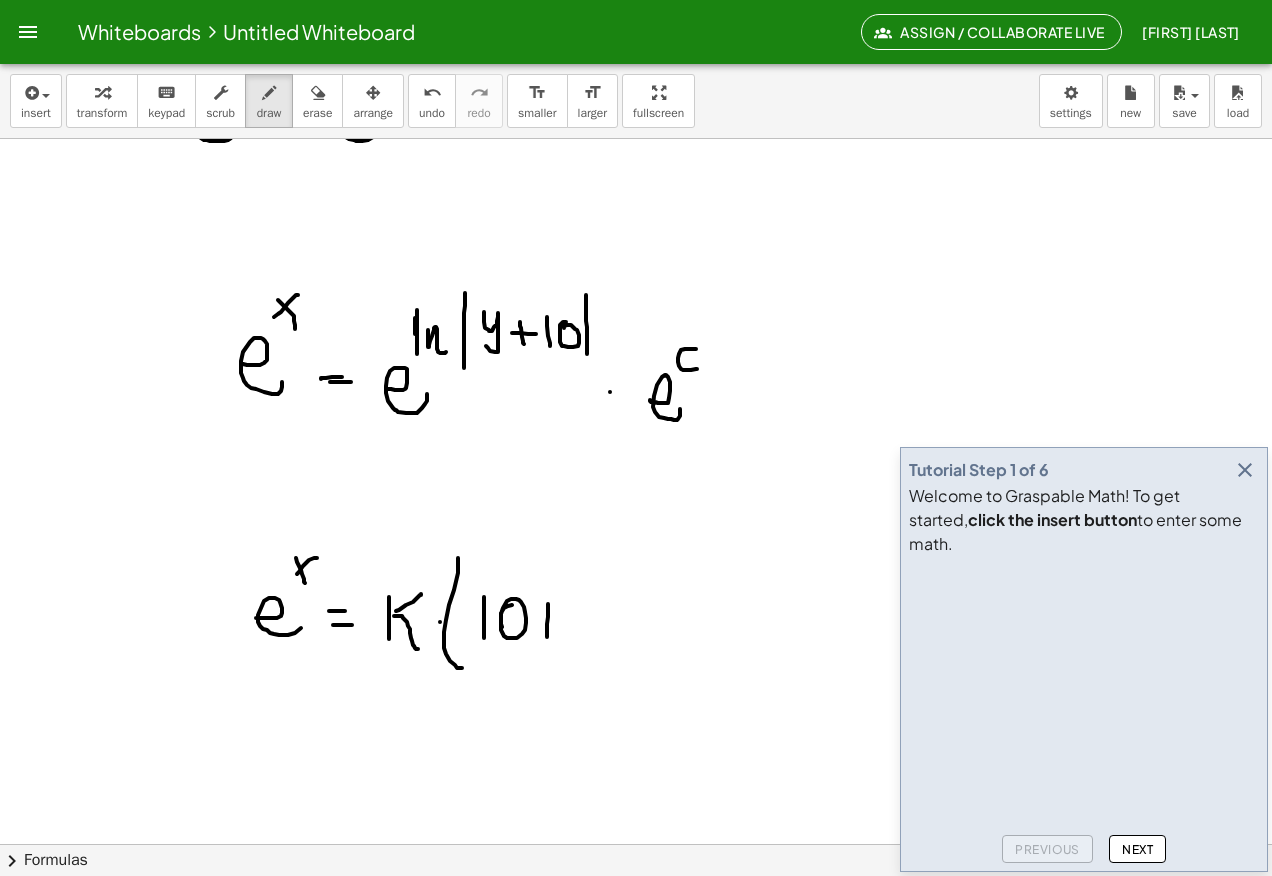 click at bounding box center (636, -209) 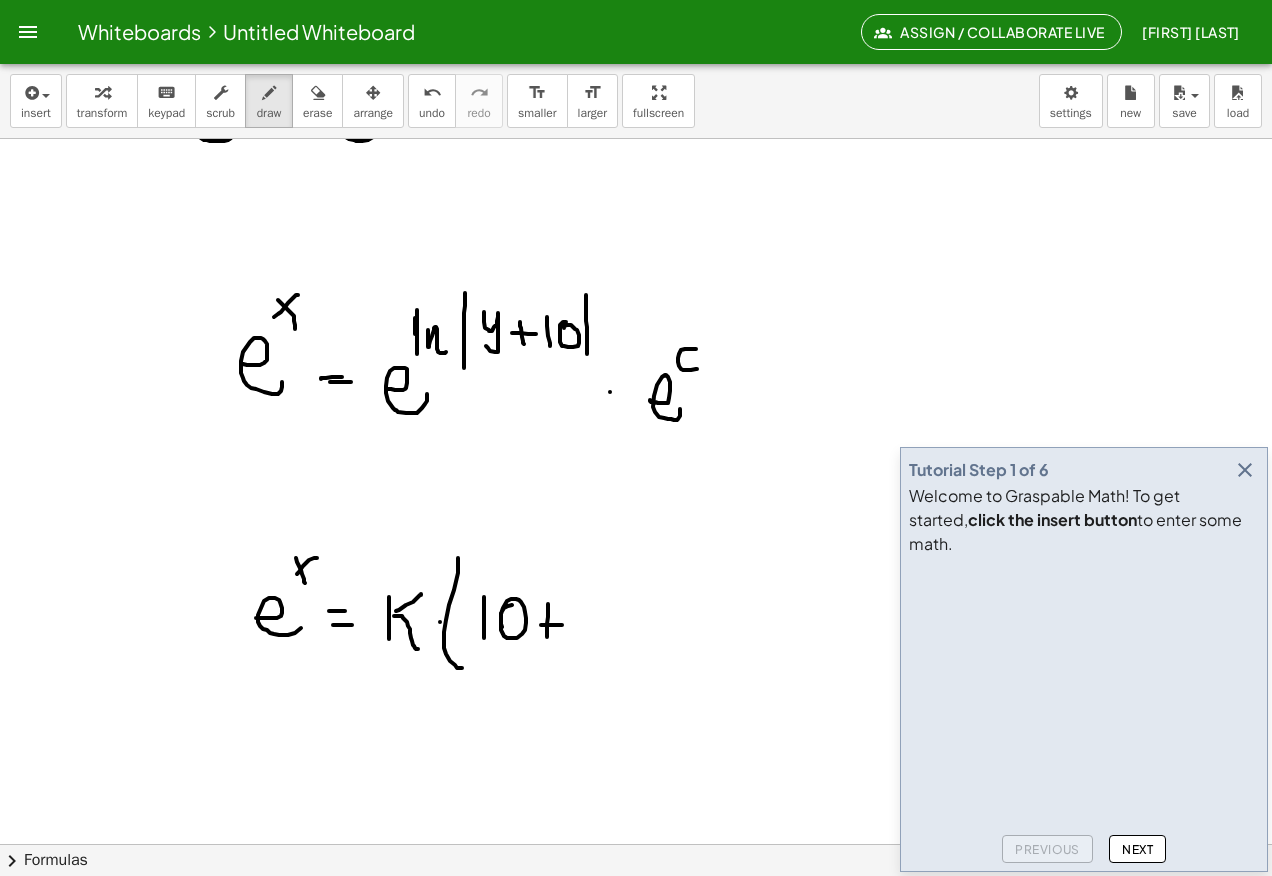 click at bounding box center (636, -209) 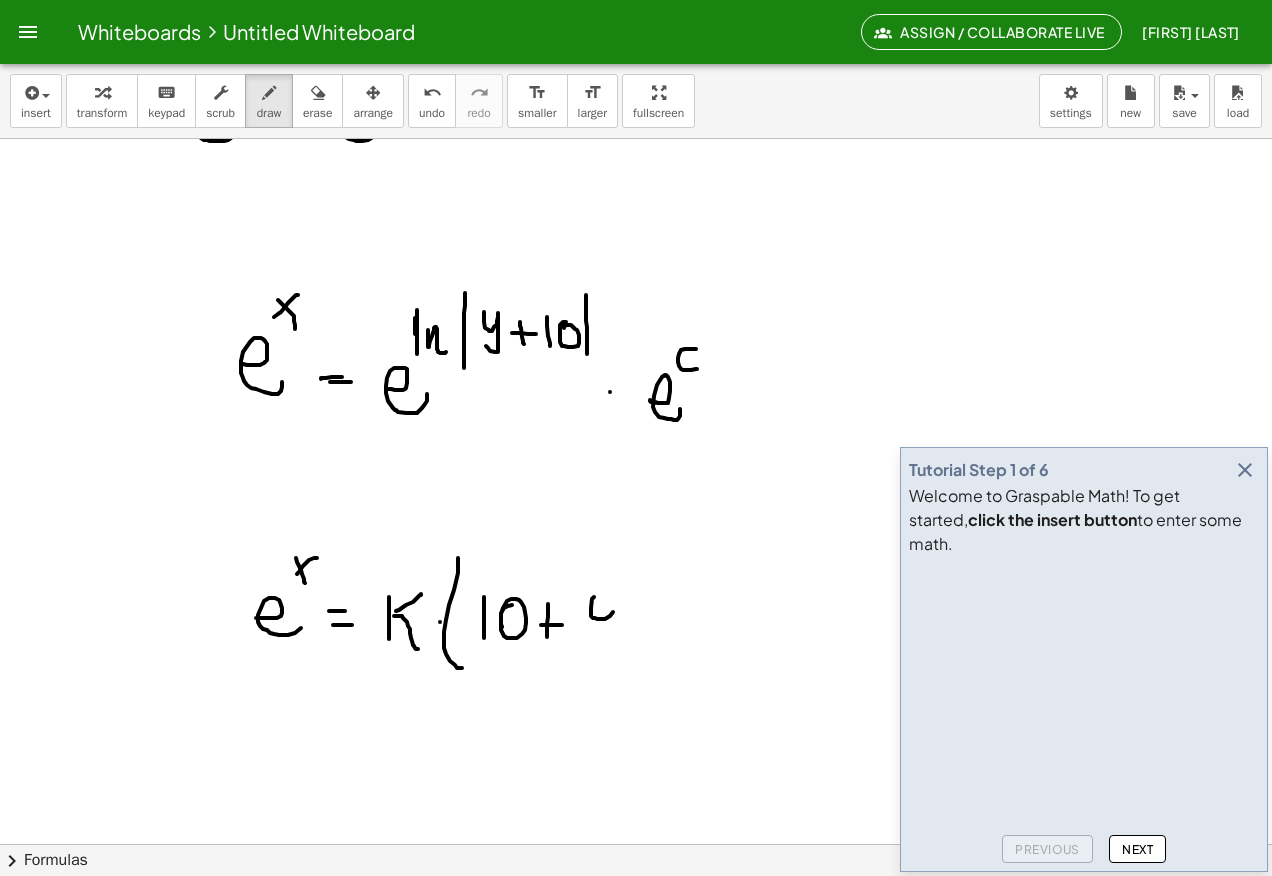 click at bounding box center [636, -209] 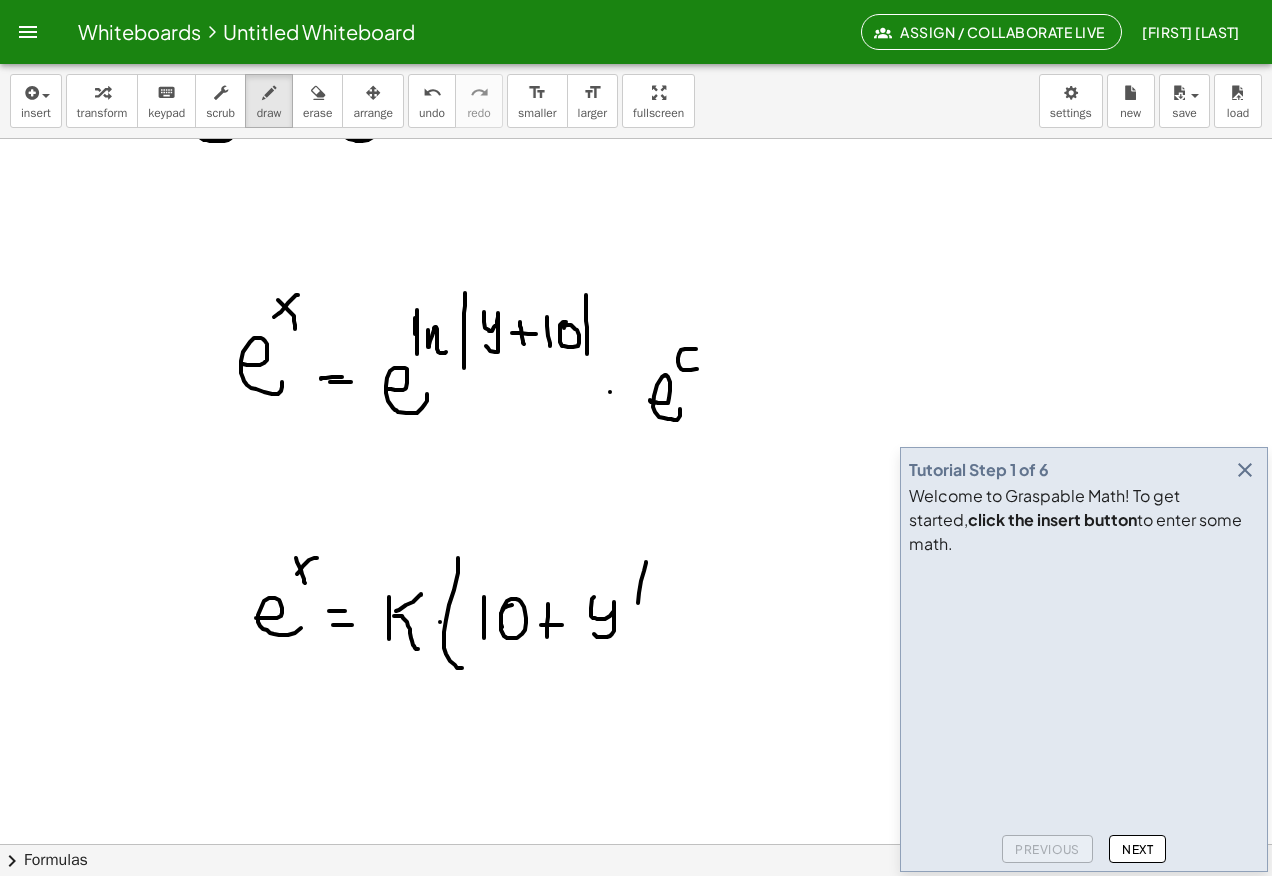 click at bounding box center [636, -209] 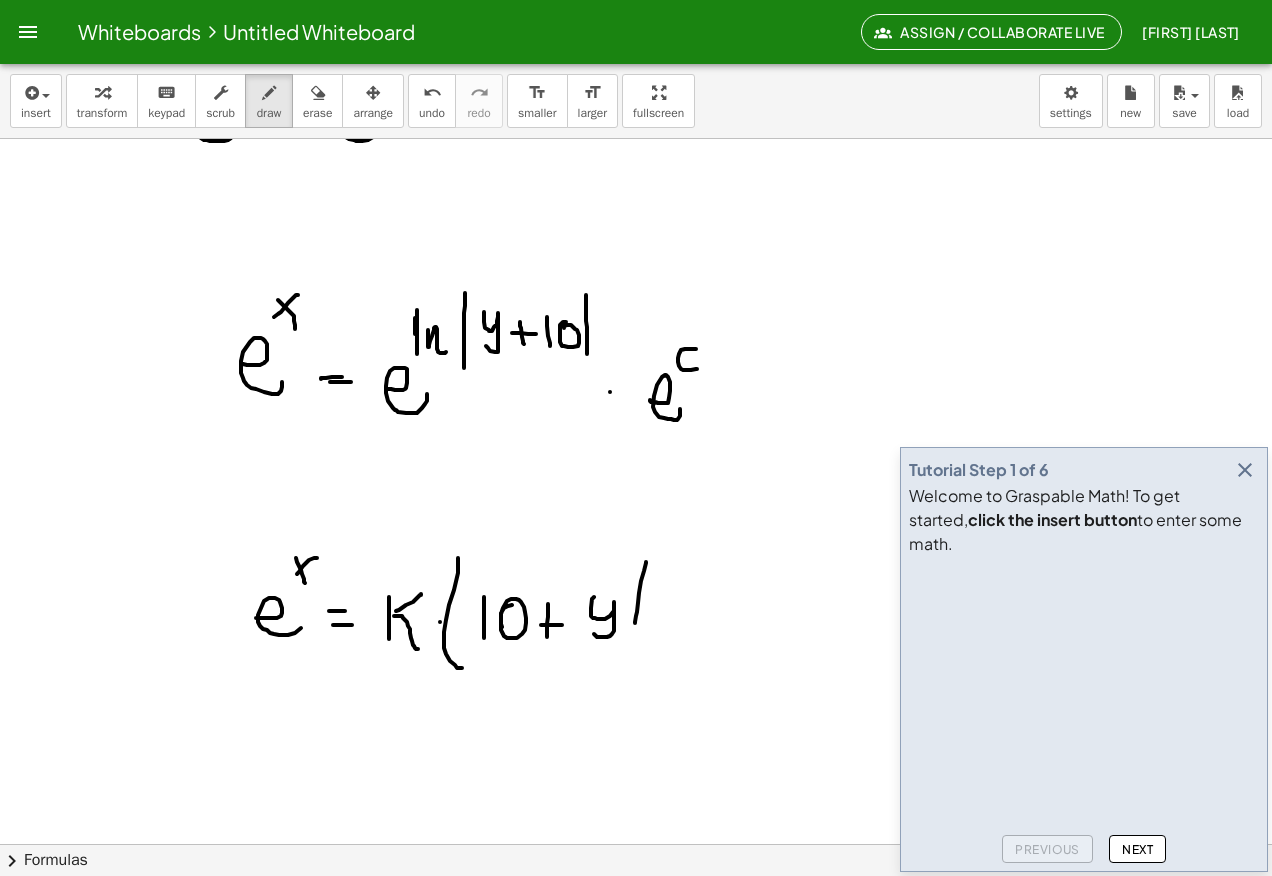 click at bounding box center [636, -209] 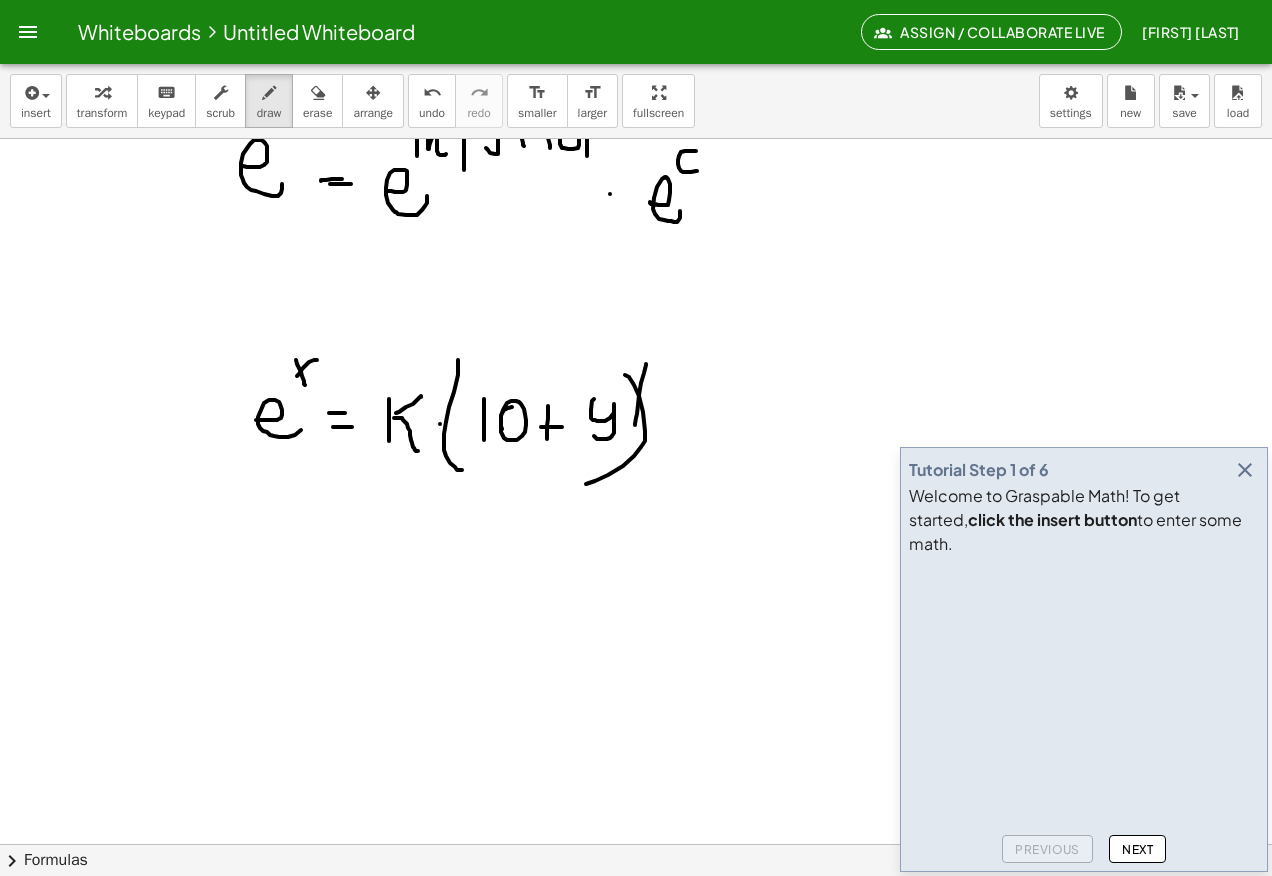 scroll, scrollTop: 2310, scrollLeft: 0, axis: vertical 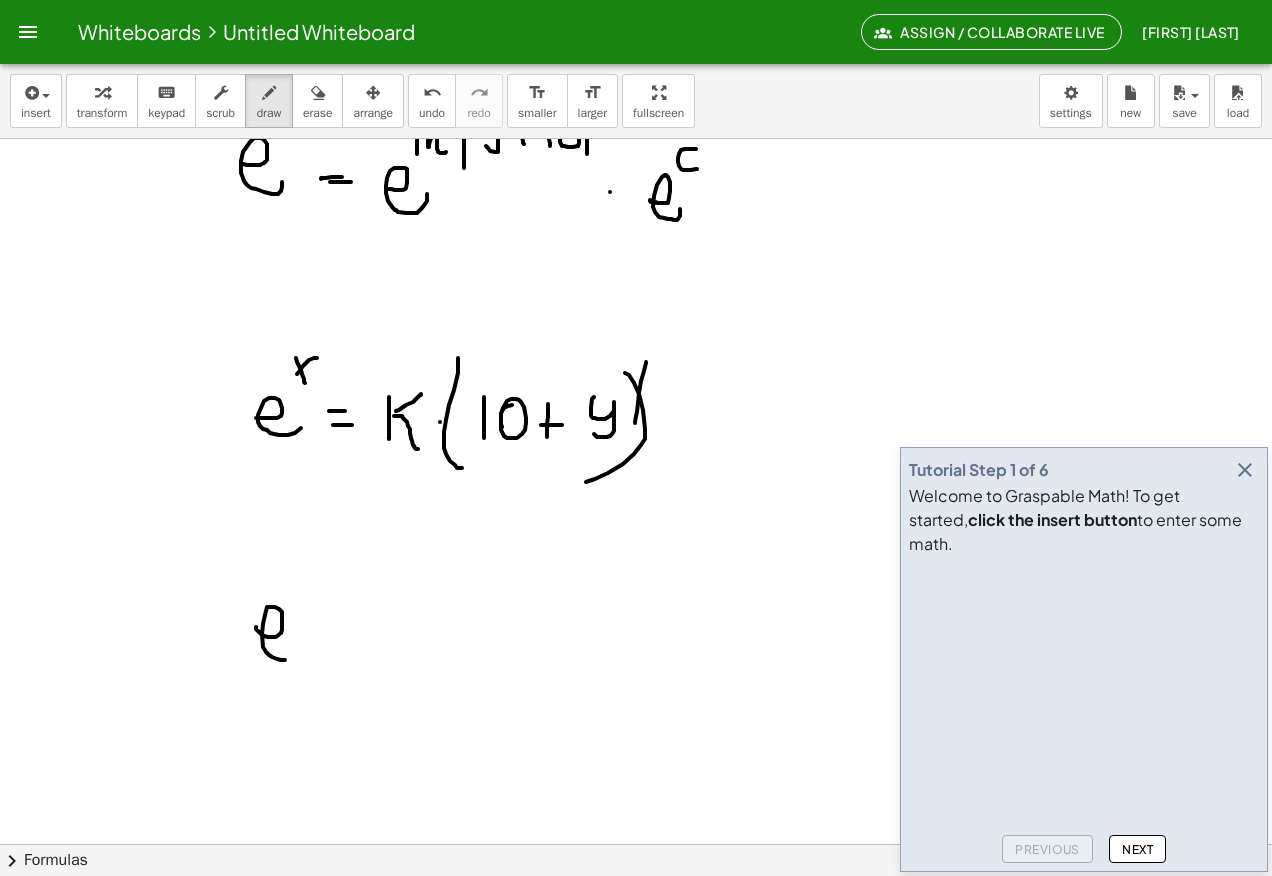 click at bounding box center [636, -409] 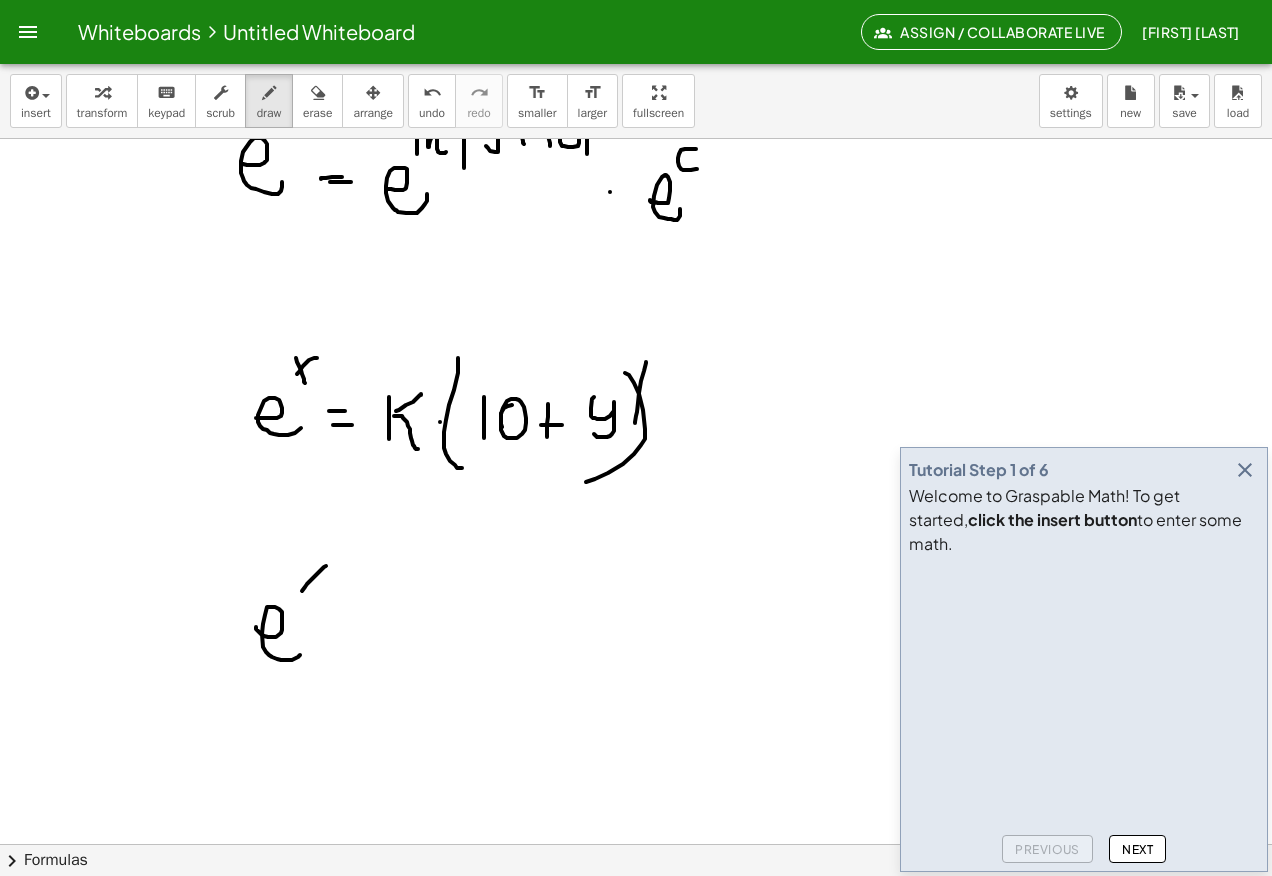 click at bounding box center [636, -409] 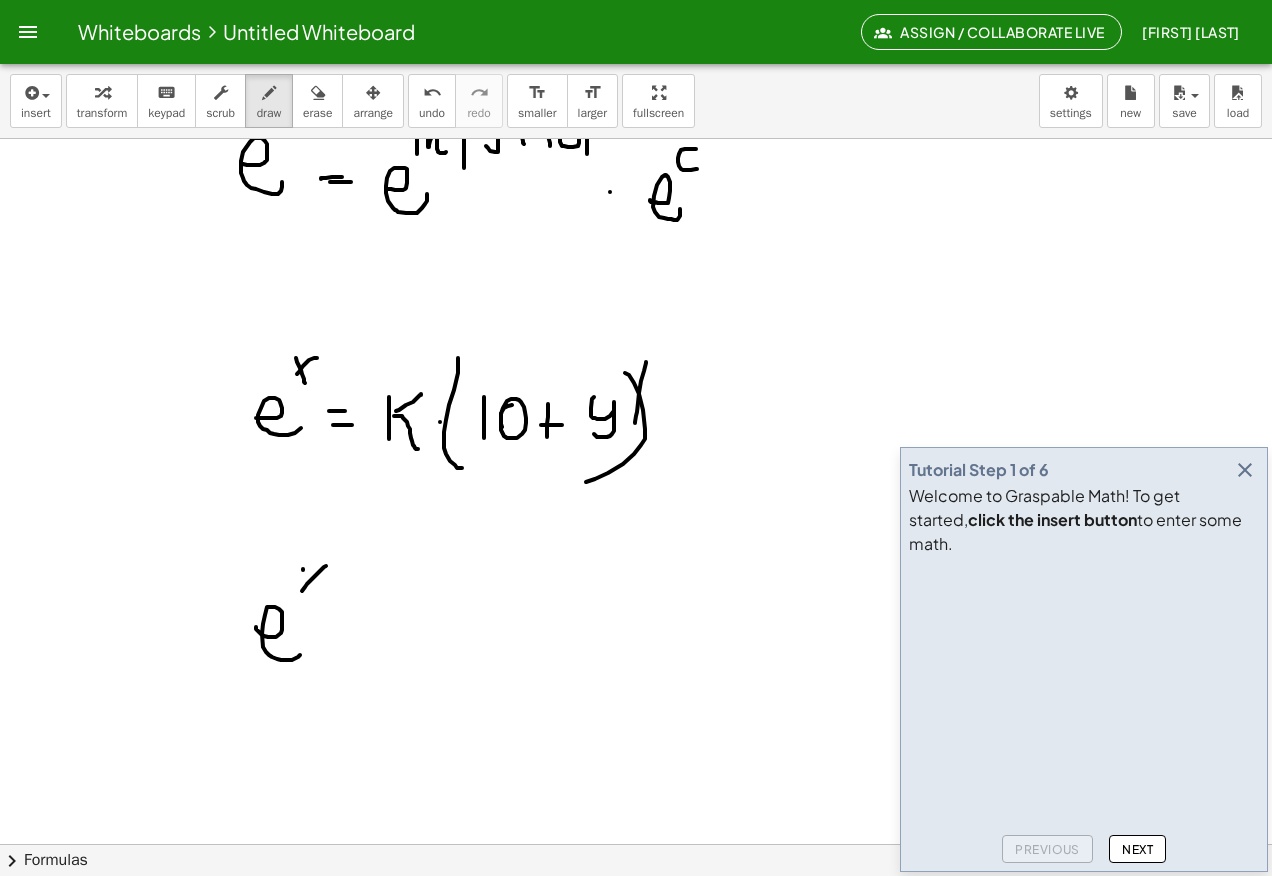 click at bounding box center (636, -409) 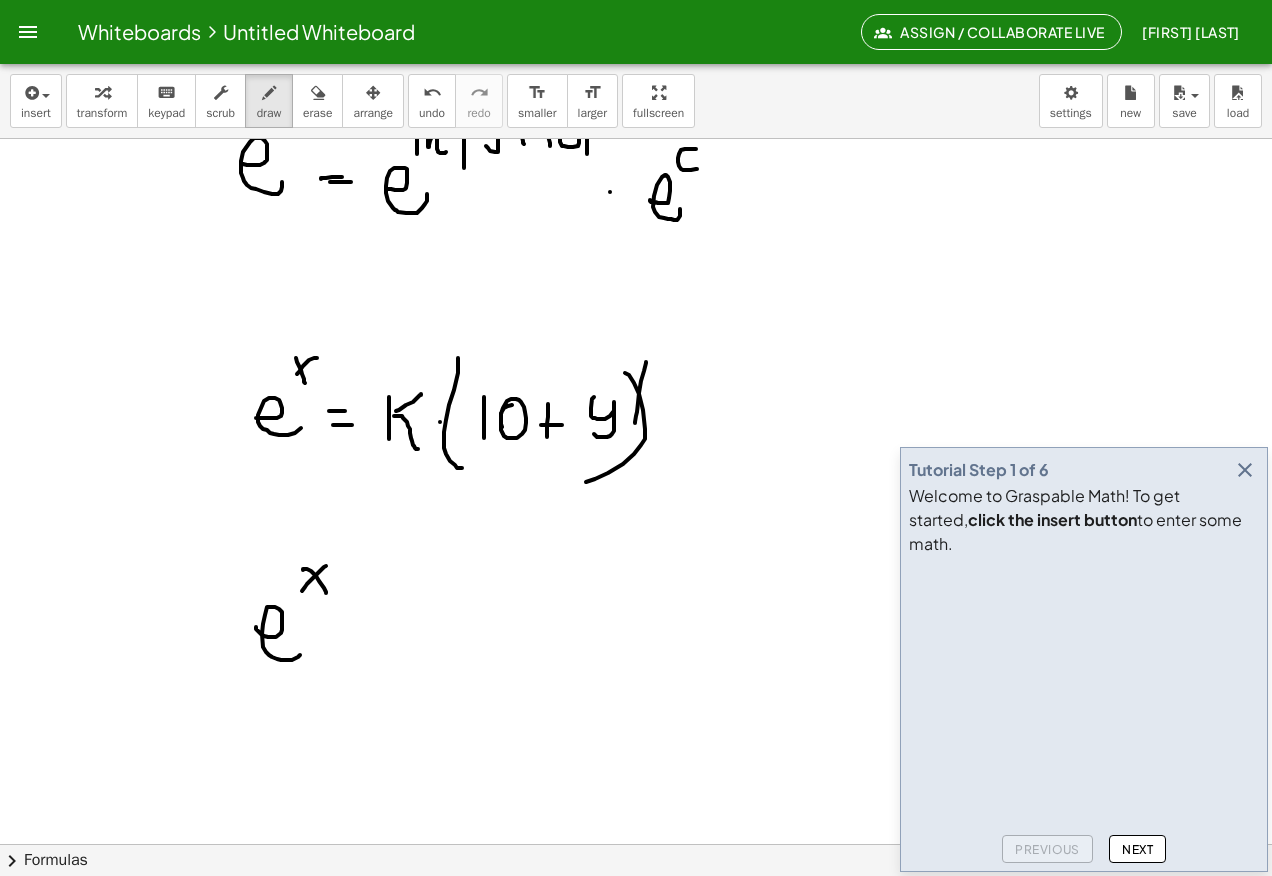 click at bounding box center (636, -409) 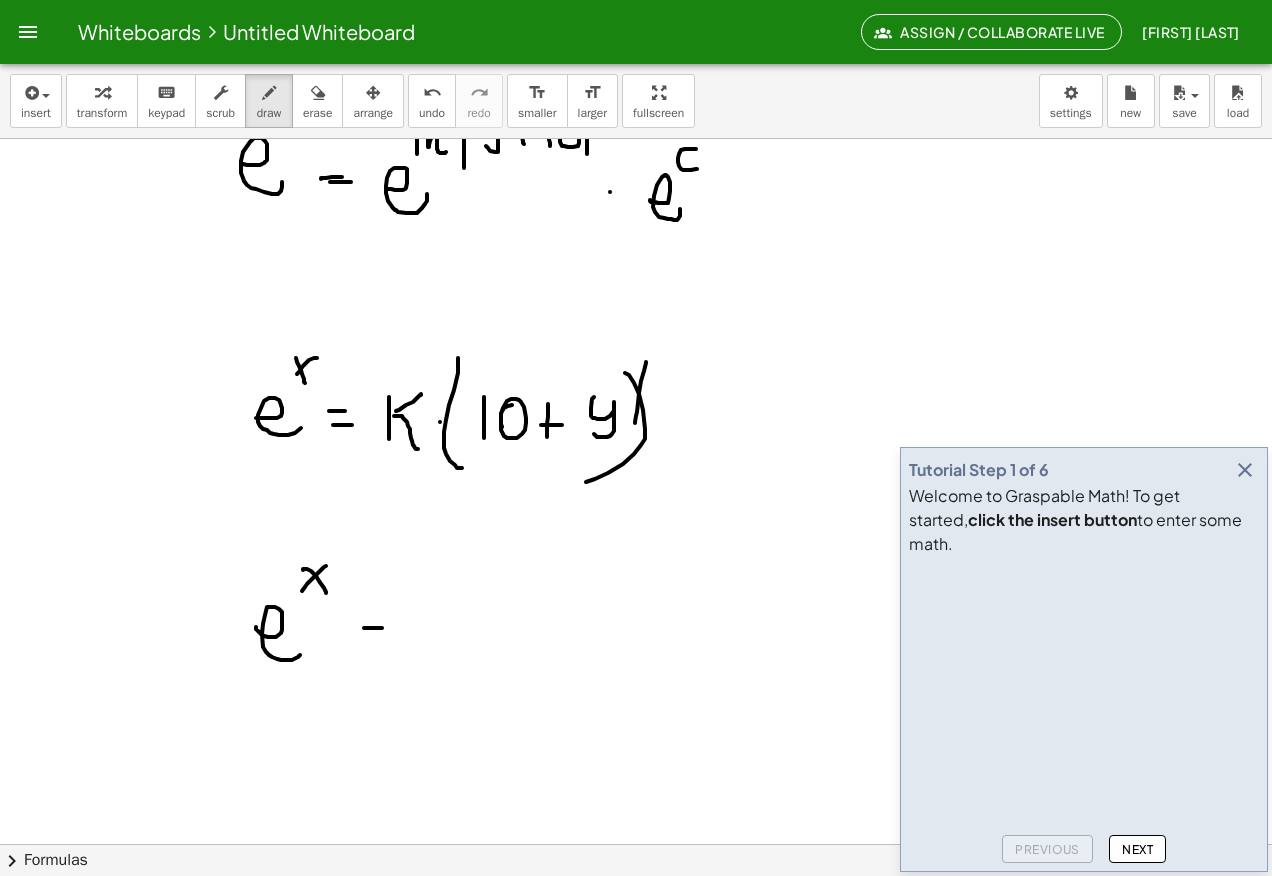 click at bounding box center [636, -409] 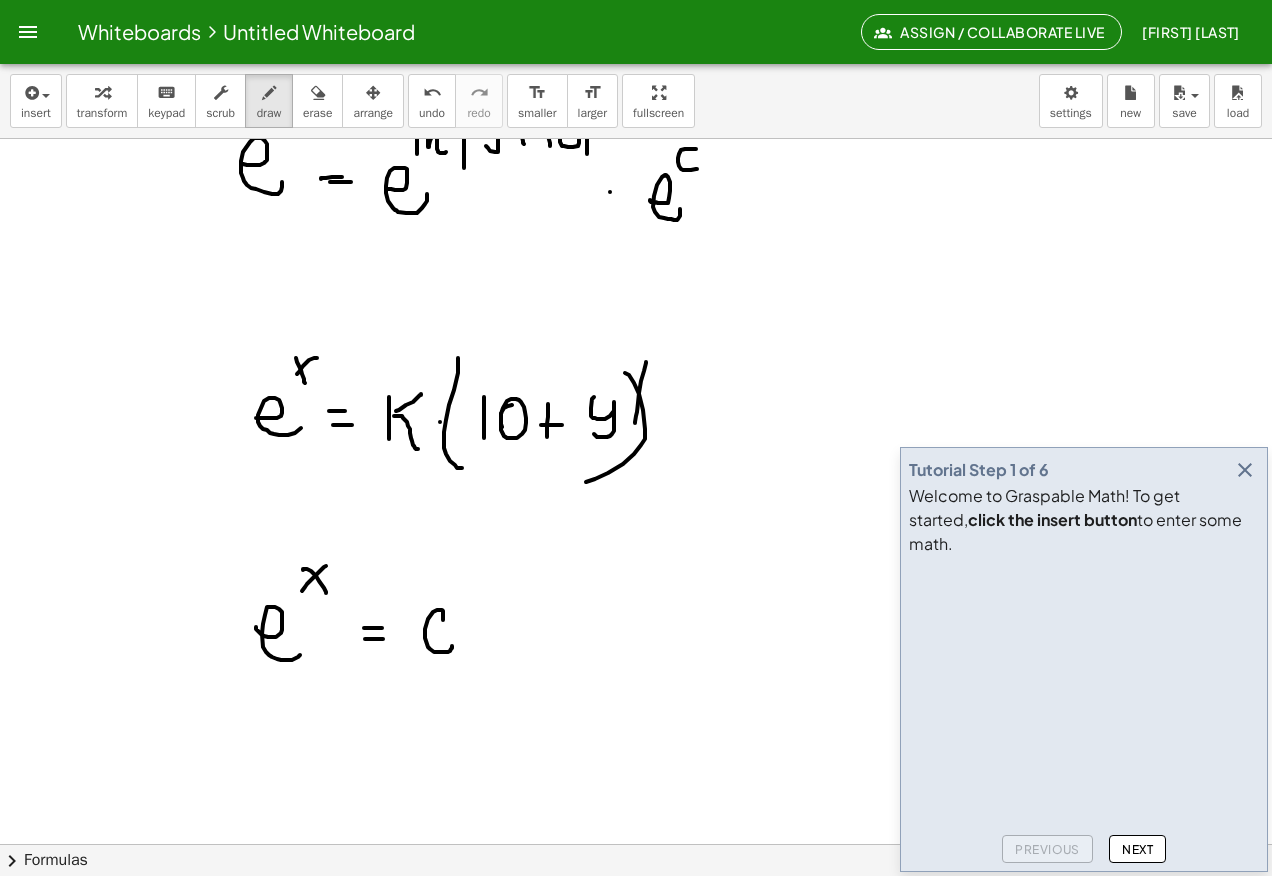 click at bounding box center (636, -409) 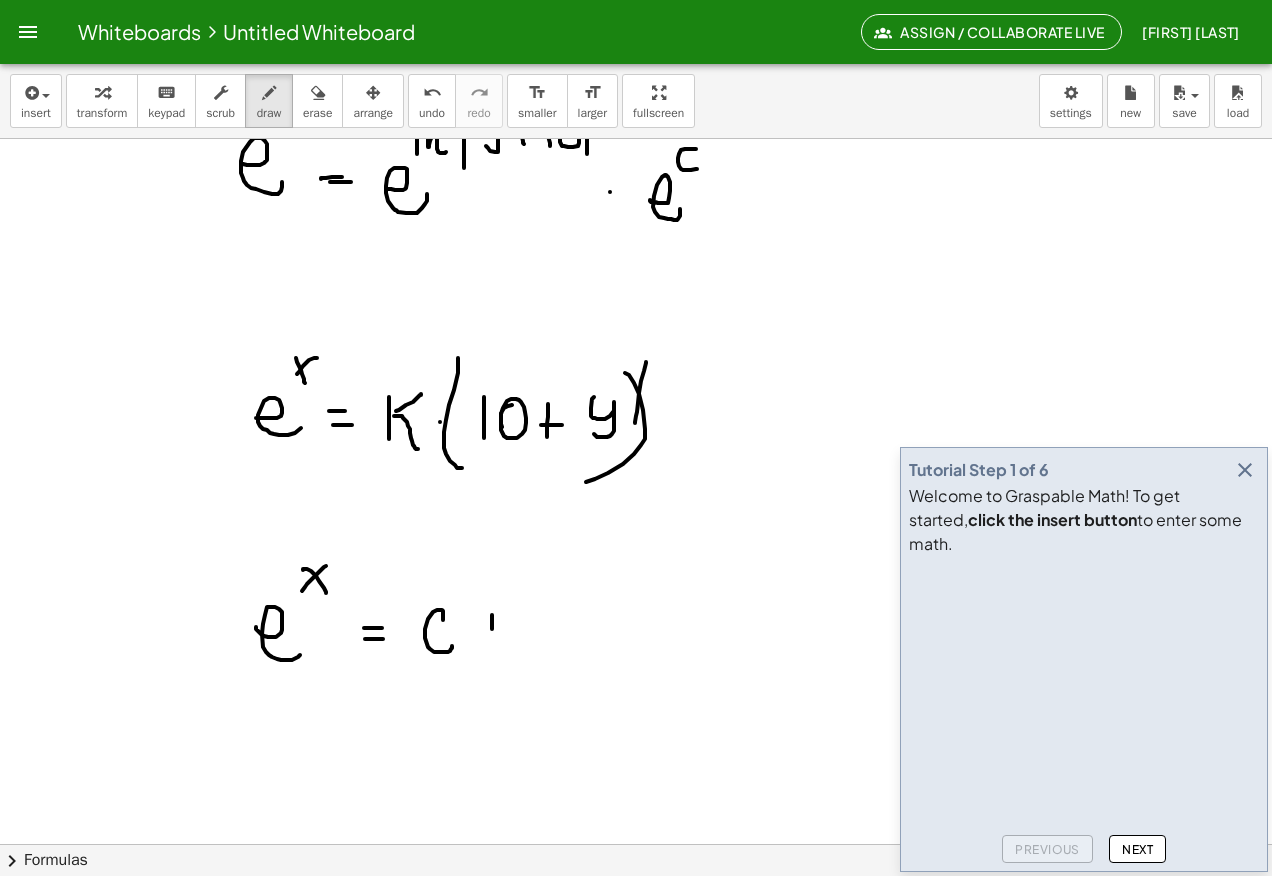 click at bounding box center [636, -409] 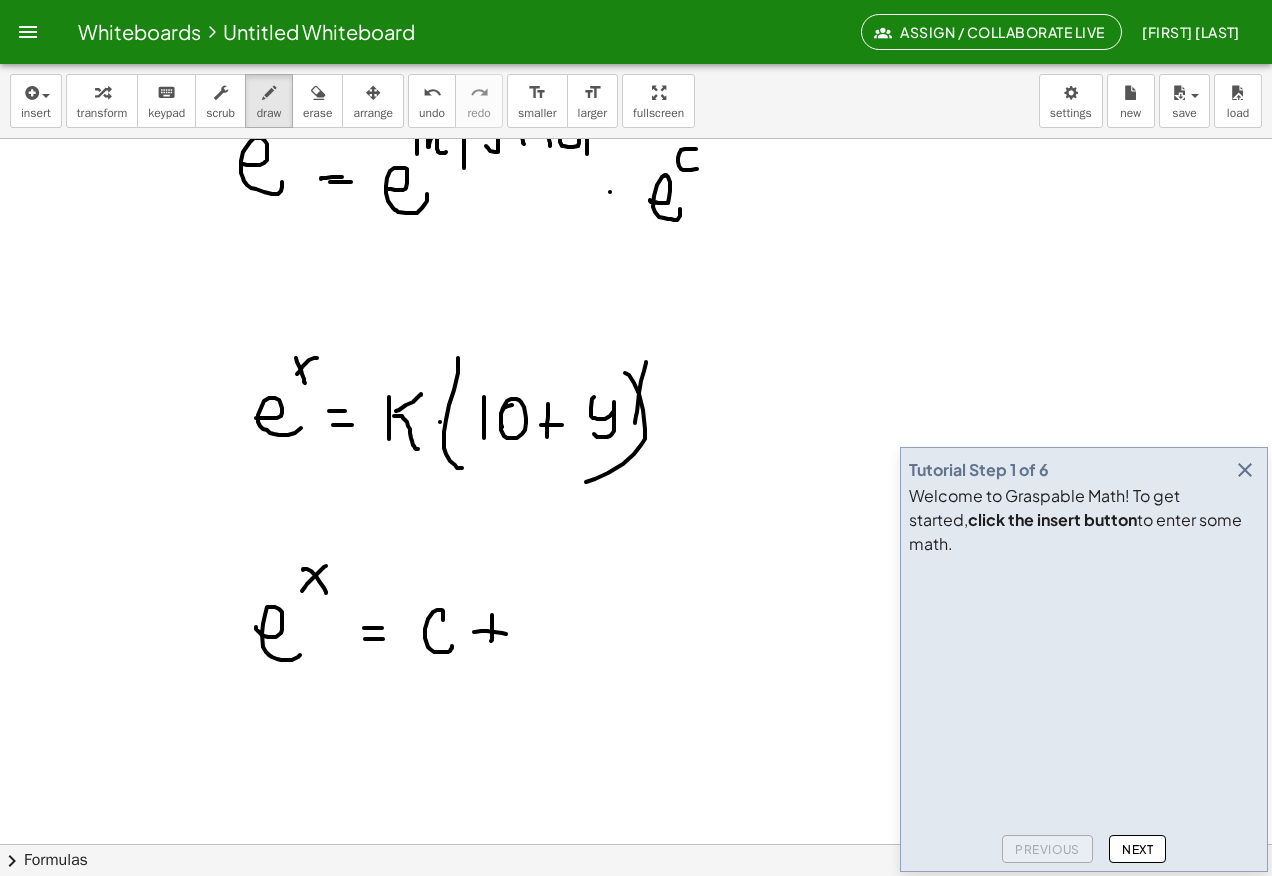 click at bounding box center [636, -409] 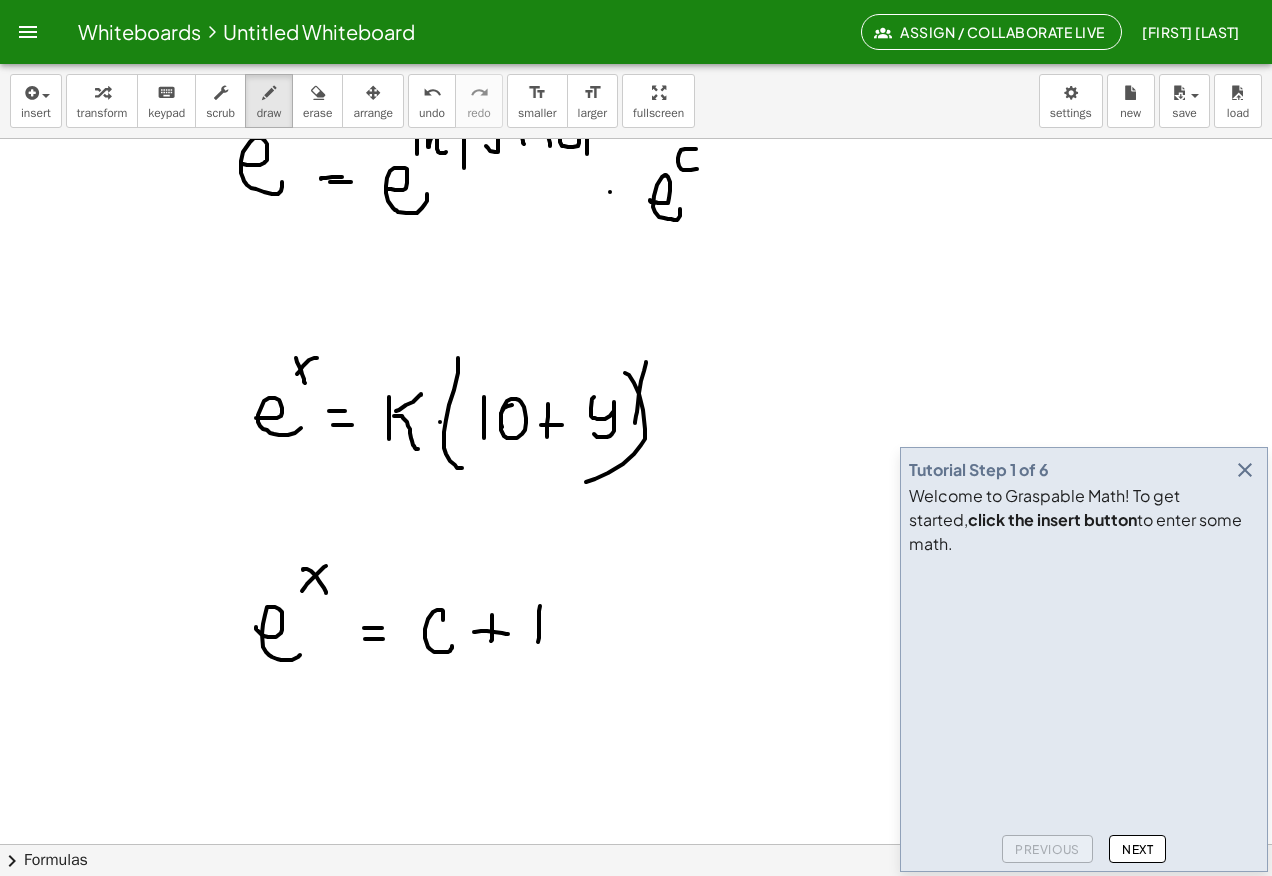 click at bounding box center [636, -409] 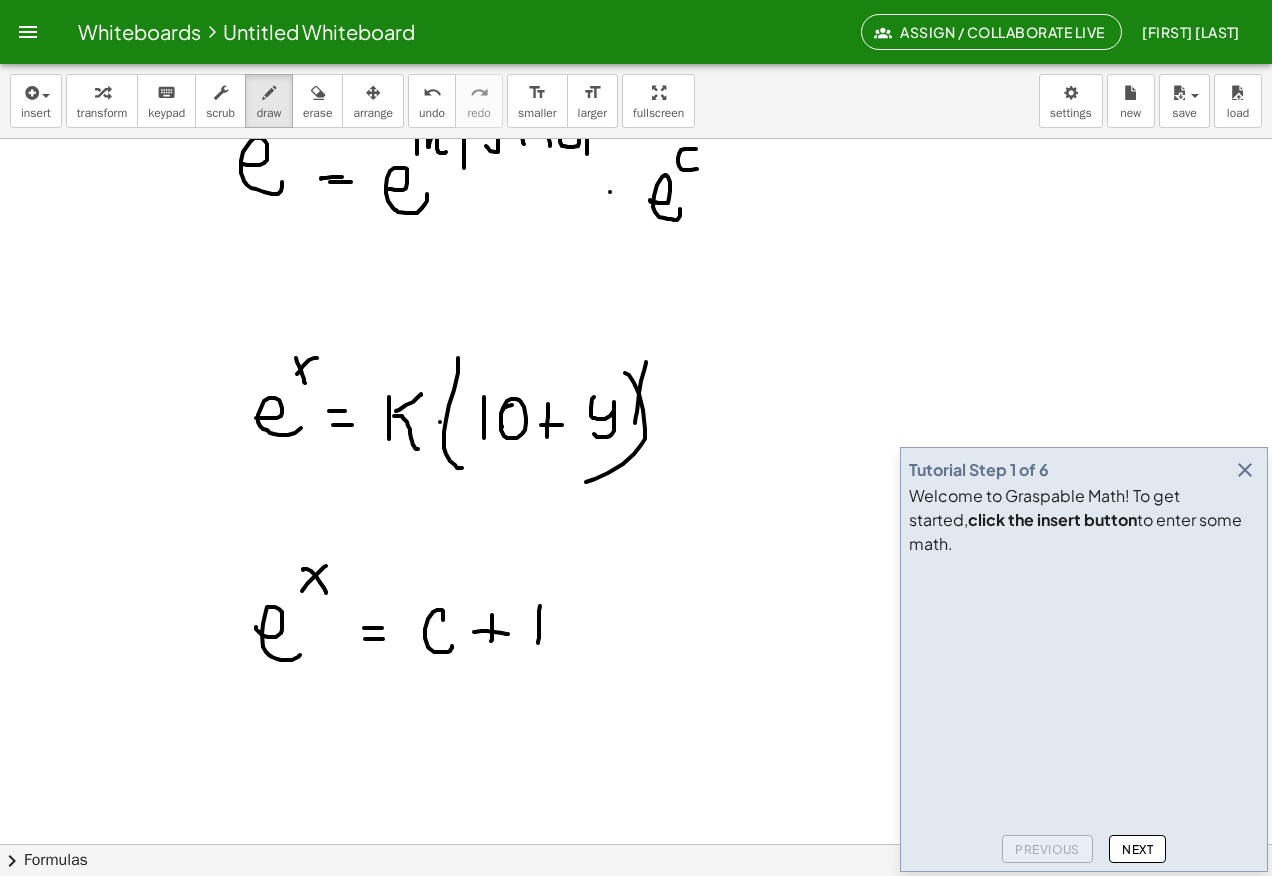 click at bounding box center (636, -409) 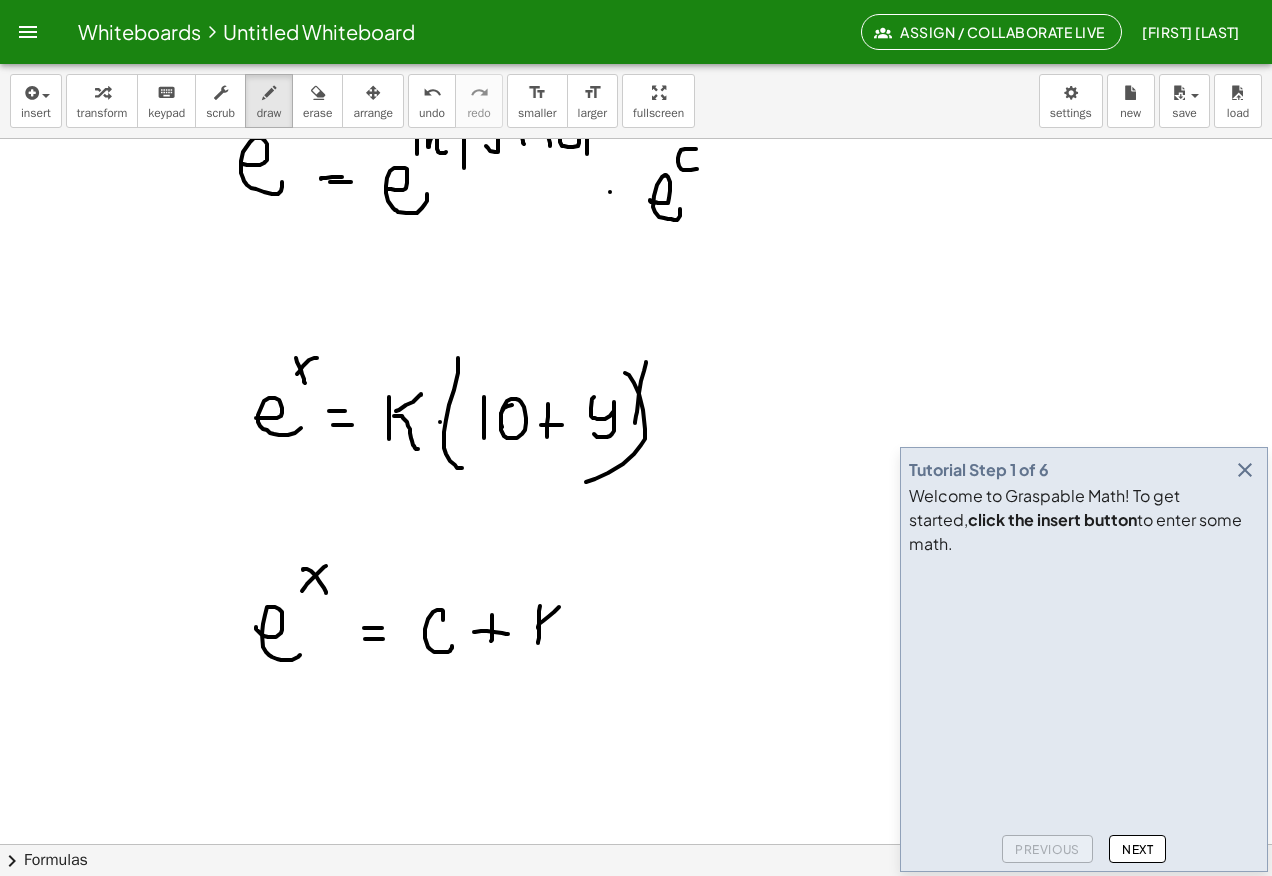 click at bounding box center (636, -409) 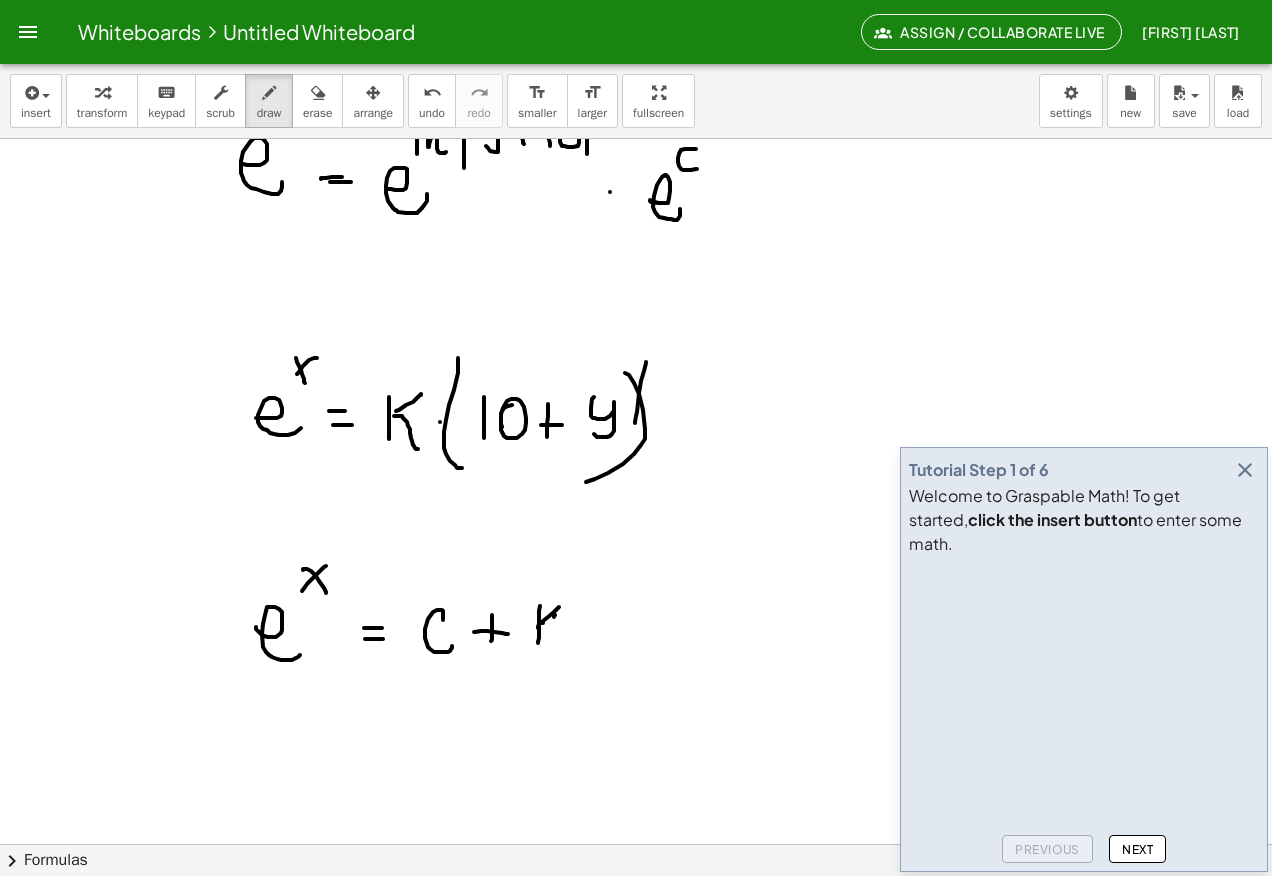 click at bounding box center (636, -409) 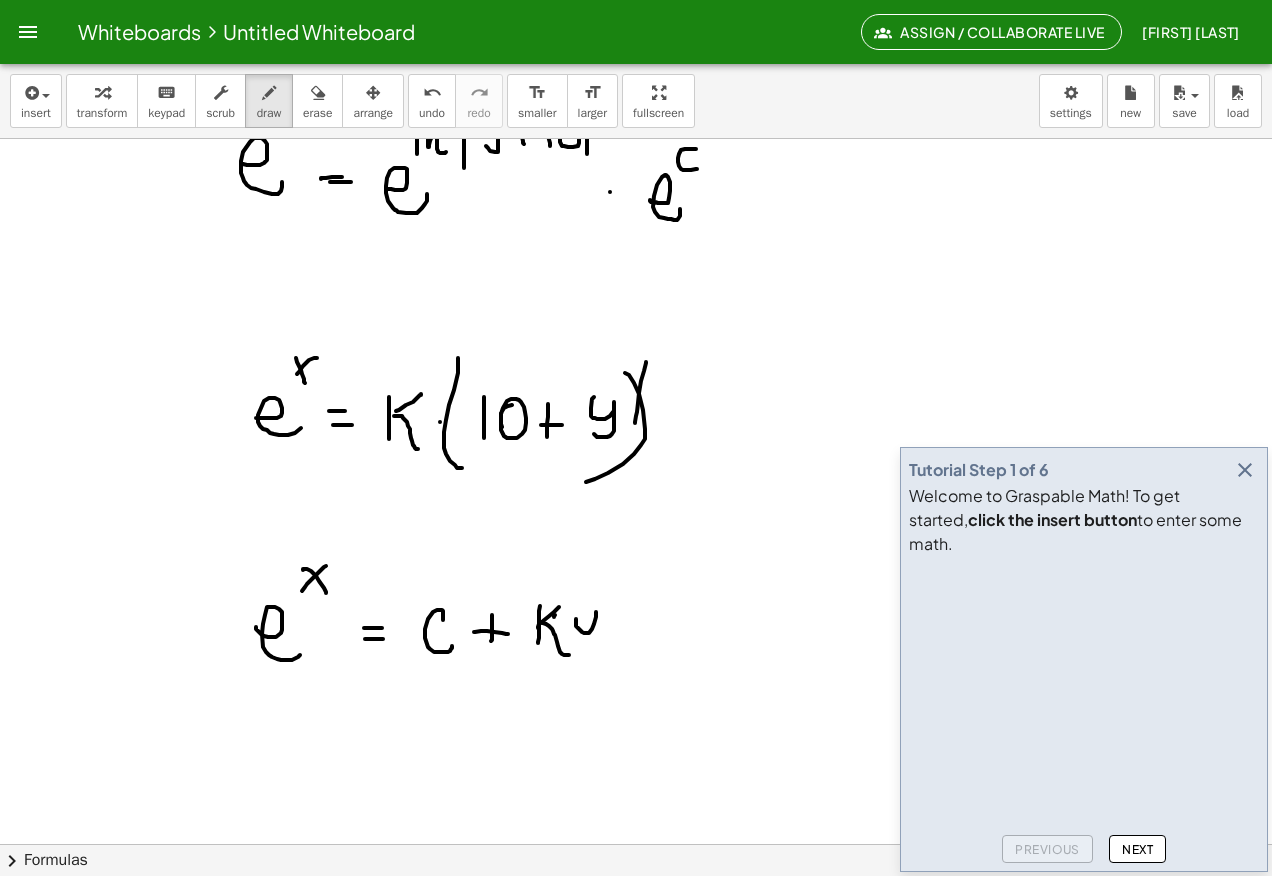 click at bounding box center (636, -409) 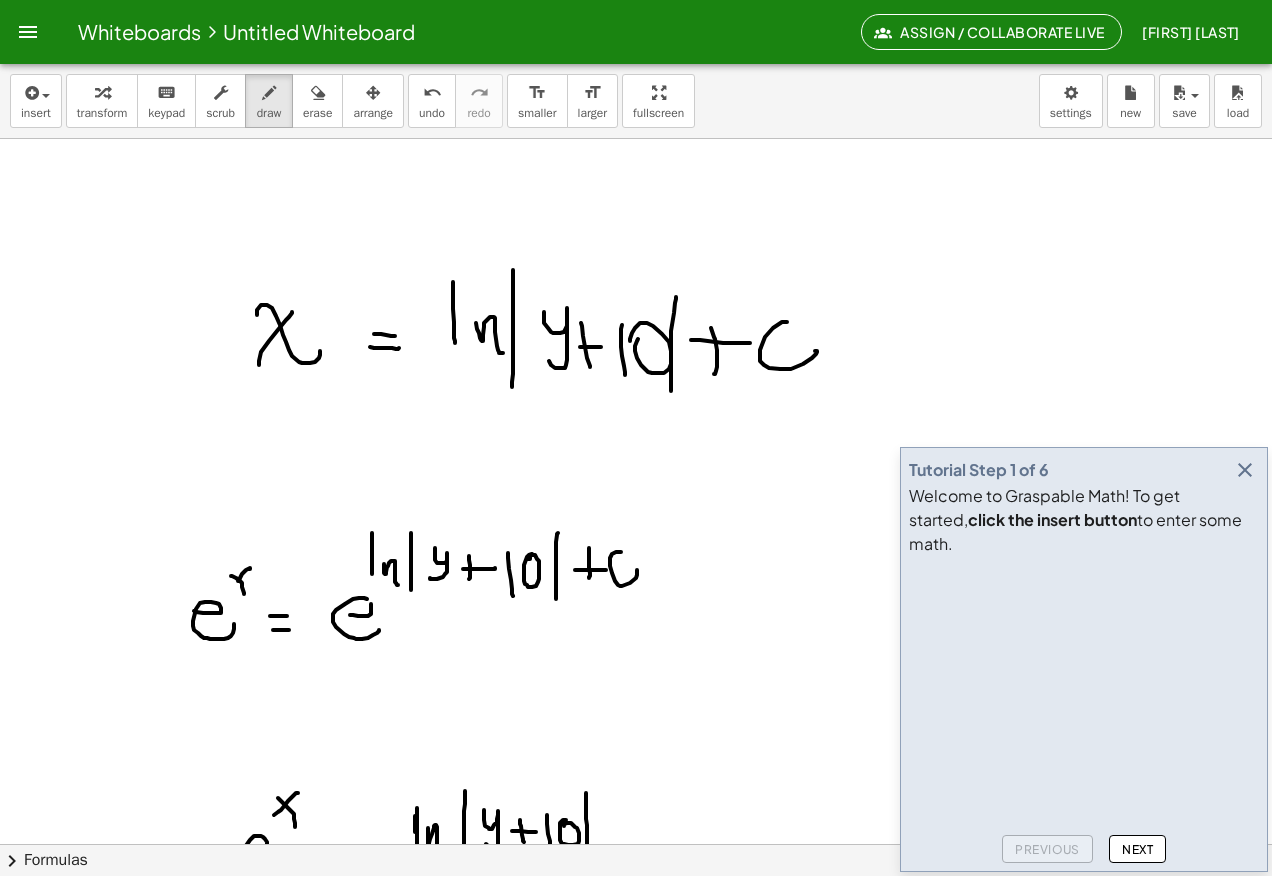 scroll, scrollTop: 1610, scrollLeft: 0, axis: vertical 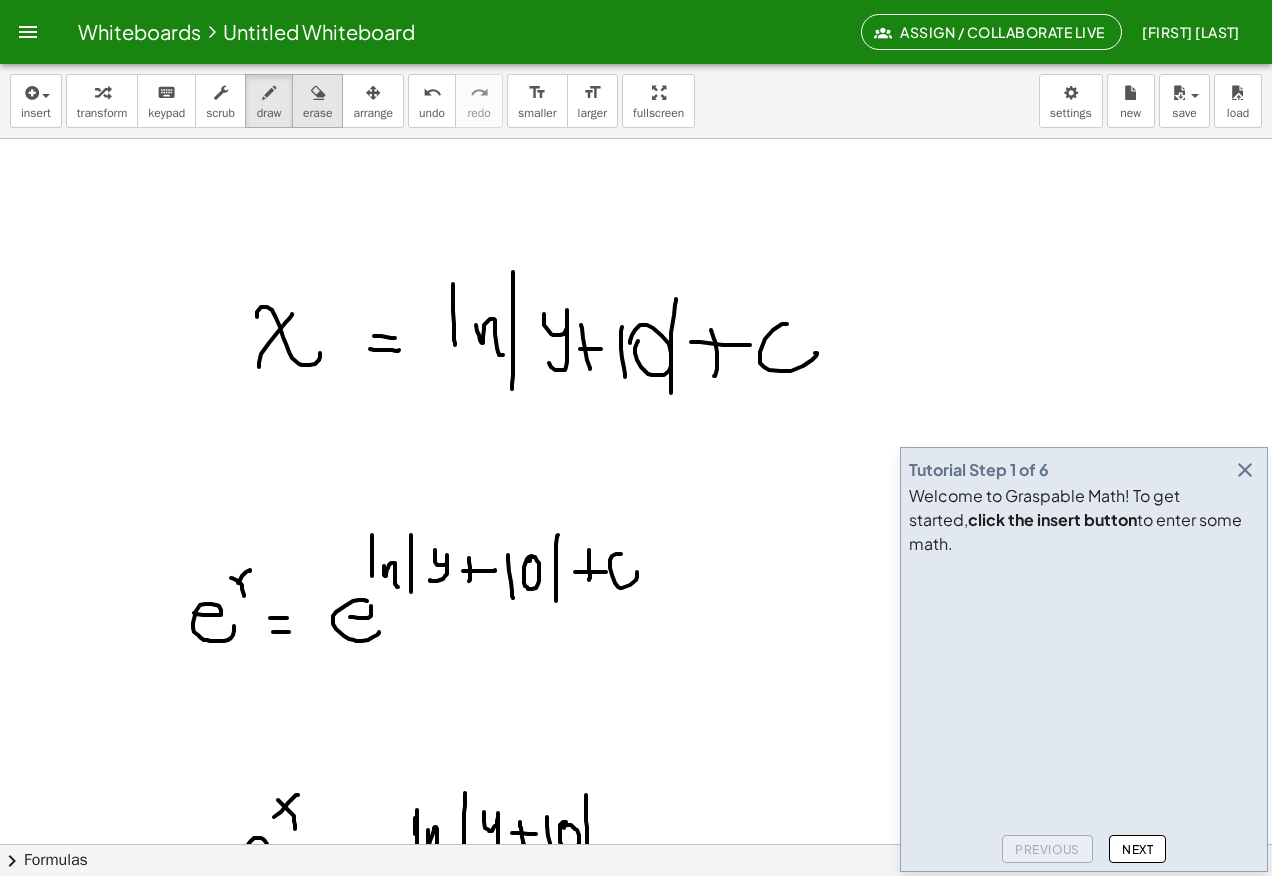 click on "erase" at bounding box center (317, 101) 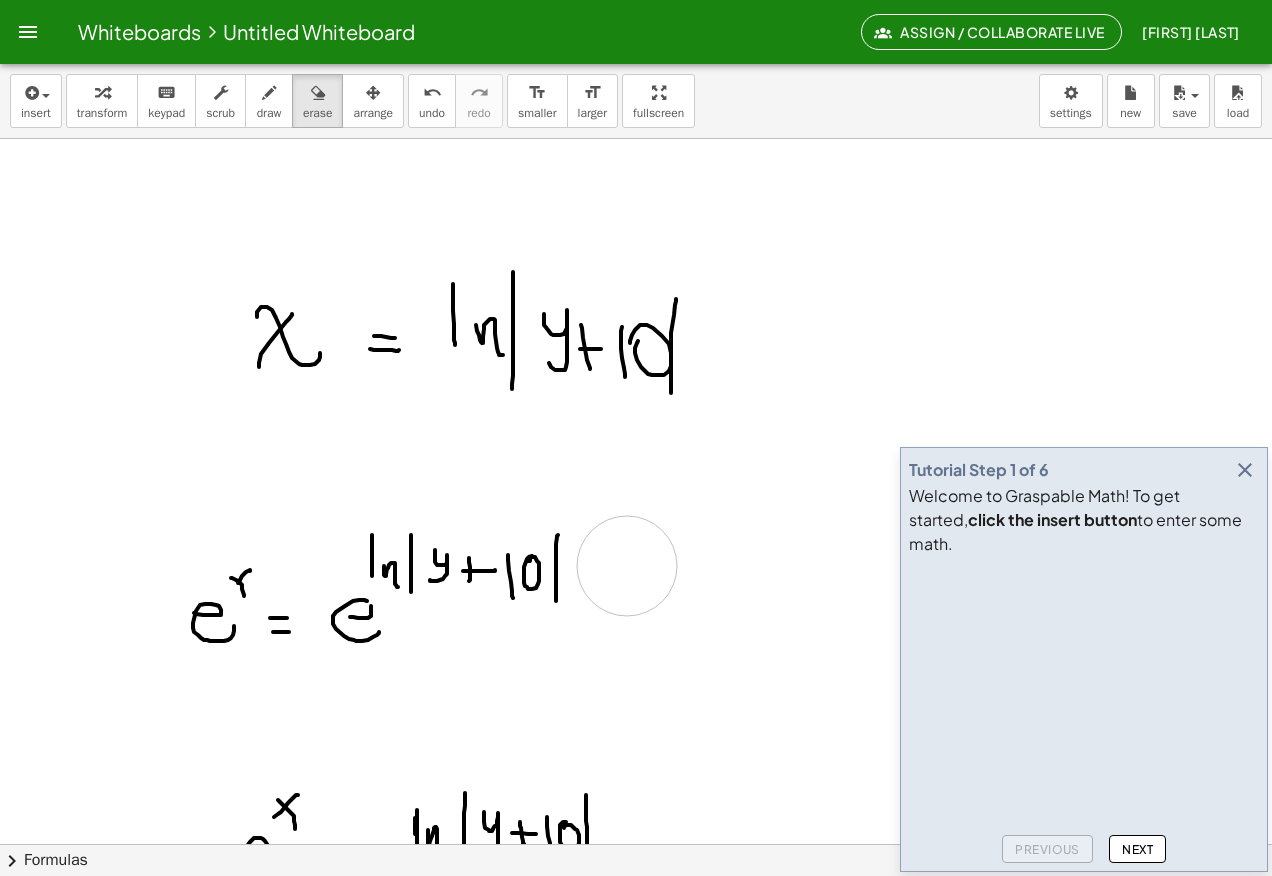 click at bounding box center [636, 291] 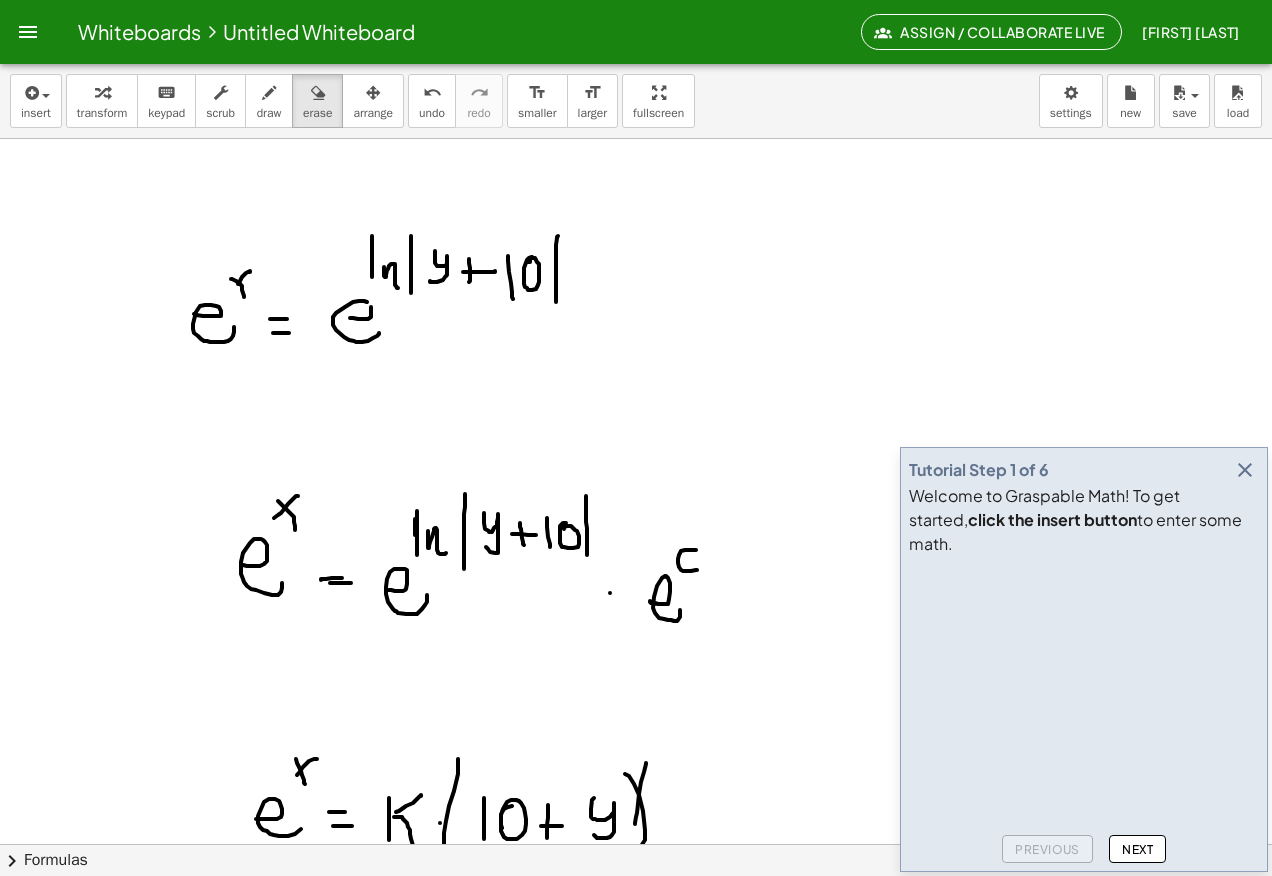 scroll, scrollTop: 1910, scrollLeft: 0, axis: vertical 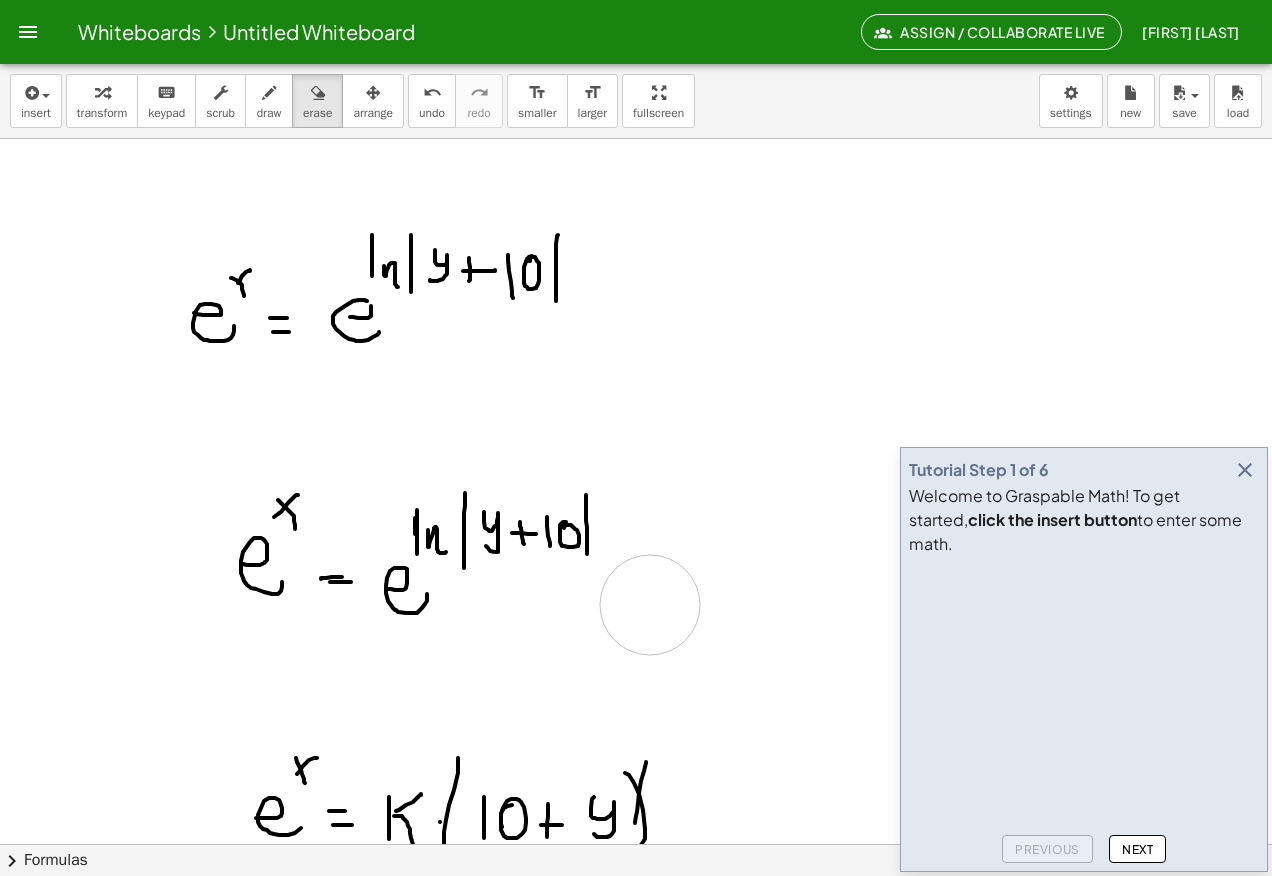 click at bounding box center [636, -9] 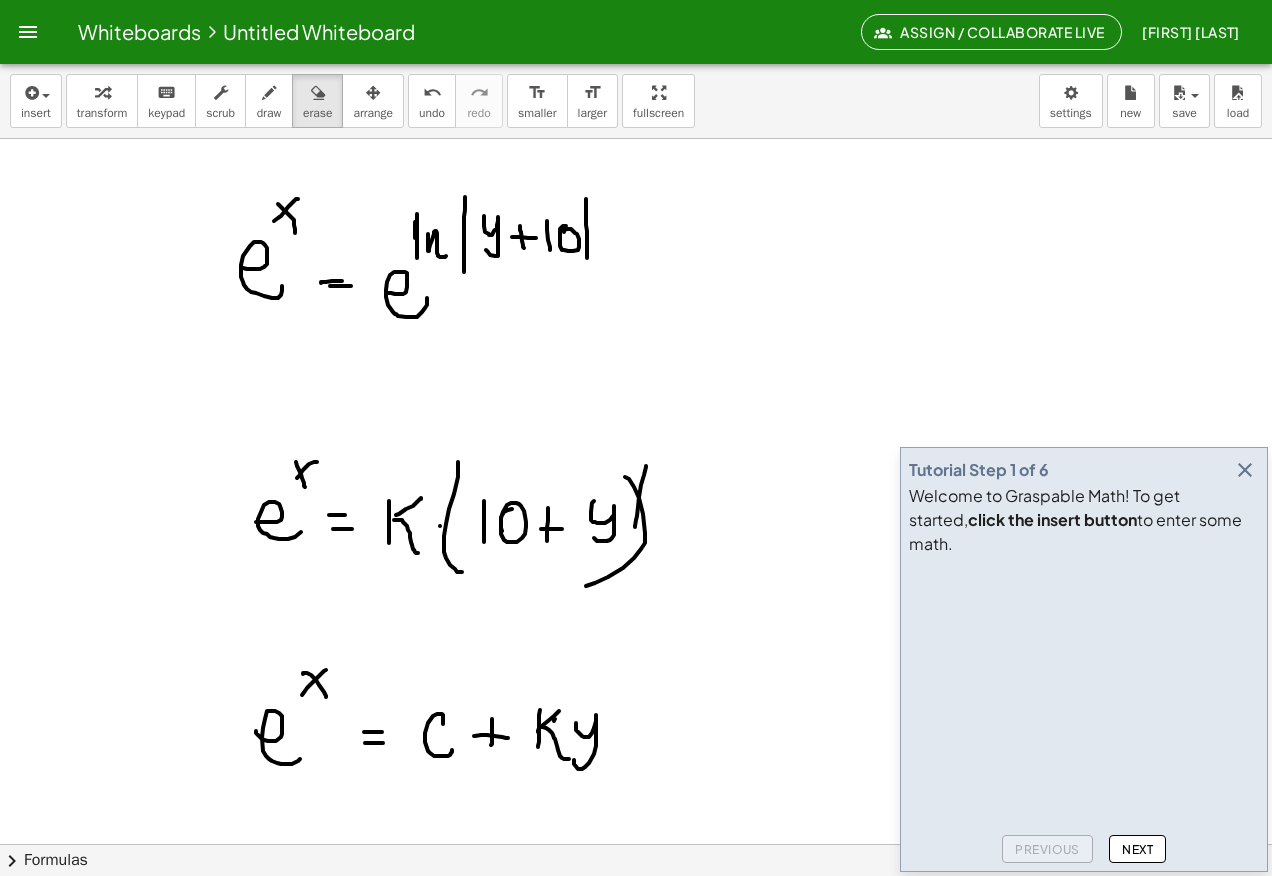scroll, scrollTop: 2210, scrollLeft: 0, axis: vertical 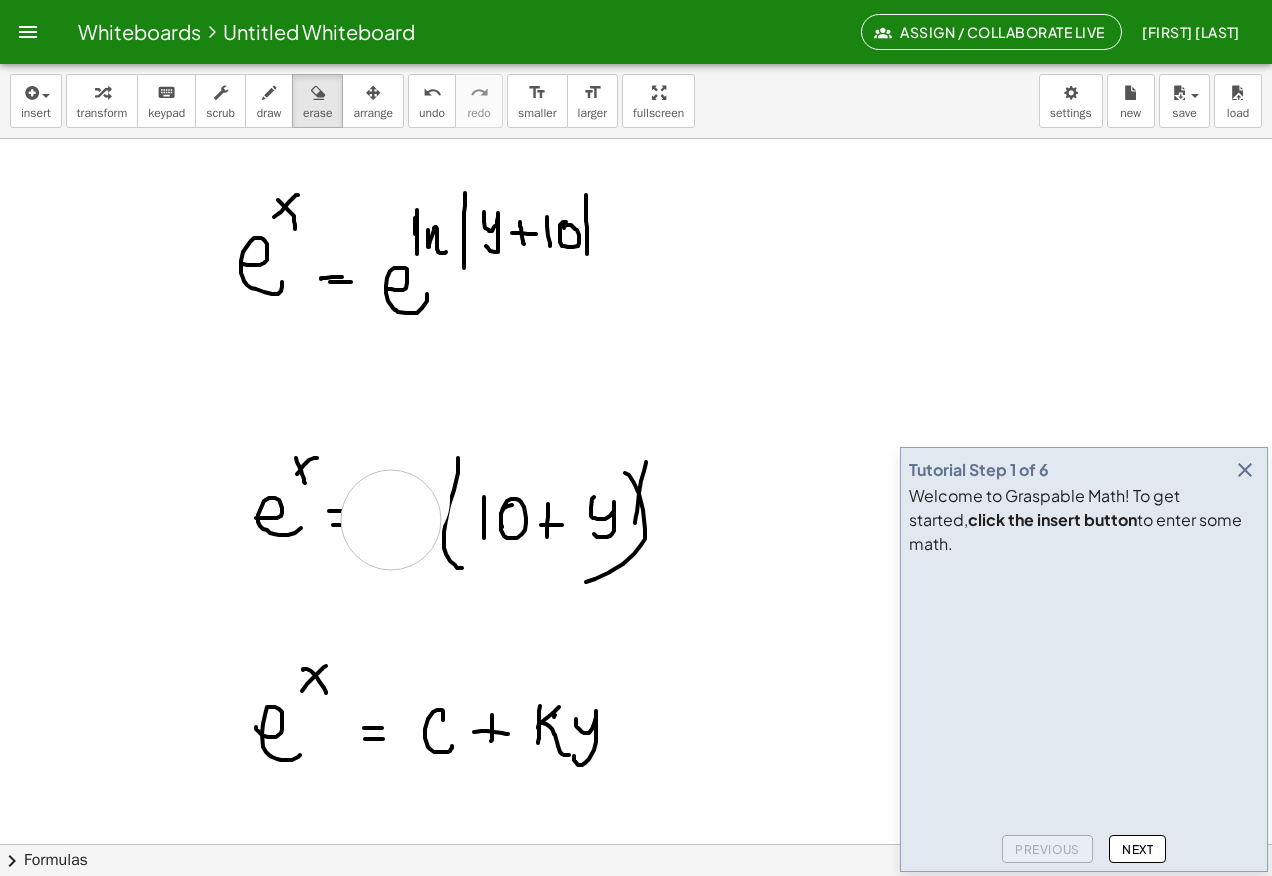 click at bounding box center [636, -309] 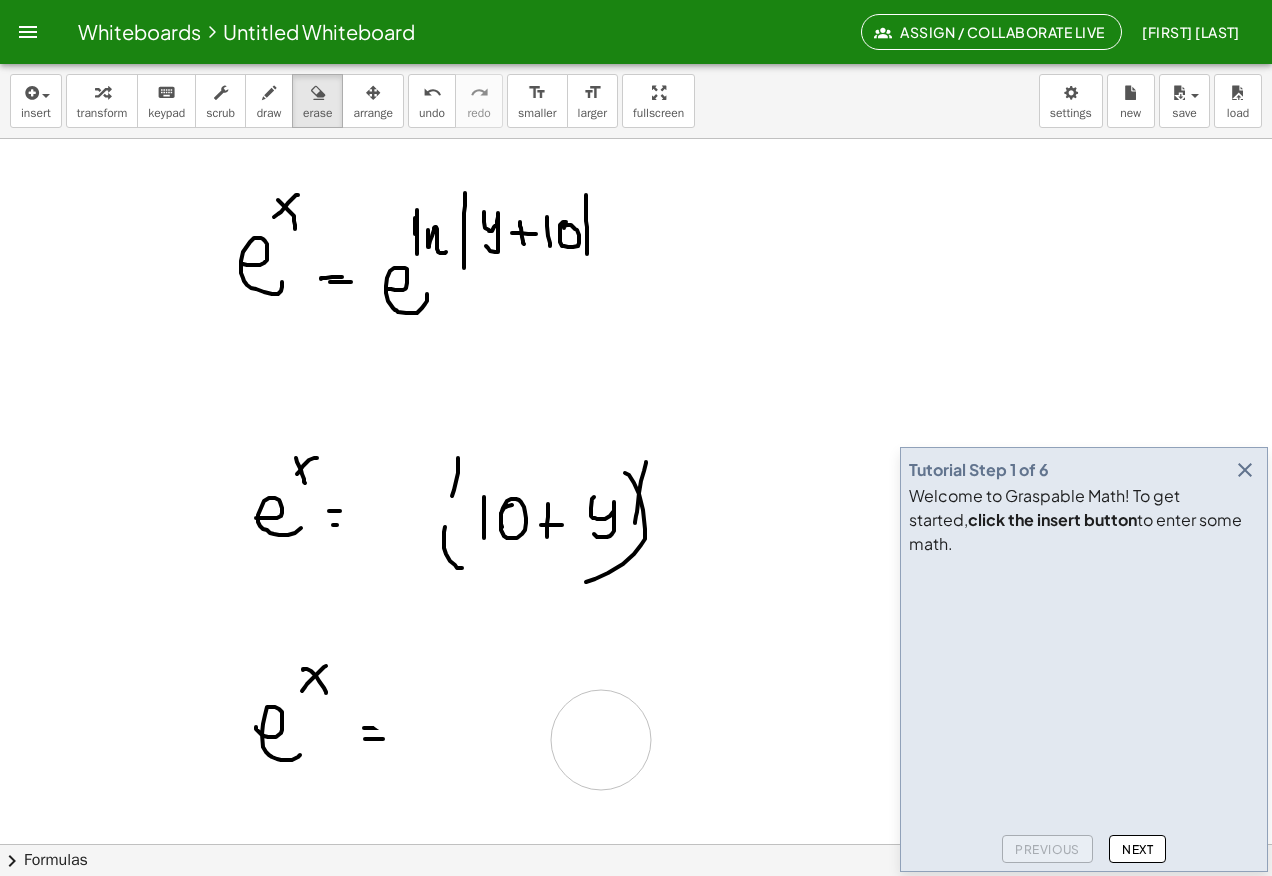 click at bounding box center (636, -309) 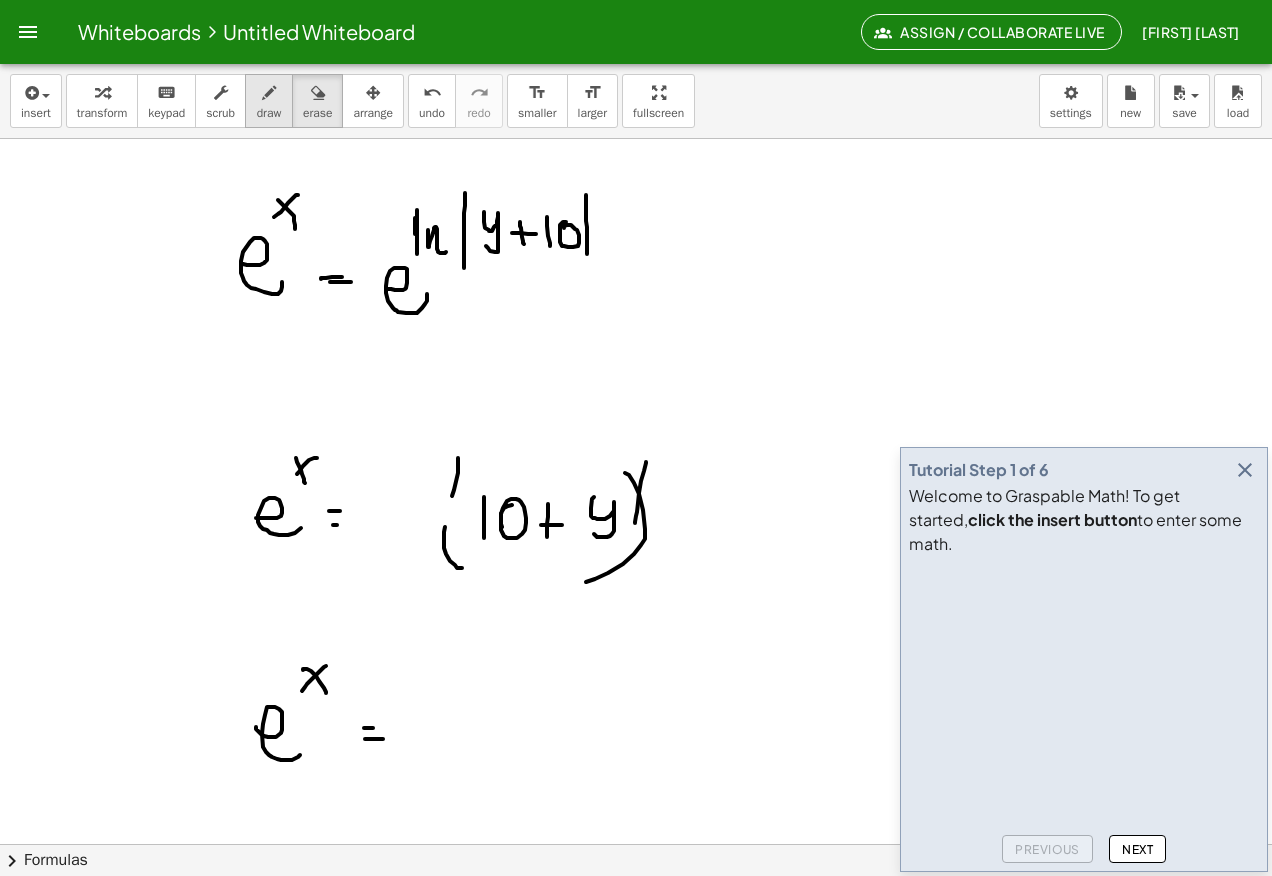 click on "draw" at bounding box center [269, 113] 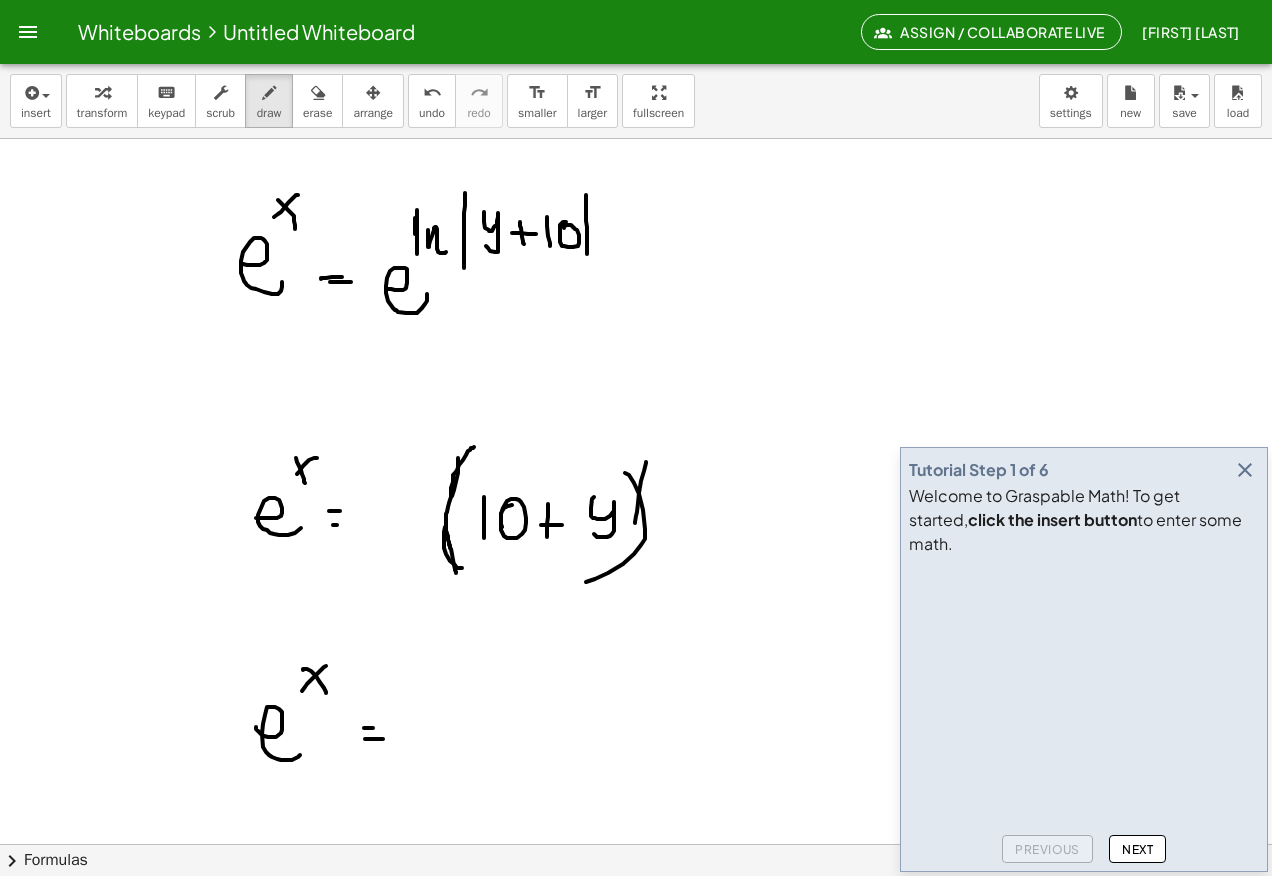 click at bounding box center [636, -309] 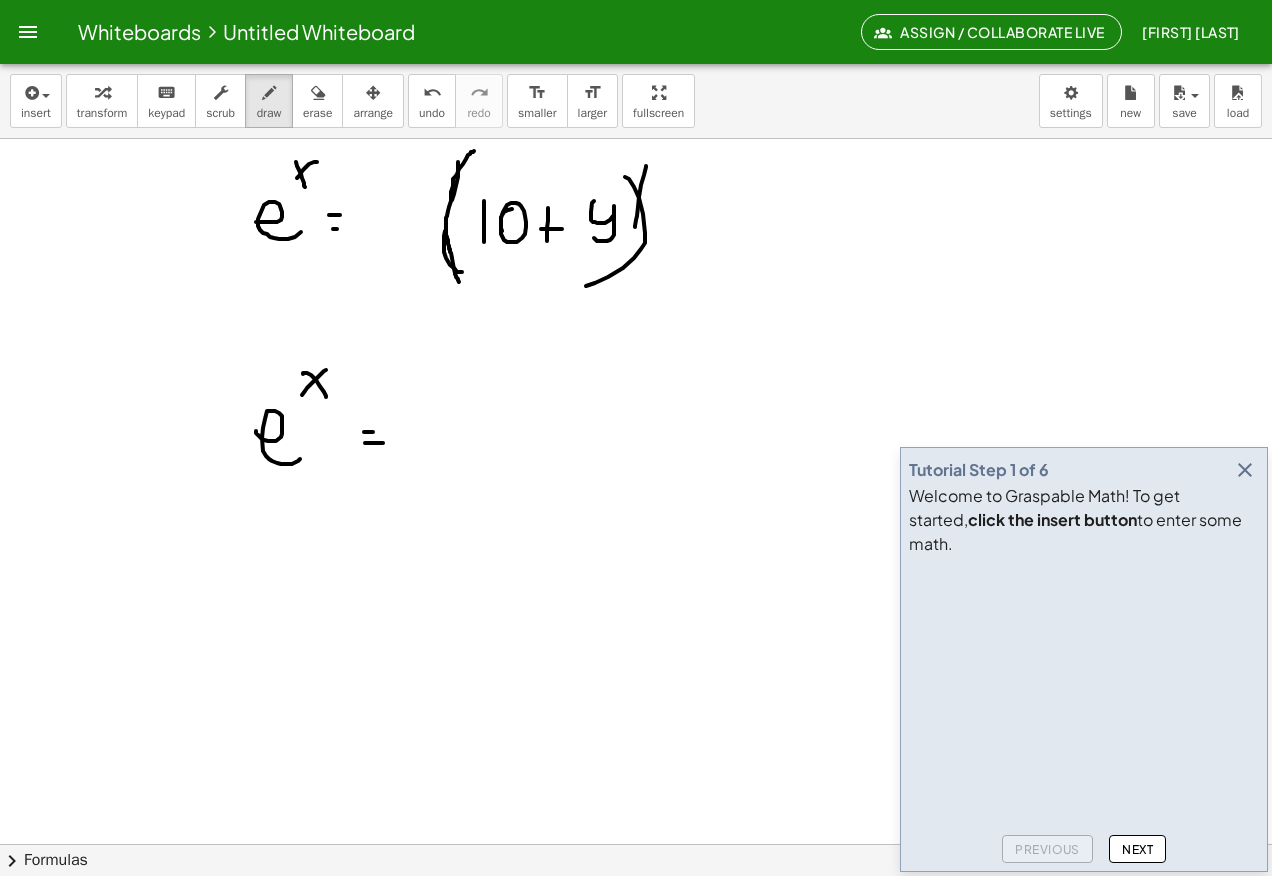 scroll, scrollTop: 2510, scrollLeft: 0, axis: vertical 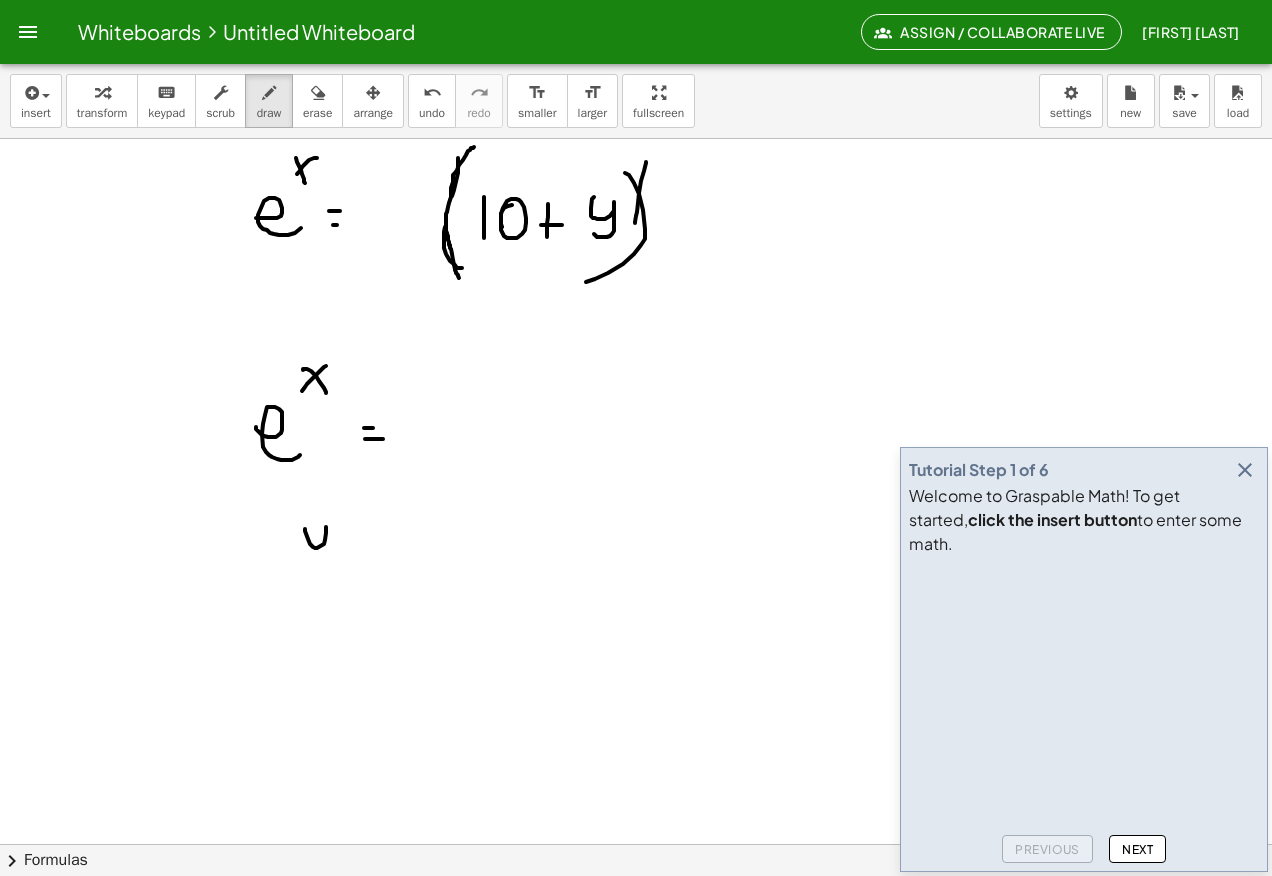 drag, startPoint x: 305, startPoint y: 529, endPoint x: 292, endPoint y: 577, distance: 49.729267 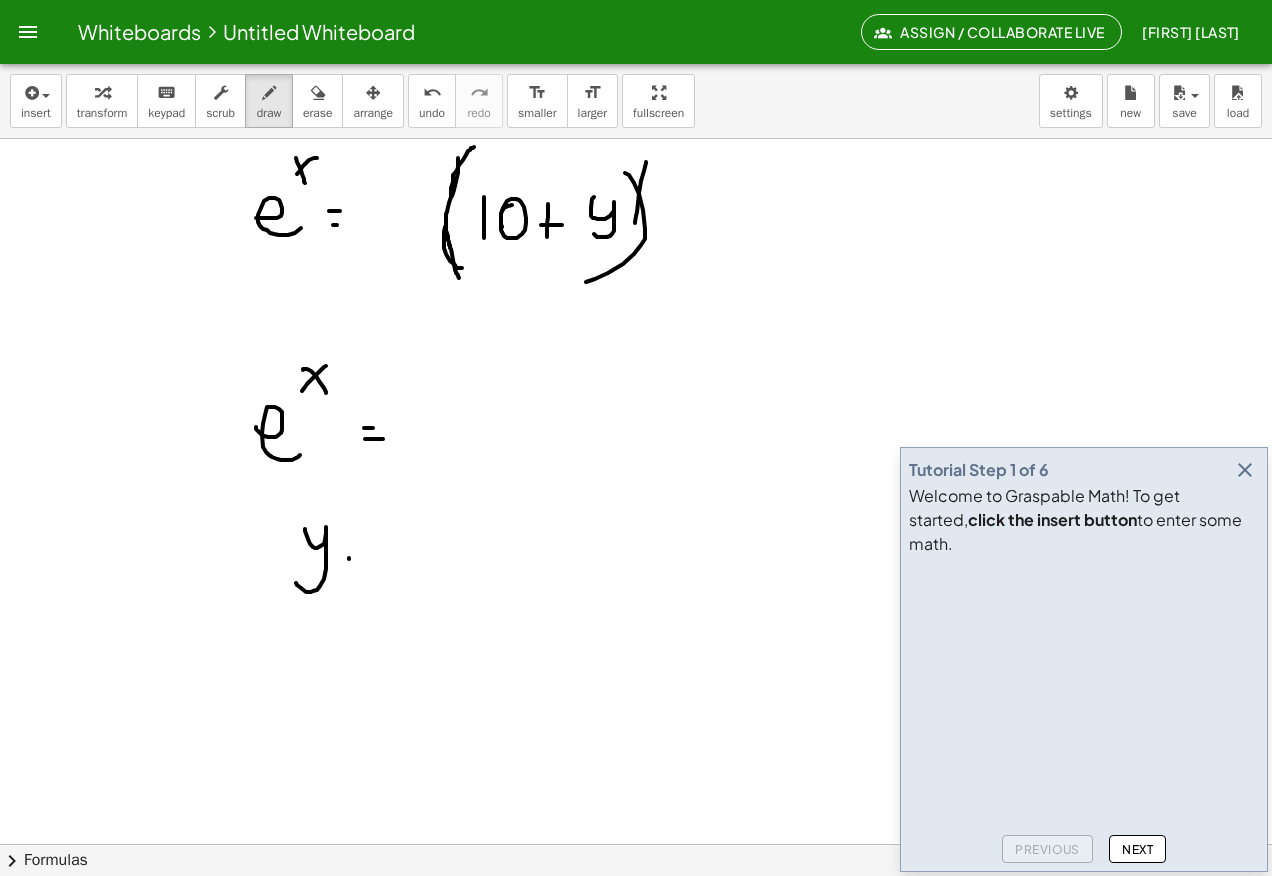 drag, startPoint x: 349, startPoint y: 558, endPoint x: 371, endPoint y: 558, distance: 22 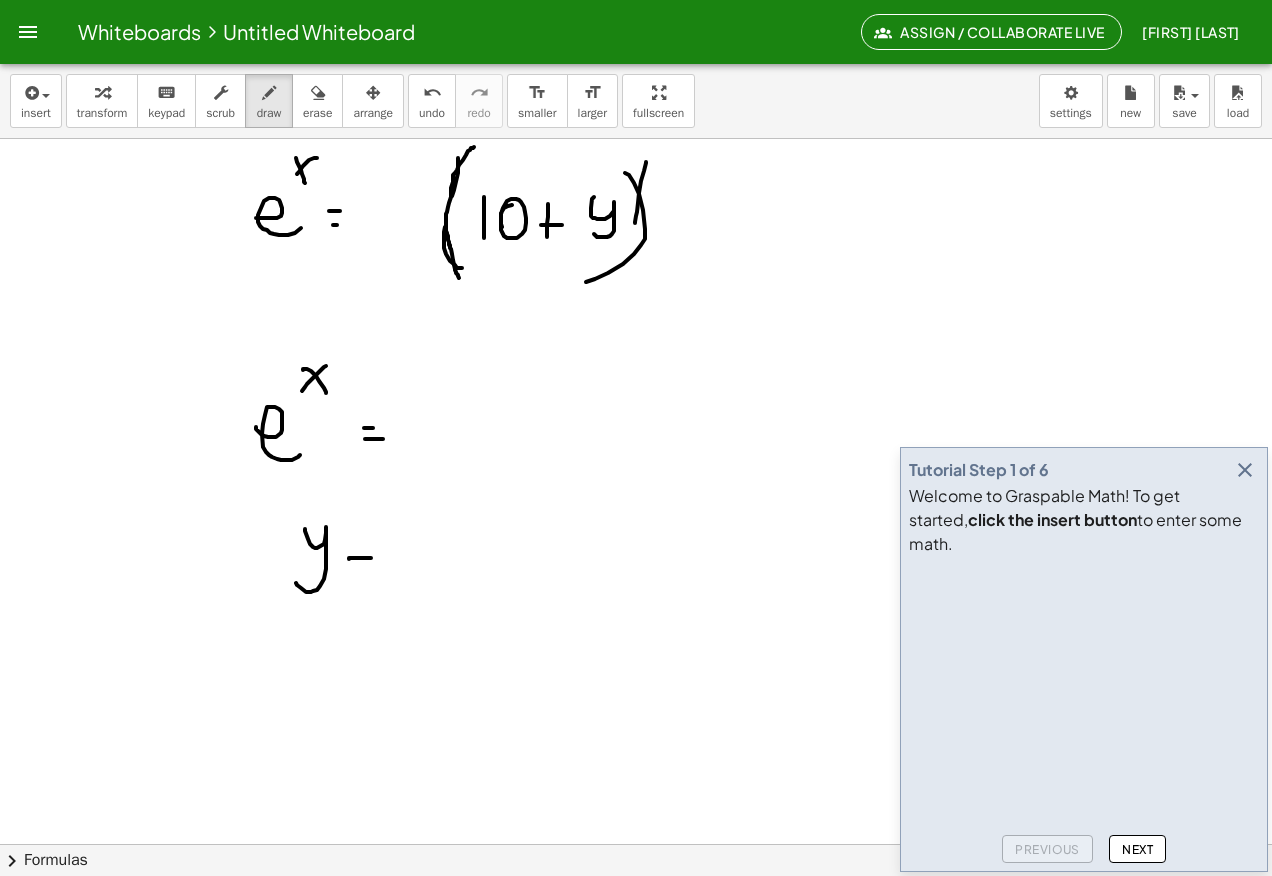 click at bounding box center [636, -609] 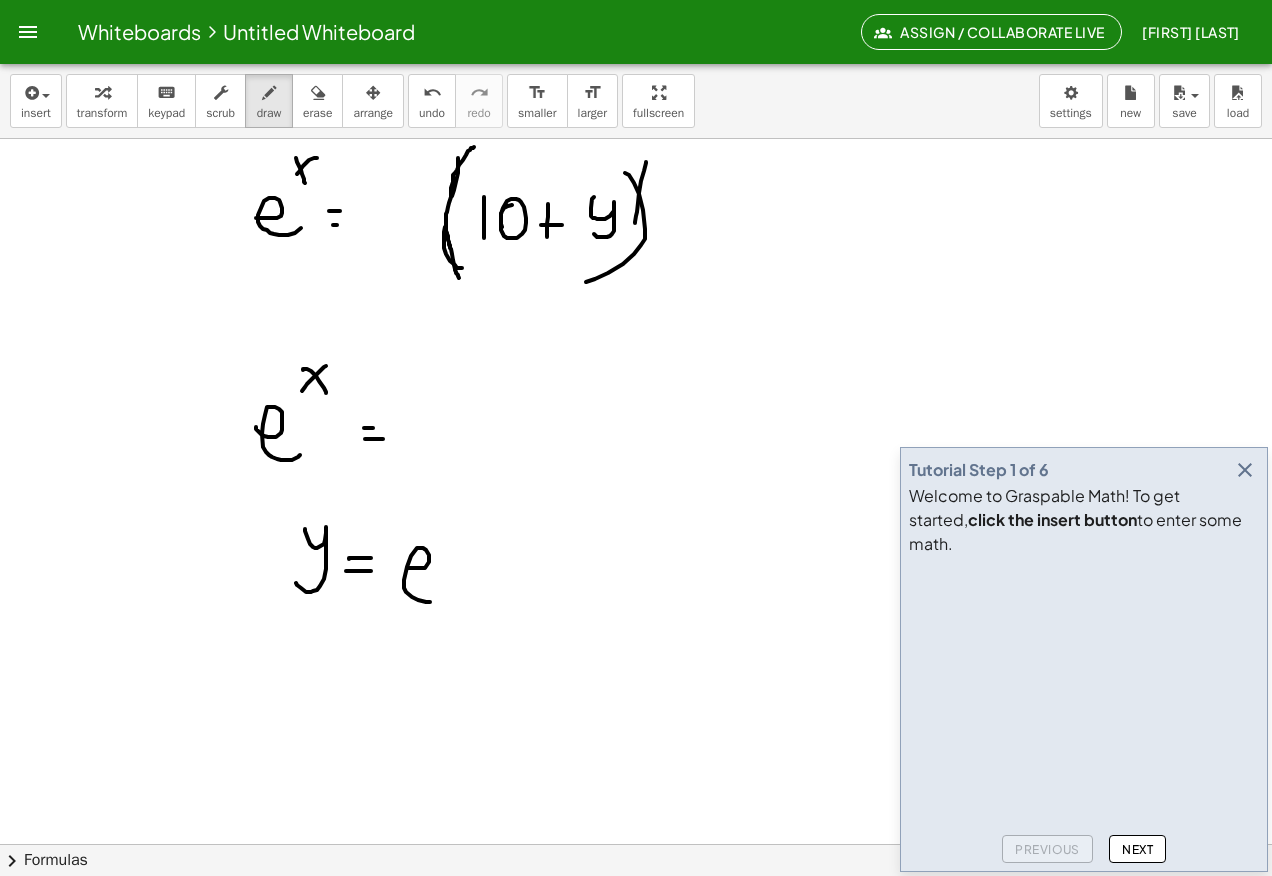 drag, startPoint x: 409, startPoint y: 568, endPoint x: 440, endPoint y: 566, distance: 31.06445 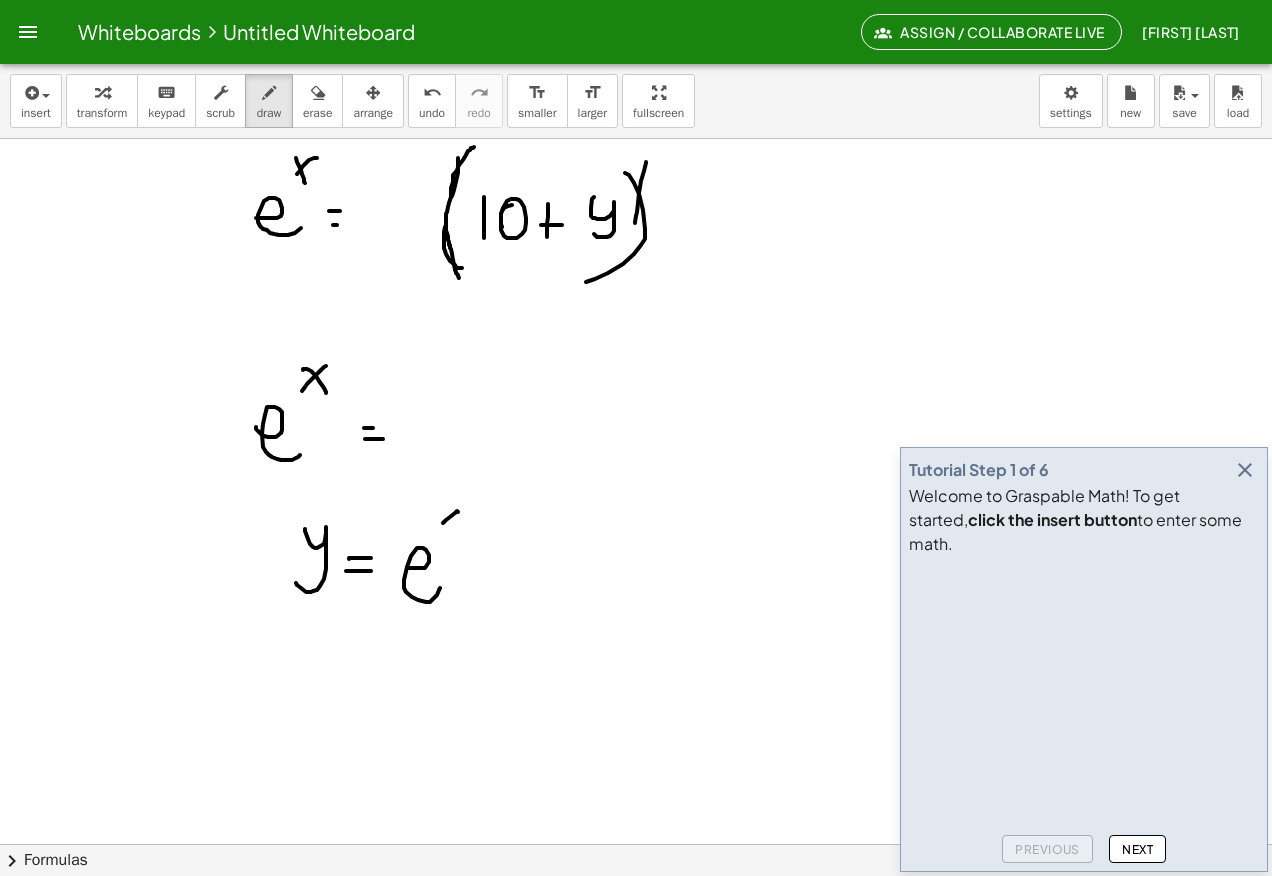drag, startPoint x: 457, startPoint y: 511, endPoint x: 435, endPoint y: 533, distance: 31.112698 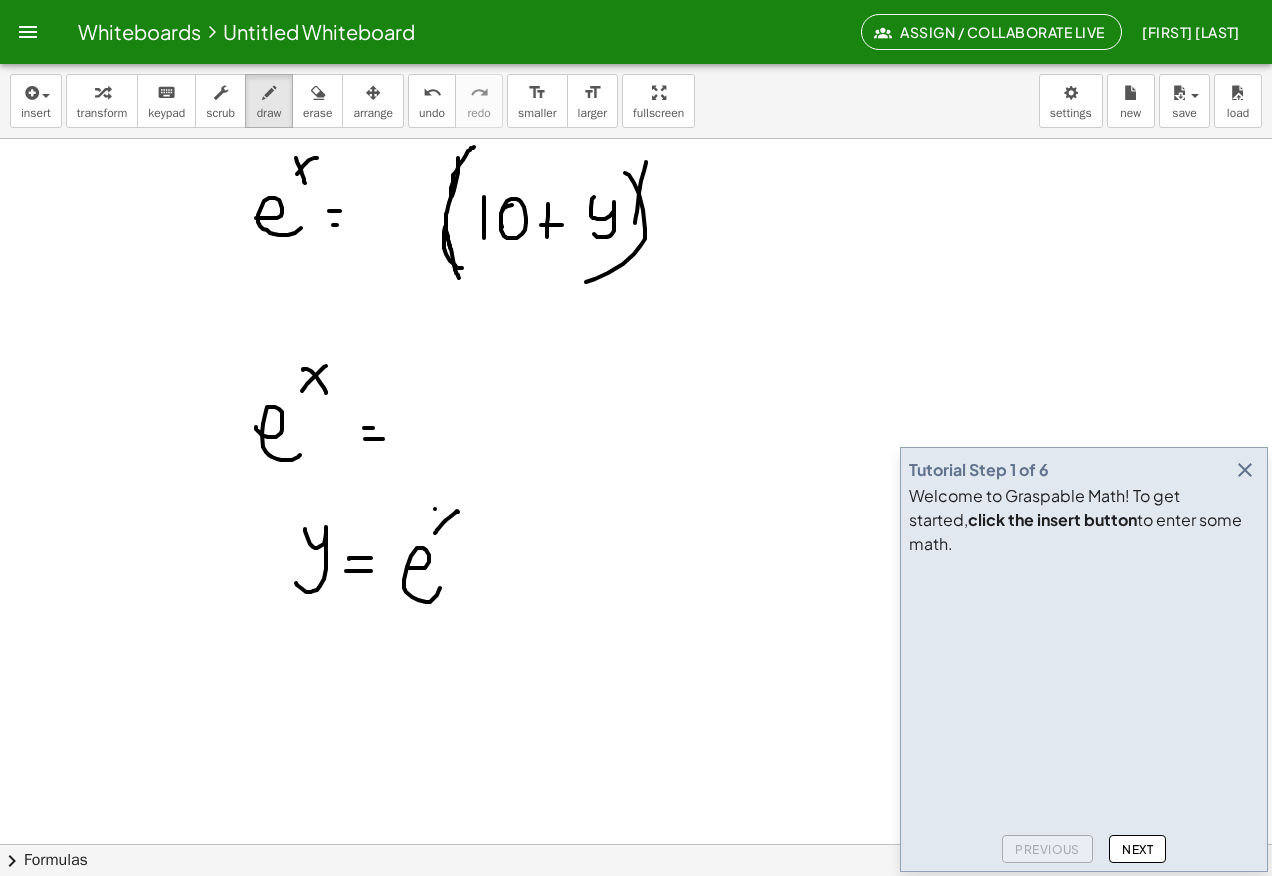 drag, startPoint x: 435, startPoint y: 509, endPoint x: 461, endPoint y: 538, distance: 38.948685 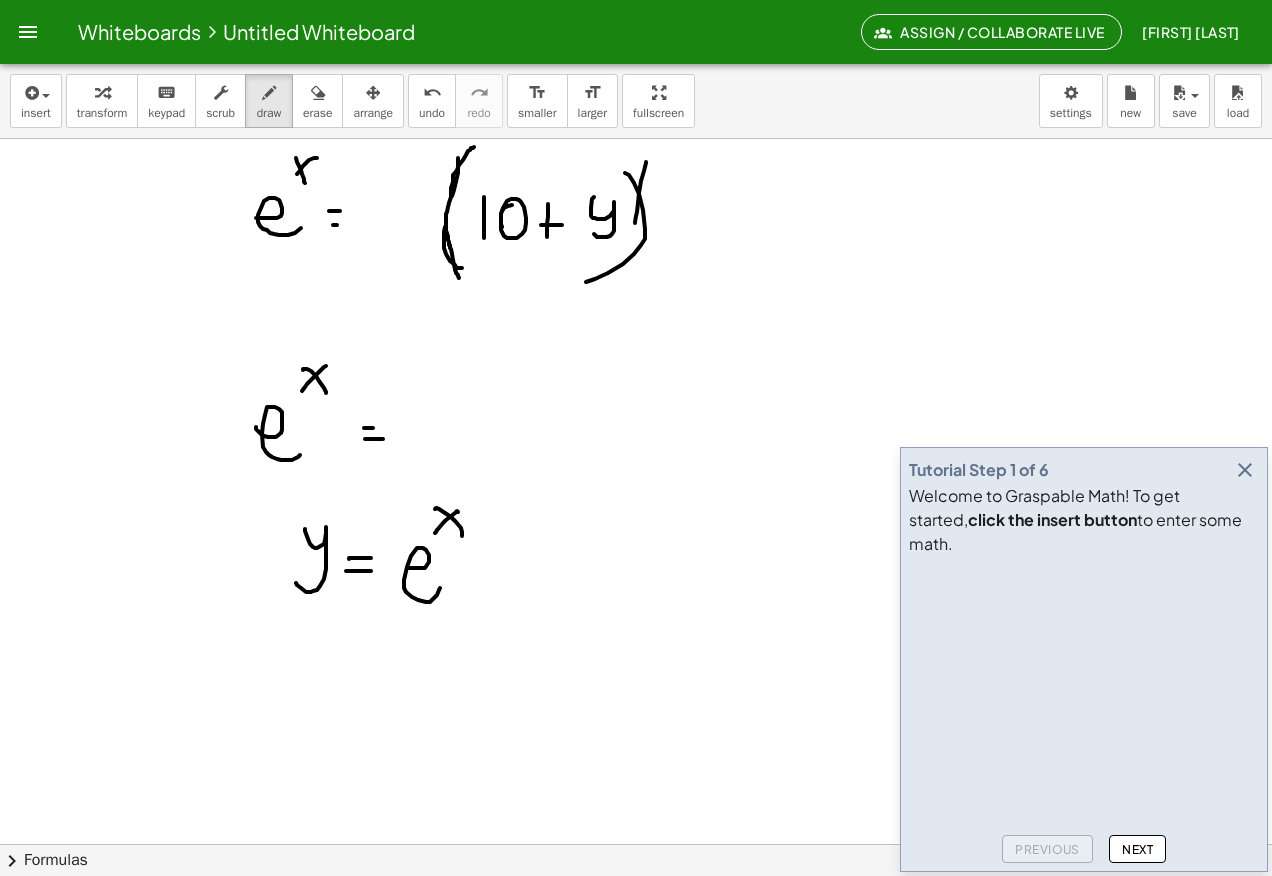 drag, startPoint x: 475, startPoint y: 556, endPoint x: 500, endPoint y: 556, distance: 25 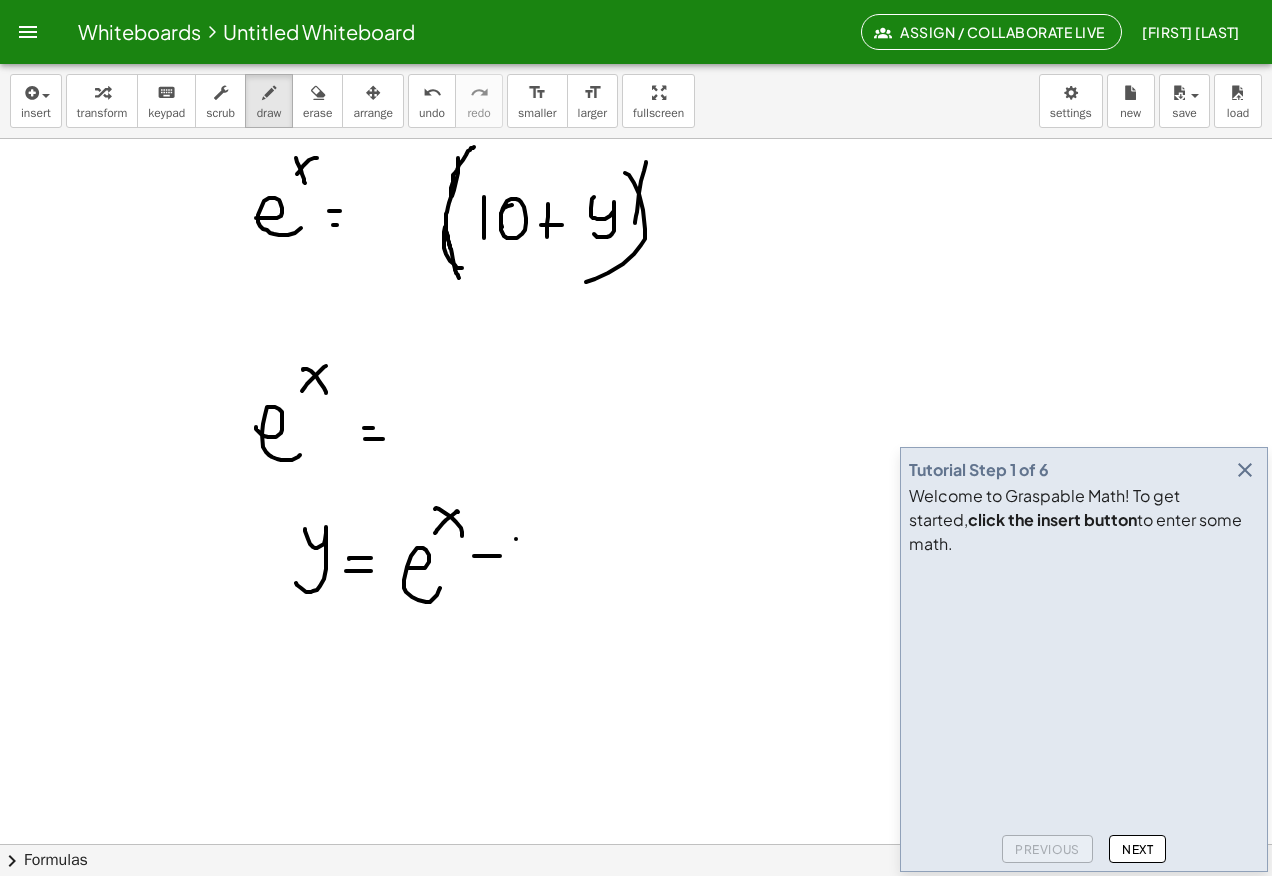 drag, startPoint x: 516, startPoint y: 539, endPoint x: 517, endPoint y: 586, distance: 47.010635 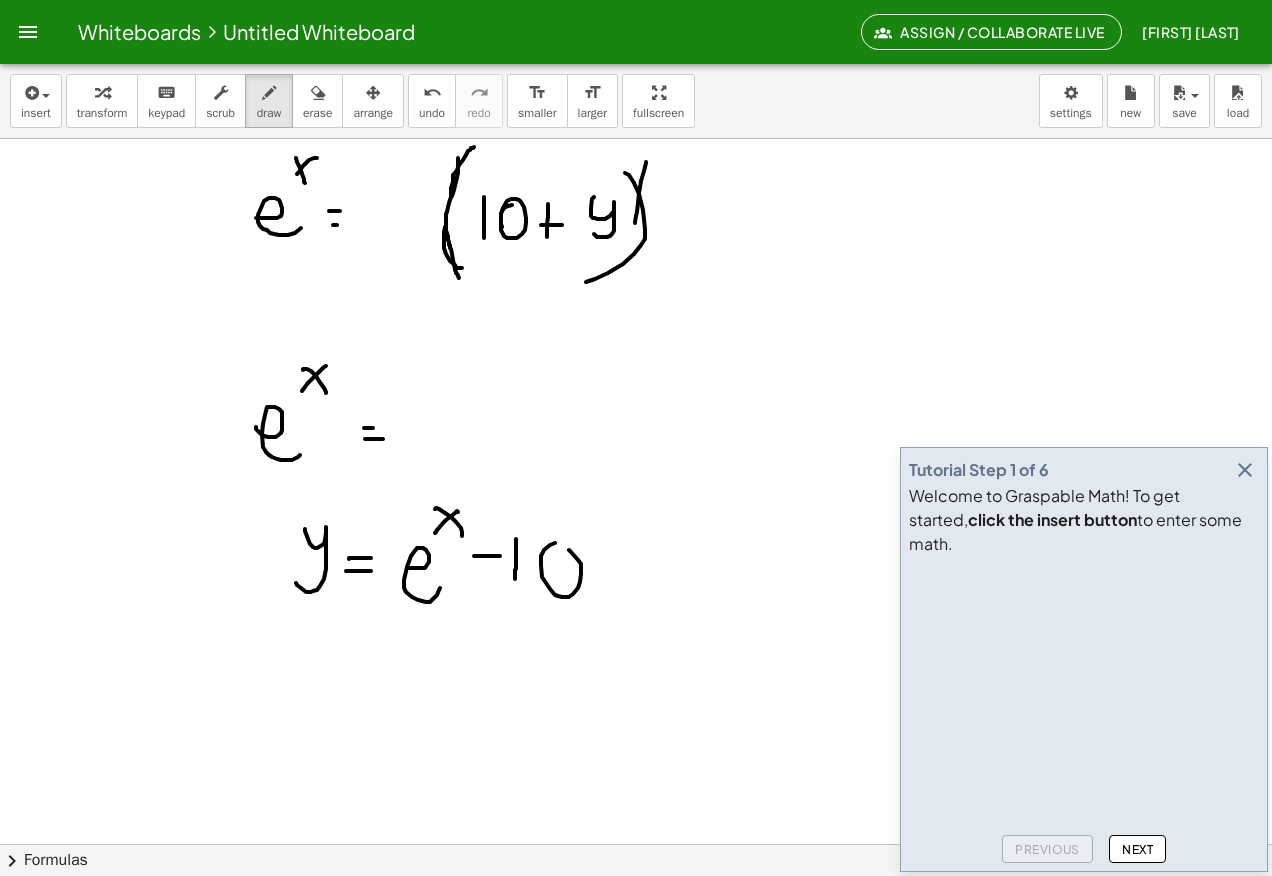 click at bounding box center [636, -609] 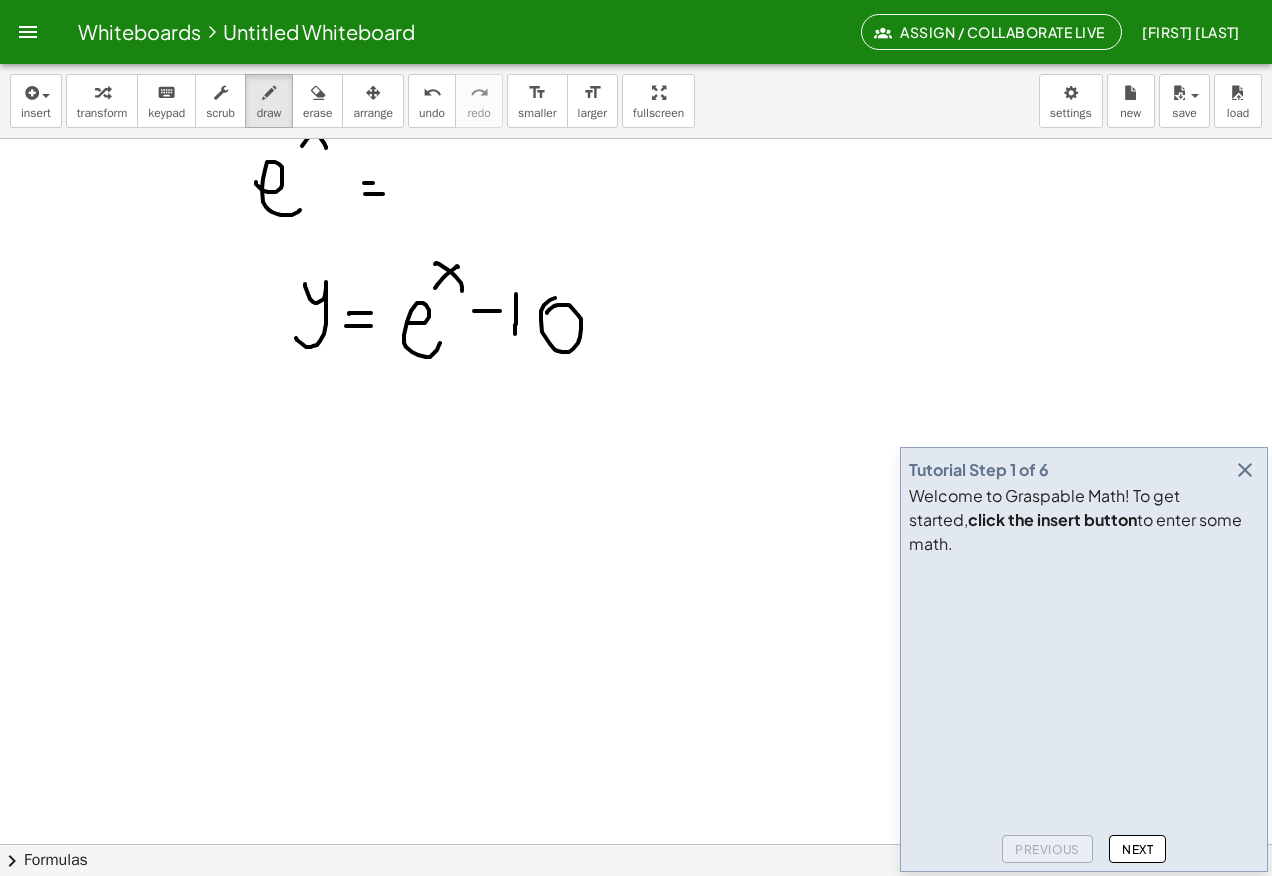 scroll, scrollTop: 2720, scrollLeft: 0, axis: vertical 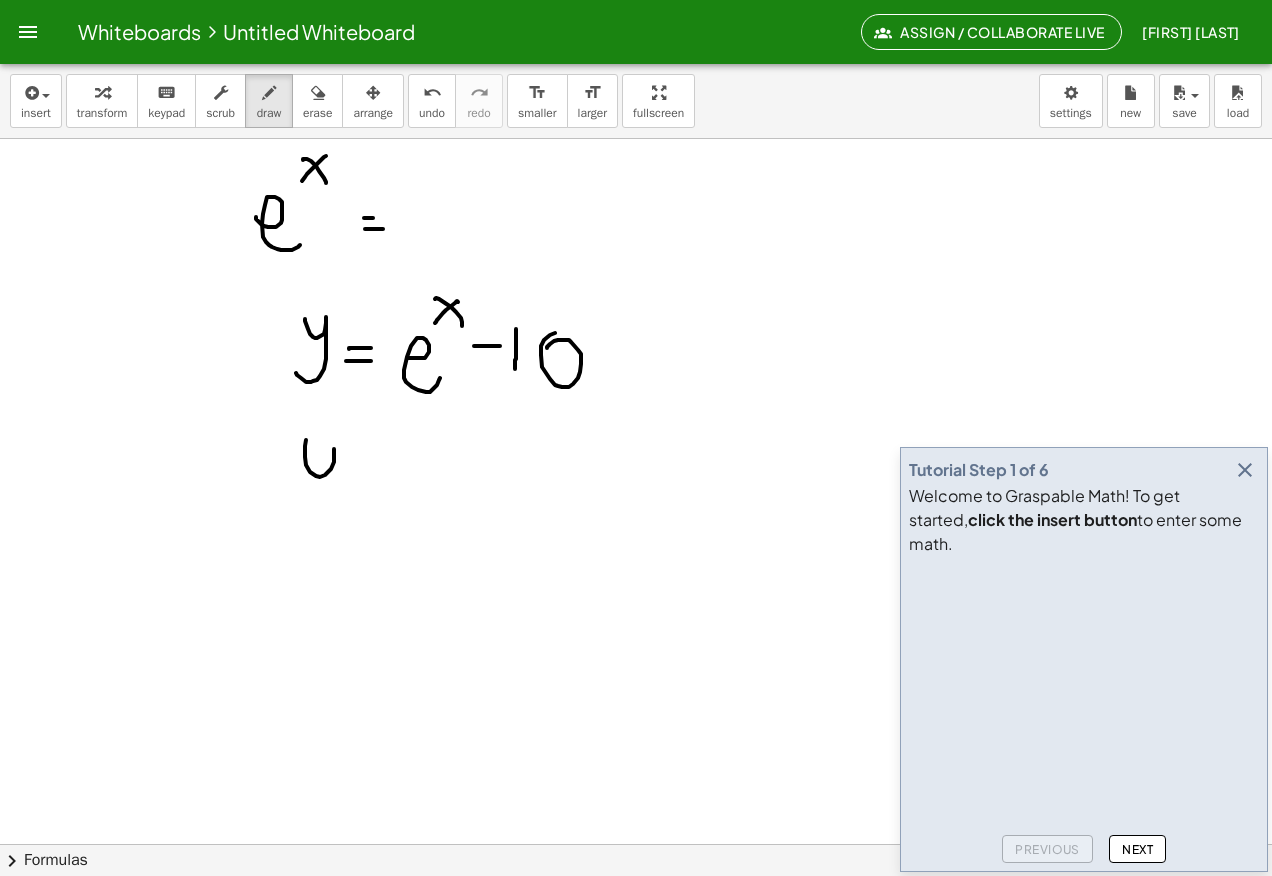 drag, startPoint x: 306, startPoint y: 440, endPoint x: 299, endPoint y: 501, distance: 61.400326 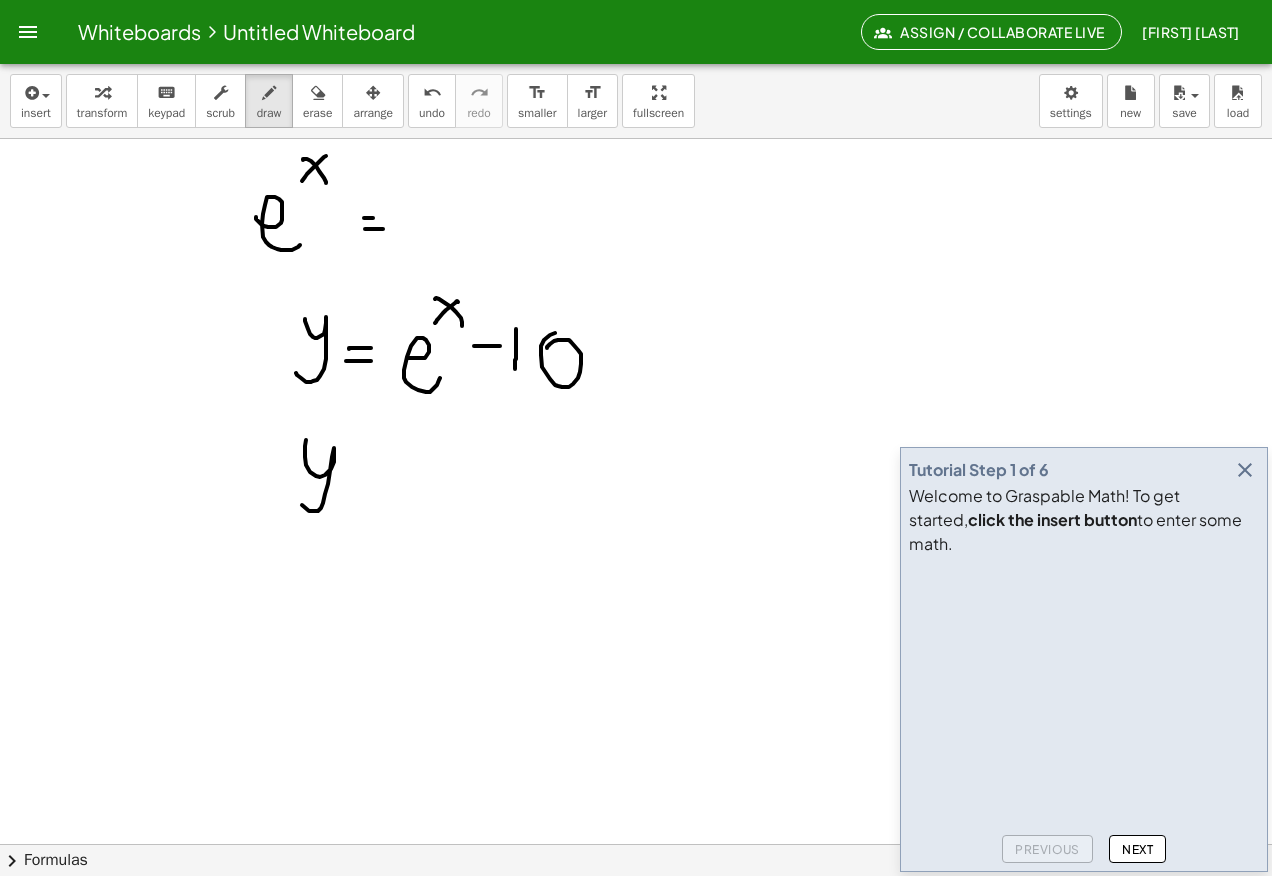 click at bounding box center (636, -466) 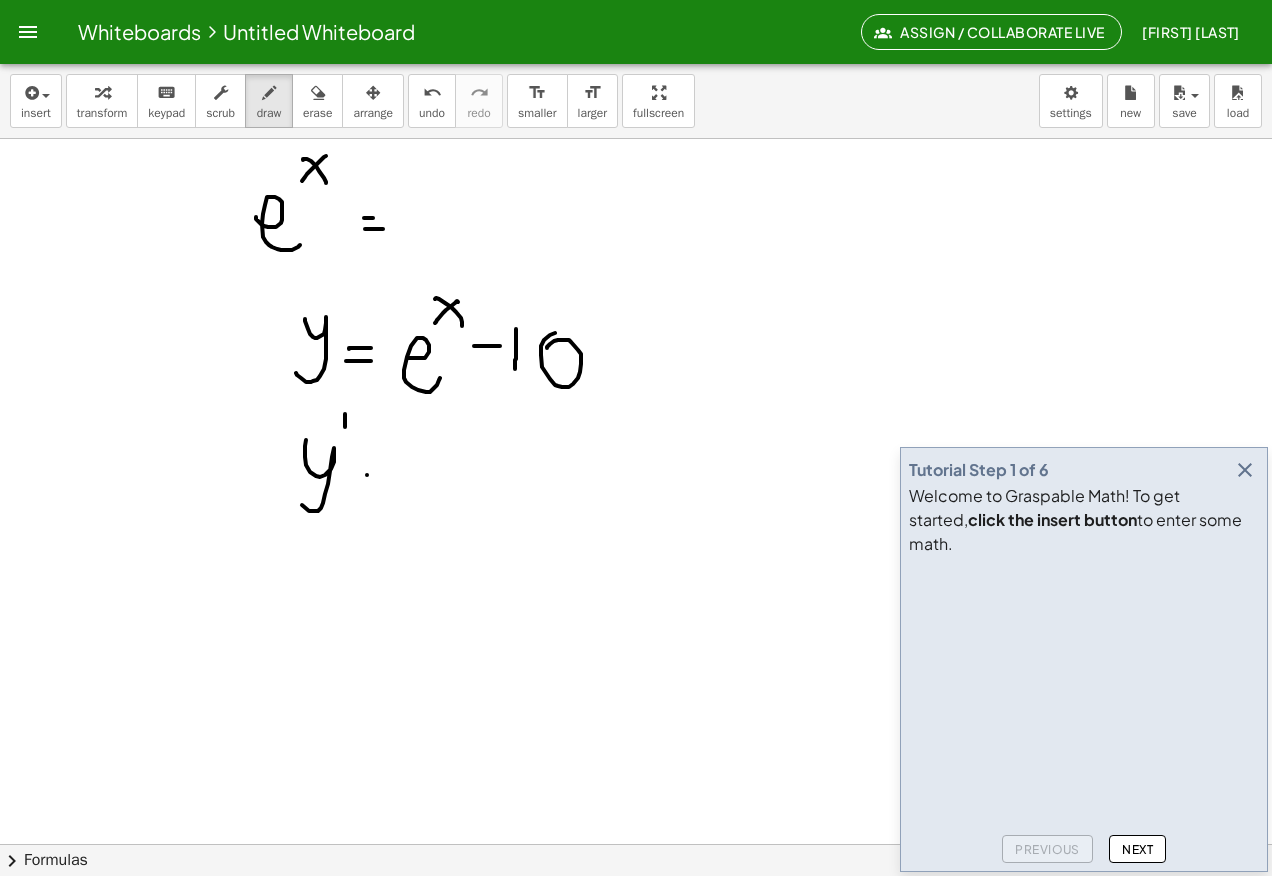 drag, startPoint x: 367, startPoint y: 475, endPoint x: 386, endPoint y: 475, distance: 19 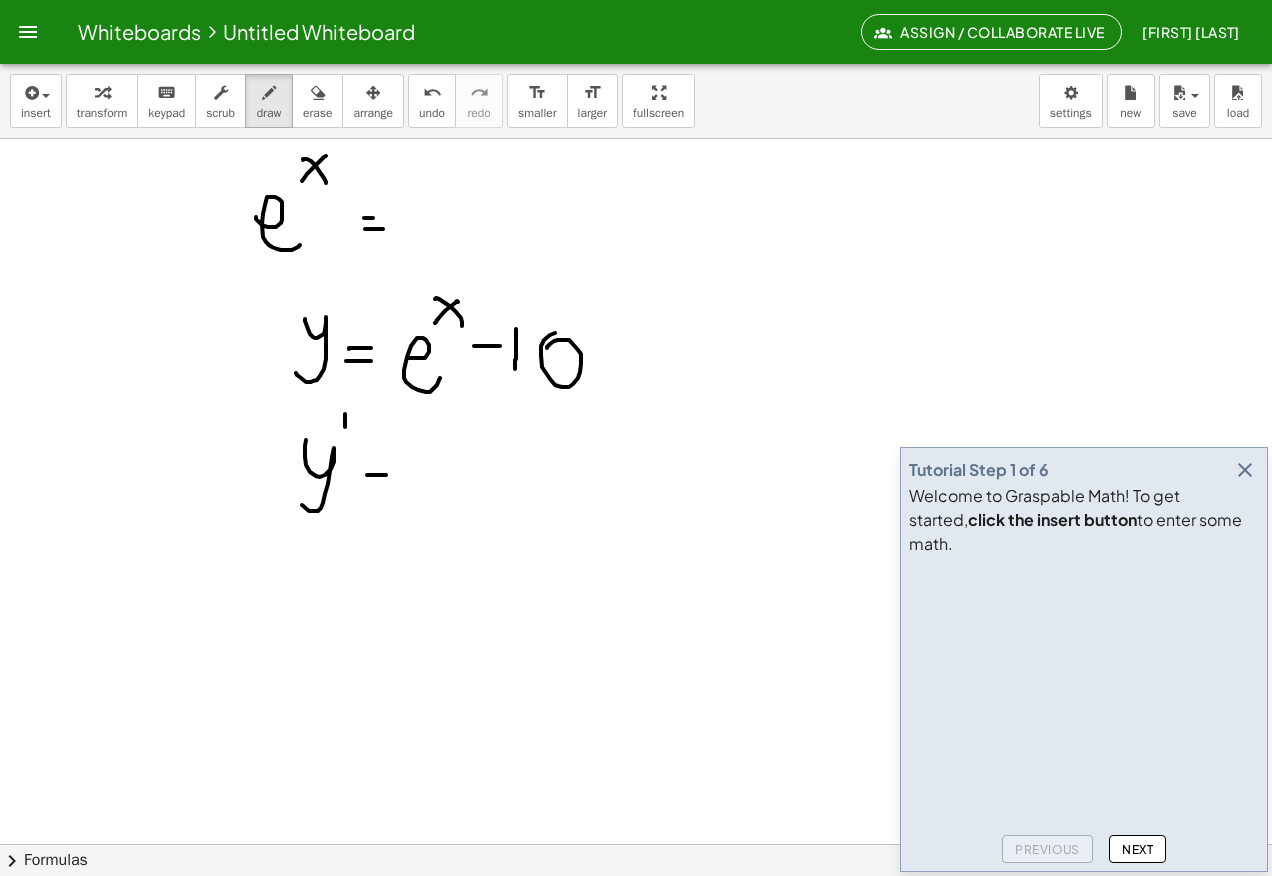 drag, startPoint x: 378, startPoint y: 484, endPoint x: 398, endPoint y: 484, distance: 20 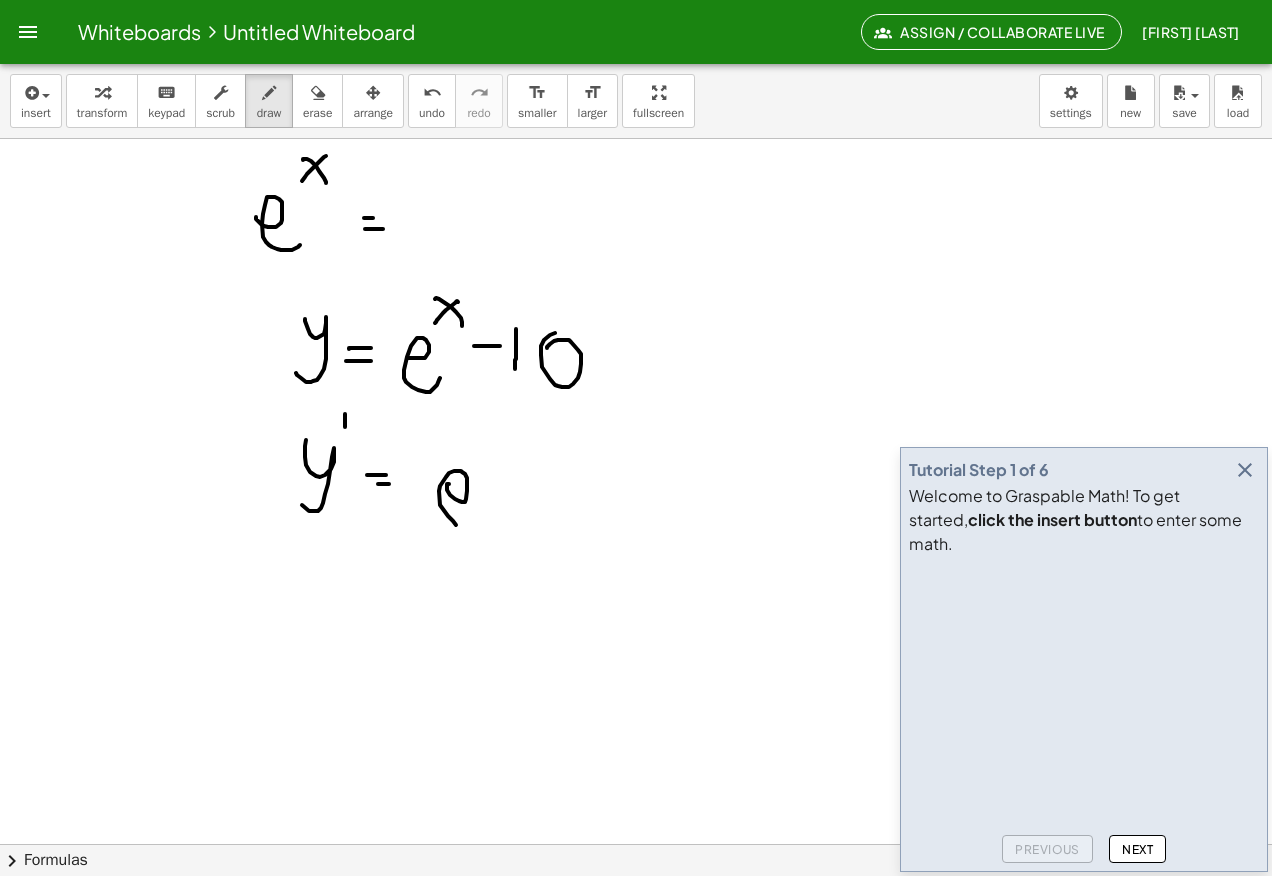 drag, startPoint x: 465, startPoint y: 502, endPoint x: 499, endPoint y: 507, distance: 34.36568 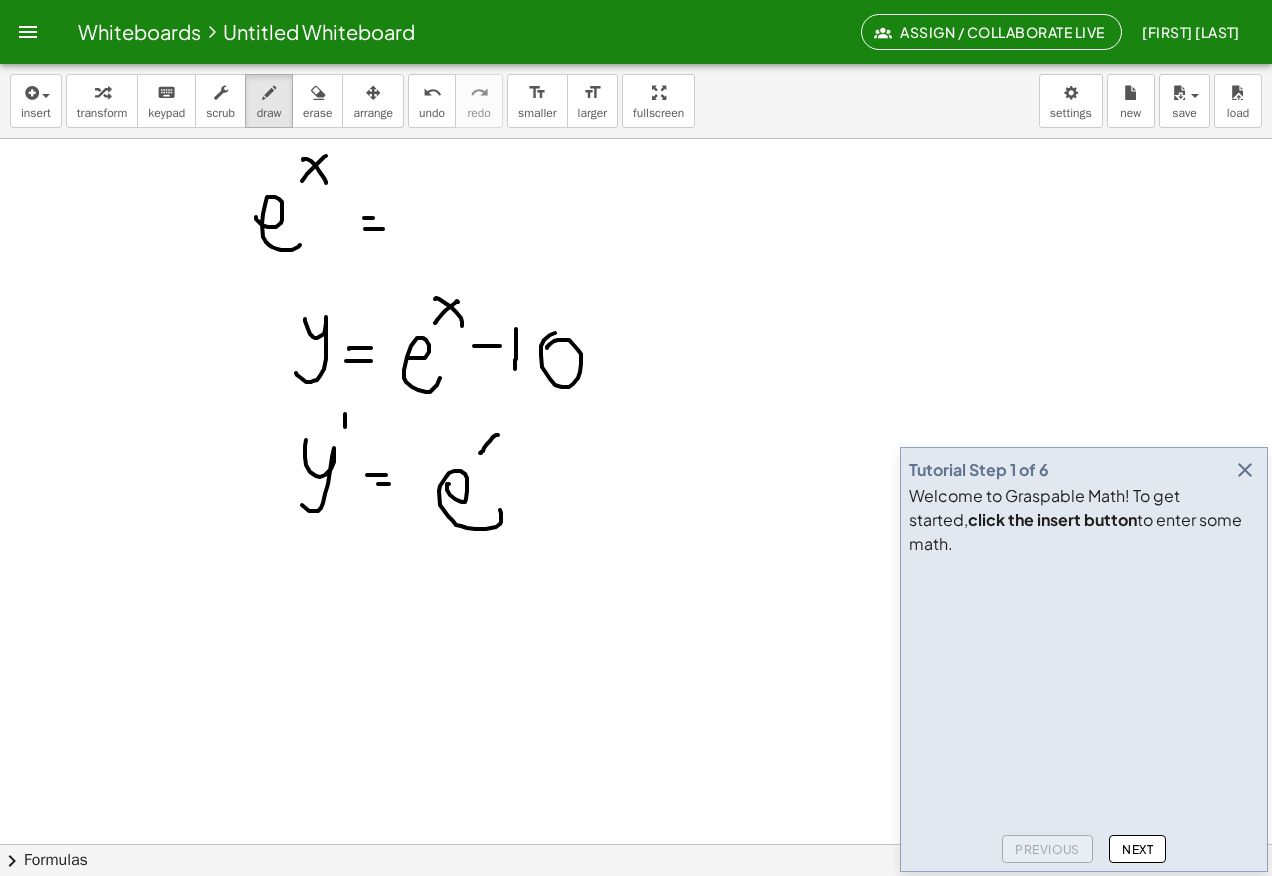 drag, startPoint x: 490, startPoint y: 441, endPoint x: 480, endPoint y: 453, distance: 15.6205 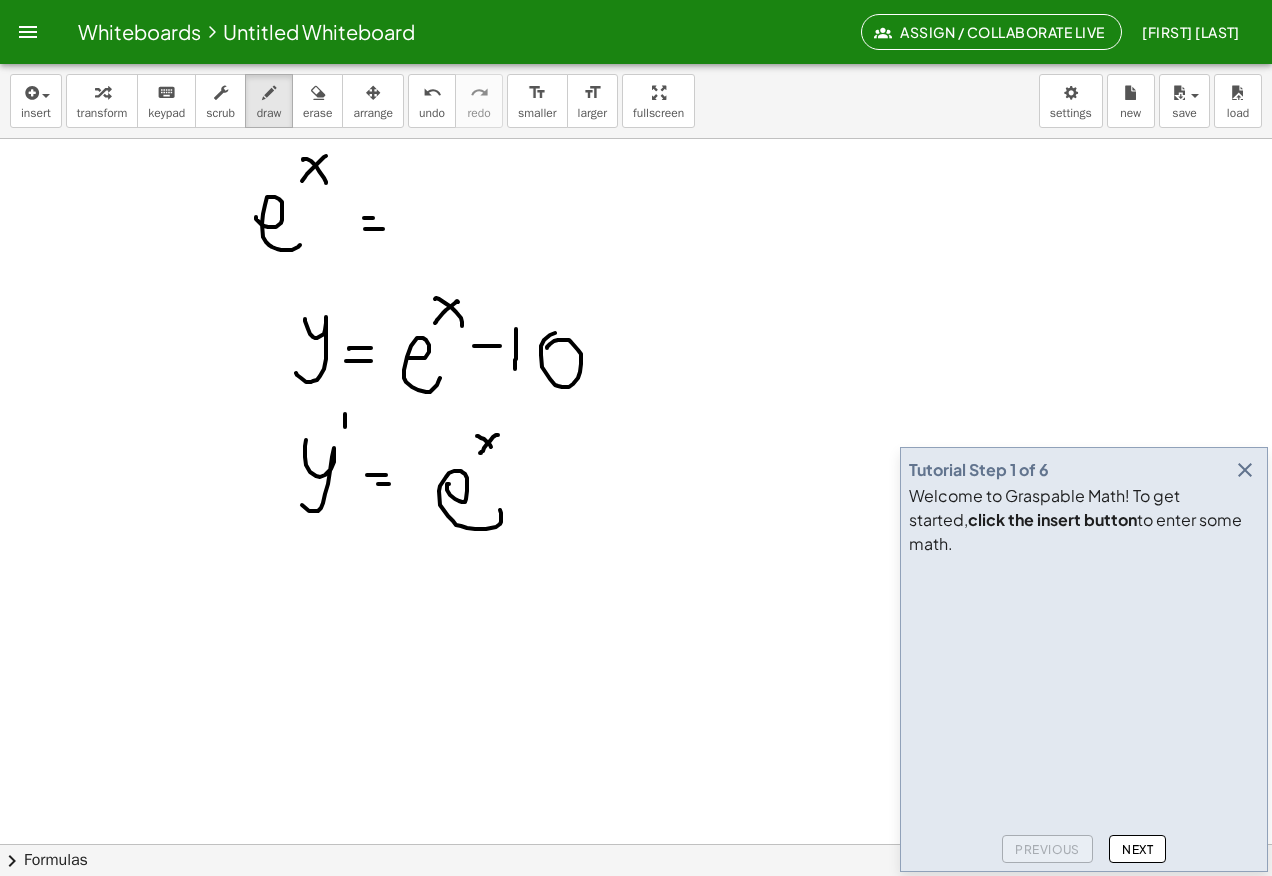 drag, startPoint x: 478, startPoint y: 436, endPoint x: 492, endPoint y: 460, distance: 27.784887 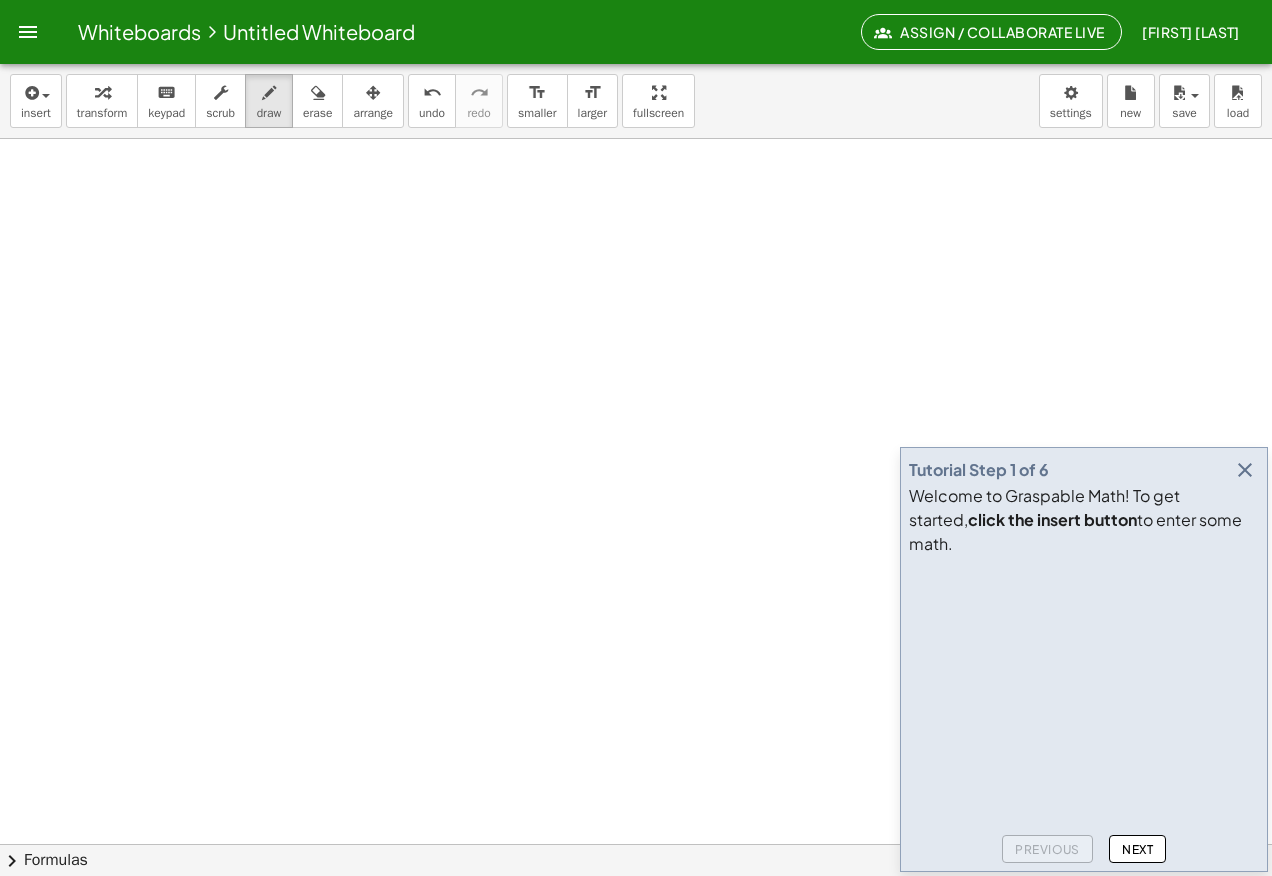 scroll, scrollTop: 2920, scrollLeft: 0, axis: vertical 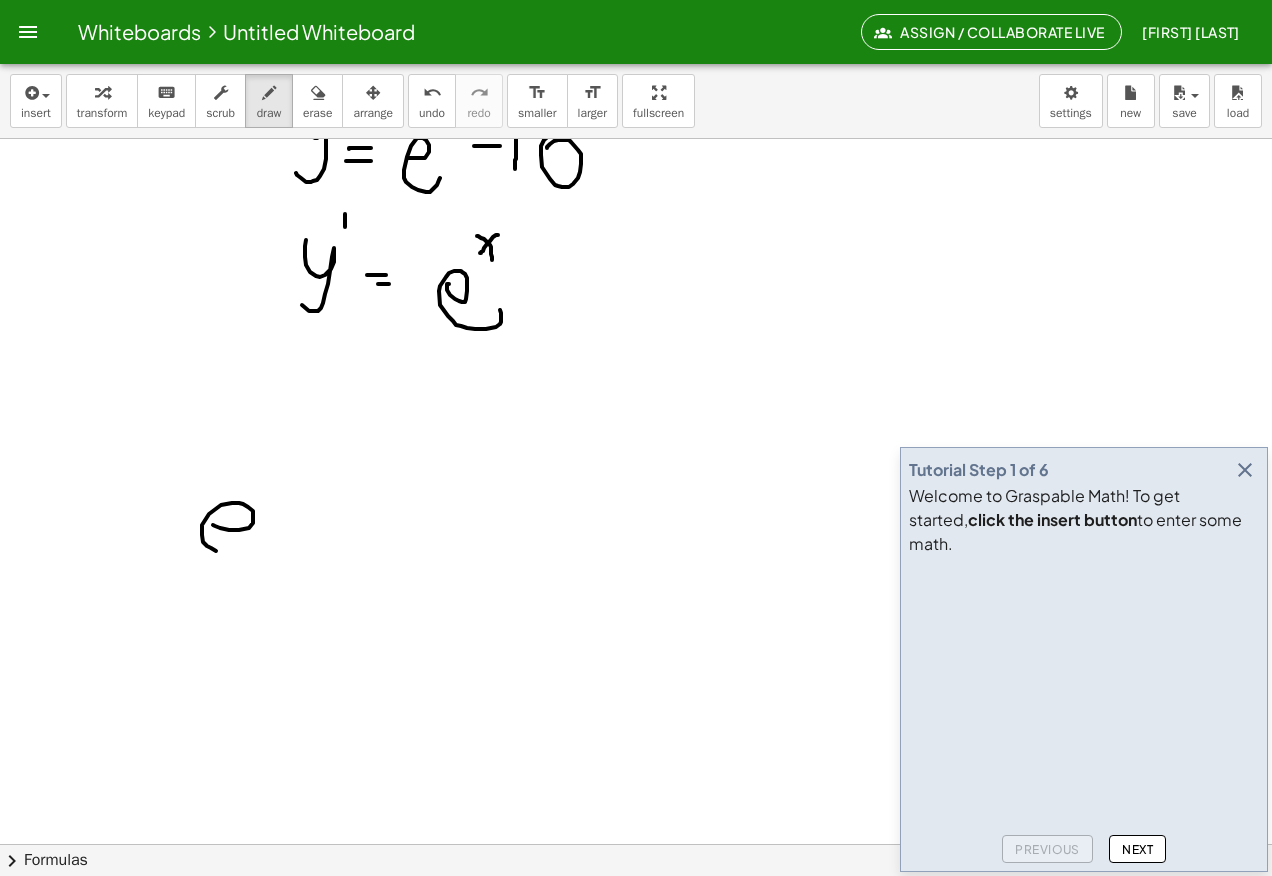 drag, startPoint x: 220, startPoint y: 528, endPoint x: 242, endPoint y: 517, distance: 24.596748 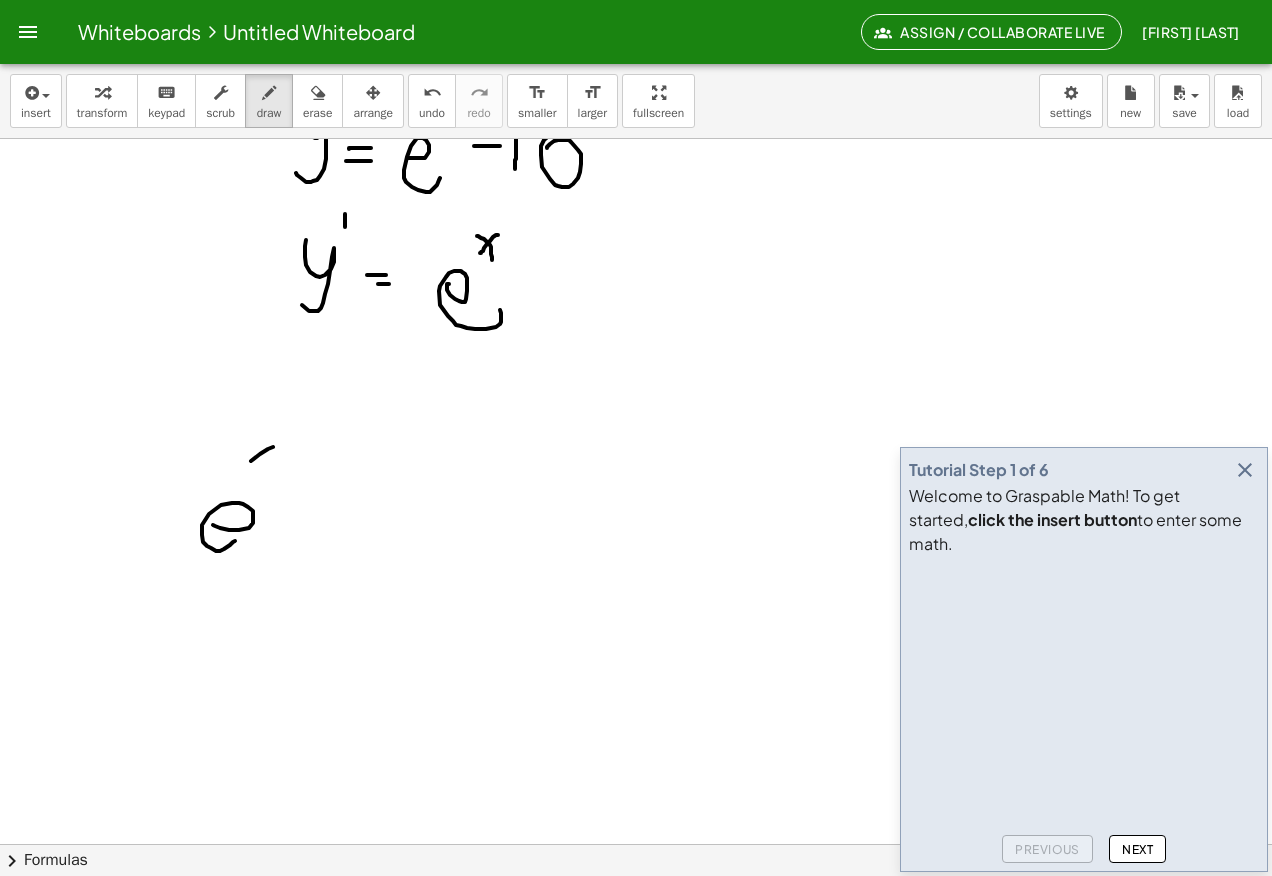 drag, startPoint x: 260, startPoint y: 454, endPoint x: 243, endPoint y: 462, distance: 18.788294 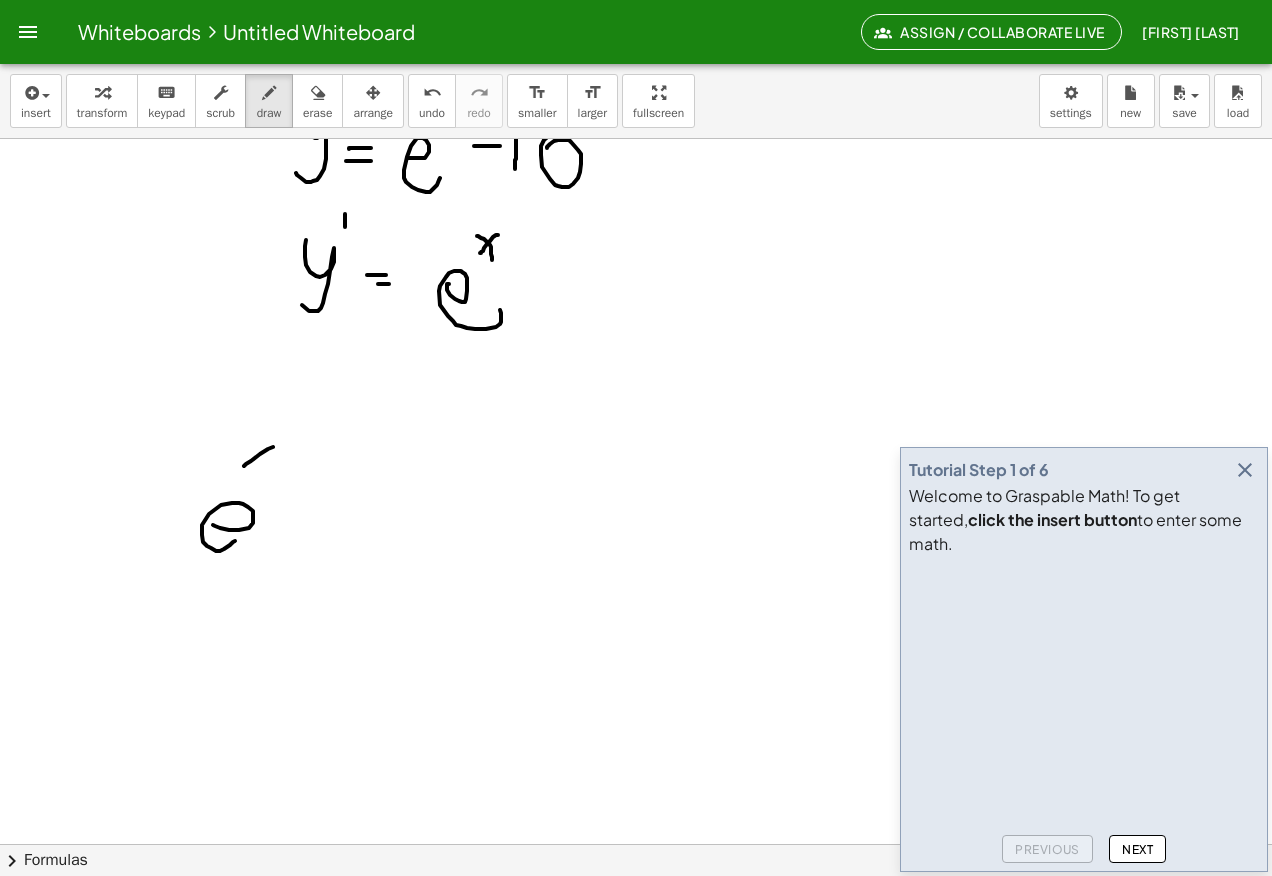 drag, startPoint x: 241, startPoint y: 445, endPoint x: 266, endPoint y: 472, distance: 36.796738 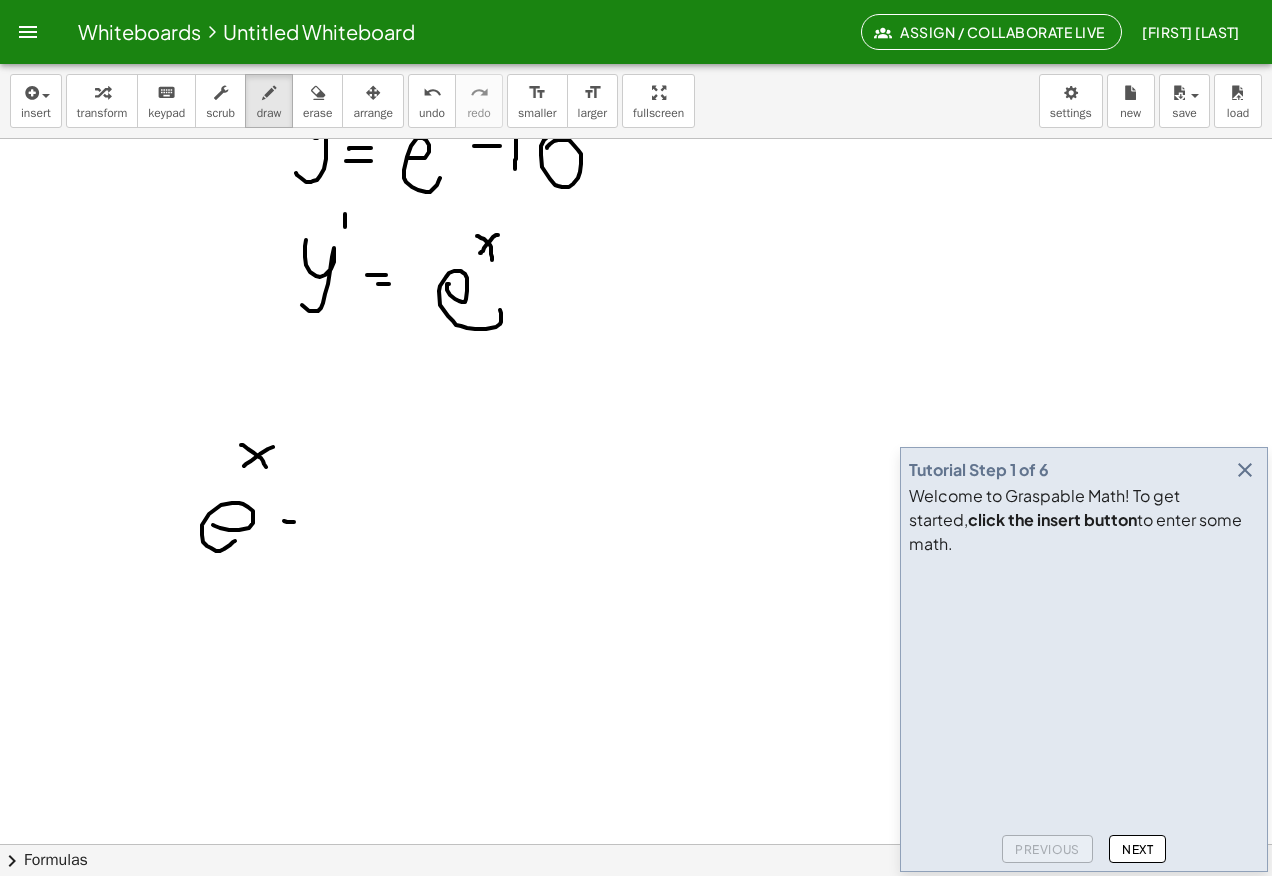 drag, startPoint x: 284, startPoint y: 521, endPoint x: 311, endPoint y: 523, distance: 27.073973 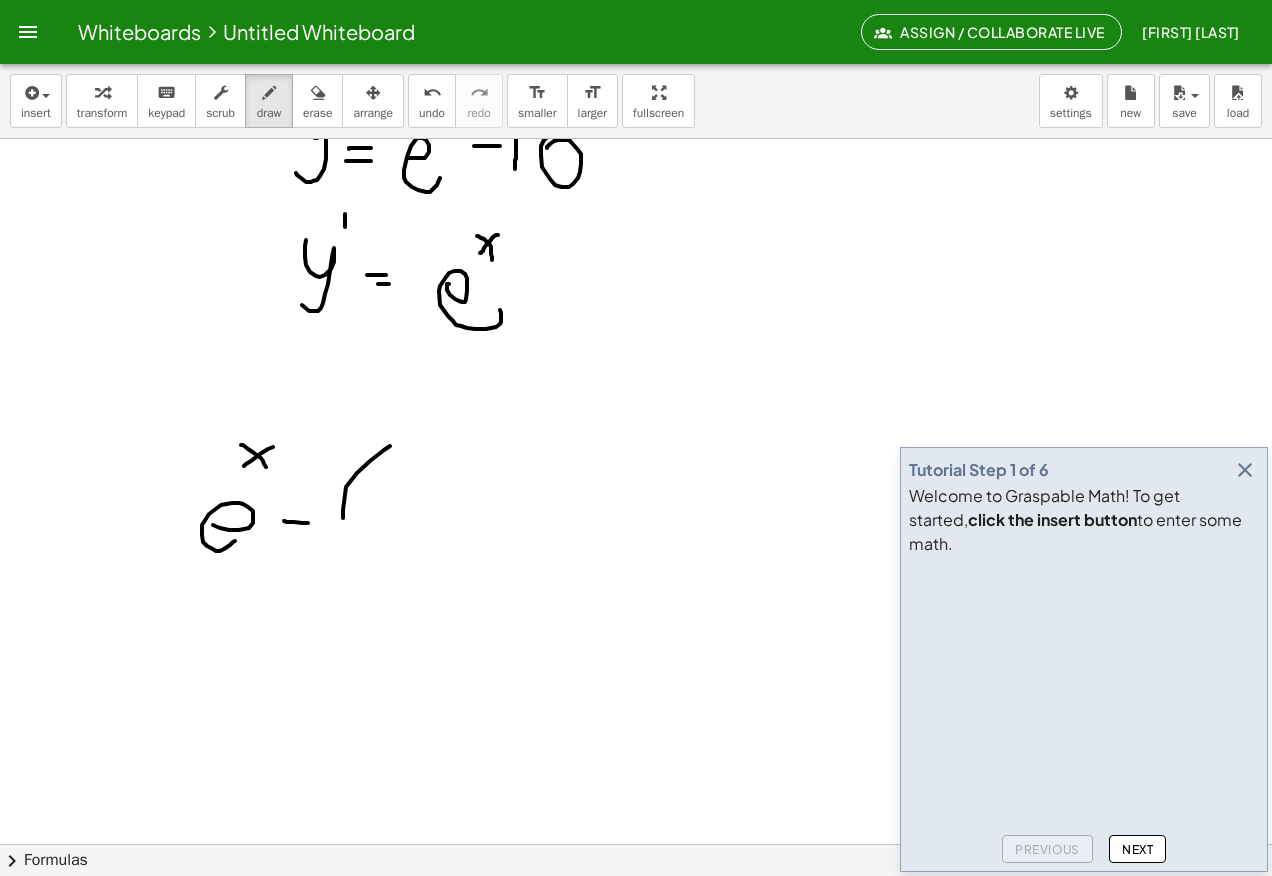 drag, startPoint x: 370, startPoint y: 461, endPoint x: 394, endPoint y: 589, distance: 130.23056 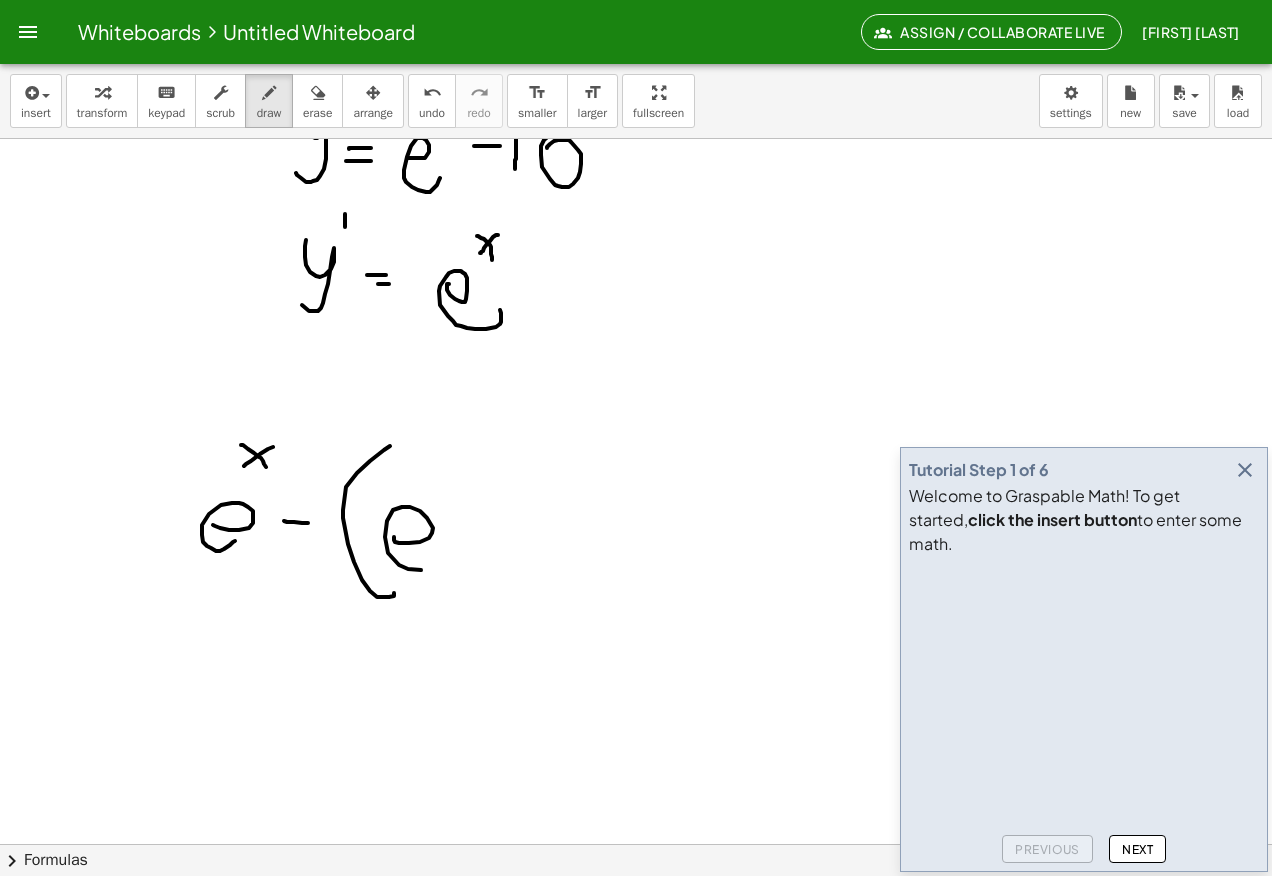 drag, startPoint x: 394, startPoint y: 540, endPoint x: 453, endPoint y: 541, distance: 59.008472 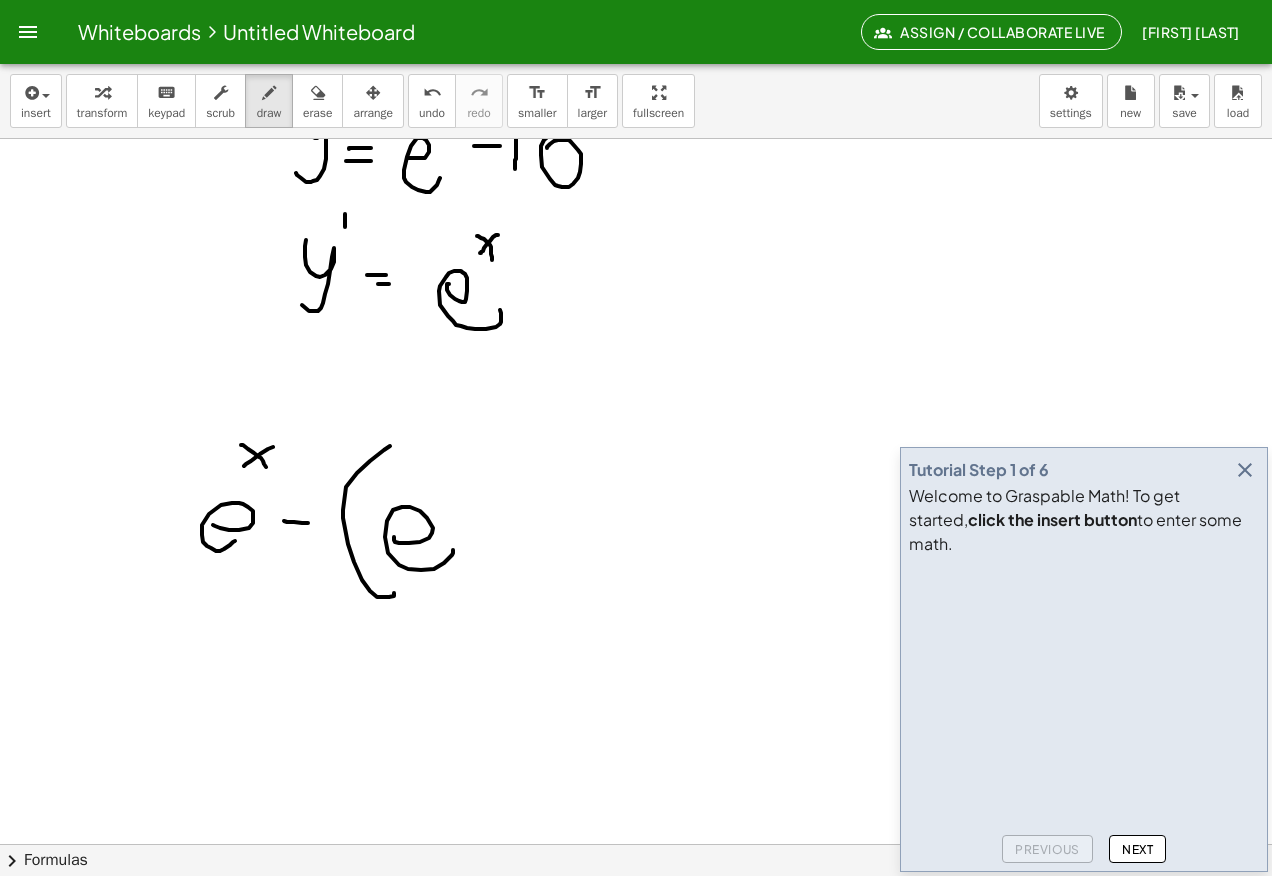 click at bounding box center [636, -666] 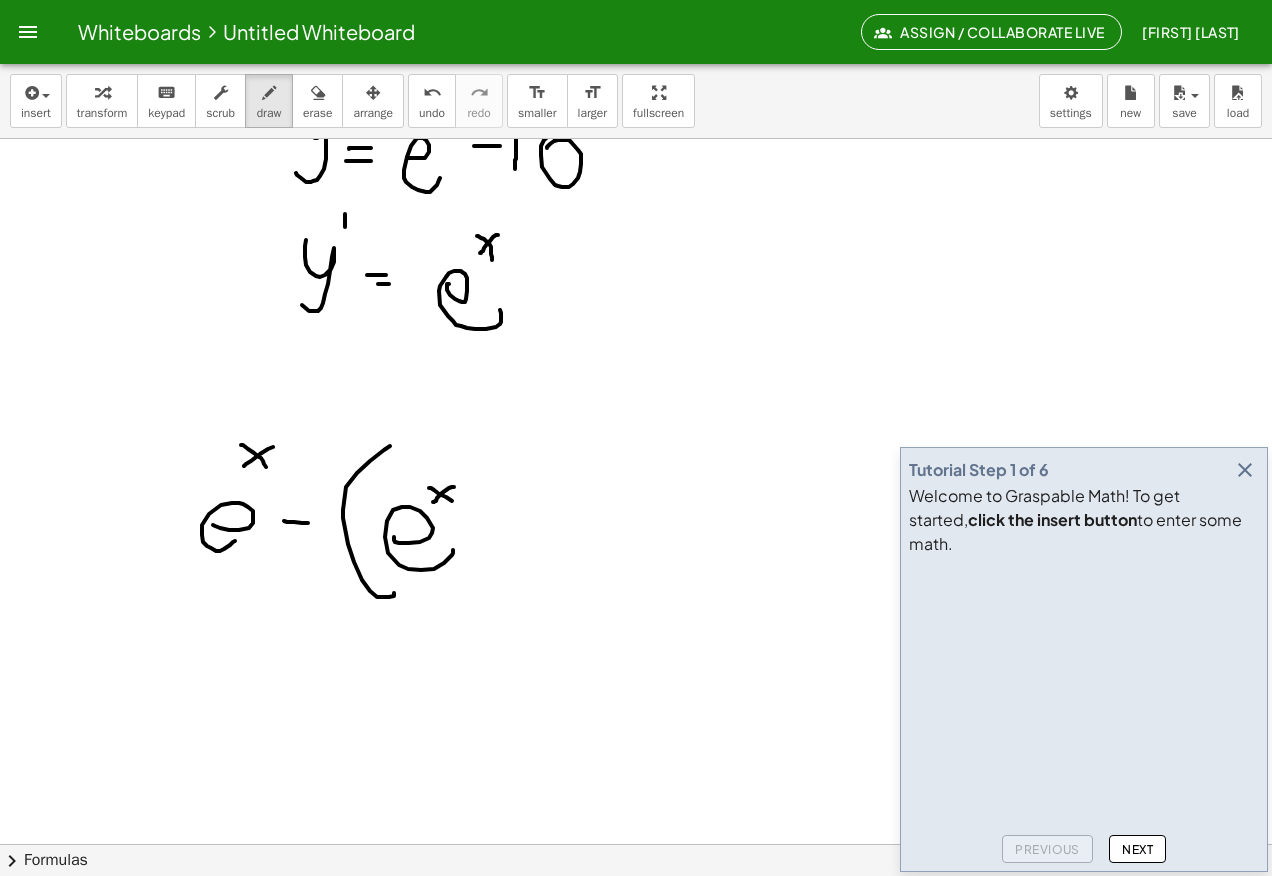 drag, startPoint x: 452, startPoint y: 501, endPoint x: 458, endPoint y: 514, distance: 14.3178215 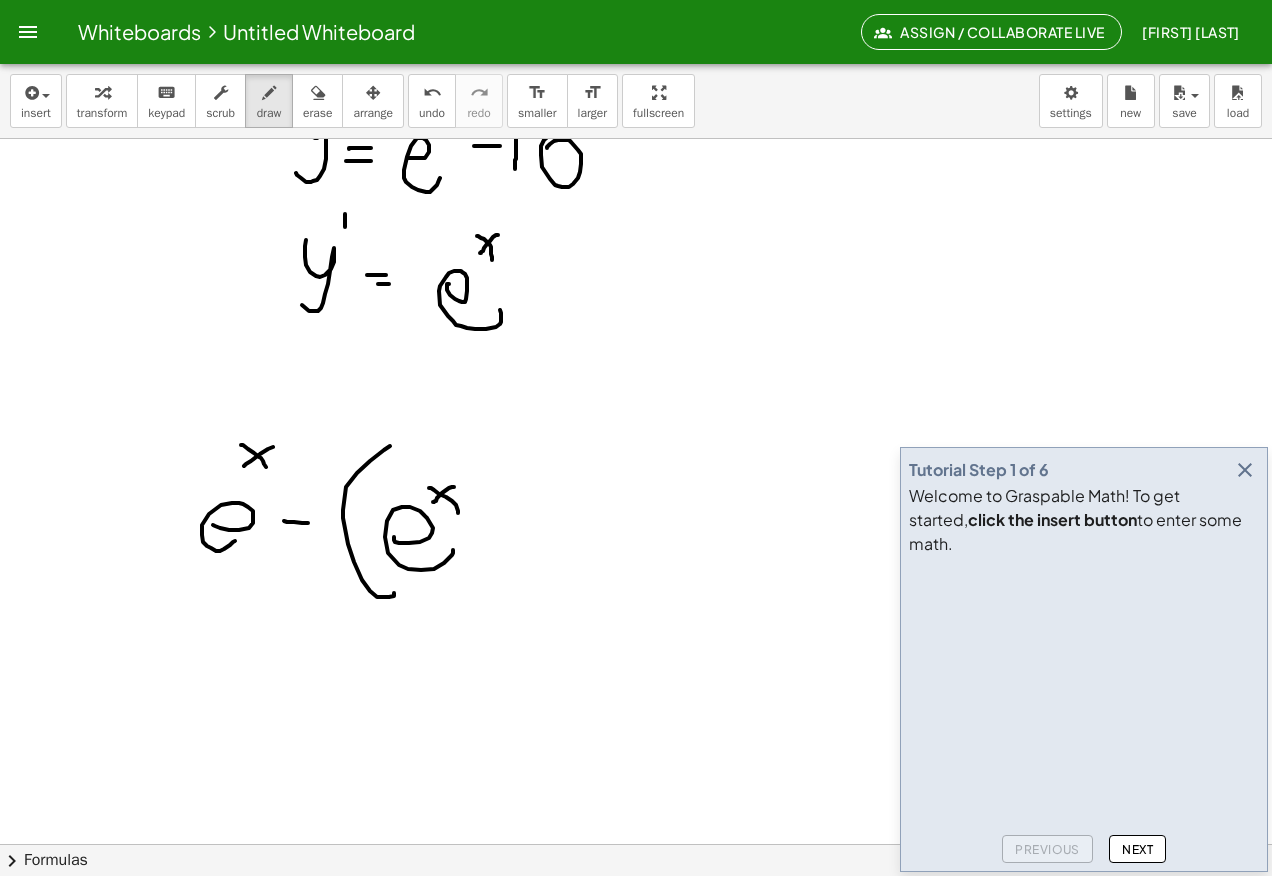 click at bounding box center (636, -666) 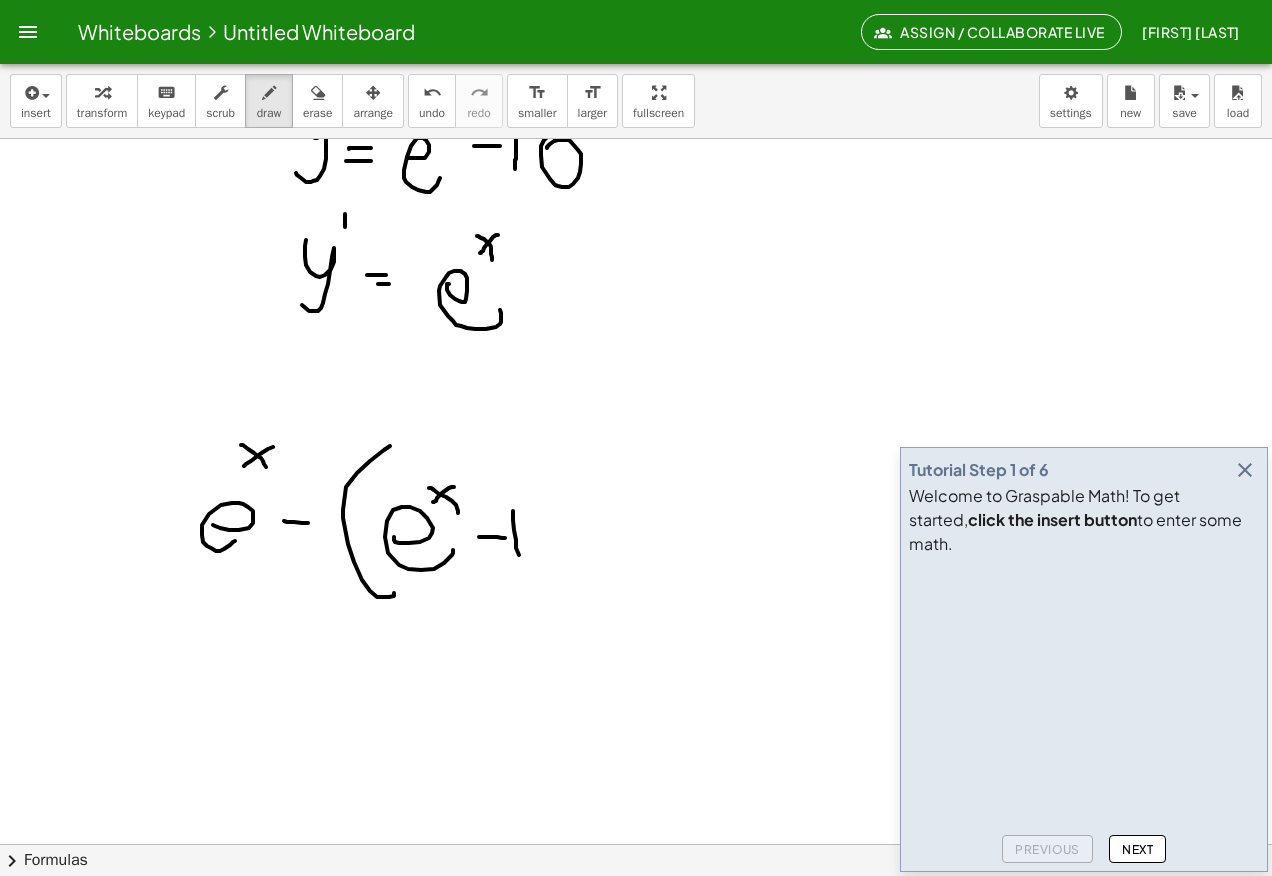 drag, startPoint x: 516, startPoint y: 540, endPoint x: 521, endPoint y: 561, distance: 21.587032 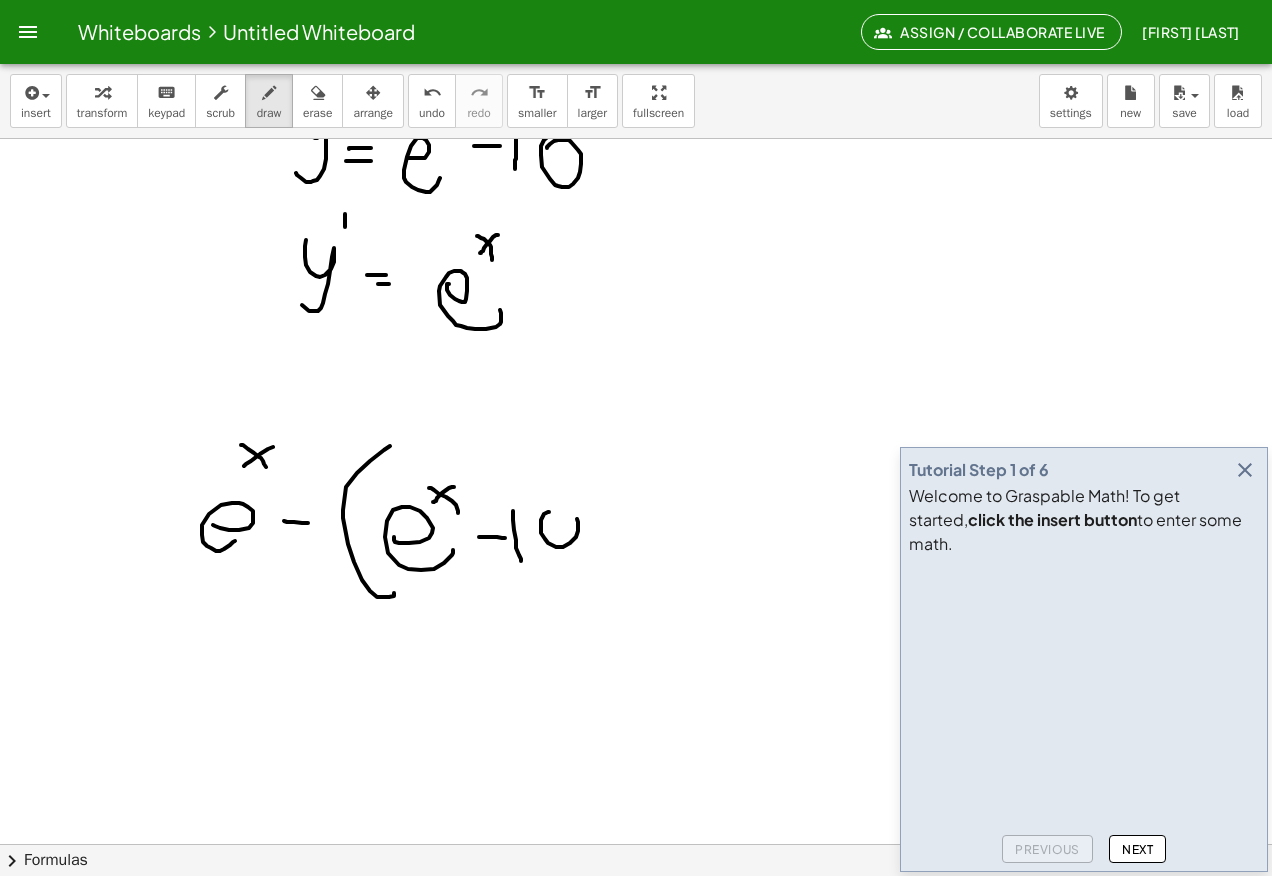 drag, startPoint x: 541, startPoint y: 520, endPoint x: 569, endPoint y: 504, distance: 32.24903 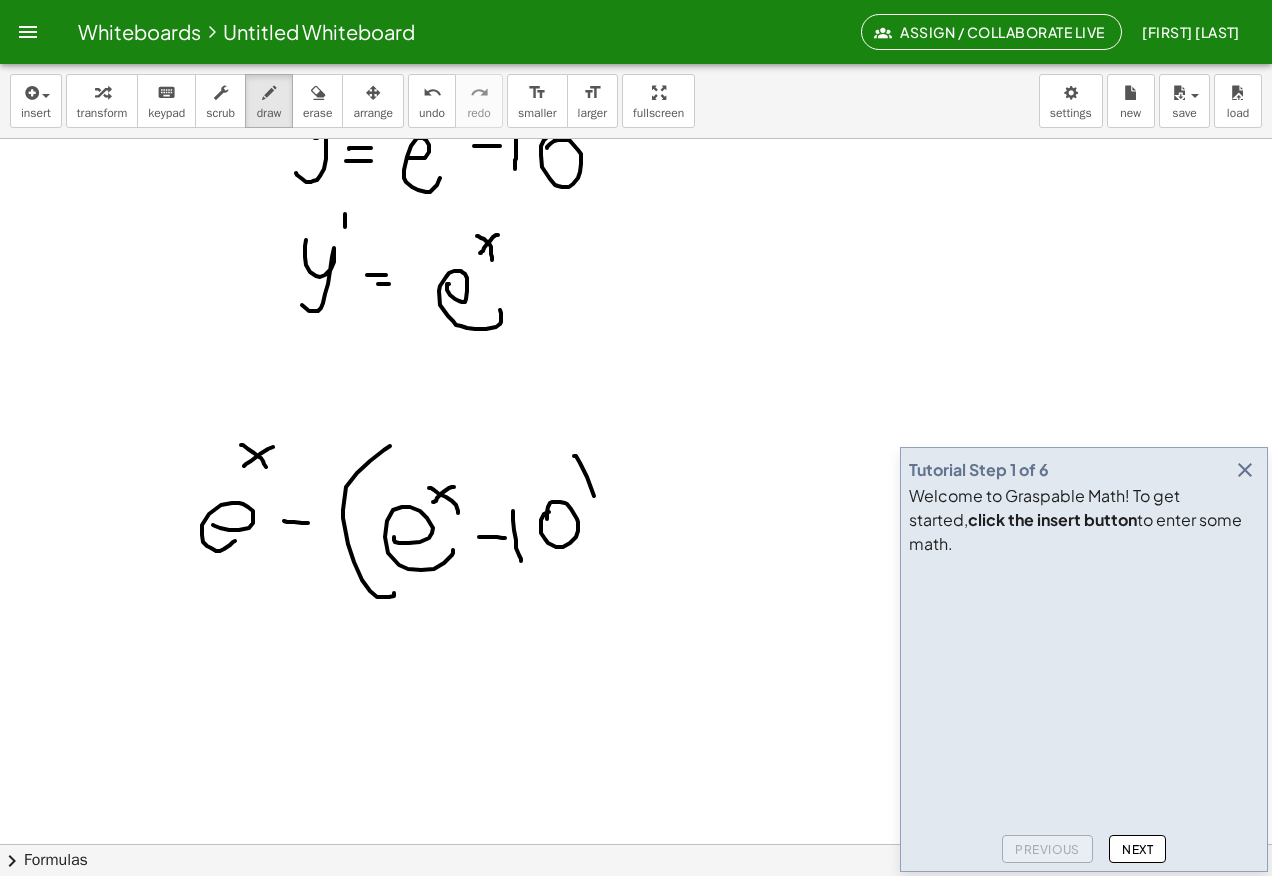 drag, startPoint x: 576, startPoint y: 456, endPoint x: 577, endPoint y: 574, distance: 118.004234 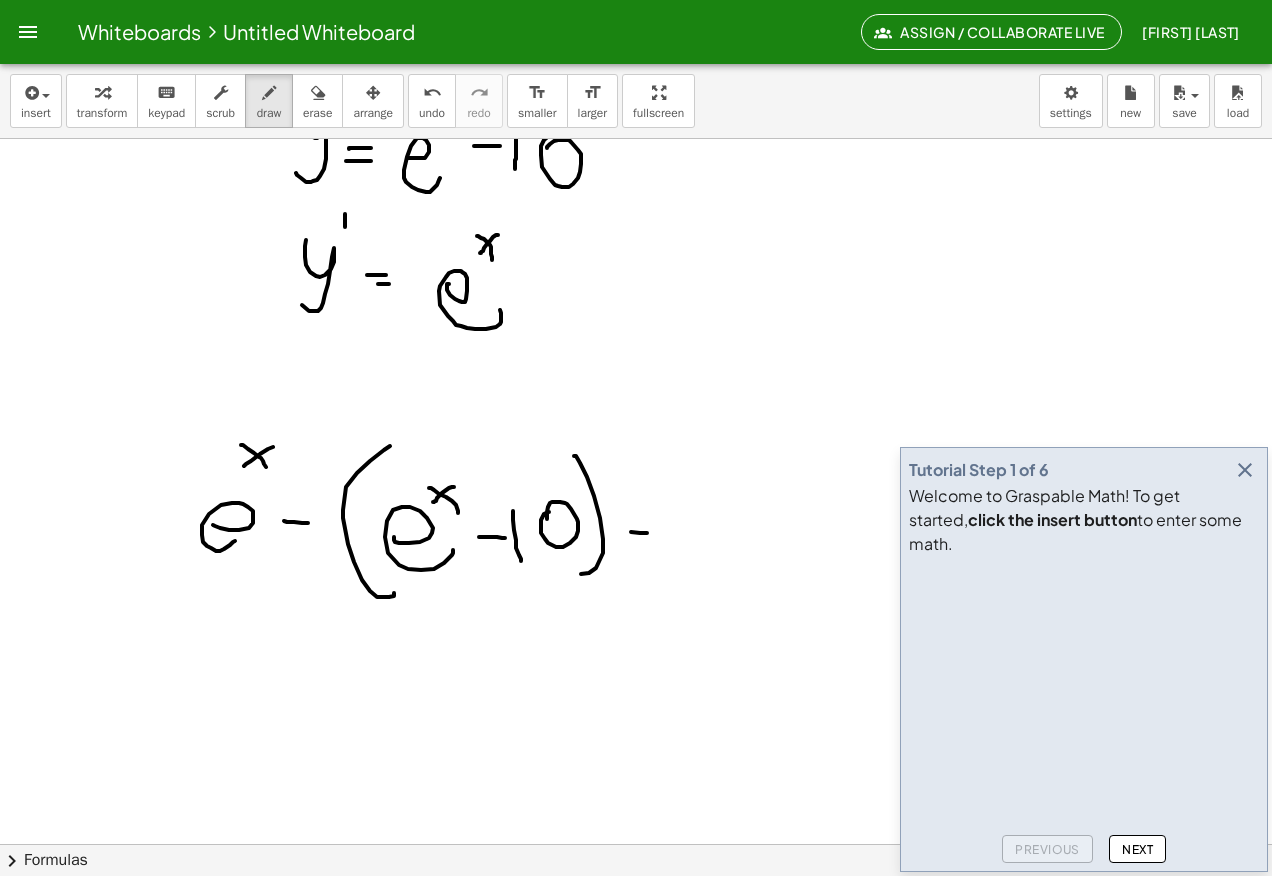 drag, startPoint x: 631, startPoint y: 532, endPoint x: 637, endPoint y: 549, distance: 18.027756 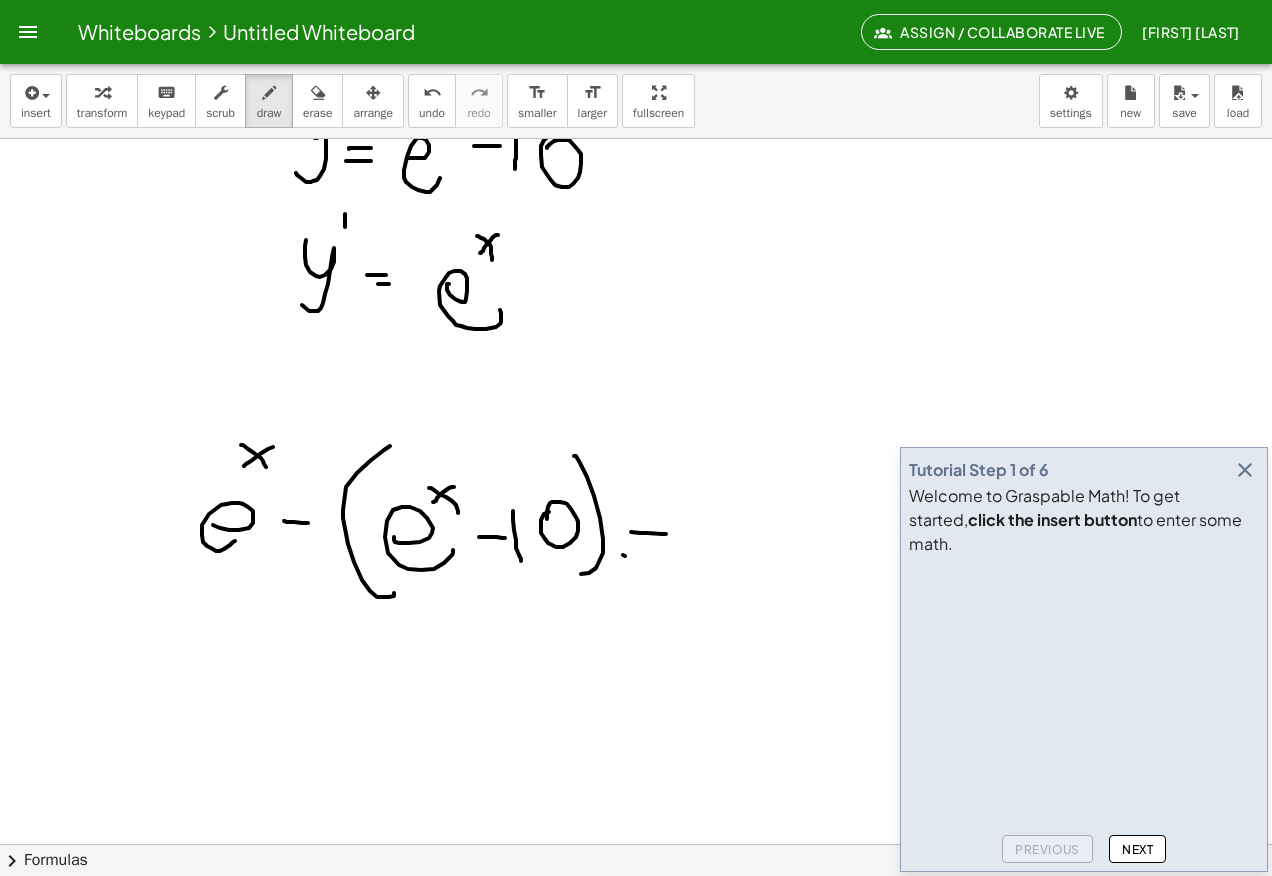 drag, startPoint x: 625, startPoint y: 556, endPoint x: 674, endPoint y: 554, distance: 49.0408 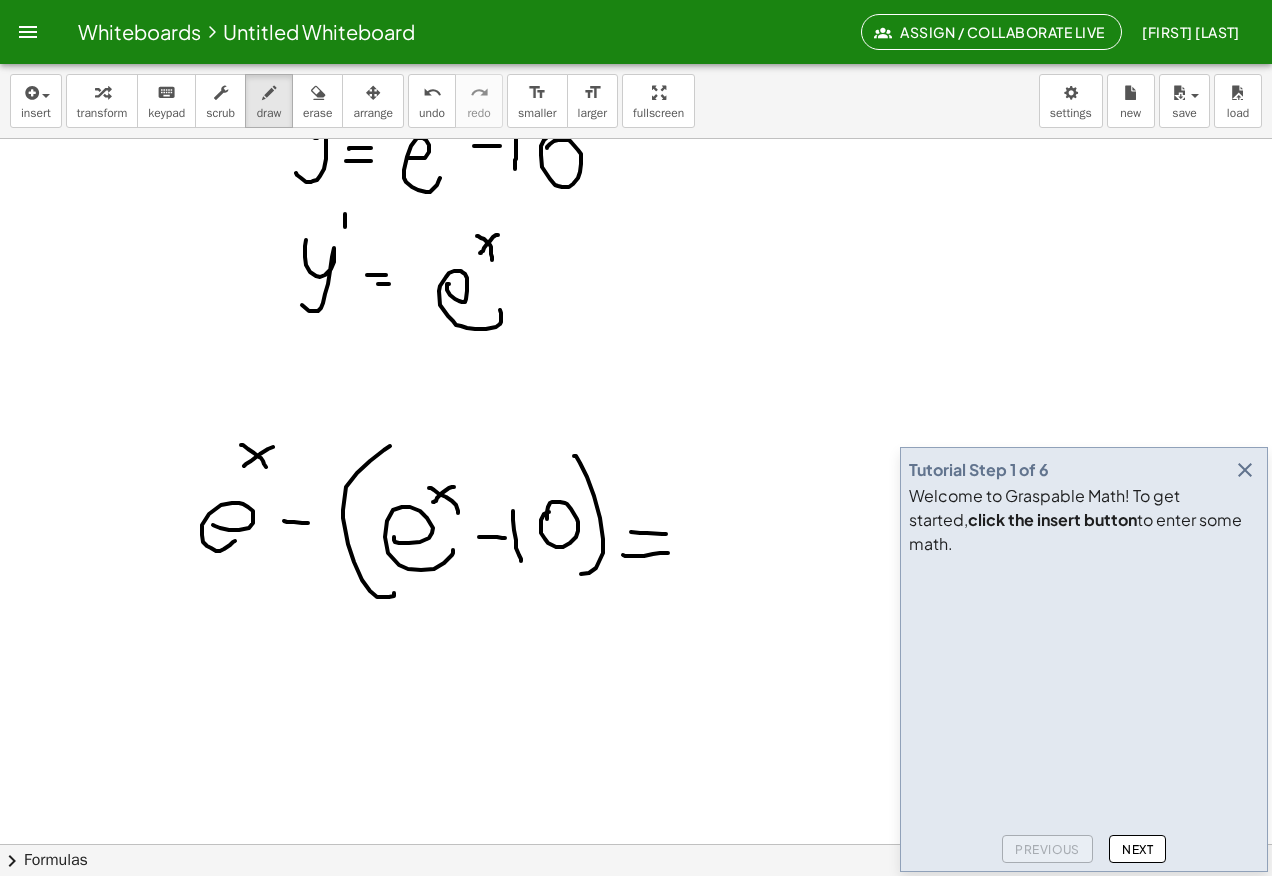 click at bounding box center [636, -666] 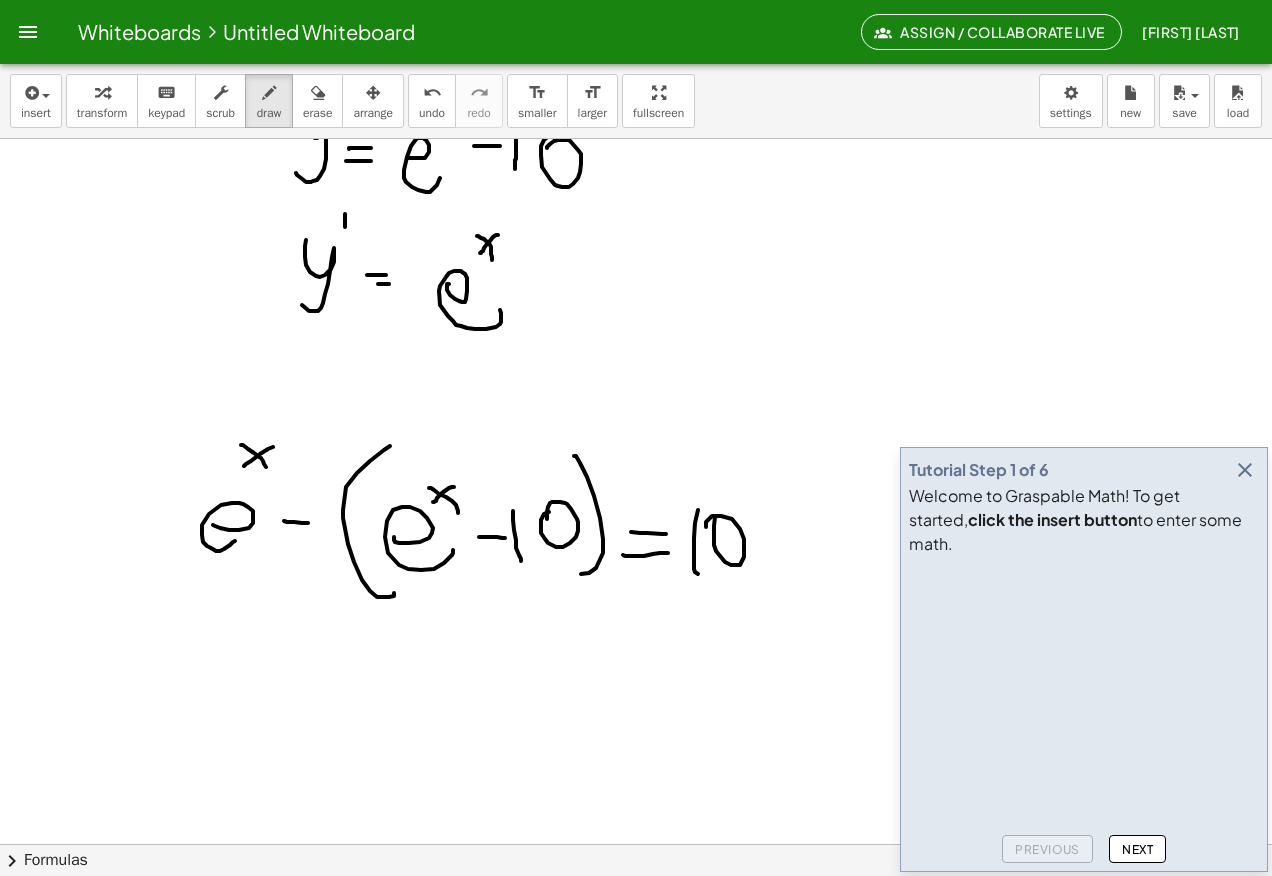 click at bounding box center (636, -666) 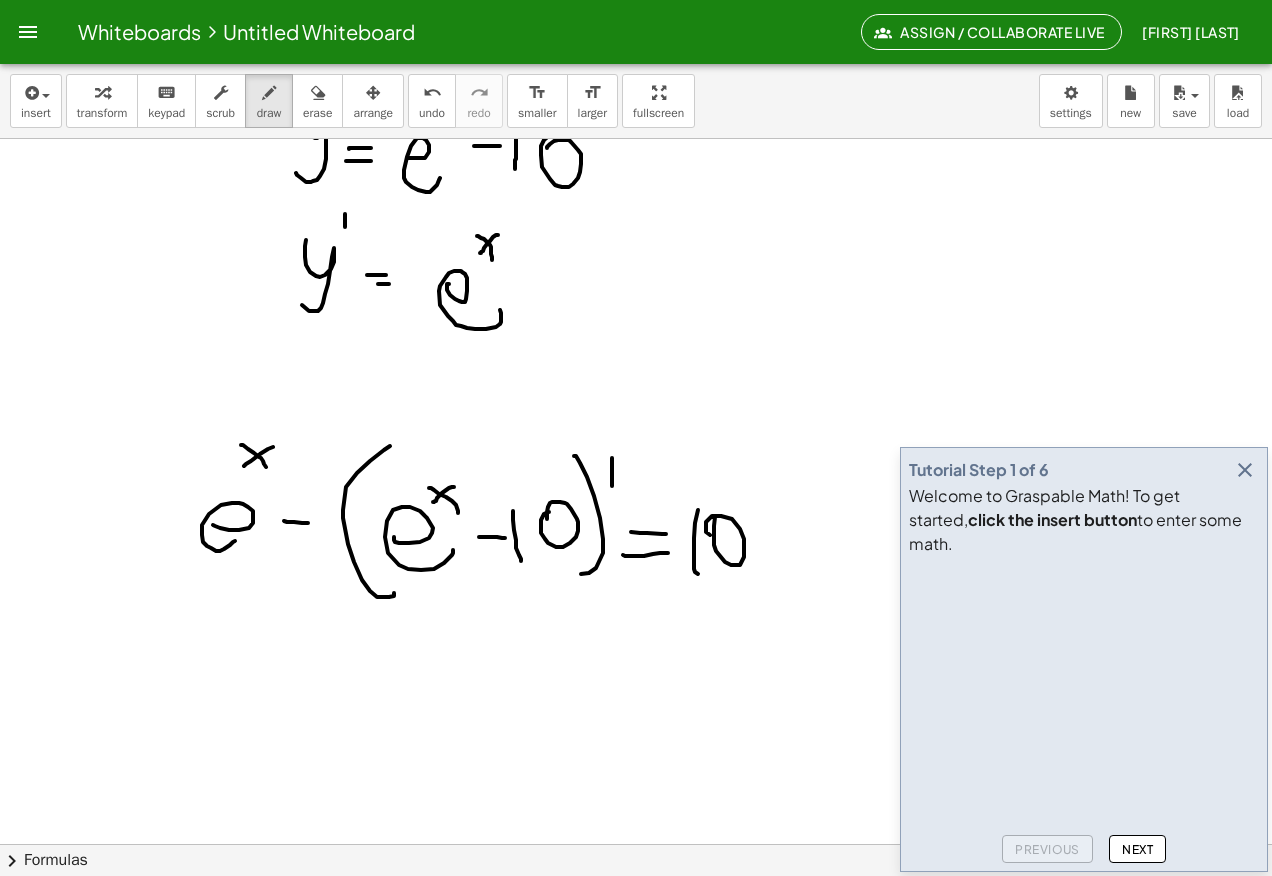 click at bounding box center (636, -666) 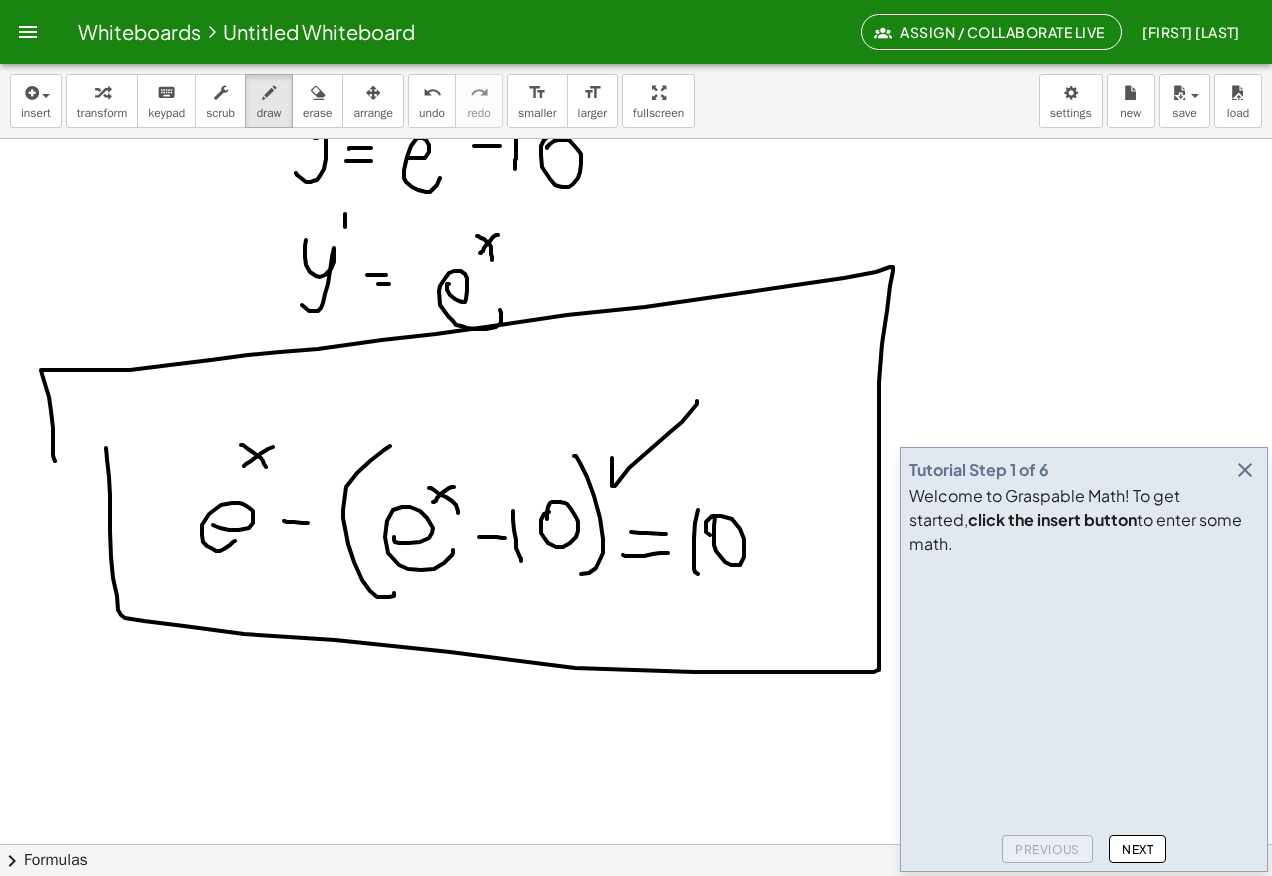 click at bounding box center (636, -666) 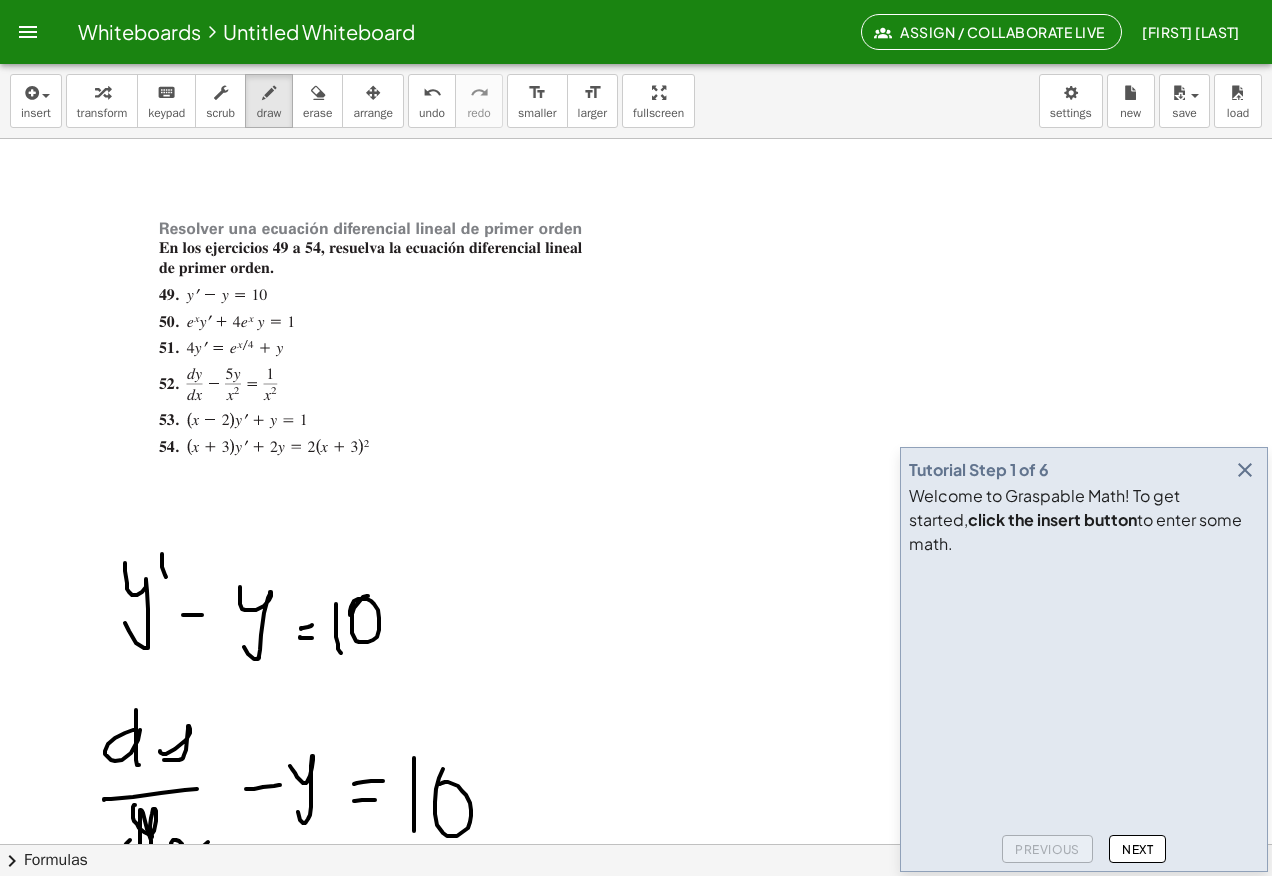 scroll, scrollTop: 0, scrollLeft: 0, axis: both 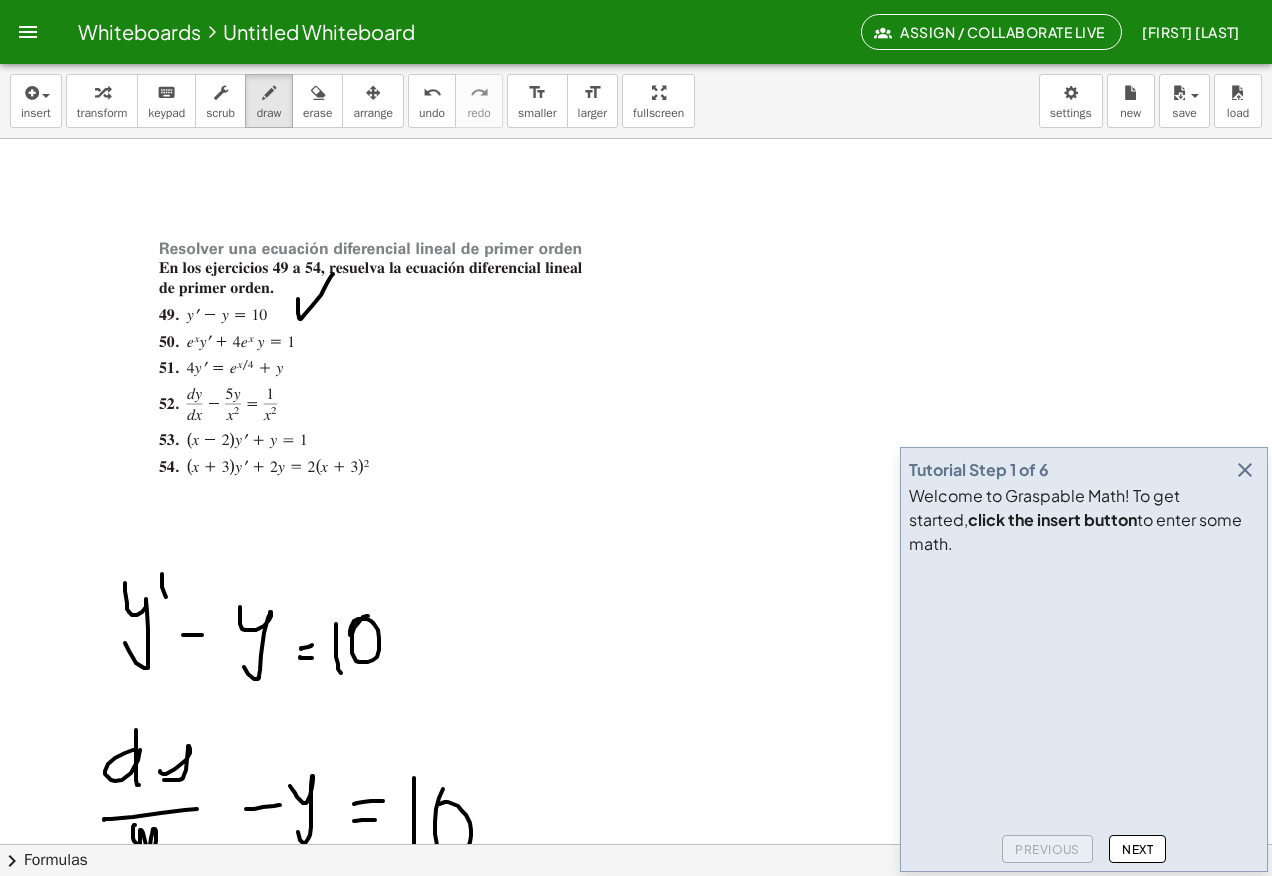 click at bounding box center [636, 2254] 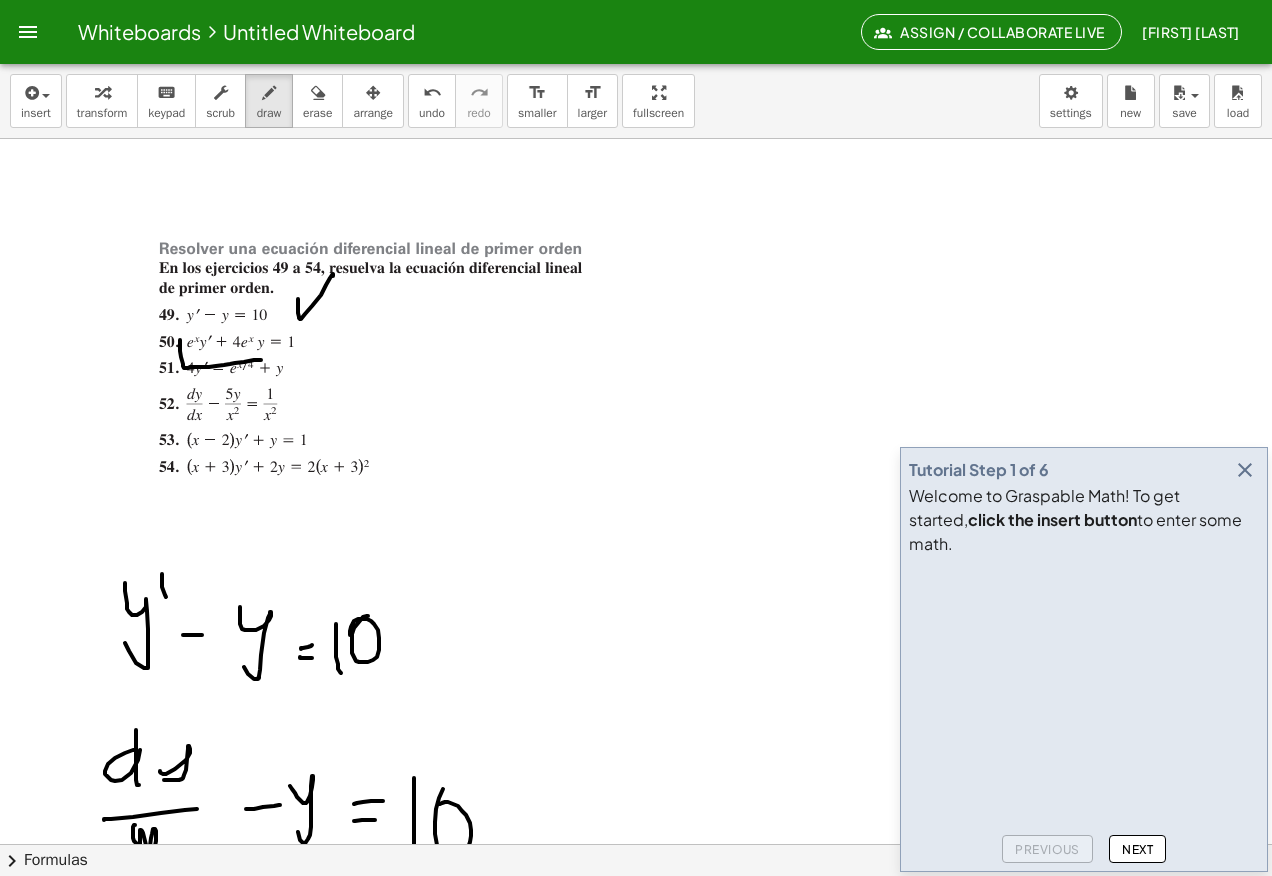 click at bounding box center [636, 2254] 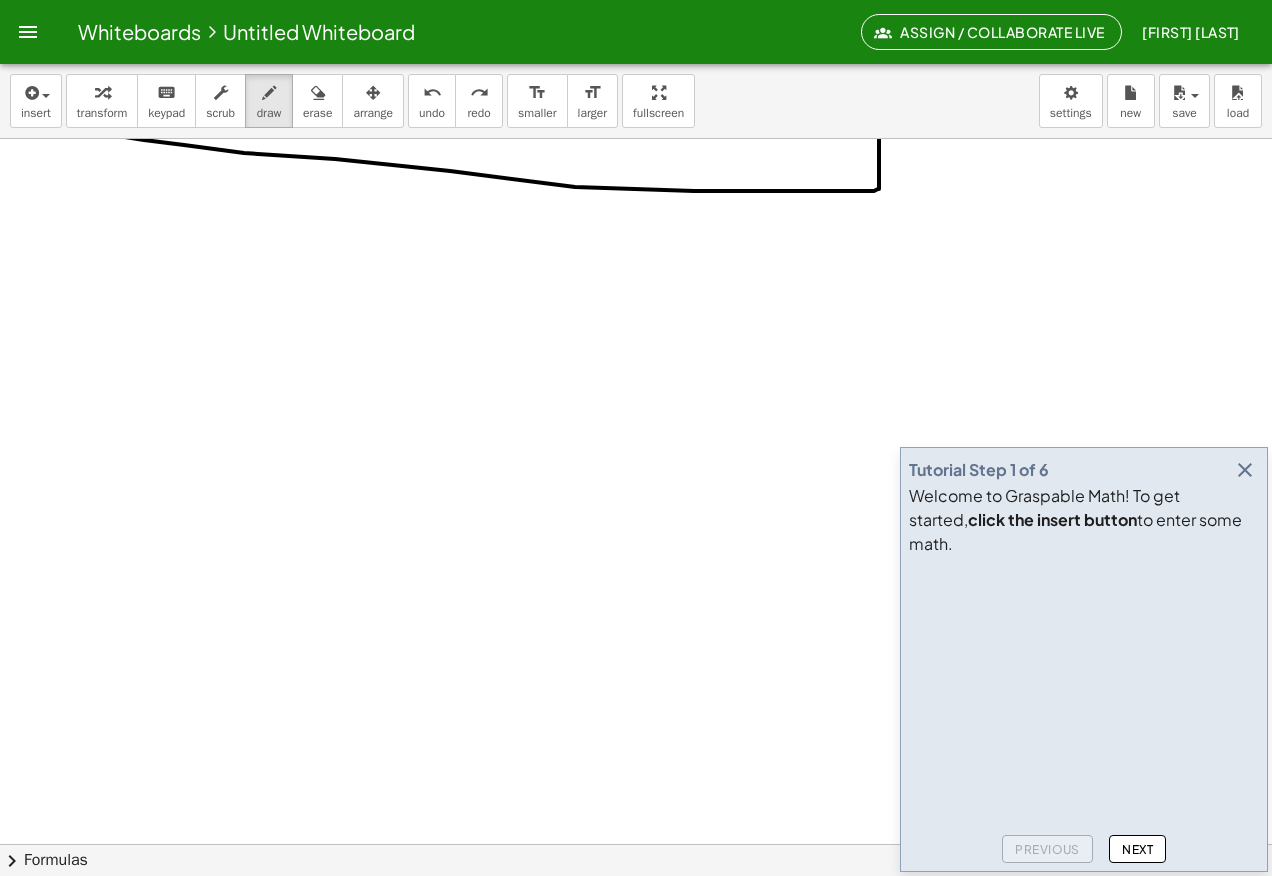 scroll, scrollTop: 3525, scrollLeft: 0, axis: vertical 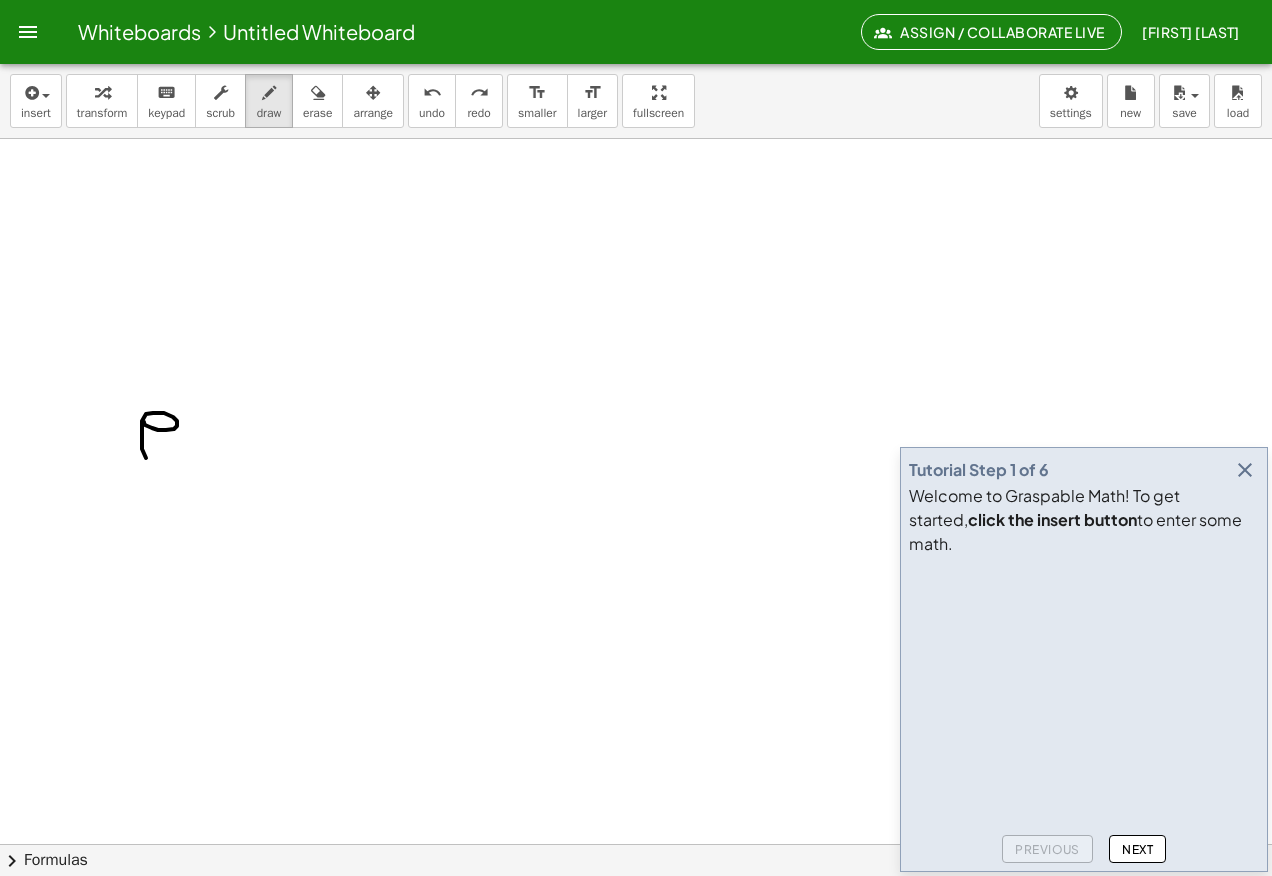 click at bounding box center (636, -919) 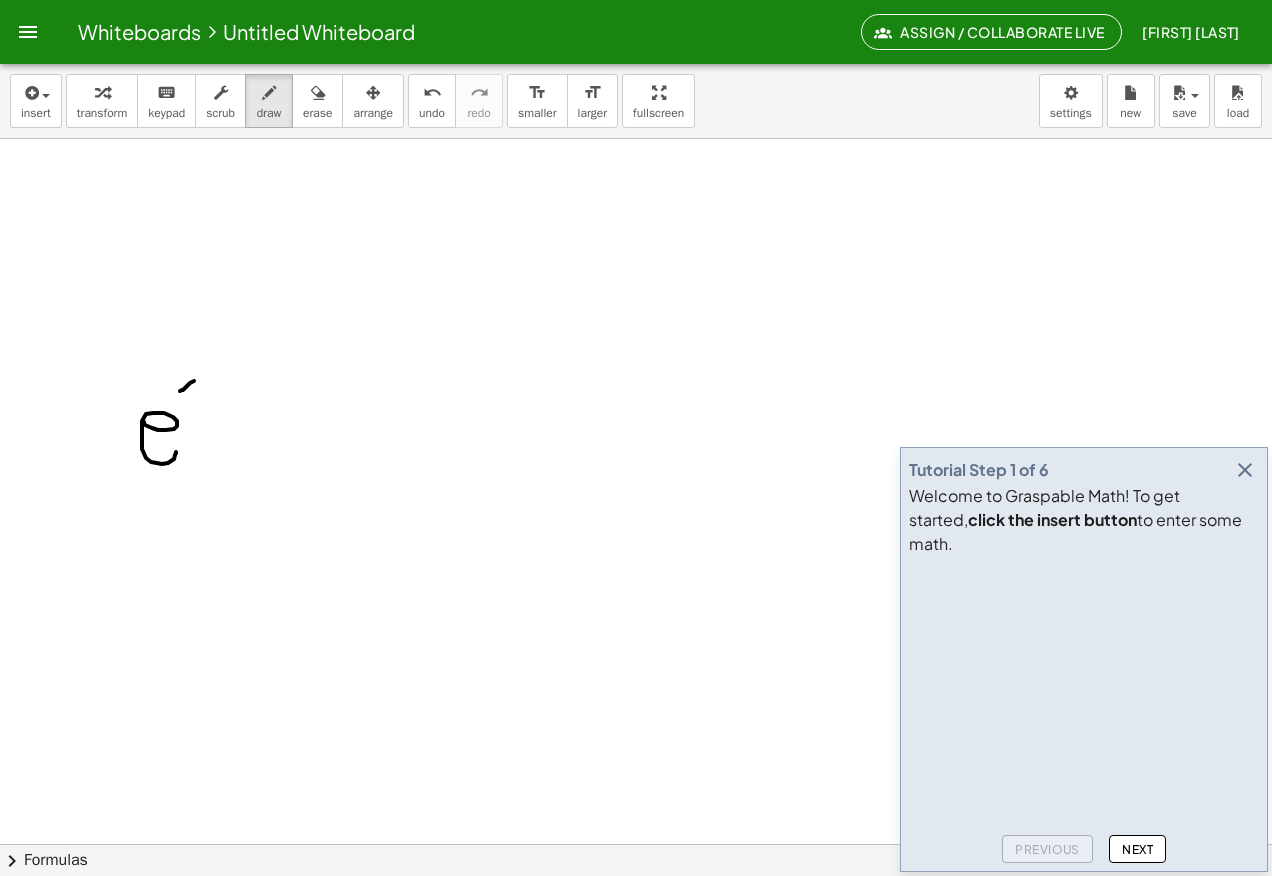 click at bounding box center [636, -919] 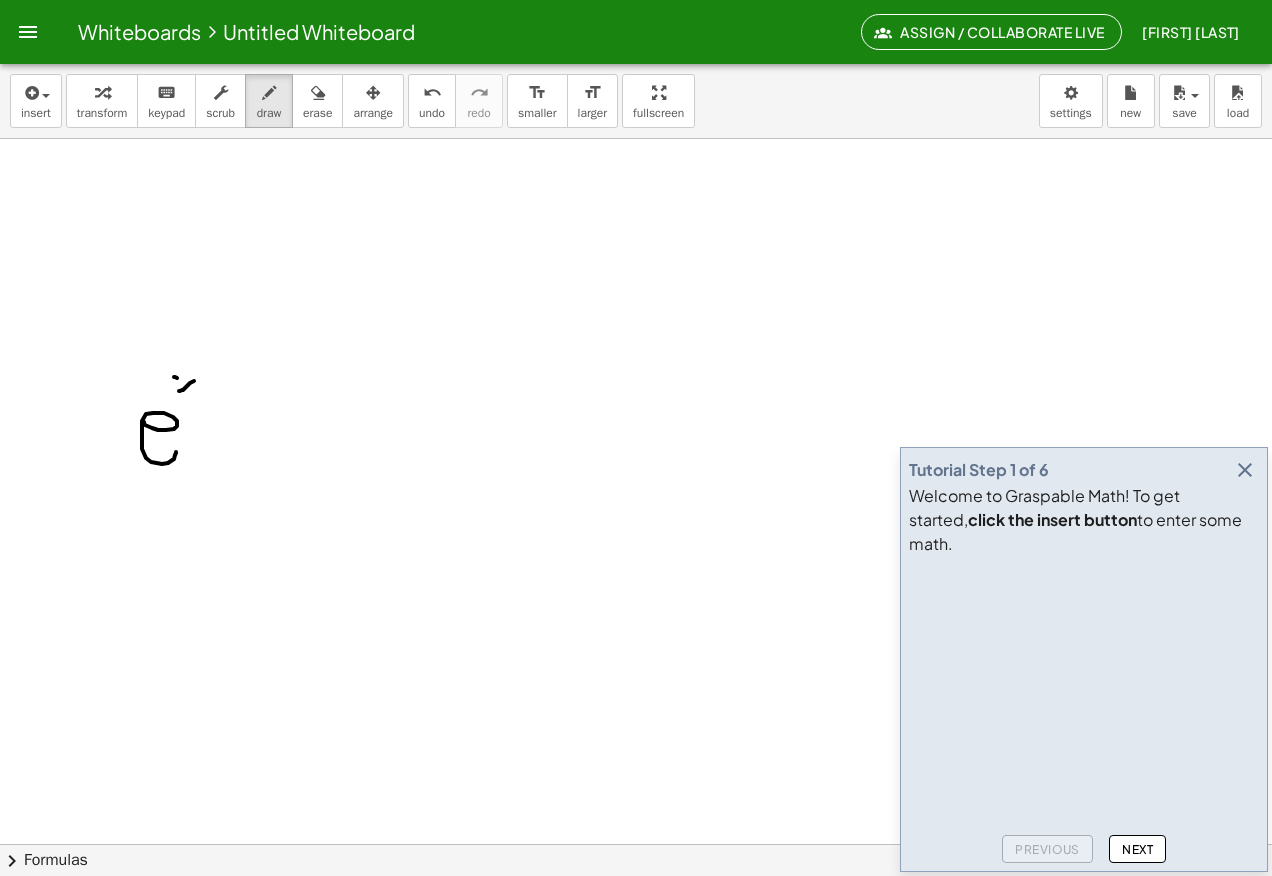 click at bounding box center [636, -919] 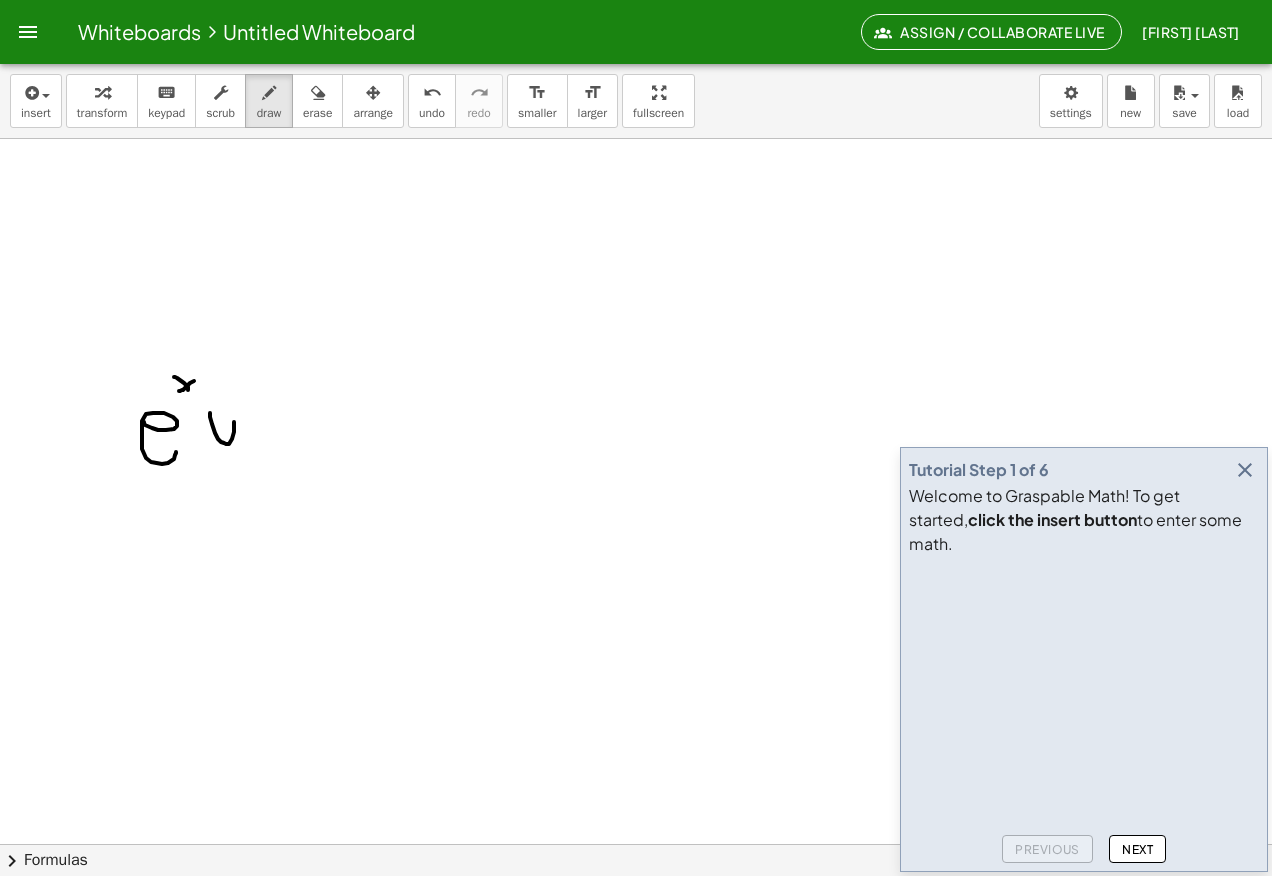 click at bounding box center [636, -919] 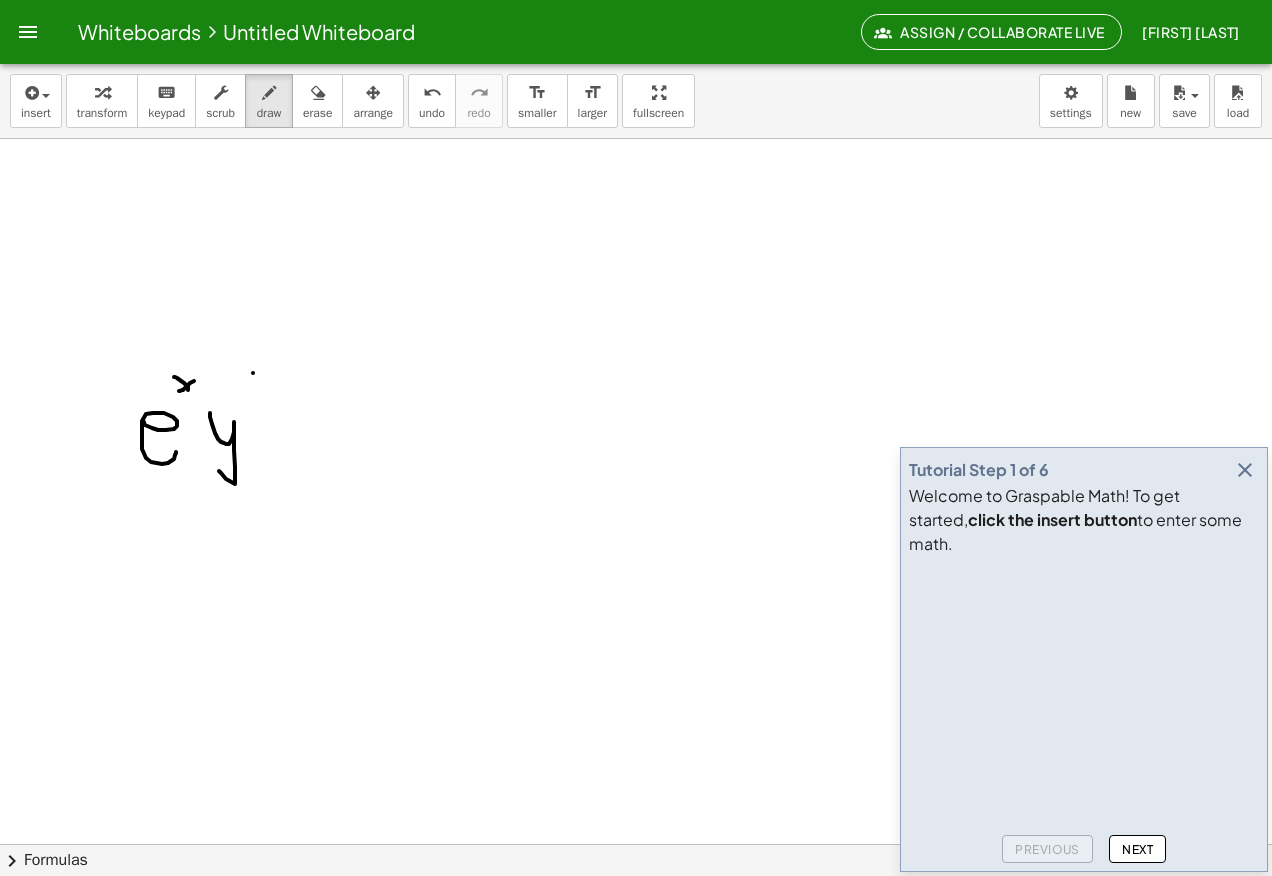 click at bounding box center [636, -919] 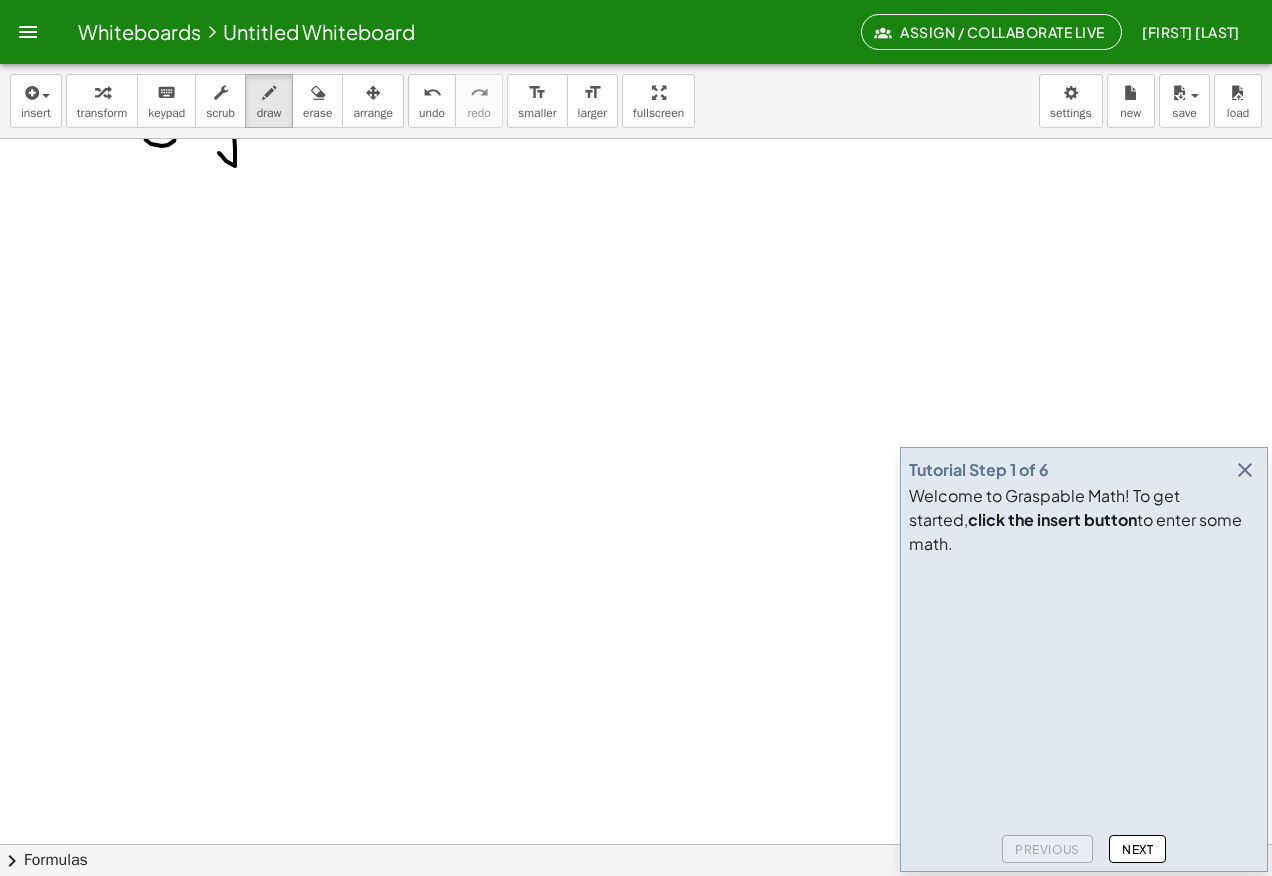 scroll, scrollTop: 3600, scrollLeft: 0, axis: vertical 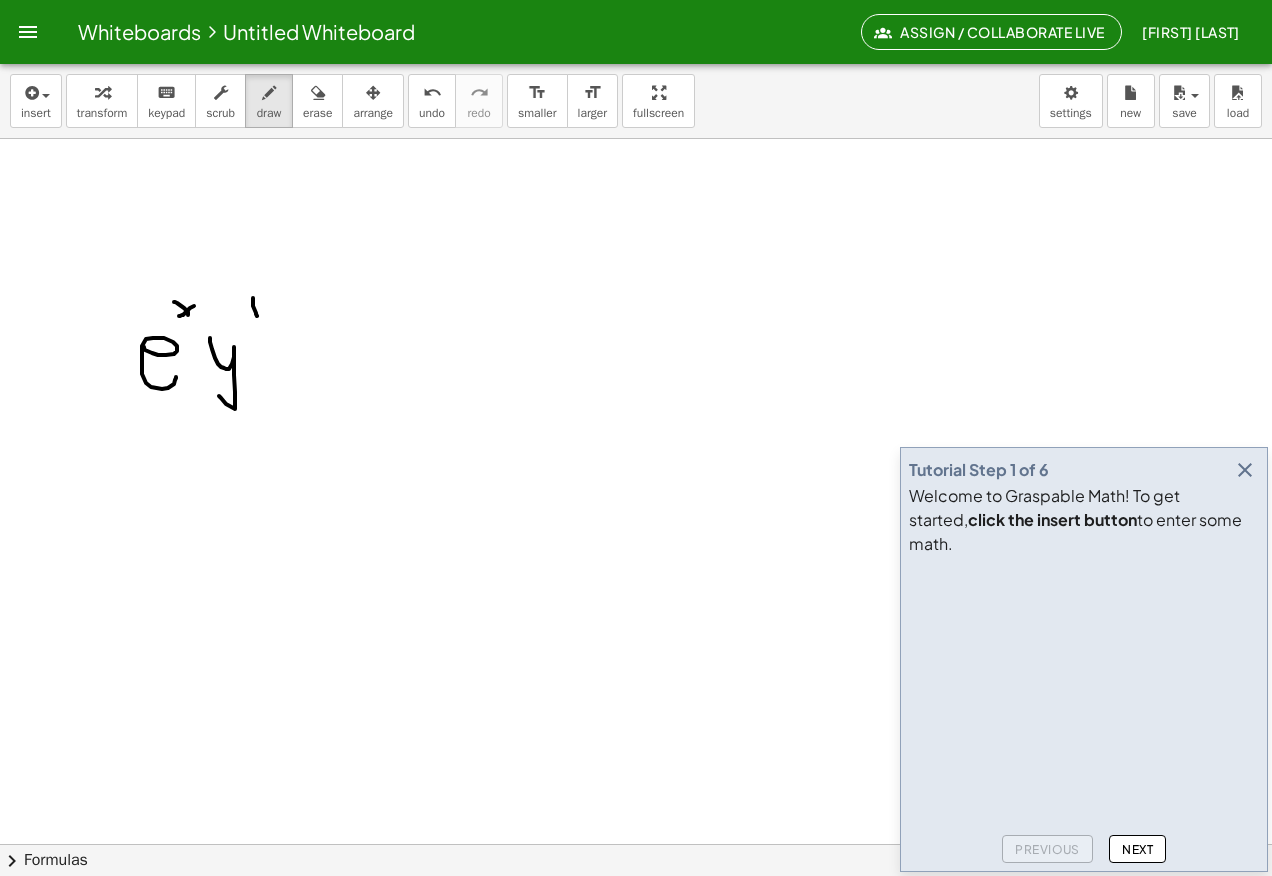 click at bounding box center (636, -994) 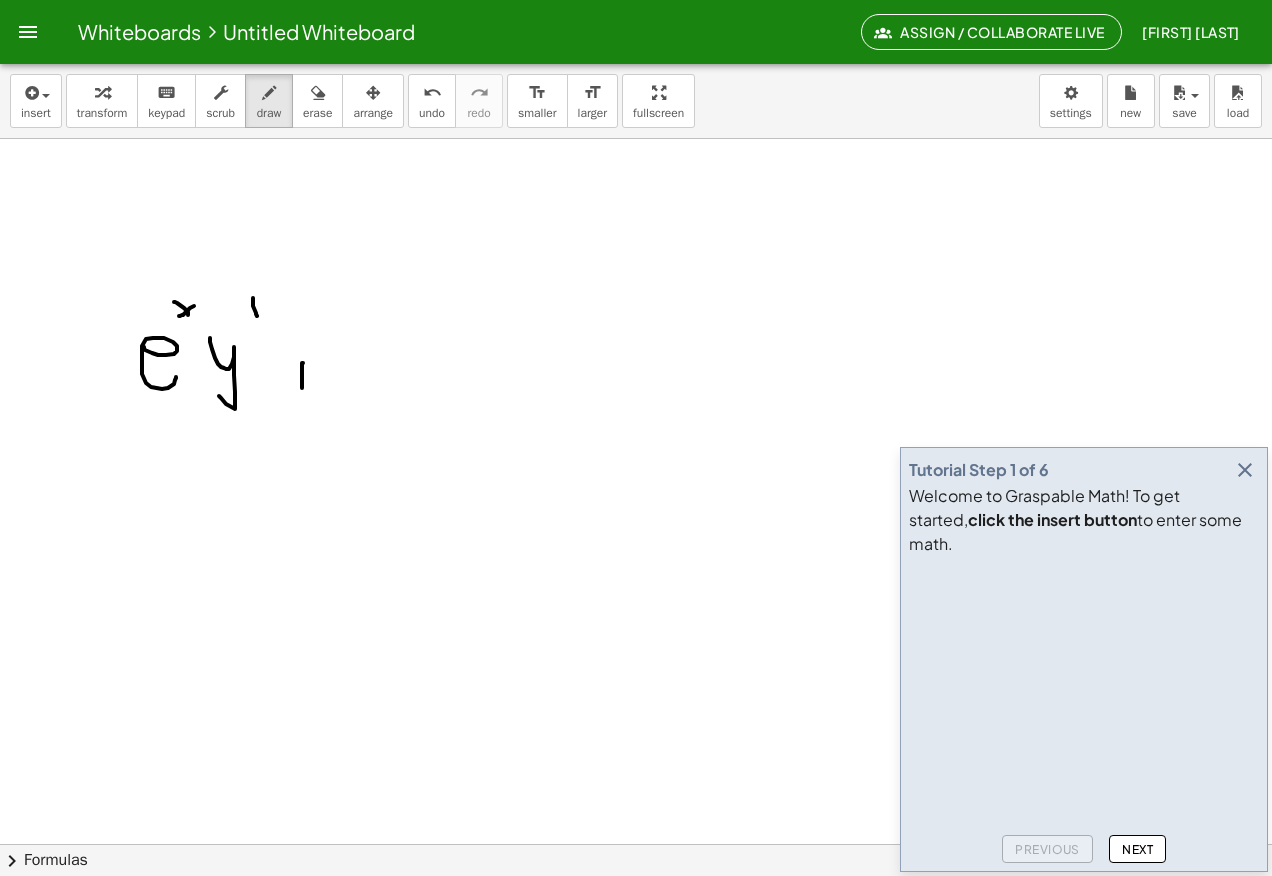 click at bounding box center (636, -994) 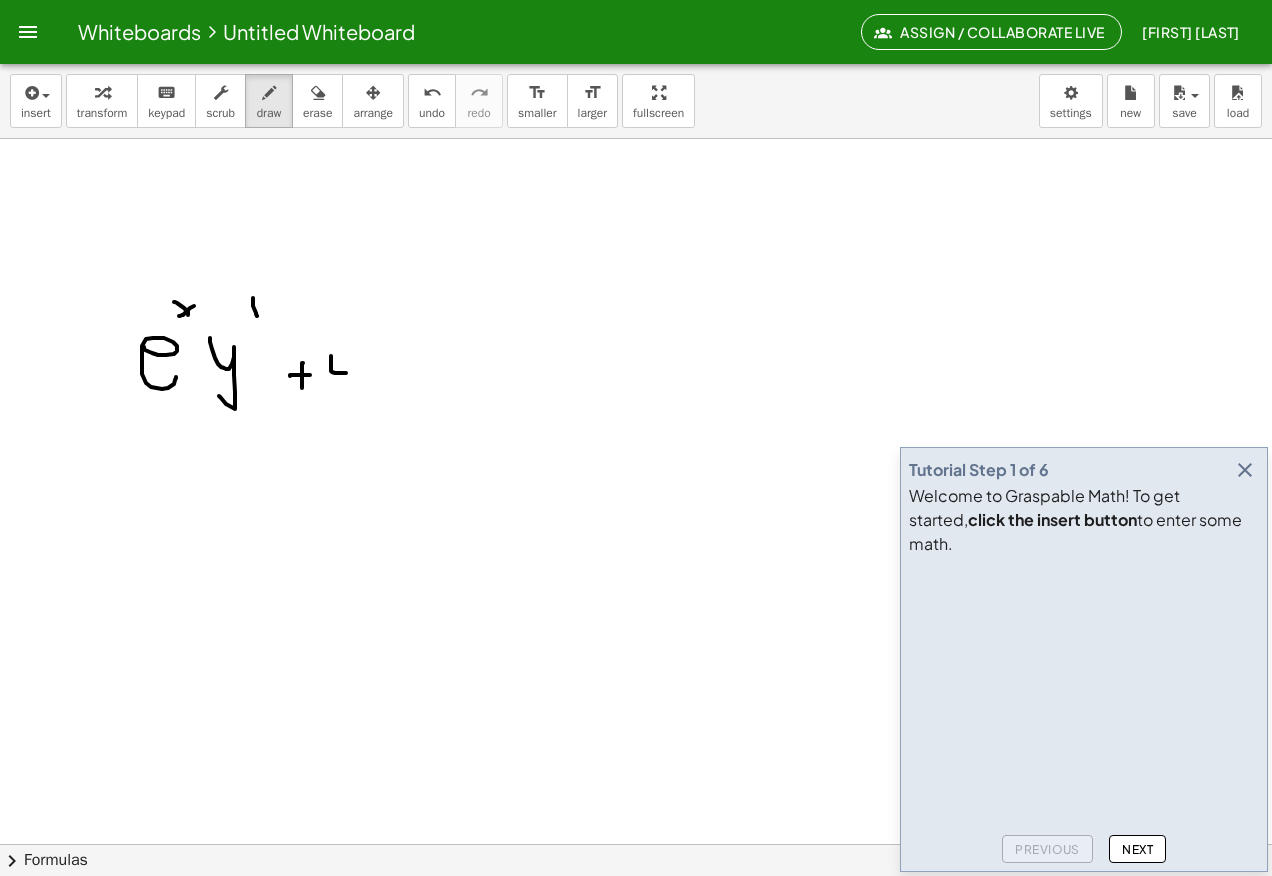 click at bounding box center (636, -994) 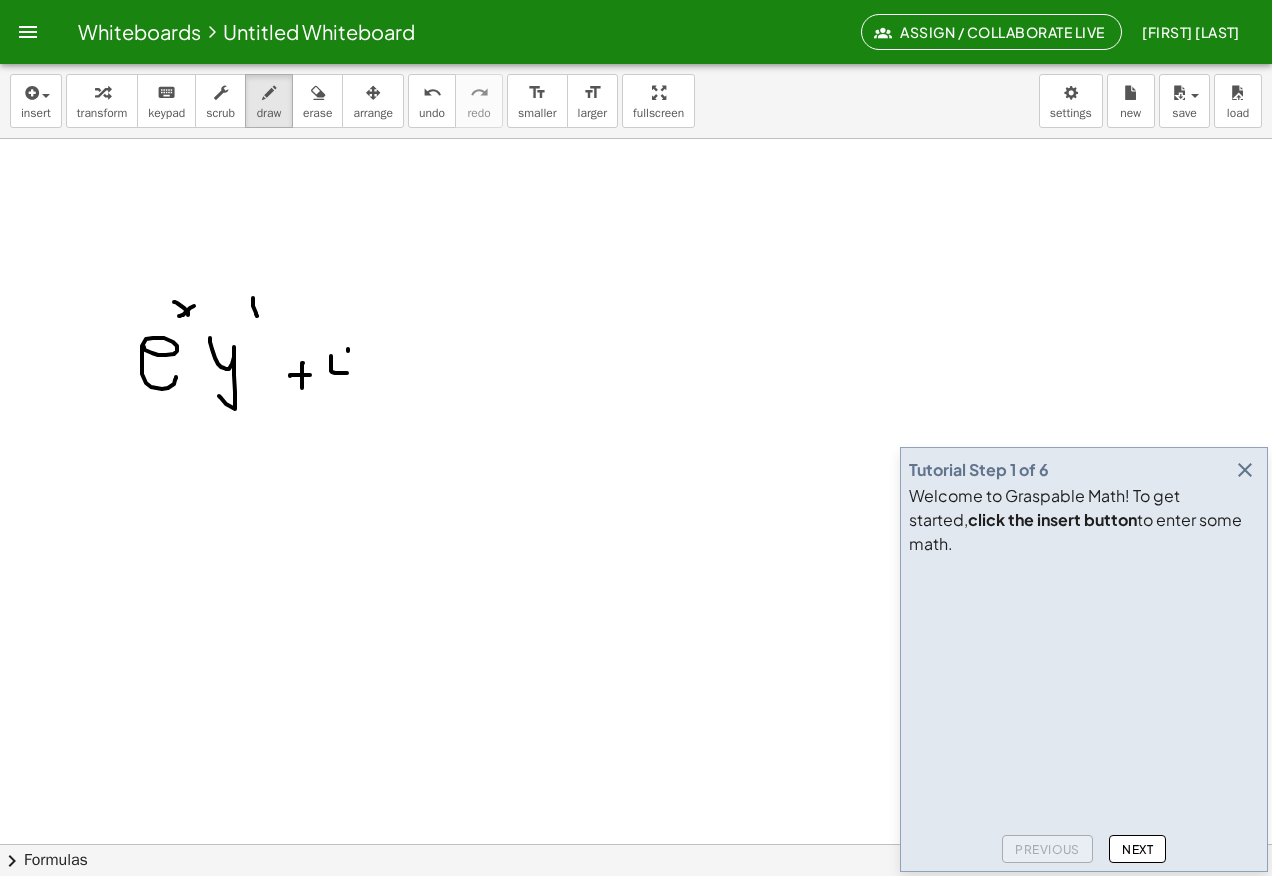click at bounding box center [636, -994] 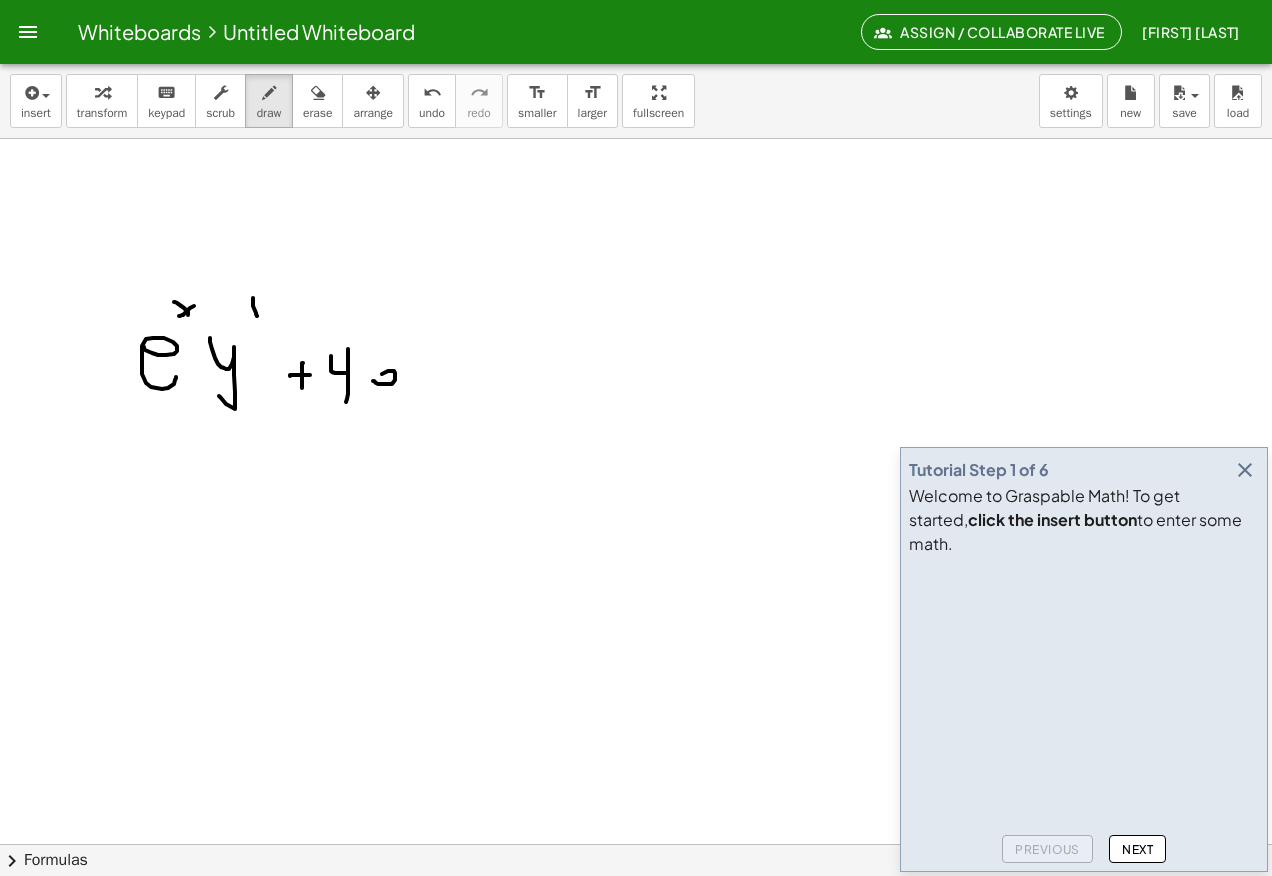 click at bounding box center [636, -994] 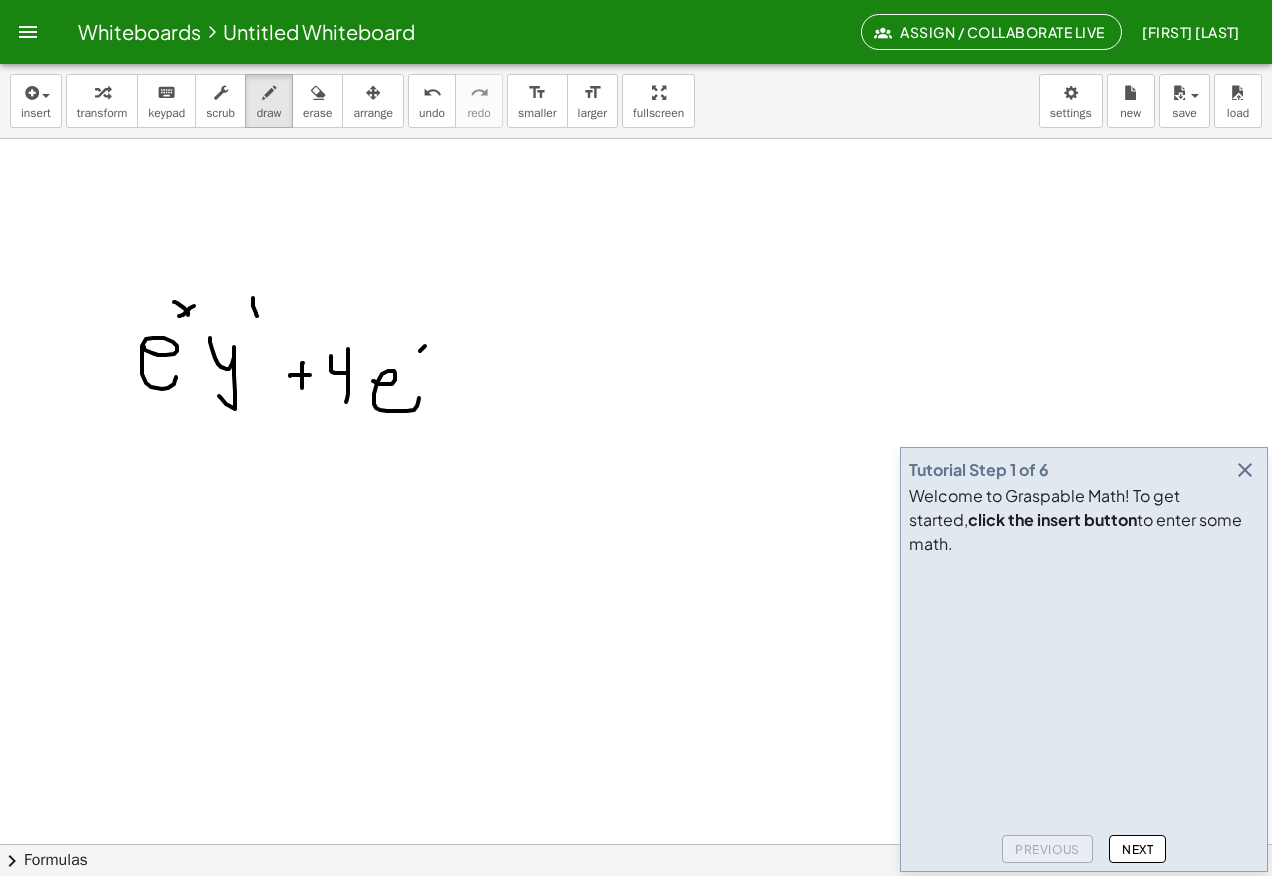 click at bounding box center [636, -994] 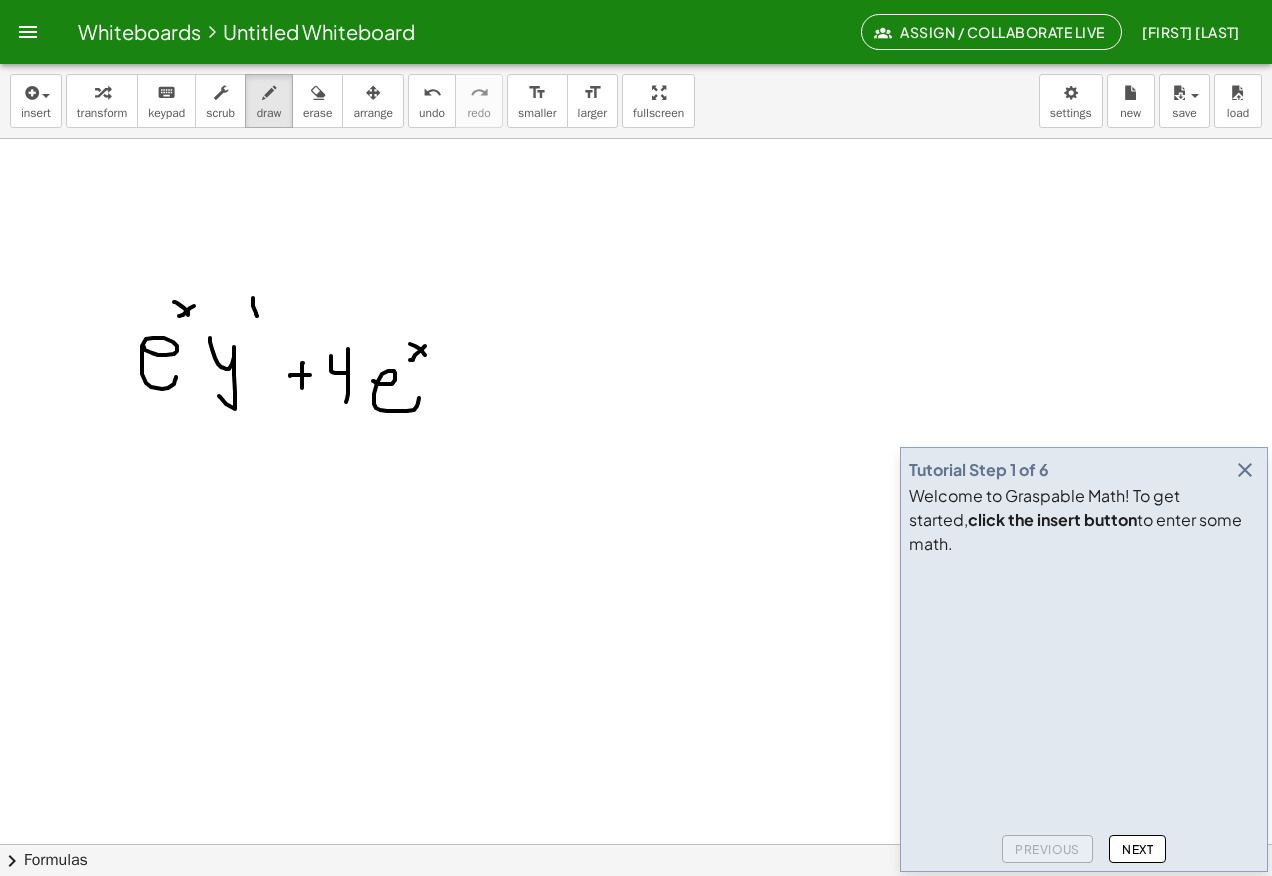 click at bounding box center (636, -994) 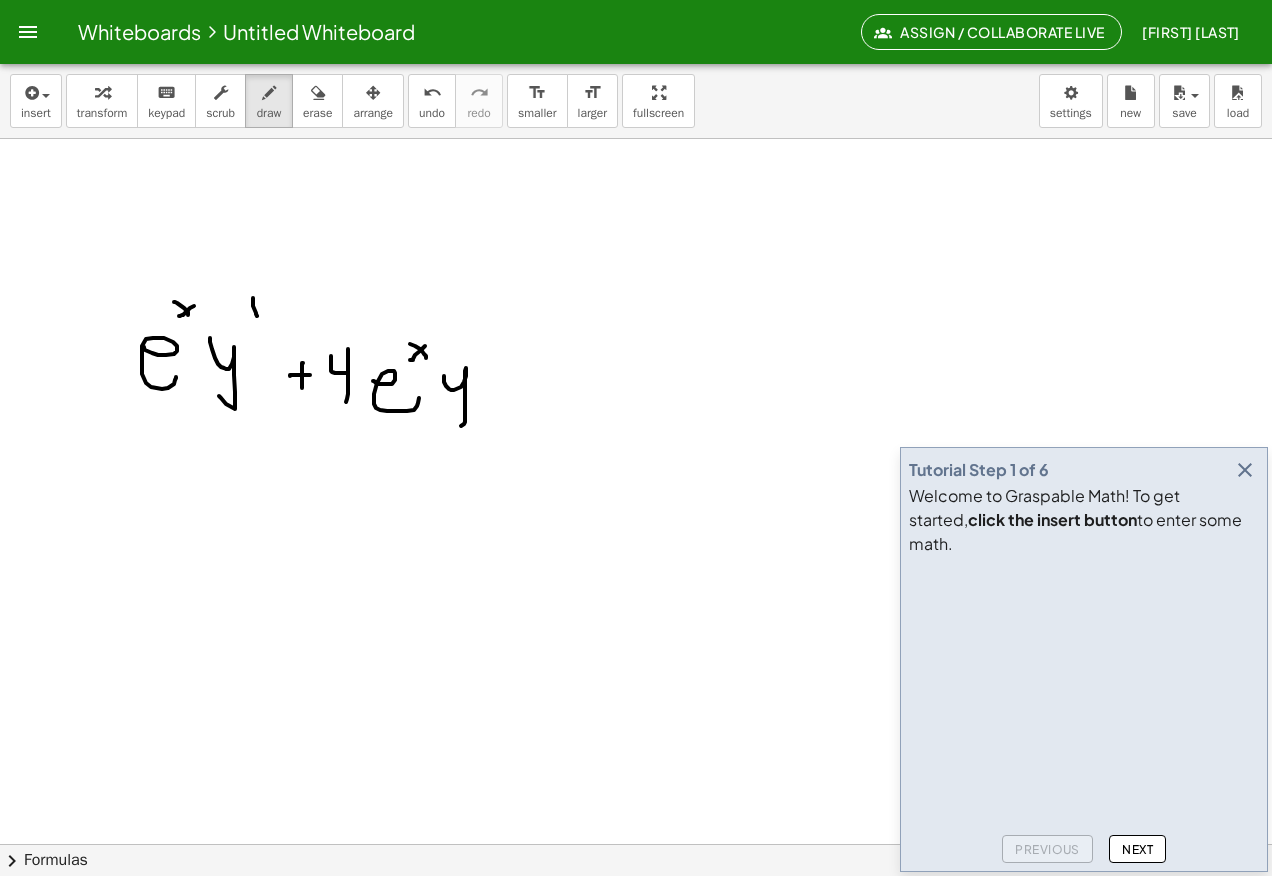 click at bounding box center [636, -994] 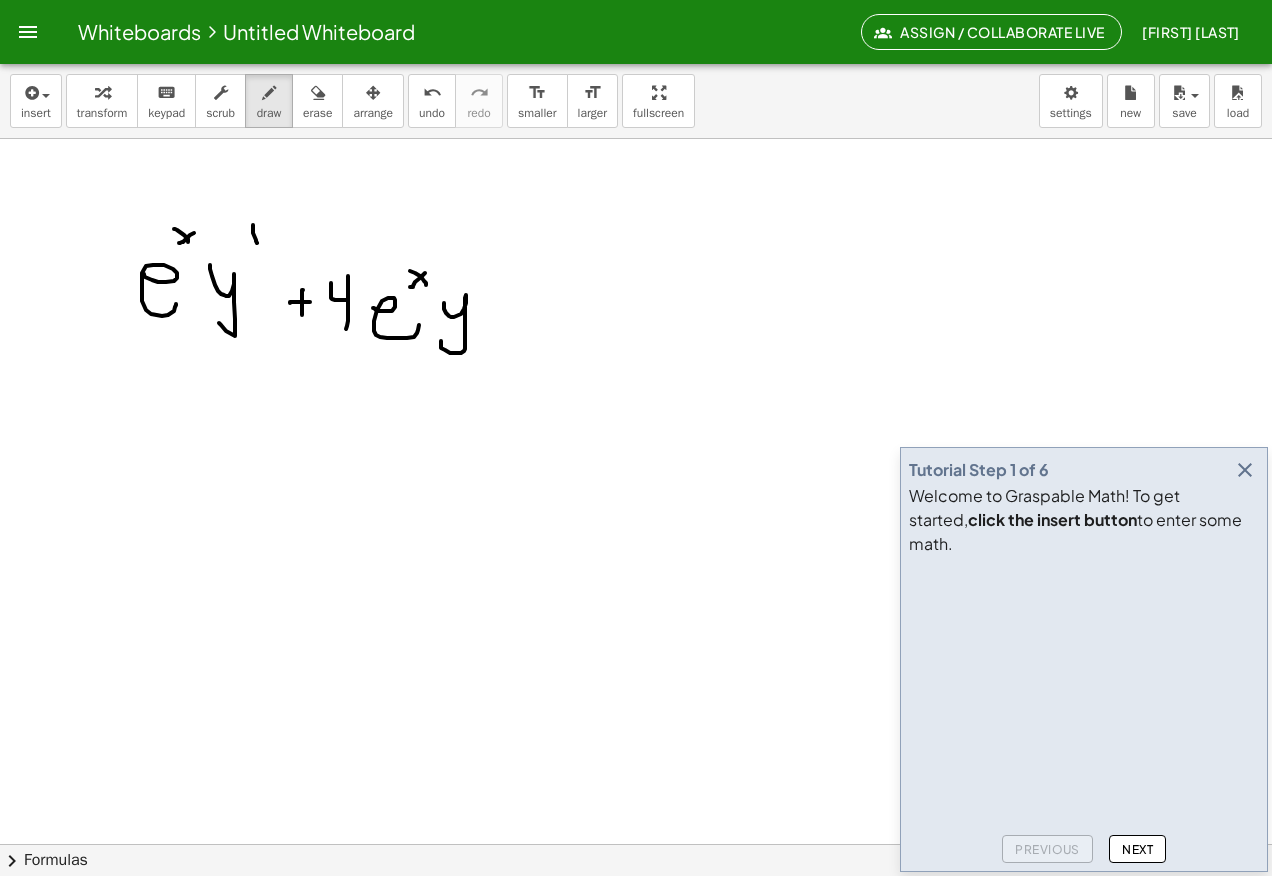 scroll, scrollTop: 3500, scrollLeft: 0, axis: vertical 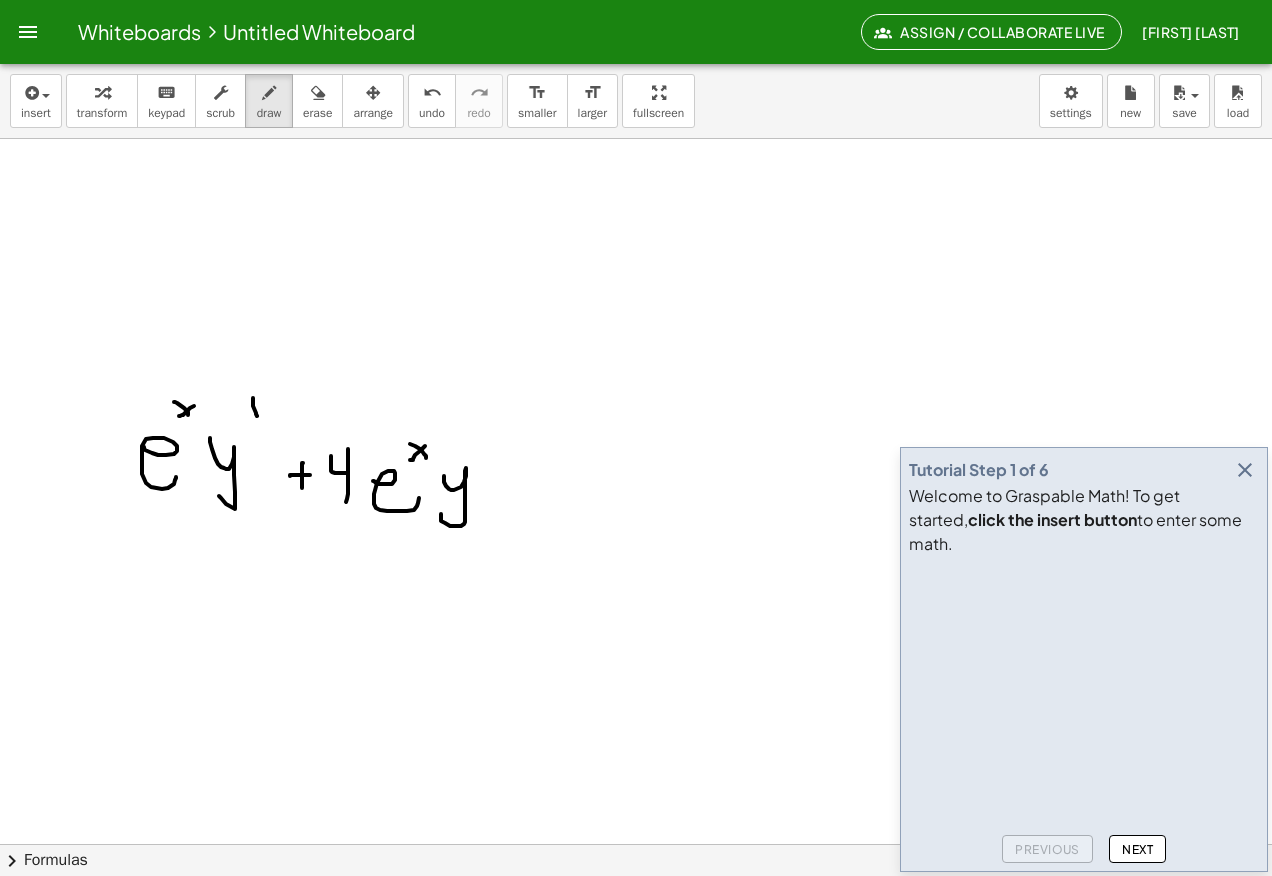 click at bounding box center (636, -894) 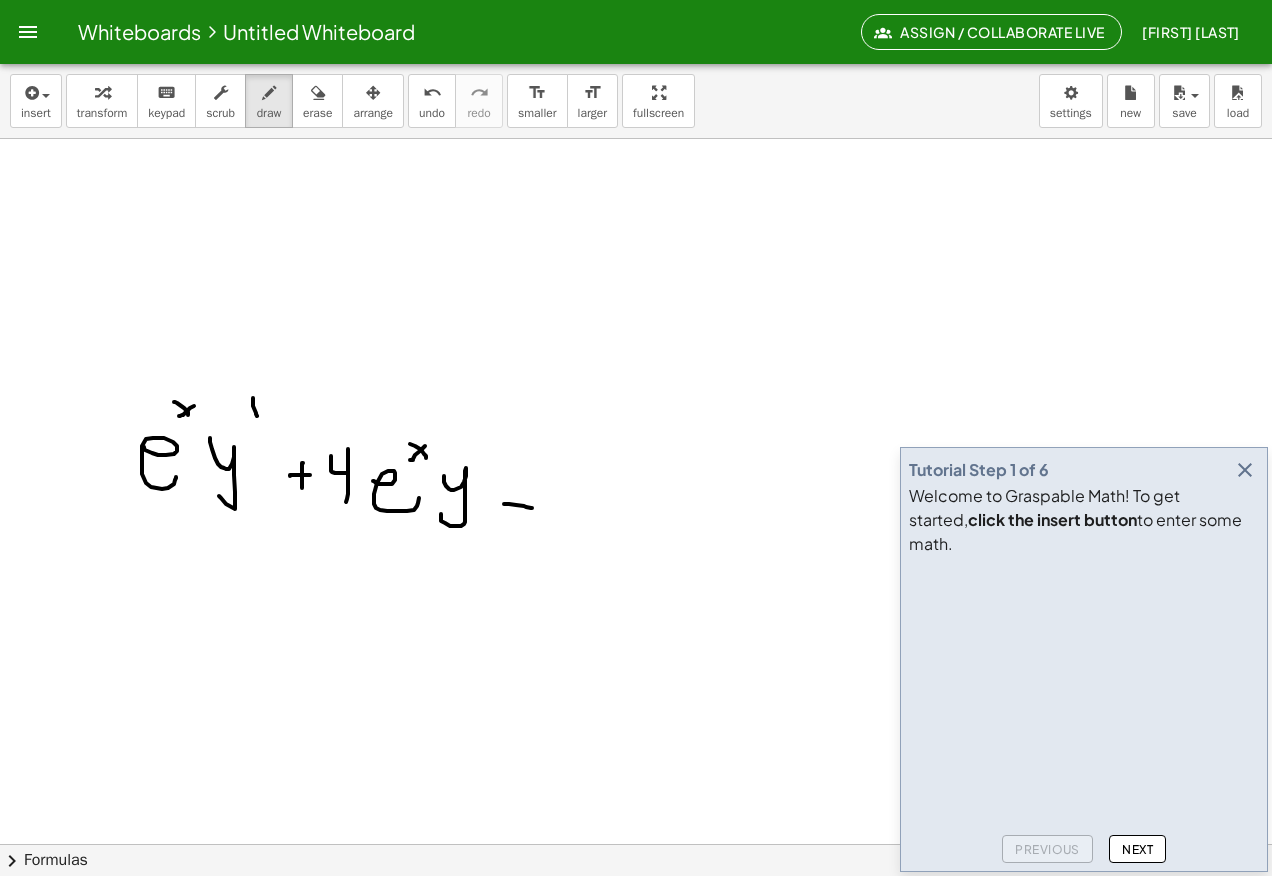 click at bounding box center (636, -894) 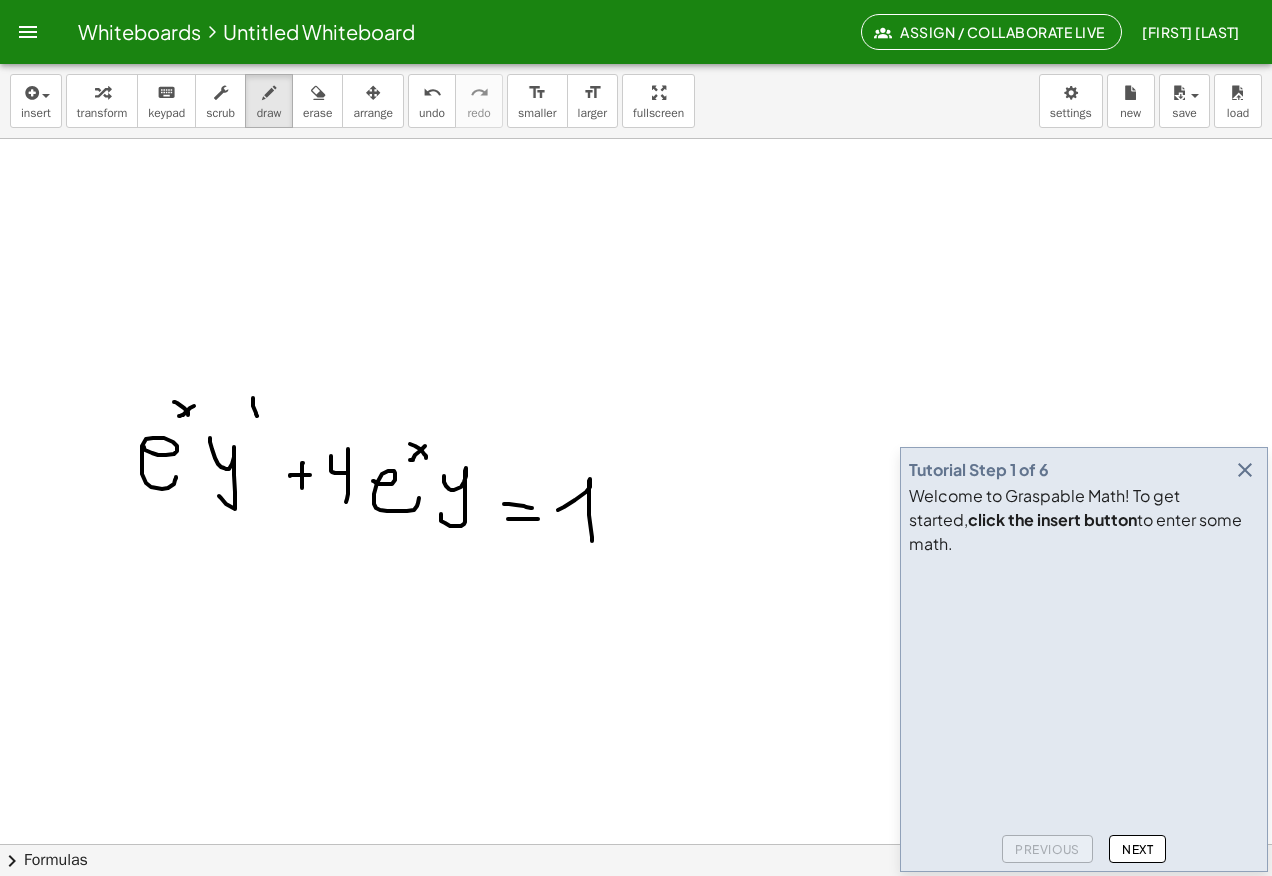 click at bounding box center [636, -894] 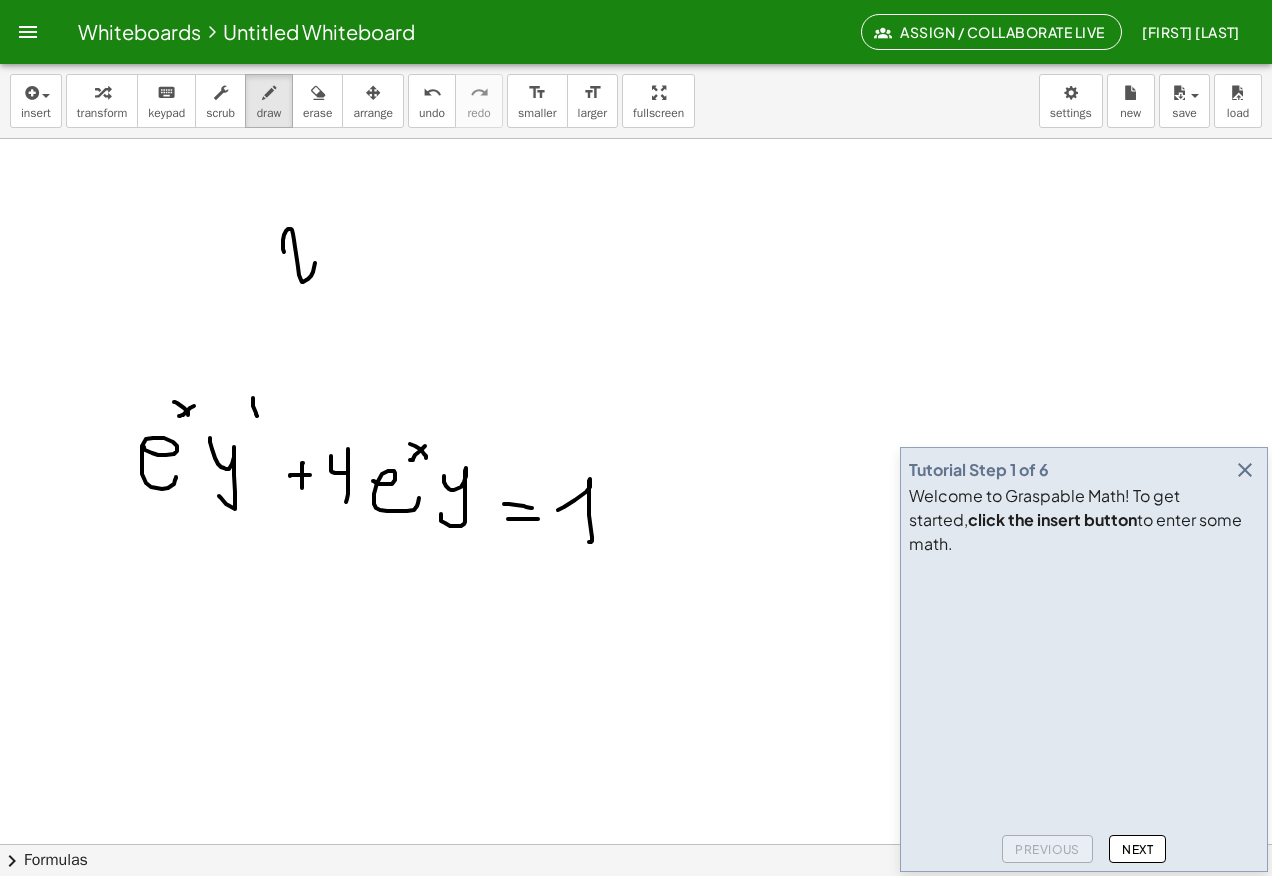 click at bounding box center (636, -894) 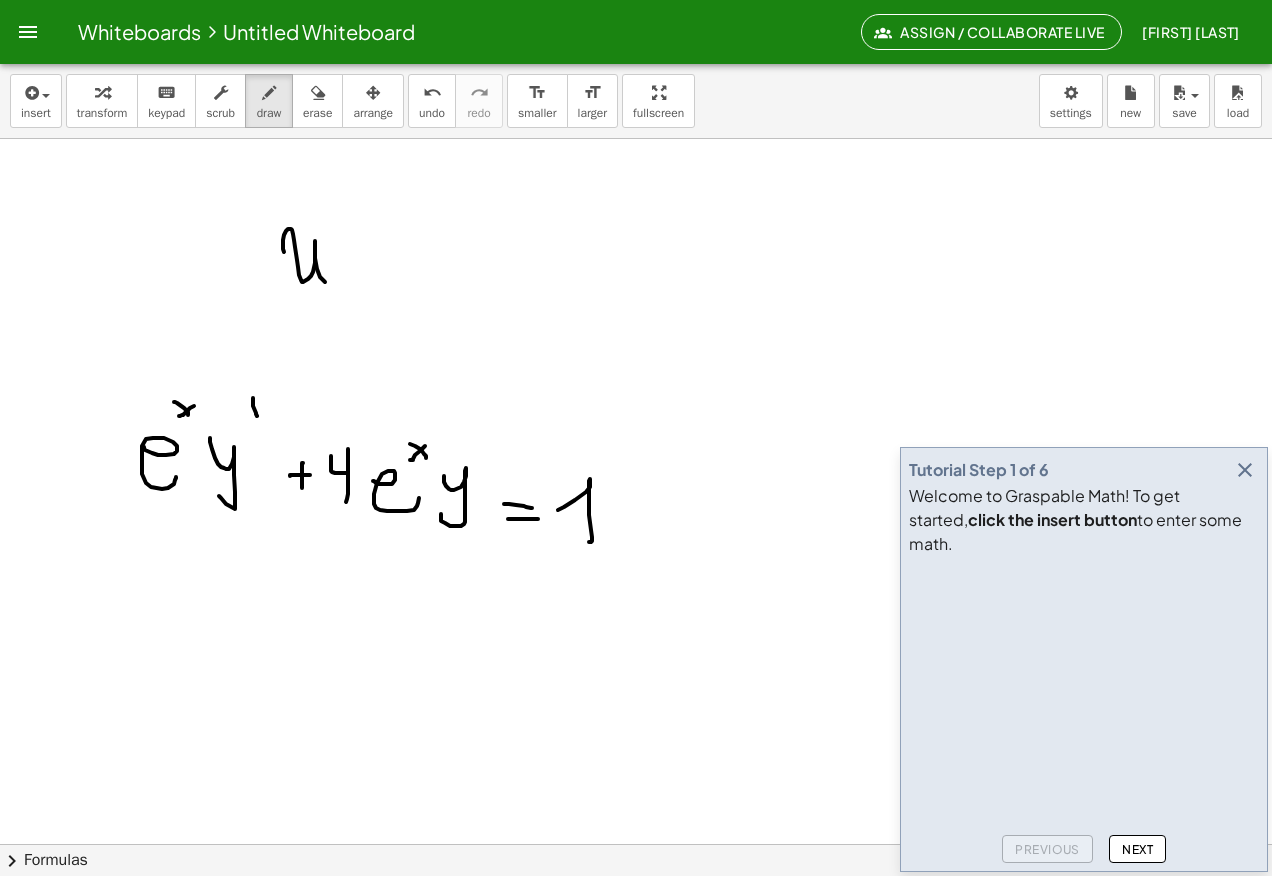 click at bounding box center [636, -894] 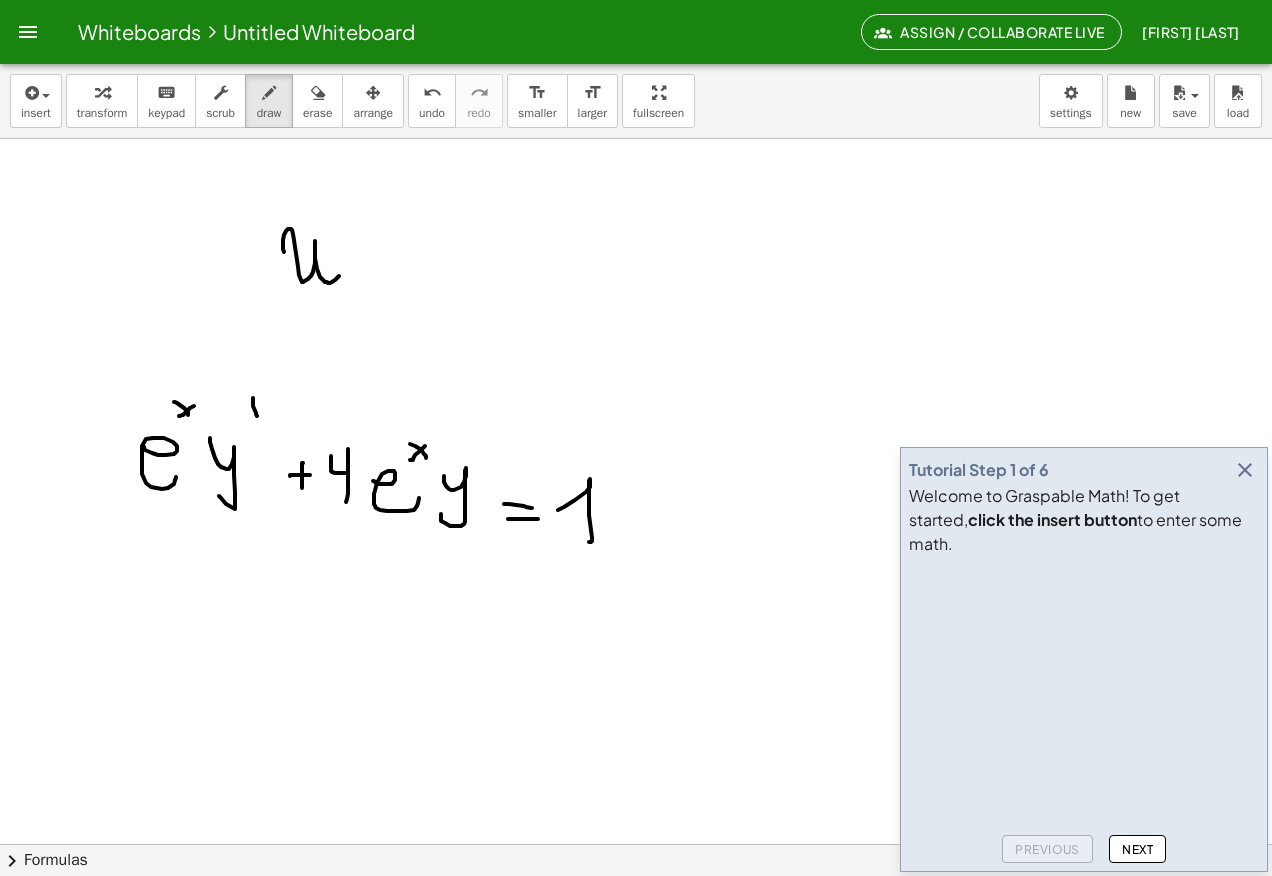 click at bounding box center (636, -894) 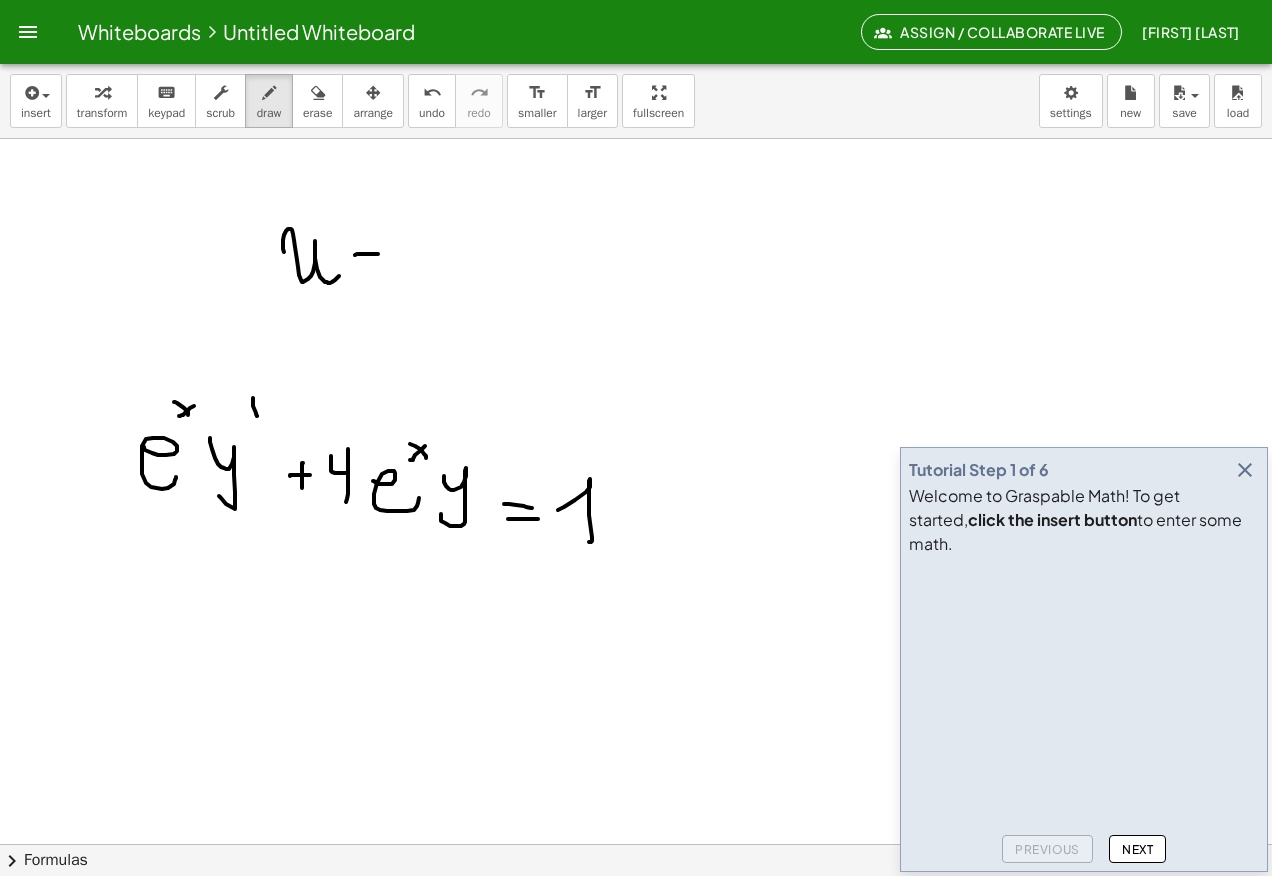 click at bounding box center (636, -894) 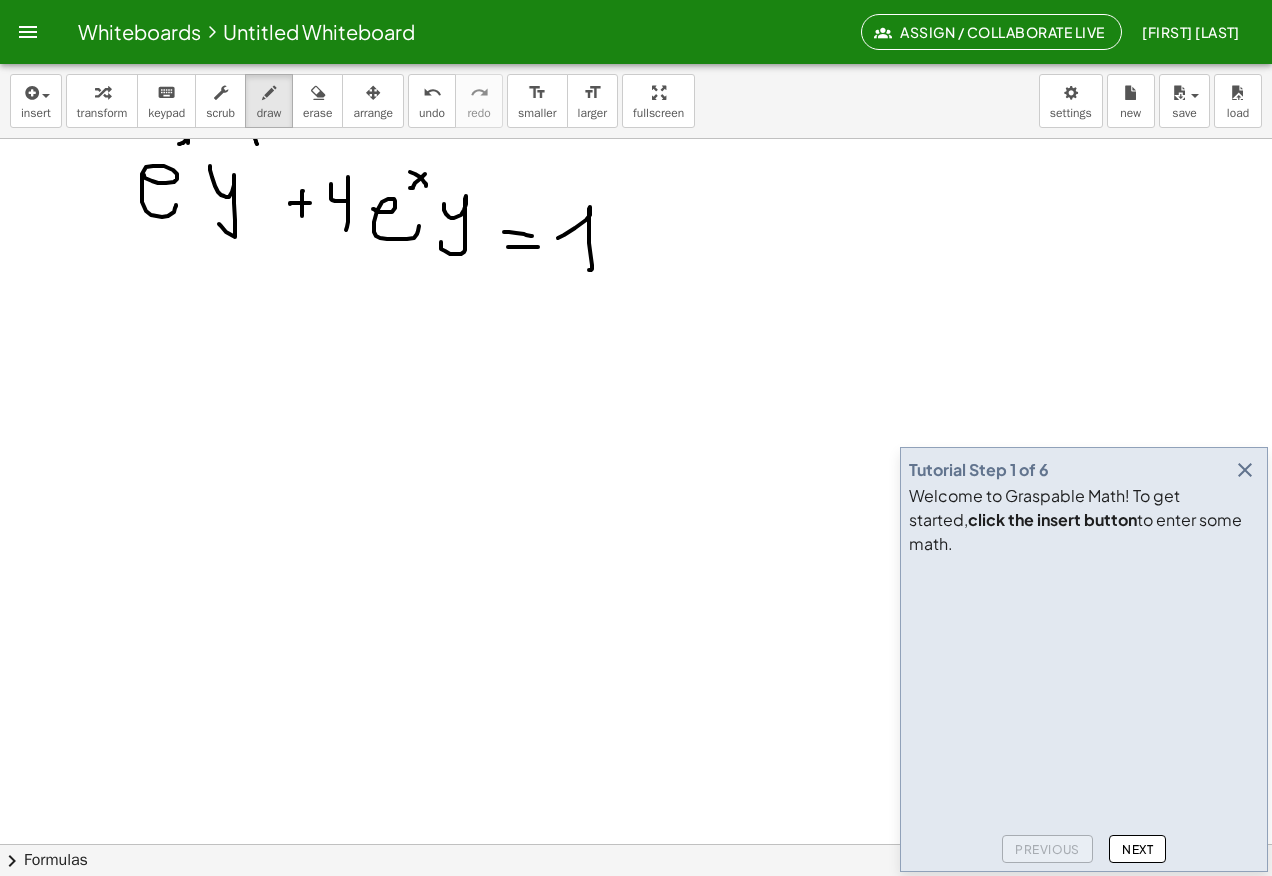 scroll, scrollTop: 3800, scrollLeft: 0, axis: vertical 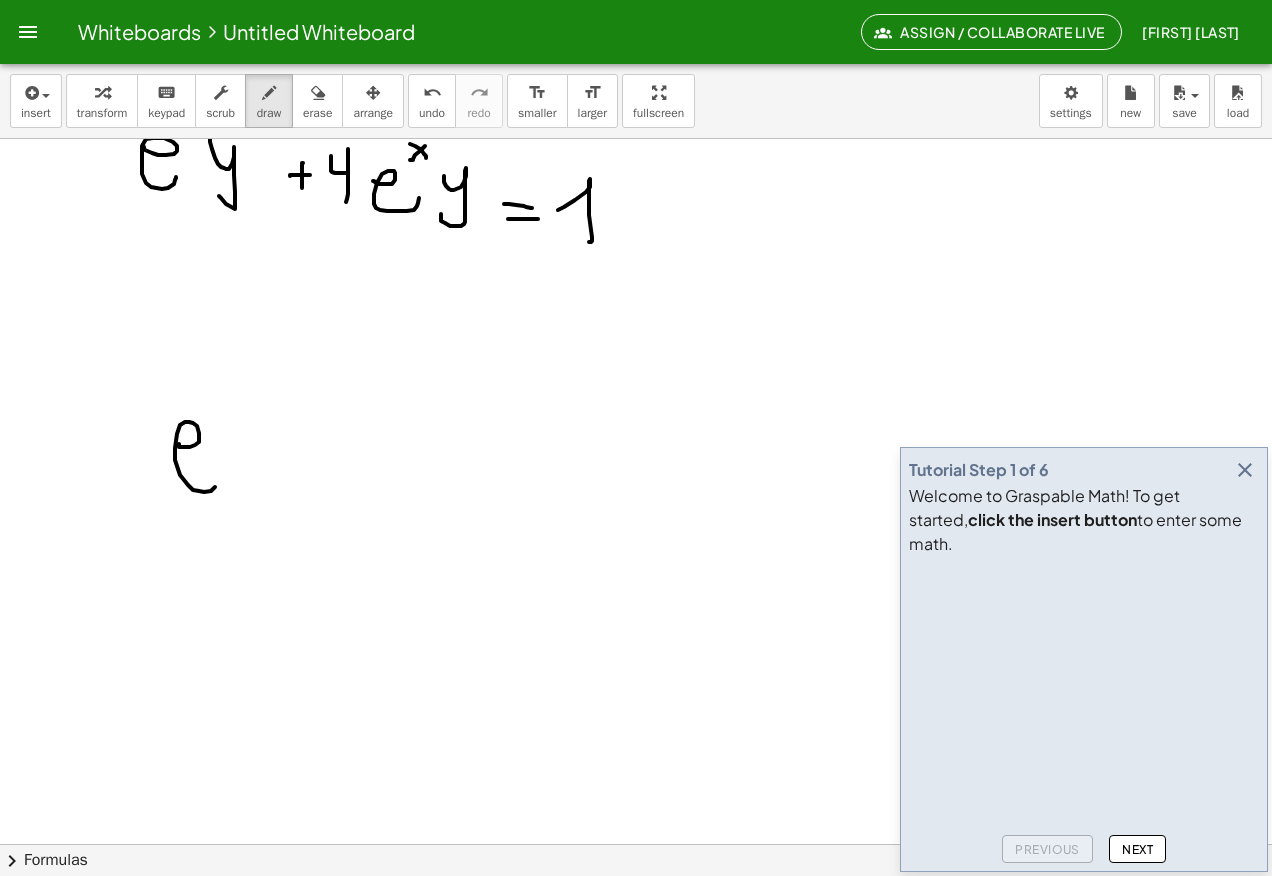 drag, startPoint x: 190, startPoint y: 447, endPoint x: 222, endPoint y: 439, distance: 32.984844 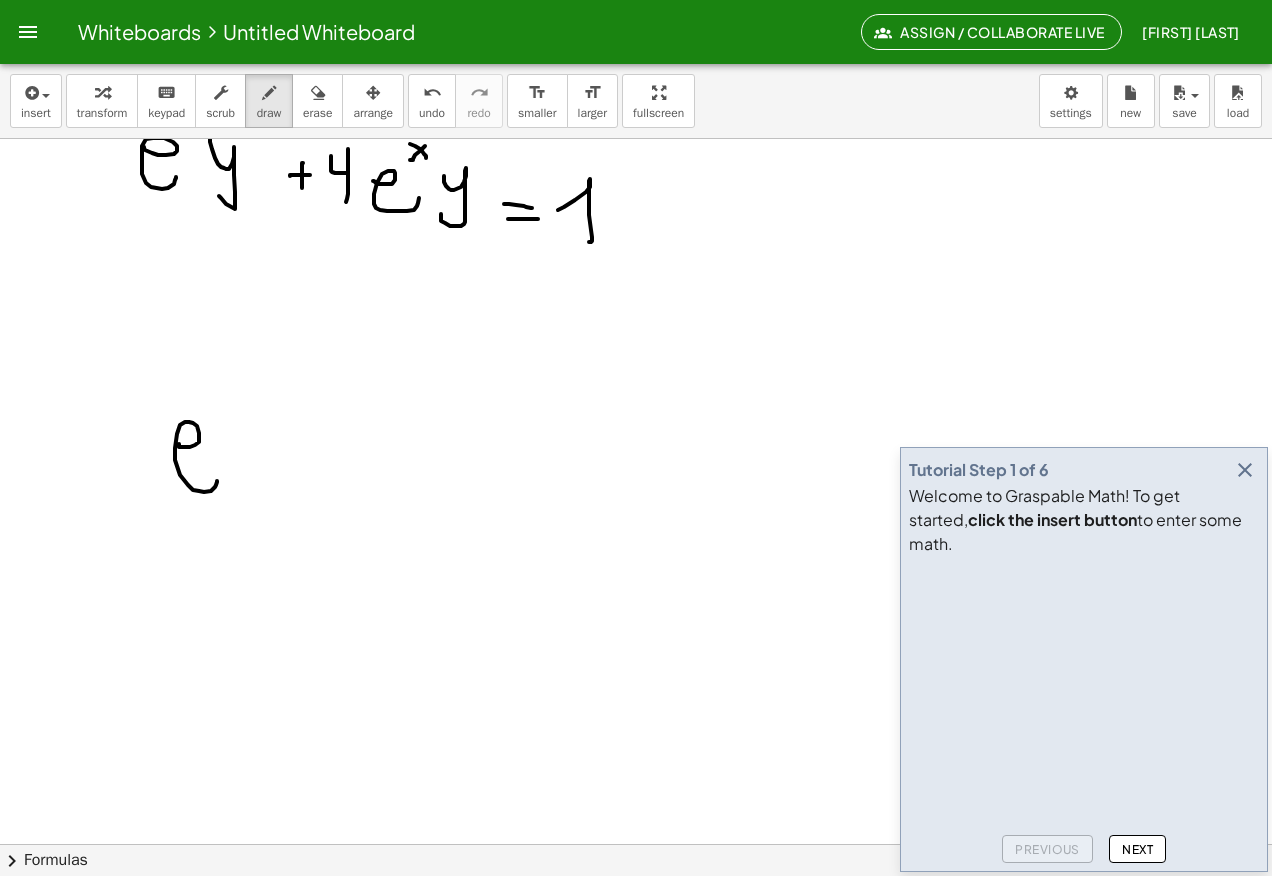 click at bounding box center [636, -1194] 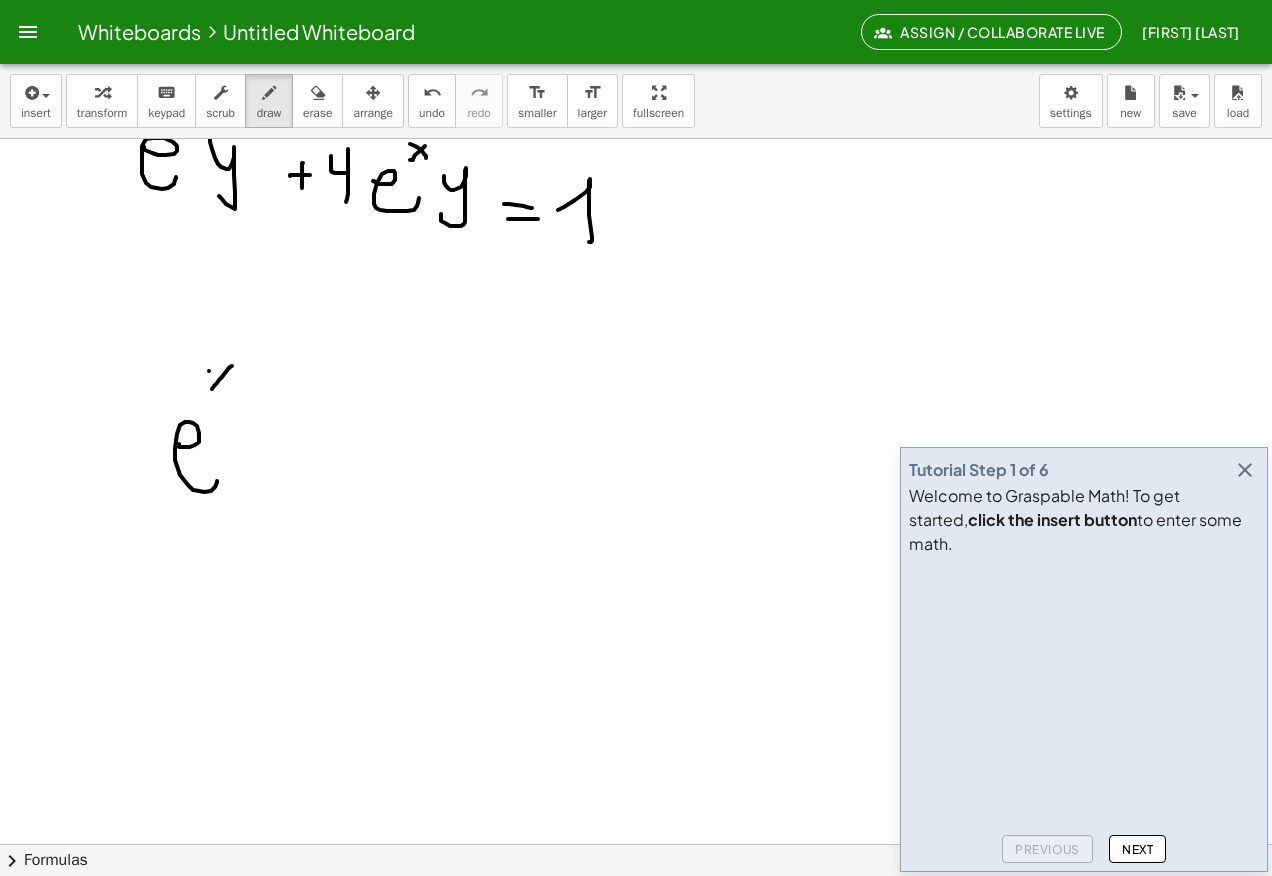 drag, startPoint x: 209, startPoint y: 371, endPoint x: 230, endPoint y: 405, distance: 39.962482 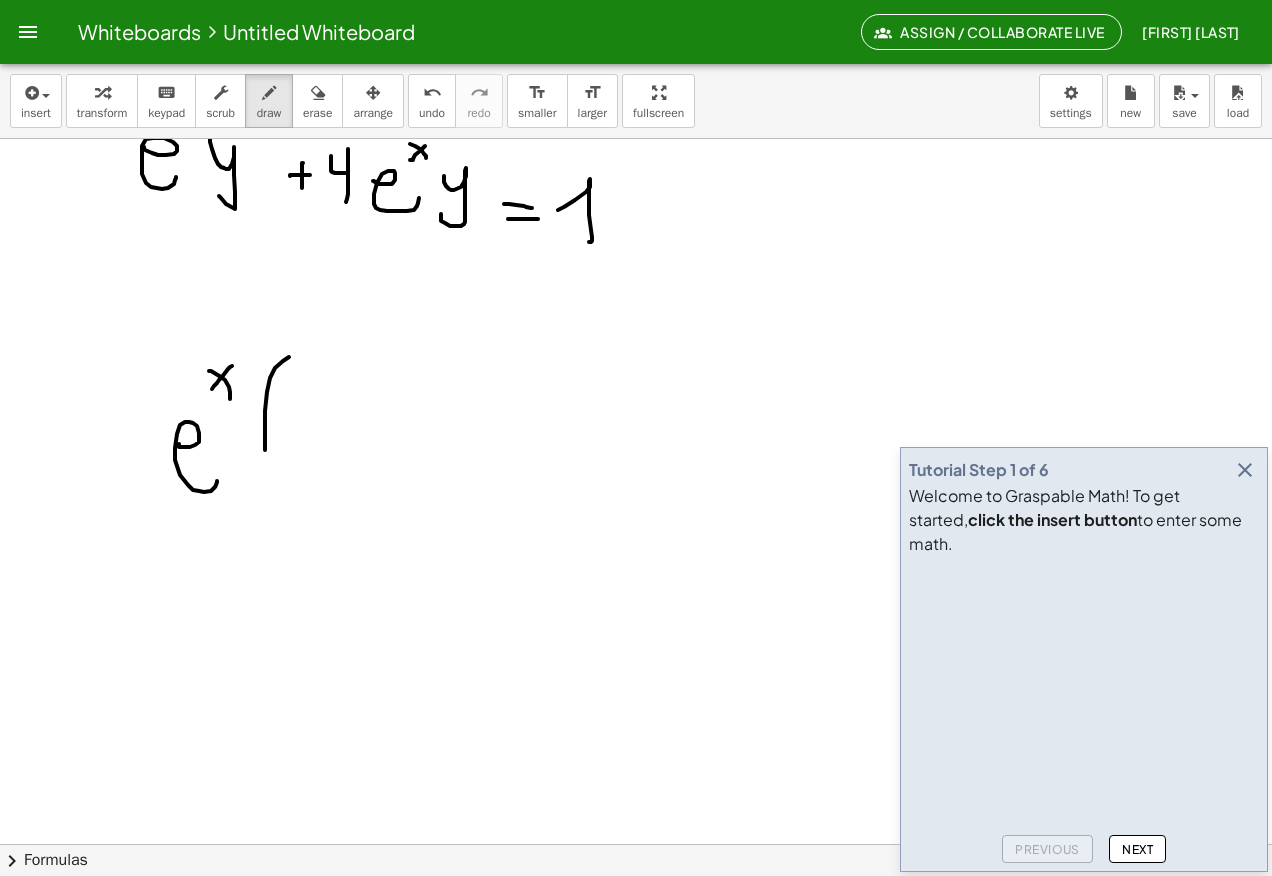 drag, startPoint x: 289, startPoint y: 357, endPoint x: 287, endPoint y: 507, distance: 150.01334 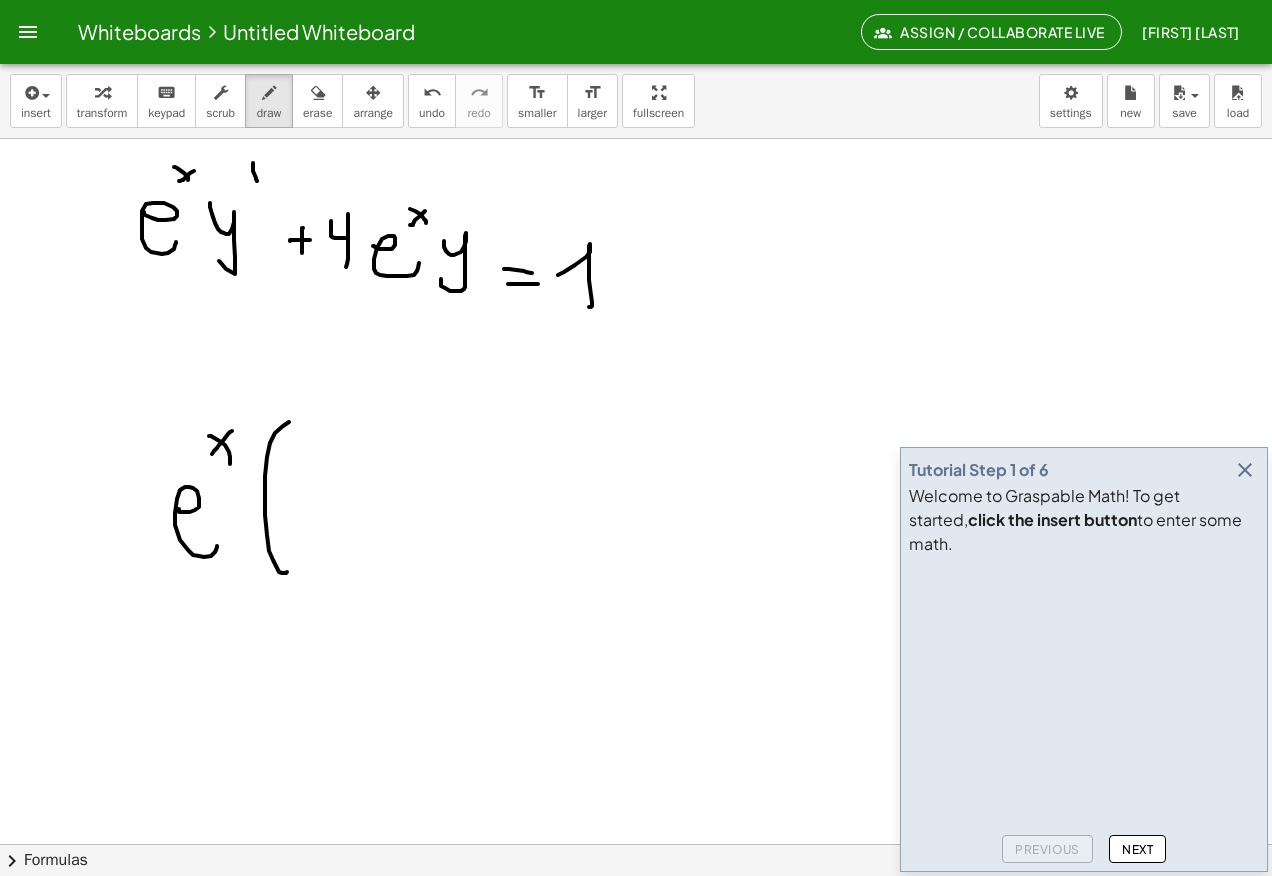 scroll, scrollTop: 3700, scrollLeft: 0, axis: vertical 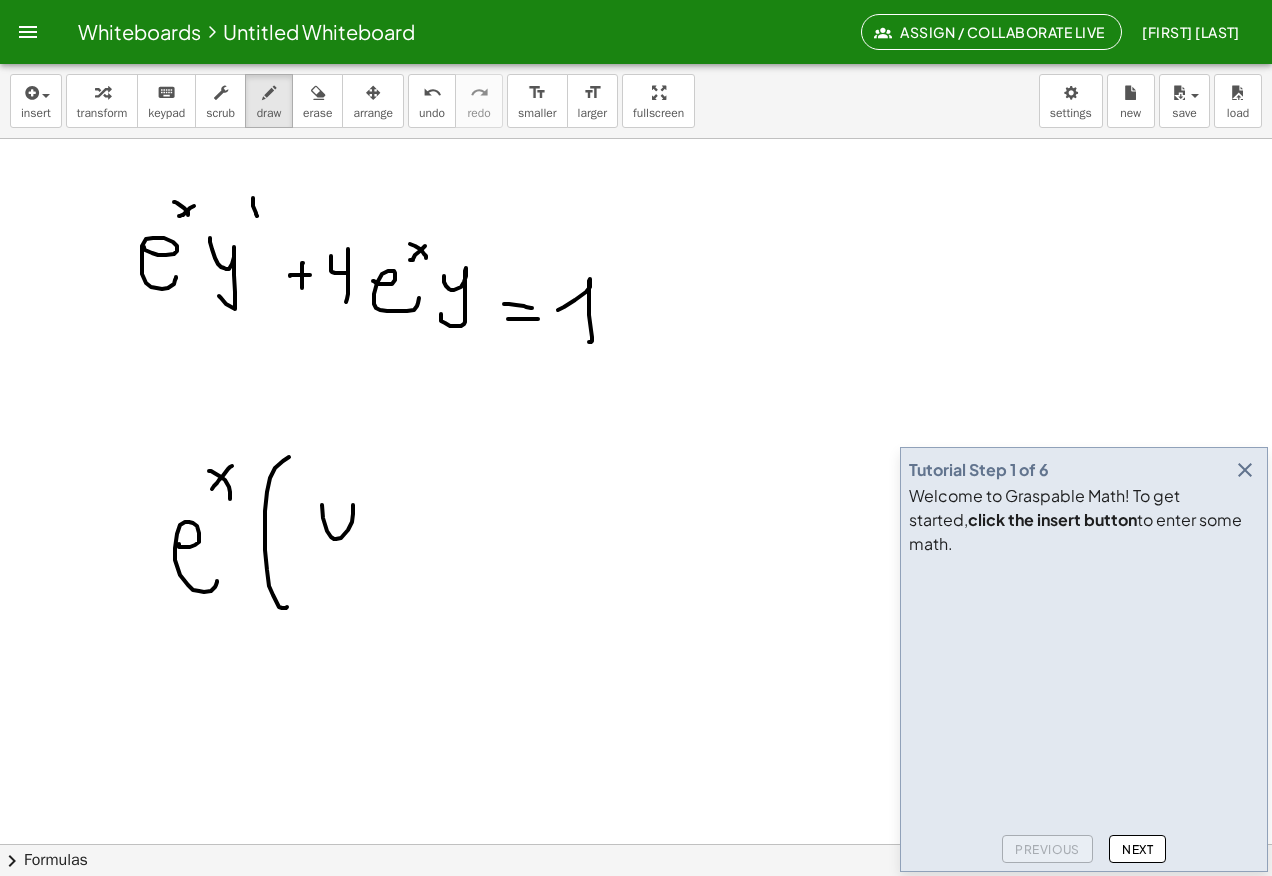 drag, startPoint x: 322, startPoint y: 505, endPoint x: 312, endPoint y: 547, distance: 43.174065 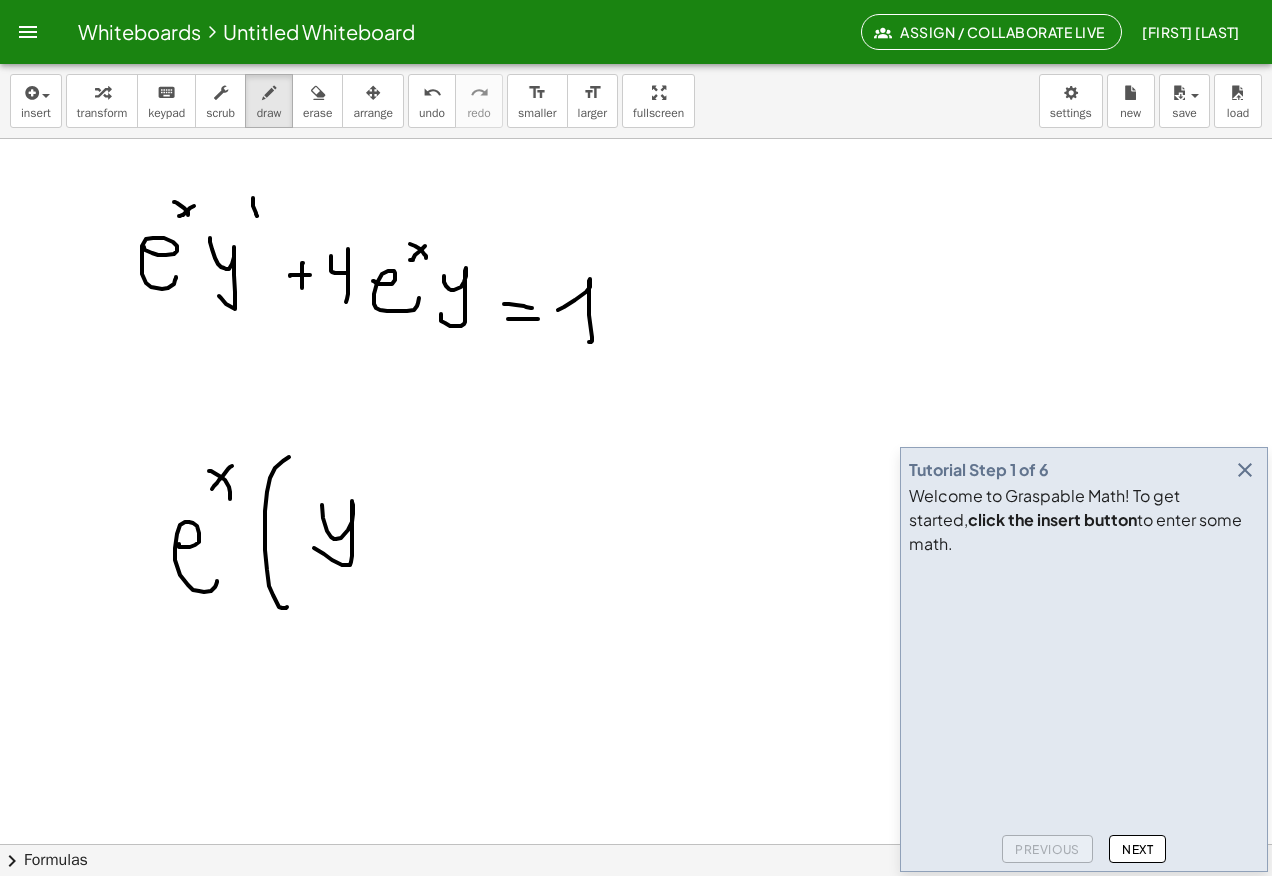 drag, startPoint x: 359, startPoint y: 456, endPoint x: 362, endPoint y: 477, distance: 21.213203 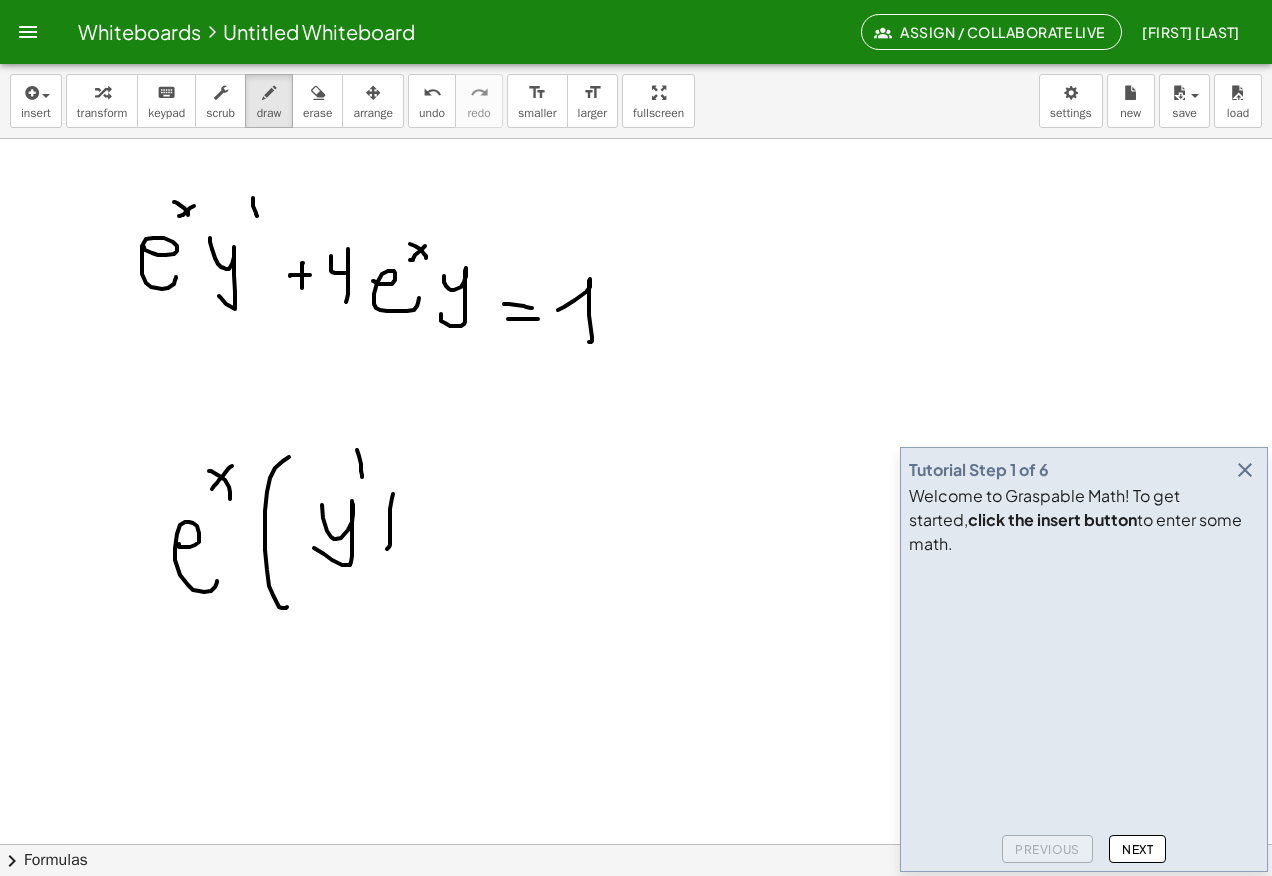 drag, startPoint x: 387, startPoint y: 549, endPoint x: 370, endPoint y: 531, distance: 24.758837 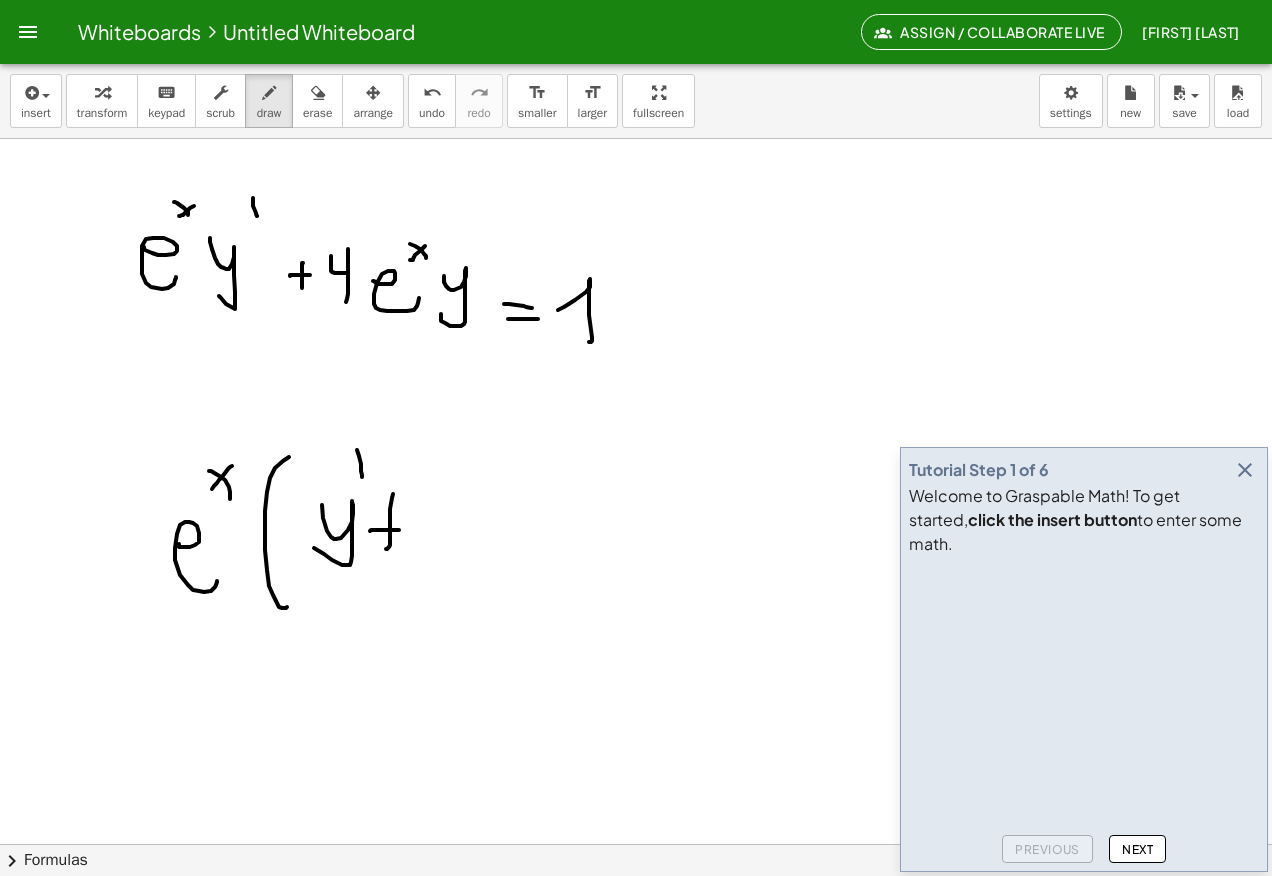 drag, startPoint x: 370, startPoint y: 531, endPoint x: 419, endPoint y: 530, distance: 49.010204 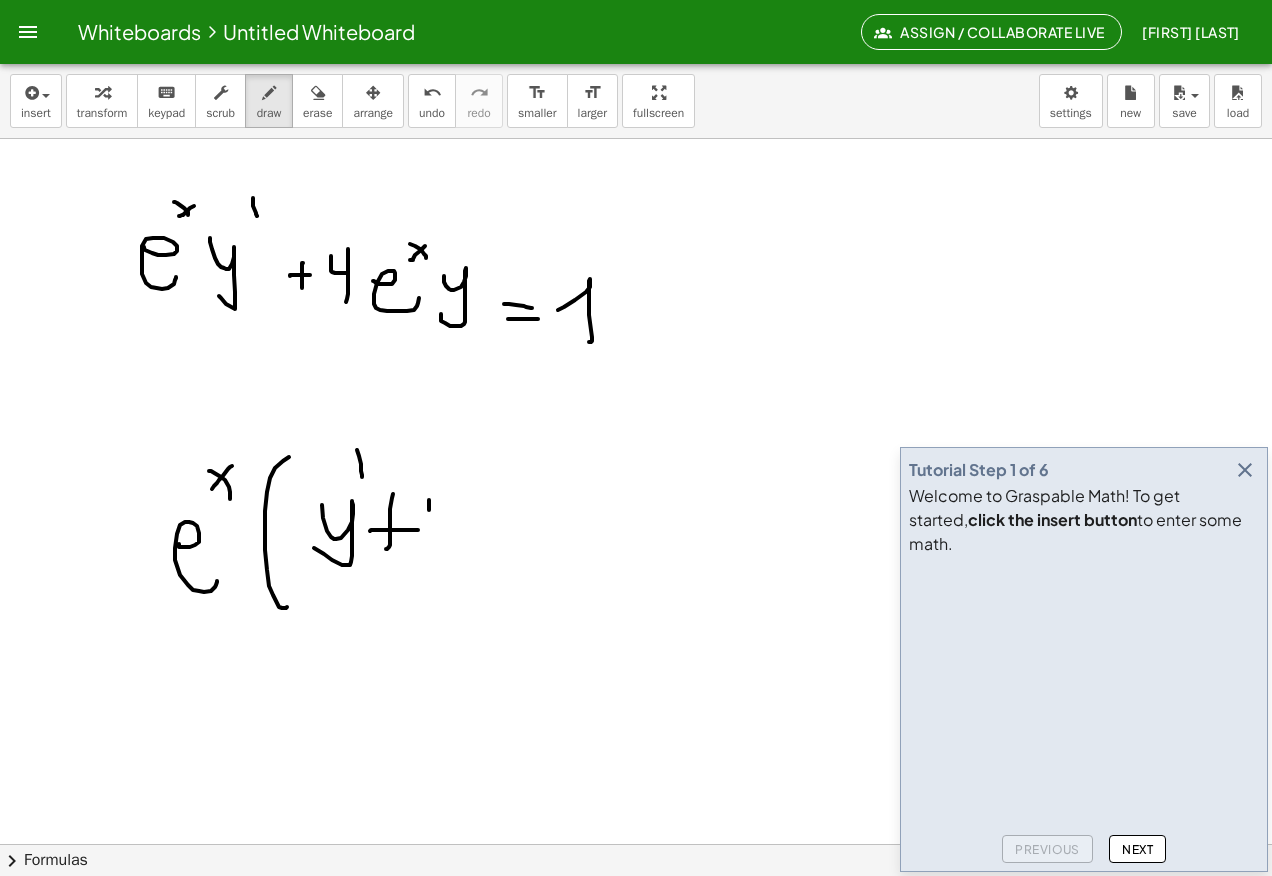 drag, startPoint x: 429, startPoint y: 510, endPoint x: 447, endPoint y: 522, distance: 21.633308 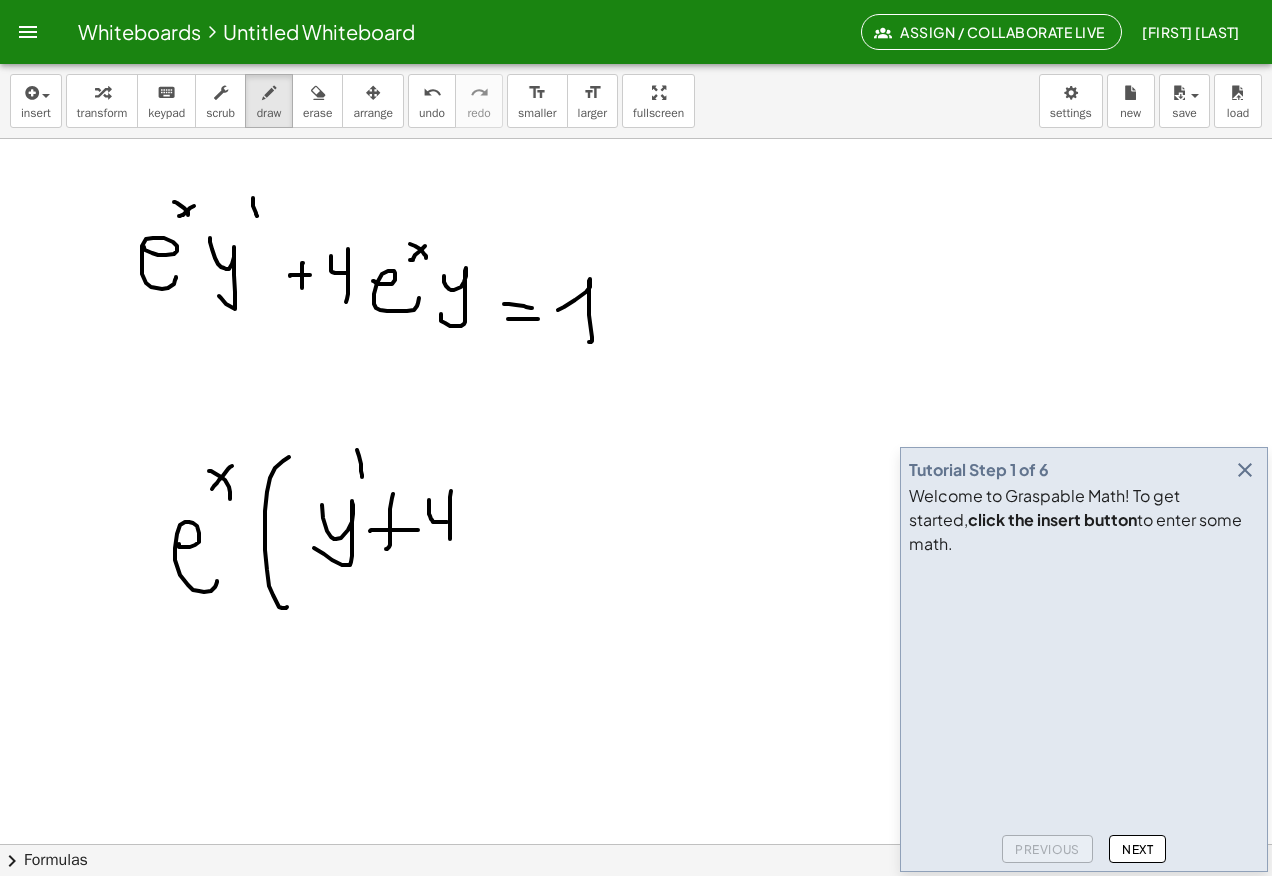 drag, startPoint x: 450, startPoint y: 539, endPoint x: 475, endPoint y: 512, distance: 36.796738 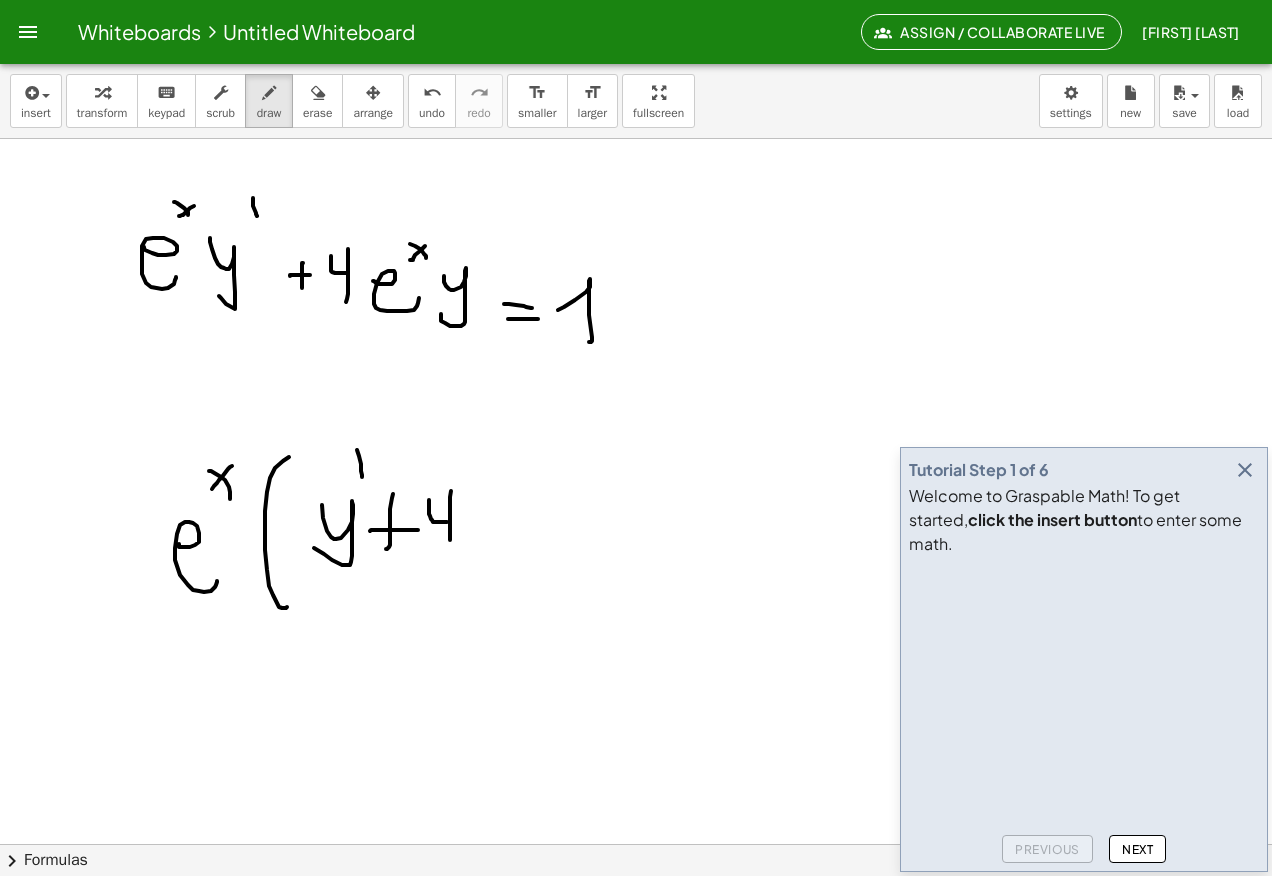 drag, startPoint x: 484, startPoint y: 488, endPoint x: 511, endPoint y: 482, distance: 27.658634 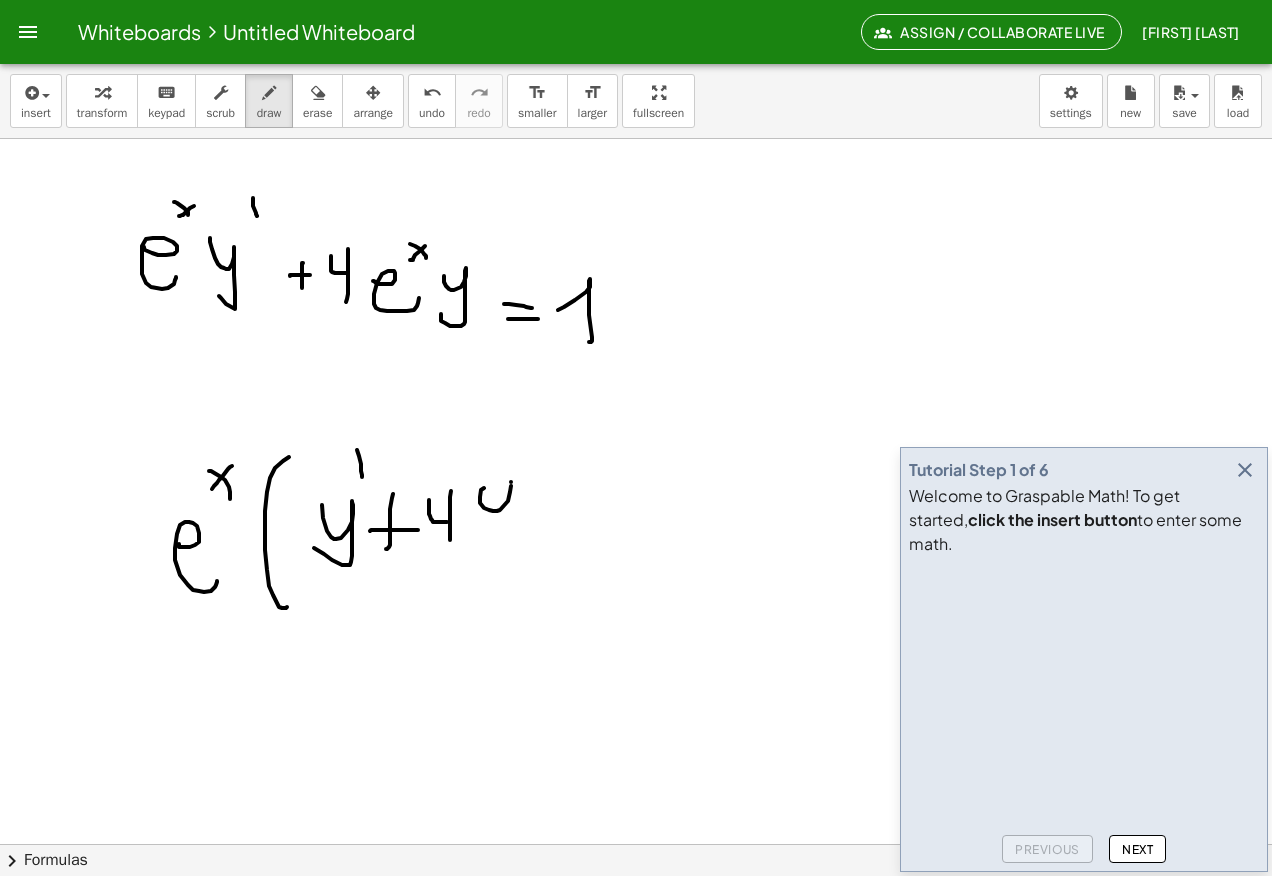 drag, startPoint x: 511, startPoint y: 482, endPoint x: 482, endPoint y: 508, distance: 38.948685 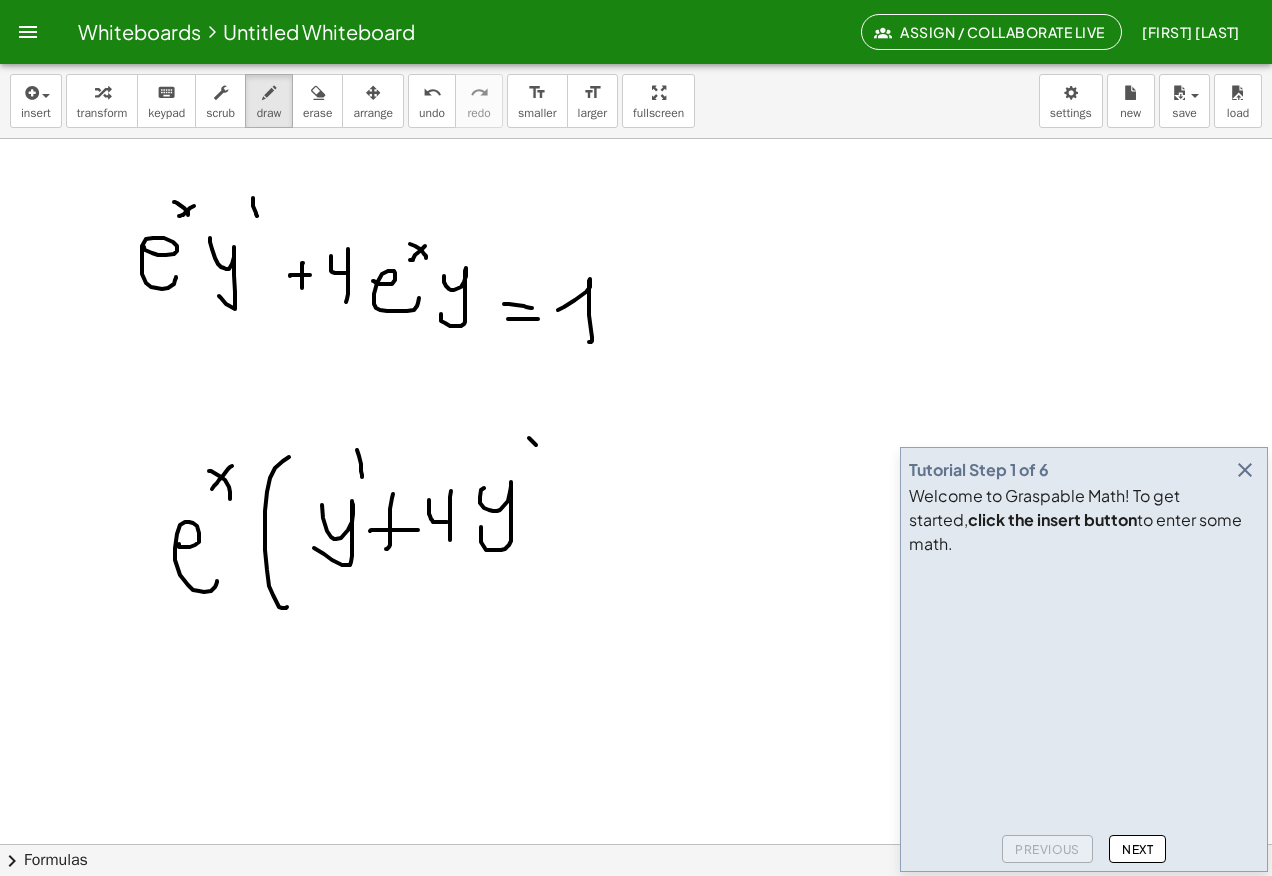 click at bounding box center (636, -1094) 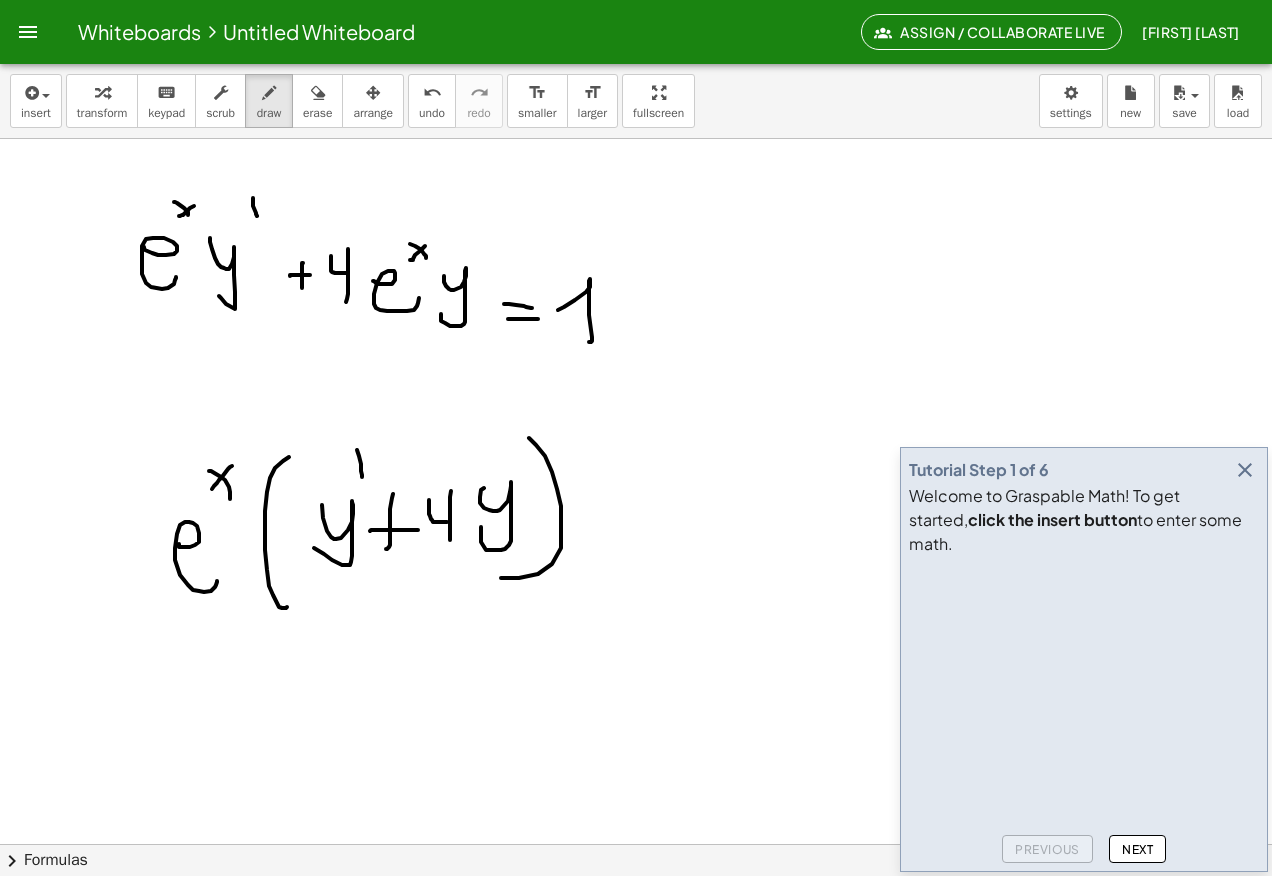 click at bounding box center (636, -1094) 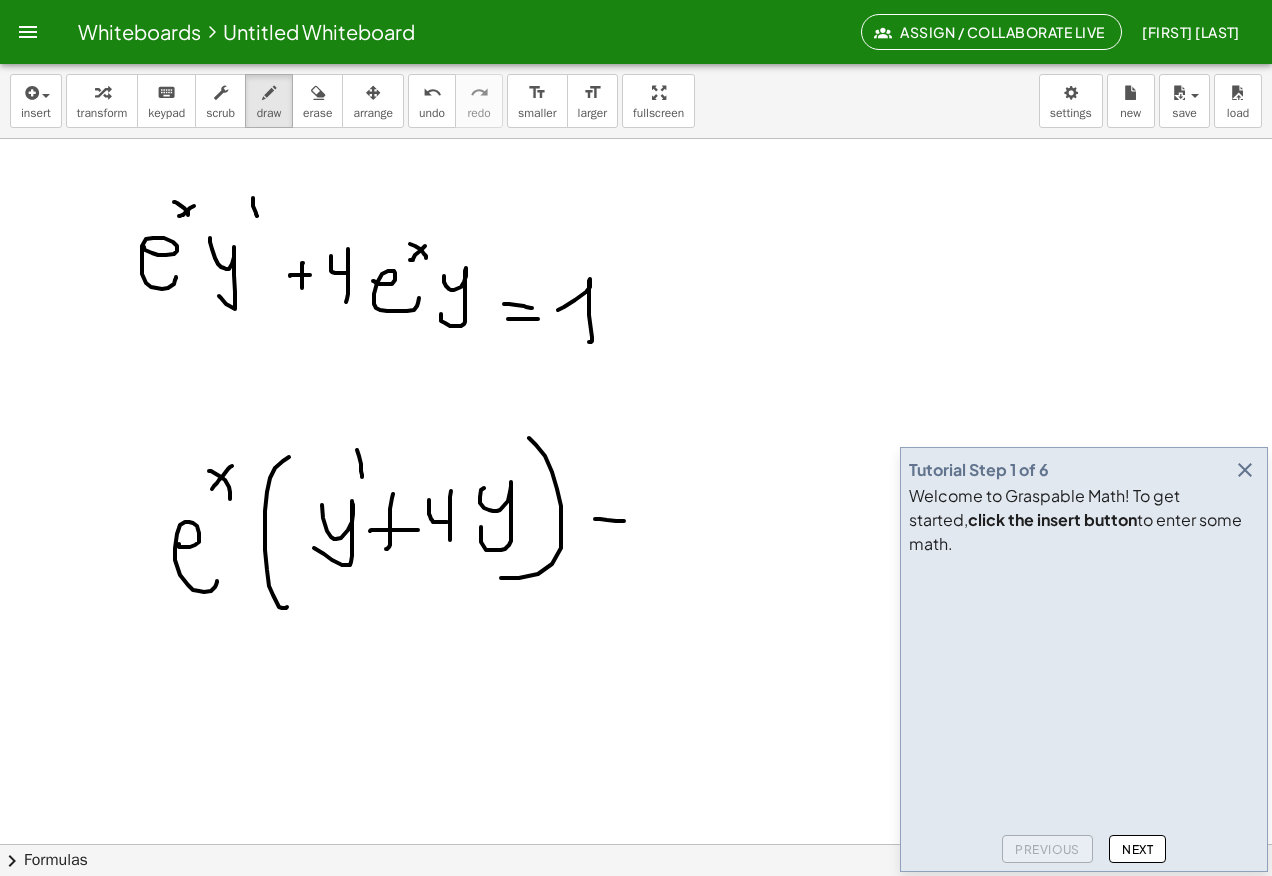 click at bounding box center [636, -1094] 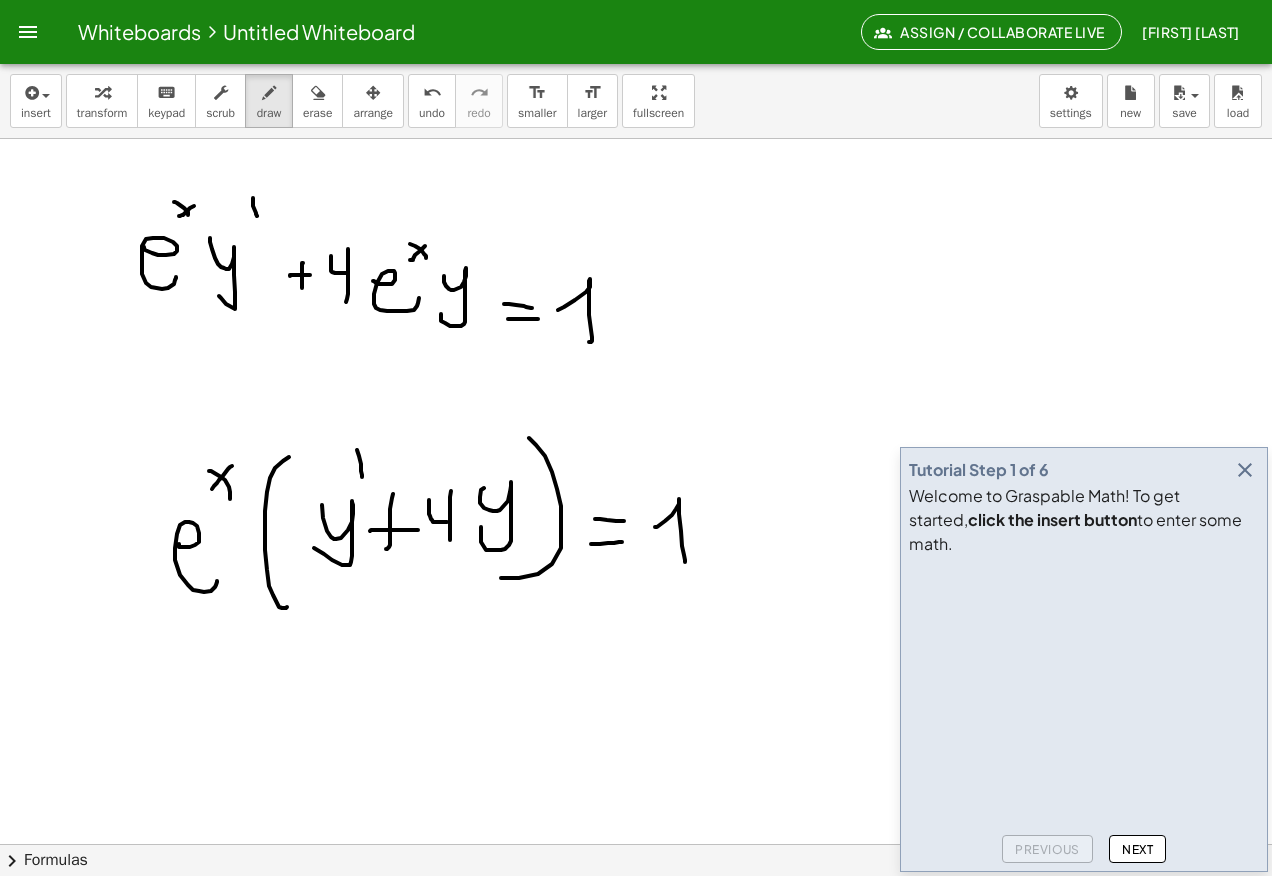 click at bounding box center [636, -1094] 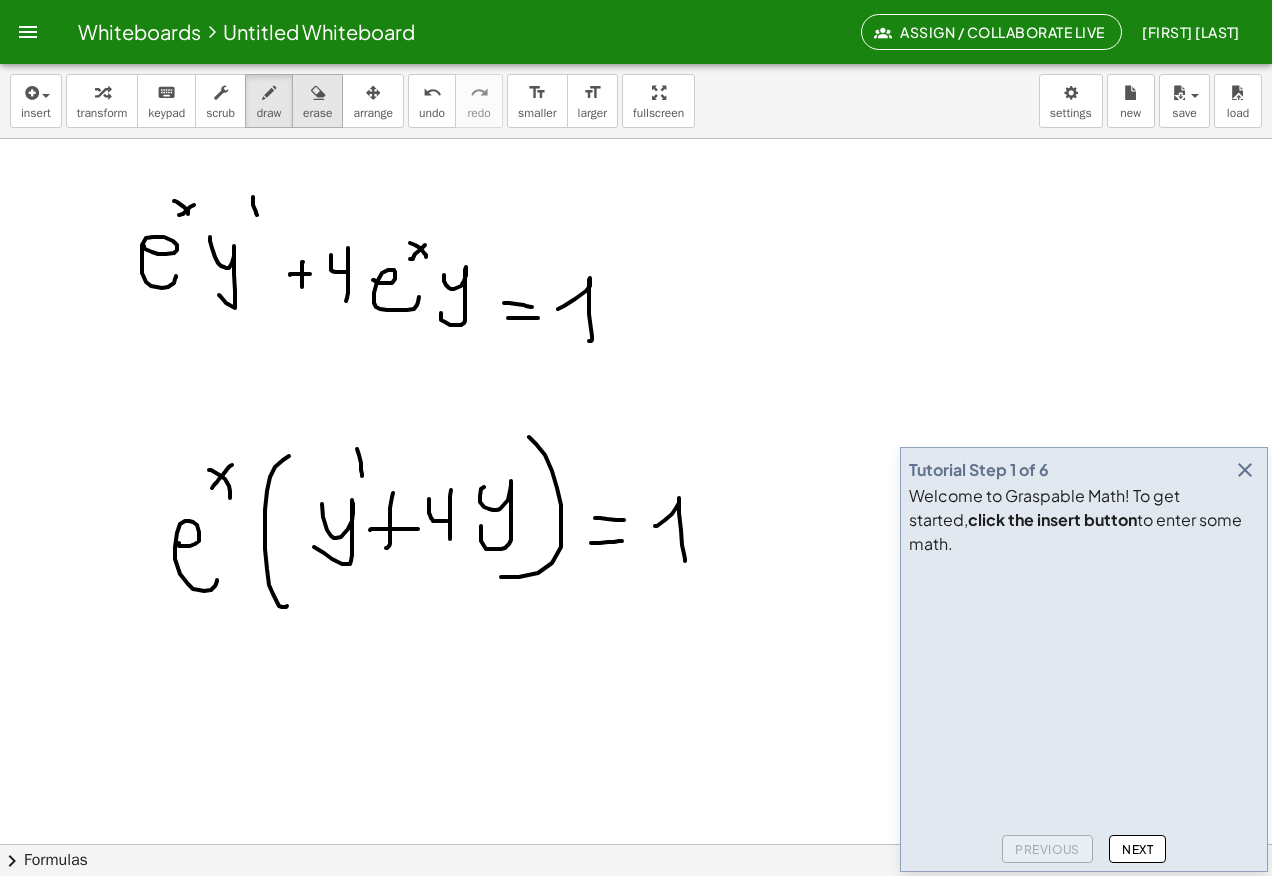scroll, scrollTop: 3700, scrollLeft: 0, axis: vertical 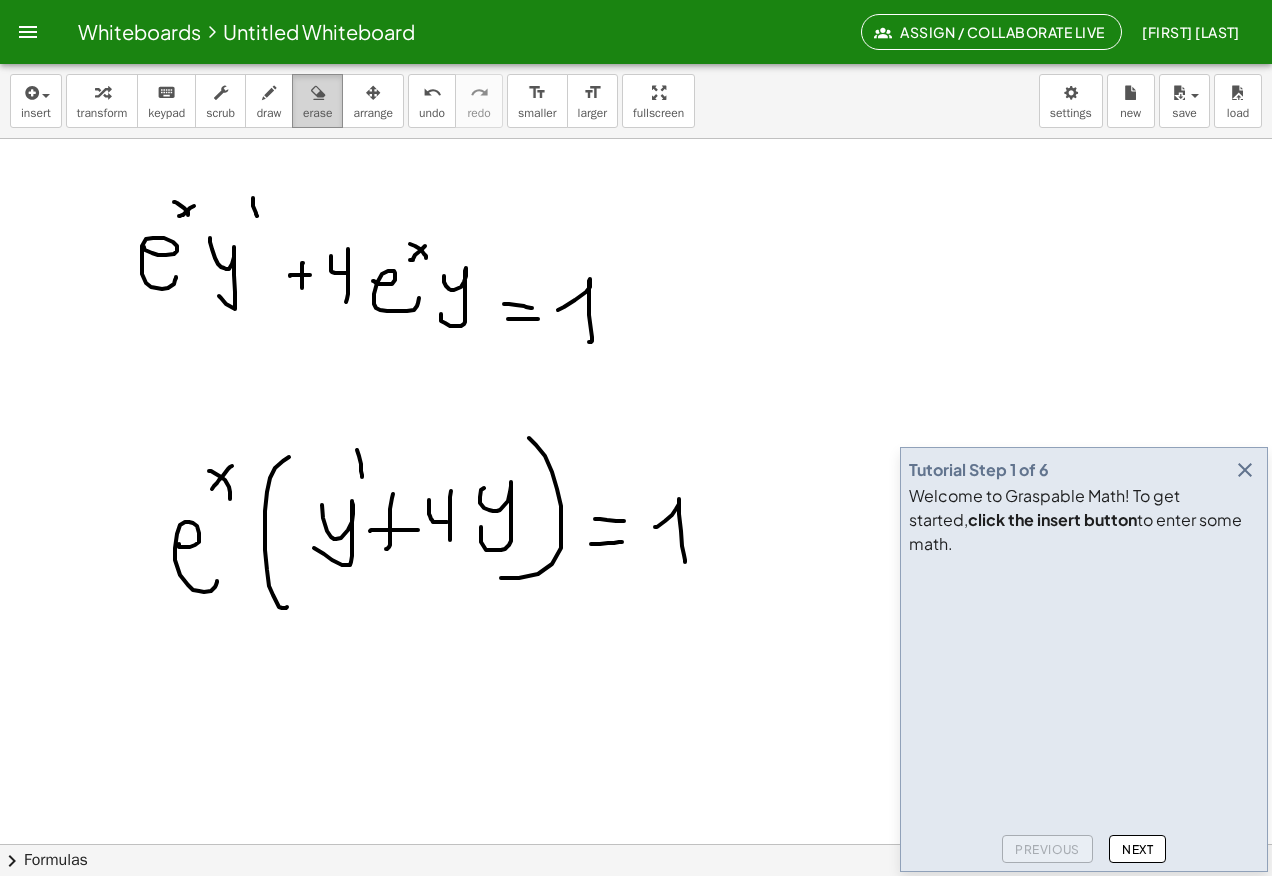 click at bounding box center [317, 92] 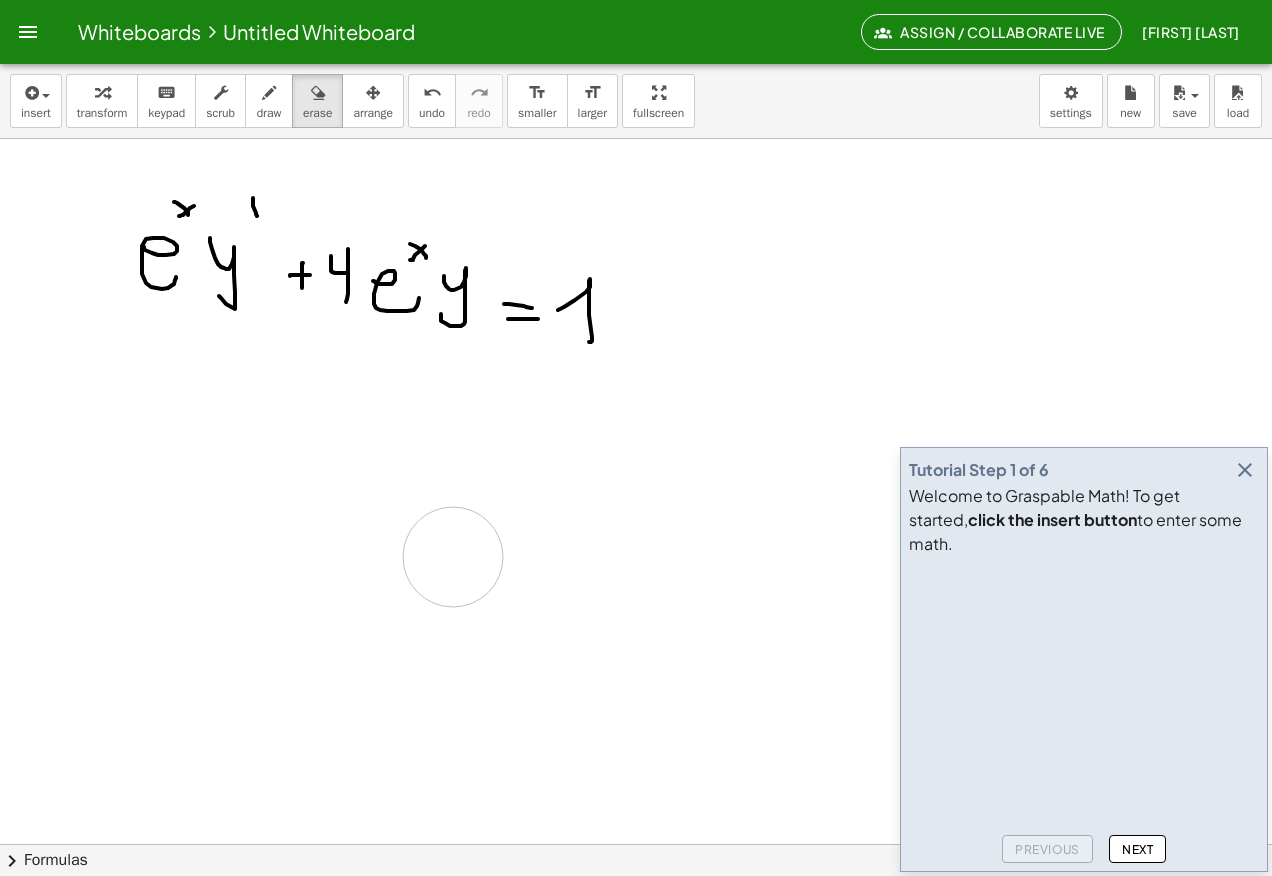 click at bounding box center [636, -1094] 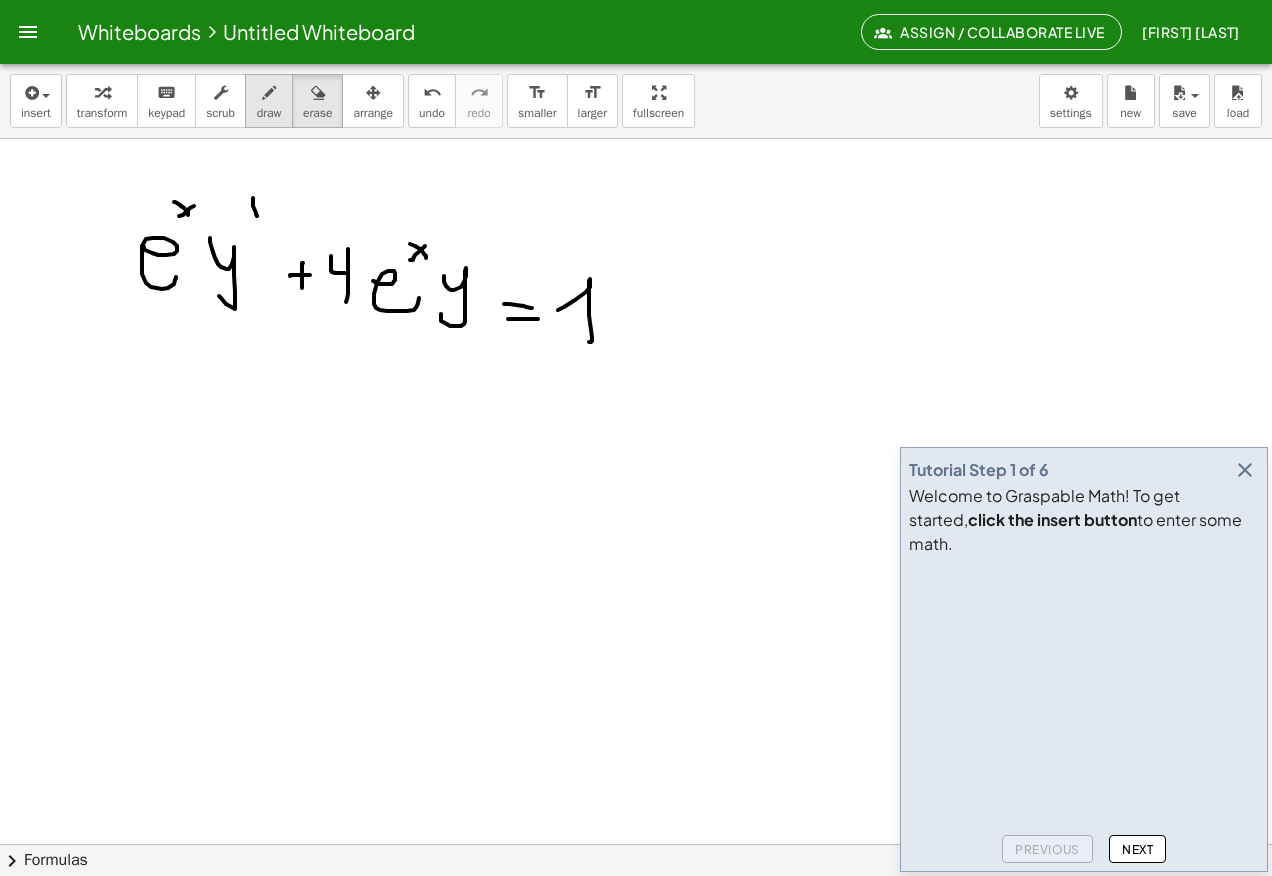 click on "draw" at bounding box center [269, 113] 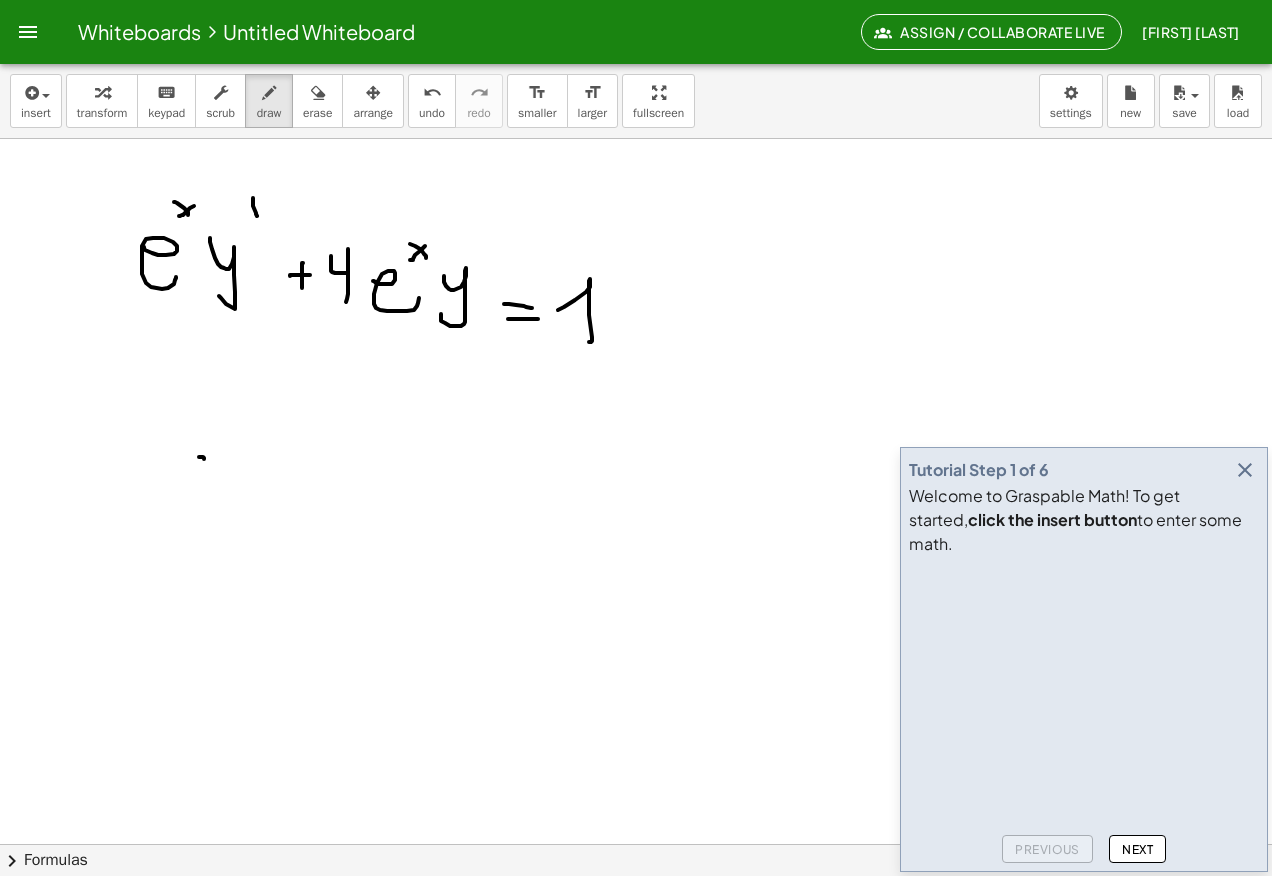 drag, startPoint x: 199, startPoint y: 457, endPoint x: 118, endPoint y: 597, distance: 161.74362 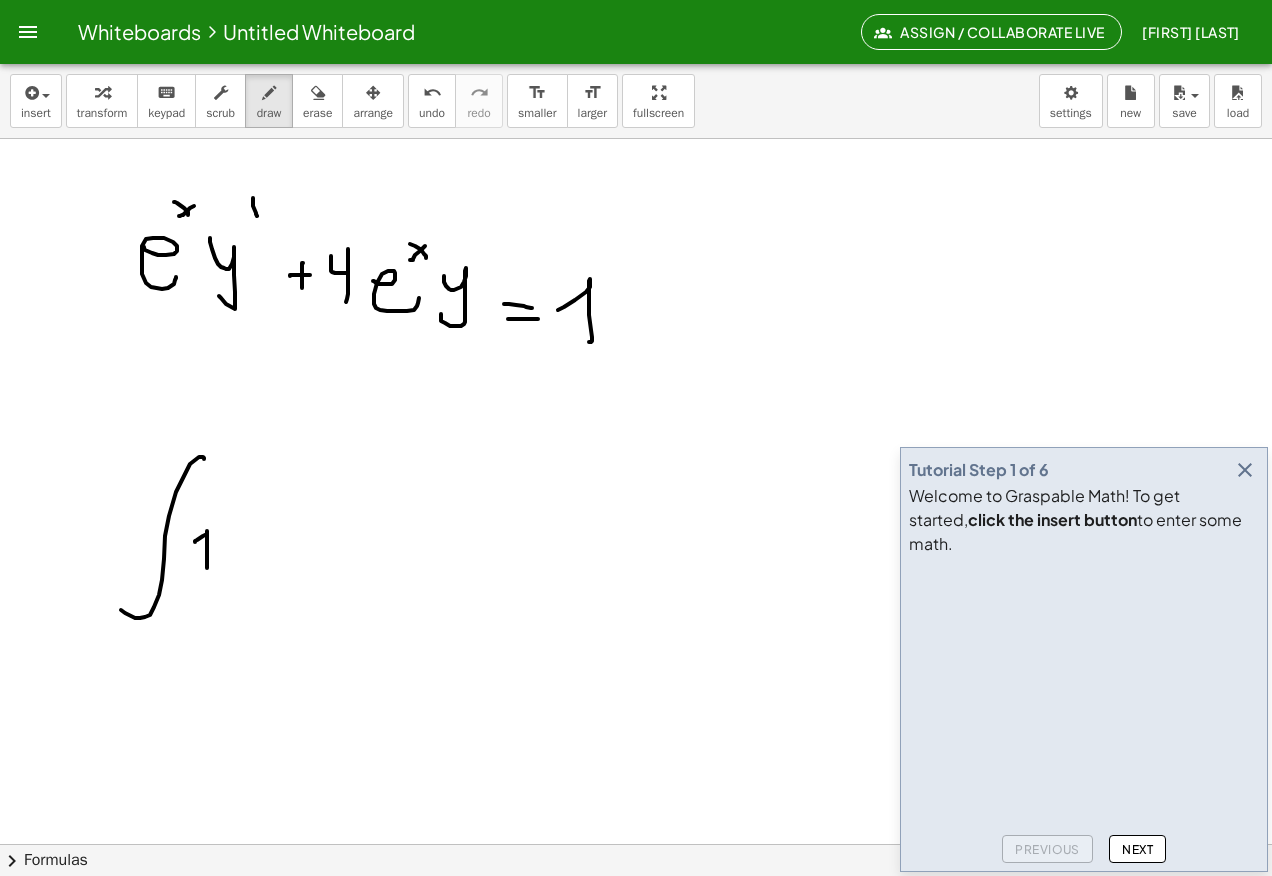 drag, startPoint x: 195, startPoint y: 542, endPoint x: 205, endPoint y: 575, distance: 34.48188 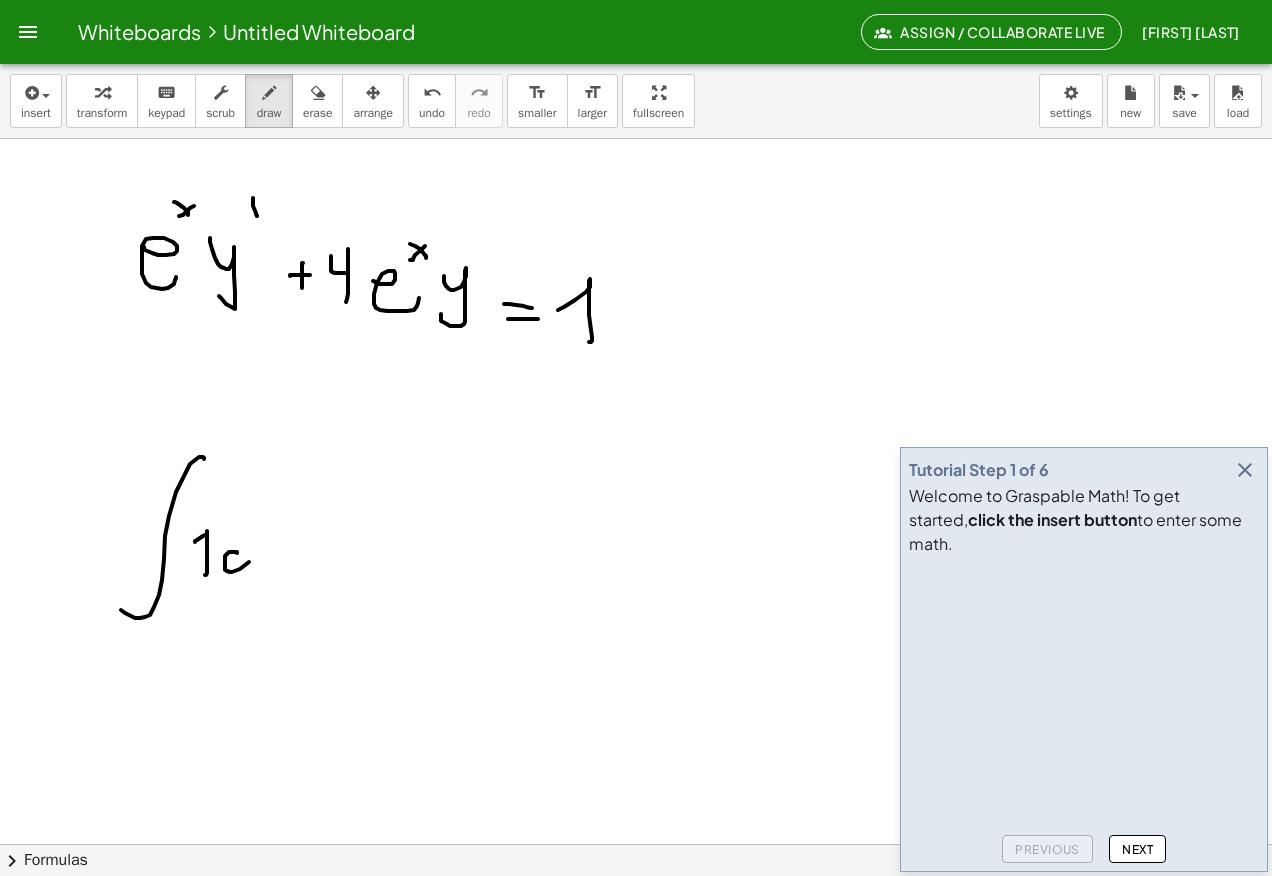 click at bounding box center (636, -1094) 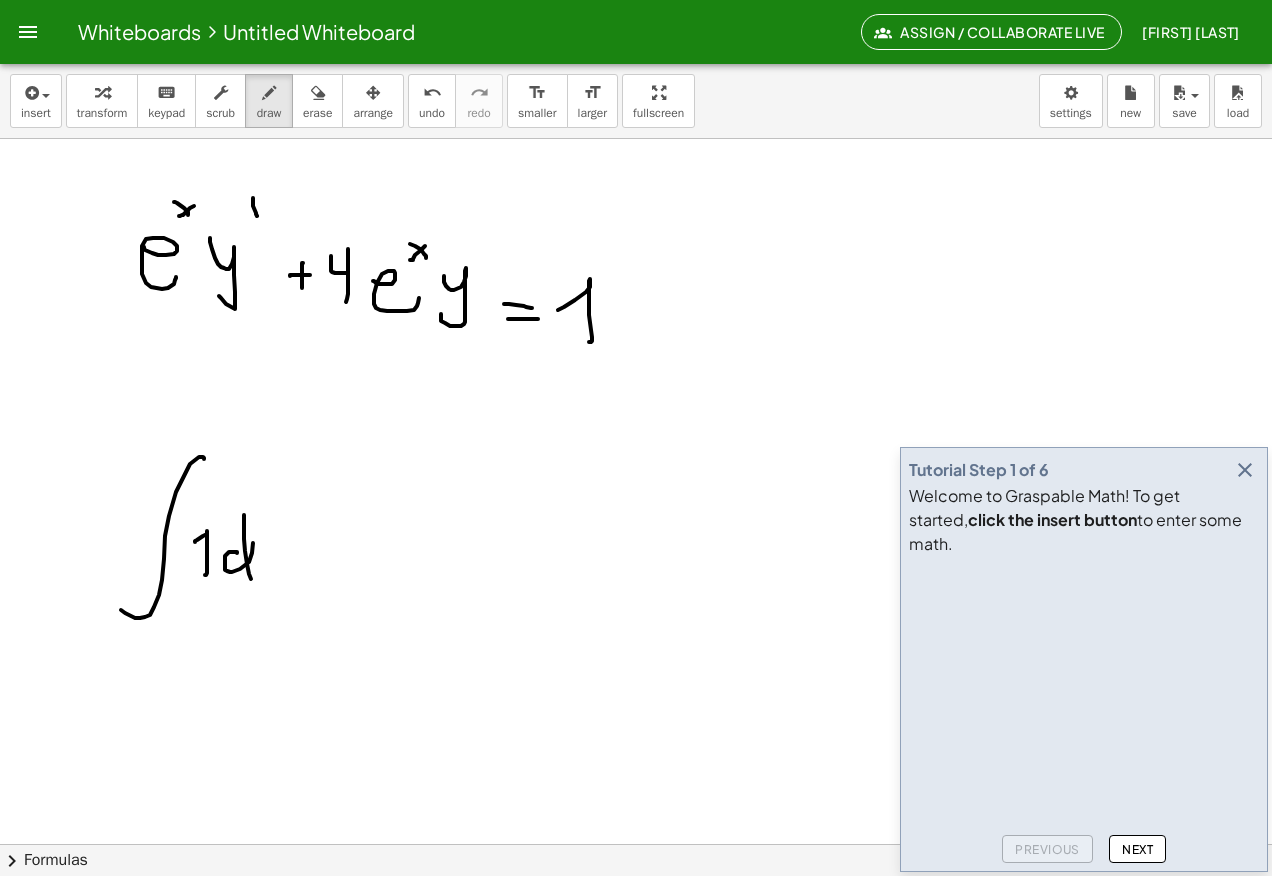 click at bounding box center (636, -1094) 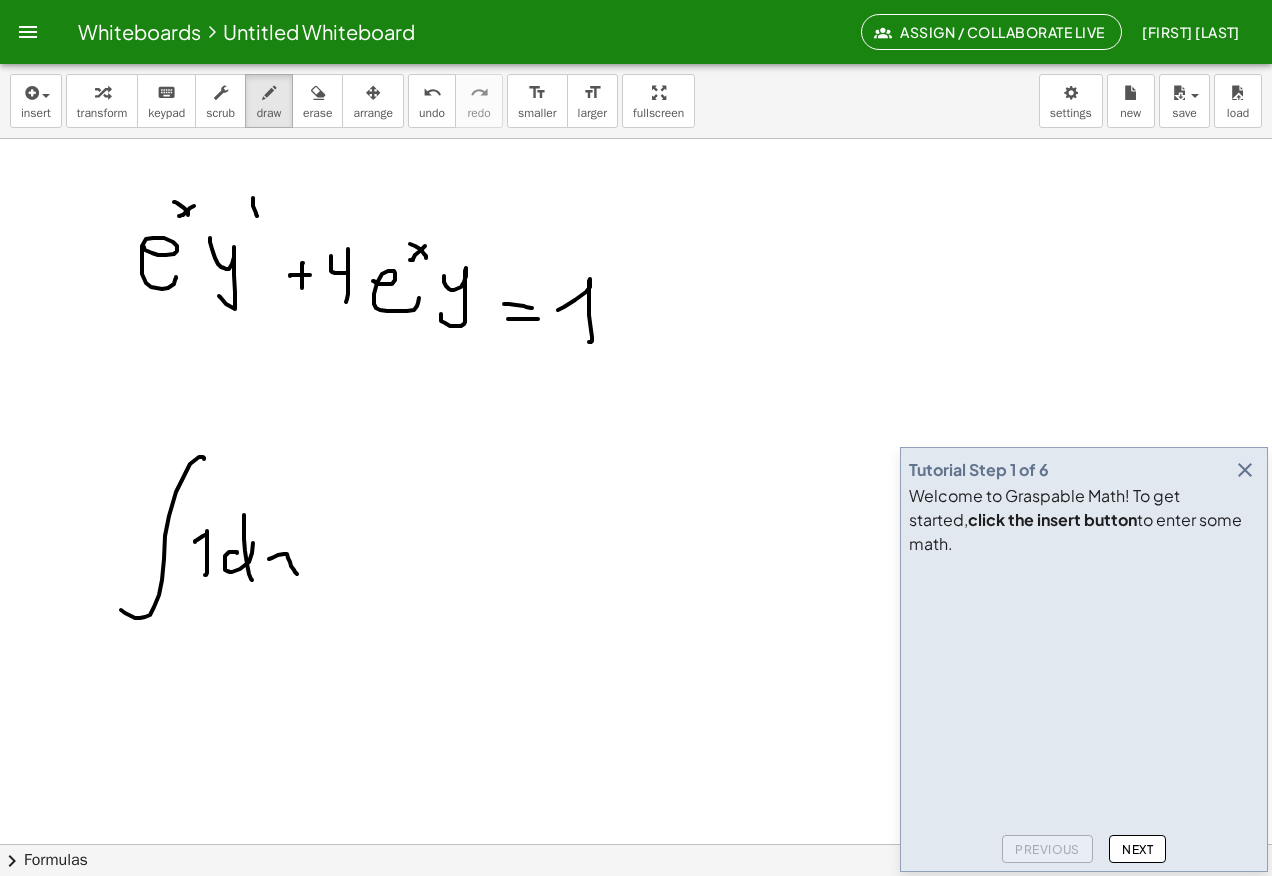 click at bounding box center (636, -1094) 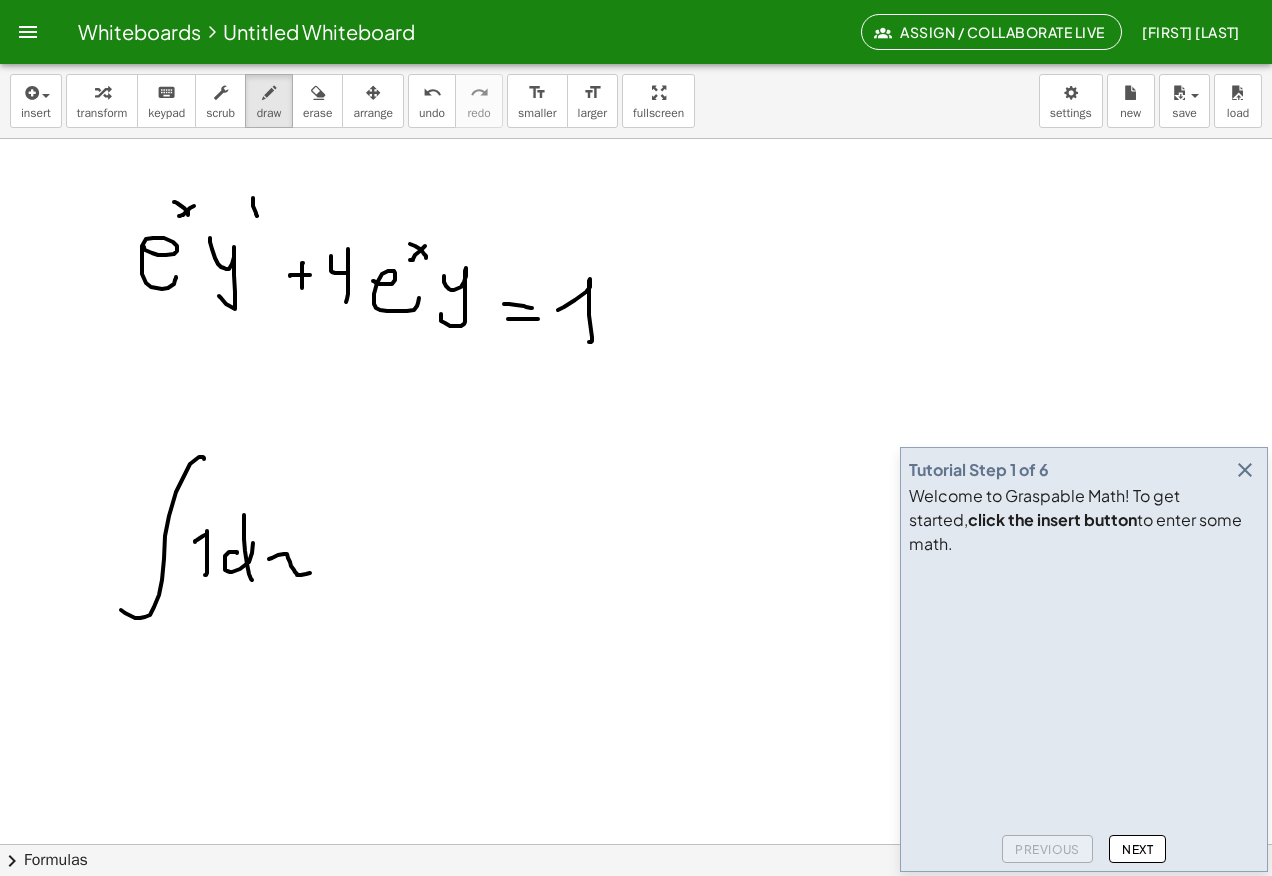 click at bounding box center (636, -1094) 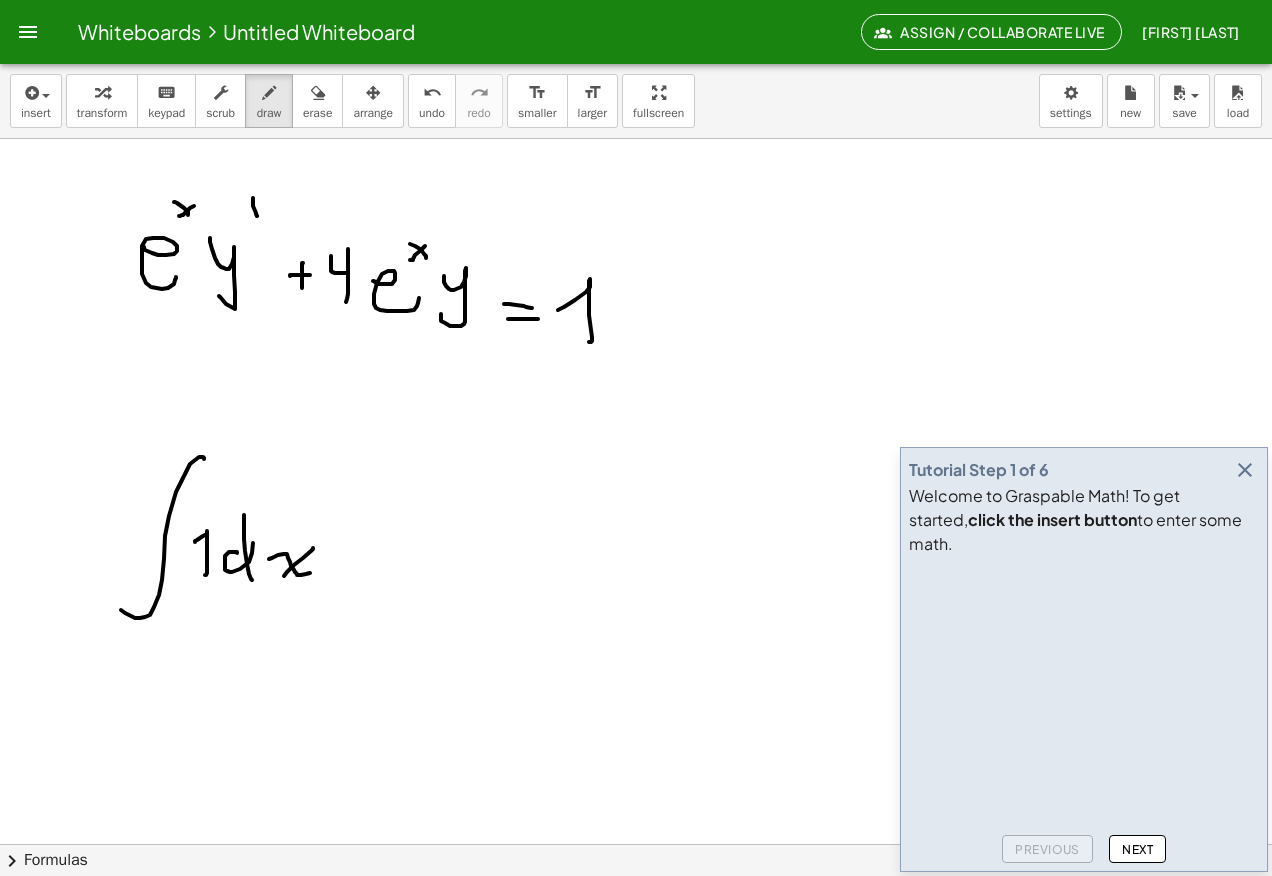 click at bounding box center (636, -1094) 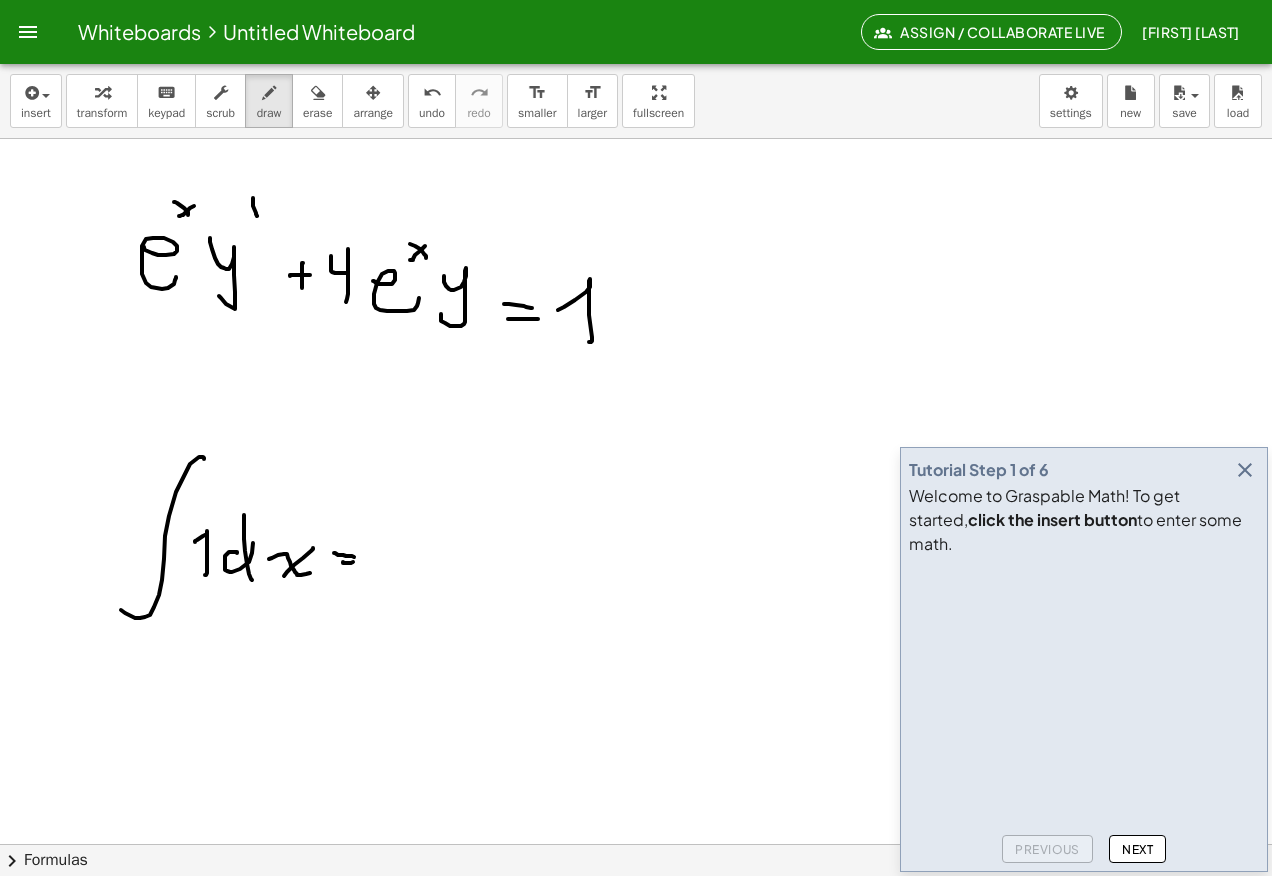 click at bounding box center (636, -1094) 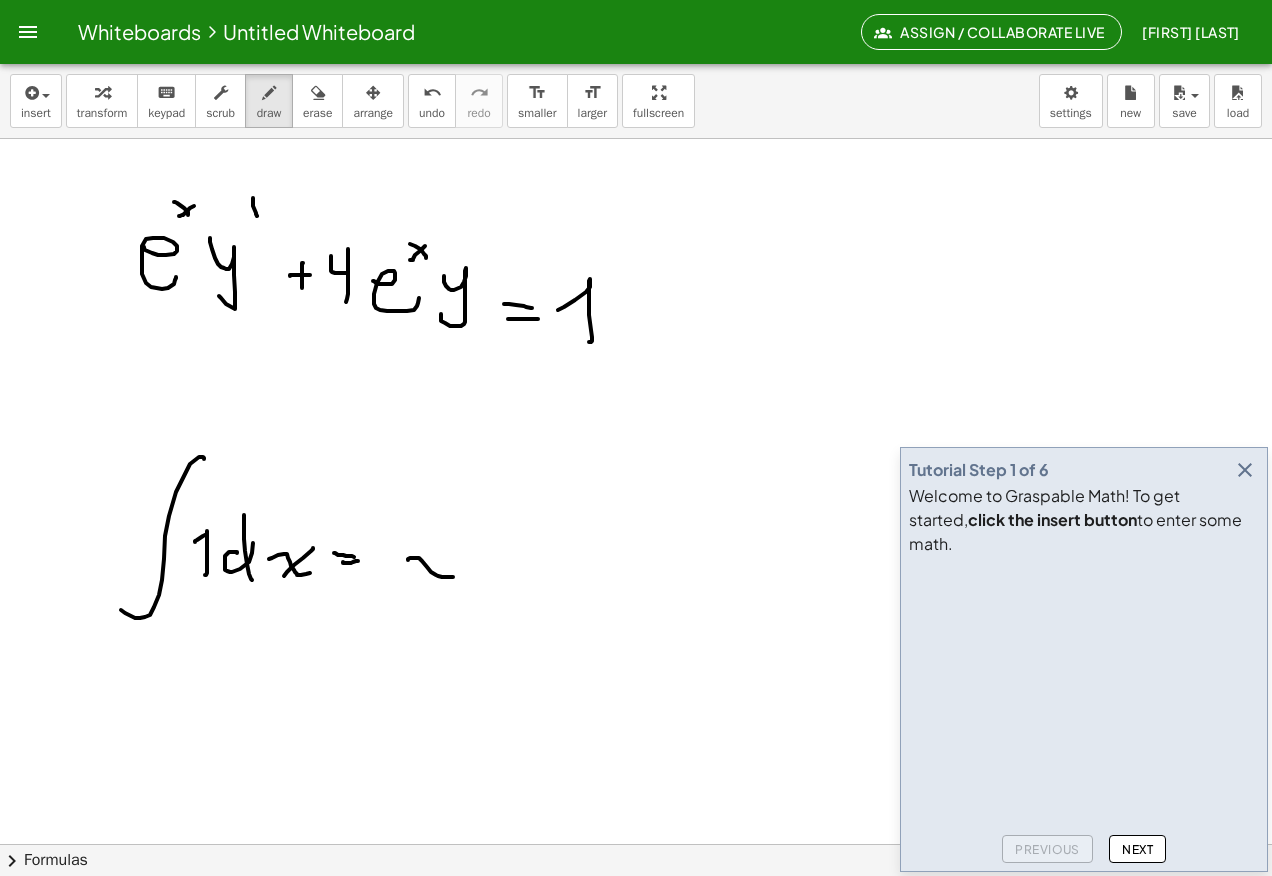 click at bounding box center (636, -1094) 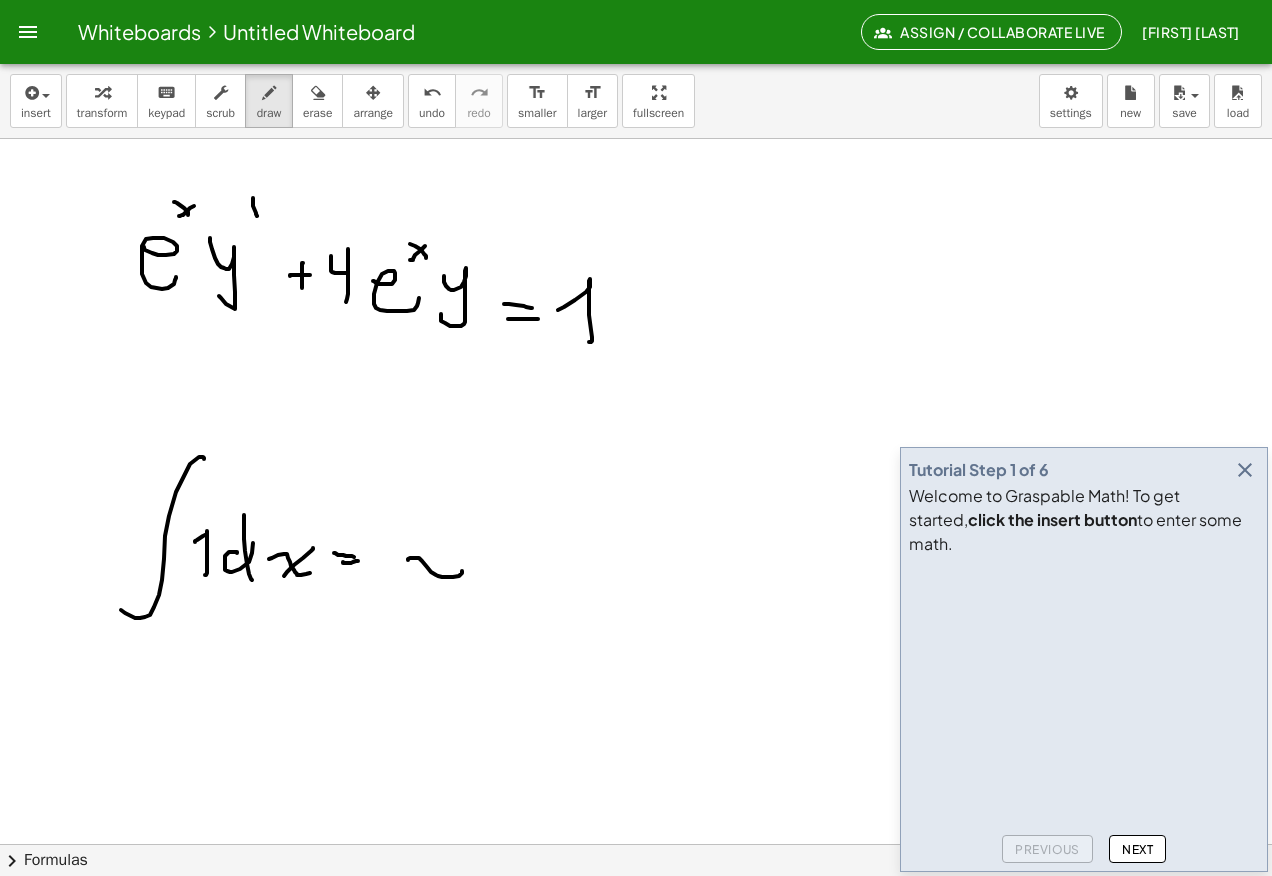 click at bounding box center [636, -1094] 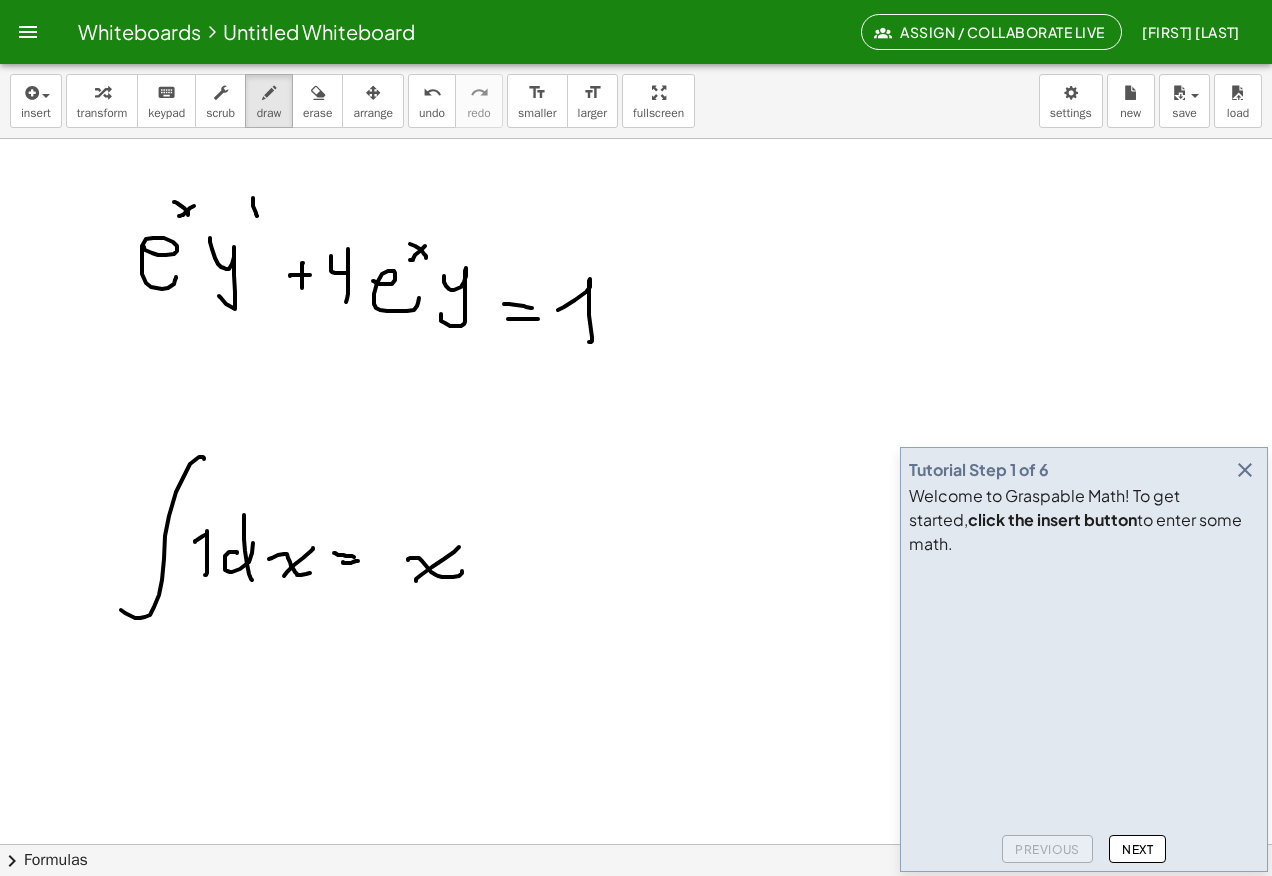 scroll, scrollTop: 3900, scrollLeft: 0, axis: vertical 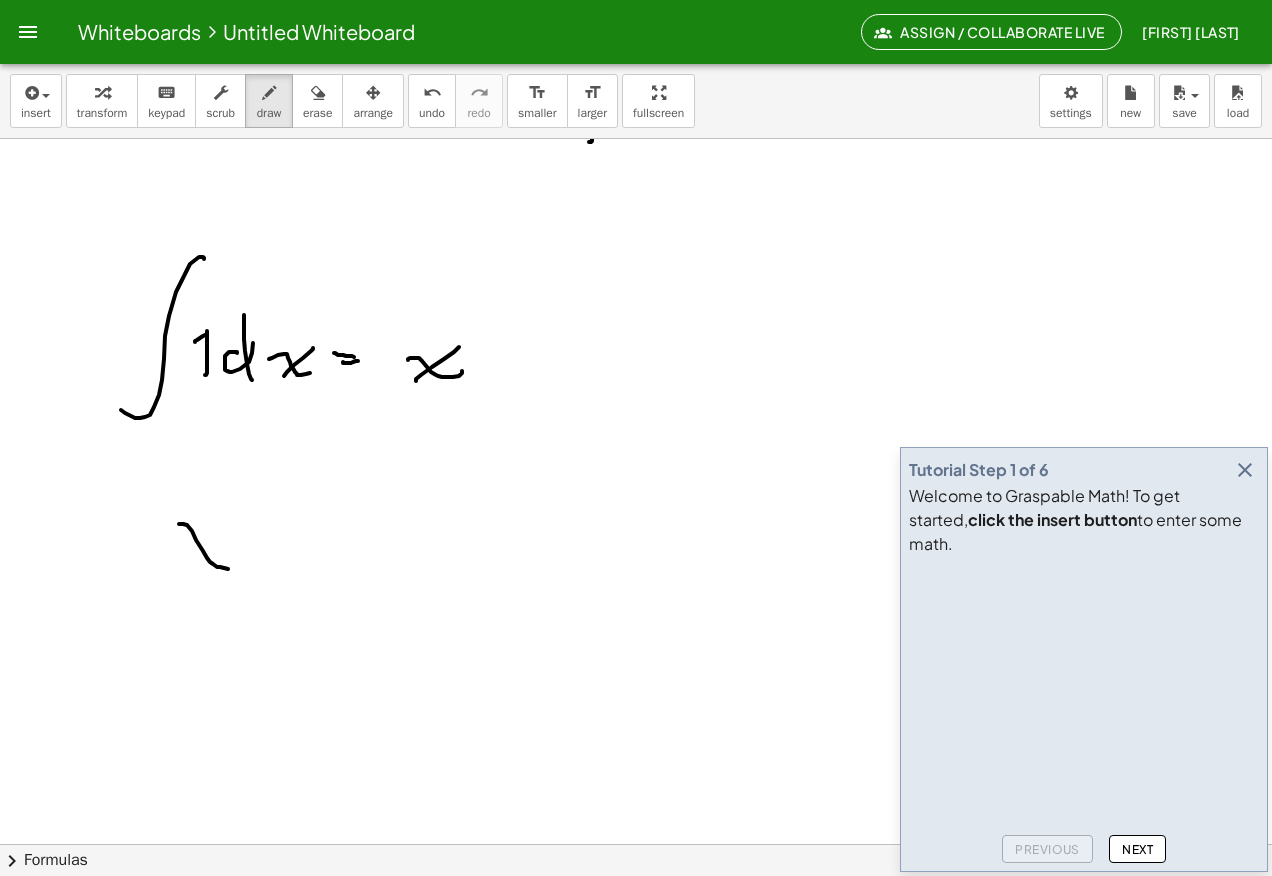 click at bounding box center (636, -1294) 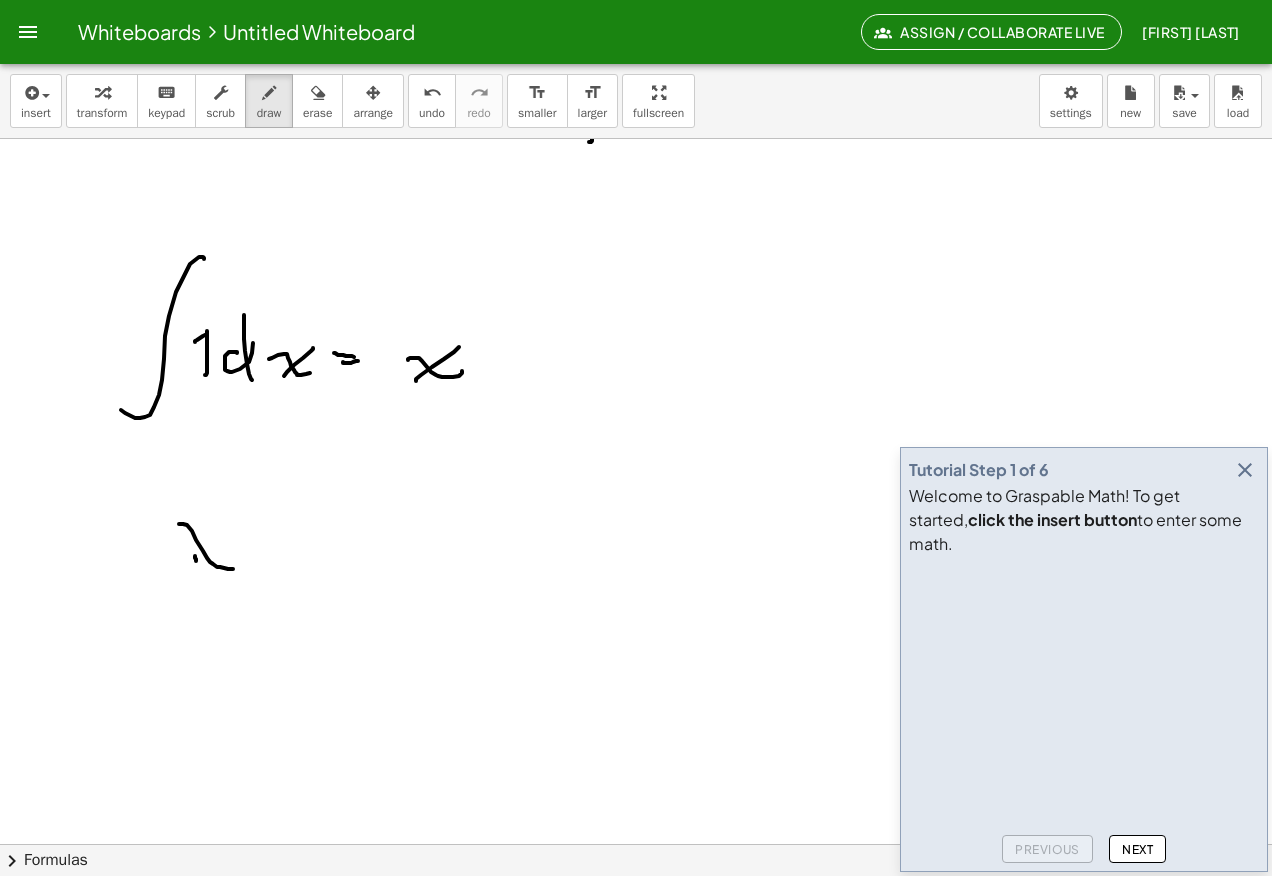 click at bounding box center [636, -1294] 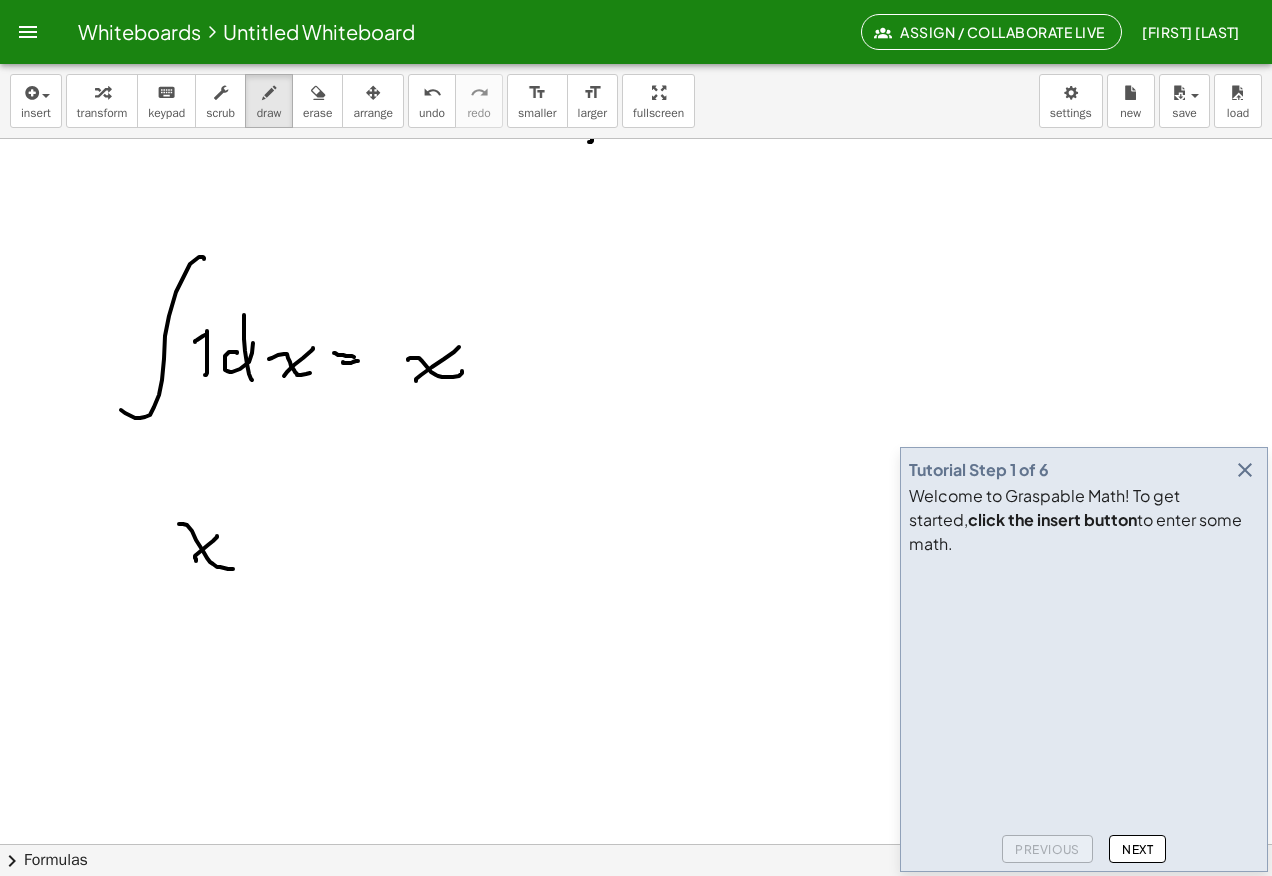 click at bounding box center (636, -1294) 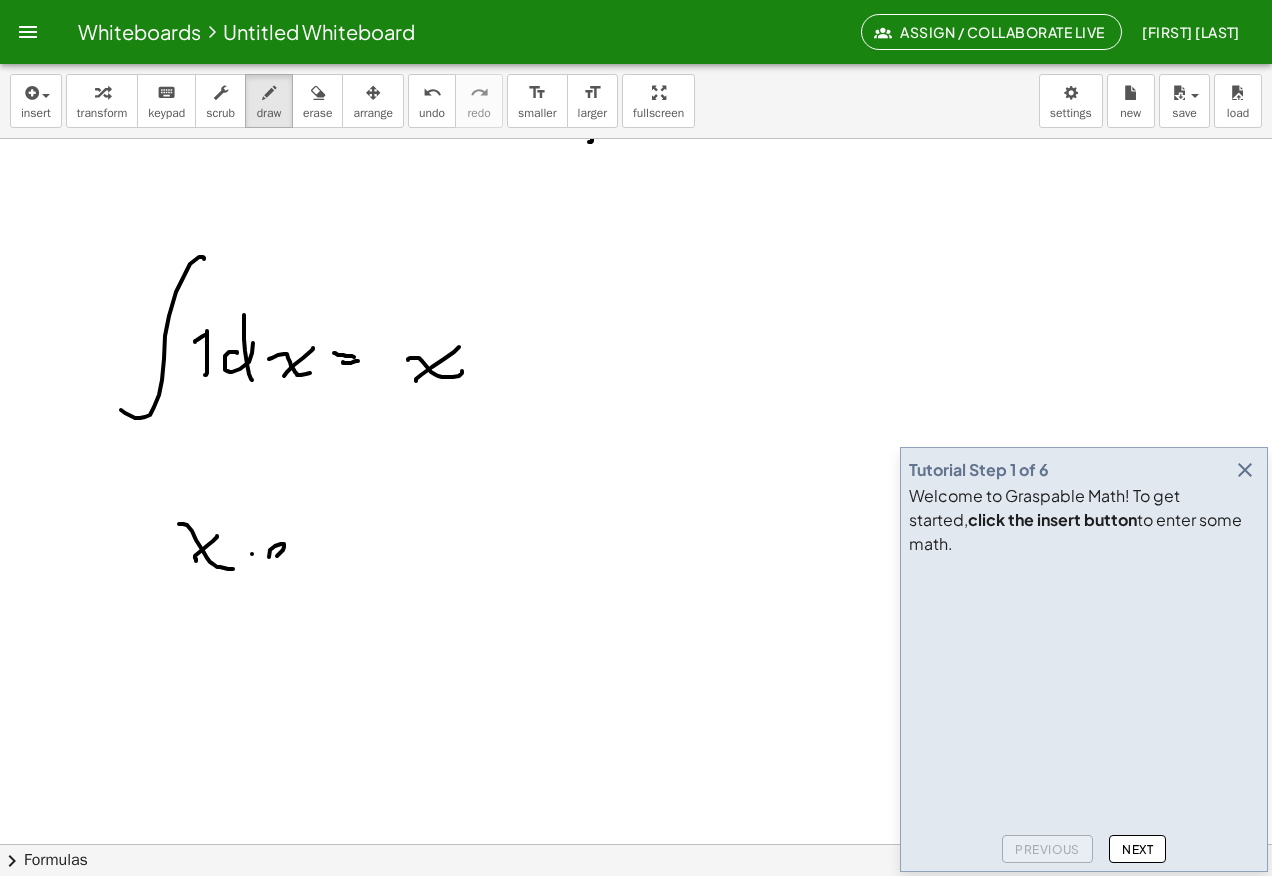 click at bounding box center (636, -1294) 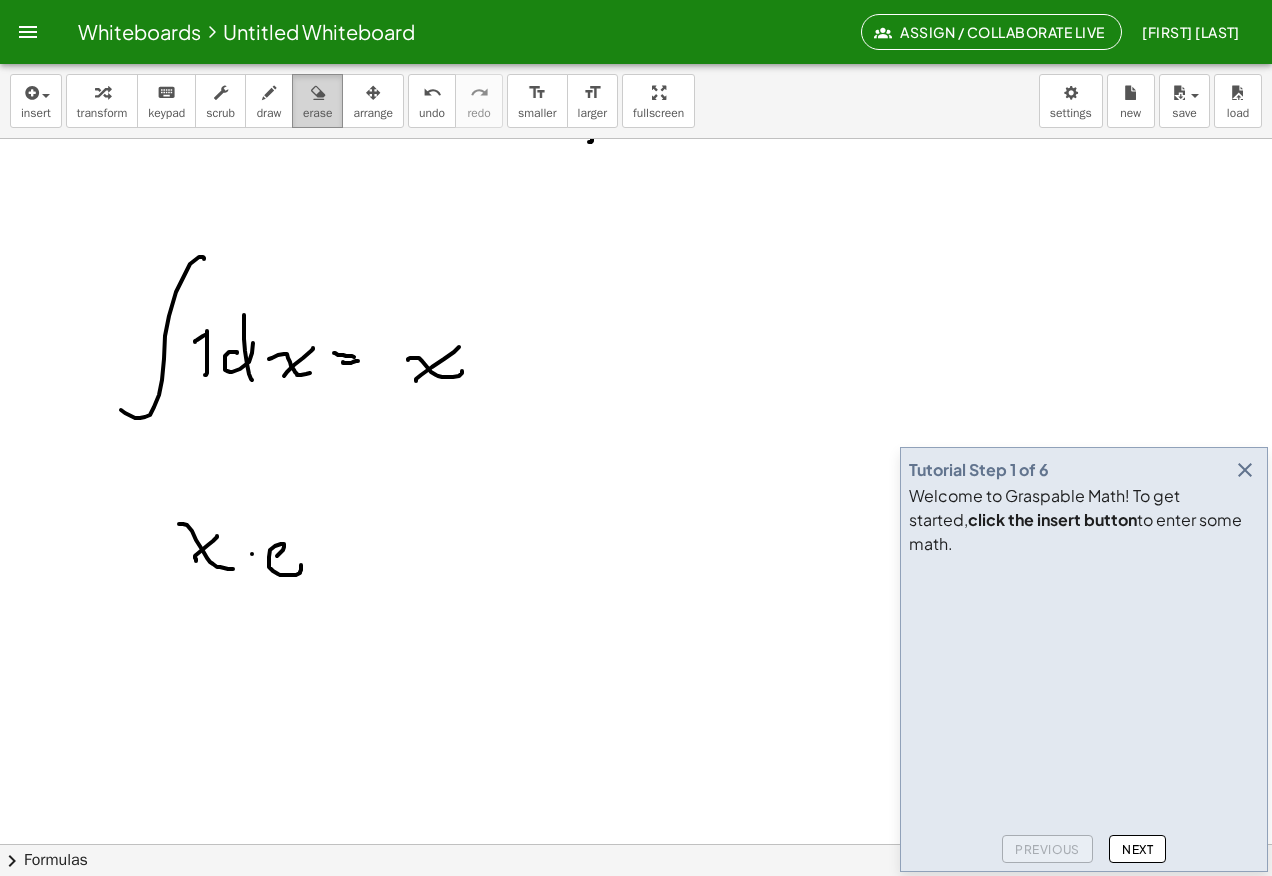 click on "erase" at bounding box center (317, 113) 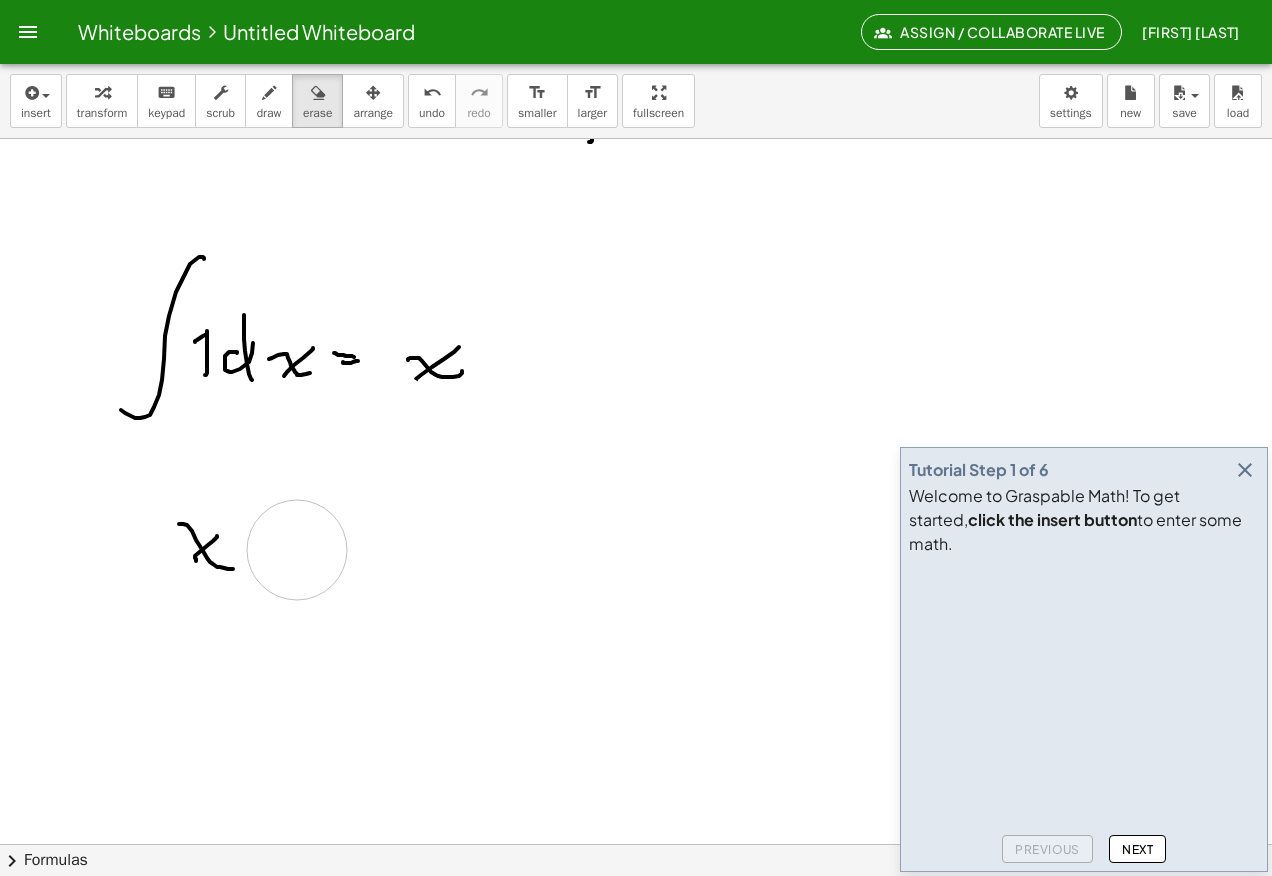 click at bounding box center (636, -1294) 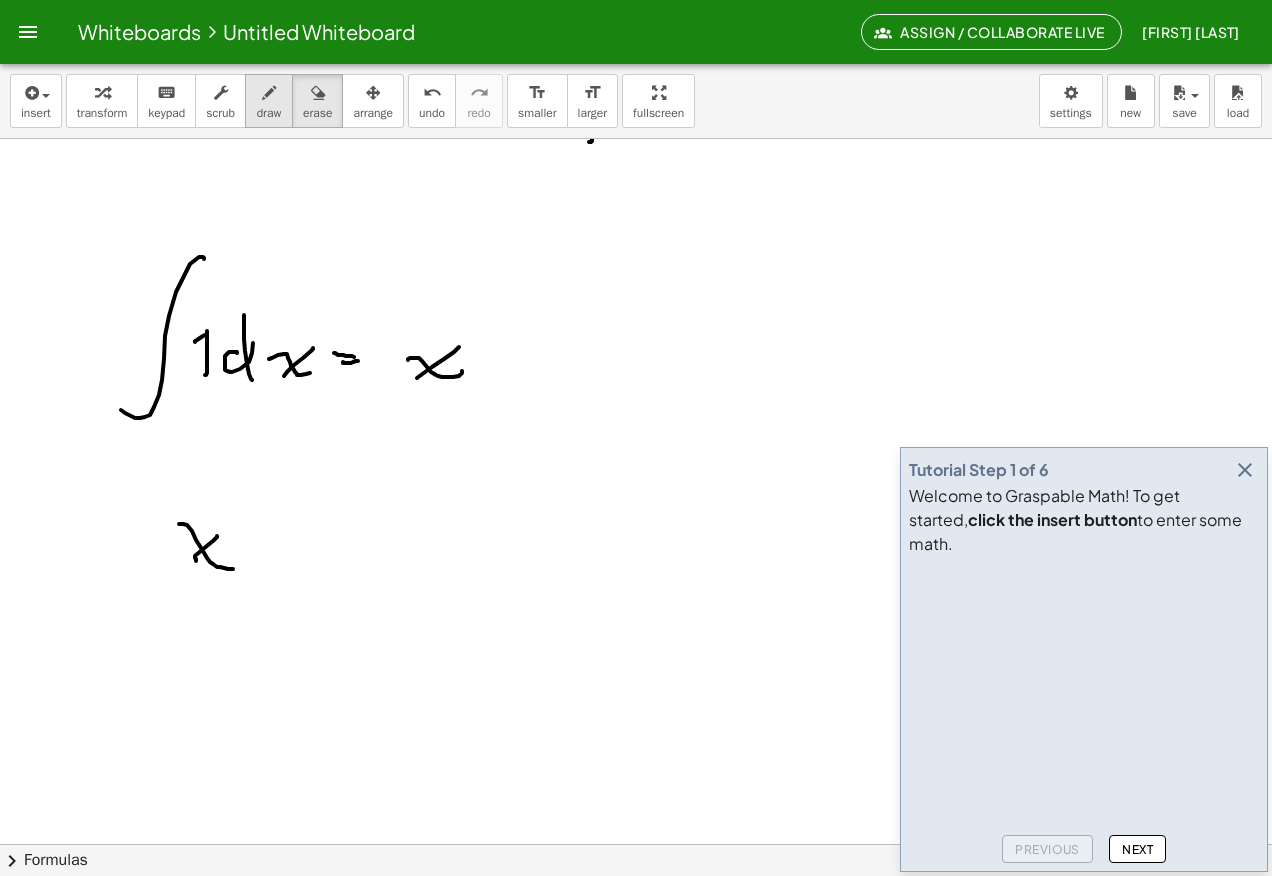 click at bounding box center [269, 92] 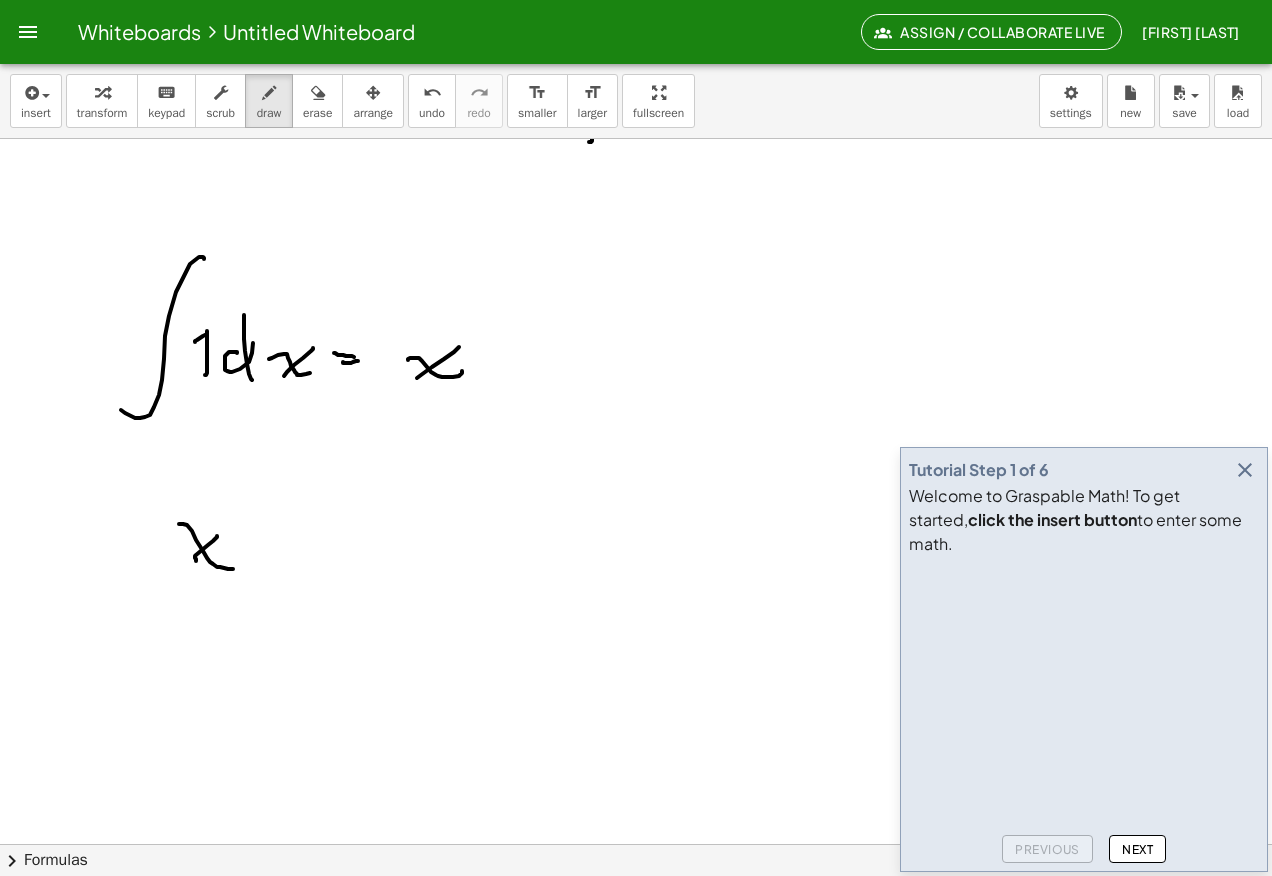 click at bounding box center [636, -1294] 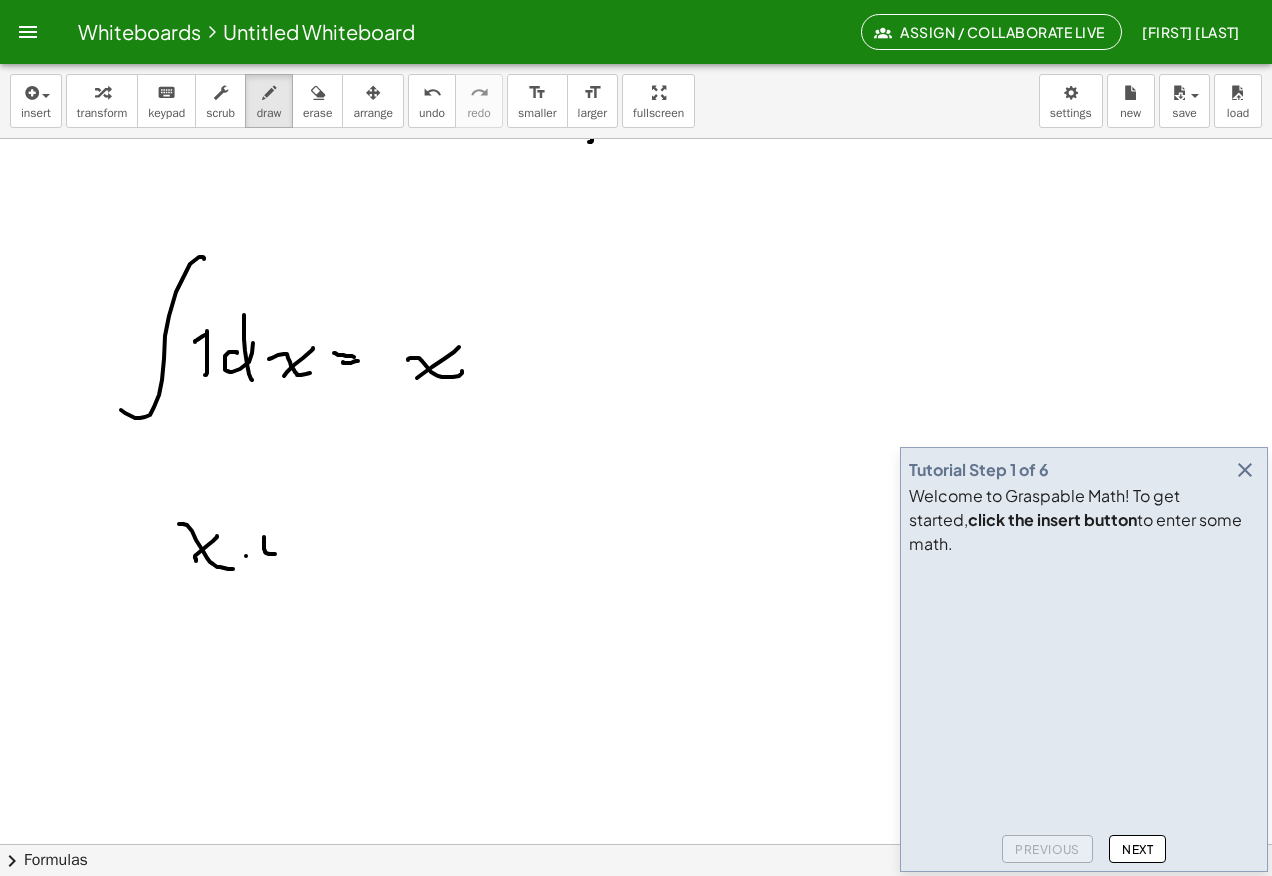 click at bounding box center (636, -1294) 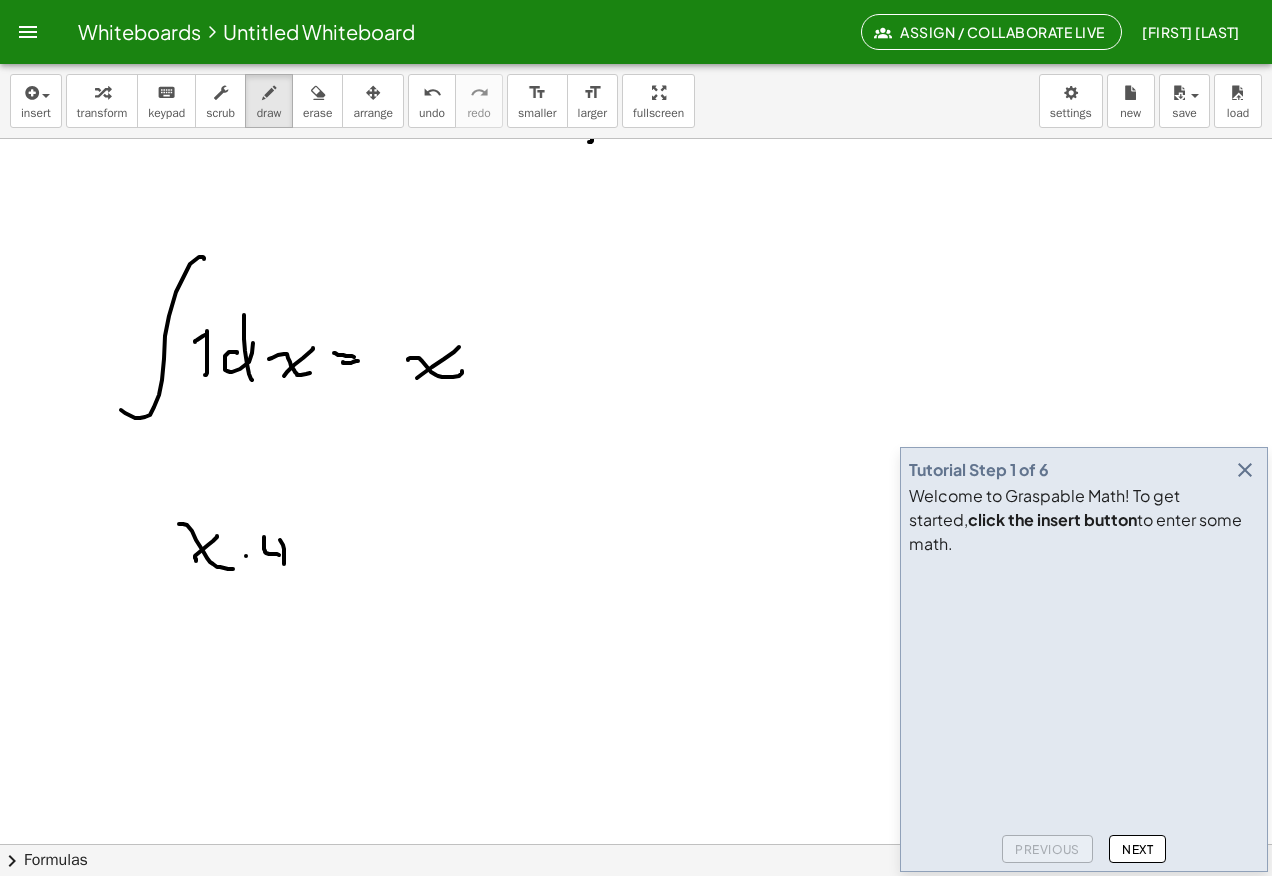 click at bounding box center [636, -1294] 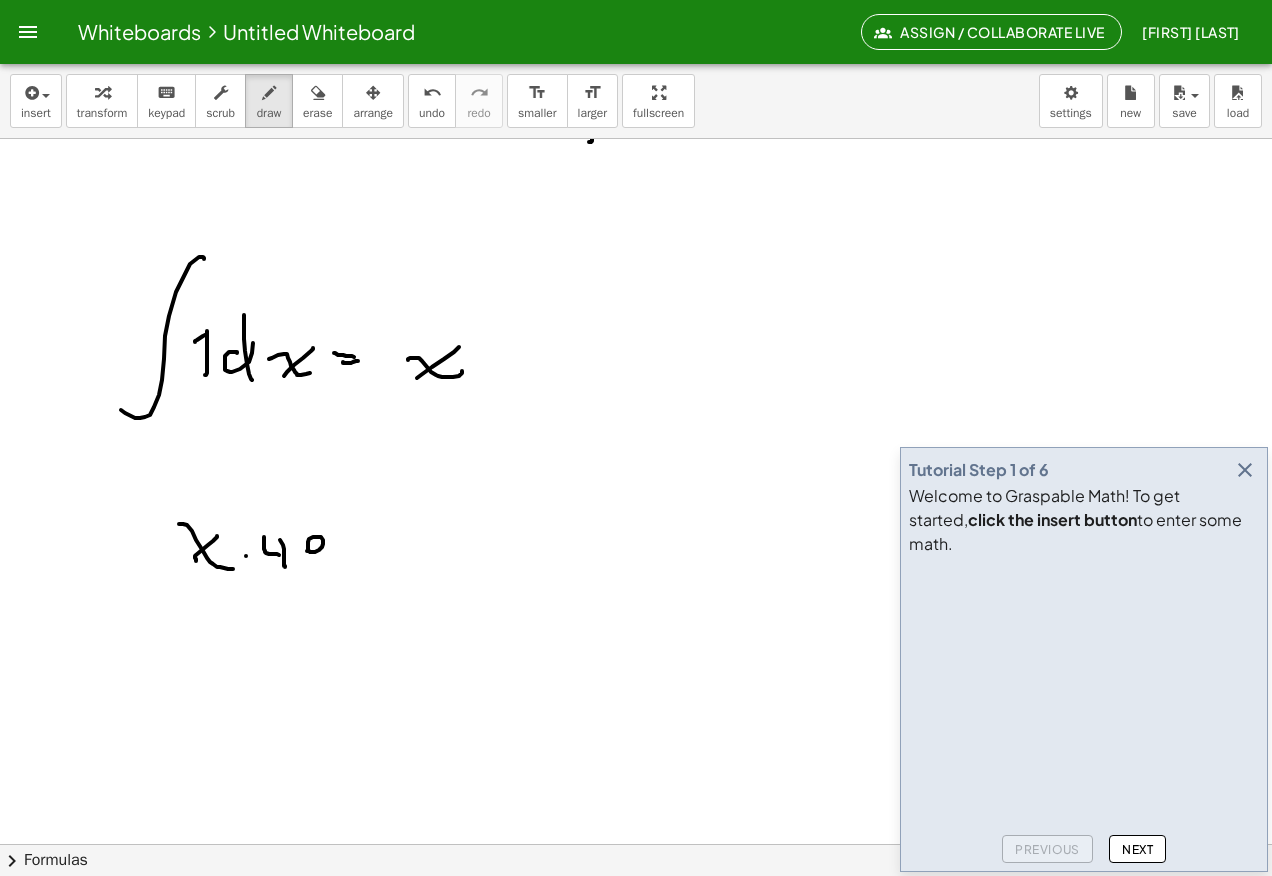 click at bounding box center [636, -1294] 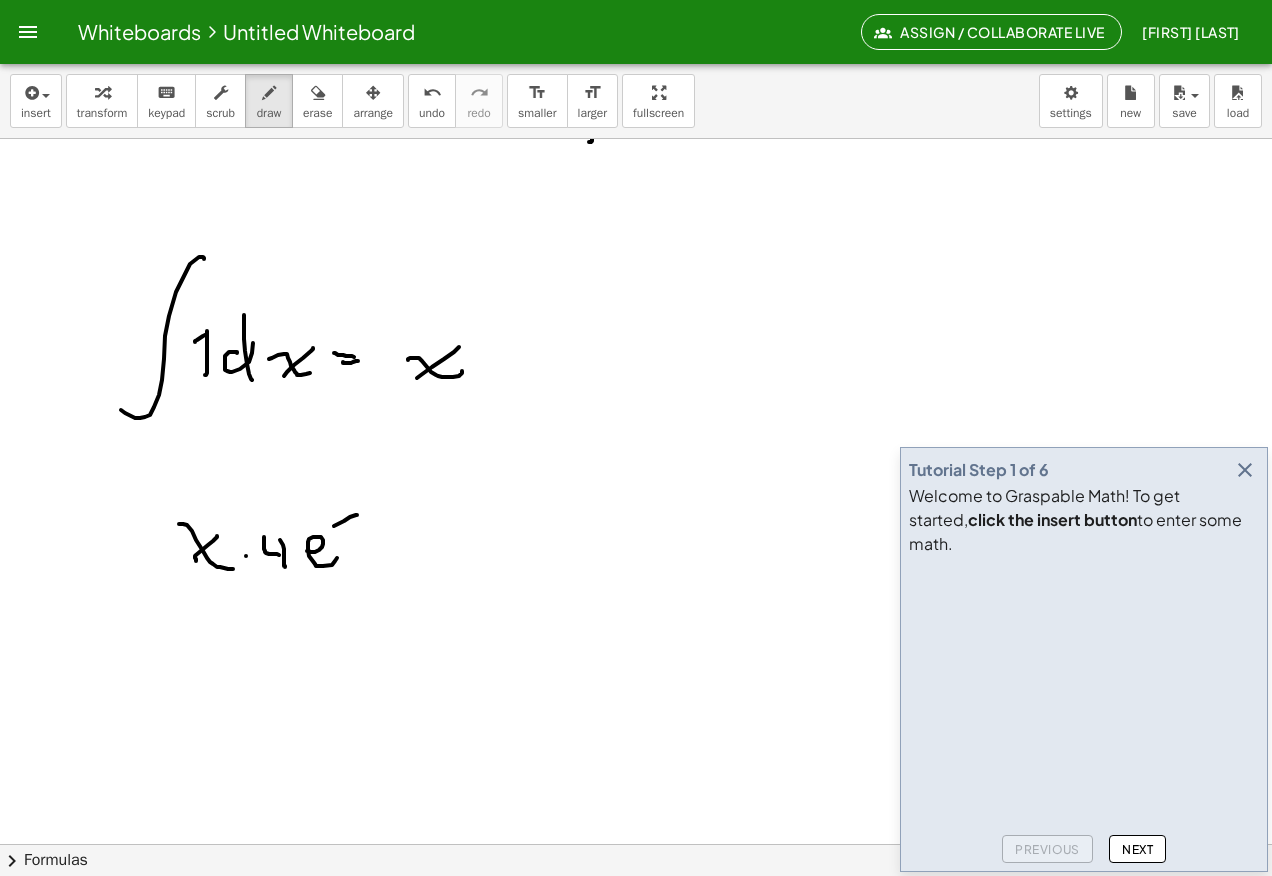 click at bounding box center (636, -1294) 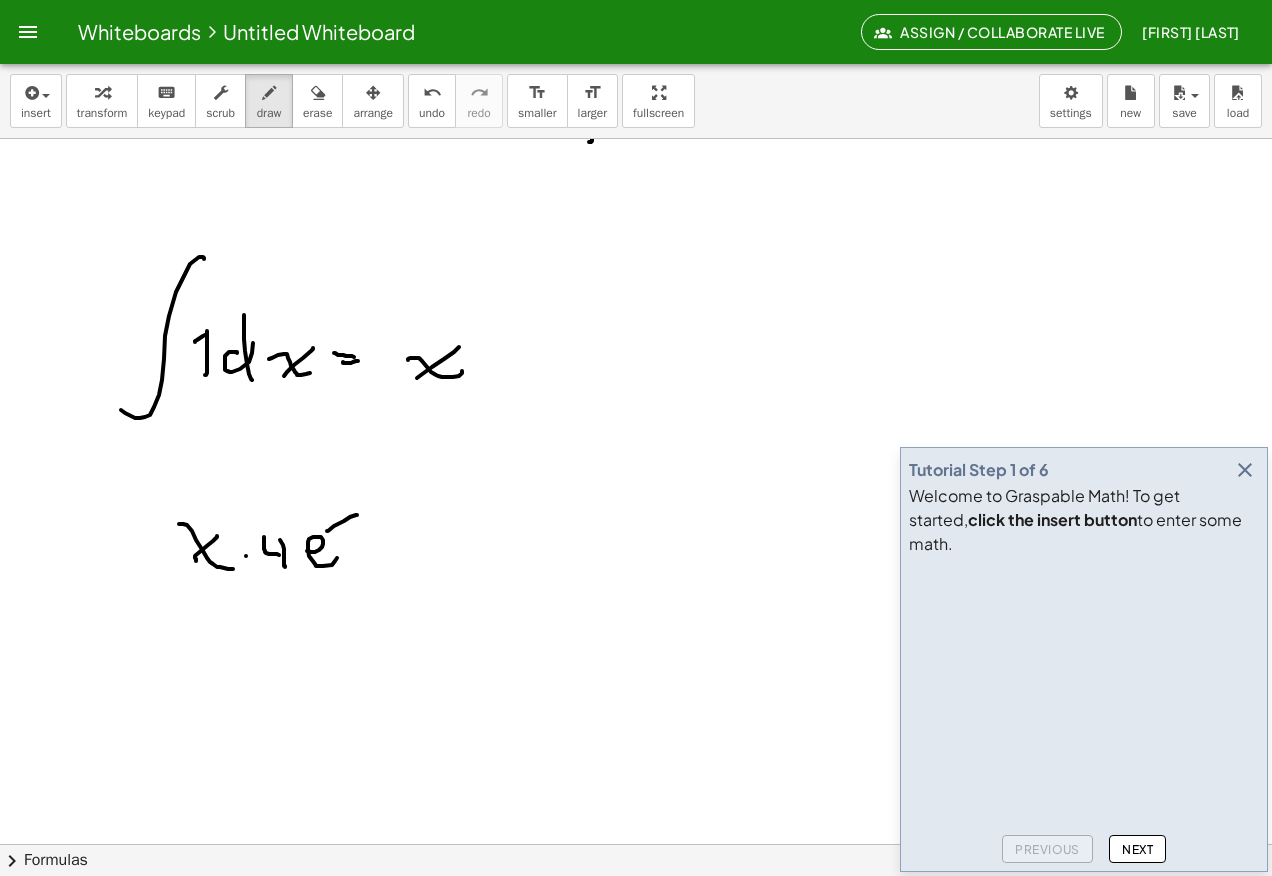 click at bounding box center [636, -1294] 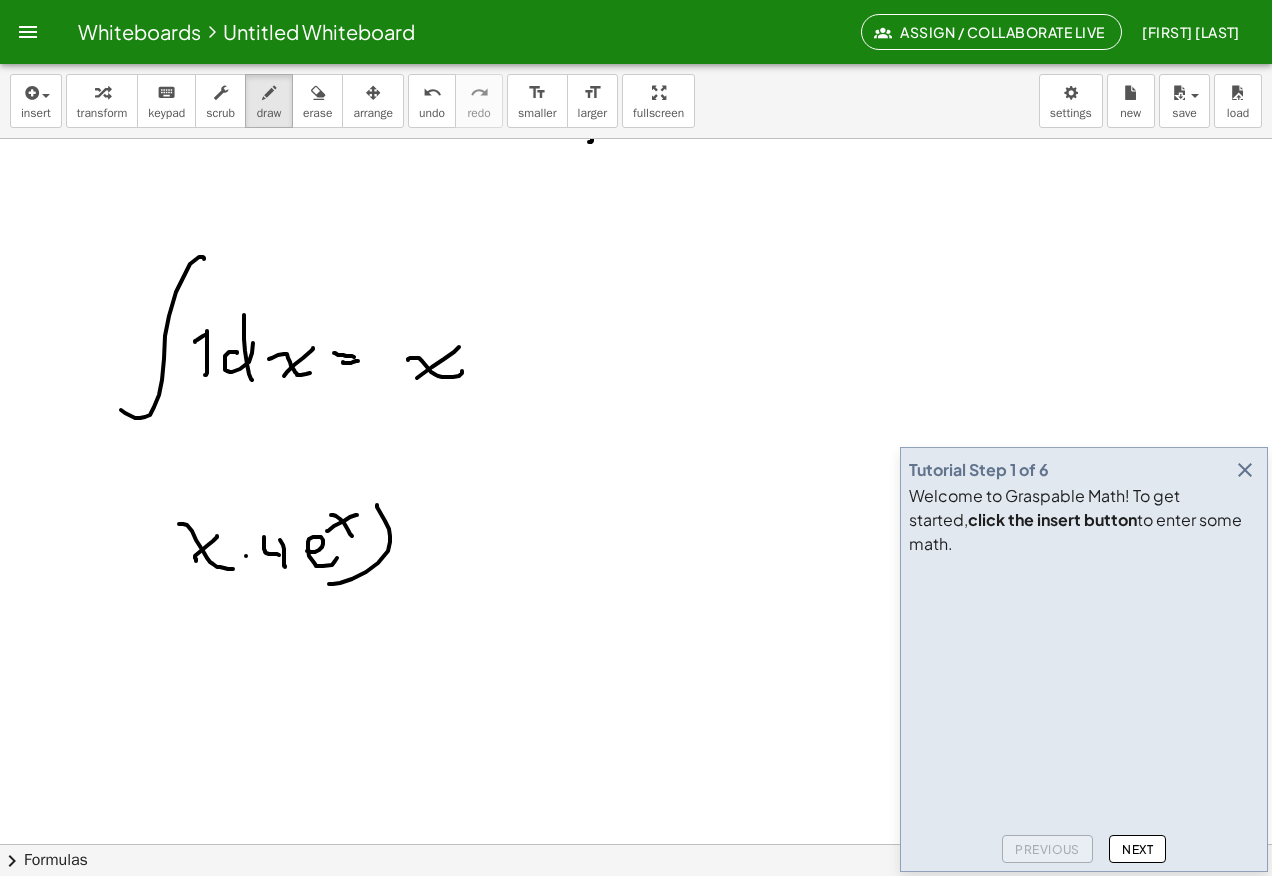 click at bounding box center [636, -1294] 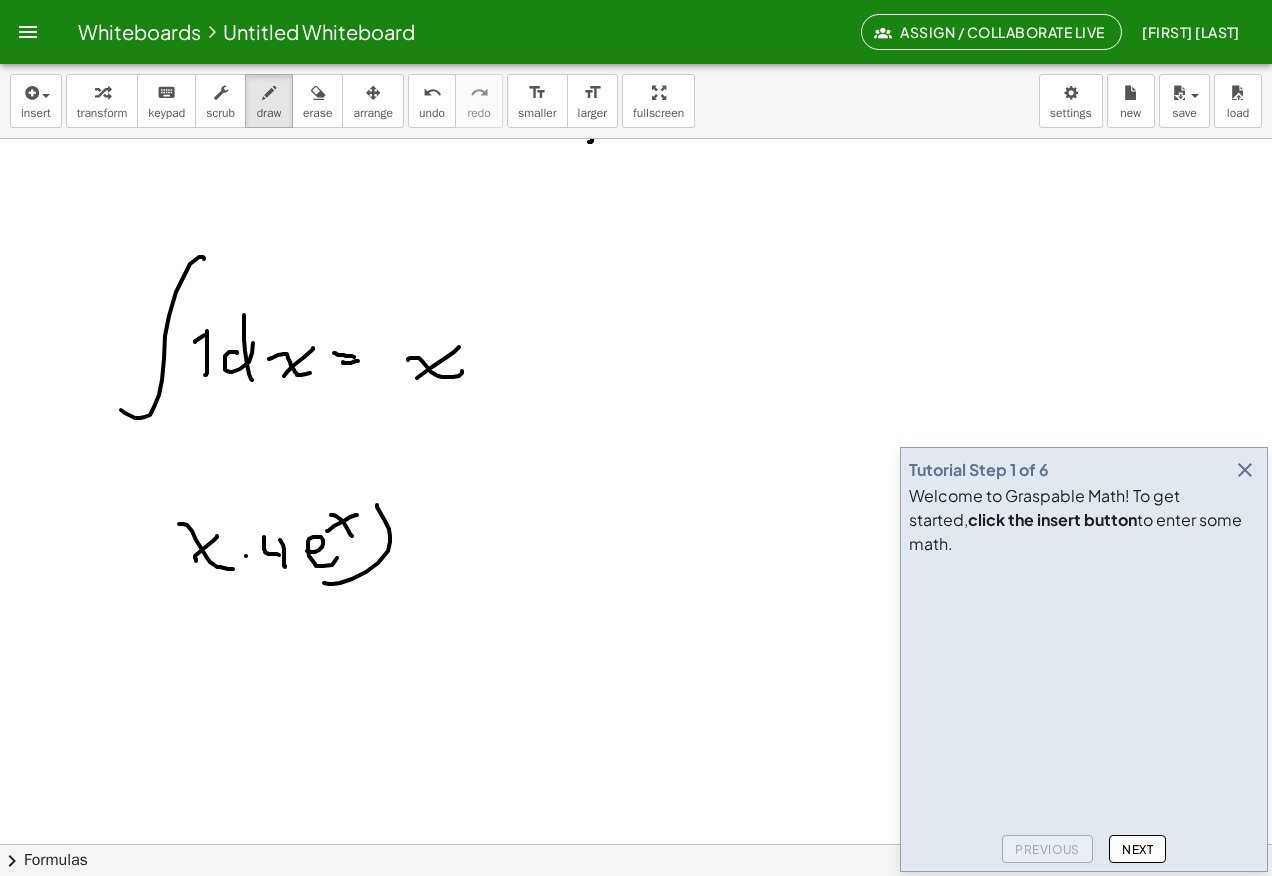 click at bounding box center [636, -1294] 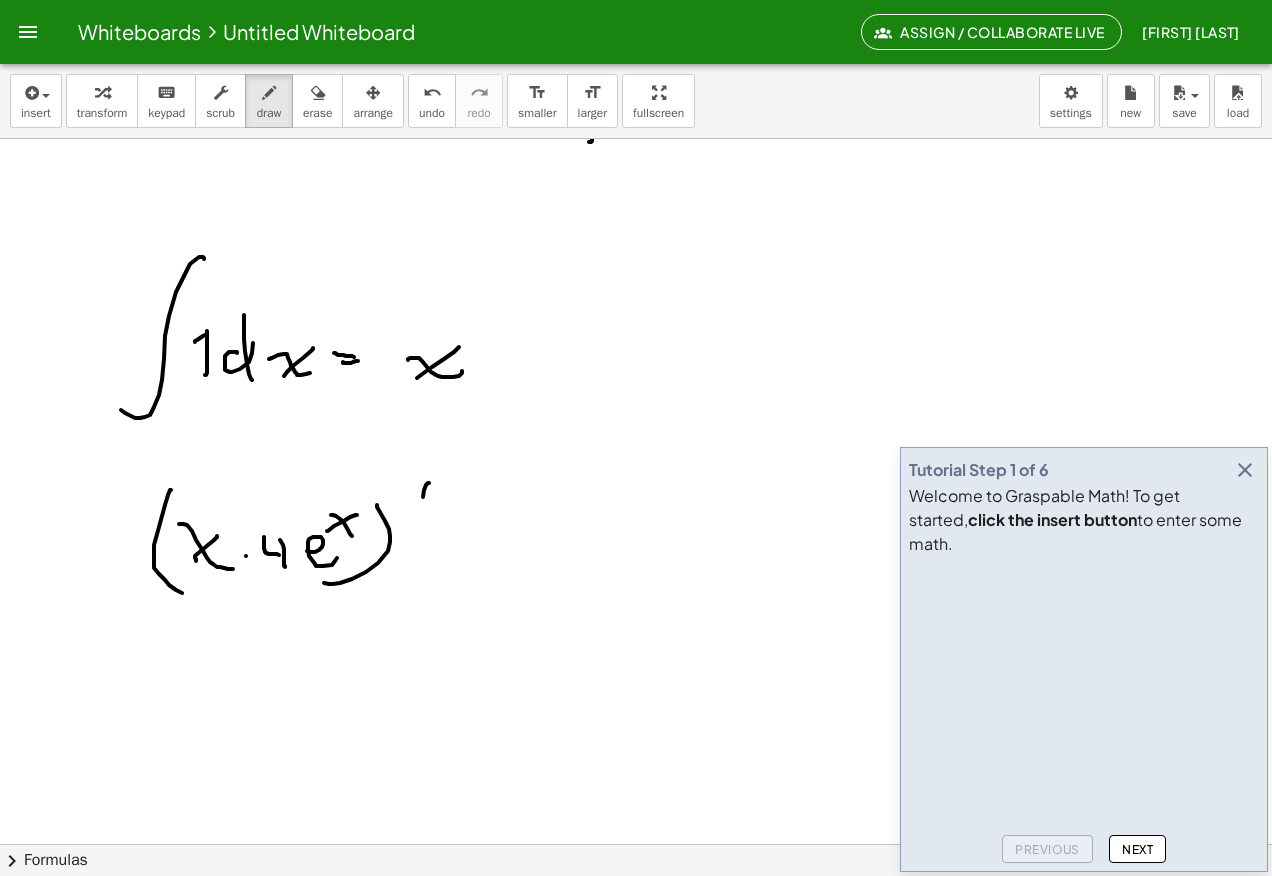 click at bounding box center (636, -1294) 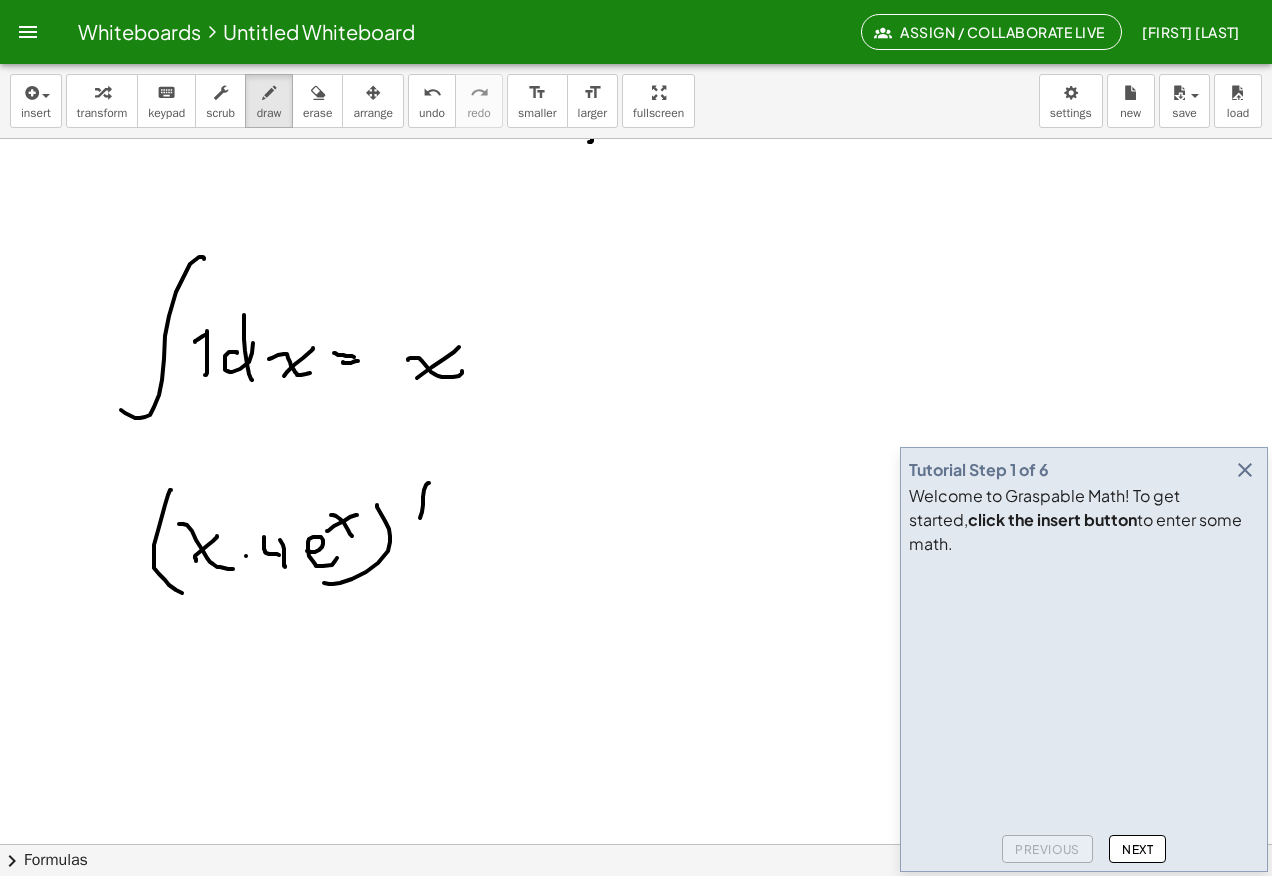 click at bounding box center [636, -1294] 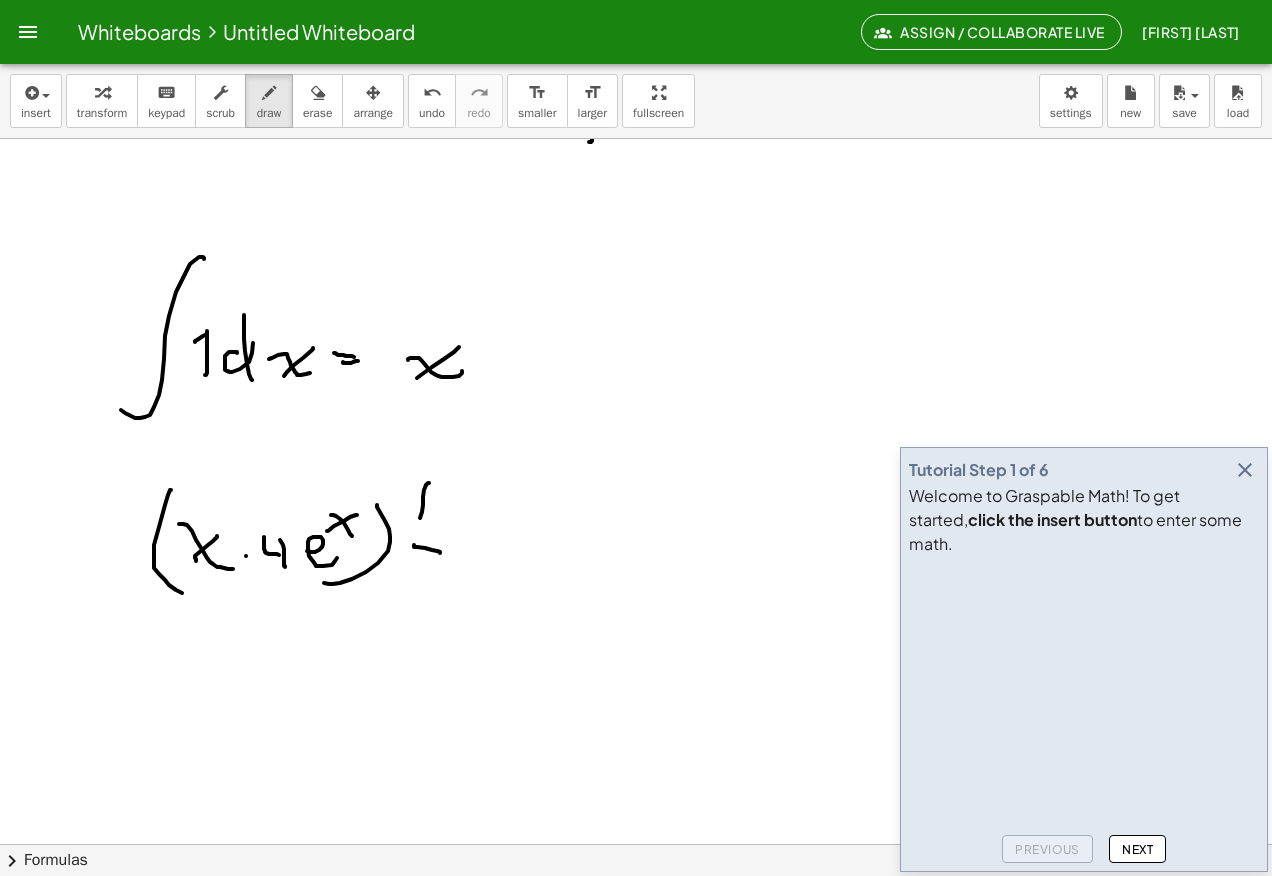 click at bounding box center (636, -1294) 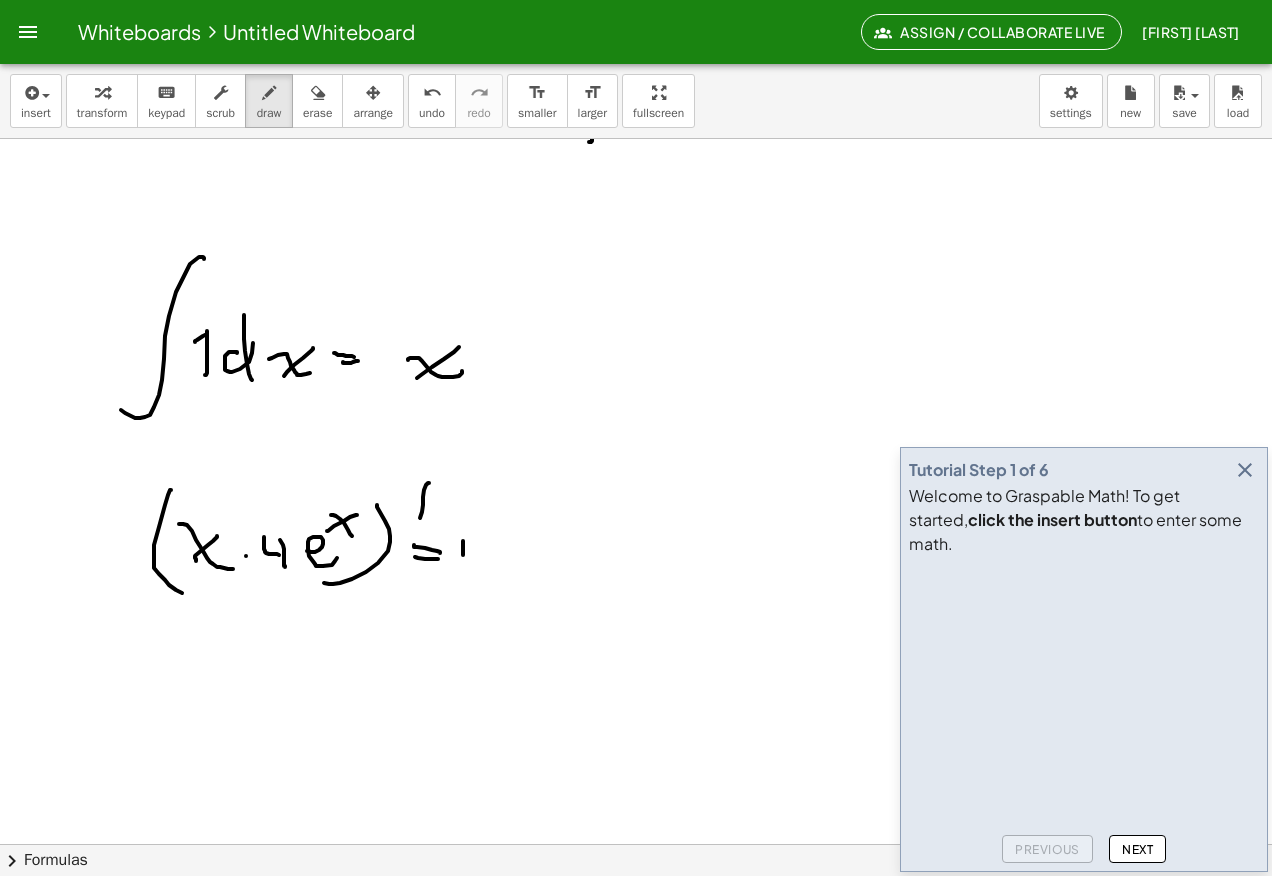 click at bounding box center (636, -1294) 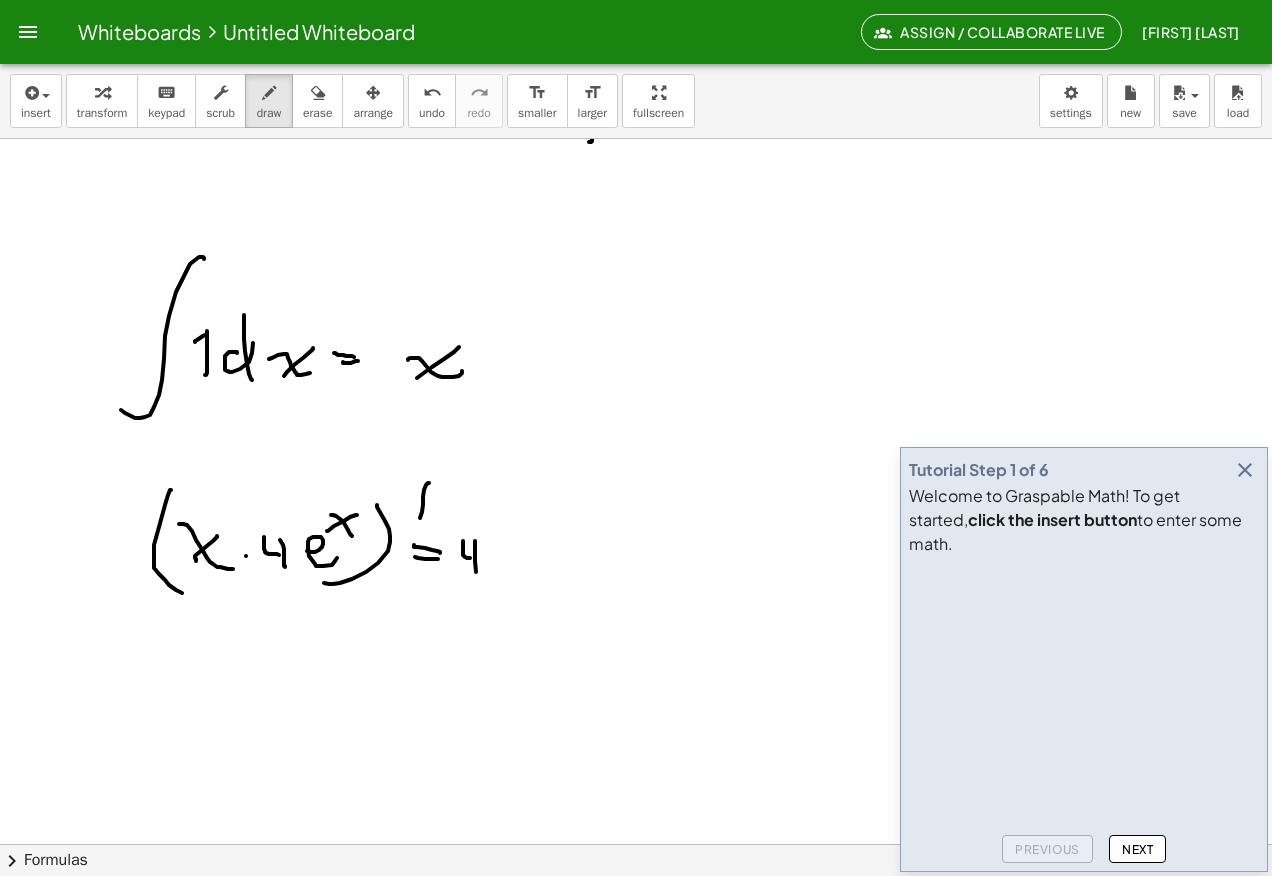click at bounding box center [636, -1294] 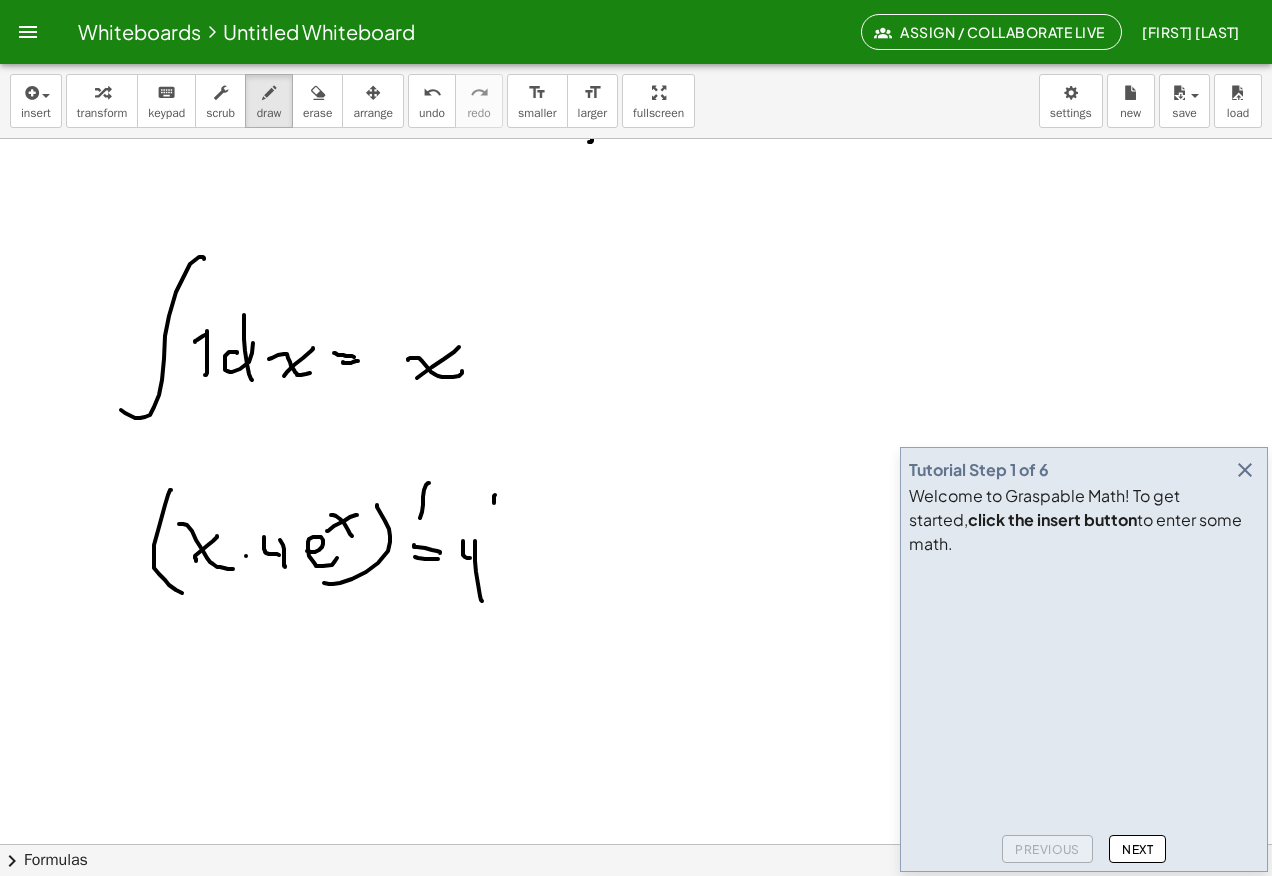 click at bounding box center [636, -1294] 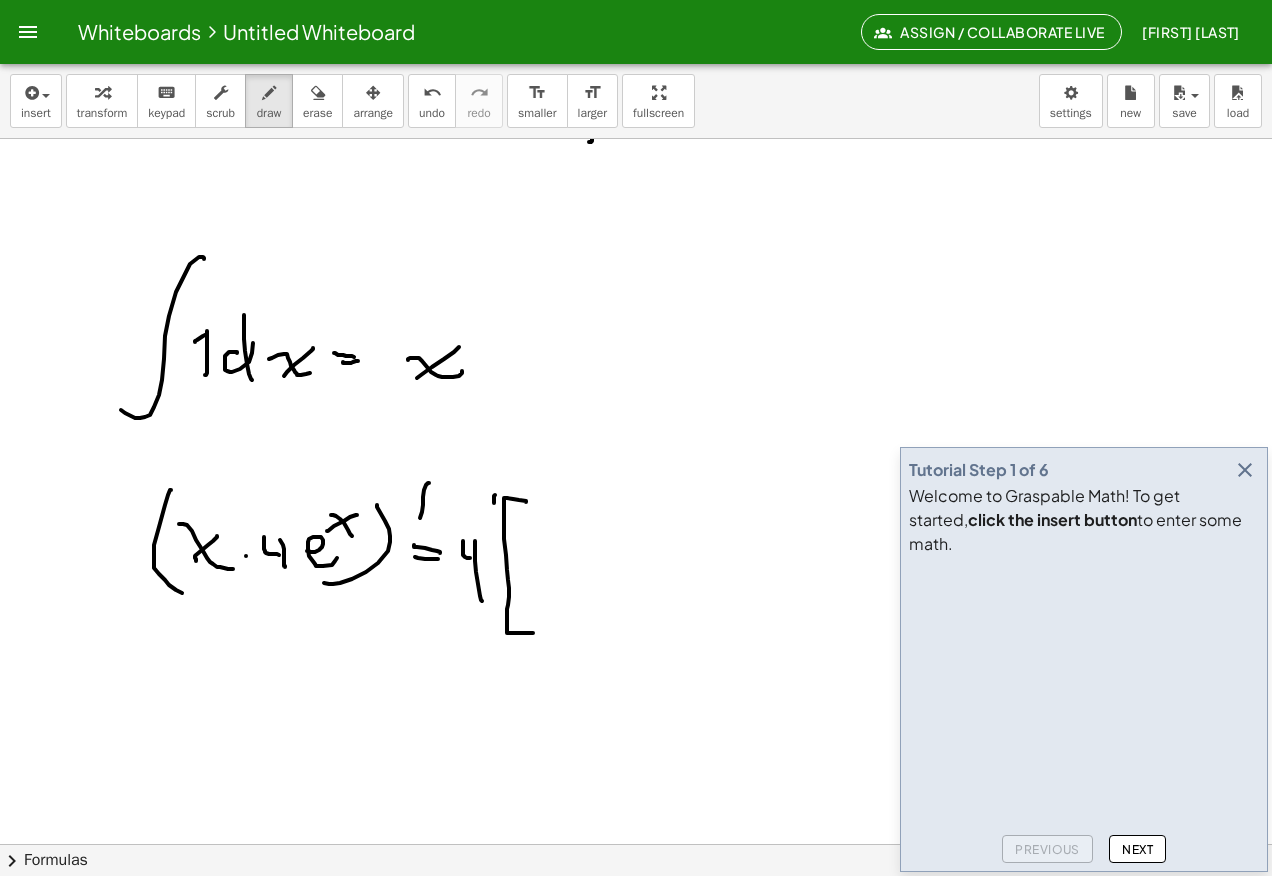 click at bounding box center [636, -1294] 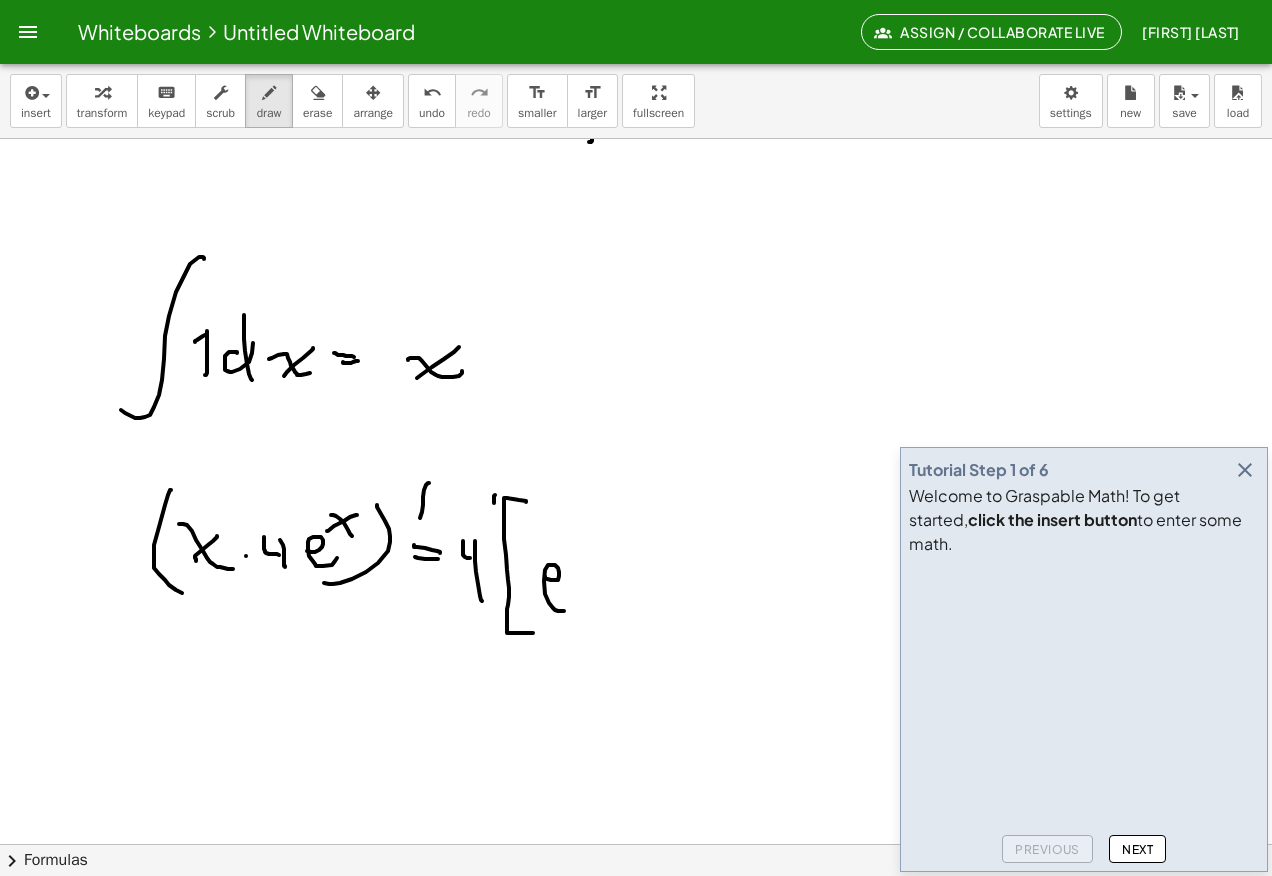 click at bounding box center [636, -1294] 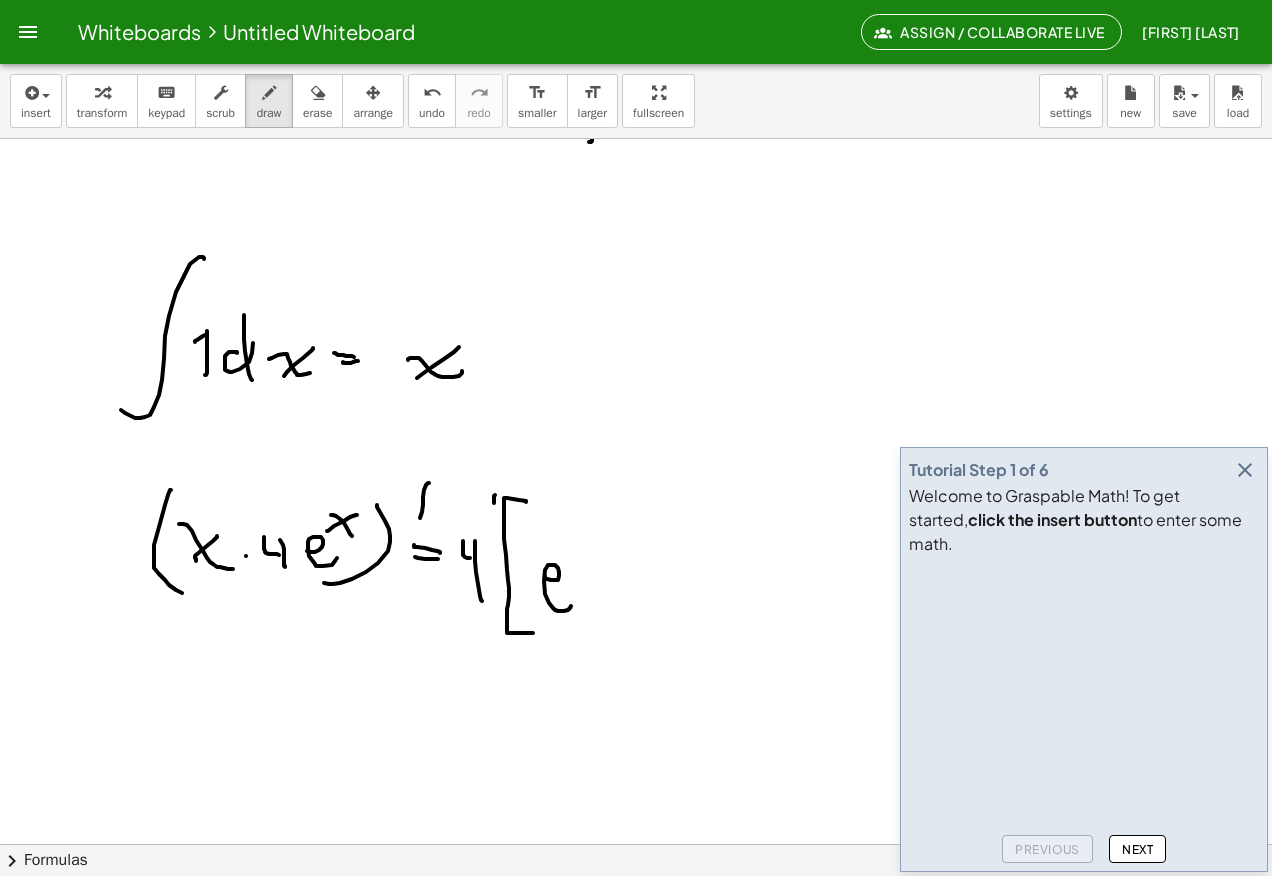 click at bounding box center (636, -1294) 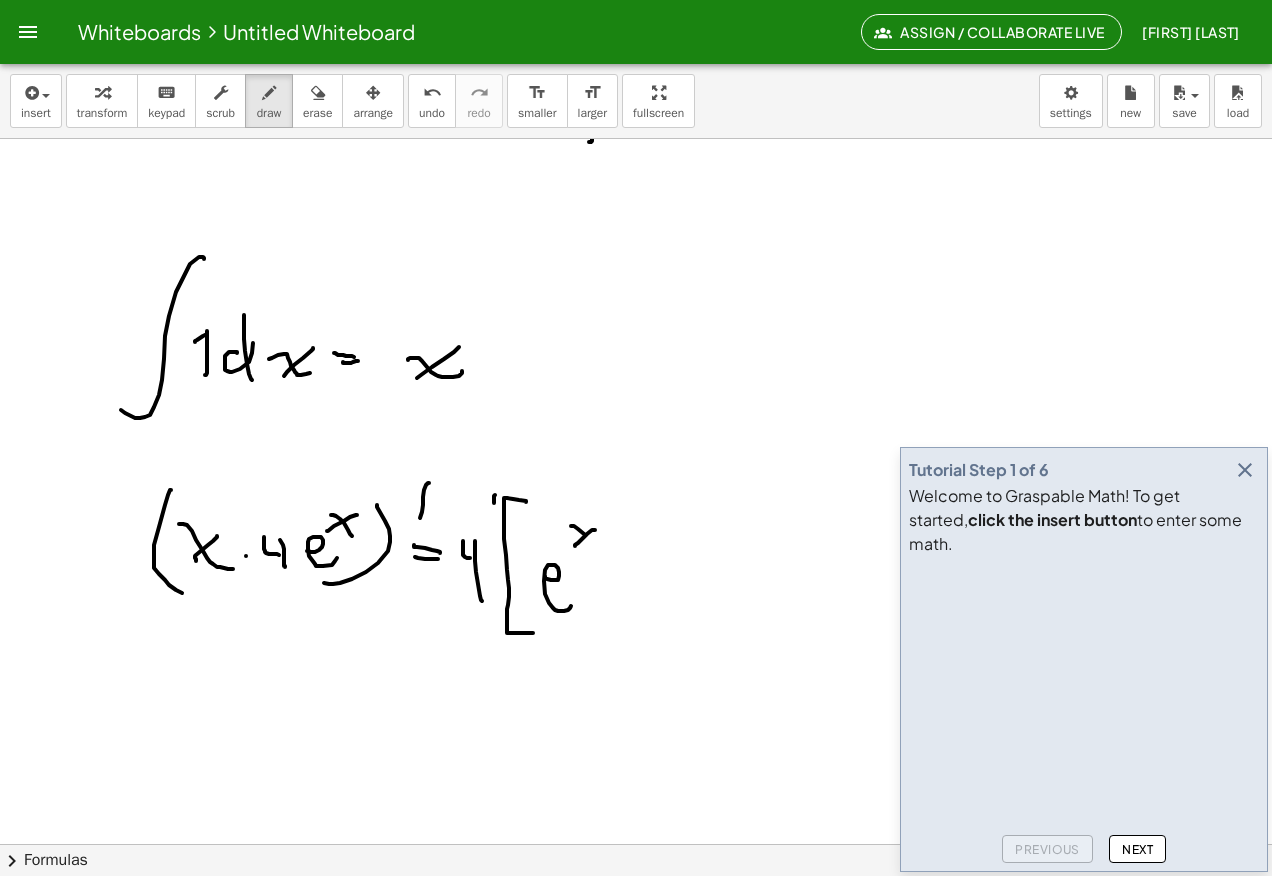 click at bounding box center (636, -1294) 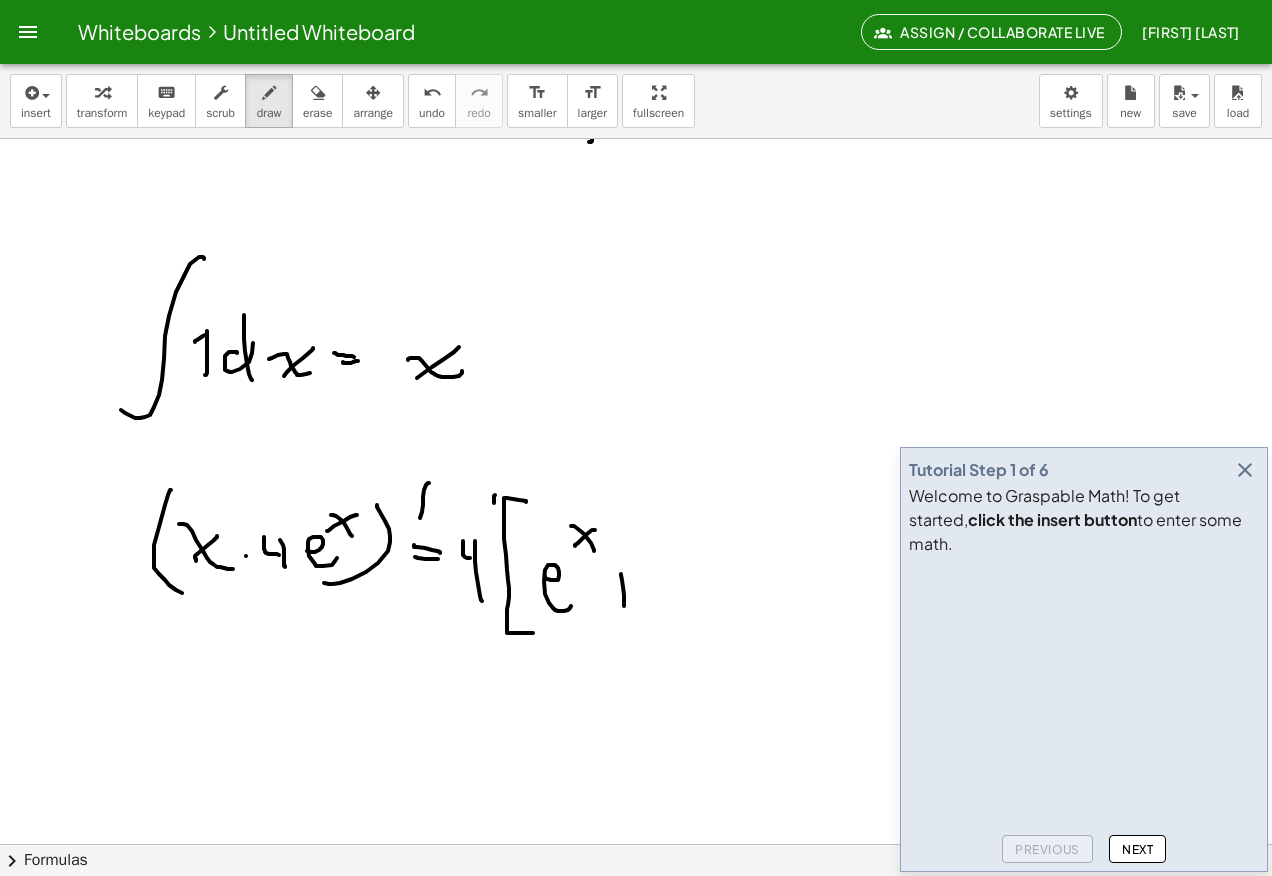 click at bounding box center [636, -1294] 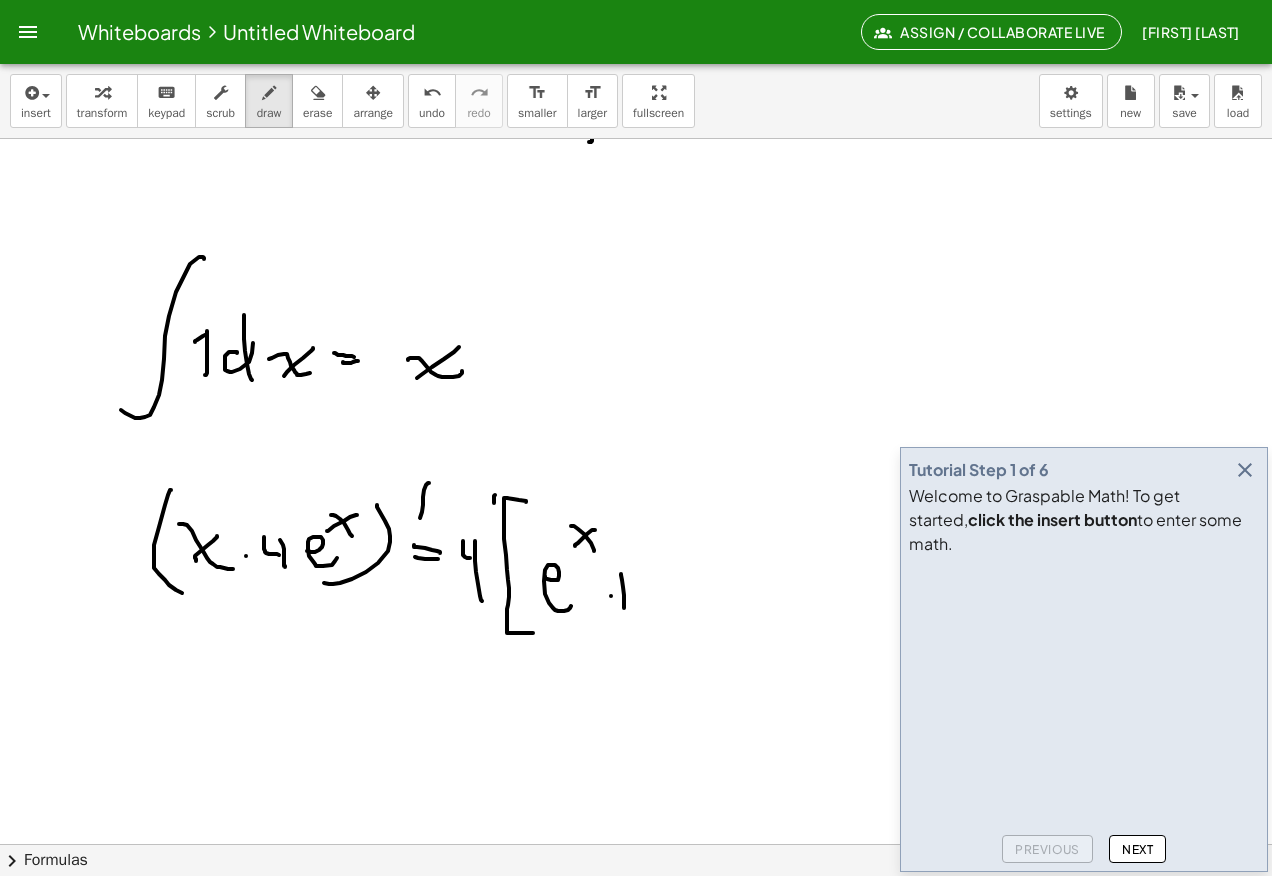 click at bounding box center (636, -1294) 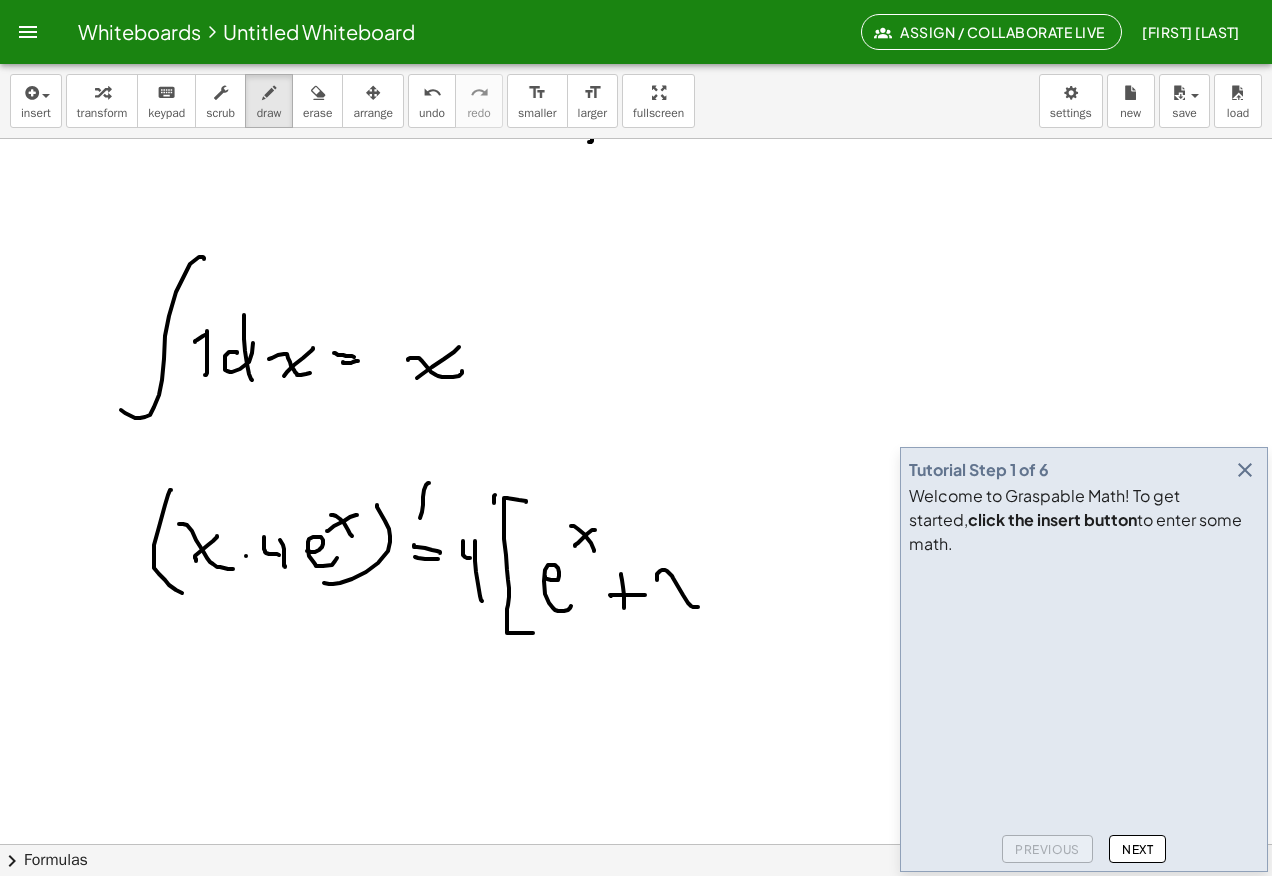 click at bounding box center [636, -1294] 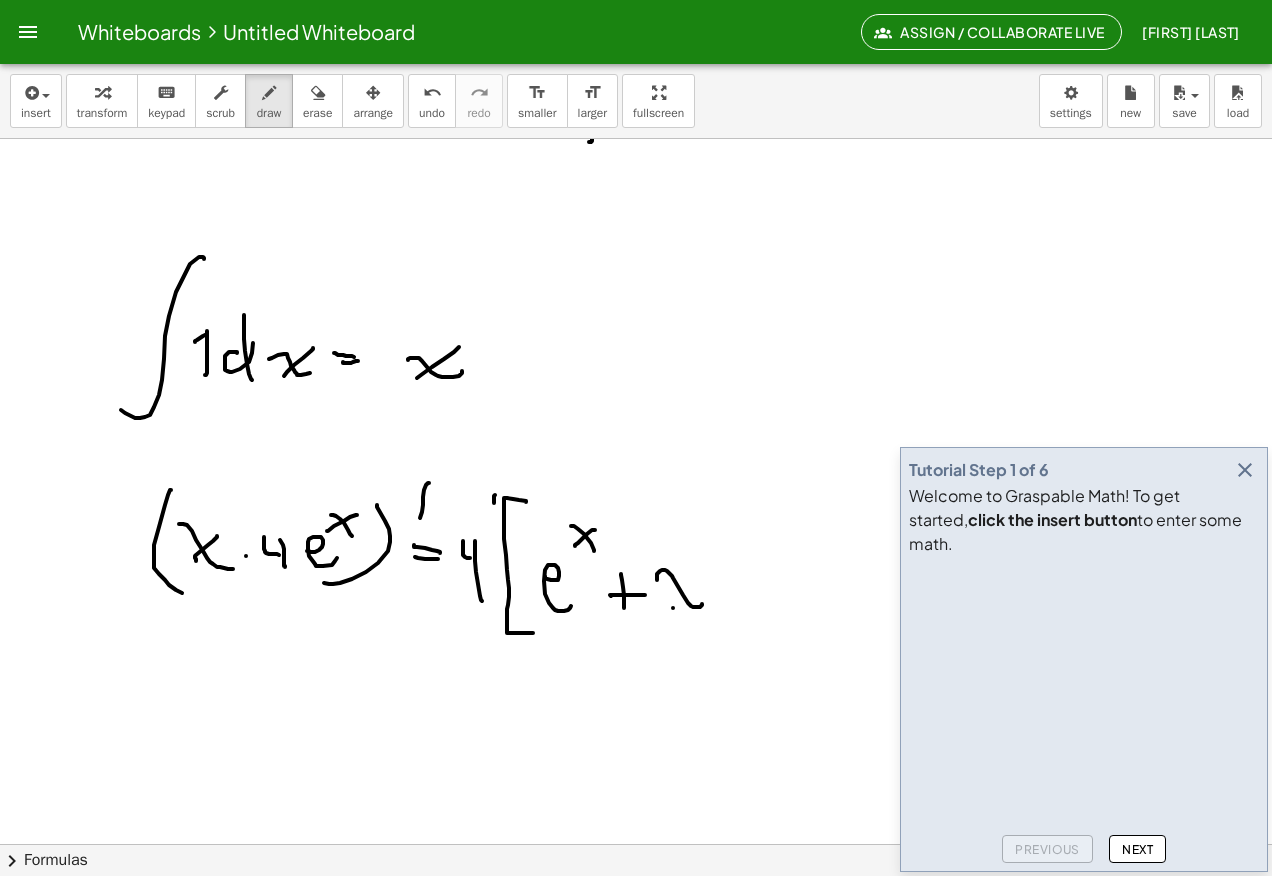 click at bounding box center (636, -1294) 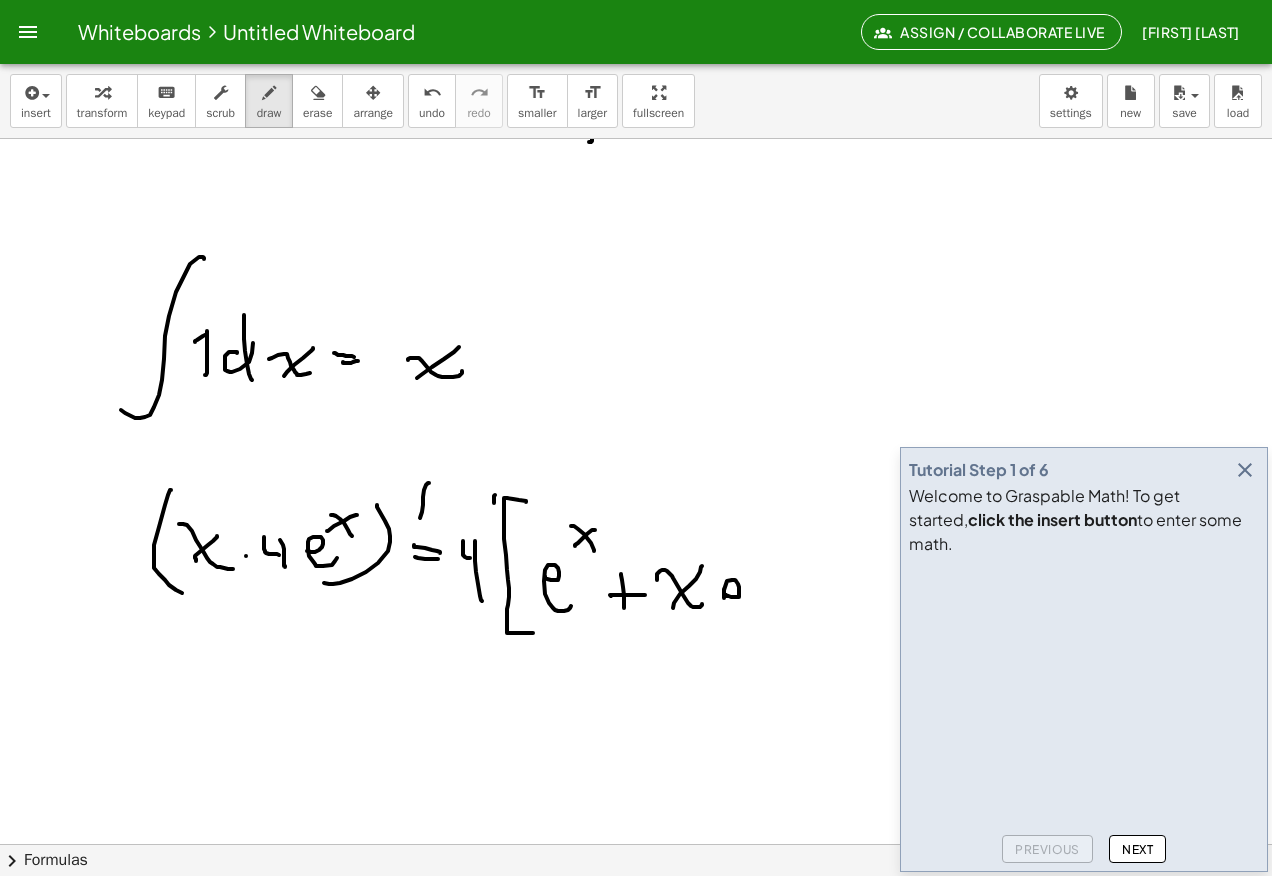 click at bounding box center (636, -1294) 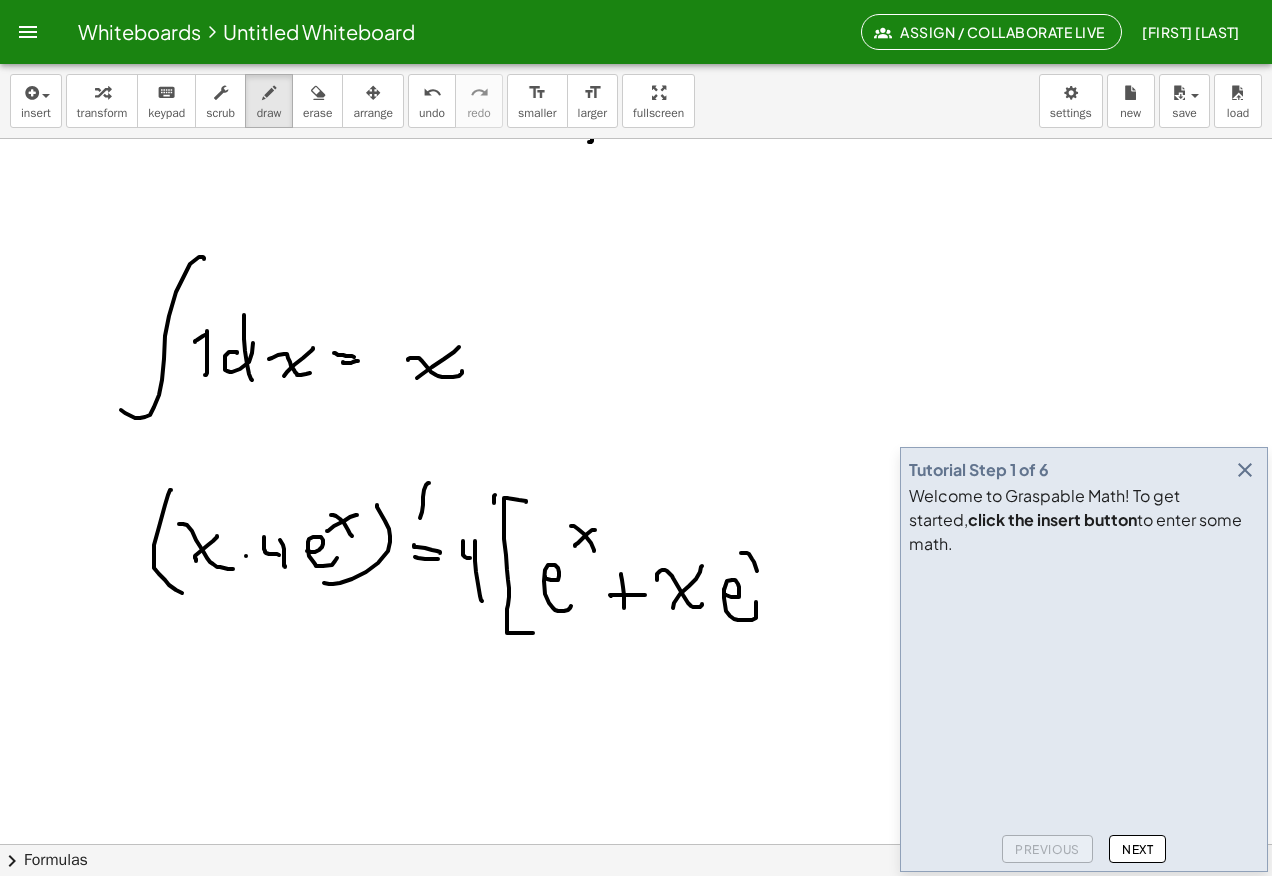 click at bounding box center [636, -1294] 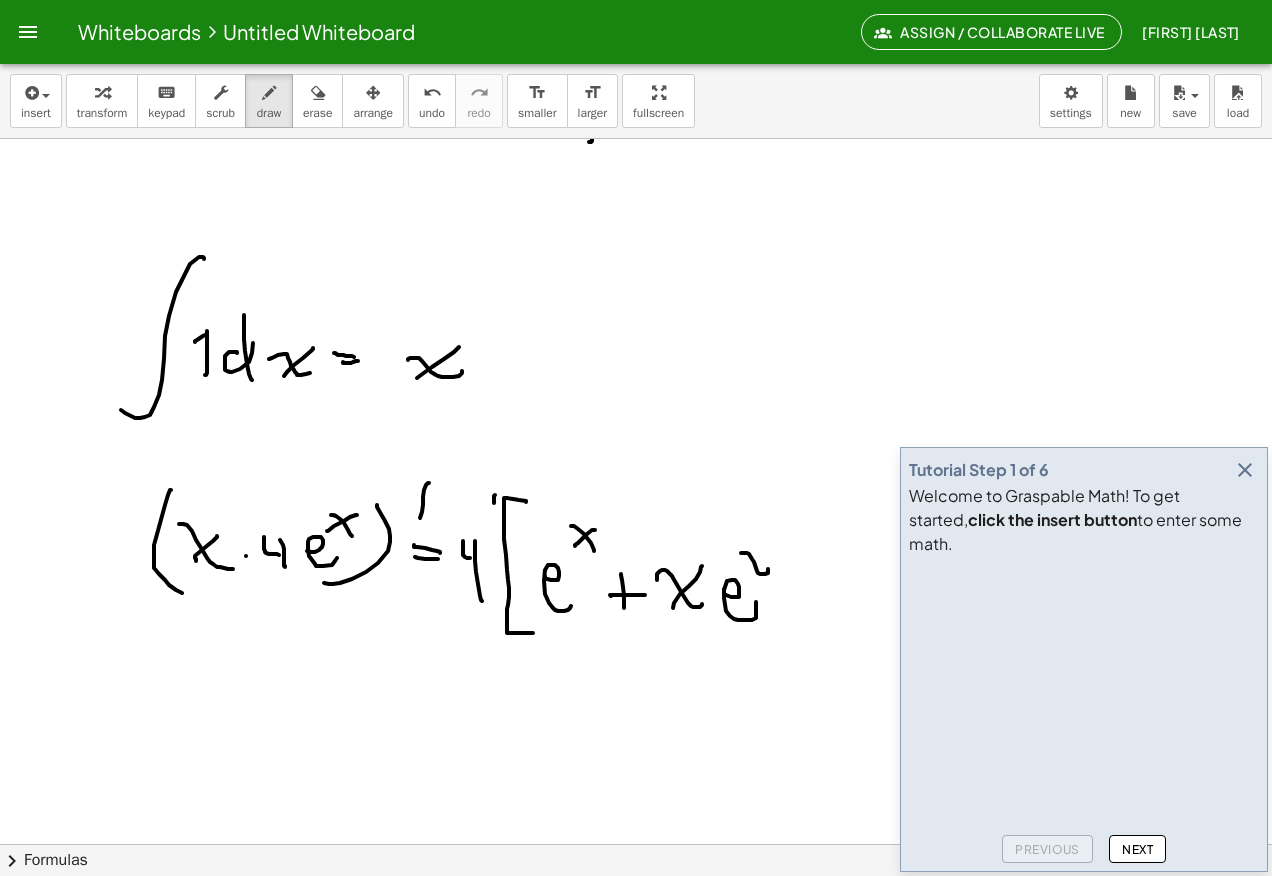 click at bounding box center [636, -1294] 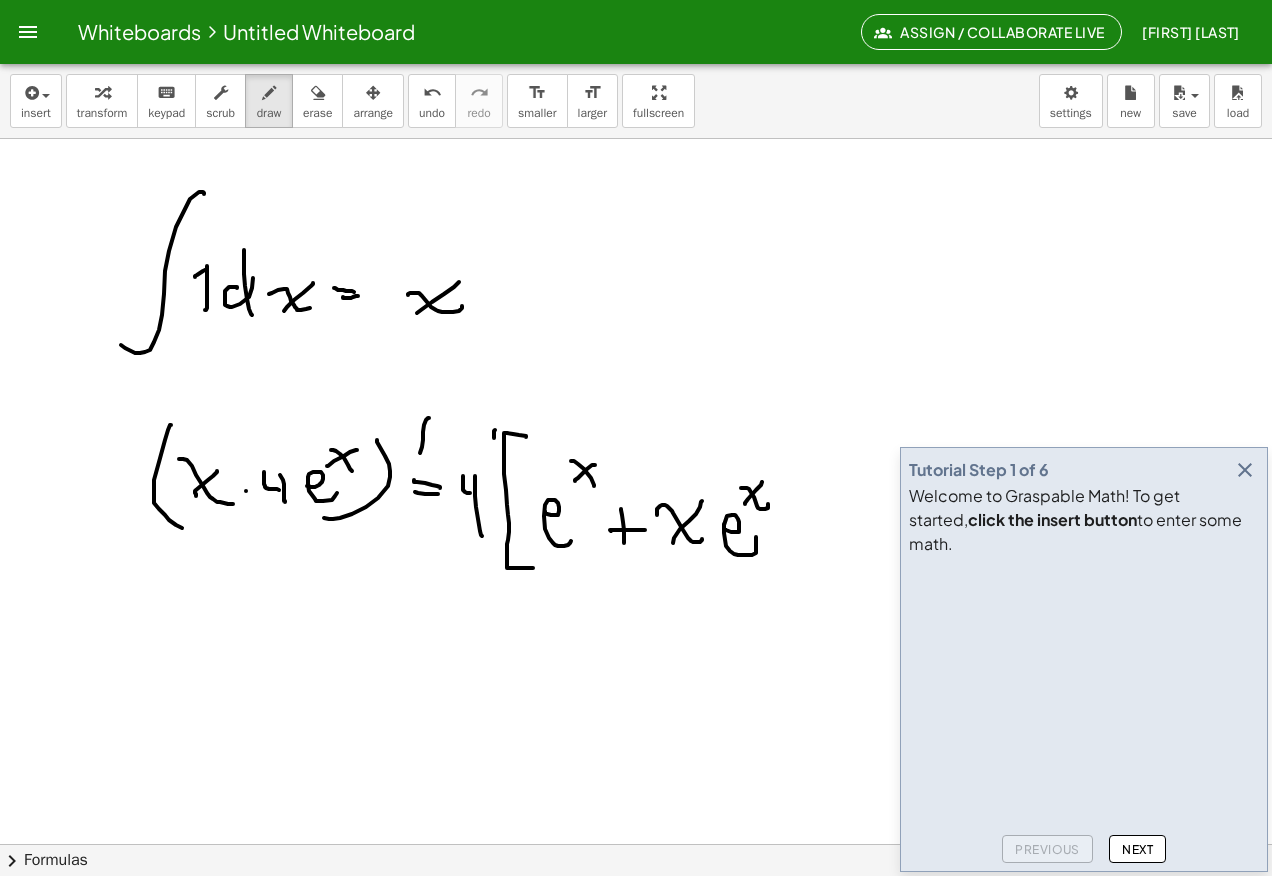 scroll, scrollTop: 4000, scrollLeft: 0, axis: vertical 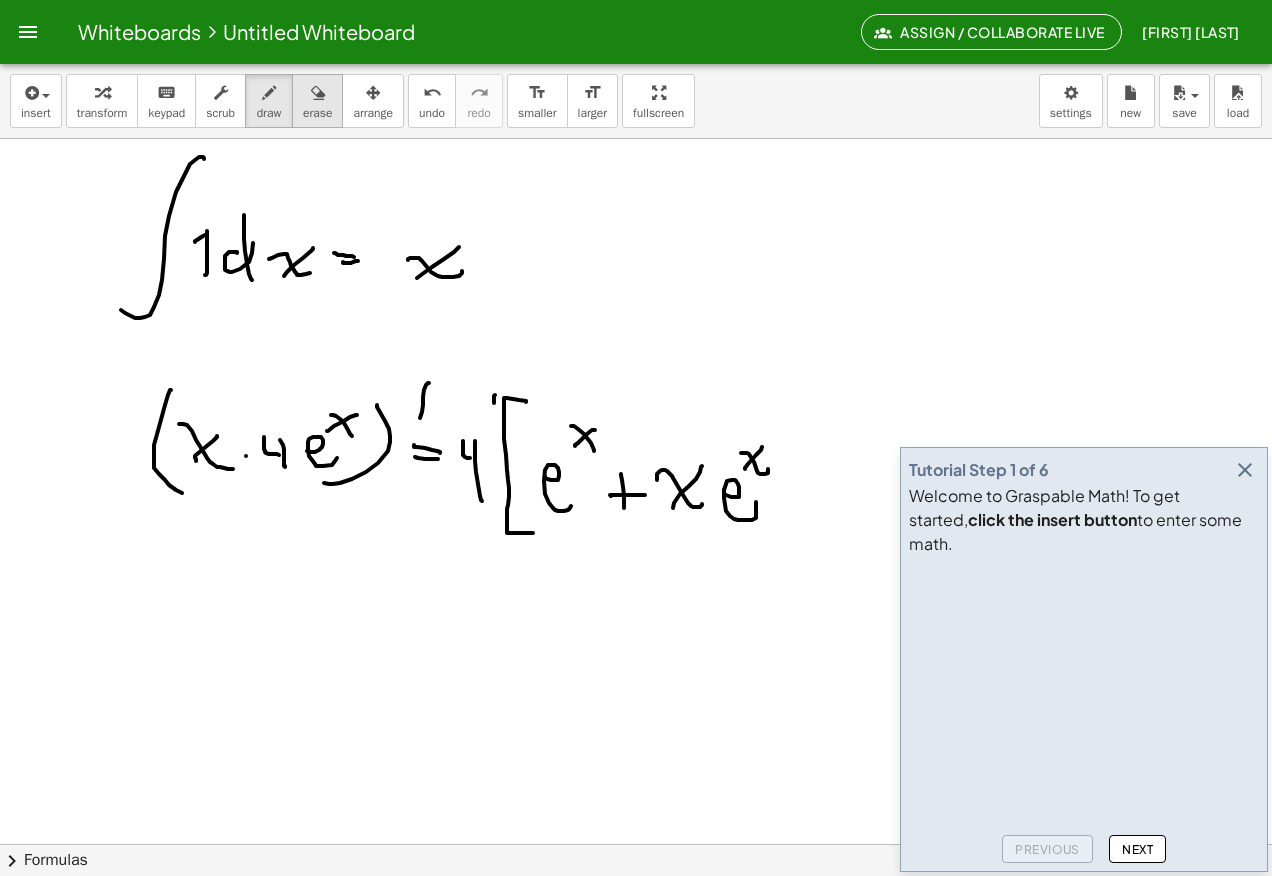 click on "erase" at bounding box center (317, 113) 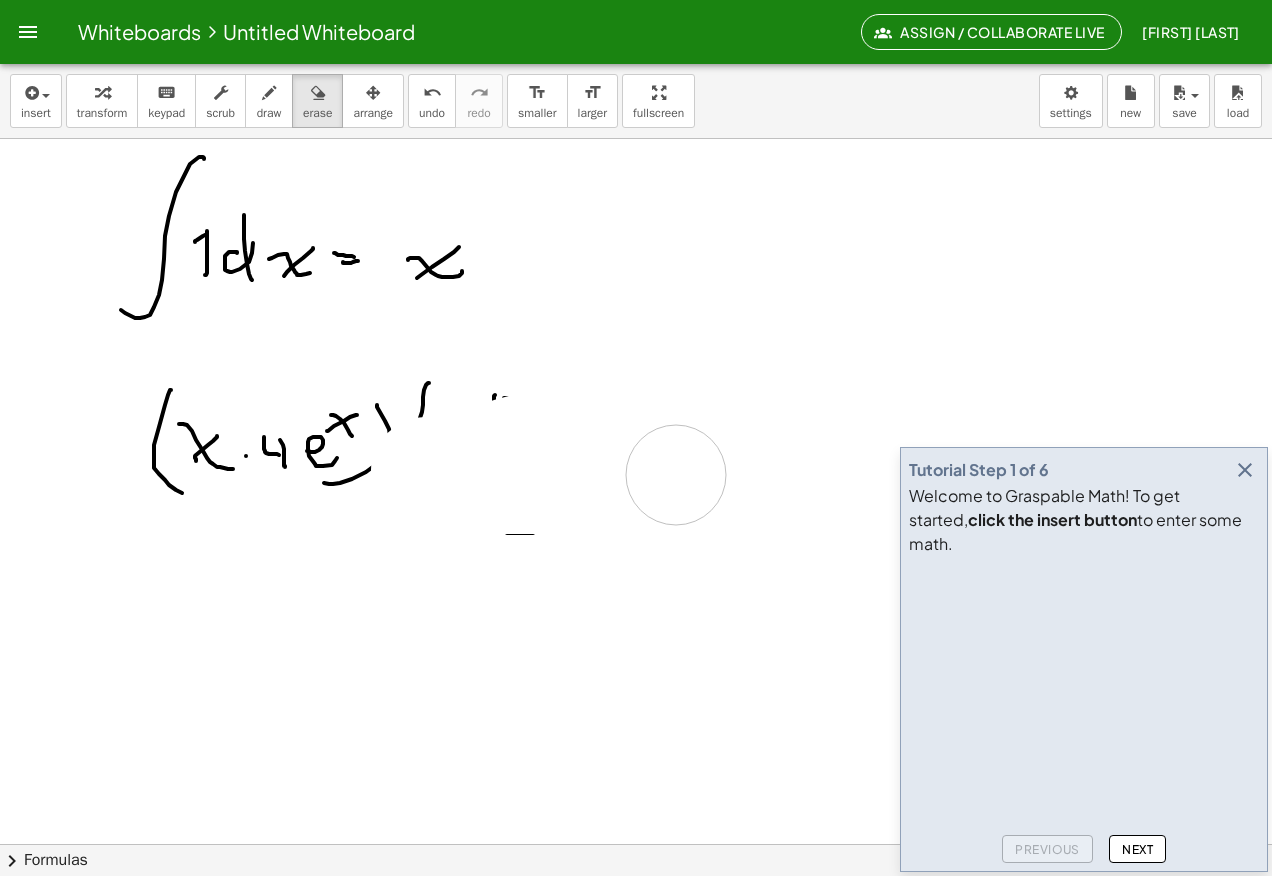 click at bounding box center [636, -1394] 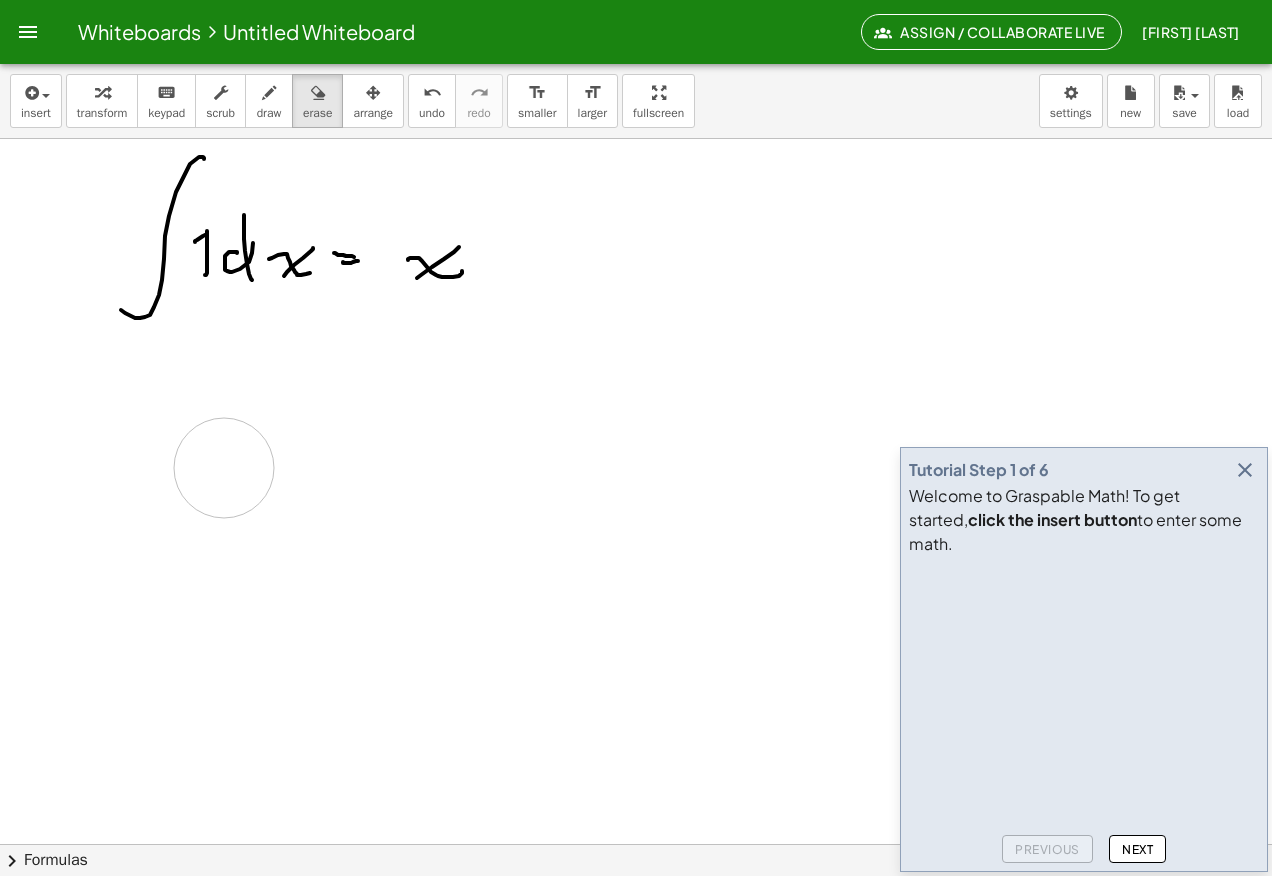 click at bounding box center (636, -1394) 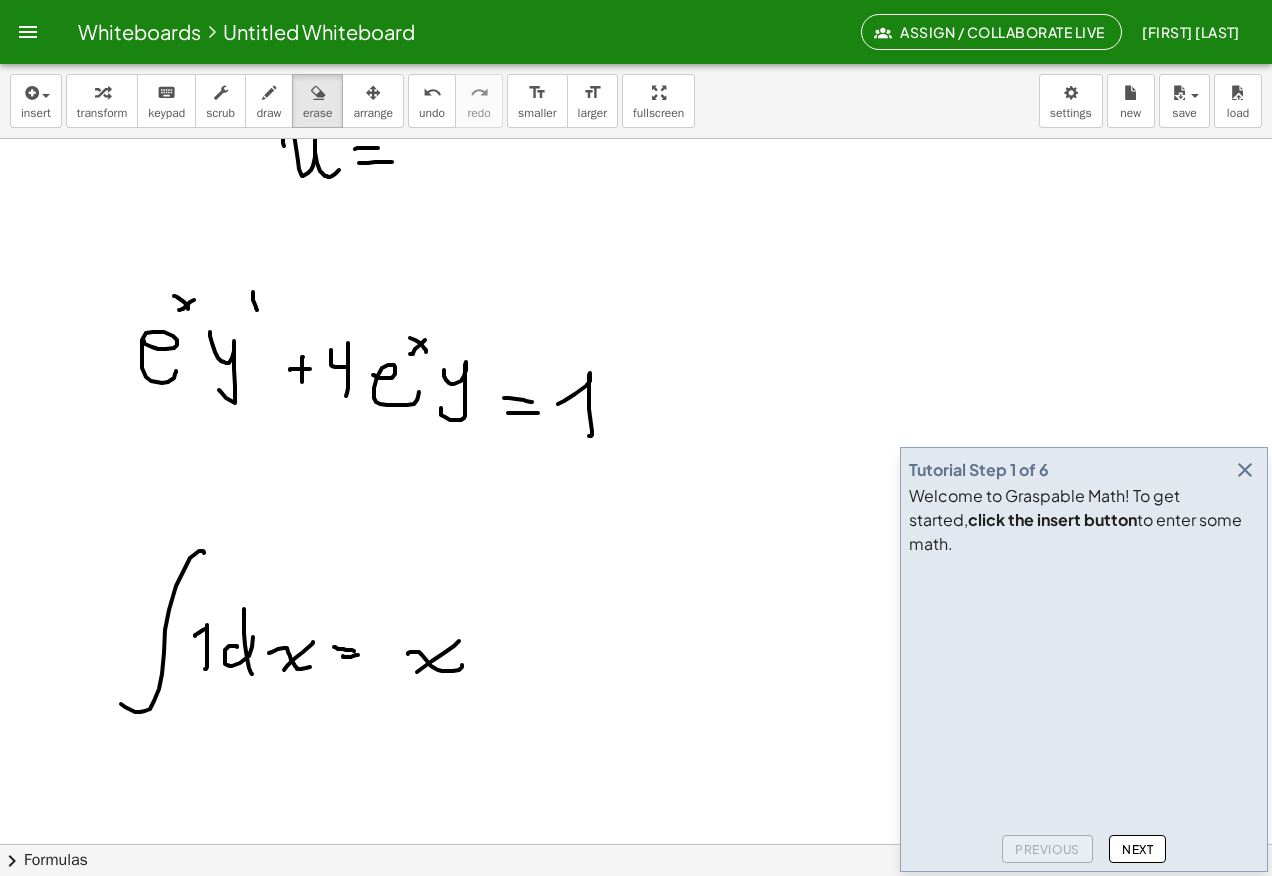 scroll, scrollTop: 3700, scrollLeft: 0, axis: vertical 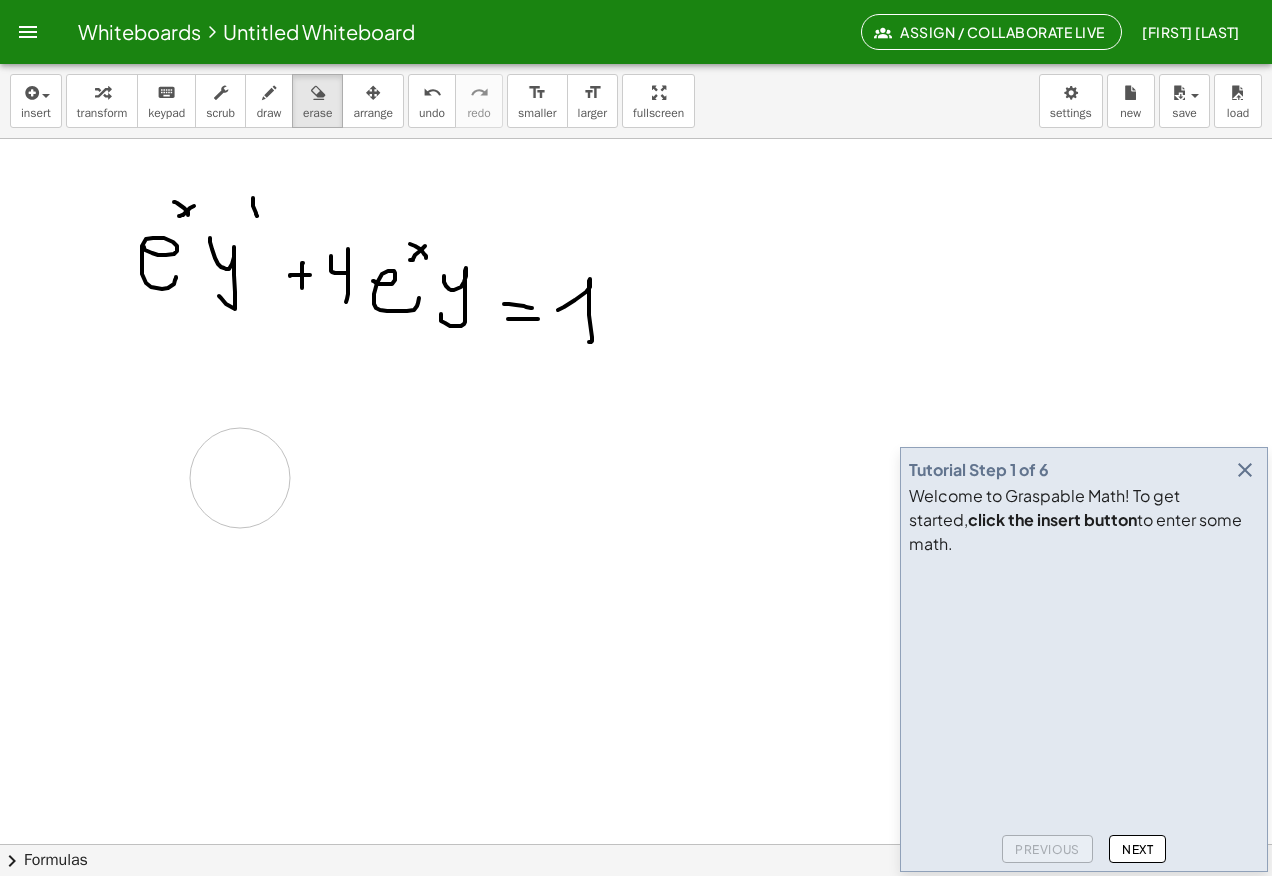 click at bounding box center (636, -1094) 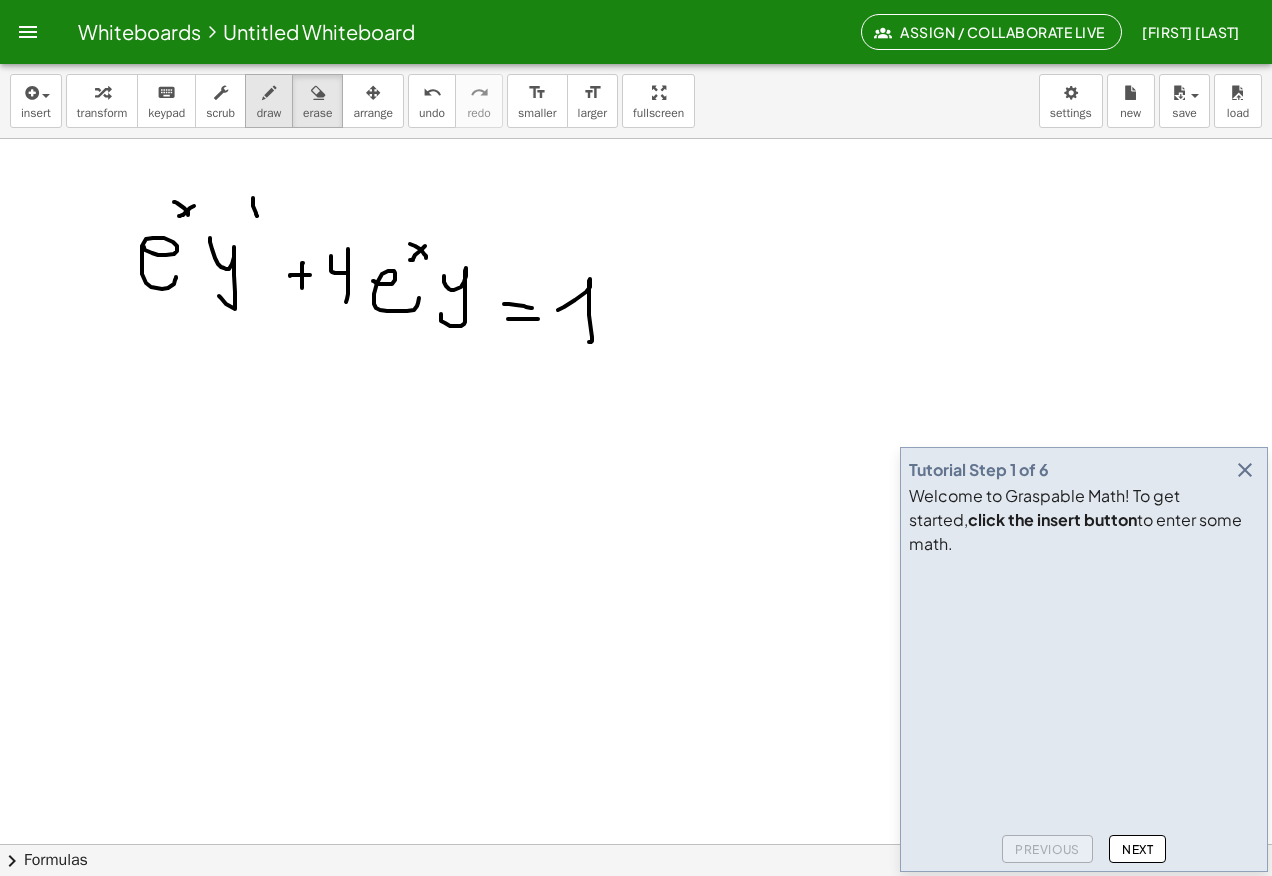 click on "draw" at bounding box center [269, 113] 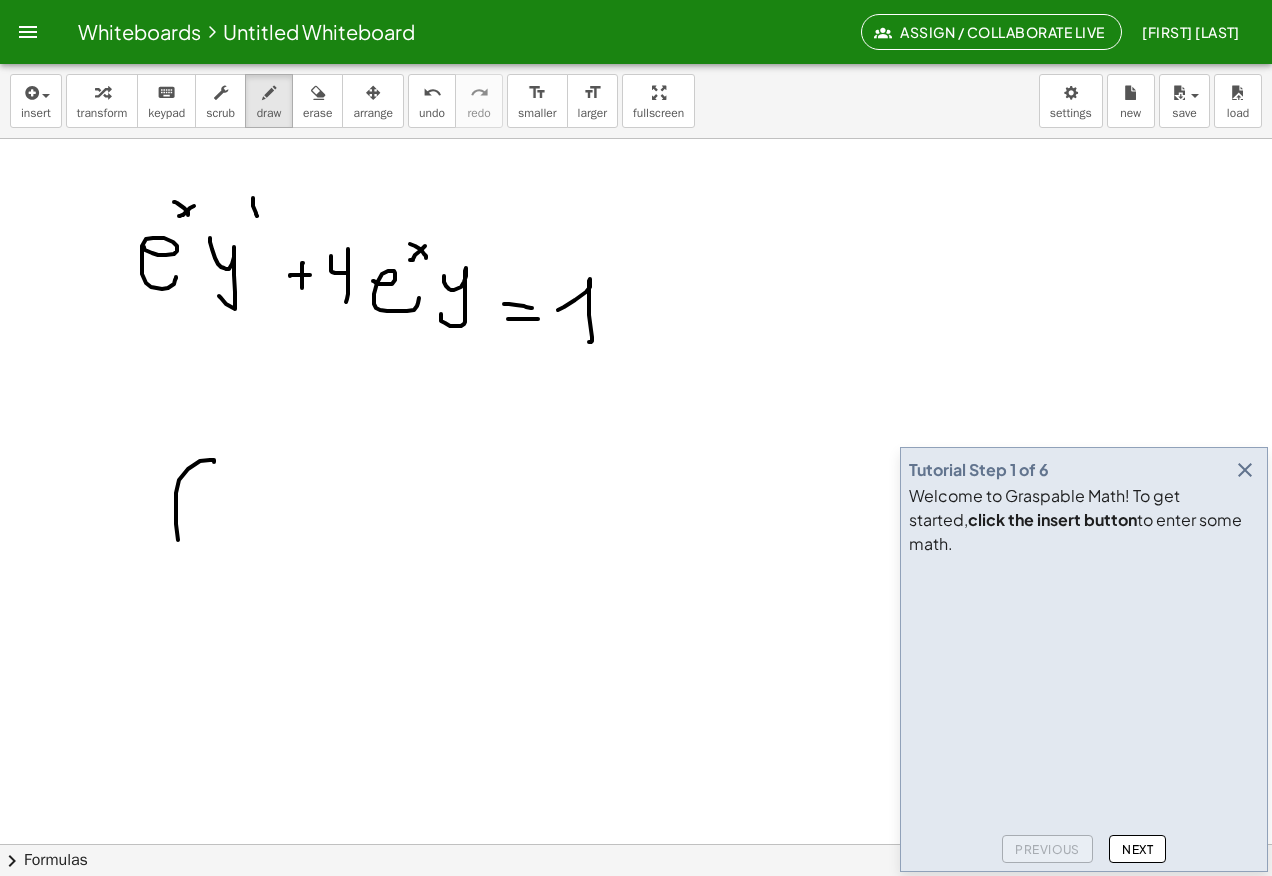 click at bounding box center [636, -1094] 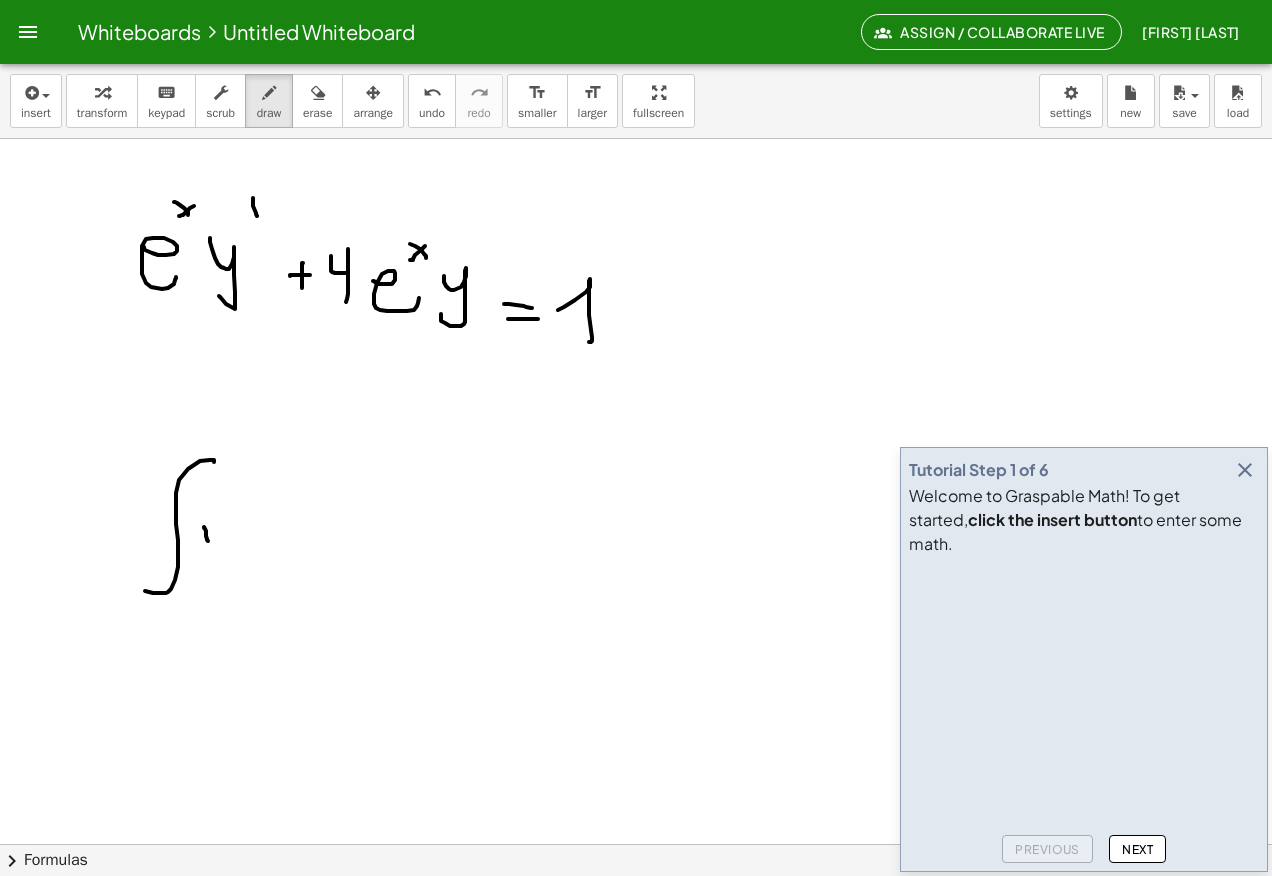 click at bounding box center [636, -1094] 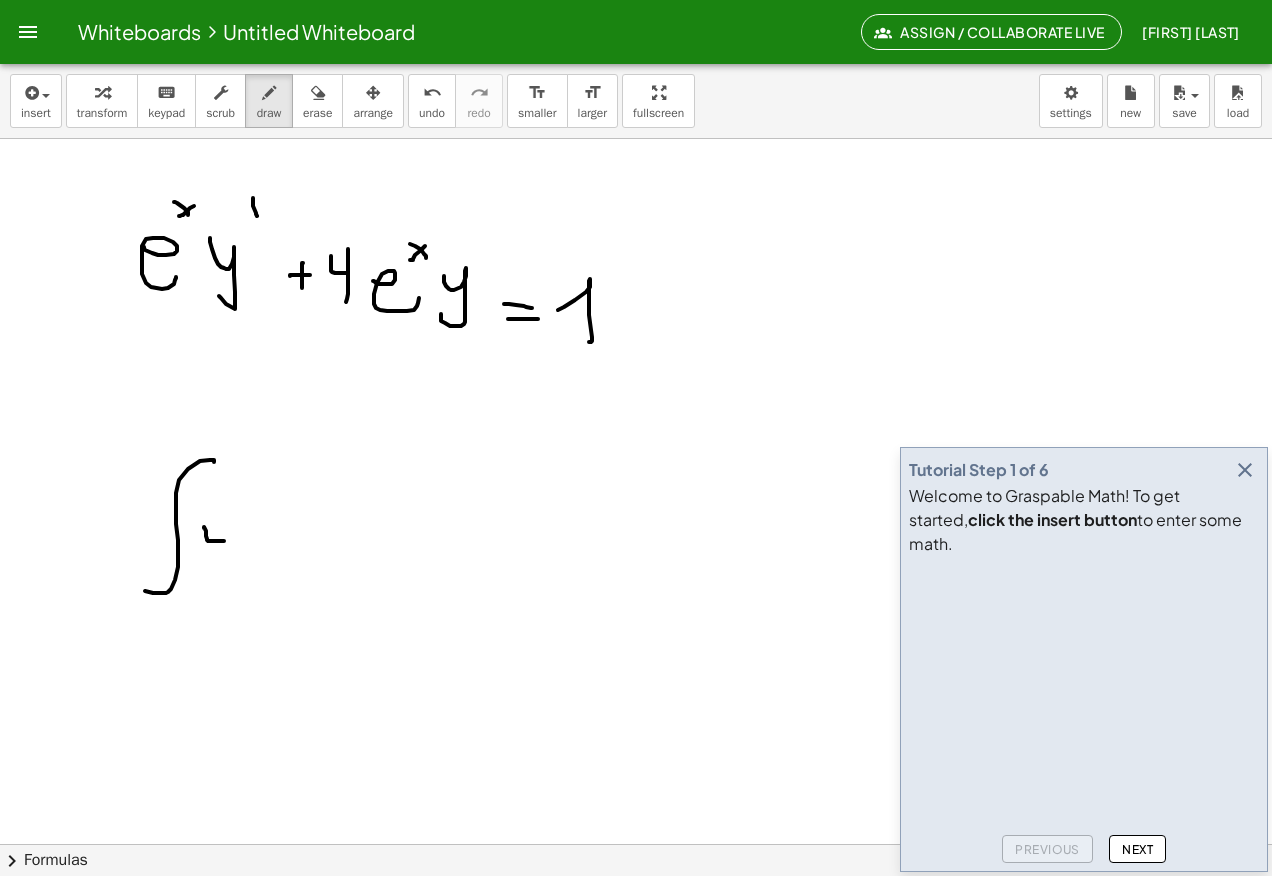 click at bounding box center [636, -1094] 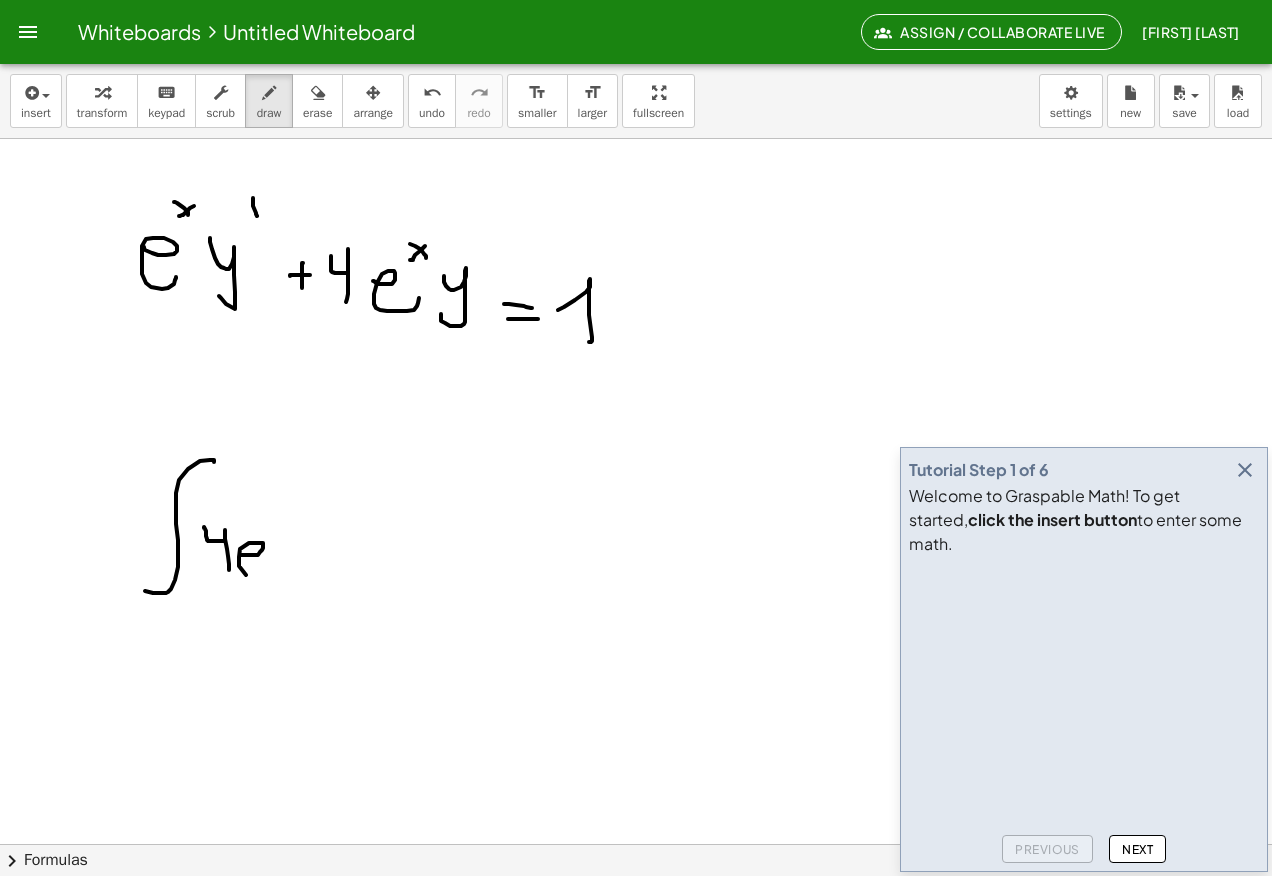 click at bounding box center [636, -1094] 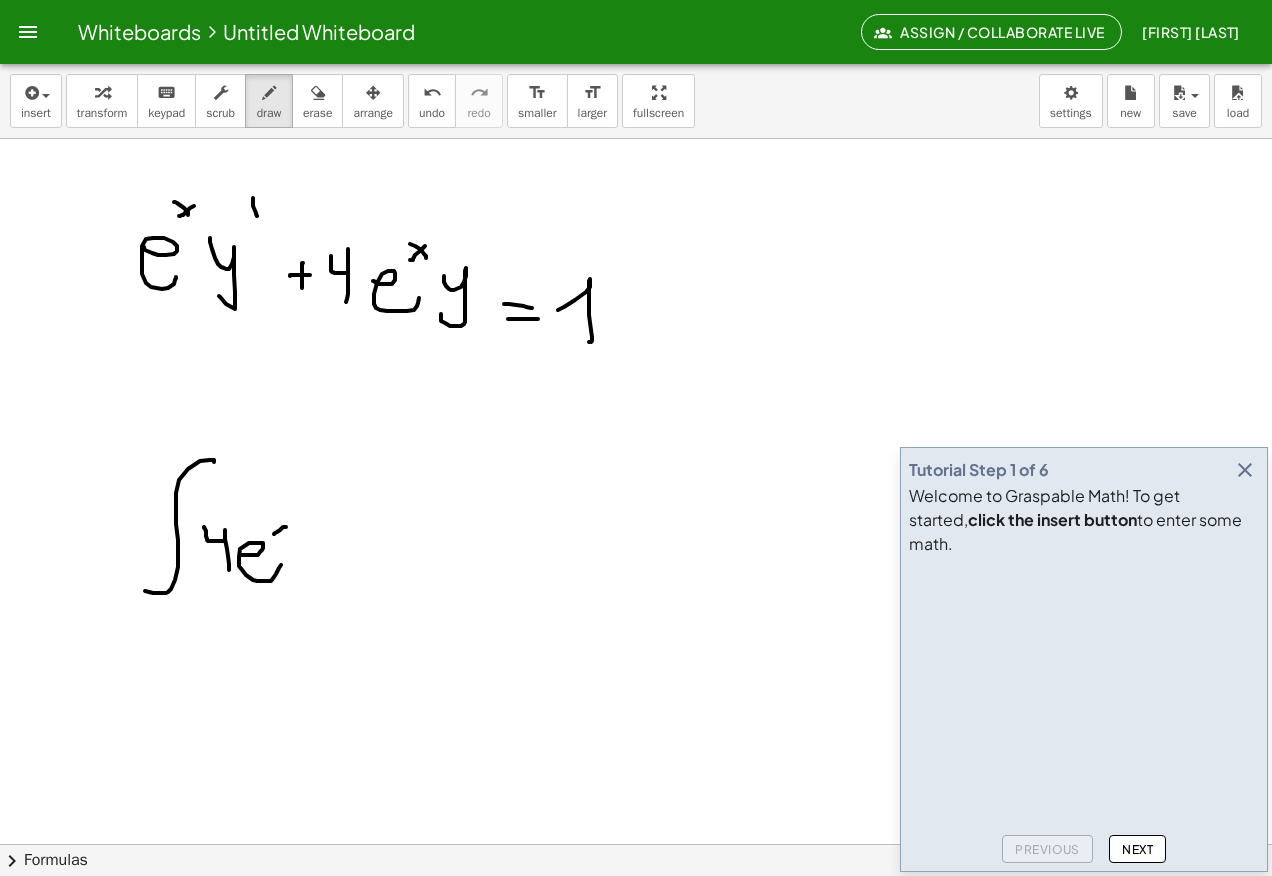 click at bounding box center (636, -1094) 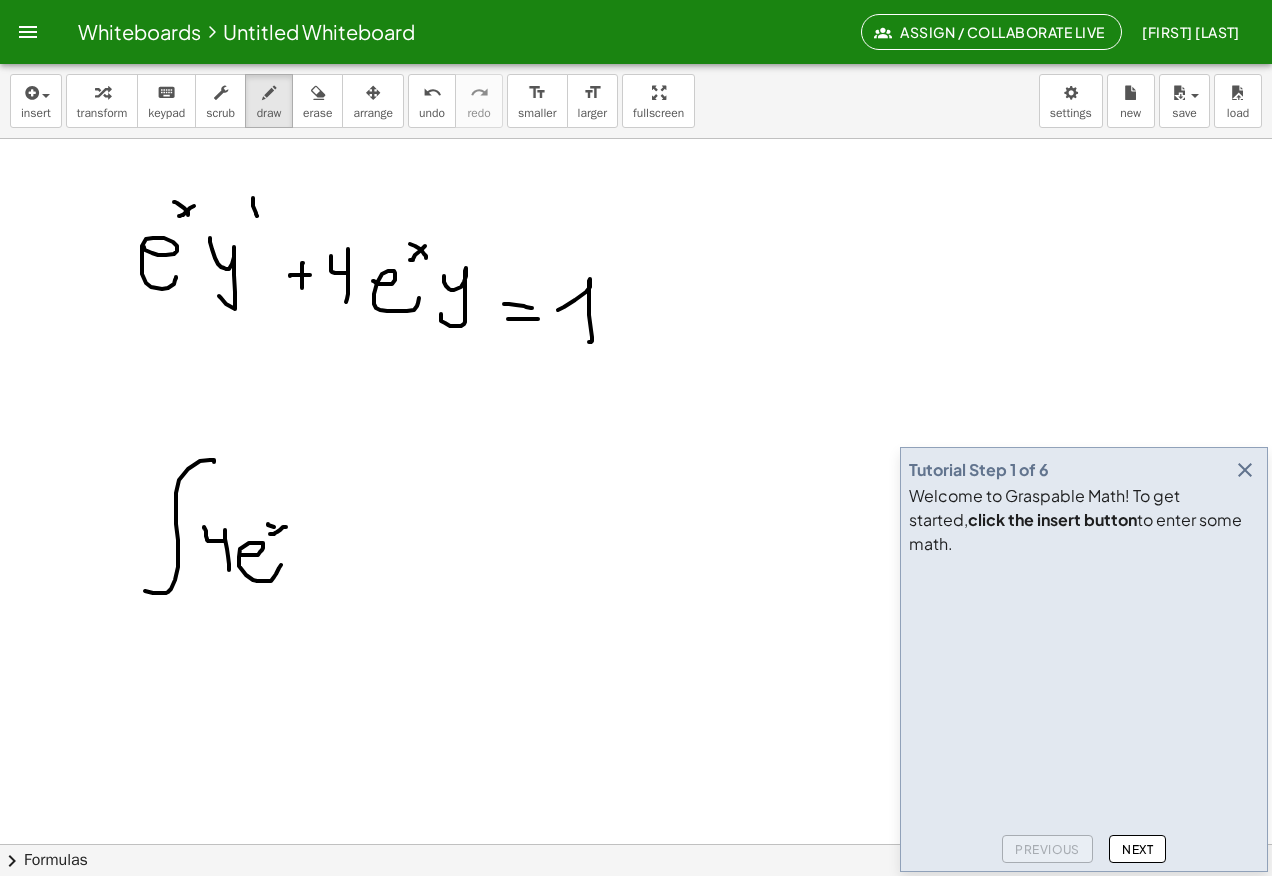 click at bounding box center (636, -1094) 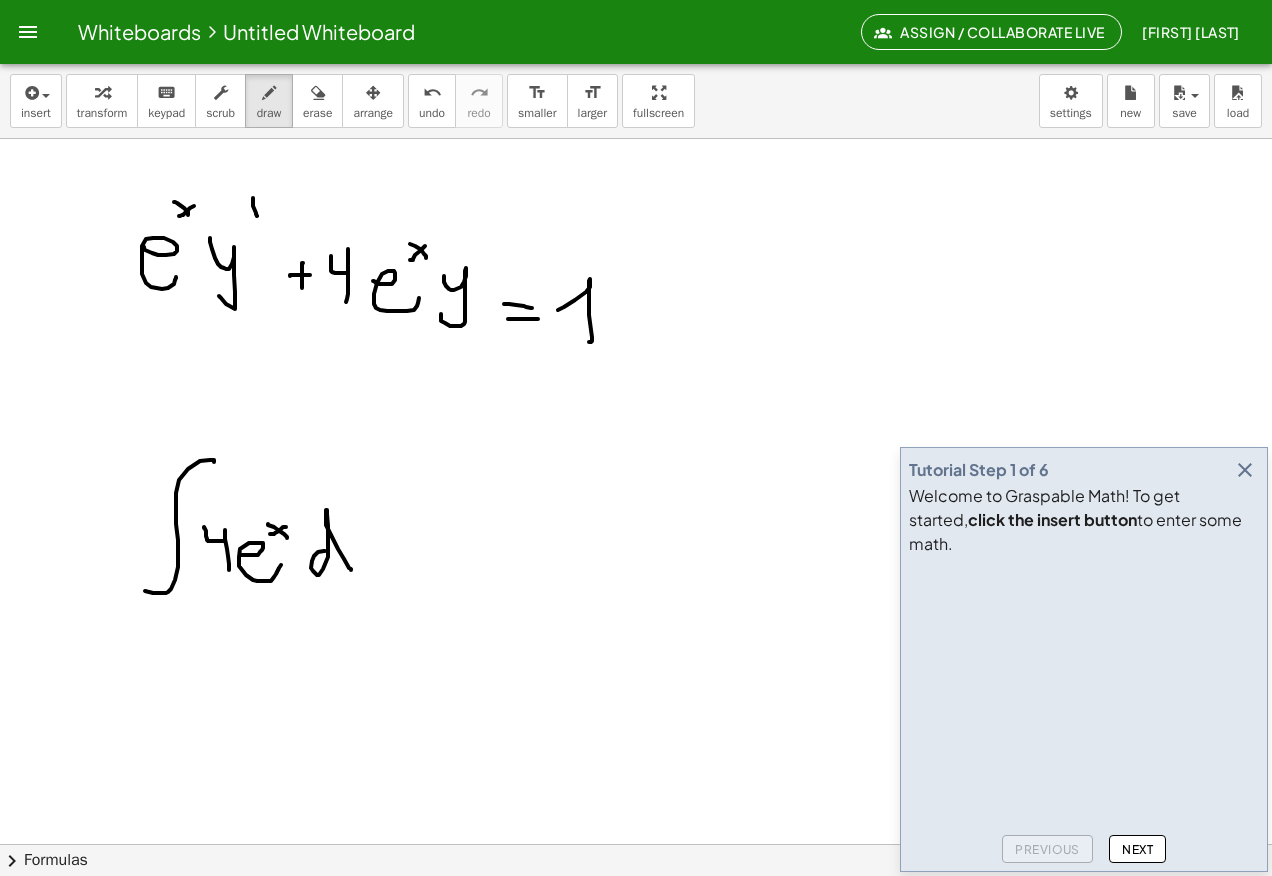 click at bounding box center [636, -1094] 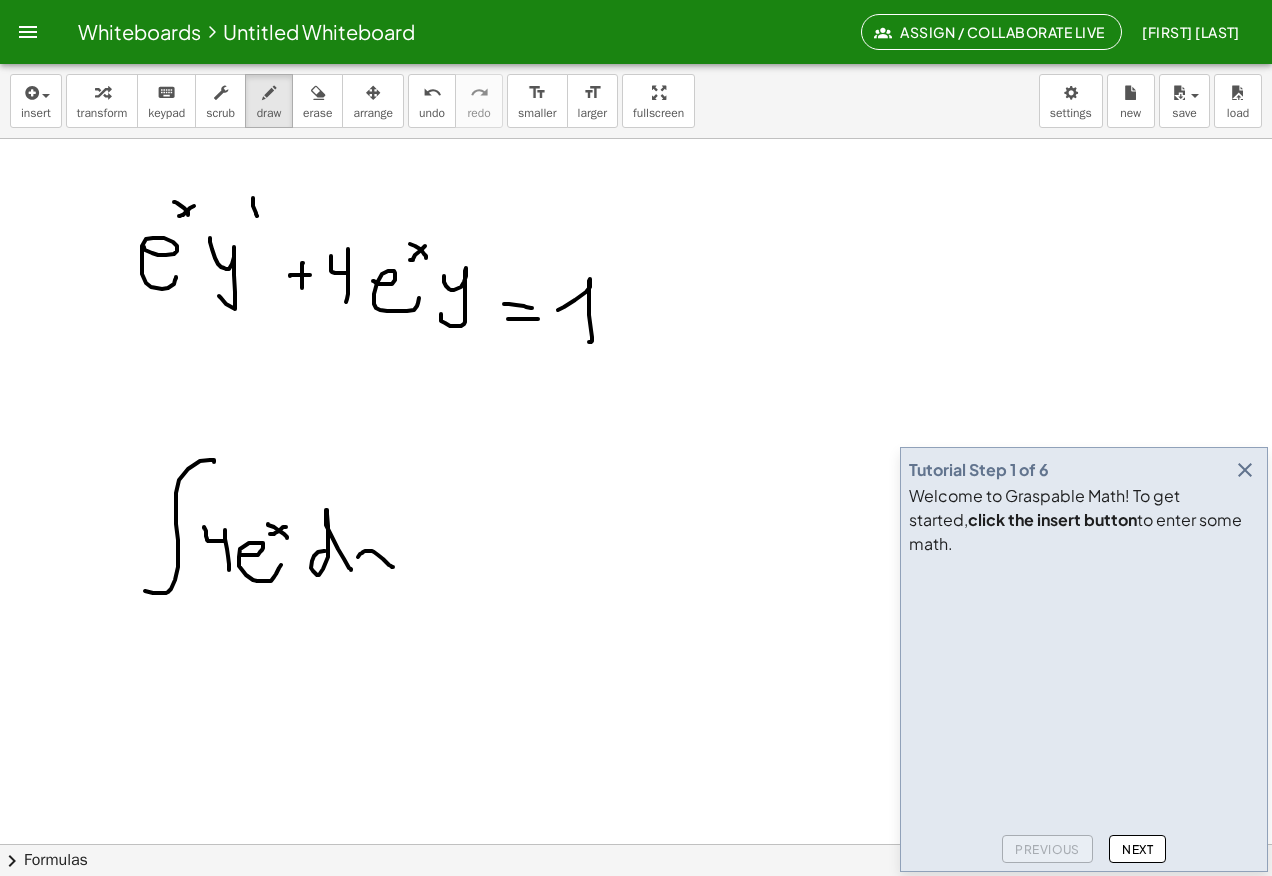 click at bounding box center (636, -1094) 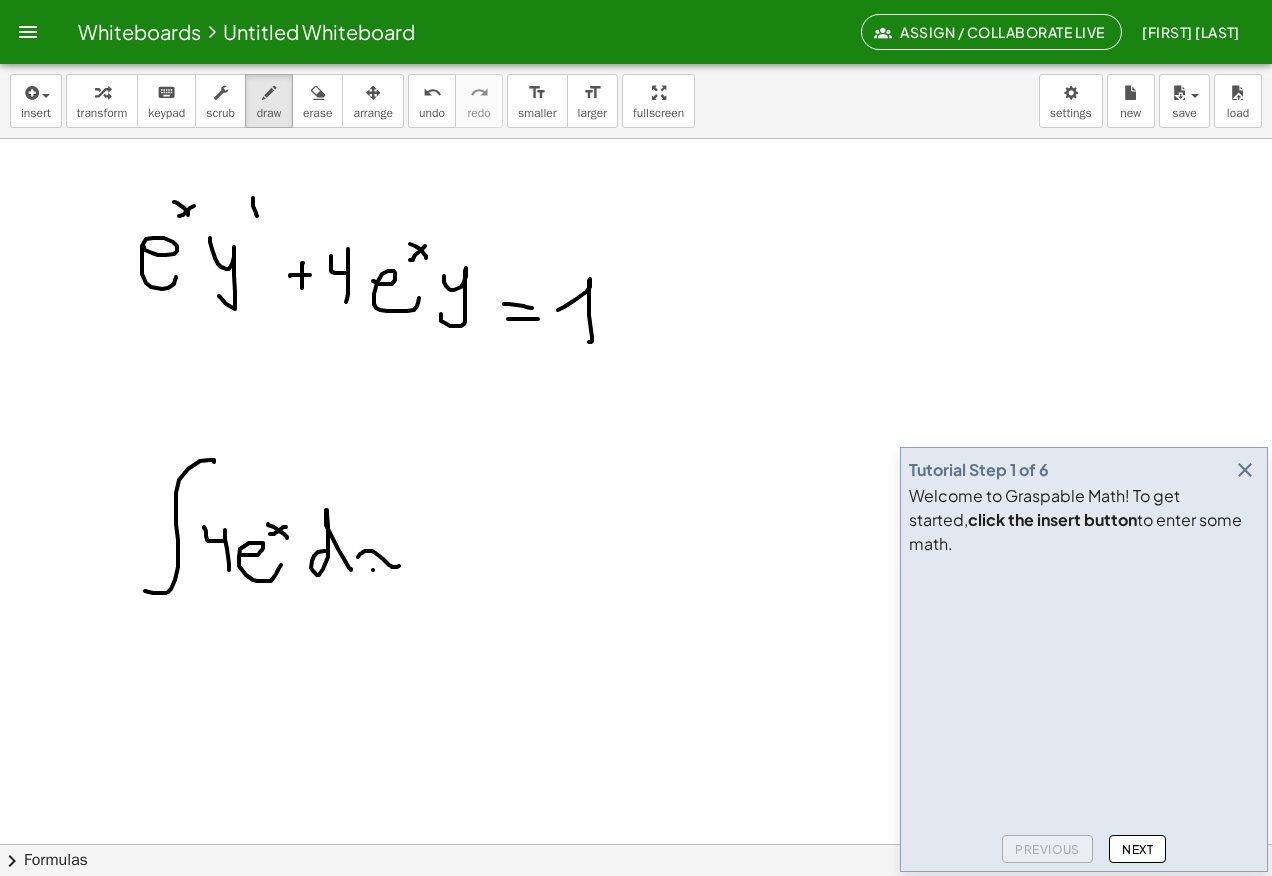 click at bounding box center (636, -1094) 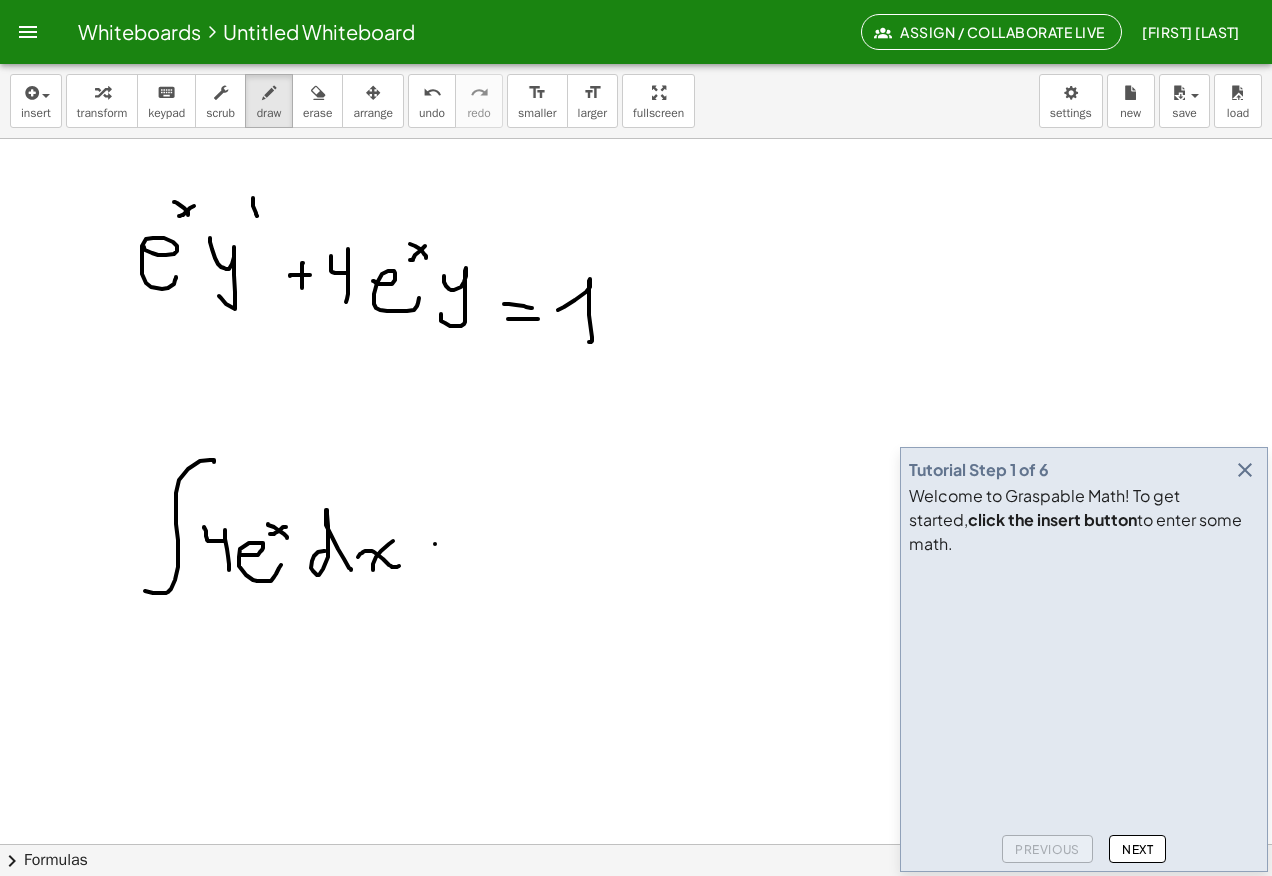 click at bounding box center (636, -1094) 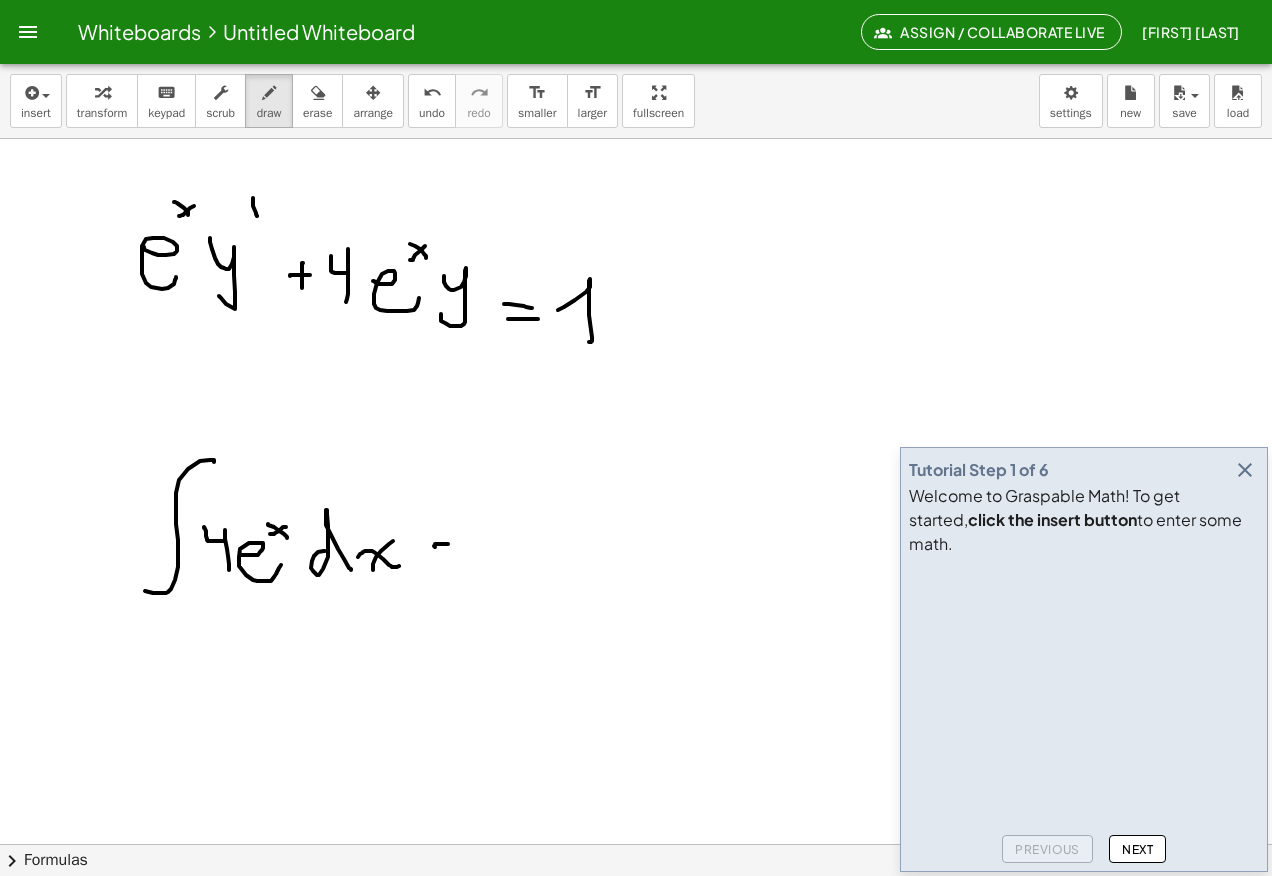 click at bounding box center (636, -1094) 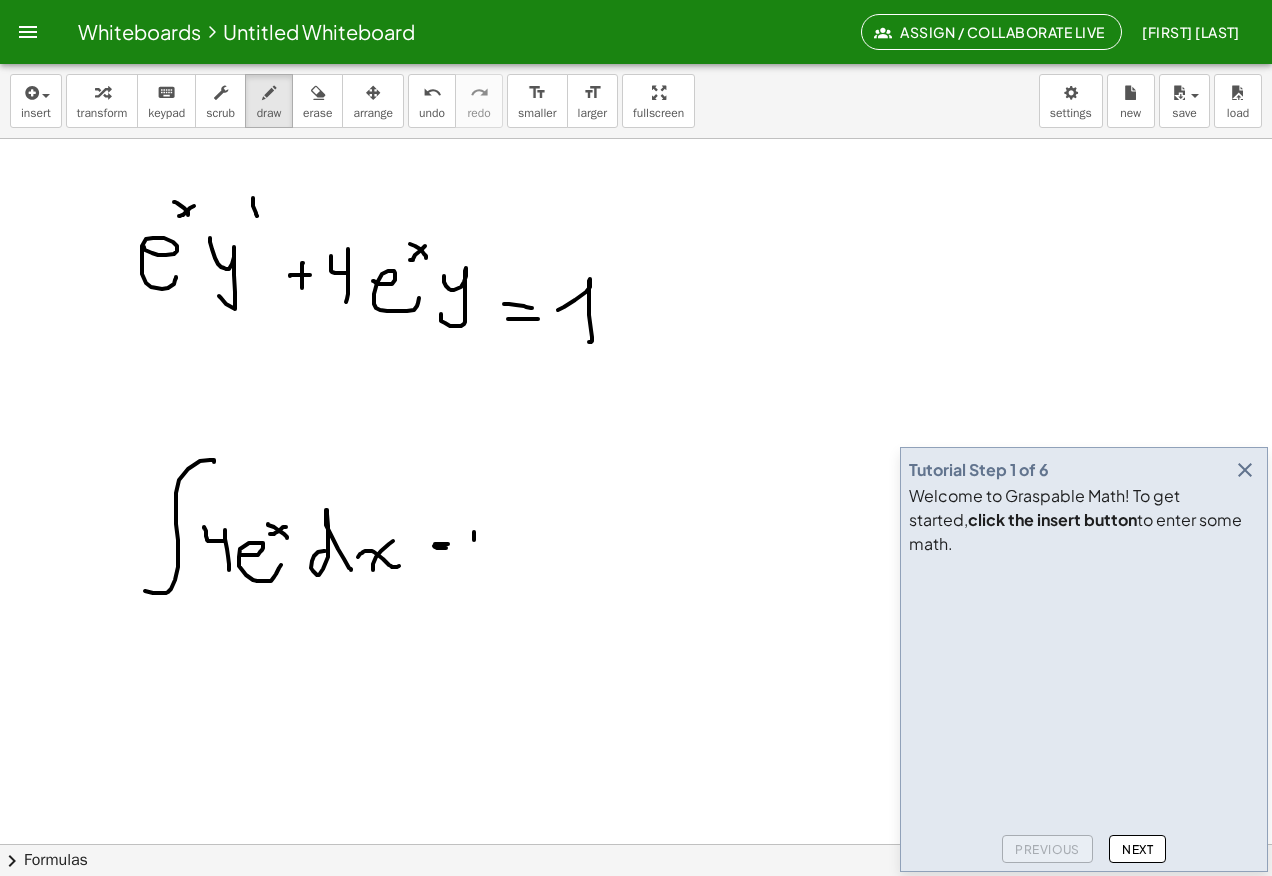 click at bounding box center [636, -1094] 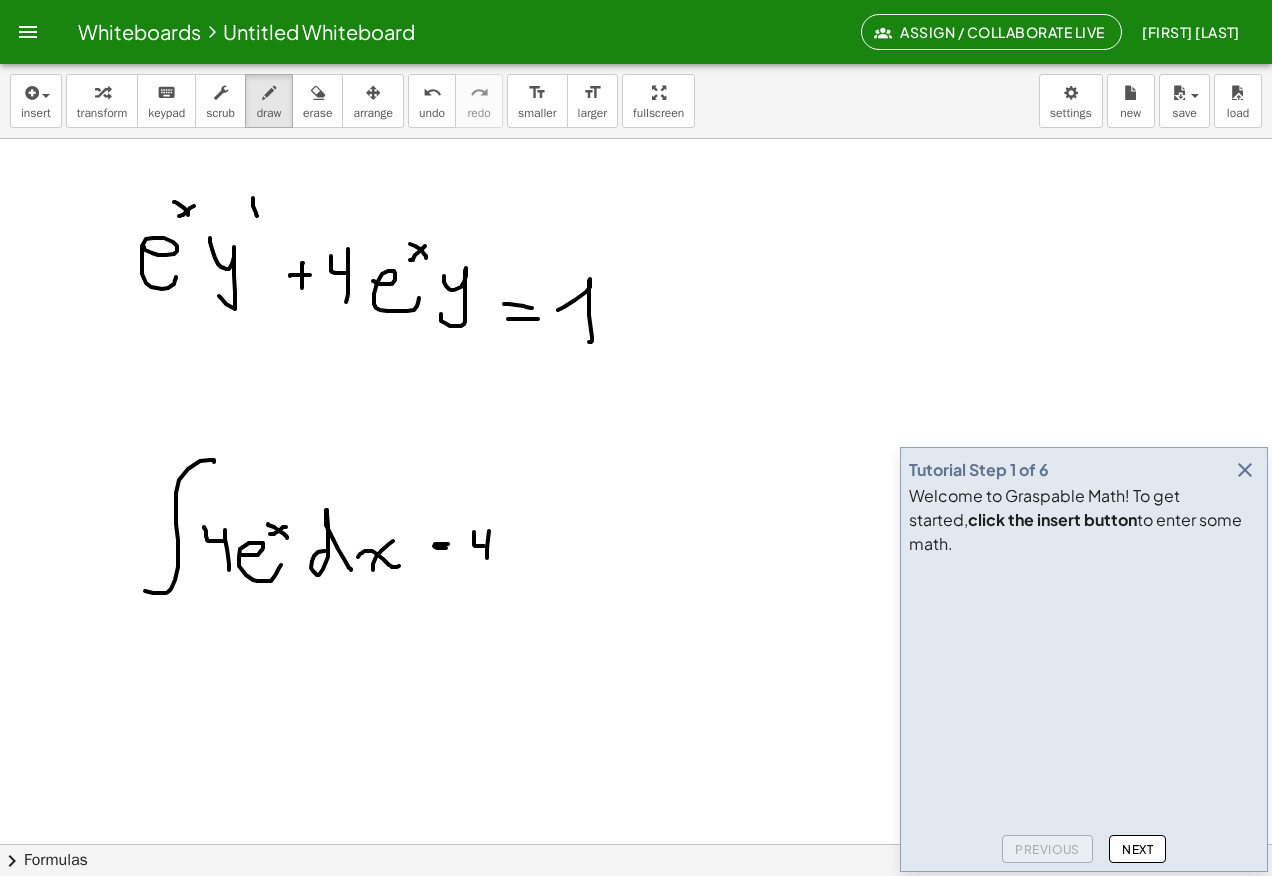 click at bounding box center [636, -1094] 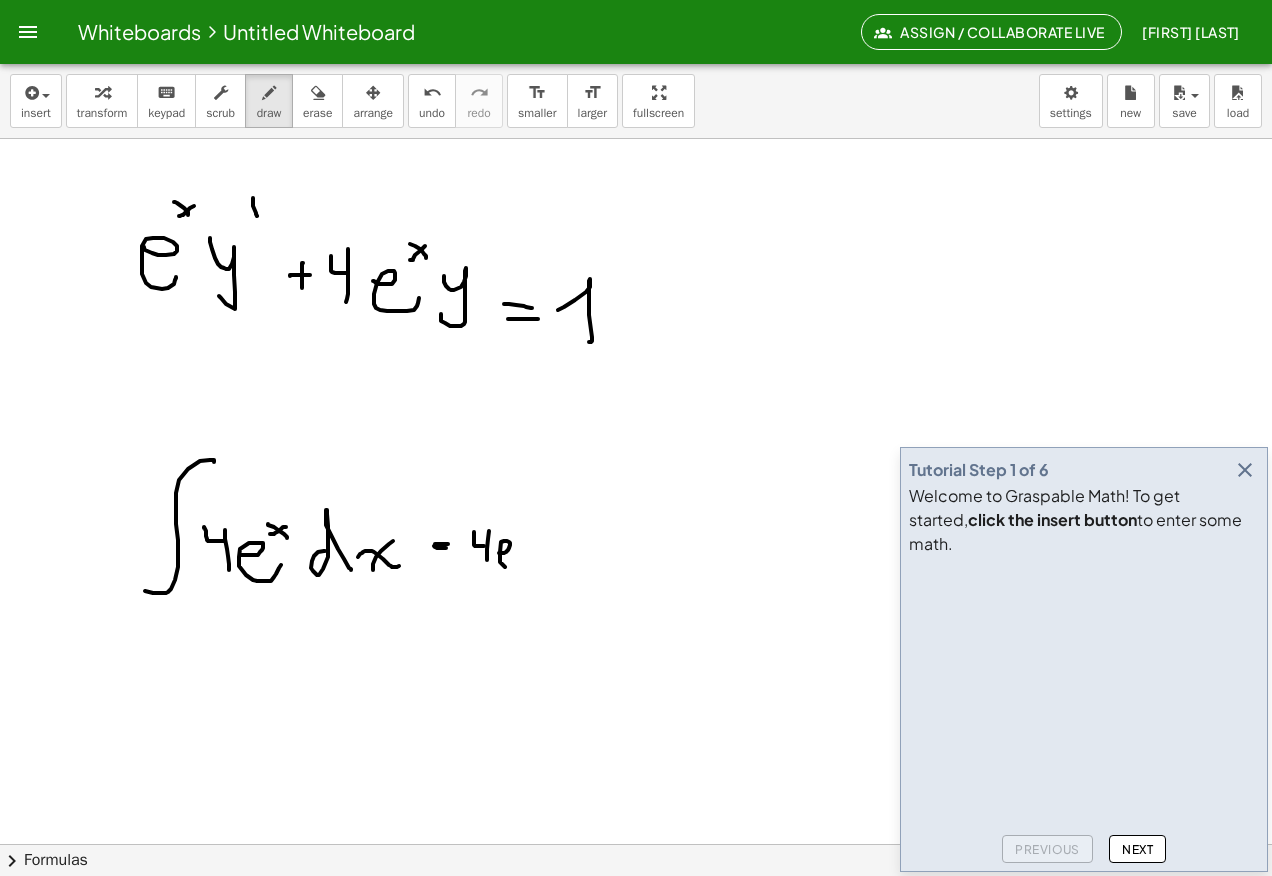 click at bounding box center [636, -1094] 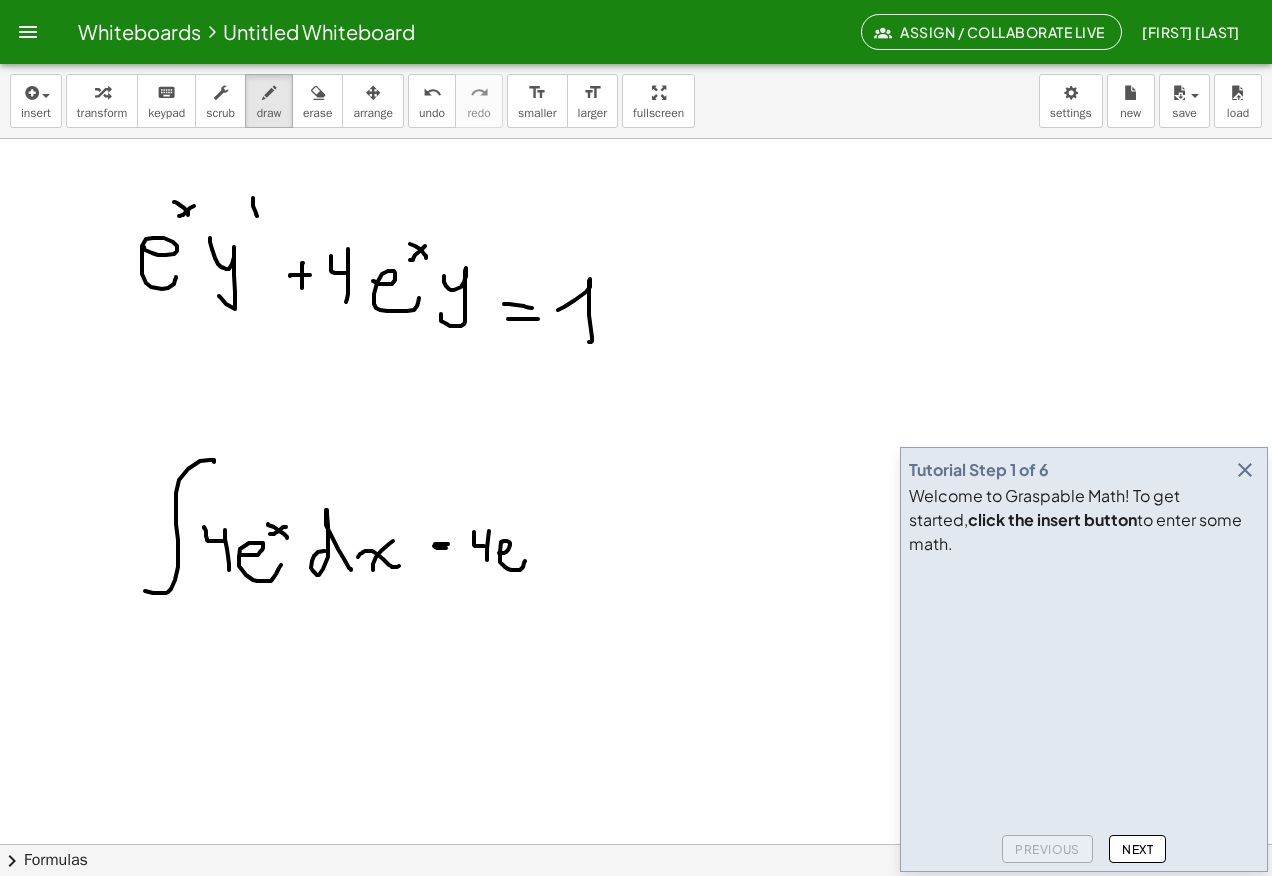 click at bounding box center (636, -1094) 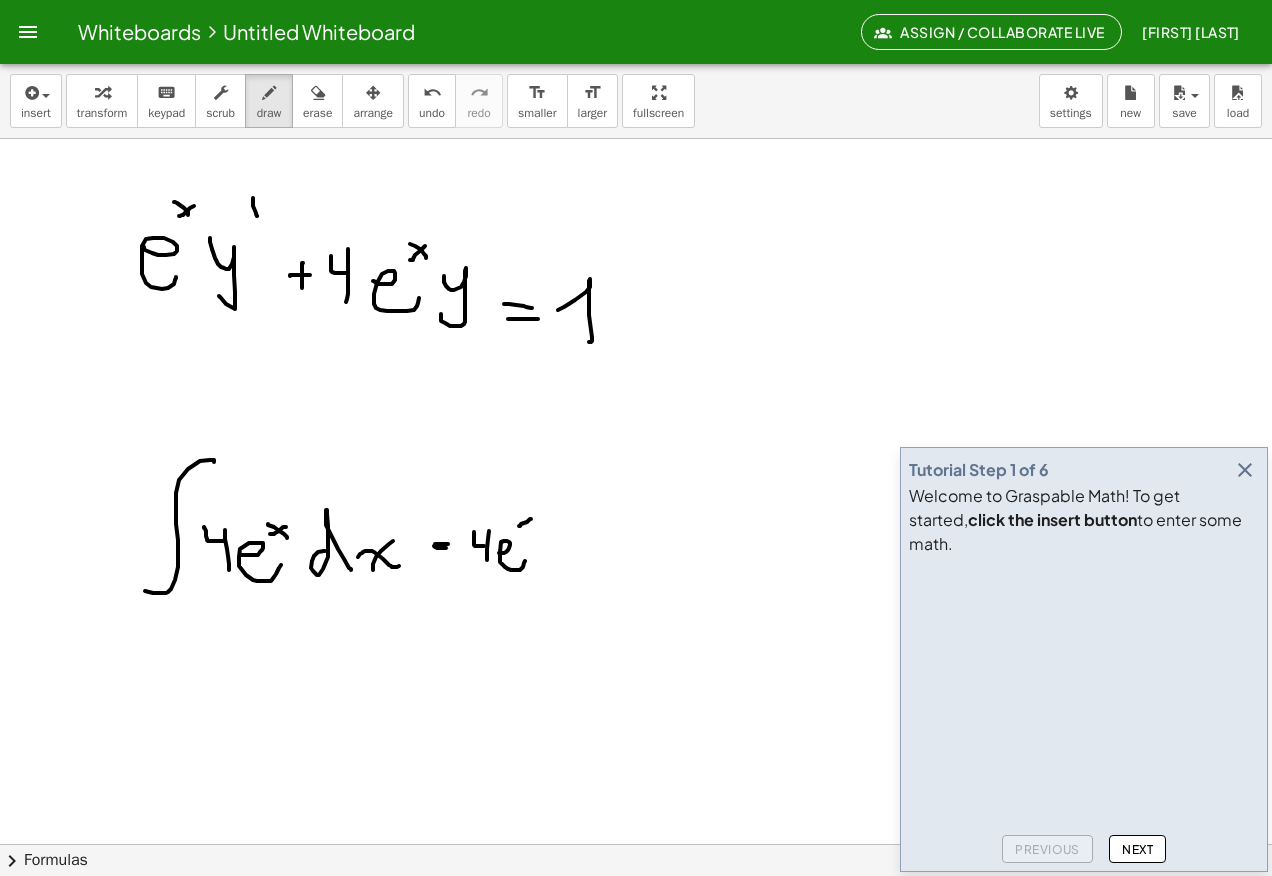 click at bounding box center [636, -1094] 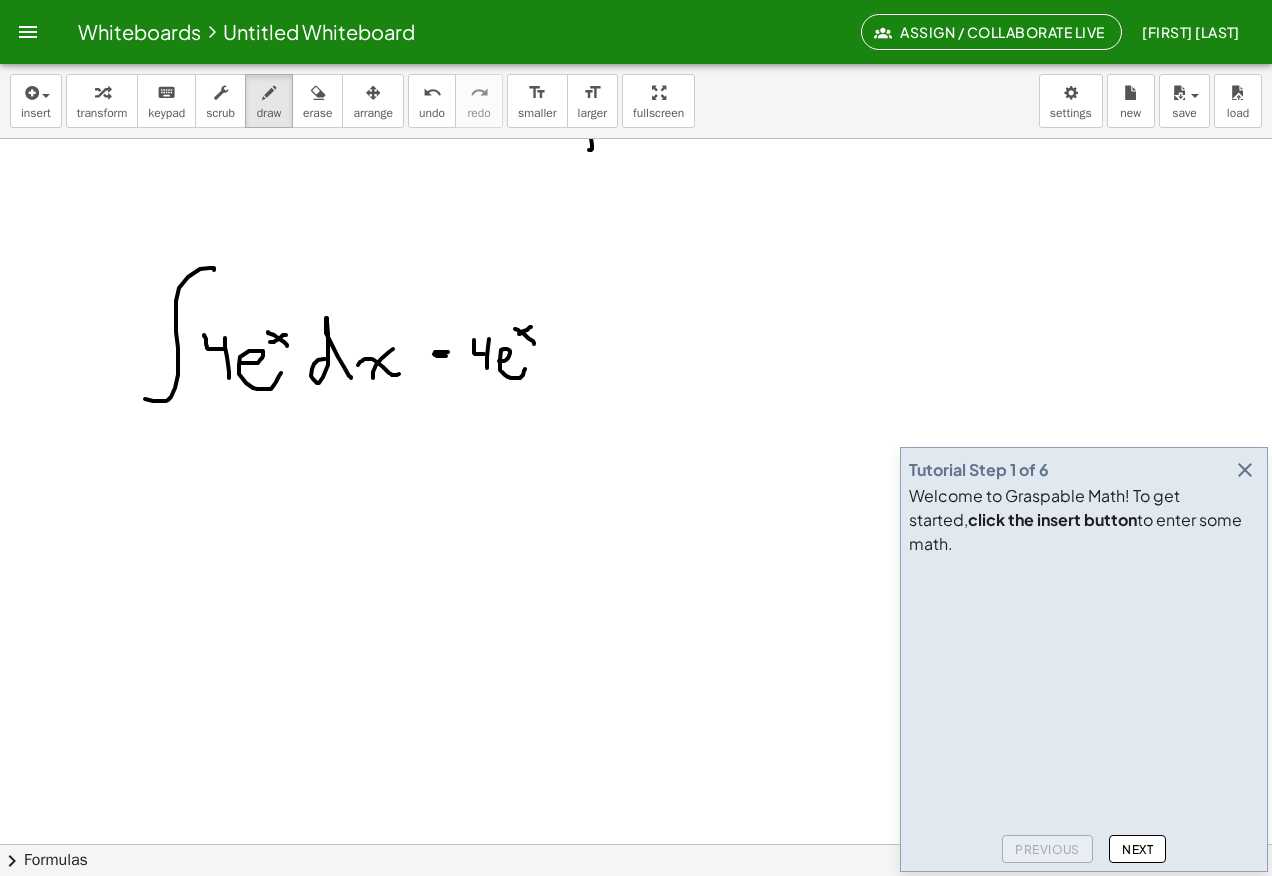 scroll, scrollTop: 3900, scrollLeft: 0, axis: vertical 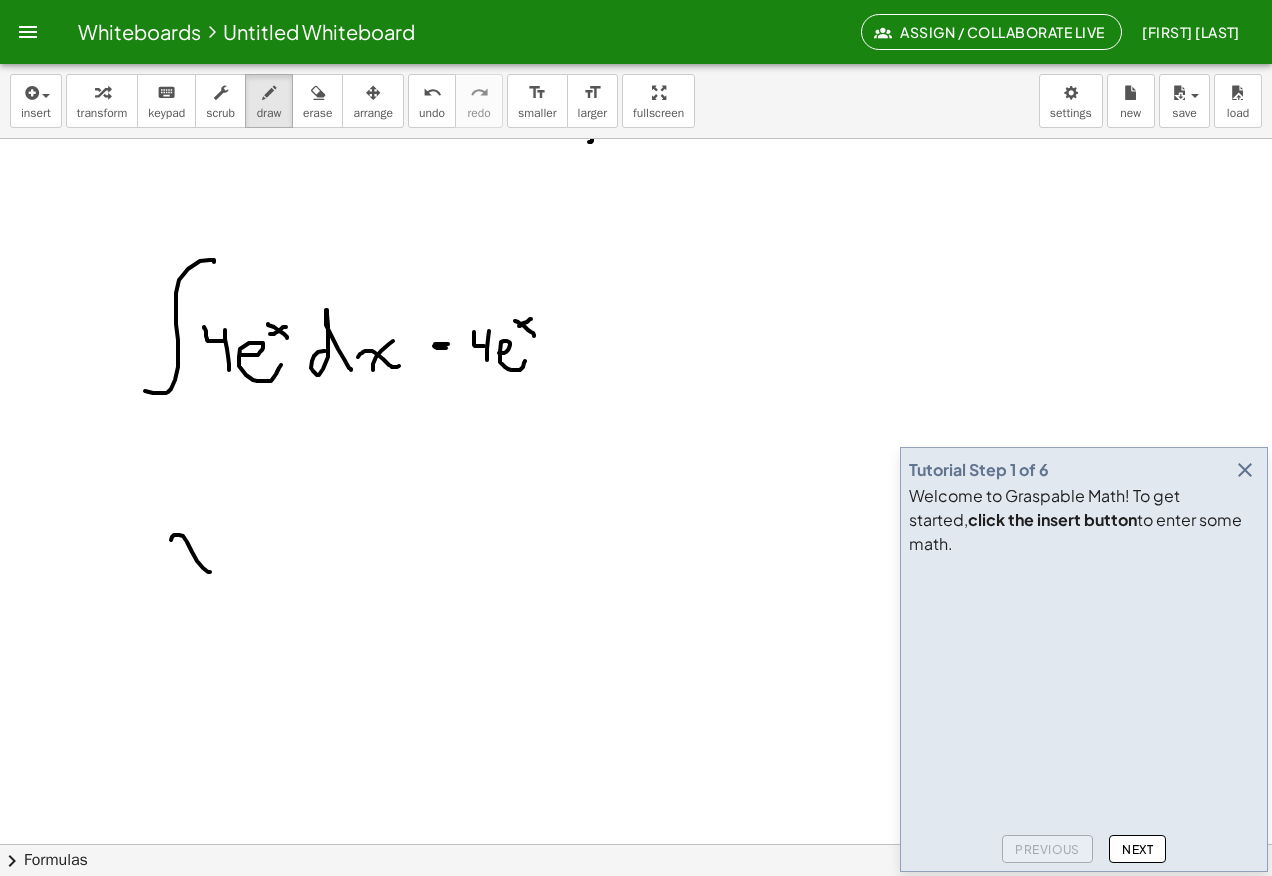 click at bounding box center (636, -1294) 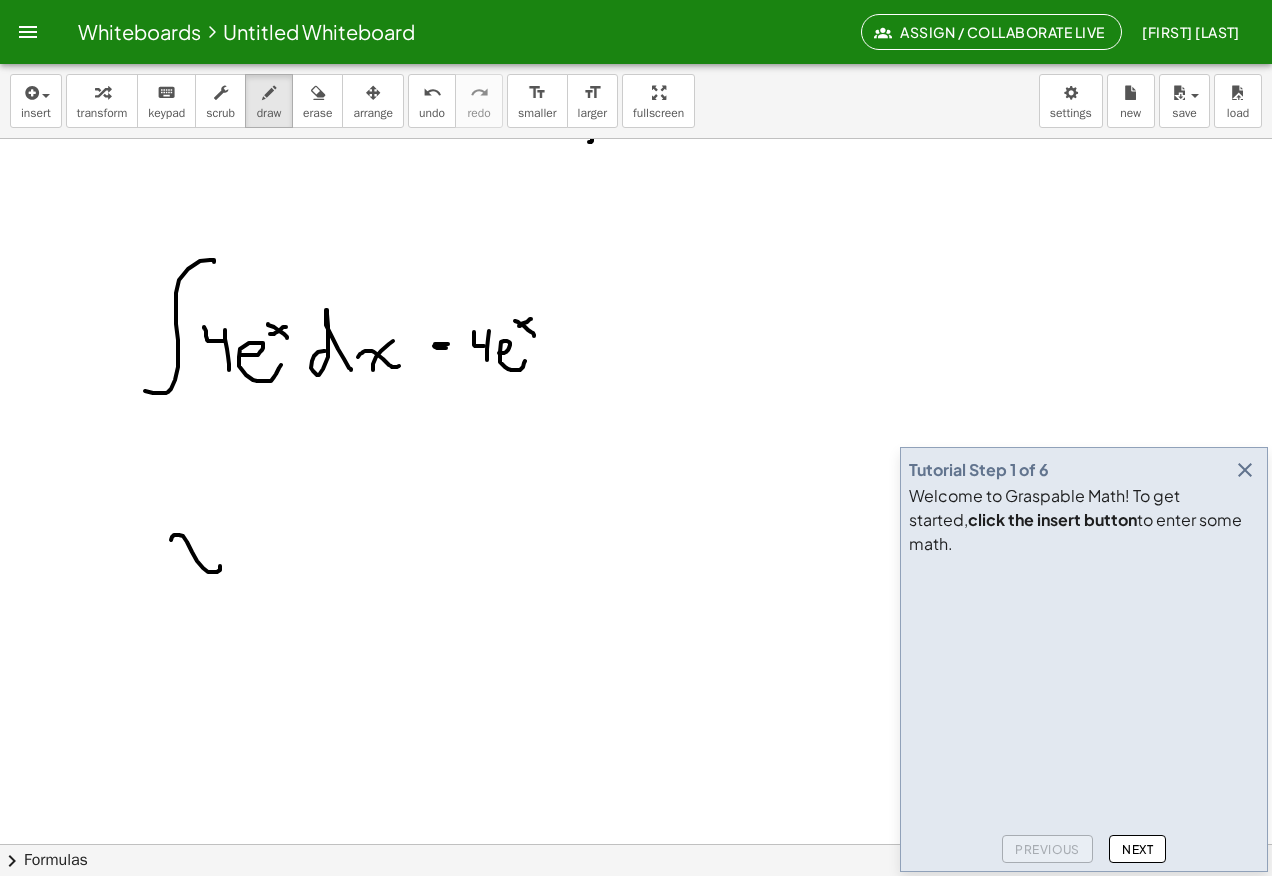 click at bounding box center (636, -1294) 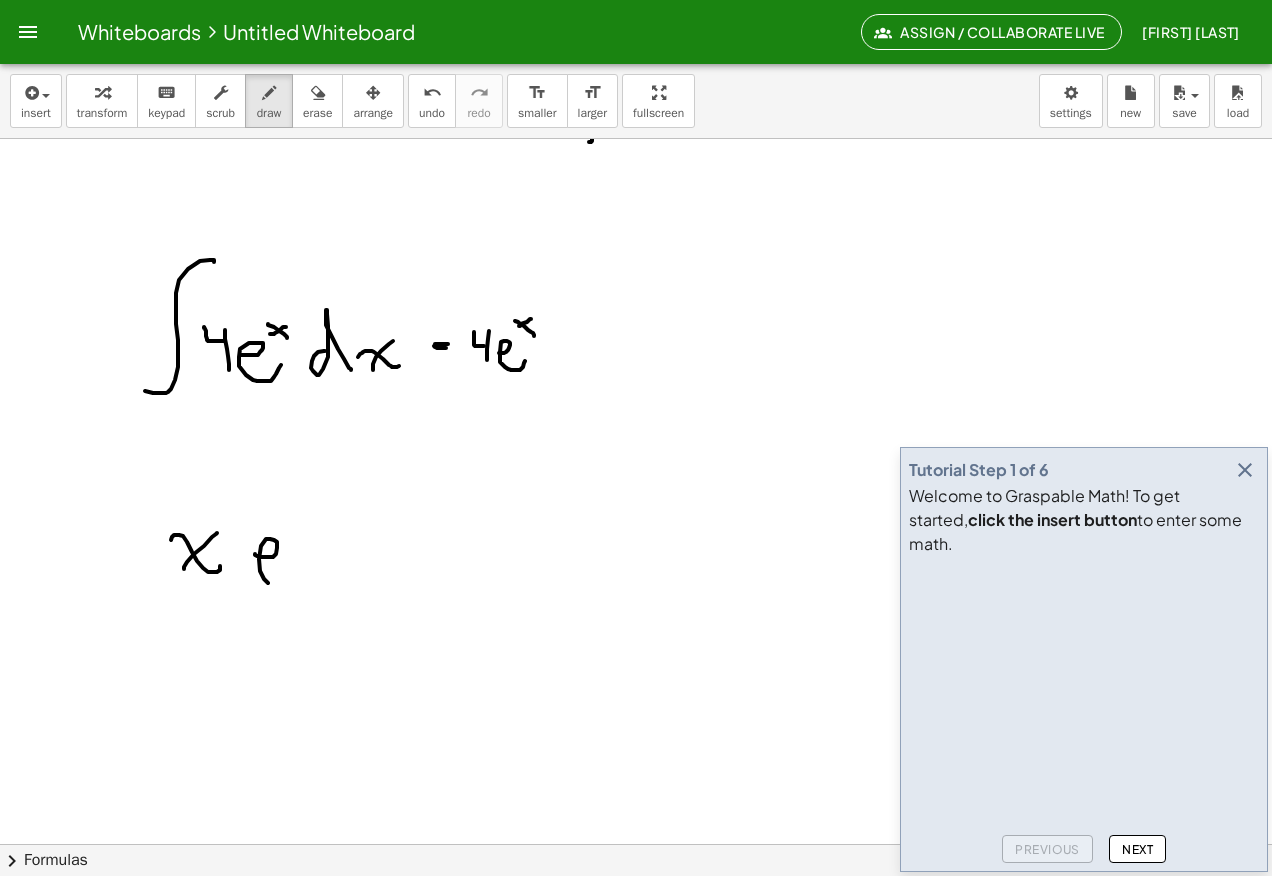 click at bounding box center (636, -1294) 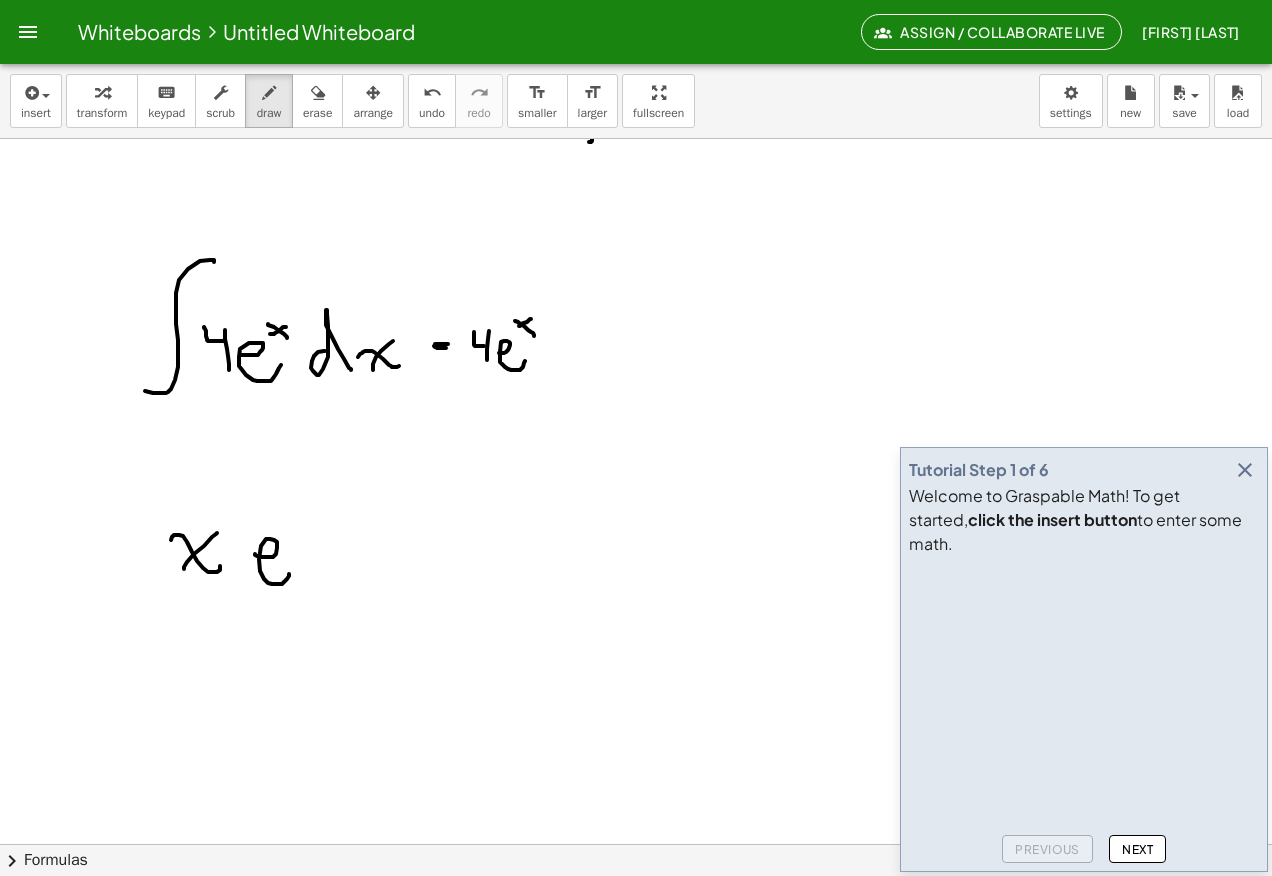 click at bounding box center (636, -1294) 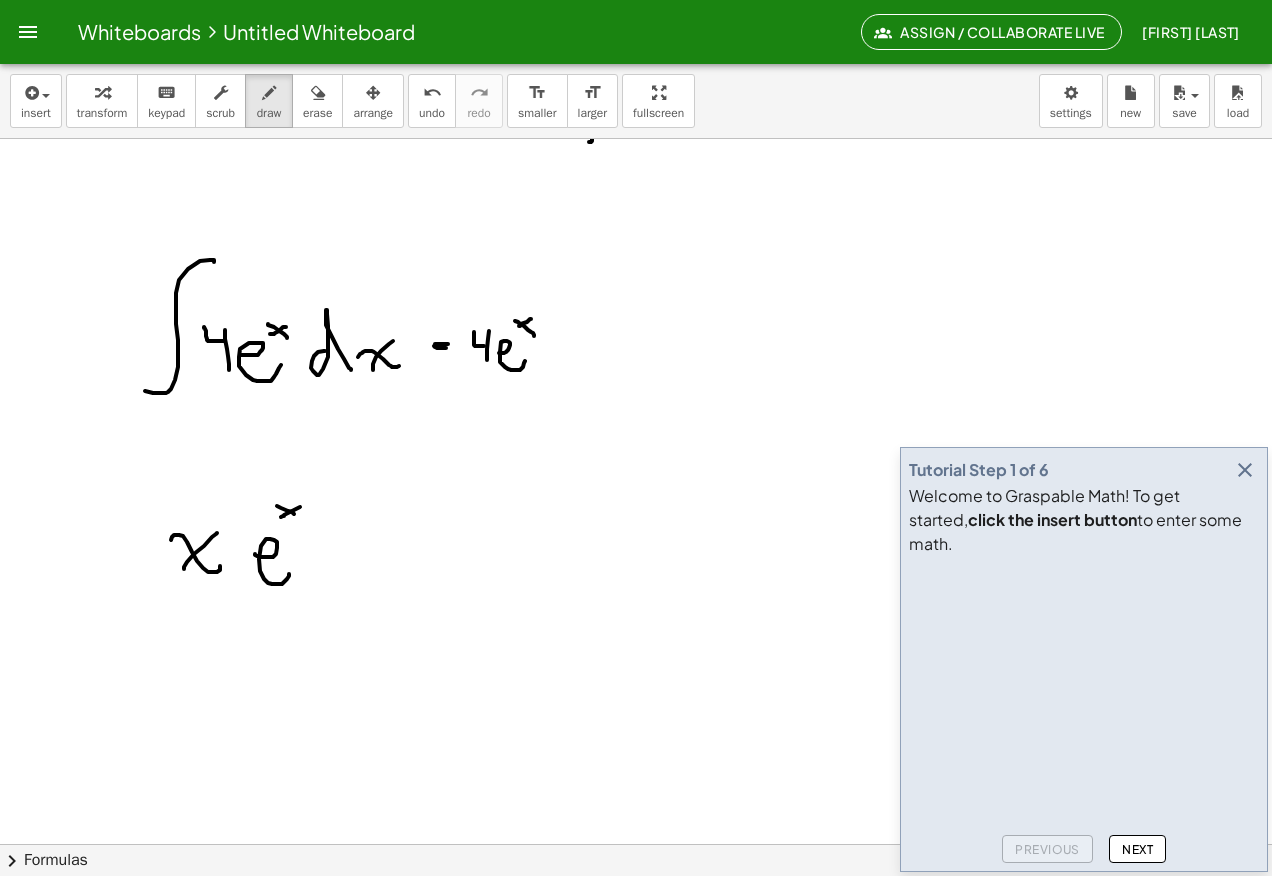 click at bounding box center (636, -1294) 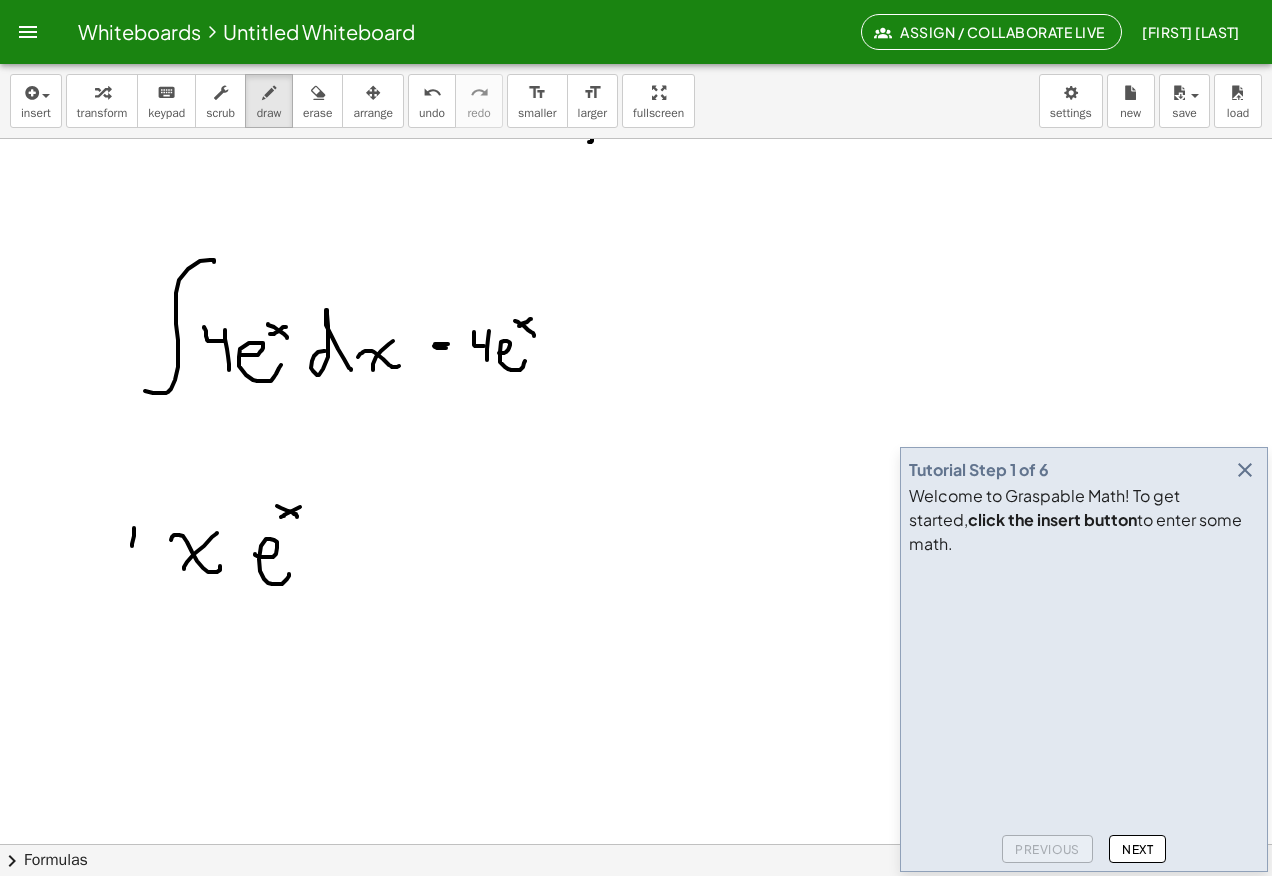 click at bounding box center (636, -1294) 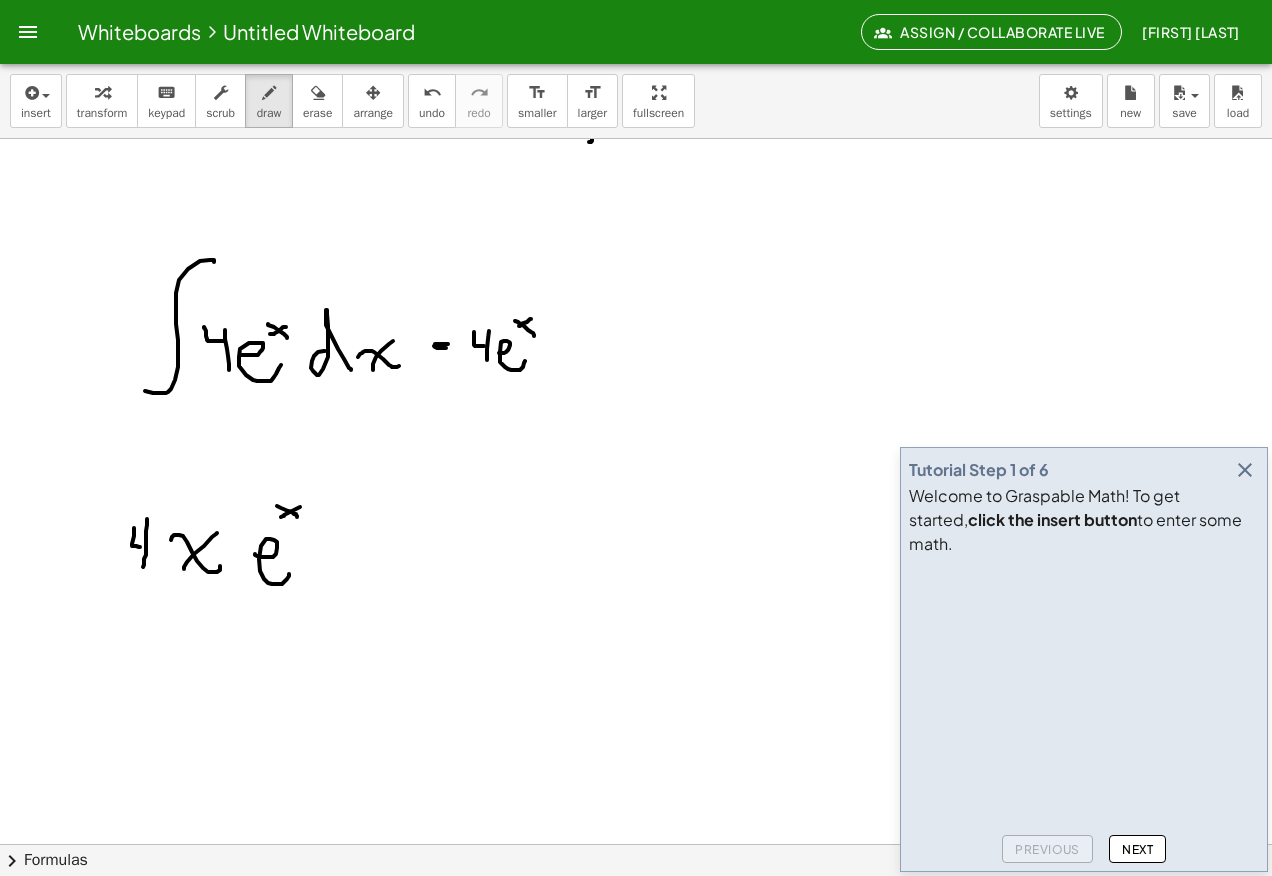 click at bounding box center [636, -1294] 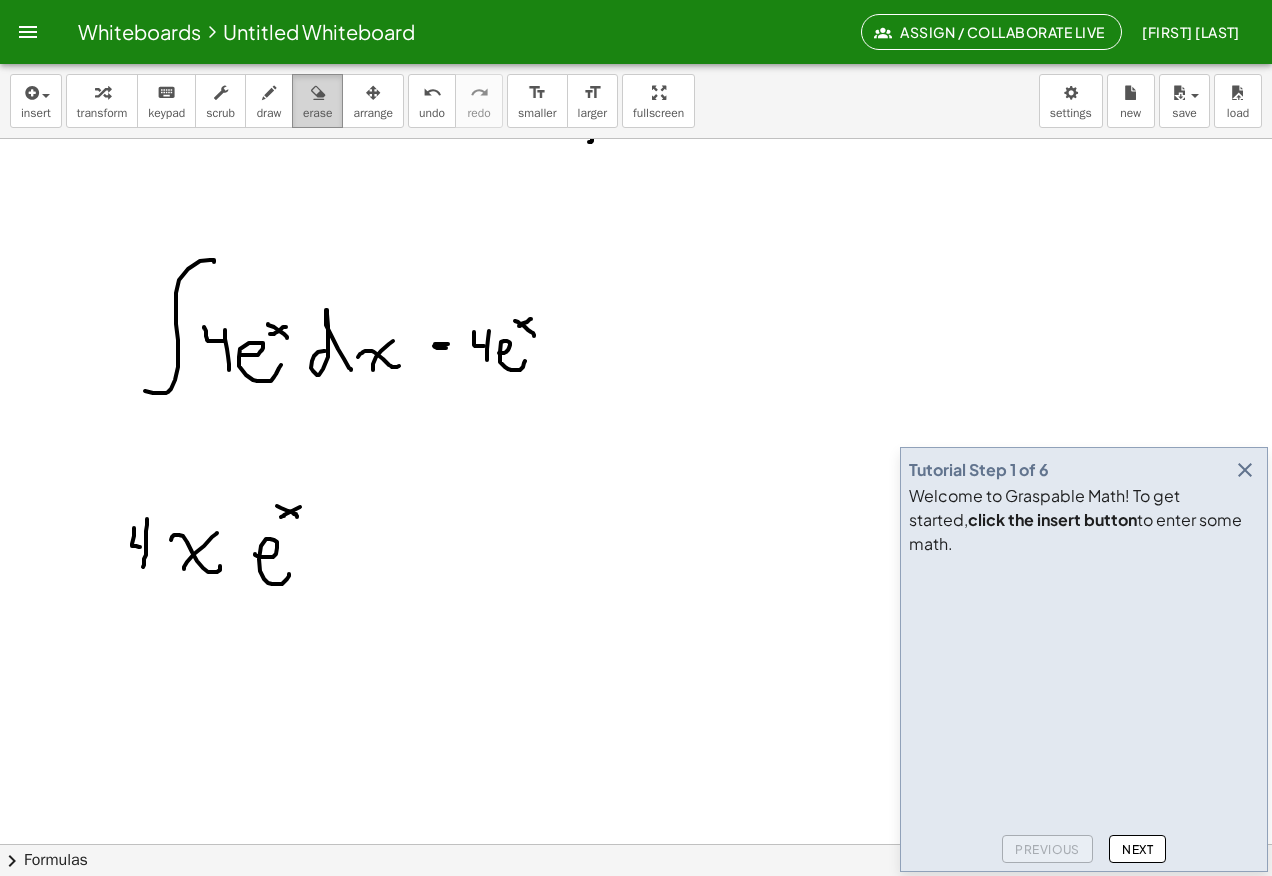 click on "erase" at bounding box center [317, 101] 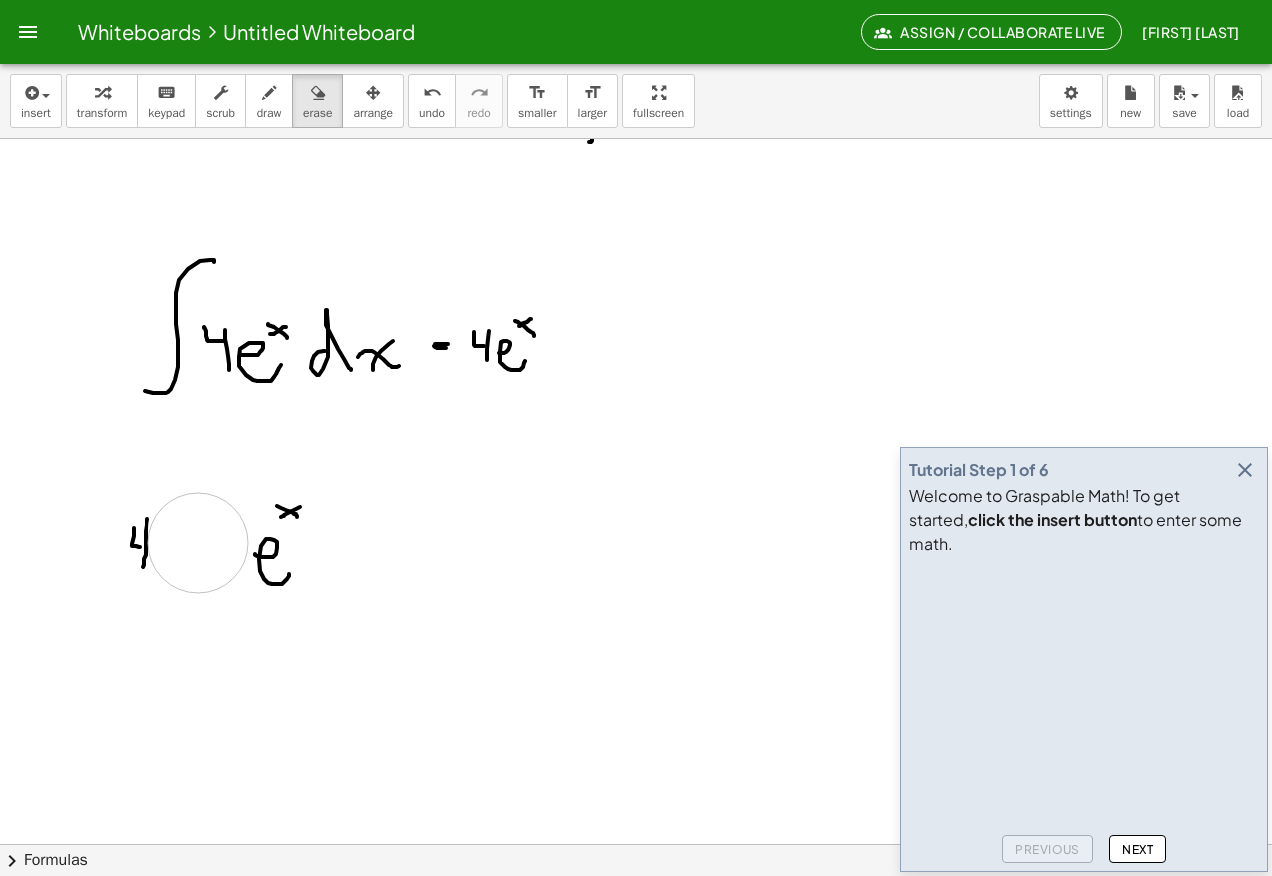 click at bounding box center [636, -1294] 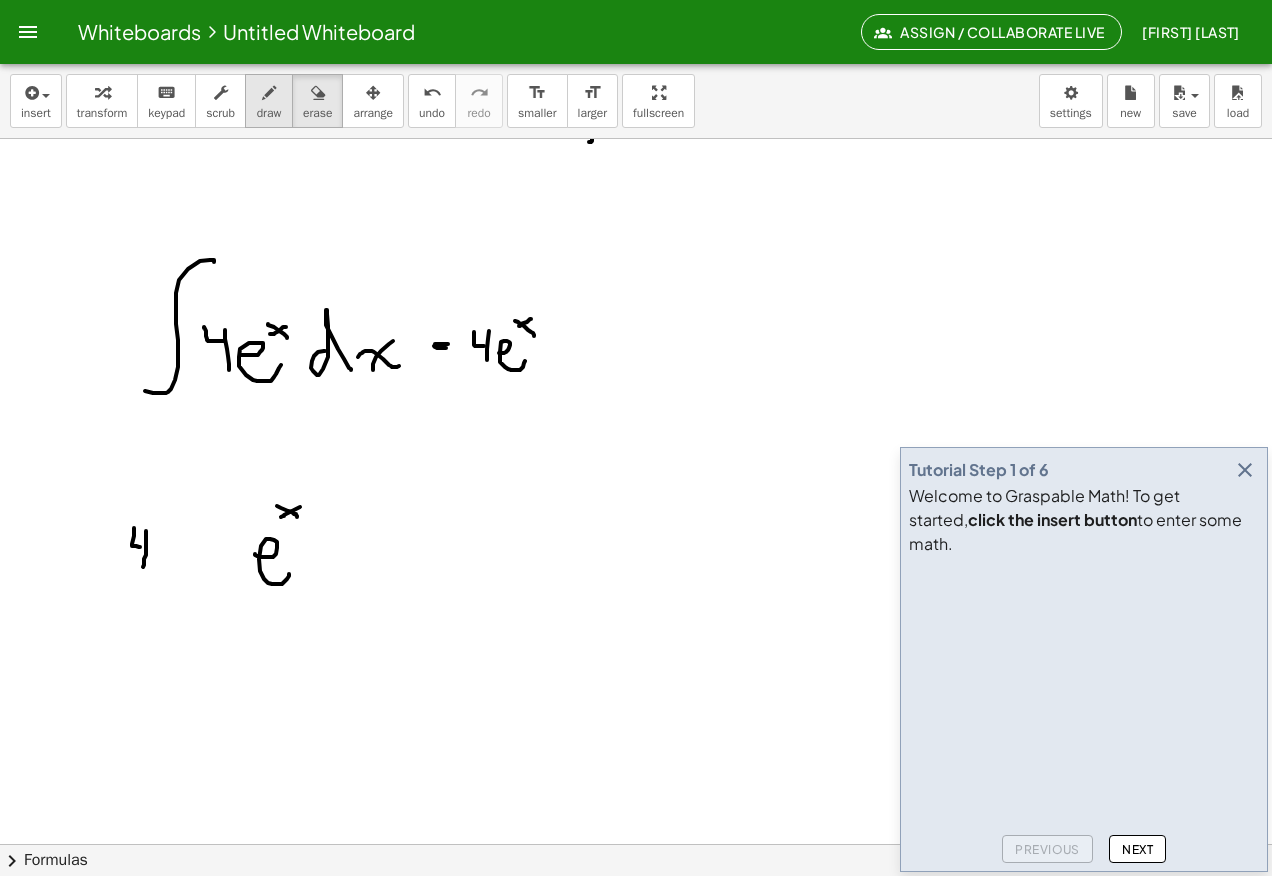 click at bounding box center [269, 93] 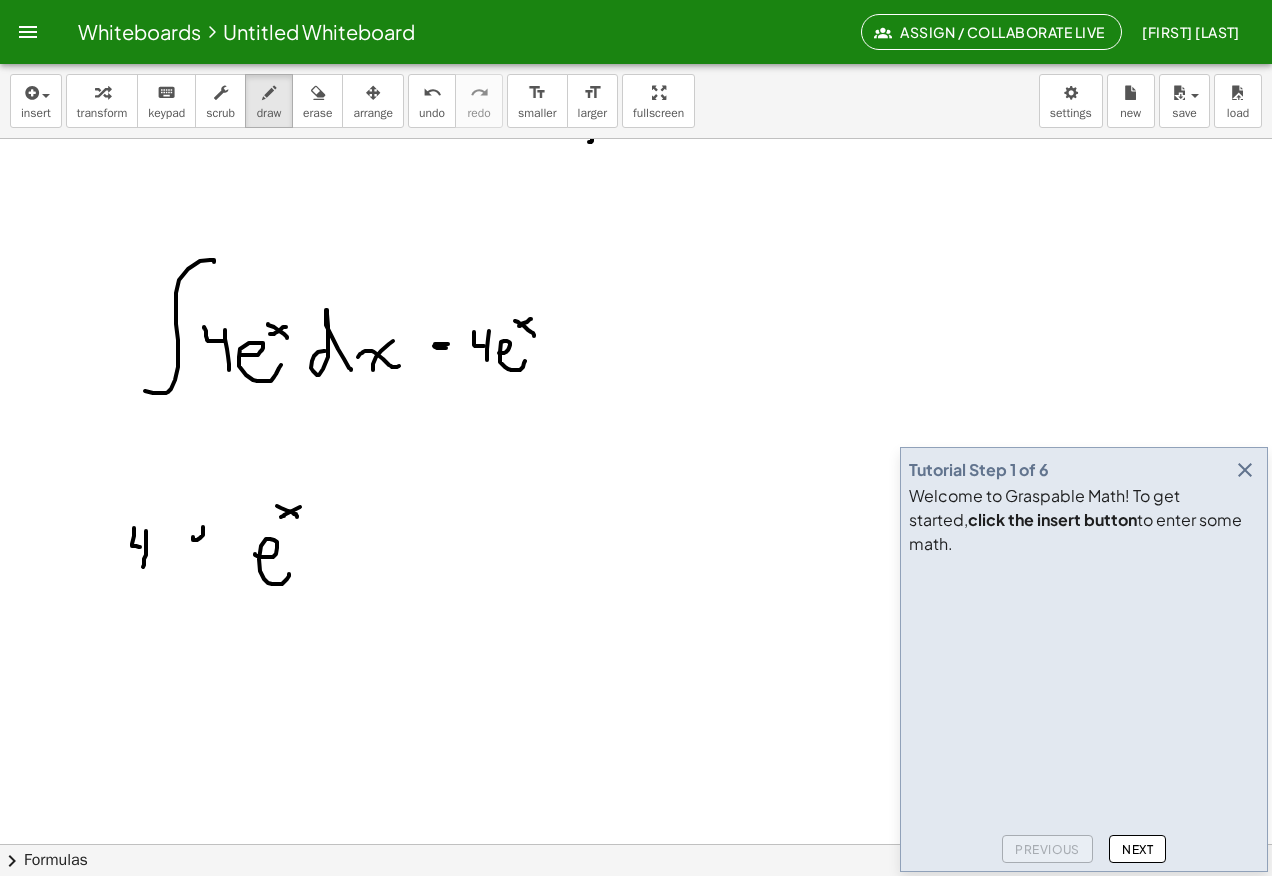 click at bounding box center [636, -1294] 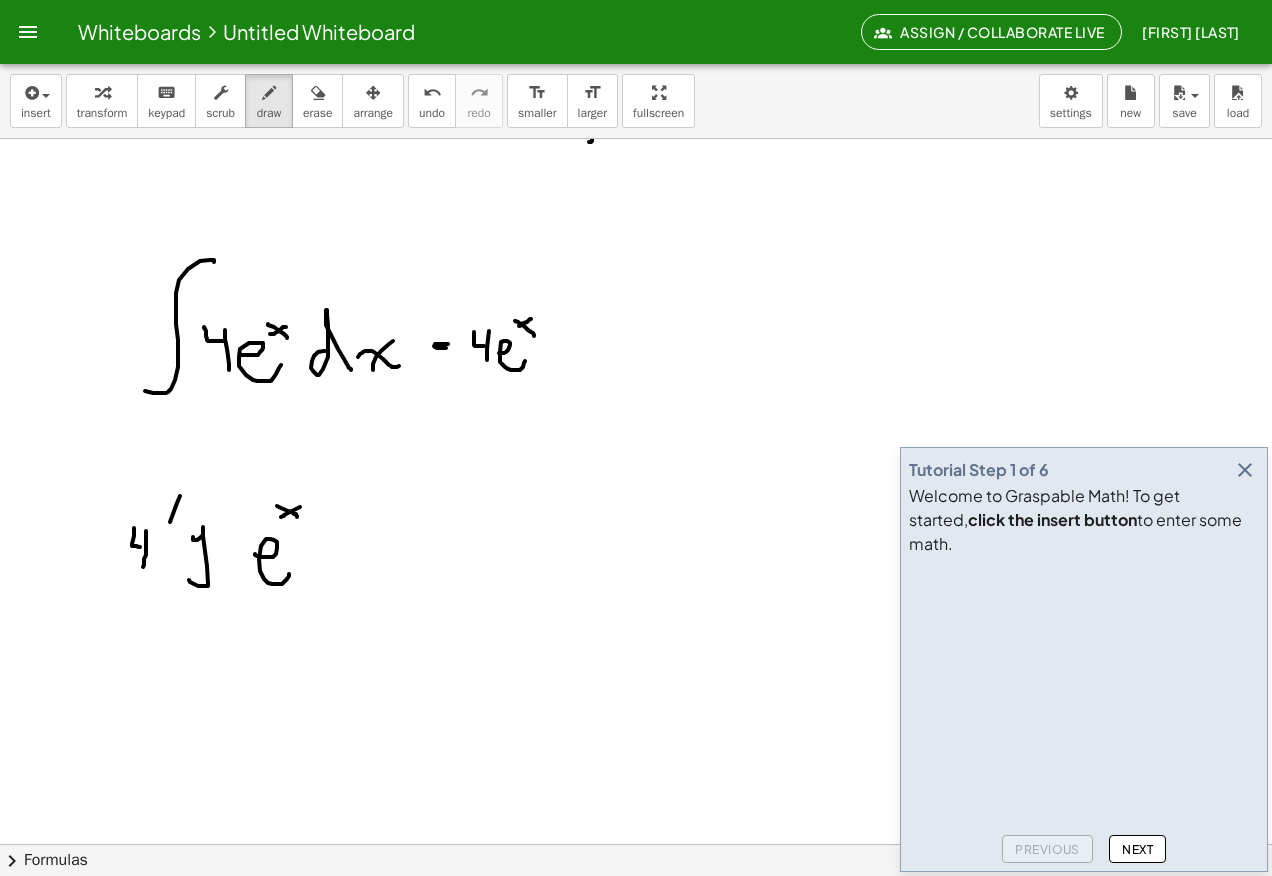 click at bounding box center [636, -1294] 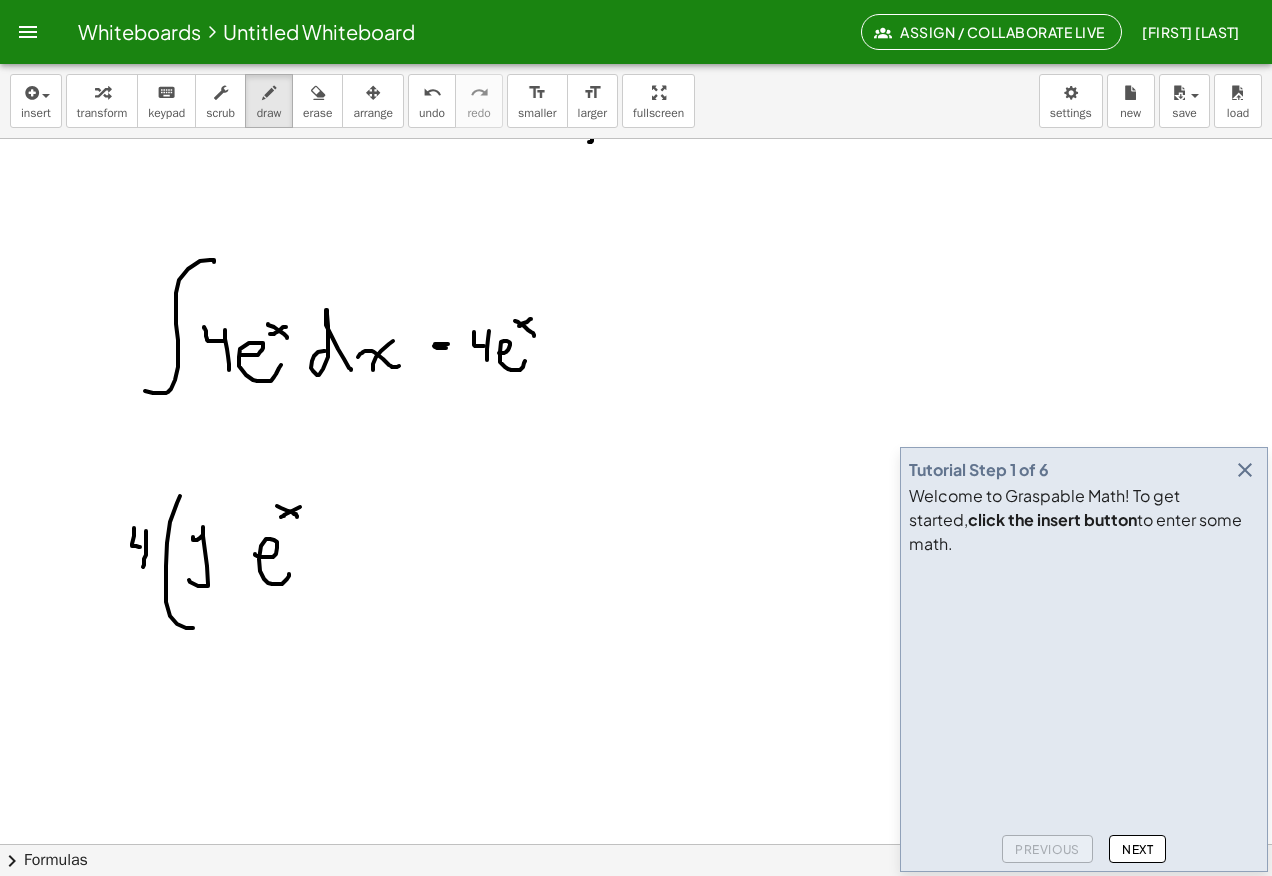 click at bounding box center [636, -1294] 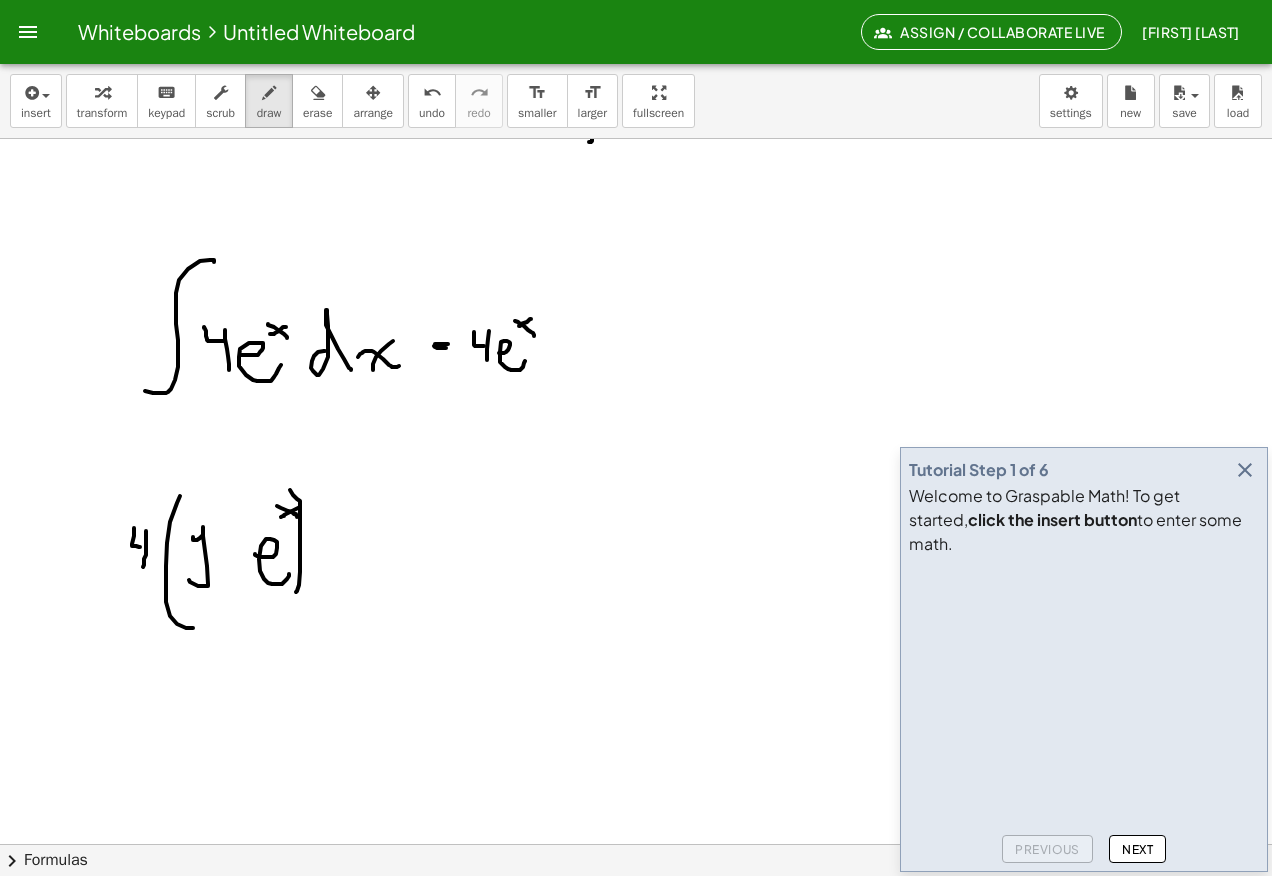 click at bounding box center [636, -1294] 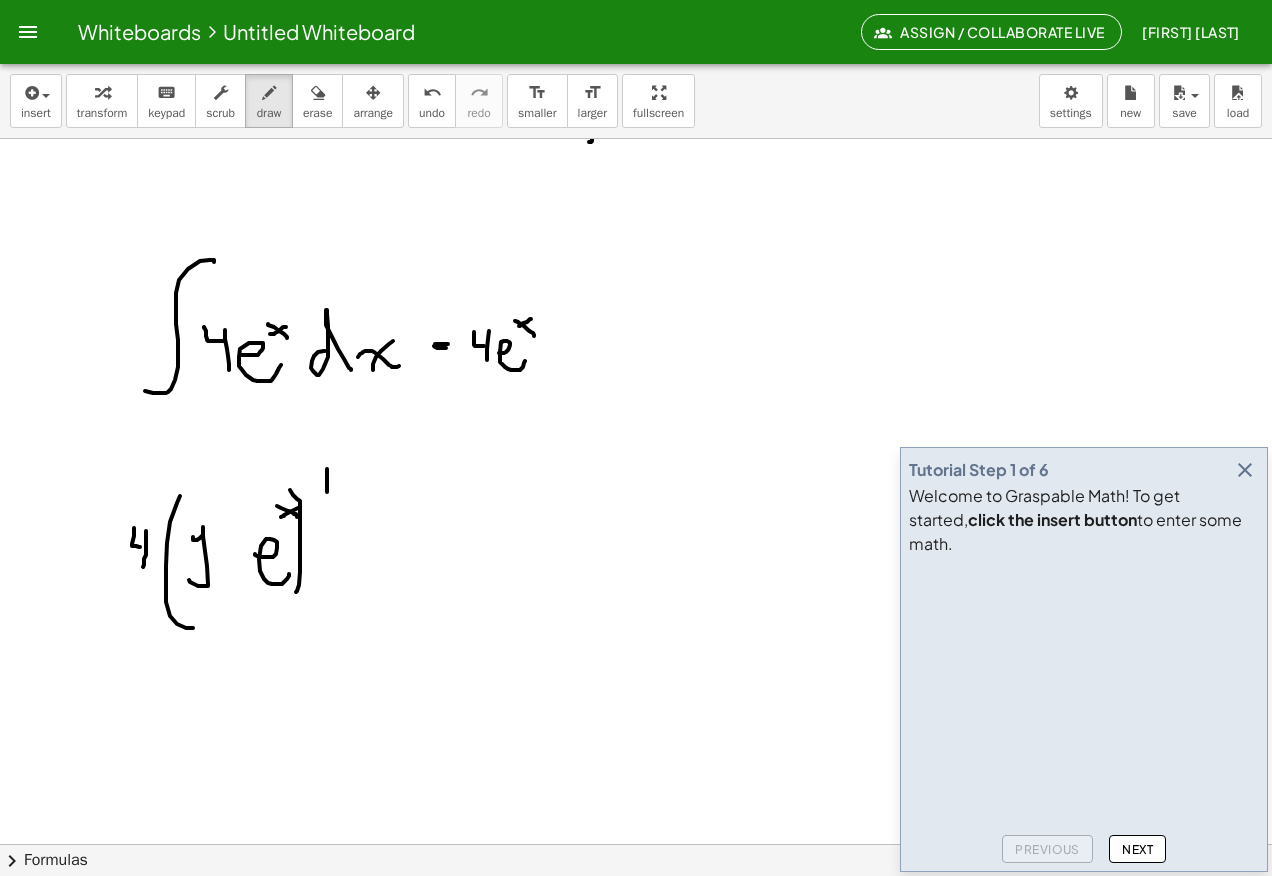 click at bounding box center (636, -1294) 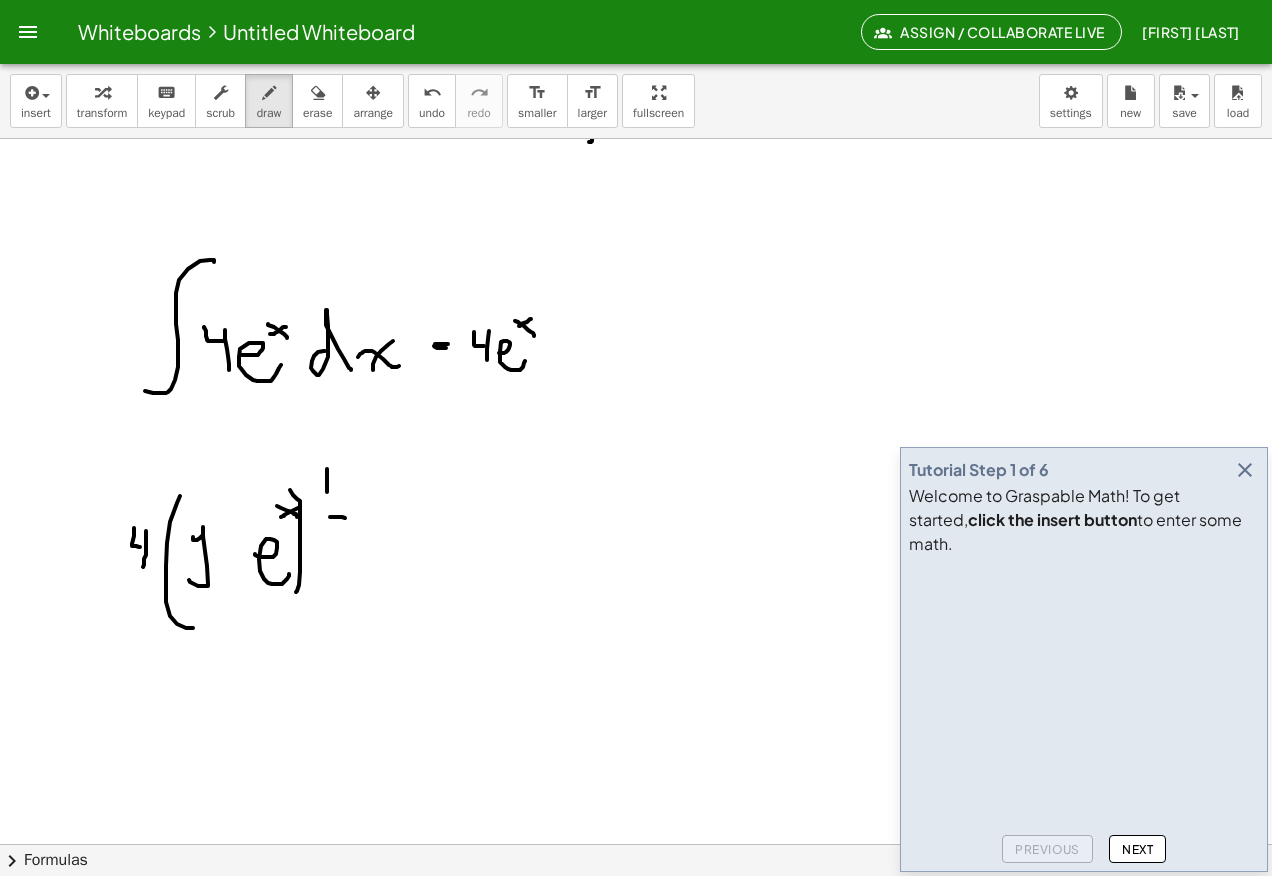 click at bounding box center (636, -1294) 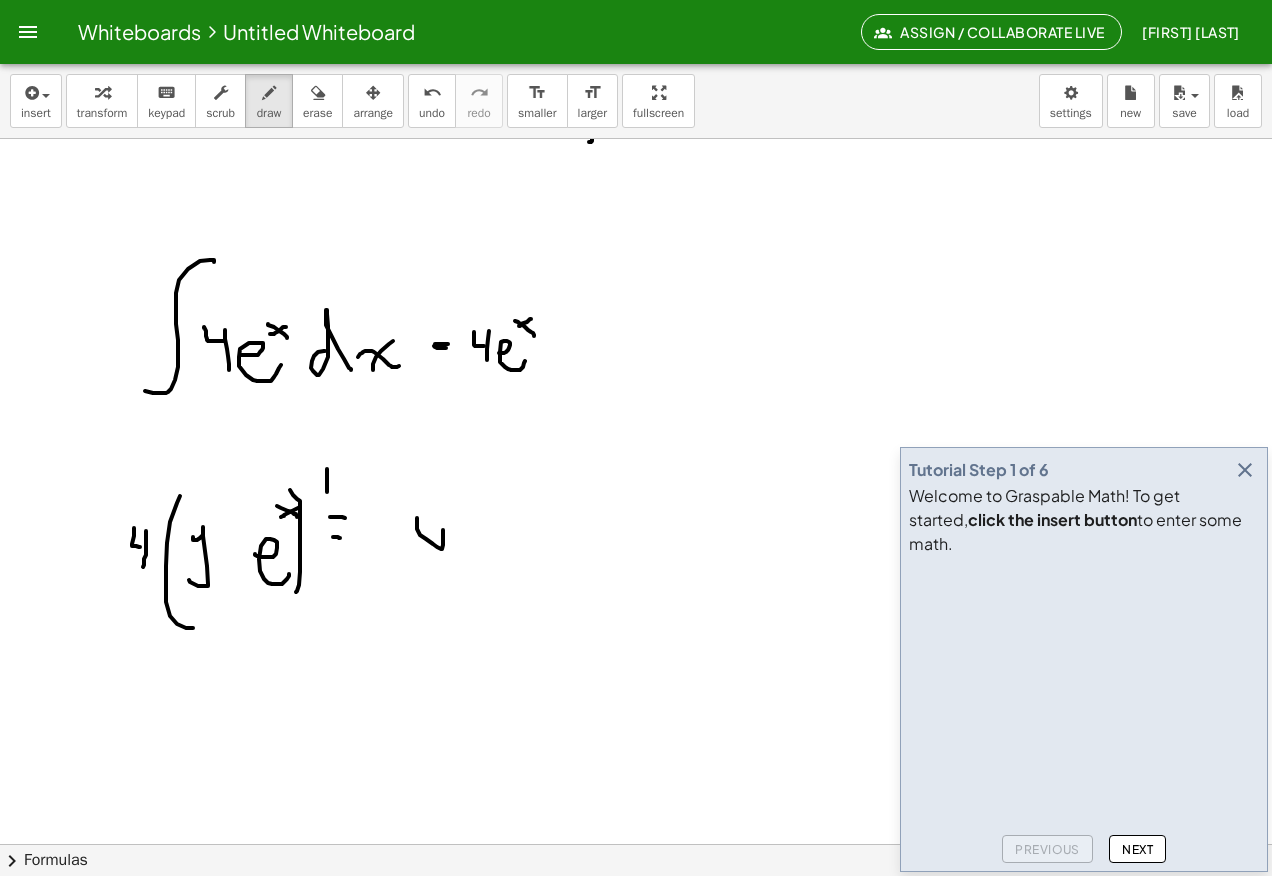 click at bounding box center (636, -1294) 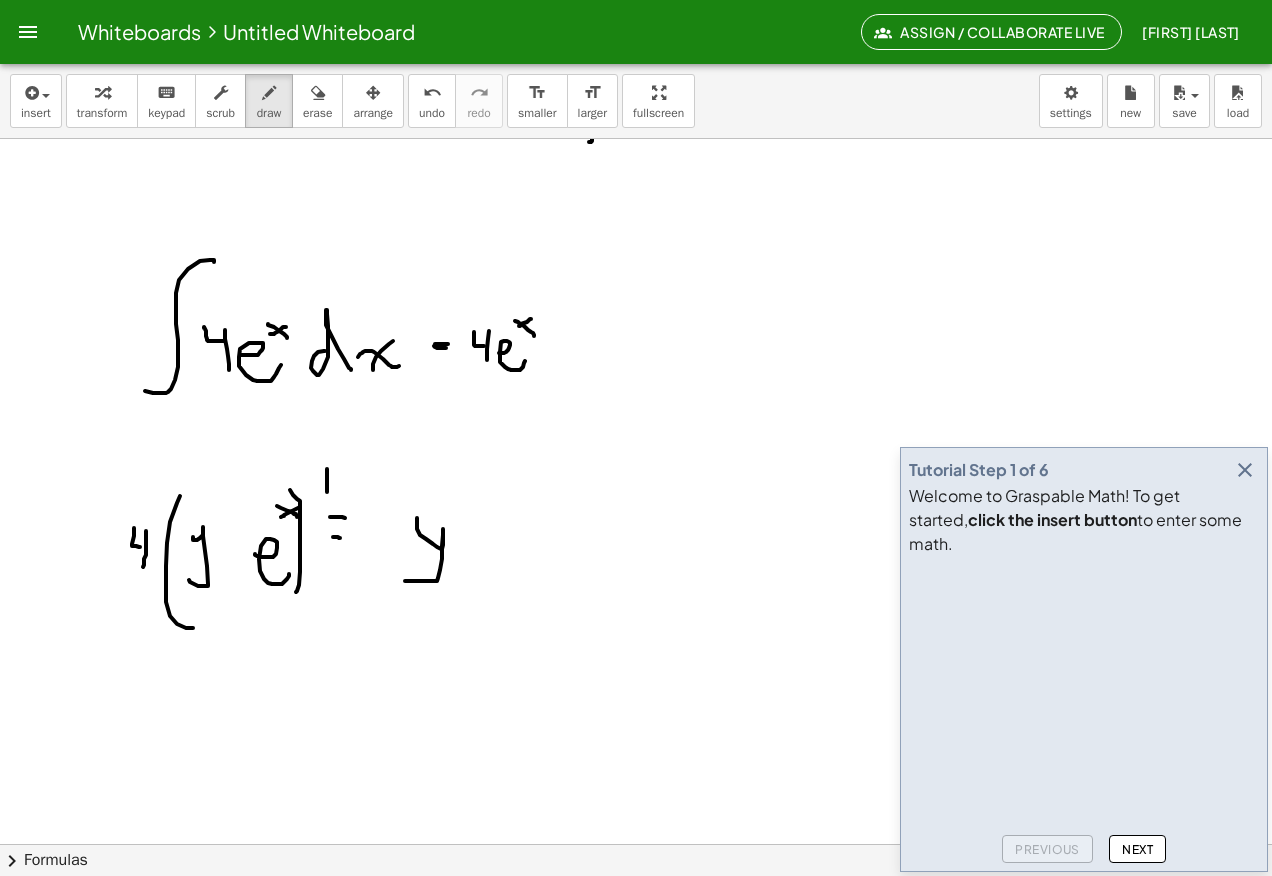 click at bounding box center [636, -1294] 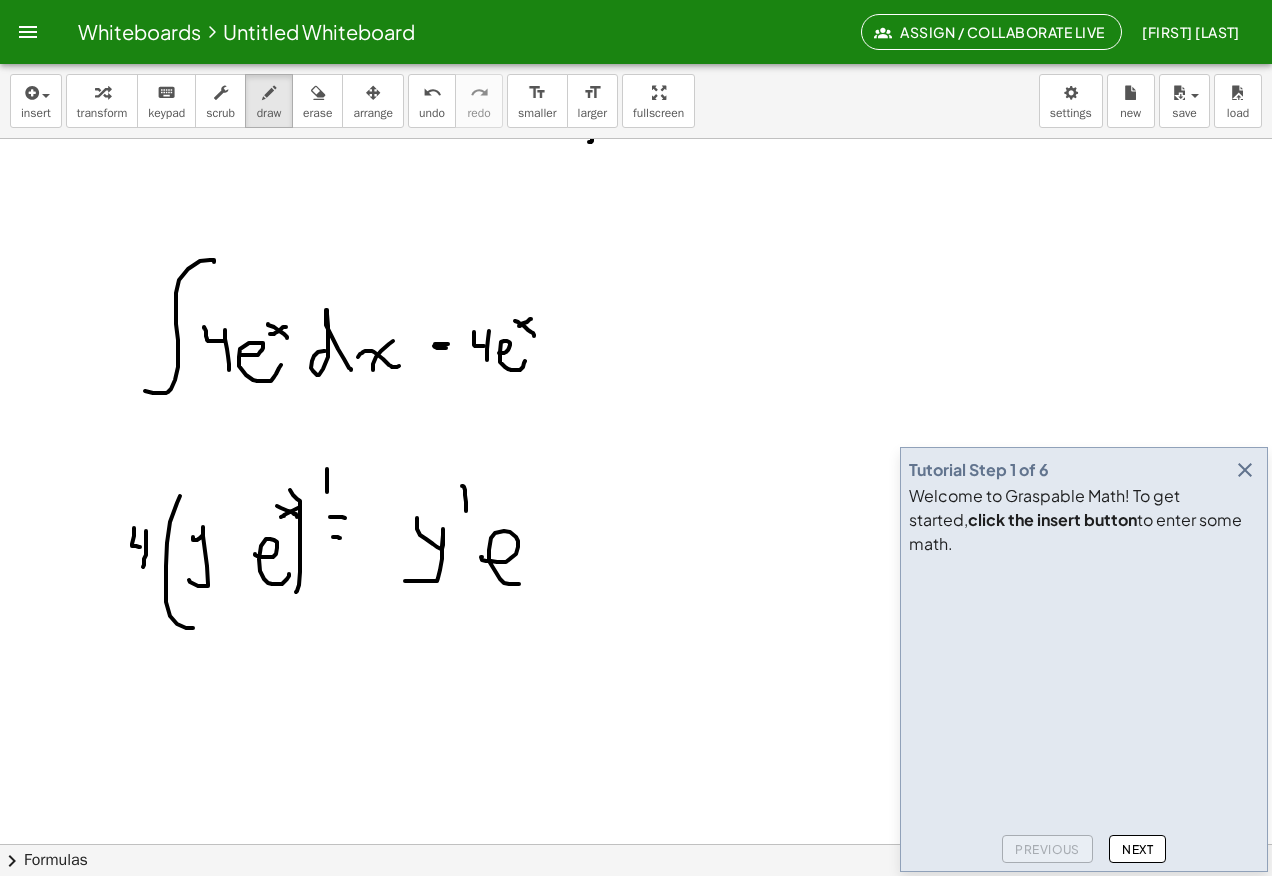 click at bounding box center (636, -1294) 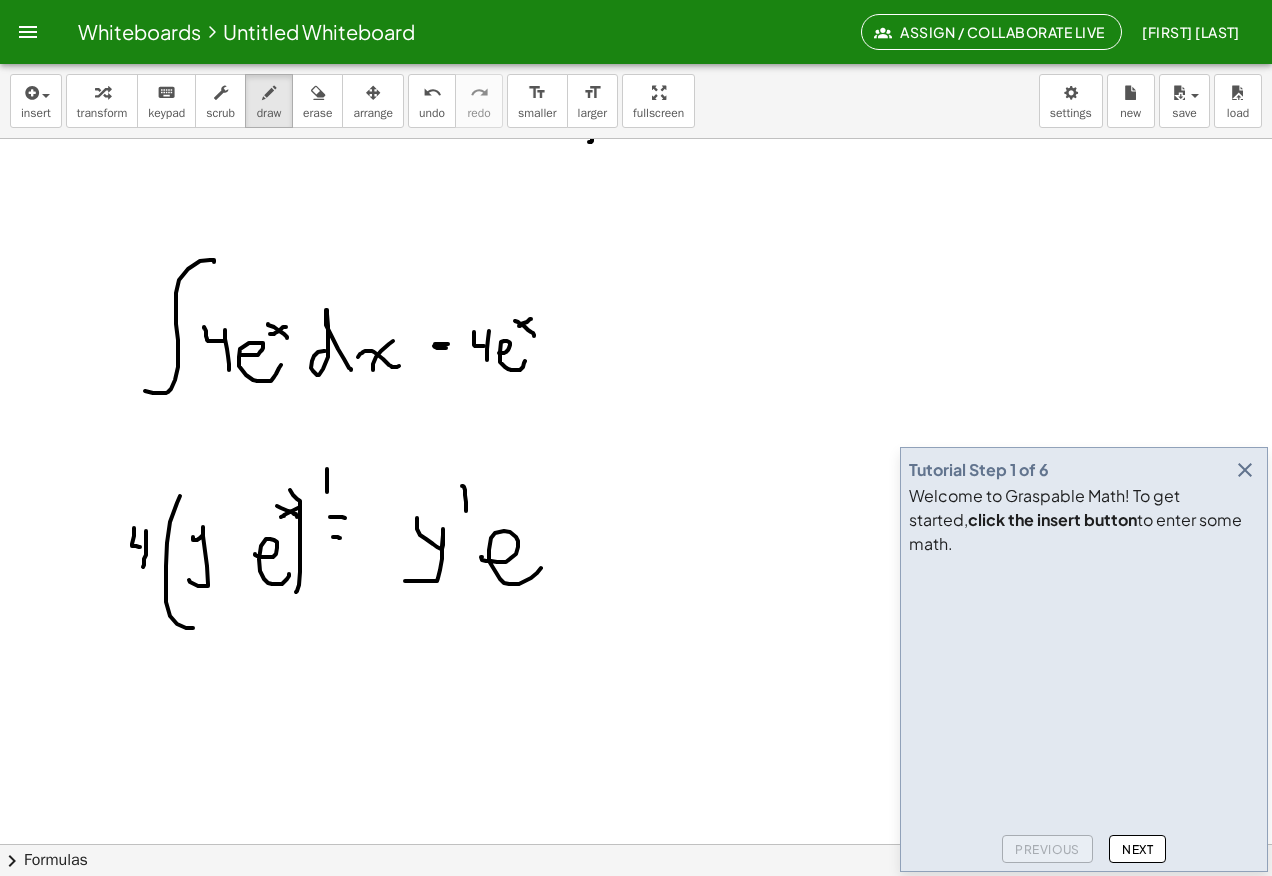 click at bounding box center [636, -1294] 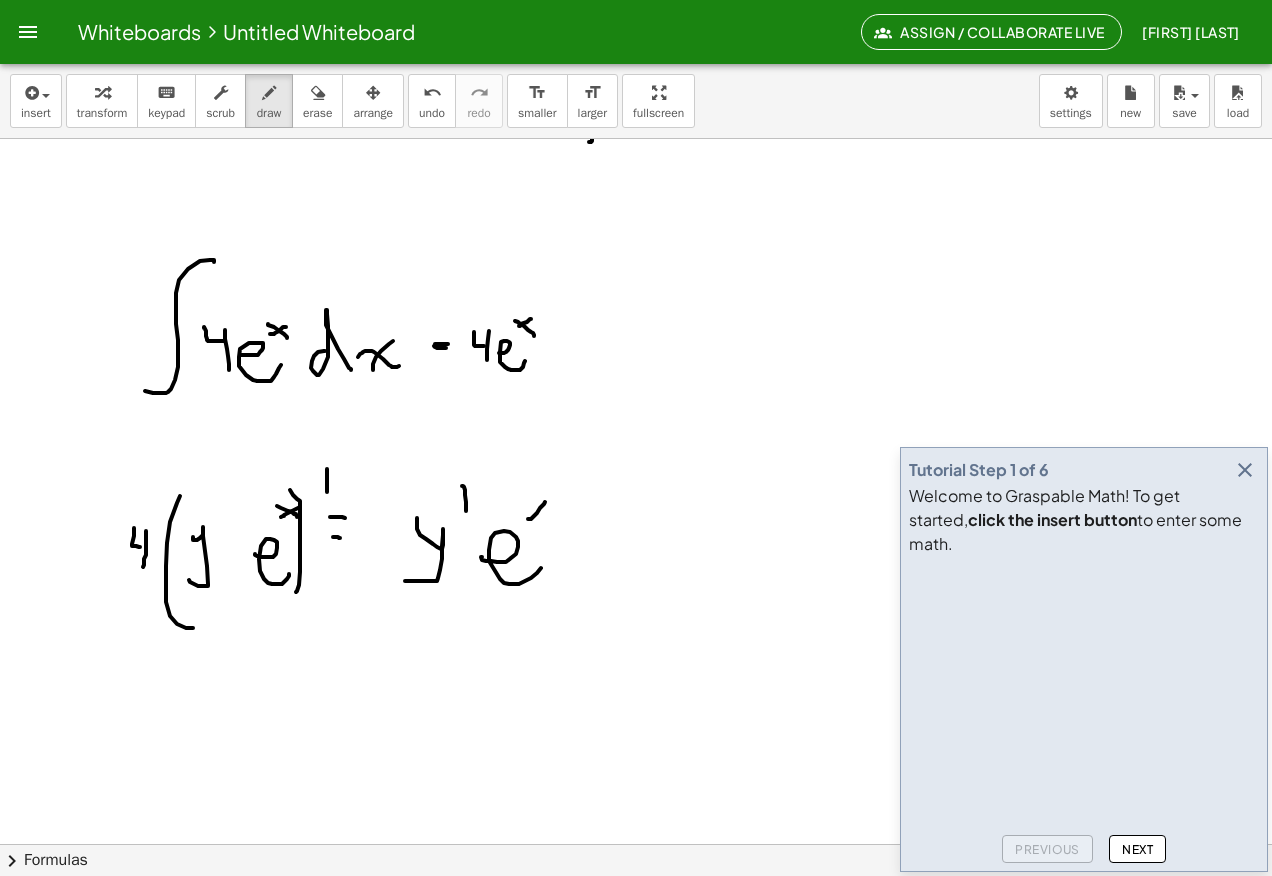click at bounding box center [636, -1294] 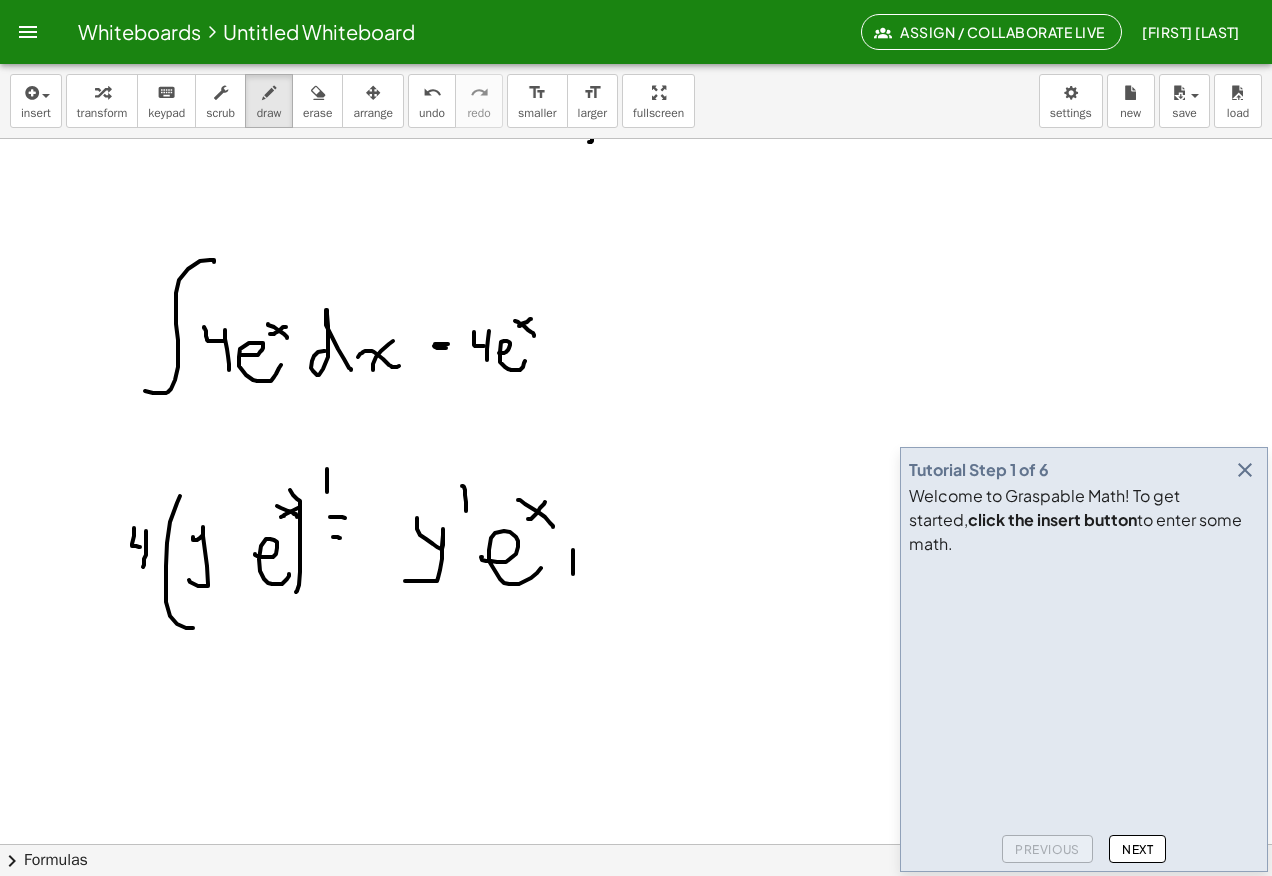 click at bounding box center (636, -1294) 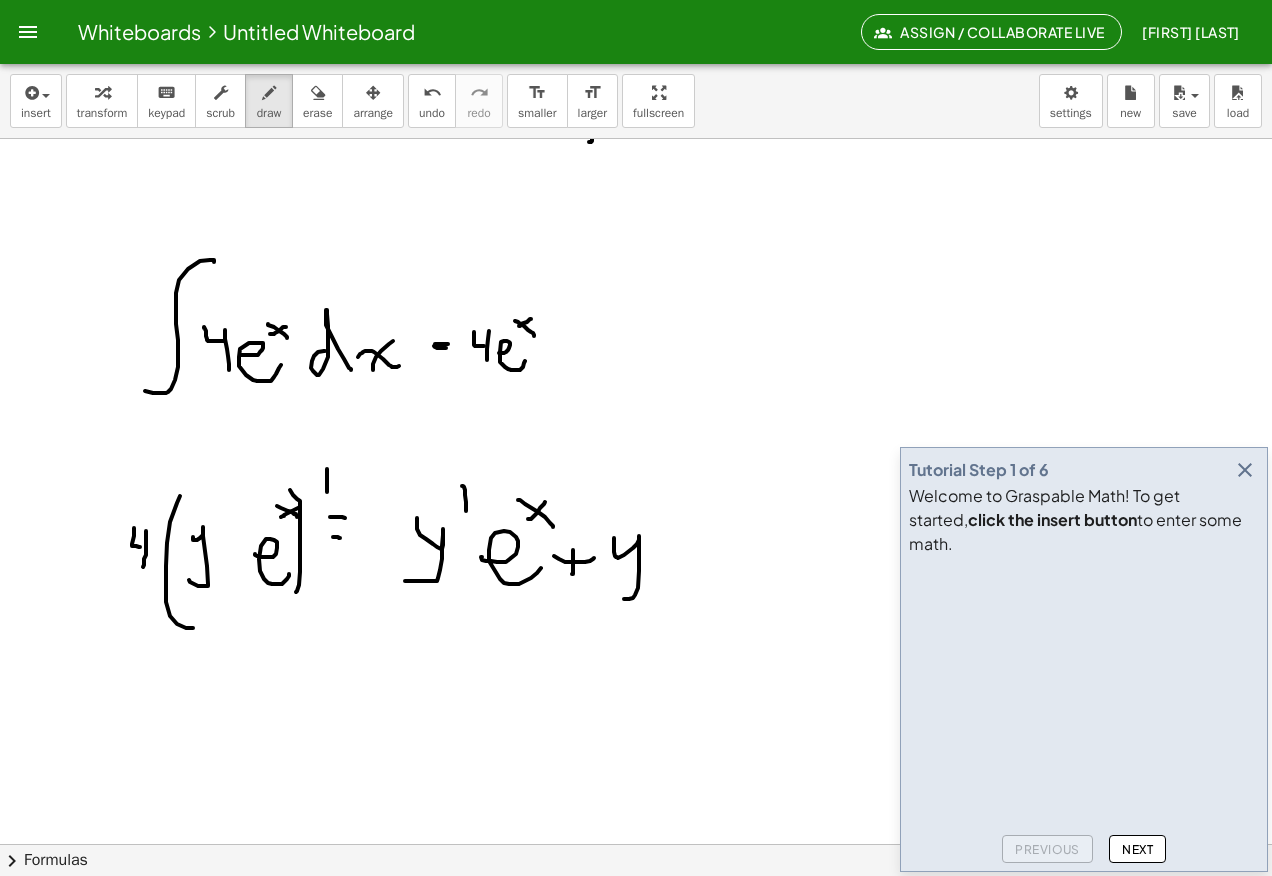 click at bounding box center (636, -1294) 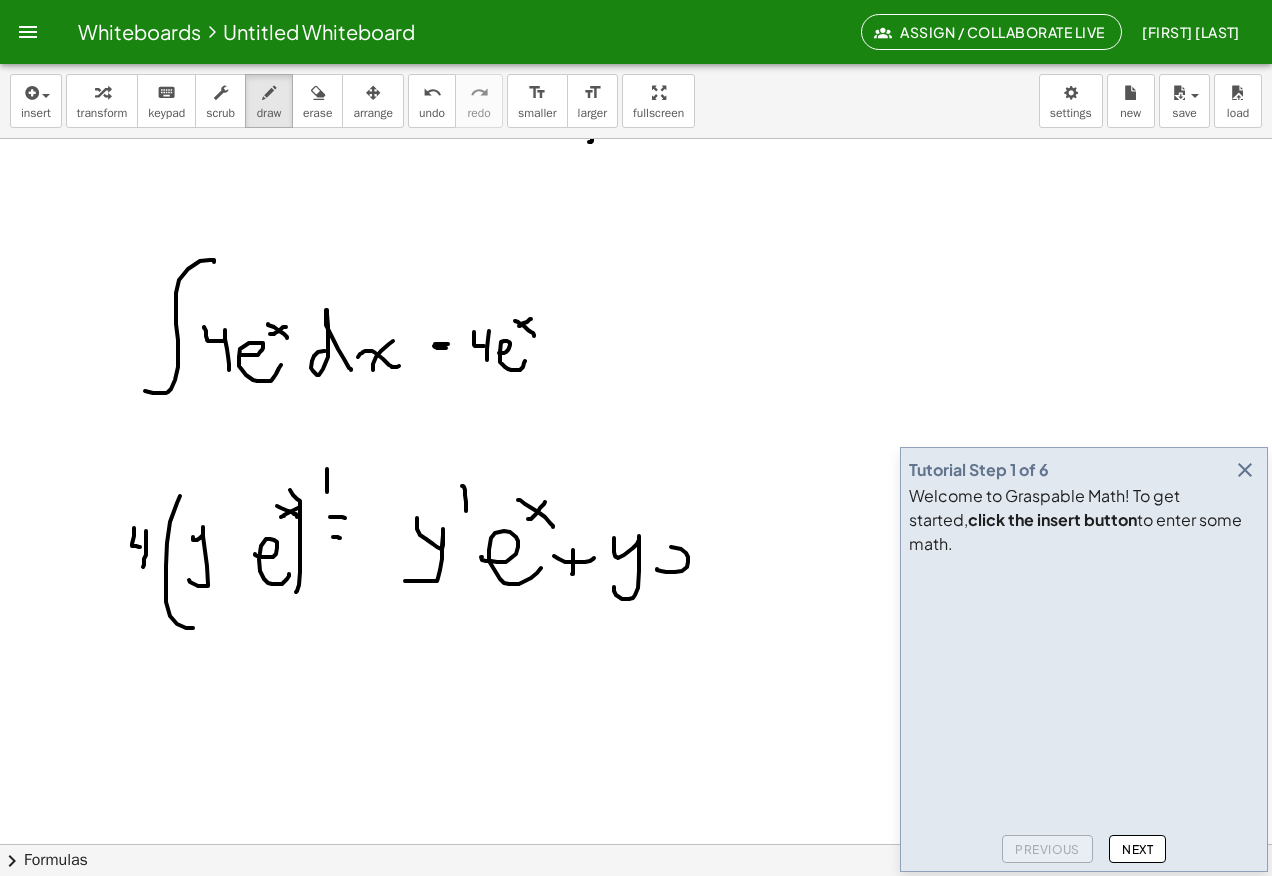 click at bounding box center (636, -1294) 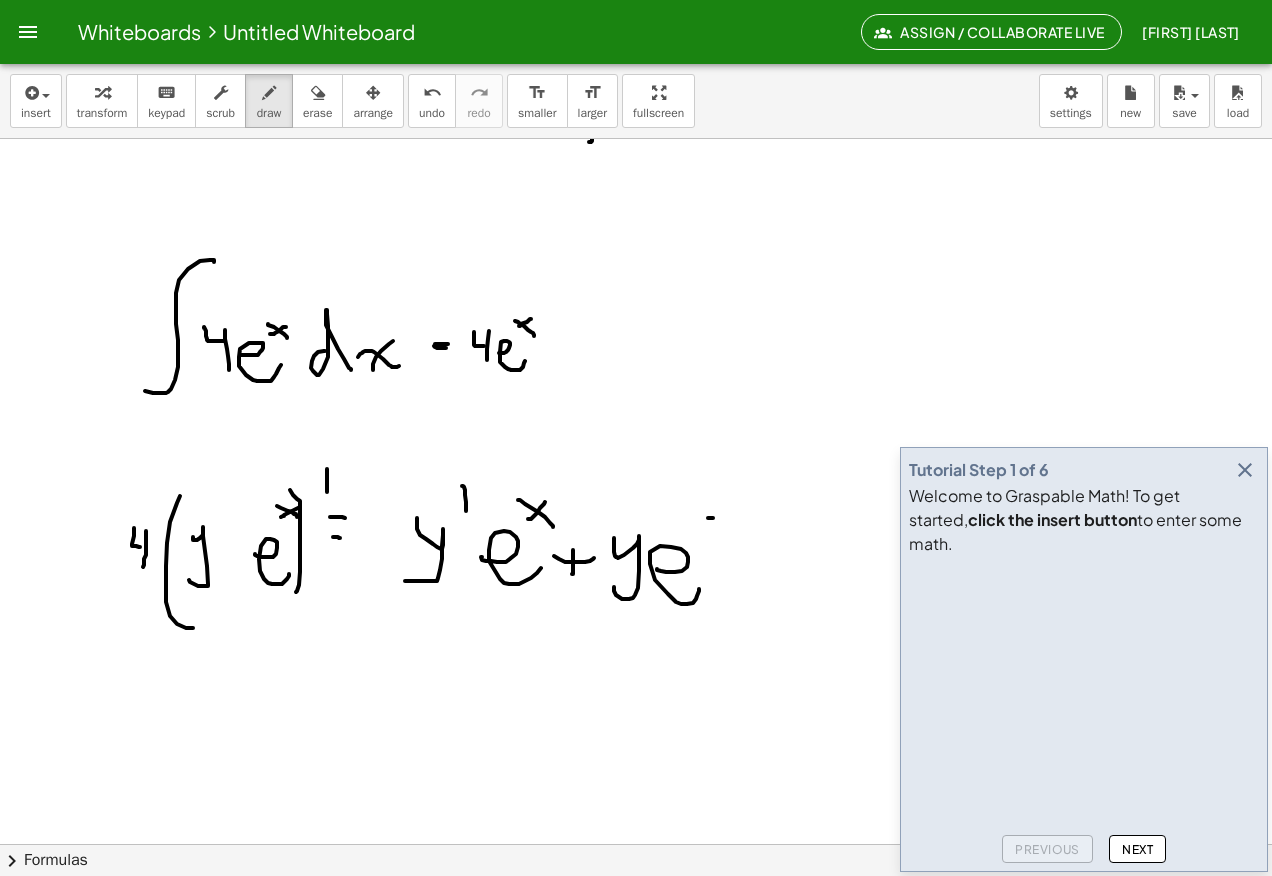 click at bounding box center (636, -1294) 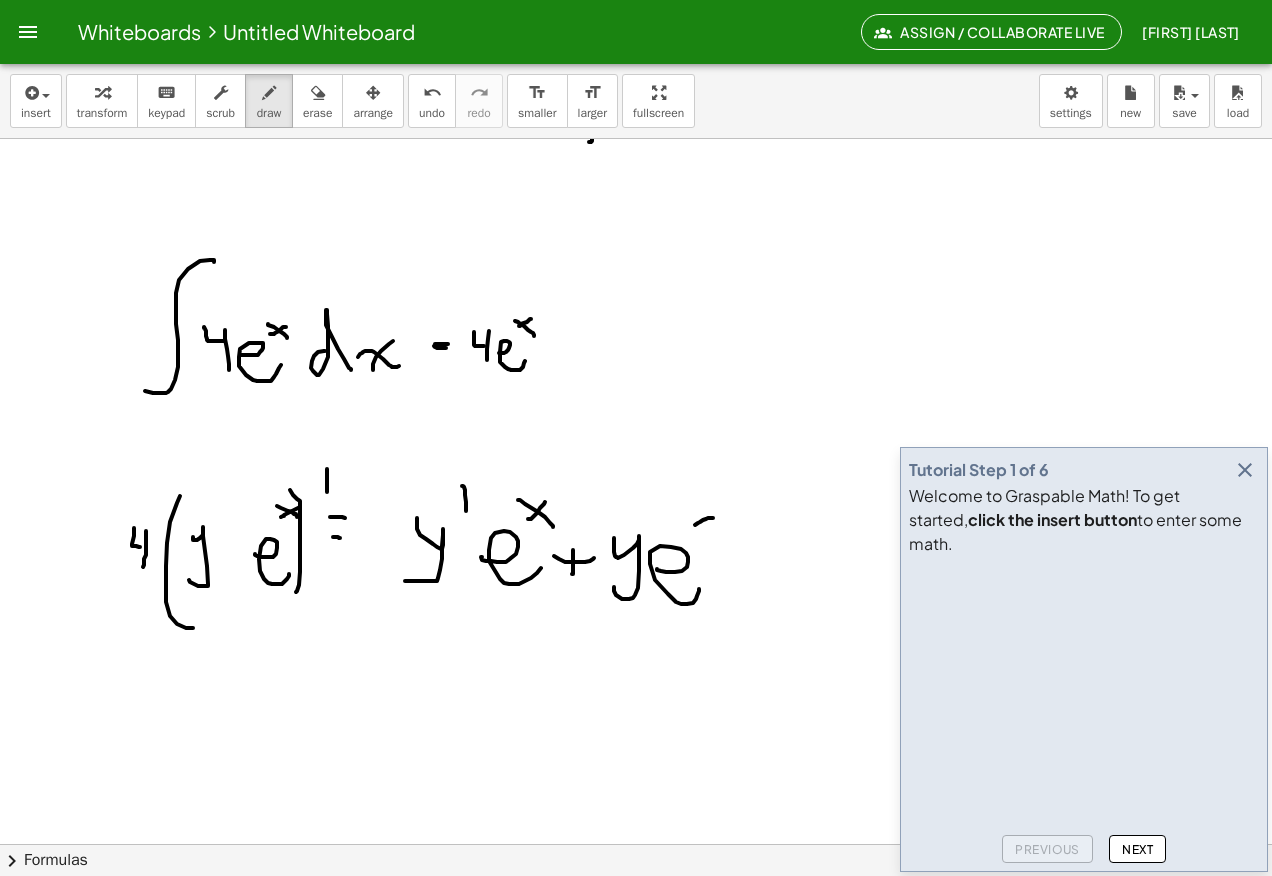click at bounding box center (636, -1294) 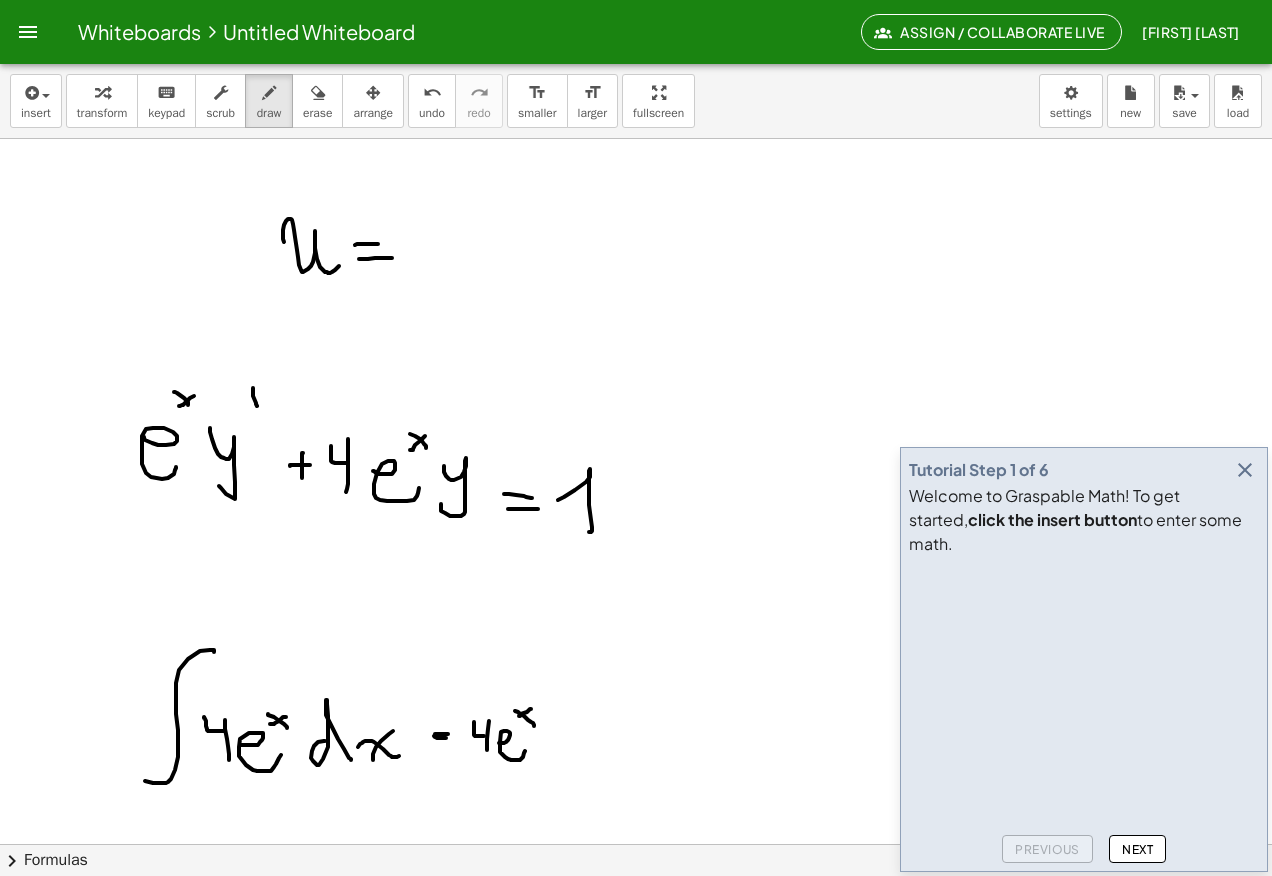 scroll, scrollTop: 3500, scrollLeft: 0, axis: vertical 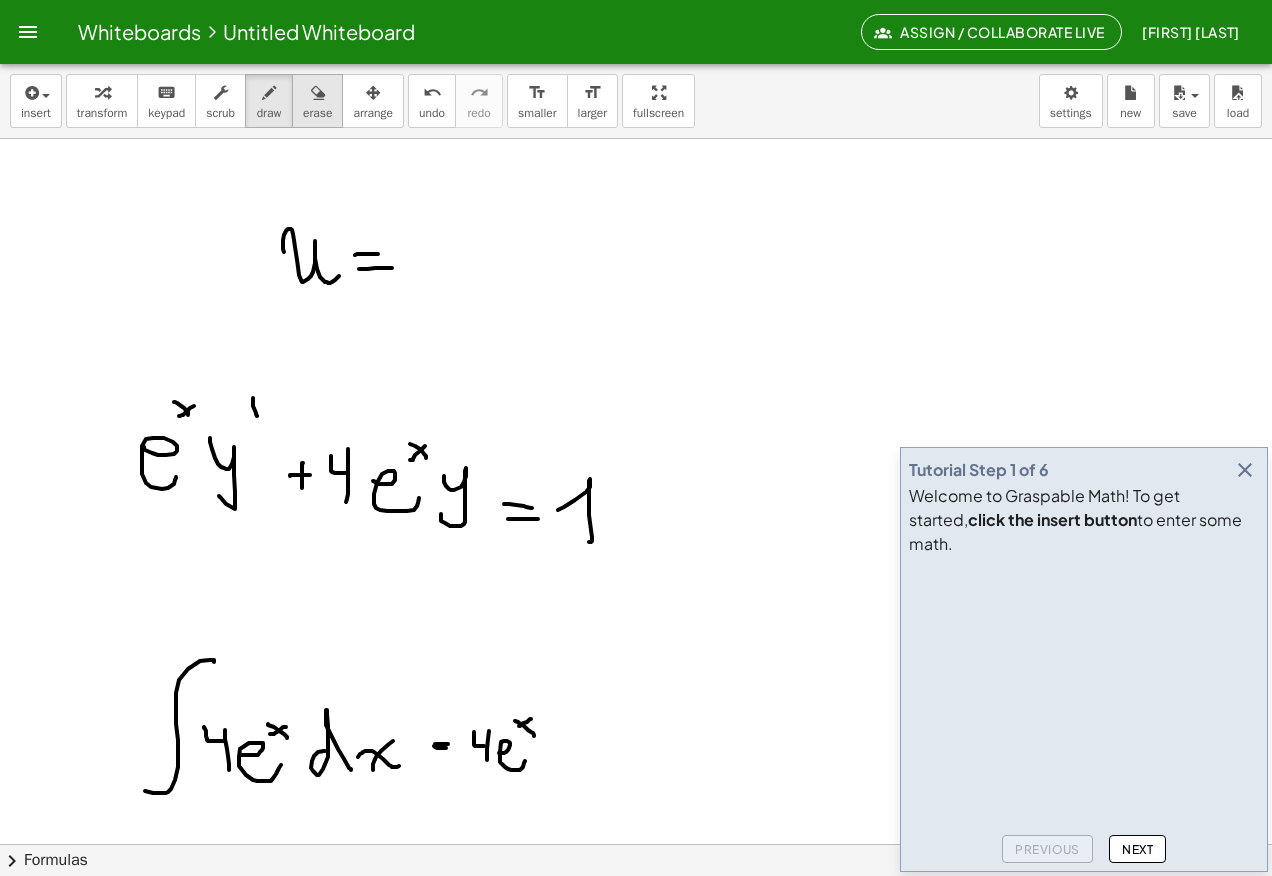 click at bounding box center [318, 93] 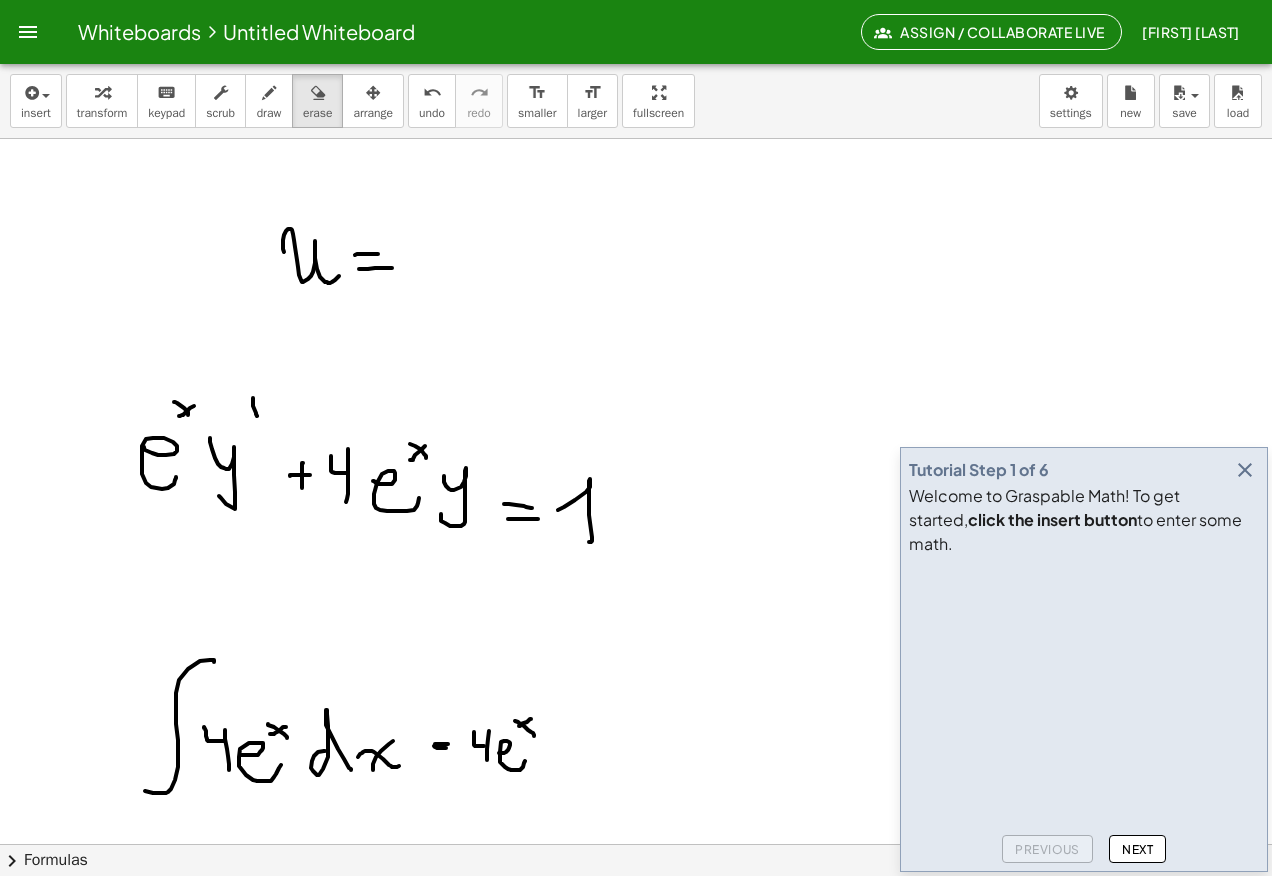 scroll, scrollTop: 3800, scrollLeft: 0, axis: vertical 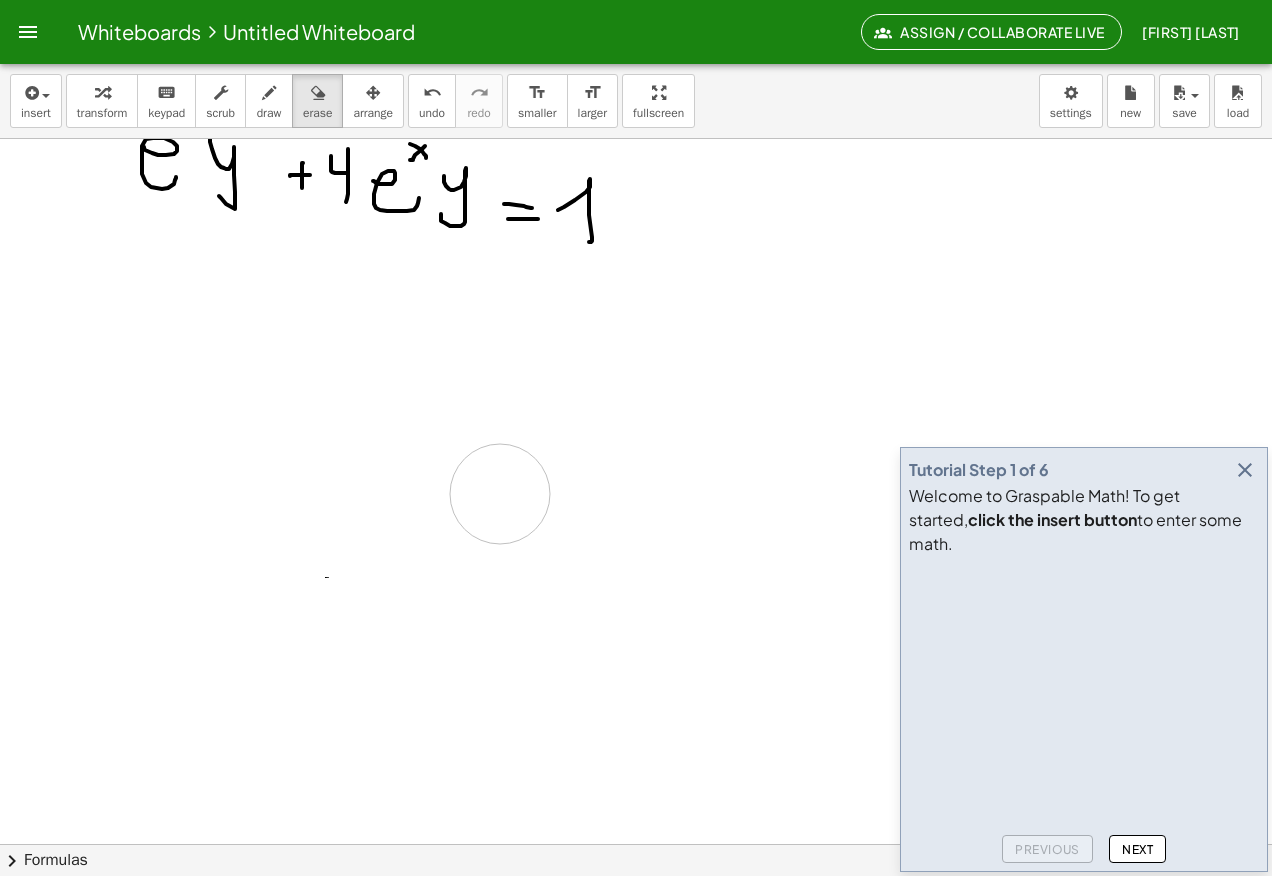 click at bounding box center [636, -1194] 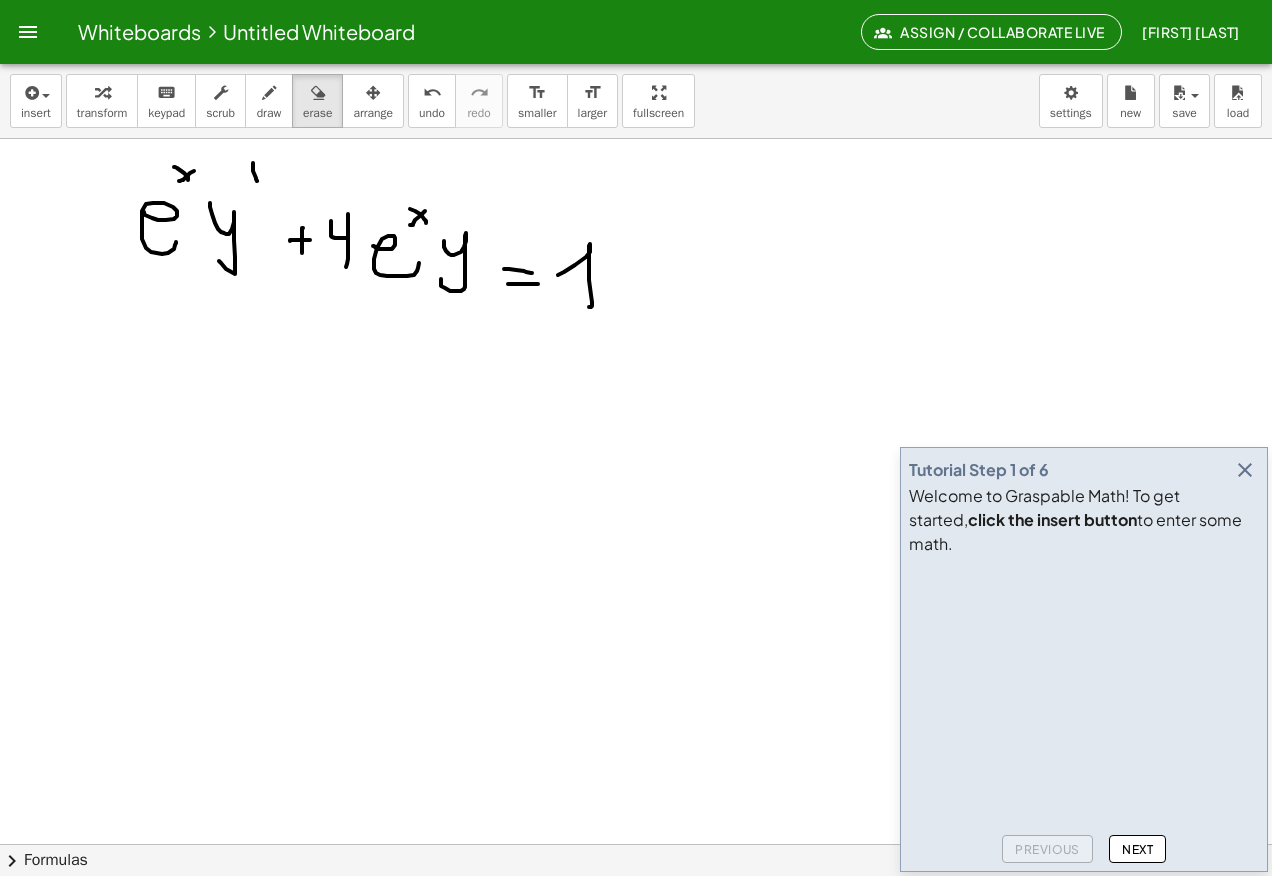 scroll, scrollTop: 3700, scrollLeft: 0, axis: vertical 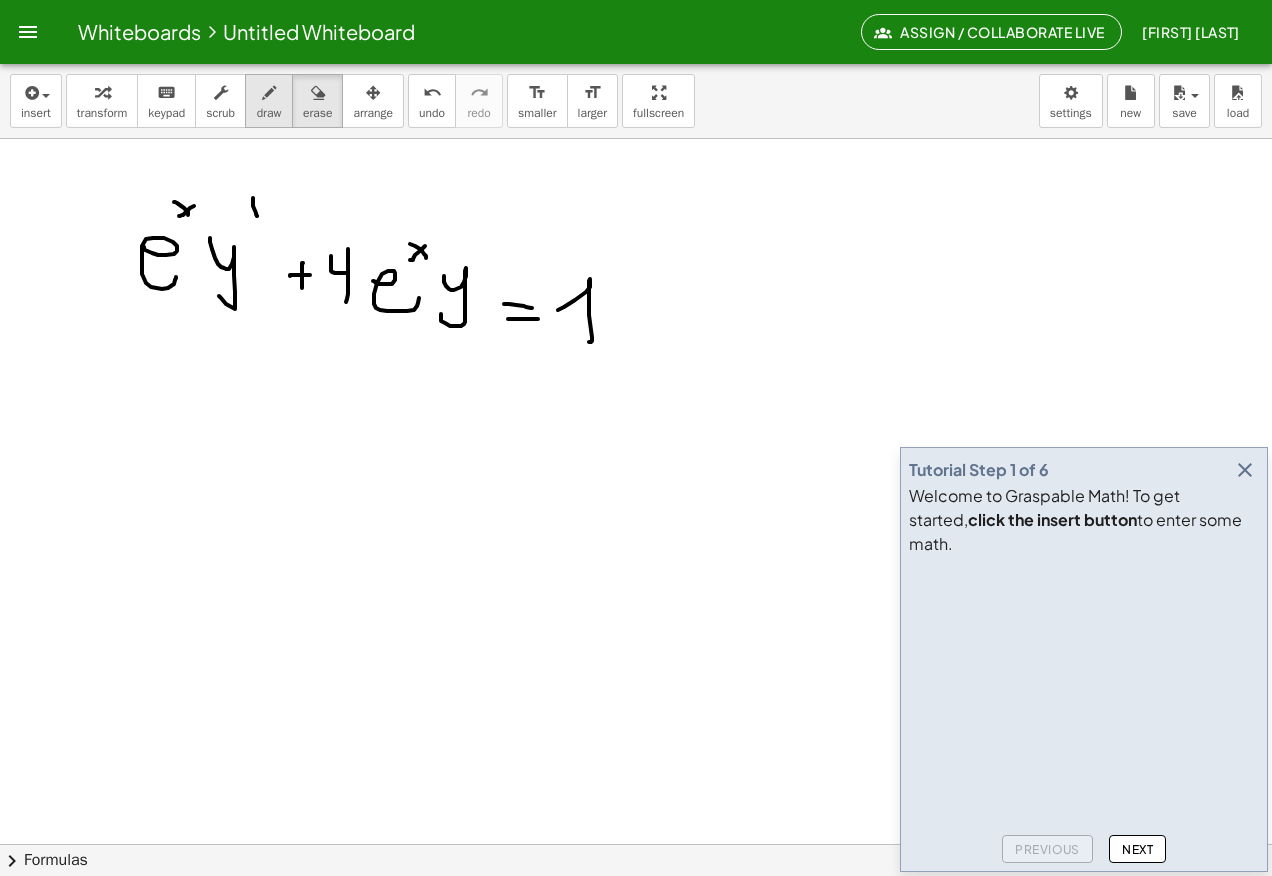 click at bounding box center [269, 93] 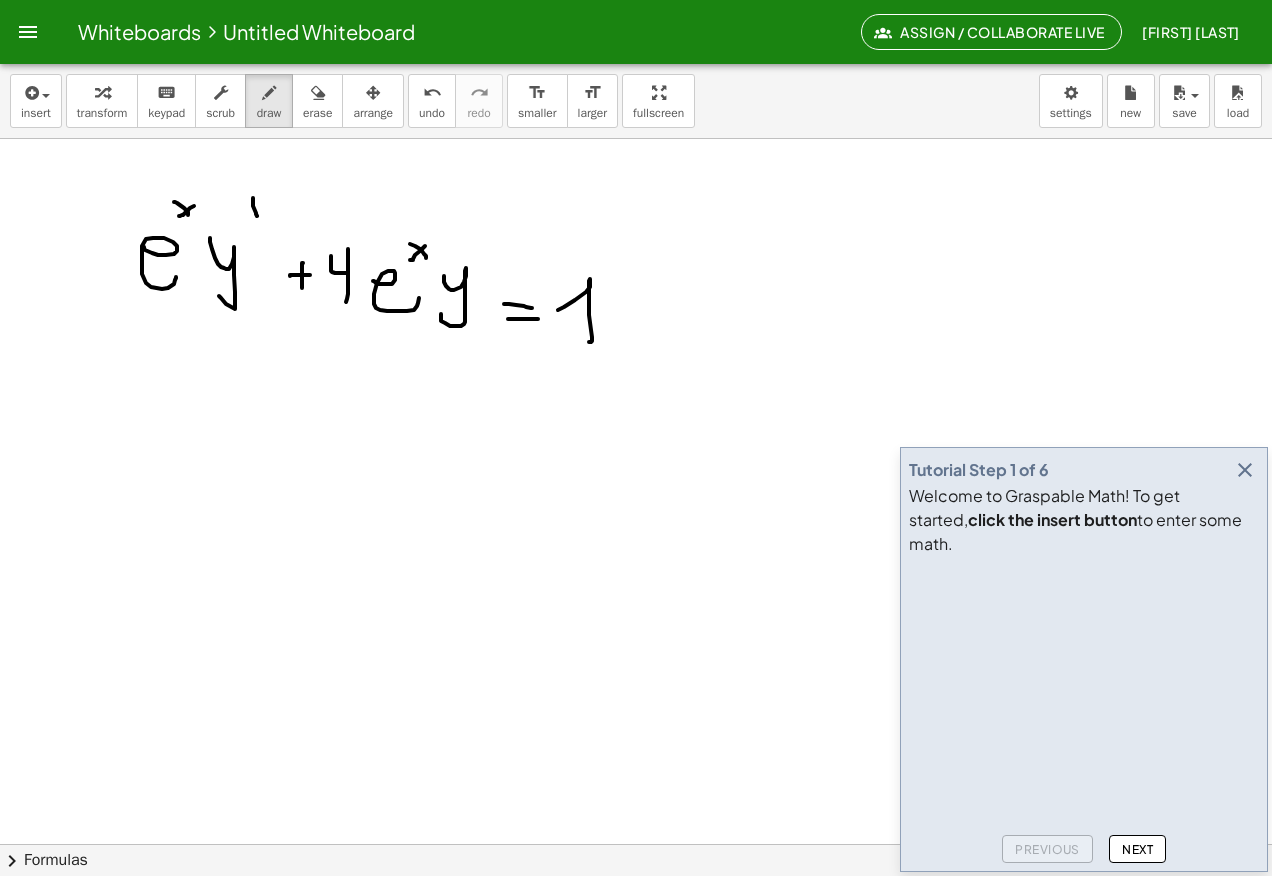 scroll, scrollTop: 3500, scrollLeft: 0, axis: vertical 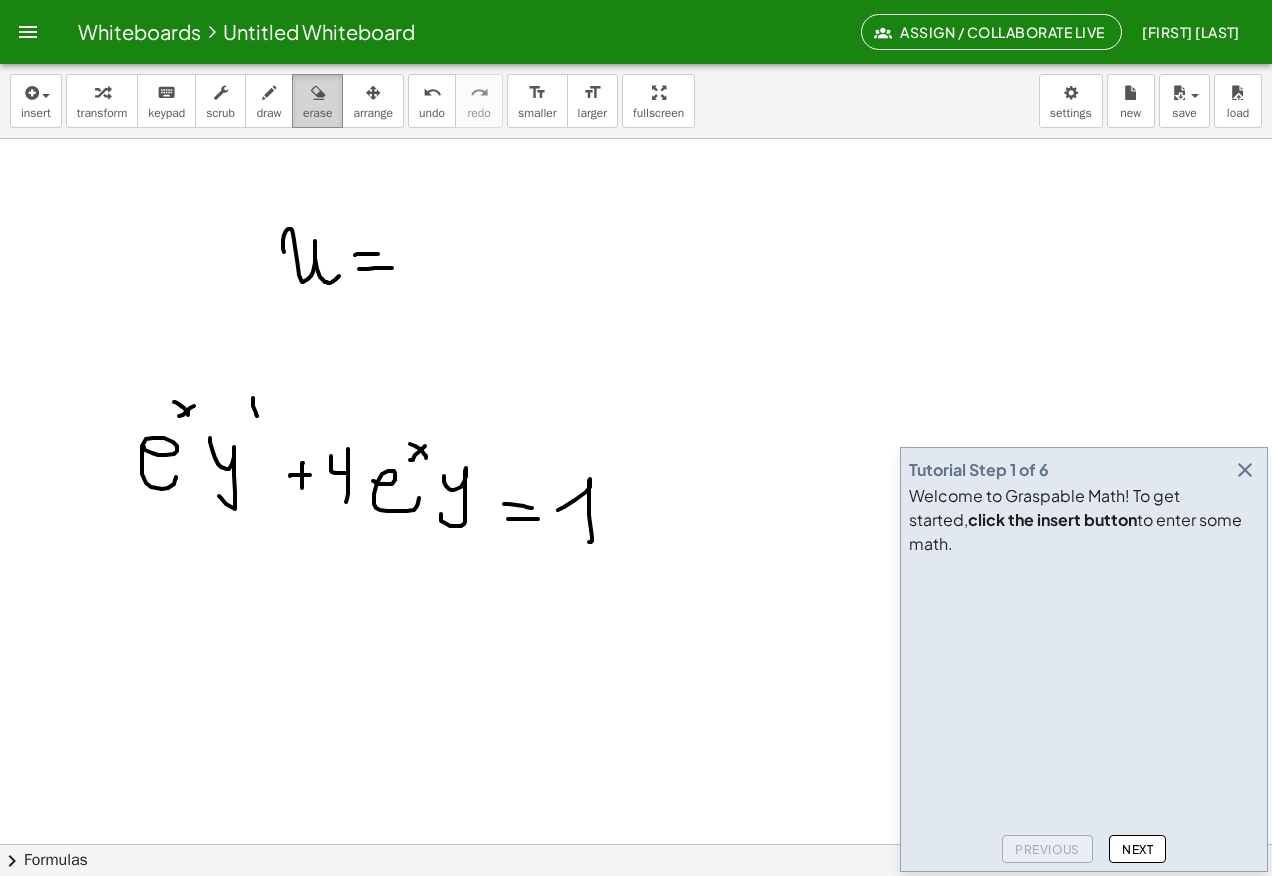 click on "erase" at bounding box center (317, 113) 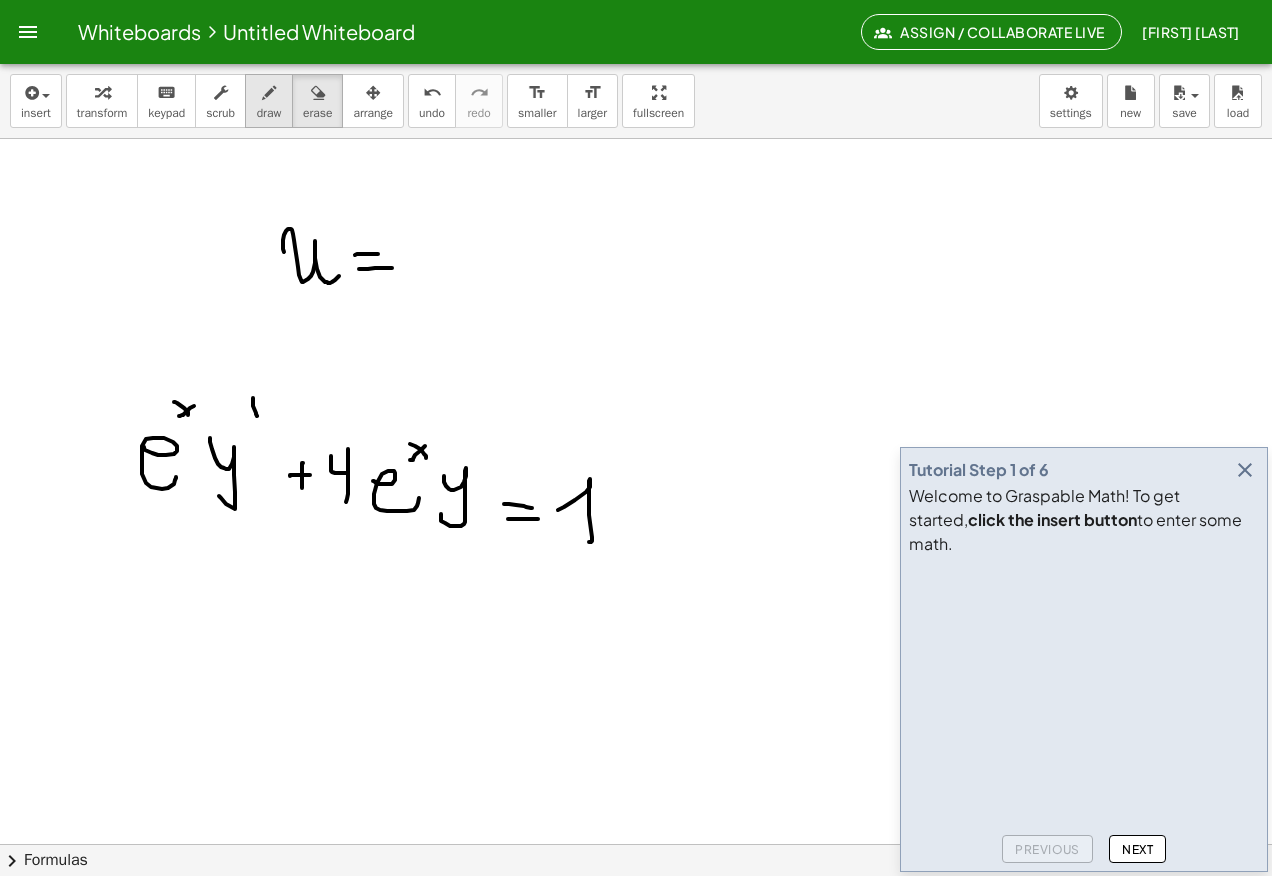 click at bounding box center [269, 93] 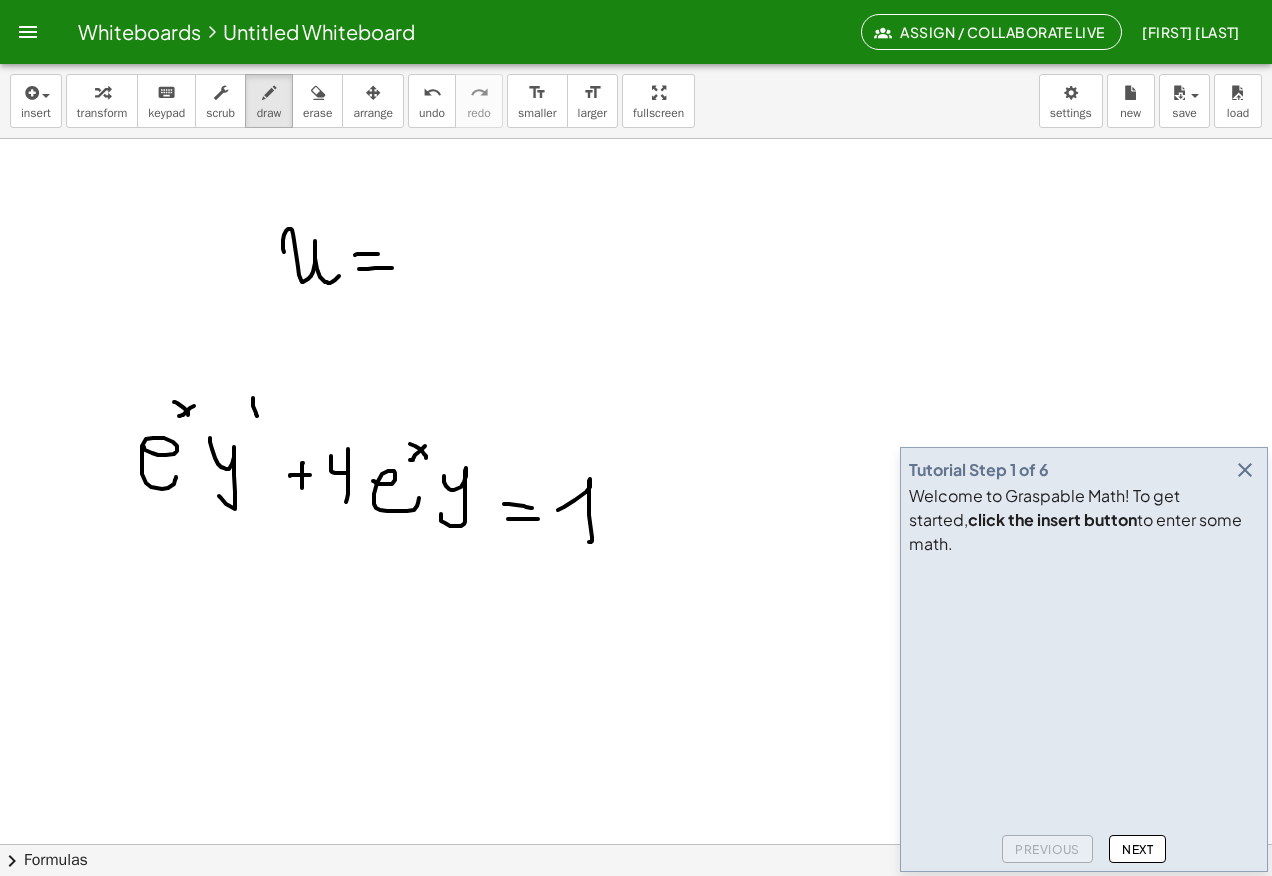 click at bounding box center (636, -894) 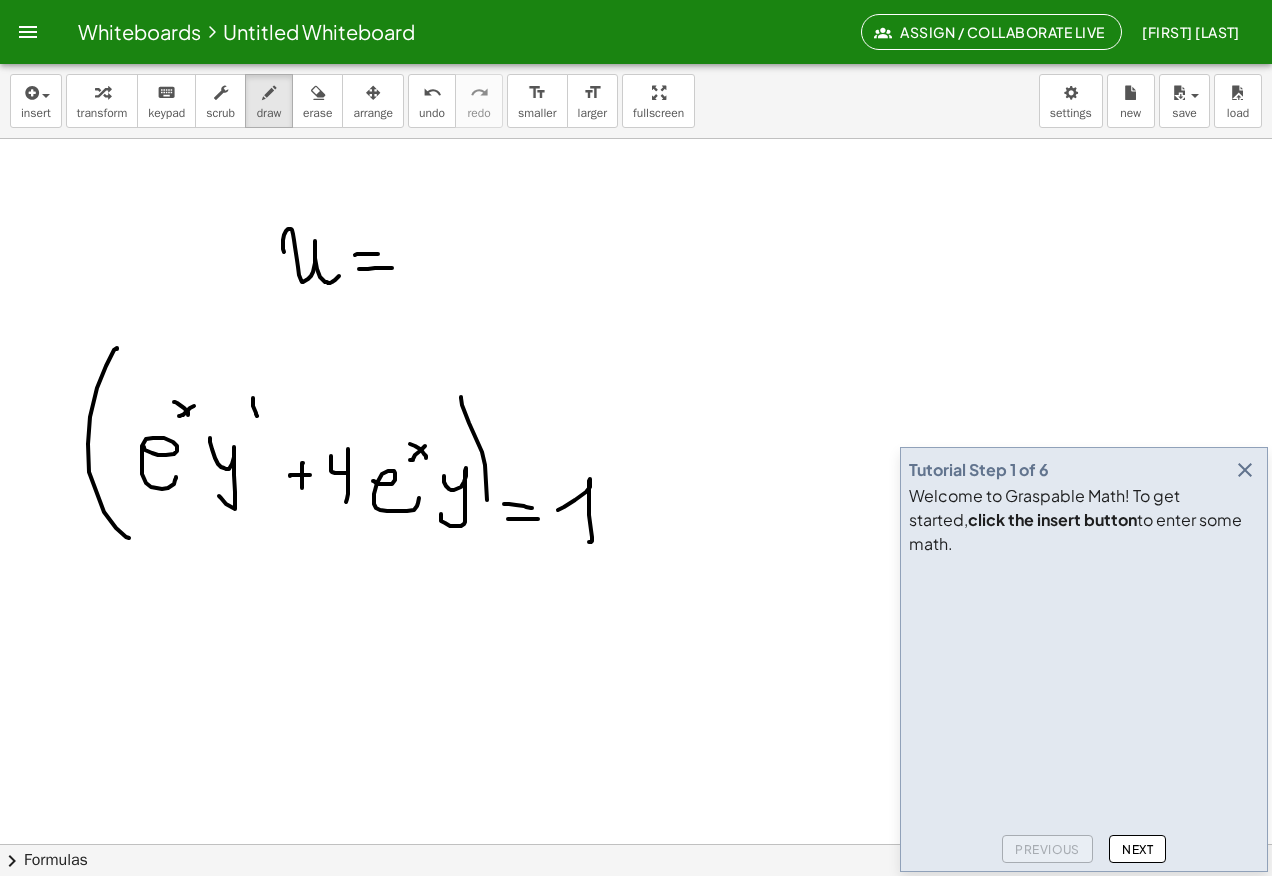 click at bounding box center [636, -894] 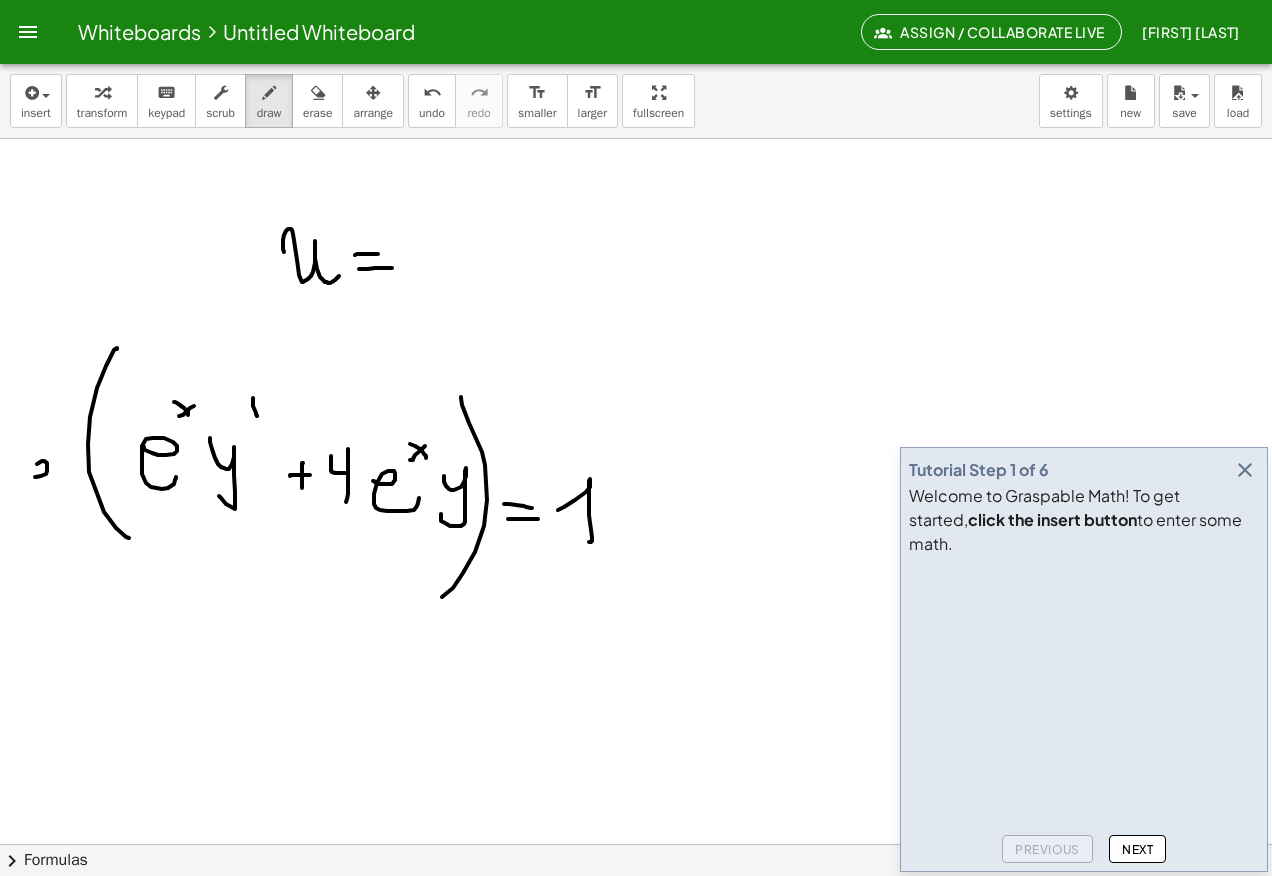 click at bounding box center [636, -894] 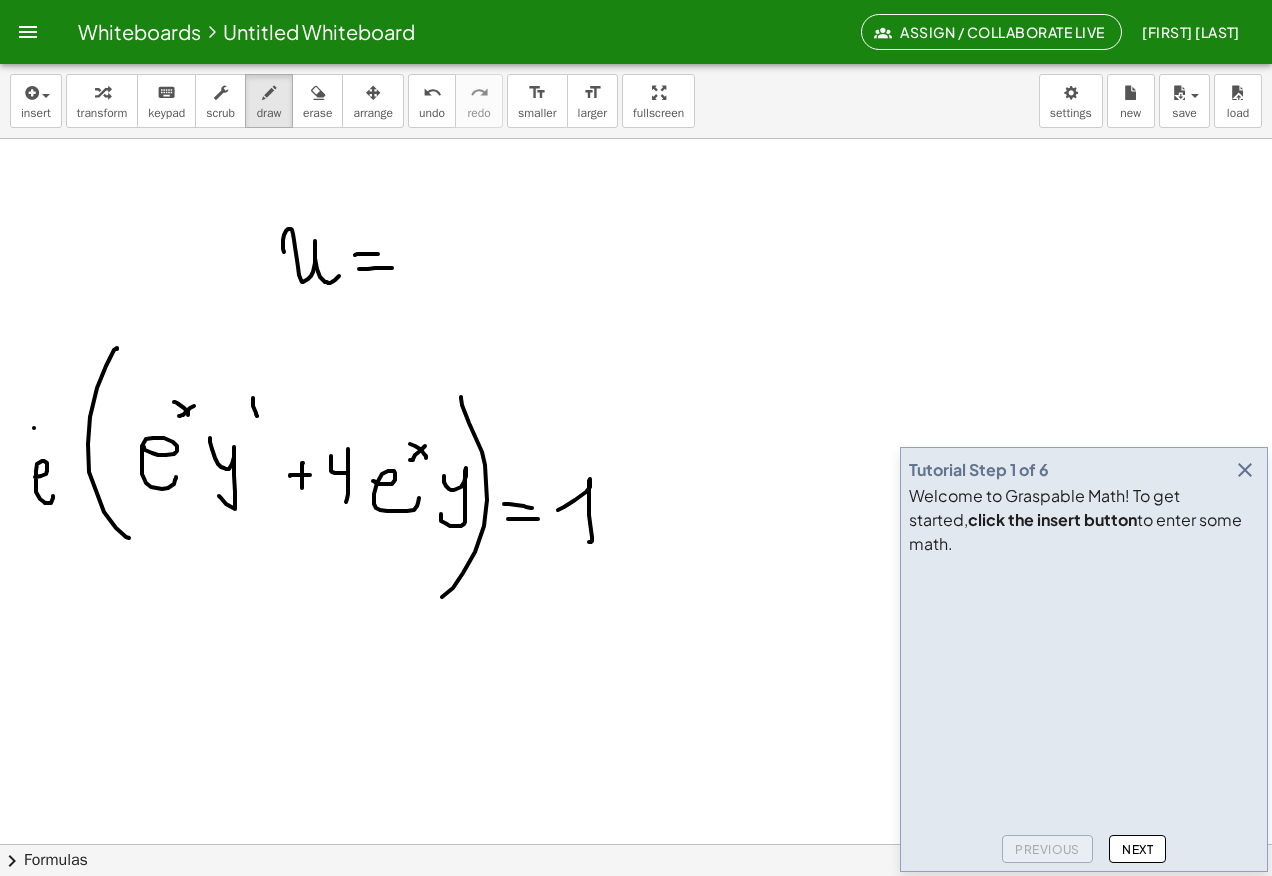 click at bounding box center [636, -894] 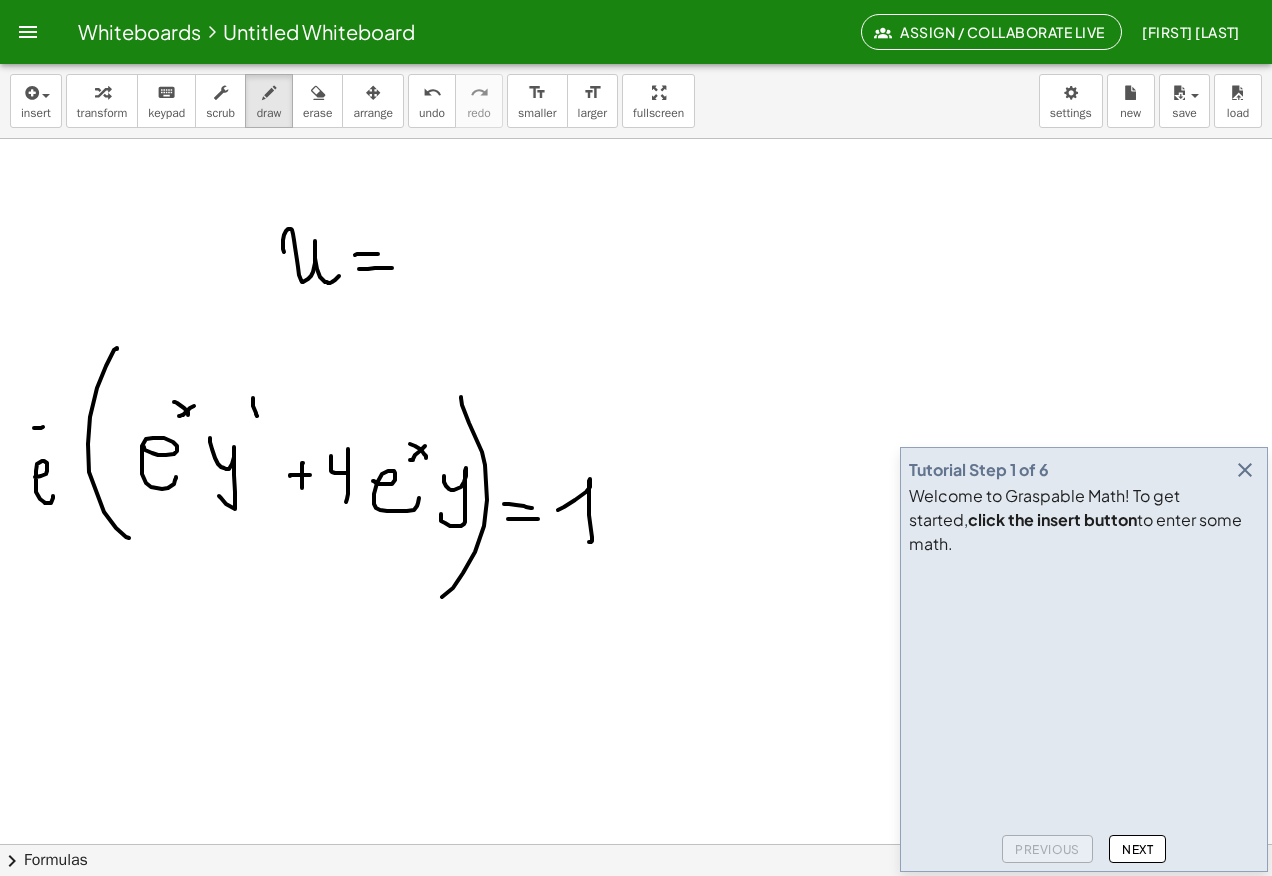 click at bounding box center [636, -894] 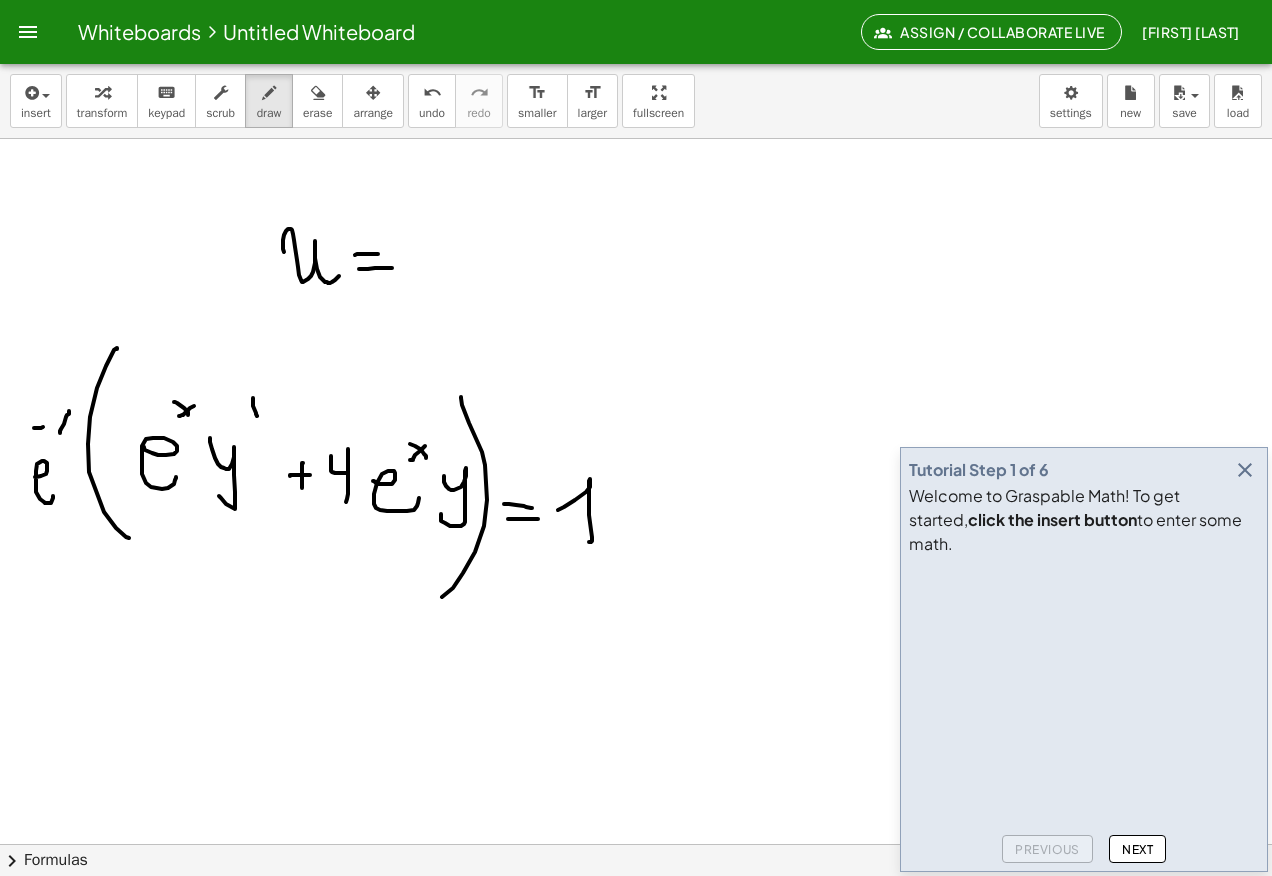 click at bounding box center [636, -894] 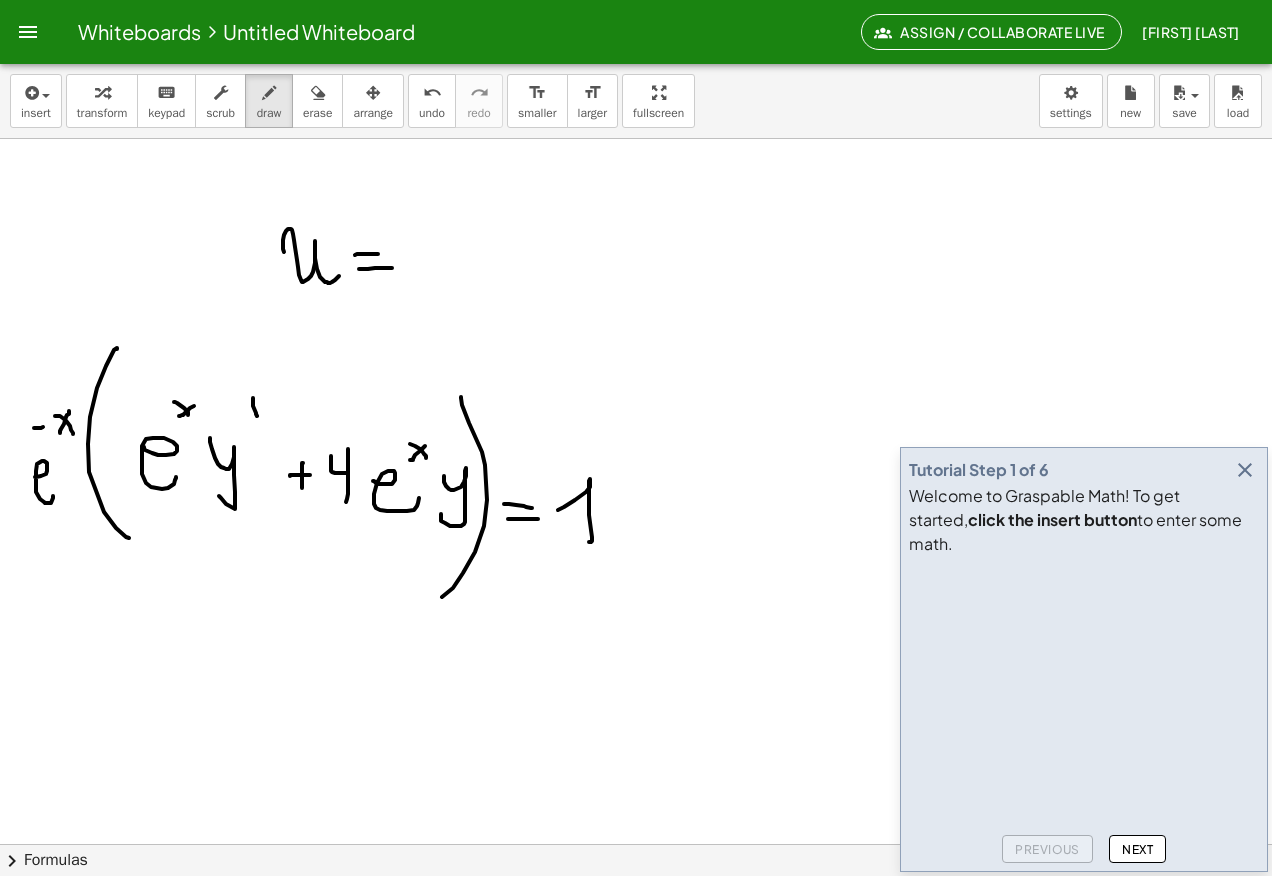 click at bounding box center (636, -894) 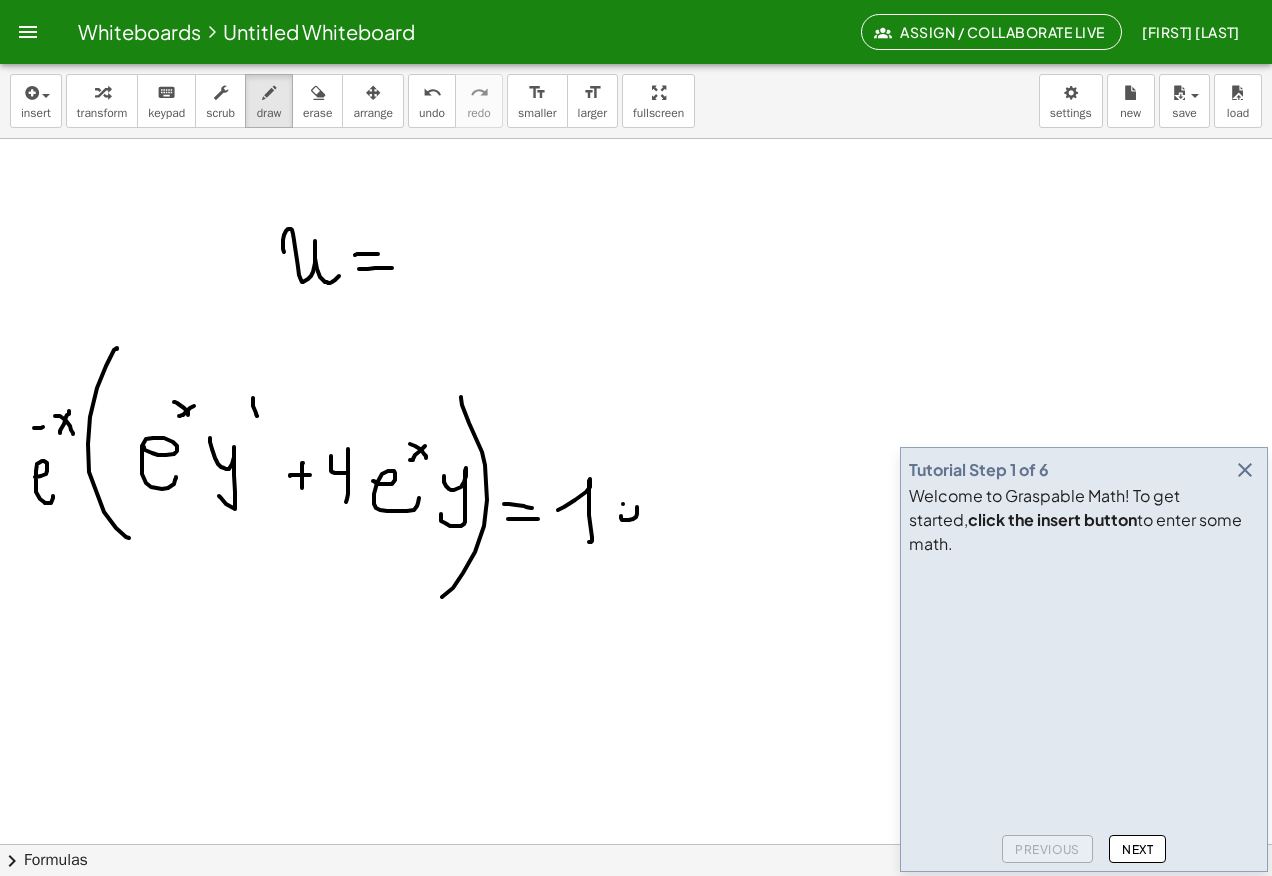 click at bounding box center (636, -894) 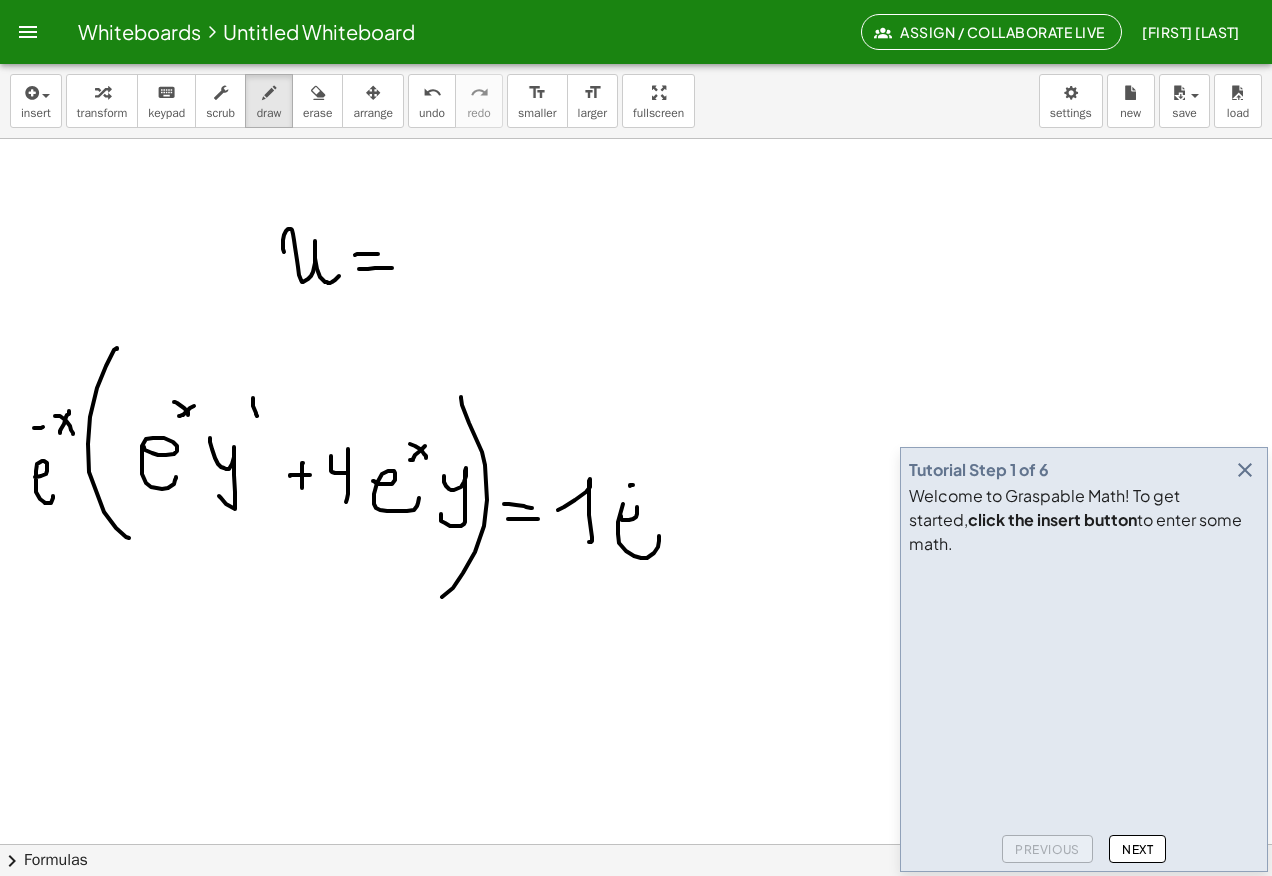 click at bounding box center [636, -894] 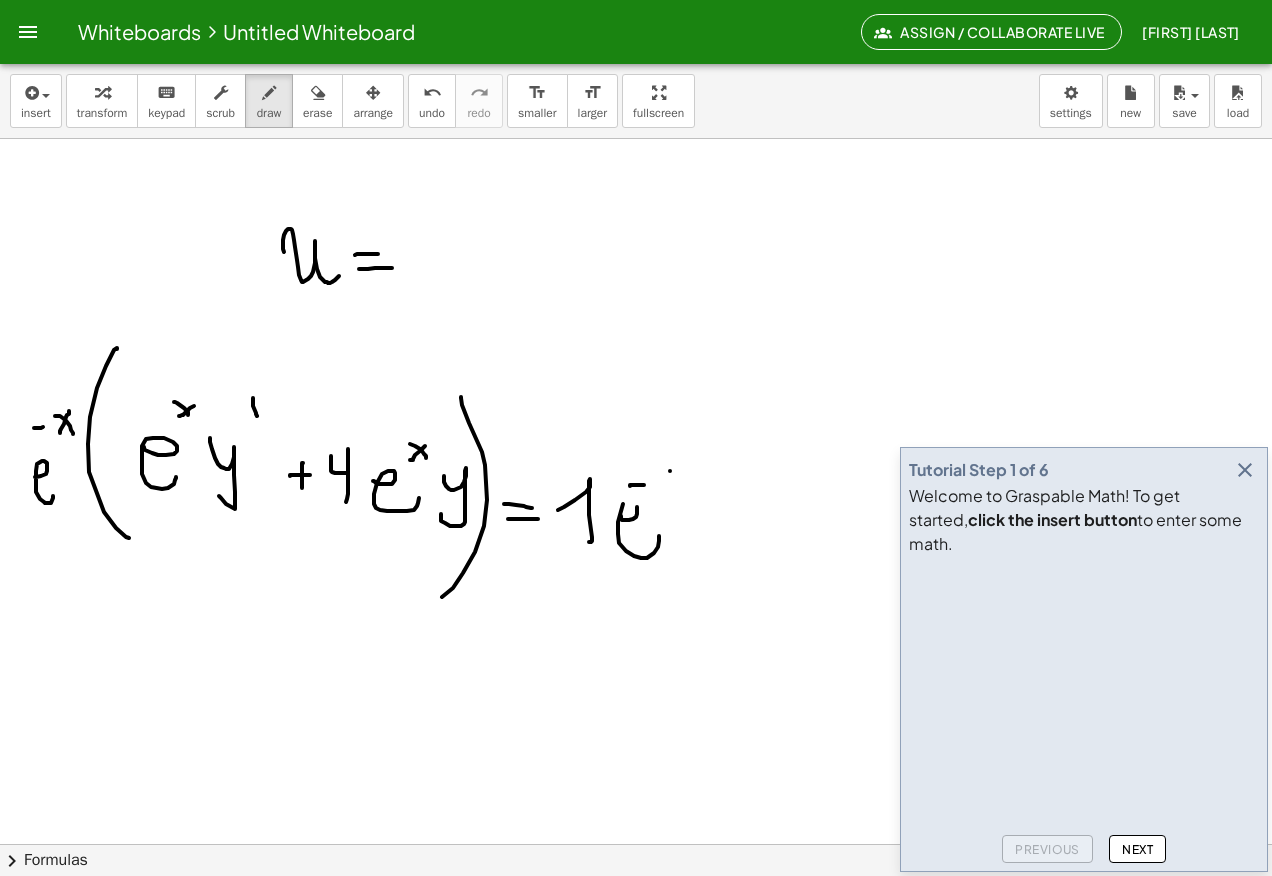 click at bounding box center (636, -894) 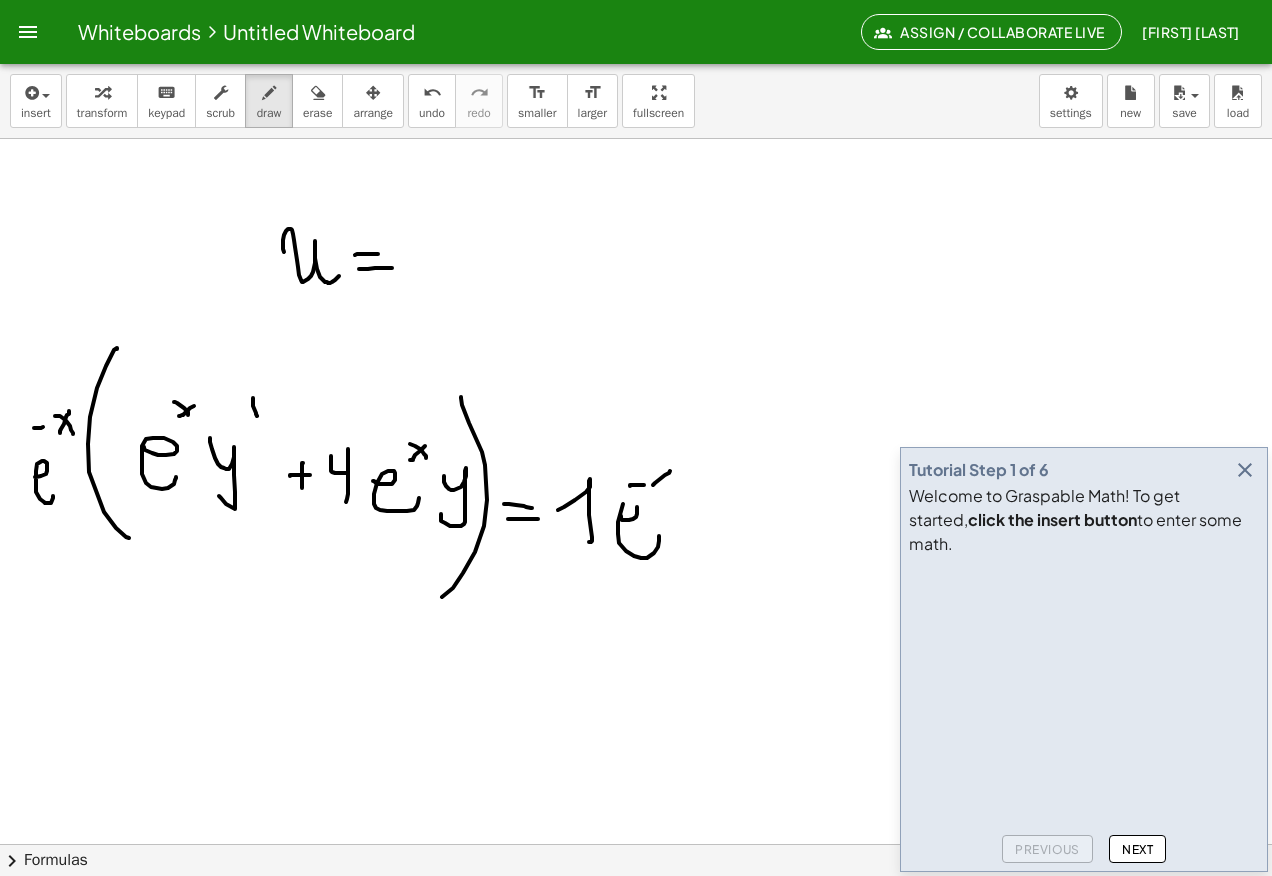 click at bounding box center [636, -894] 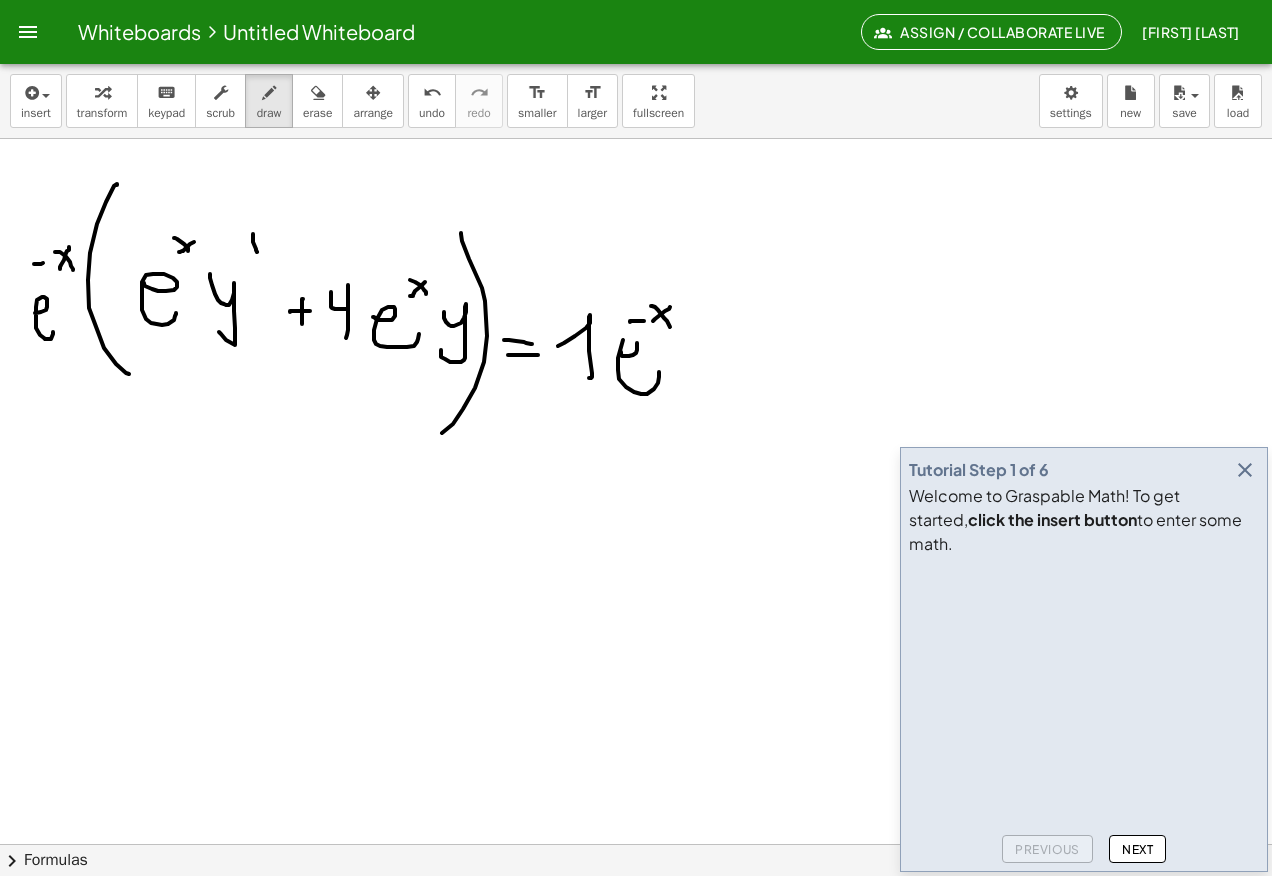scroll, scrollTop: 3700, scrollLeft: 0, axis: vertical 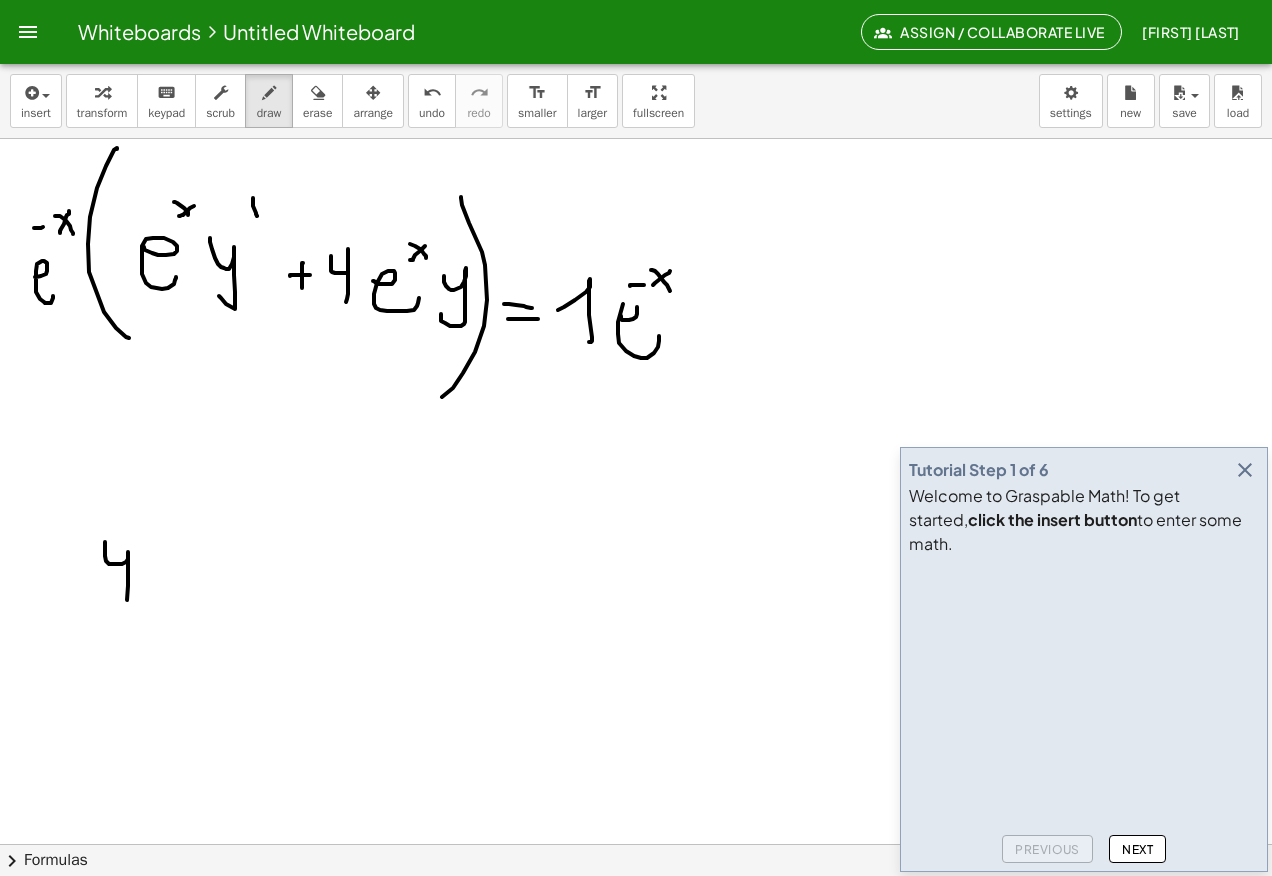 click at bounding box center (636, -1094) 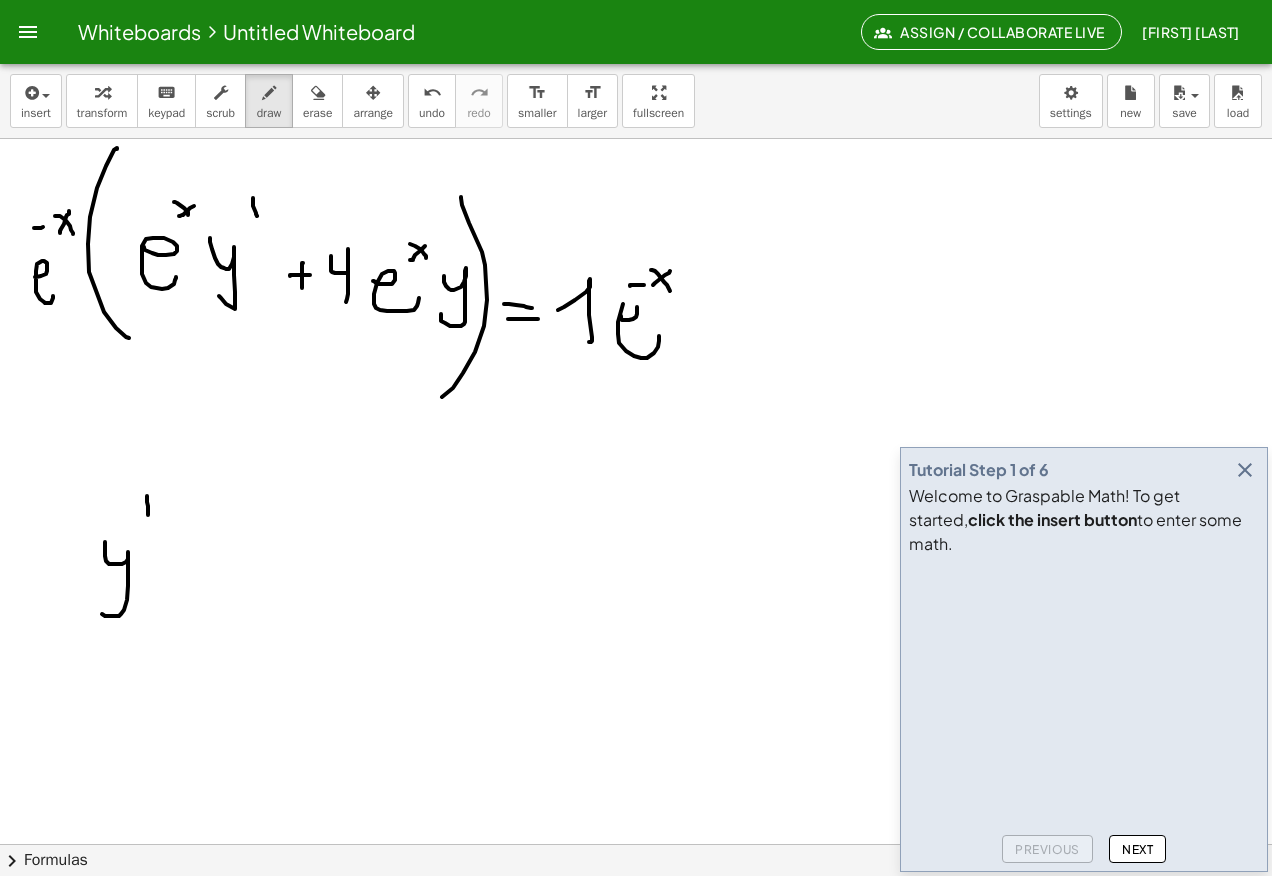 click at bounding box center (636, -1094) 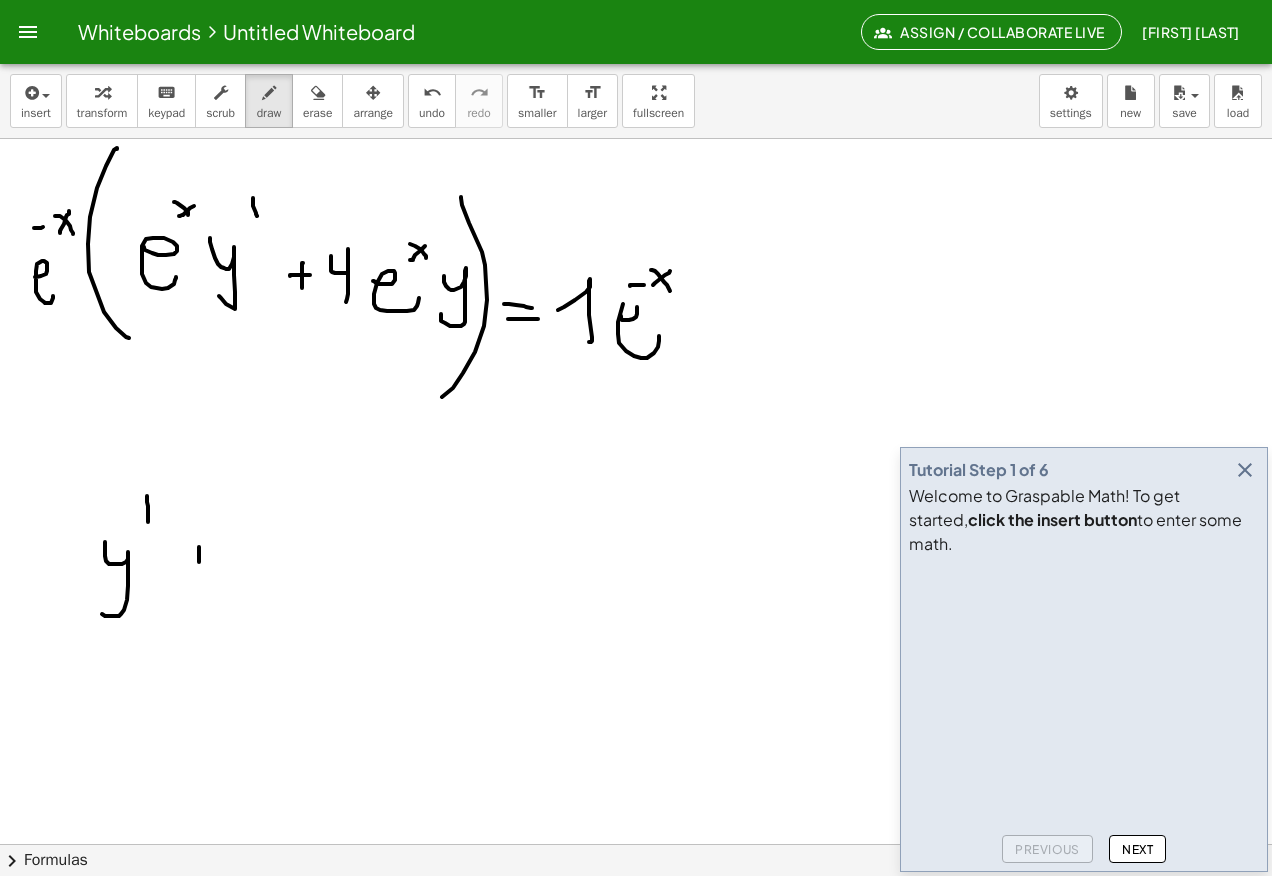 click at bounding box center [636, -1094] 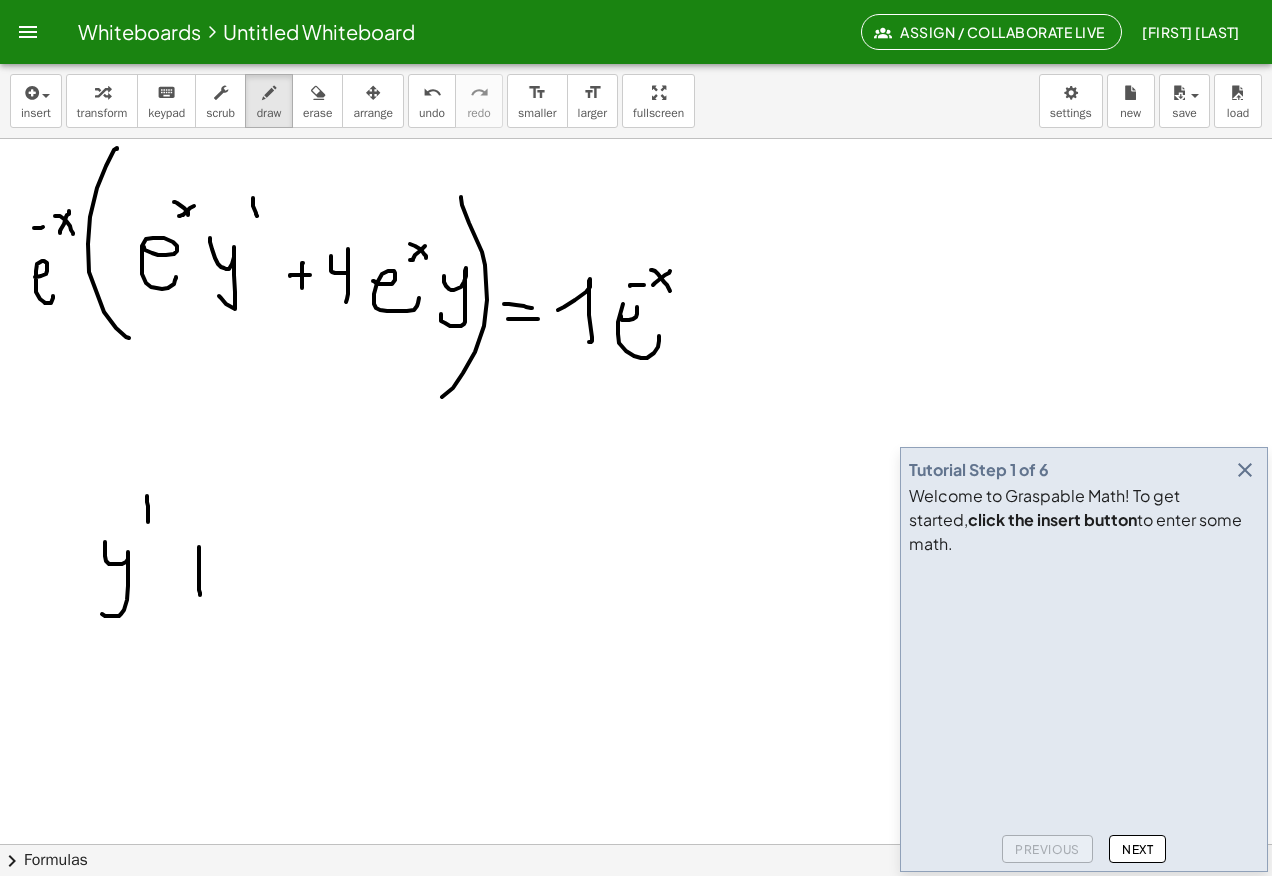 click at bounding box center [636, -1094] 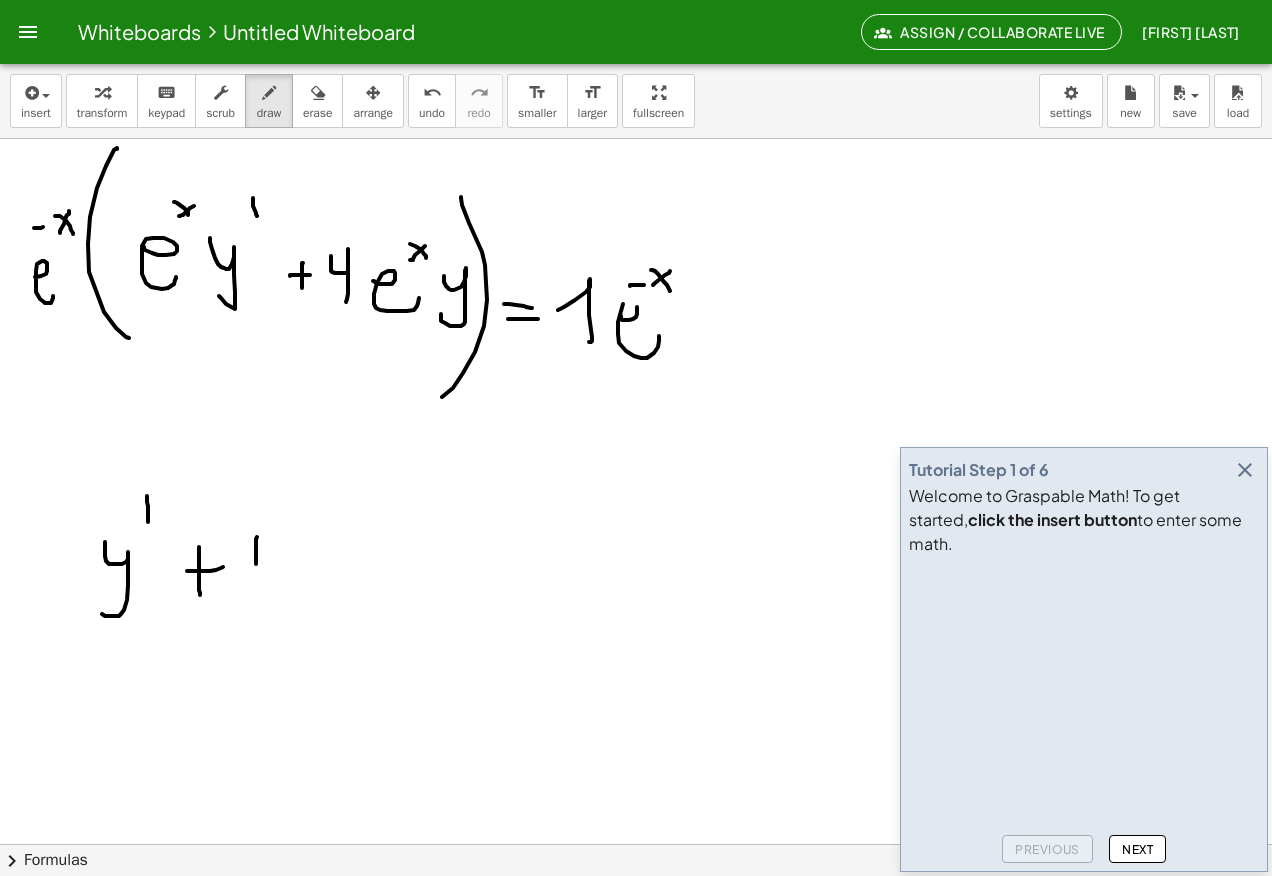 click at bounding box center [636, -1094] 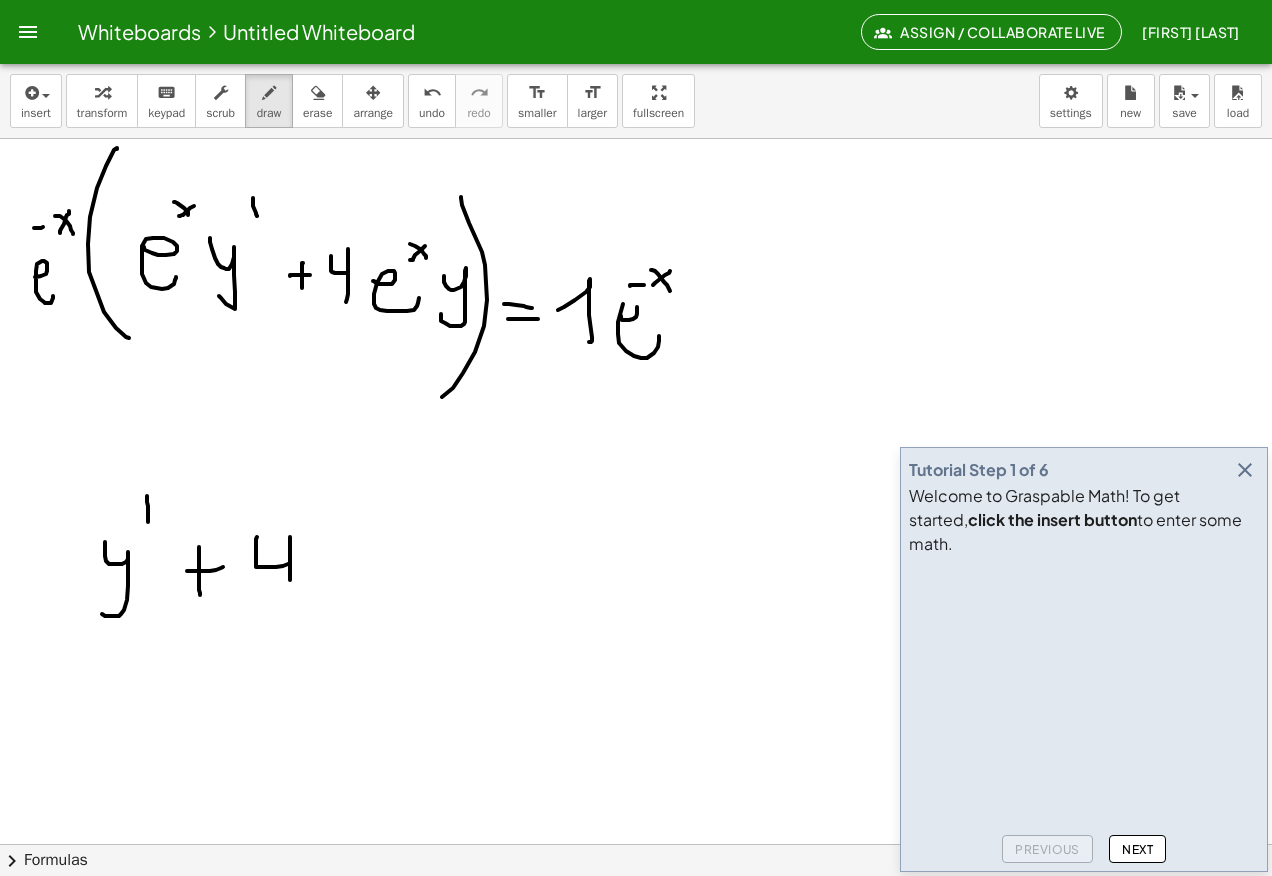 click at bounding box center [636, -1094] 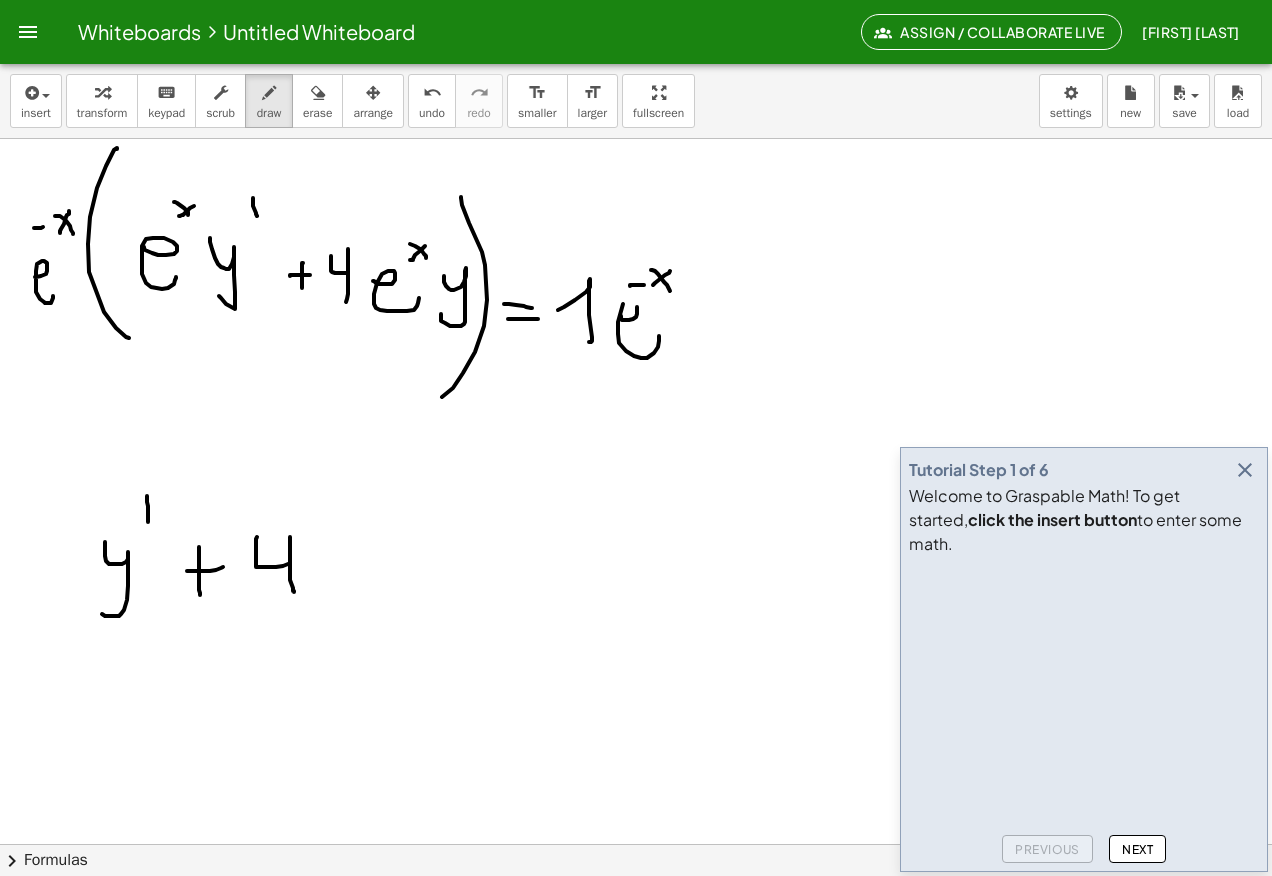 click at bounding box center (636, -1094) 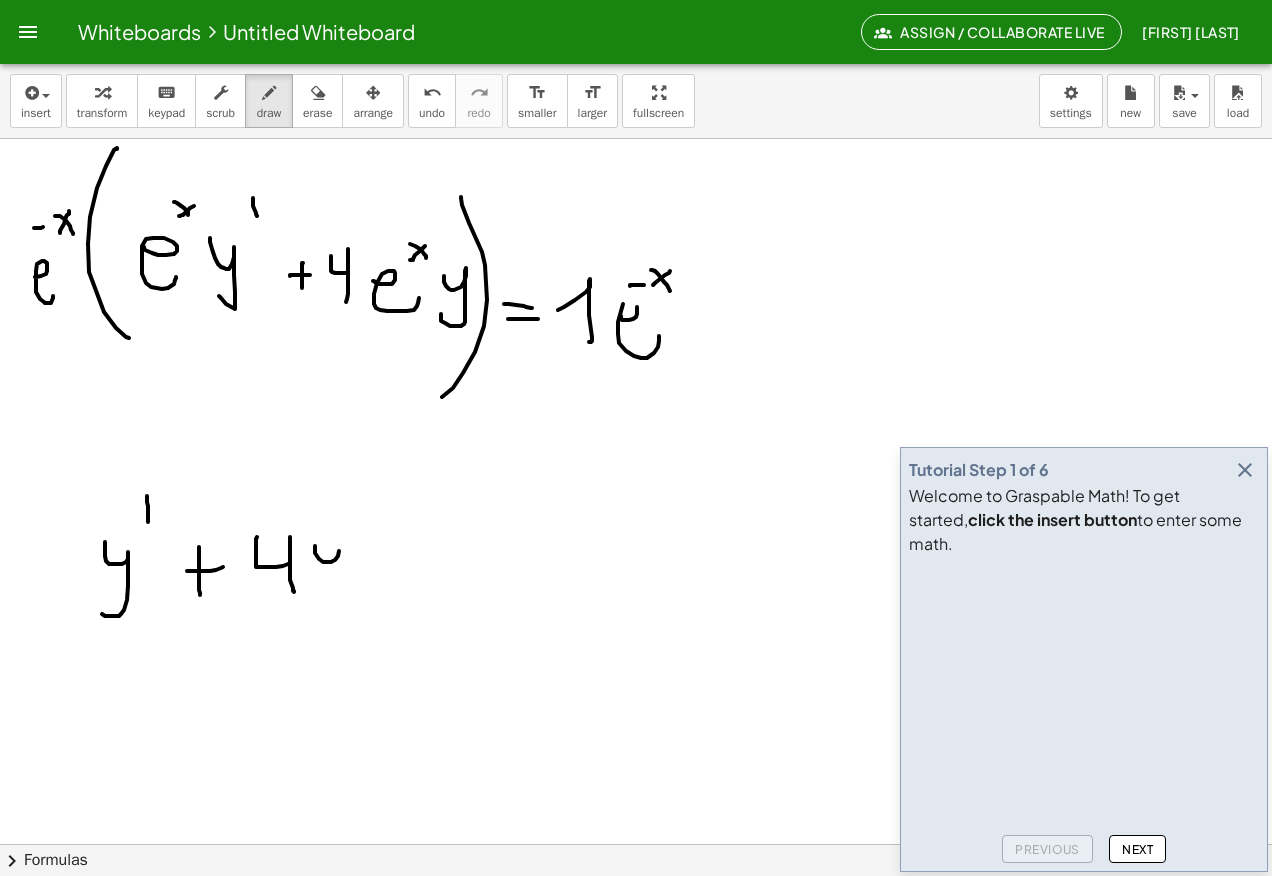 click at bounding box center (636, -1094) 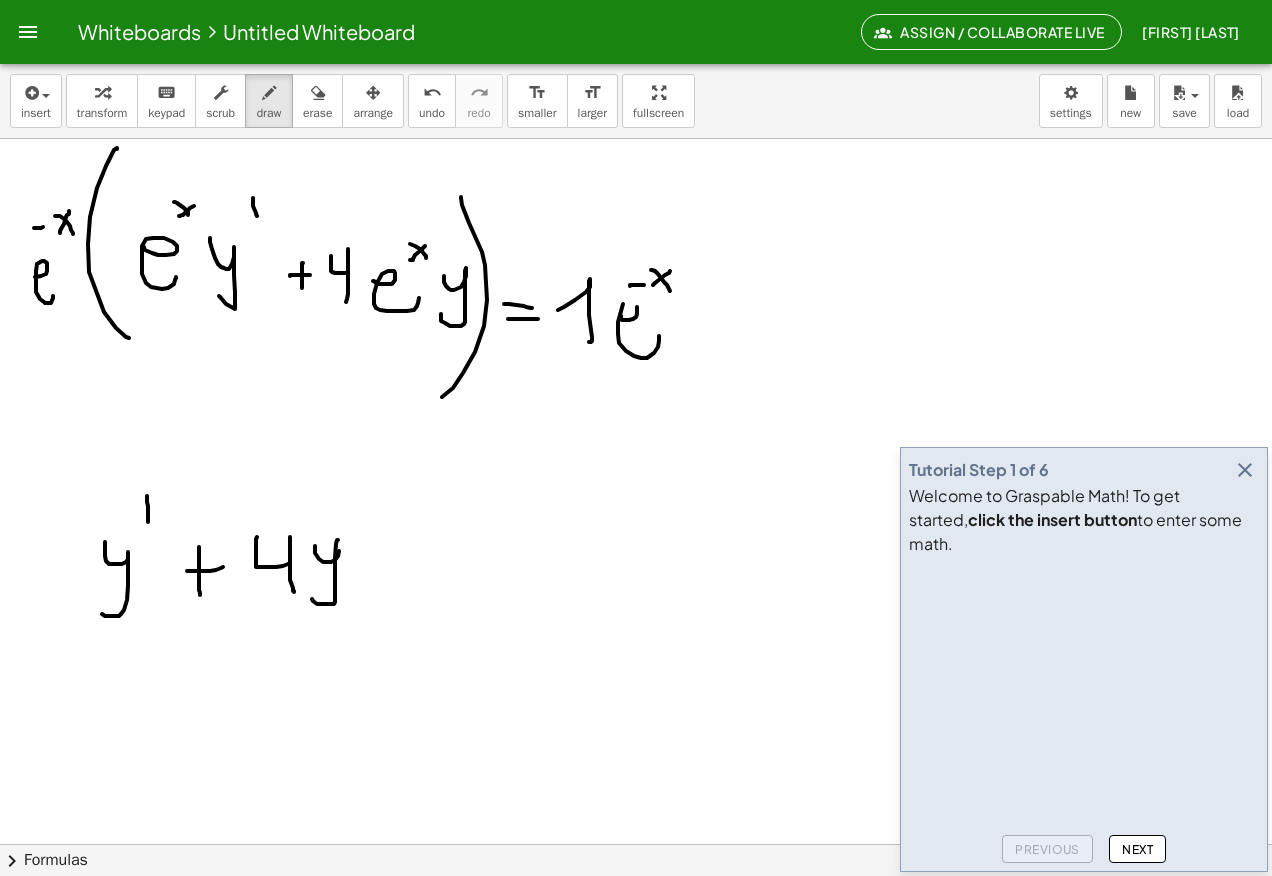 click at bounding box center (636, -1094) 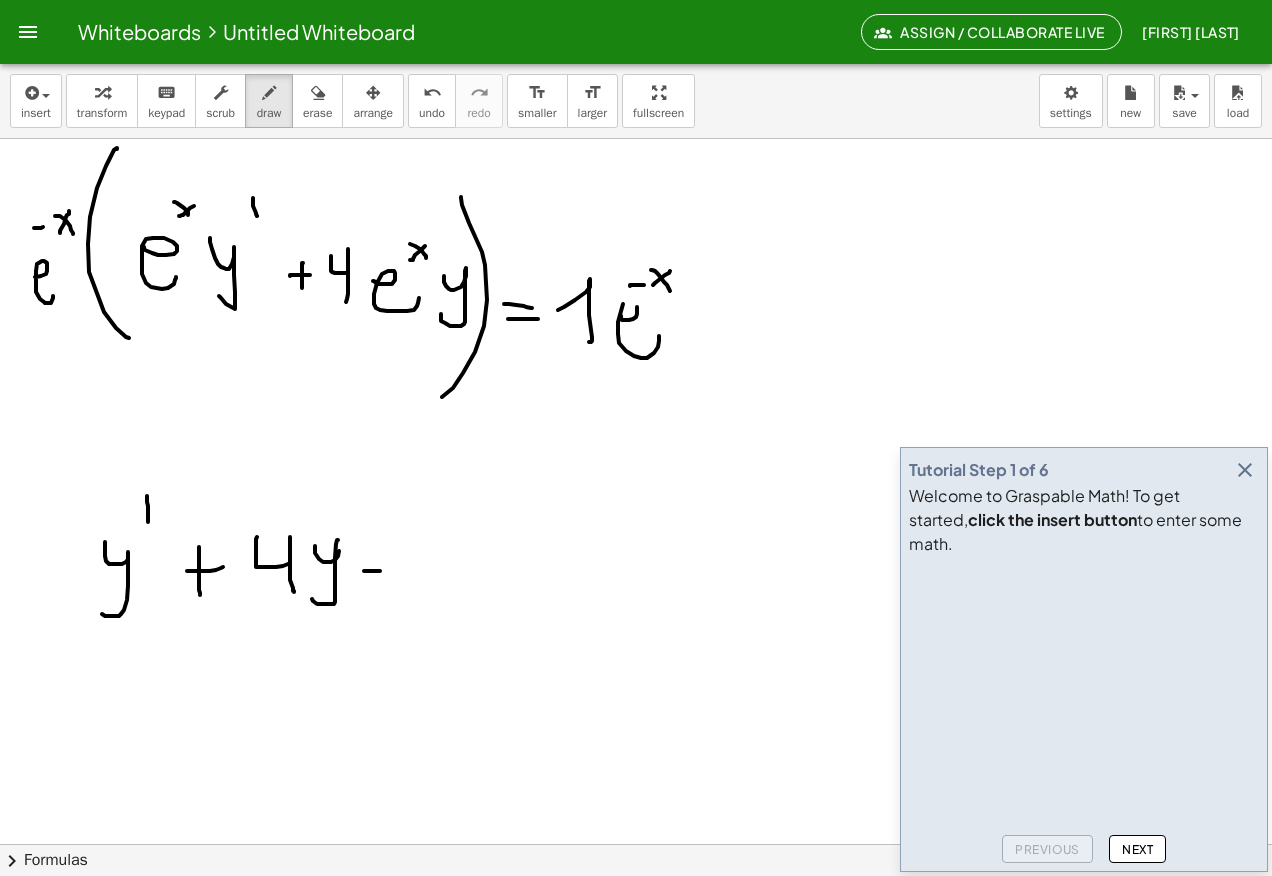 click at bounding box center [636, -1094] 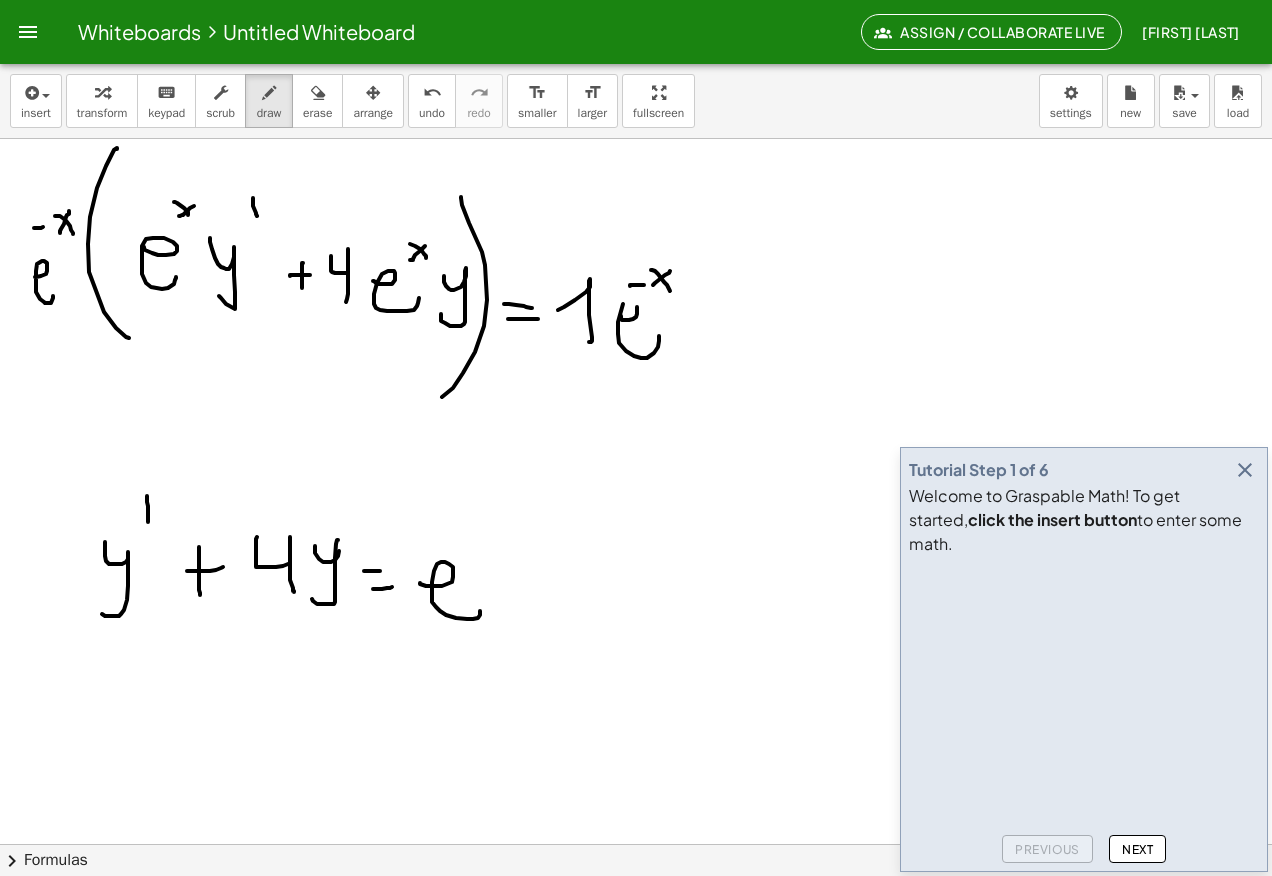 click at bounding box center (636, -1094) 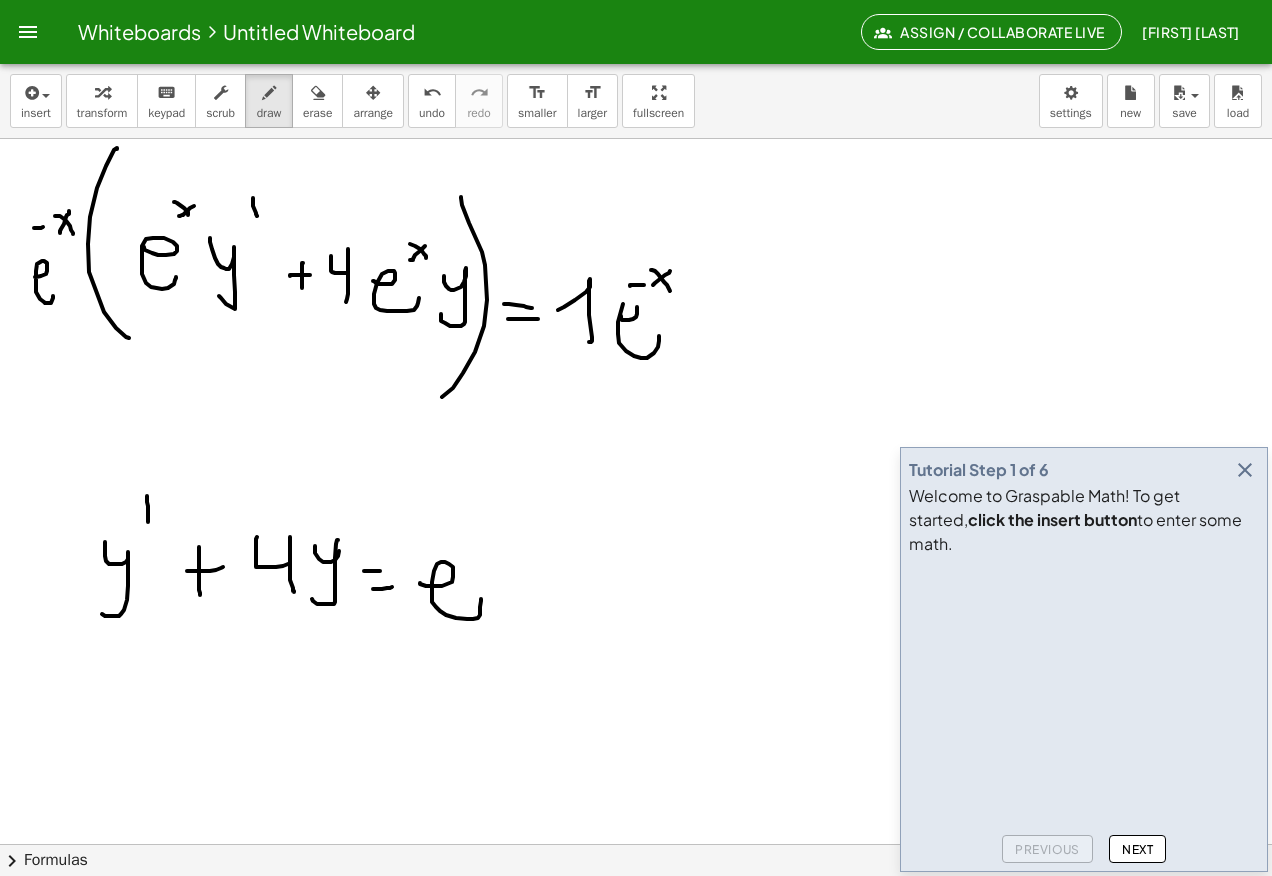click at bounding box center [636, -1094] 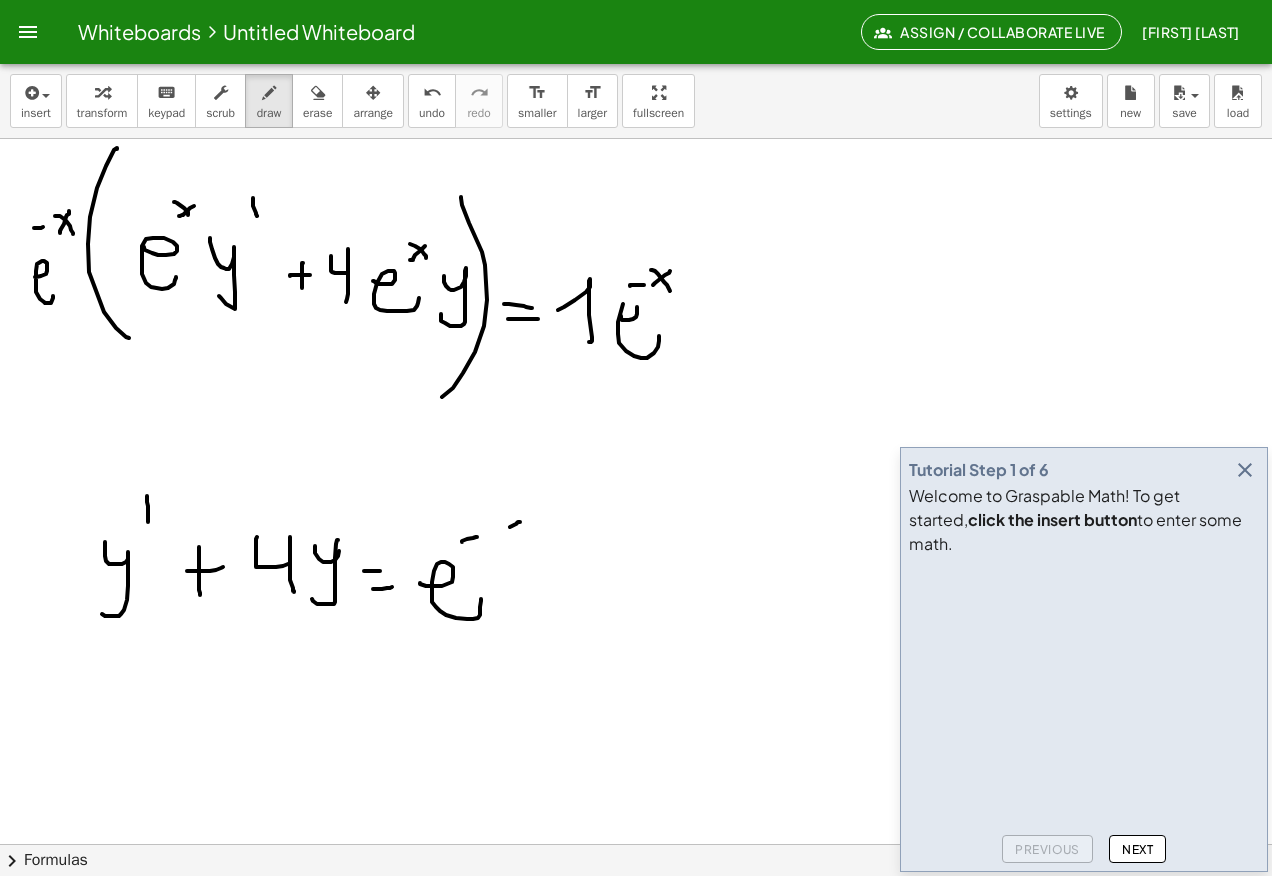 click at bounding box center (636, -1094) 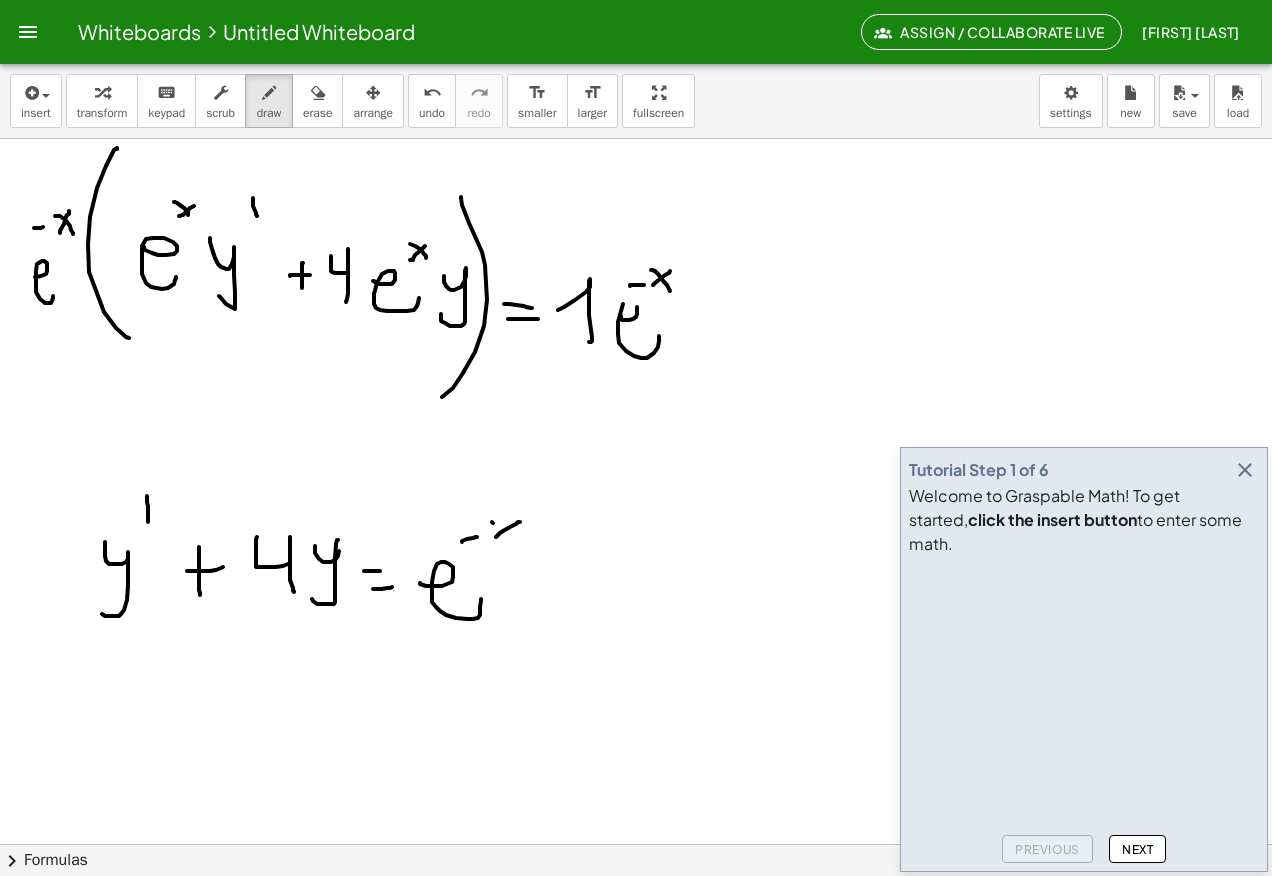 click at bounding box center (636, -1094) 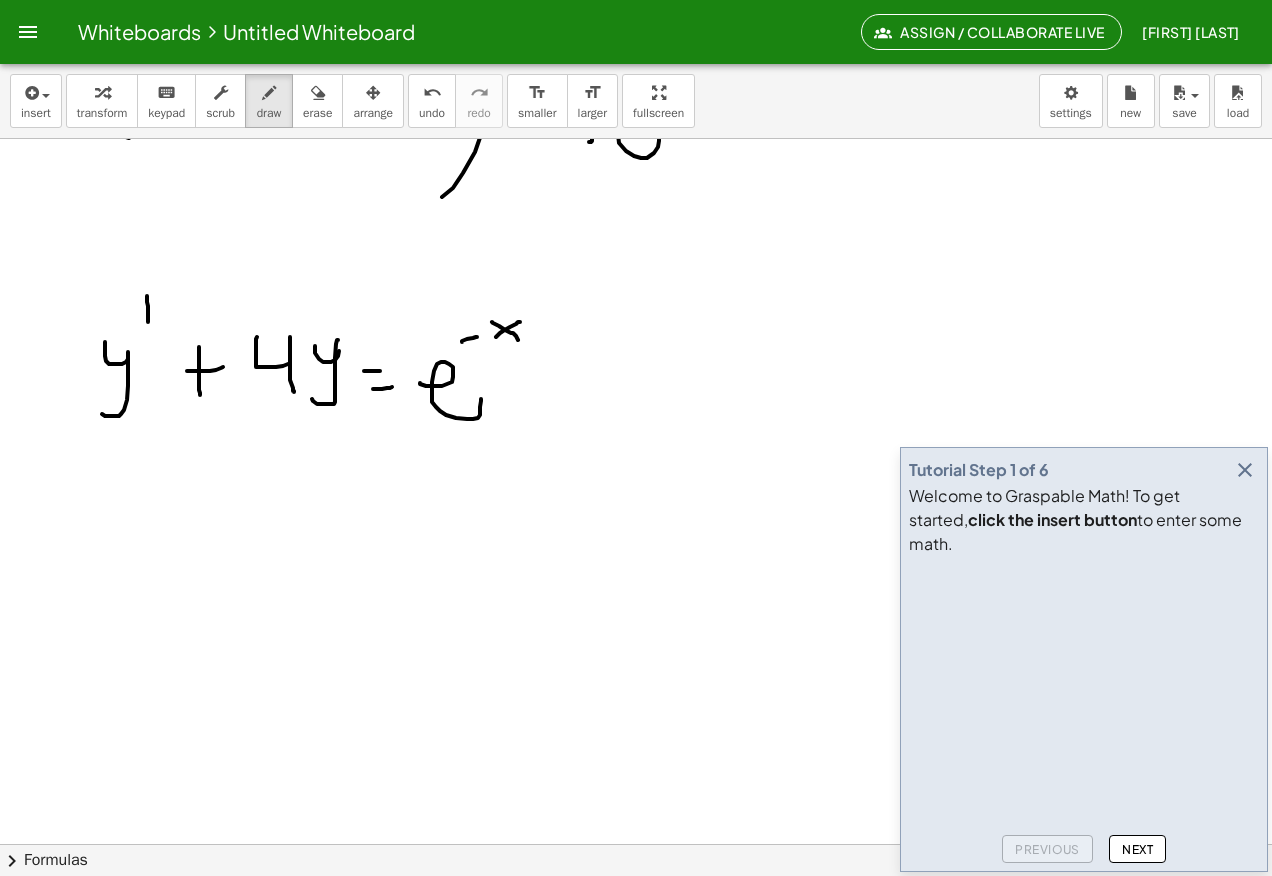 scroll, scrollTop: 4000, scrollLeft: 0, axis: vertical 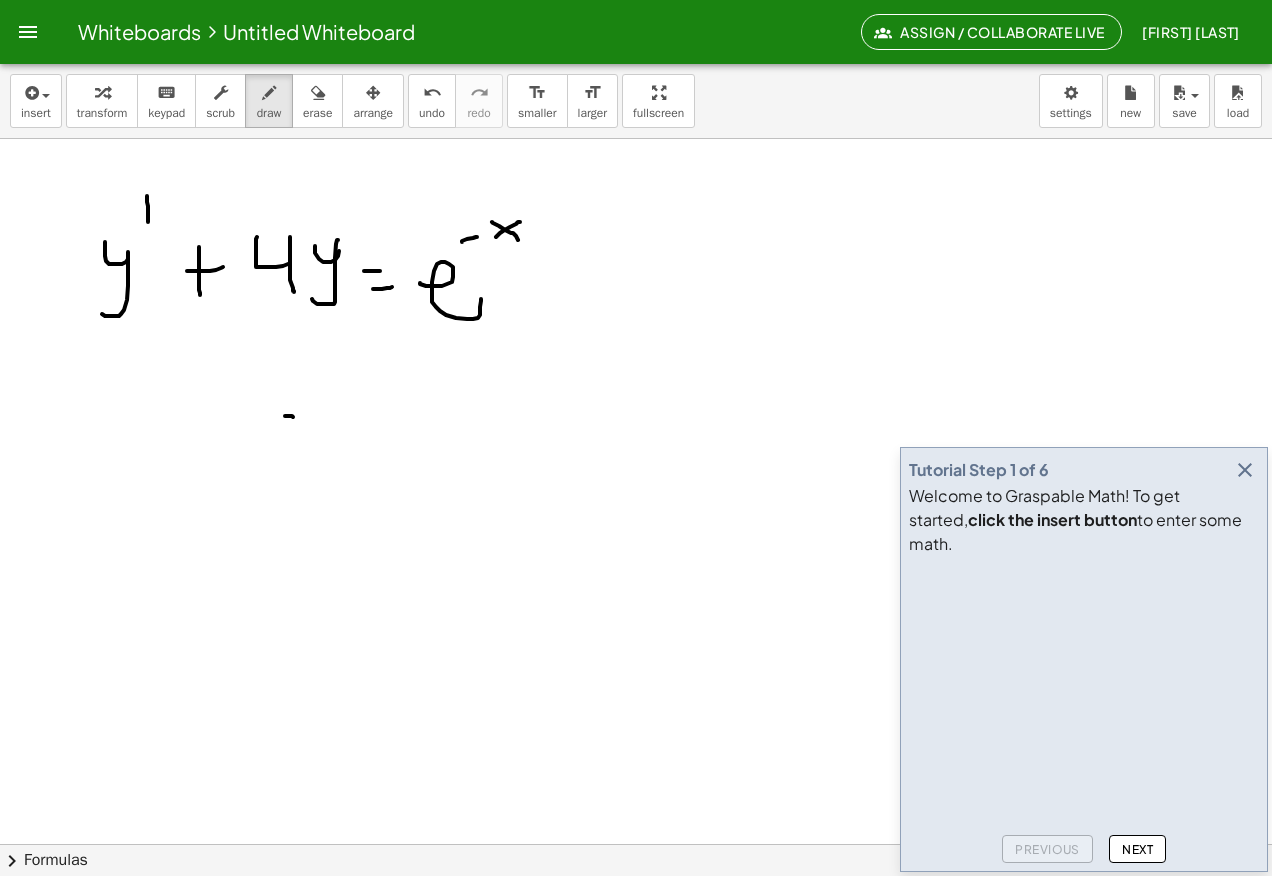 click at bounding box center [636, -1394] 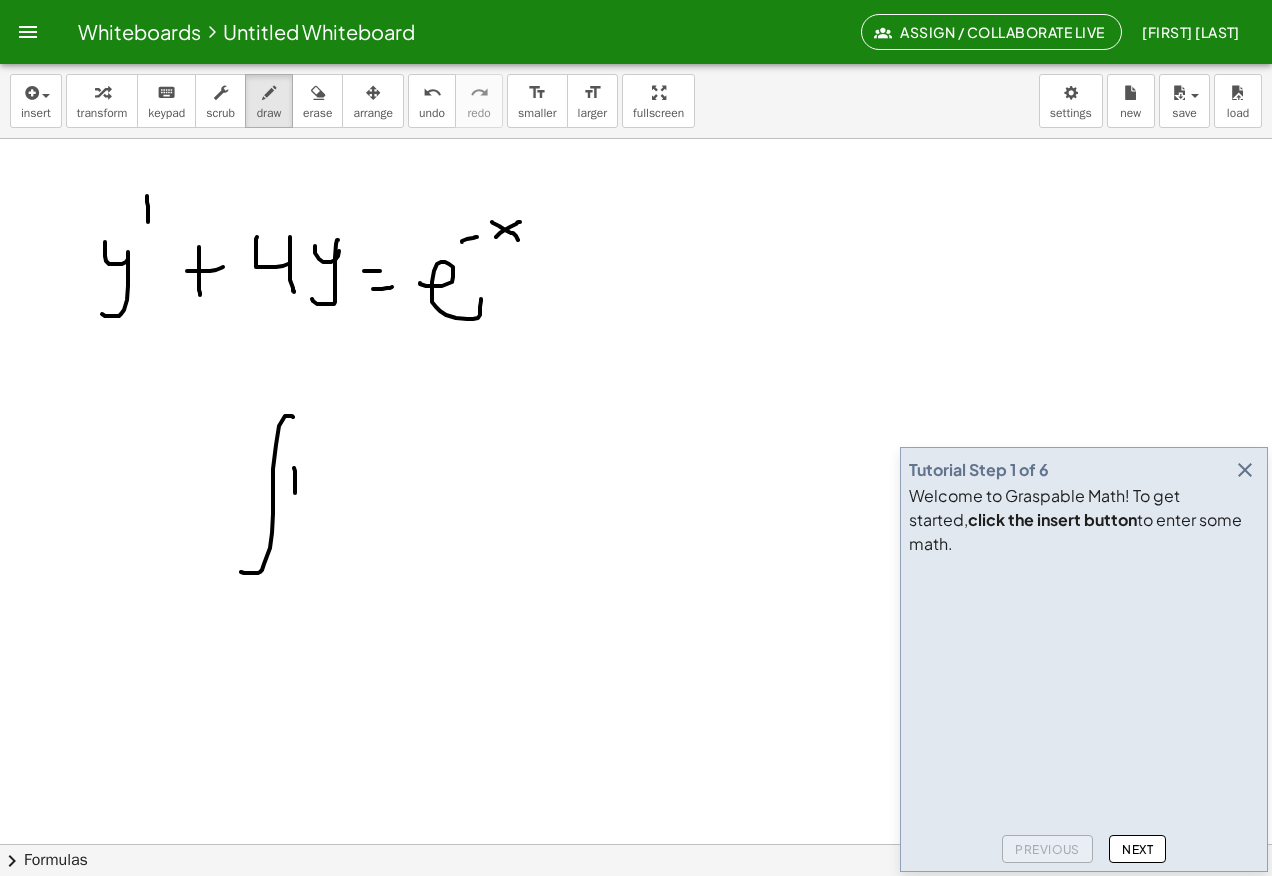 click at bounding box center [636, -1394] 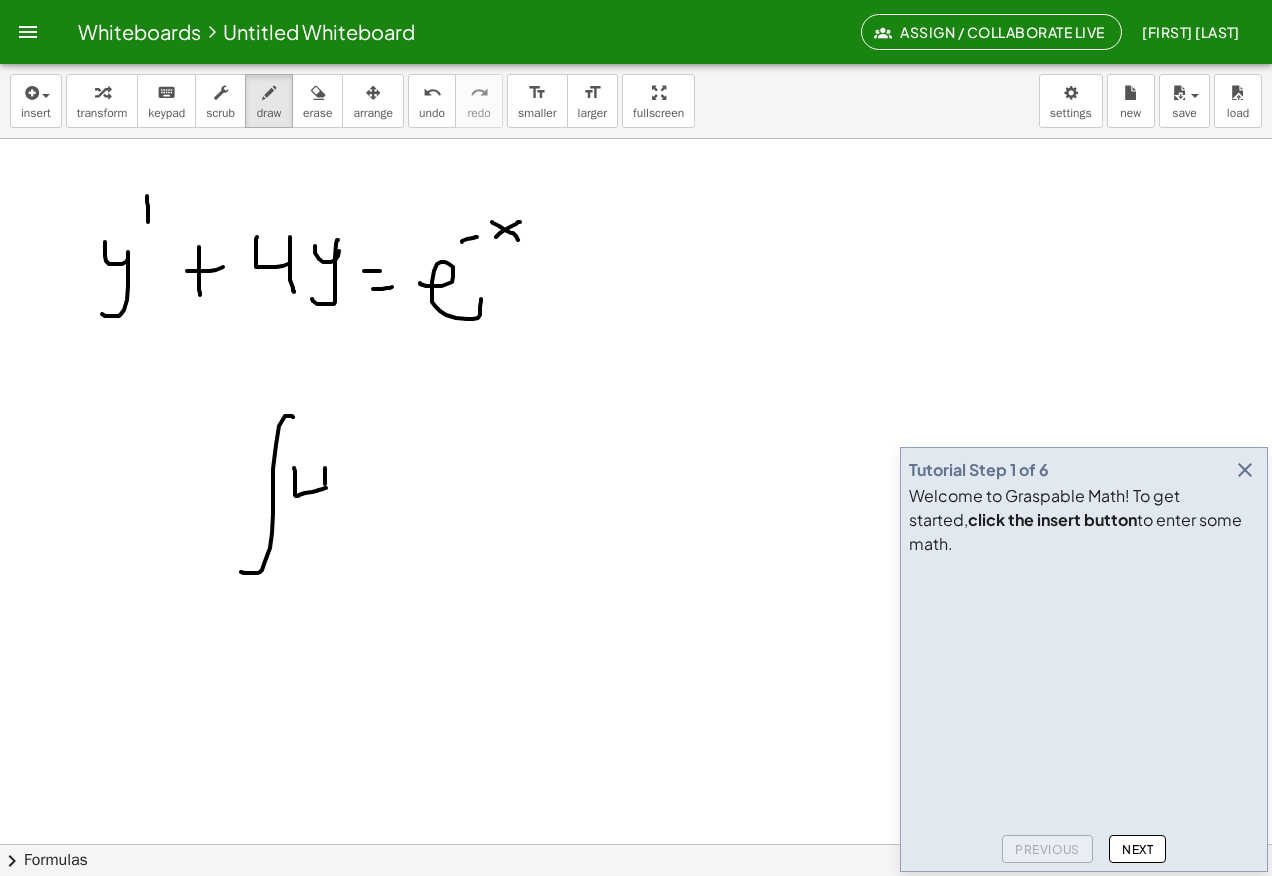 click at bounding box center (636, -1394) 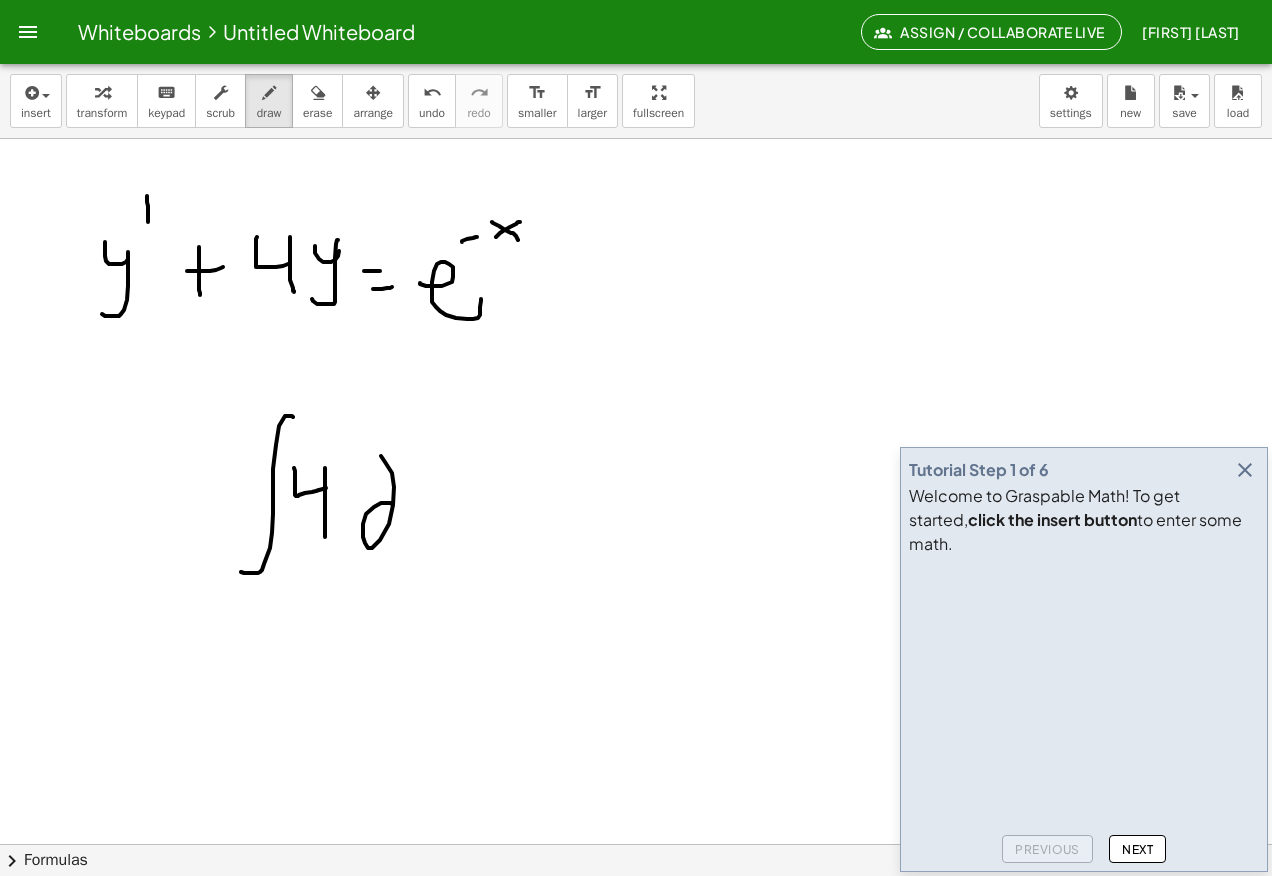 click at bounding box center (636, -1394) 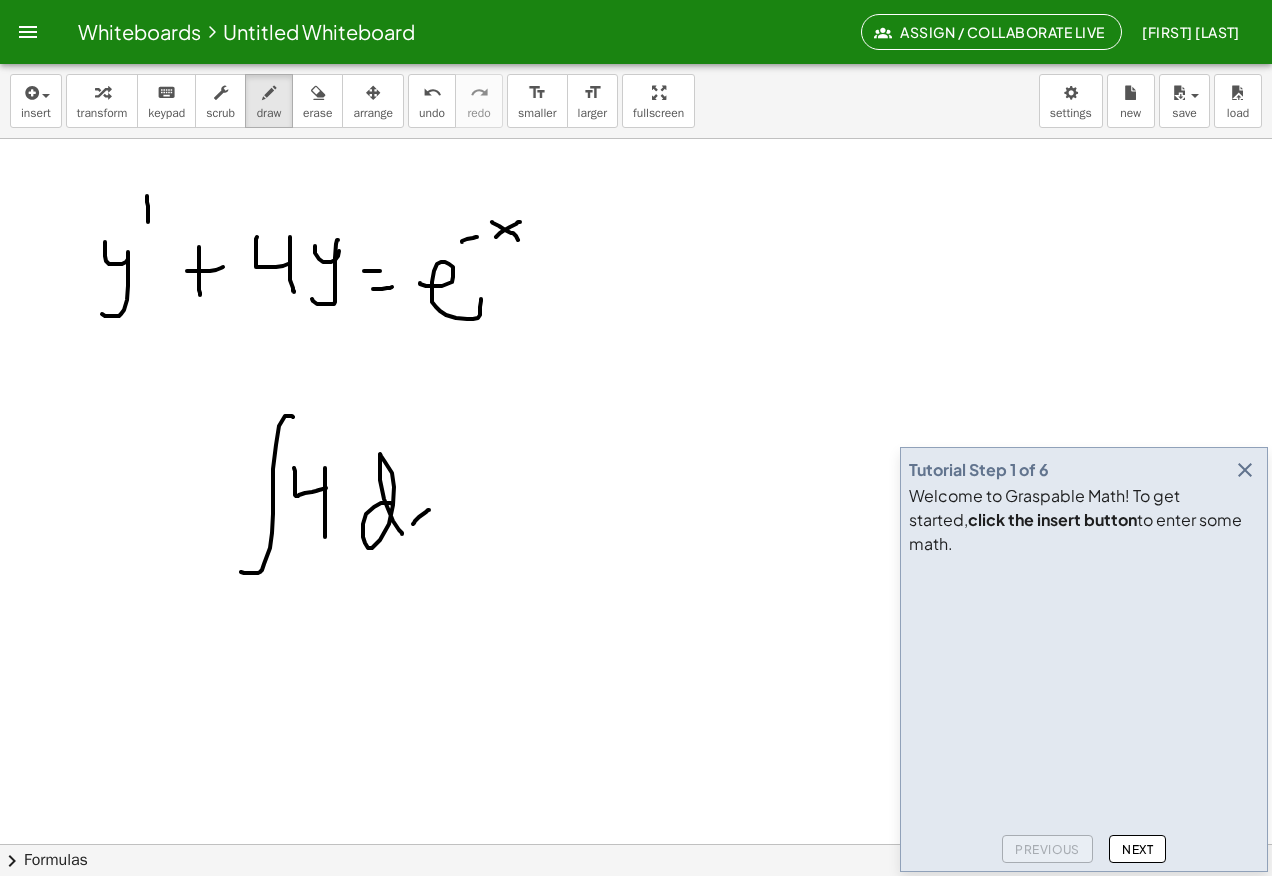 click at bounding box center [636, -1394] 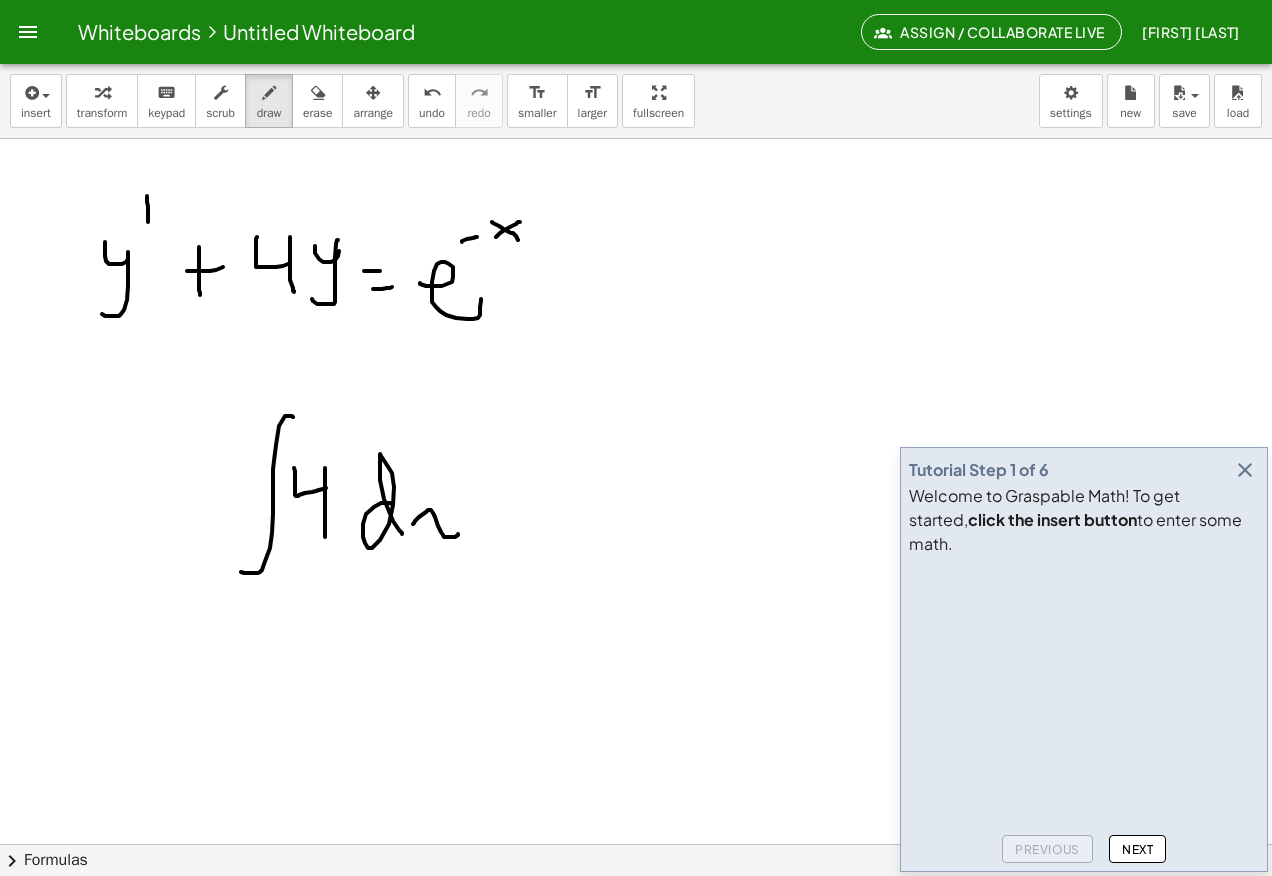 click at bounding box center (636, -1394) 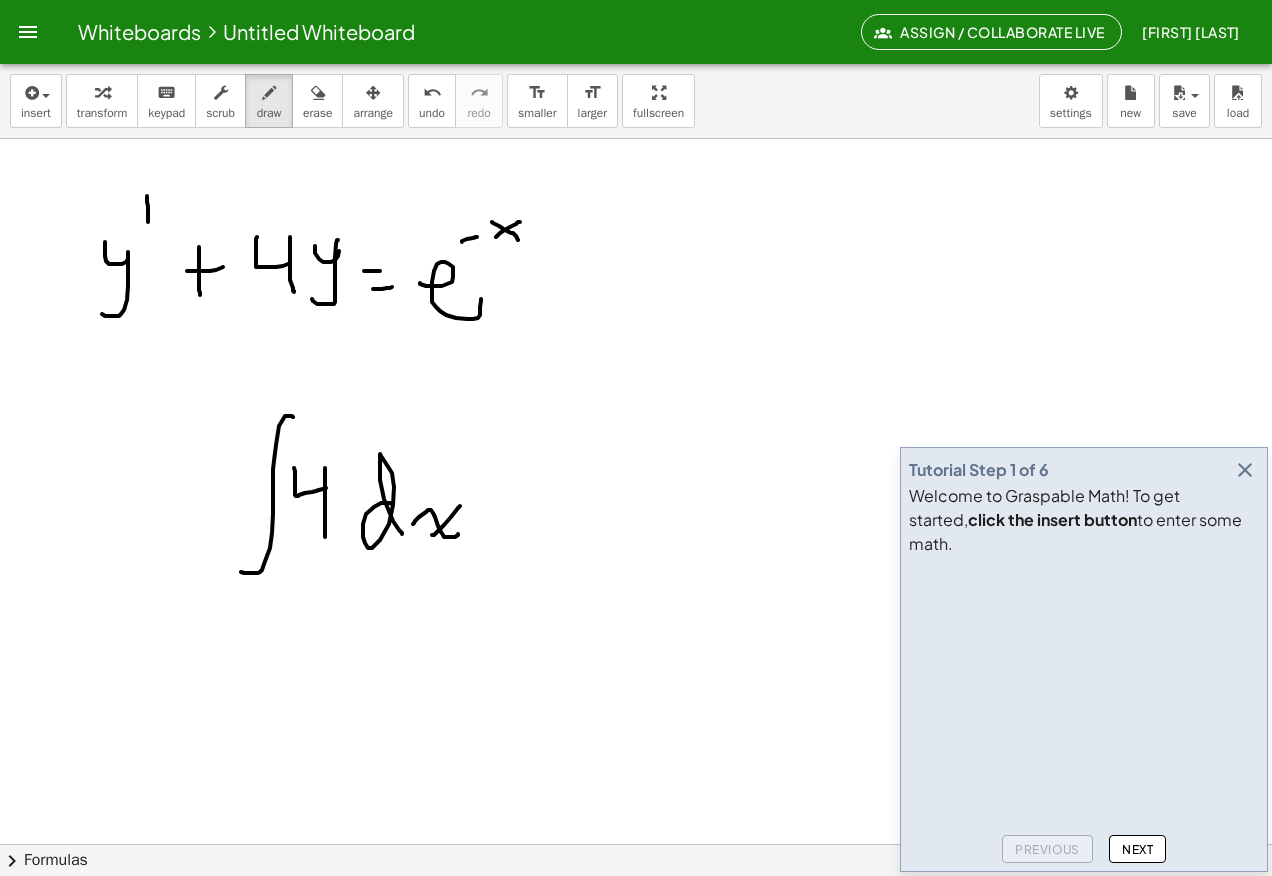 click at bounding box center (636, -1394) 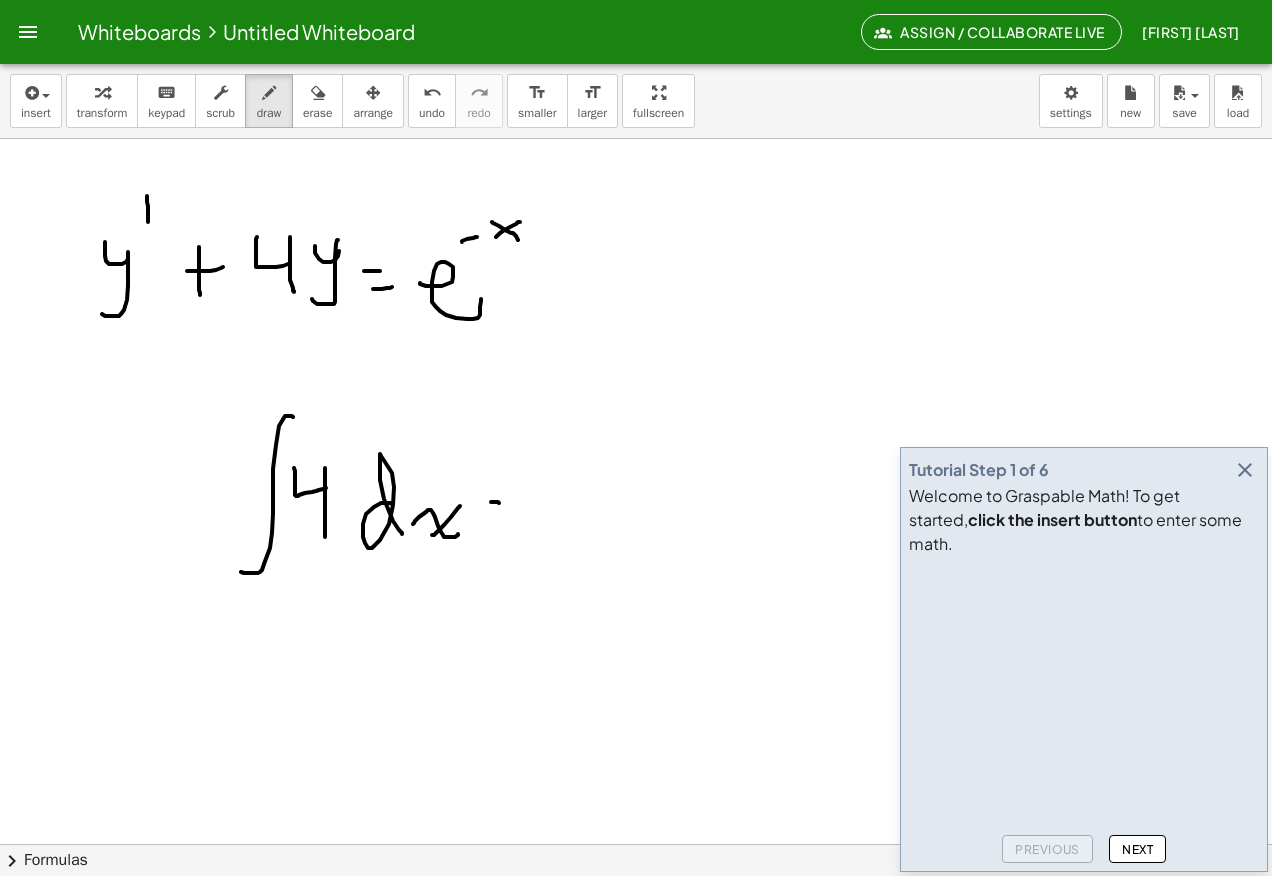 click at bounding box center [636, -1394] 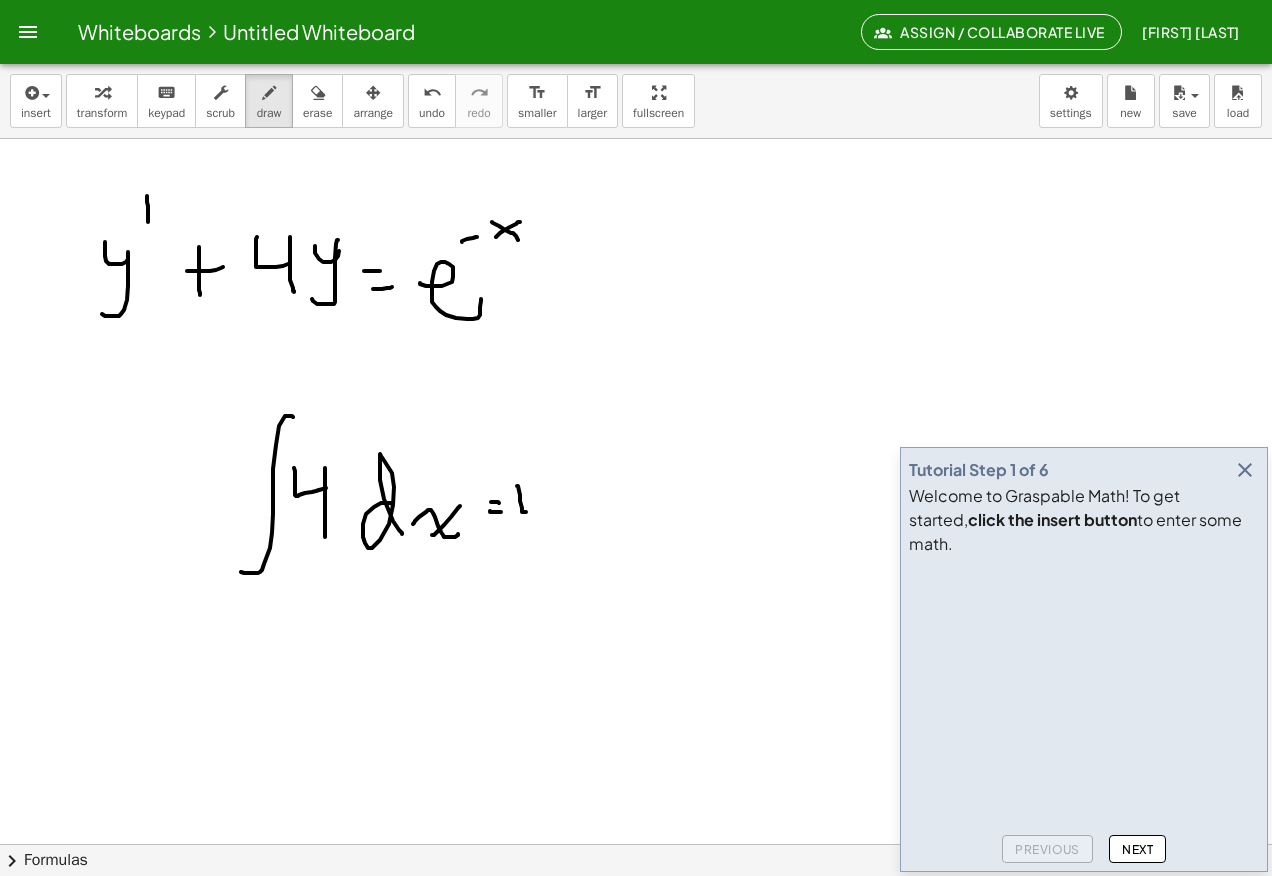 click at bounding box center [636, -1394] 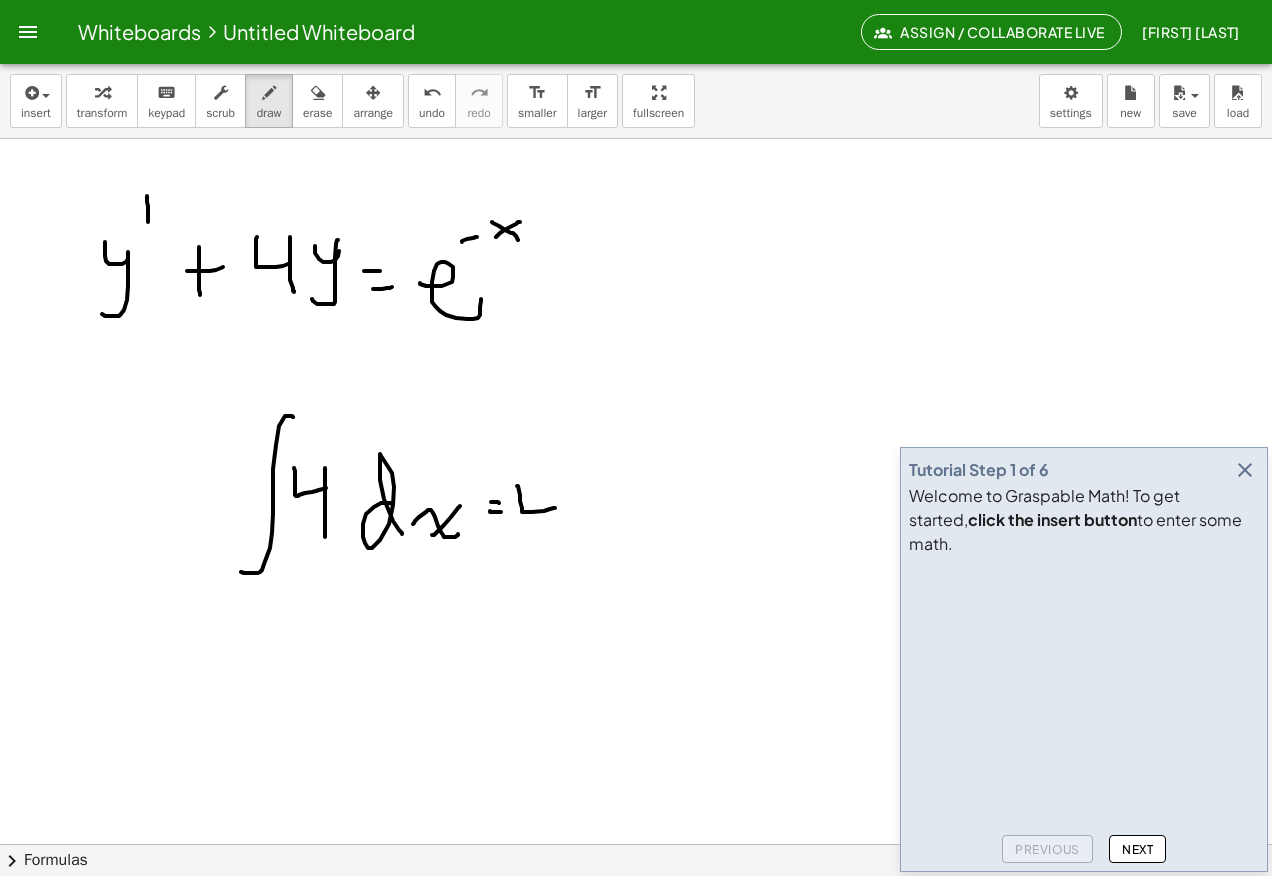 click at bounding box center [636, -1394] 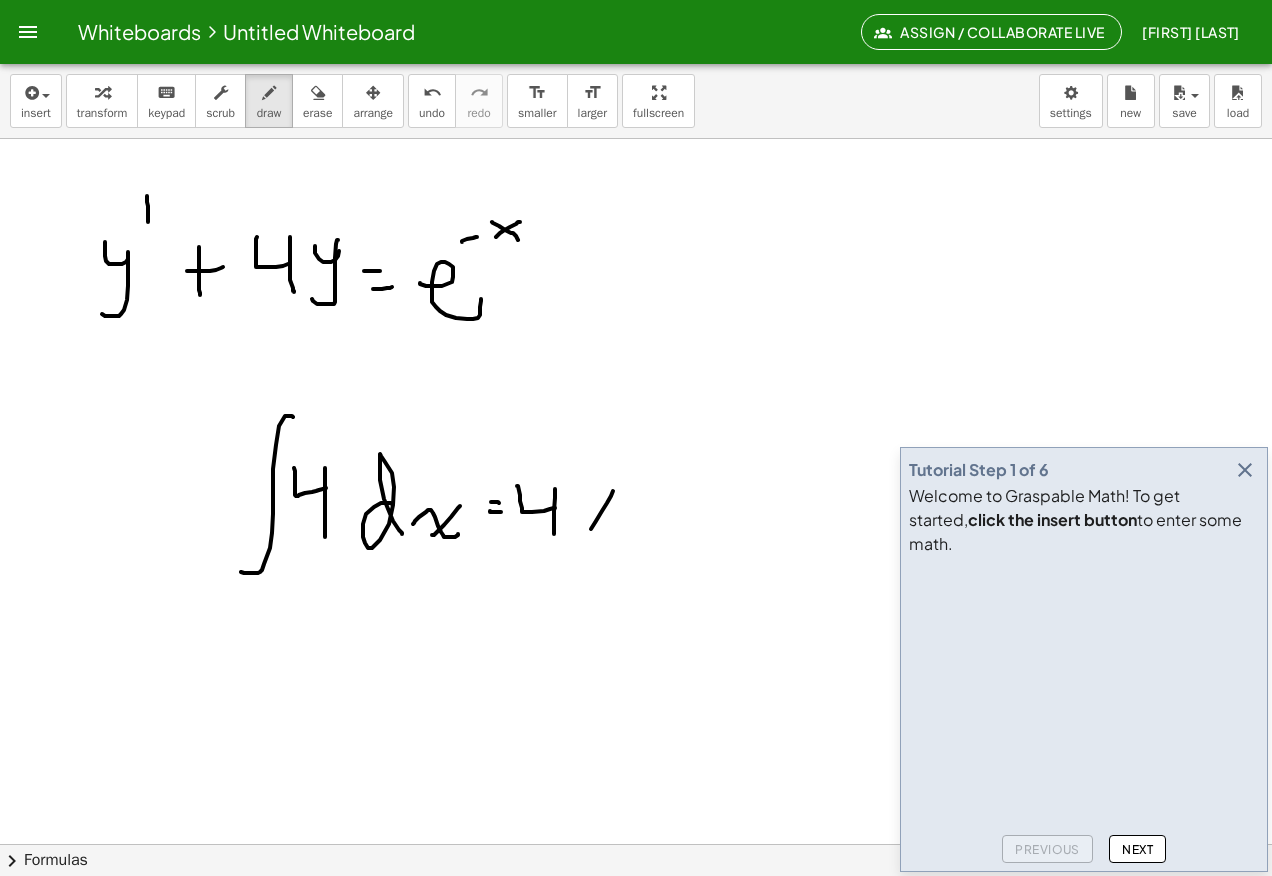 click at bounding box center [636, -1394] 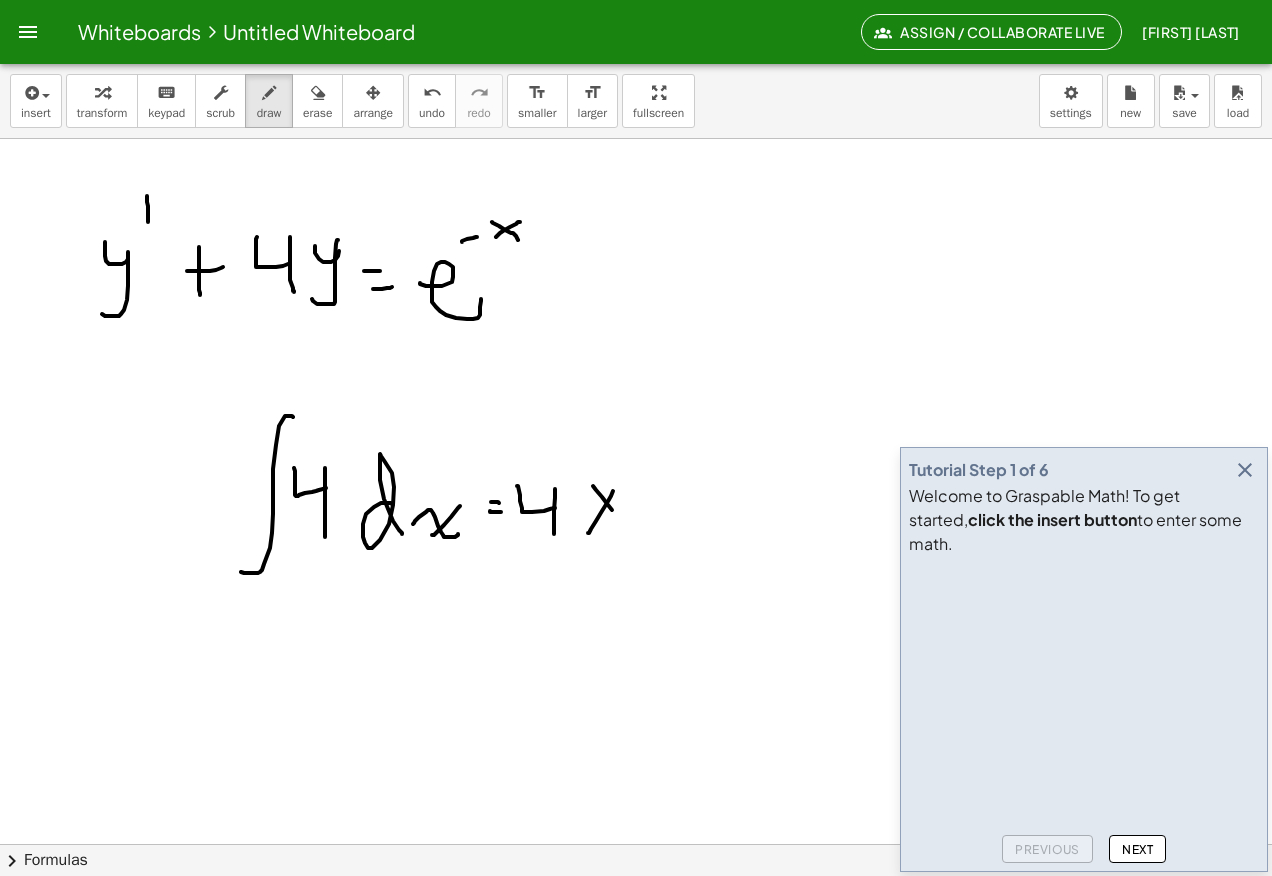 click at bounding box center [636, -1394] 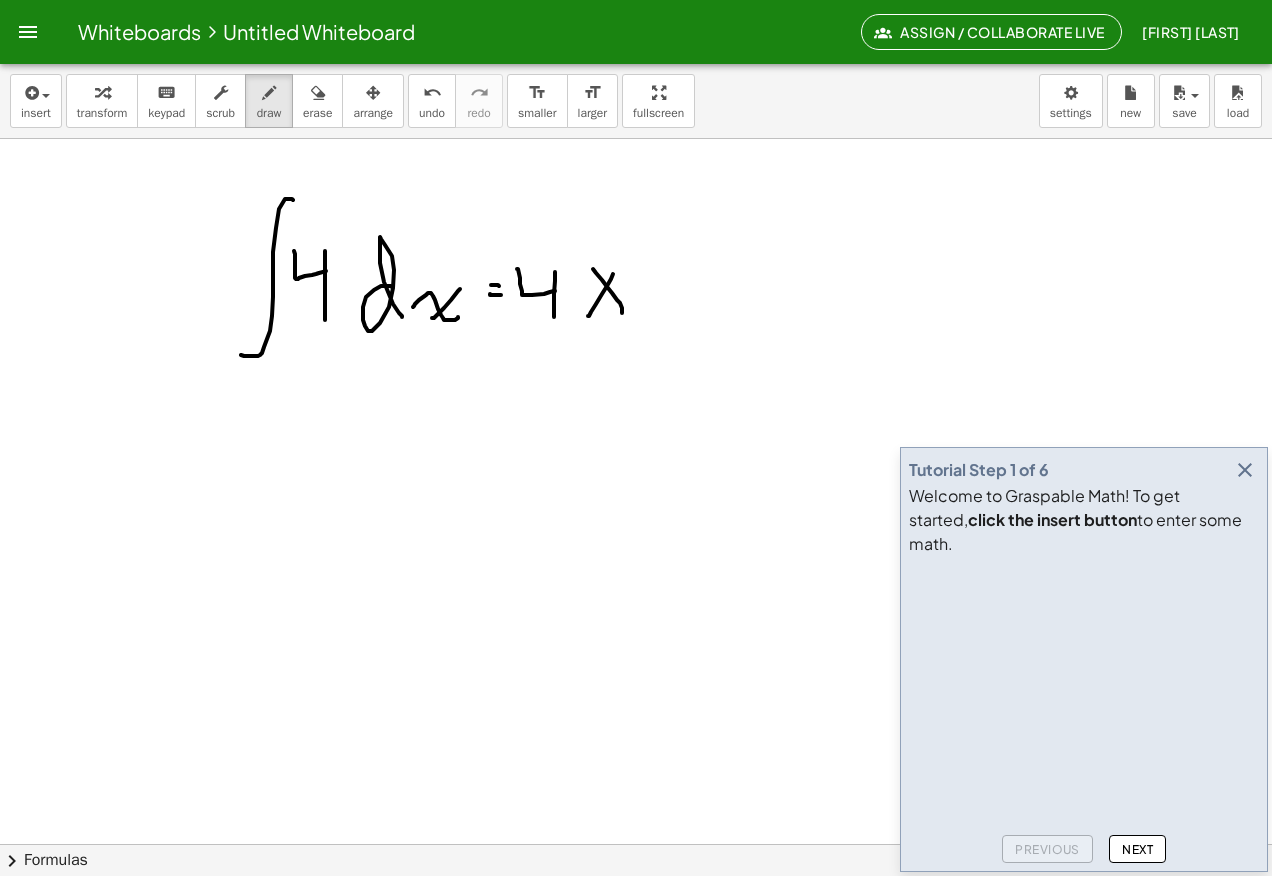 scroll, scrollTop: 4230, scrollLeft: 0, axis: vertical 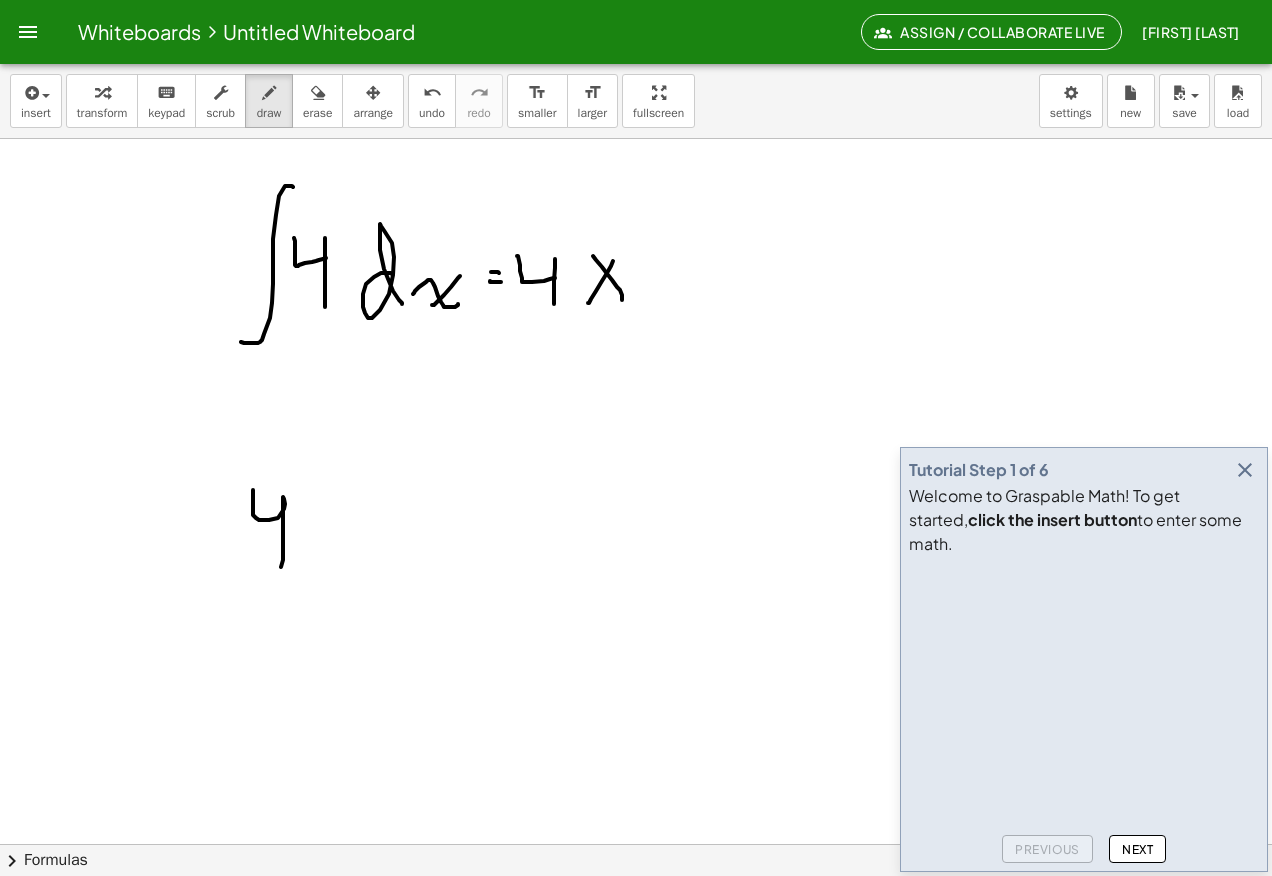 click at bounding box center (636, -1271) 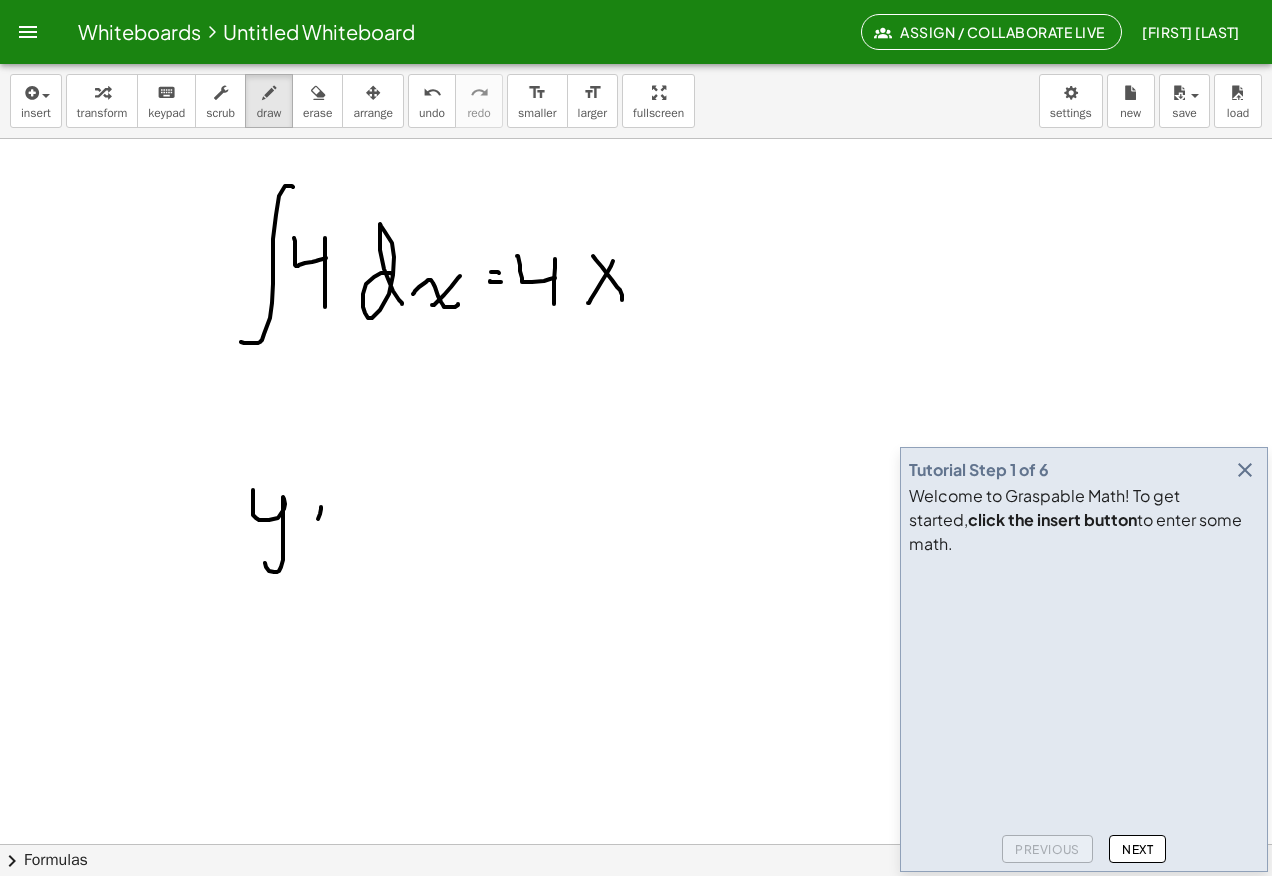 click at bounding box center (636, -1271) 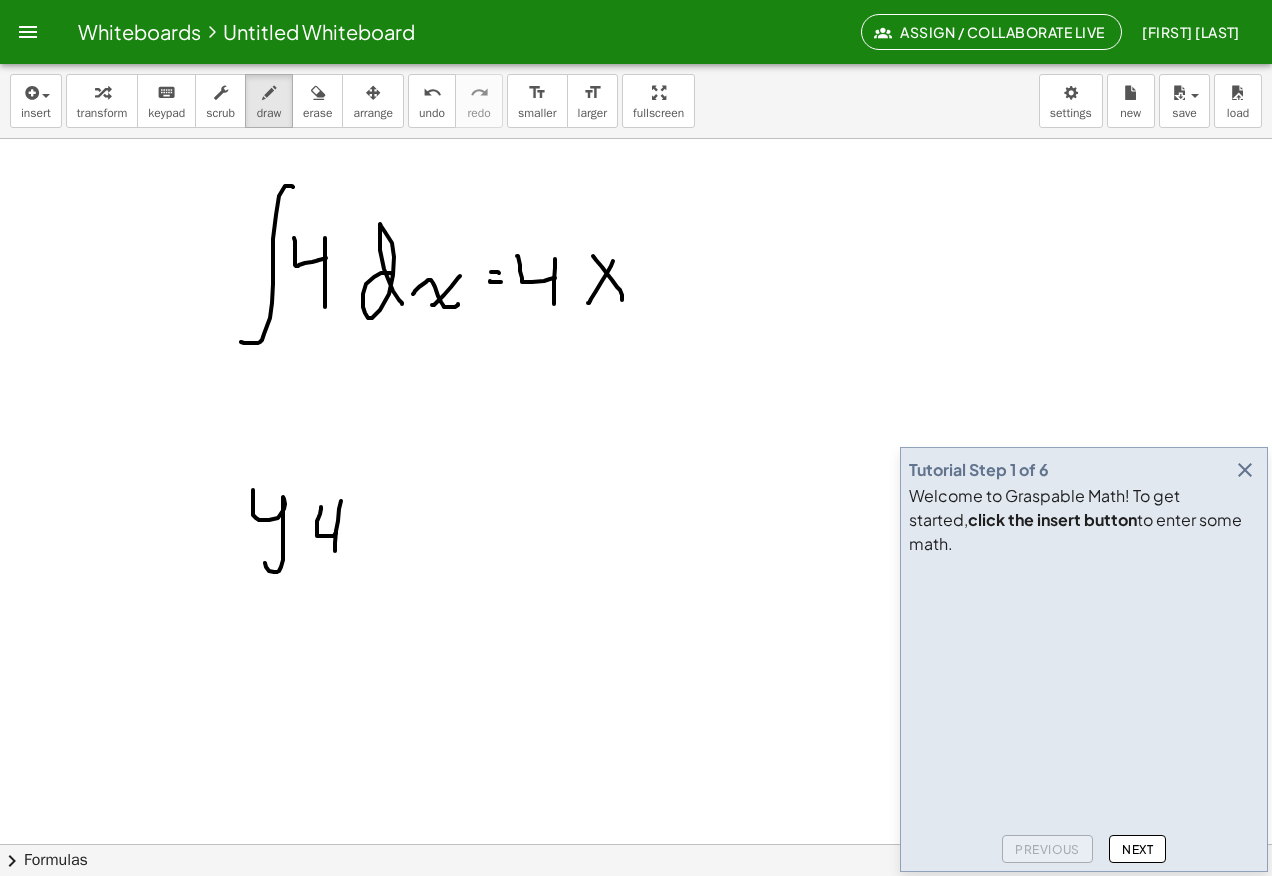 click at bounding box center (636, -1271) 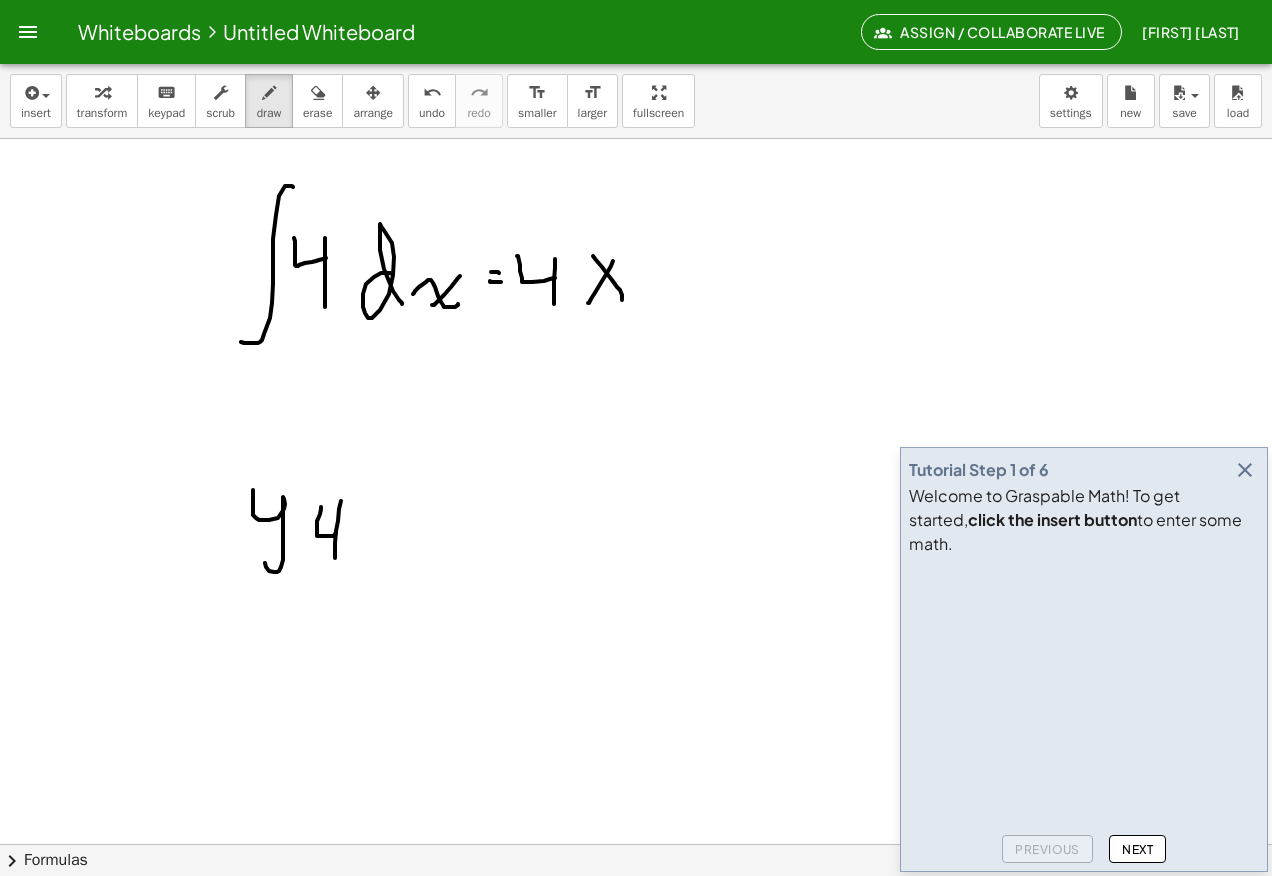 click at bounding box center [636, -1271] 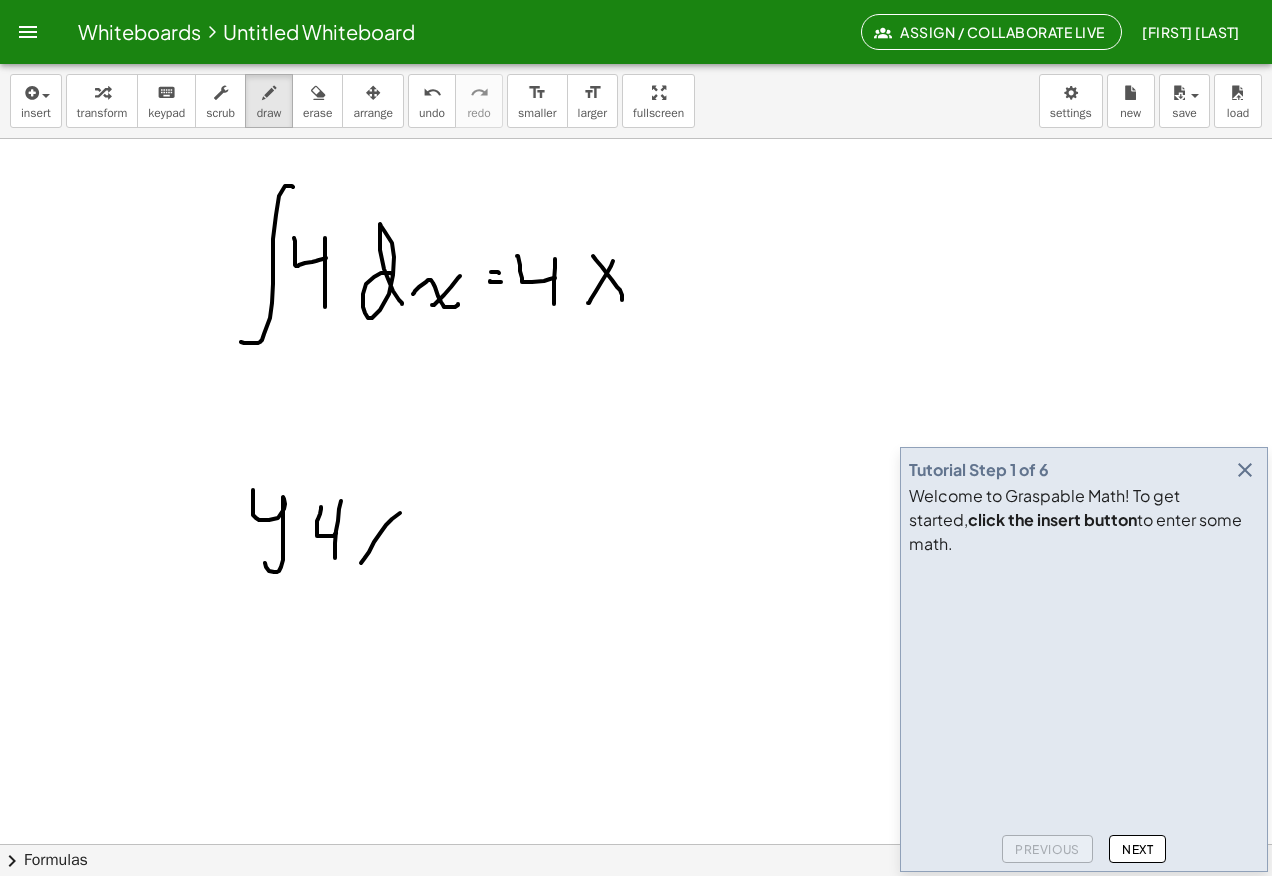 click at bounding box center [636, -1271] 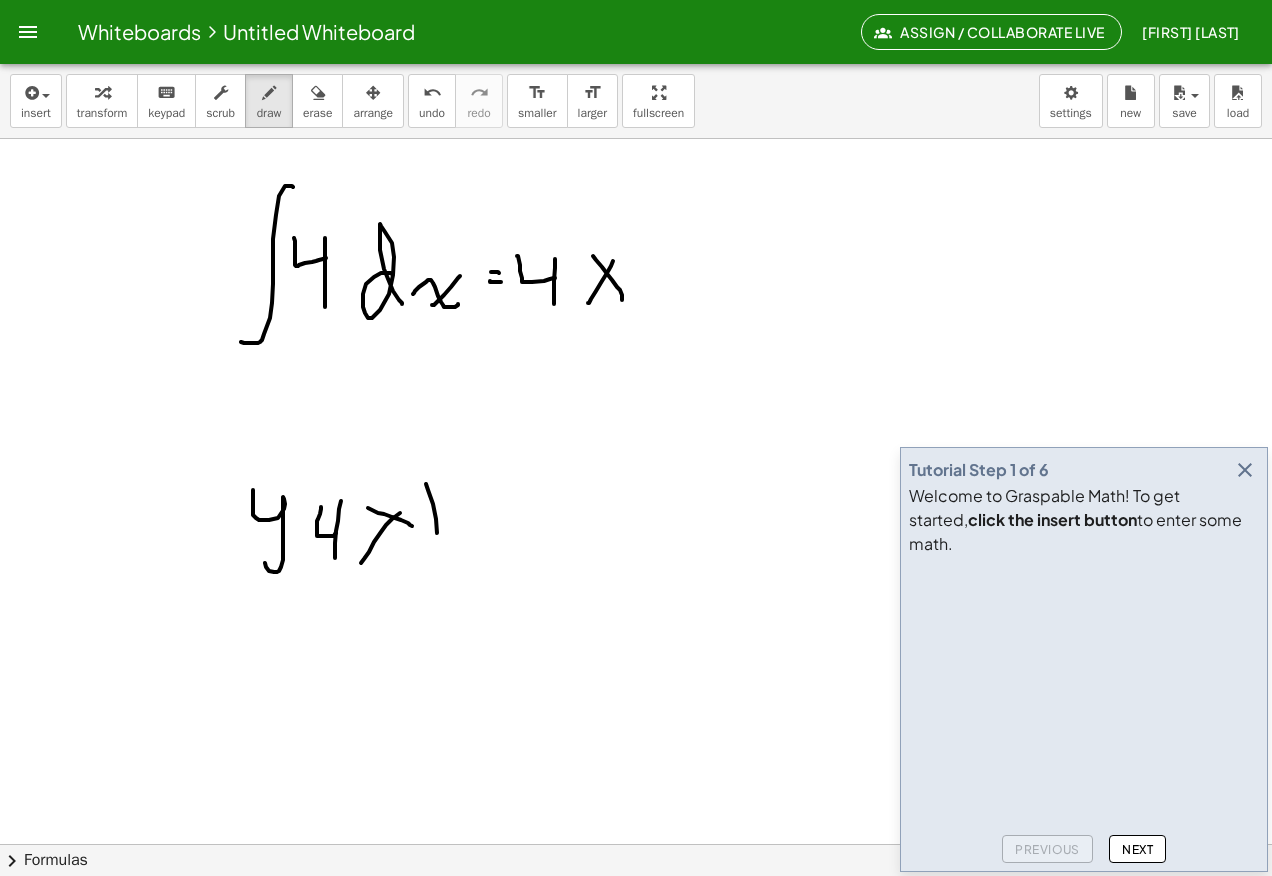 click at bounding box center (636, -1271) 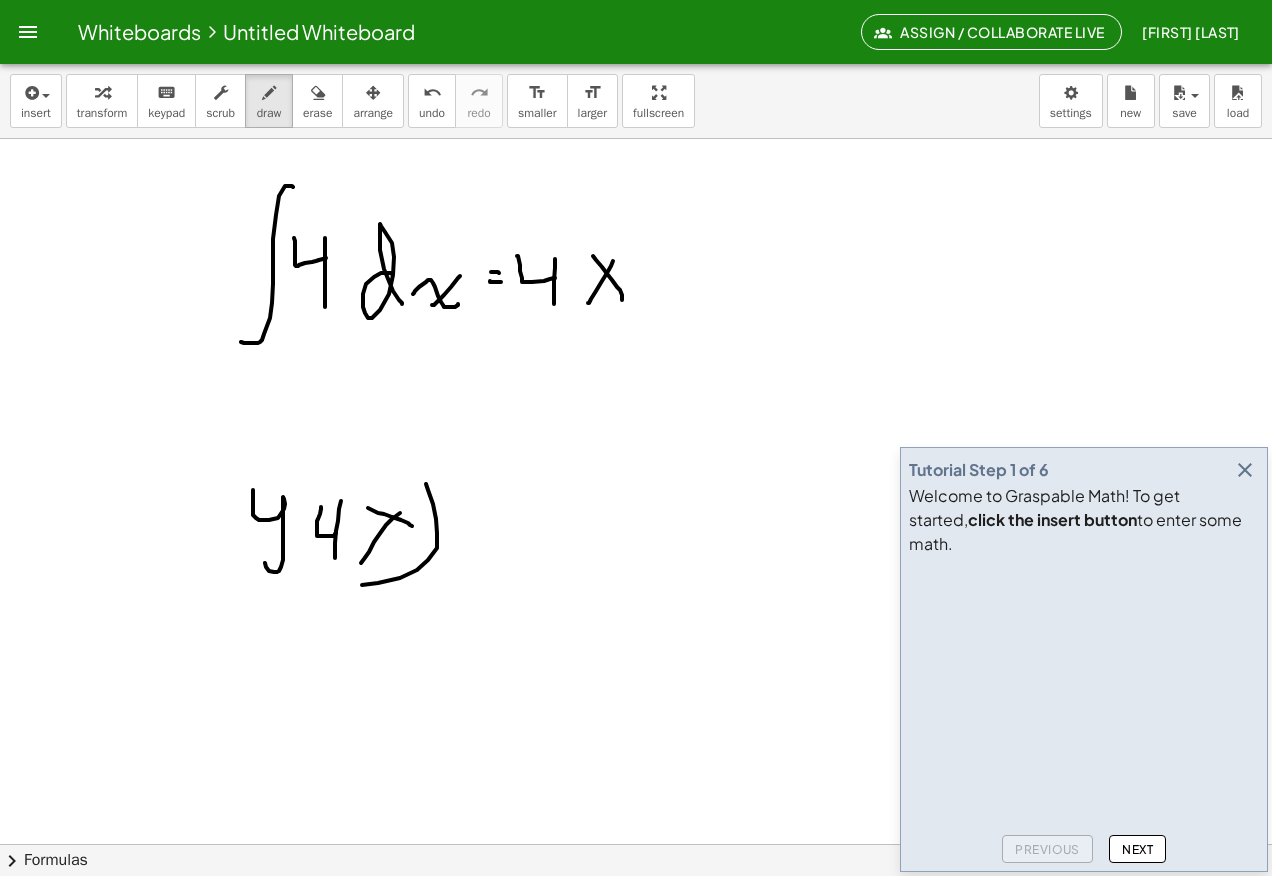 click at bounding box center (636, -1271) 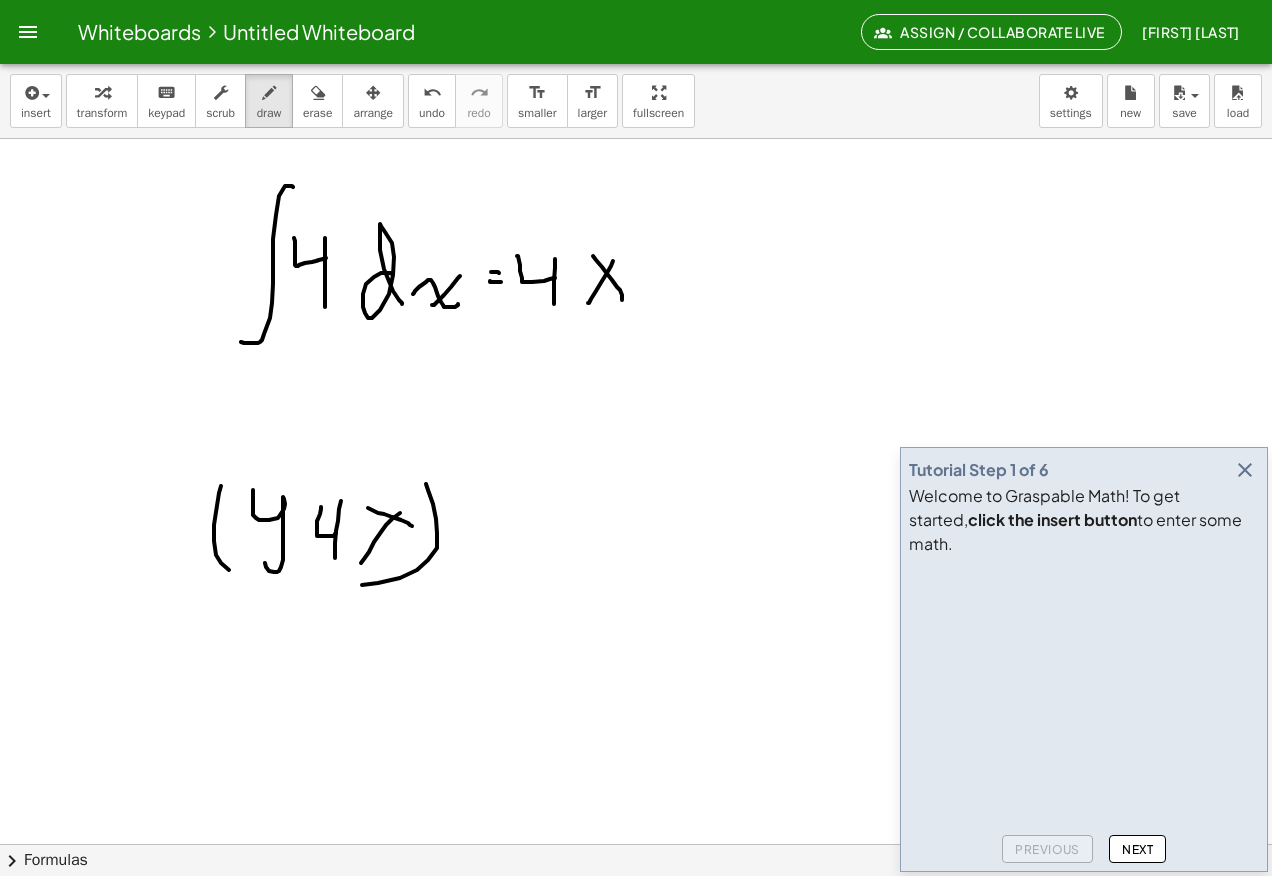 click at bounding box center (636, -1271) 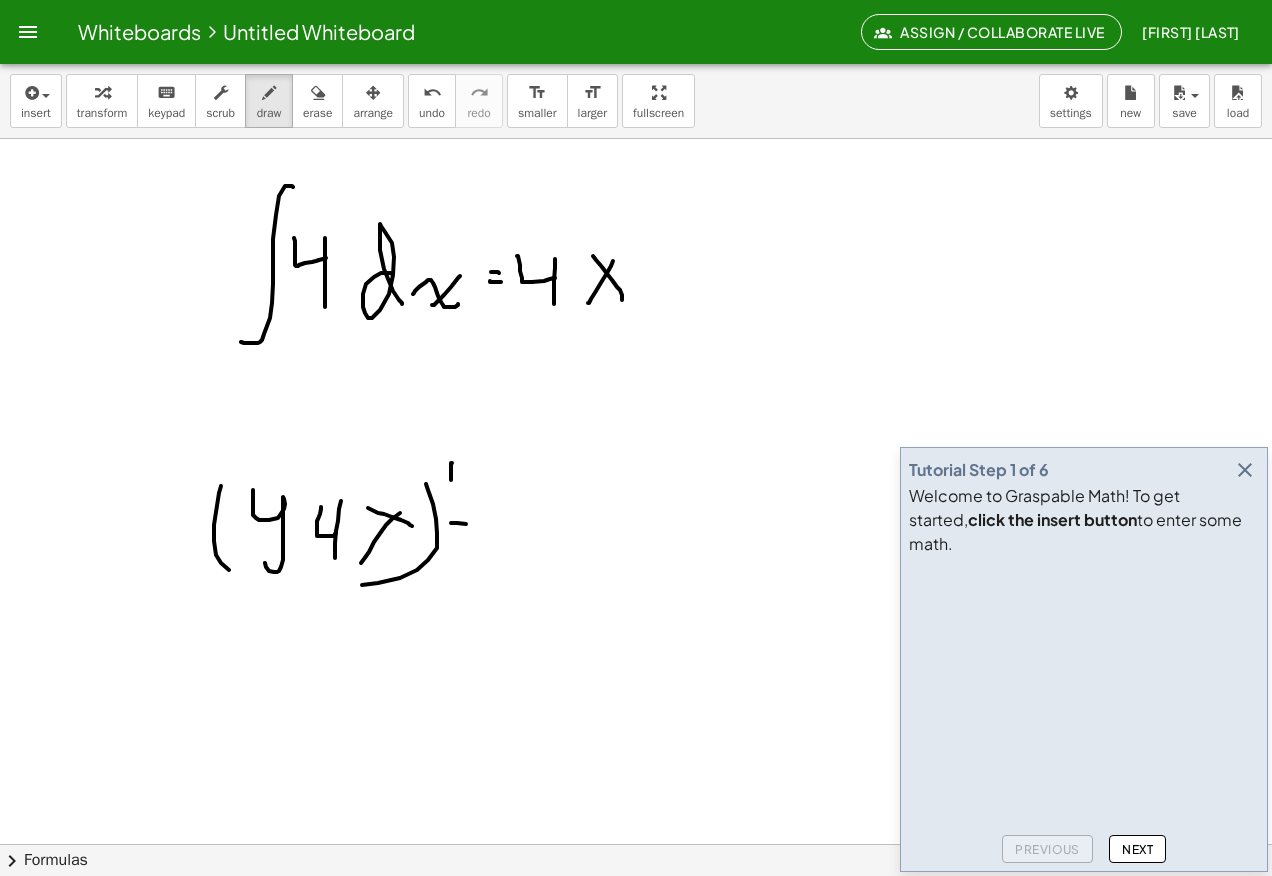 click at bounding box center [636, -1271] 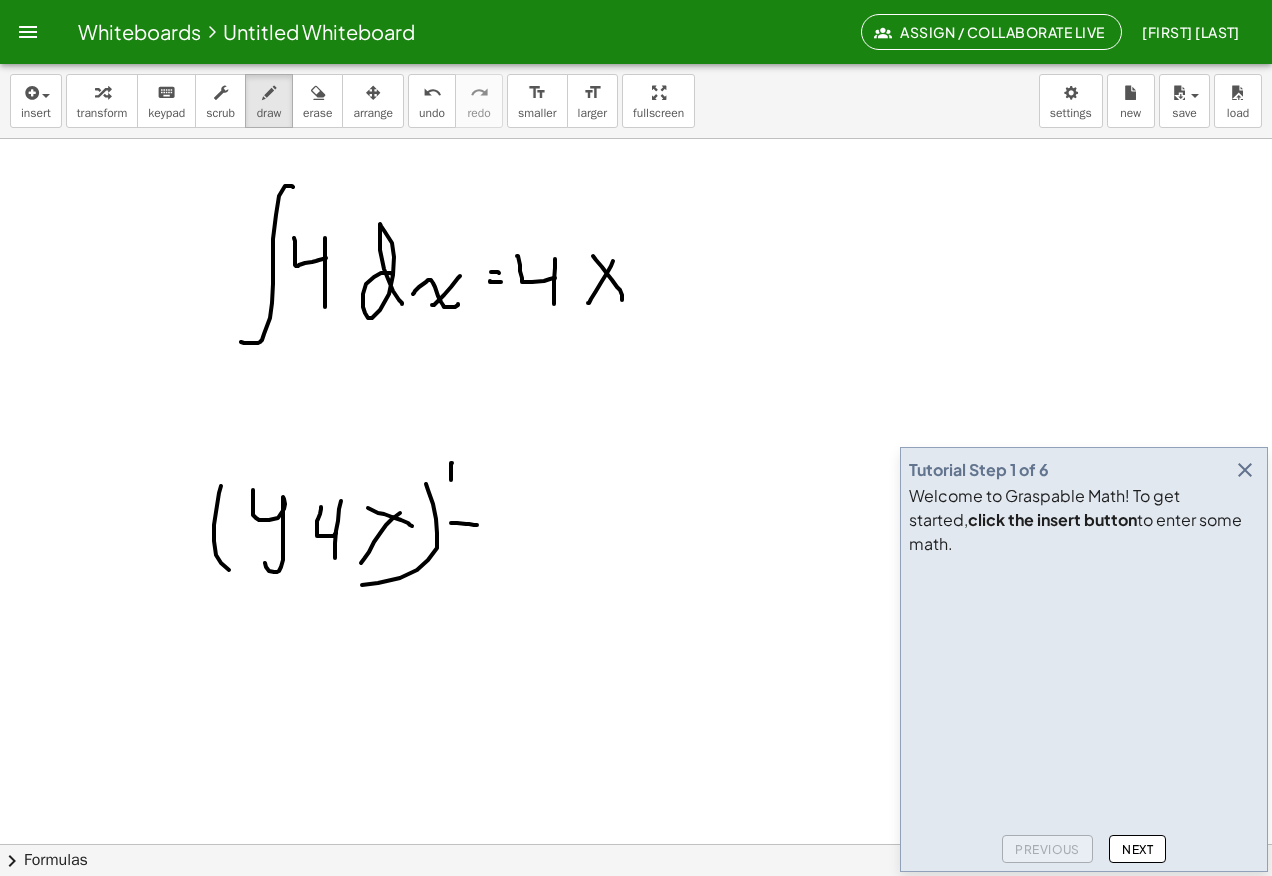 click at bounding box center (636, -1271) 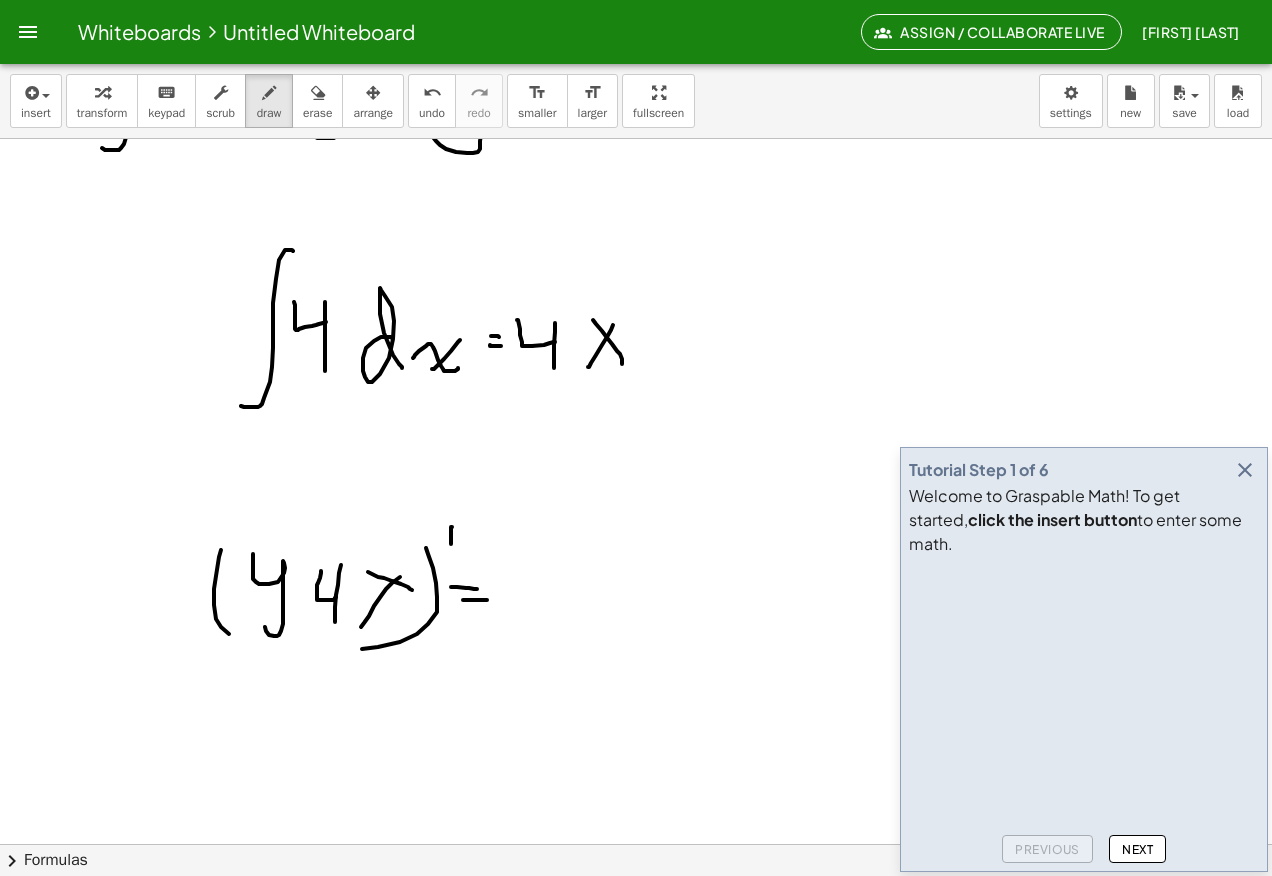 scroll, scrollTop: 4230, scrollLeft: 0, axis: vertical 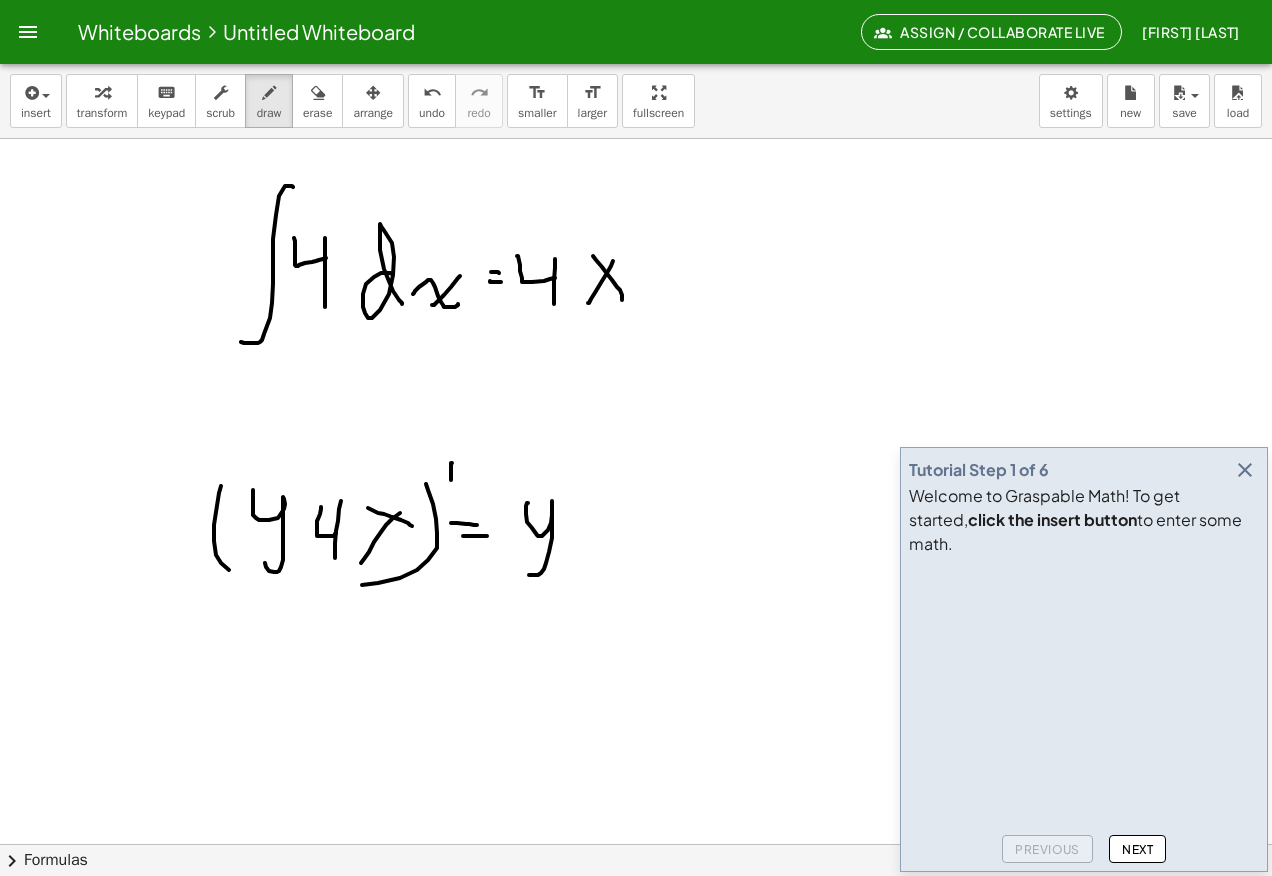 click at bounding box center (636, -1271) 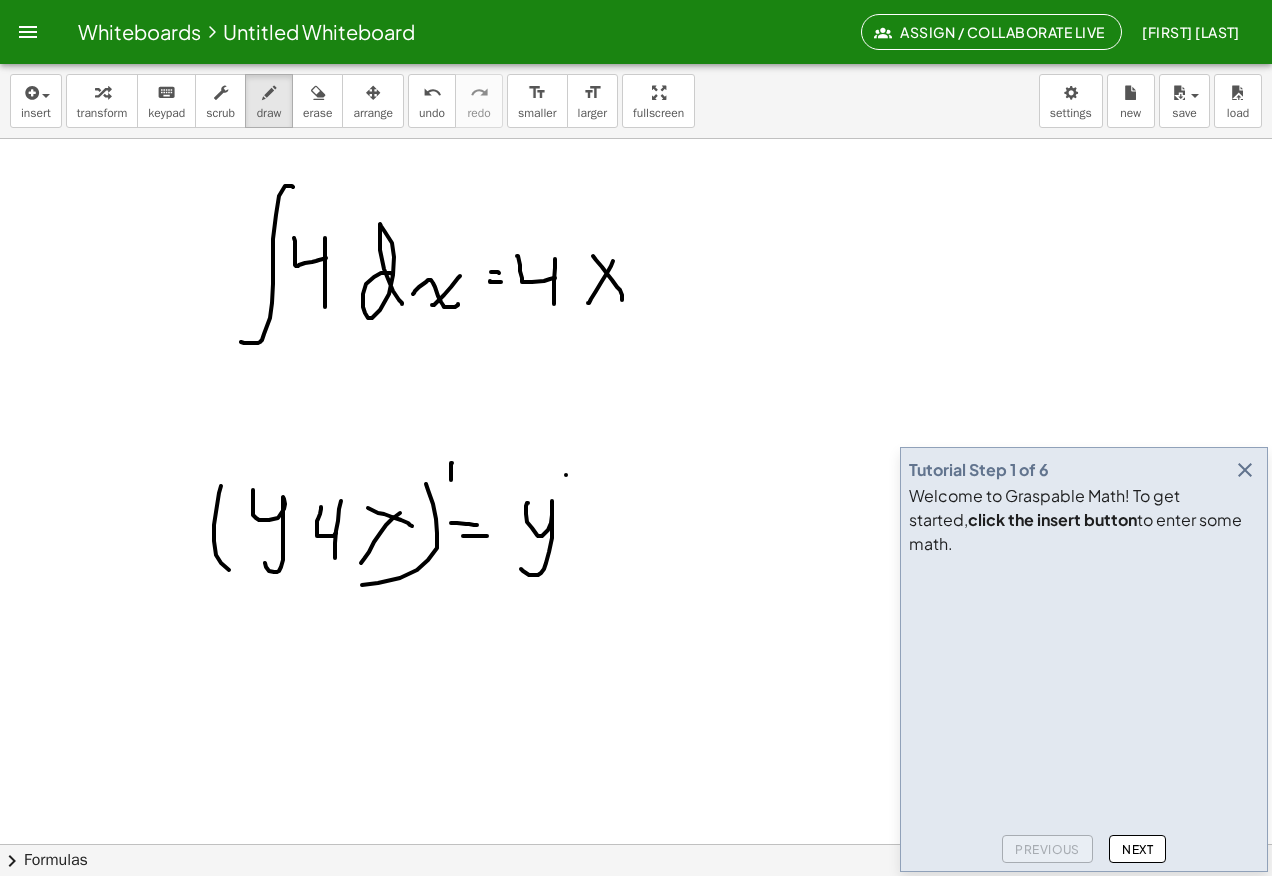 click at bounding box center (636, -1271) 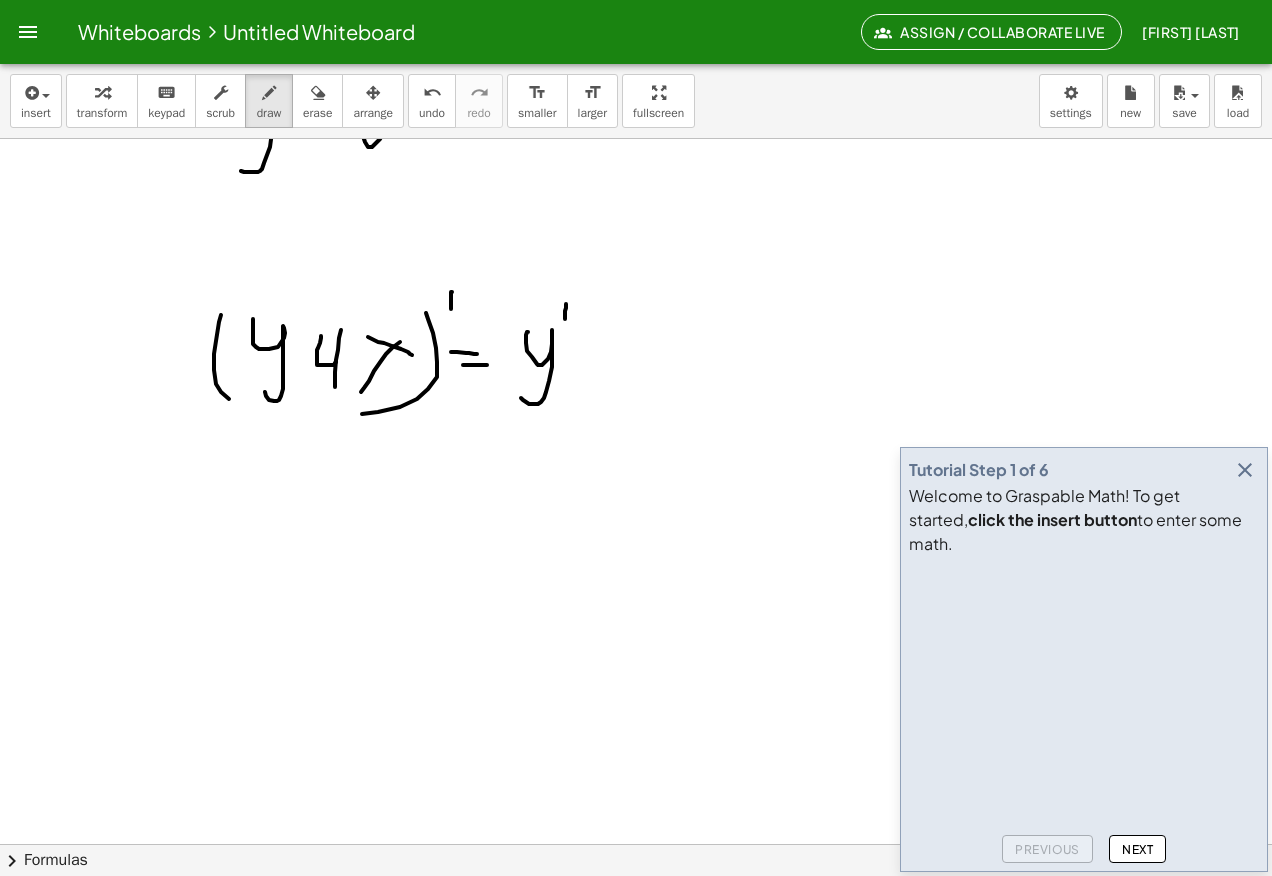 scroll, scrollTop: 4430, scrollLeft: 0, axis: vertical 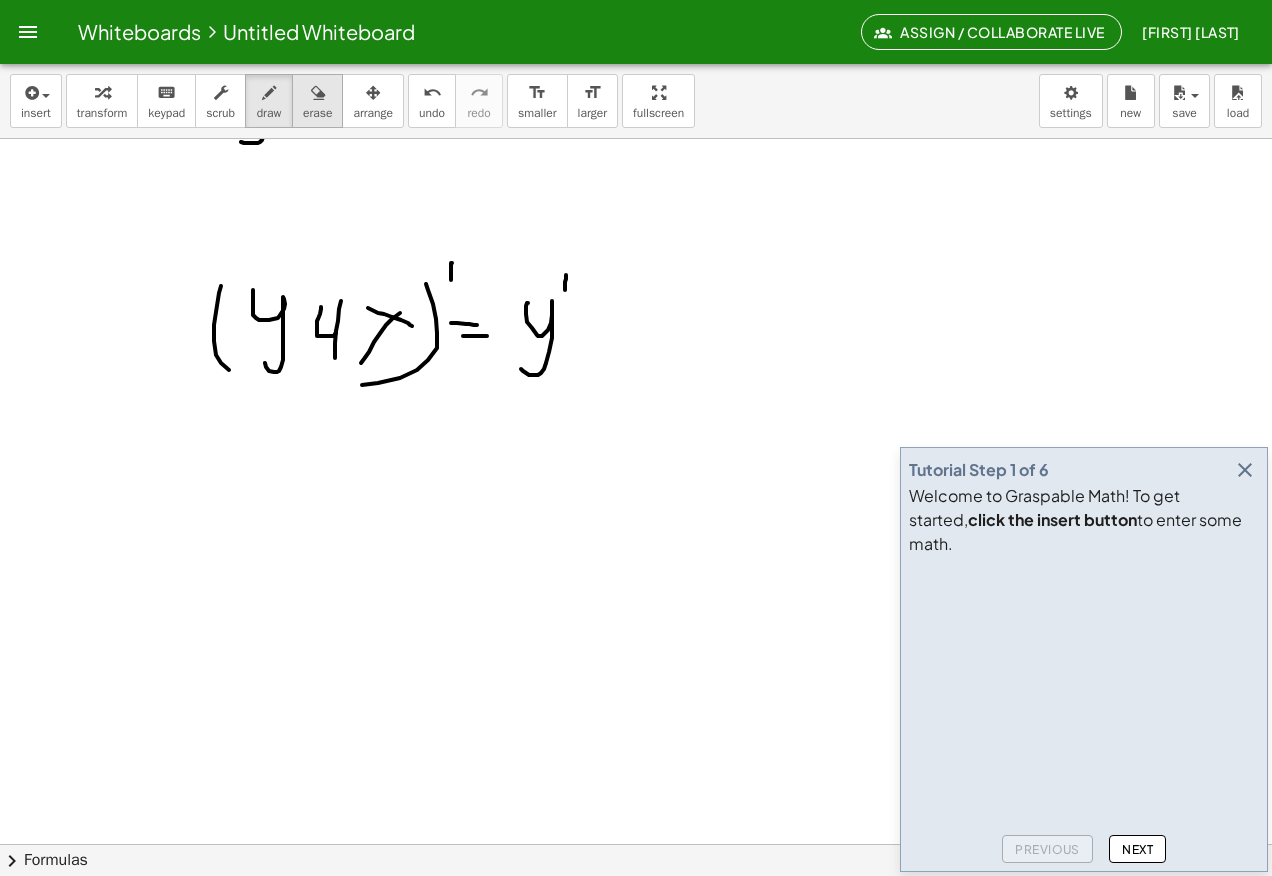 click on "erase" at bounding box center (317, 101) 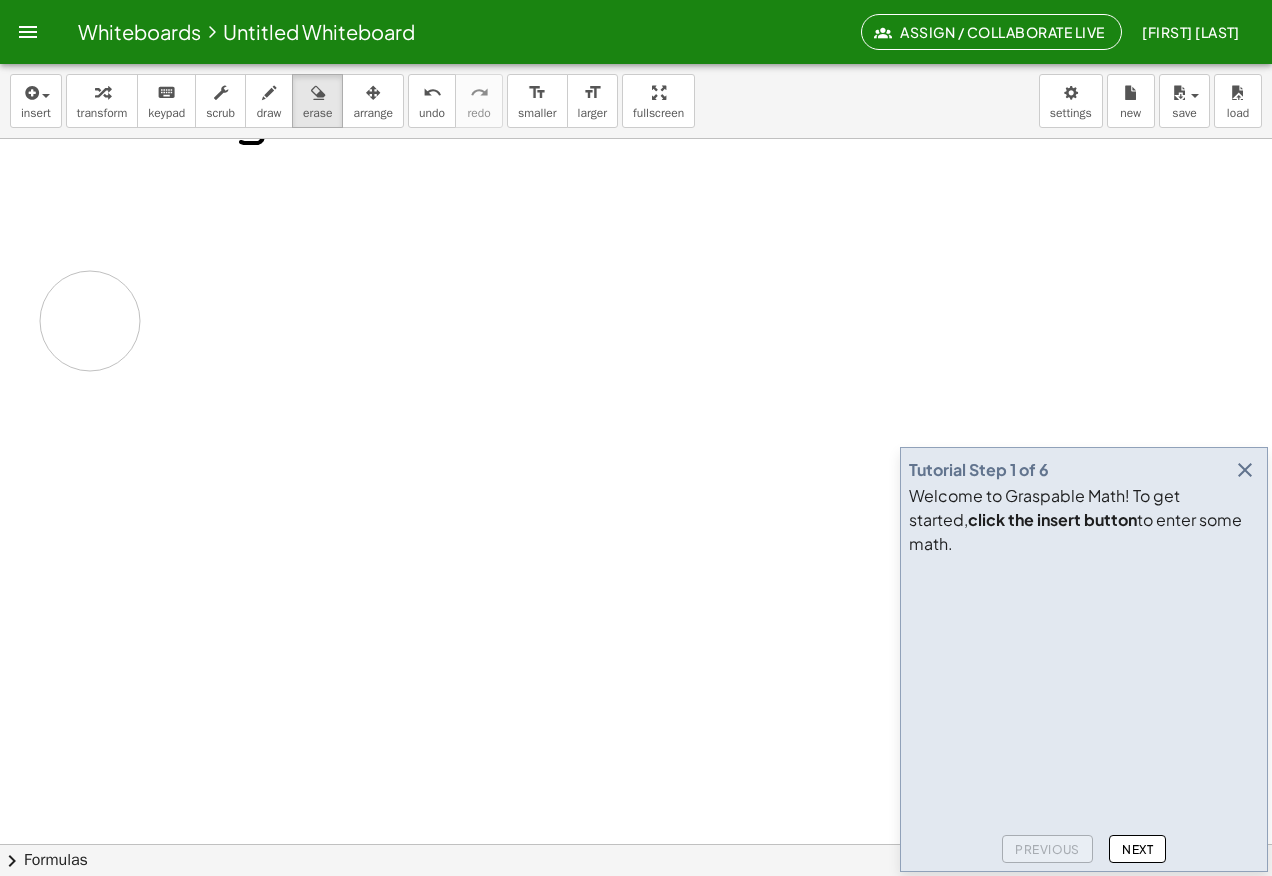 click at bounding box center (636, -1471) 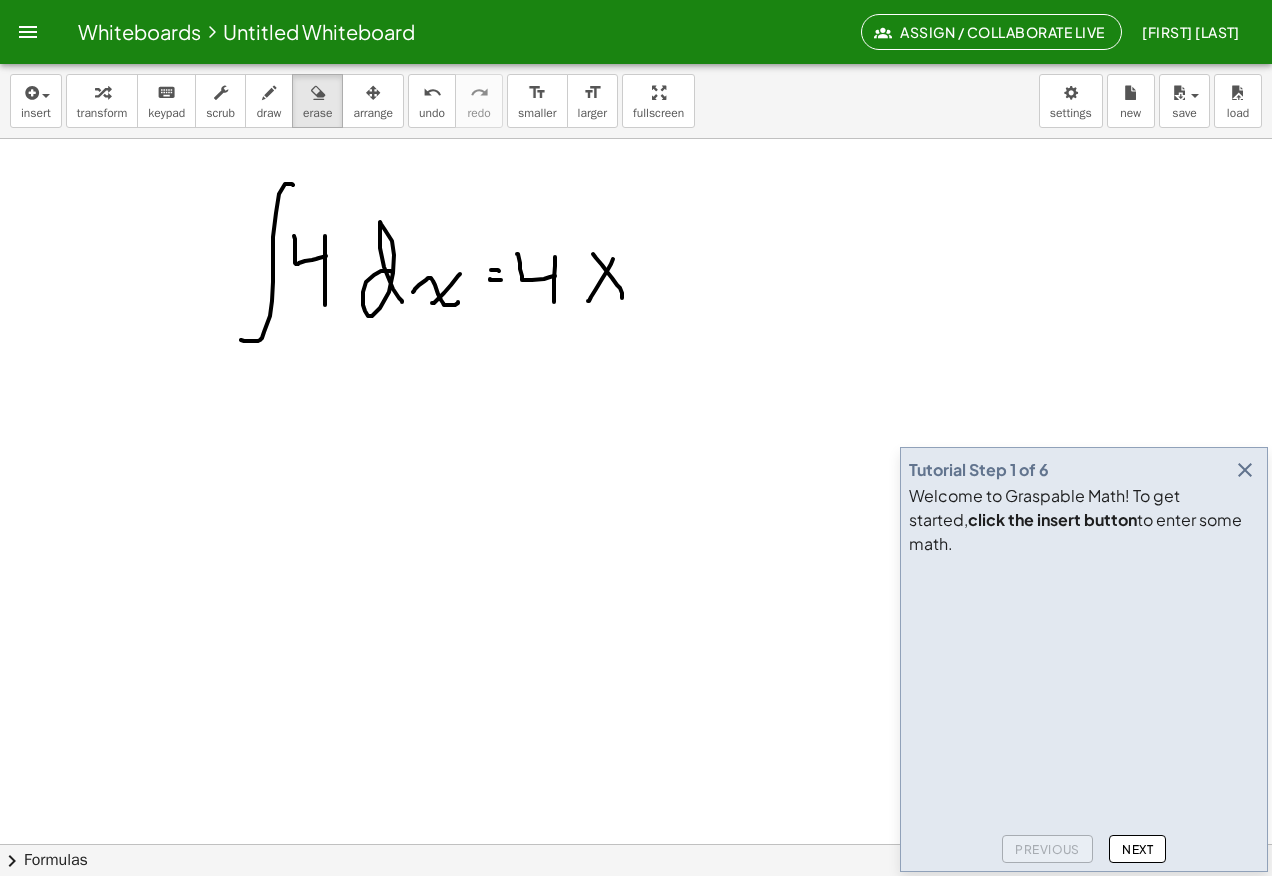 scroll, scrollTop: 4230, scrollLeft: 0, axis: vertical 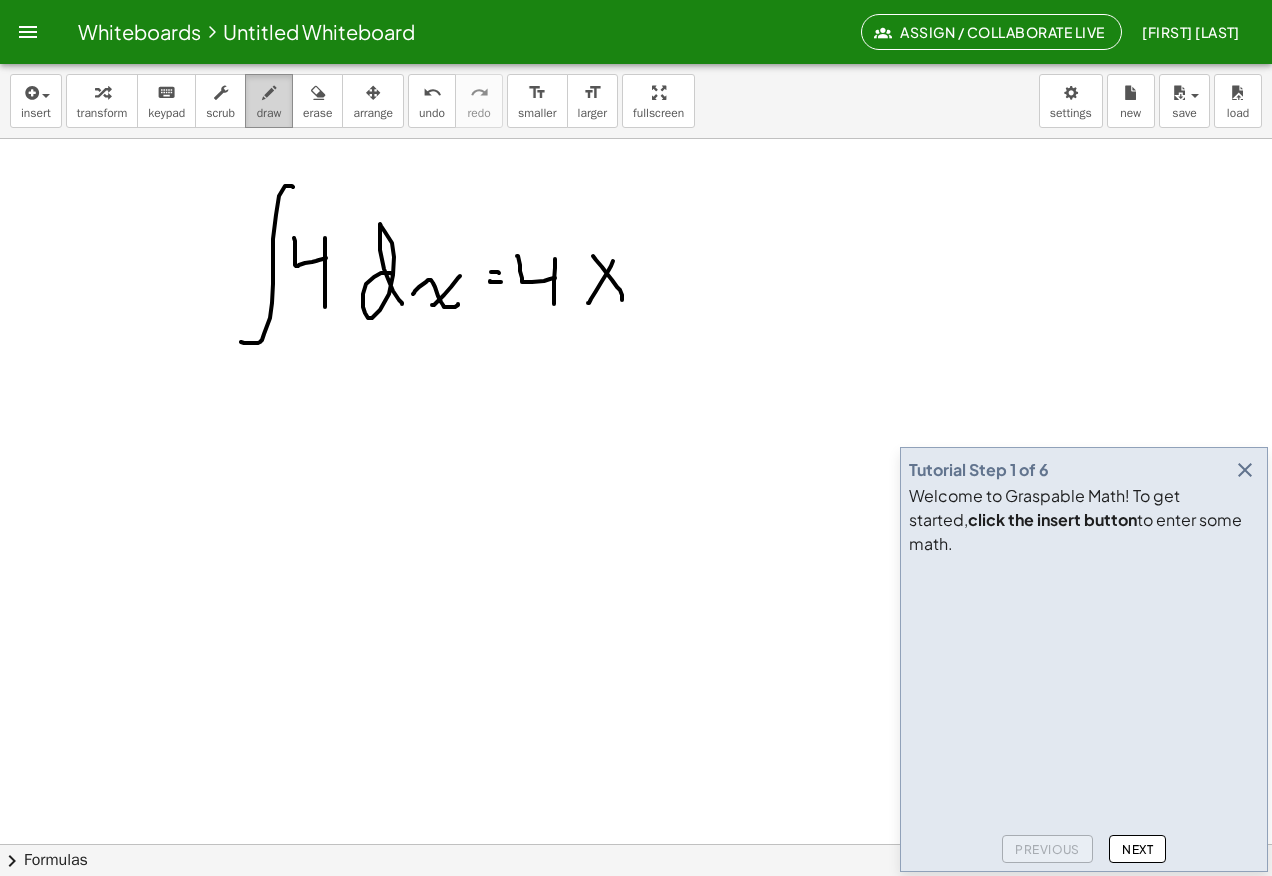 click at bounding box center [269, 92] 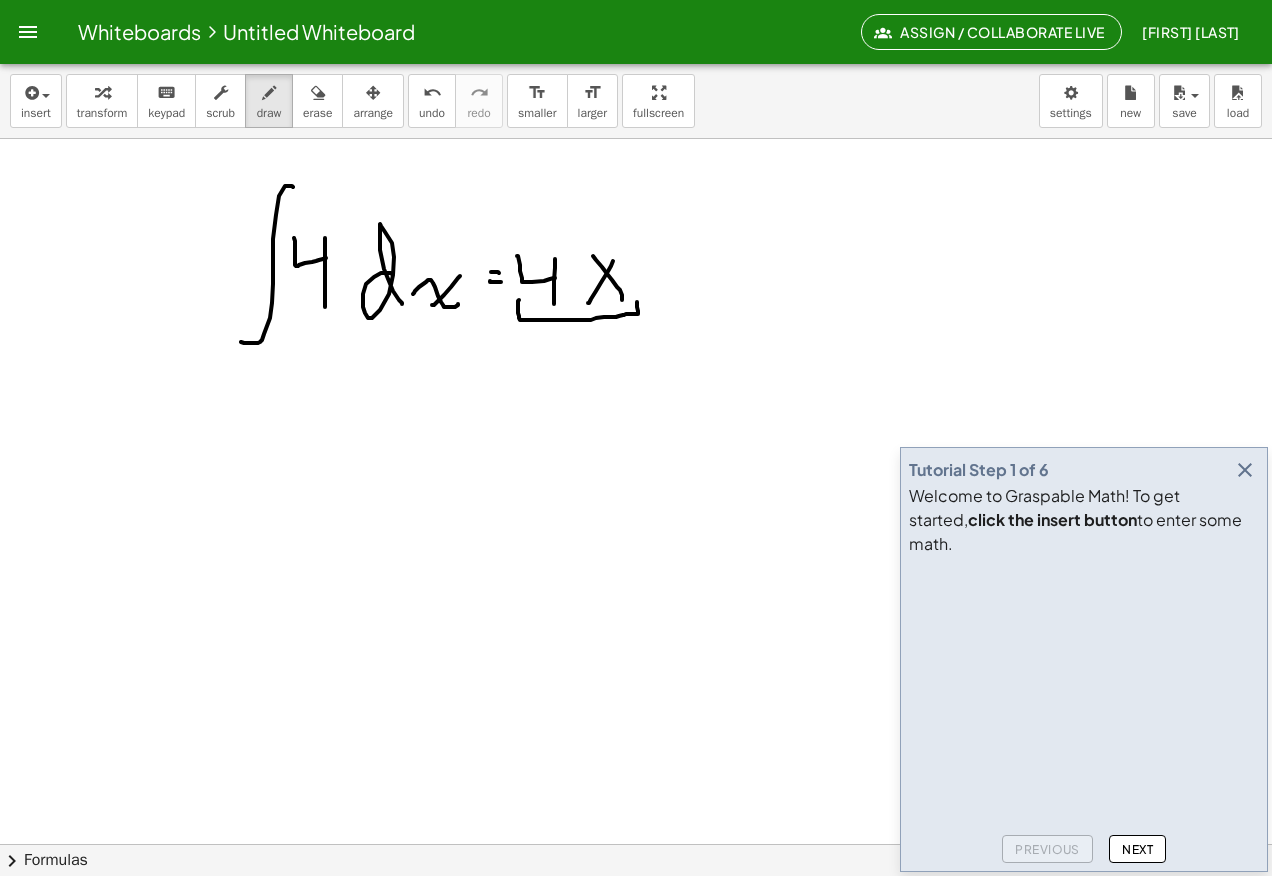 click at bounding box center [636, -1271] 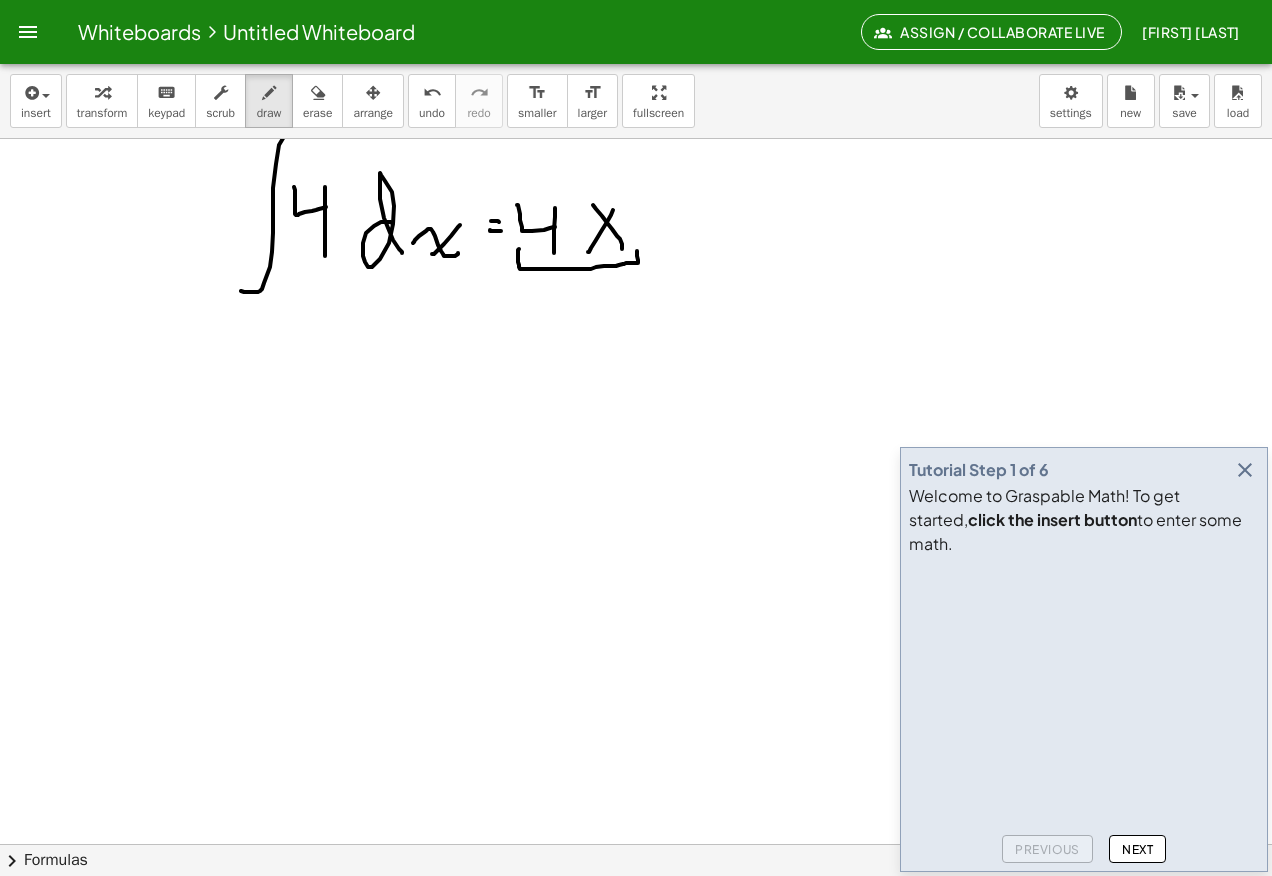 scroll, scrollTop: 4330, scrollLeft: 0, axis: vertical 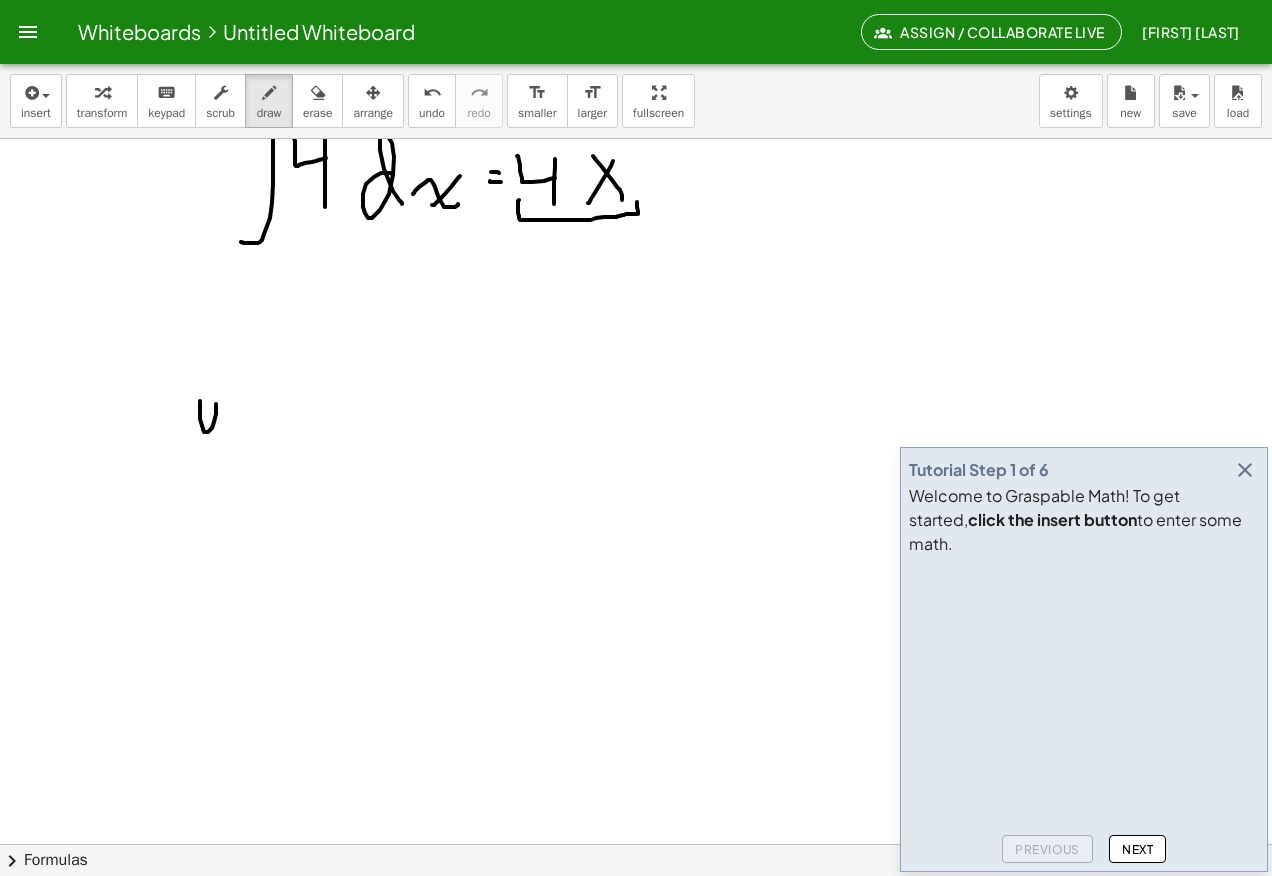 click at bounding box center (636, -1371) 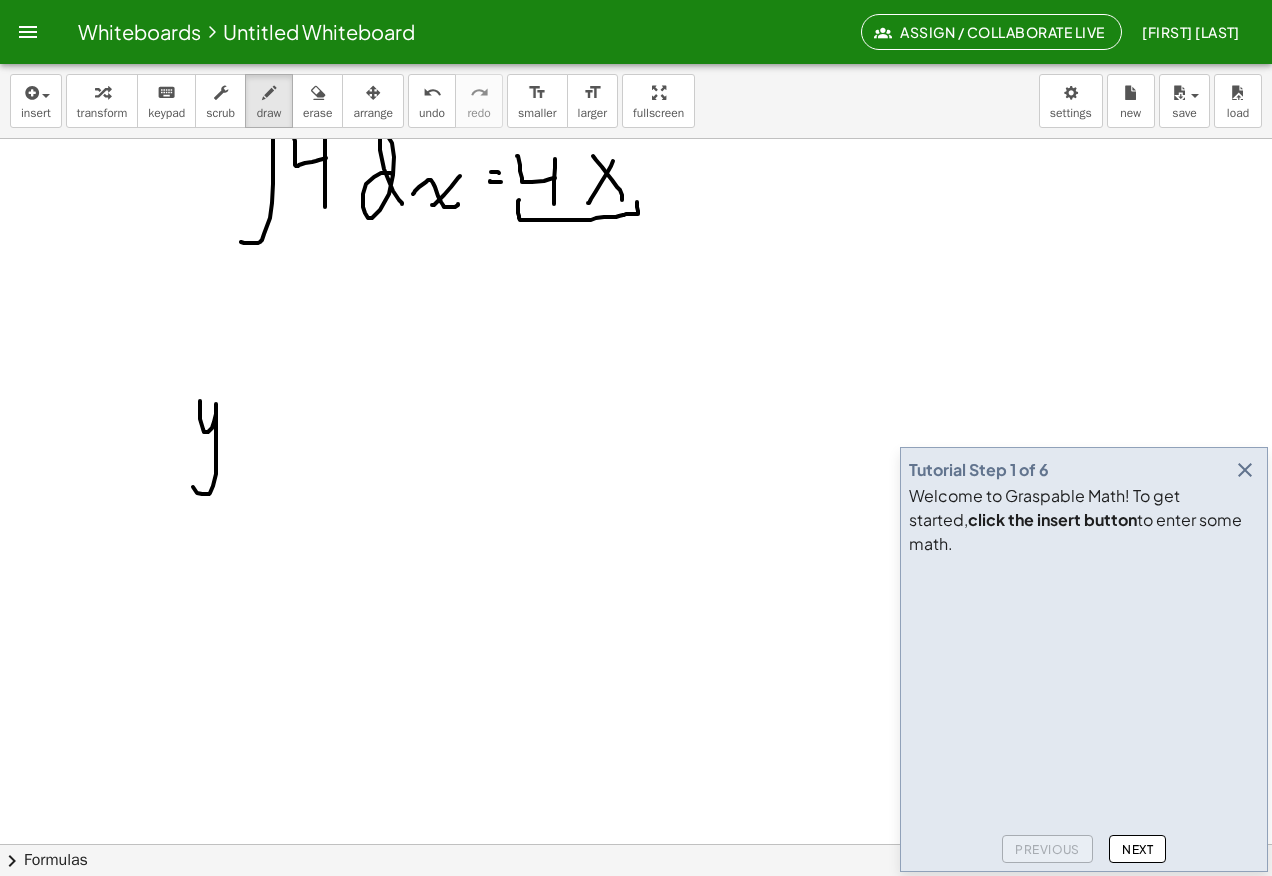 click at bounding box center [636, -1371] 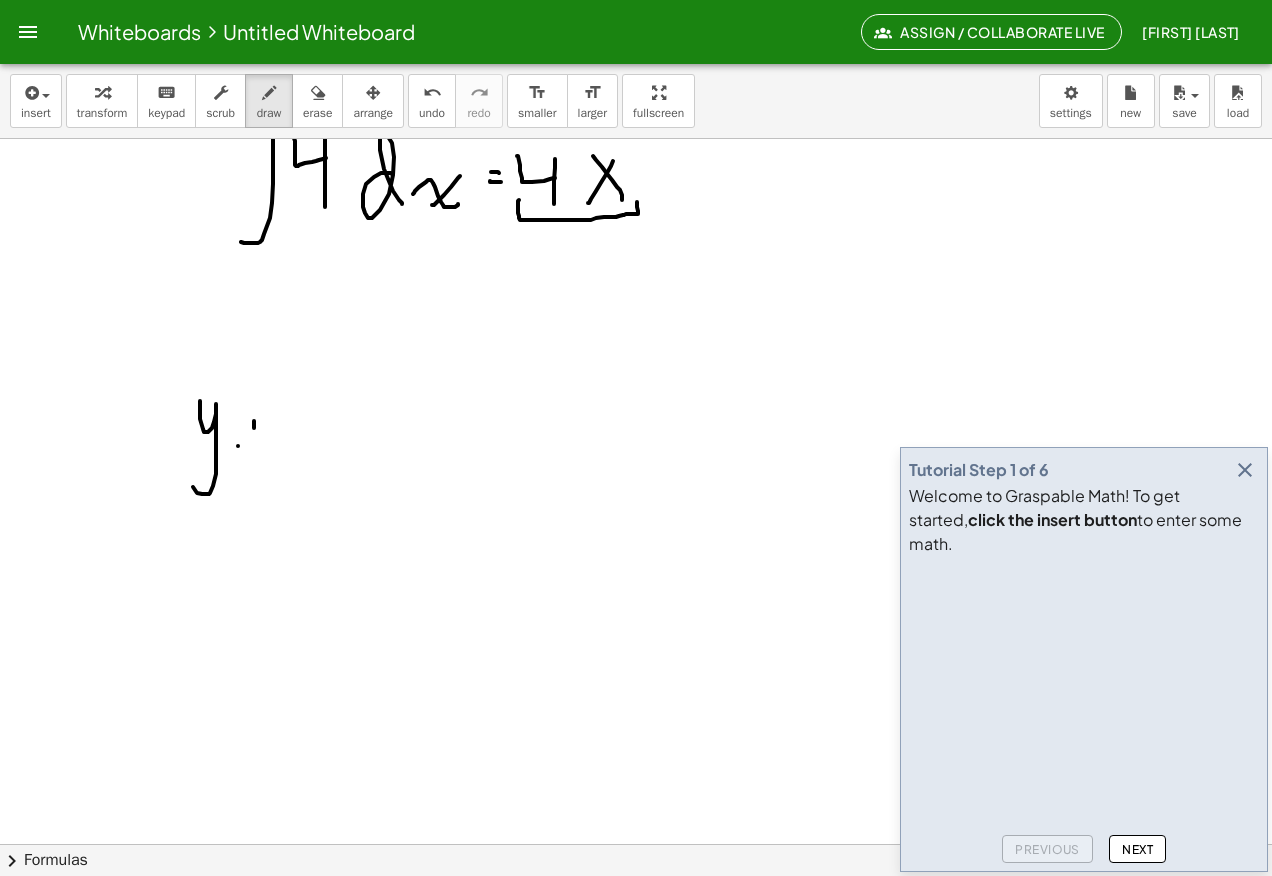 click at bounding box center (636, -1371) 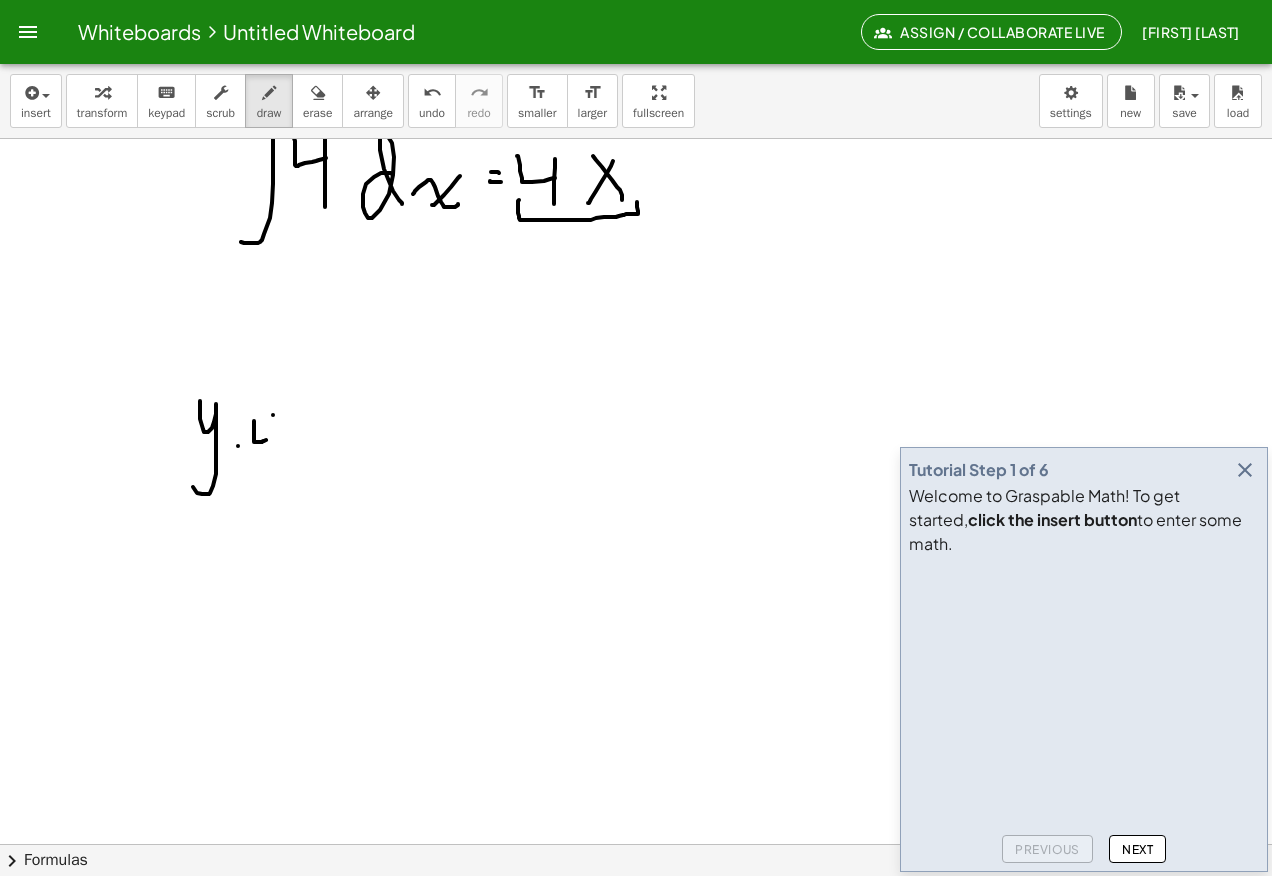 click at bounding box center (636, -1371) 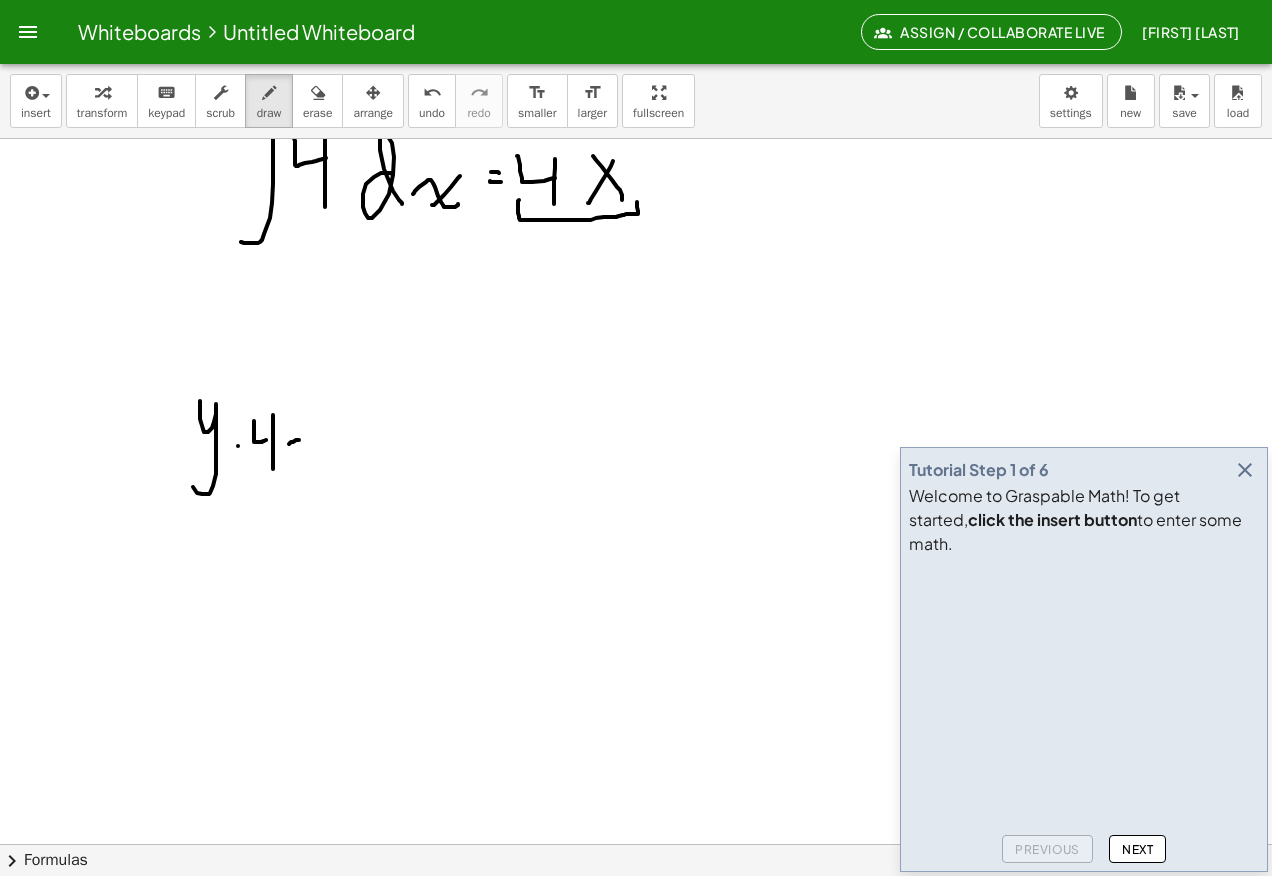 click at bounding box center [636, -1371] 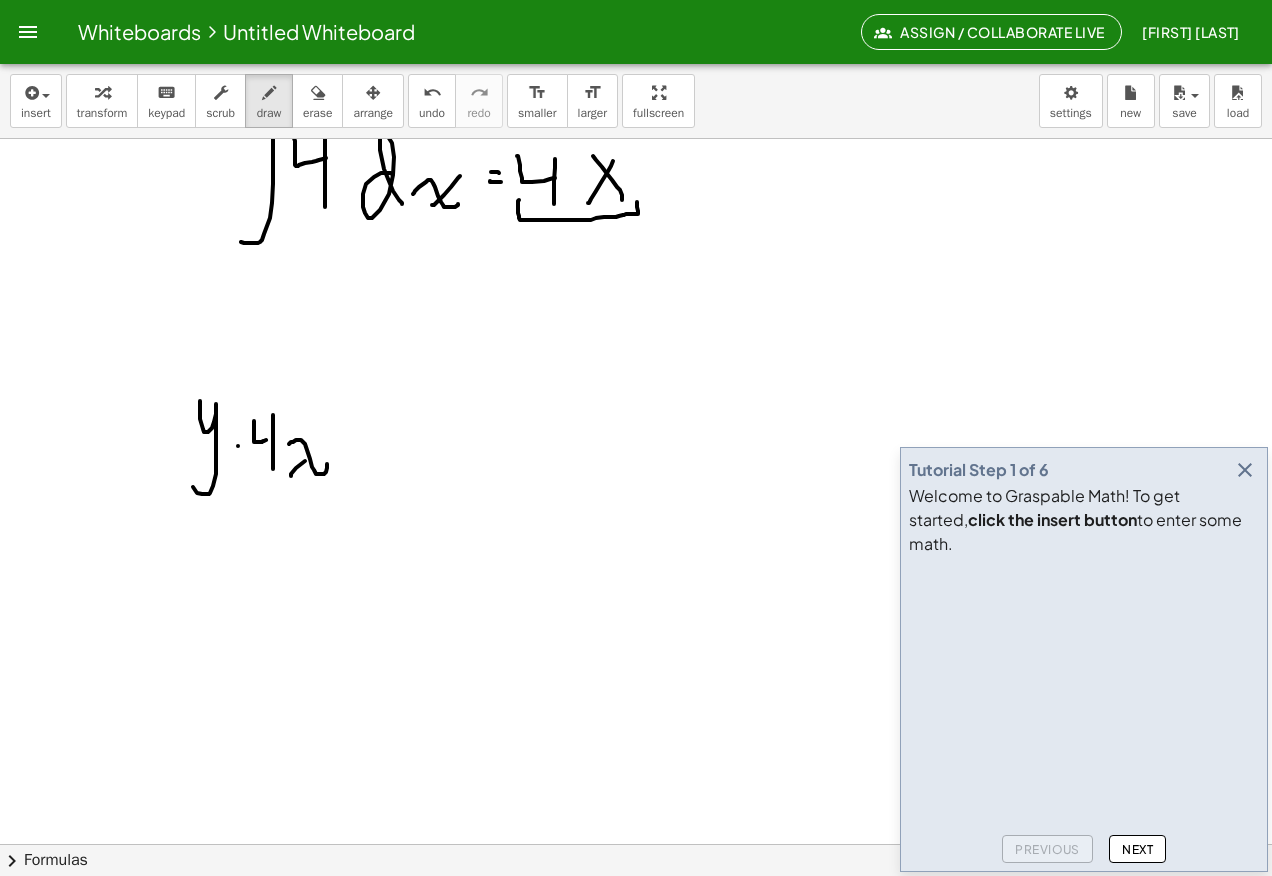 click at bounding box center [636, -1371] 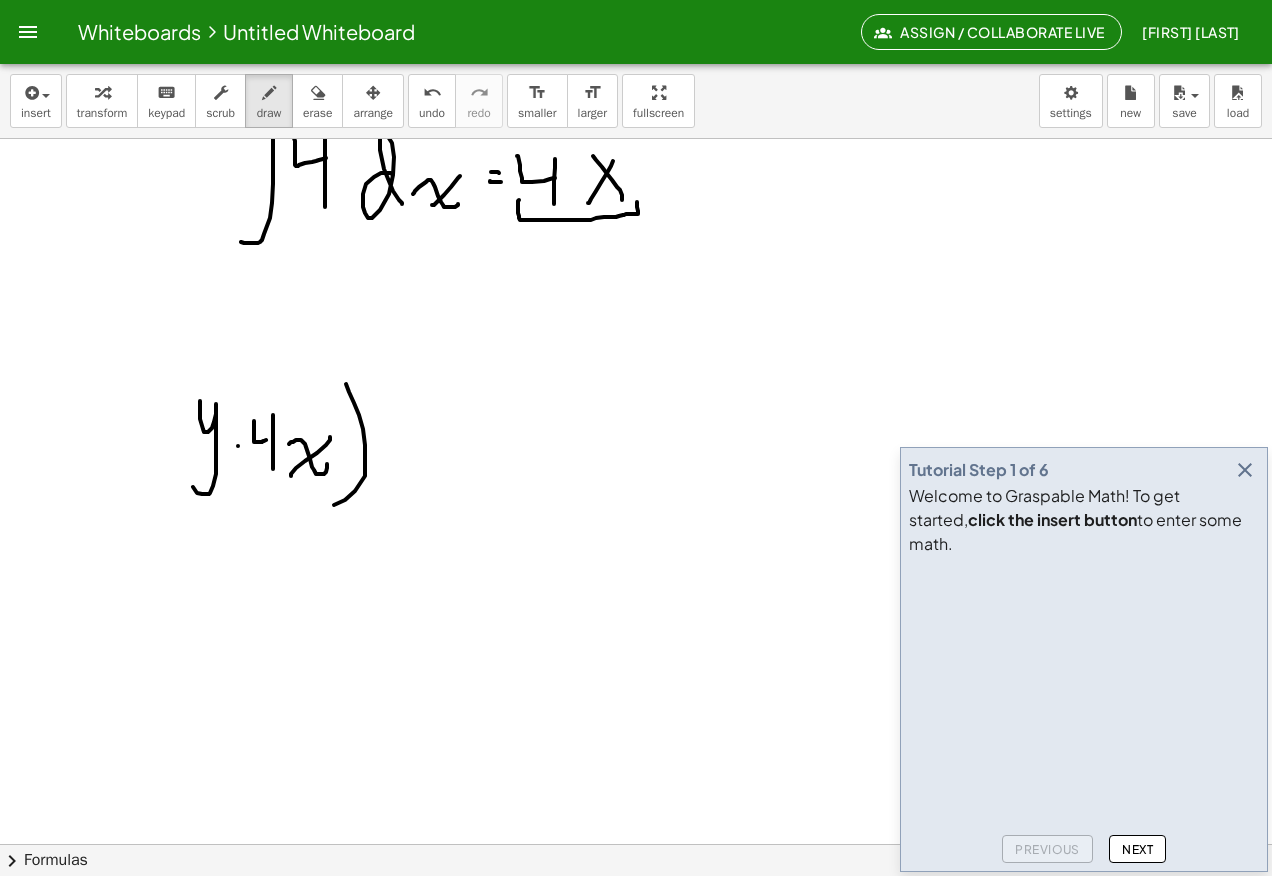 click at bounding box center (636, -1371) 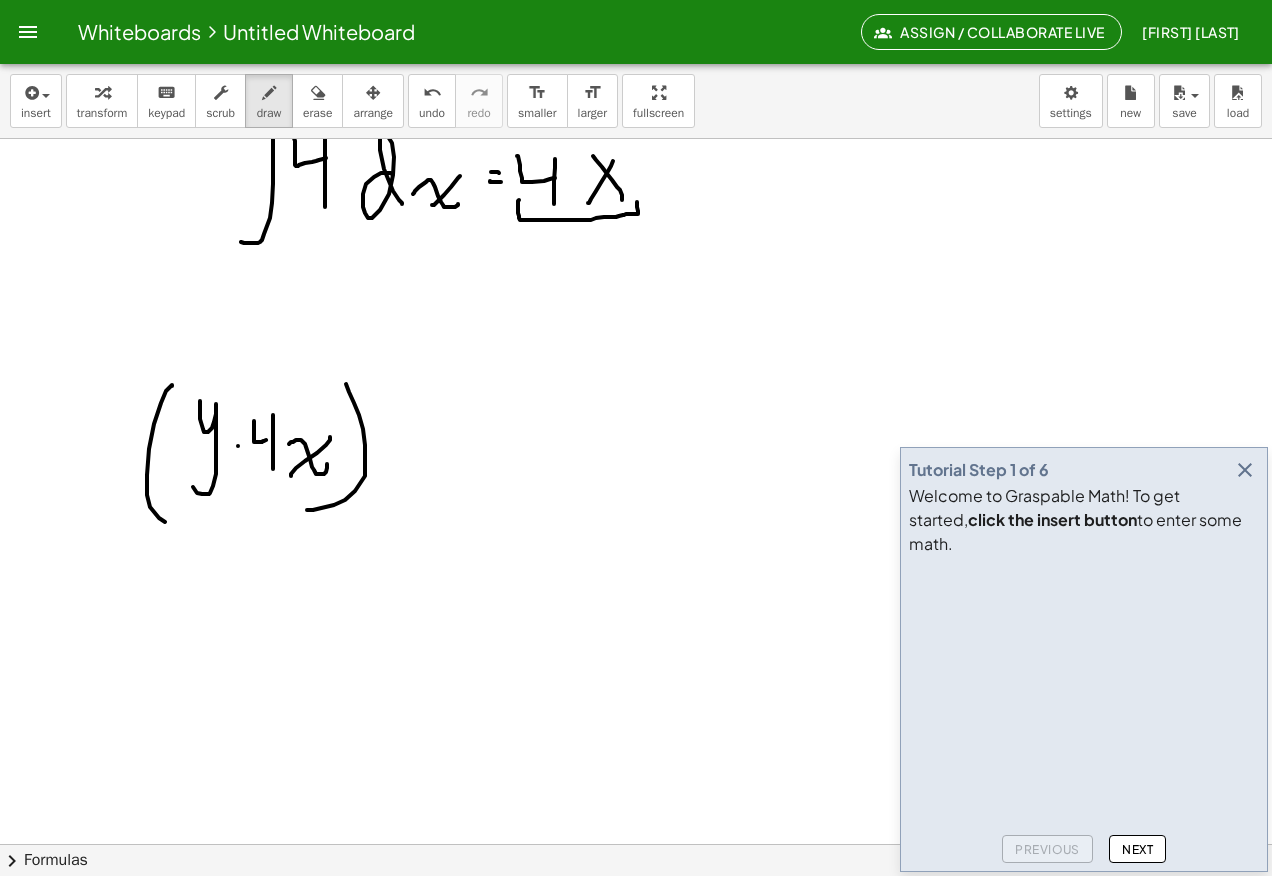 click at bounding box center [636, -1371] 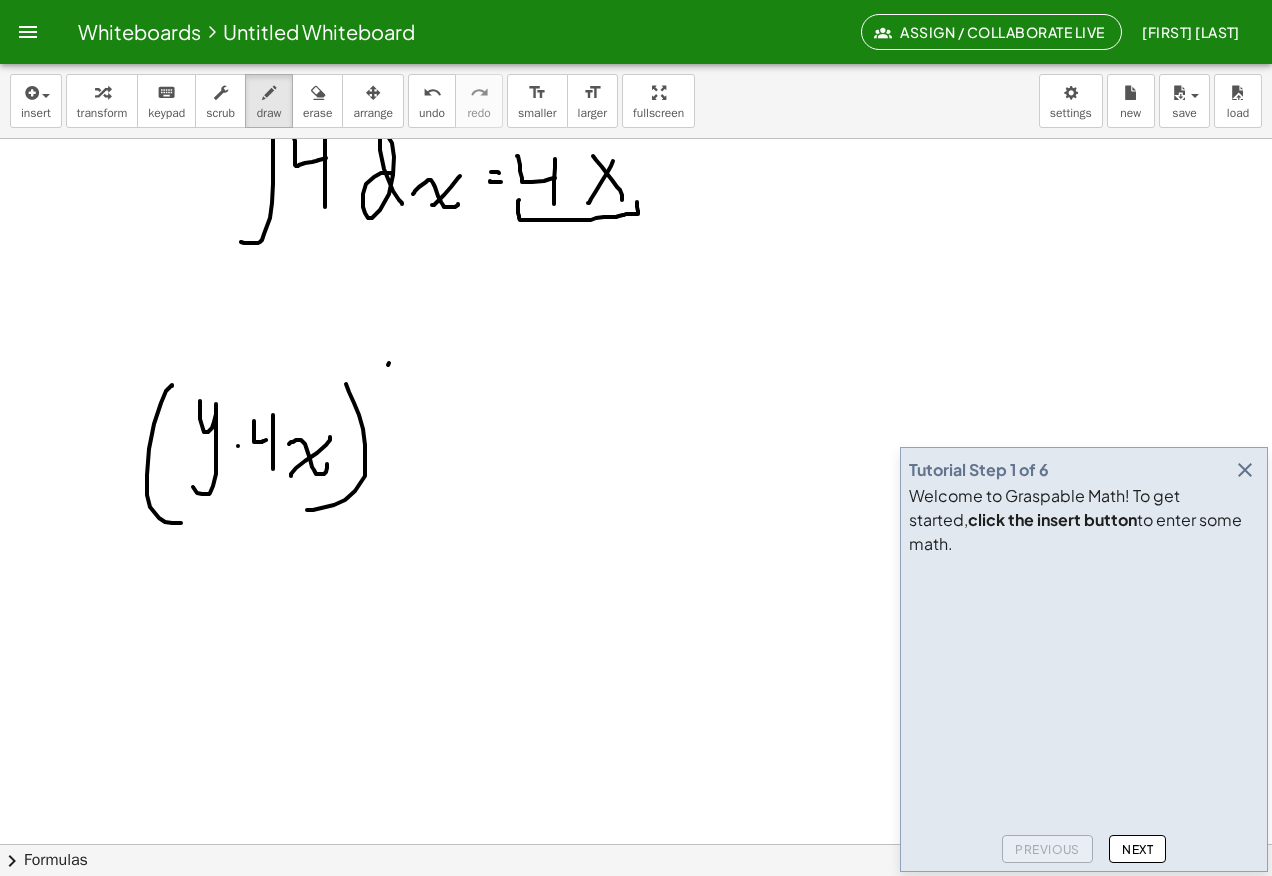 click at bounding box center [636, -1371] 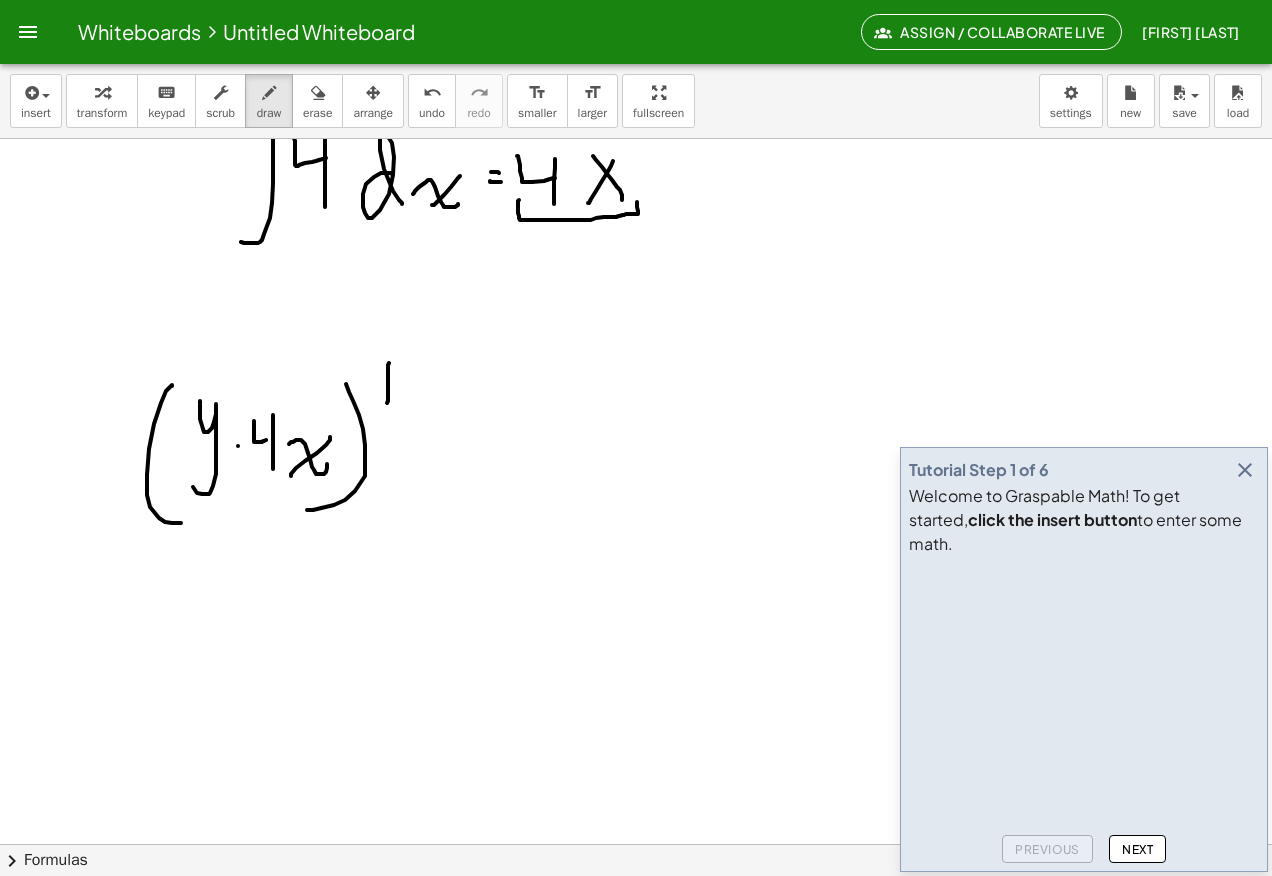click at bounding box center [636, -1371] 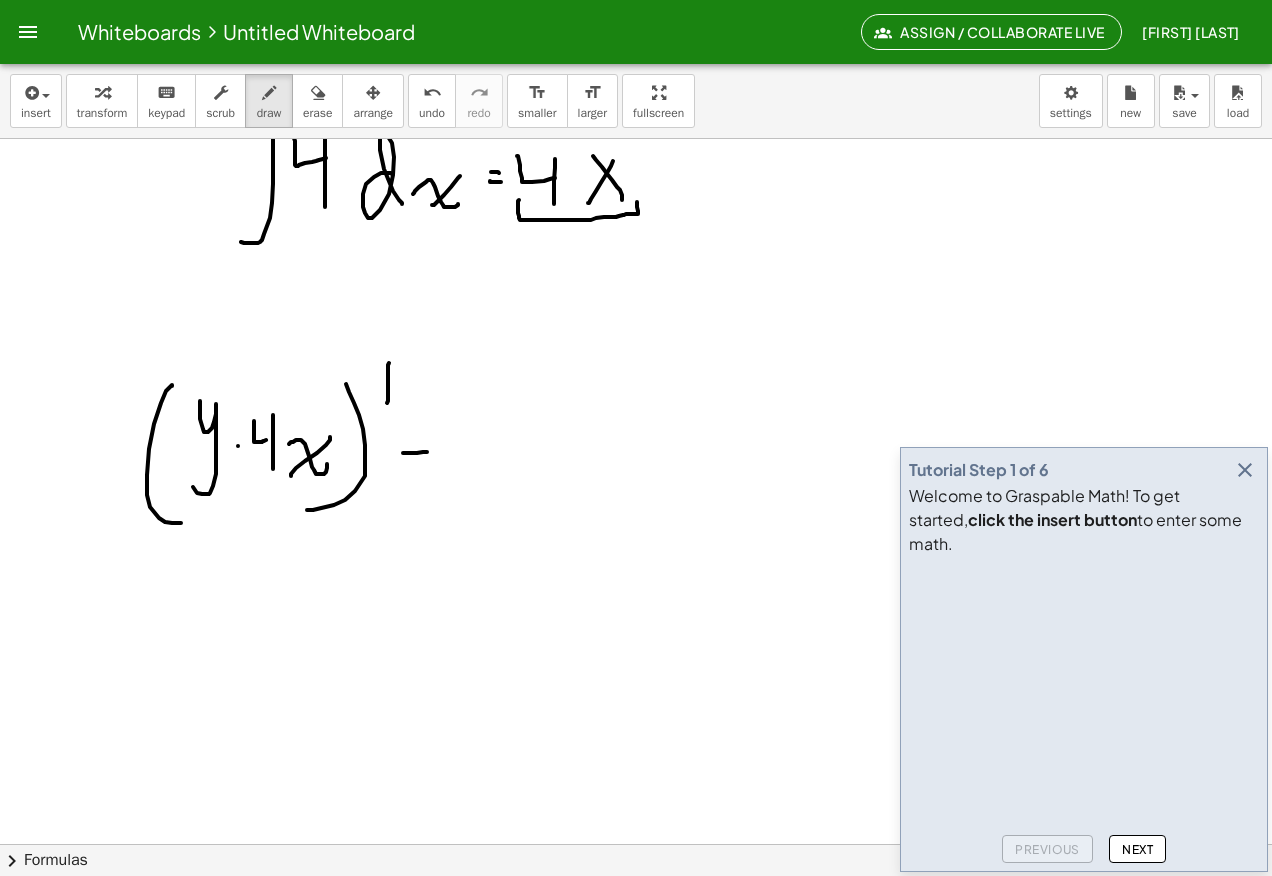 click at bounding box center [636, -1371] 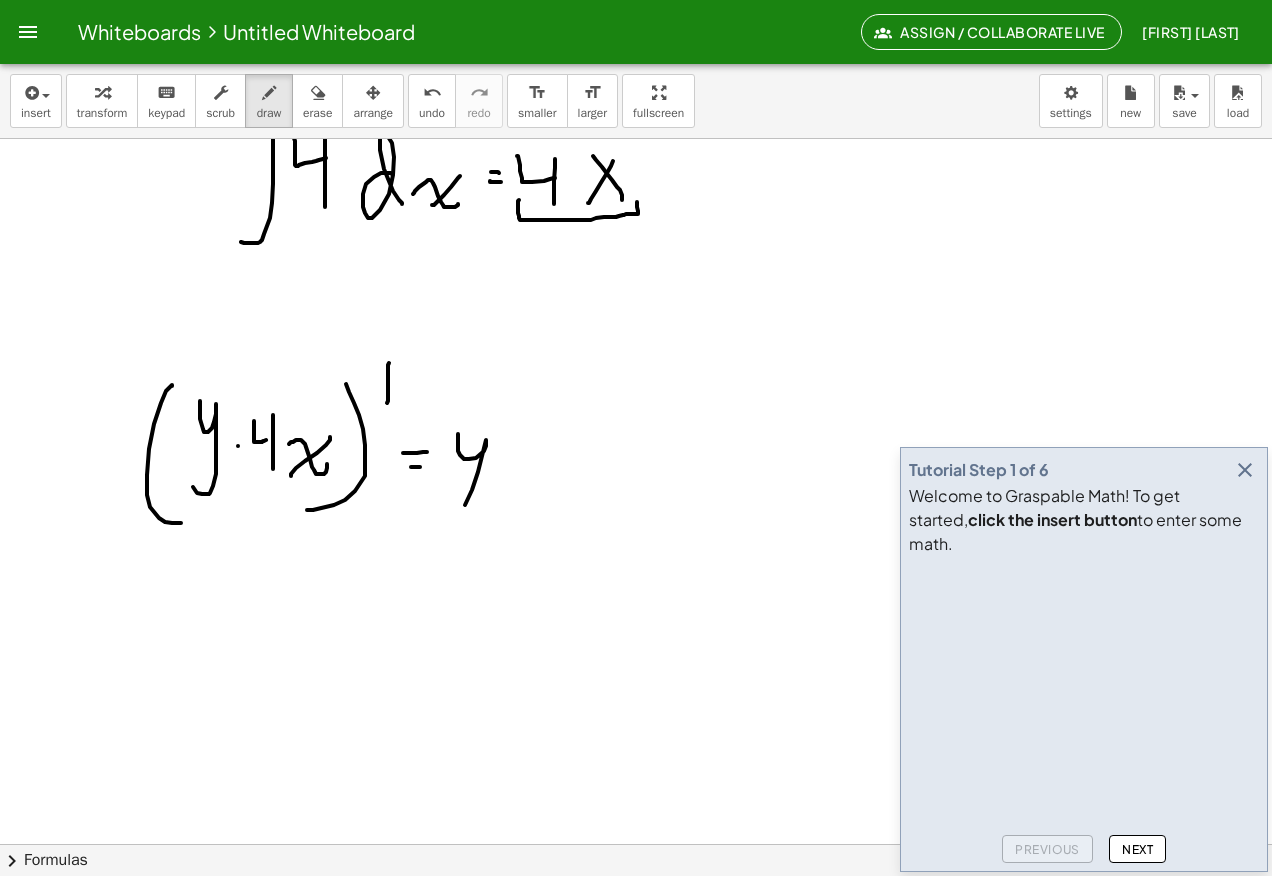 click at bounding box center [636, -1371] 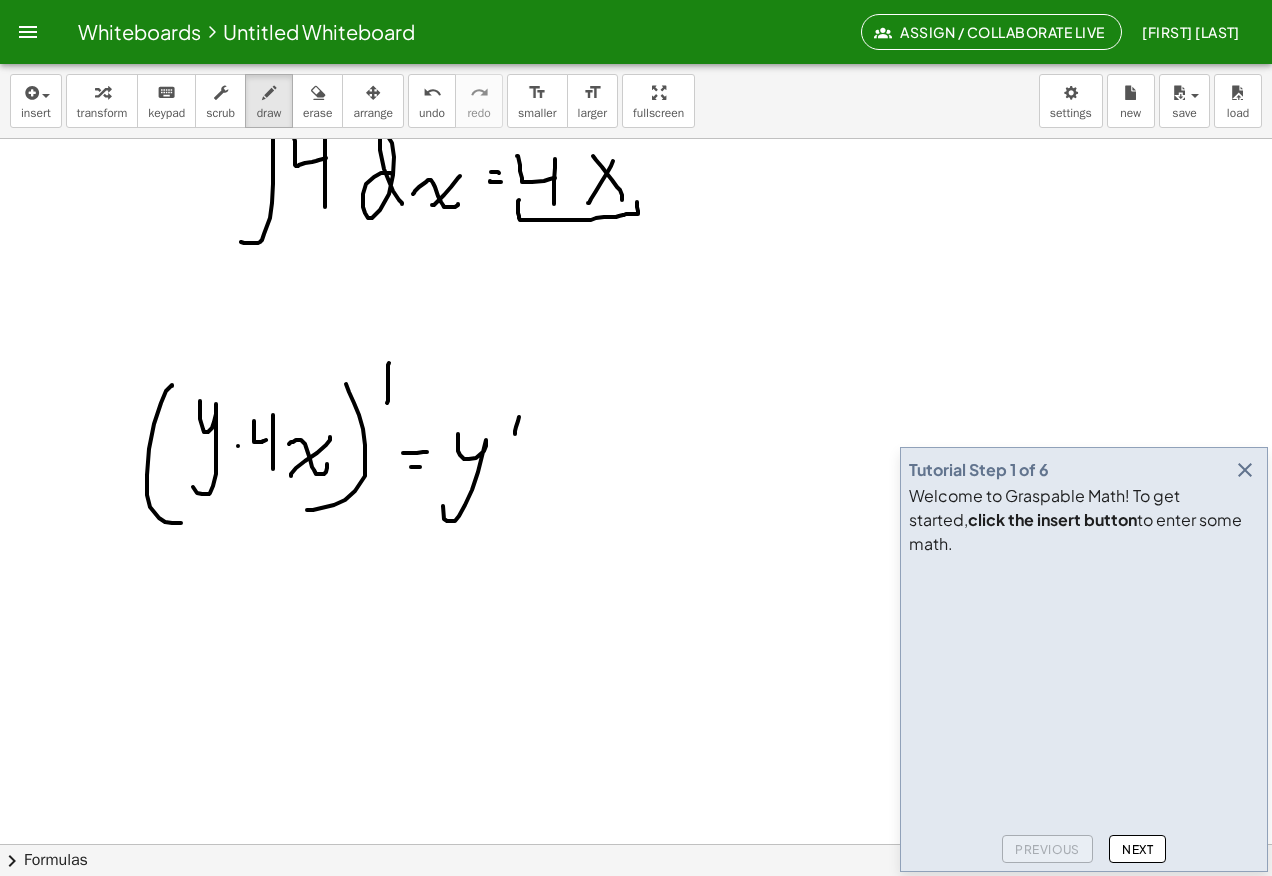 click at bounding box center [636, -1371] 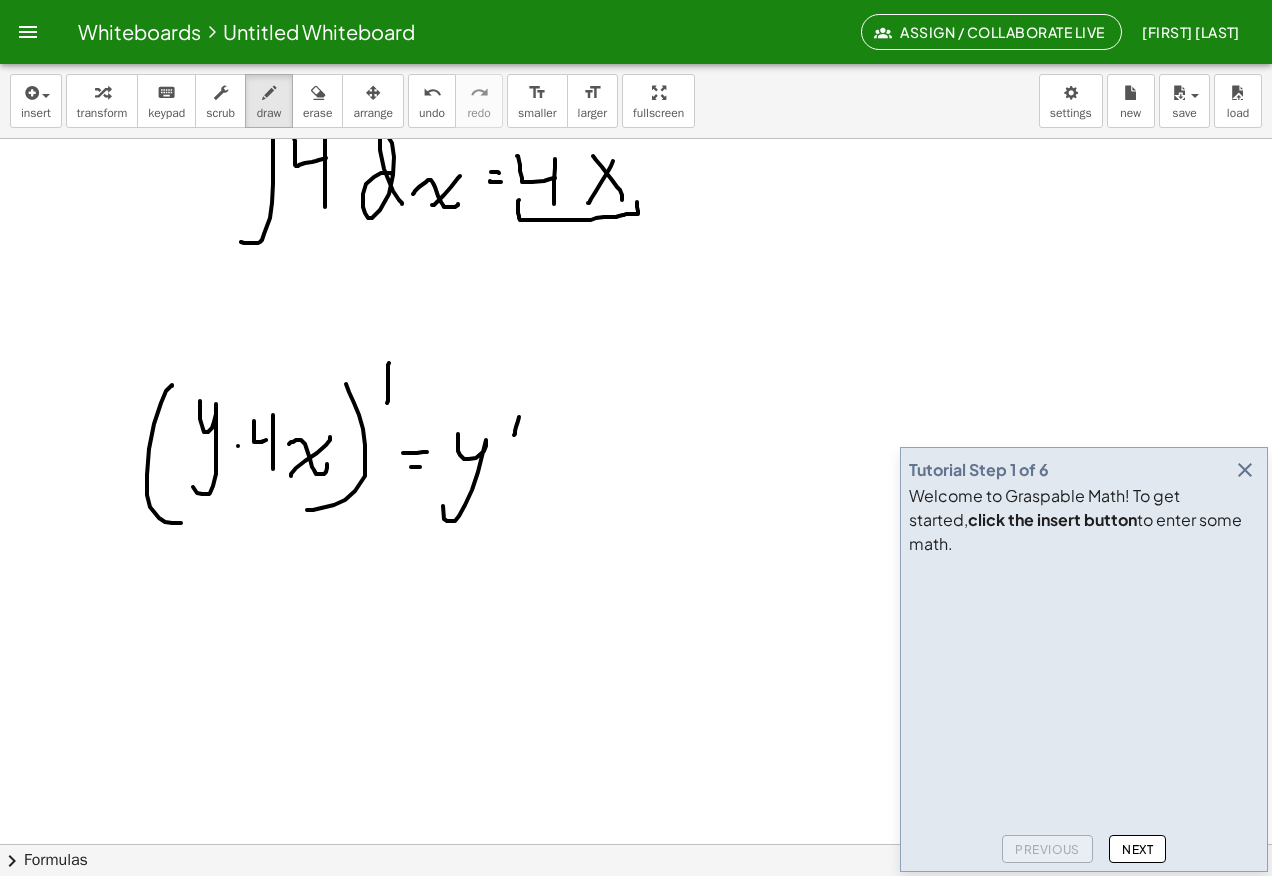 click at bounding box center [636, -1371] 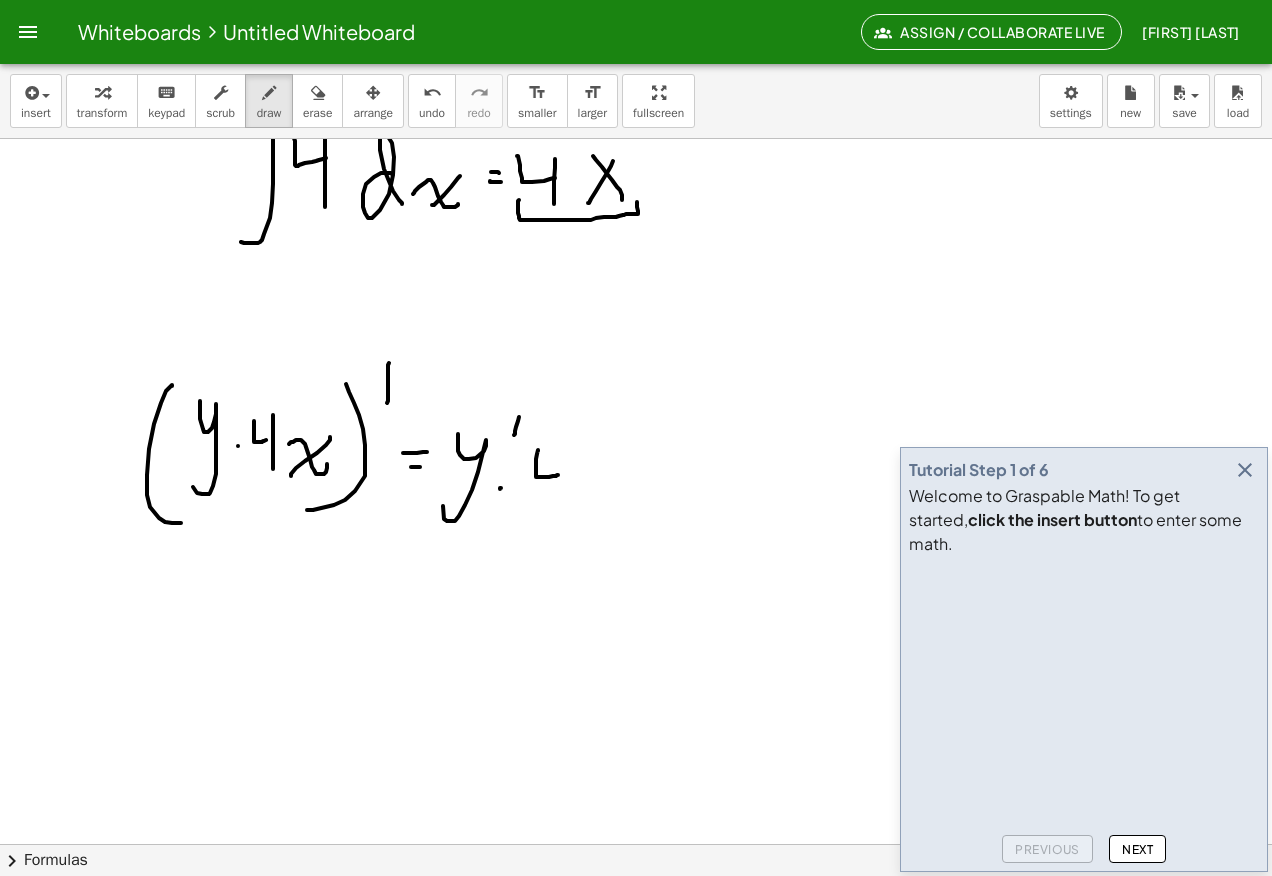 click at bounding box center (636, -1371) 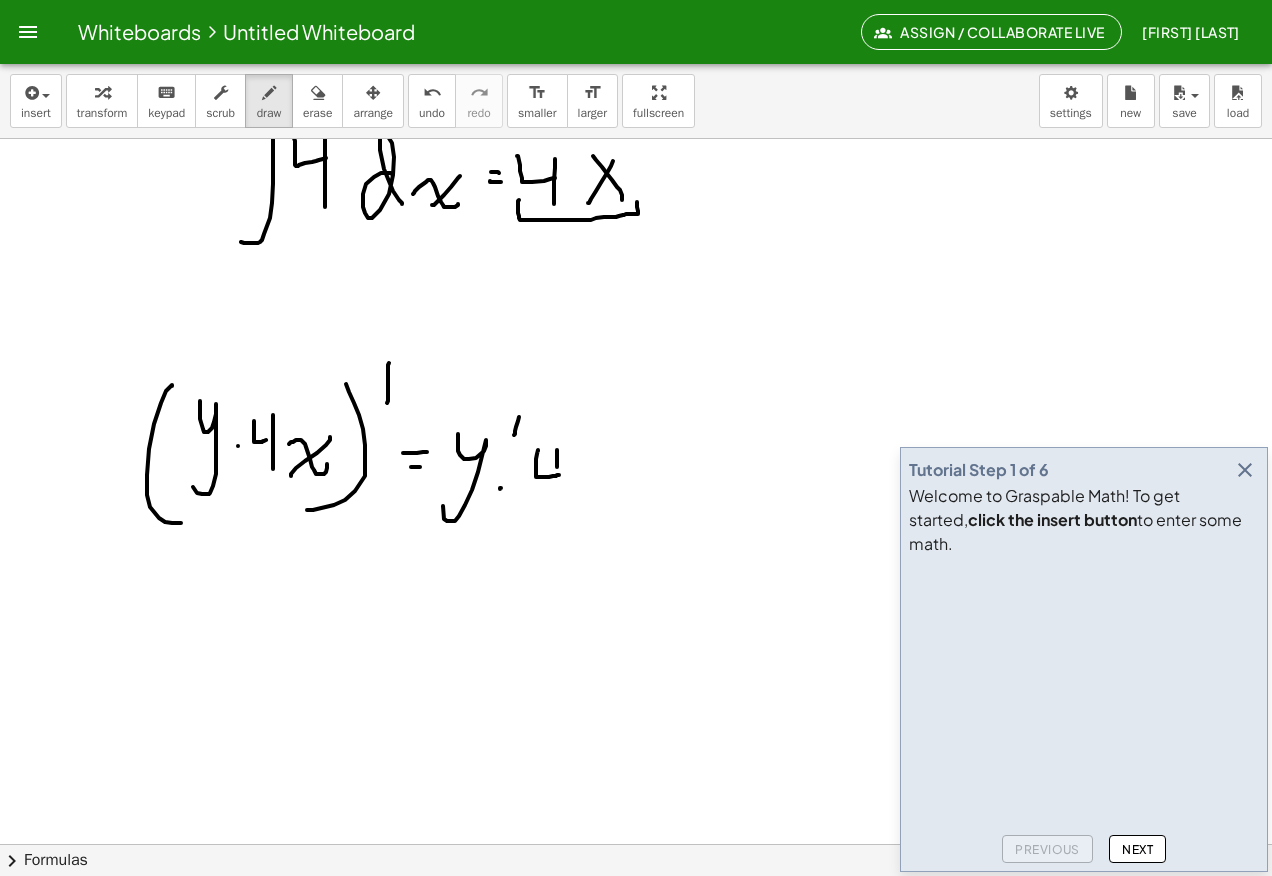 click at bounding box center (636, -1371) 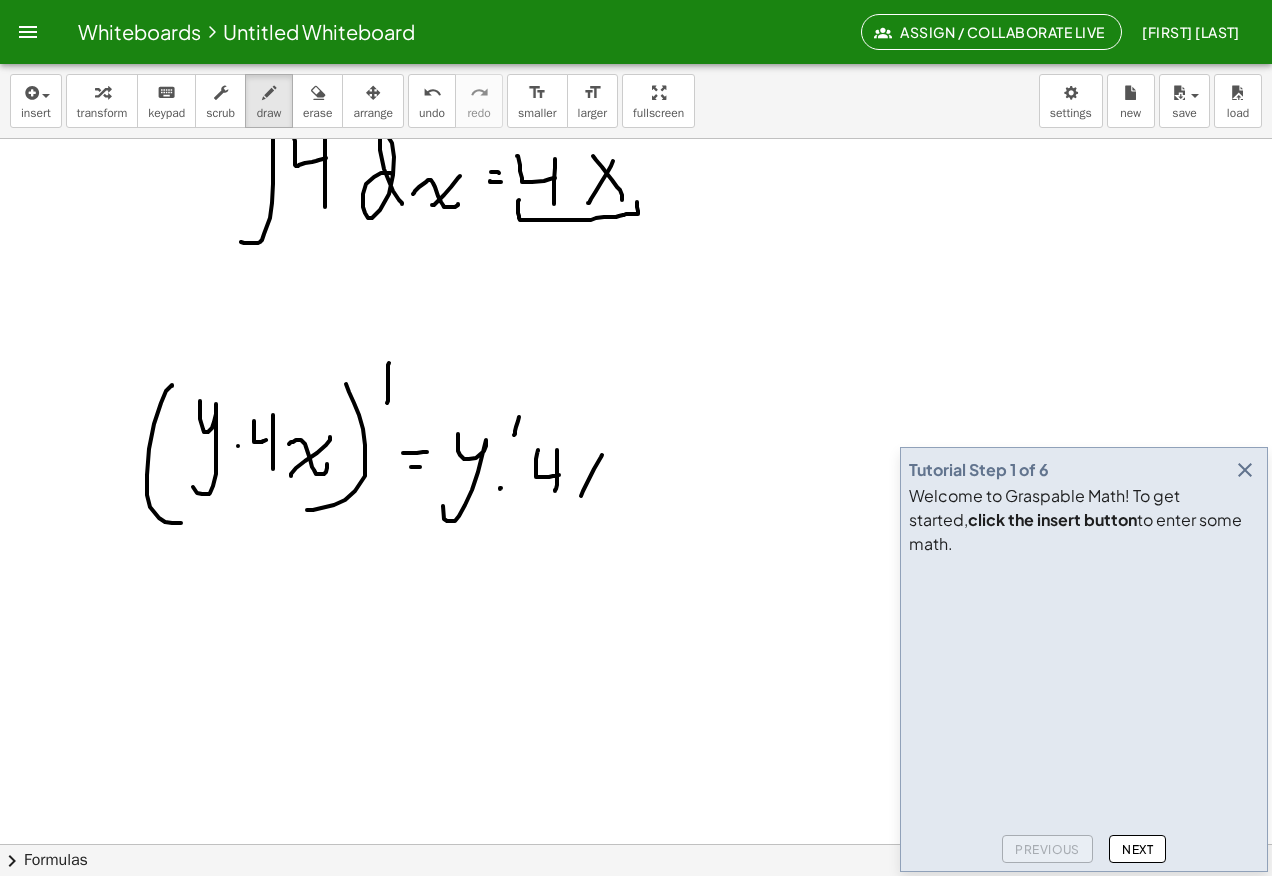 click at bounding box center (636, -1371) 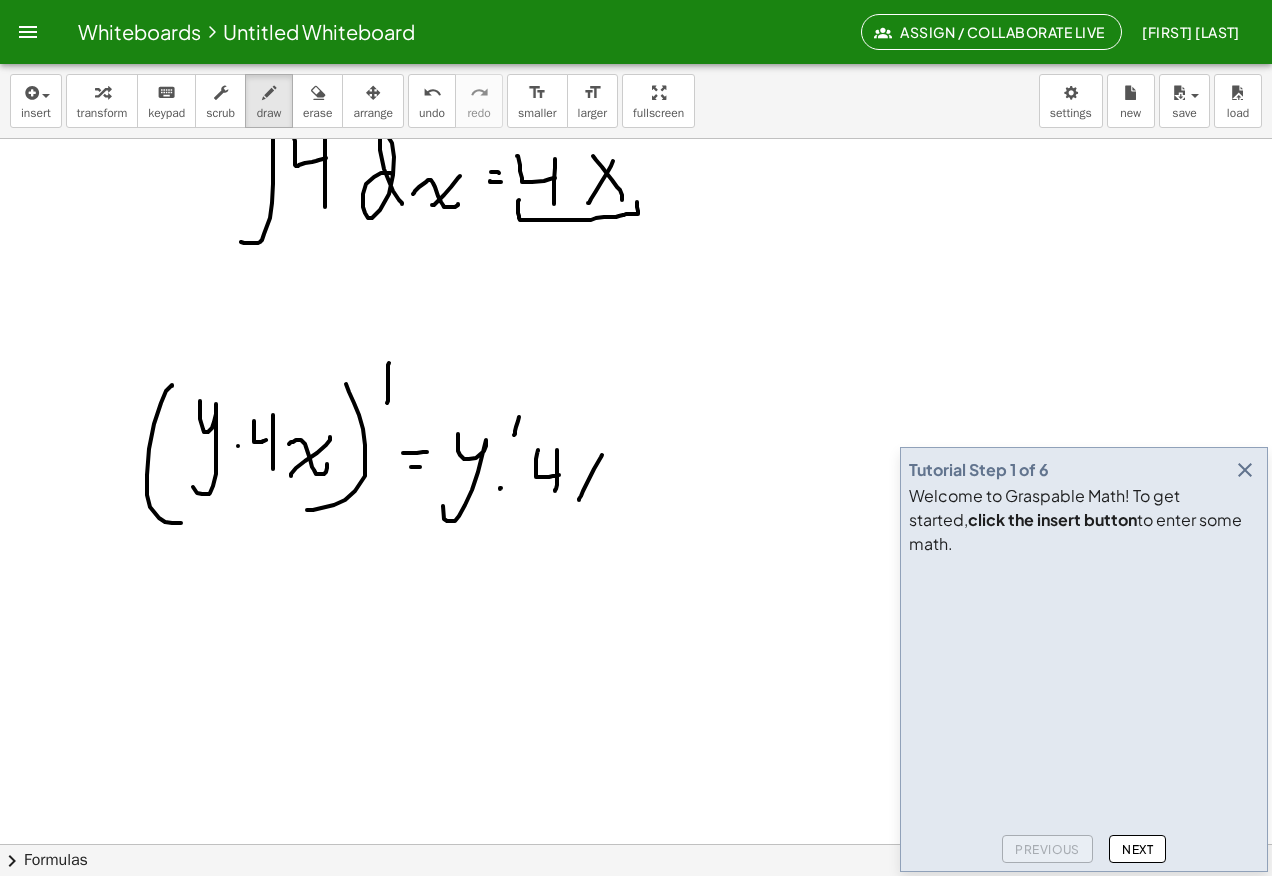 click at bounding box center (636, -1371) 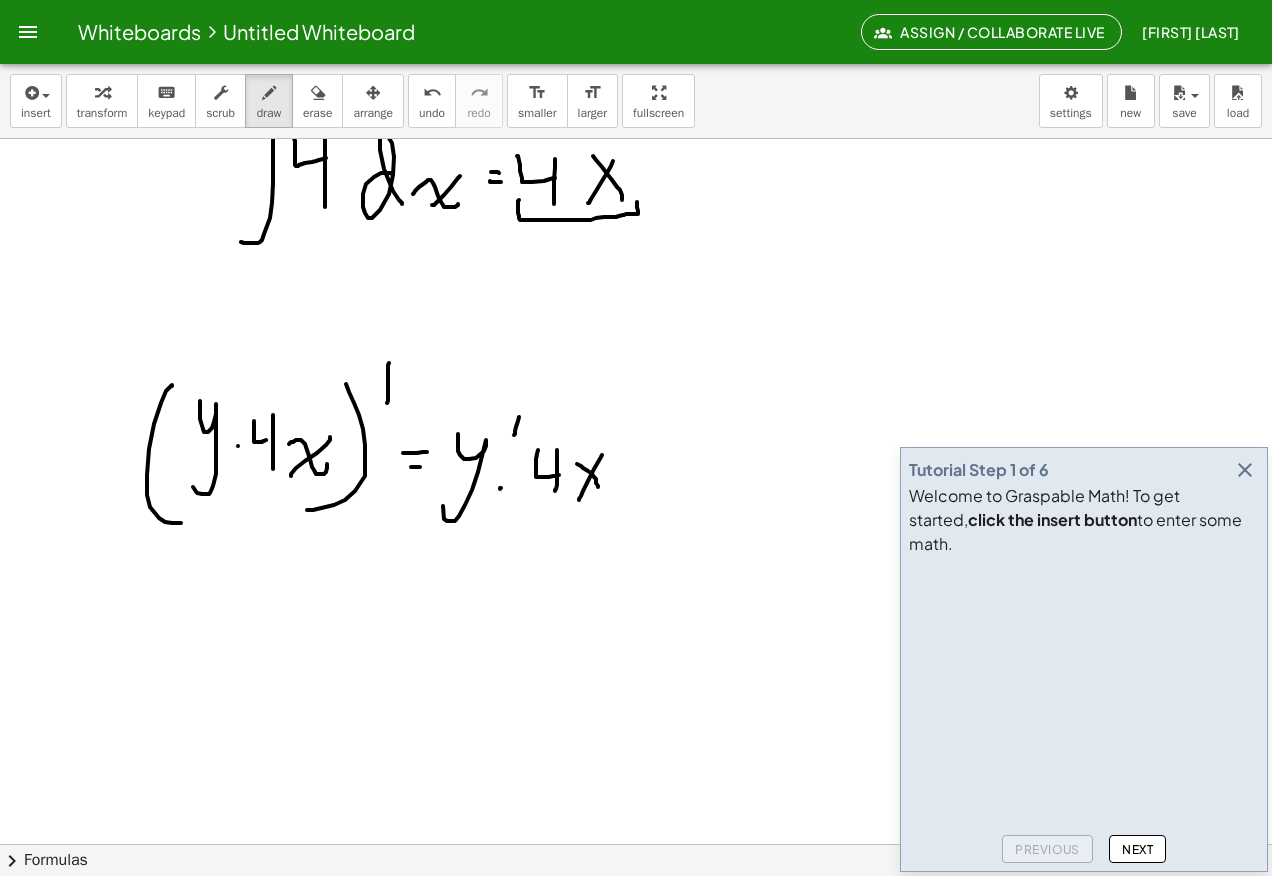 click at bounding box center (636, -1371) 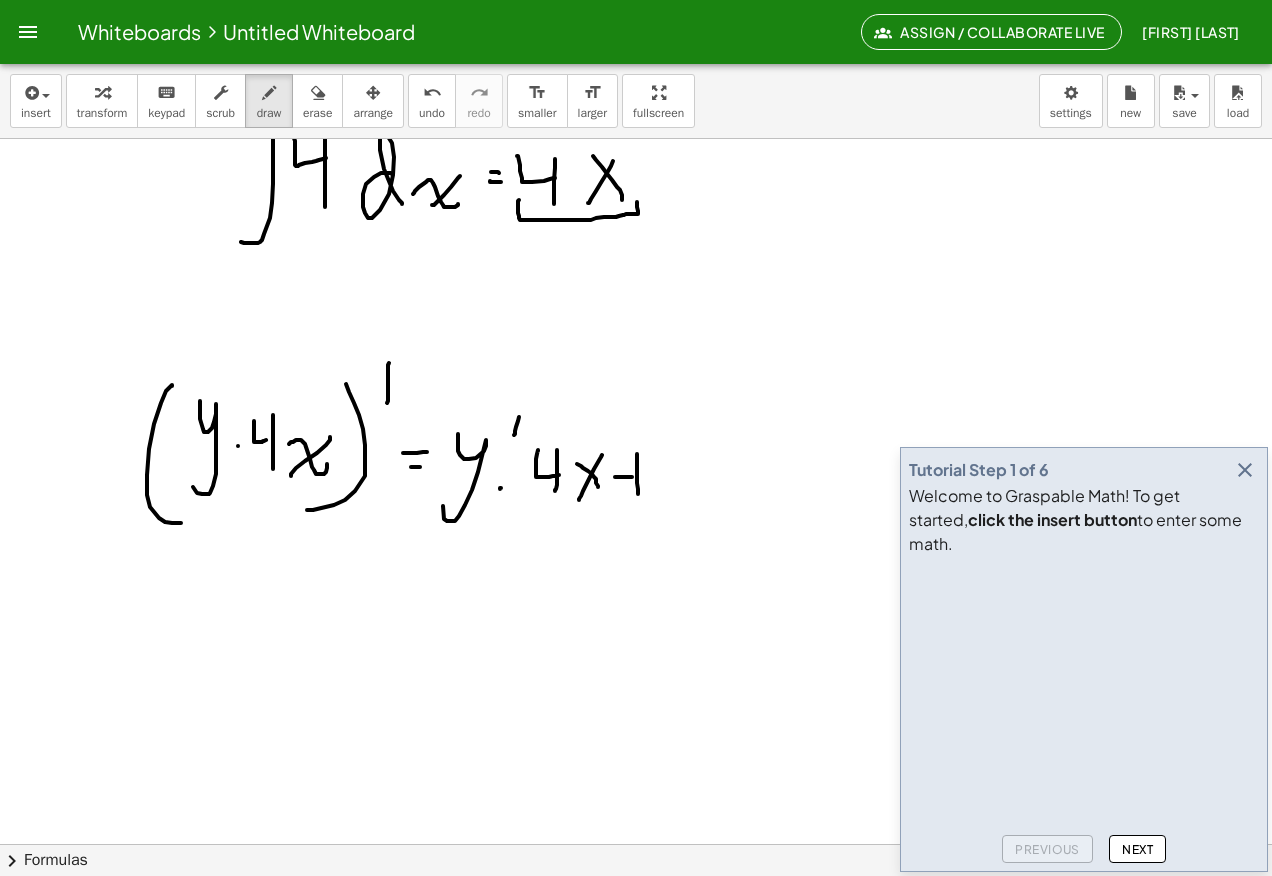 click at bounding box center [636, -1371] 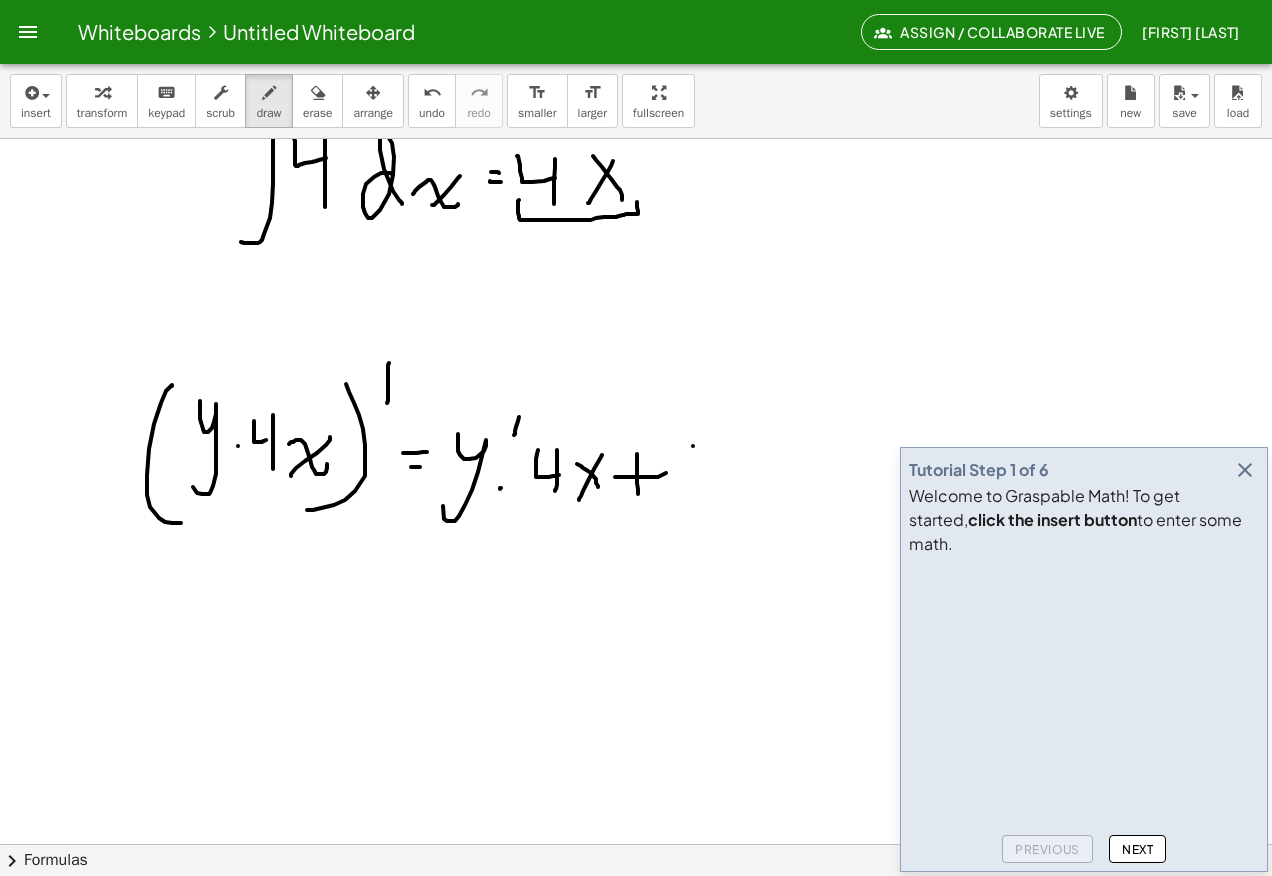 click at bounding box center (636, -1371) 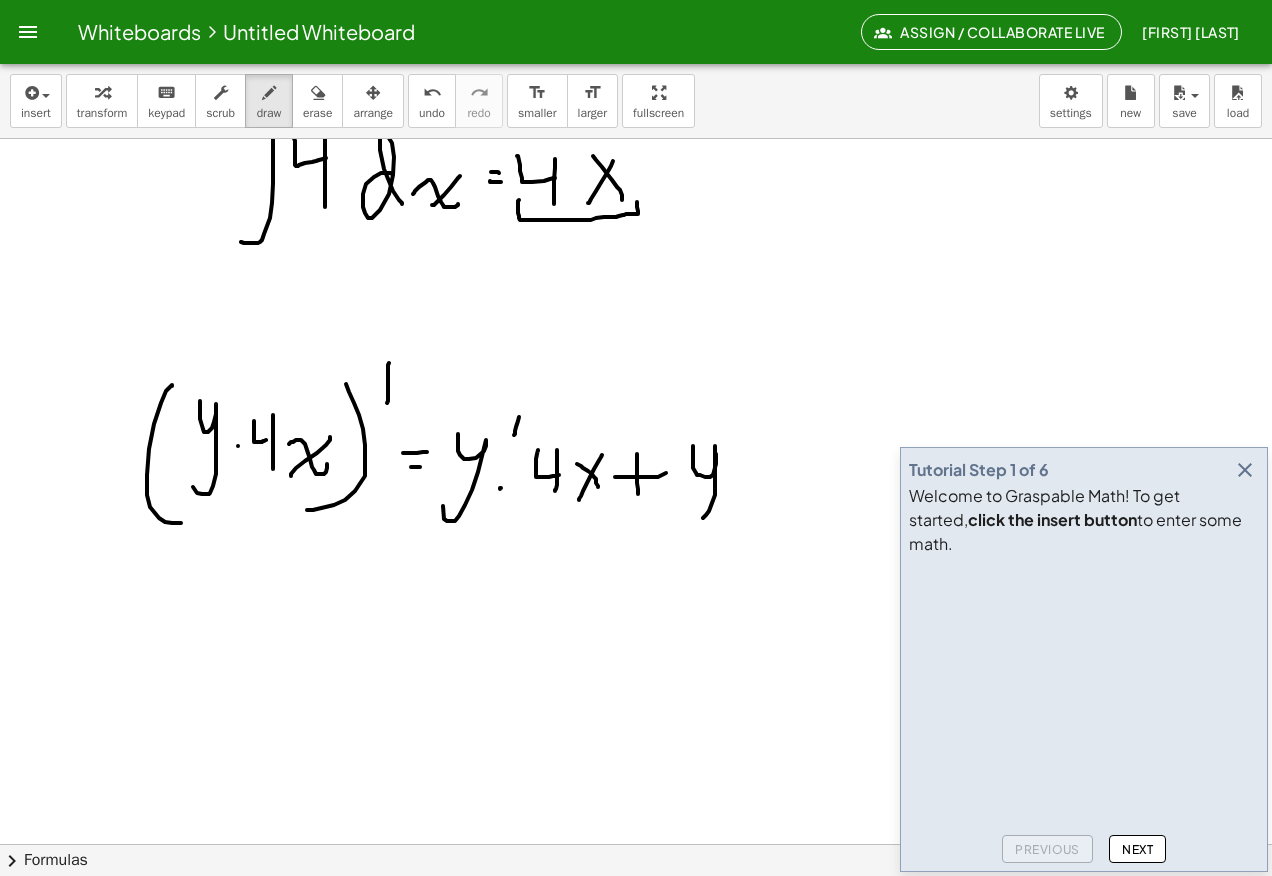 click at bounding box center [636, -1371] 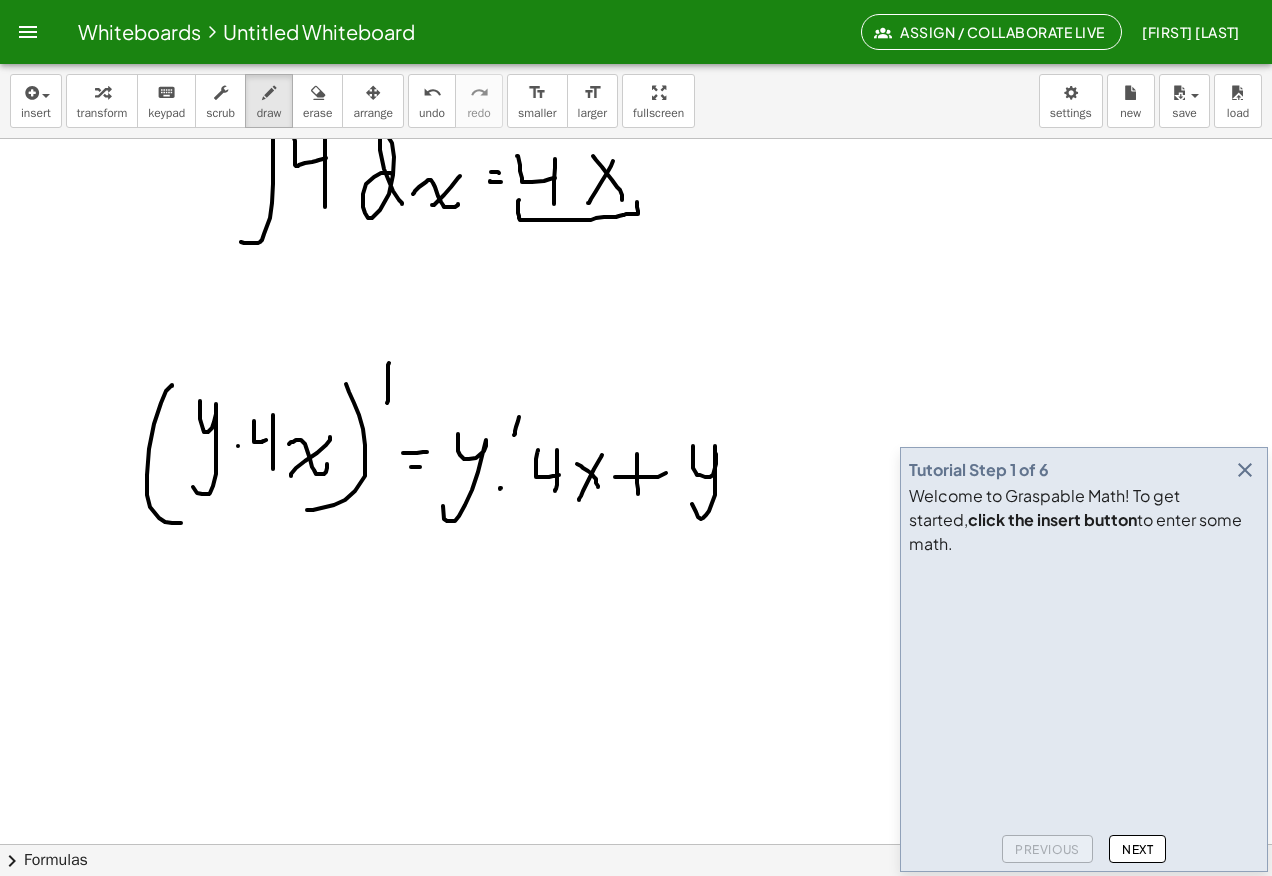 click at bounding box center [636, -1371] 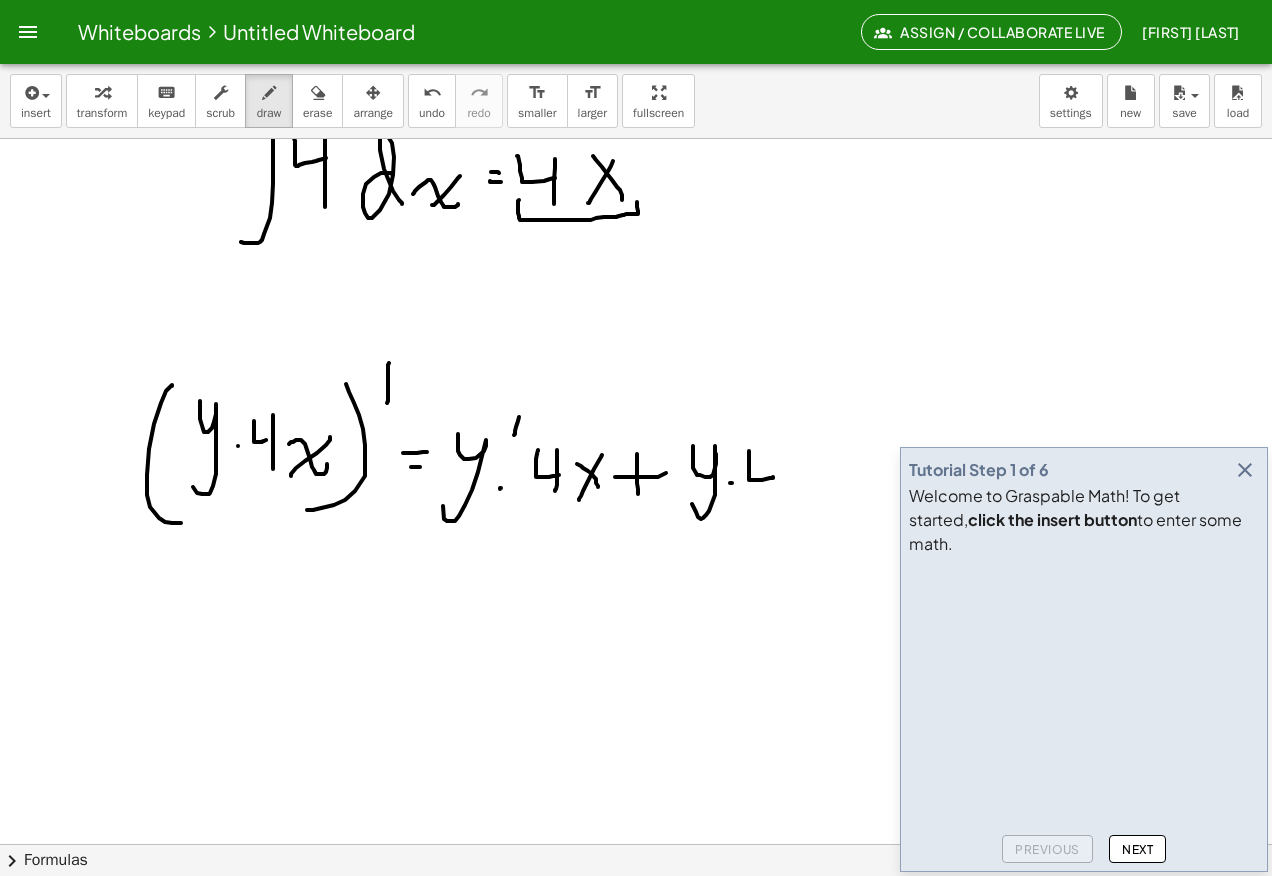 click at bounding box center (636, -1371) 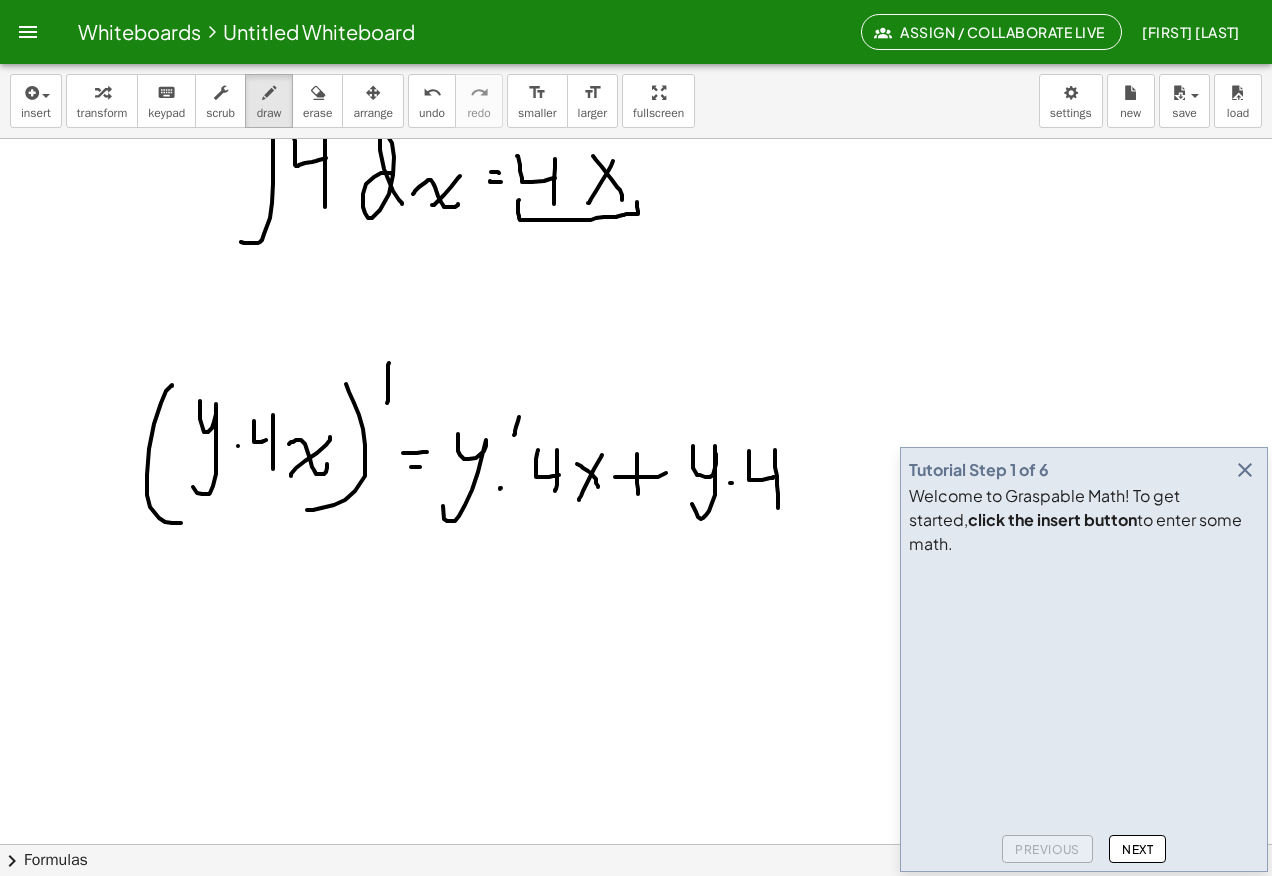 click at bounding box center [636, -1371] 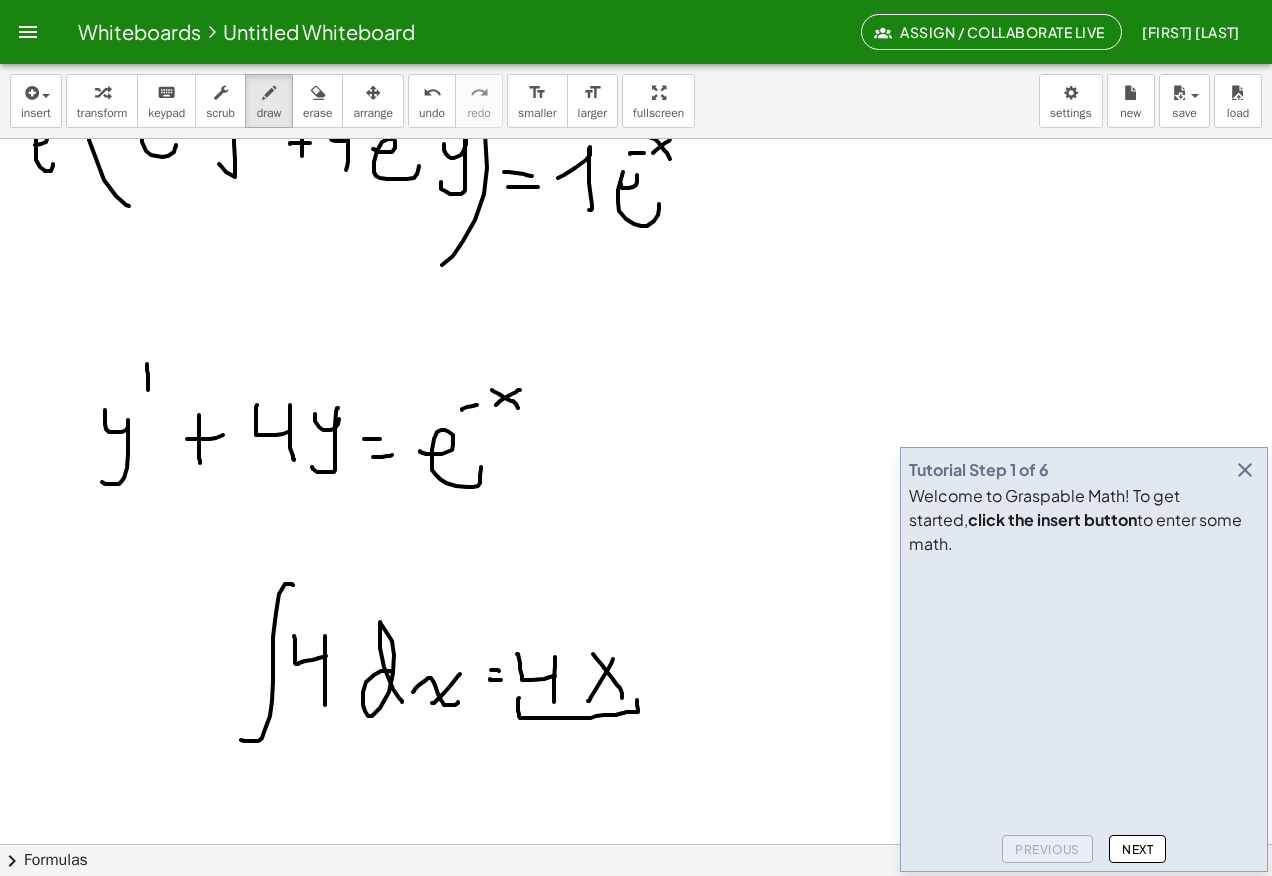 scroll, scrollTop: 3830, scrollLeft: 0, axis: vertical 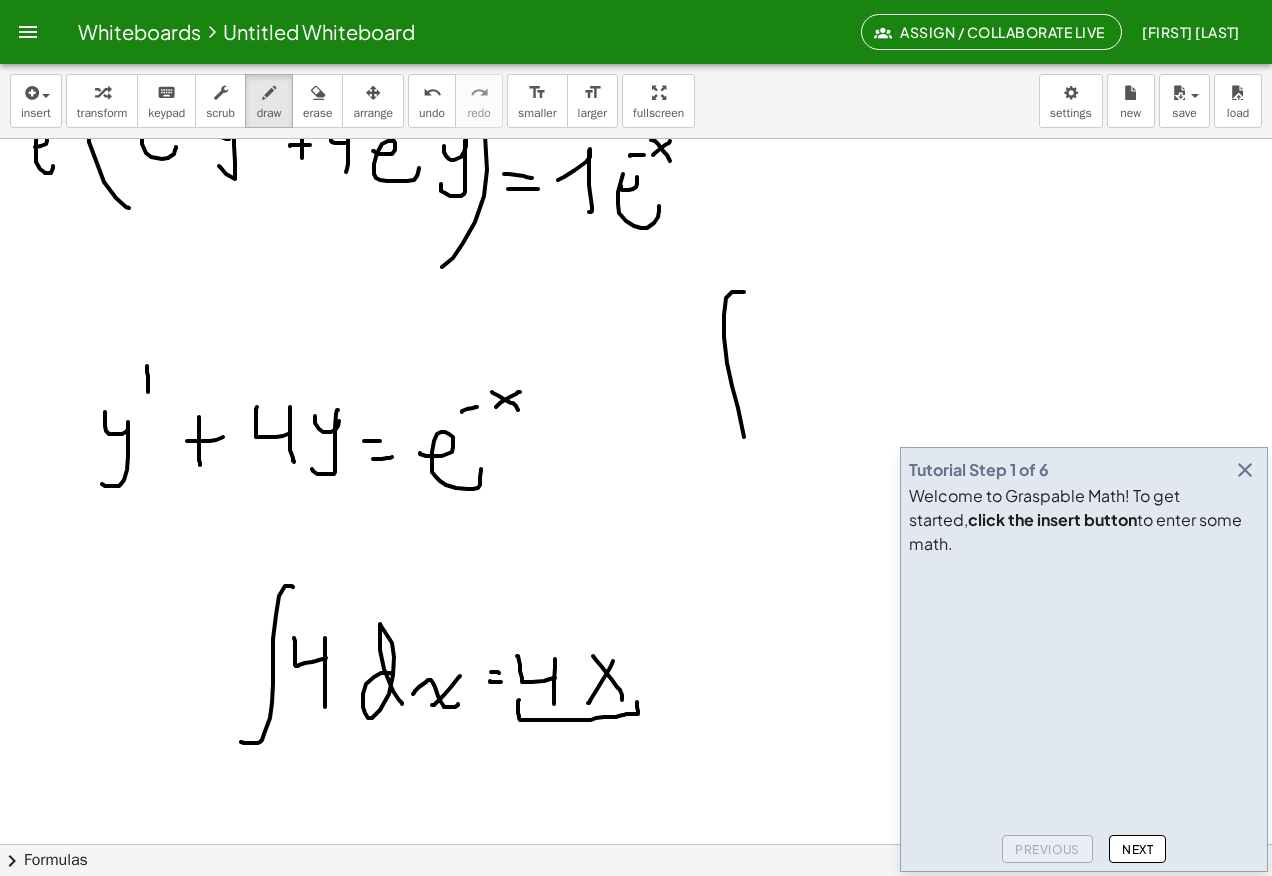 drag, startPoint x: 732, startPoint y: 386, endPoint x: 728, endPoint y: 421, distance: 35.22783 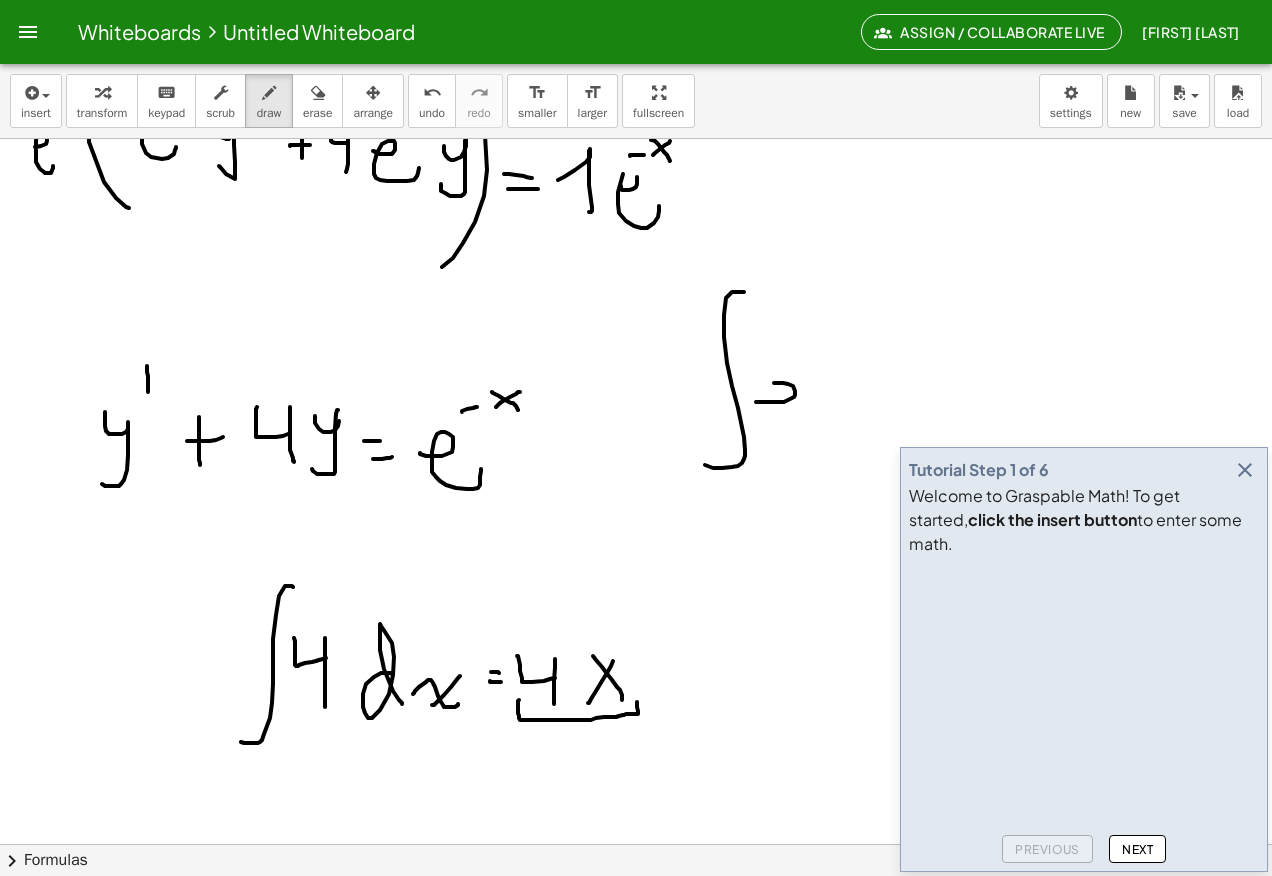drag, startPoint x: 756, startPoint y: 402, endPoint x: 833, endPoint y: 424, distance: 80.08121 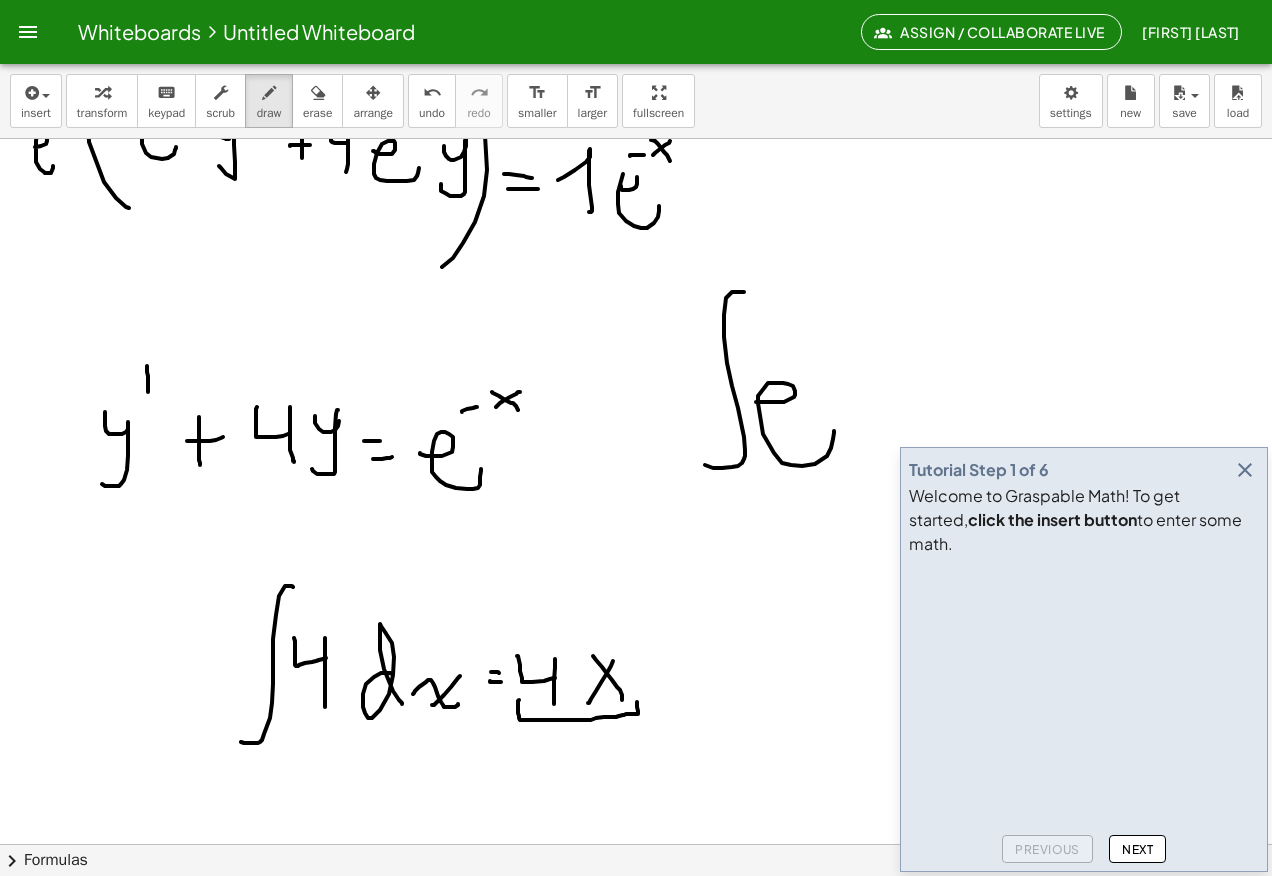 drag, startPoint x: 798, startPoint y: 371, endPoint x: 830, endPoint y: 365, distance: 32.55764 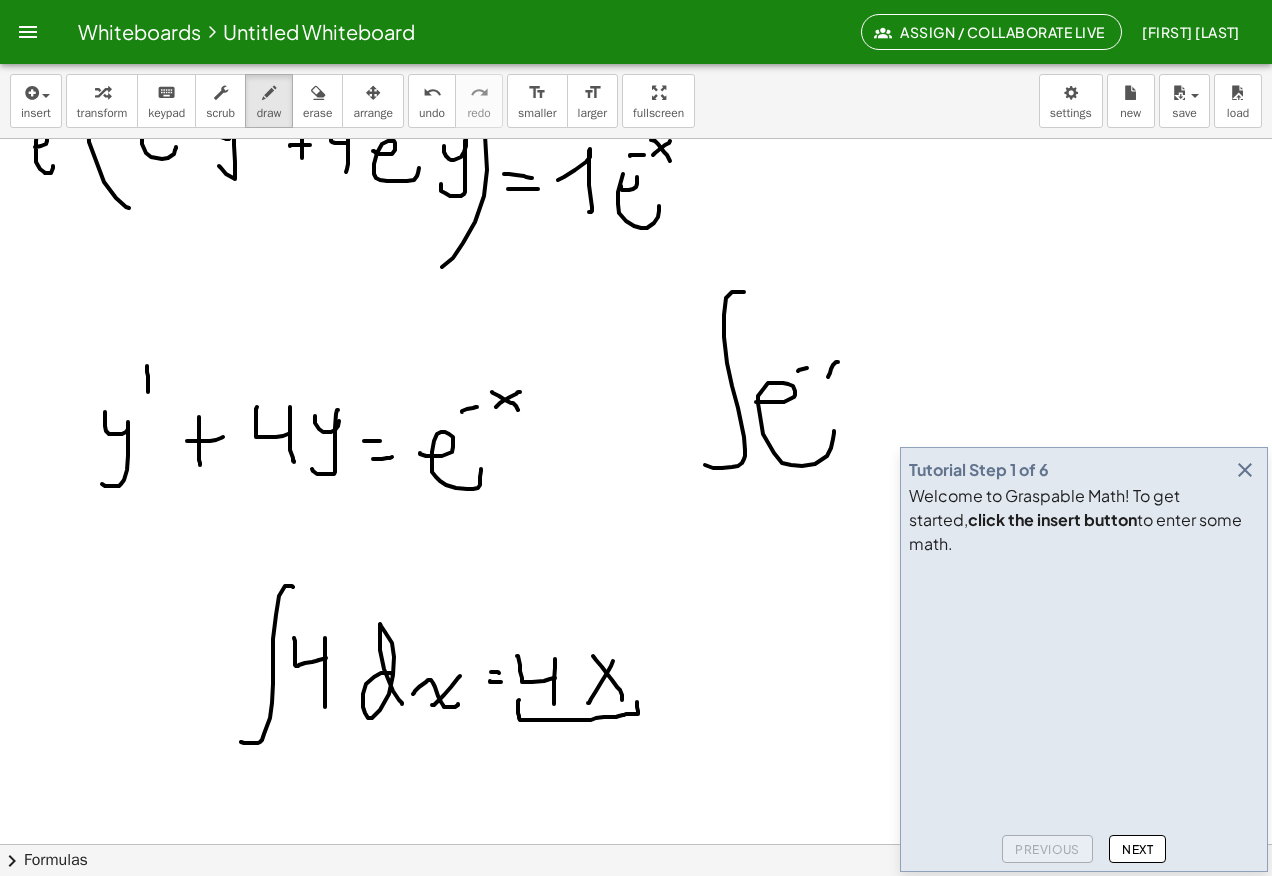 drag, startPoint x: 838, startPoint y: 362, endPoint x: 825, endPoint y: 379, distance: 21.400934 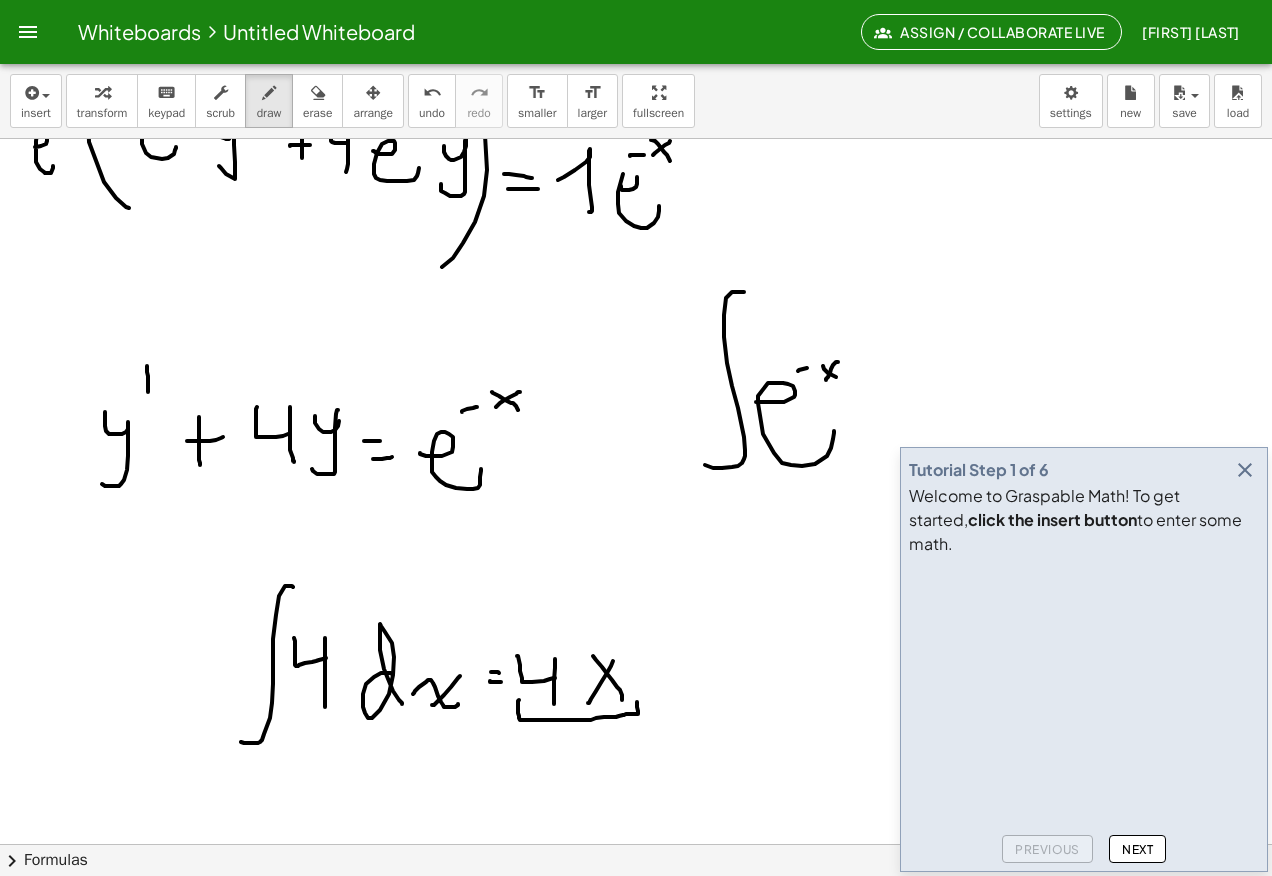 drag, startPoint x: 828, startPoint y: 373, endPoint x: 866, endPoint y: 411, distance: 53.740116 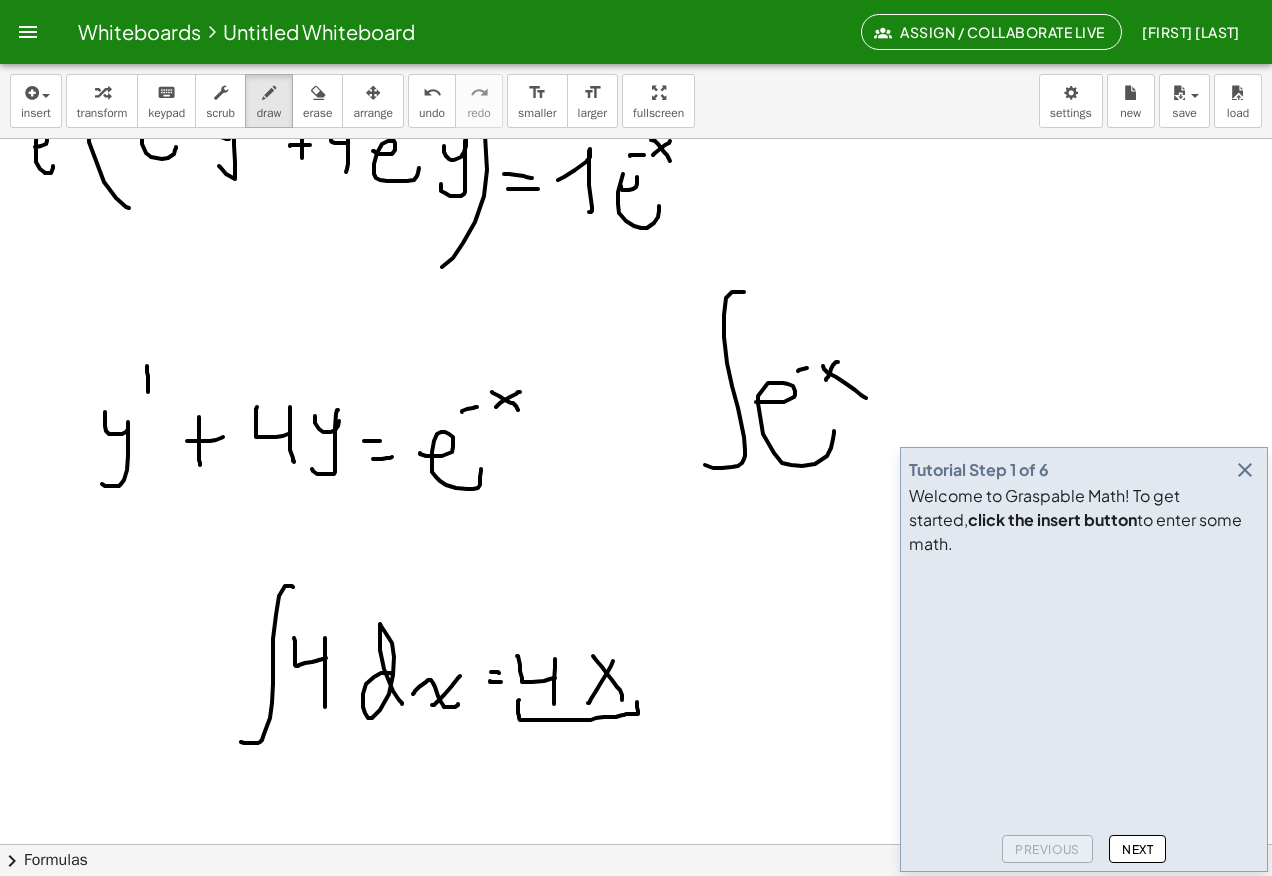 click at bounding box center (636, -871) 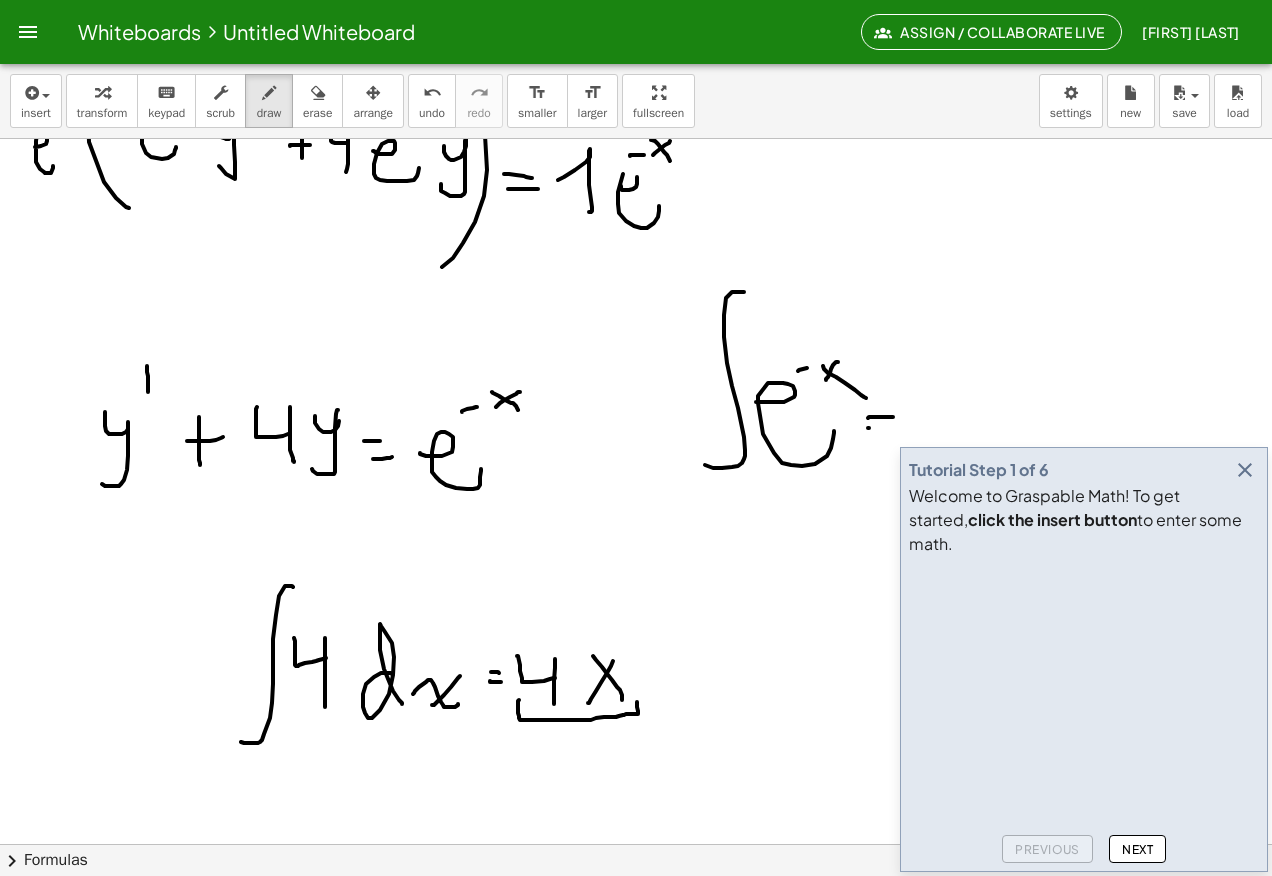 click at bounding box center [636, -871] 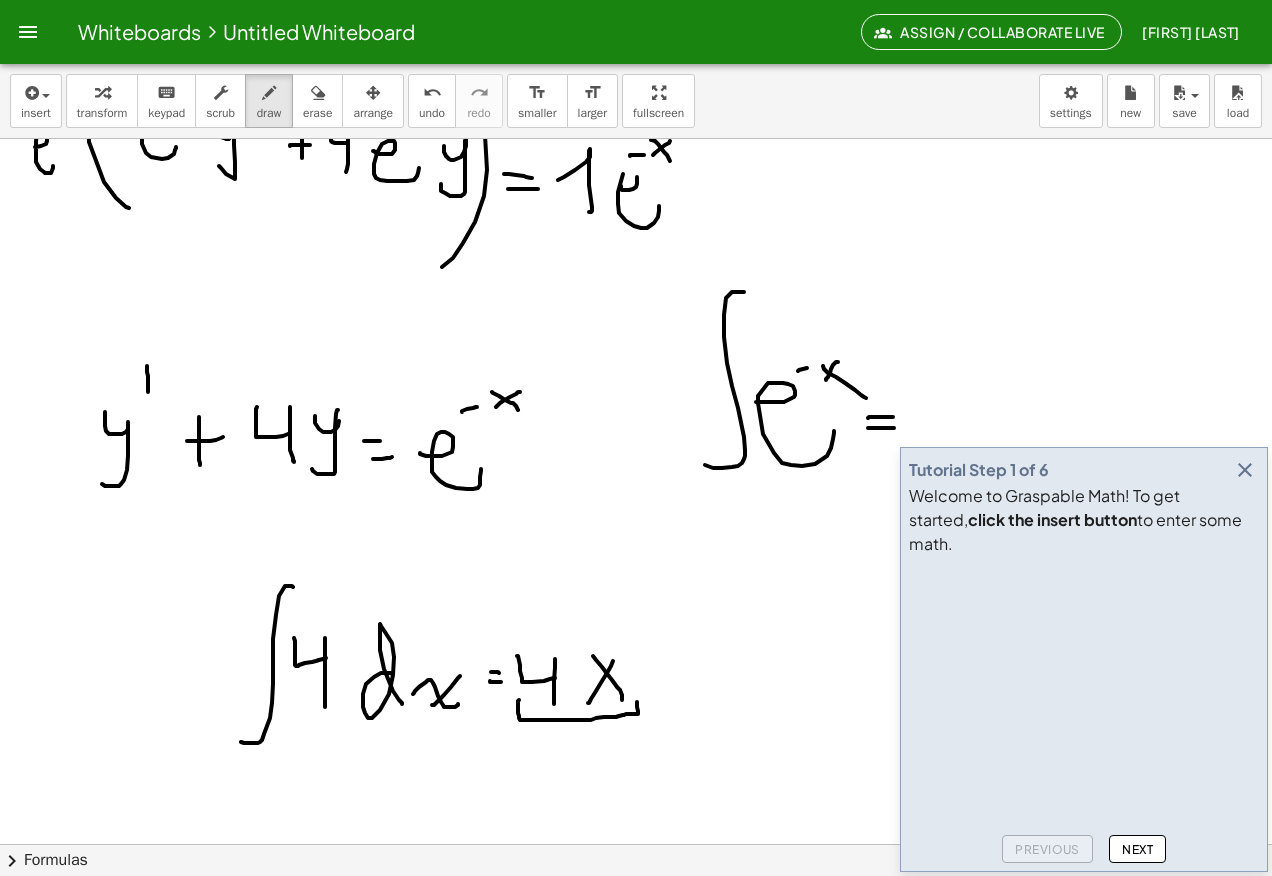 click at bounding box center [1245, 470] 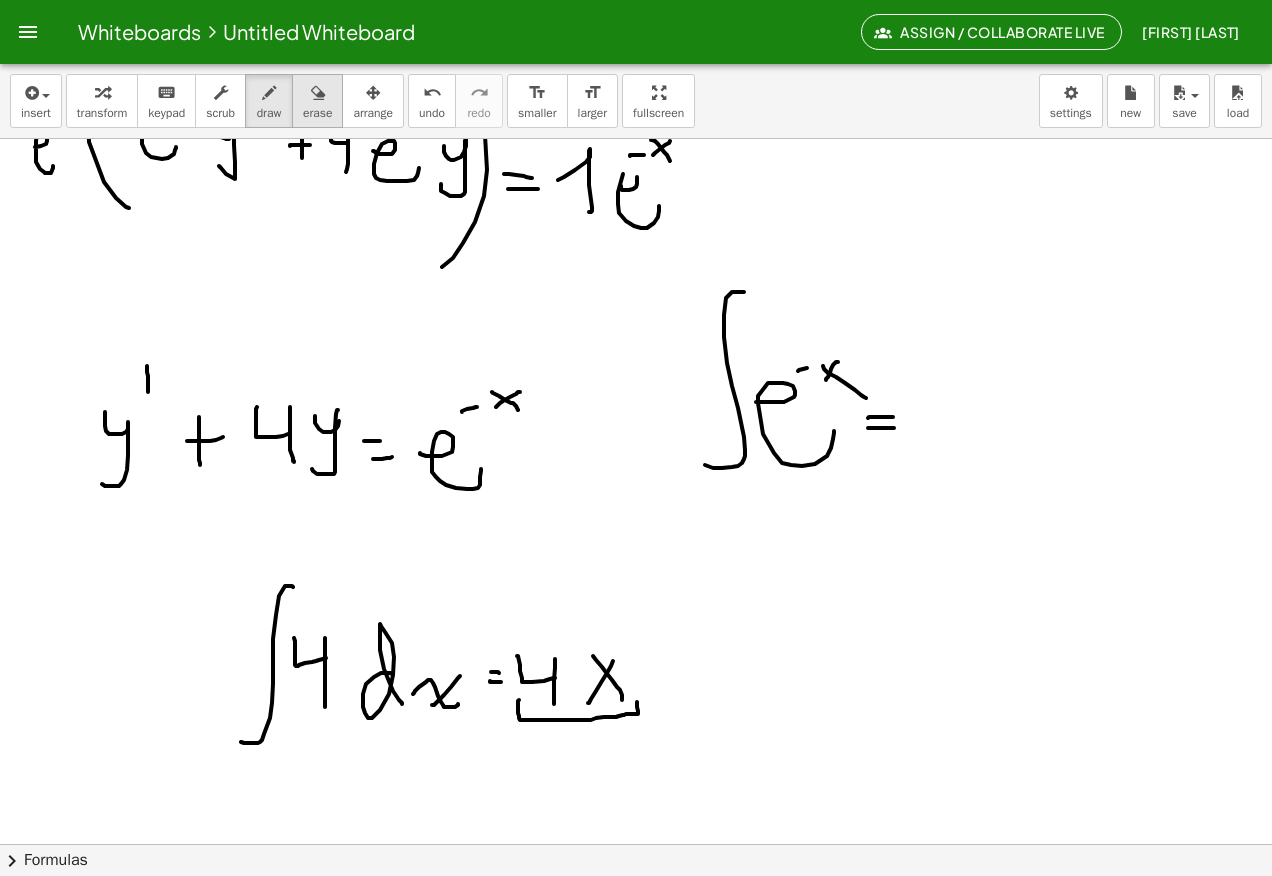 click at bounding box center (317, 92) 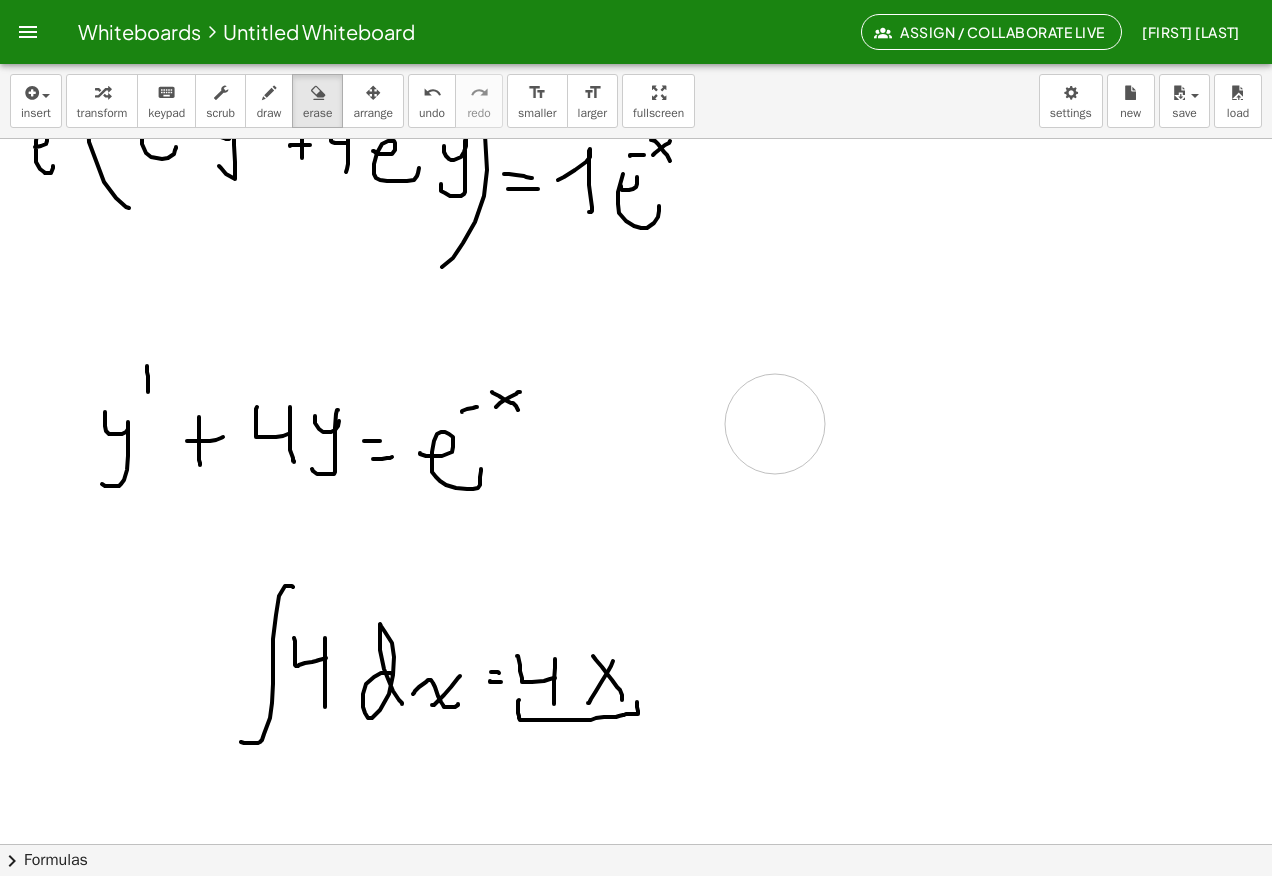 click at bounding box center (636, -871) 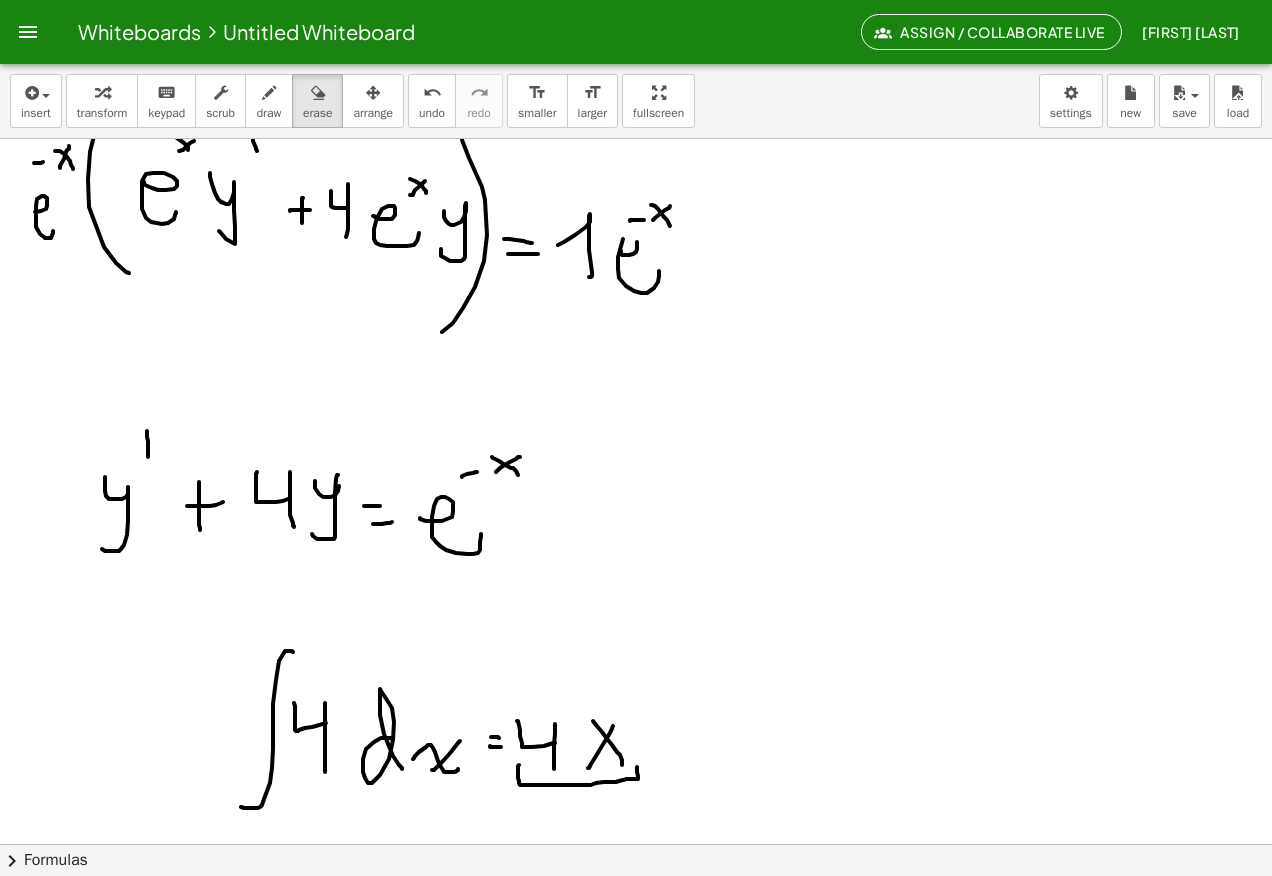 scroll, scrollTop: 3730, scrollLeft: 0, axis: vertical 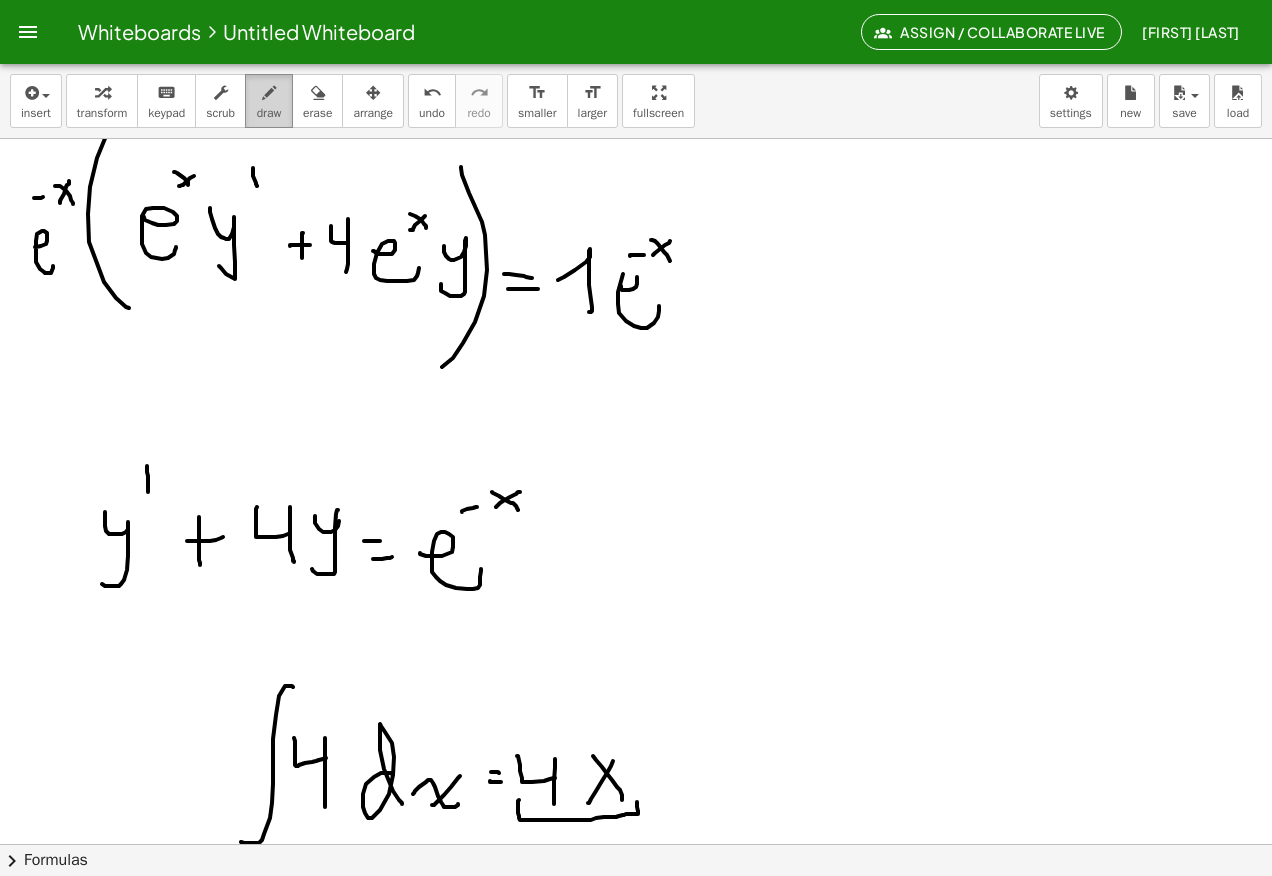 click on "draw" at bounding box center (269, 113) 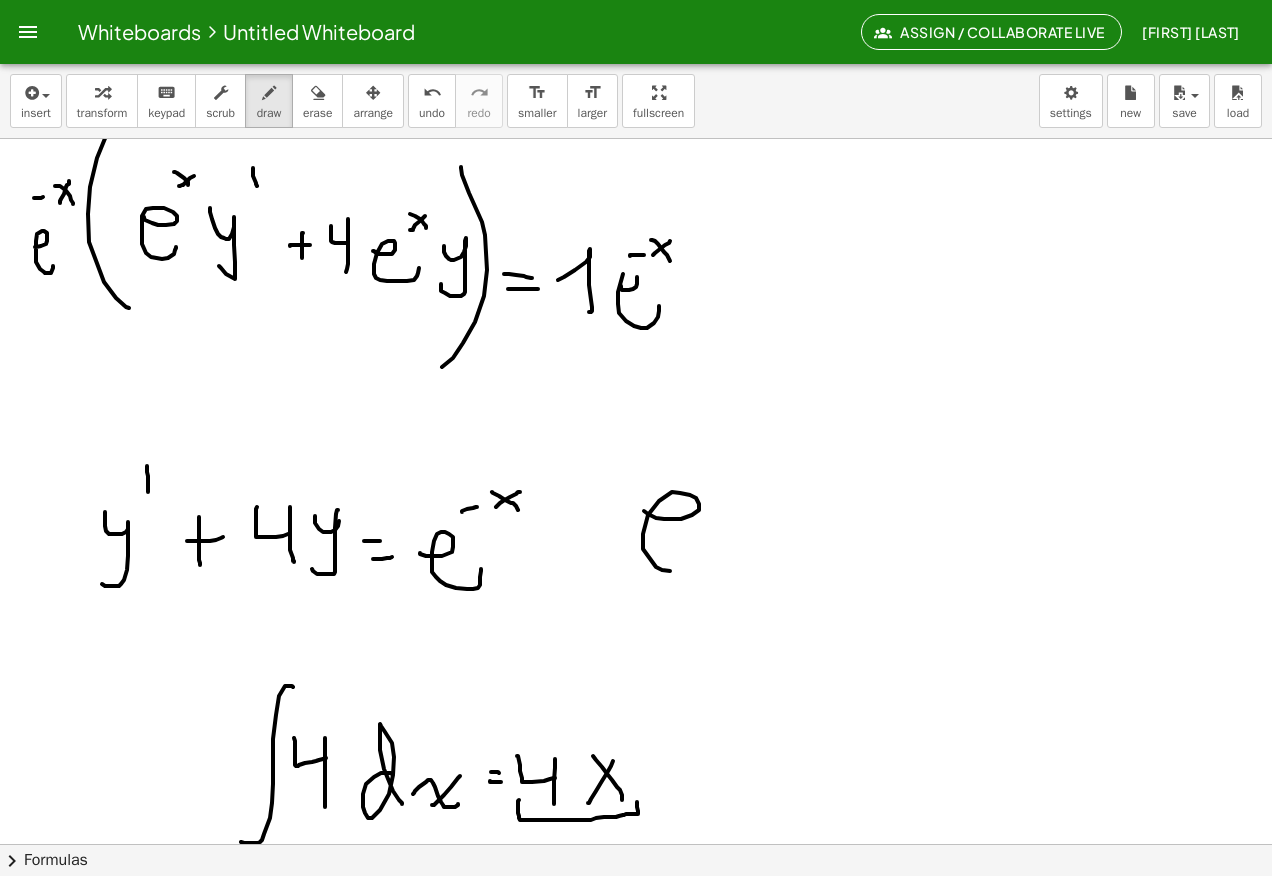 click at bounding box center [636, -771] 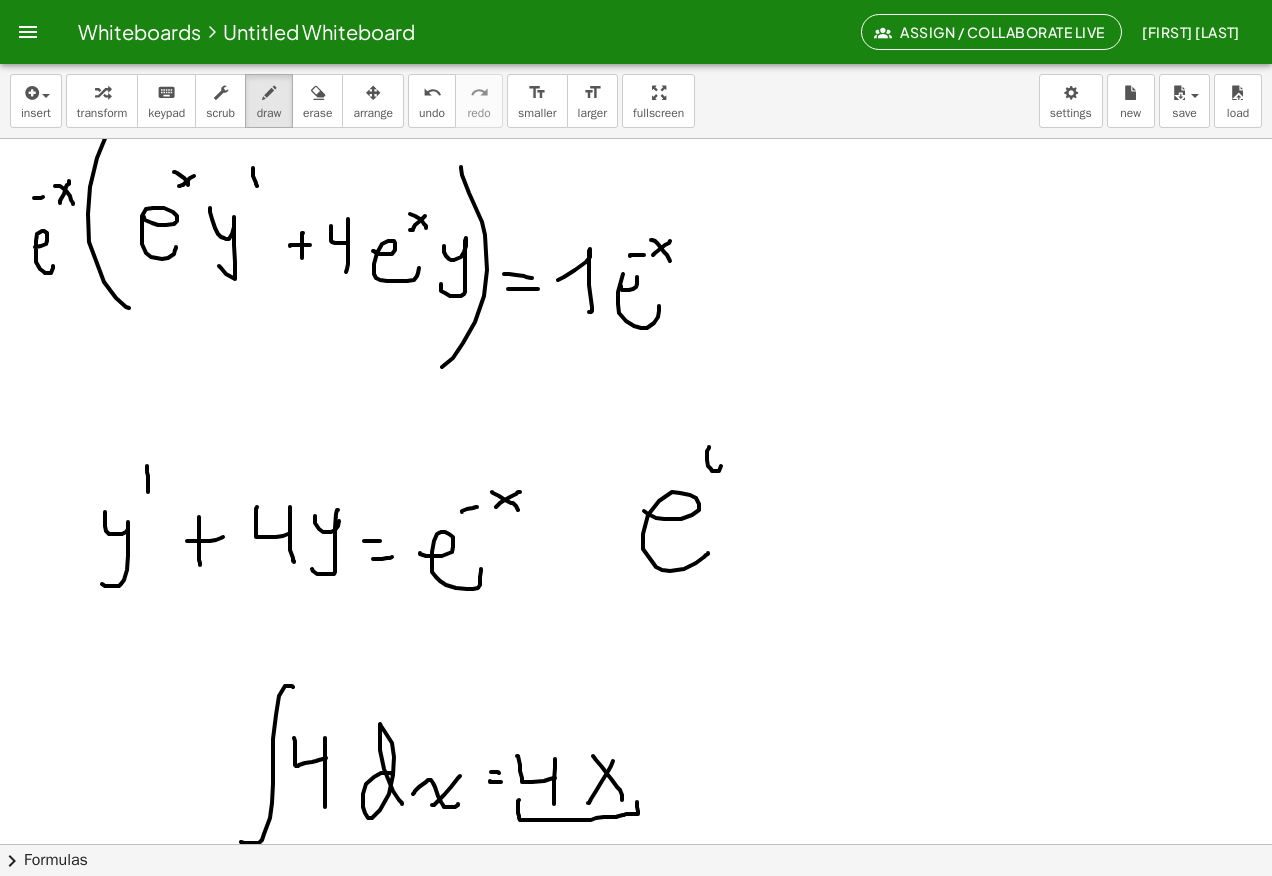 click at bounding box center (636, -771) 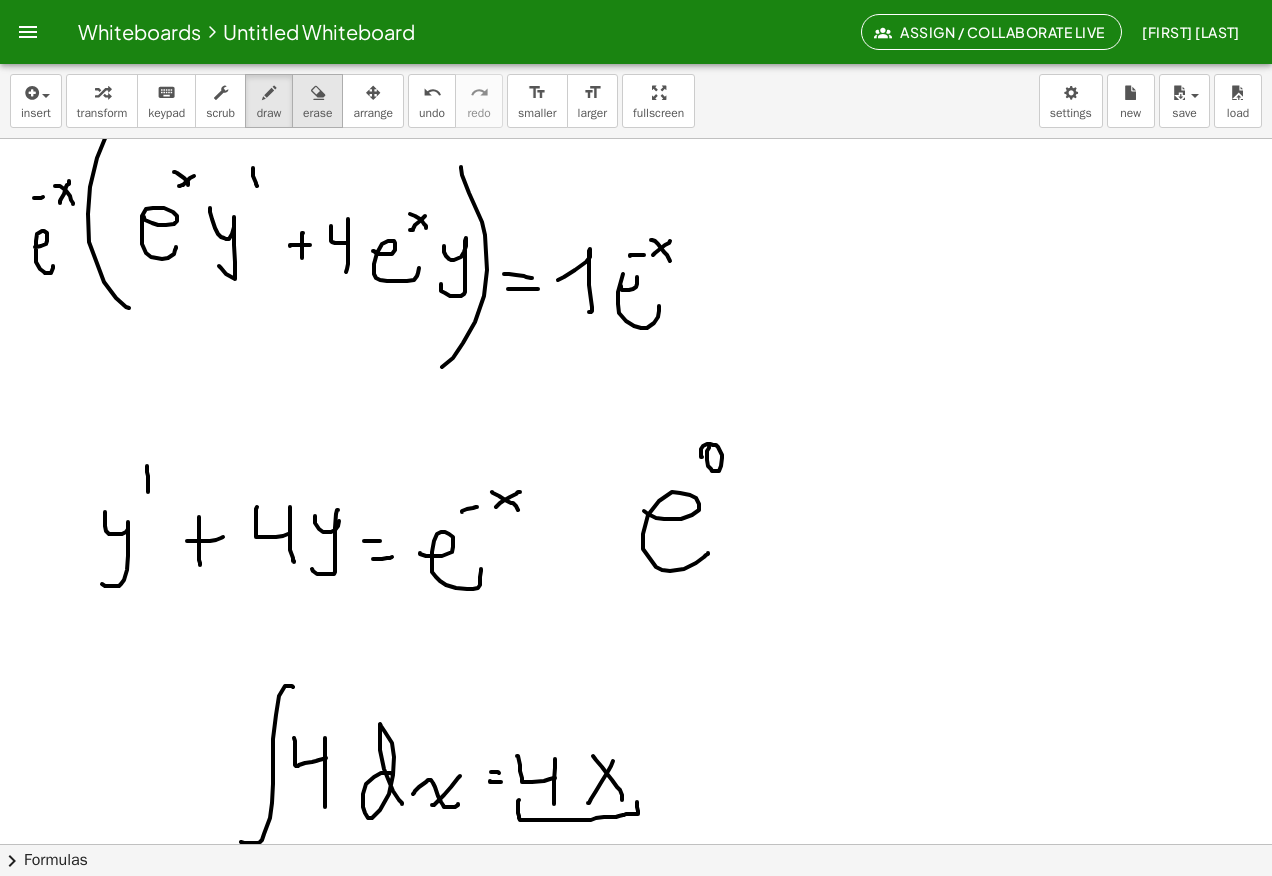 click on "erase" at bounding box center (317, 113) 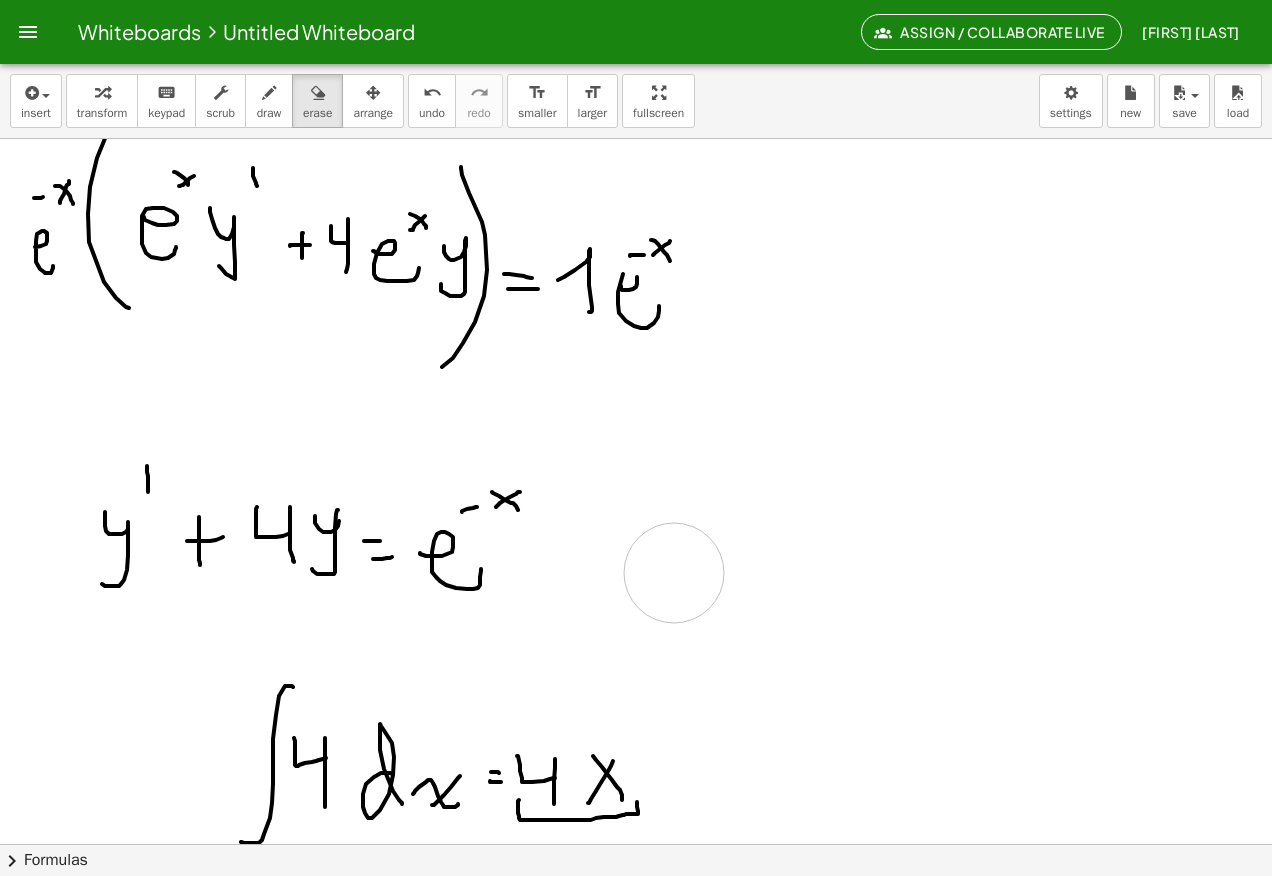 click at bounding box center [636, -771] 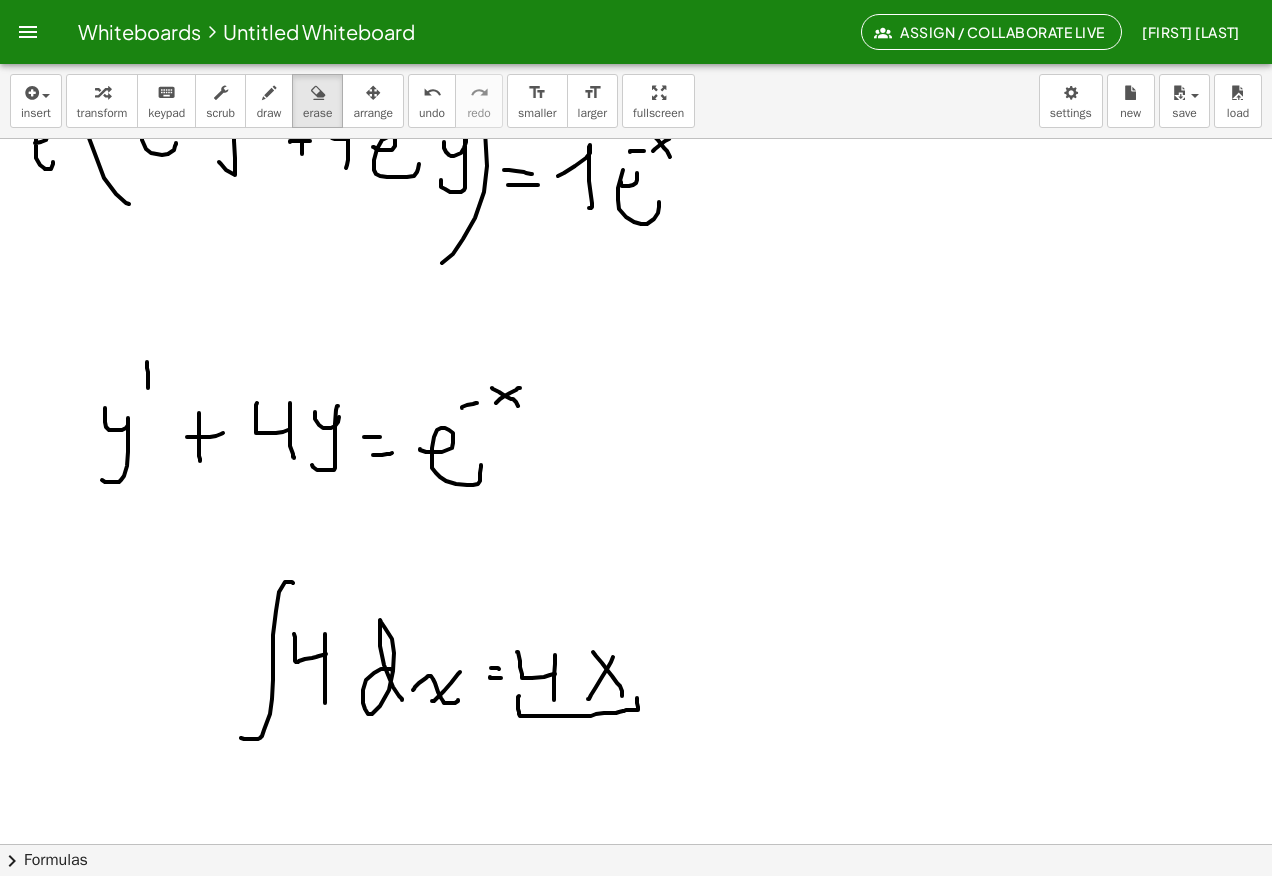 scroll, scrollTop: 3930, scrollLeft: 0, axis: vertical 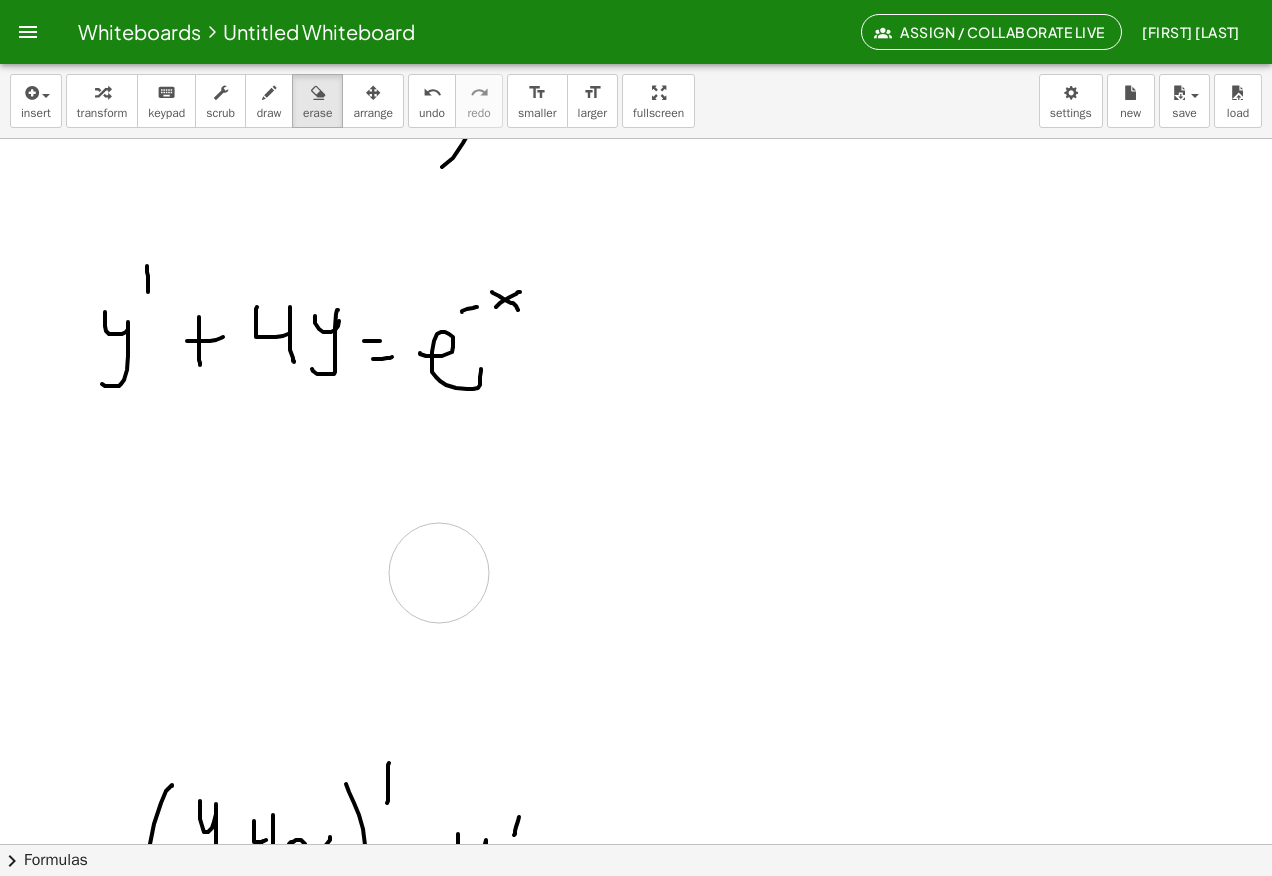 click at bounding box center (636, -971) 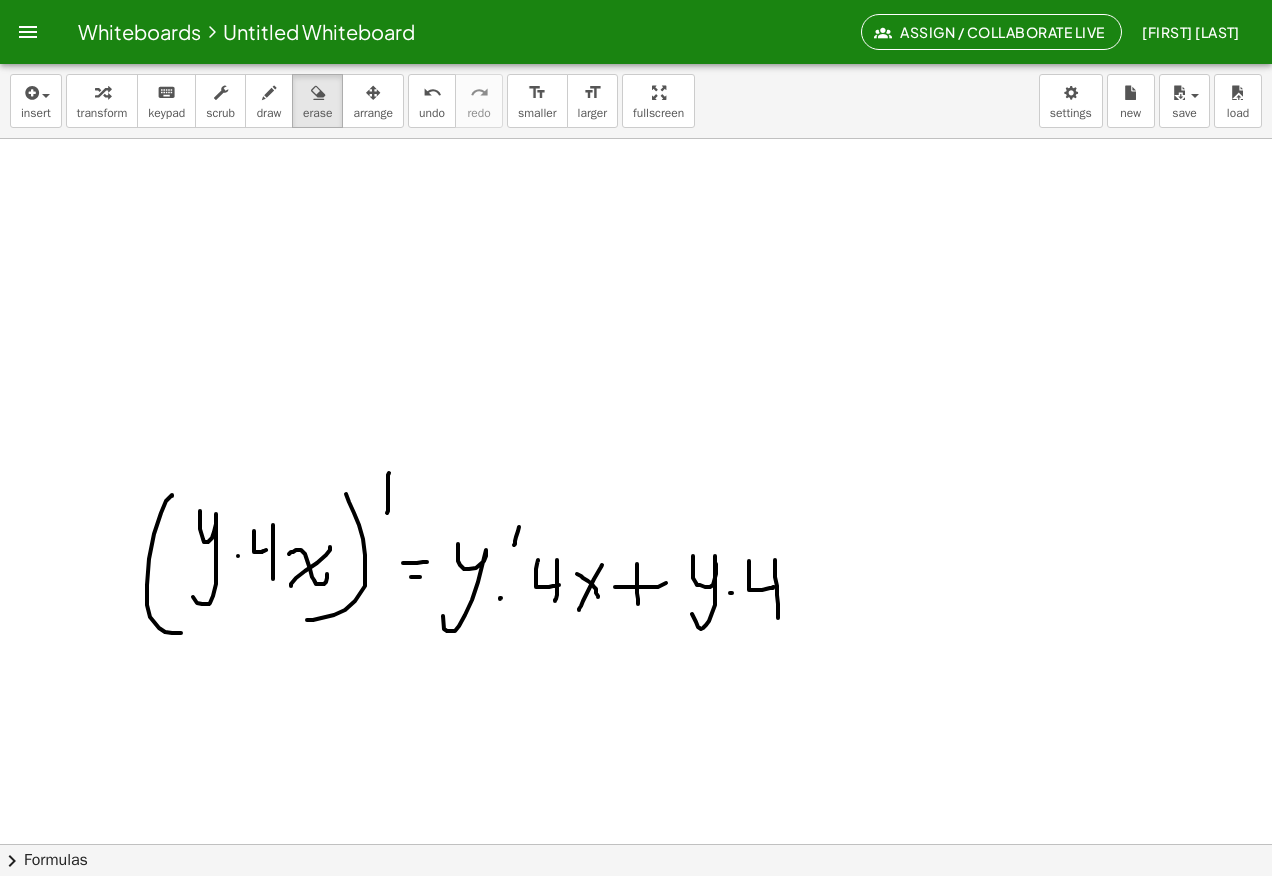 scroll, scrollTop: 4230, scrollLeft: 0, axis: vertical 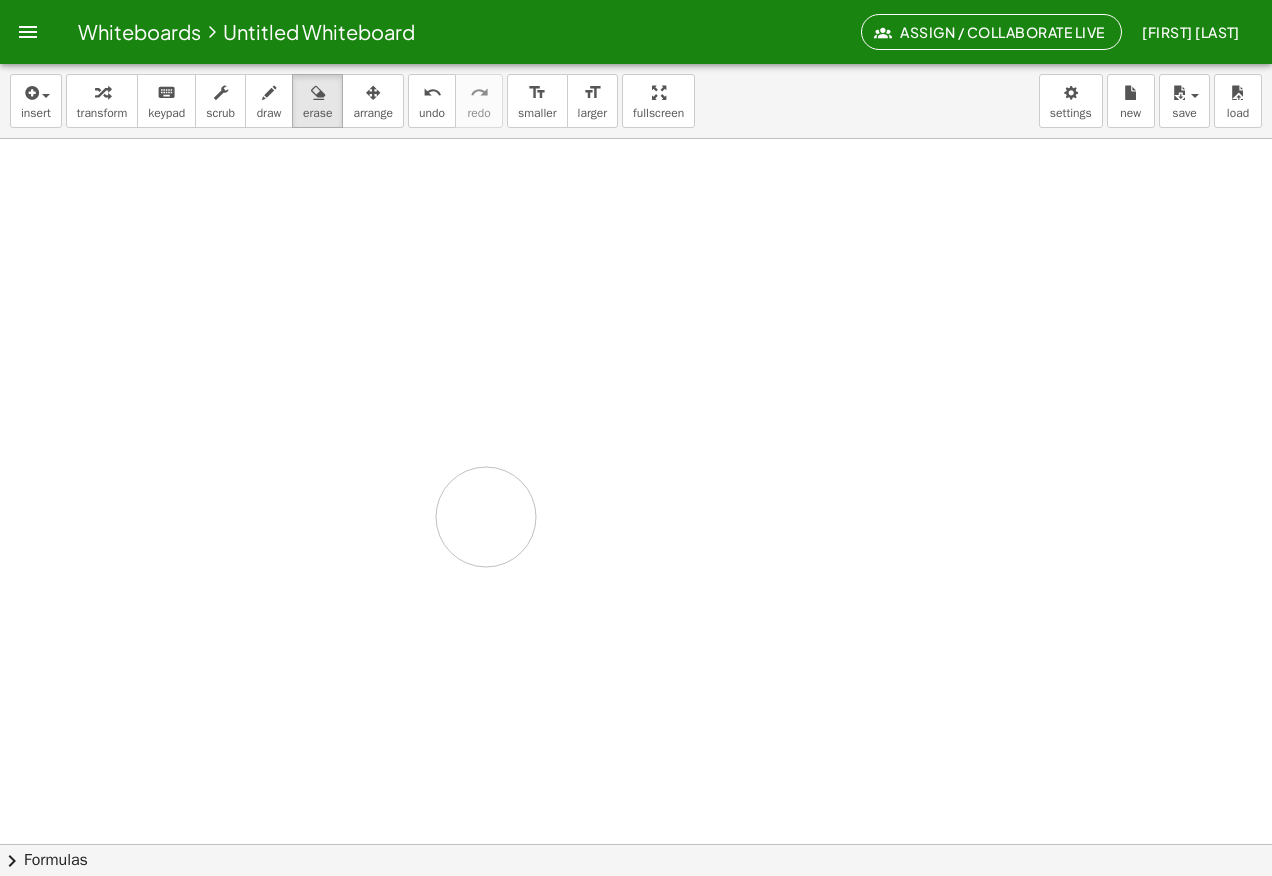 click at bounding box center (636, -1271) 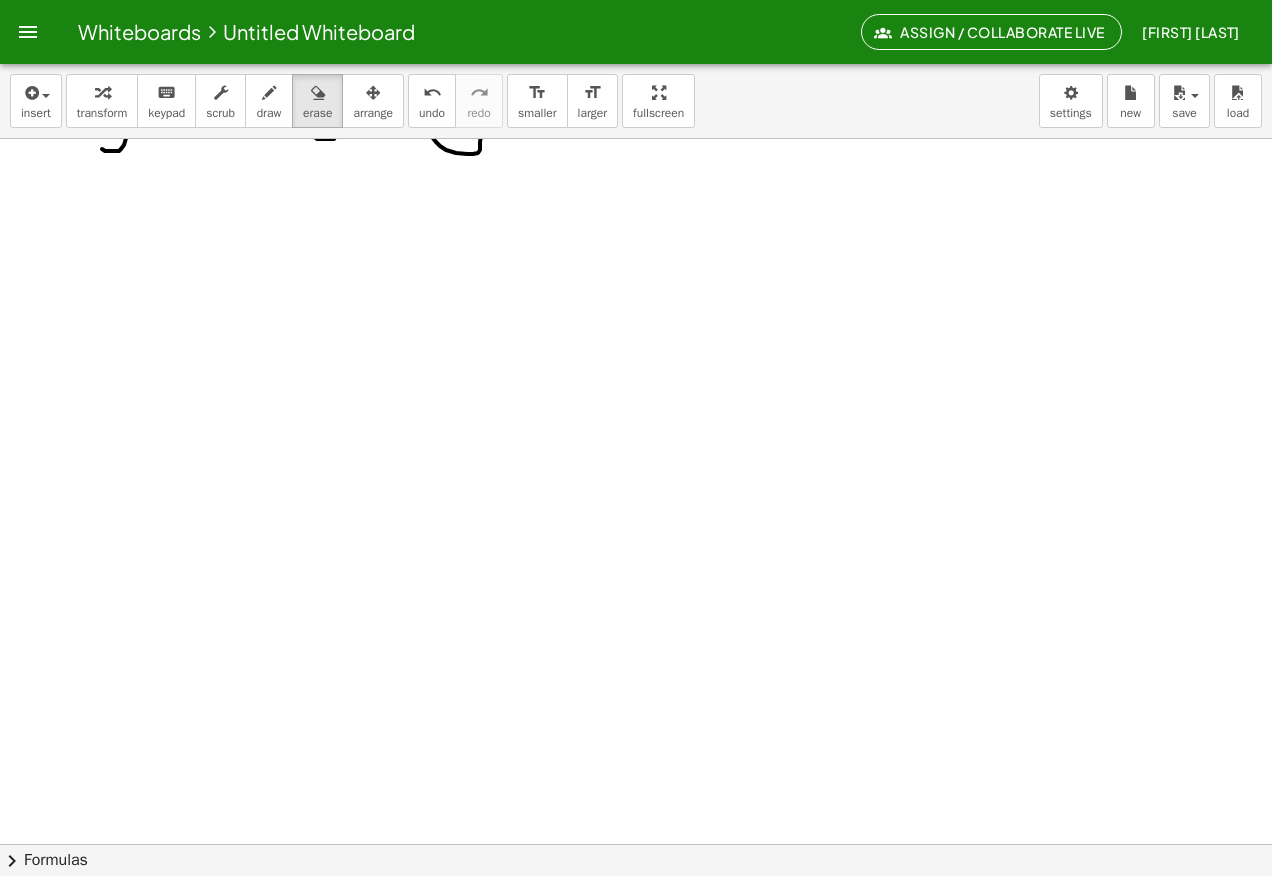 scroll, scrollTop: 4130, scrollLeft: 0, axis: vertical 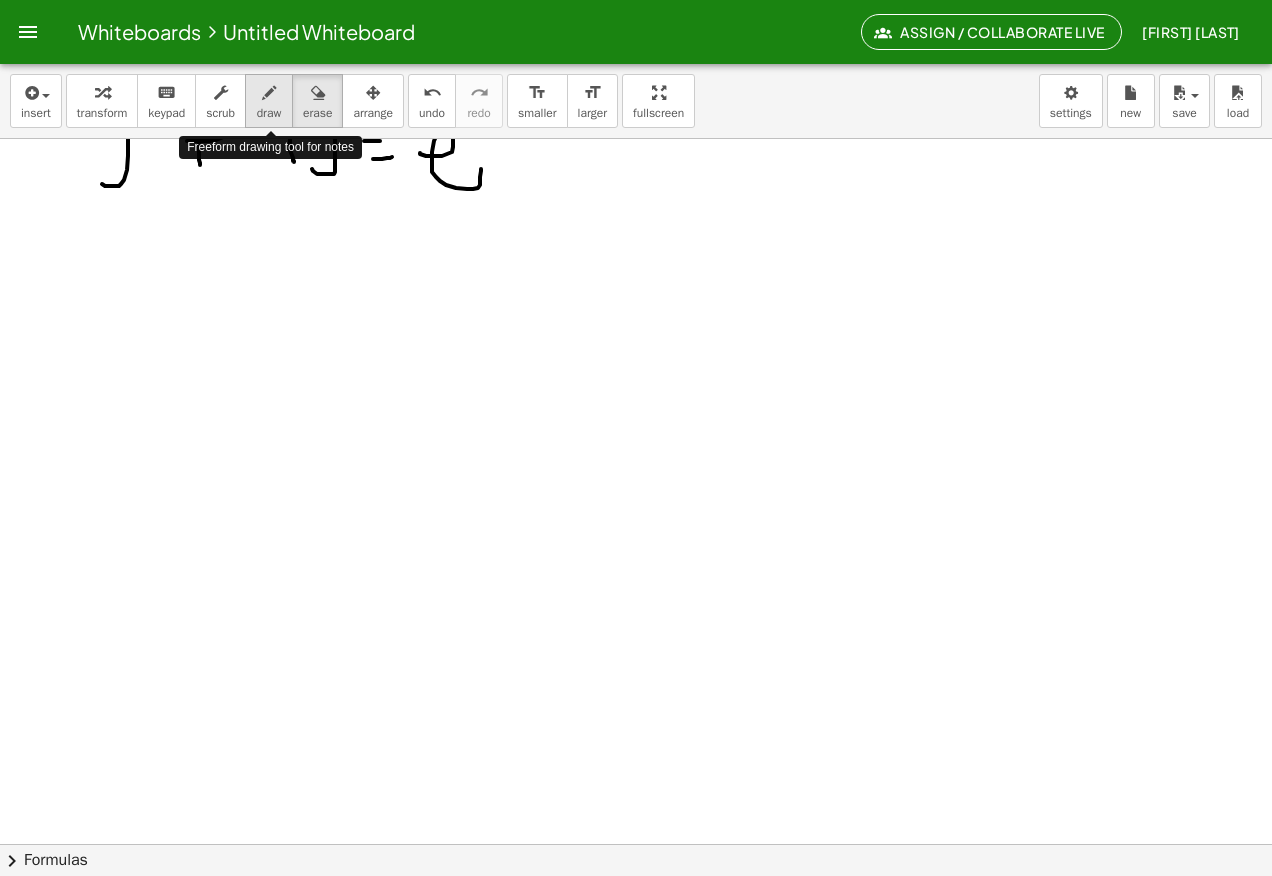 click on "draw" at bounding box center [269, 113] 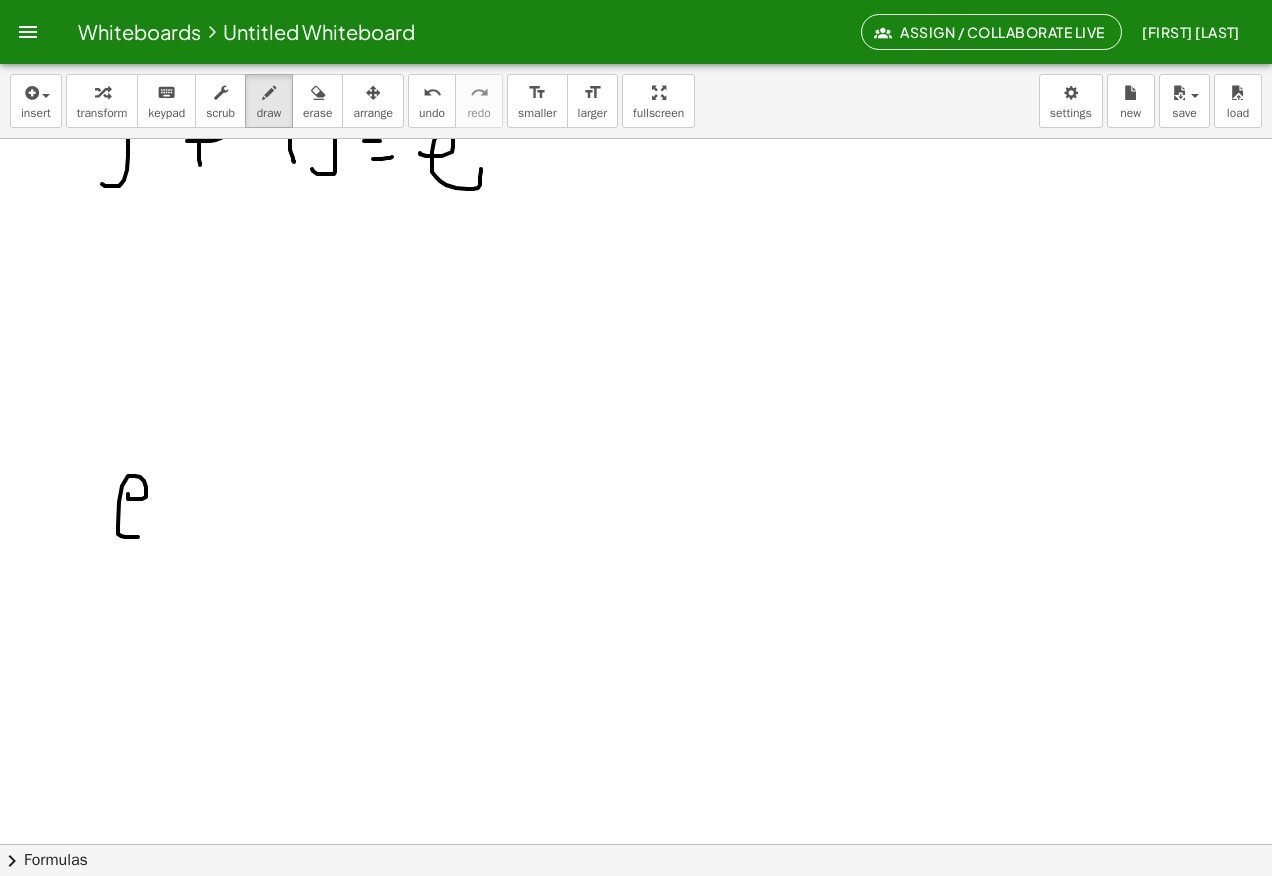 click at bounding box center [636, -1524] 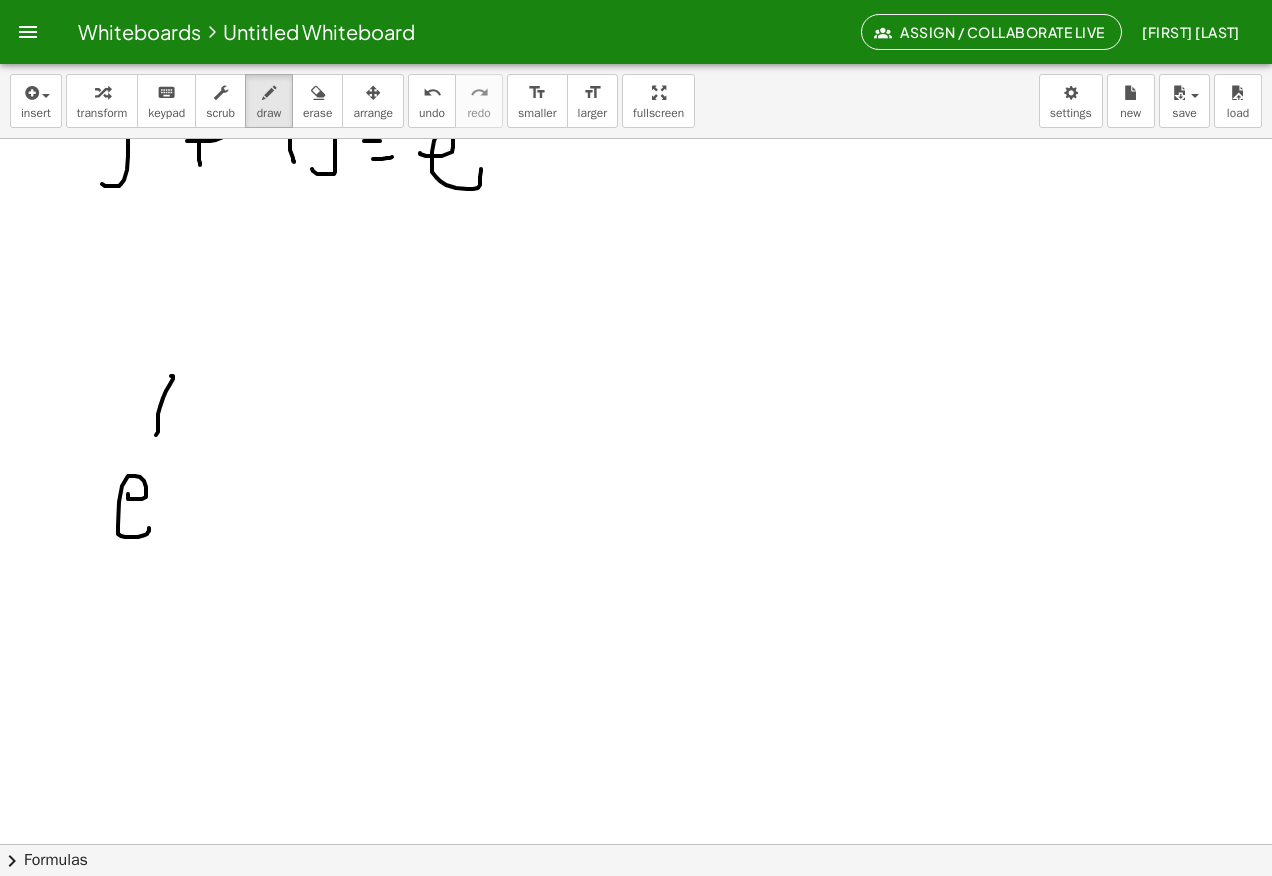 click at bounding box center [636, -1524] 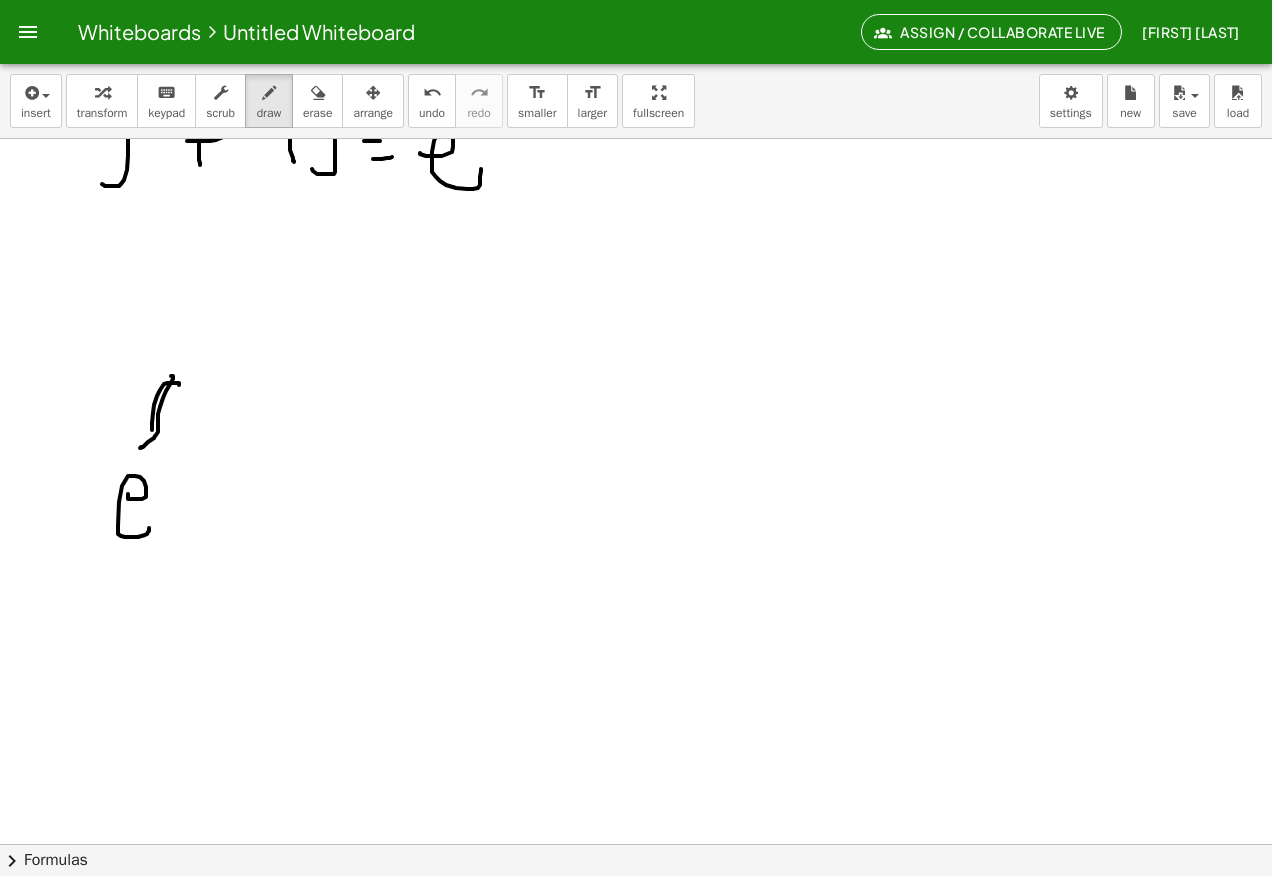 click at bounding box center [636, -1524] 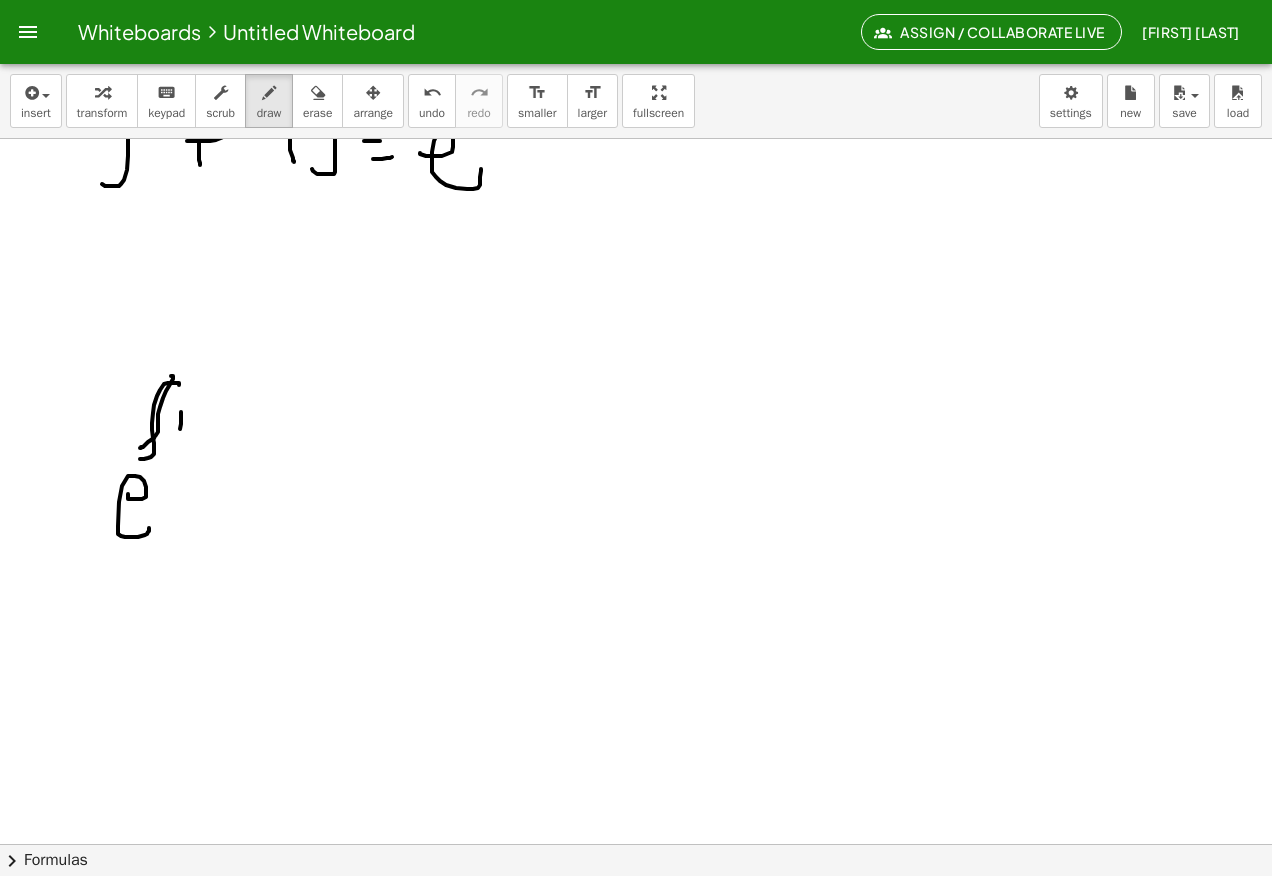 click at bounding box center [636, -1524] 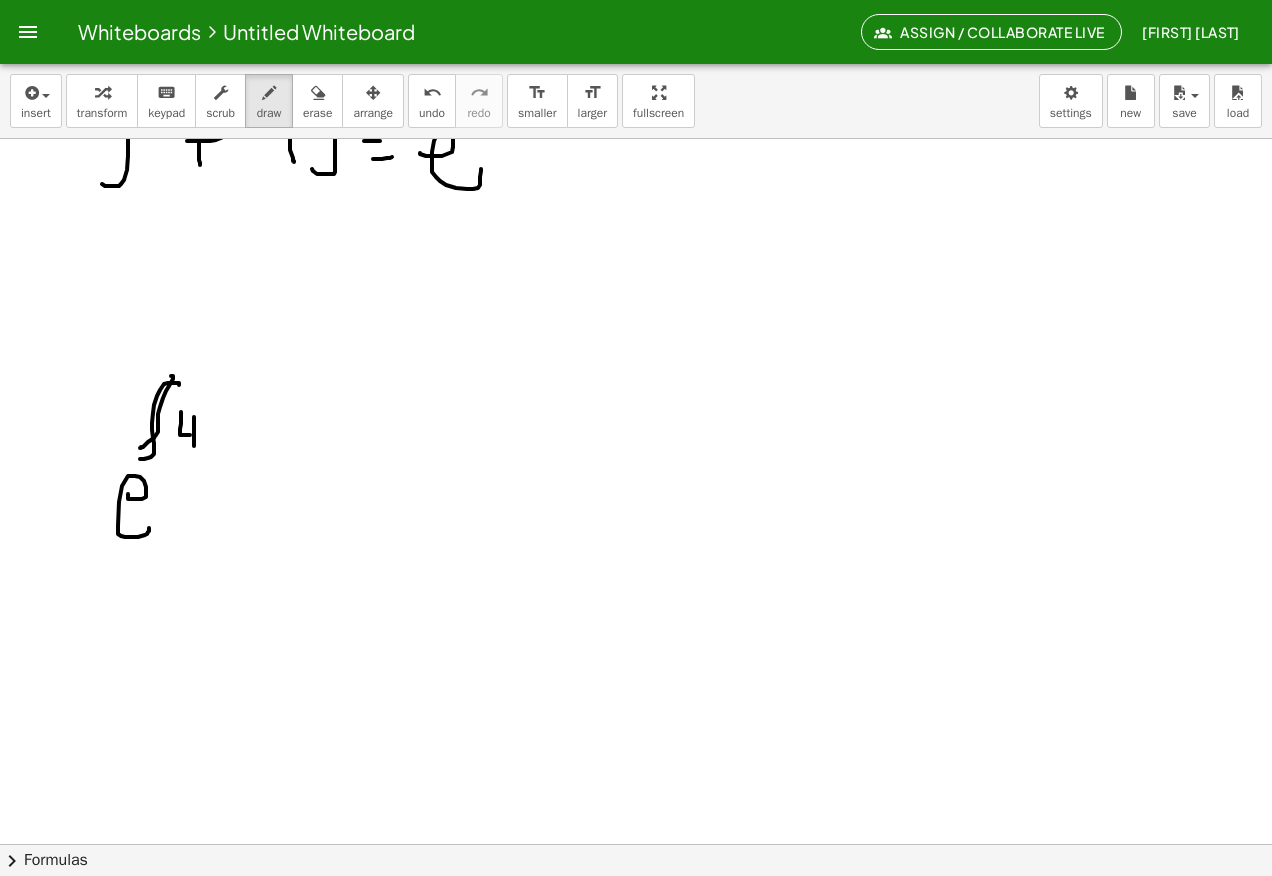 click at bounding box center (636, -1524) 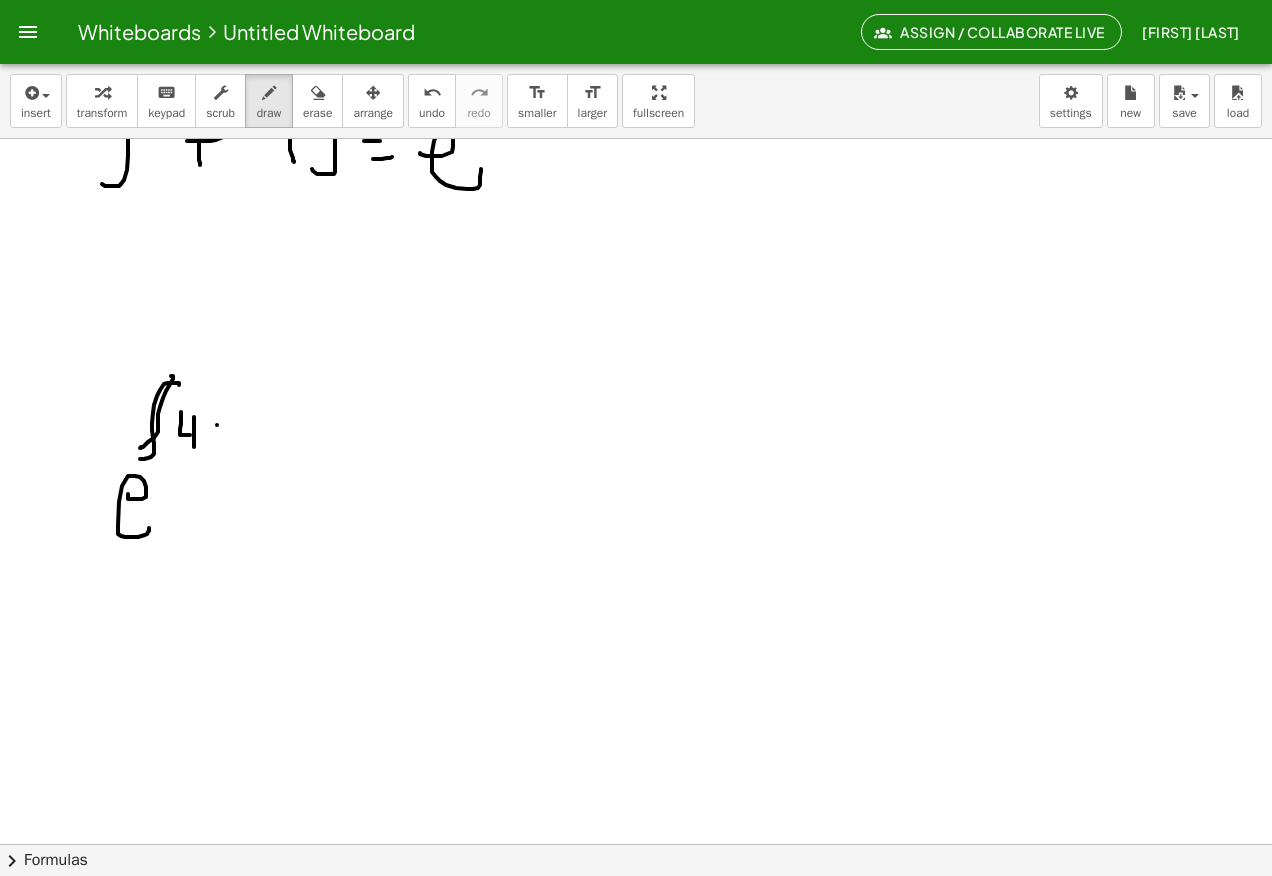click at bounding box center (636, -1524) 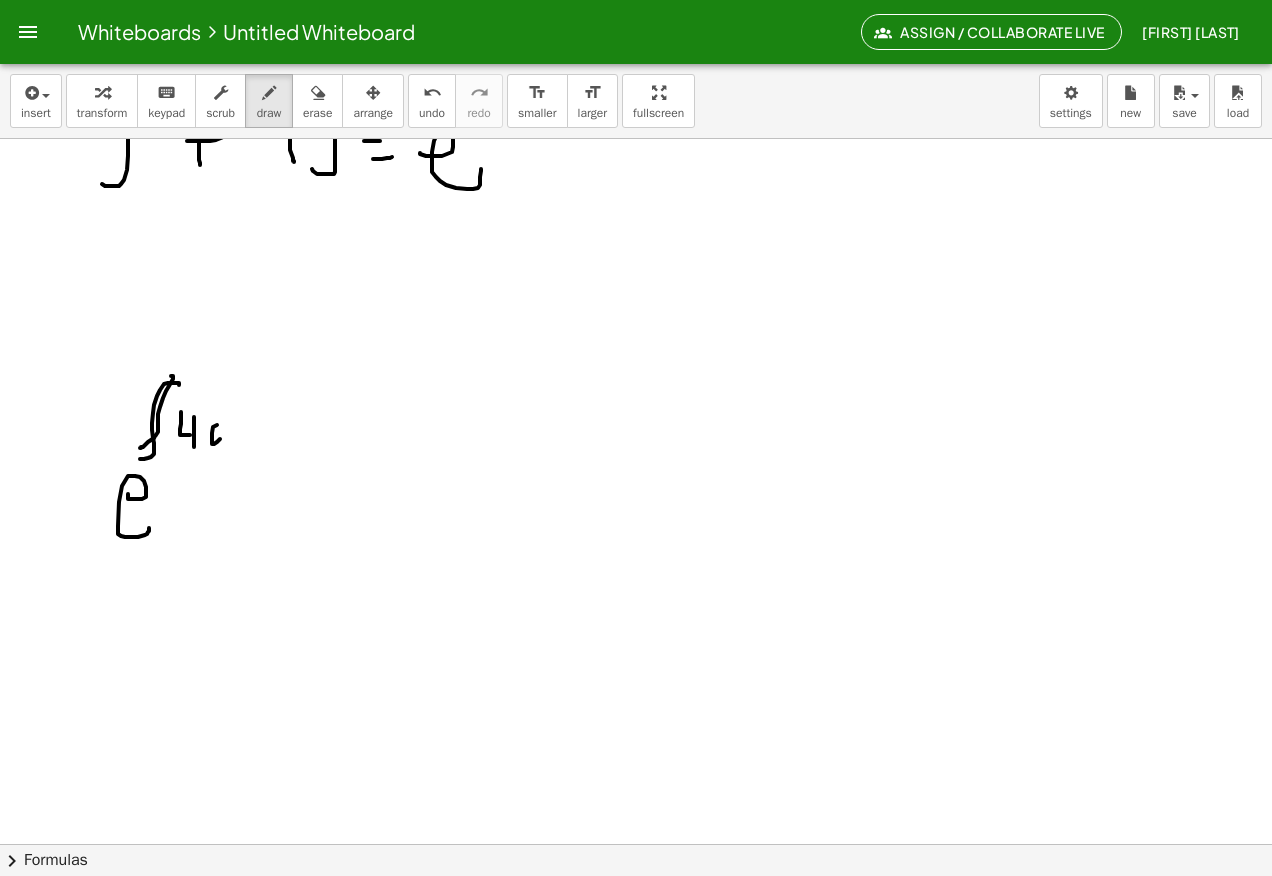 click at bounding box center (636, -1524) 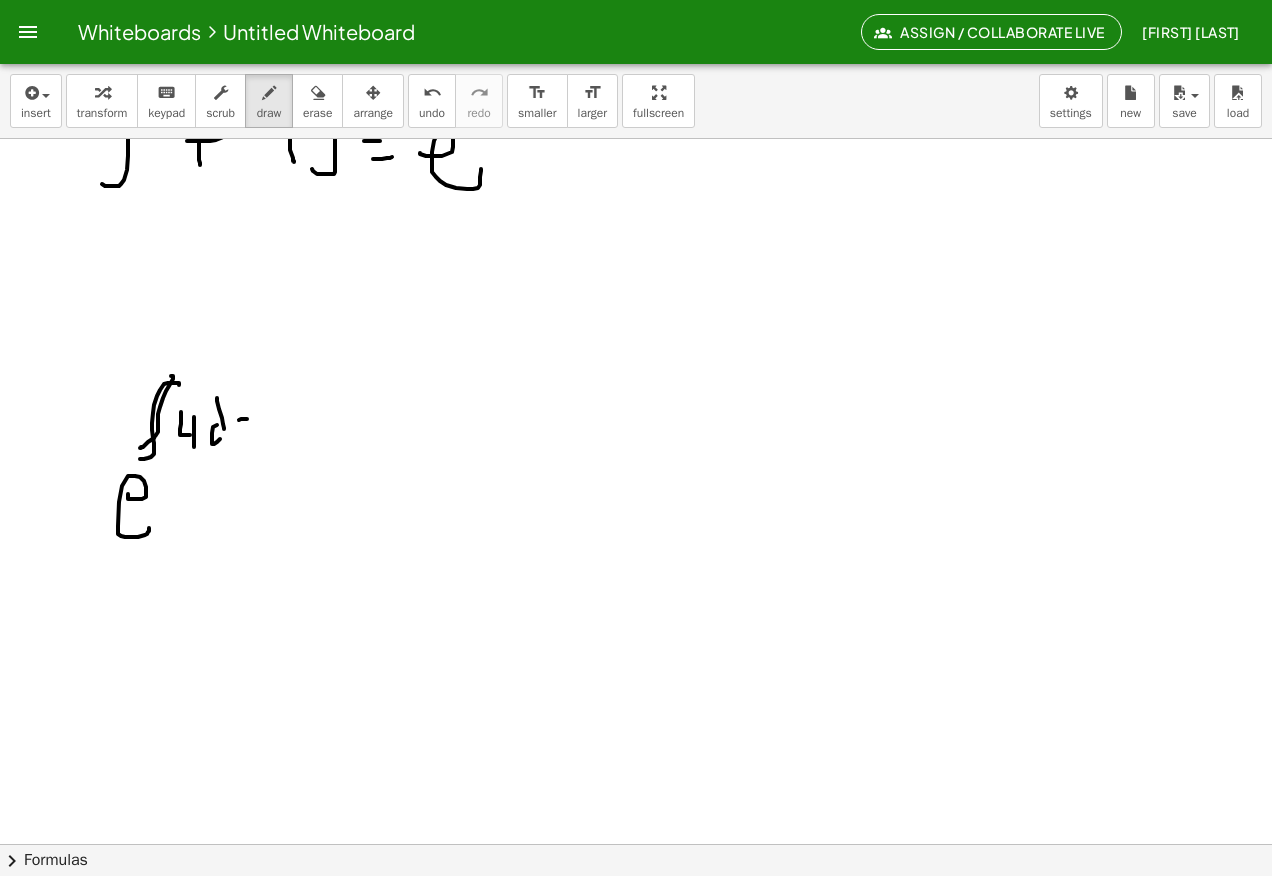 click at bounding box center [636, -1524] 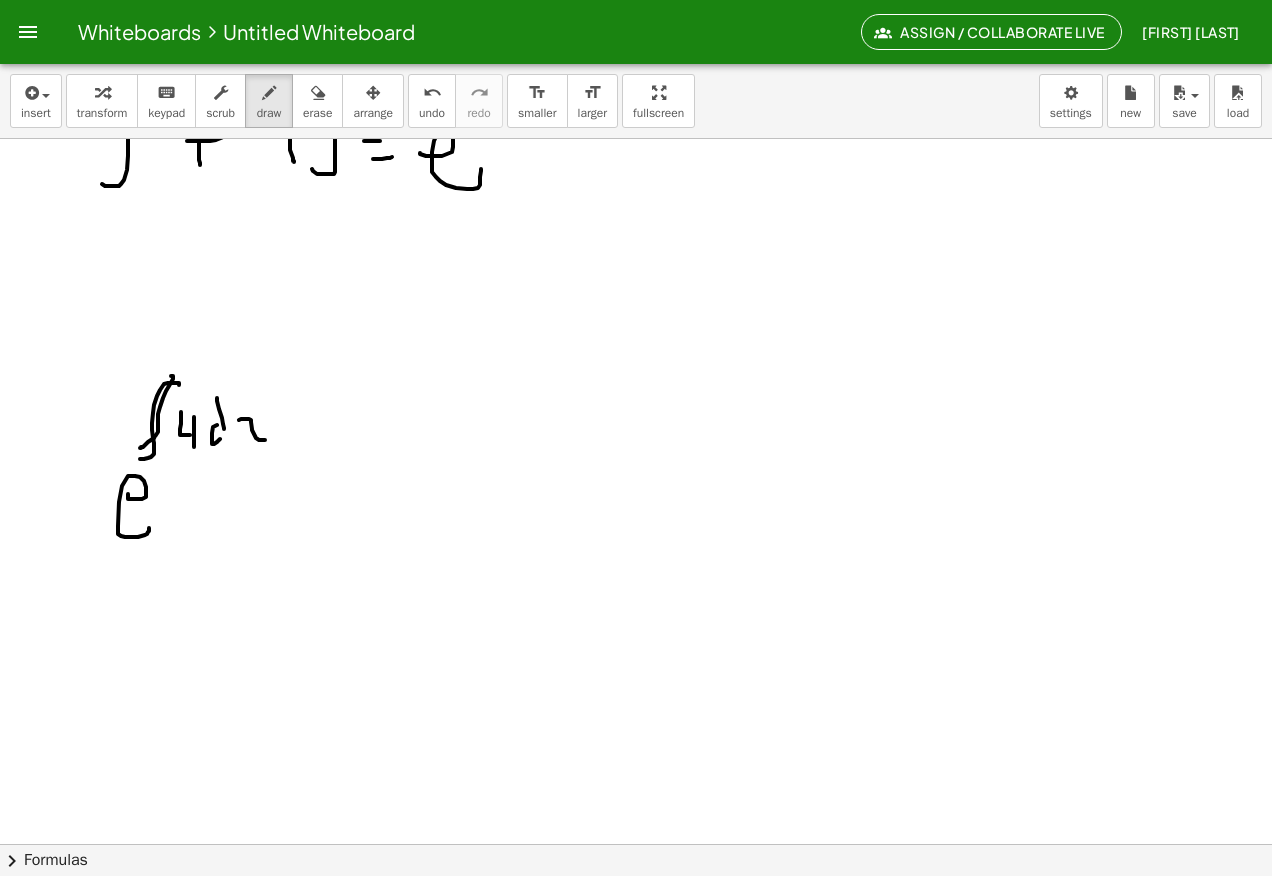 click at bounding box center (636, -1524) 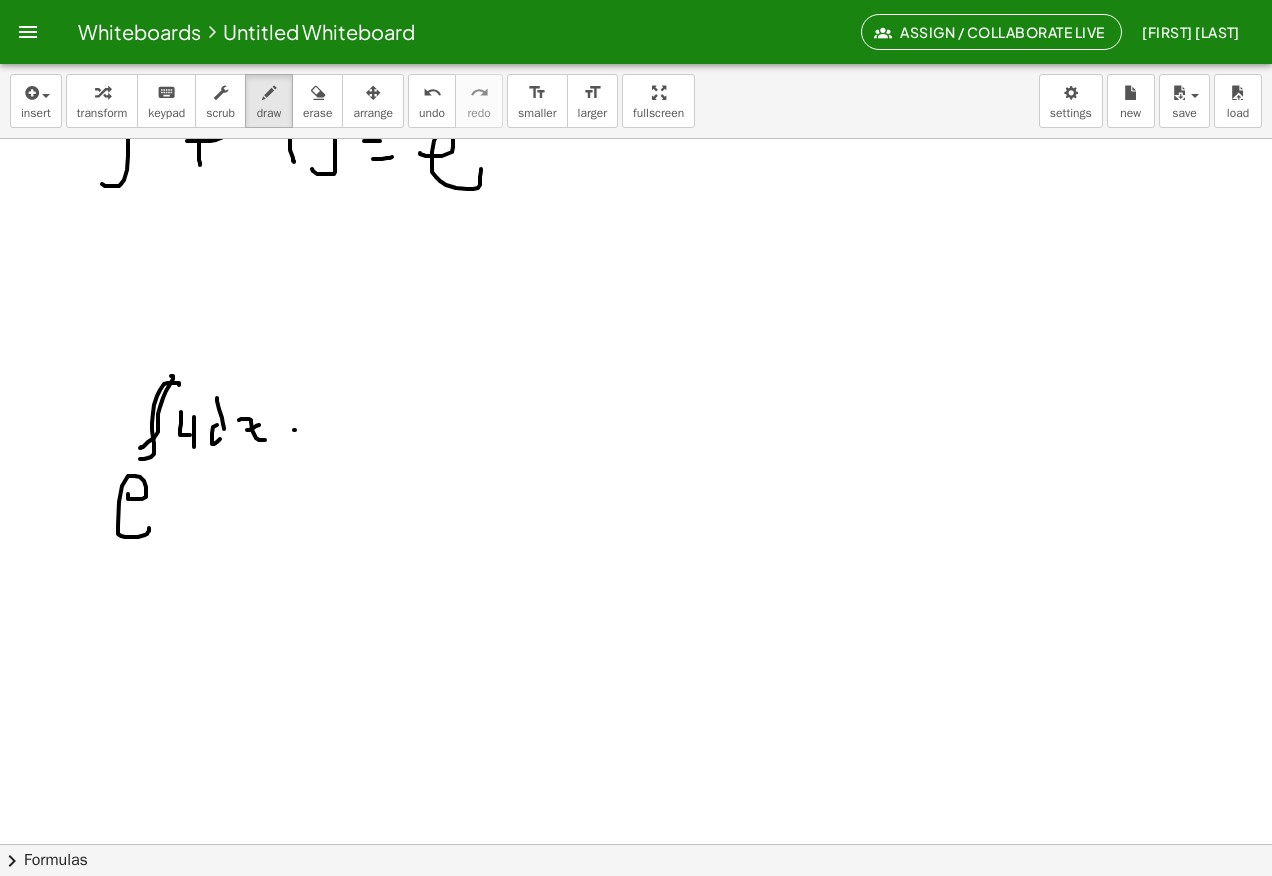 click at bounding box center (636, -1524) 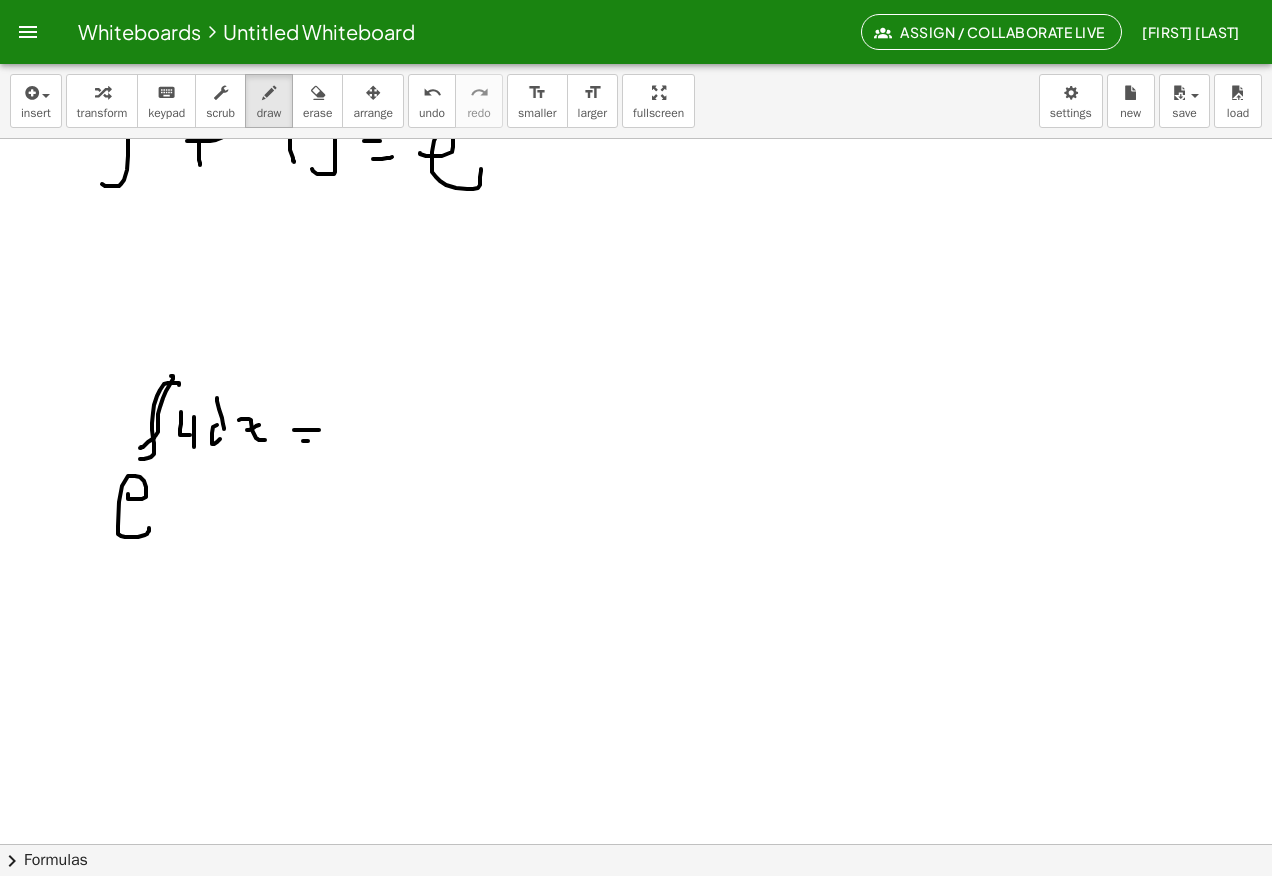 click at bounding box center (636, -1524) 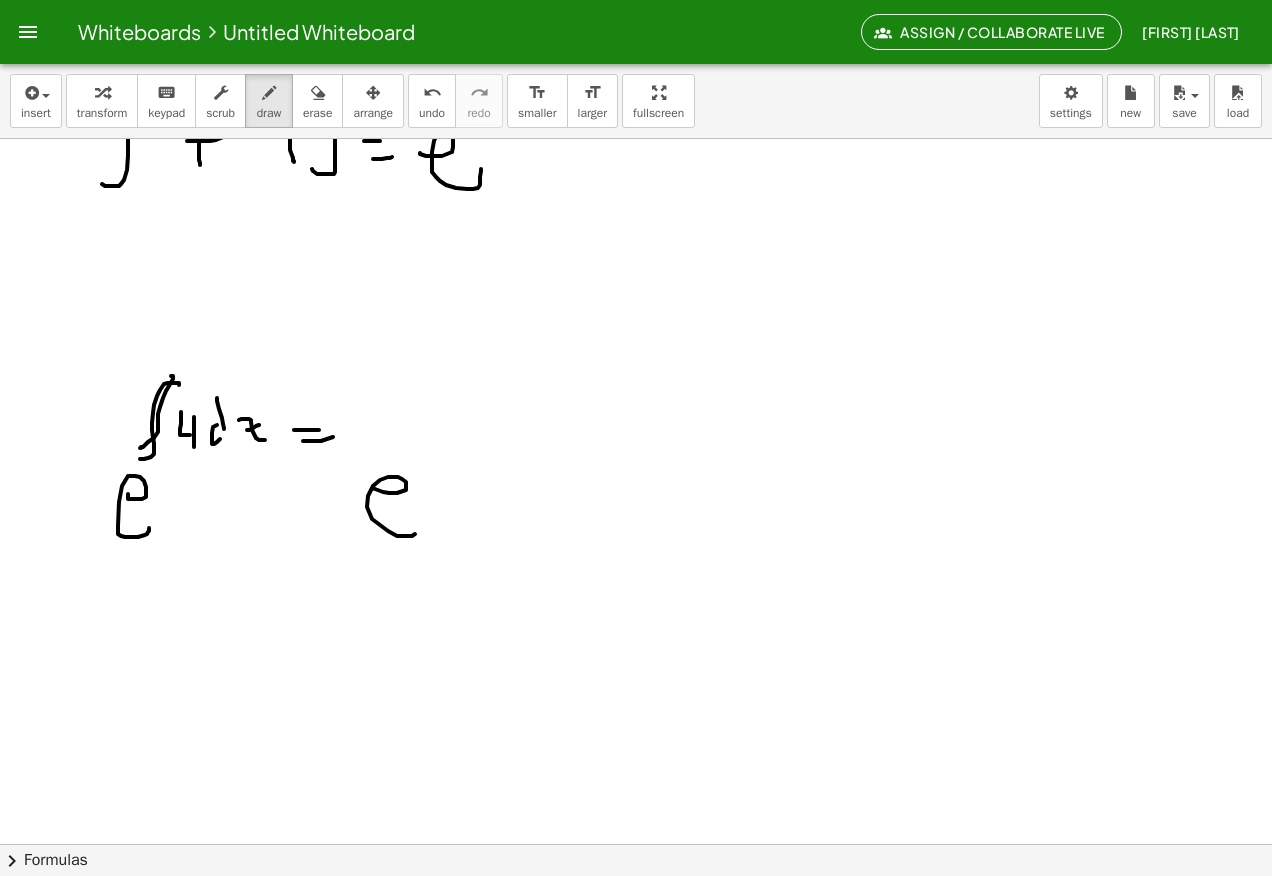 click at bounding box center (636, -1524) 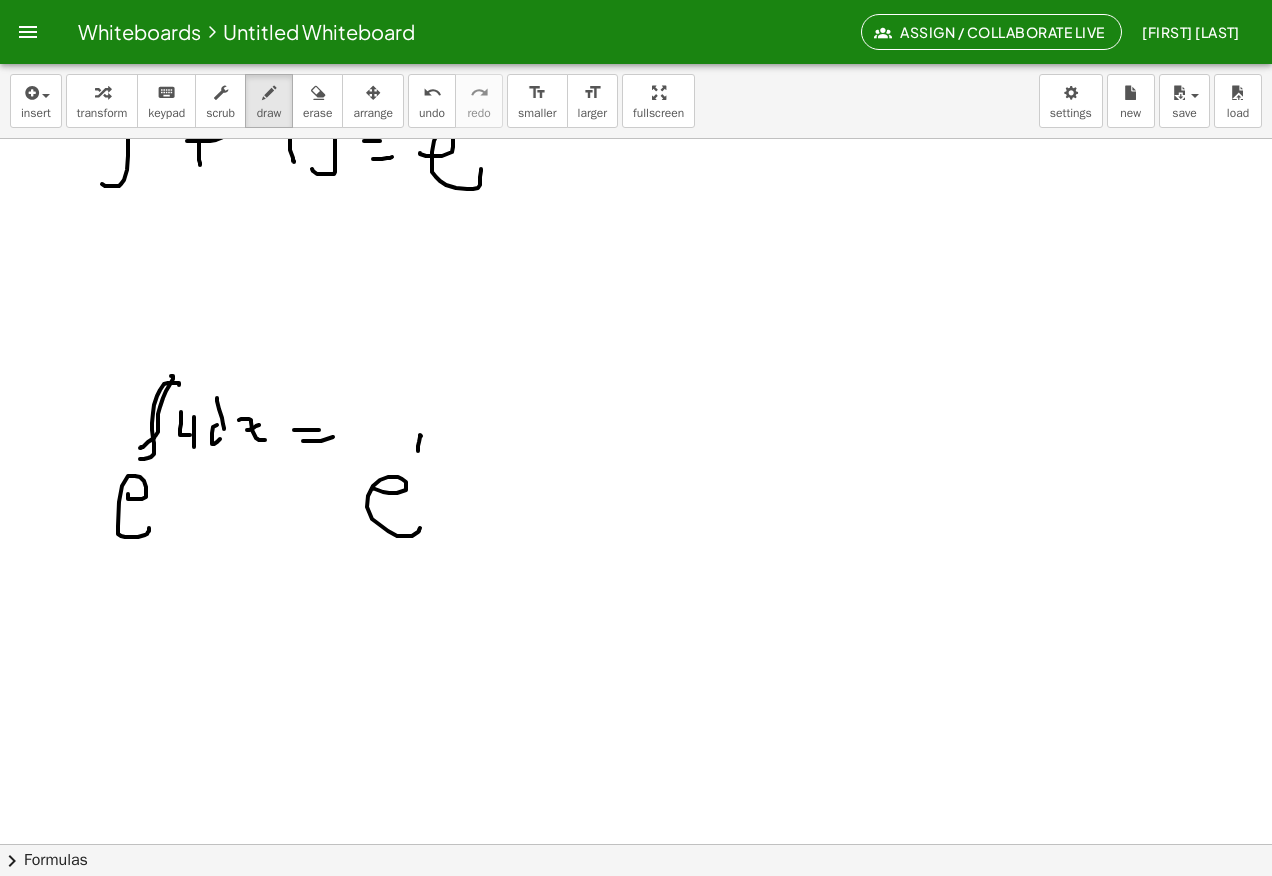 click at bounding box center (636, -1524) 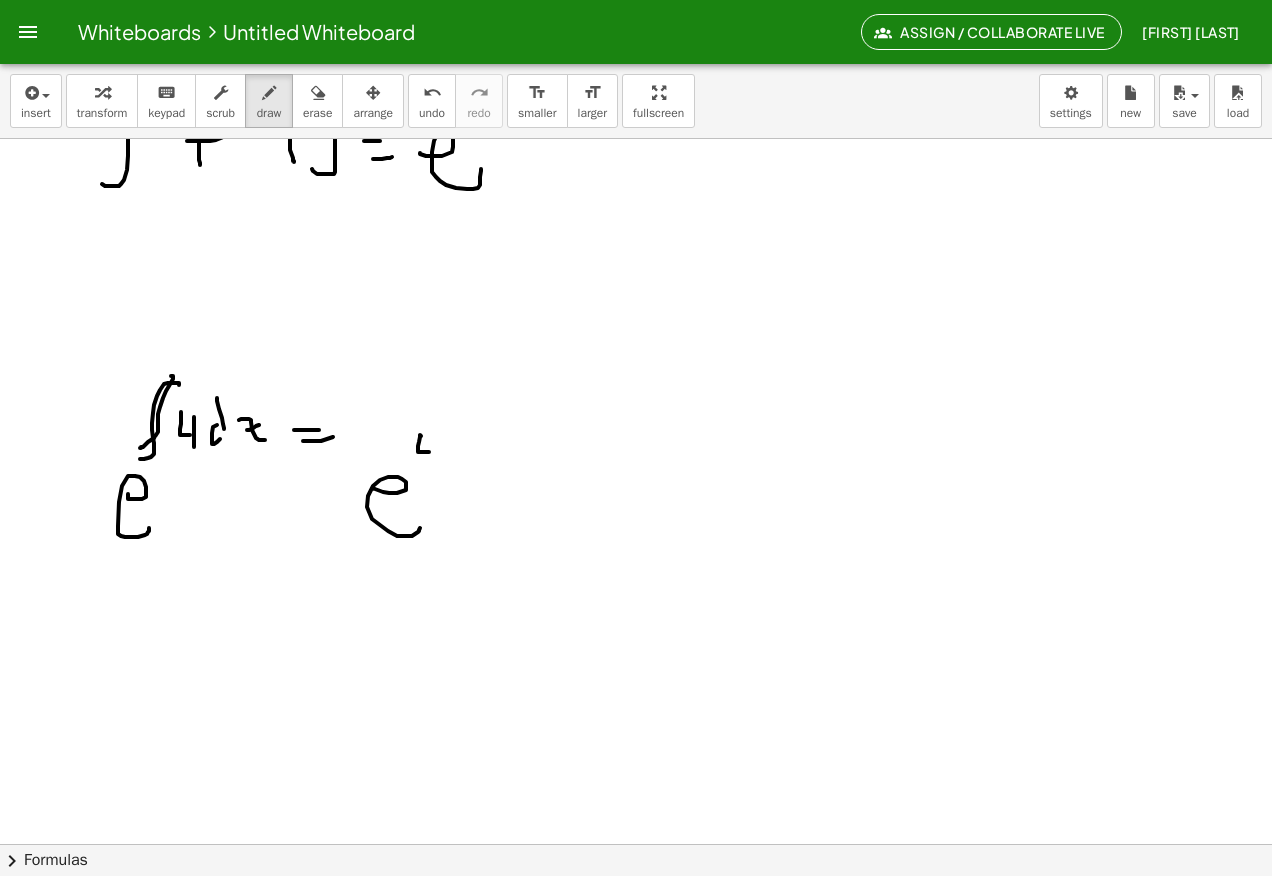click at bounding box center (636, -1524) 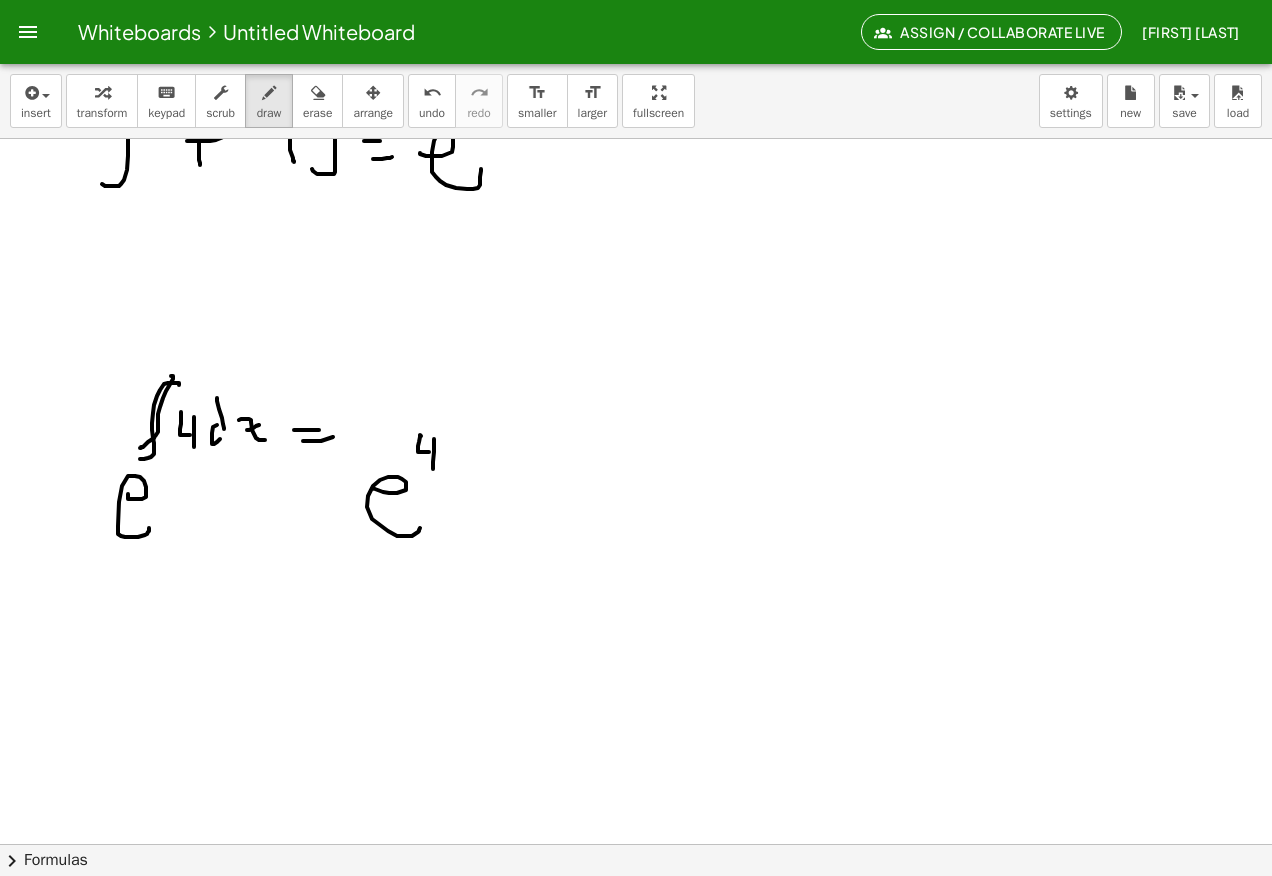 click at bounding box center [636, -1524] 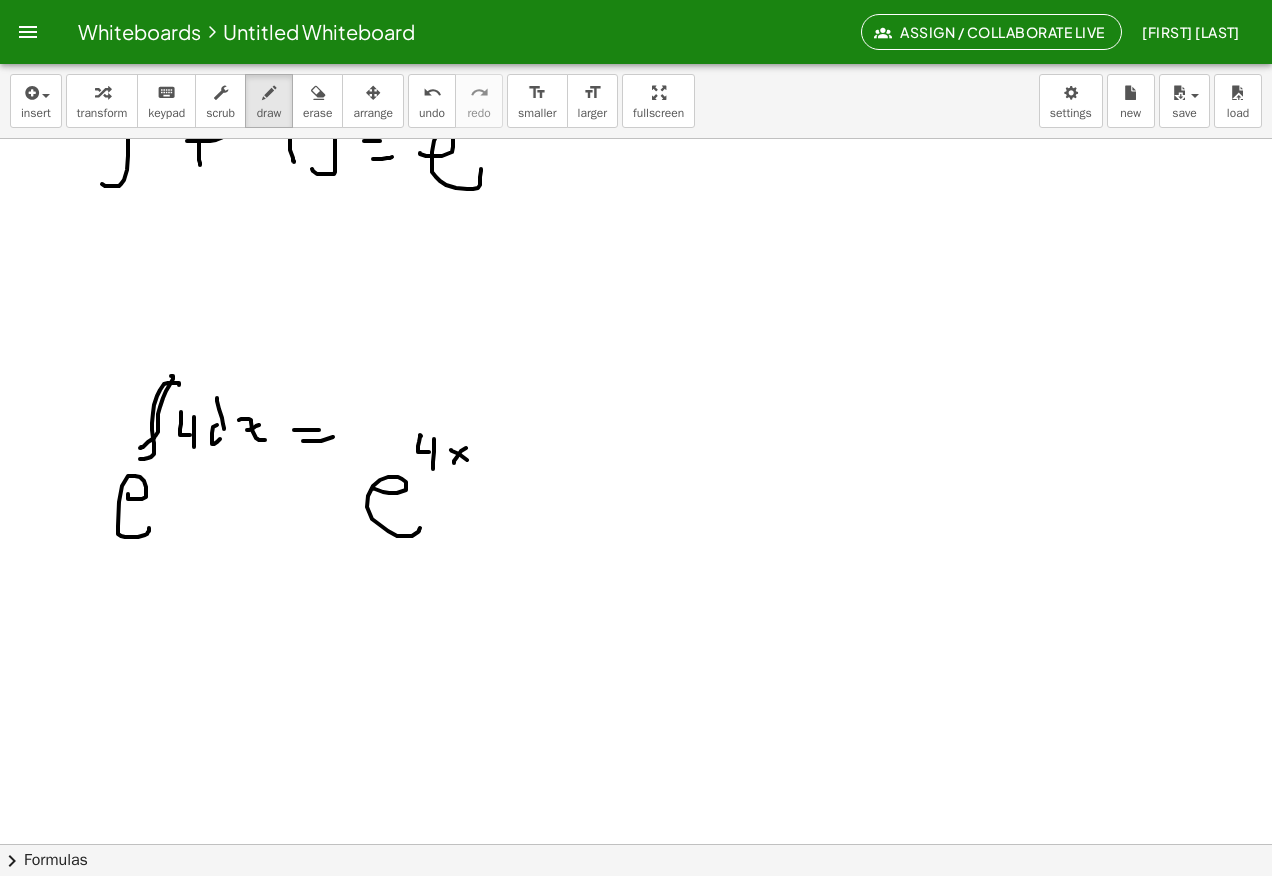click at bounding box center (636, -1524) 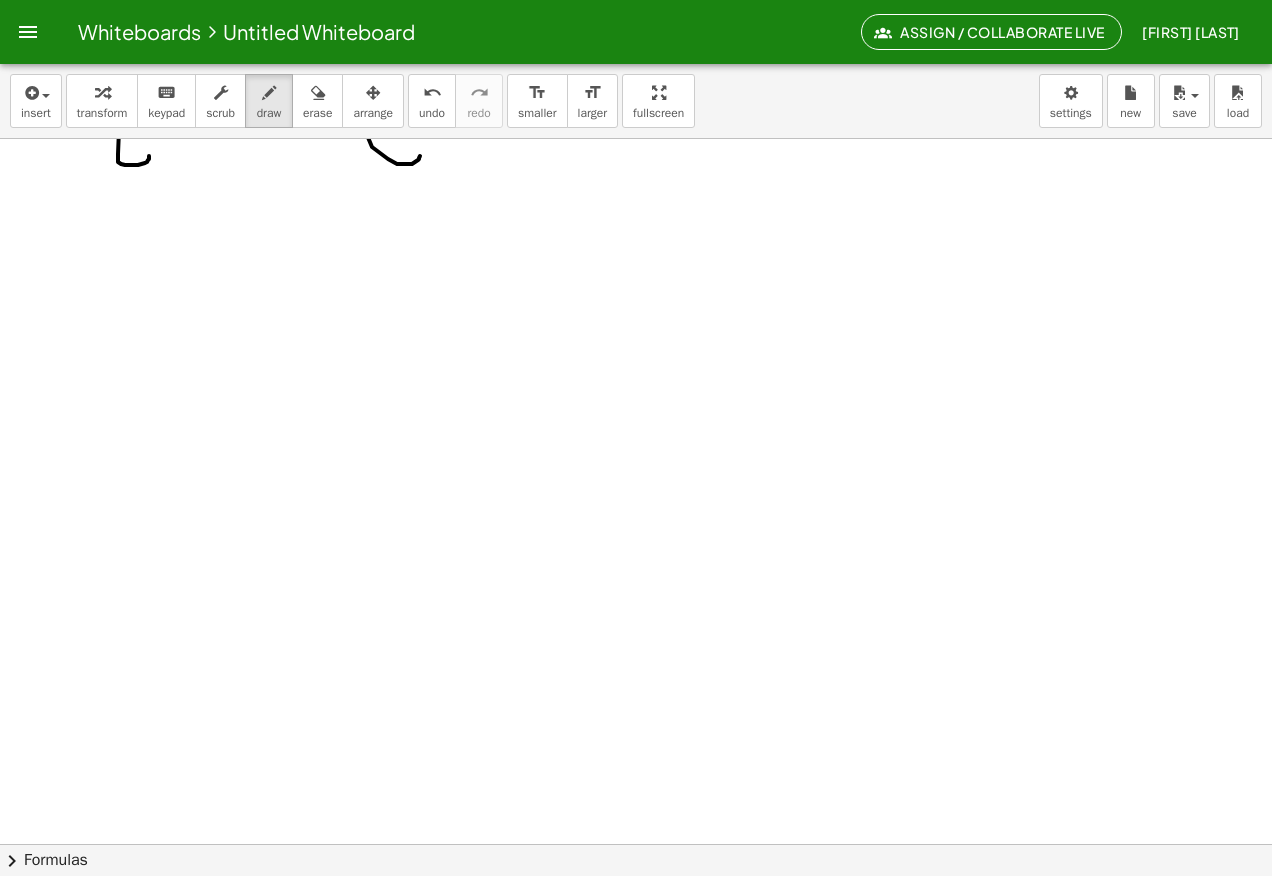 scroll, scrollTop: 4530, scrollLeft: 0, axis: vertical 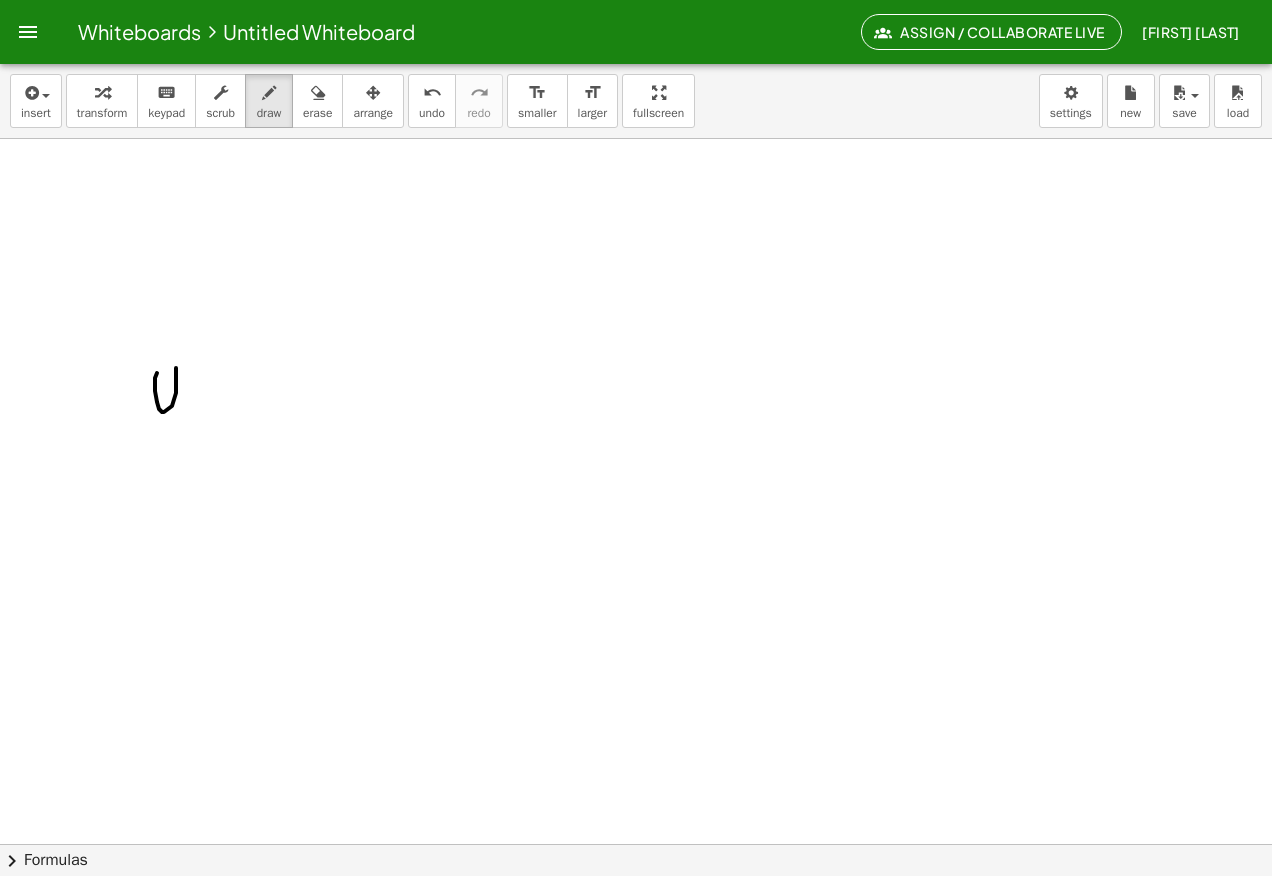 click at bounding box center [636, -1571] 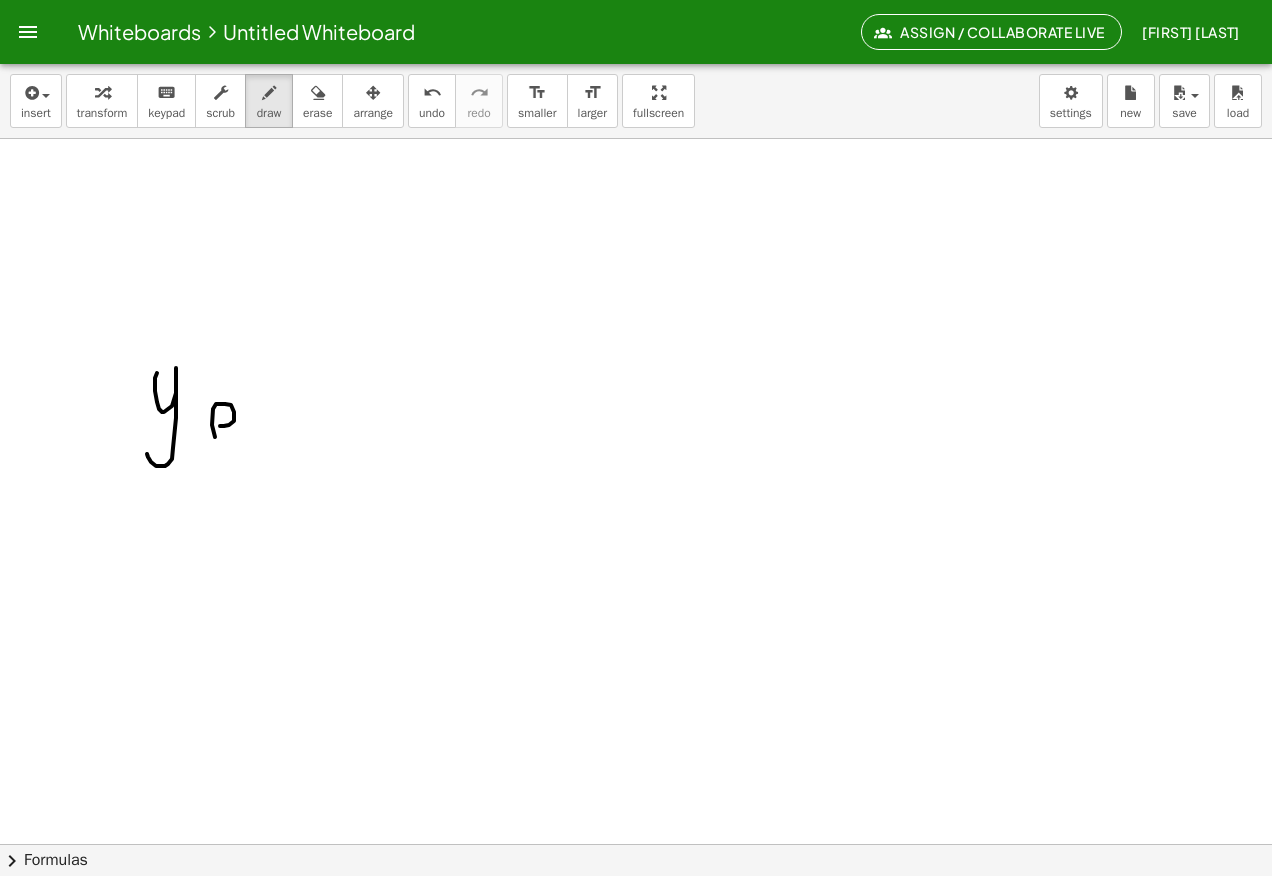 click at bounding box center (636, -1571) 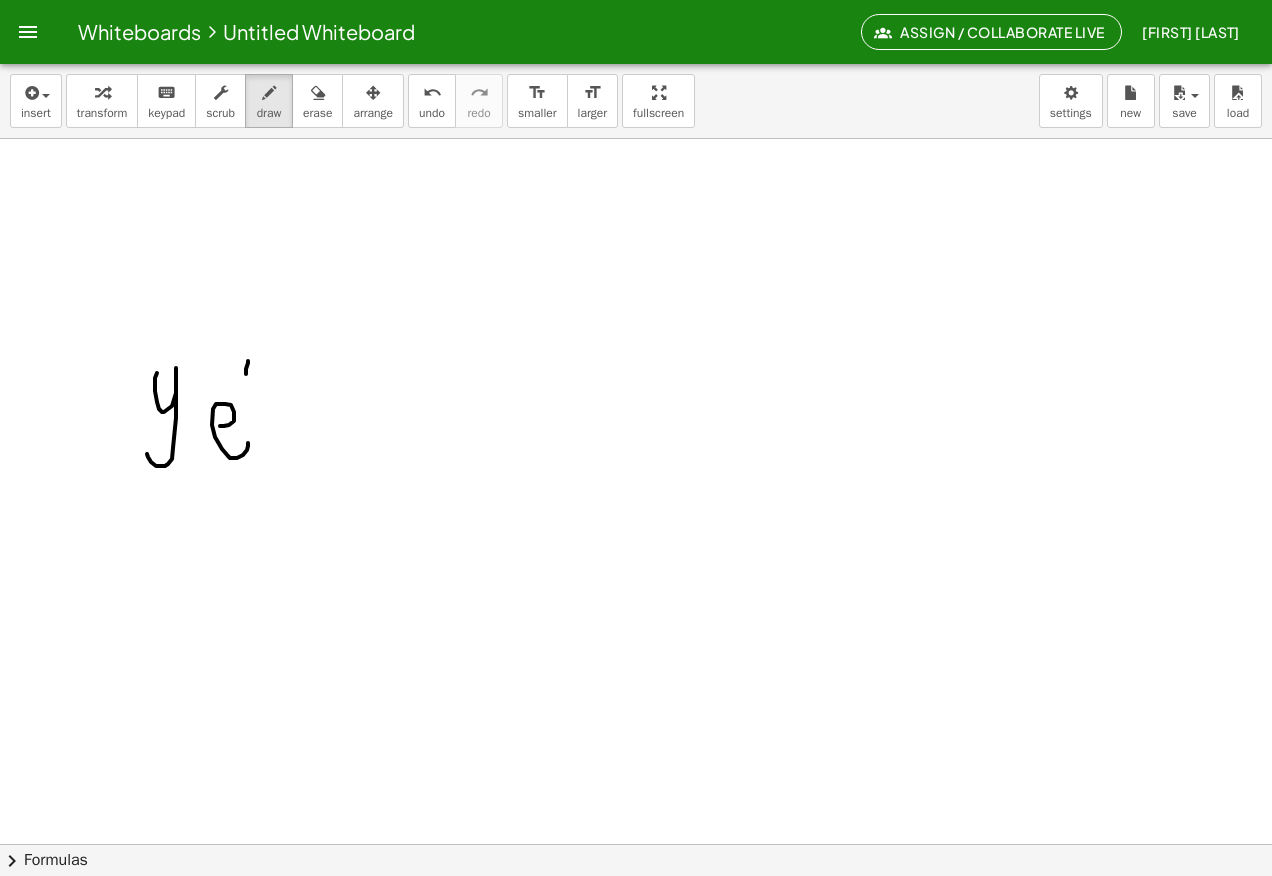 click at bounding box center (636, -1571) 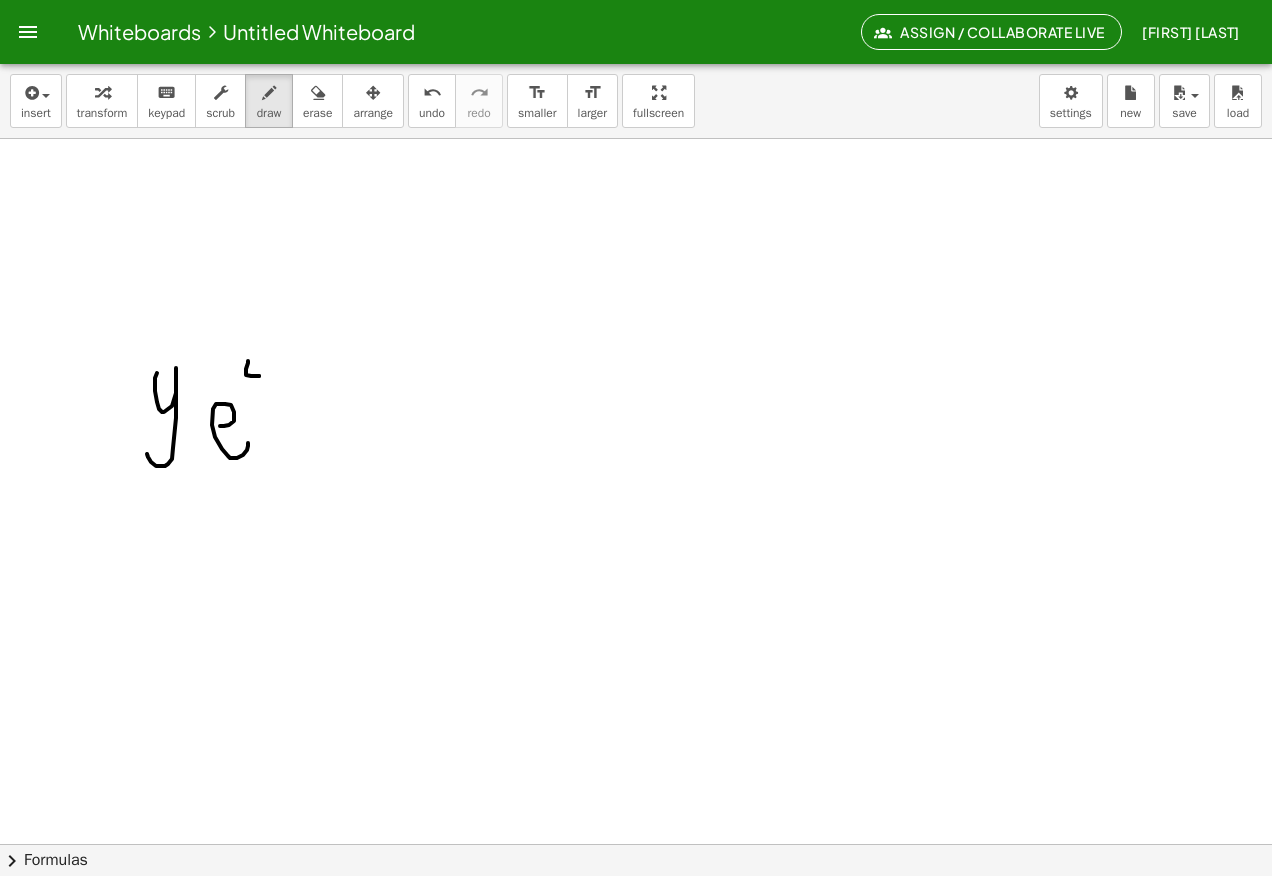 click at bounding box center [636, -1571] 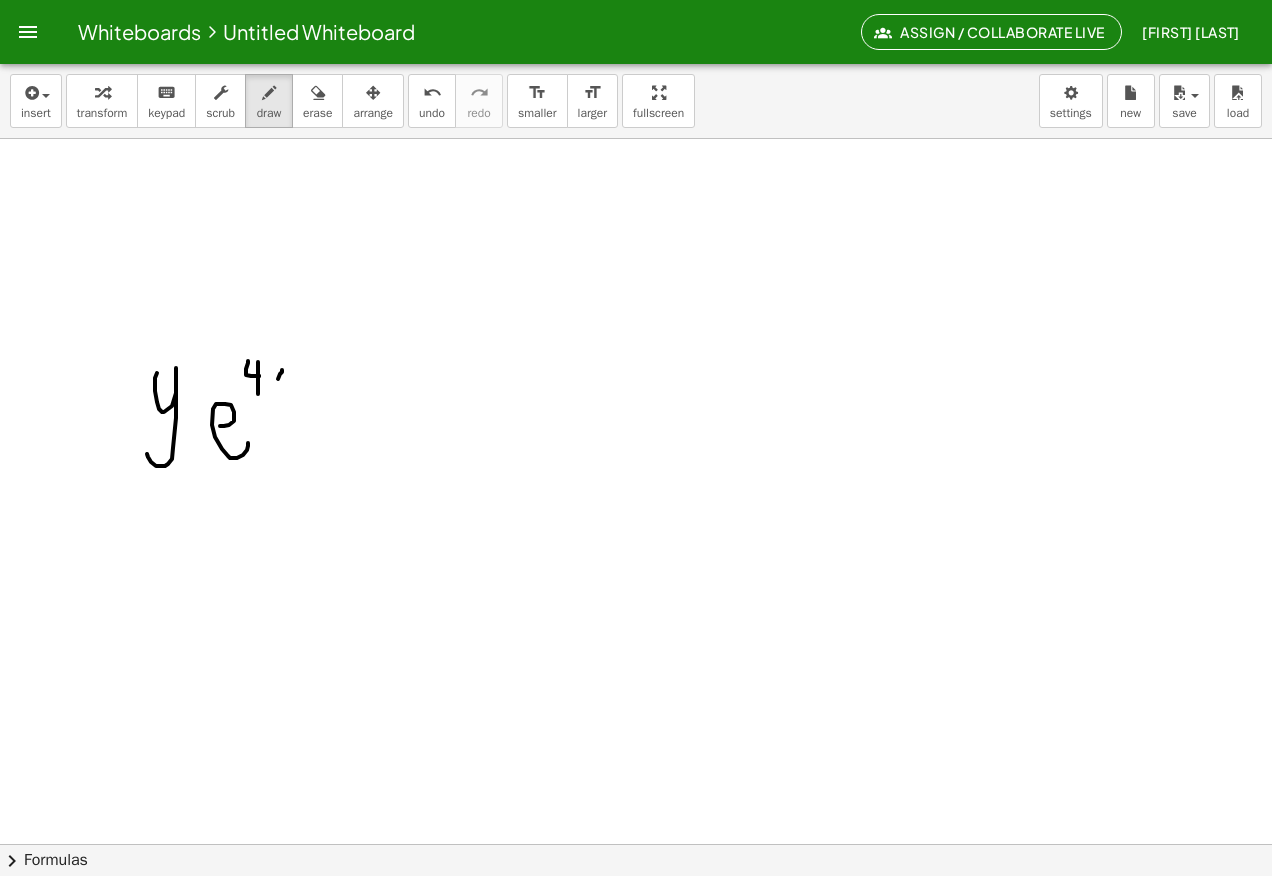 click at bounding box center (636, -1571) 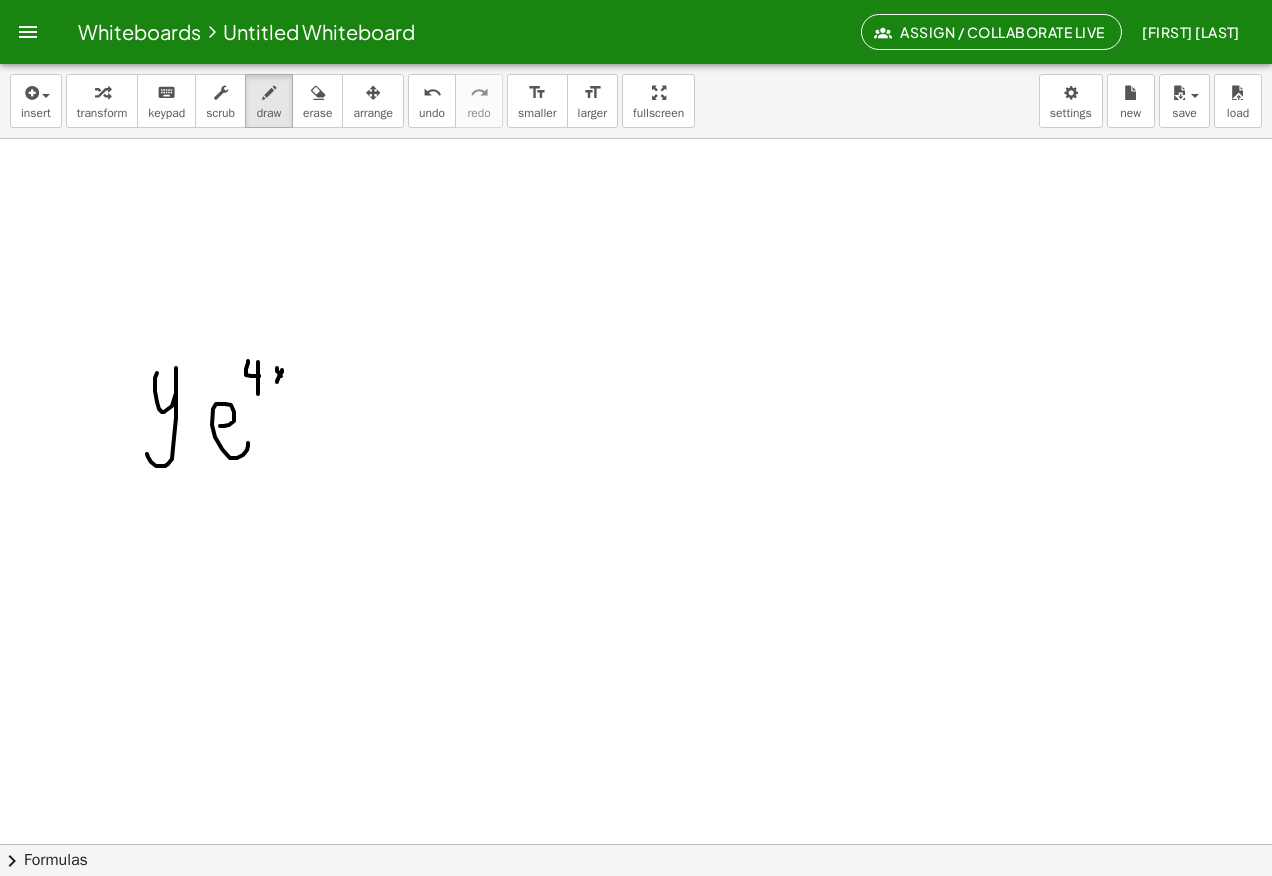 click at bounding box center [636, -1571] 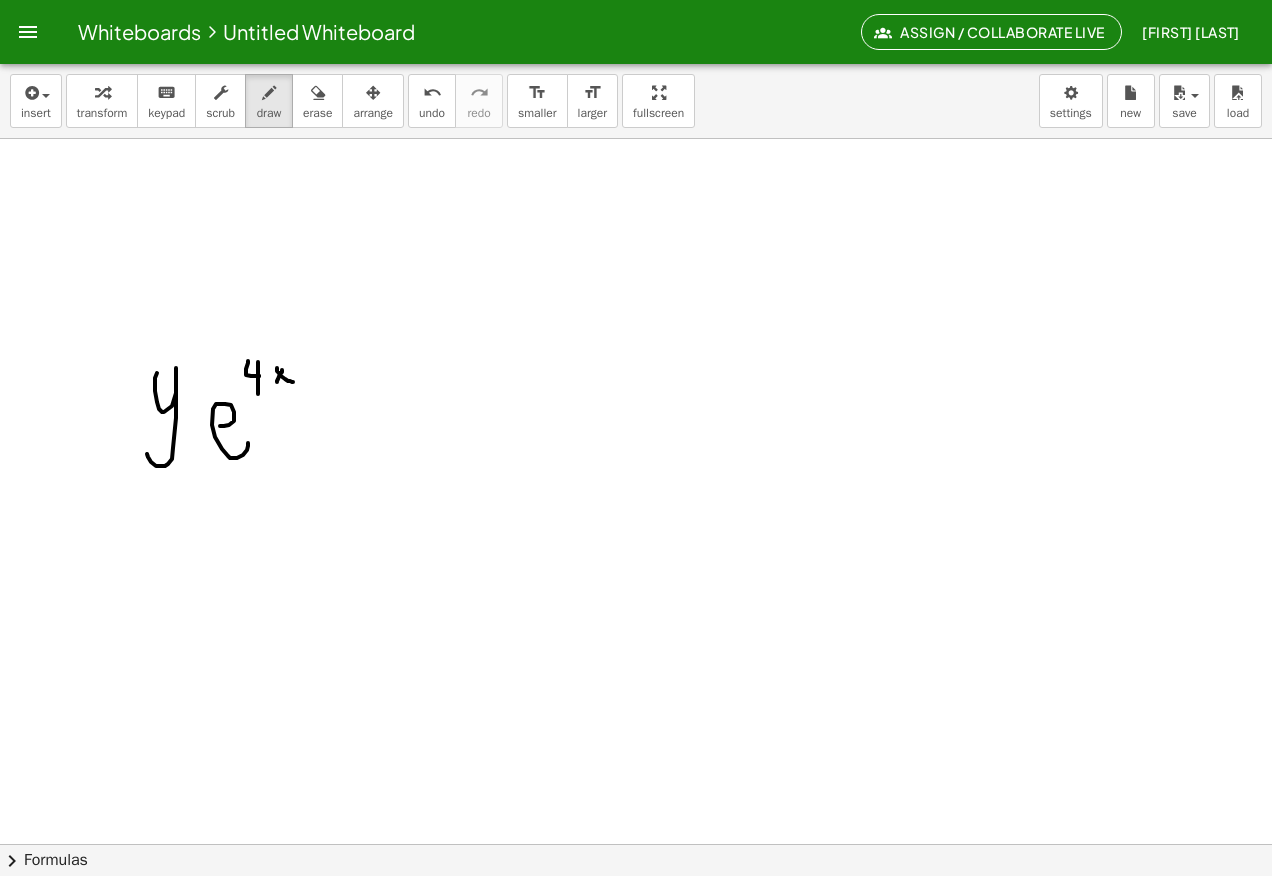 click at bounding box center (636, -1571) 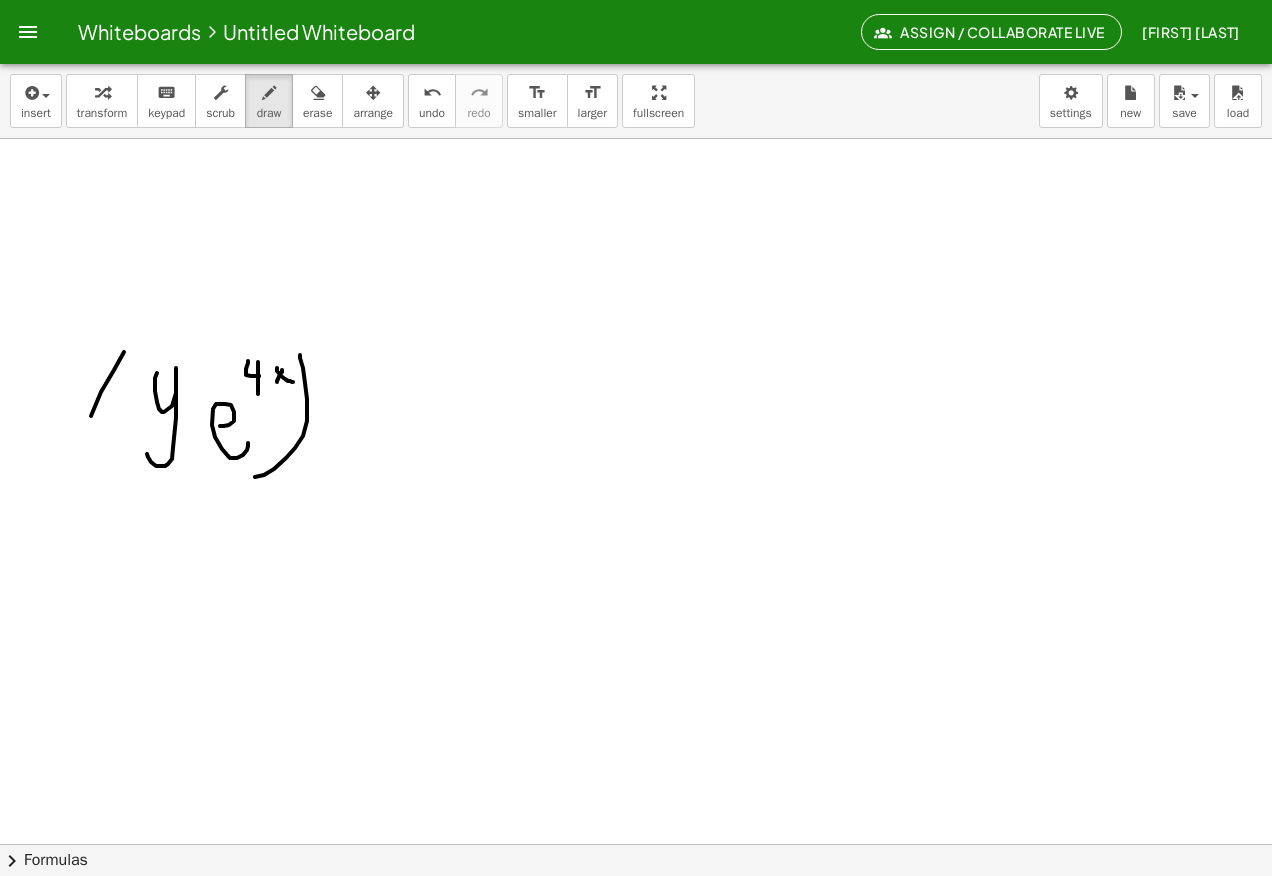 click at bounding box center (636, -1571) 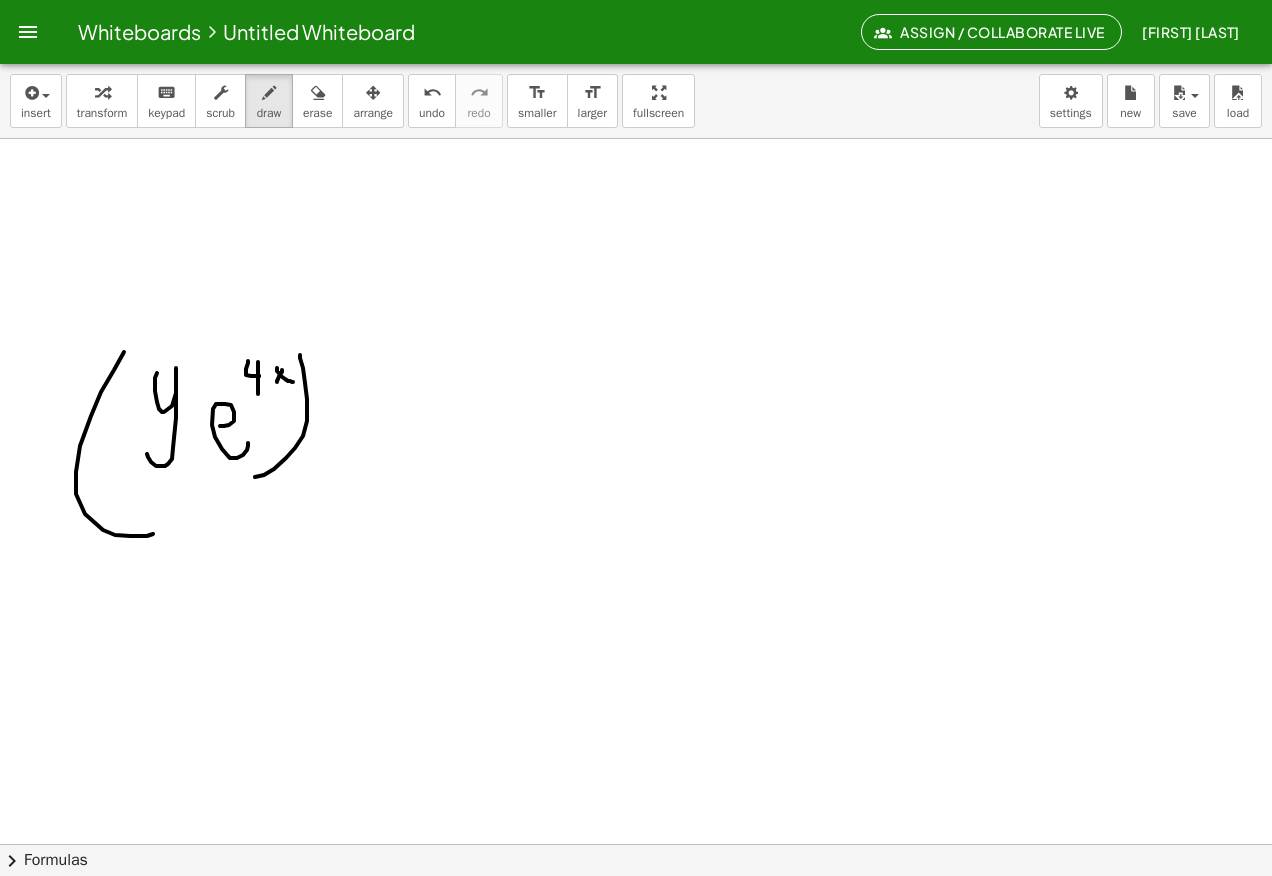 click at bounding box center (636, -1571) 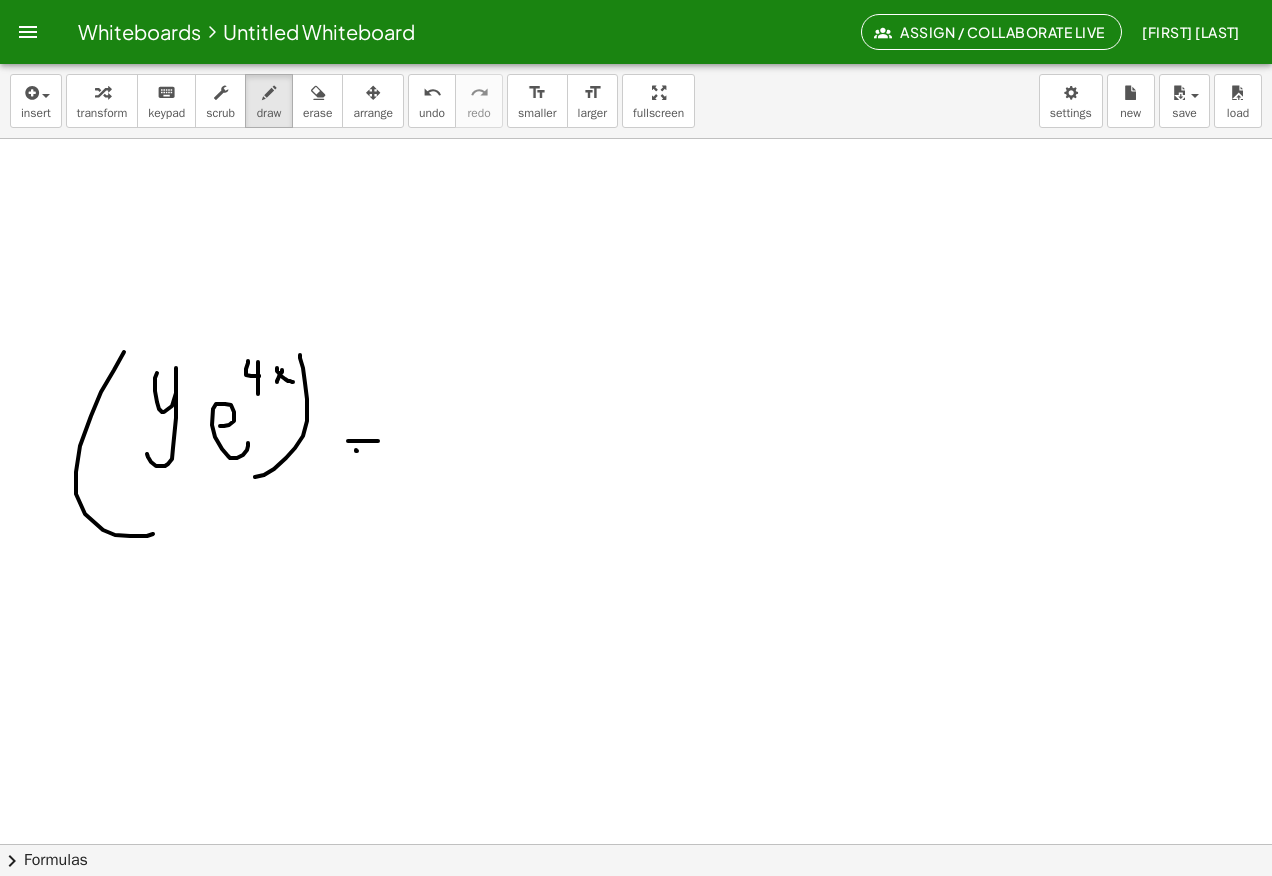 click at bounding box center [636, -1571] 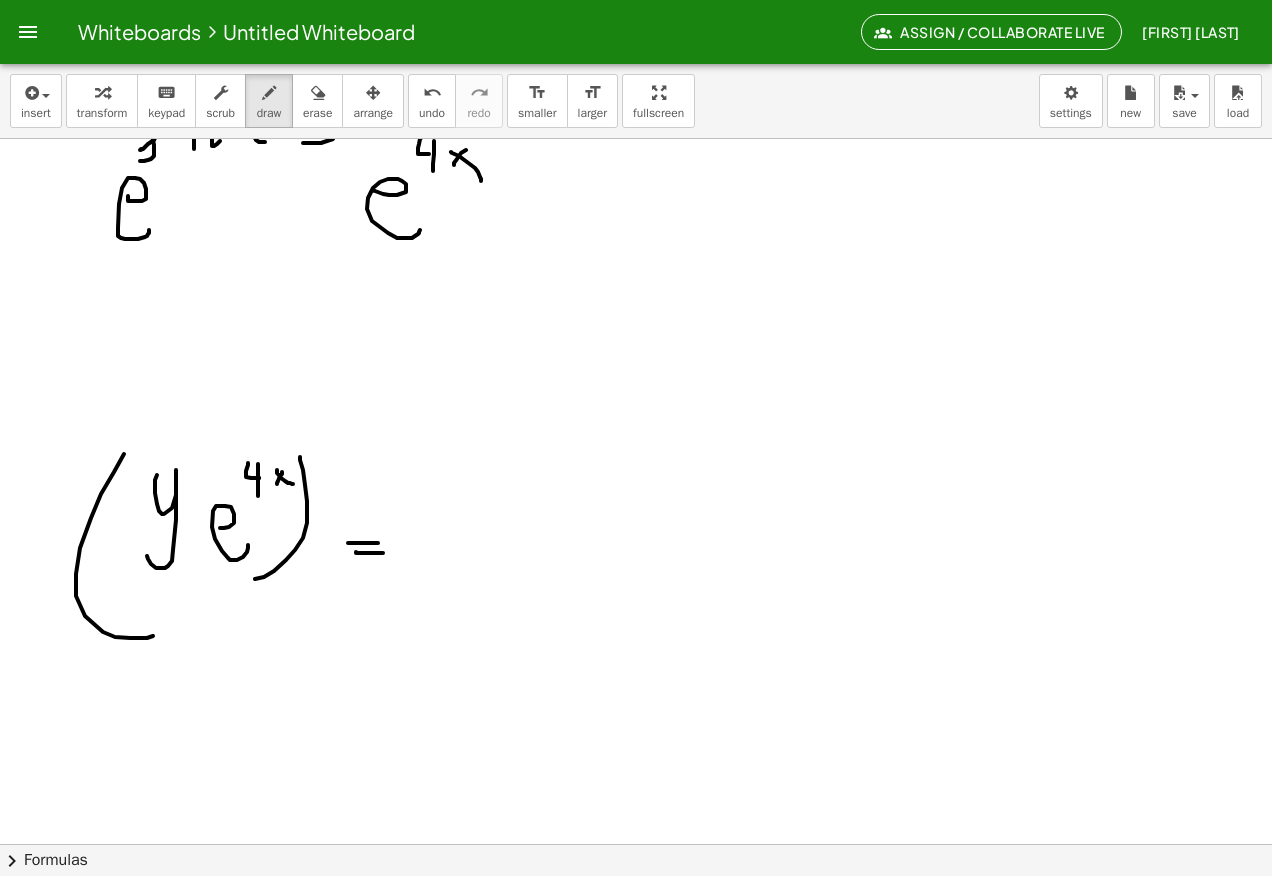 scroll, scrollTop: 4430, scrollLeft: 0, axis: vertical 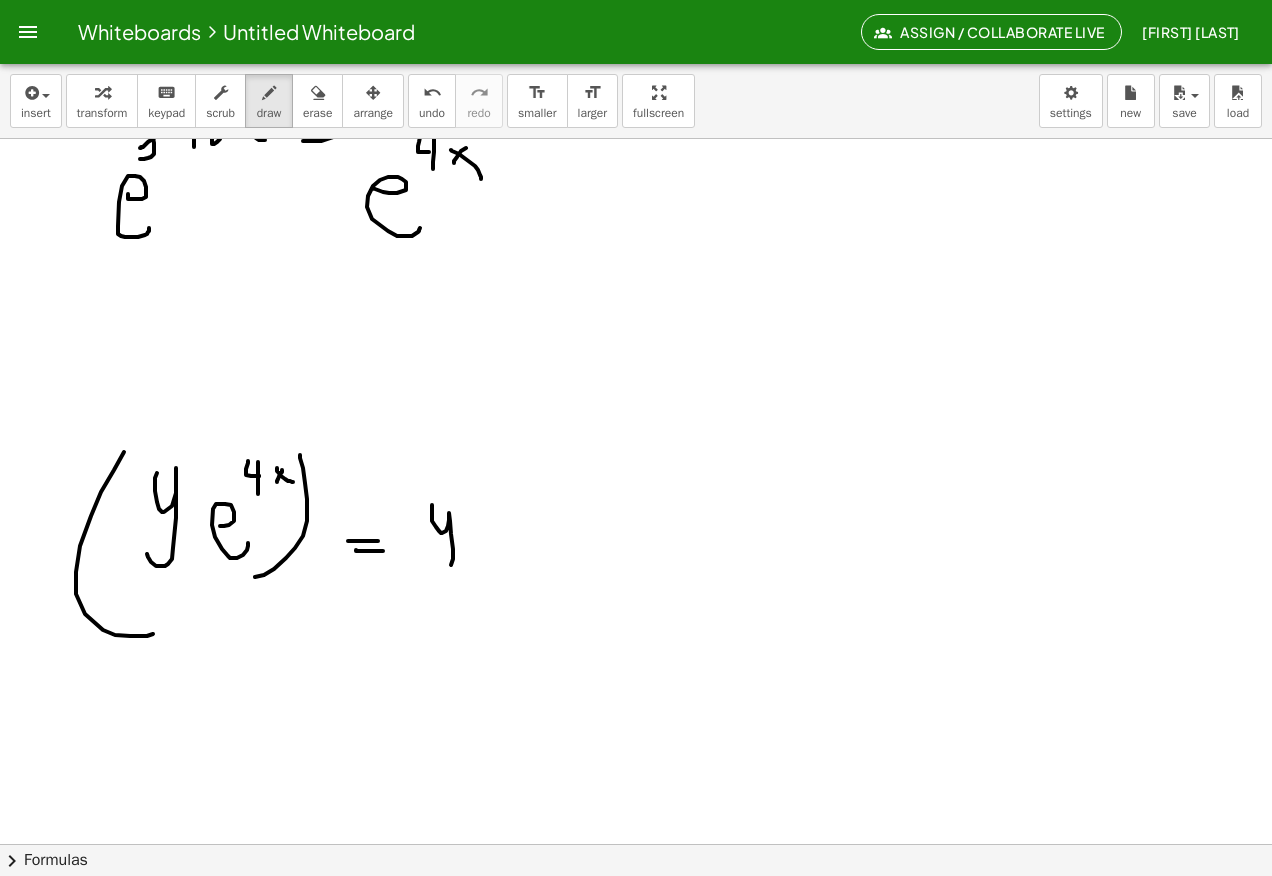 click at bounding box center (636, -1471) 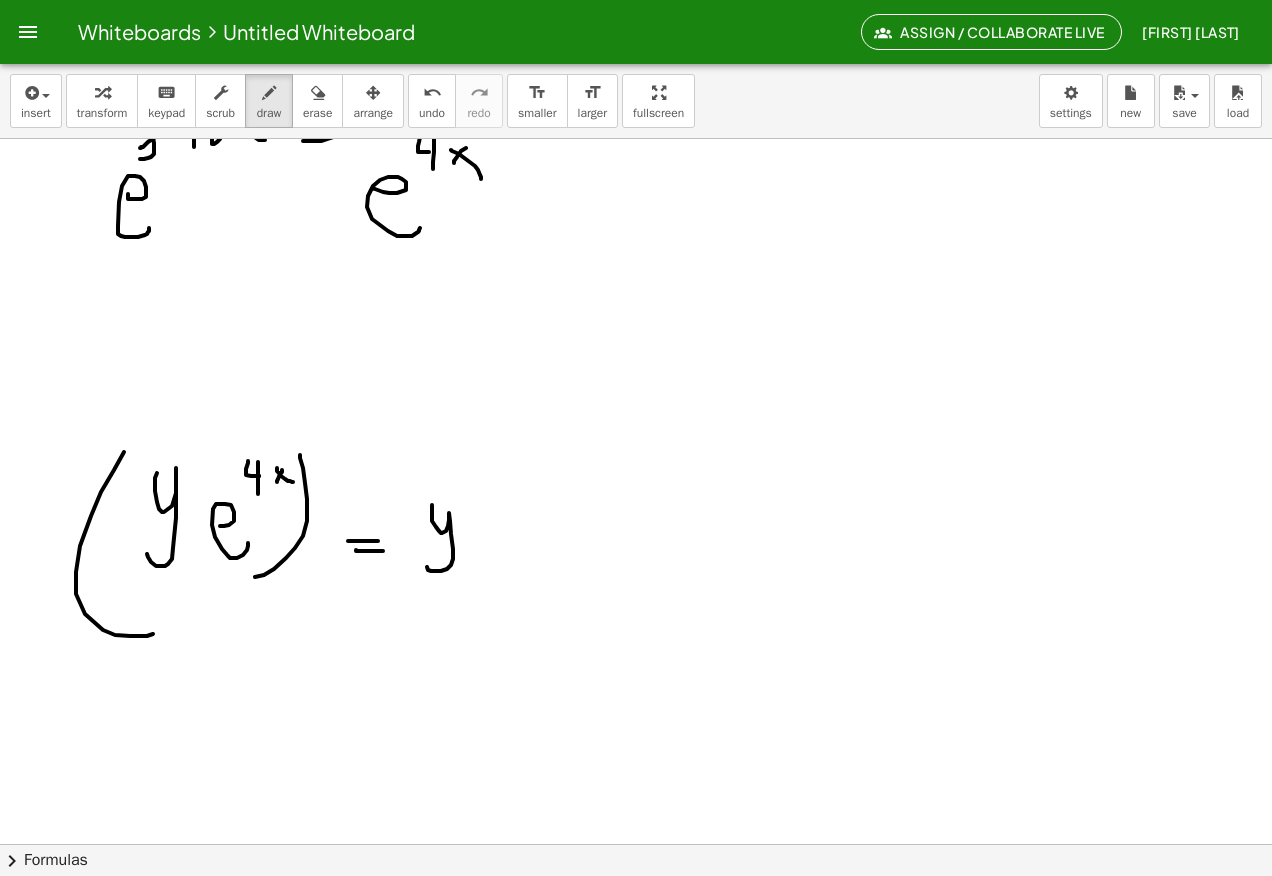 click at bounding box center [636, -1471] 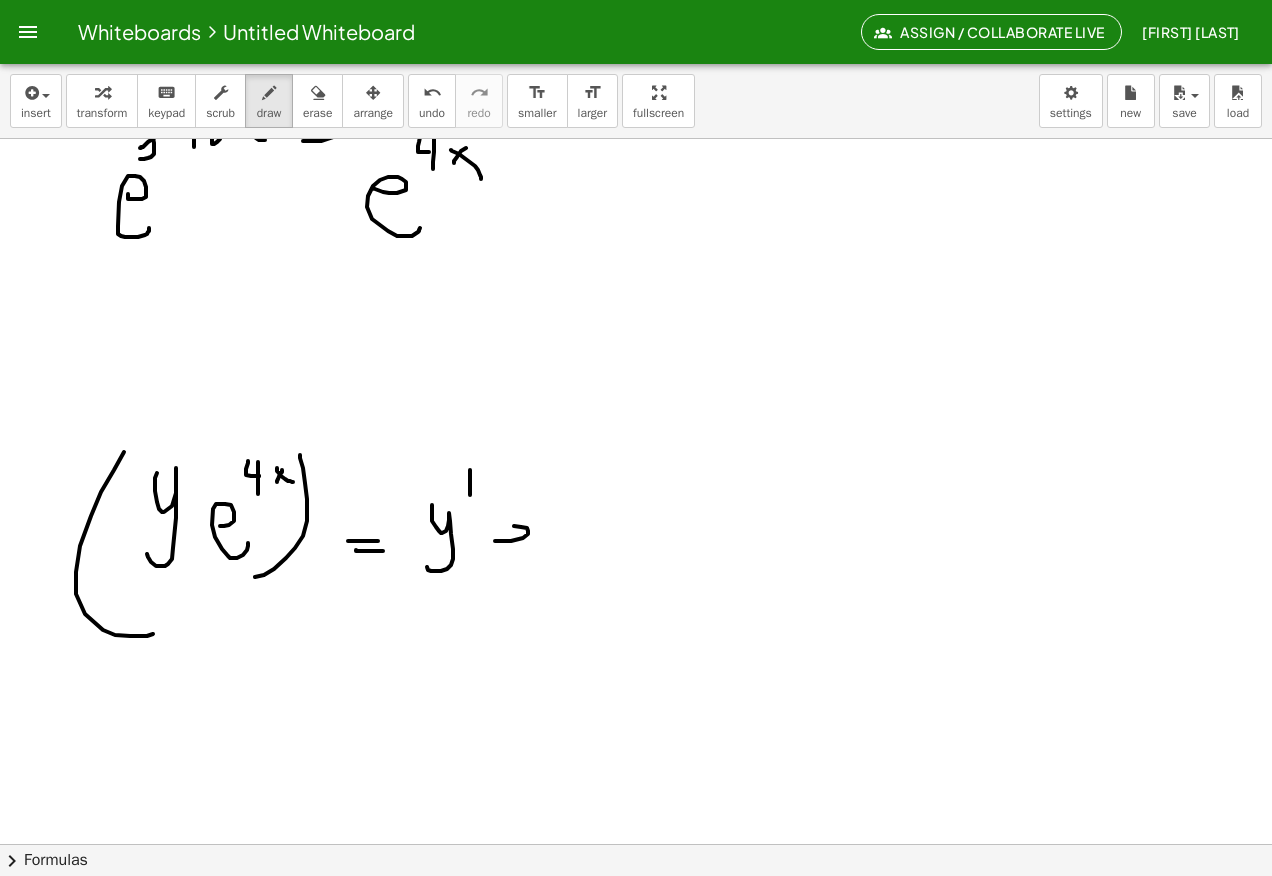 click at bounding box center [636, -1471] 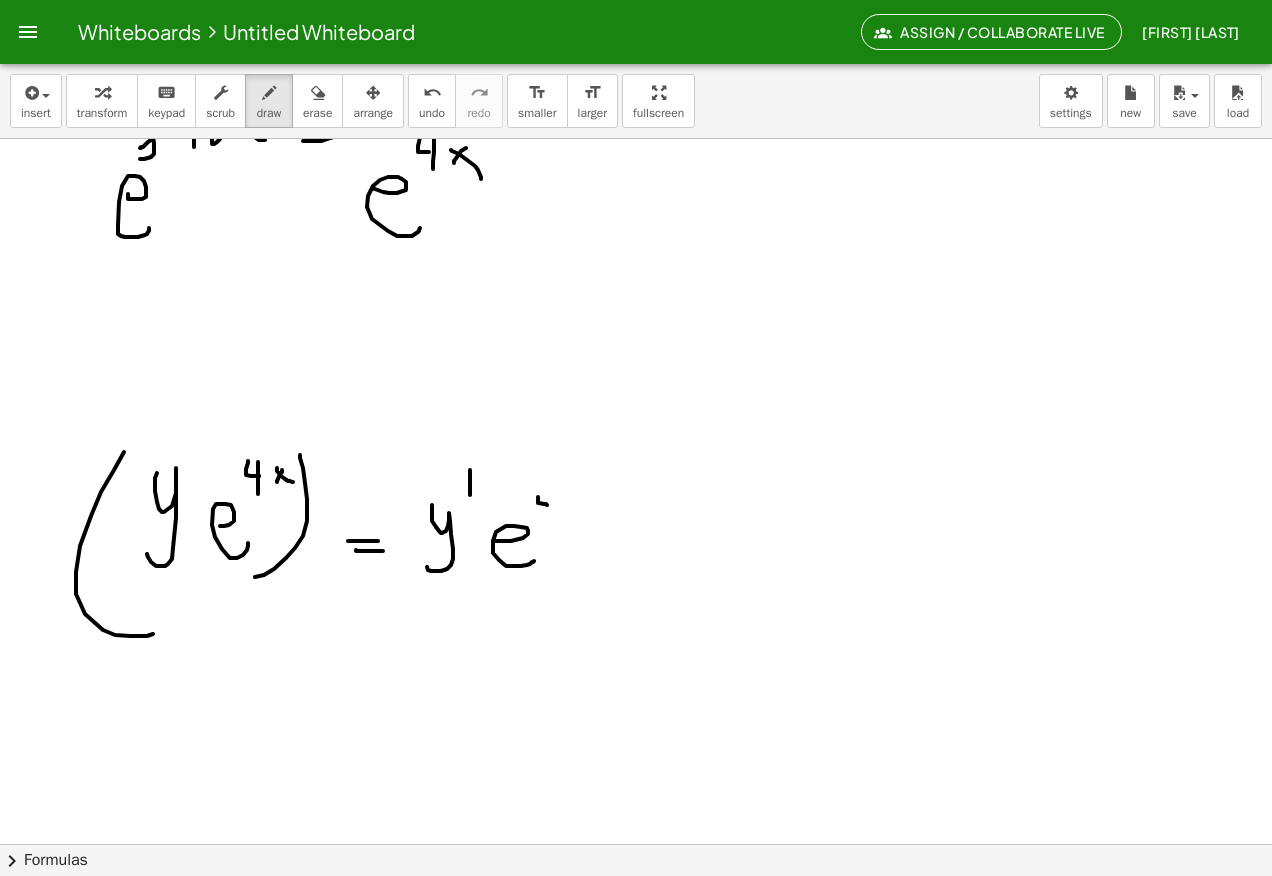 click at bounding box center [636, -1471] 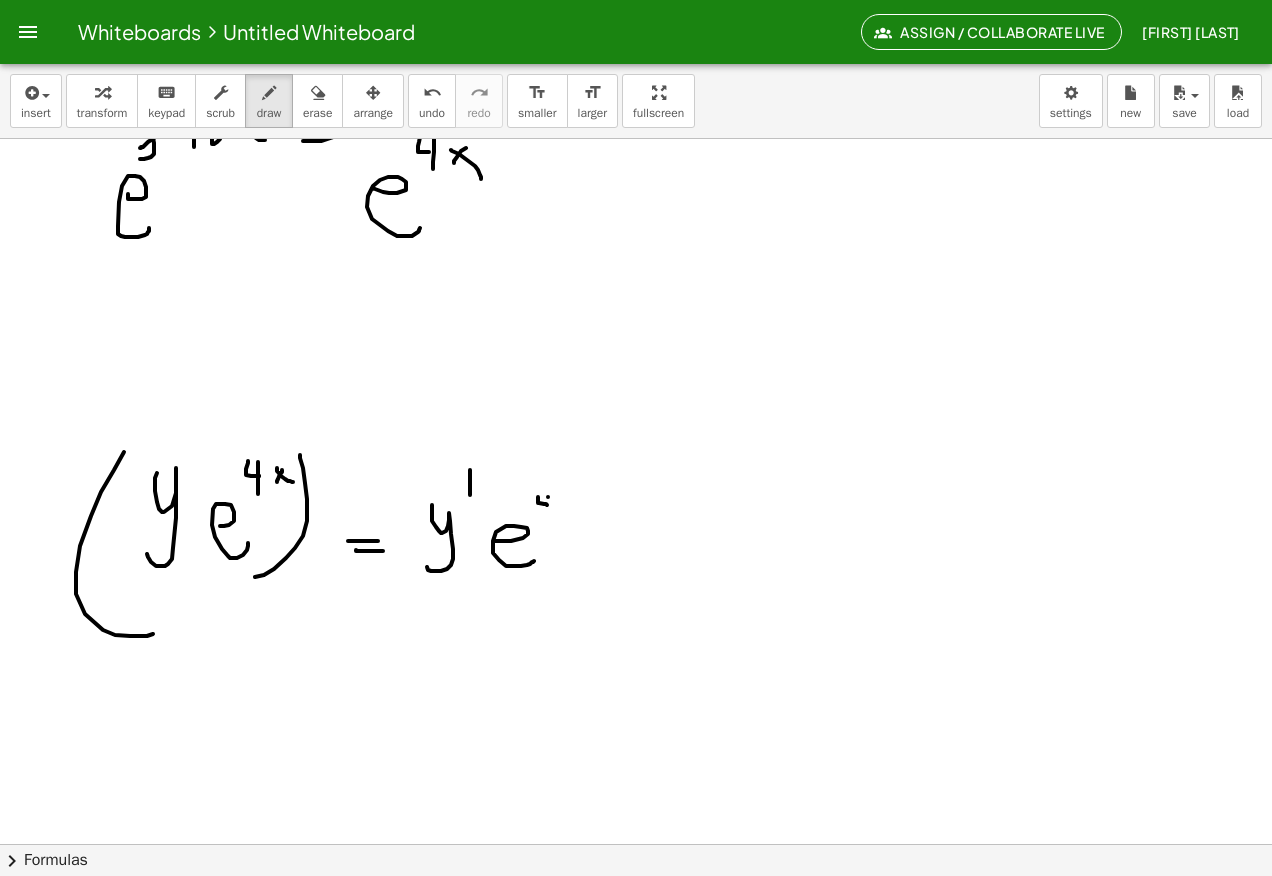 click at bounding box center (636, -1471) 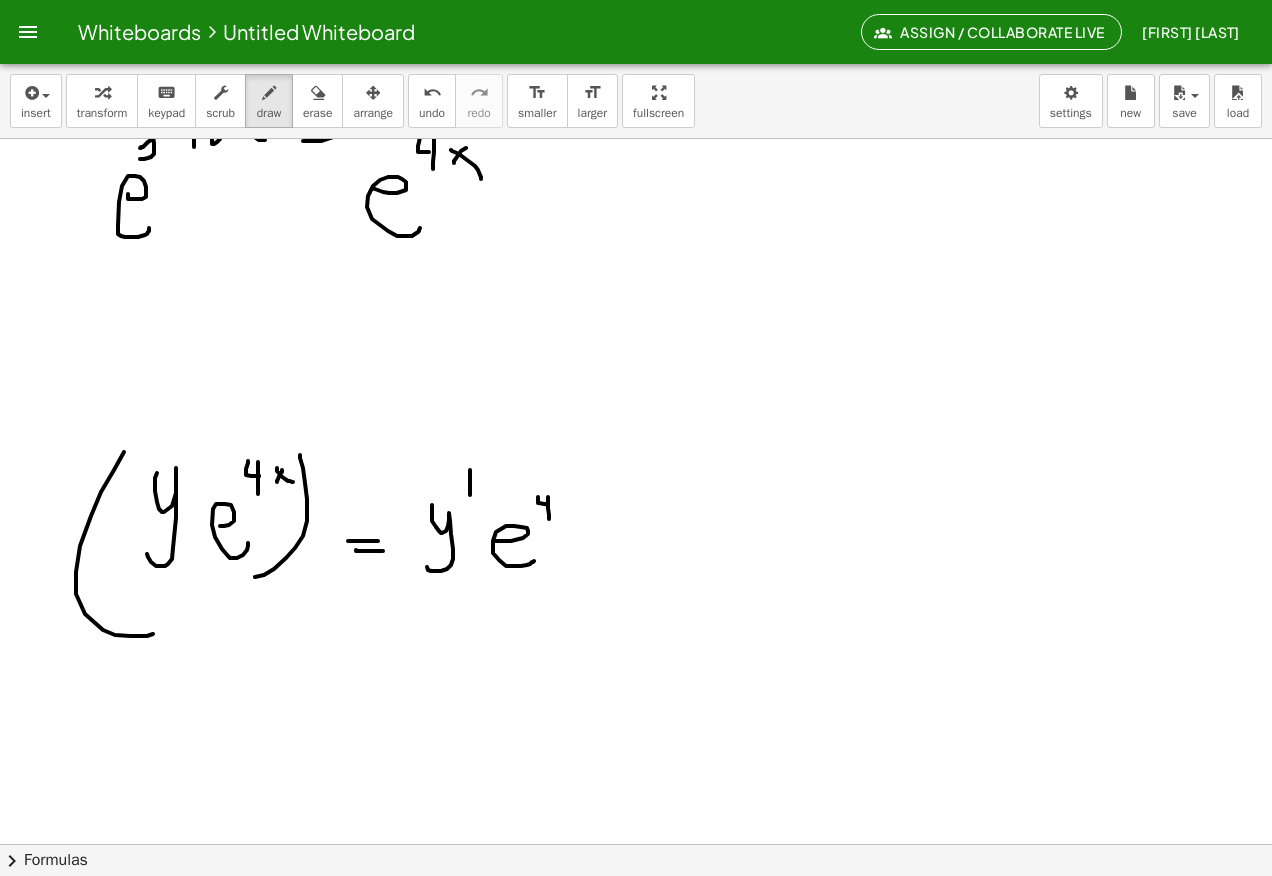 click at bounding box center (636, -1471) 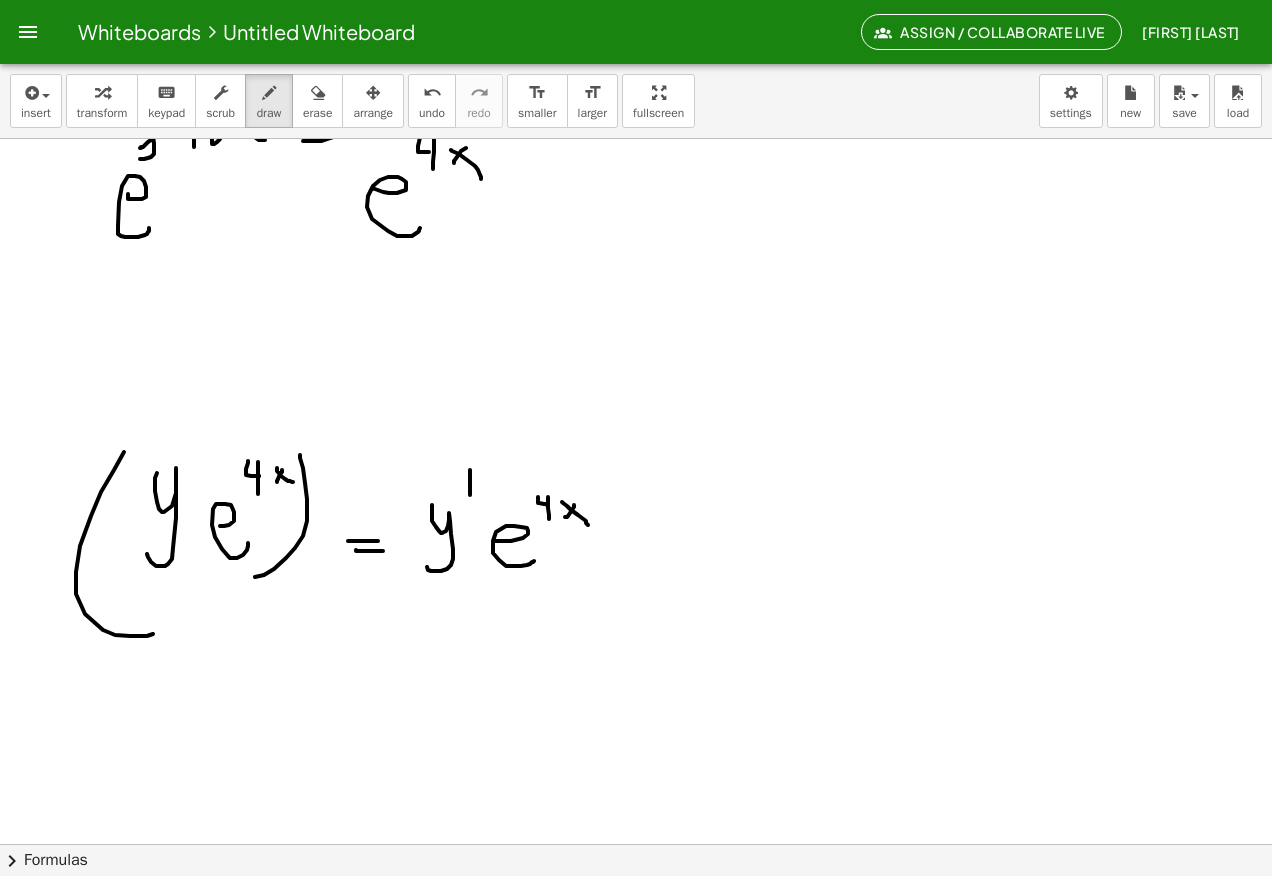 click at bounding box center (636, -1471) 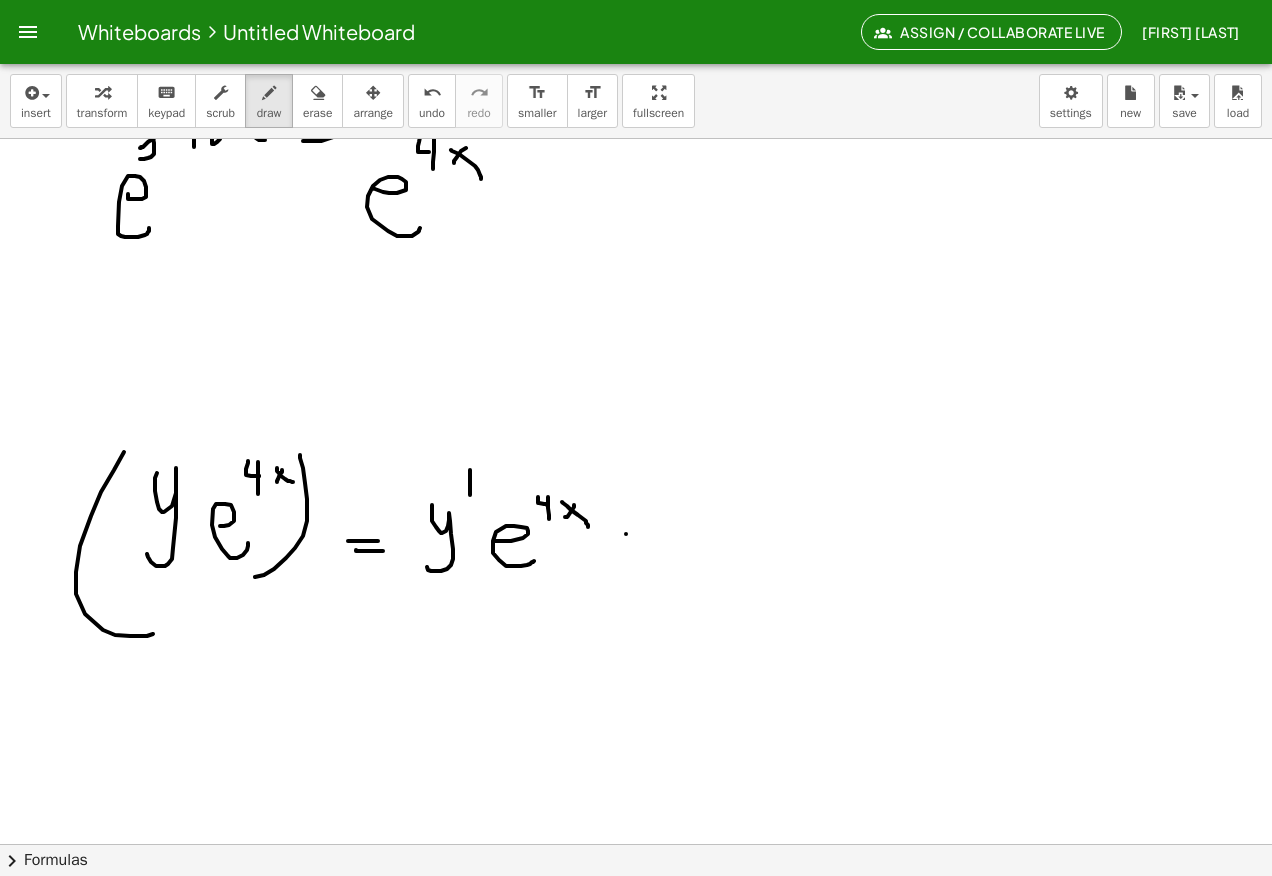 click at bounding box center (636, -1471) 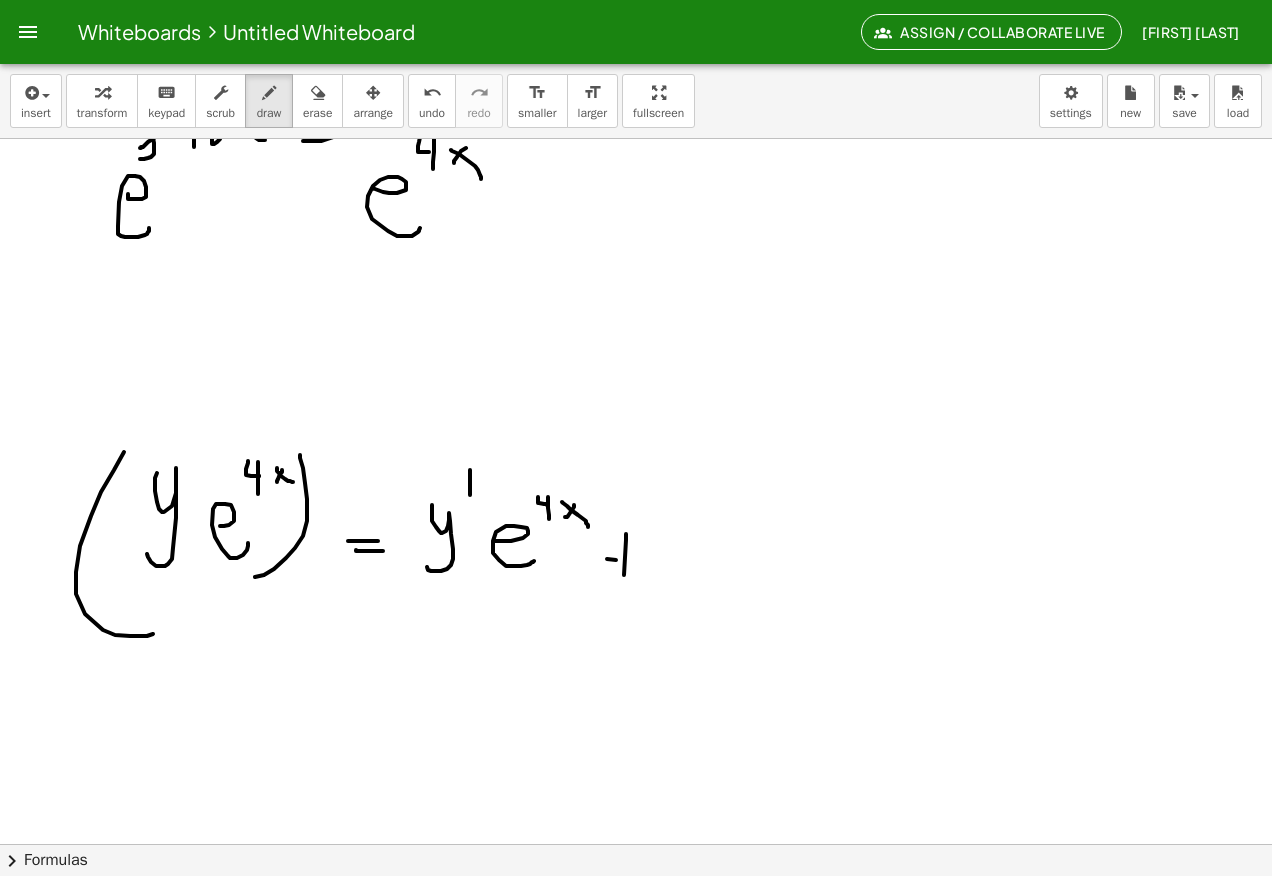 click at bounding box center [636, -1471] 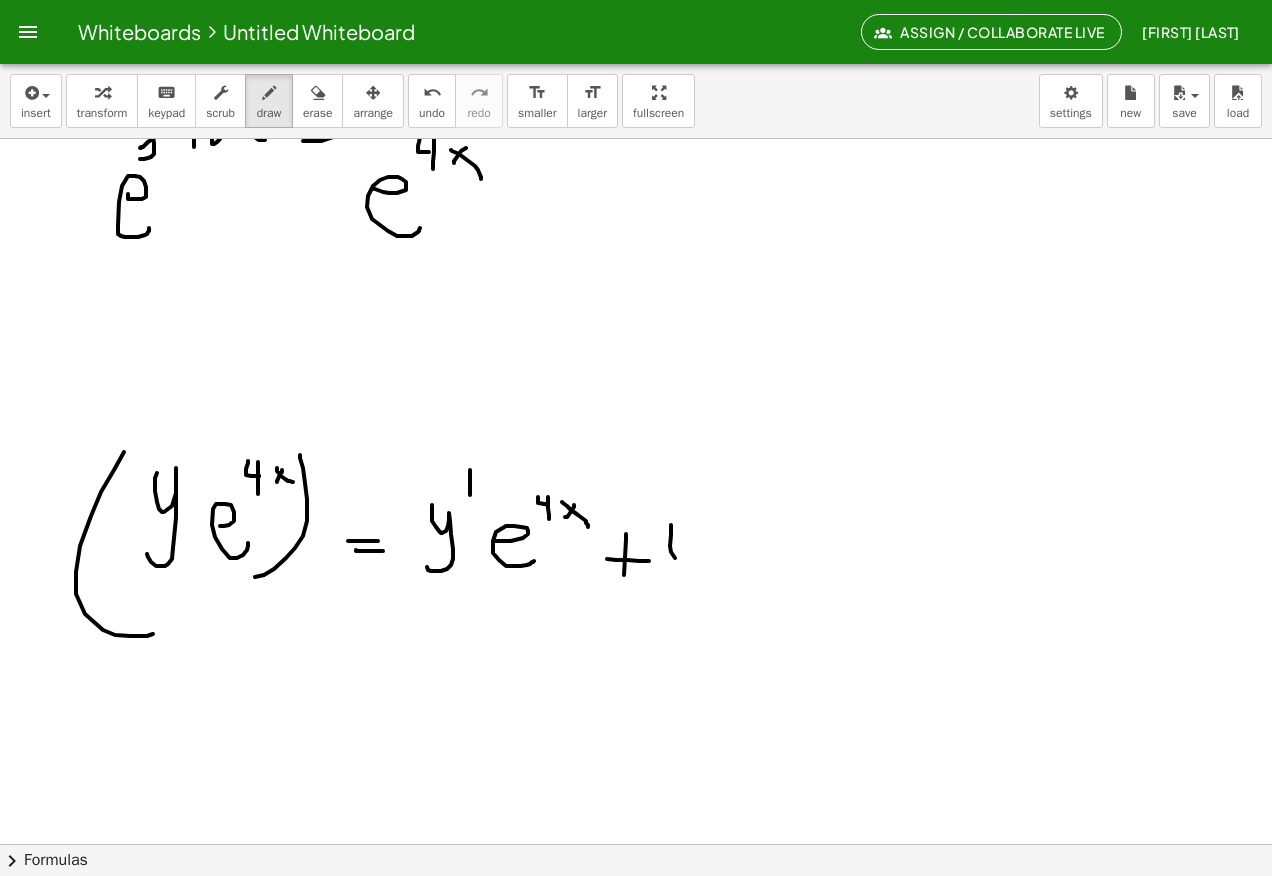 click at bounding box center (636, -1471) 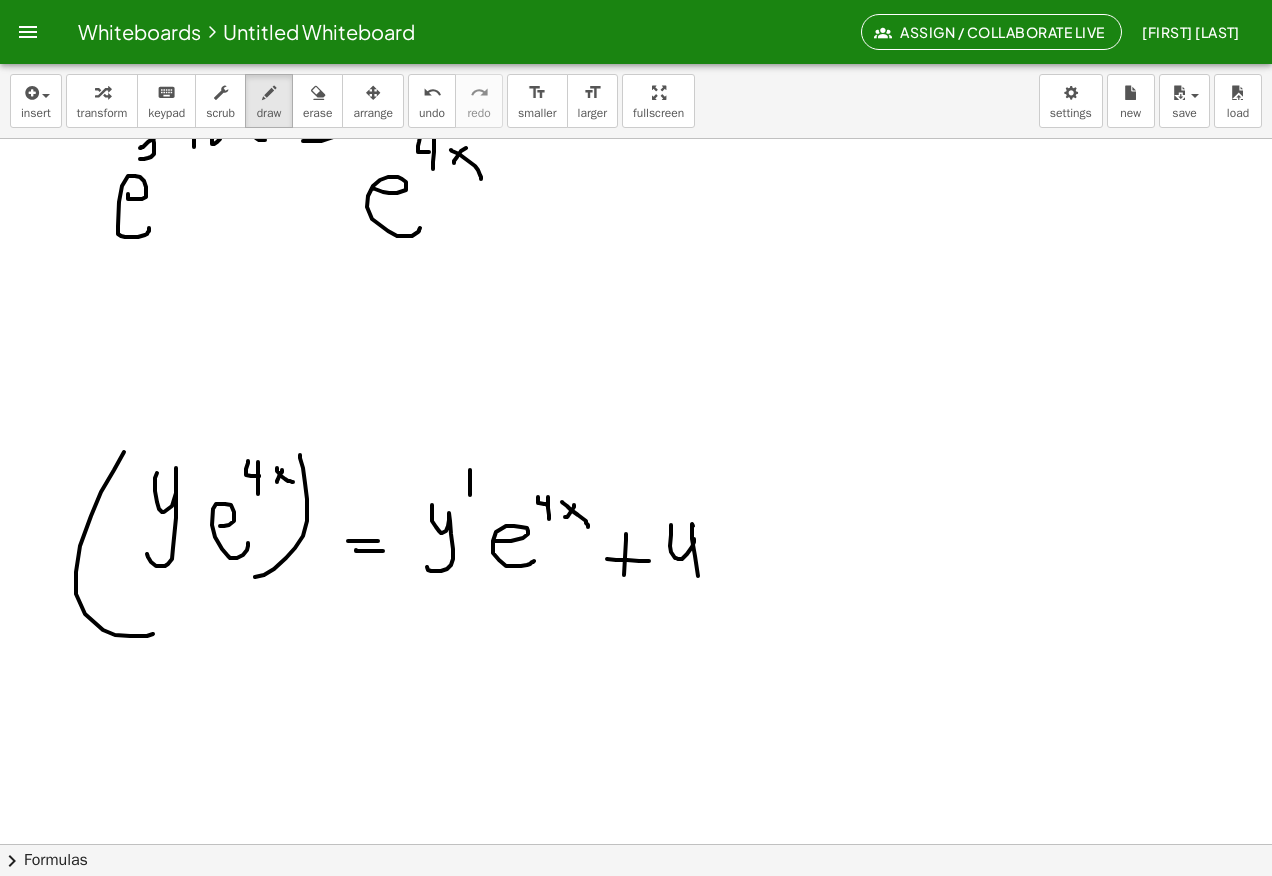 click at bounding box center (636, -1471) 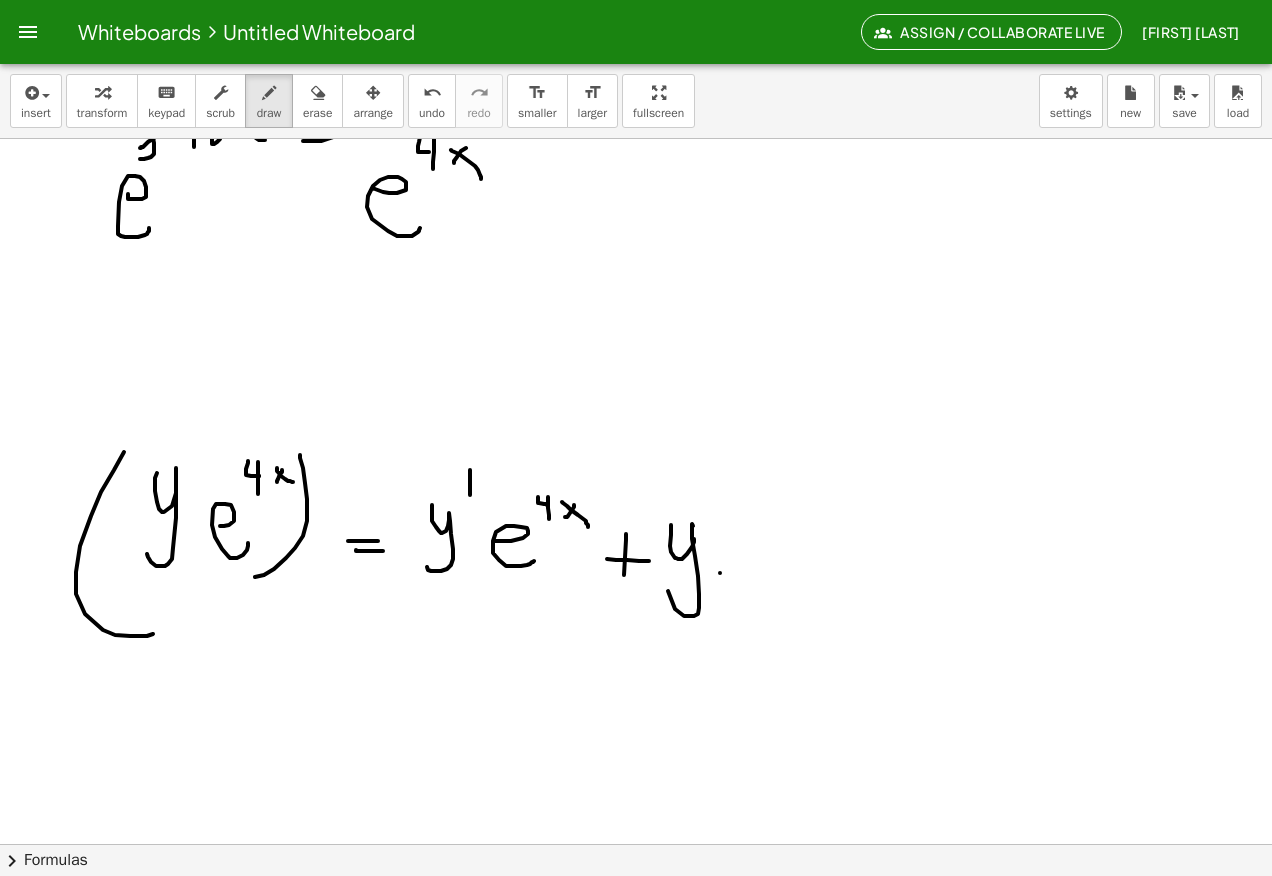 click at bounding box center (636, -1471) 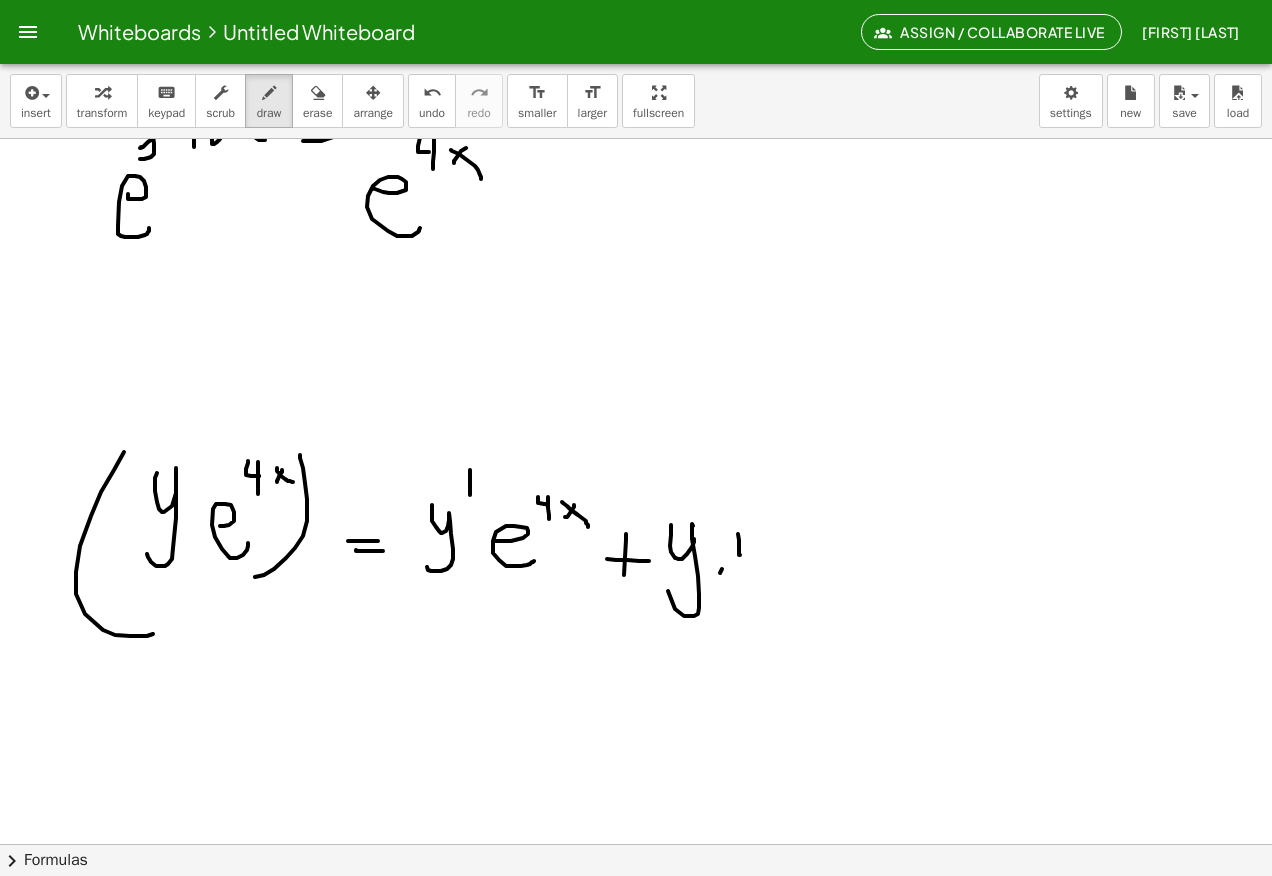 click at bounding box center [636, -1471] 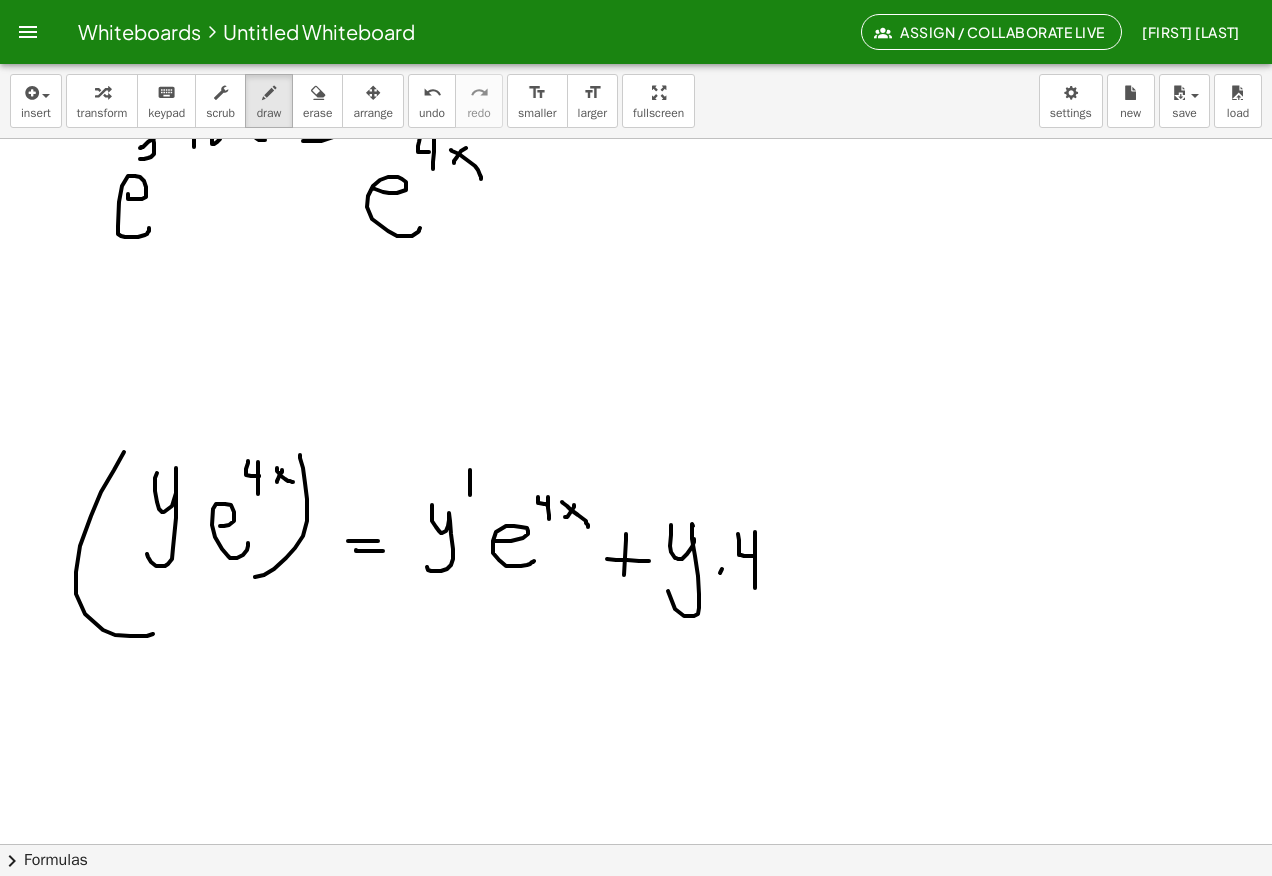 click at bounding box center [636, -1471] 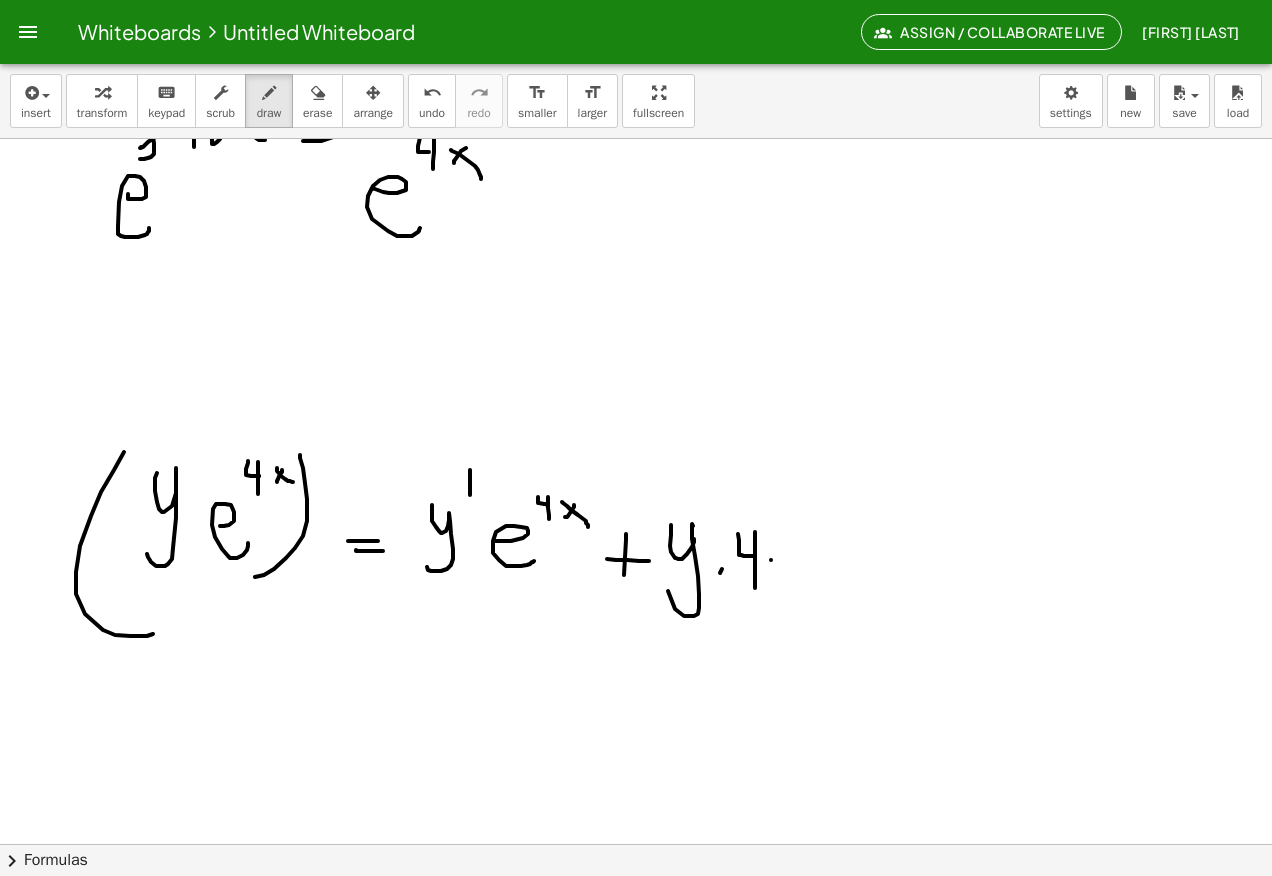 click at bounding box center (636, -1471) 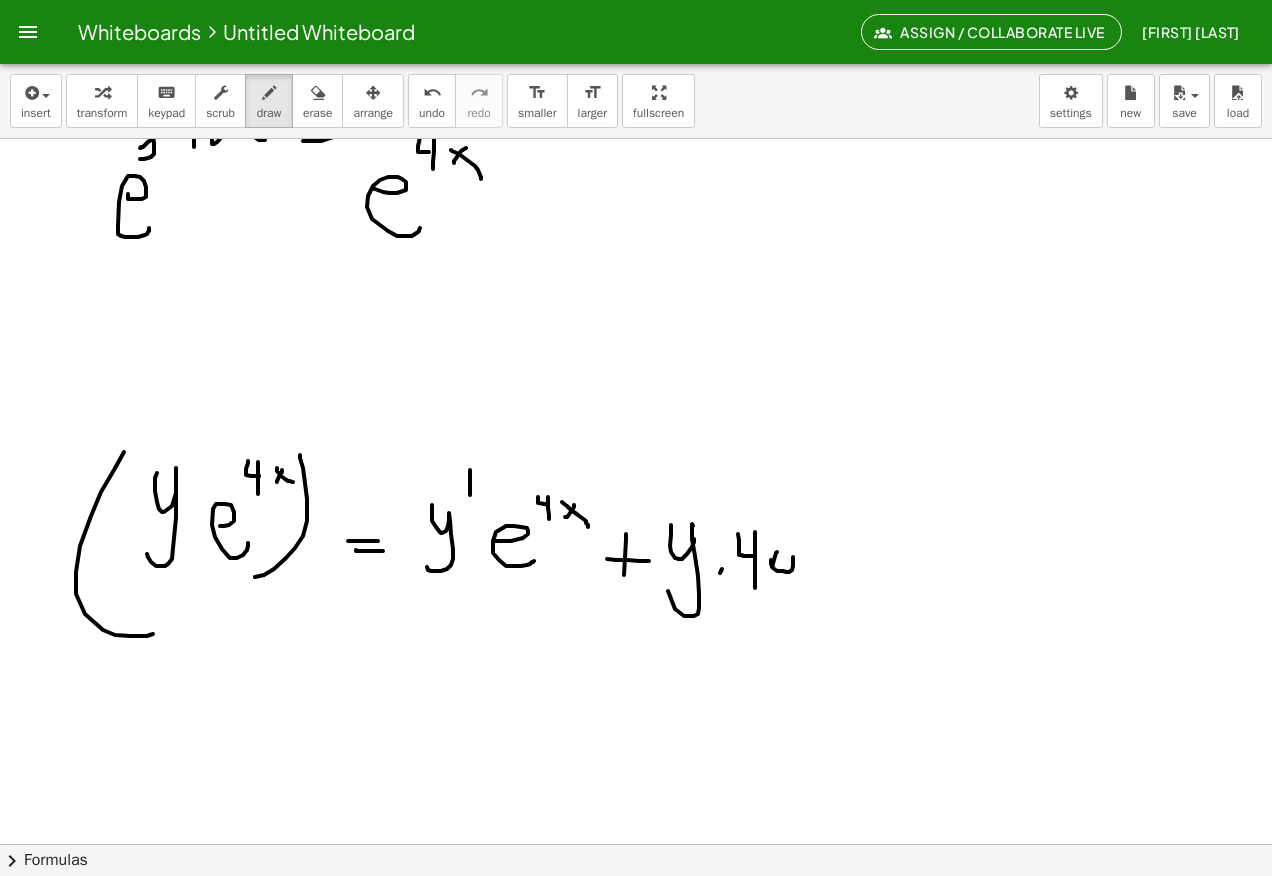 click at bounding box center [636, -1471] 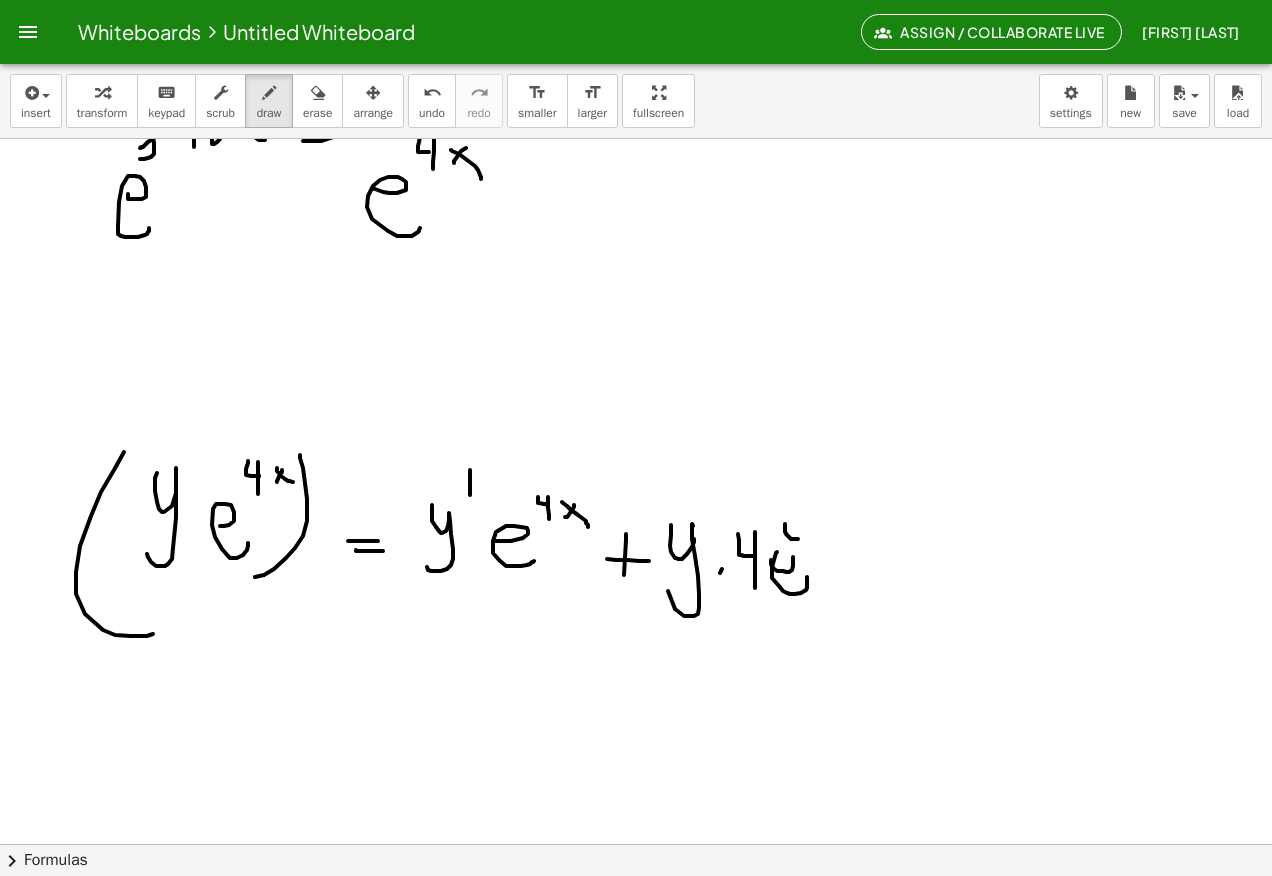 click at bounding box center [636, -1471] 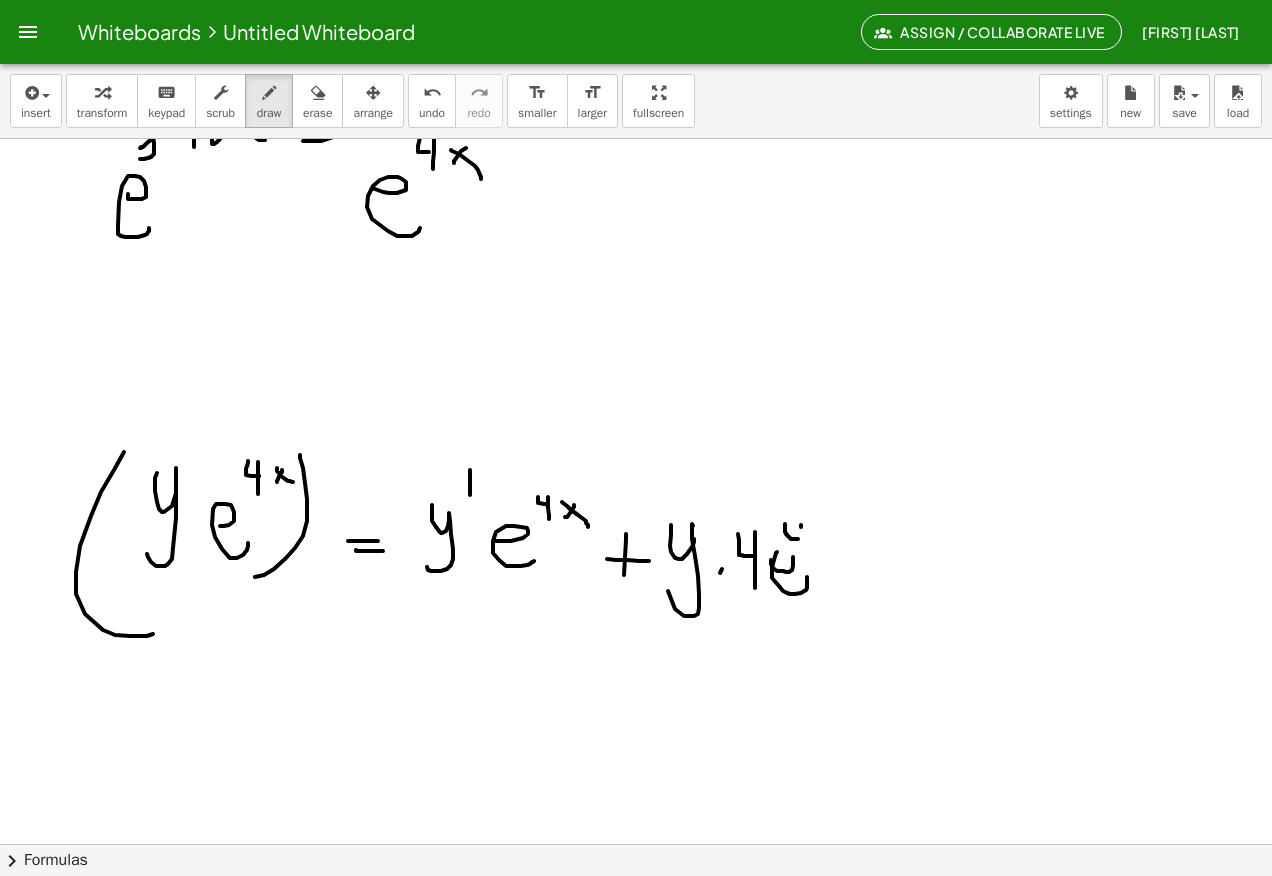 click at bounding box center (636, -1471) 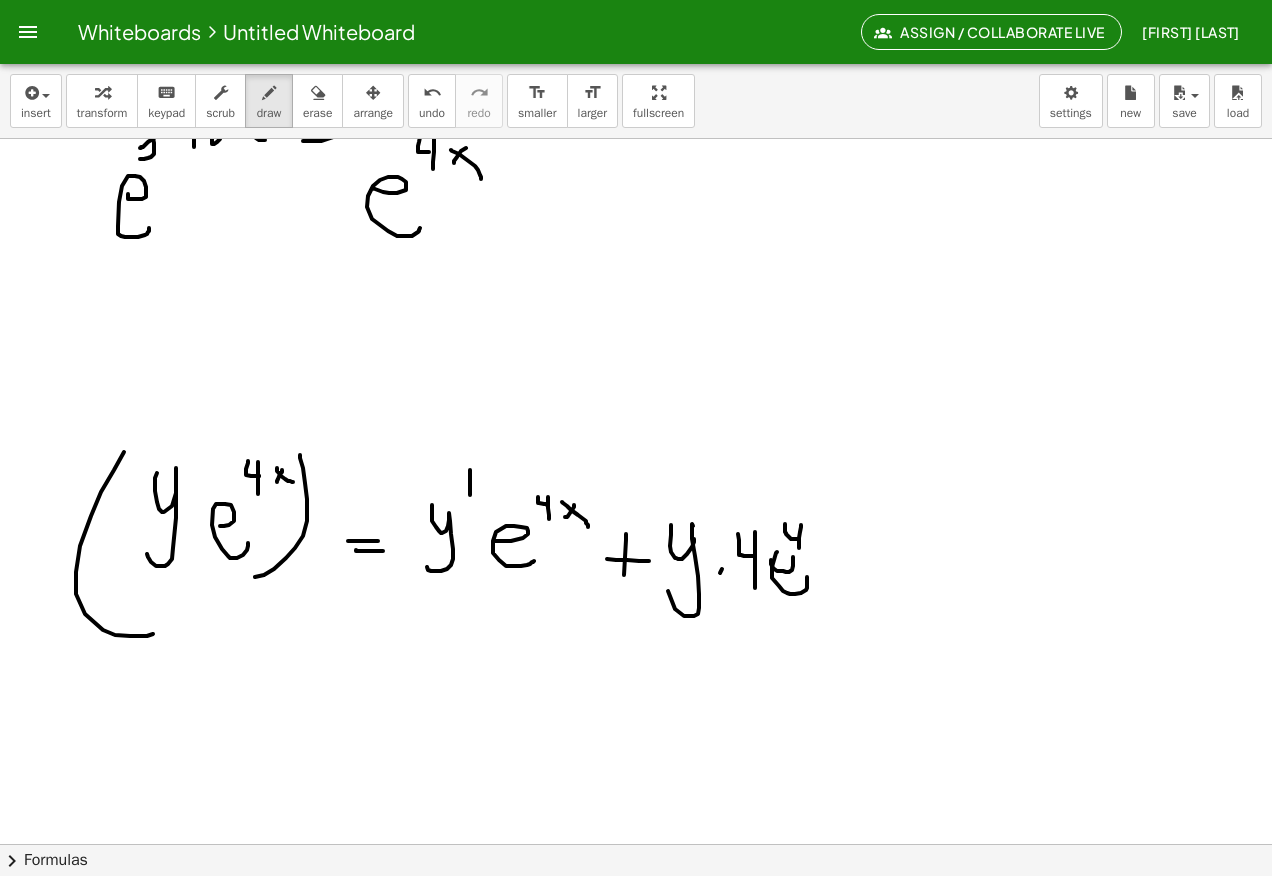 click at bounding box center [636, -1471] 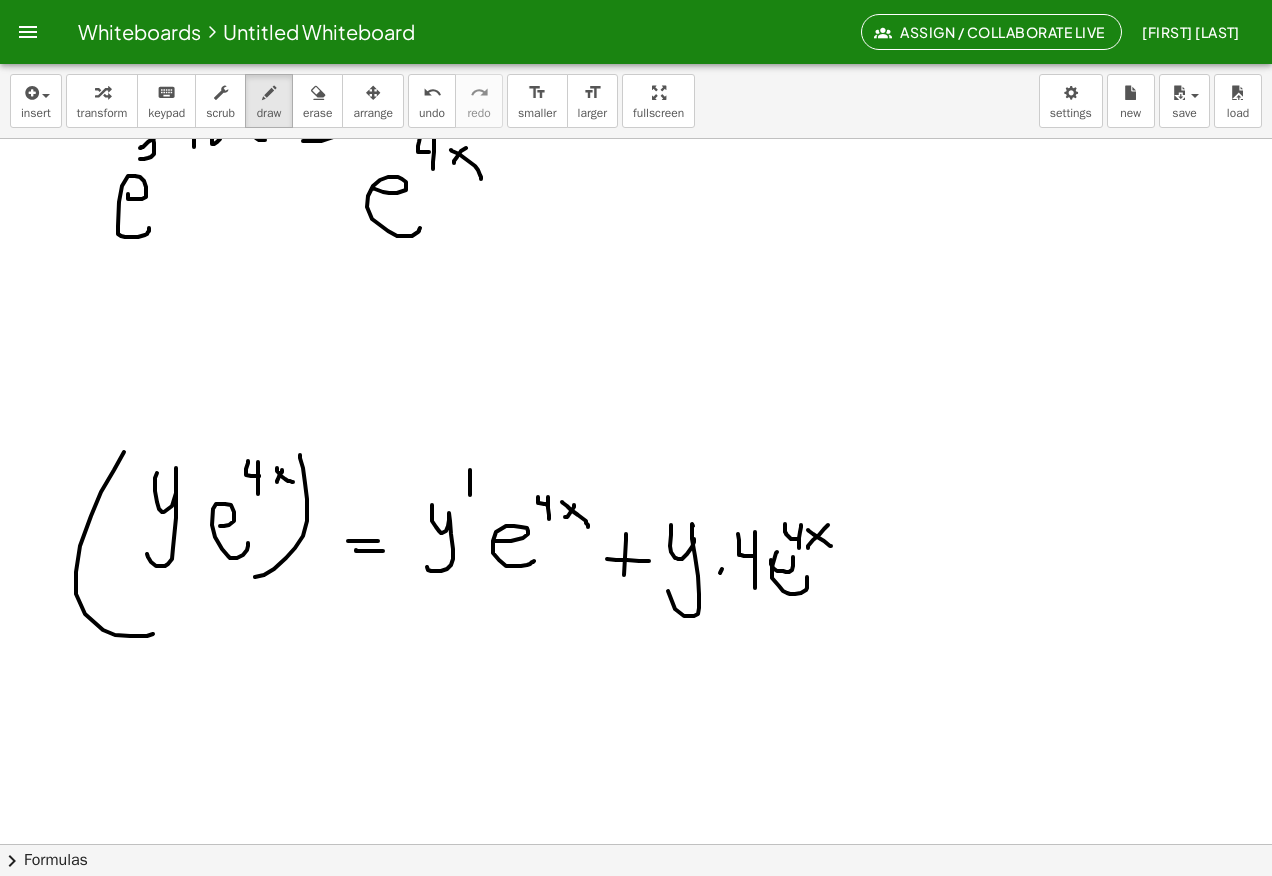 click at bounding box center (636, -1471) 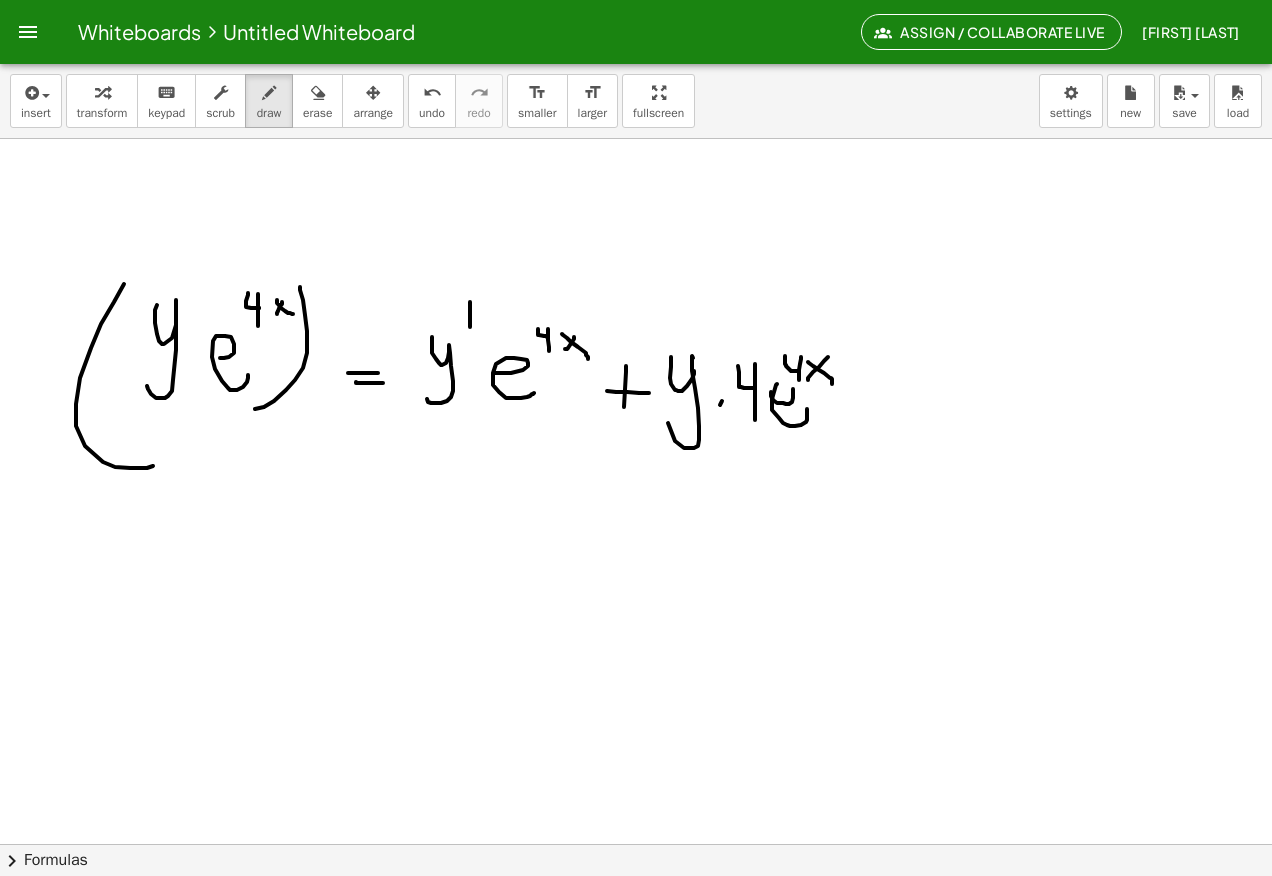 scroll, scrollTop: 4630, scrollLeft: 0, axis: vertical 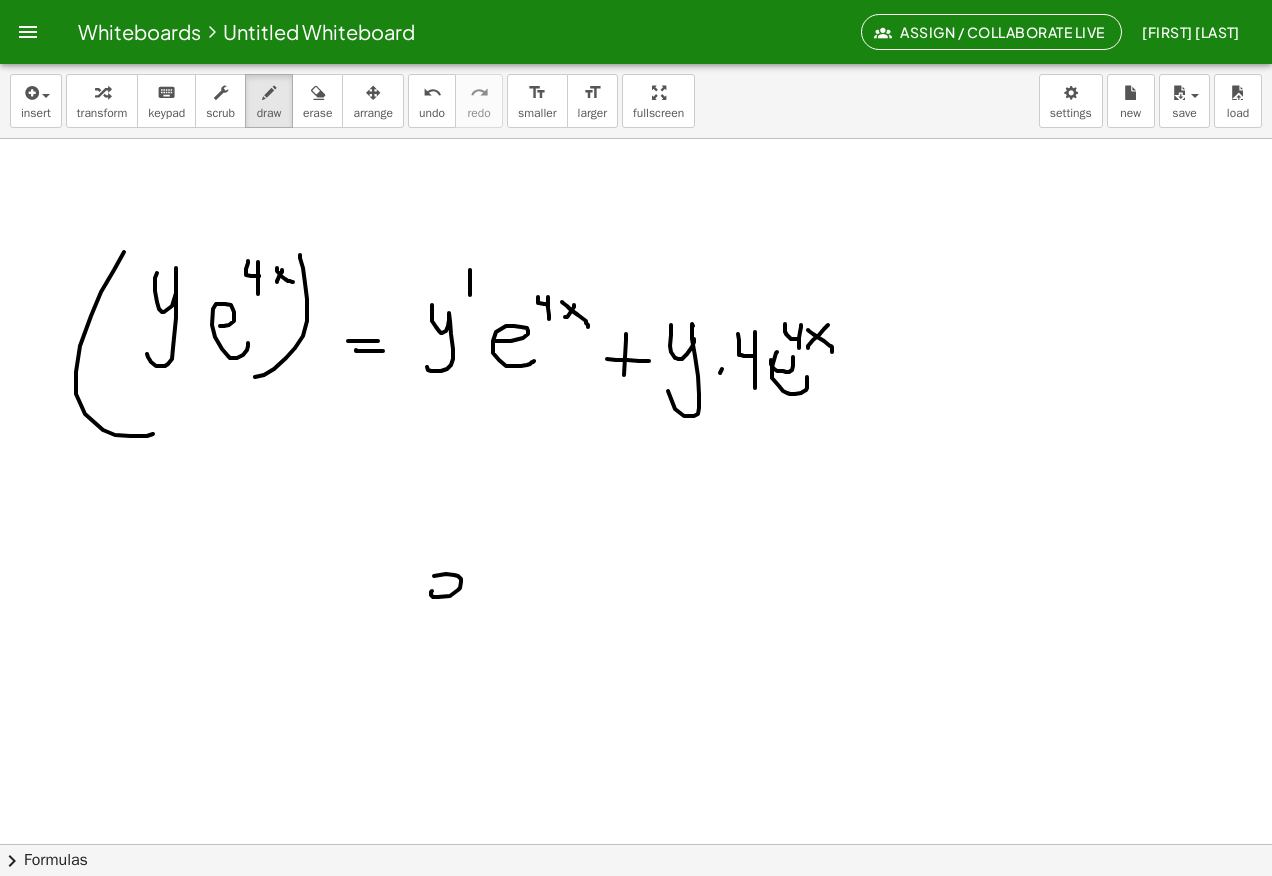 click at bounding box center (636, -1671) 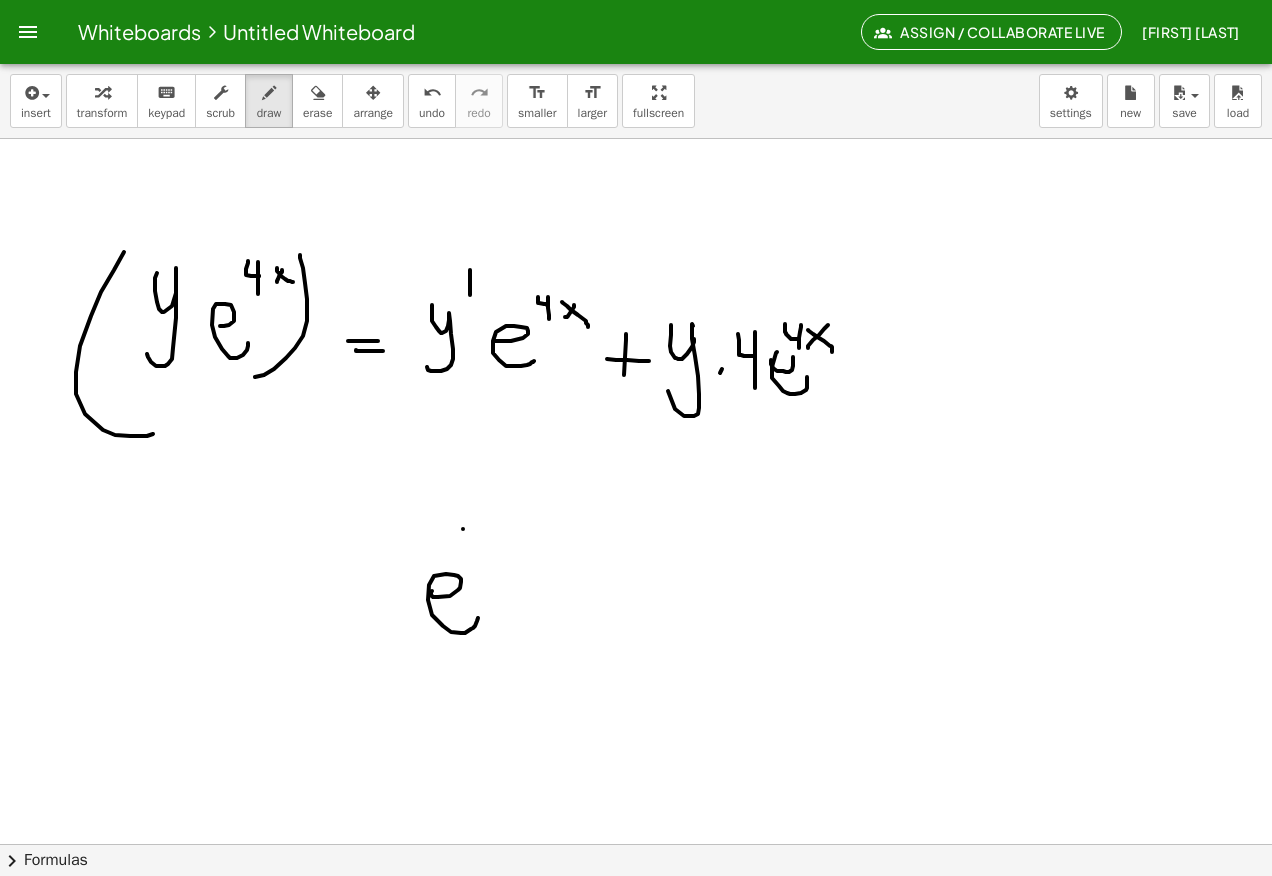 click at bounding box center [636, -1671] 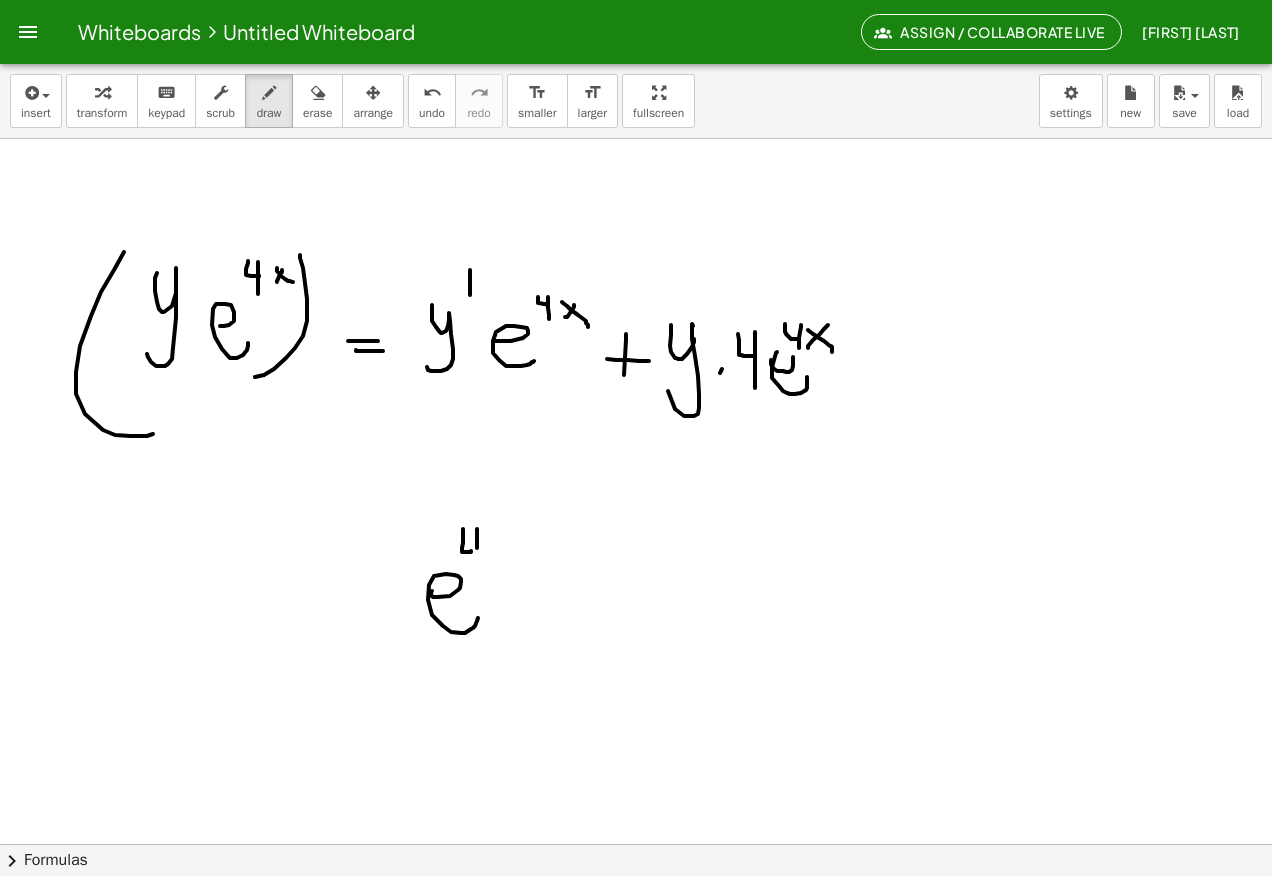 click at bounding box center [636, -1671] 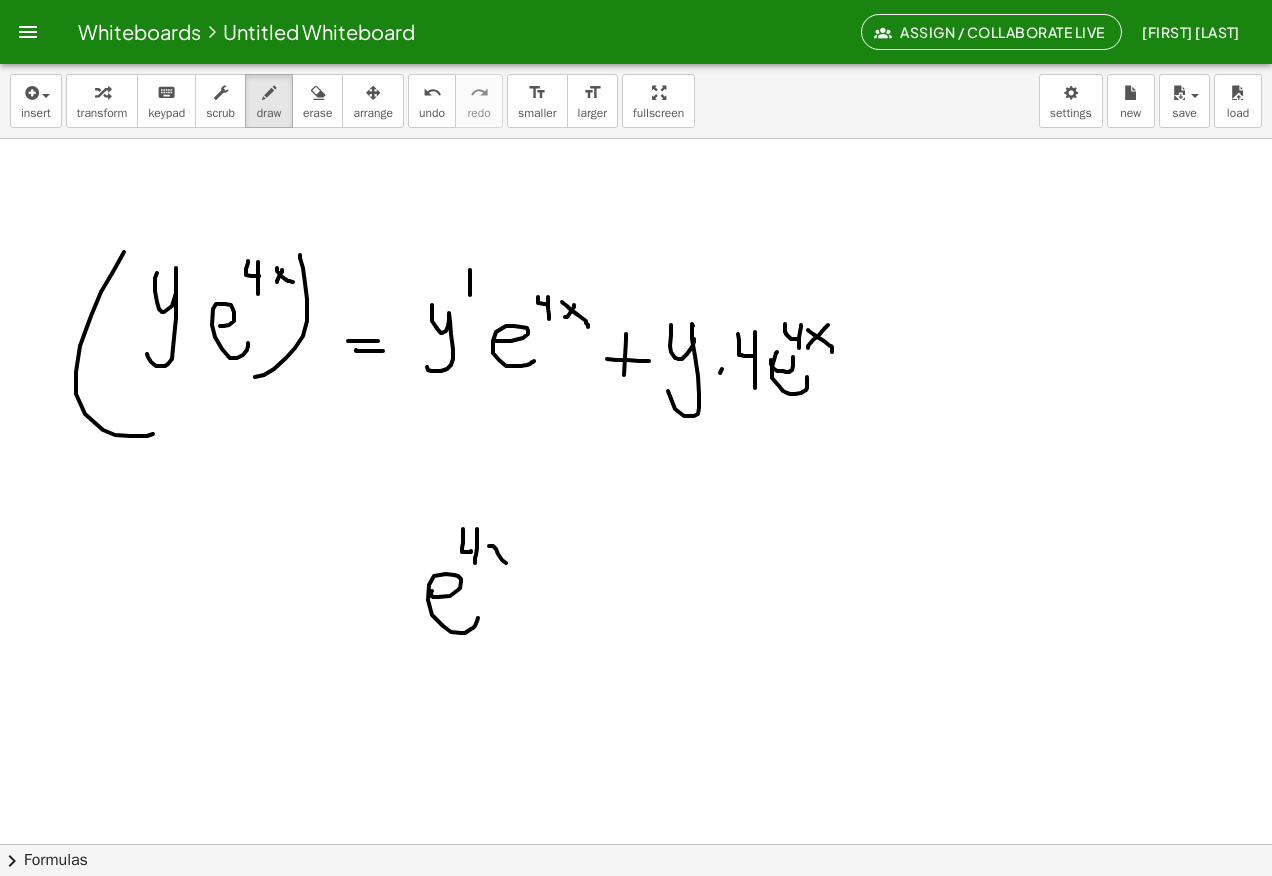 click at bounding box center (636, -1671) 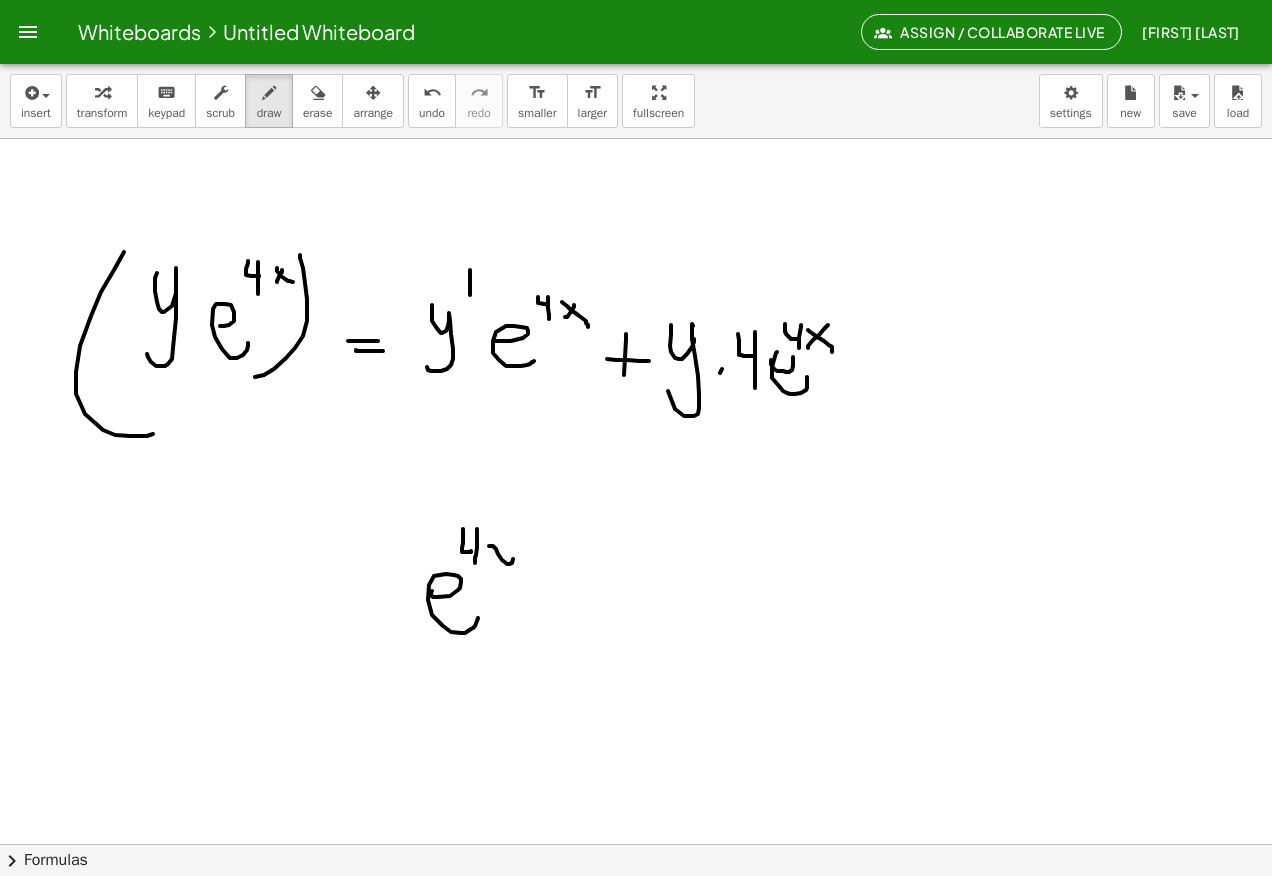 click at bounding box center (636, -1671) 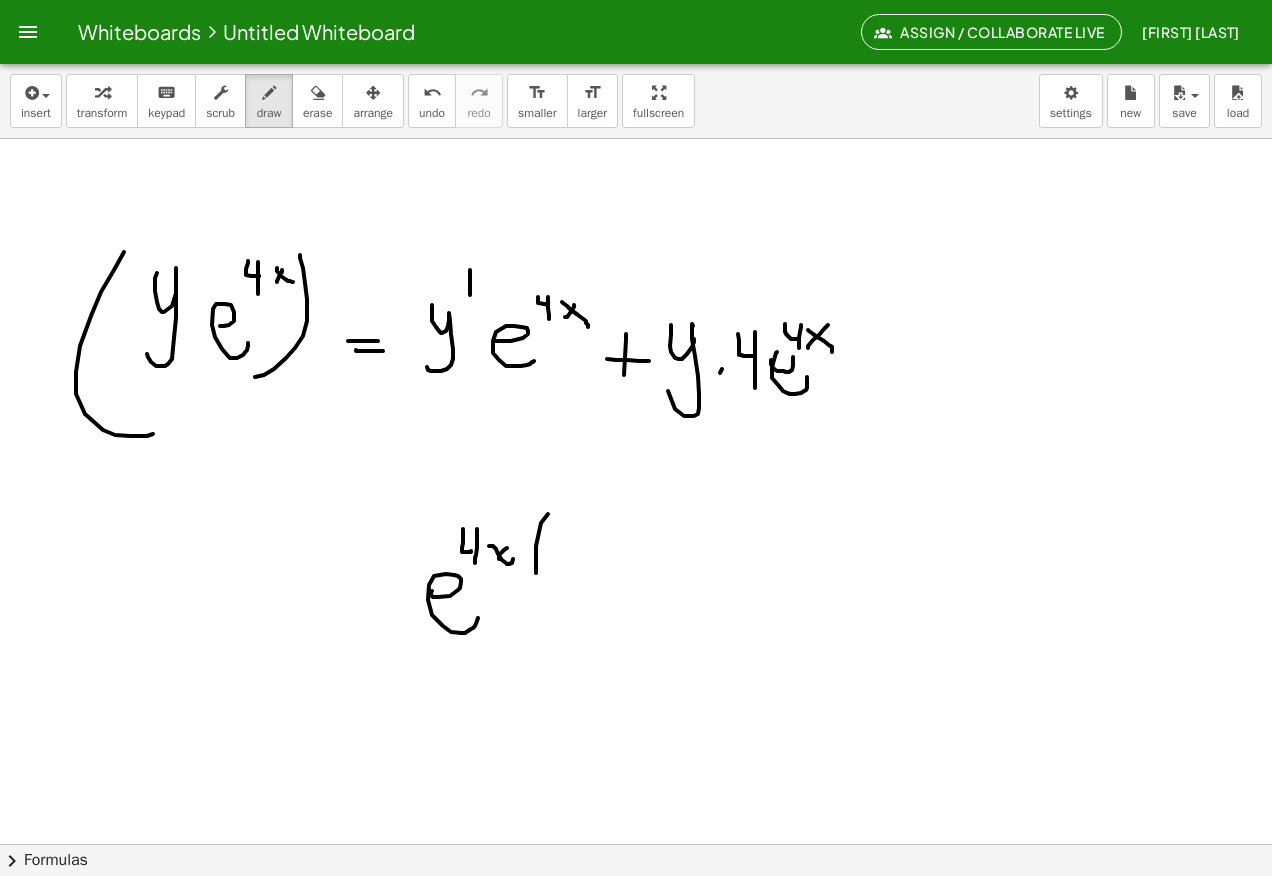 click at bounding box center (636, -1671) 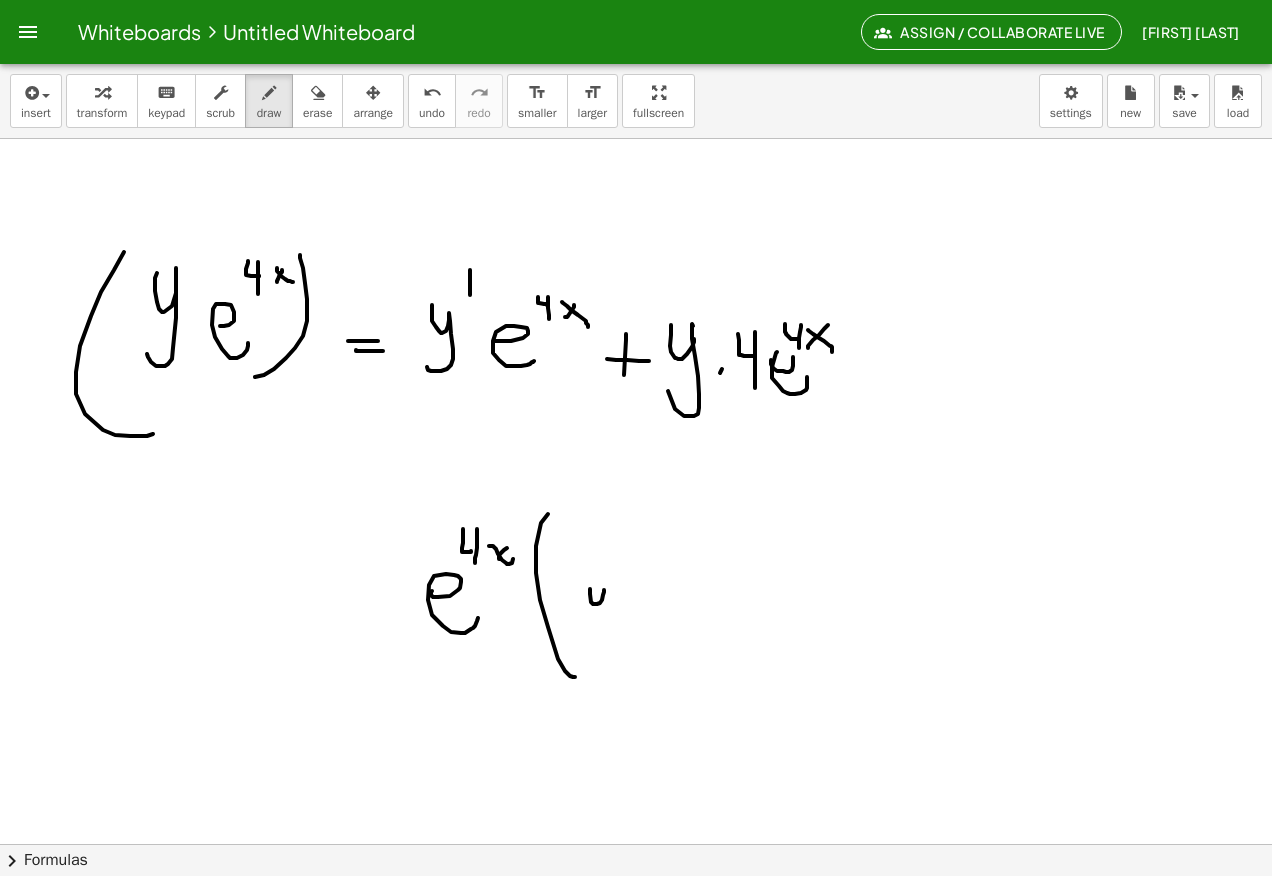 click at bounding box center [636, -1671] 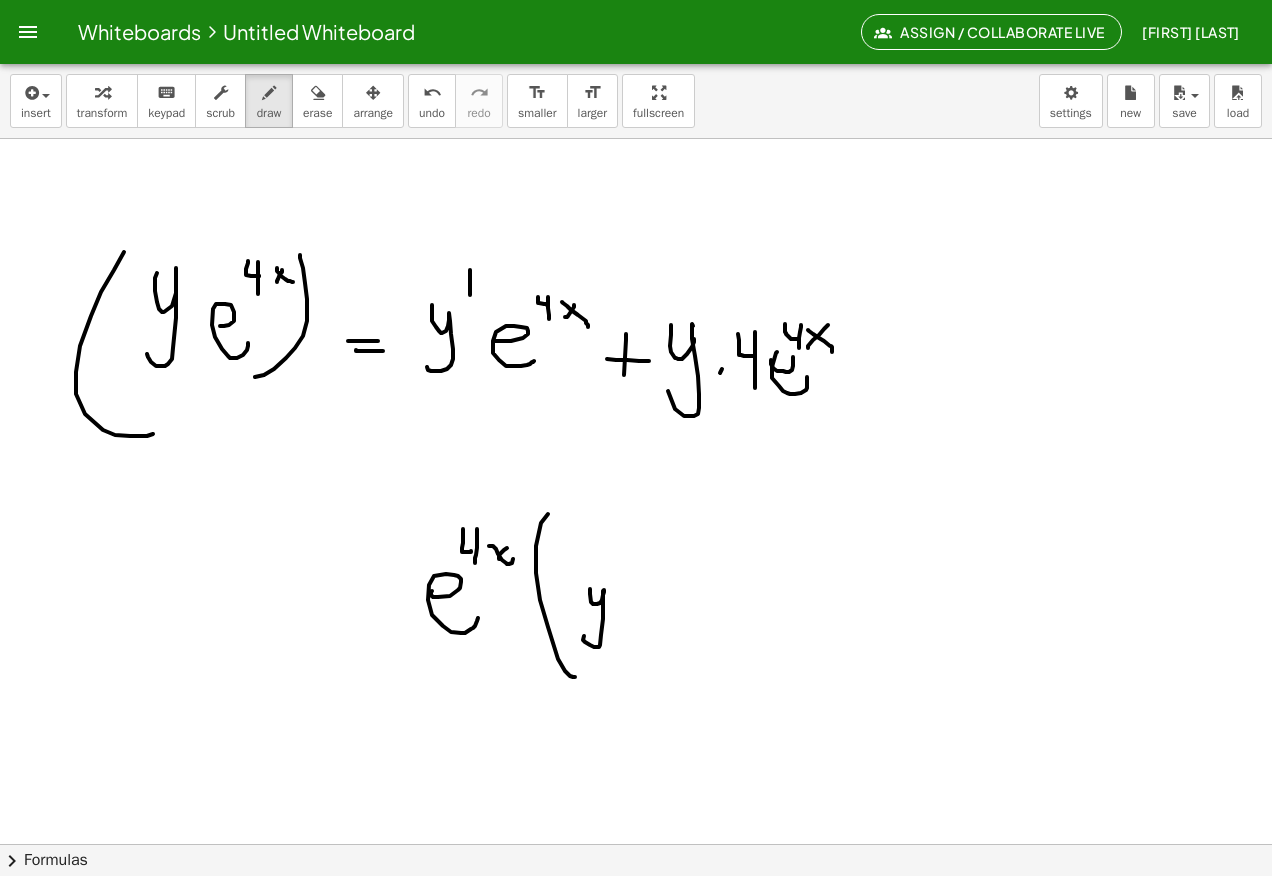 click at bounding box center [636, -1671] 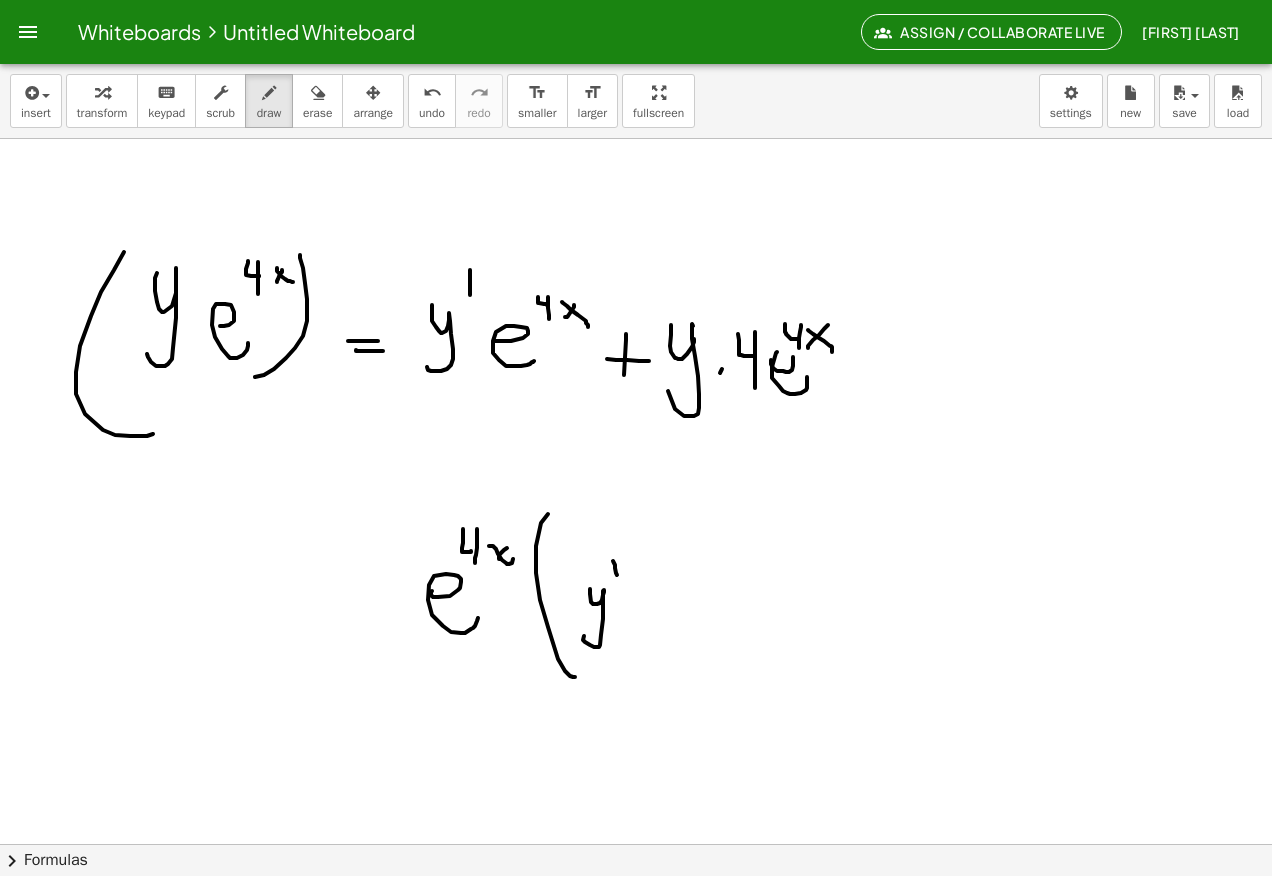 click at bounding box center (636, -1671) 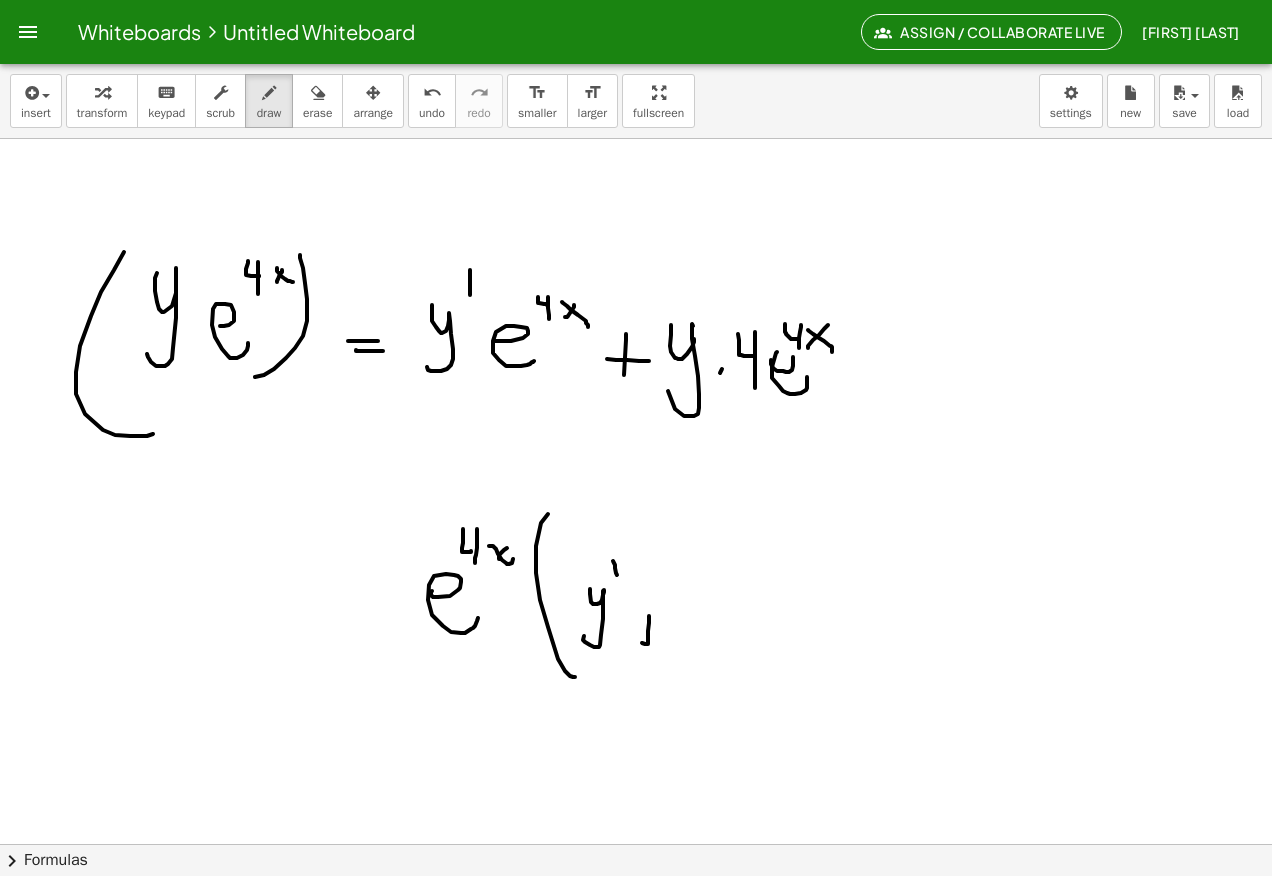 click at bounding box center (636, -1671) 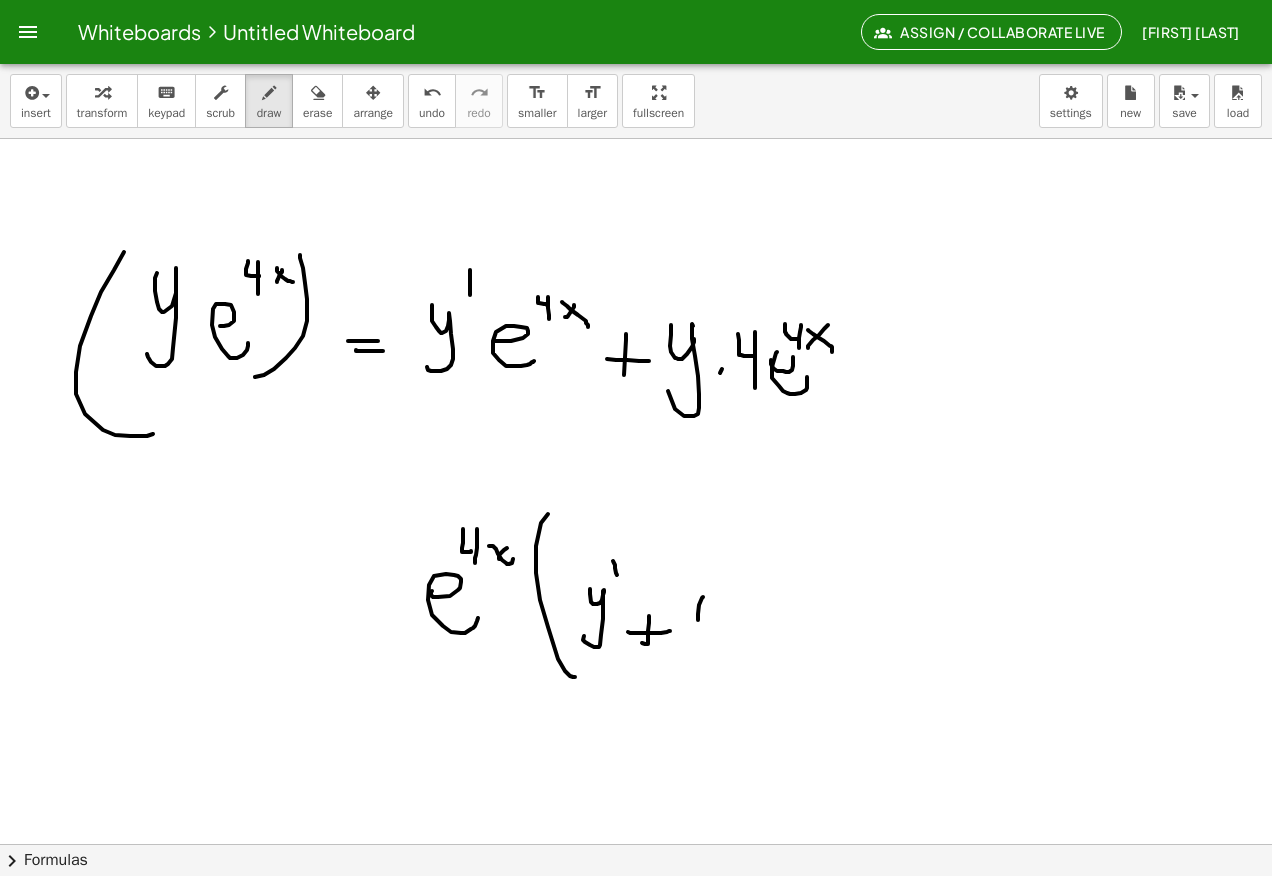 click at bounding box center (636, -1671) 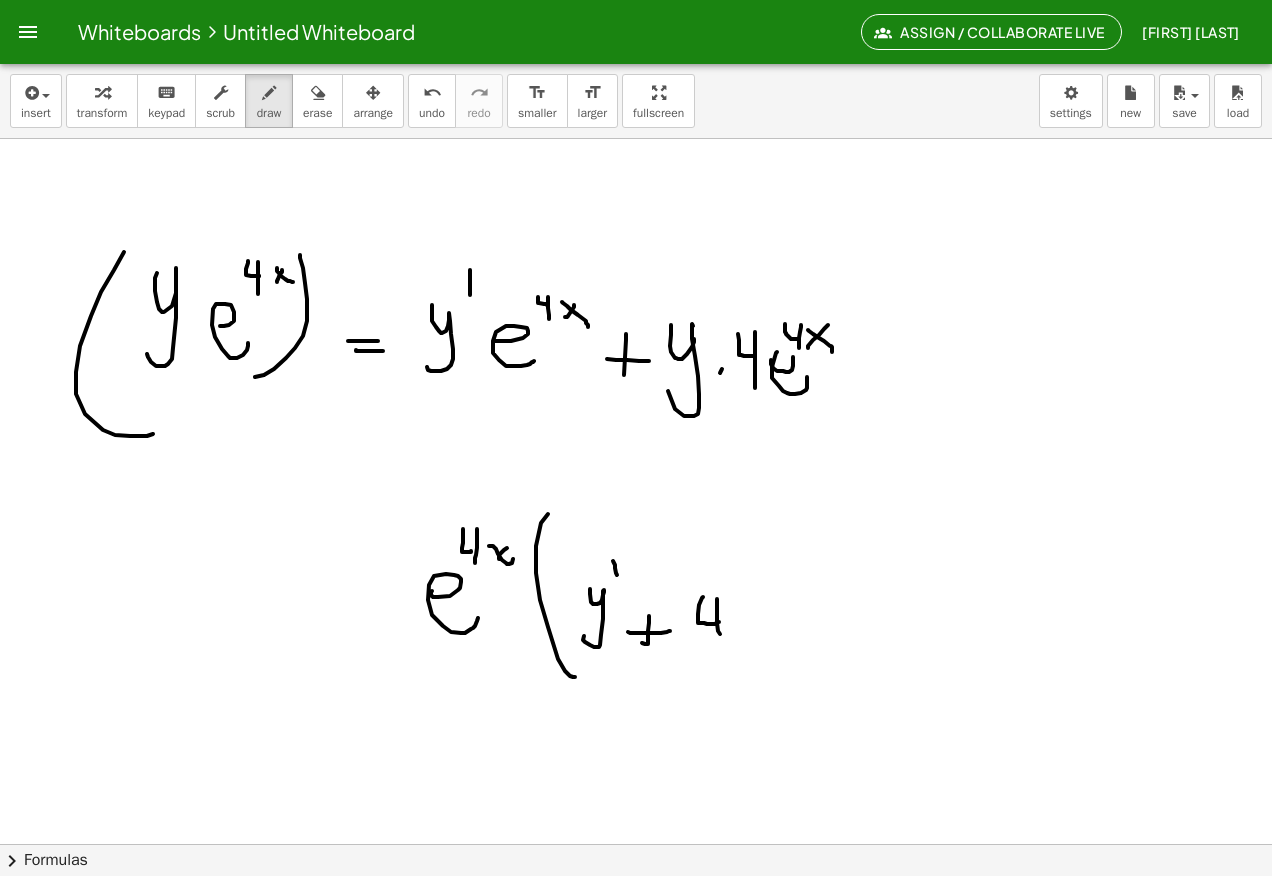 click at bounding box center [636, -1671] 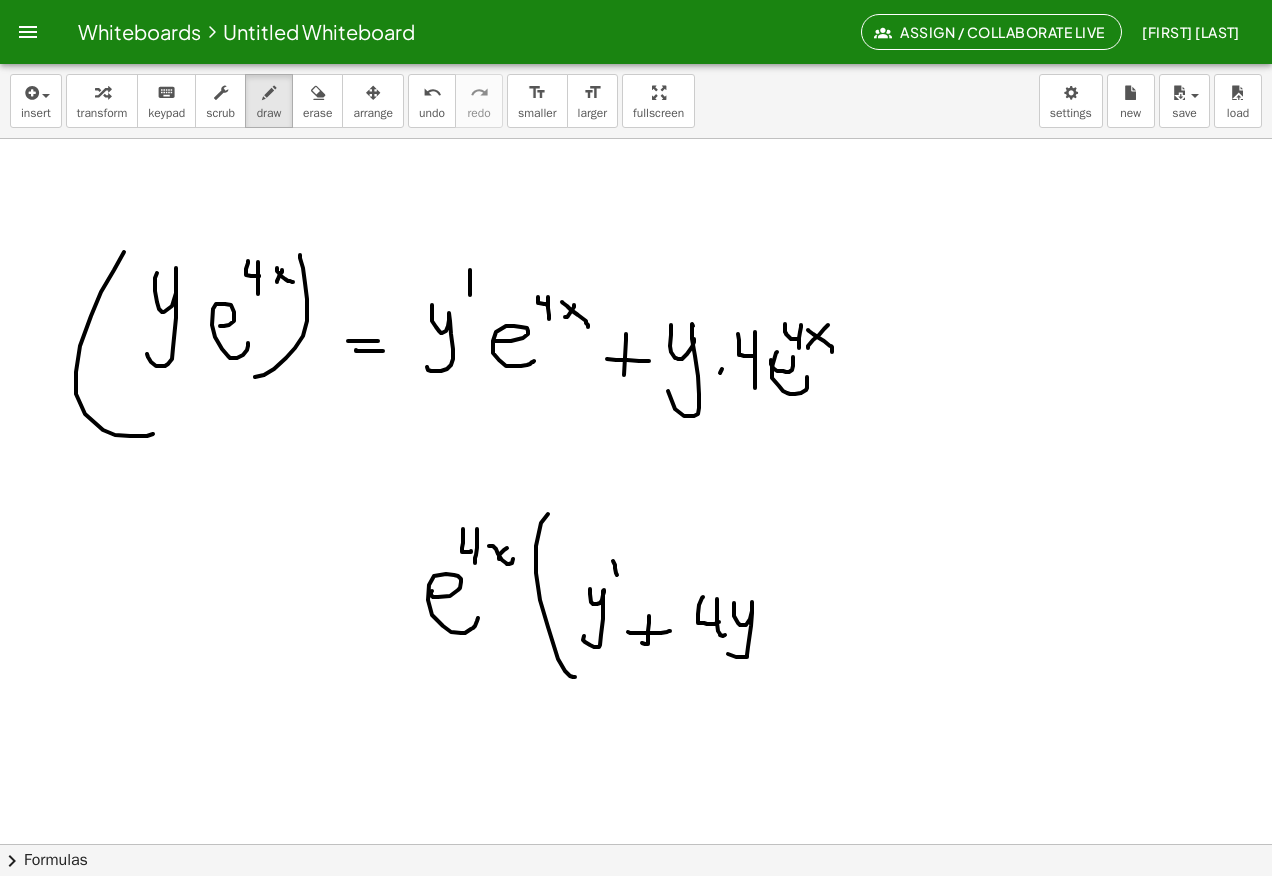 click at bounding box center [636, -1671] 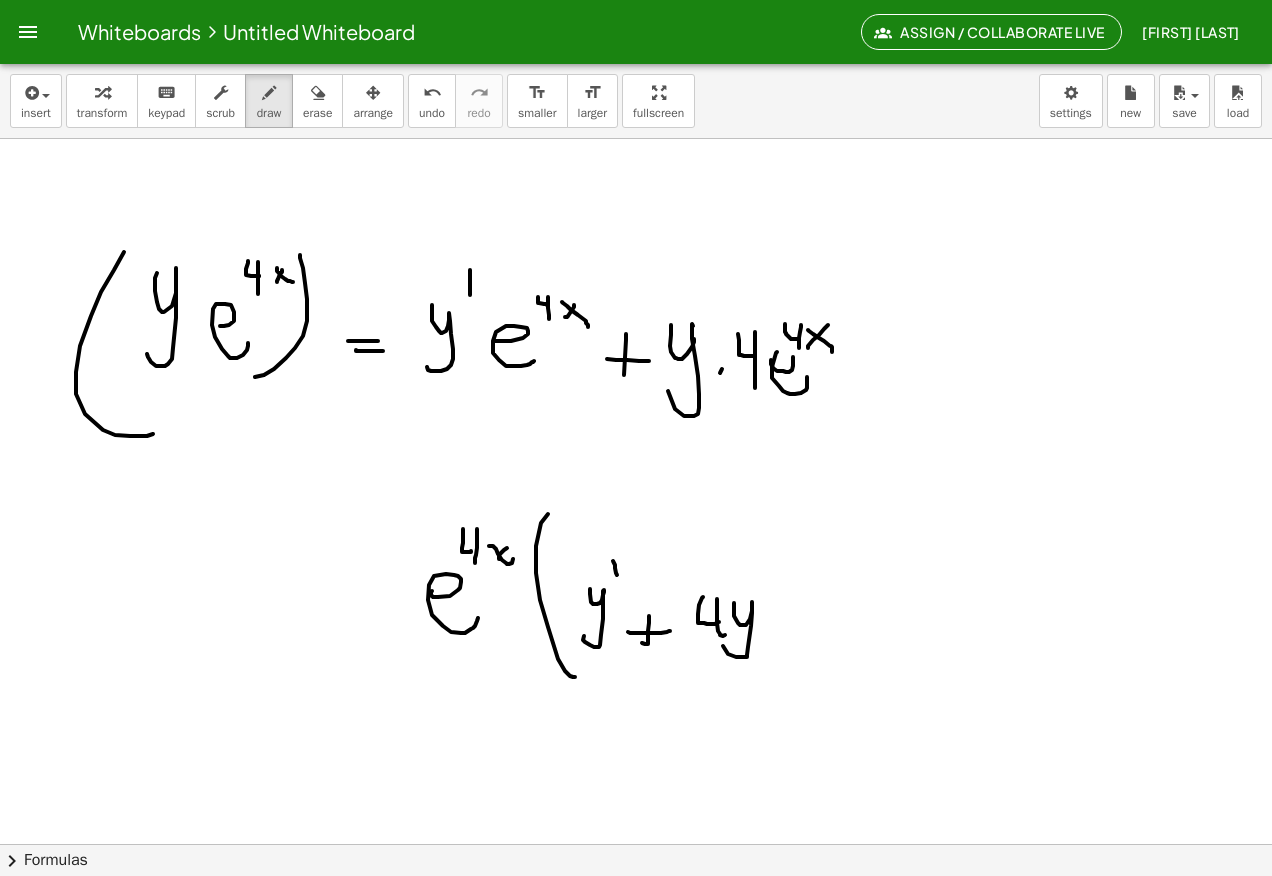 click at bounding box center [636, -1671] 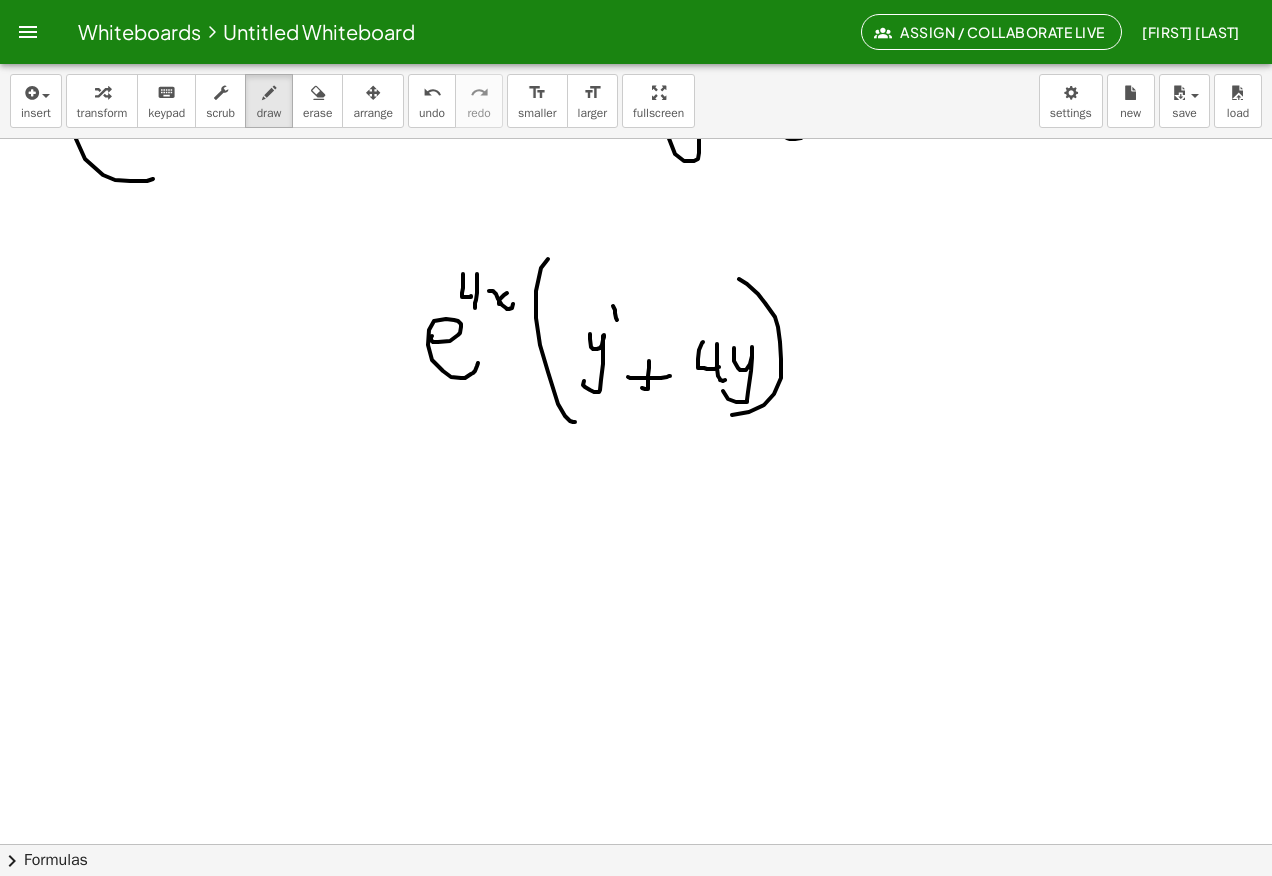 scroll, scrollTop: 4935, scrollLeft: 0, axis: vertical 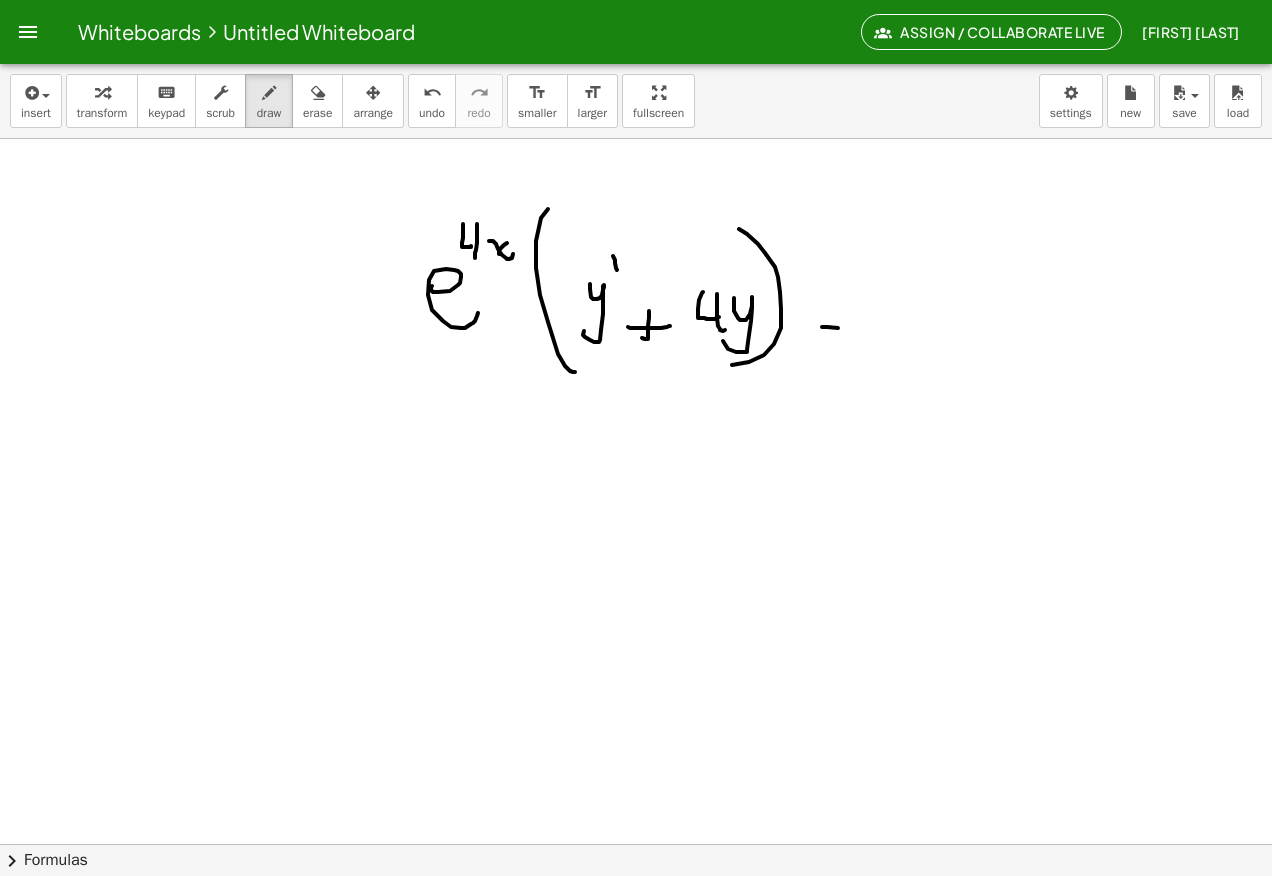 click at bounding box center [636, -1624] 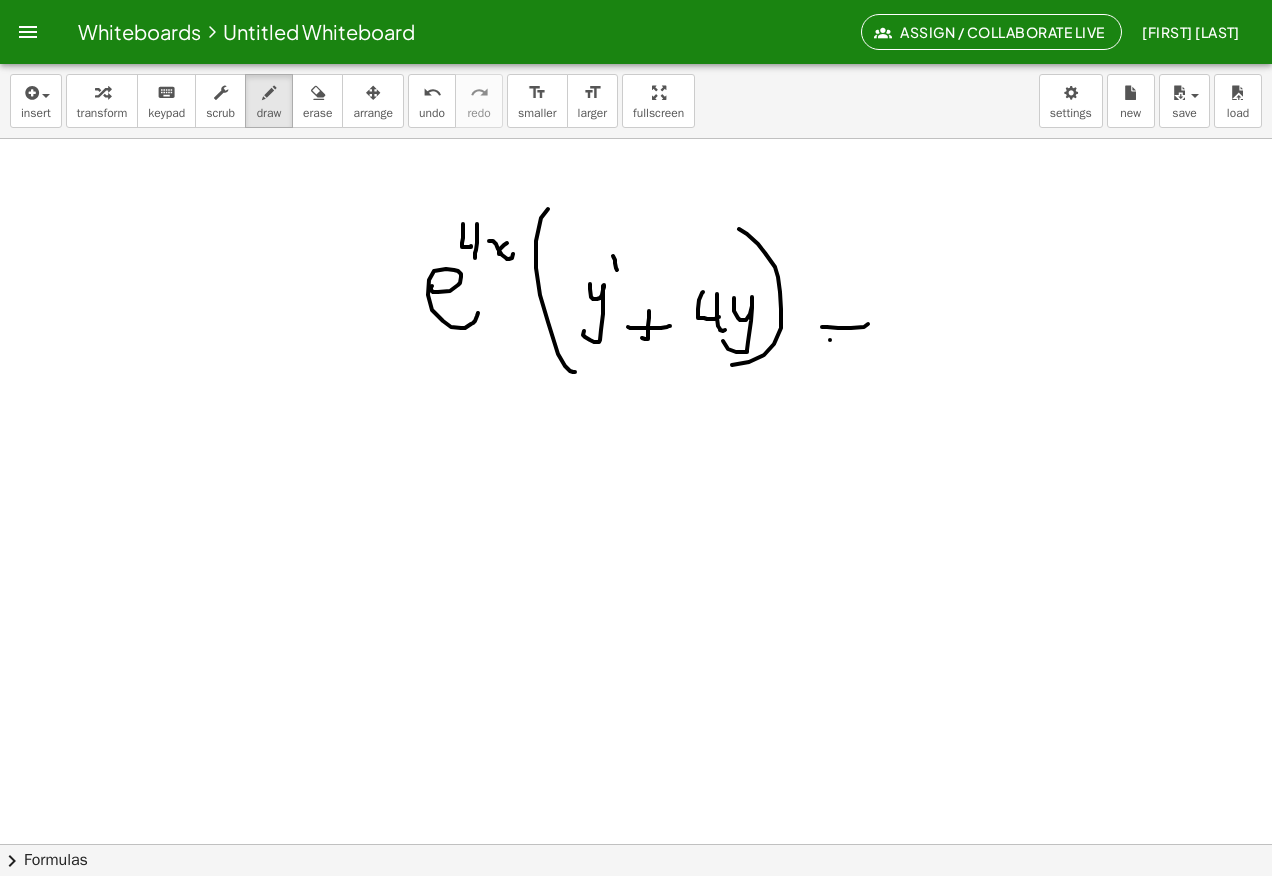 click at bounding box center (636, -1624) 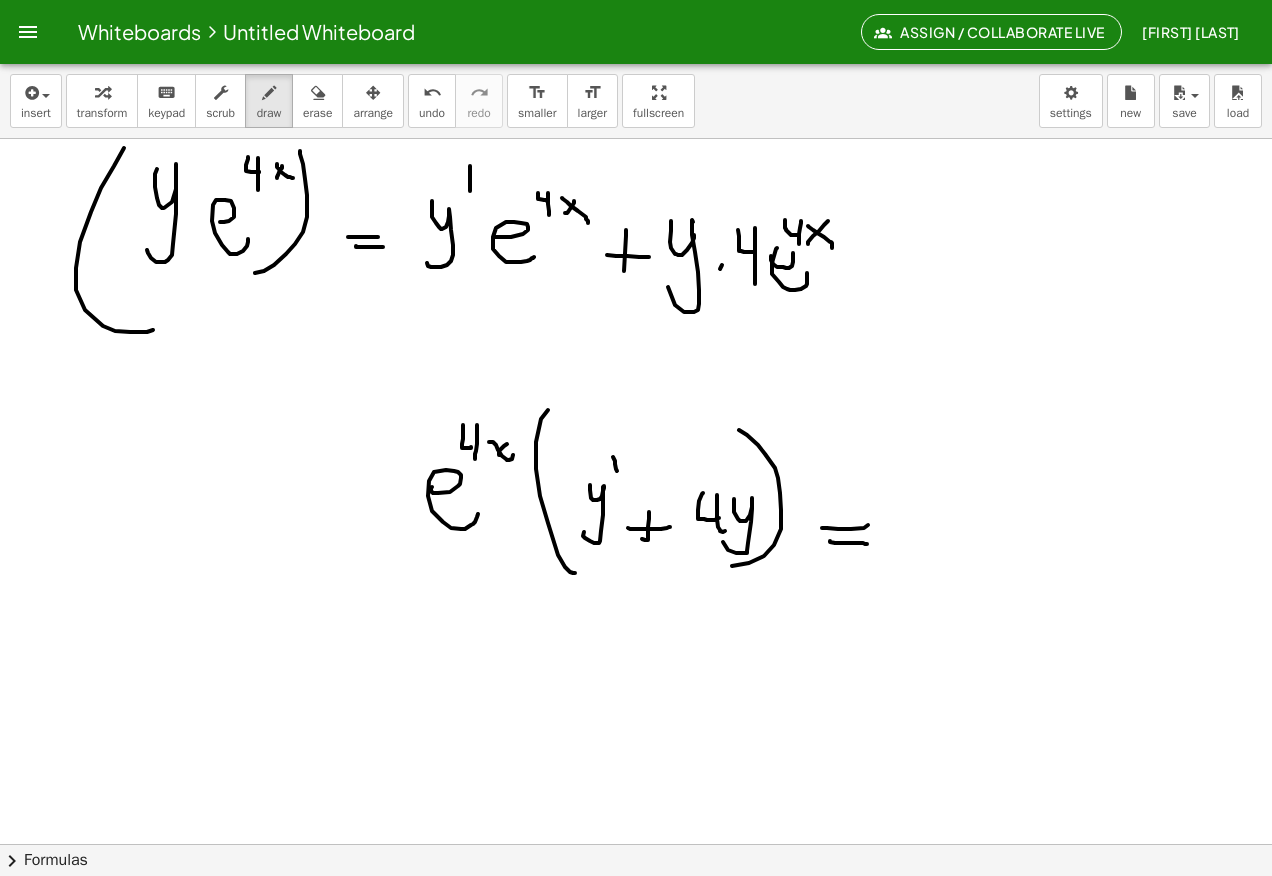 scroll, scrollTop: 4735, scrollLeft: 0, axis: vertical 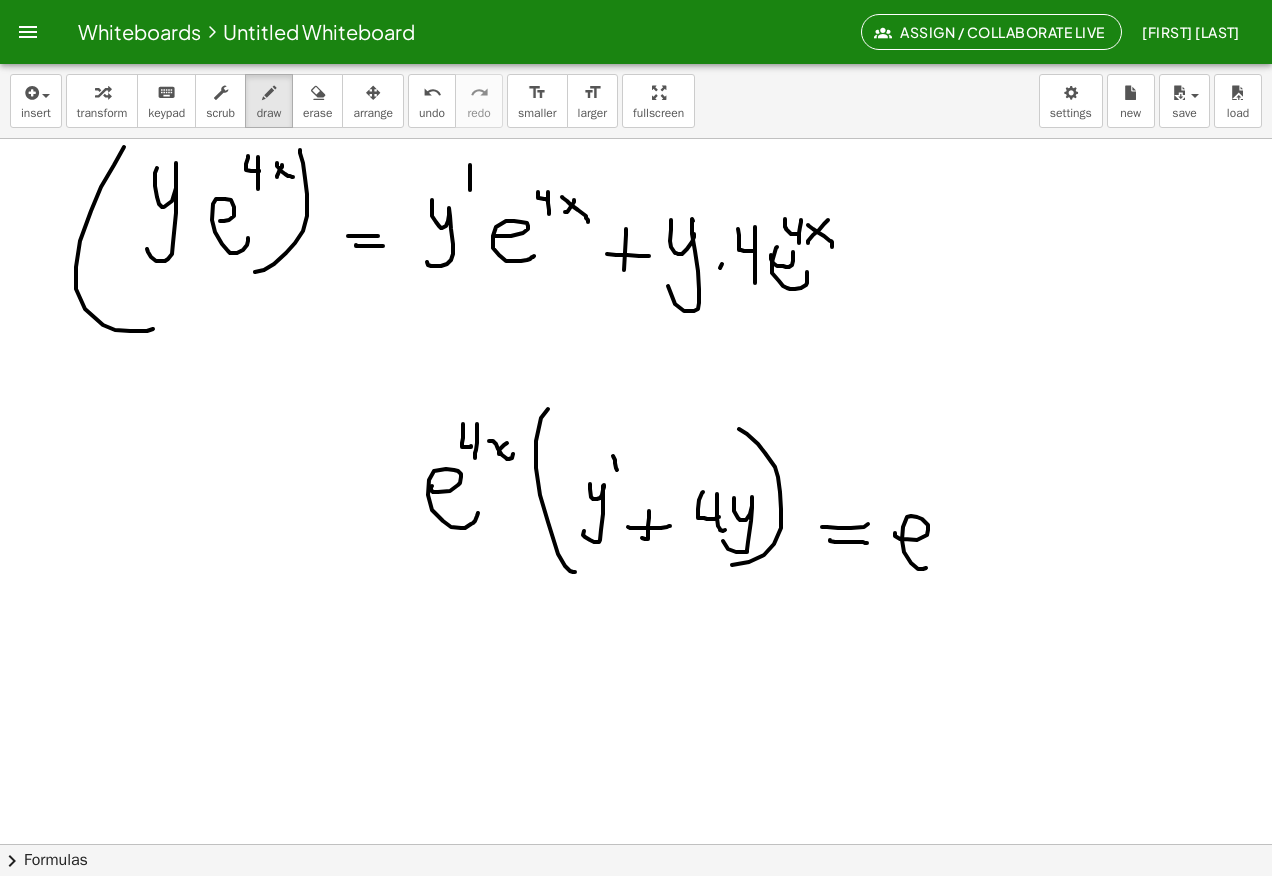 click at bounding box center [636, -1424] 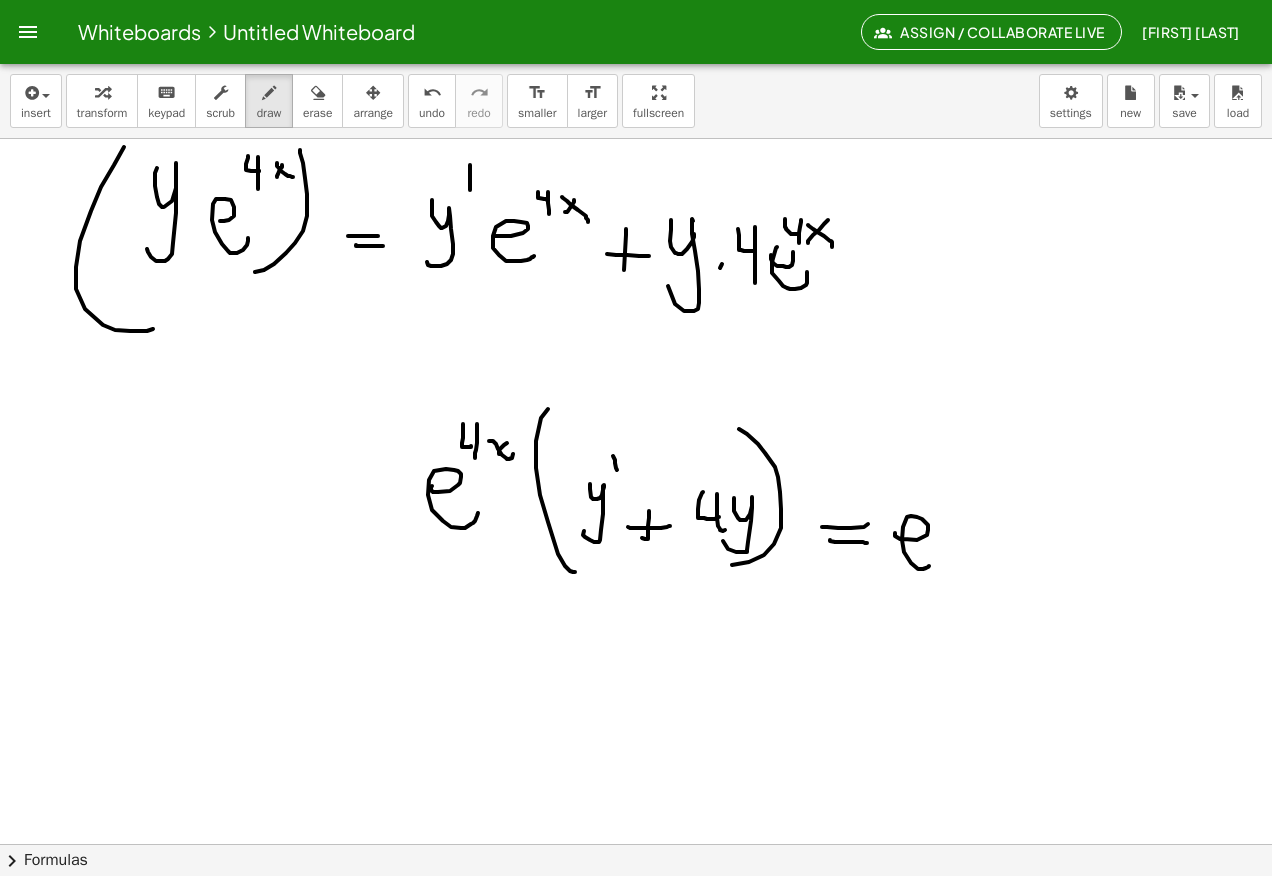 click at bounding box center [636, -1424] 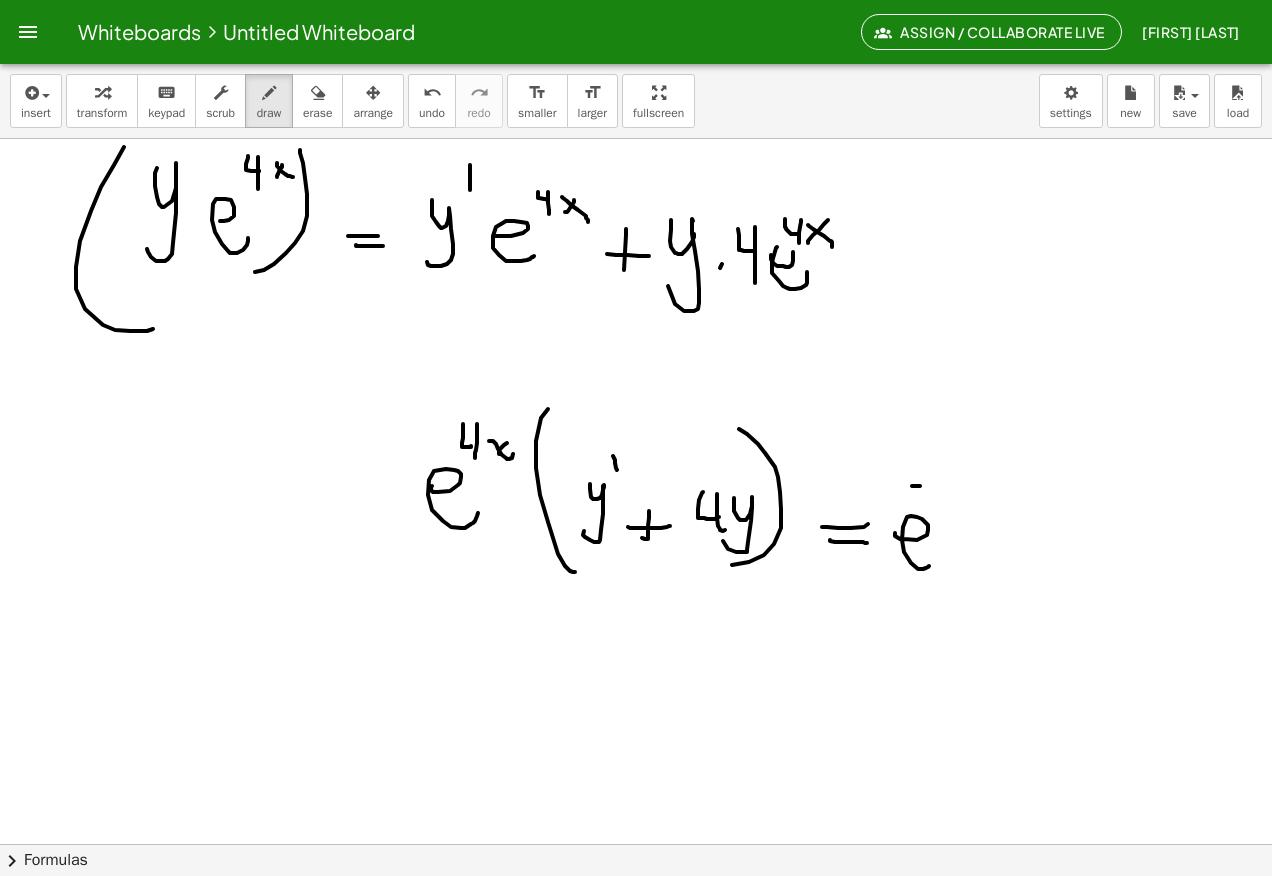 click at bounding box center (636, -1424) 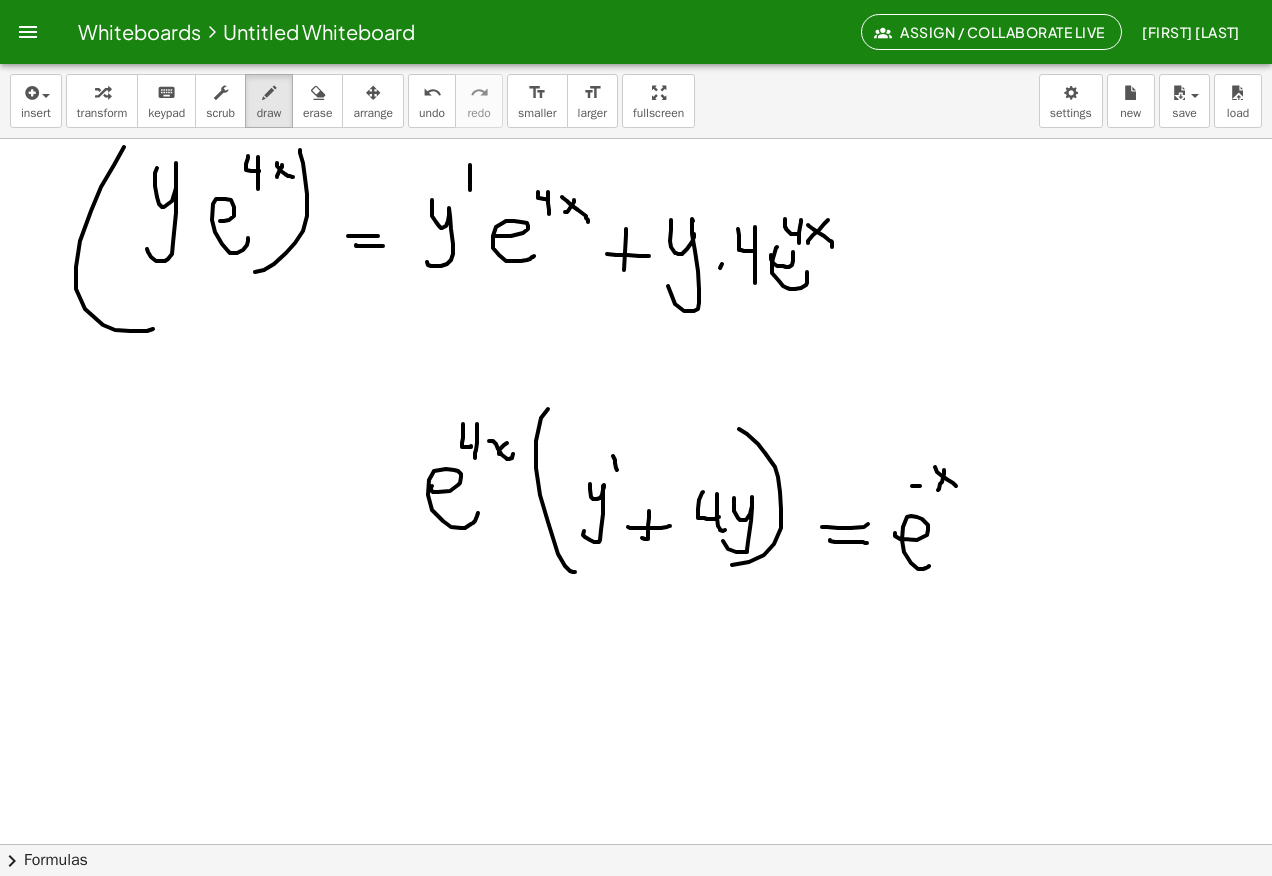 click at bounding box center (636, -1424) 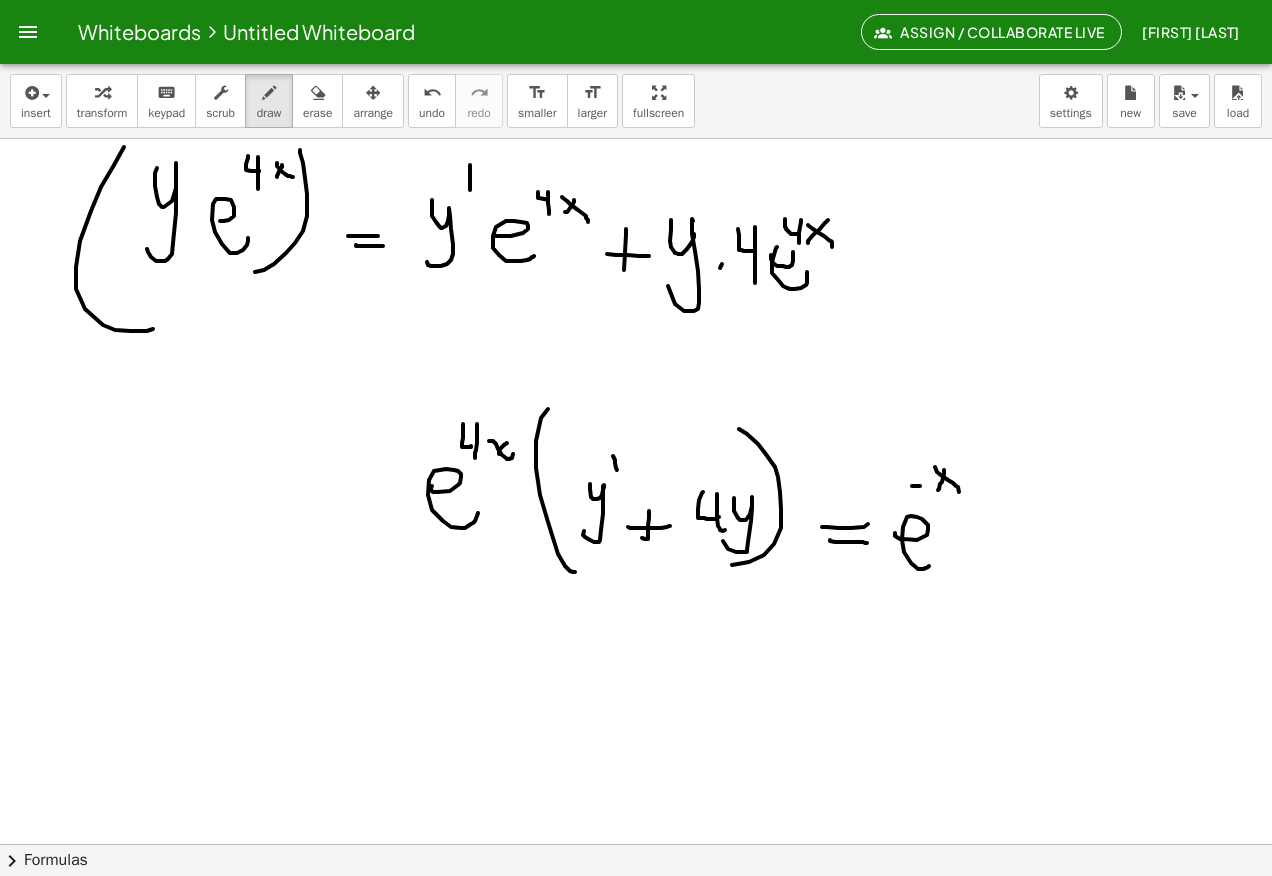 click at bounding box center (636, -1424) 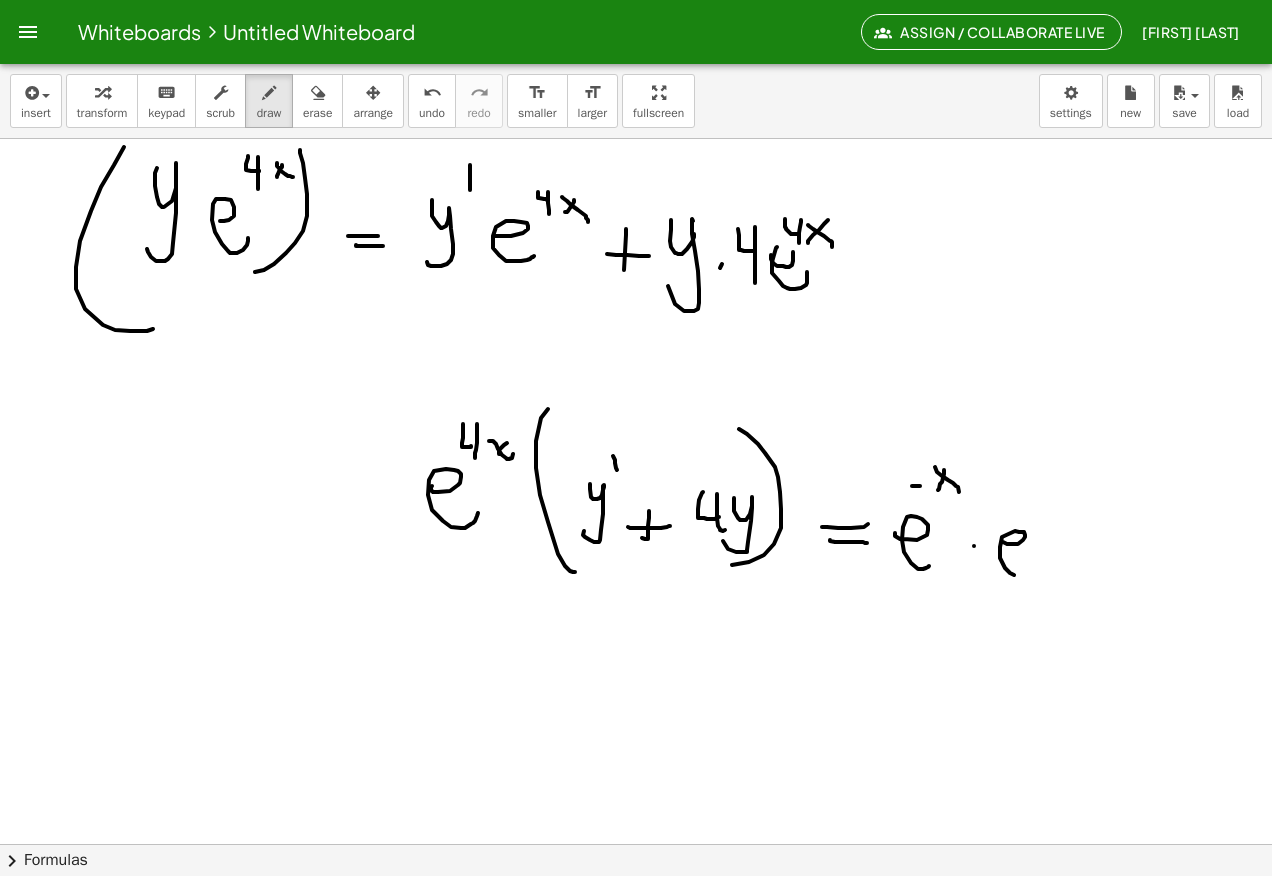 click at bounding box center (636, -1424) 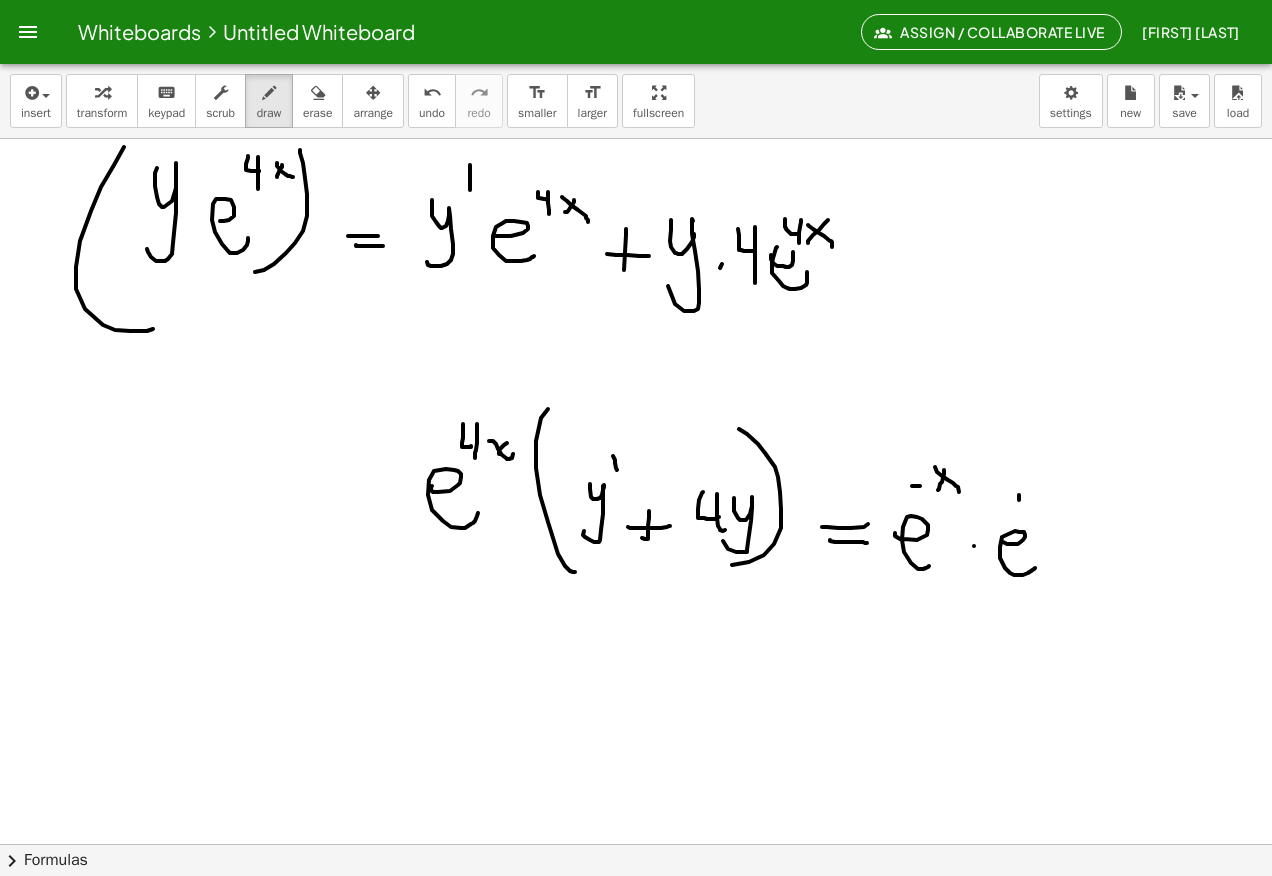 click at bounding box center [636, -1424] 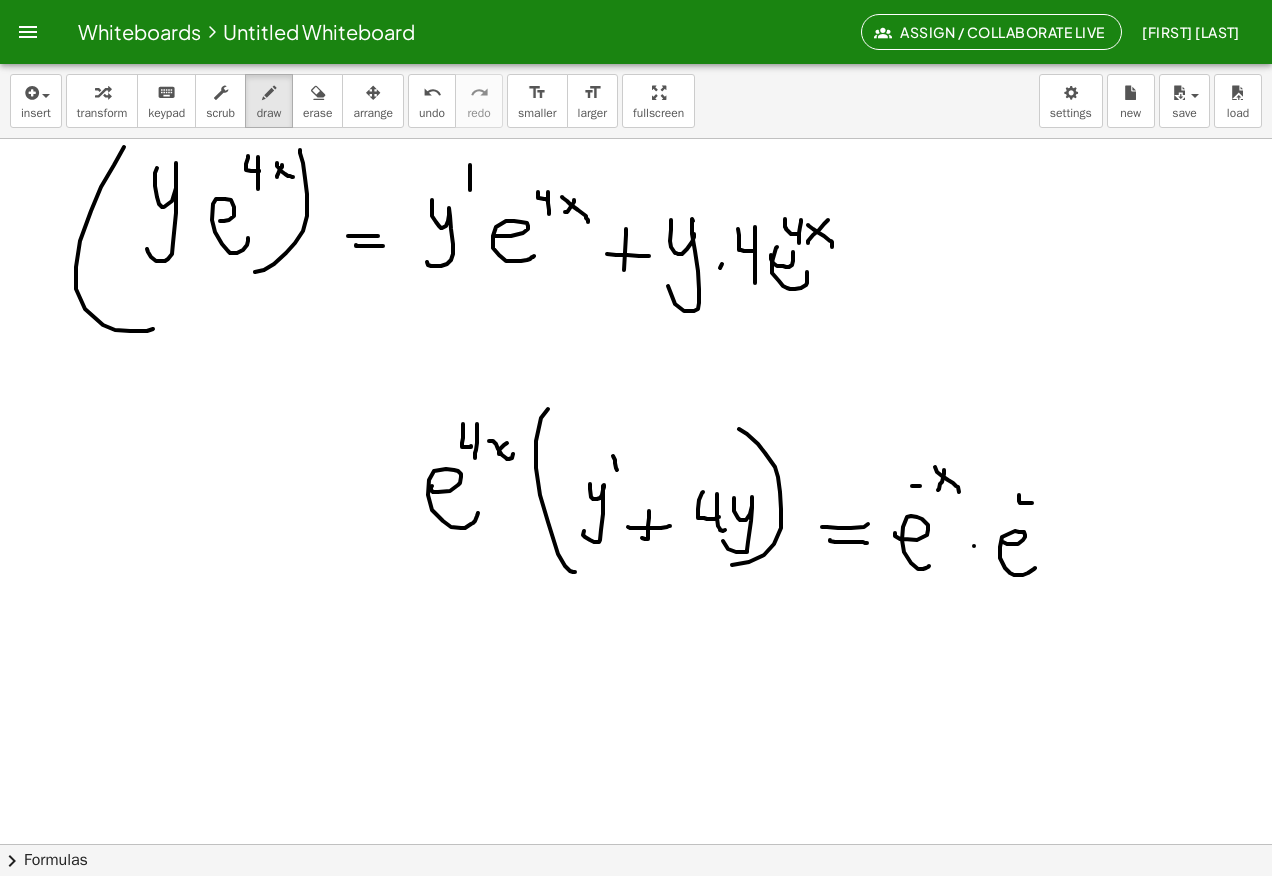 click at bounding box center [636, -1424] 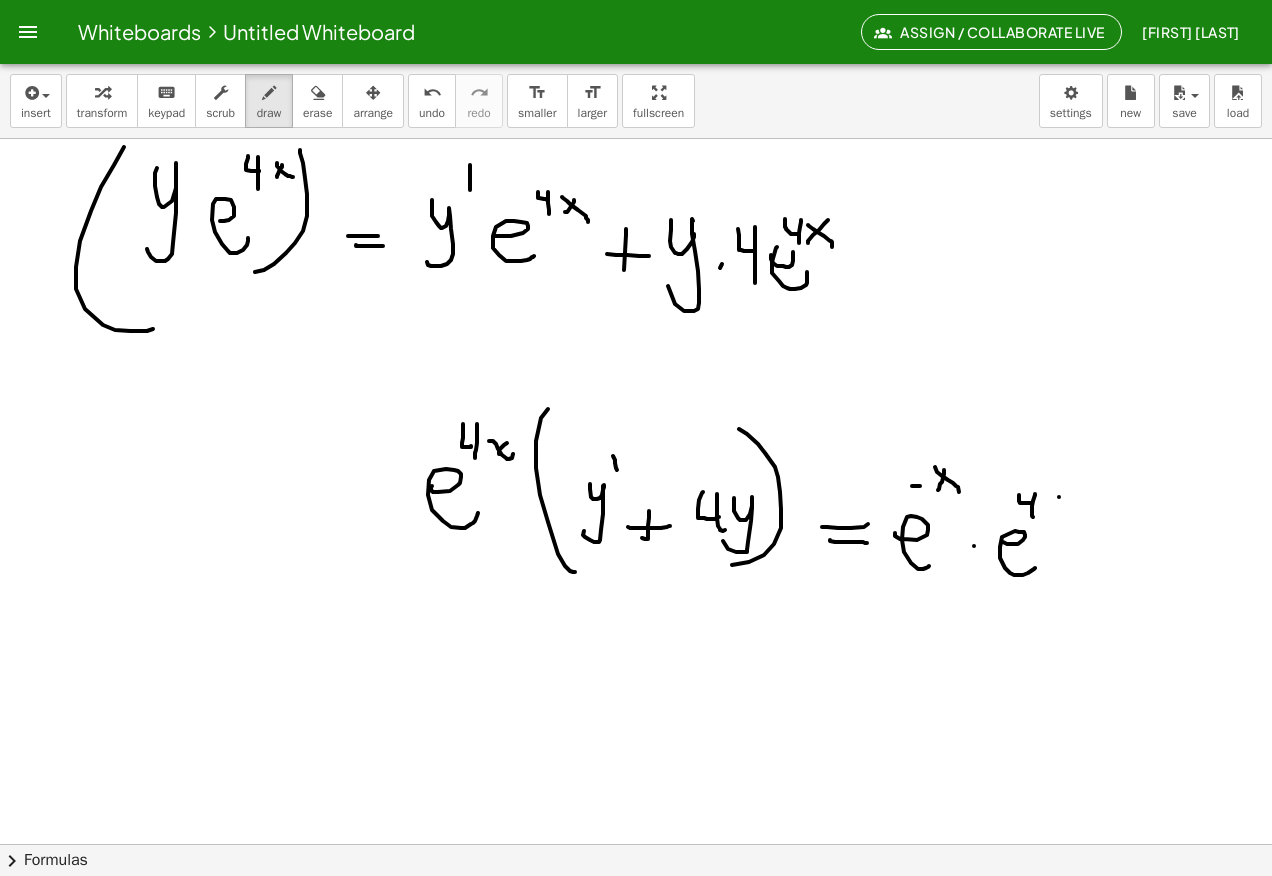 click at bounding box center [636, -1424] 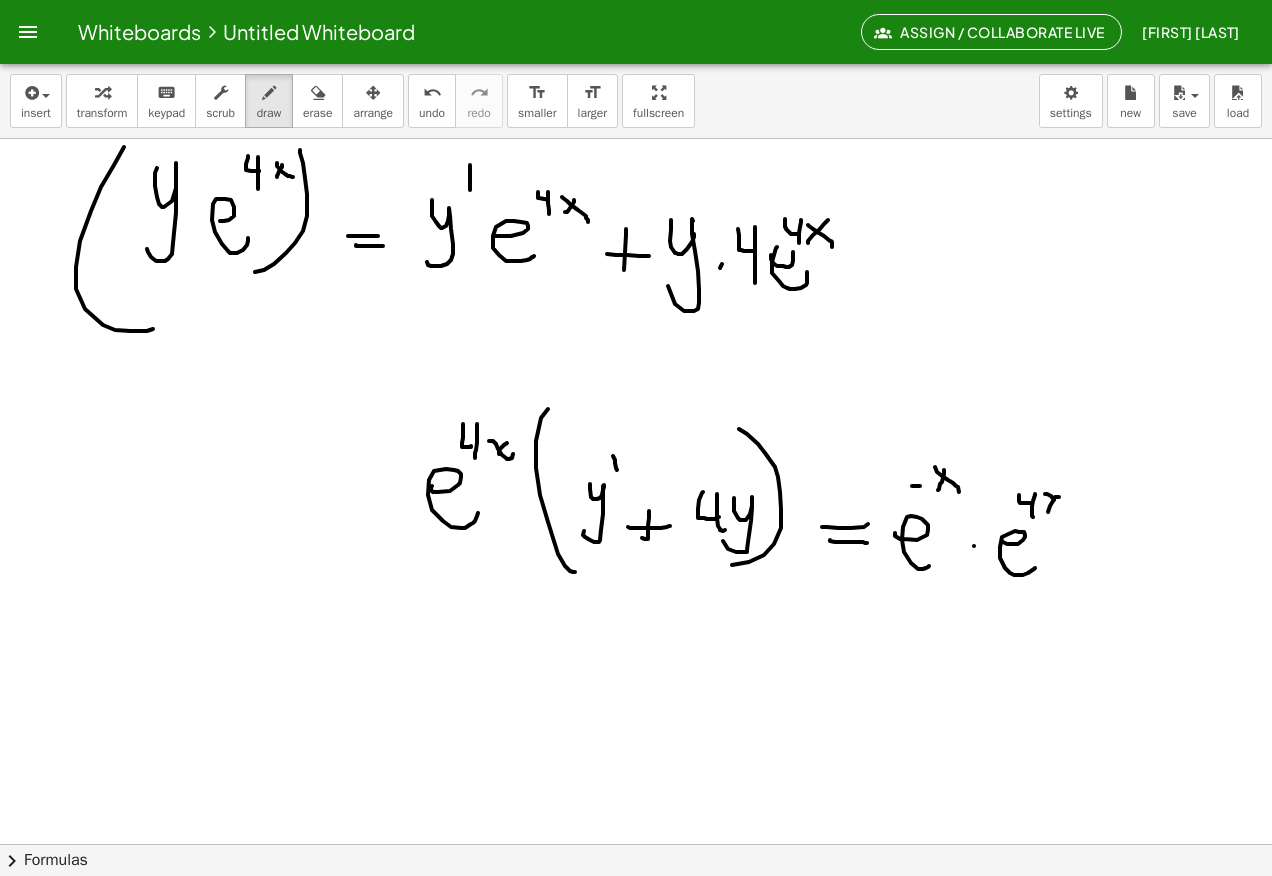 click at bounding box center [636, -1424] 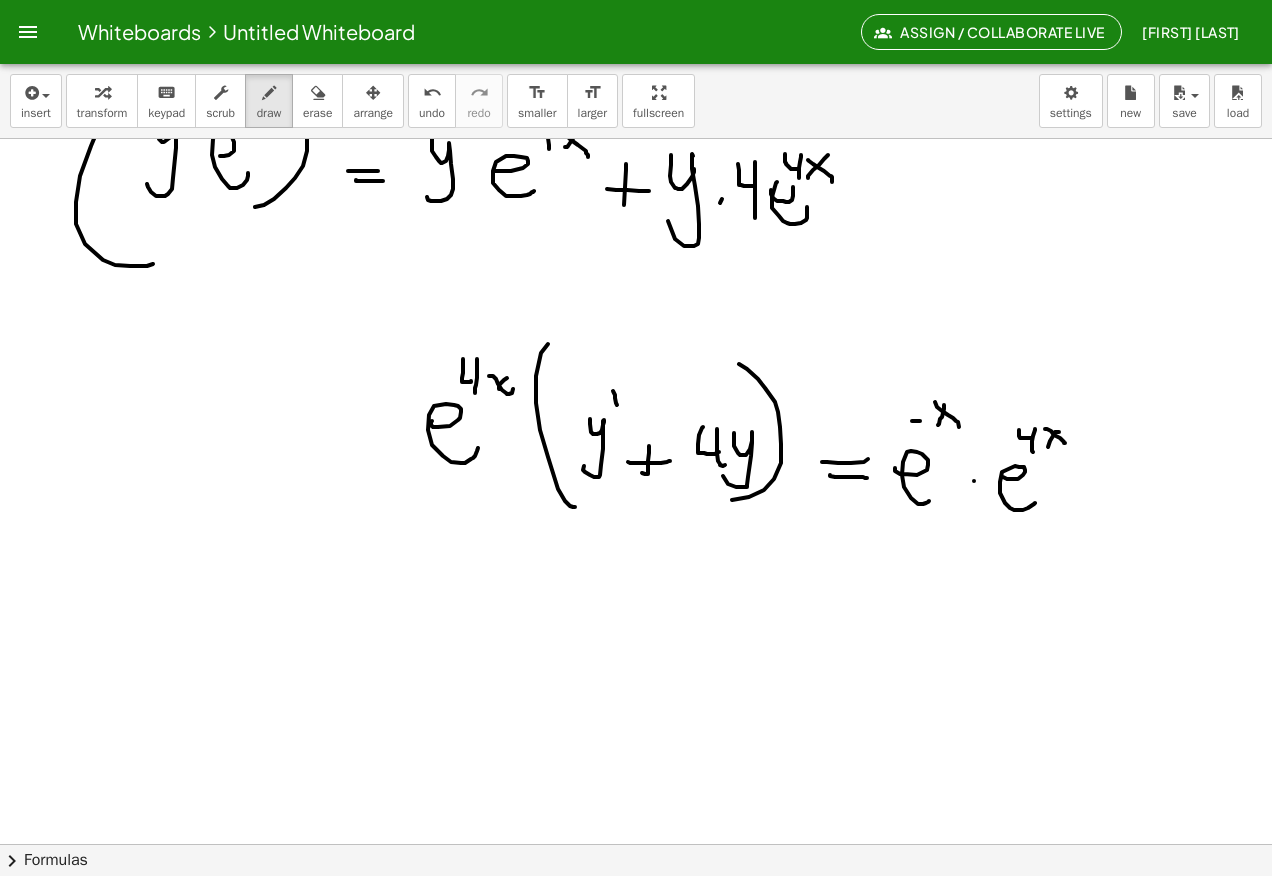 scroll, scrollTop: 4835, scrollLeft: 0, axis: vertical 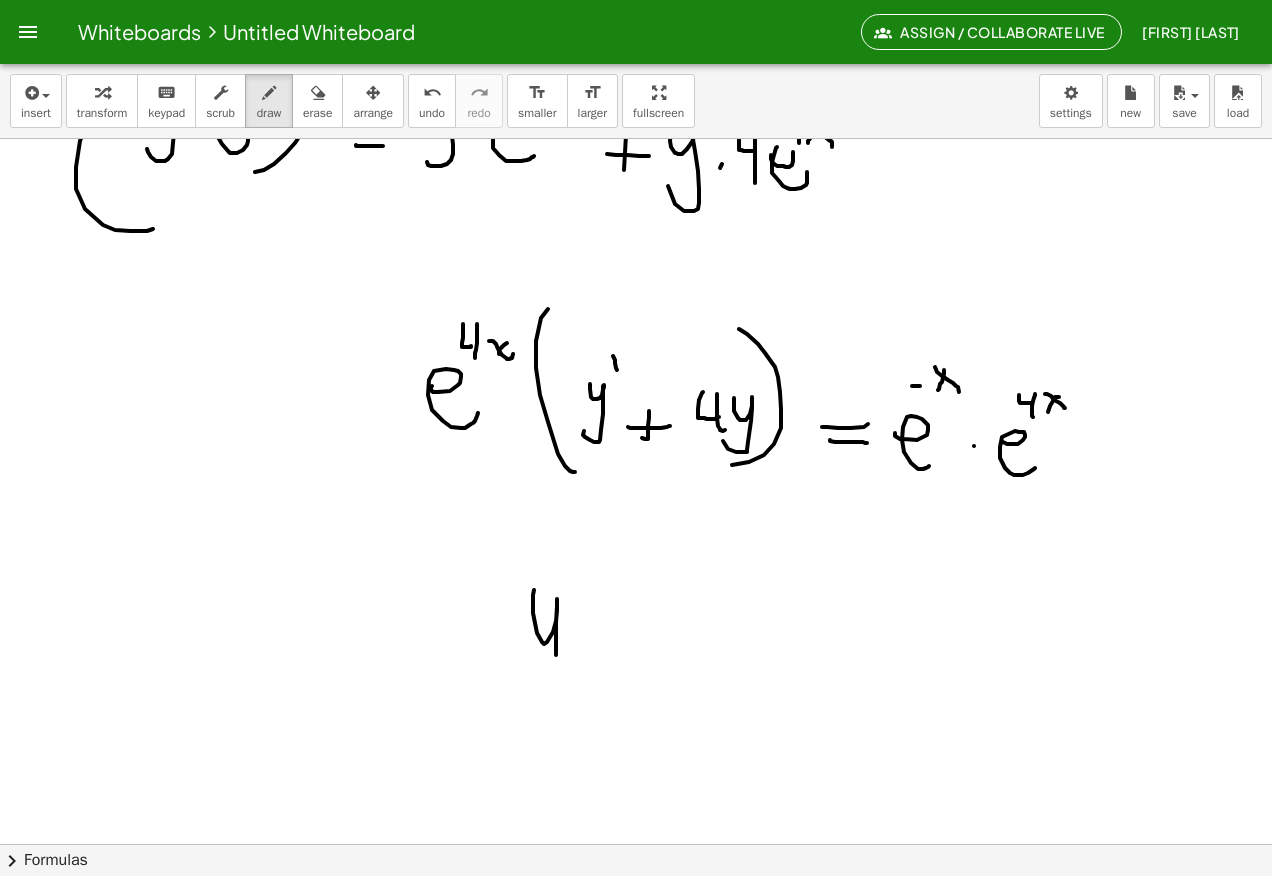 click at bounding box center (636, -1524) 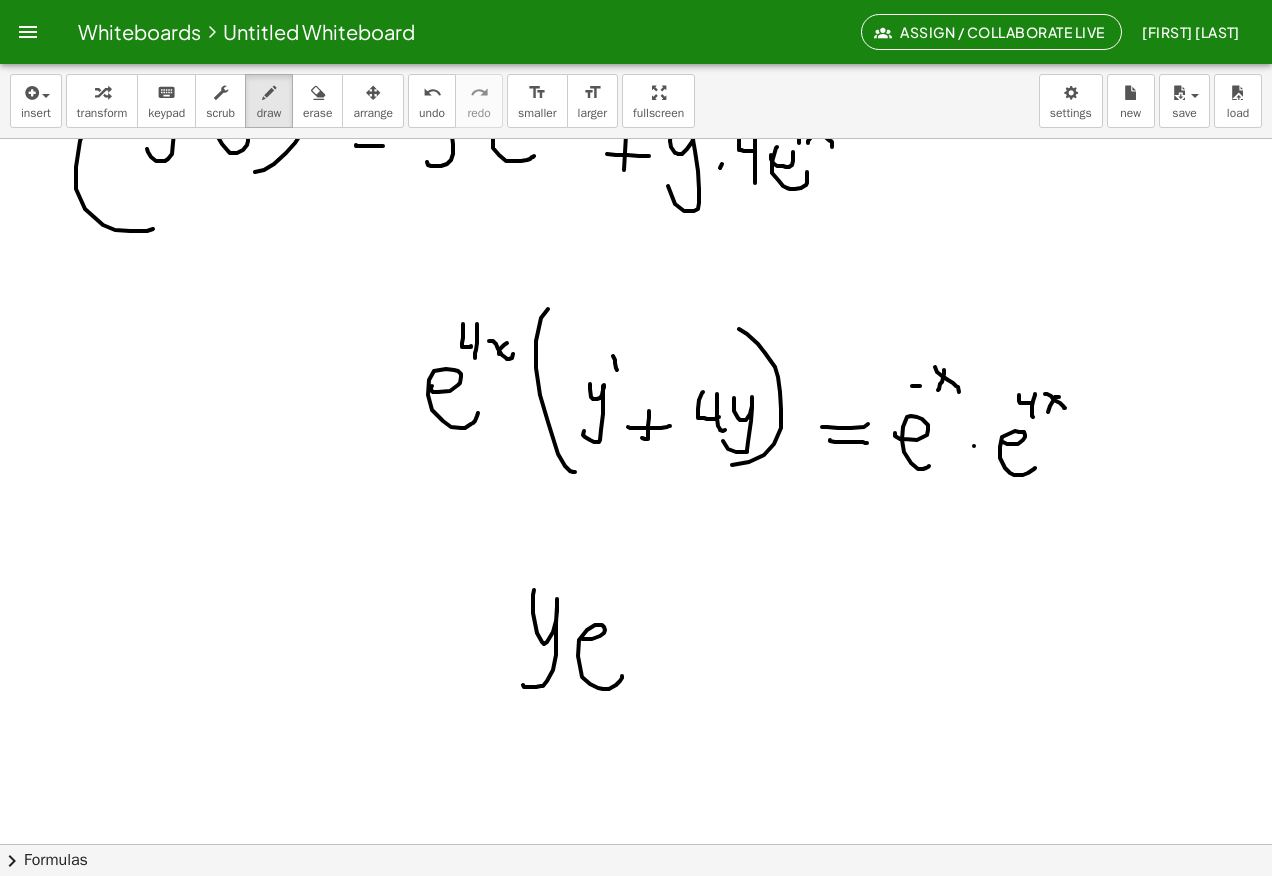 click at bounding box center (636, -1524) 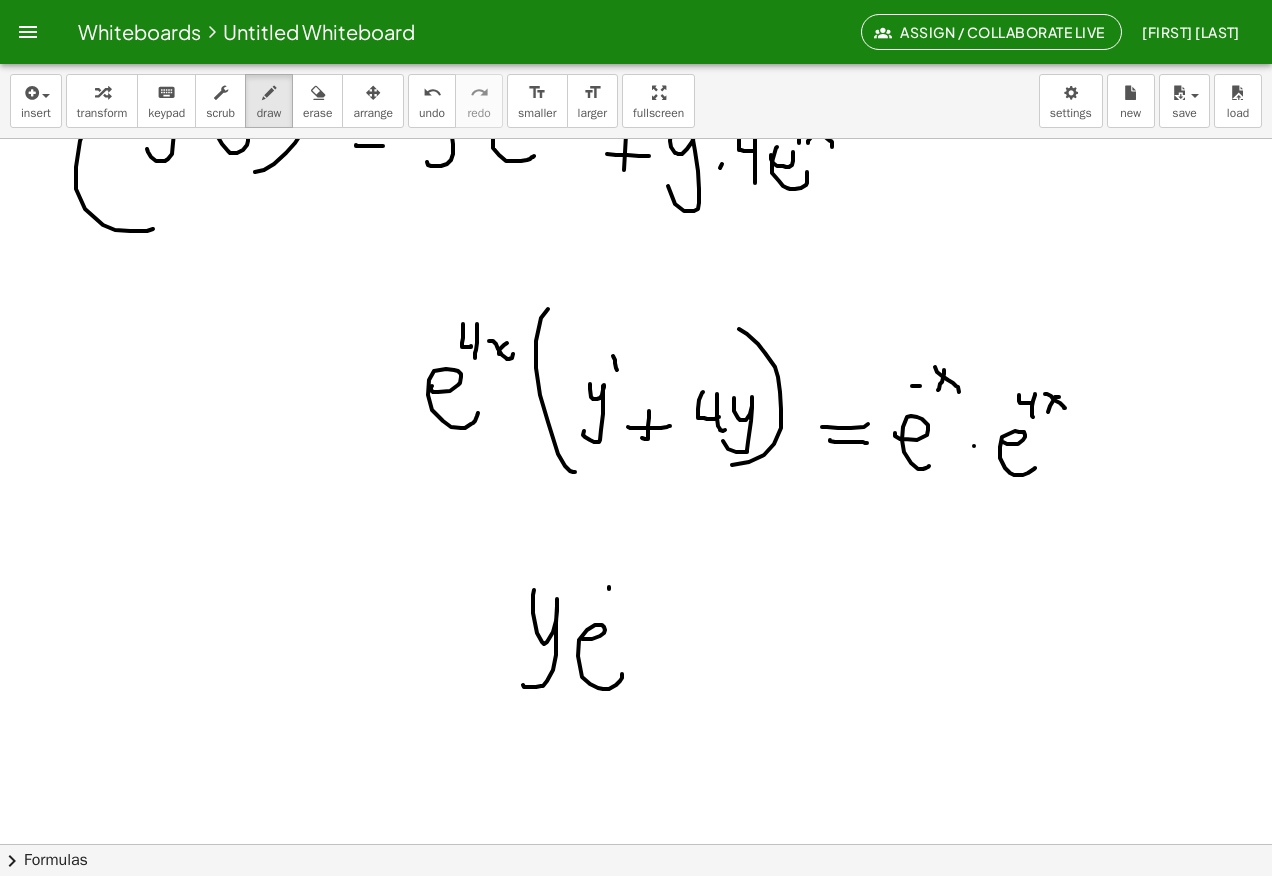click at bounding box center [636, -1524] 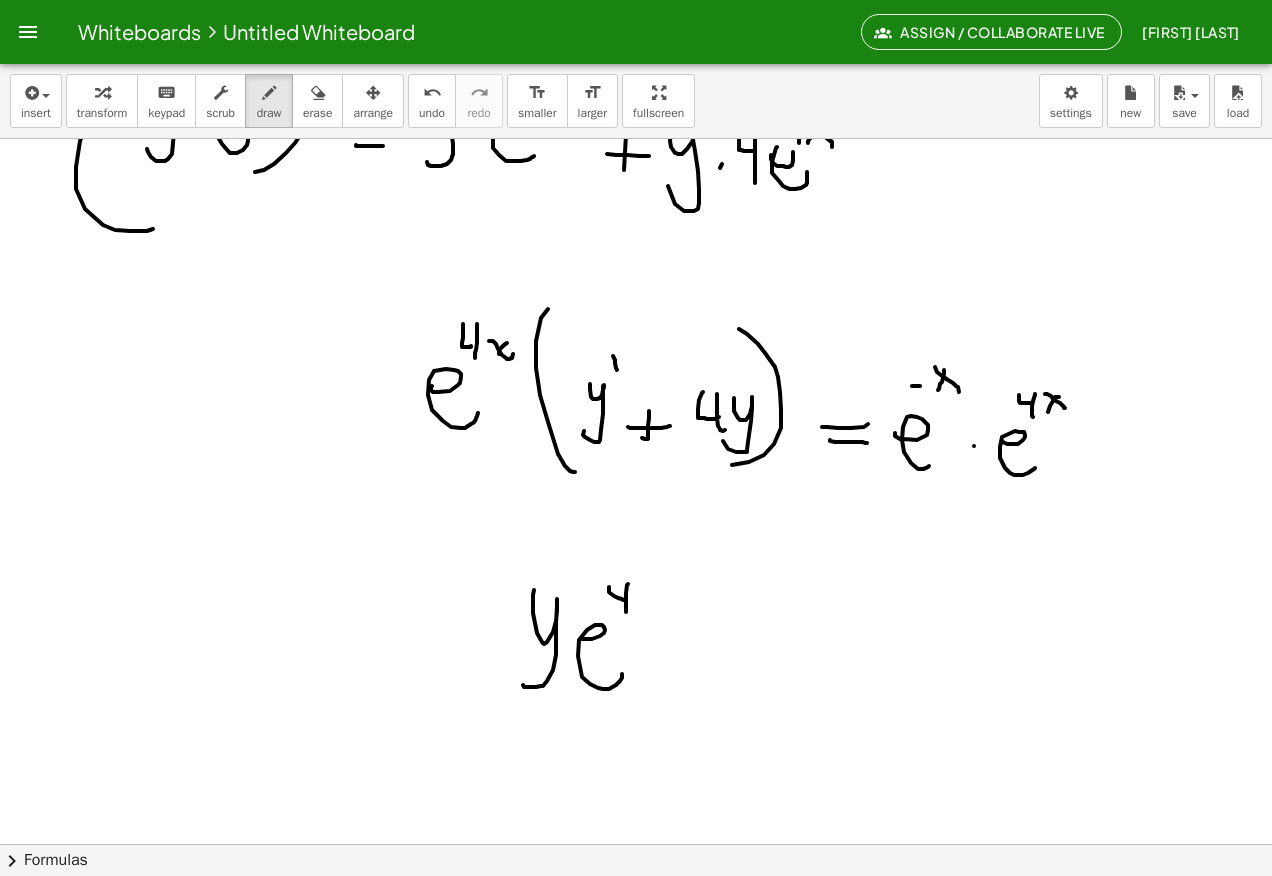 click at bounding box center [636, -1524] 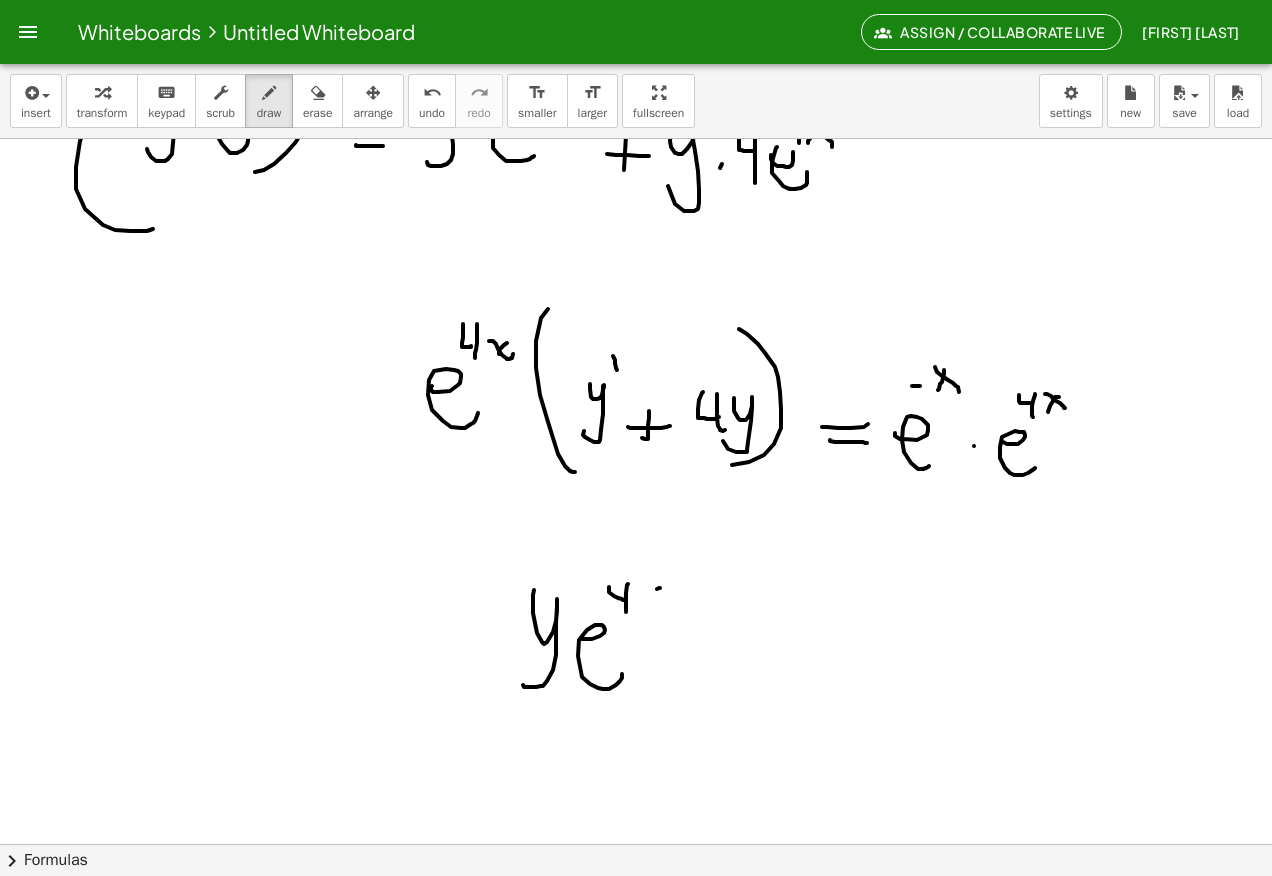 click at bounding box center (636, -1524) 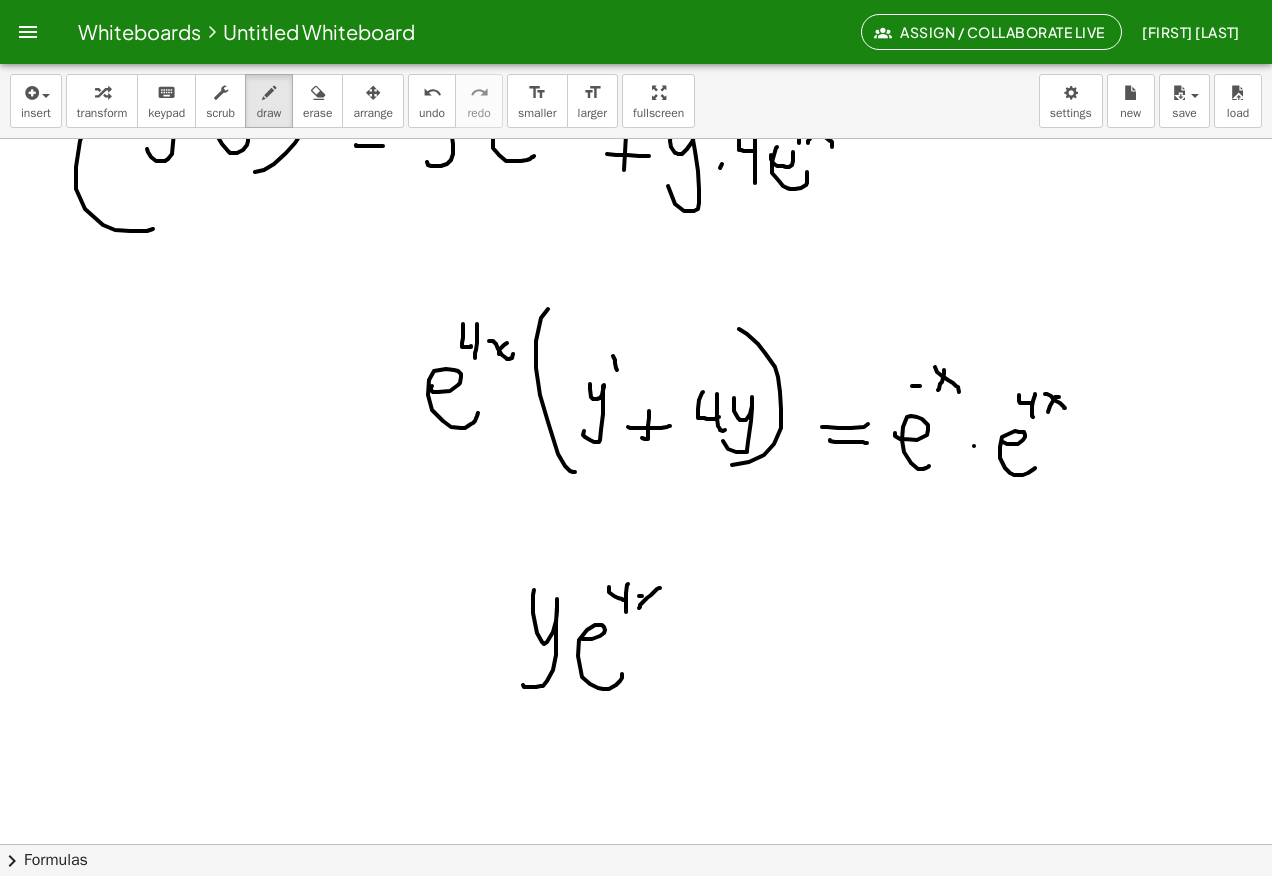 click at bounding box center [636, -1524] 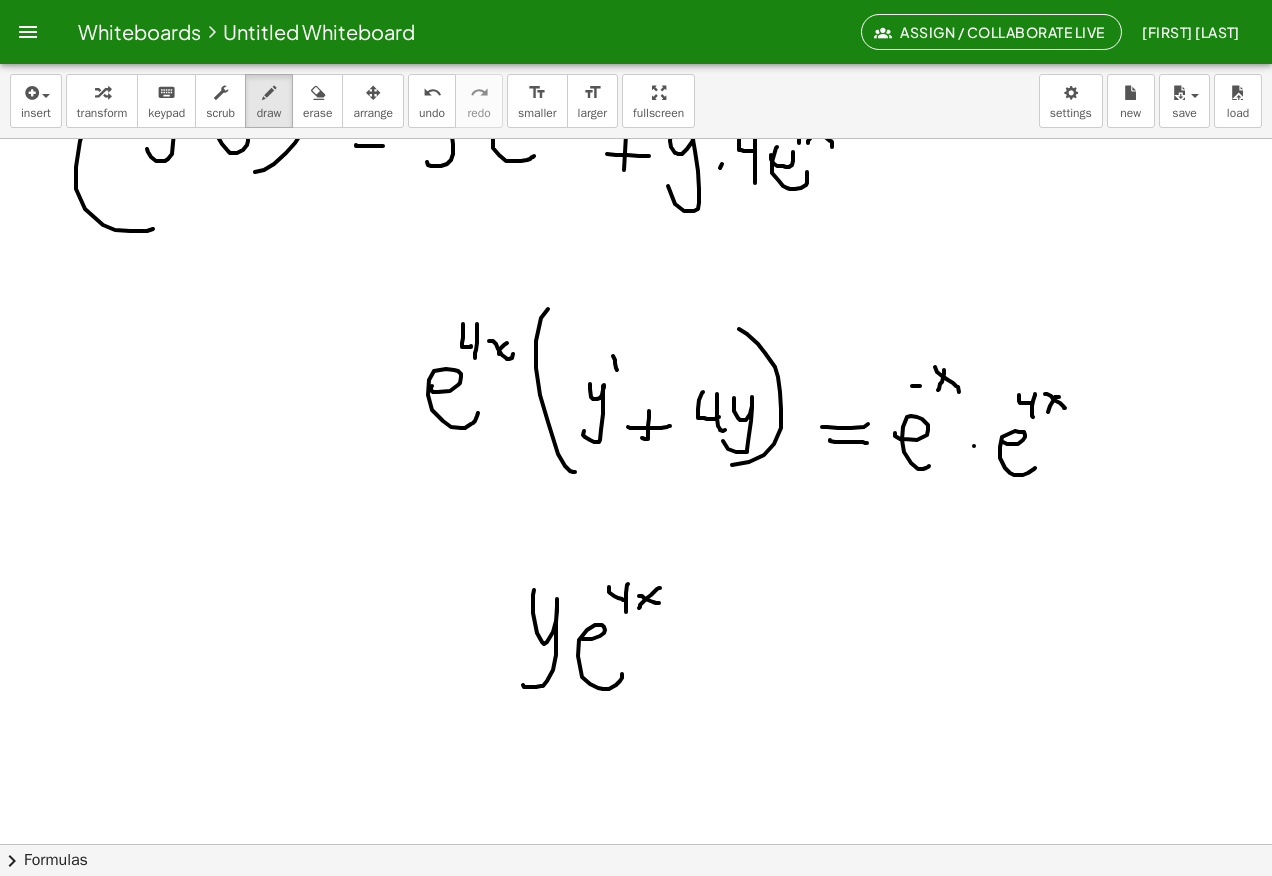 click at bounding box center [636, -1524] 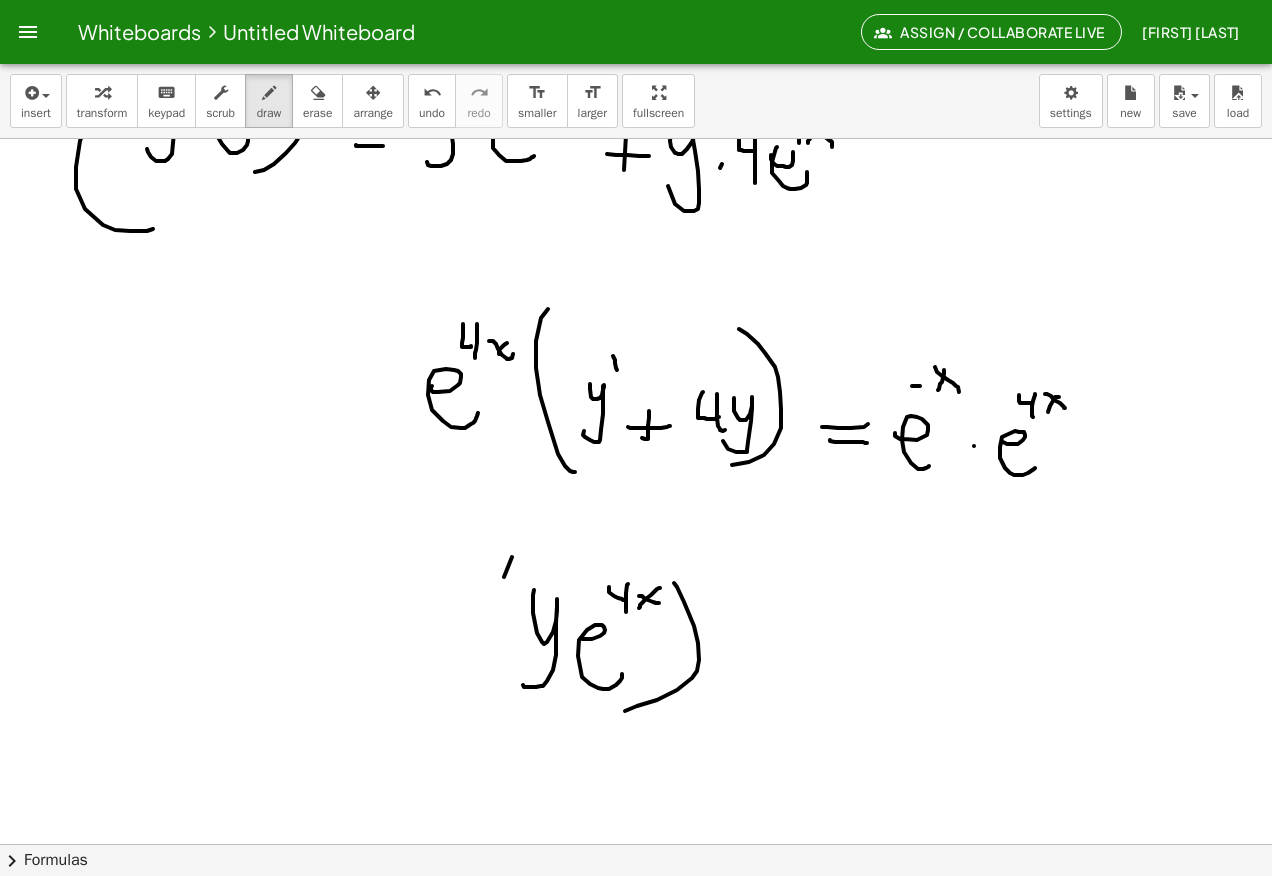 click at bounding box center (636, -1524) 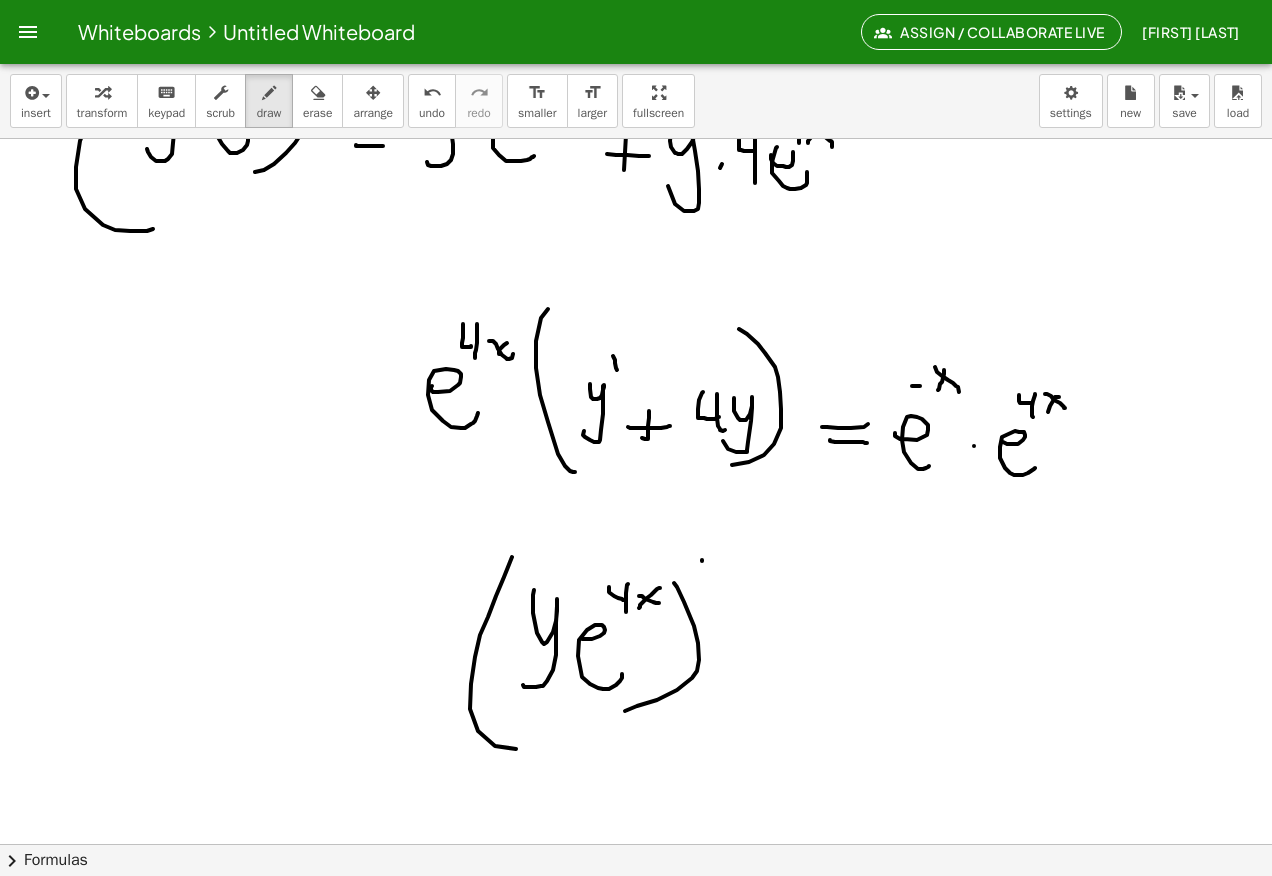 click at bounding box center (636, -1524) 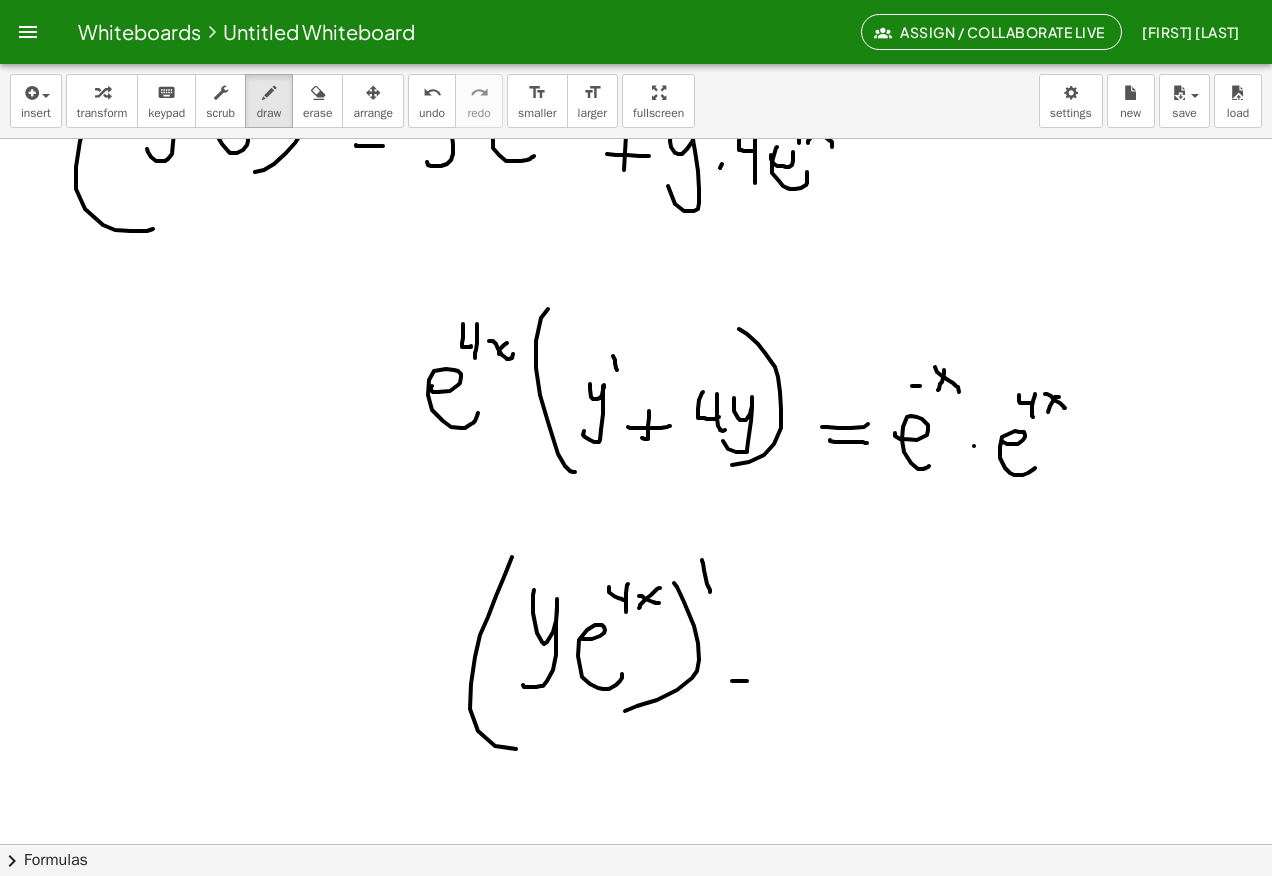 click at bounding box center [636, -1524] 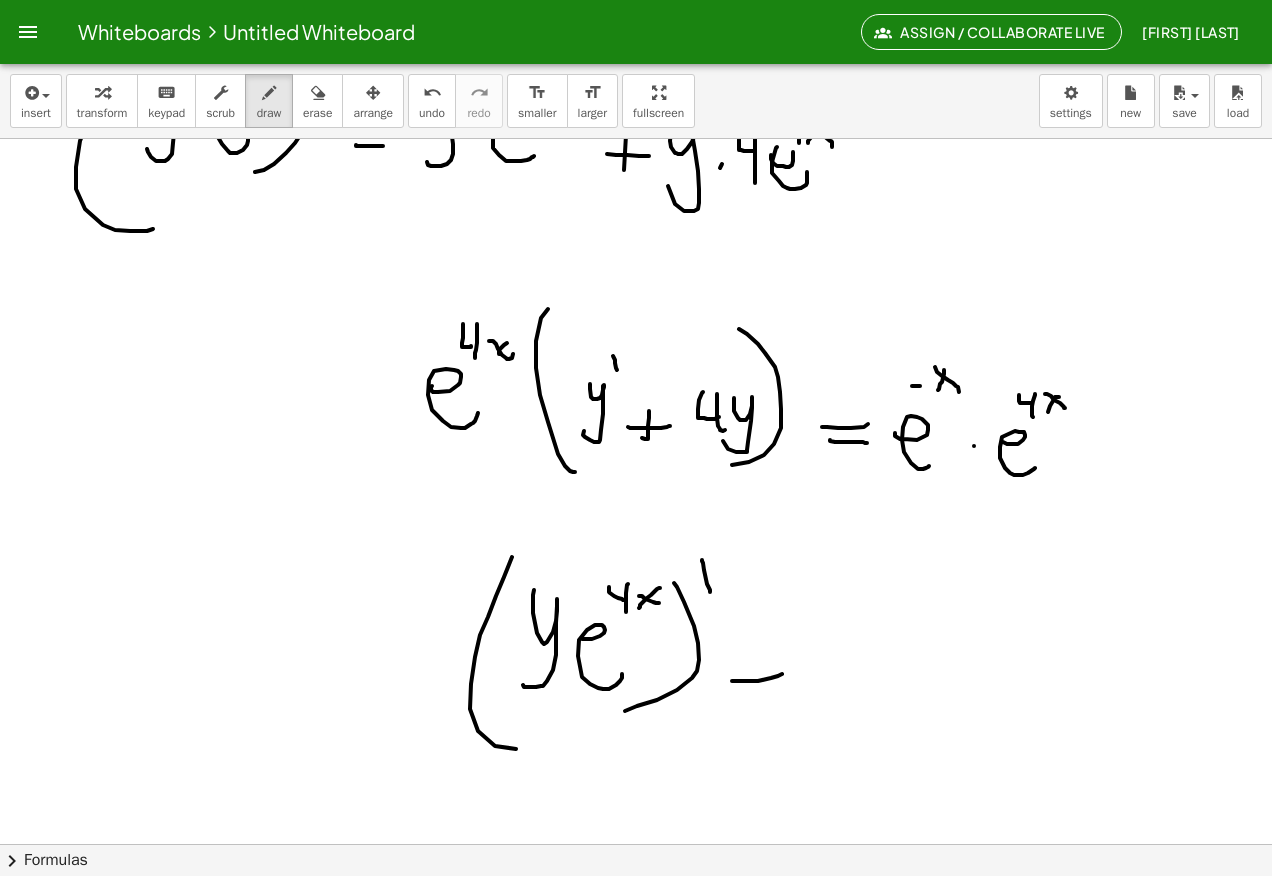 click at bounding box center (636, -1524) 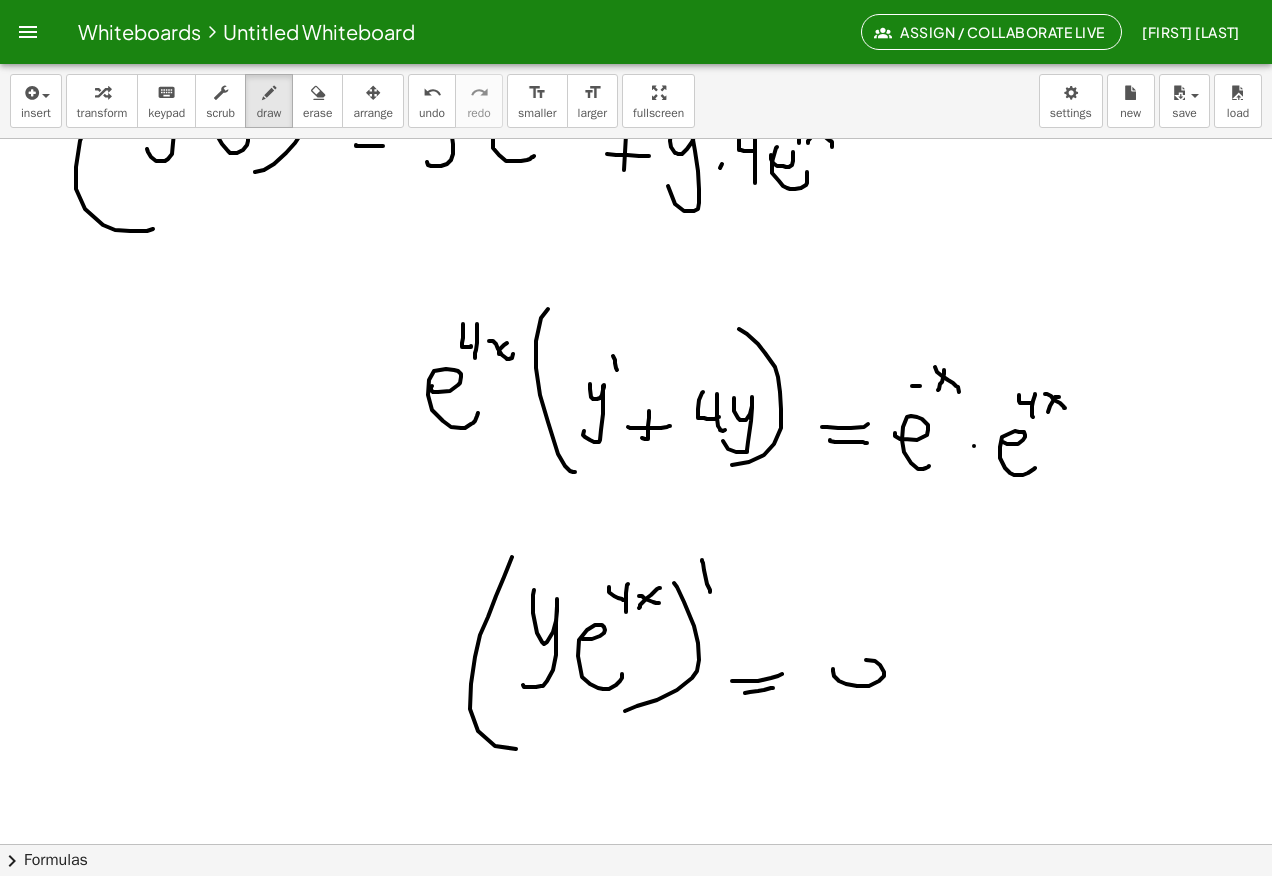 click at bounding box center (636, -1524) 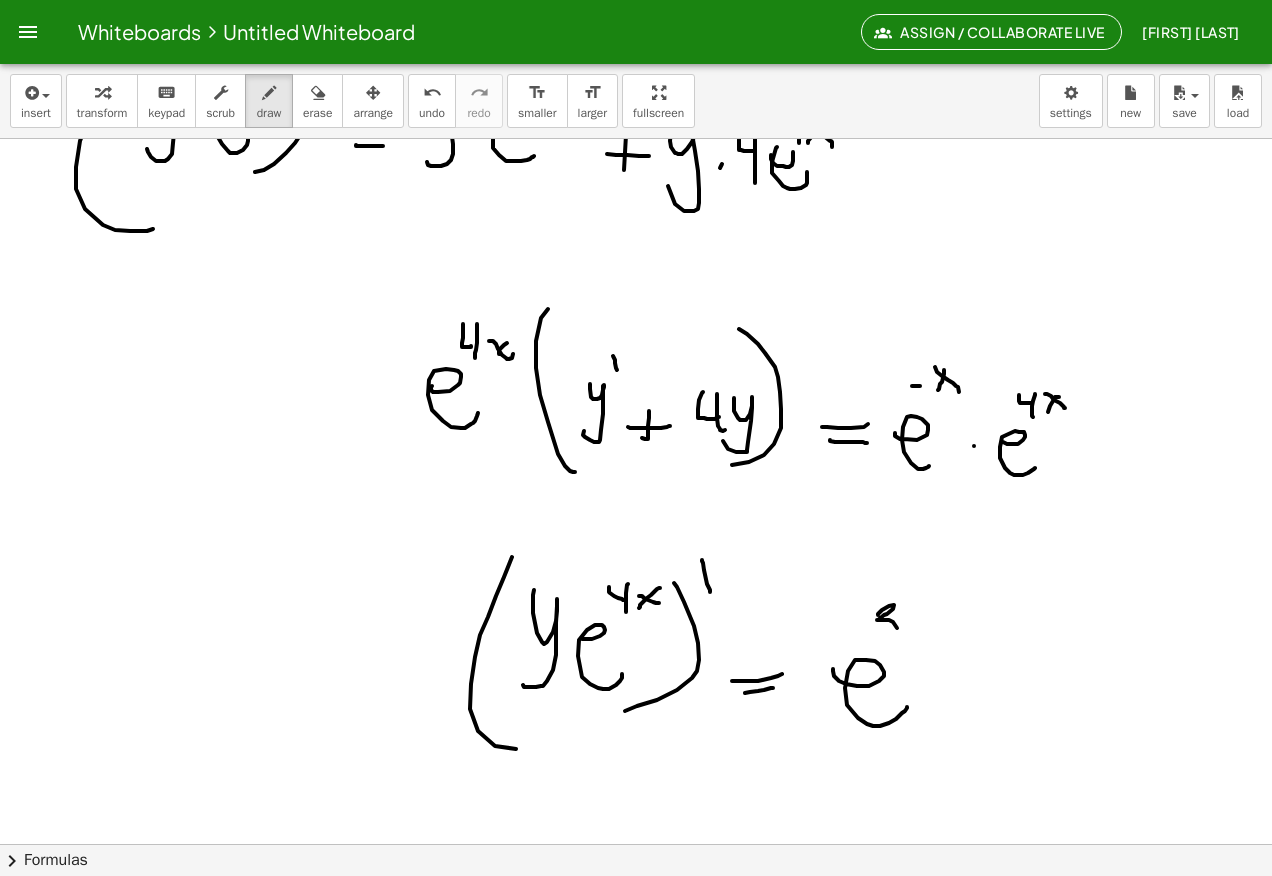 click at bounding box center [636, -1524] 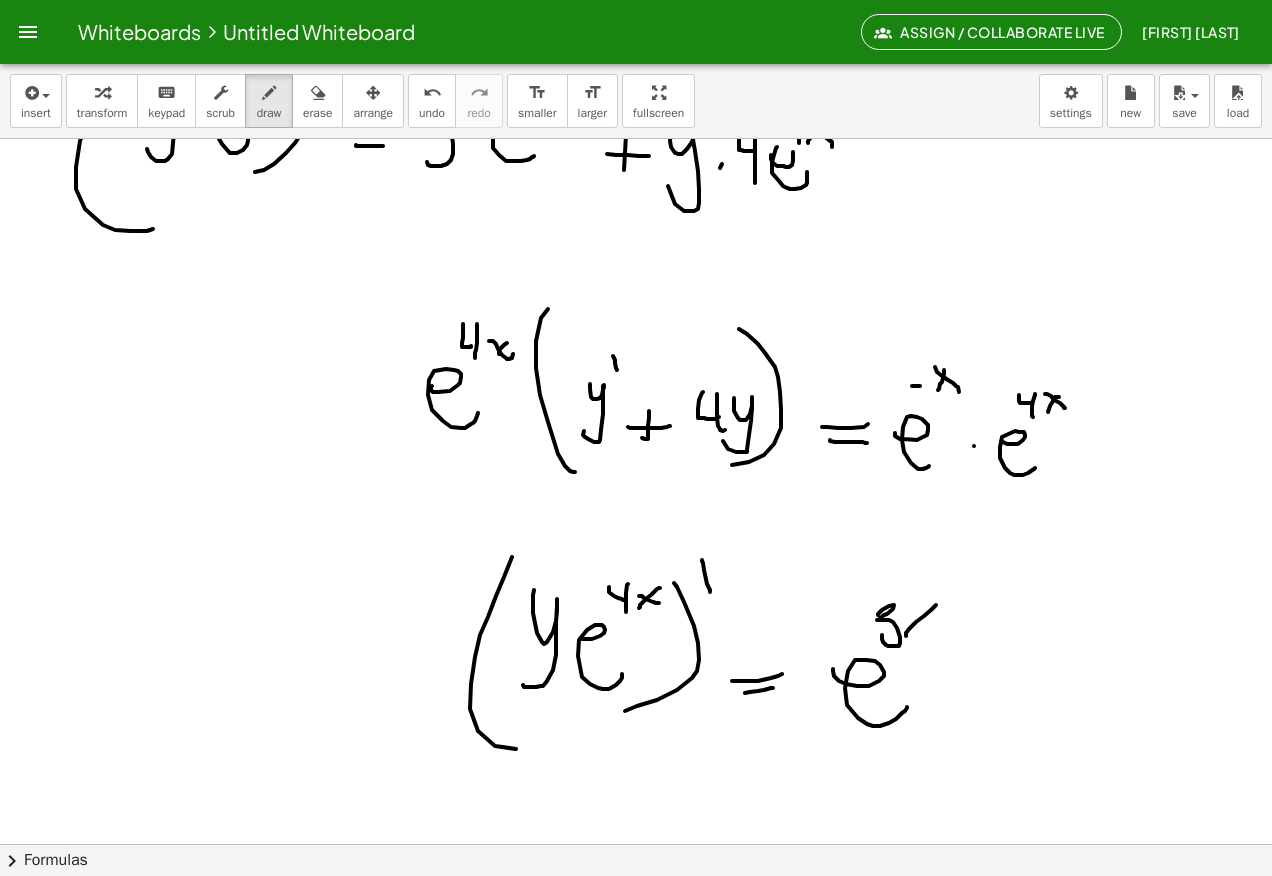 click at bounding box center (636, -1524) 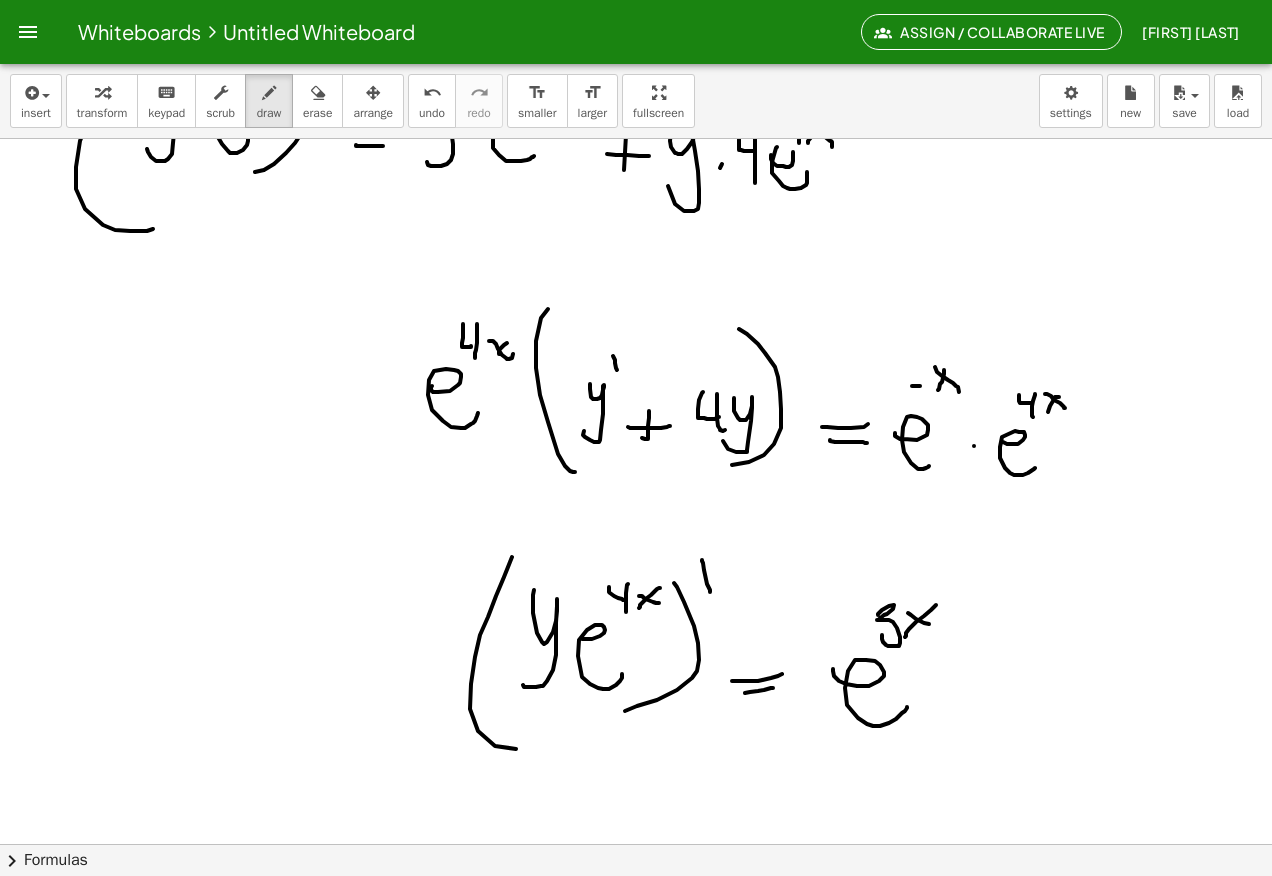 click at bounding box center (636, -1524) 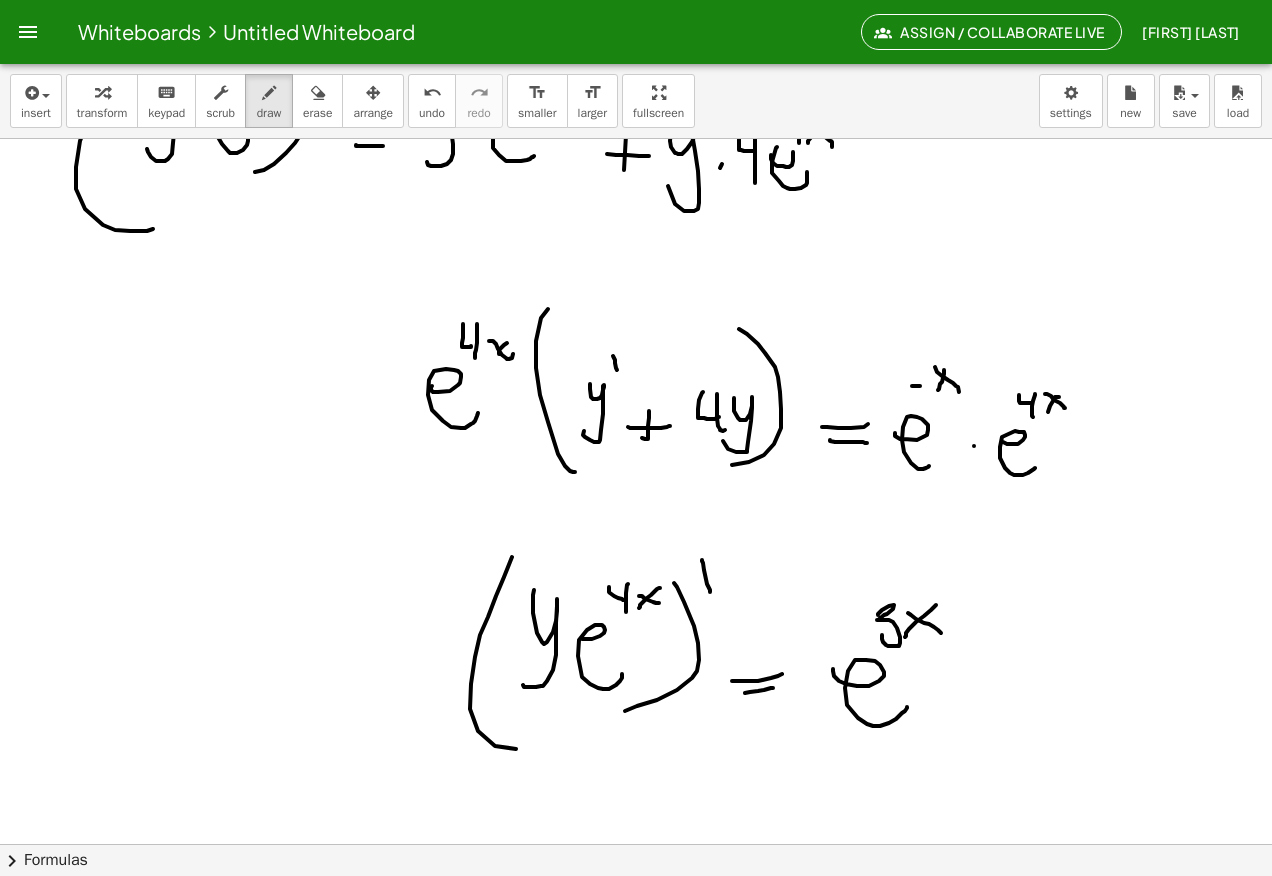 scroll, scrollTop: 5035, scrollLeft: 0, axis: vertical 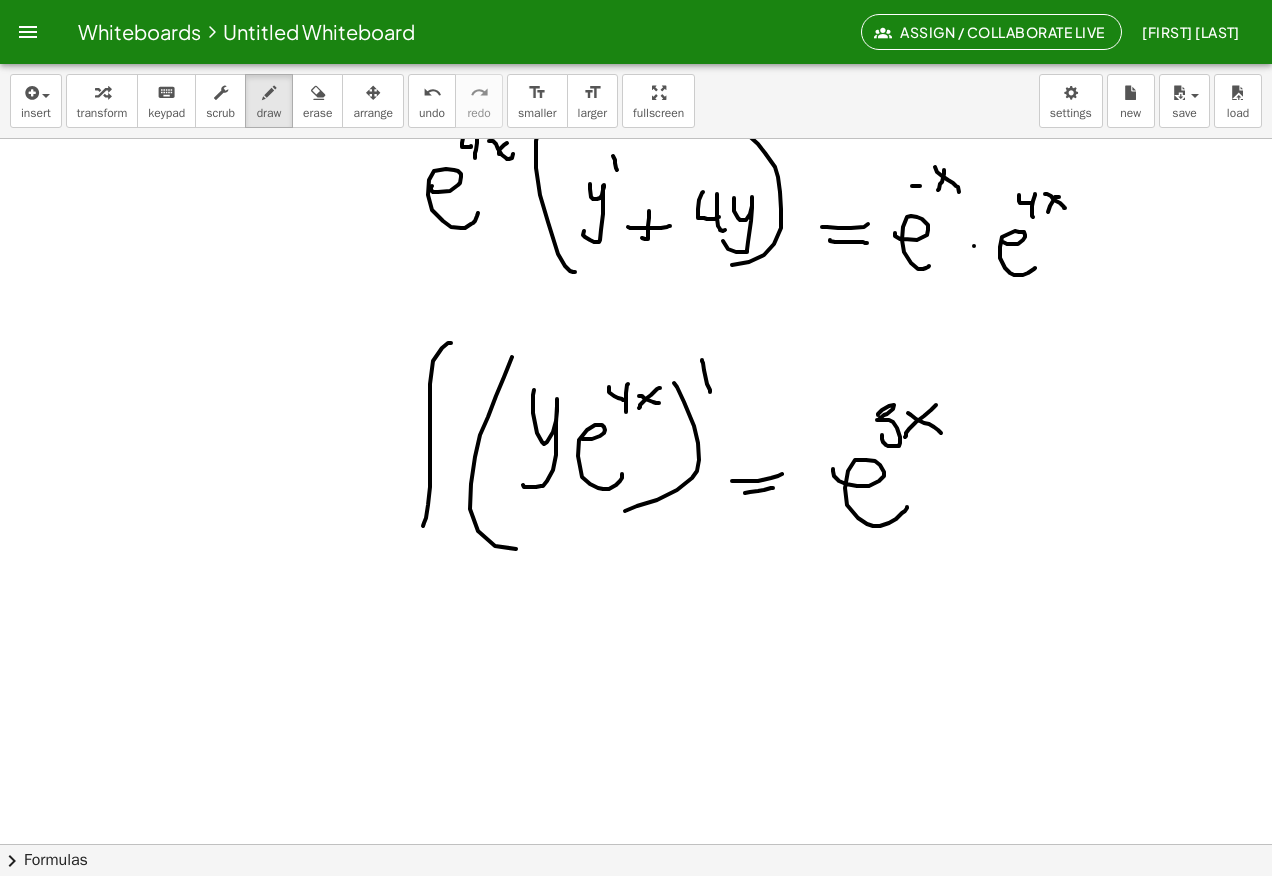 click at bounding box center [636, -1724] 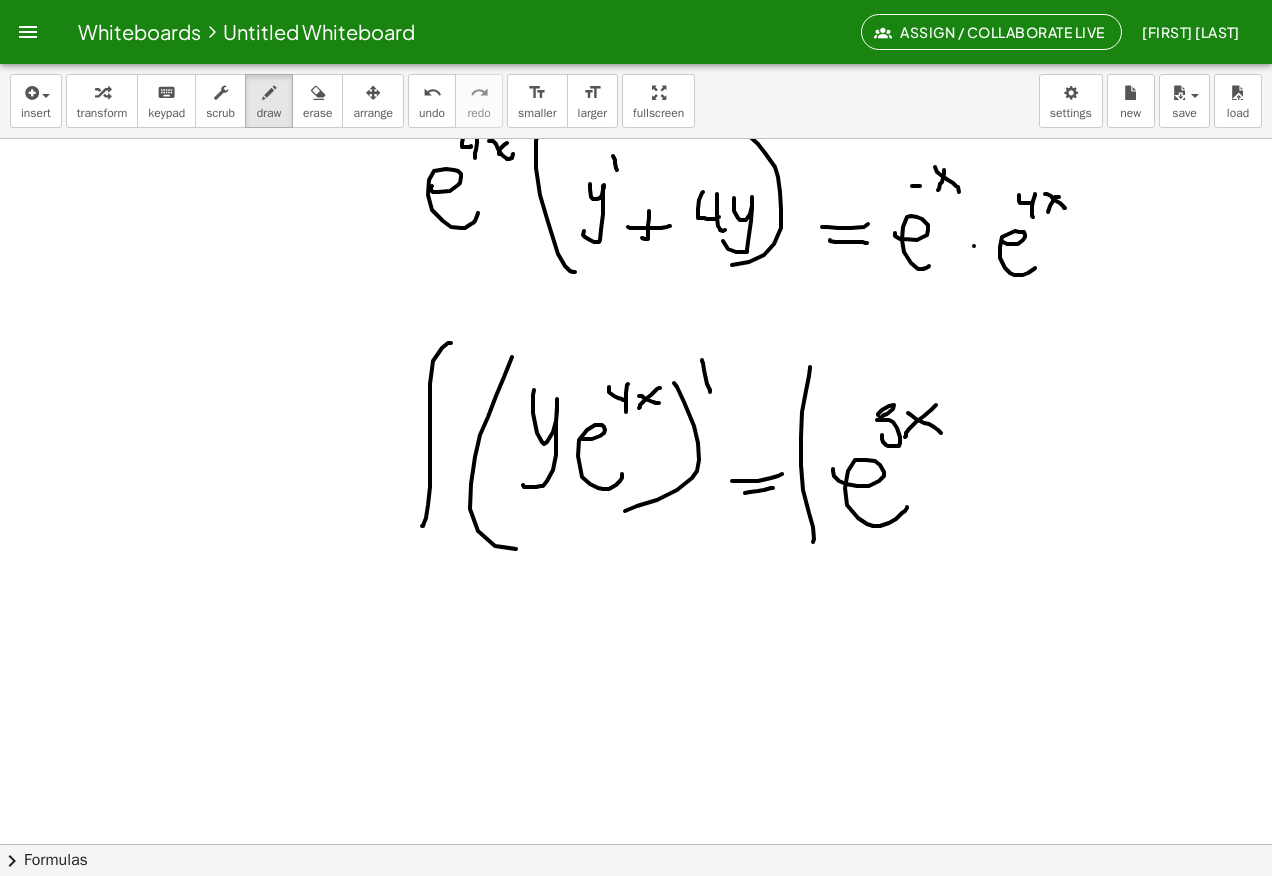 click at bounding box center (636, -1724) 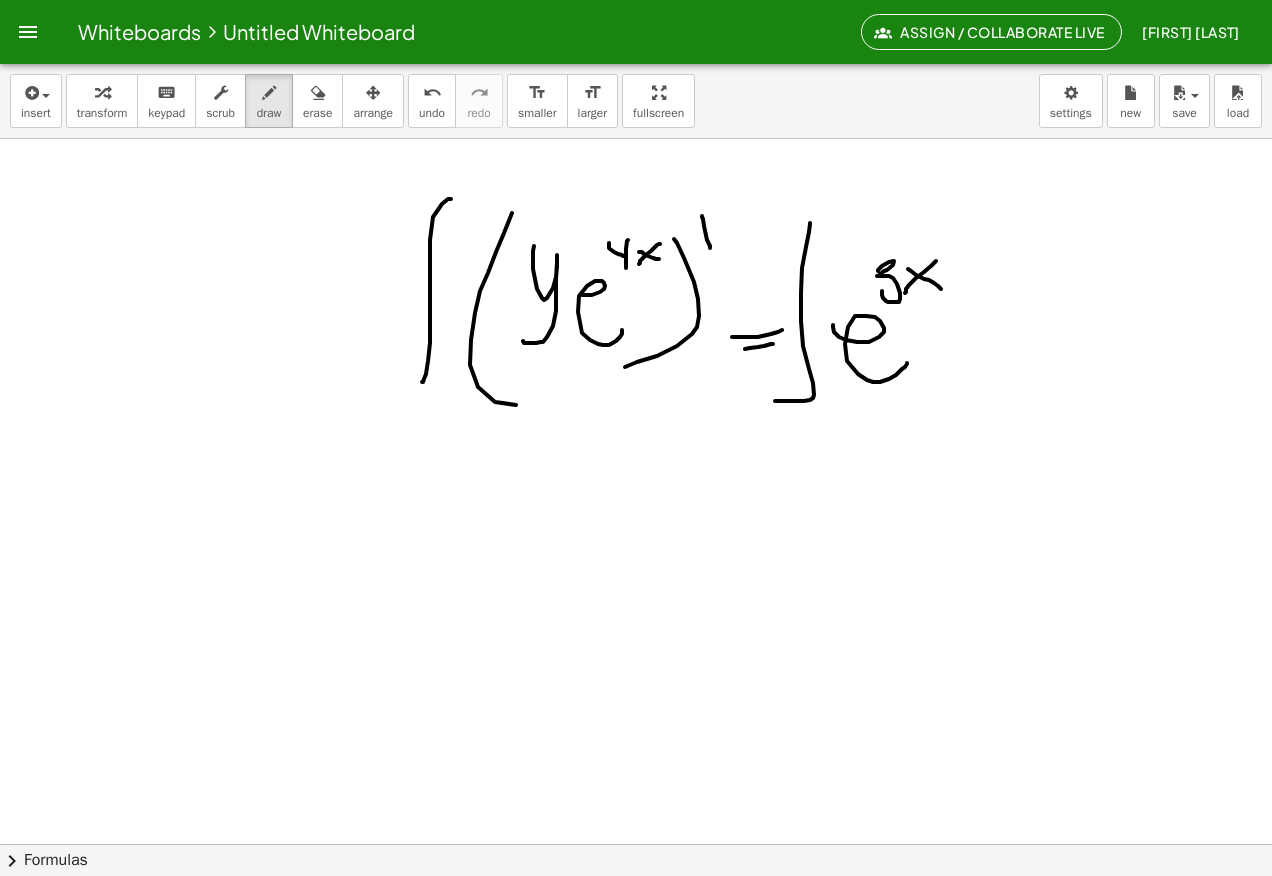 scroll, scrollTop: 5135, scrollLeft: 0, axis: vertical 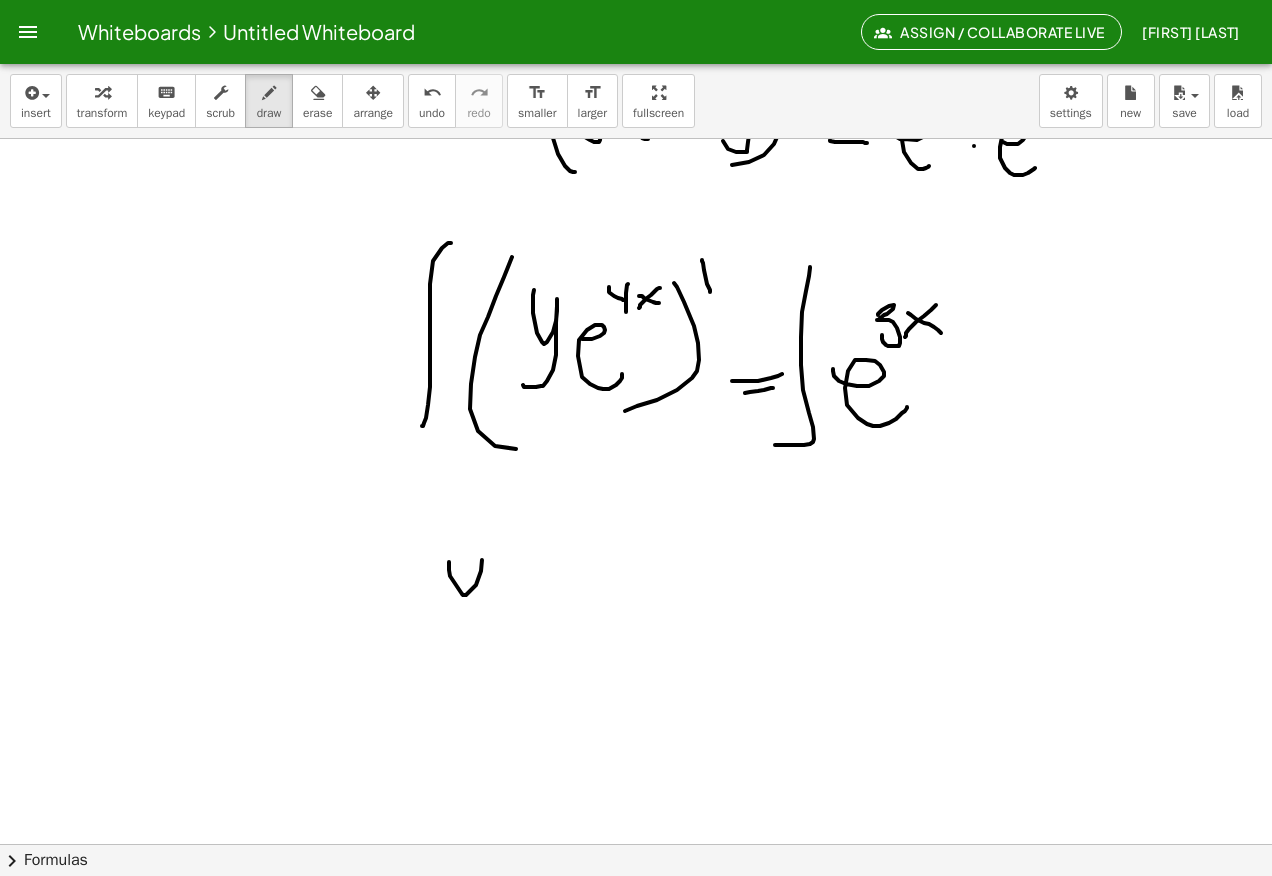click at bounding box center [636, -1824] 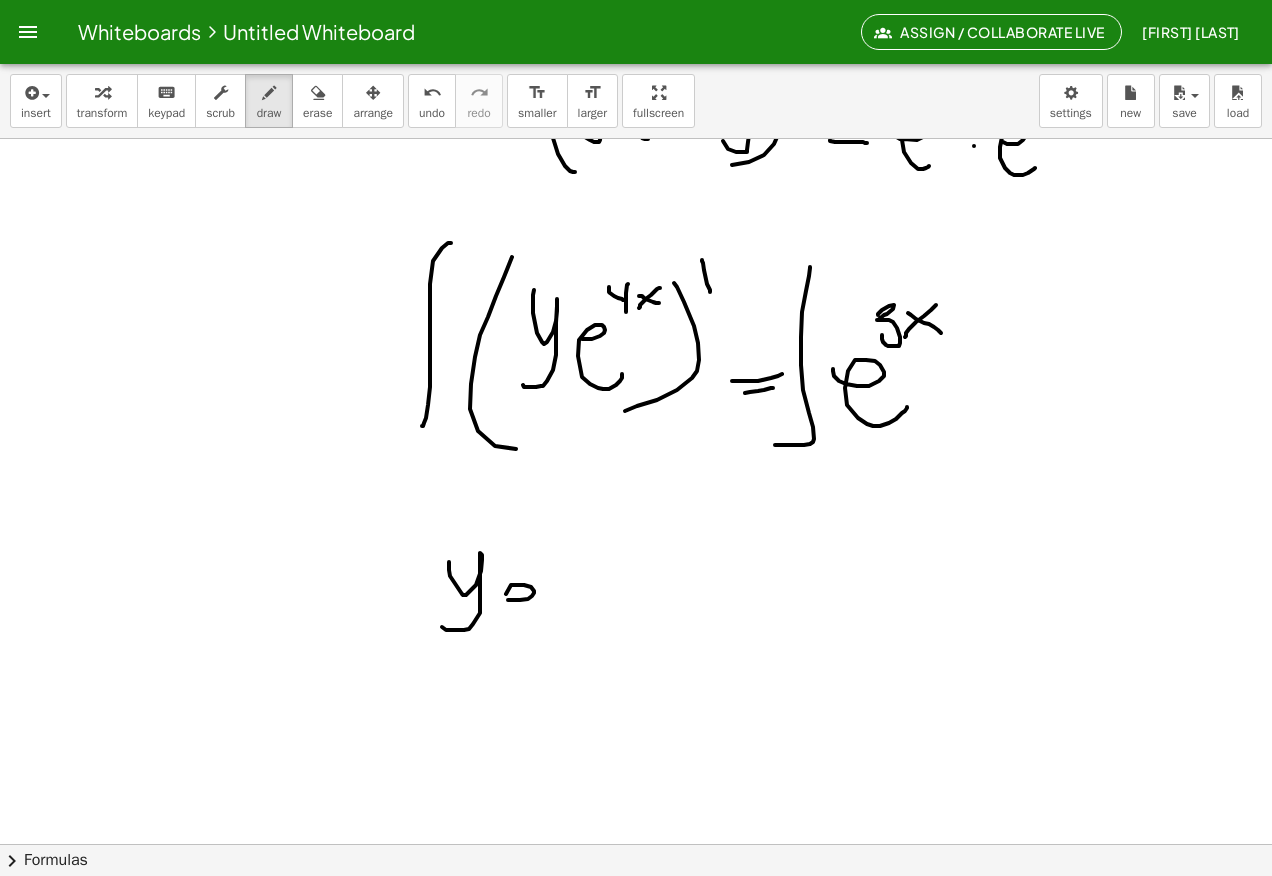 click at bounding box center [636, -1824] 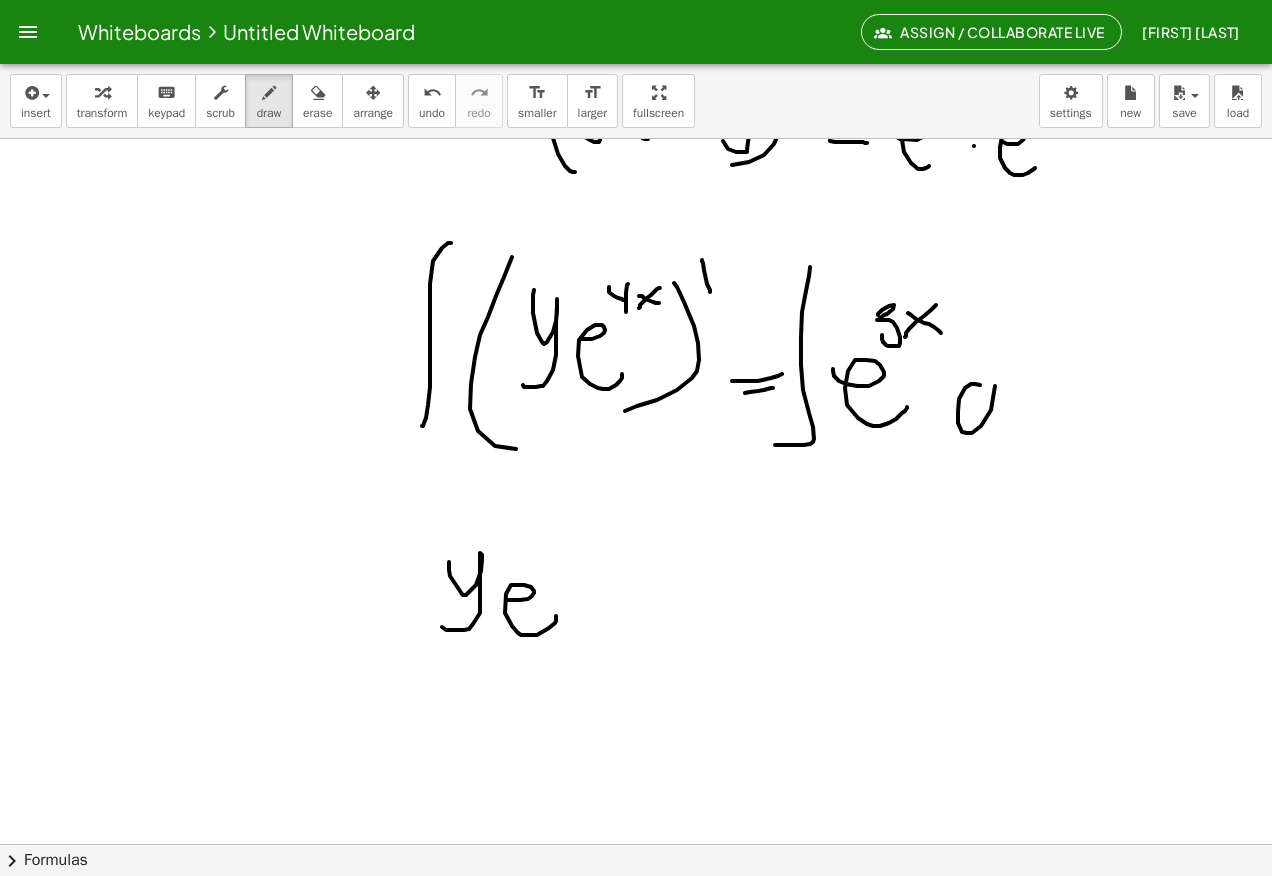 click at bounding box center (636, -1824) 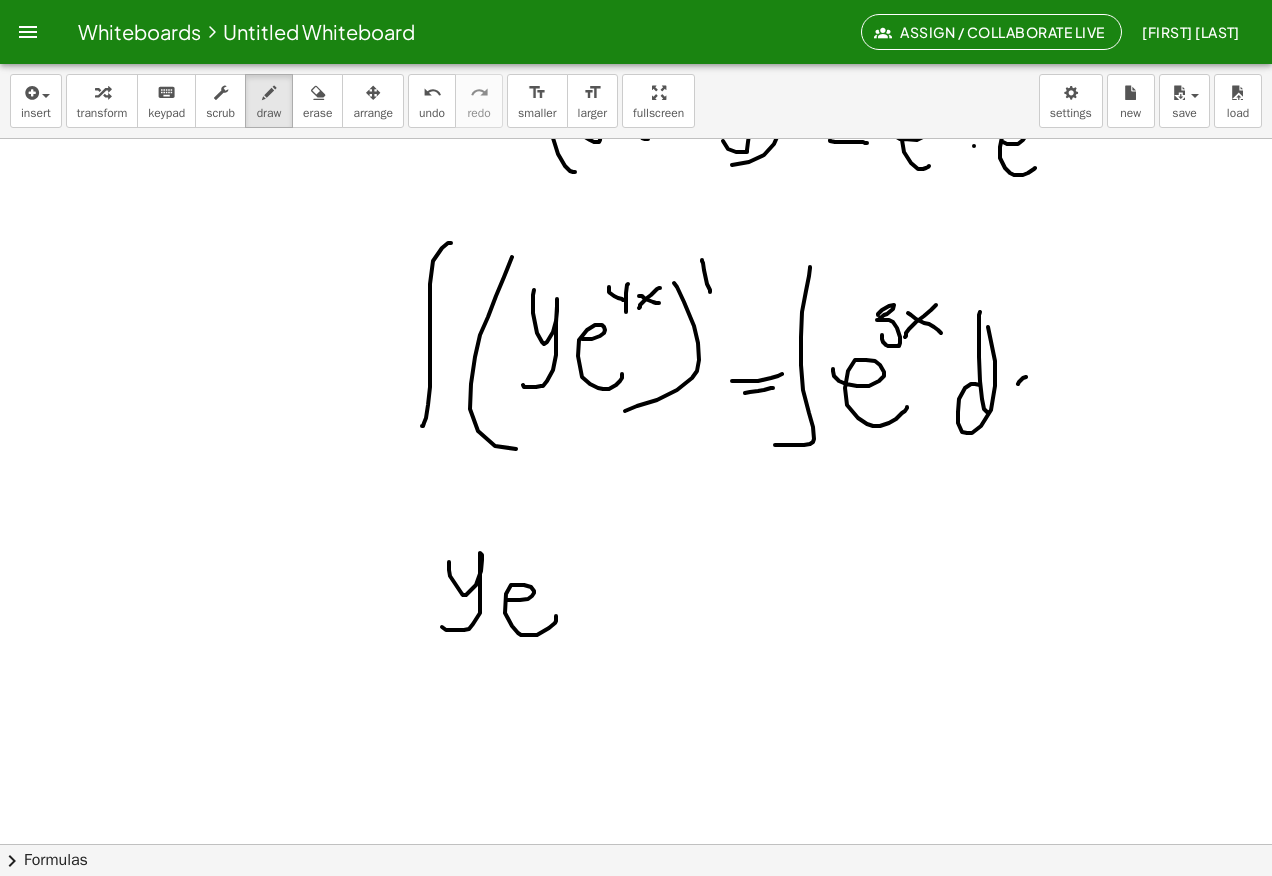 click at bounding box center [636, -1824] 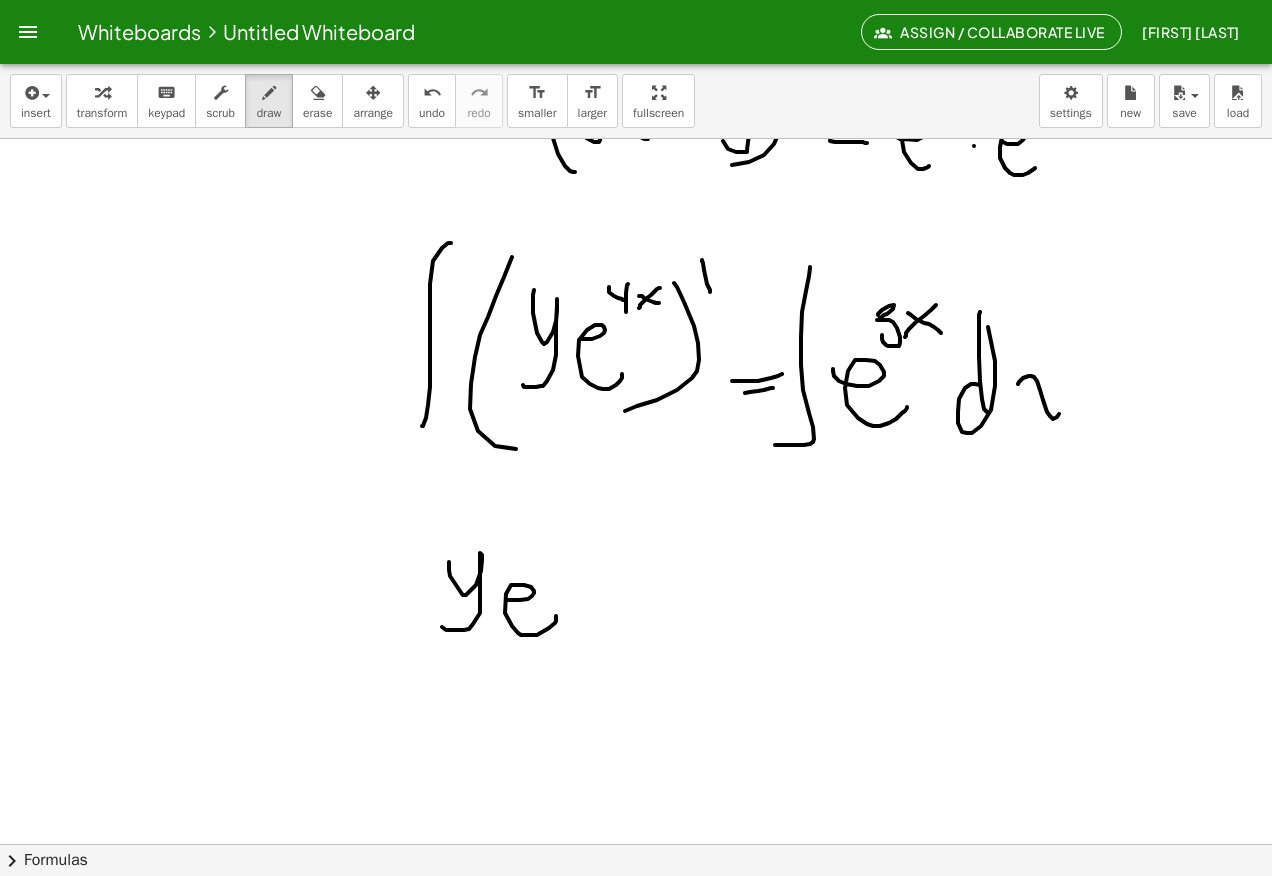 click at bounding box center (636, -1824) 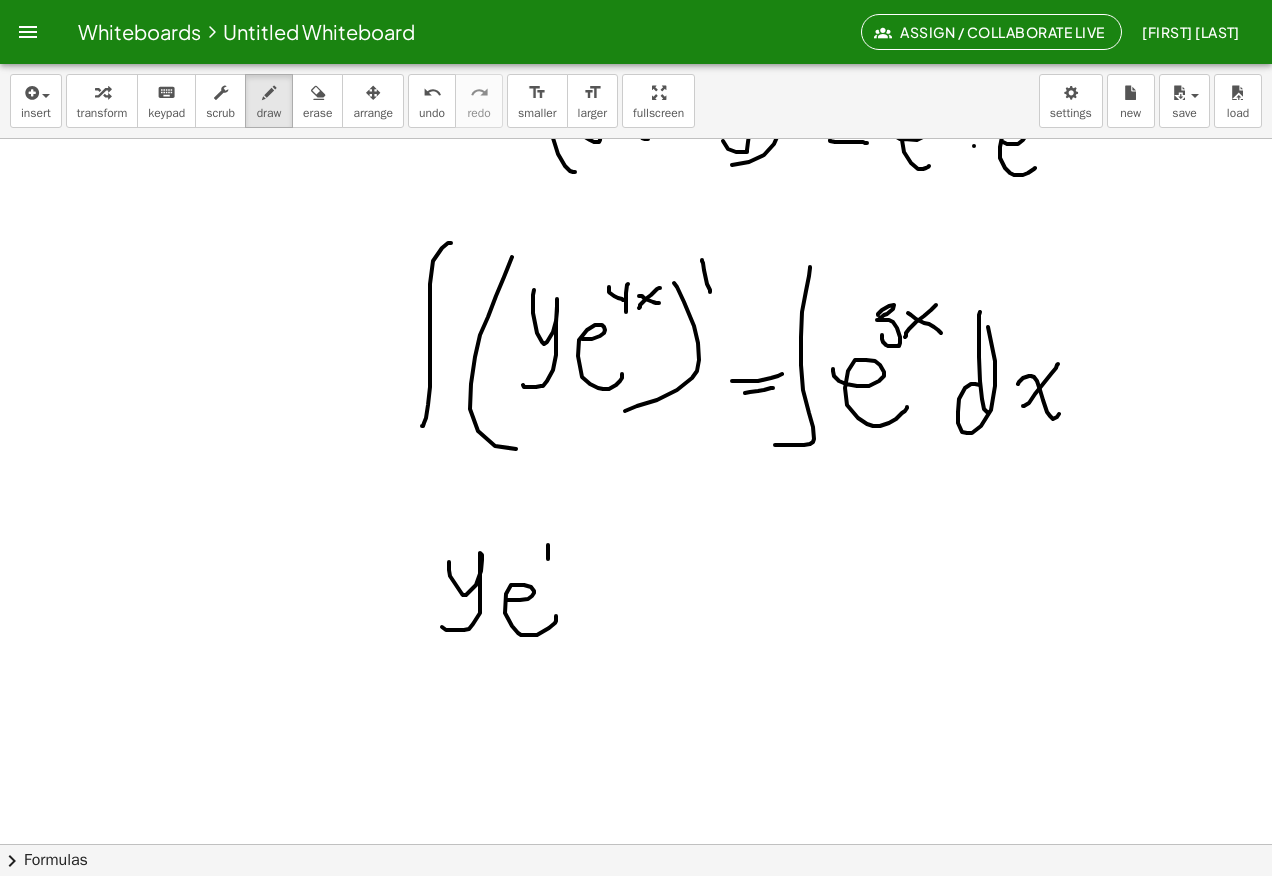 click at bounding box center [636, -1824] 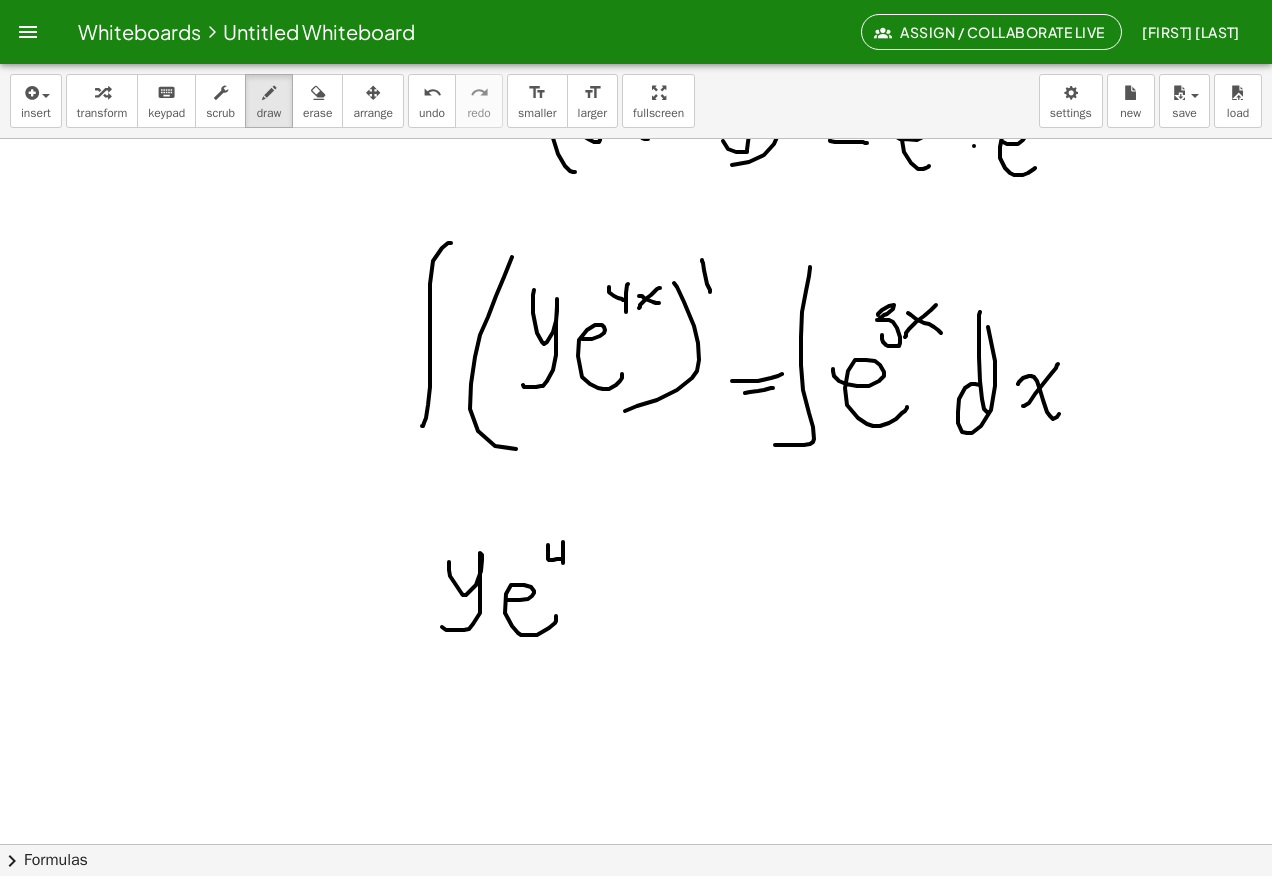 click at bounding box center (636, -1824) 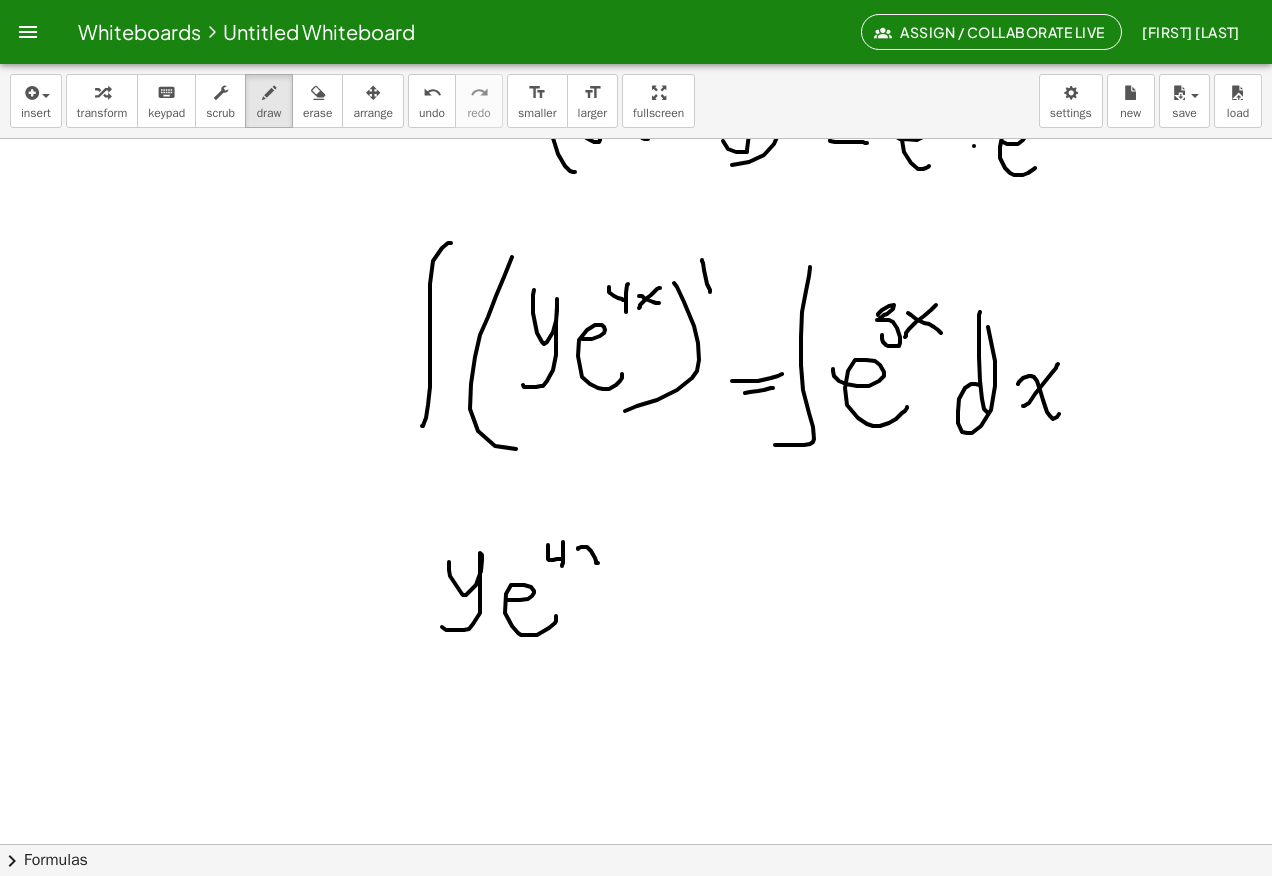 click at bounding box center [636, -1824] 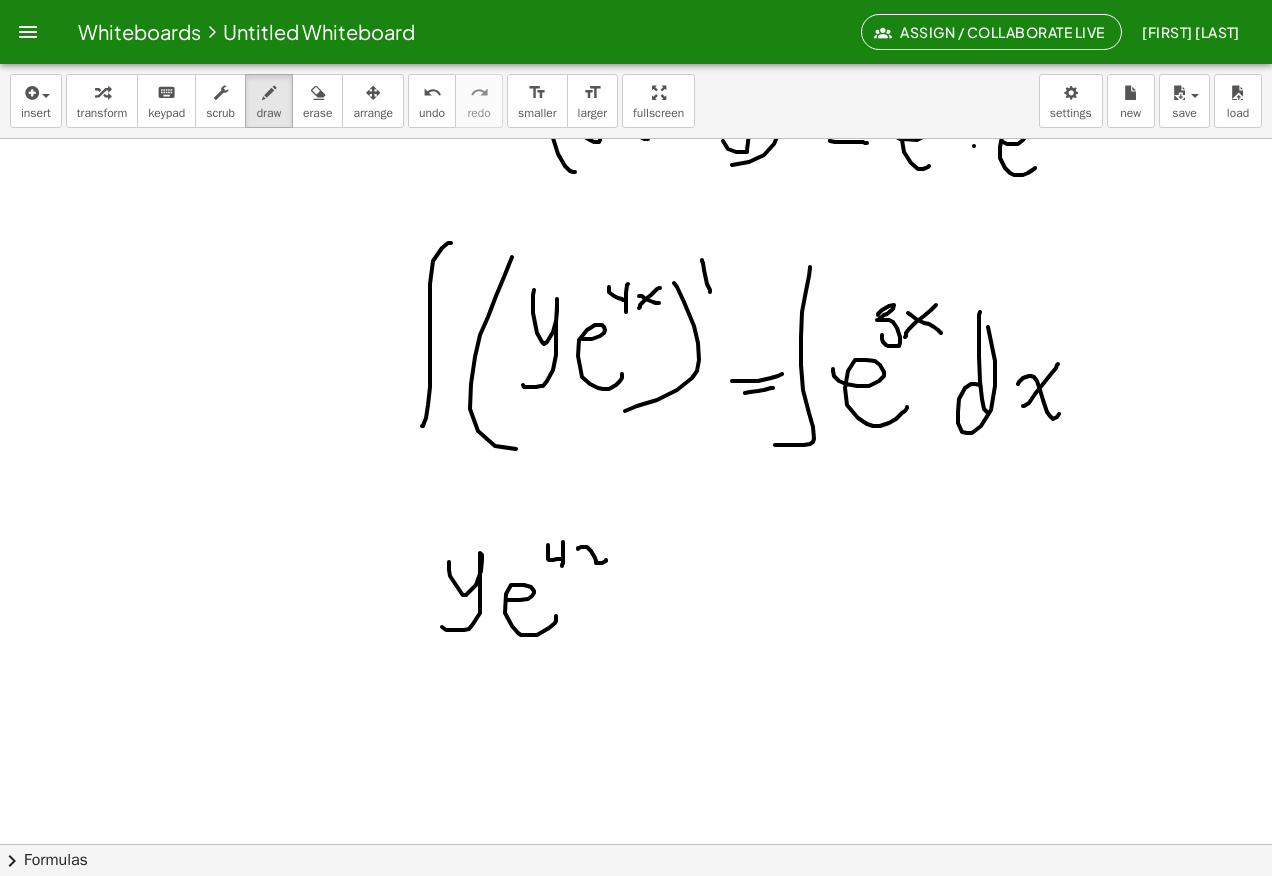 click at bounding box center [636, -1824] 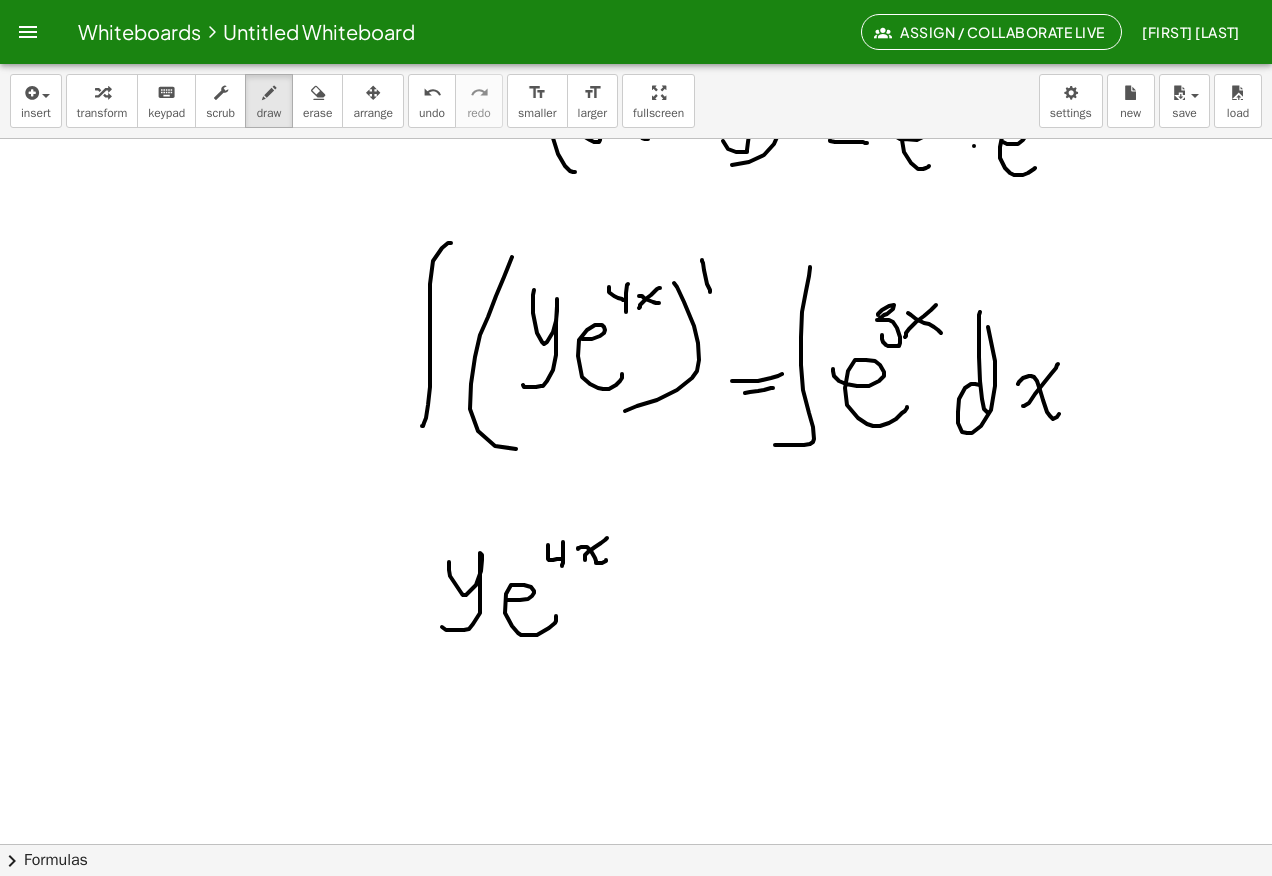 click at bounding box center (636, -1824) 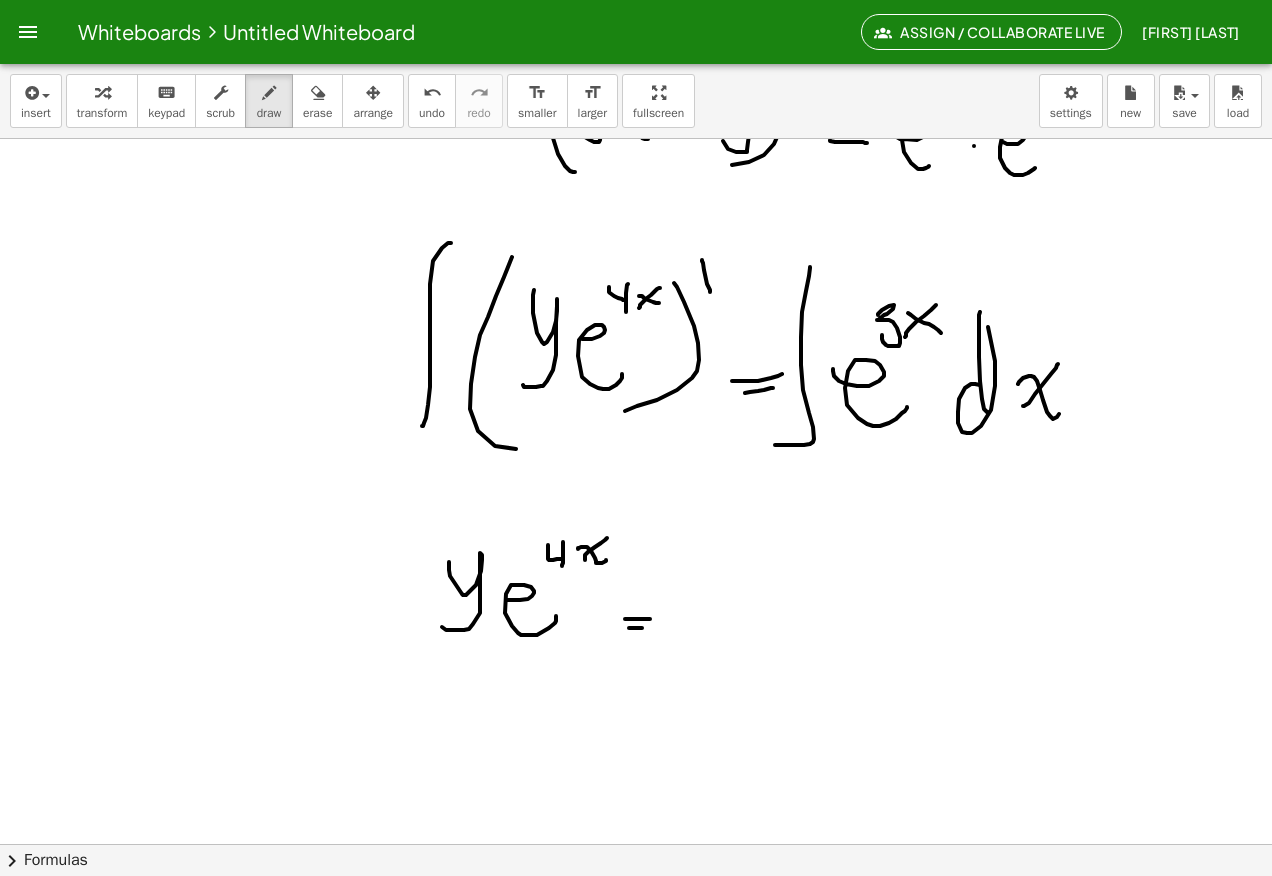 click at bounding box center [636, -1824] 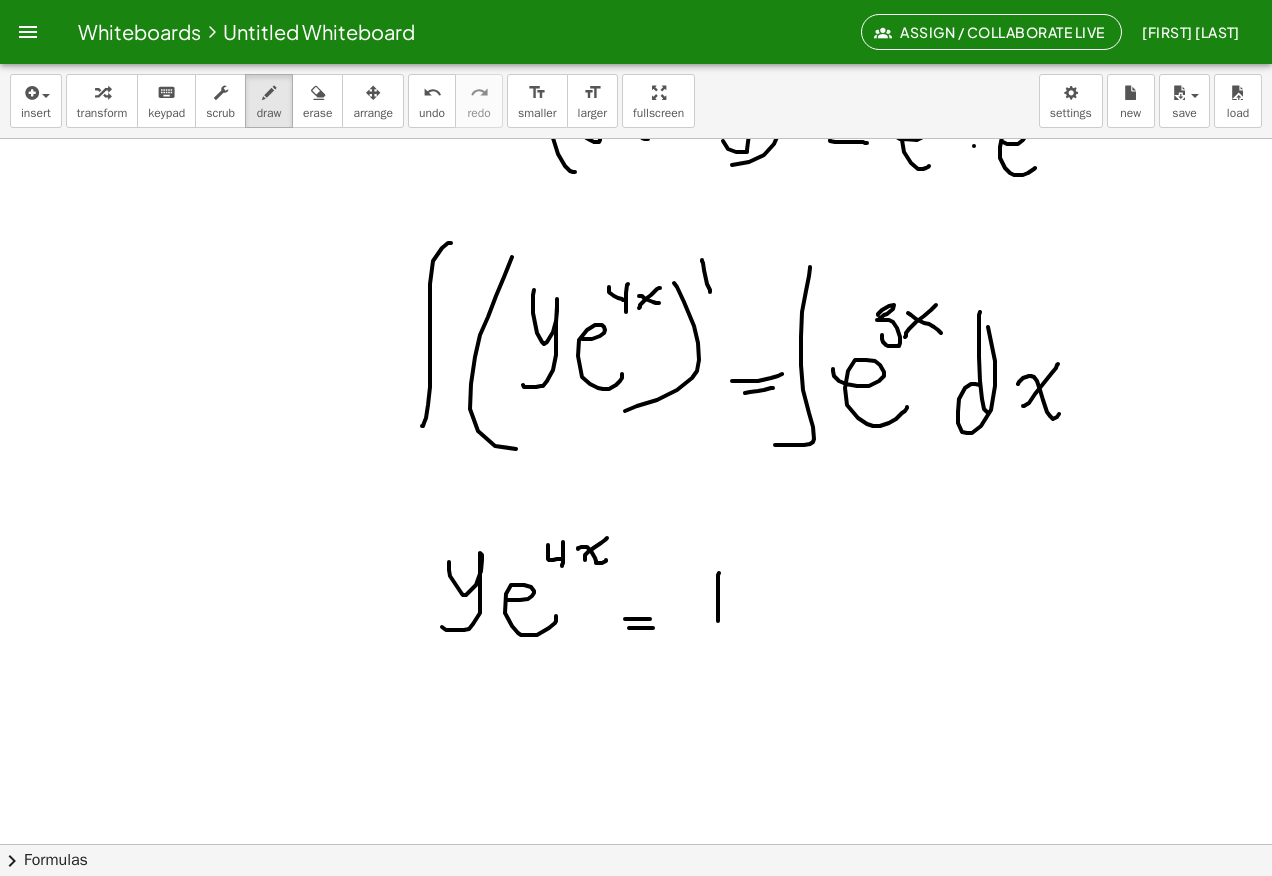 click at bounding box center [636, -1824] 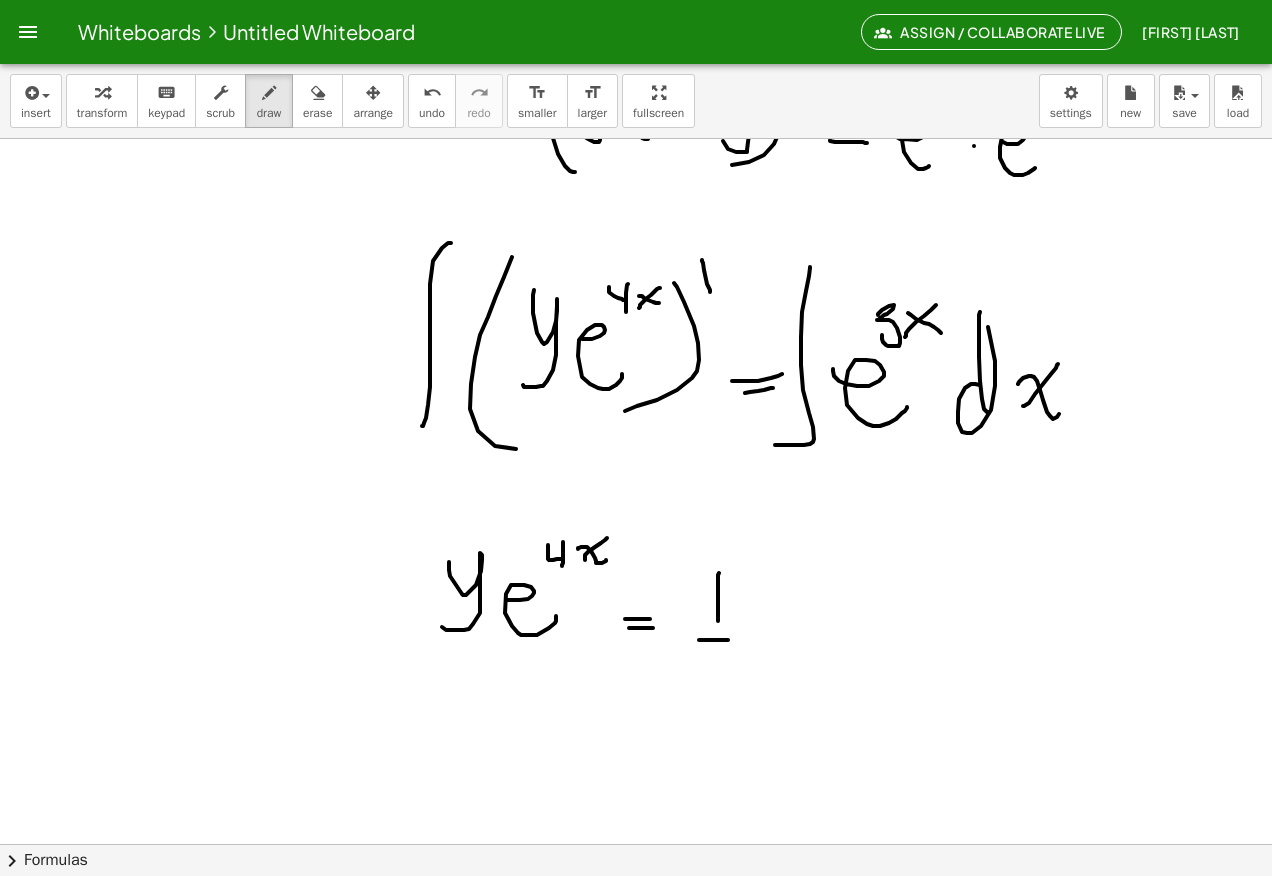 click at bounding box center (636, -1824) 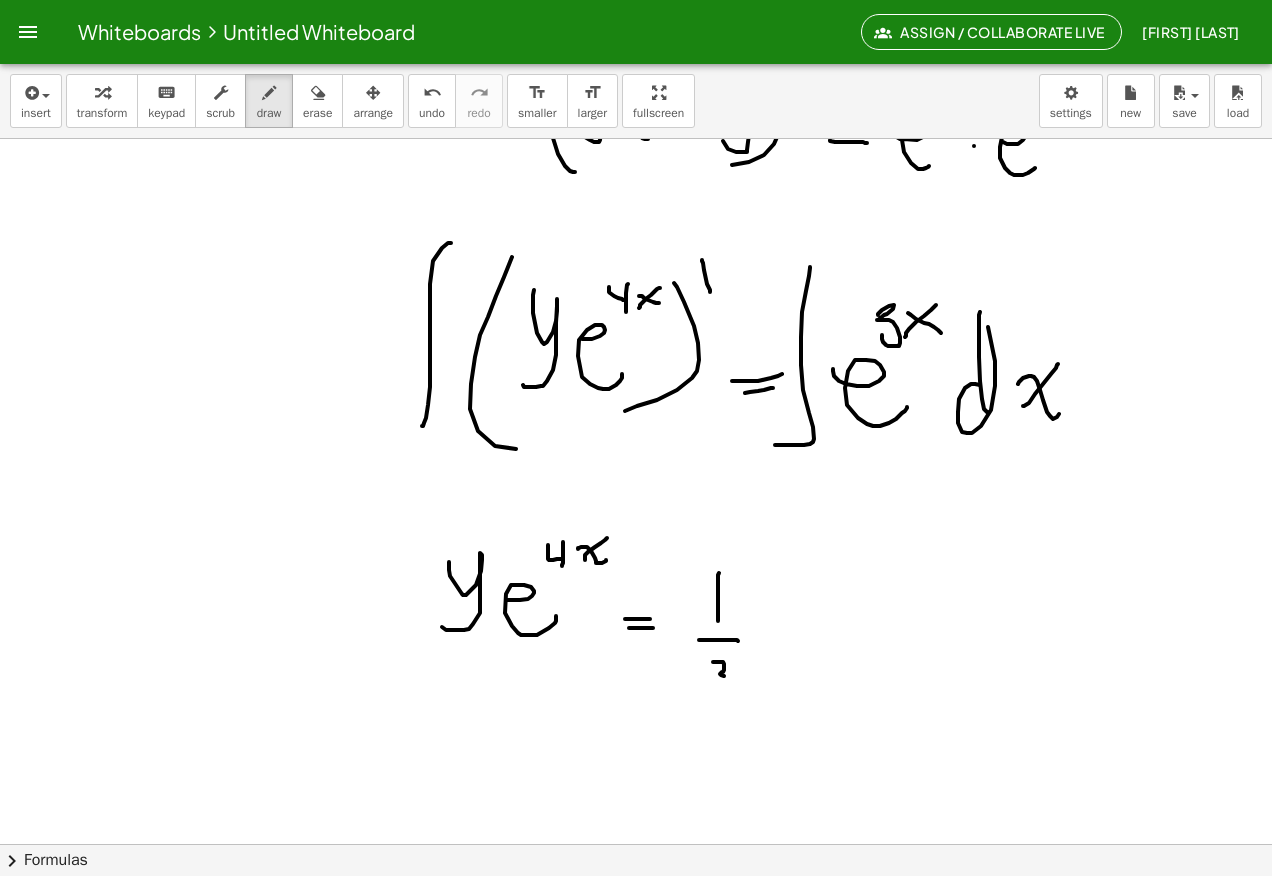 click at bounding box center (636, -1824) 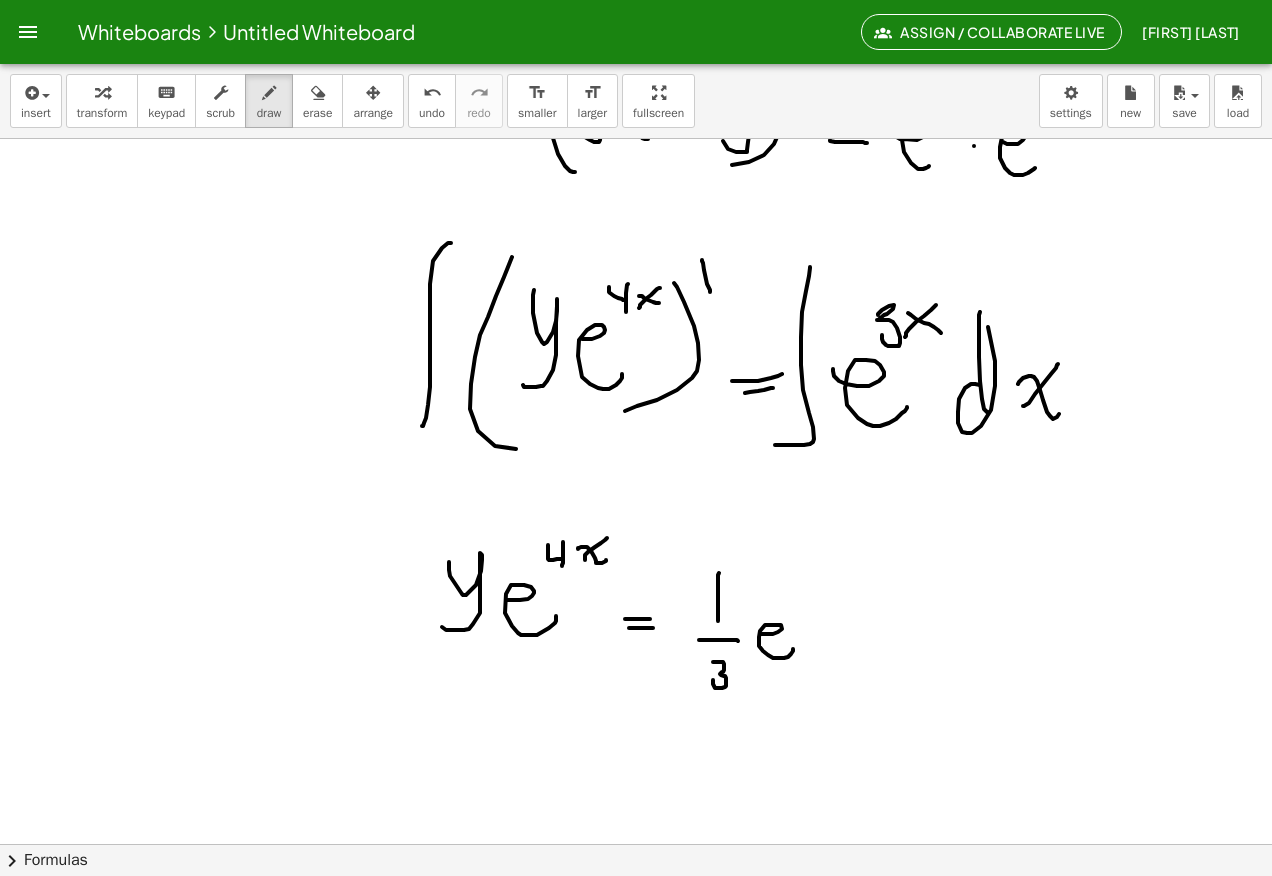 click at bounding box center (636, -1824) 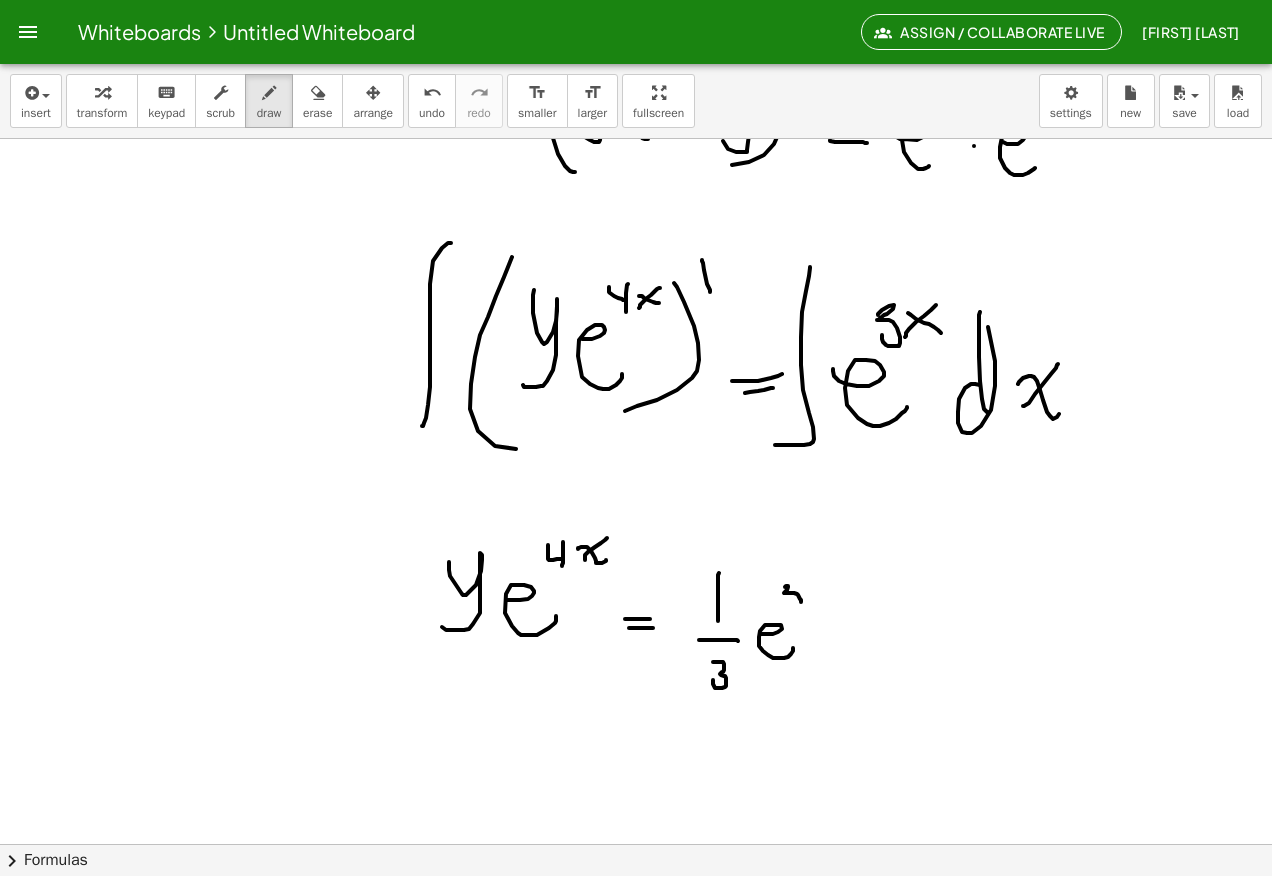 click at bounding box center (636, -1824) 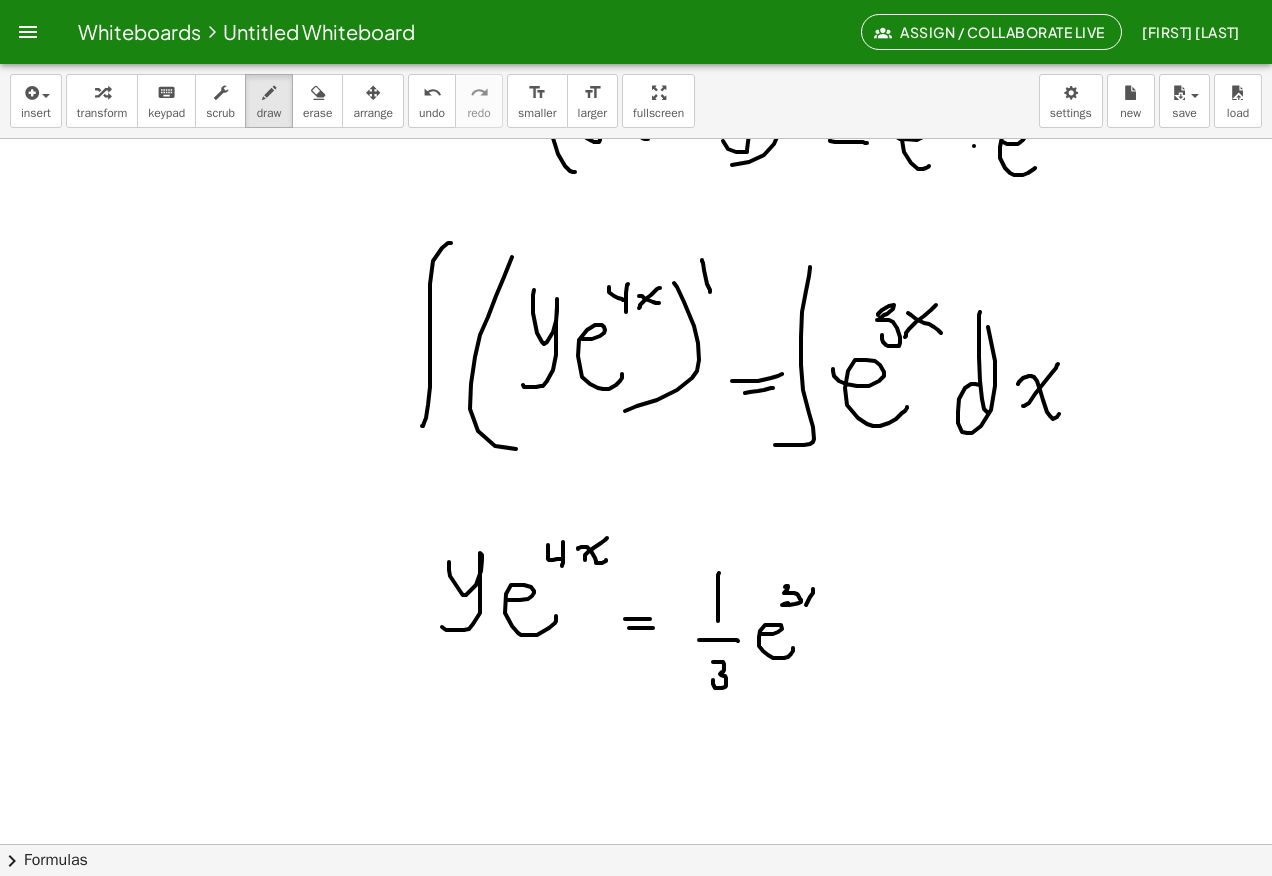 click at bounding box center [636, -1824] 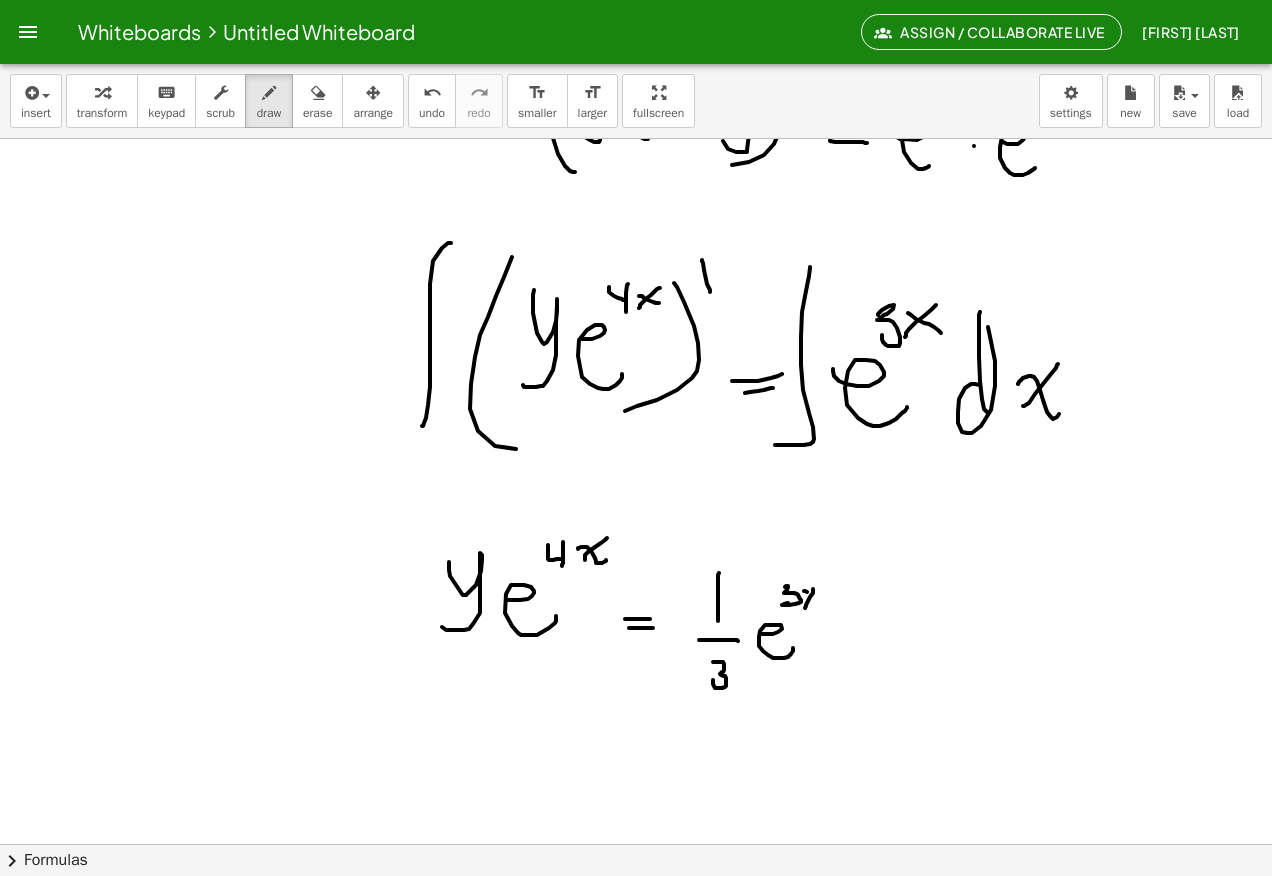 click at bounding box center (636, -1824) 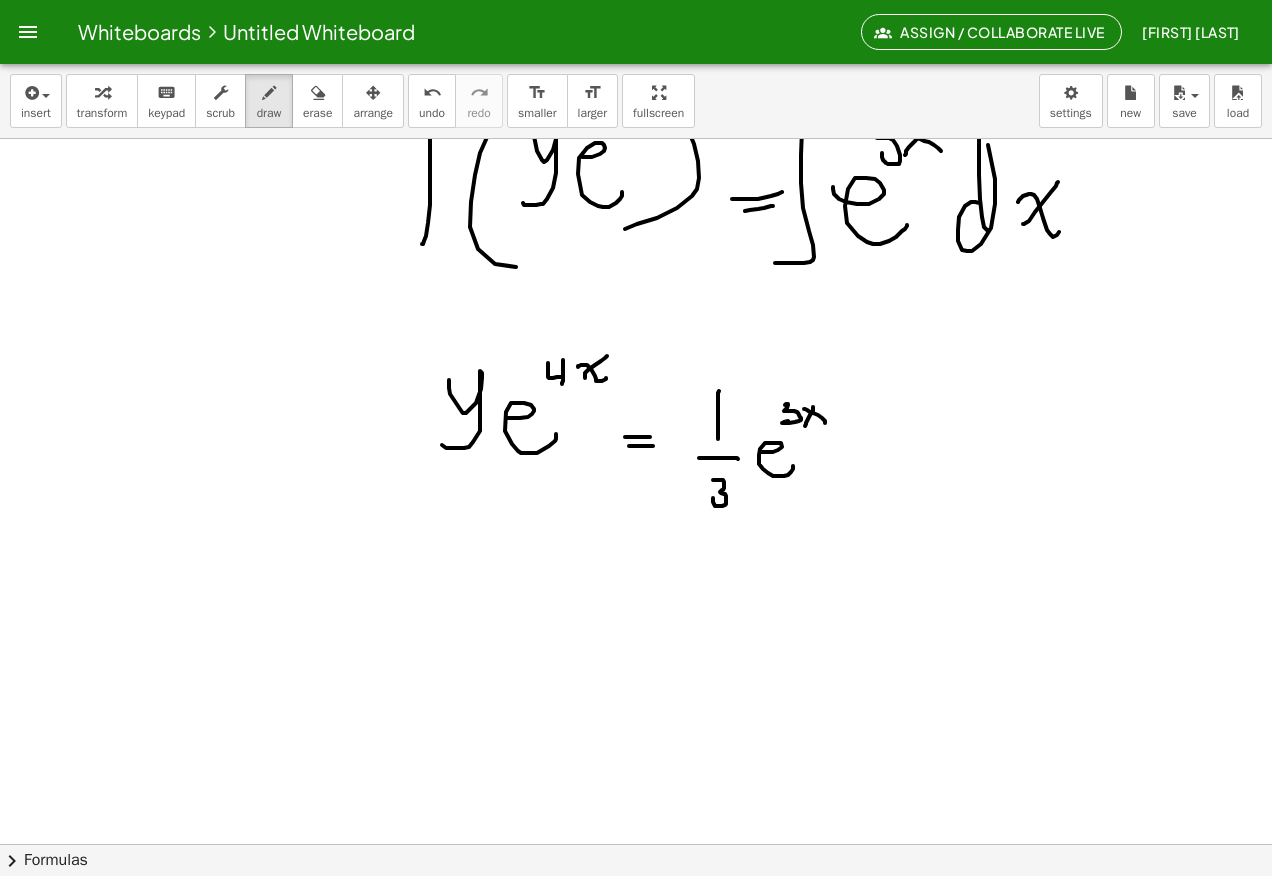 scroll, scrollTop: 5335, scrollLeft: 0, axis: vertical 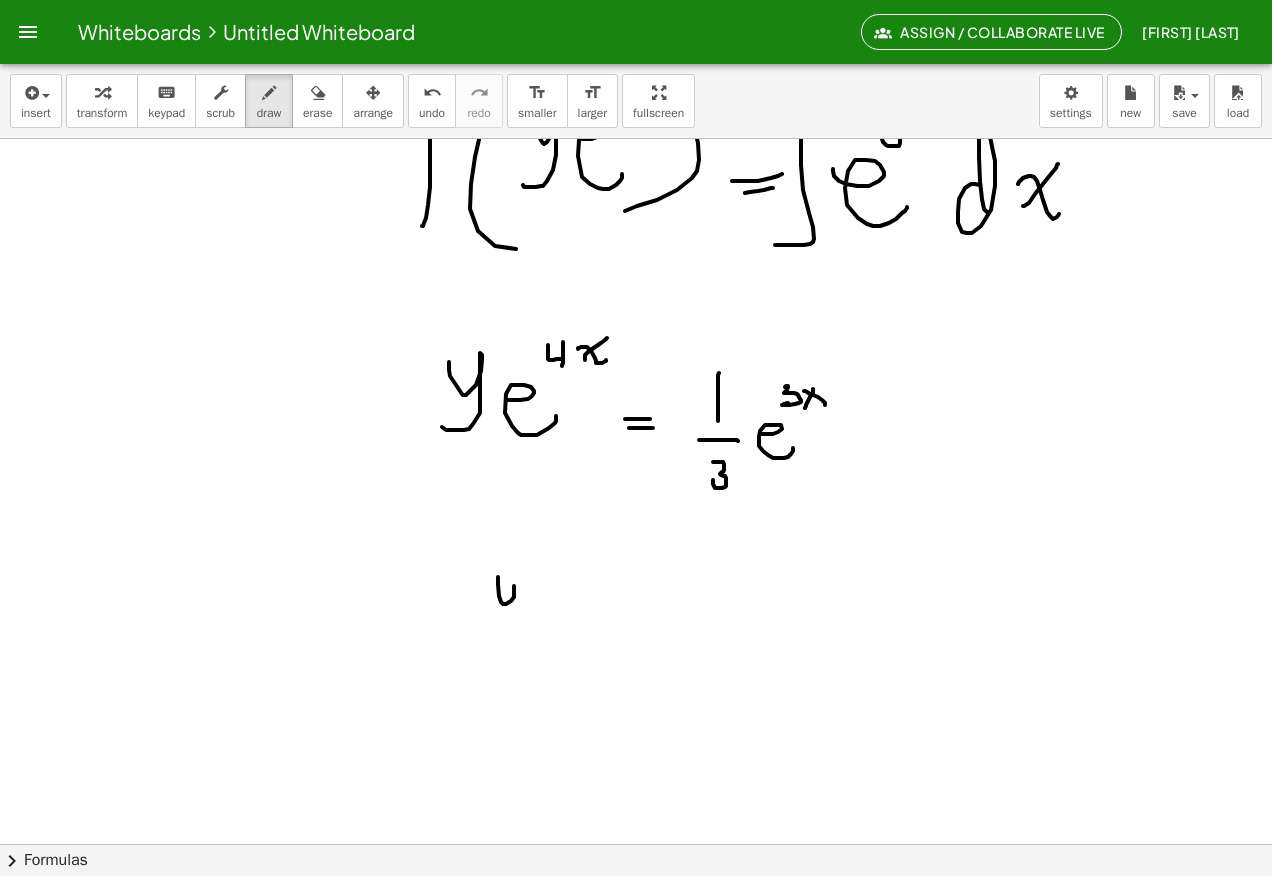 click at bounding box center (636, -2024) 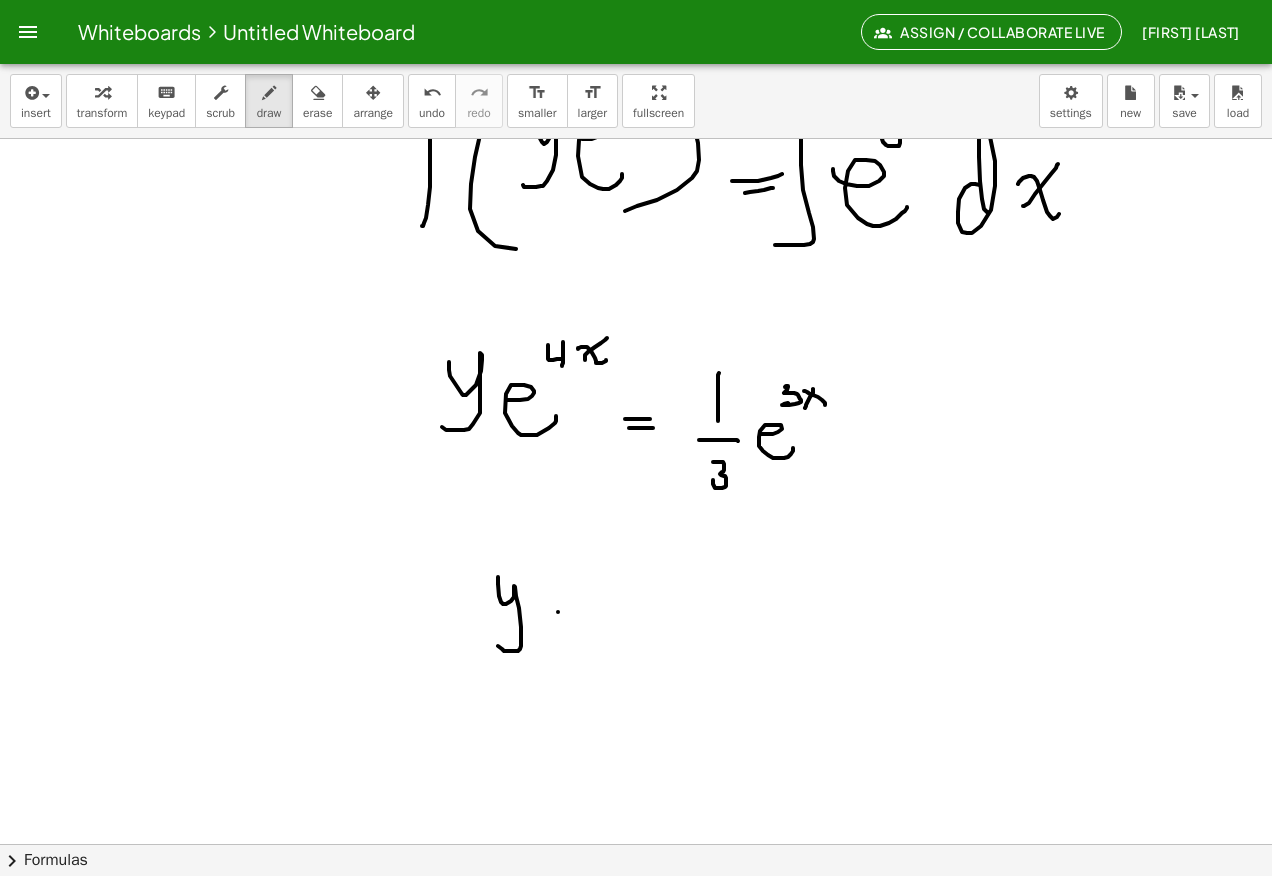 click at bounding box center (636, -2024) 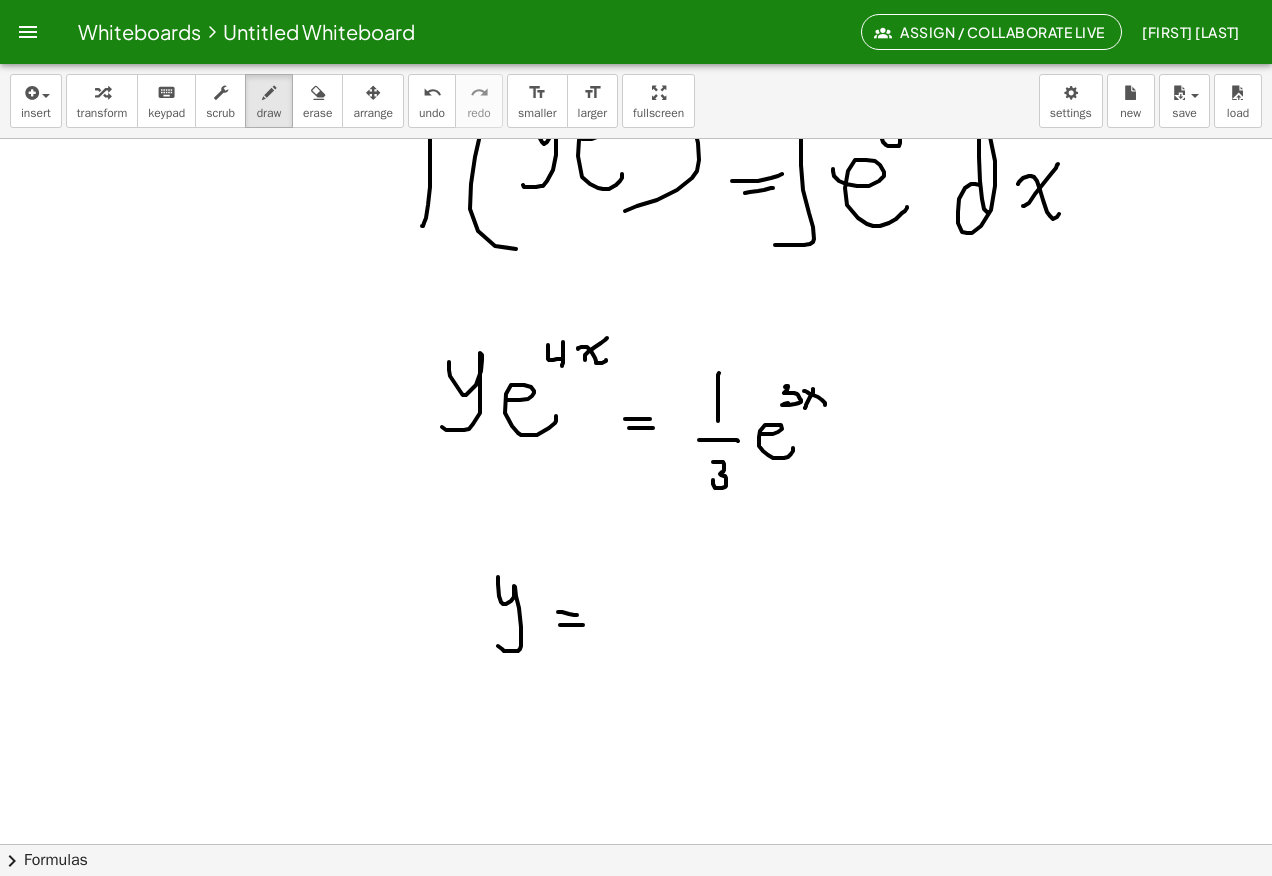 click at bounding box center (636, -2024) 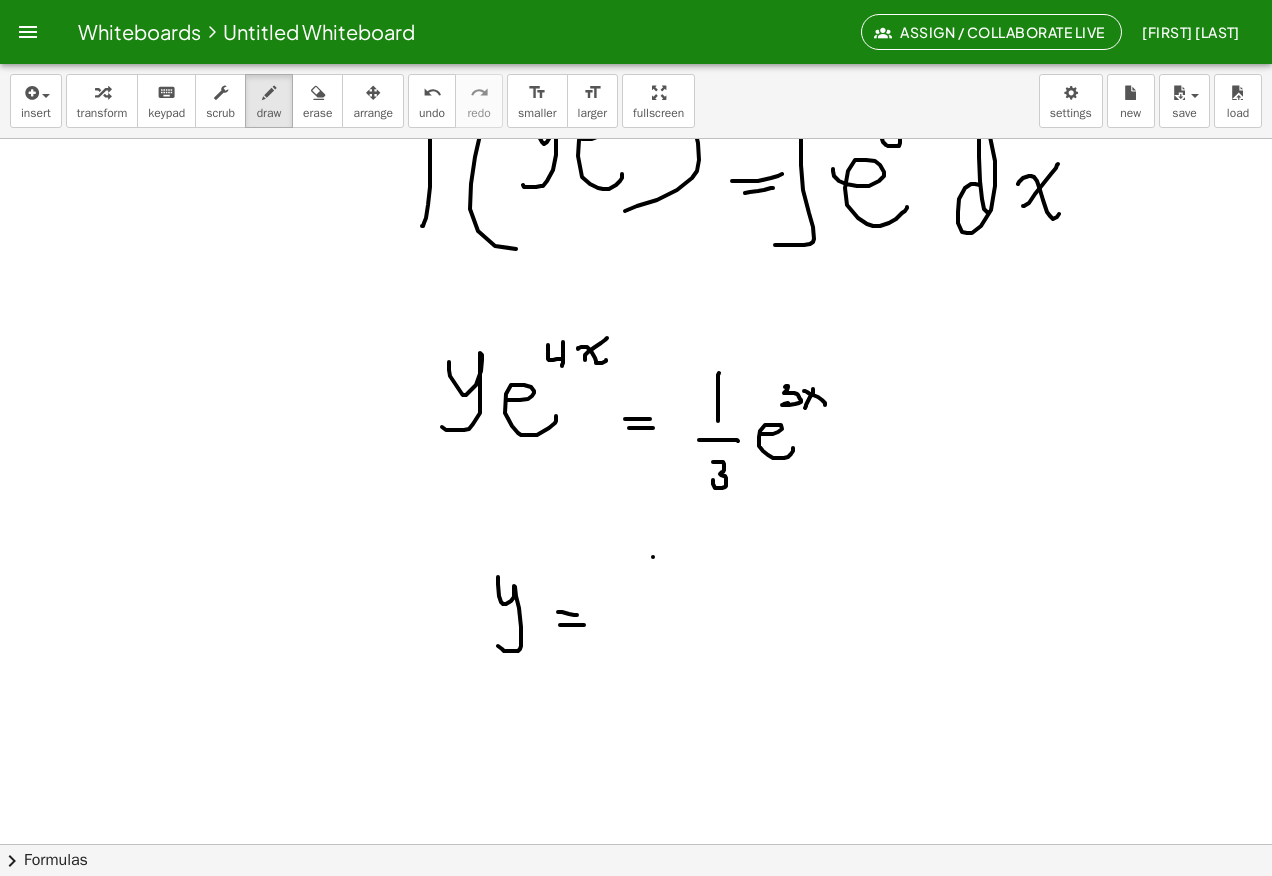 click at bounding box center [636, -2024] 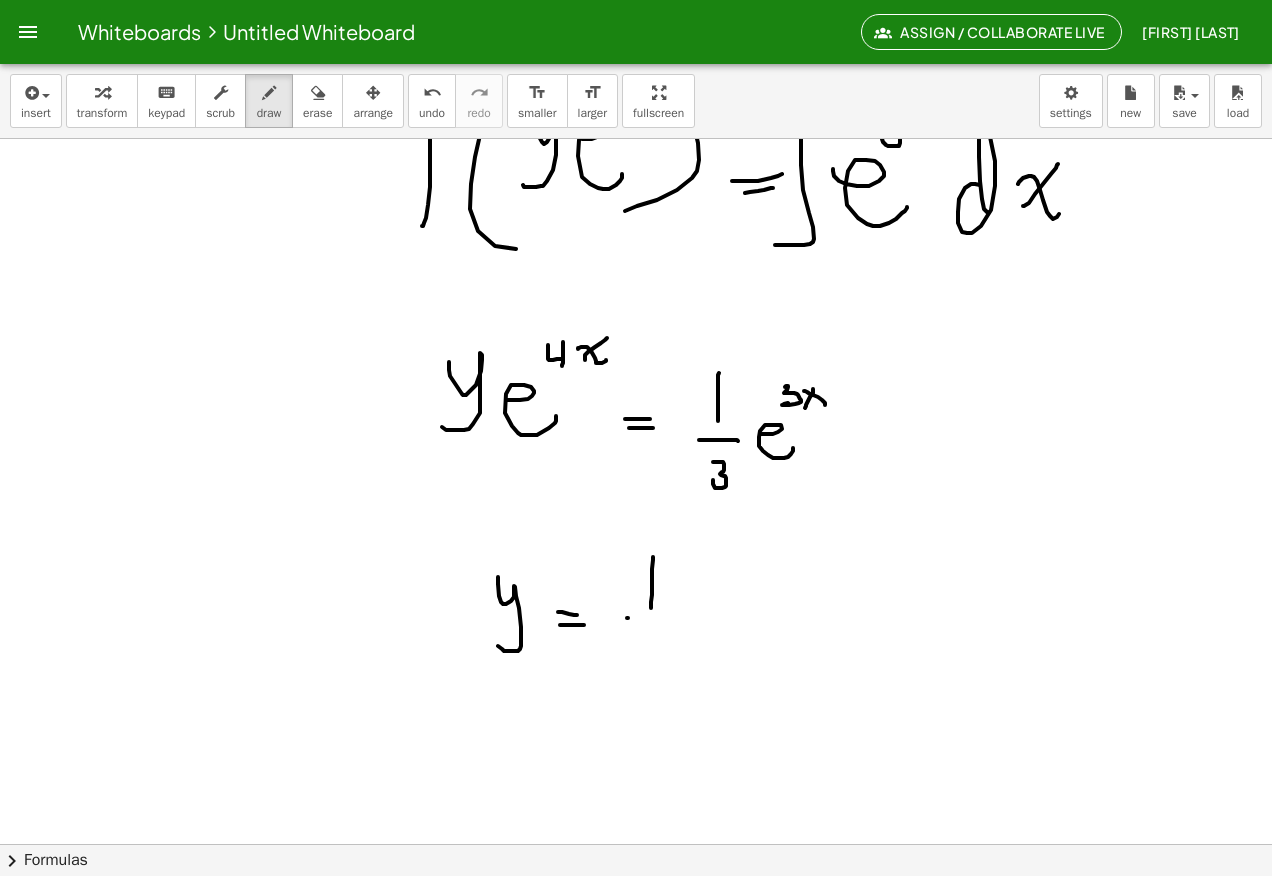 click at bounding box center [636, -2024] 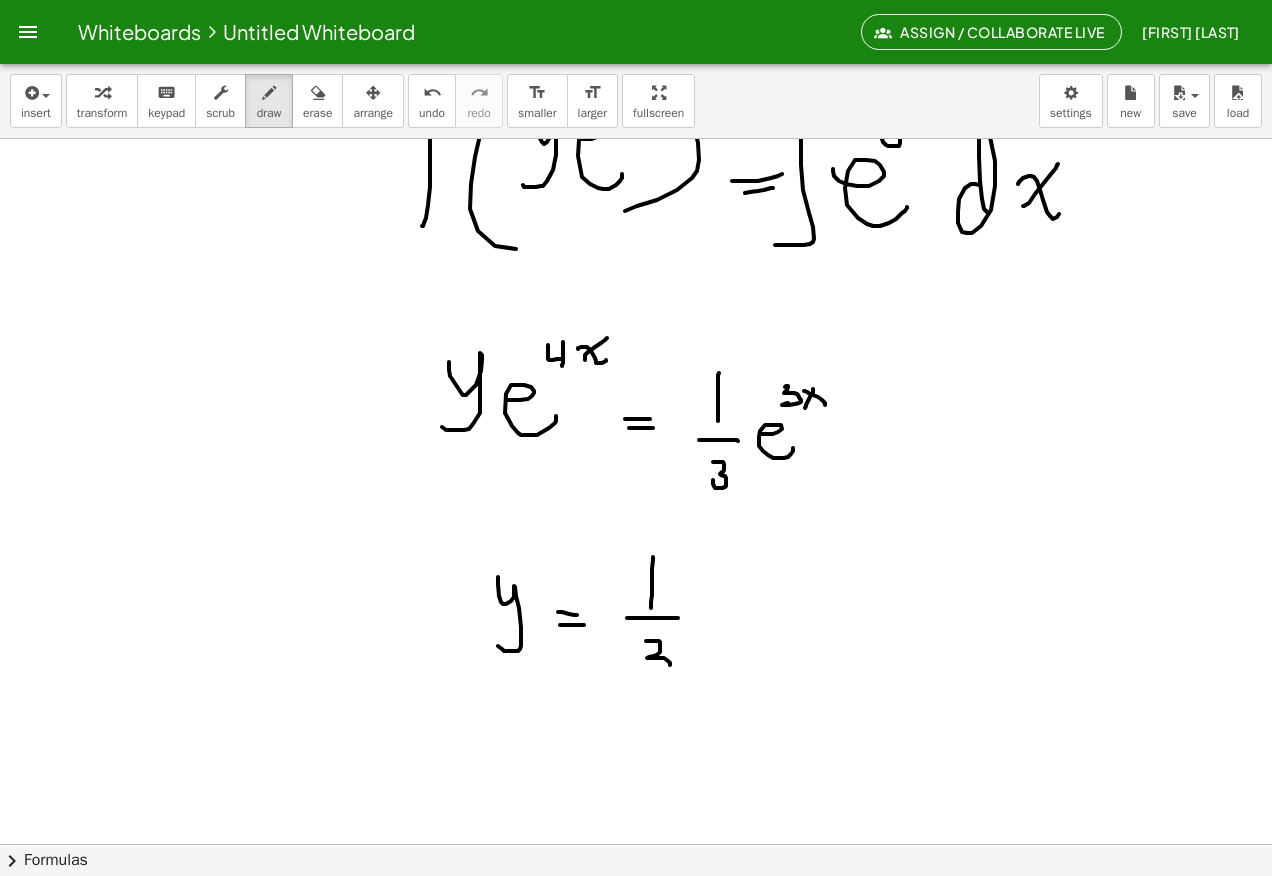 click at bounding box center [636, -2024] 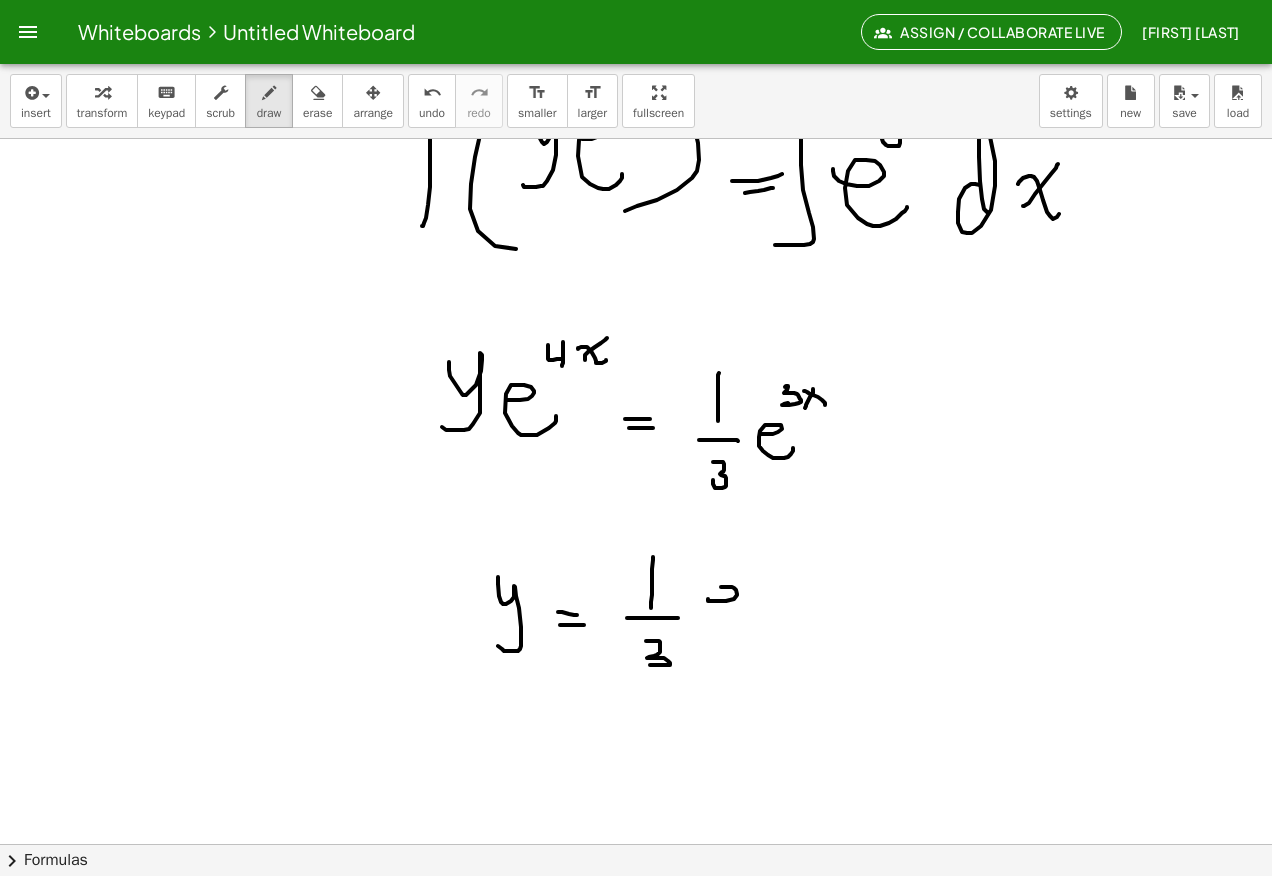 click at bounding box center [636, -2024] 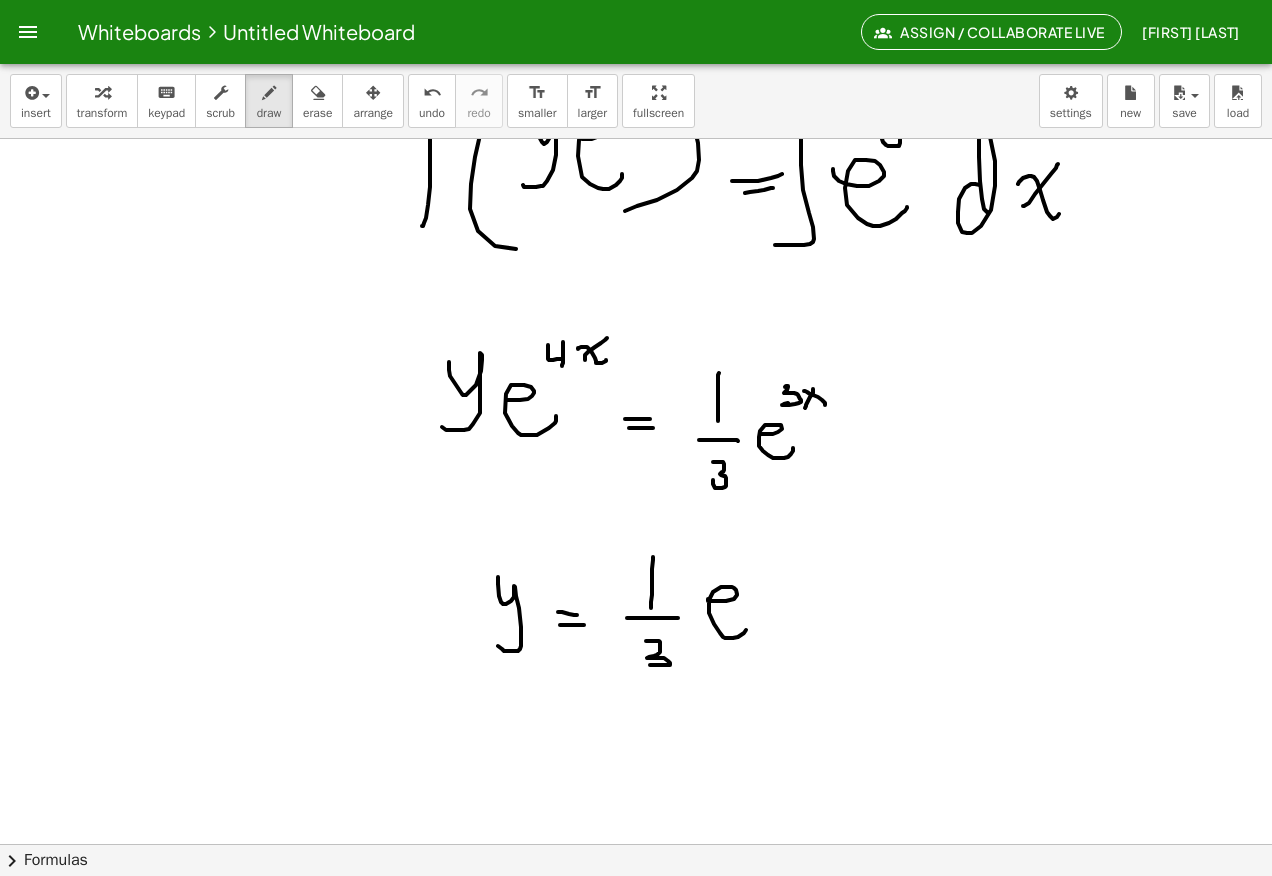 click at bounding box center (636, -2024) 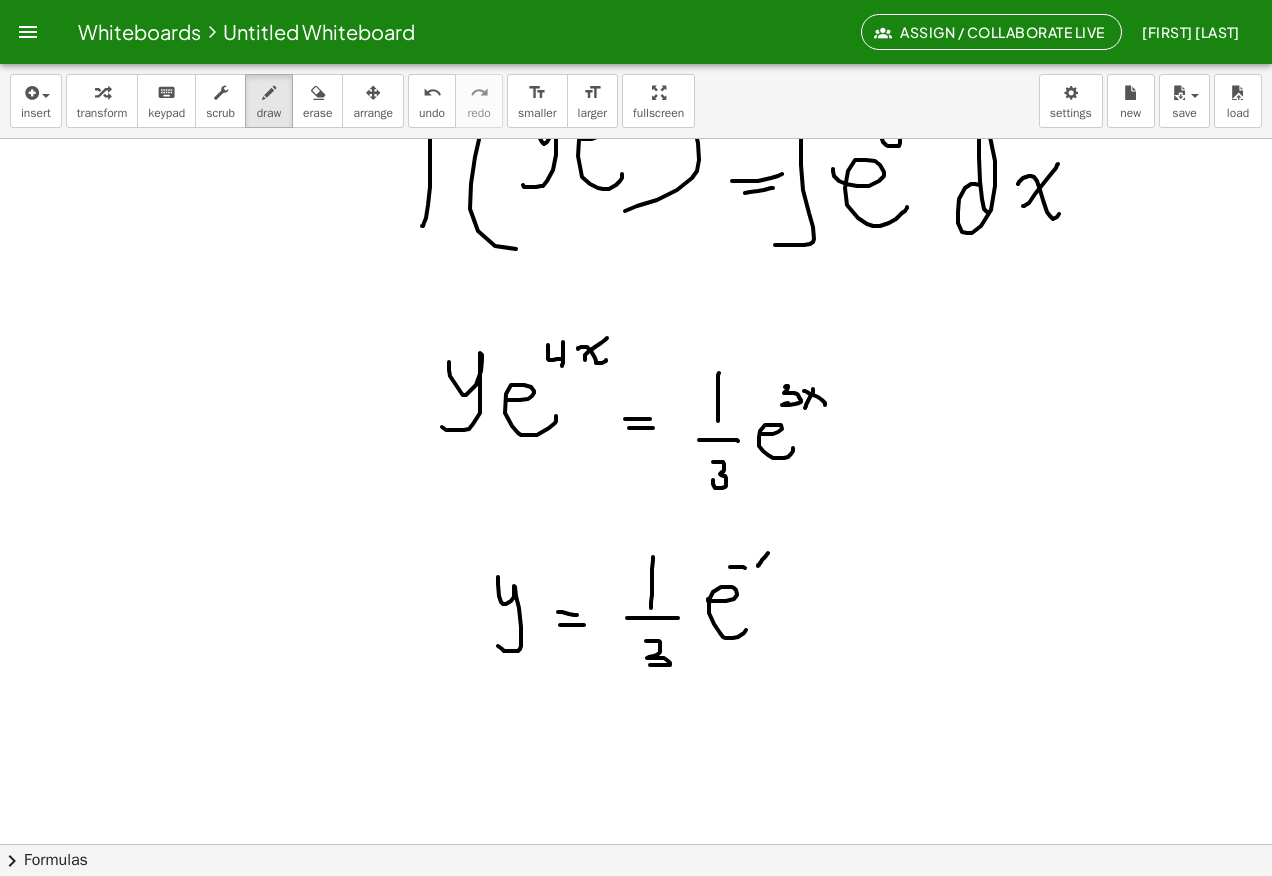 click at bounding box center [636, -2024] 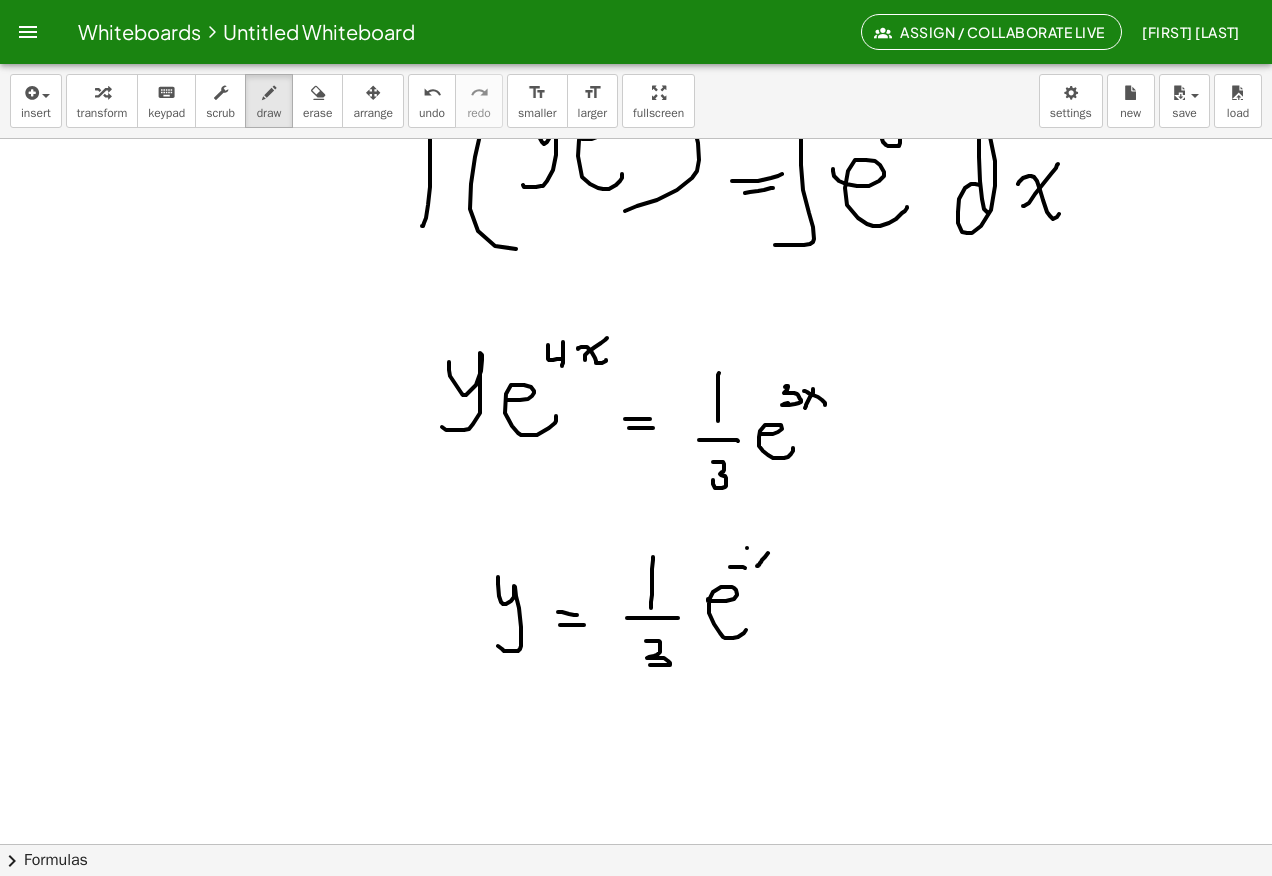click at bounding box center (636, -2024) 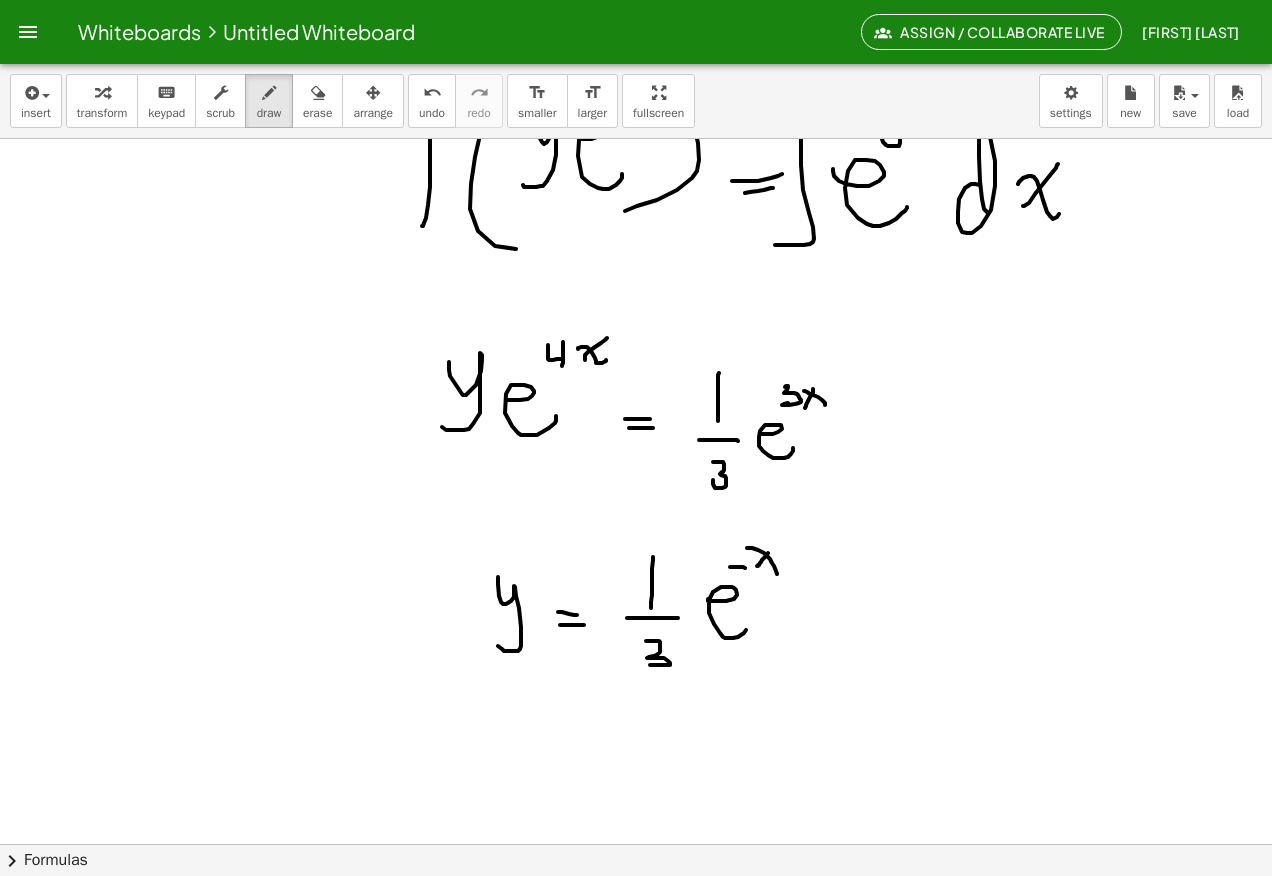 click at bounding box center (636, -2024) 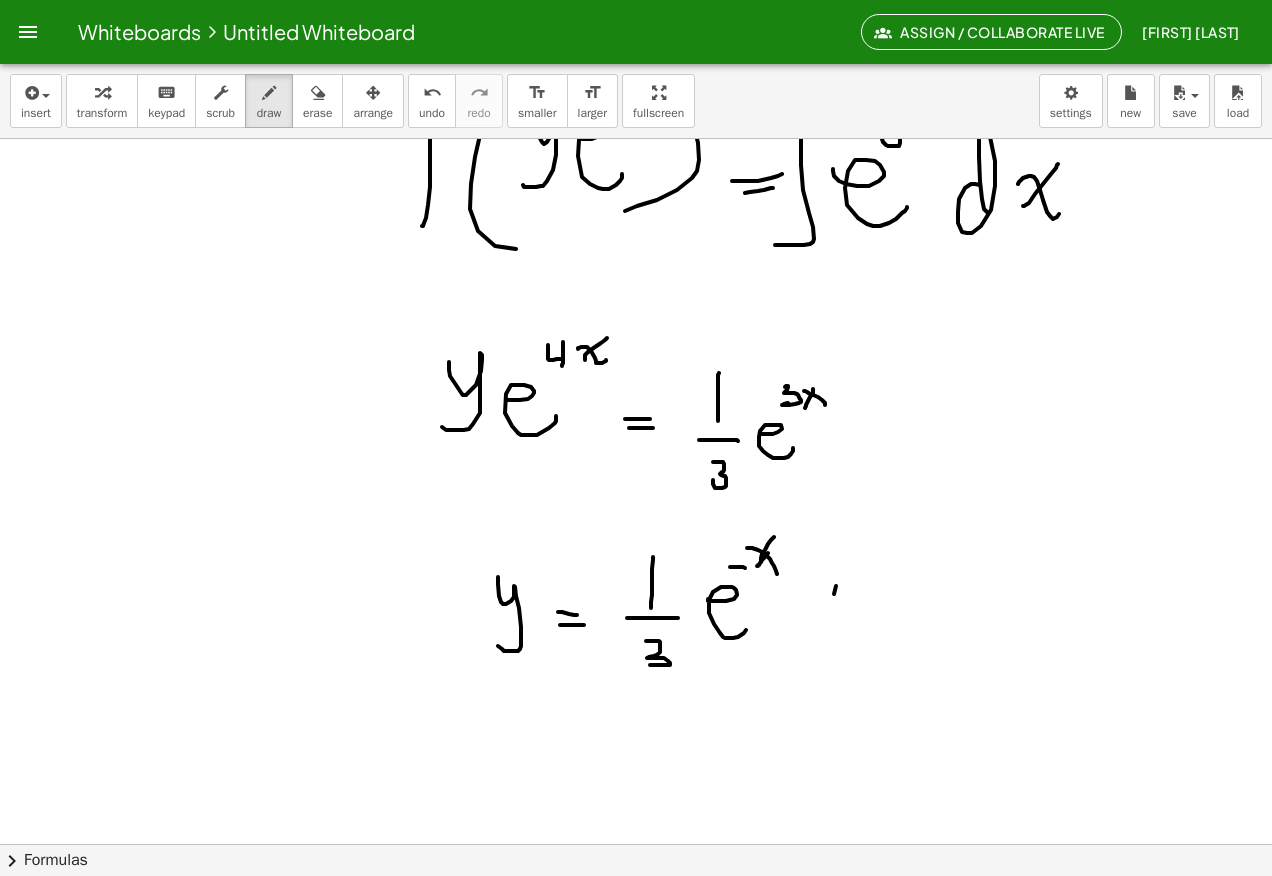 click at bounding box center (636, -2024) 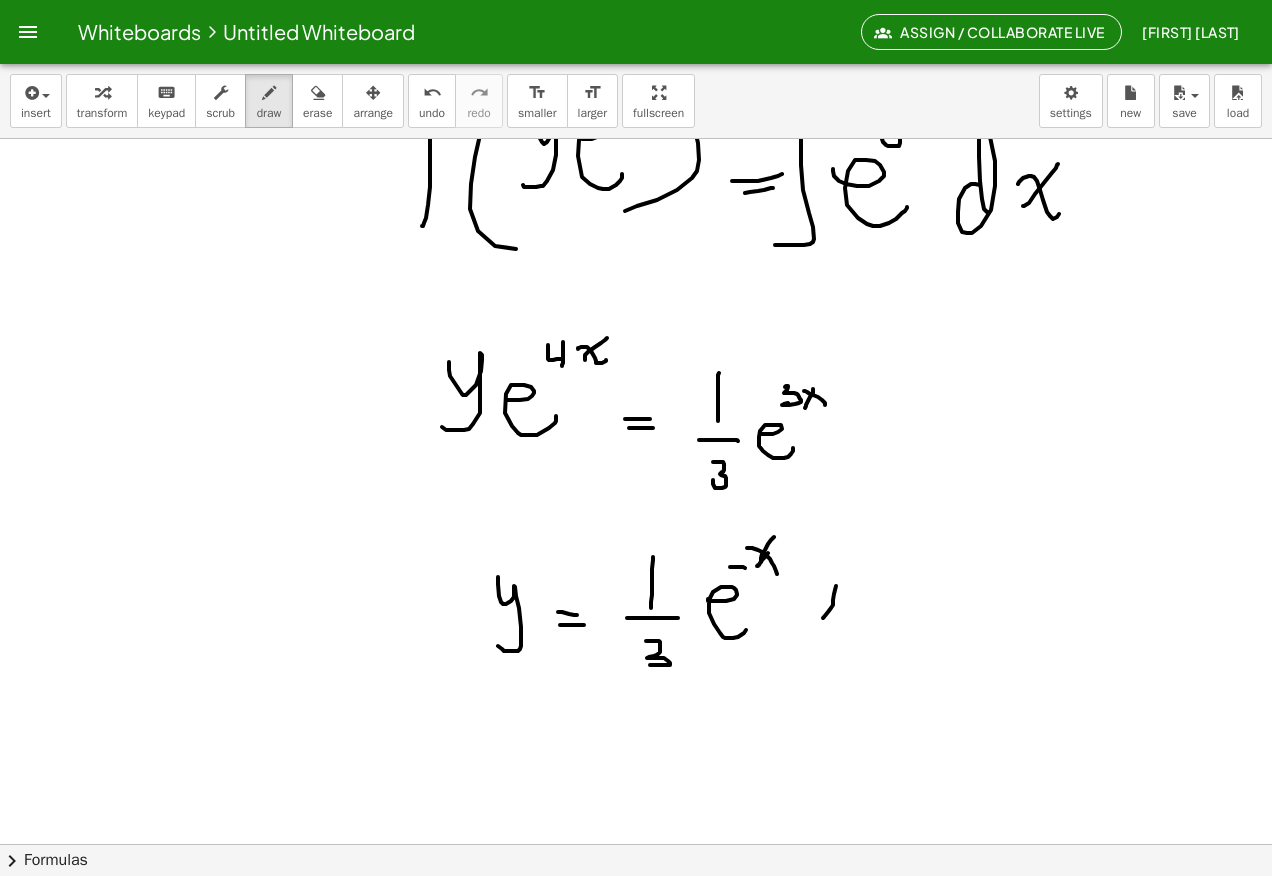 click at bounding box center (636, -2024) 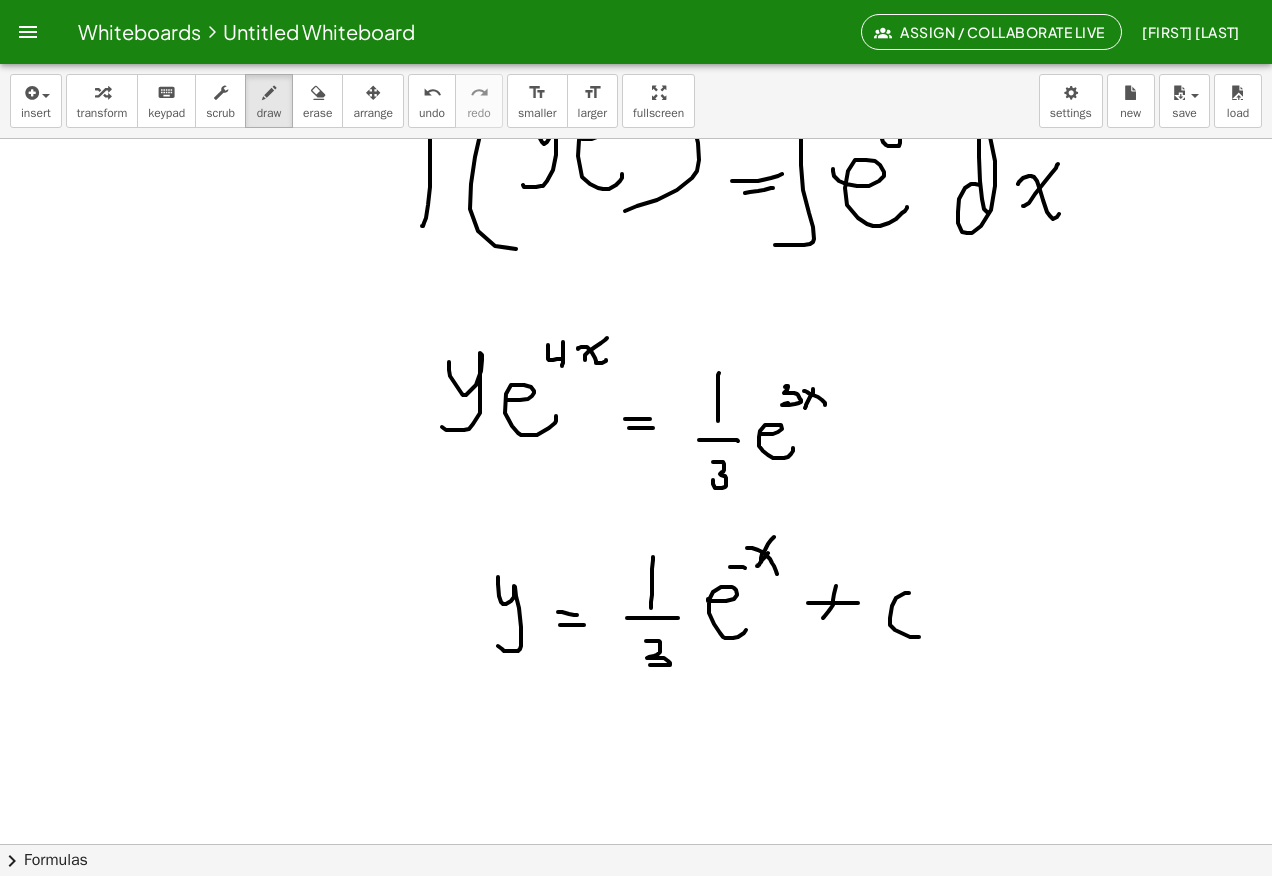 click at bounding box center [636, -2024] 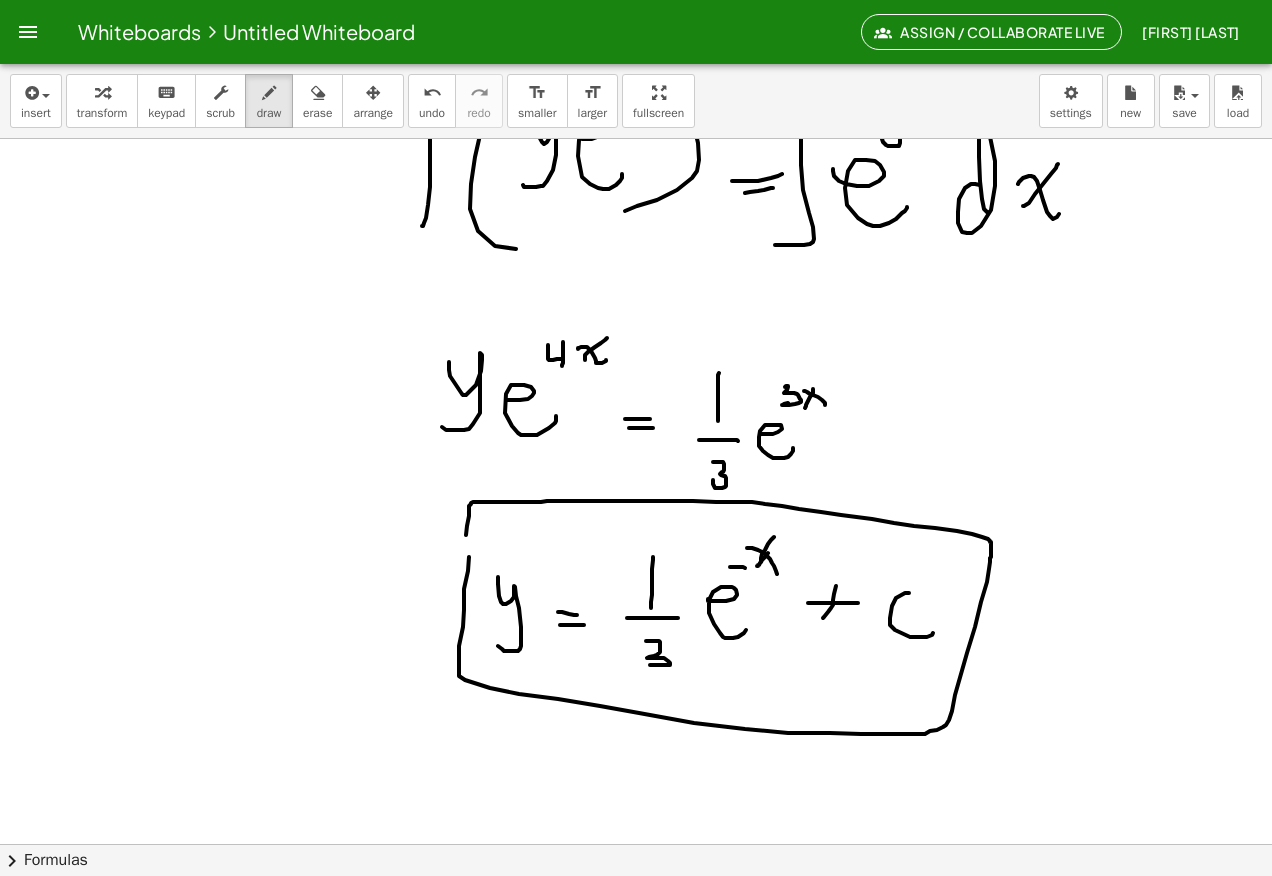 click at bounding box center (636, -2024) 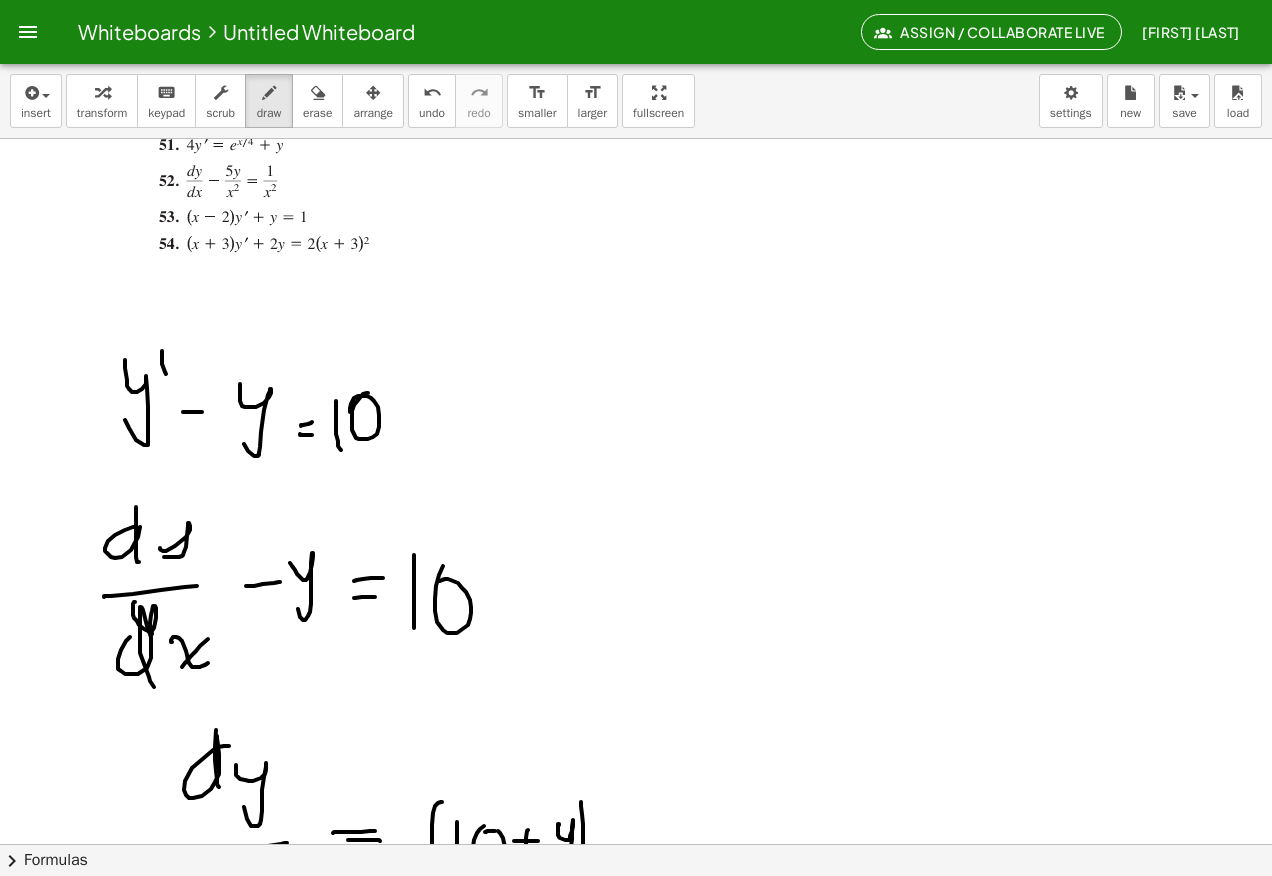 scroll, scrollTop: 0, scrollLeft: 0, axis: both 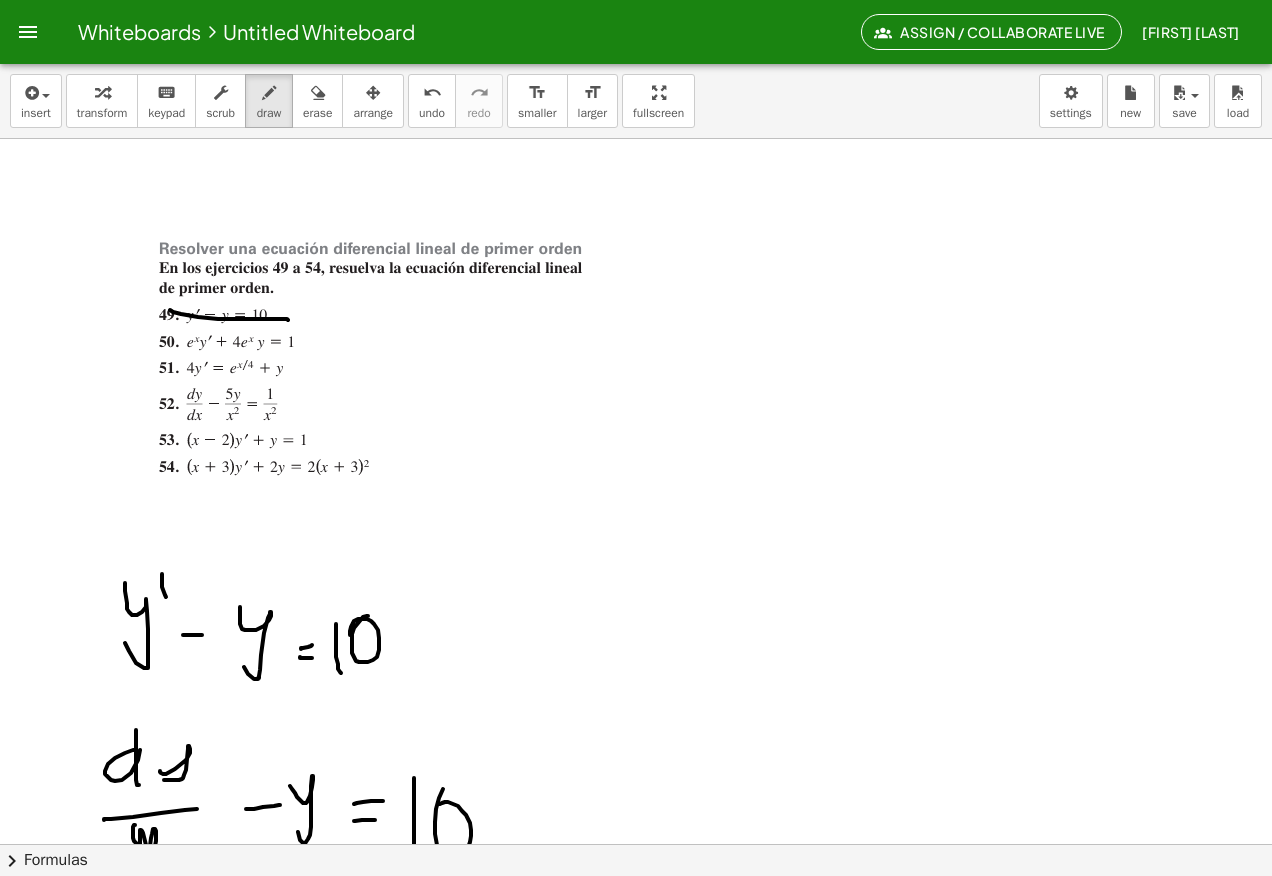click at bounding box center [636, 3311] 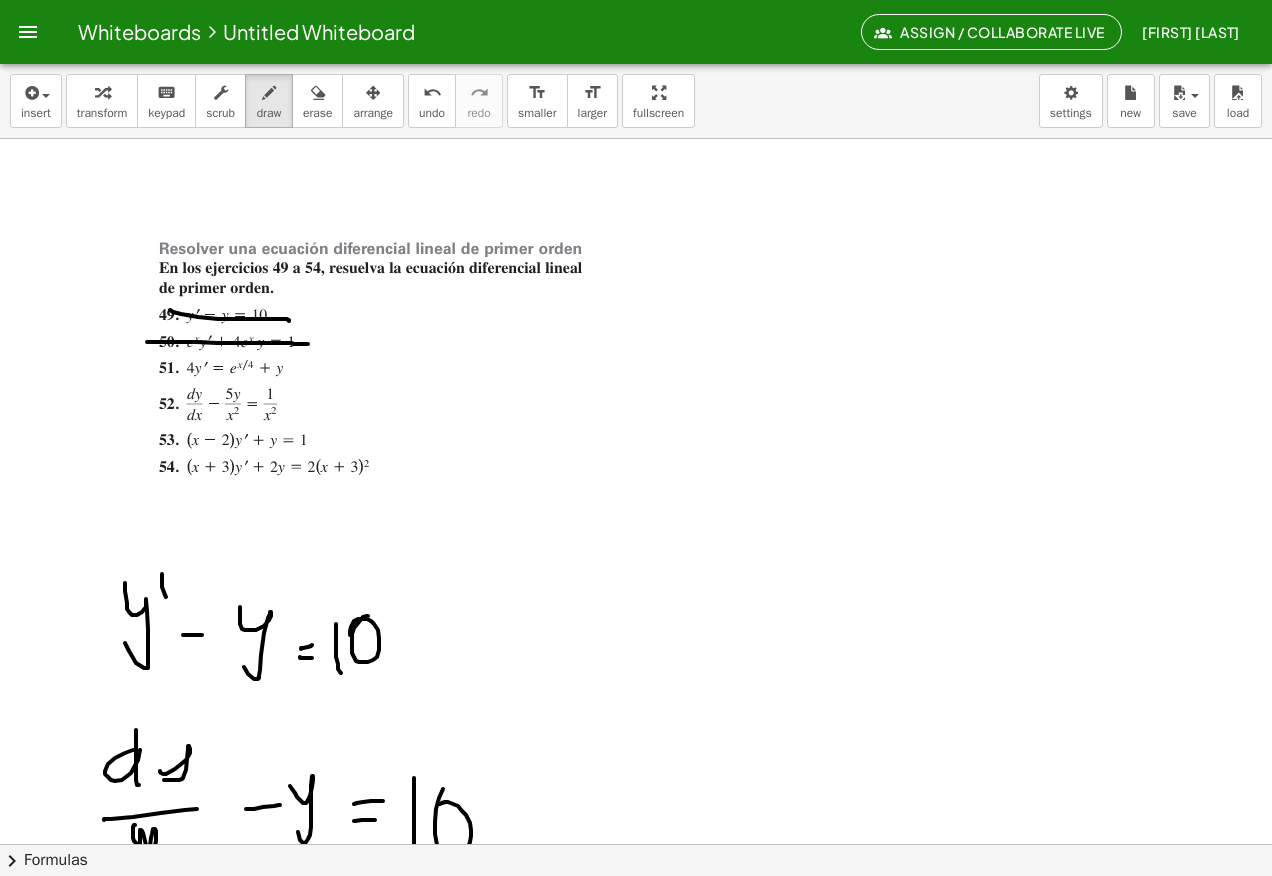 click at bounding box center [636, 3311] 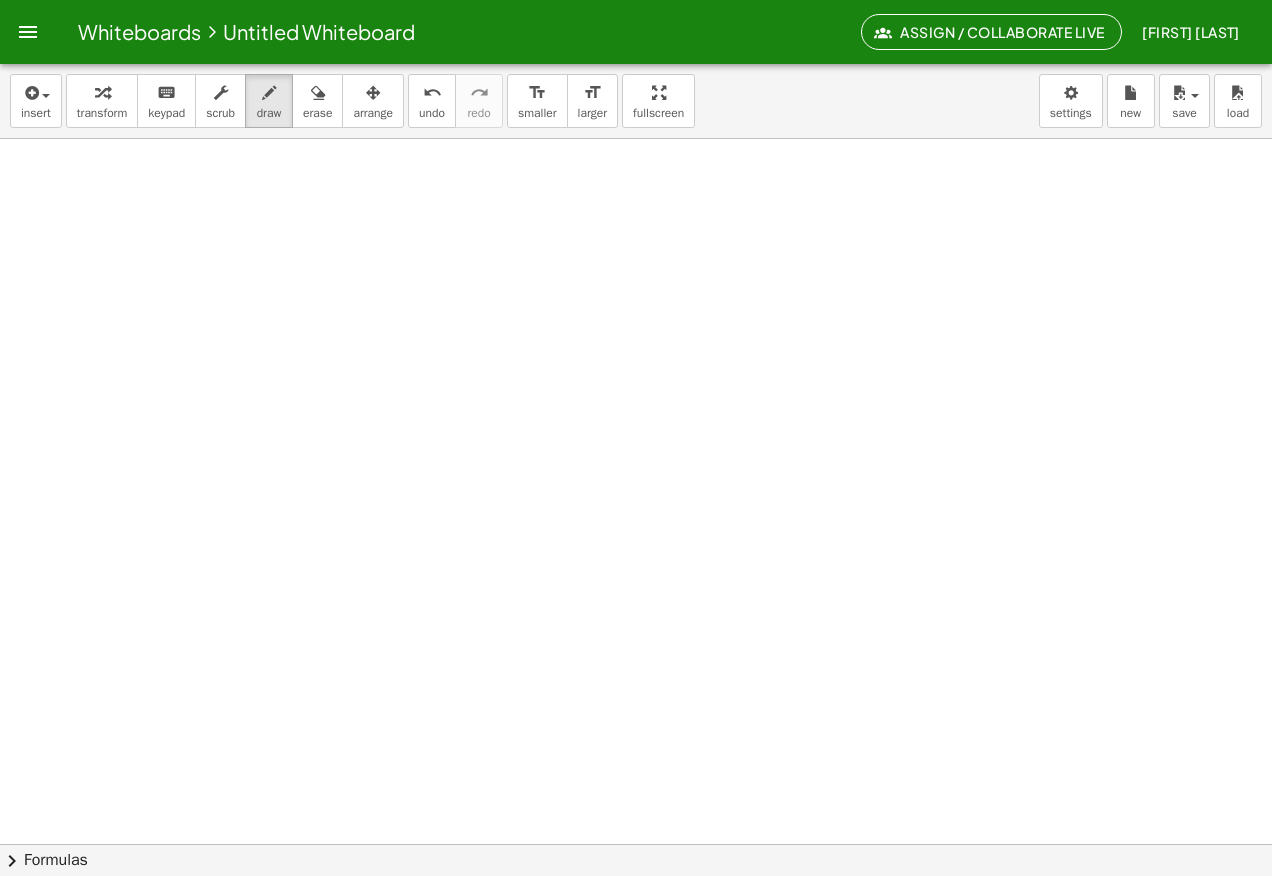 scroll, scrollTop: 6345, scrollLeft: 0, axis: vertical 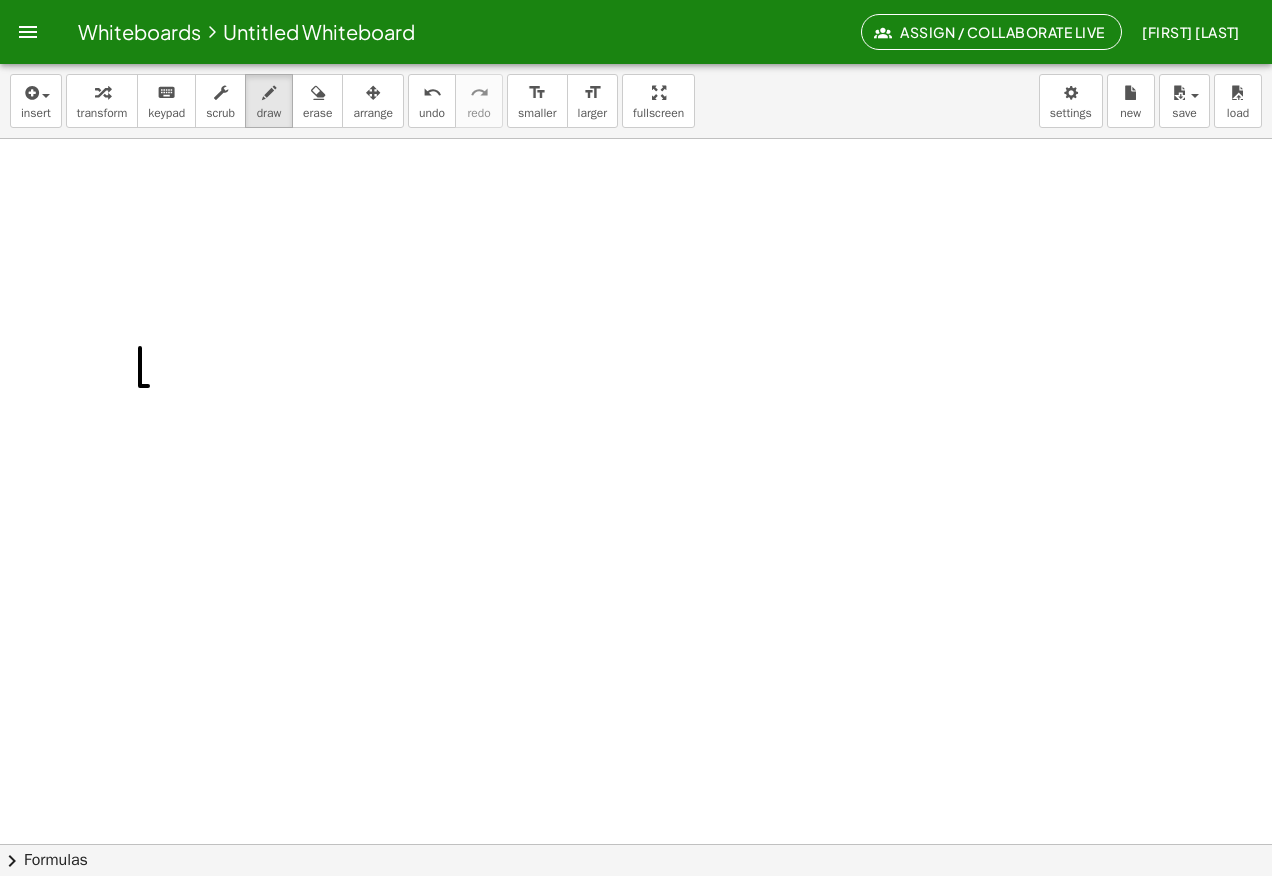 click at bounding box center (636, -2329) 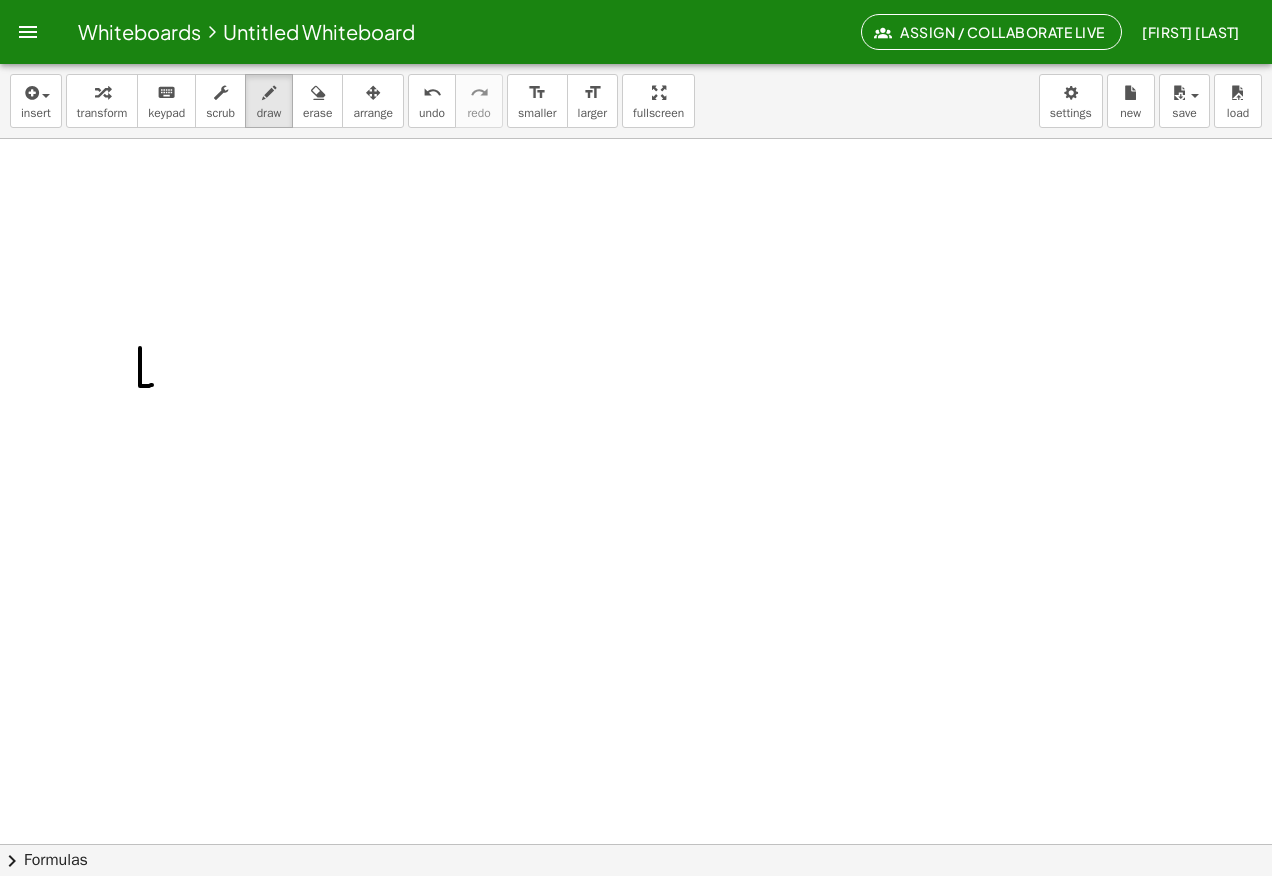 click at bounding box center [636, -2329] 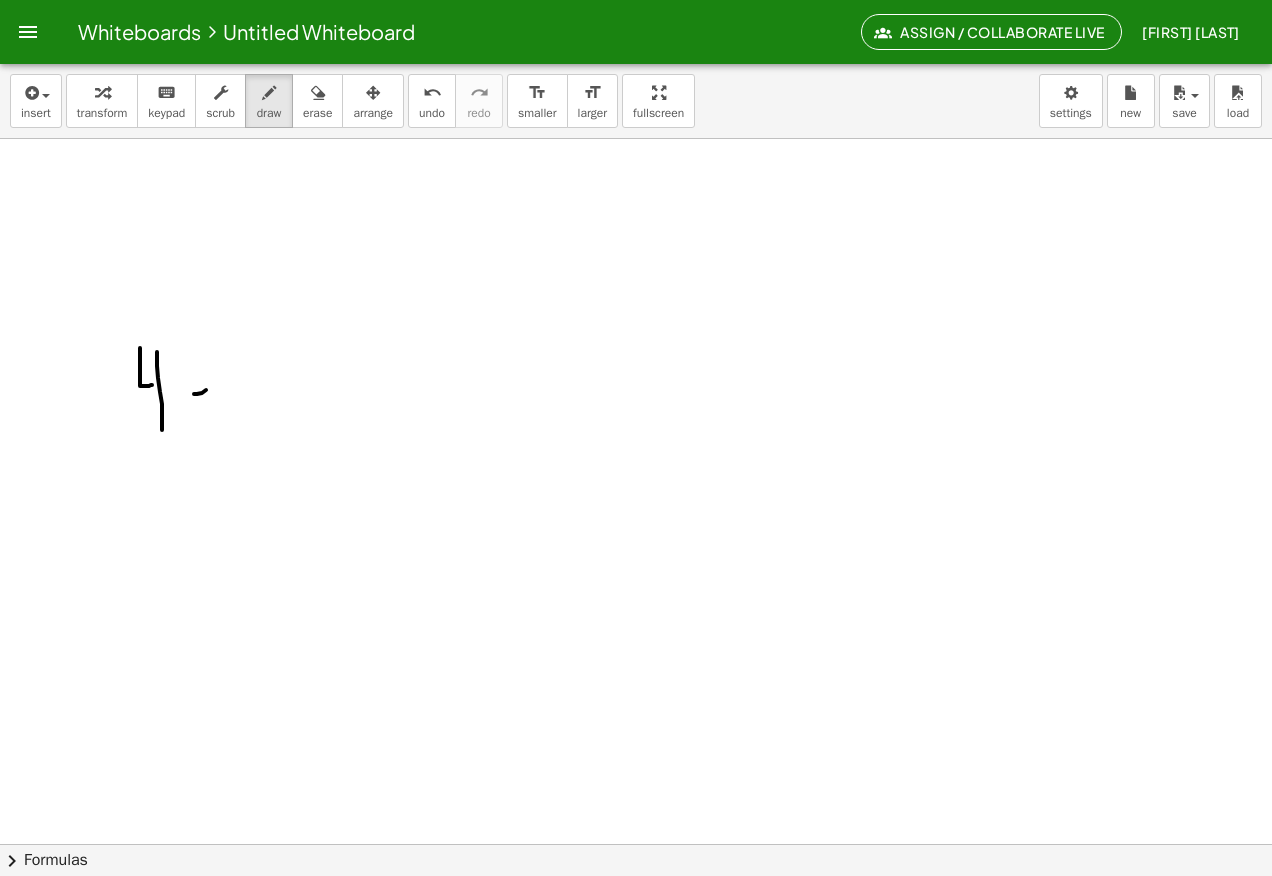 click at bounding box center (636, -2329) 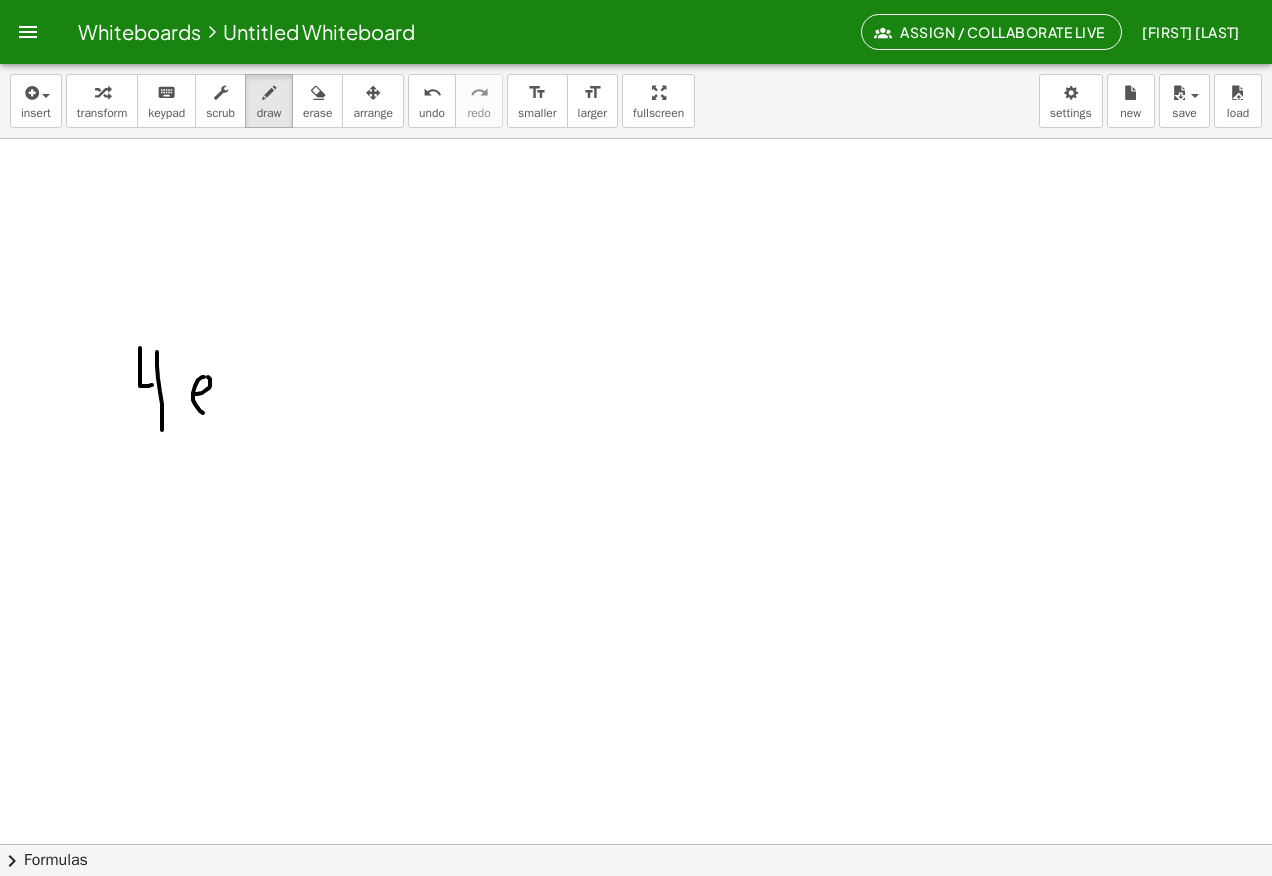 click at bounding box center [636, -2329] 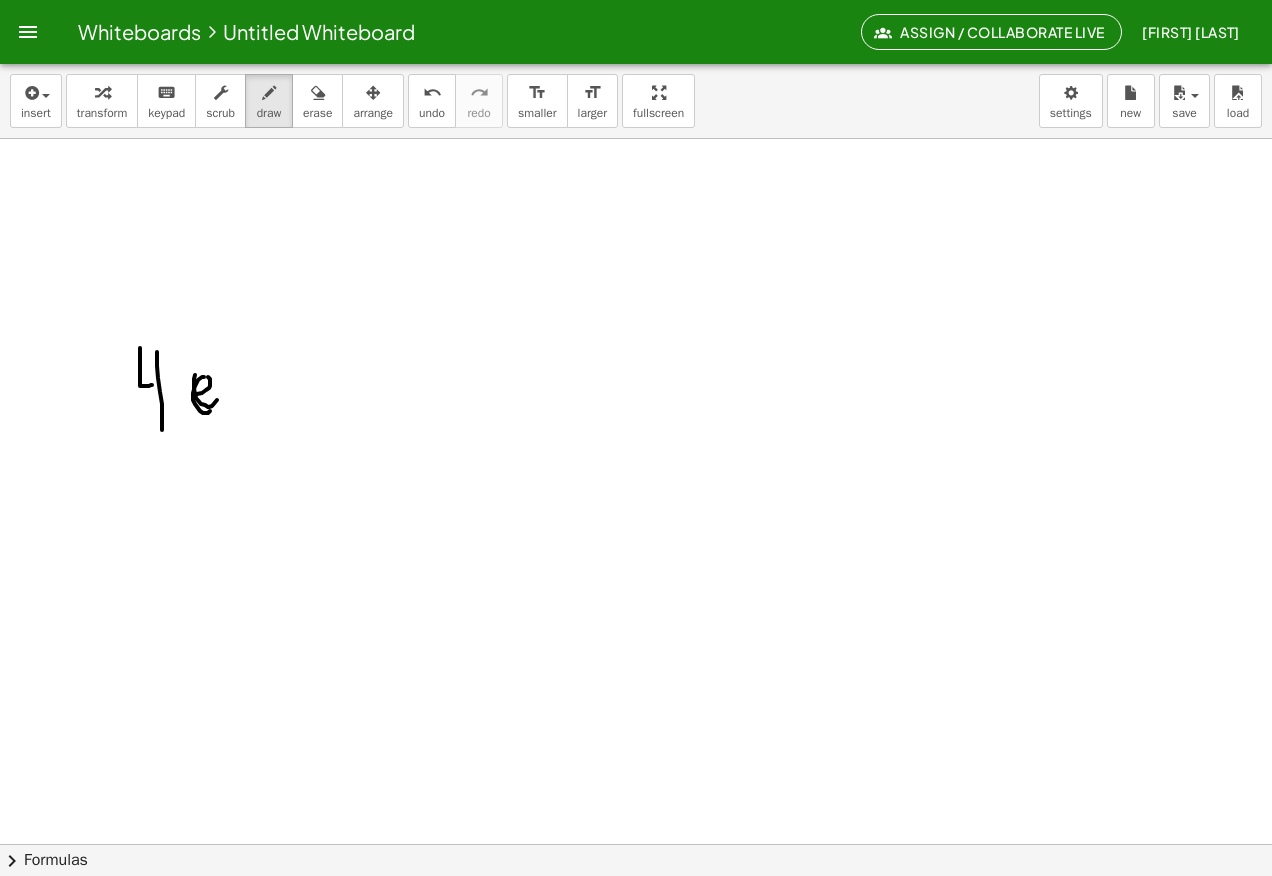 click at bounding box center (636, -2329) 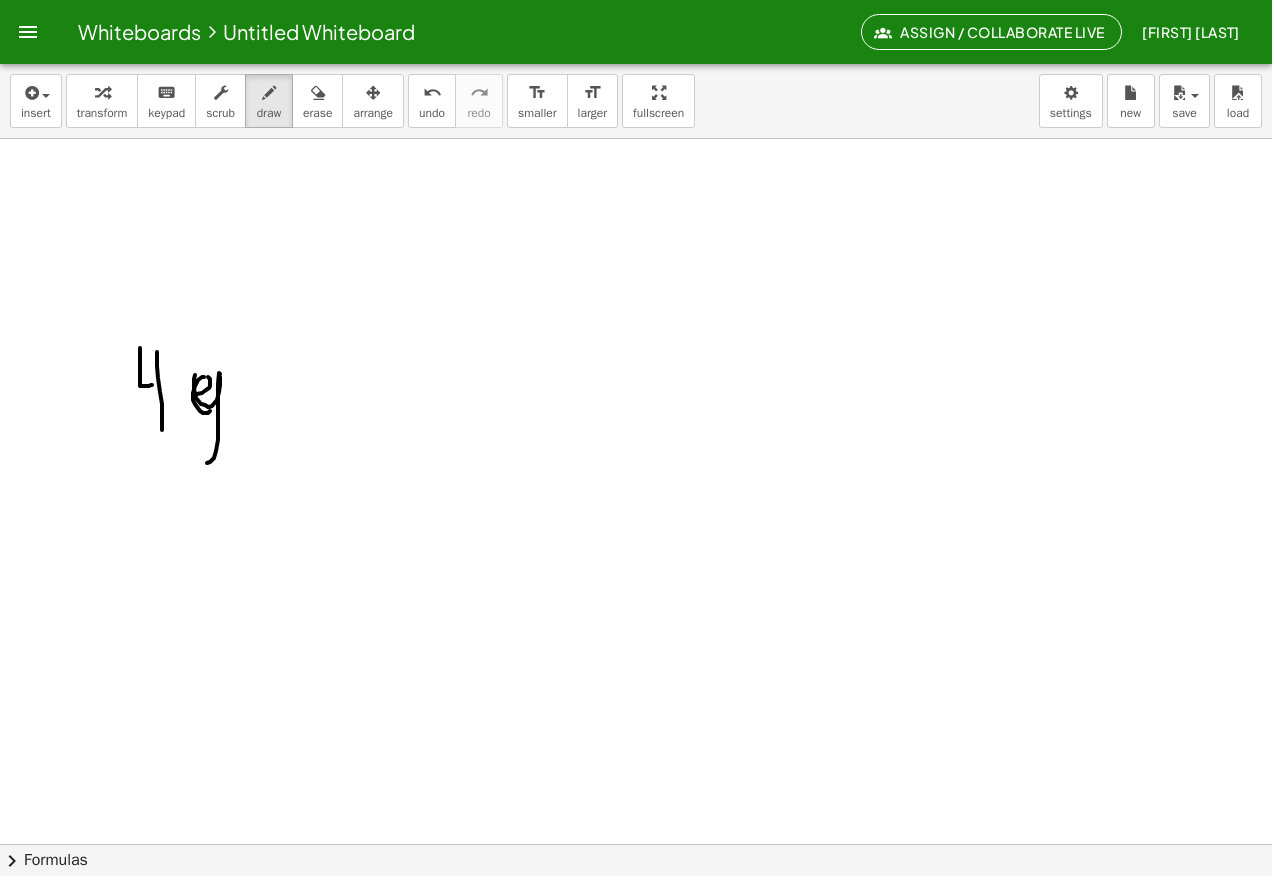 click at bounding box center (636, -2329) 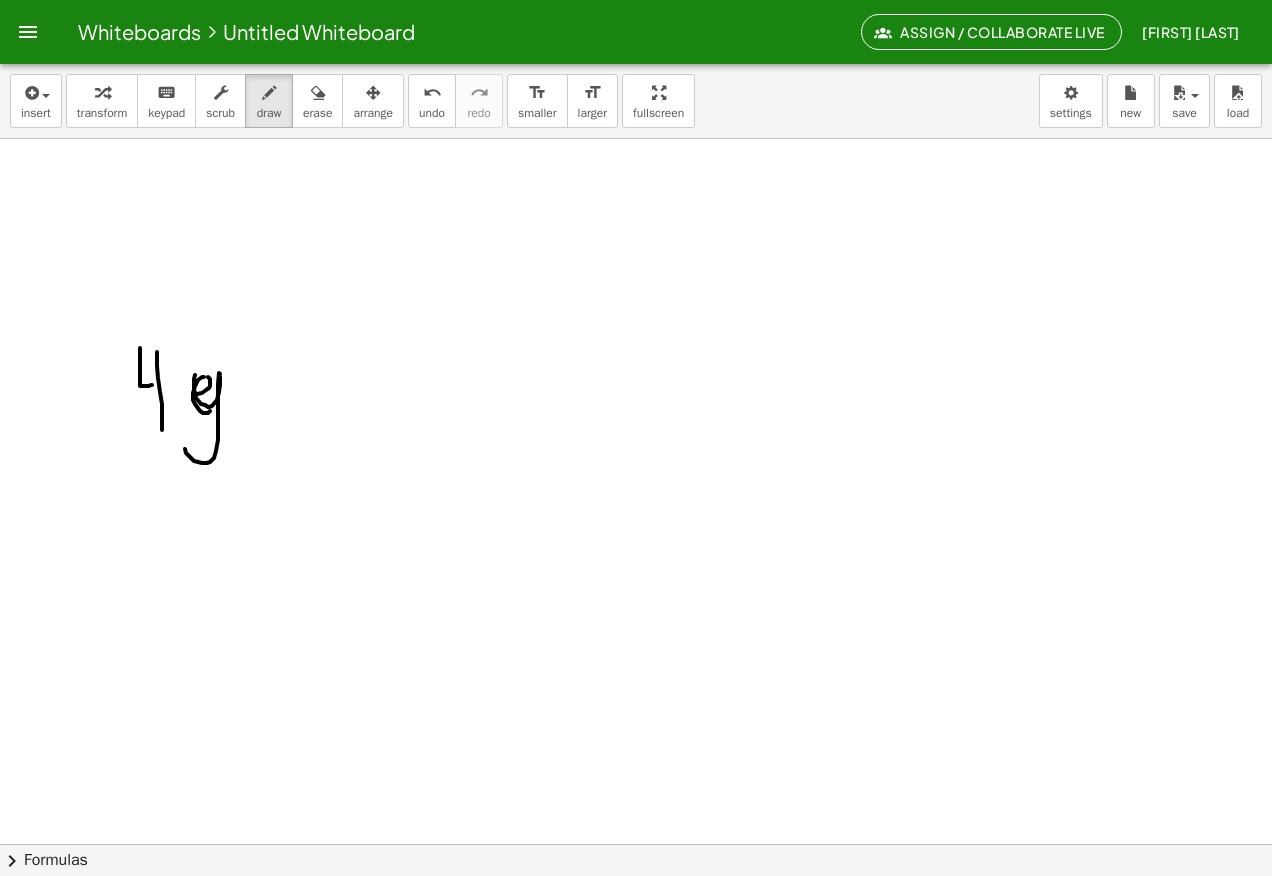 click at bounding box center [636, -2329] 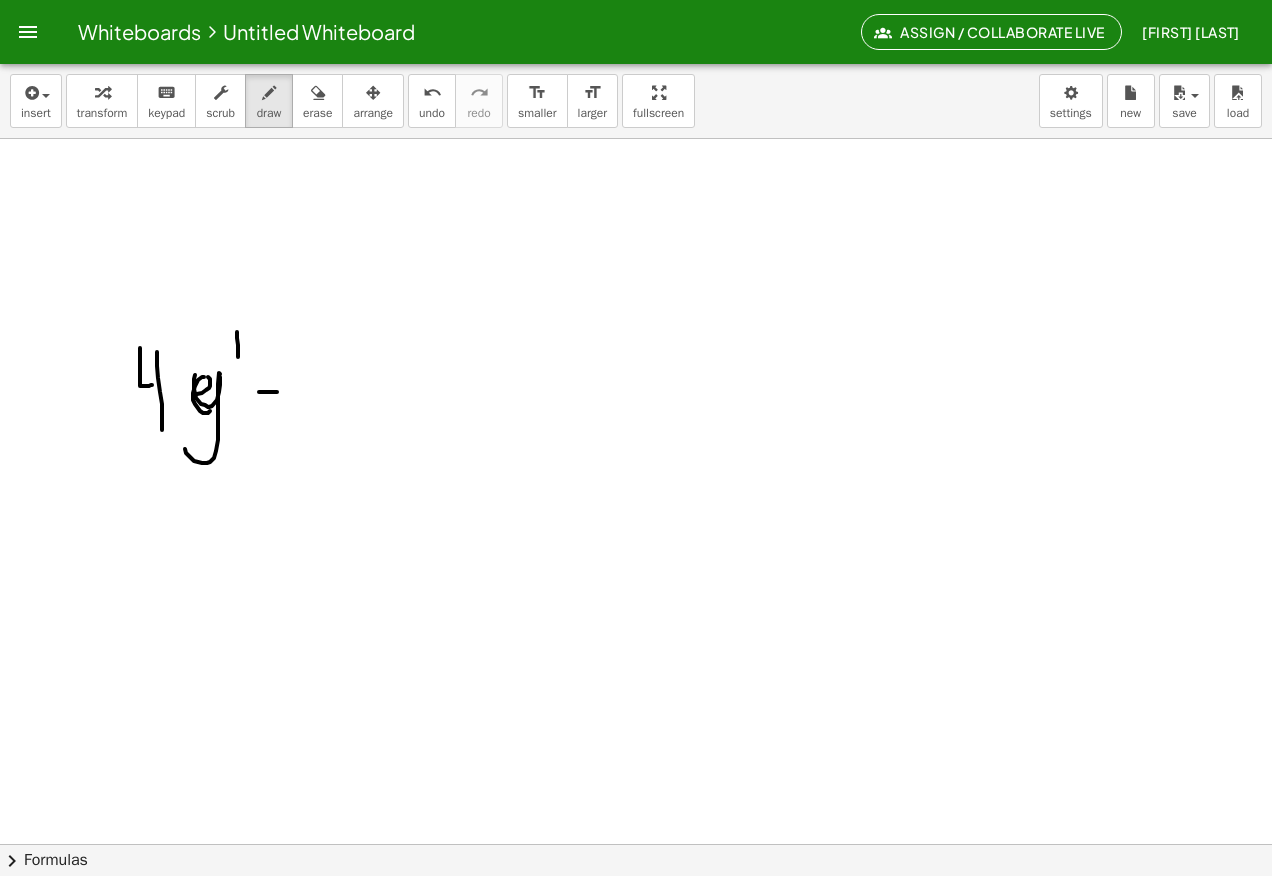 click at bounding box center (636, -2329) 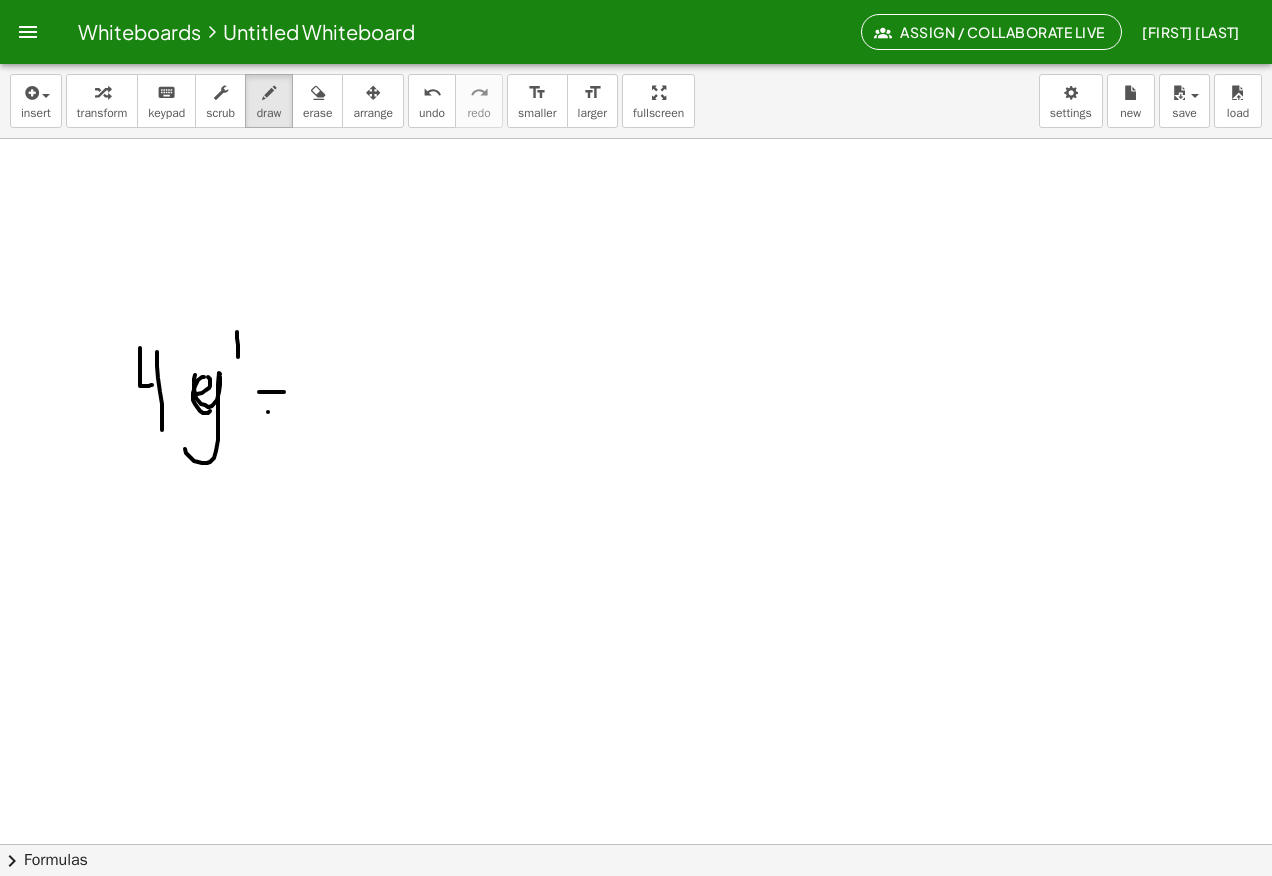 click at bounding box center [636, -2329] 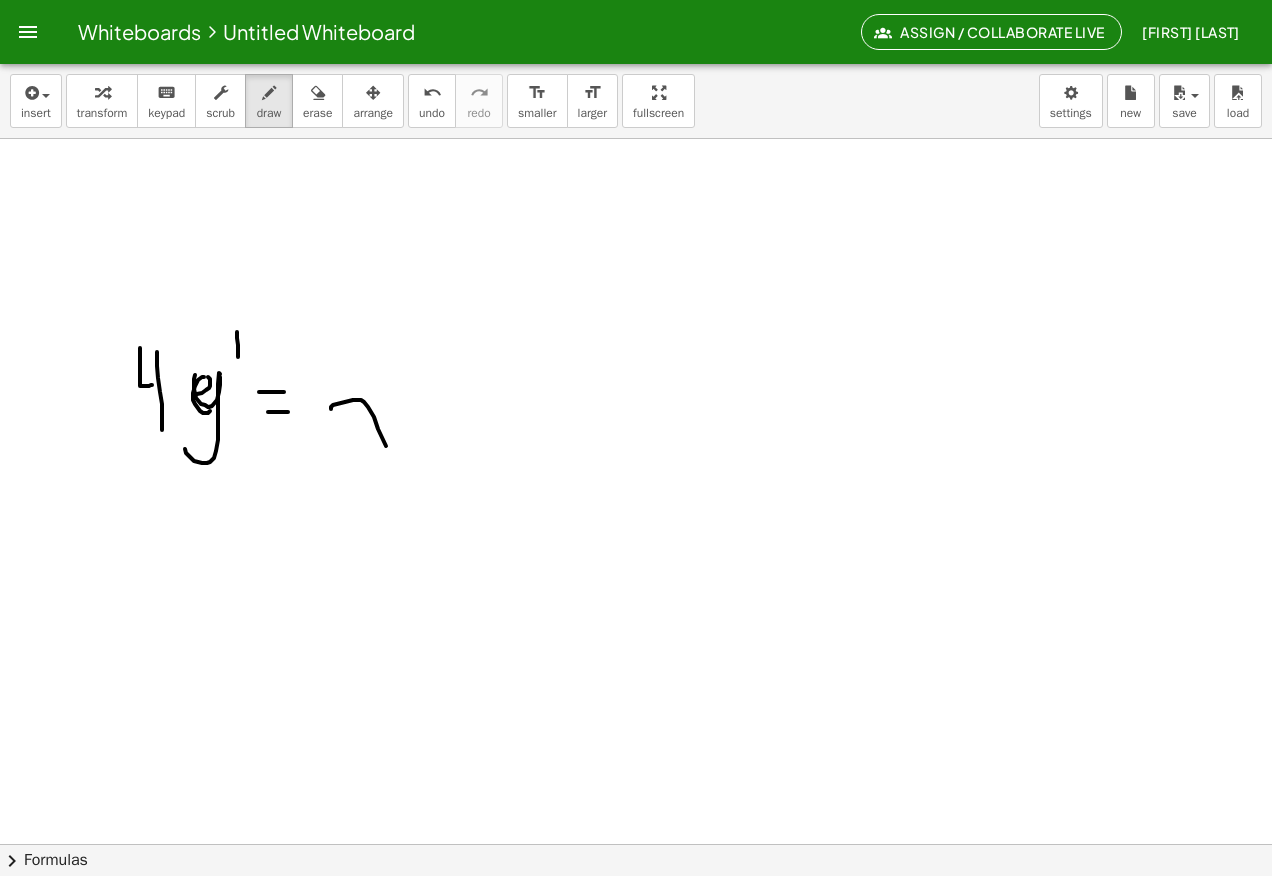 click at bounding box center (636, -2329) 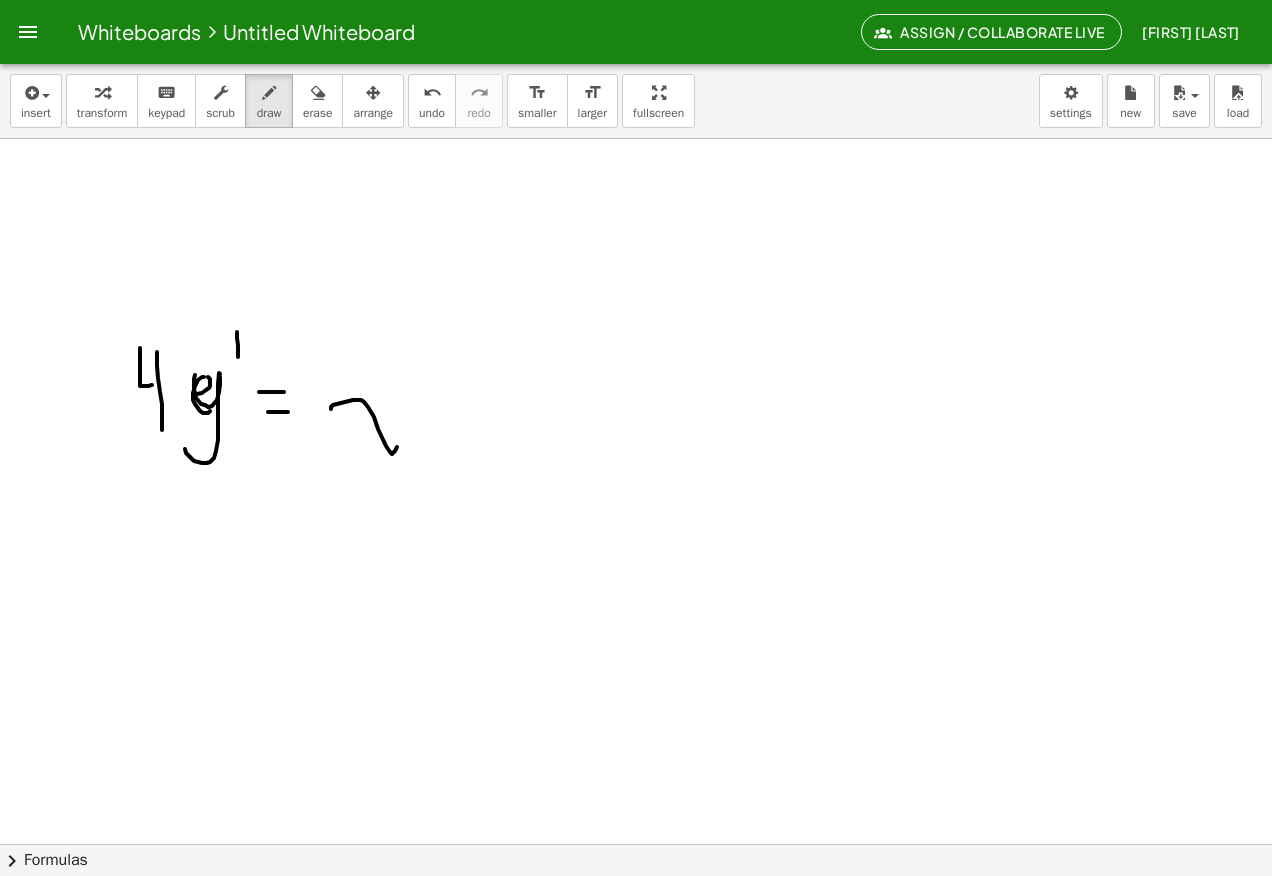 click at bounding box center [636, -2329] 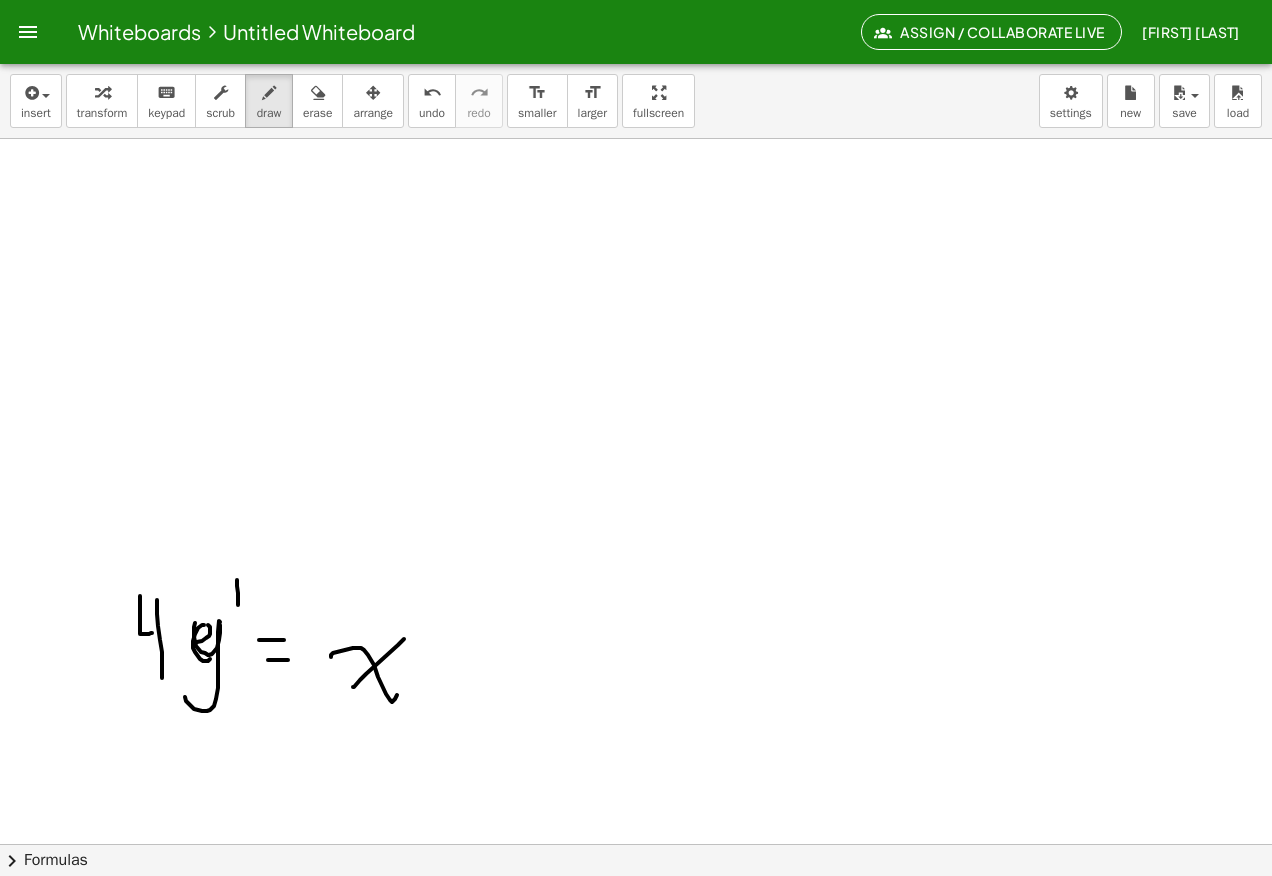 scroll, scrollTop: 6003, scrollLeft: 0, axis: vertical 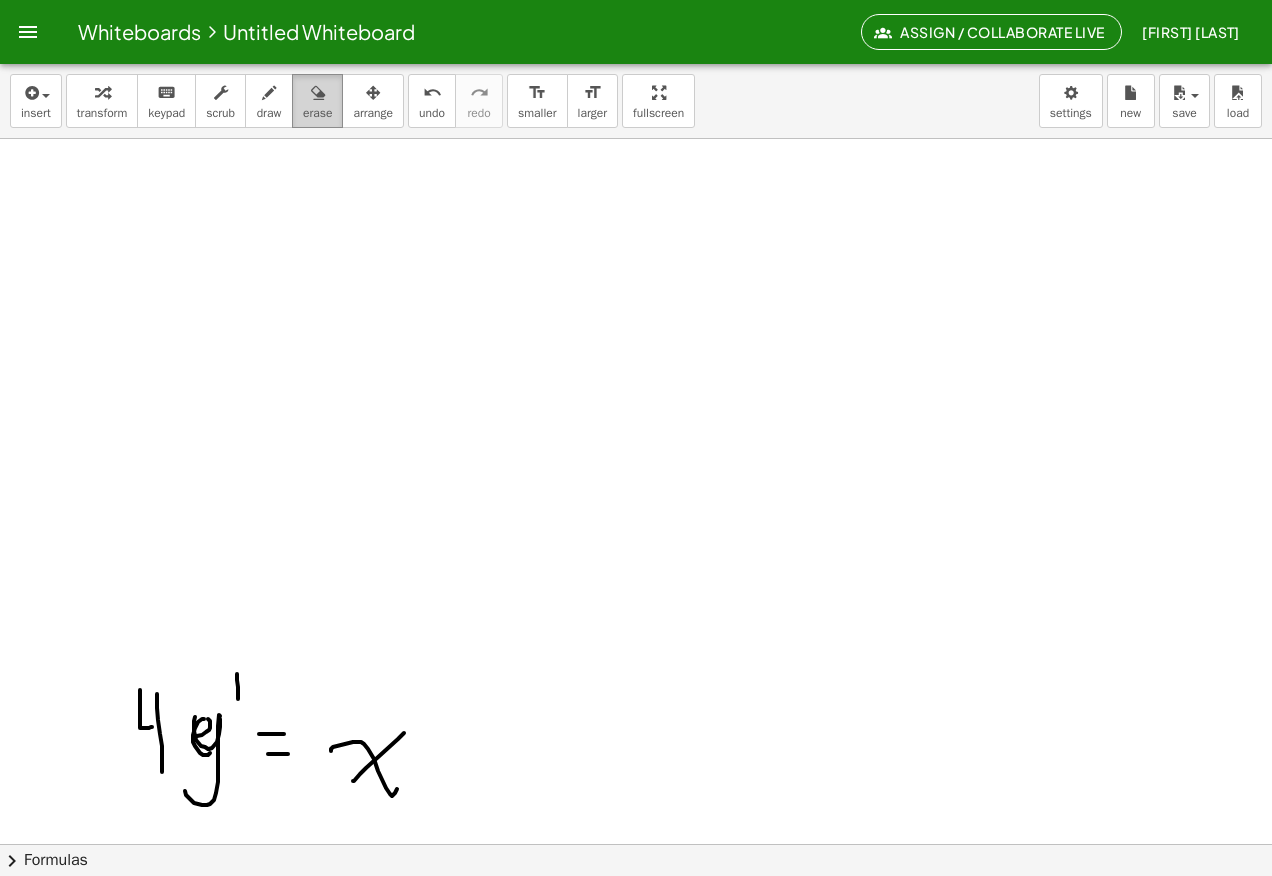 click on "erase" at bounding box center (317, 101) 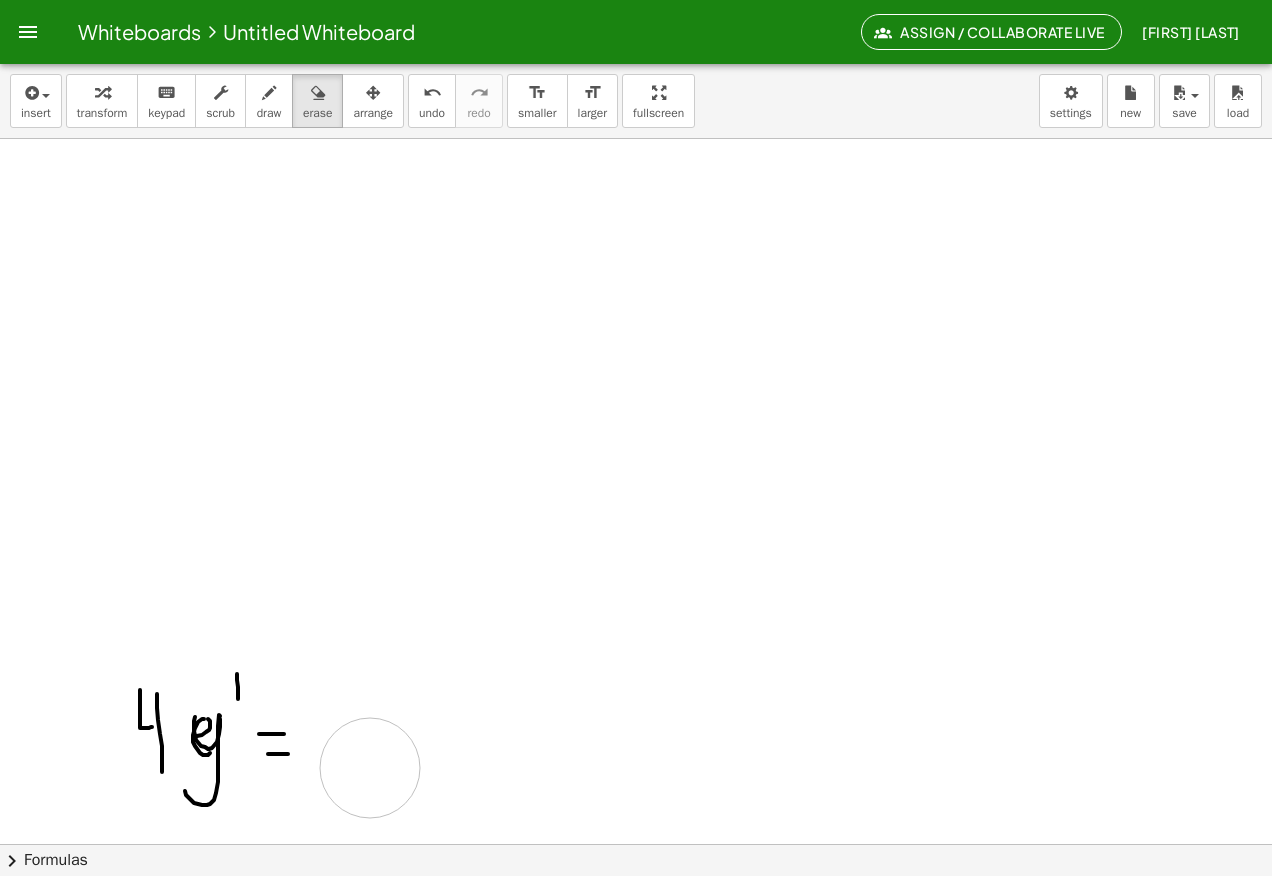 click at bounding box center [636, -1987] 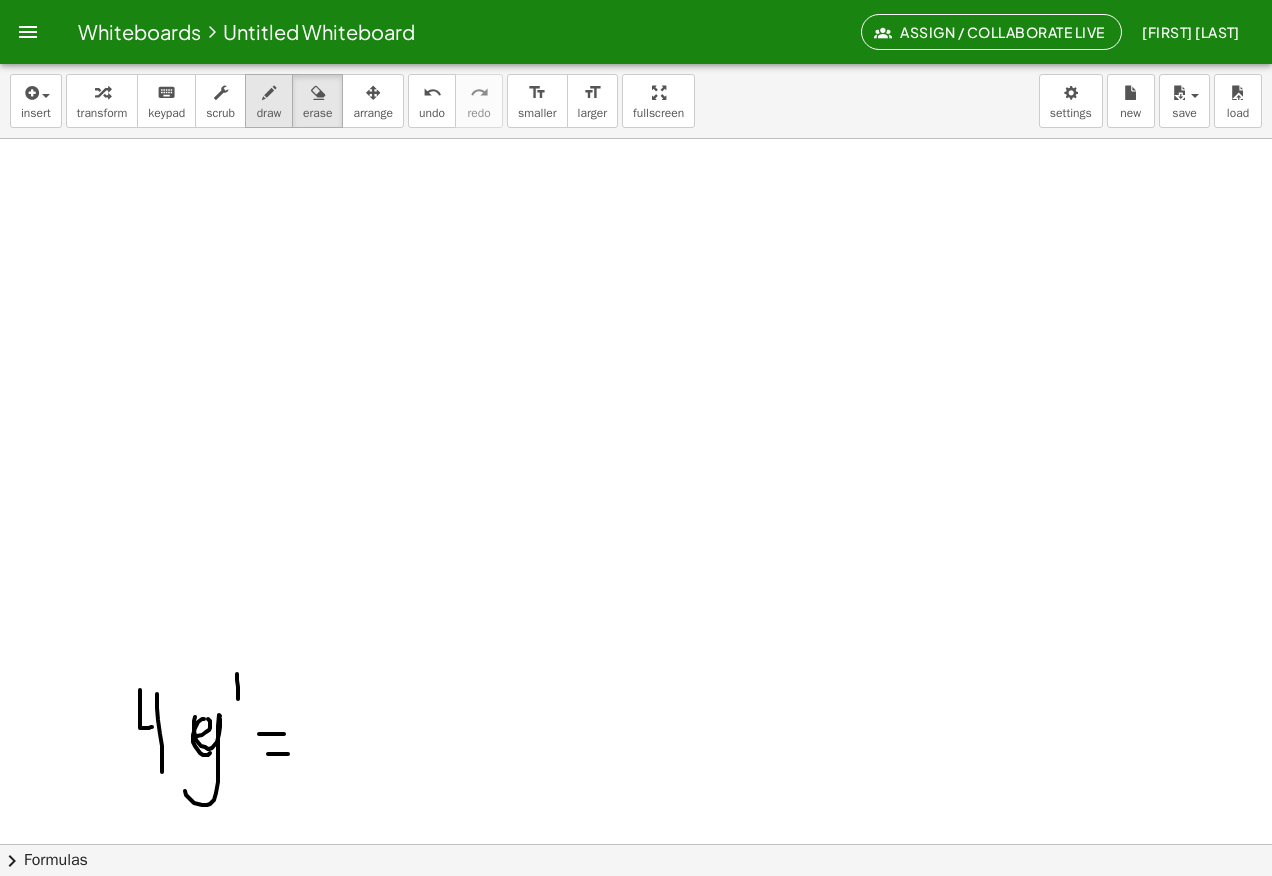 click at bounding box center [269, 92] 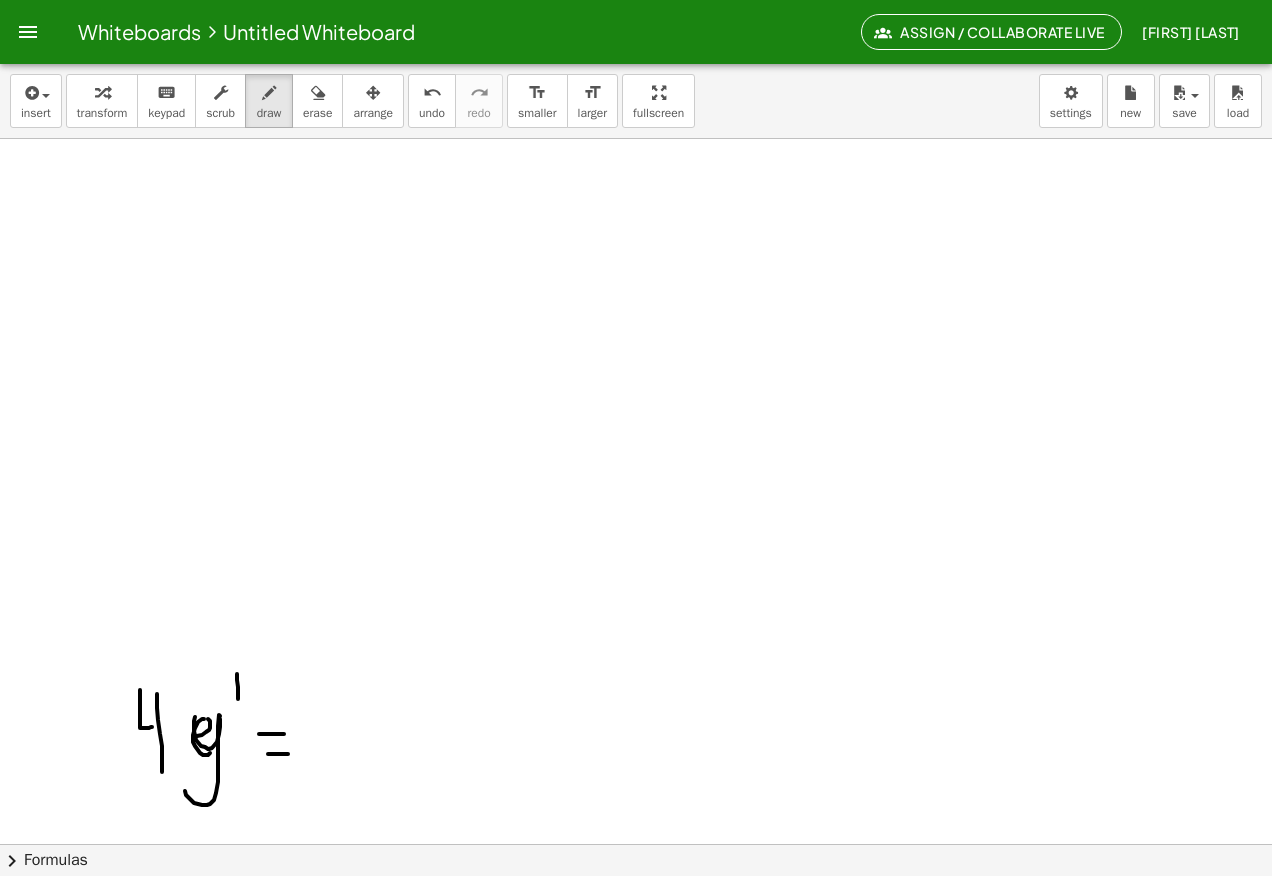 click at bounding box center (636, -1987) 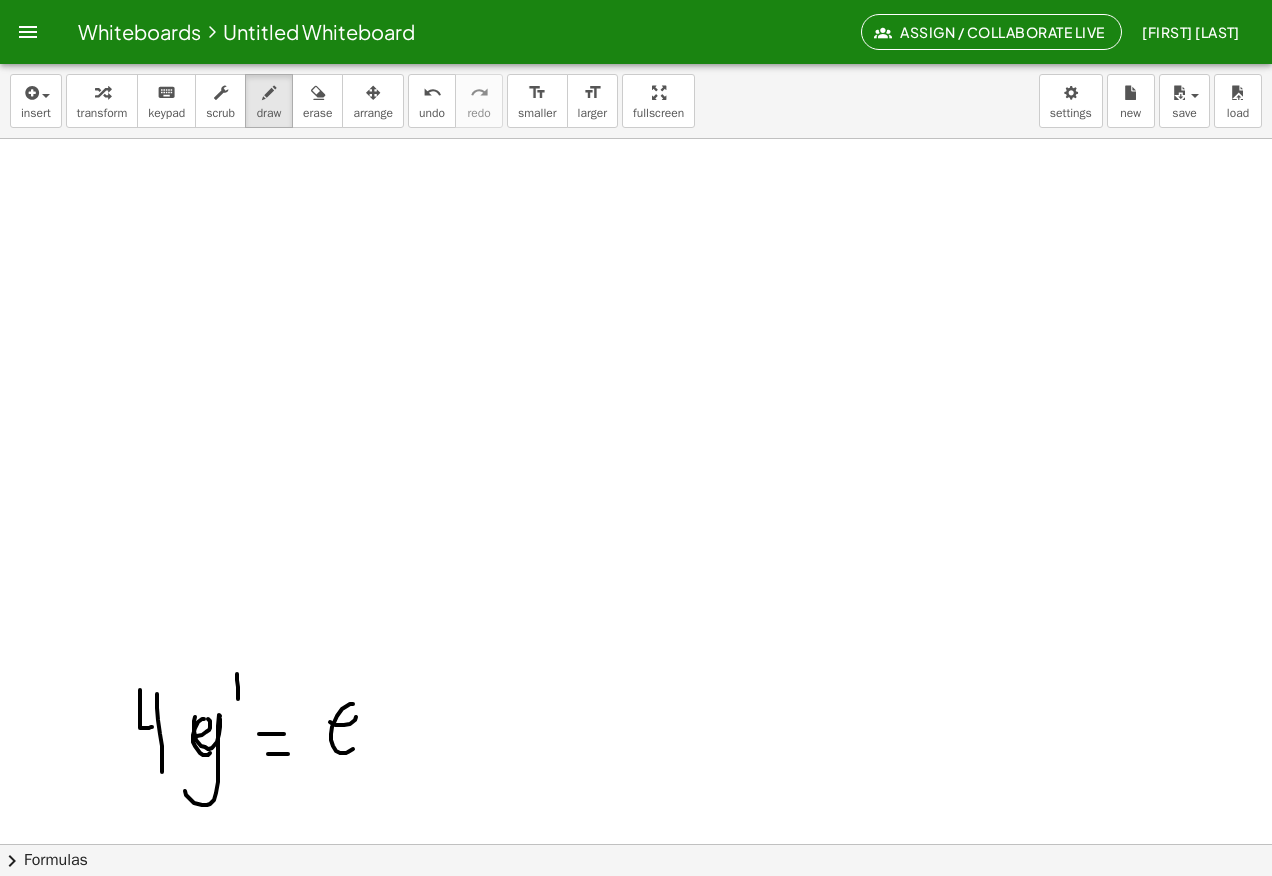 click at bounding box center (636, -1987) 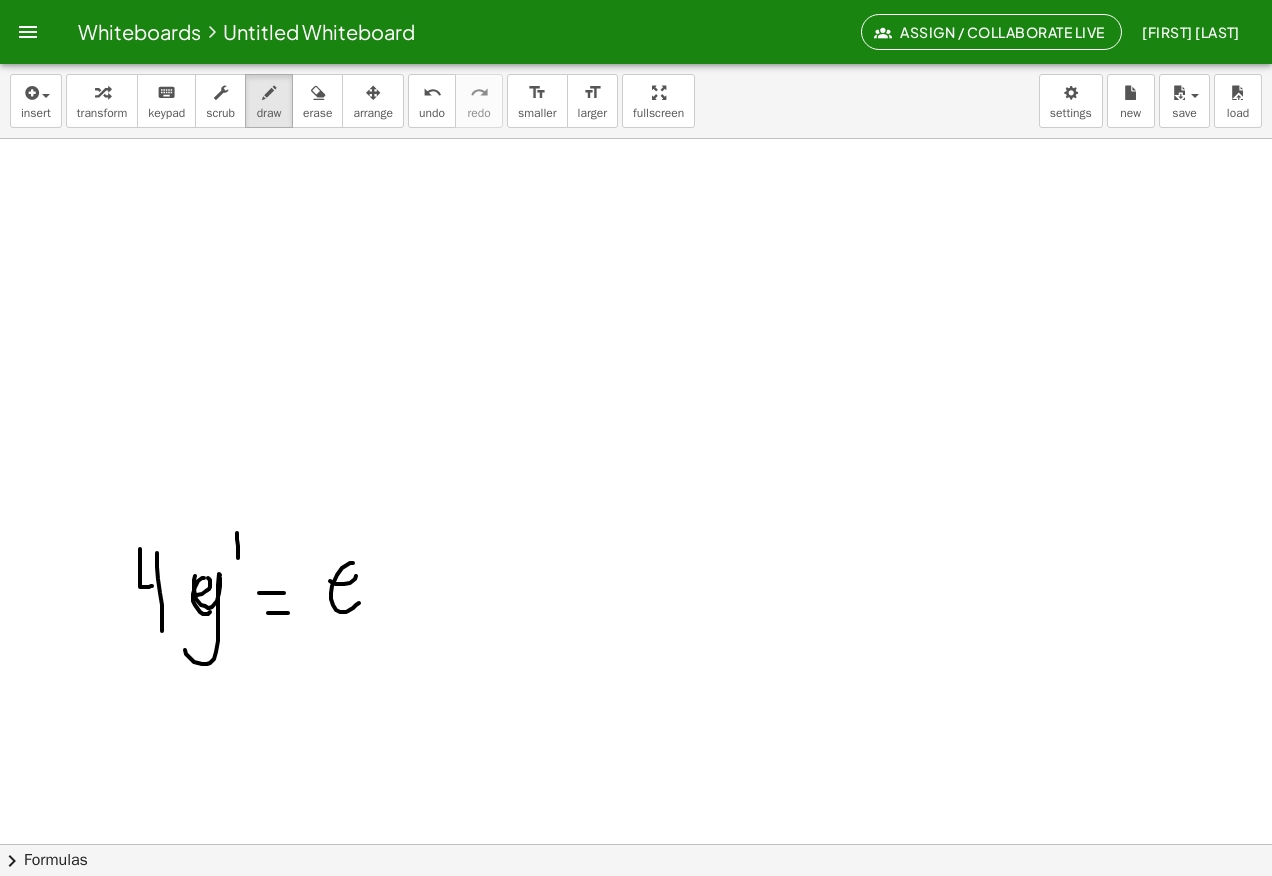 scroll, scrollTop: 5967, scrollLeft: 0, axis: vertical 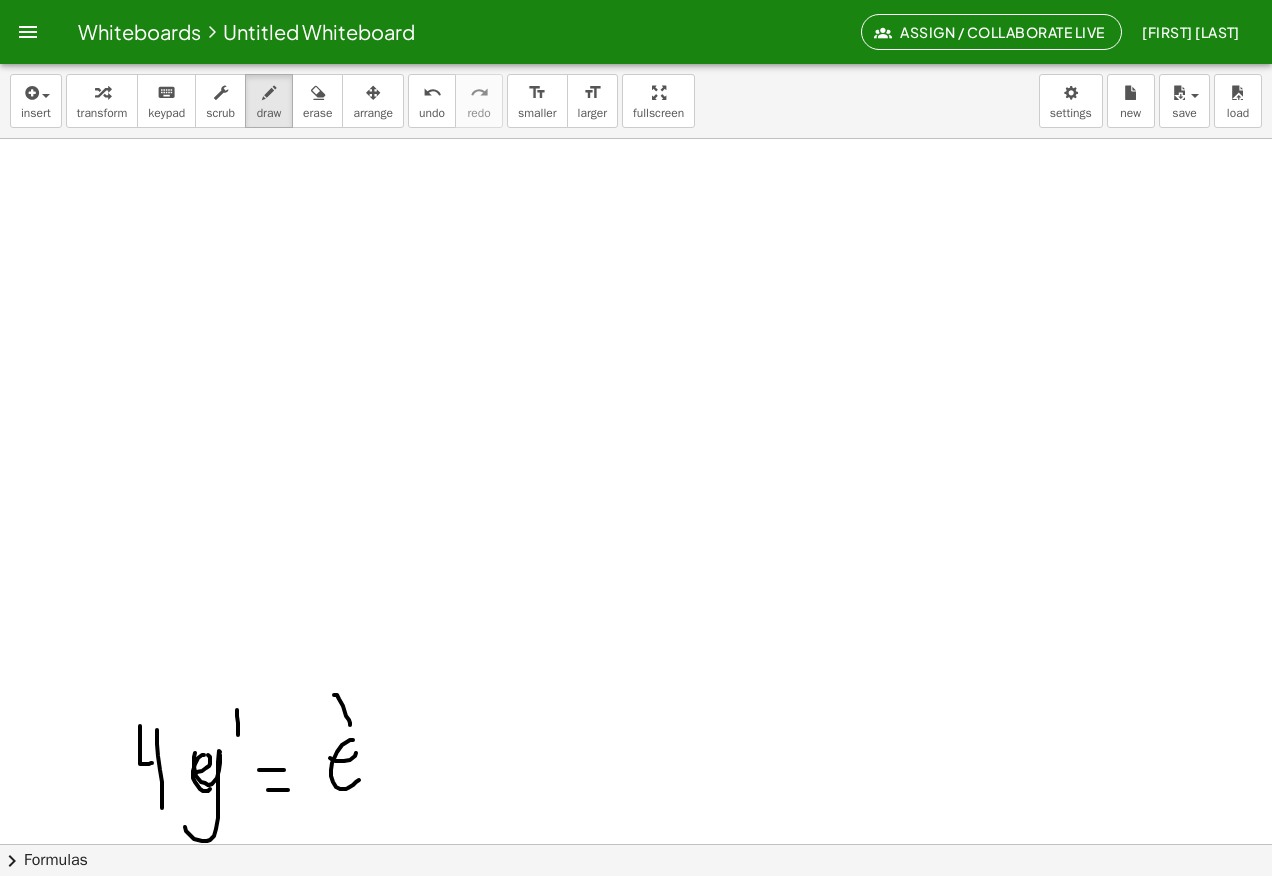 click at bounding box center [636, -1951] 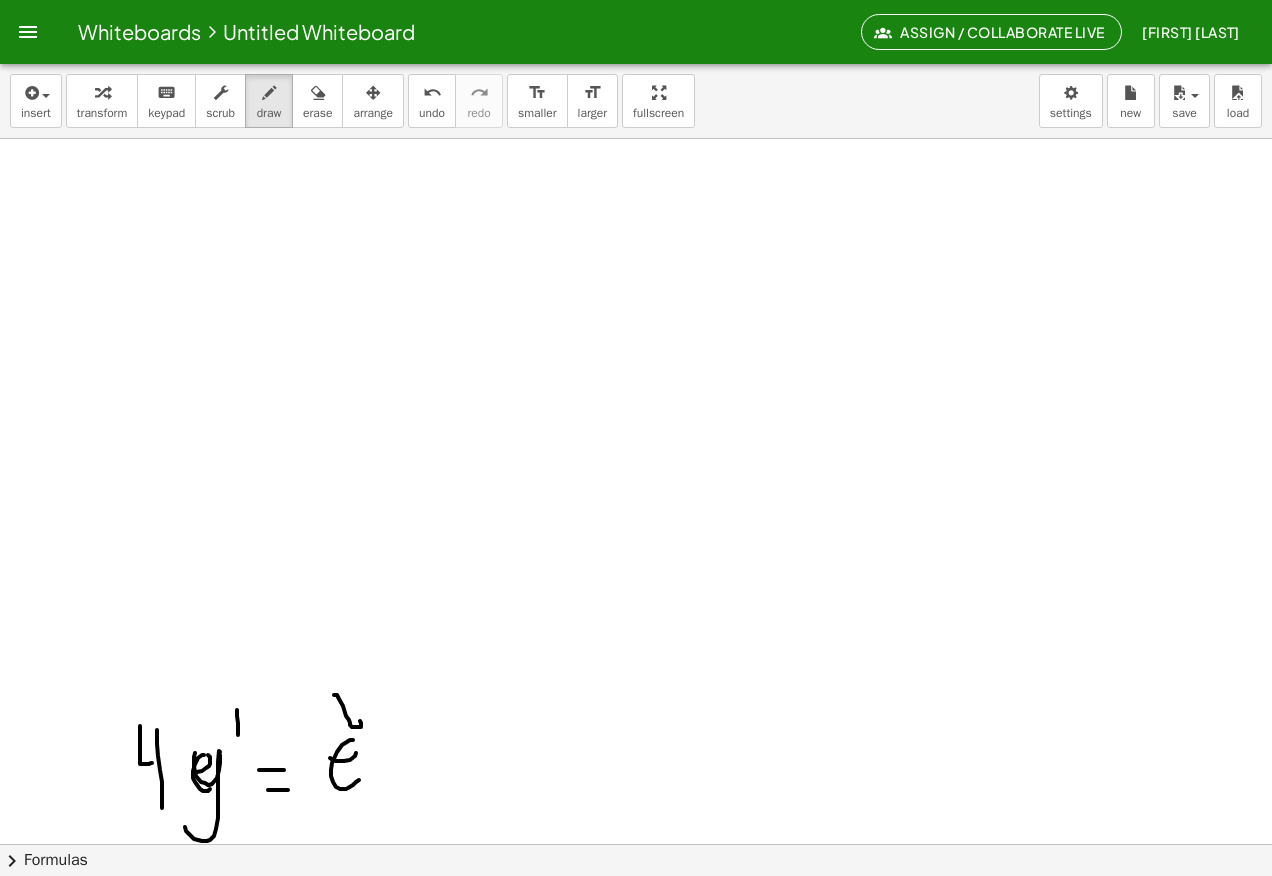 click at bounding box center [636, -1951] 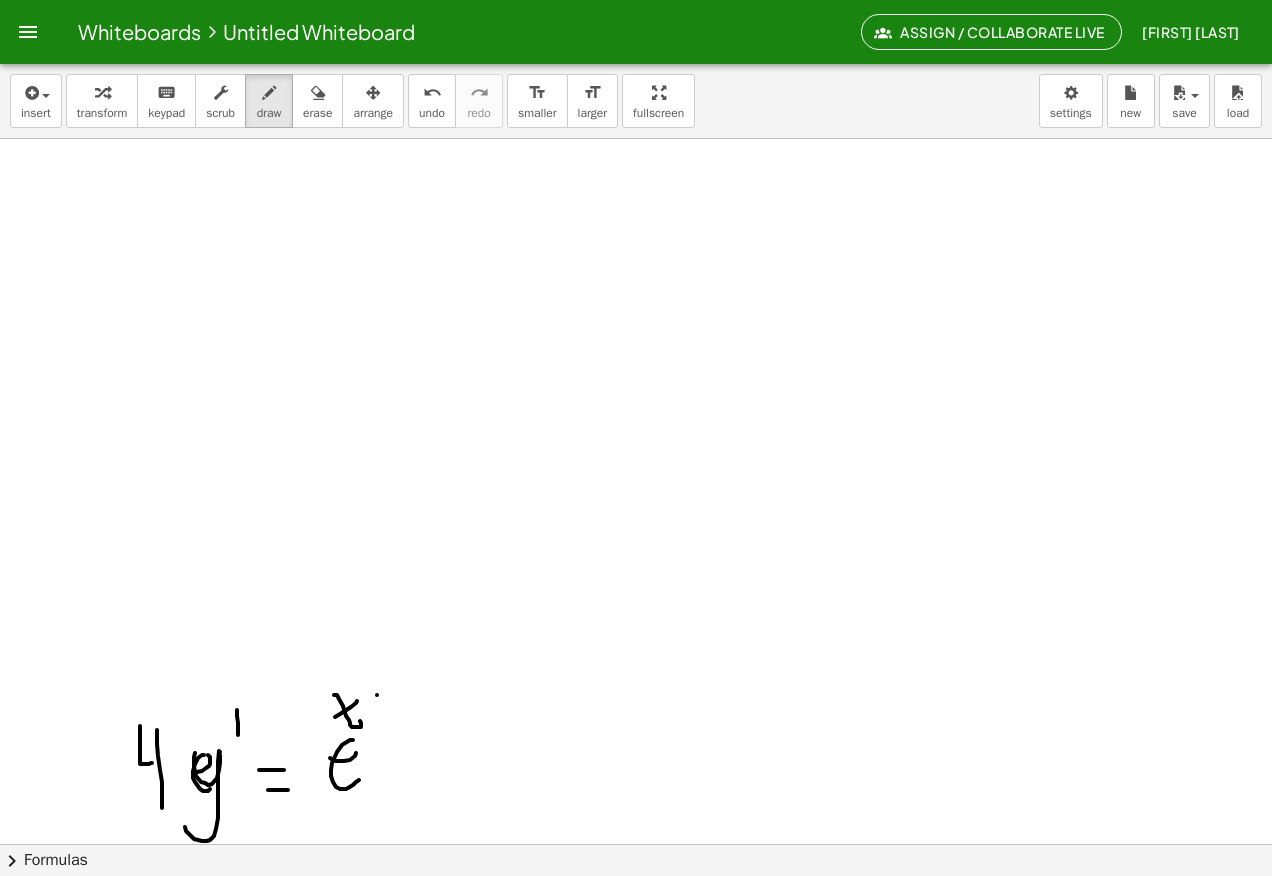 click at bounding box center (636, -1951) 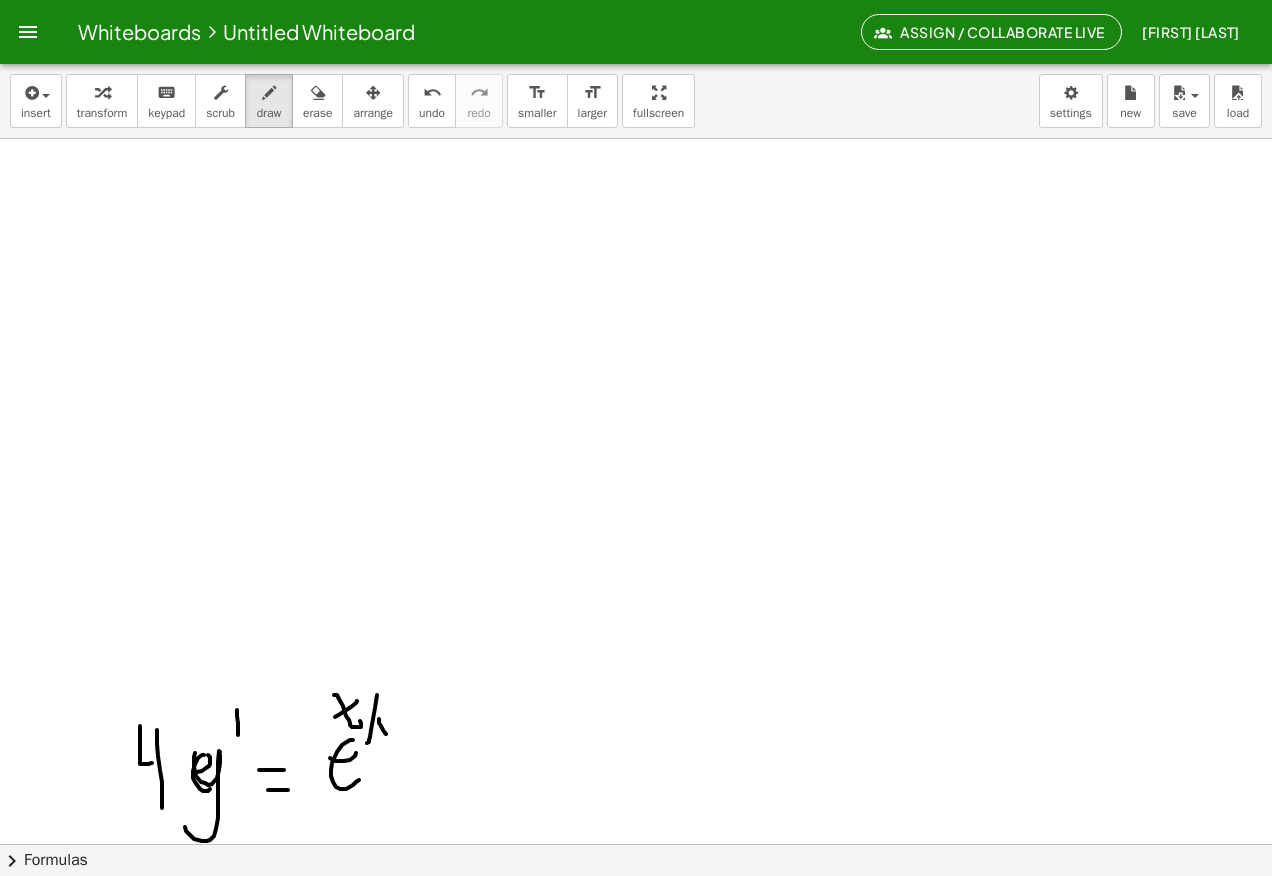 click at bounding box center (636, -1951) 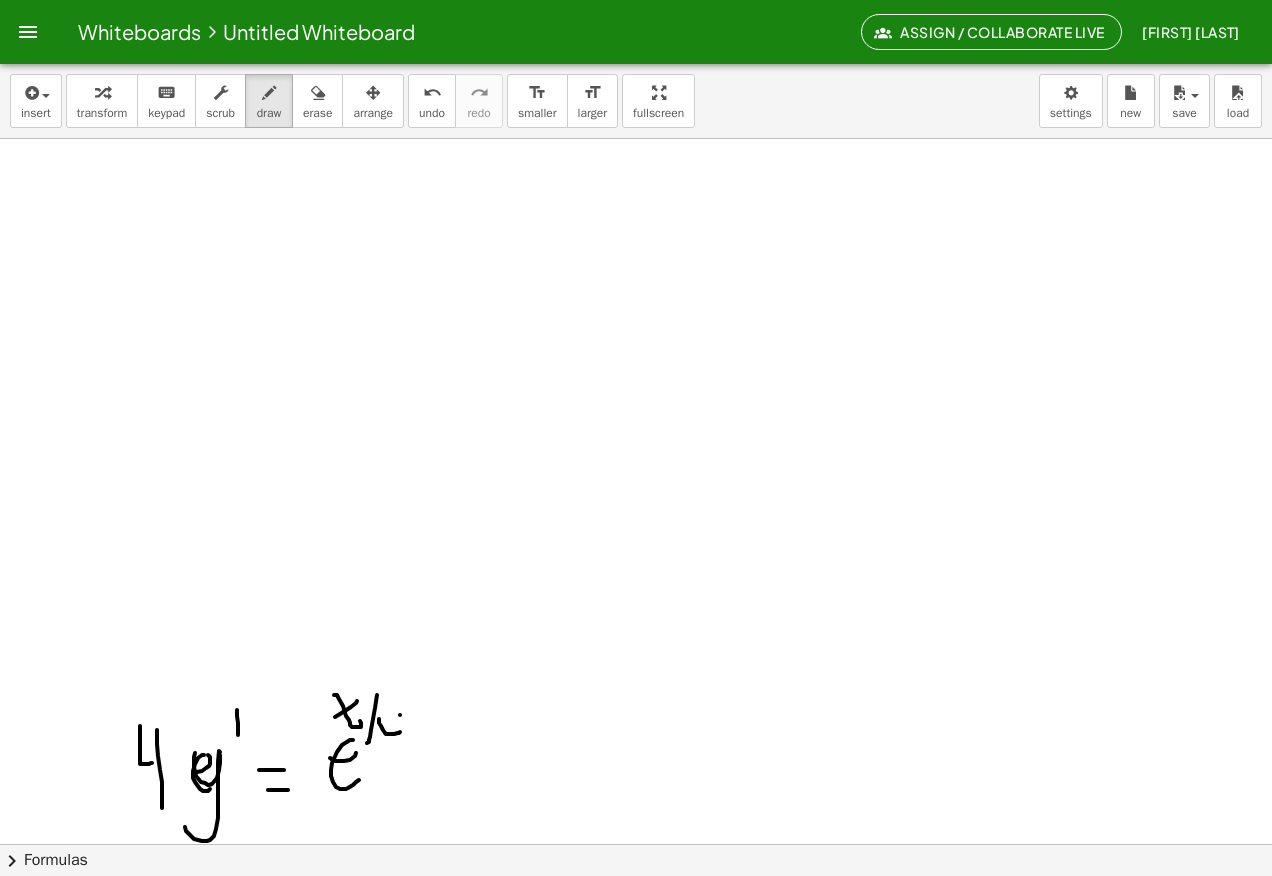 click at bounding box center [636, -1951] 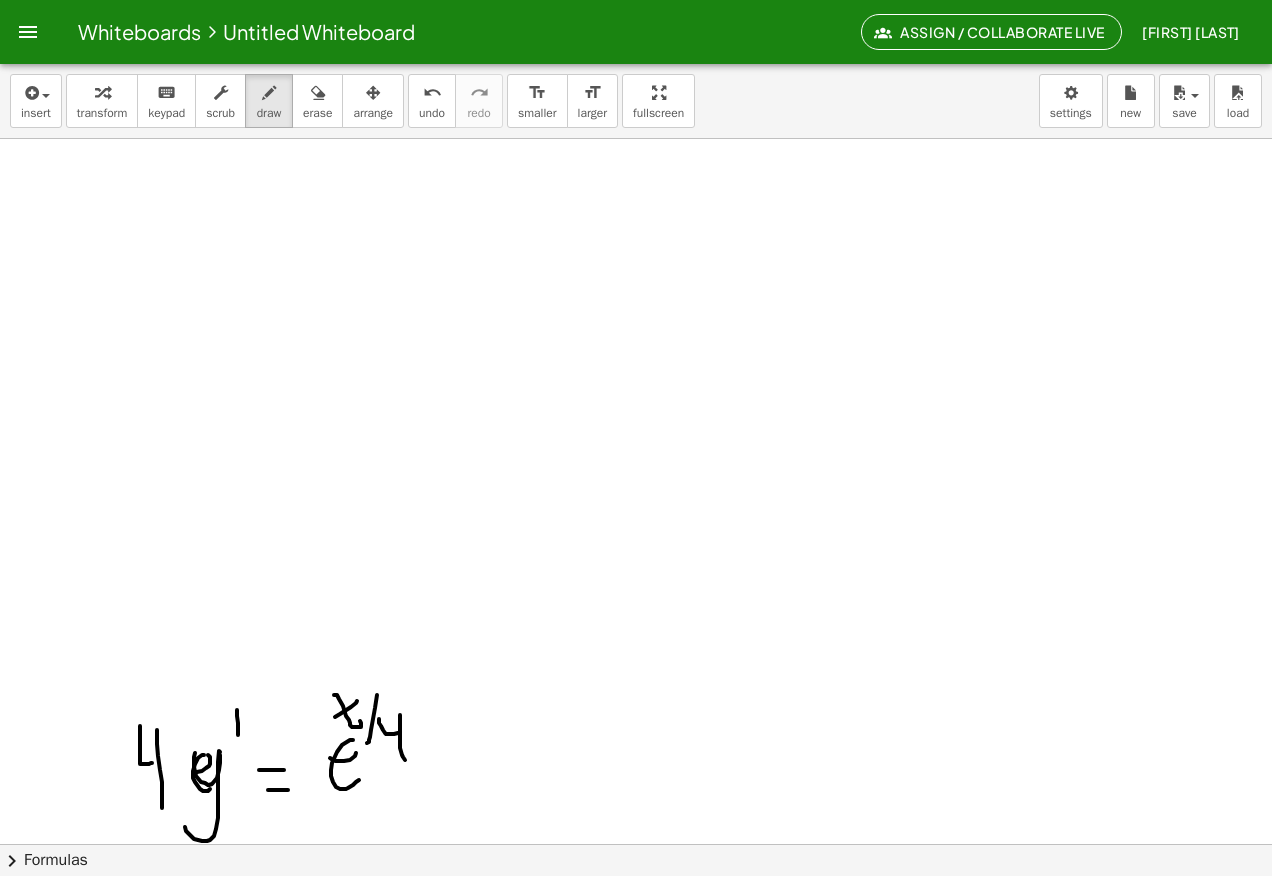 click at bounding box center [636, -1951] 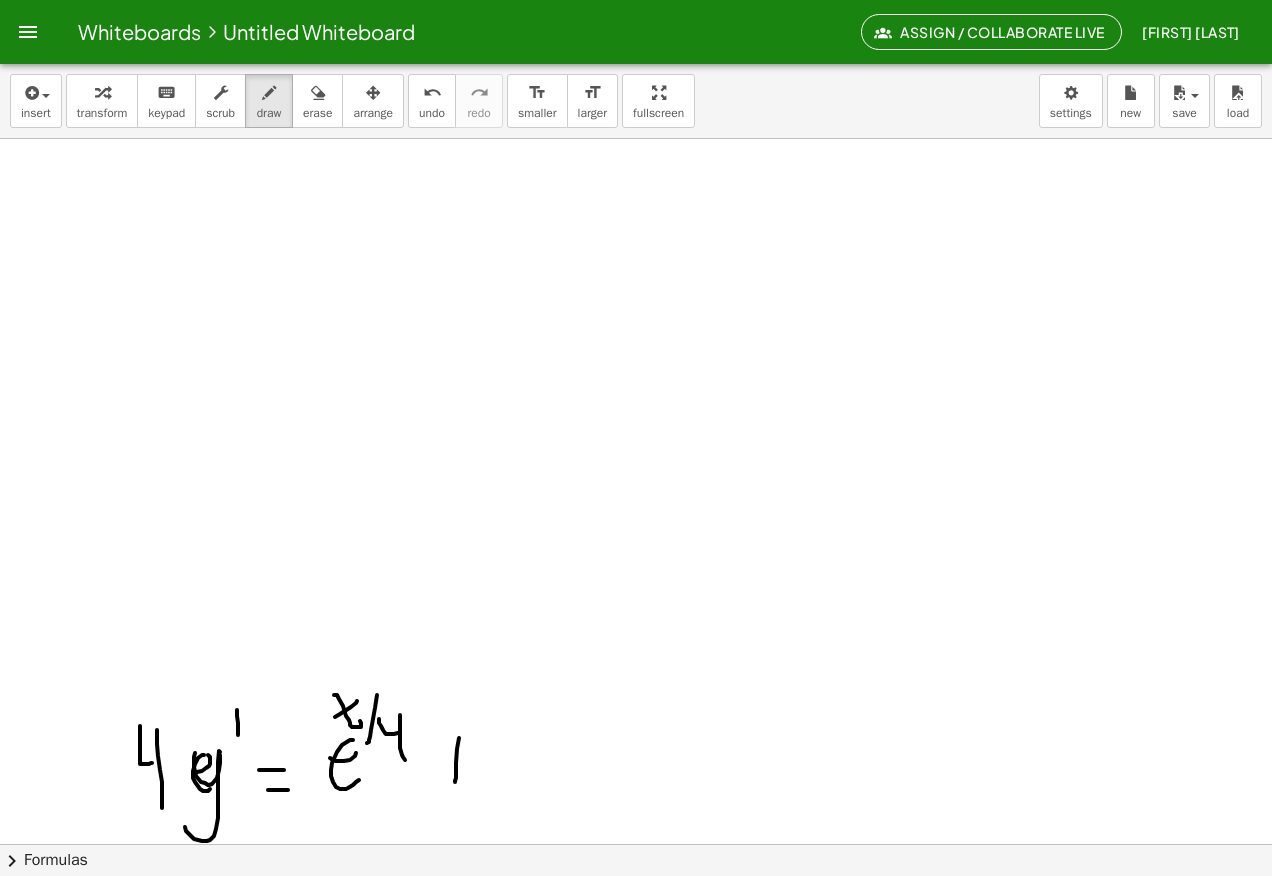 click at bounding box center (636, -1951) 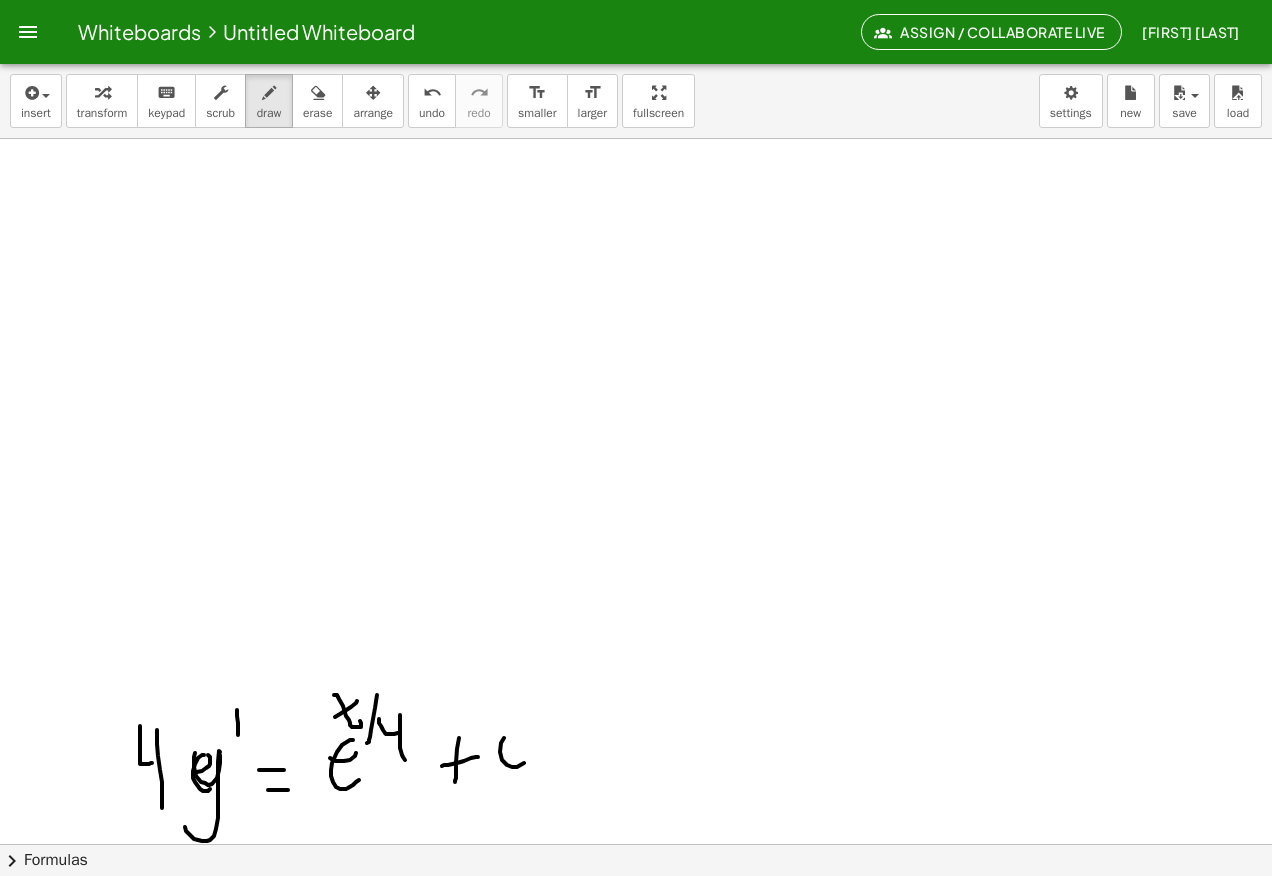click at bounding box center [636, -1951] 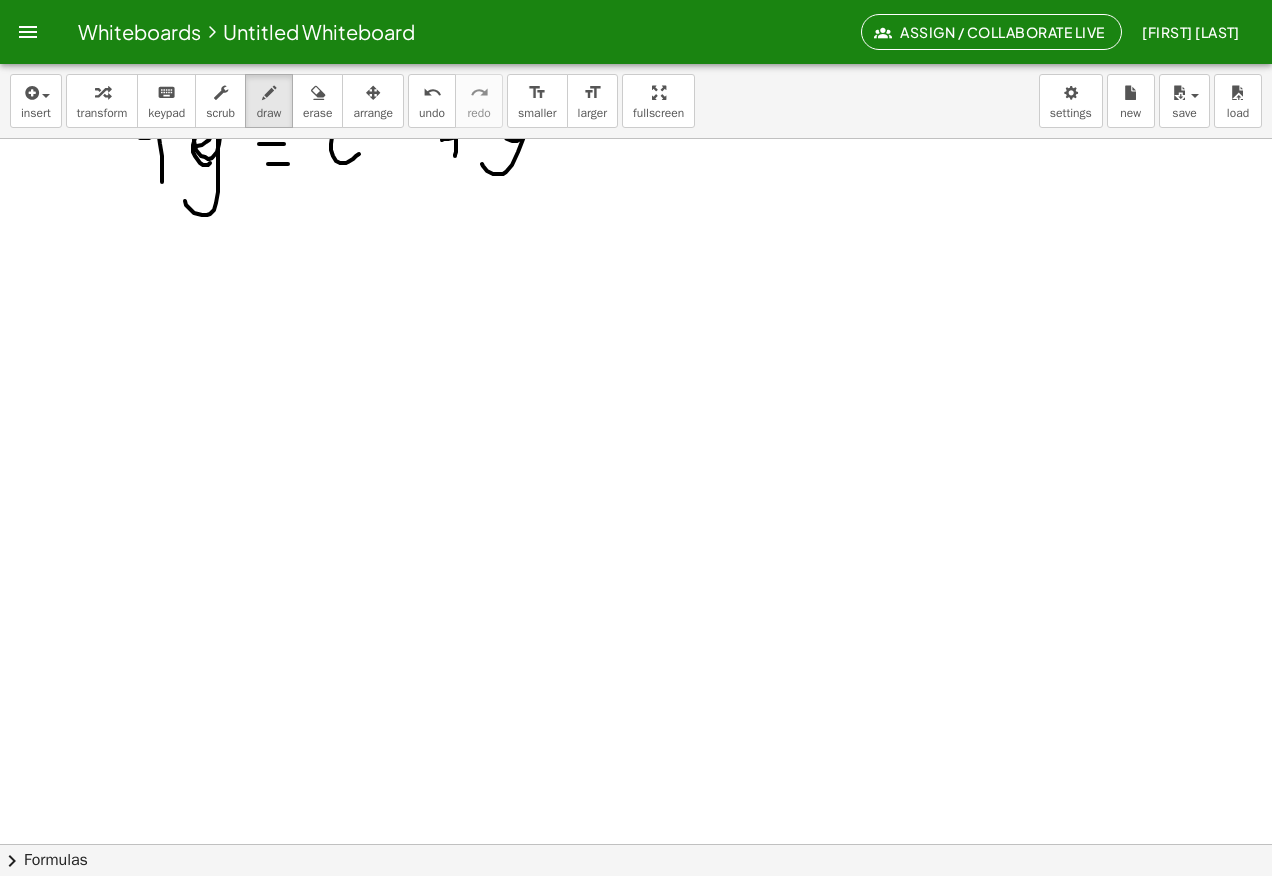 scroll, scrollTop: 6467, scrollLeft: 0, axis: vertical 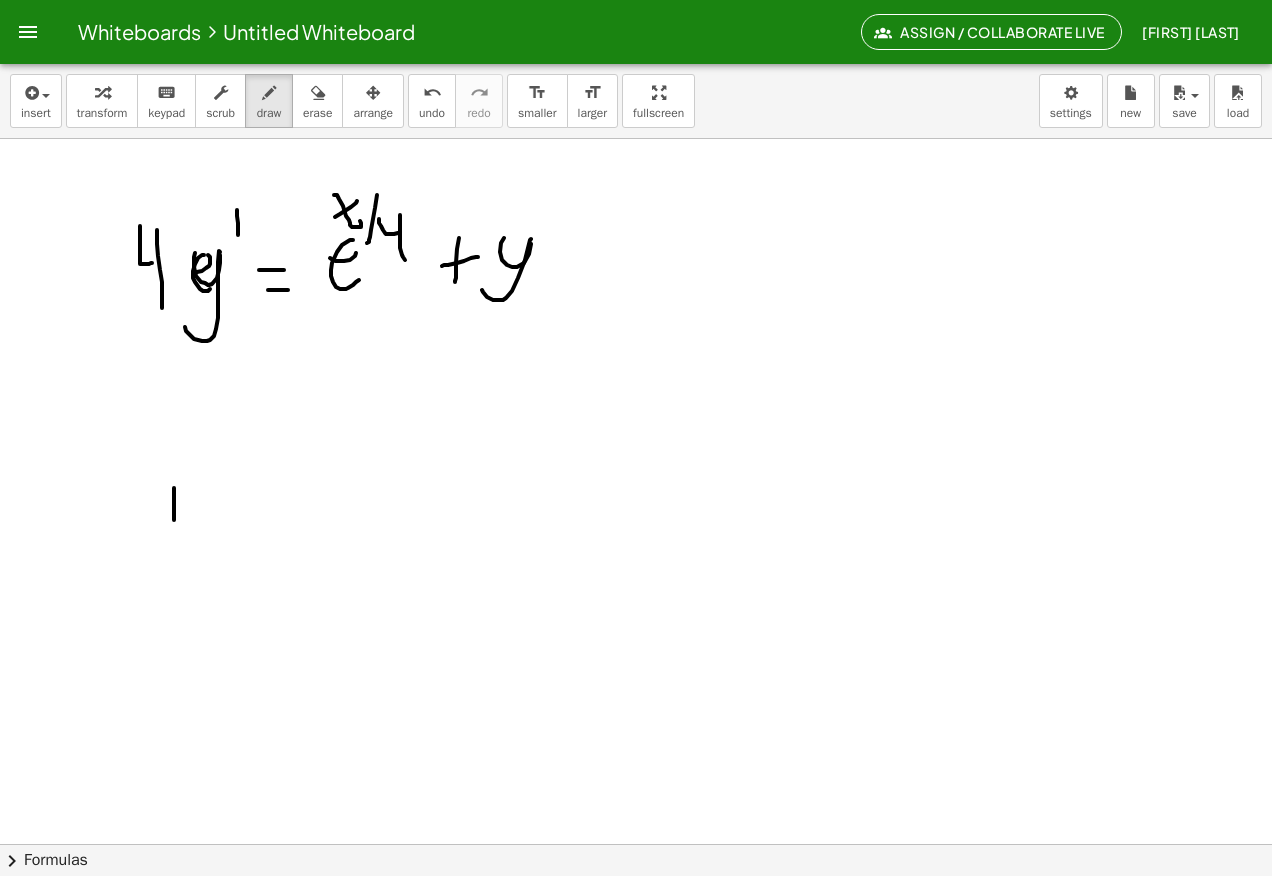 click at bounding box center (636, -2451) 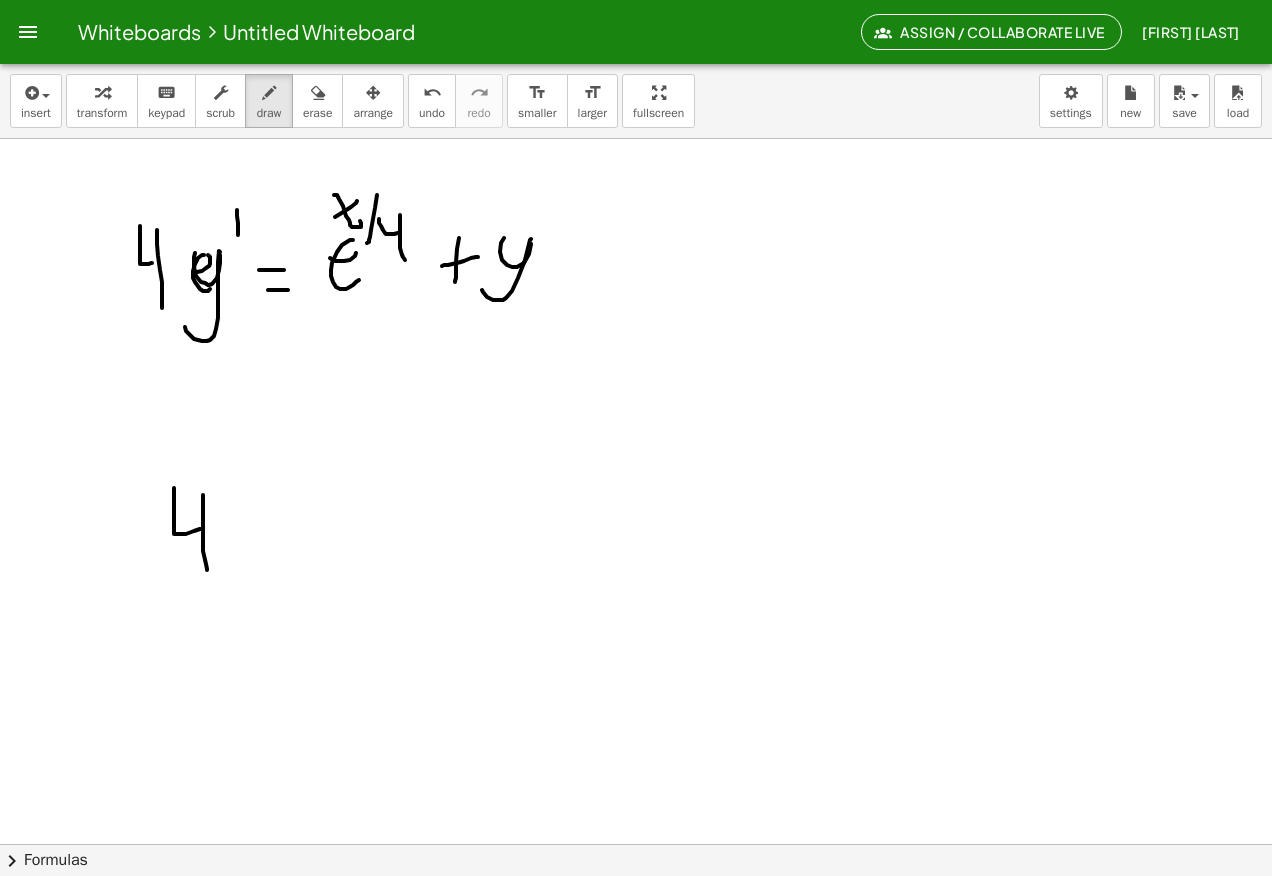 click at bounding box center (636, -2451) 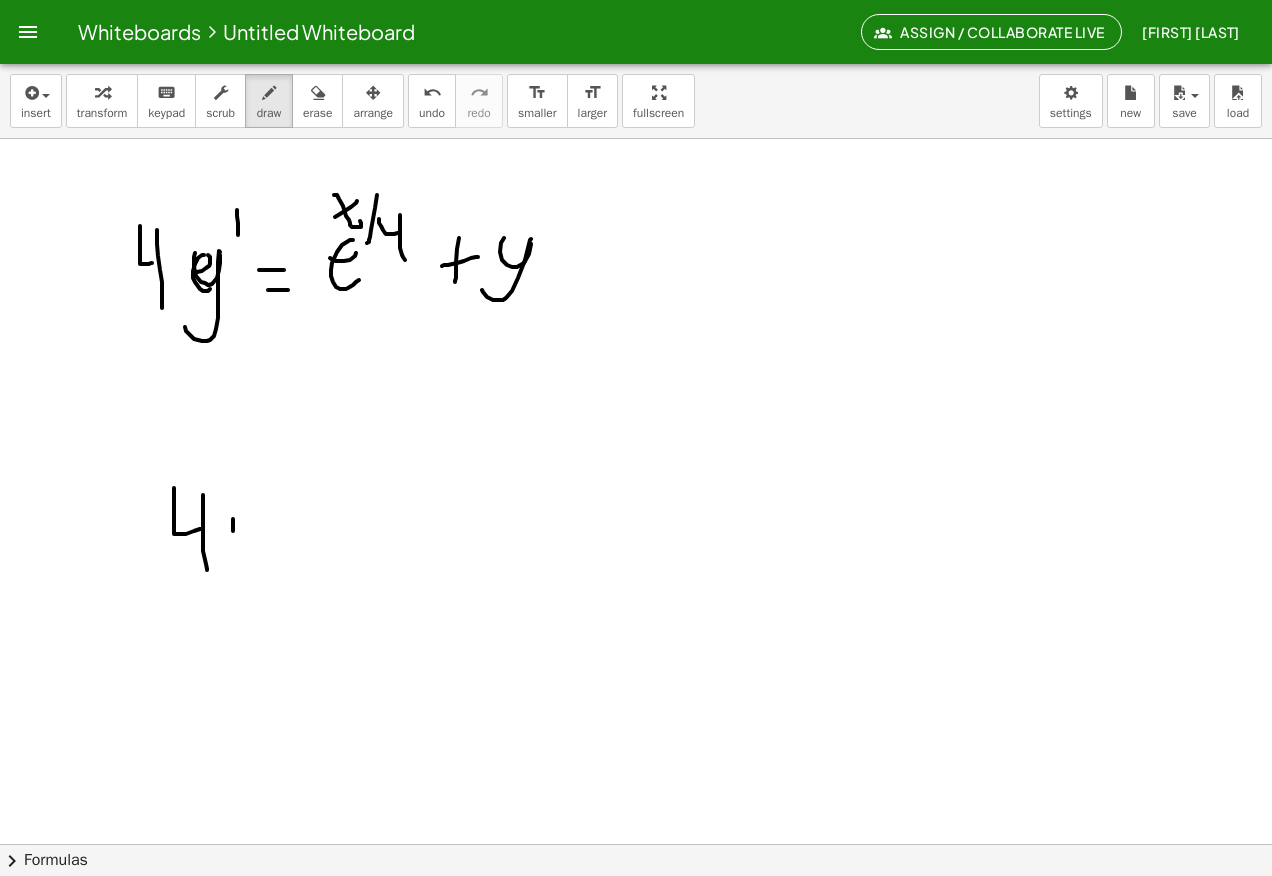 click at bounding box center (636, -2451) 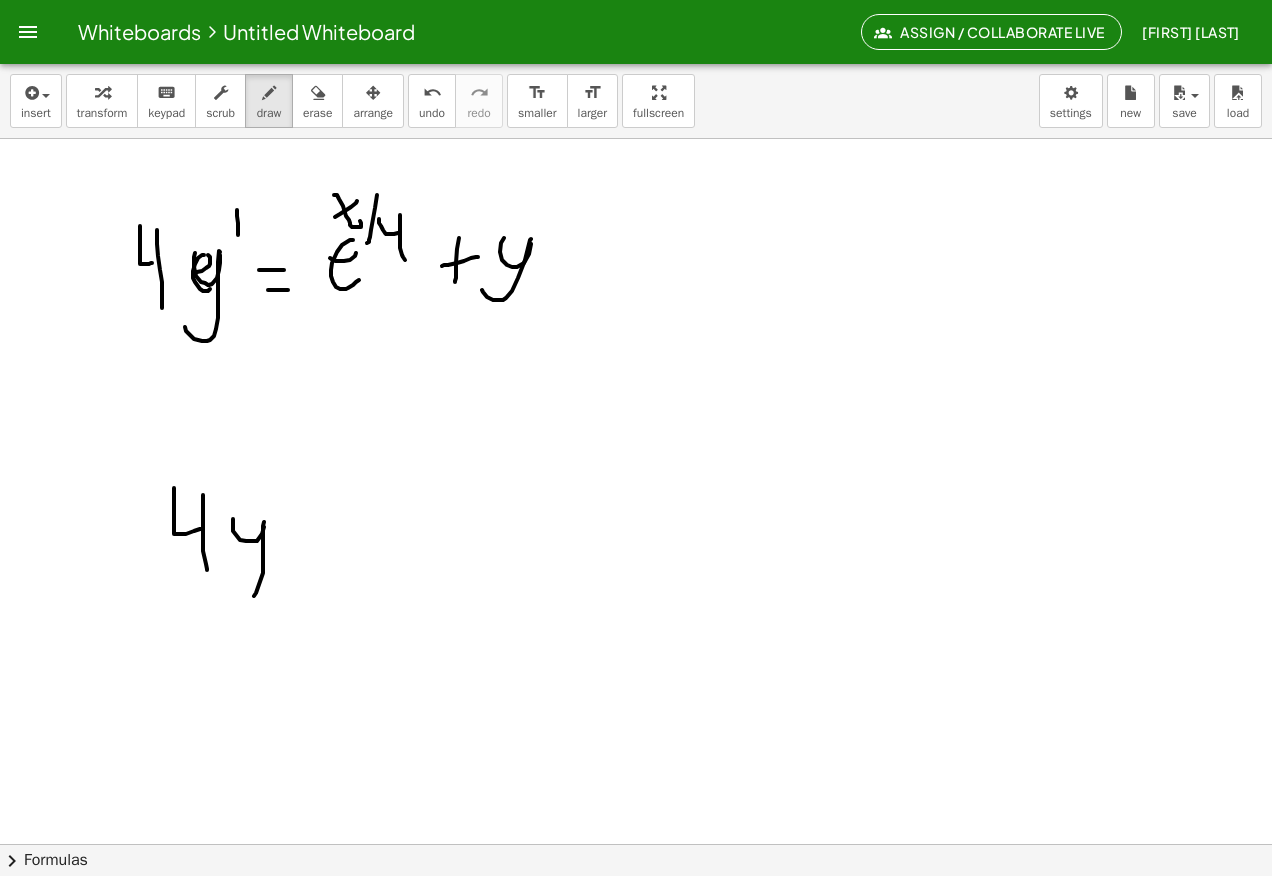 click at bounding box center (636, -2451) 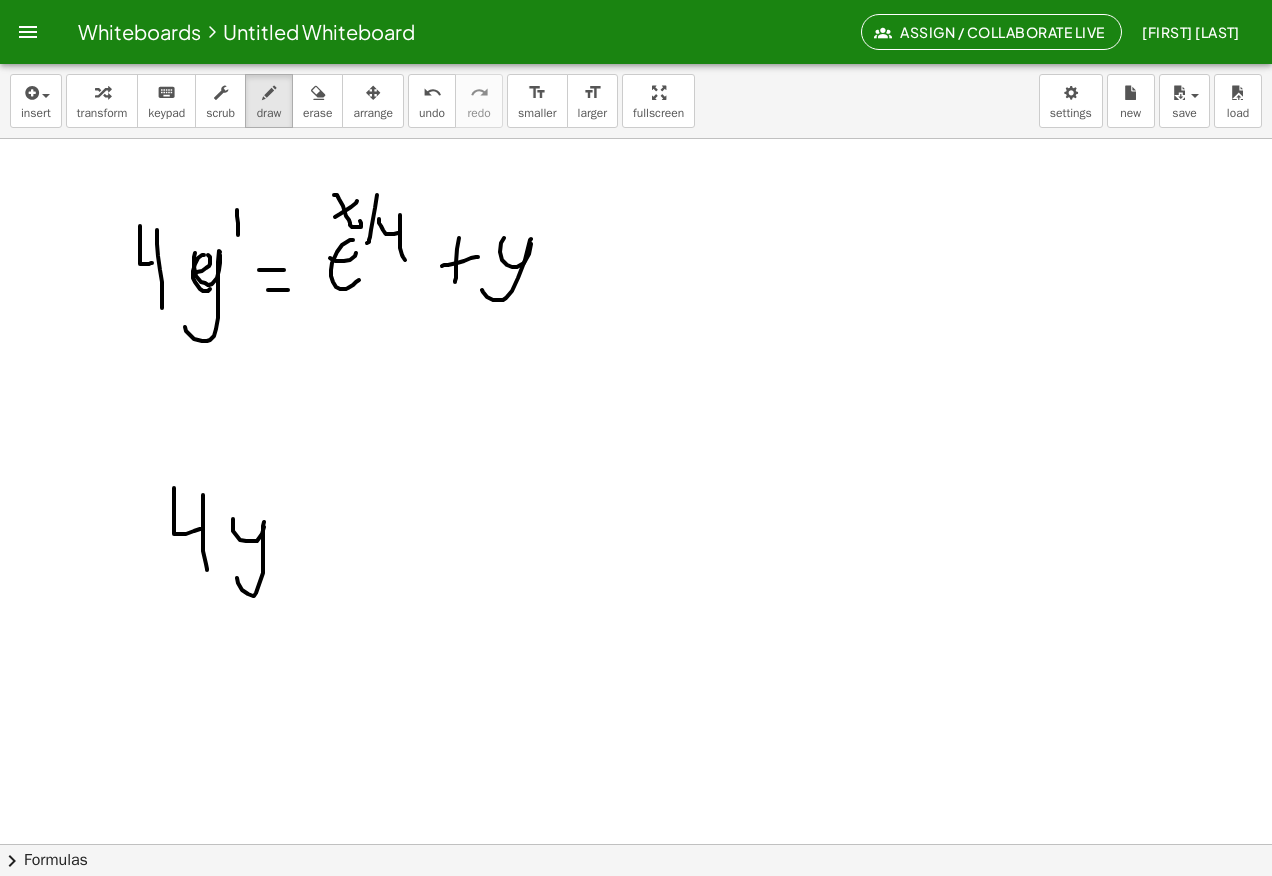 click at bounding box center (636, -2451) 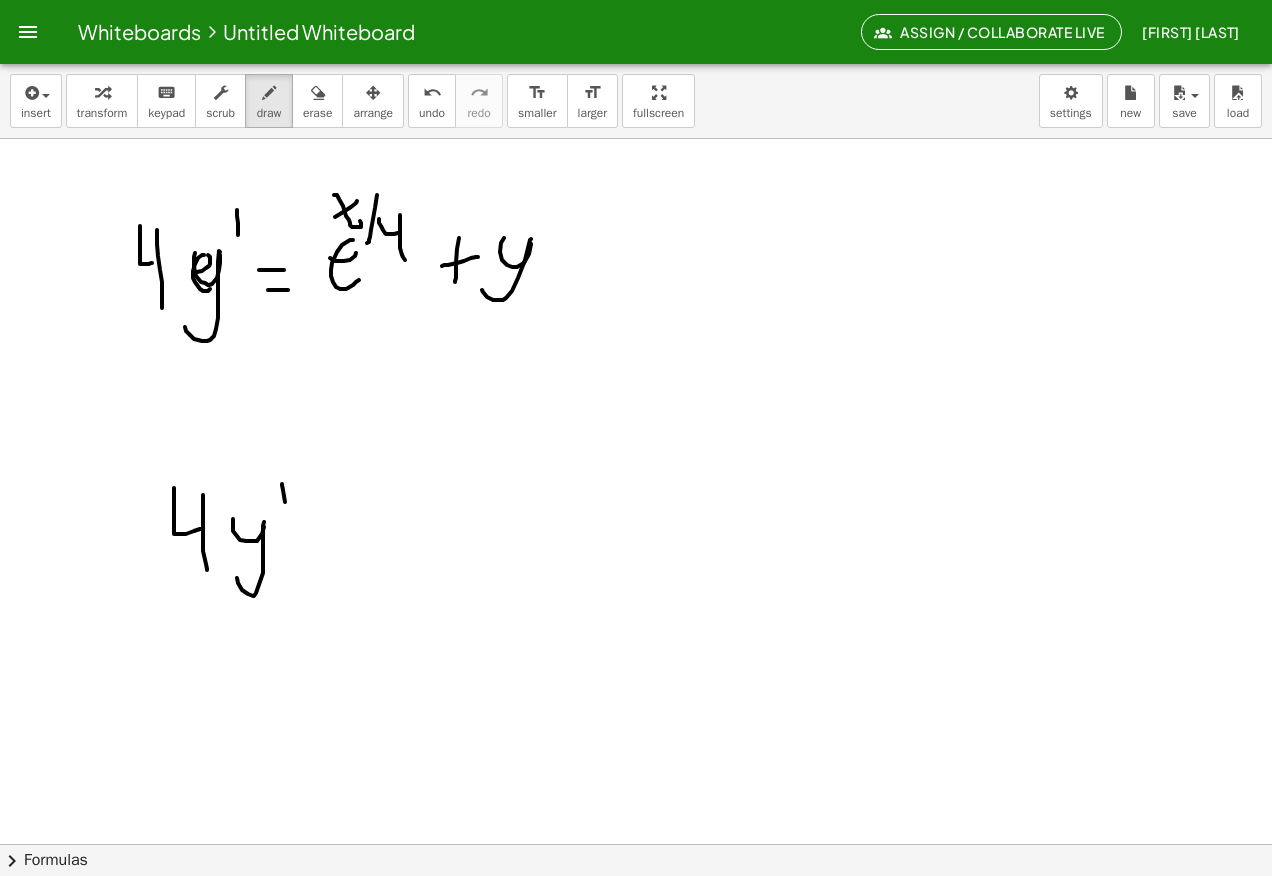 click at bounding box center (636, -2451) 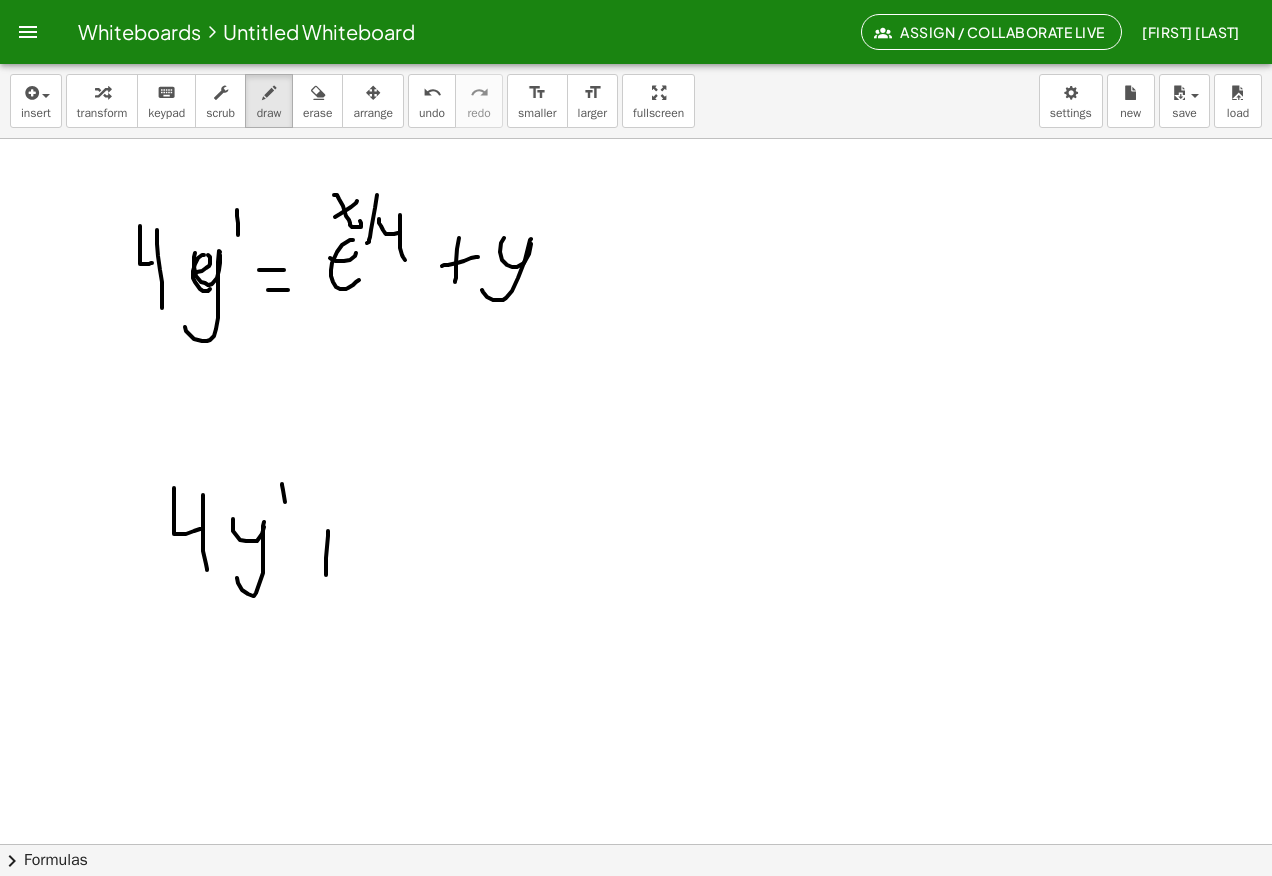 click at bounding box center (636, -2451) 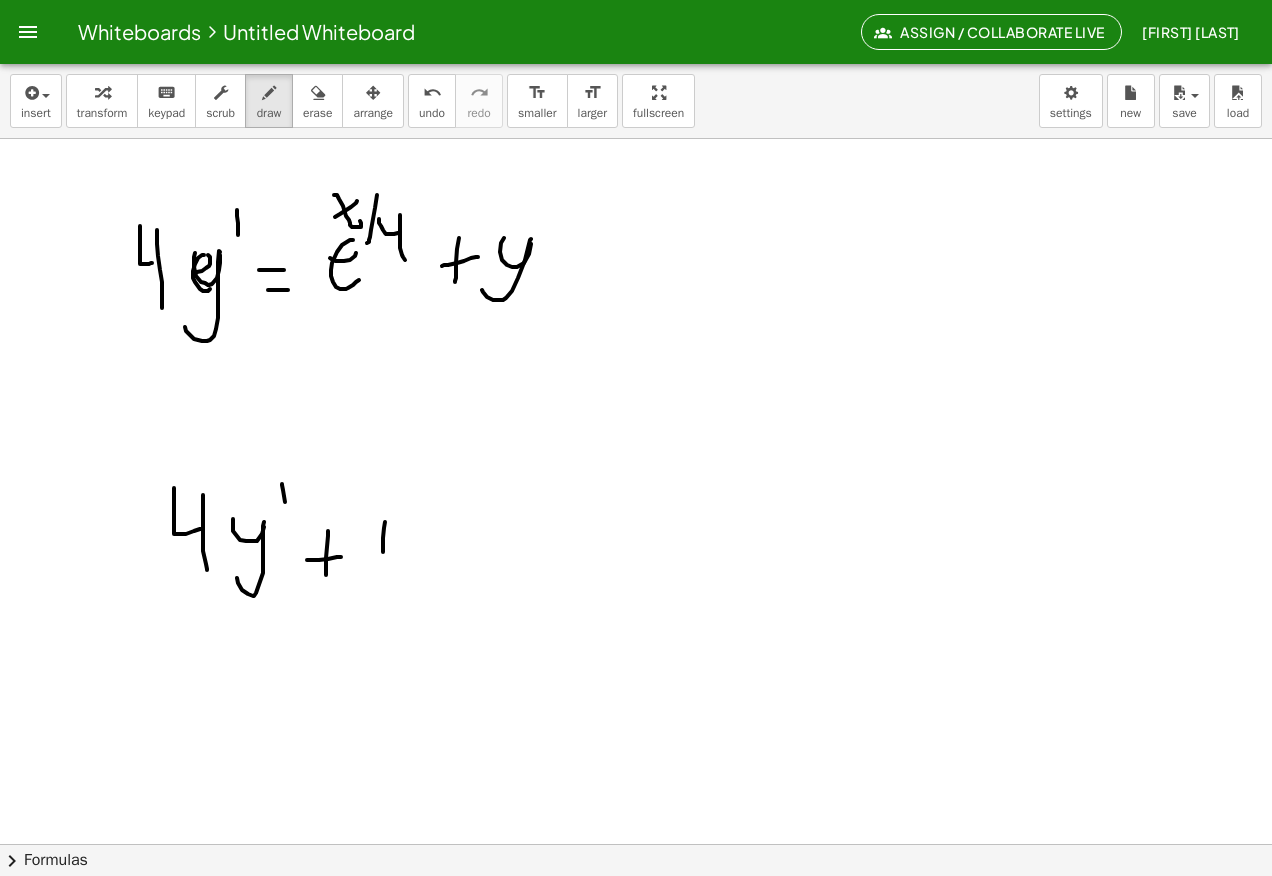 click at bounding box center (636, -2451) 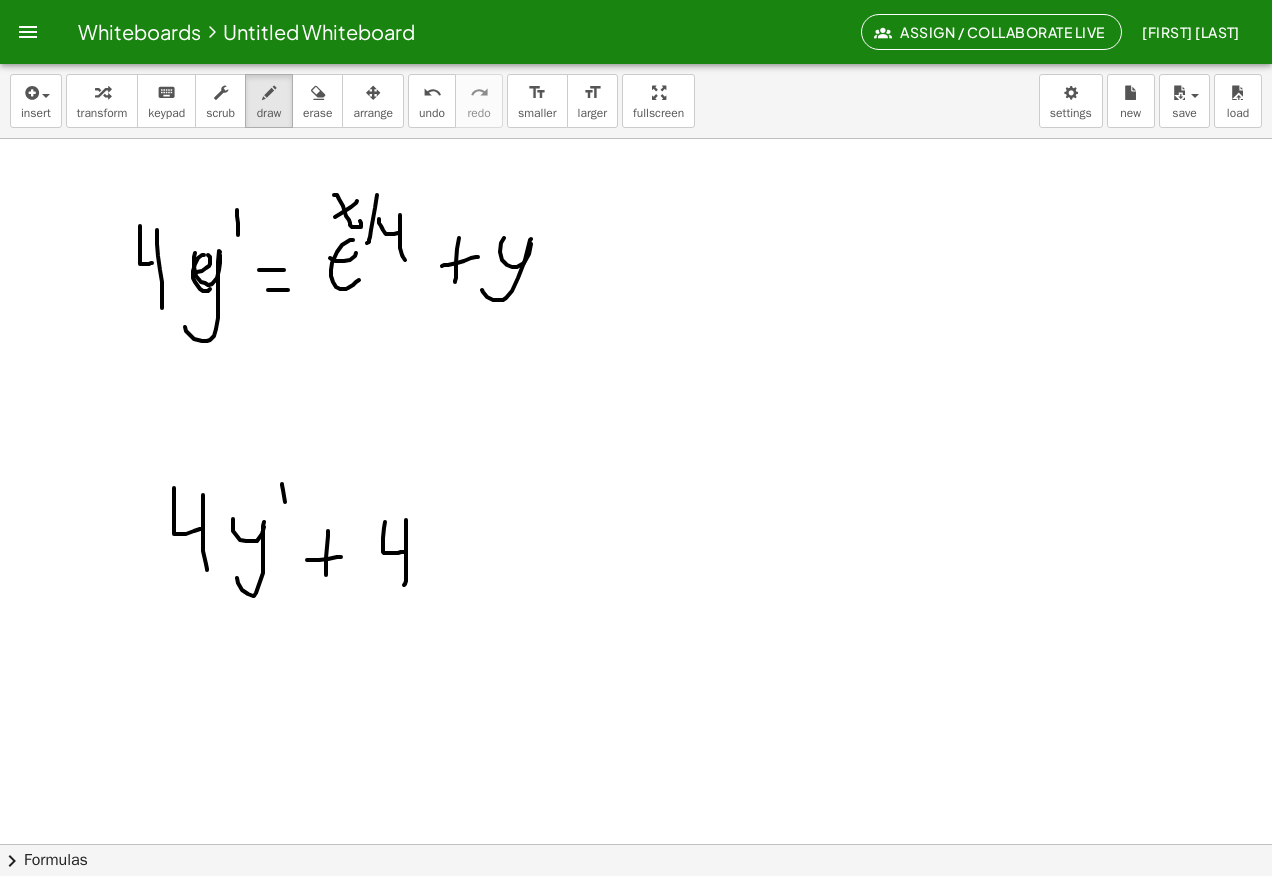 click at bounding box center (636, -2451) 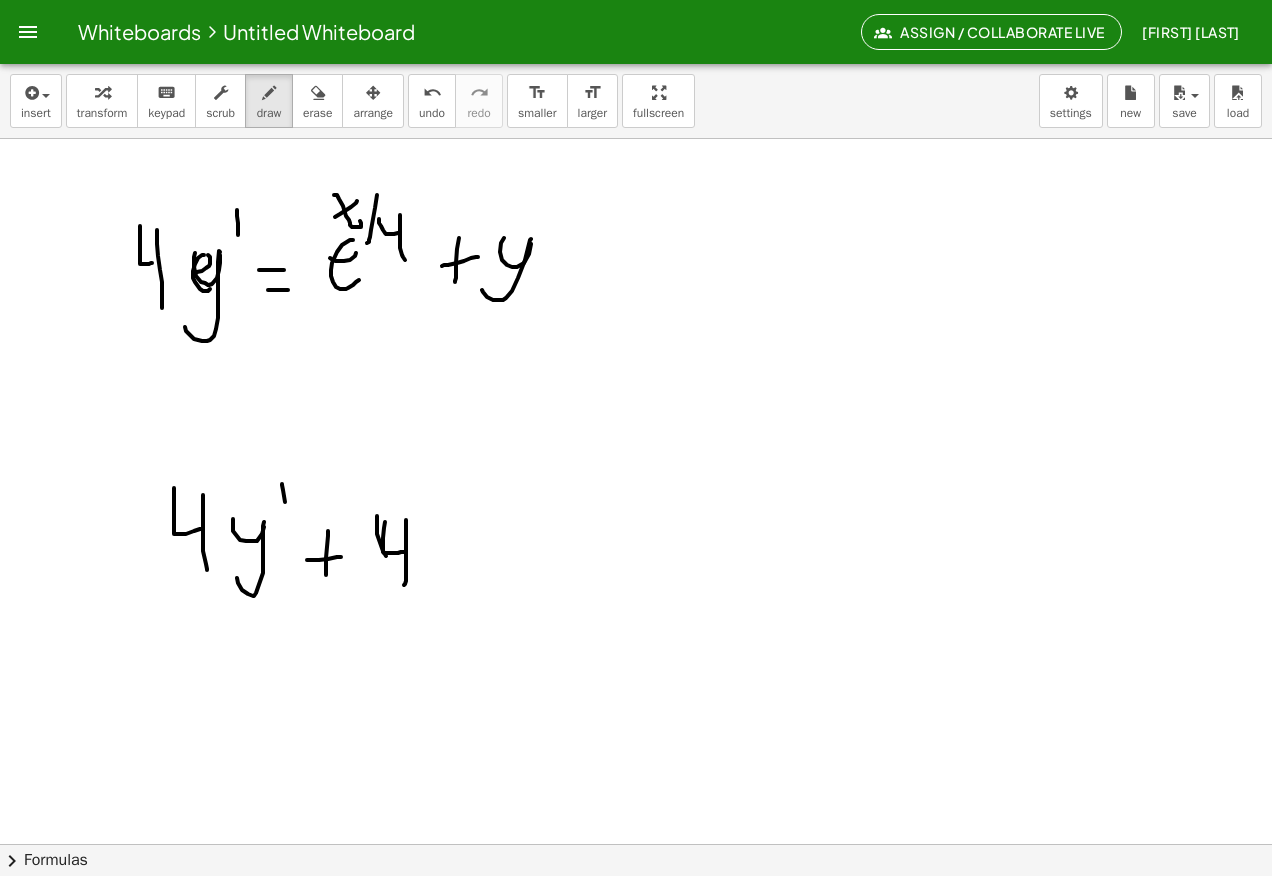 click at bounding box center [636, -2451] 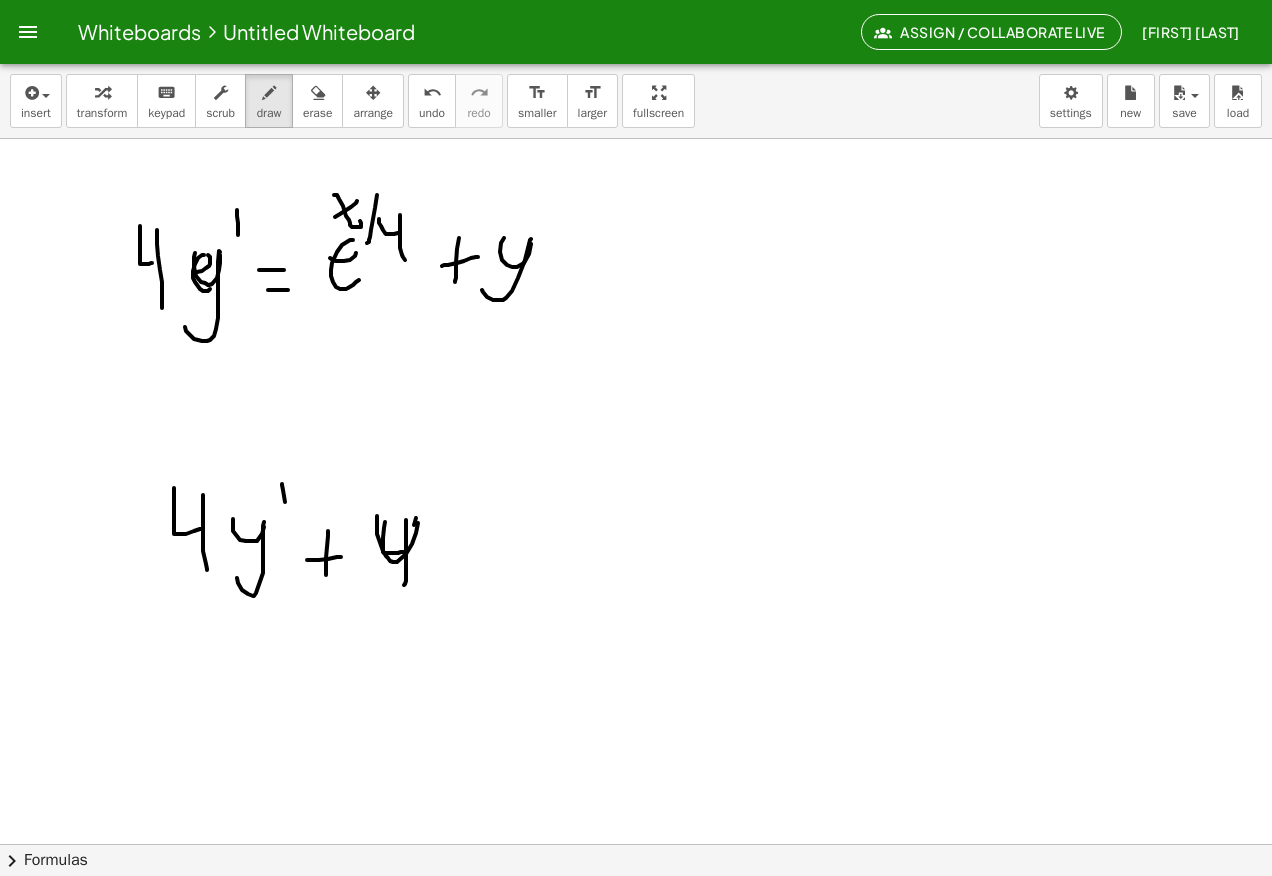 click at bounding box center [636, -2451] 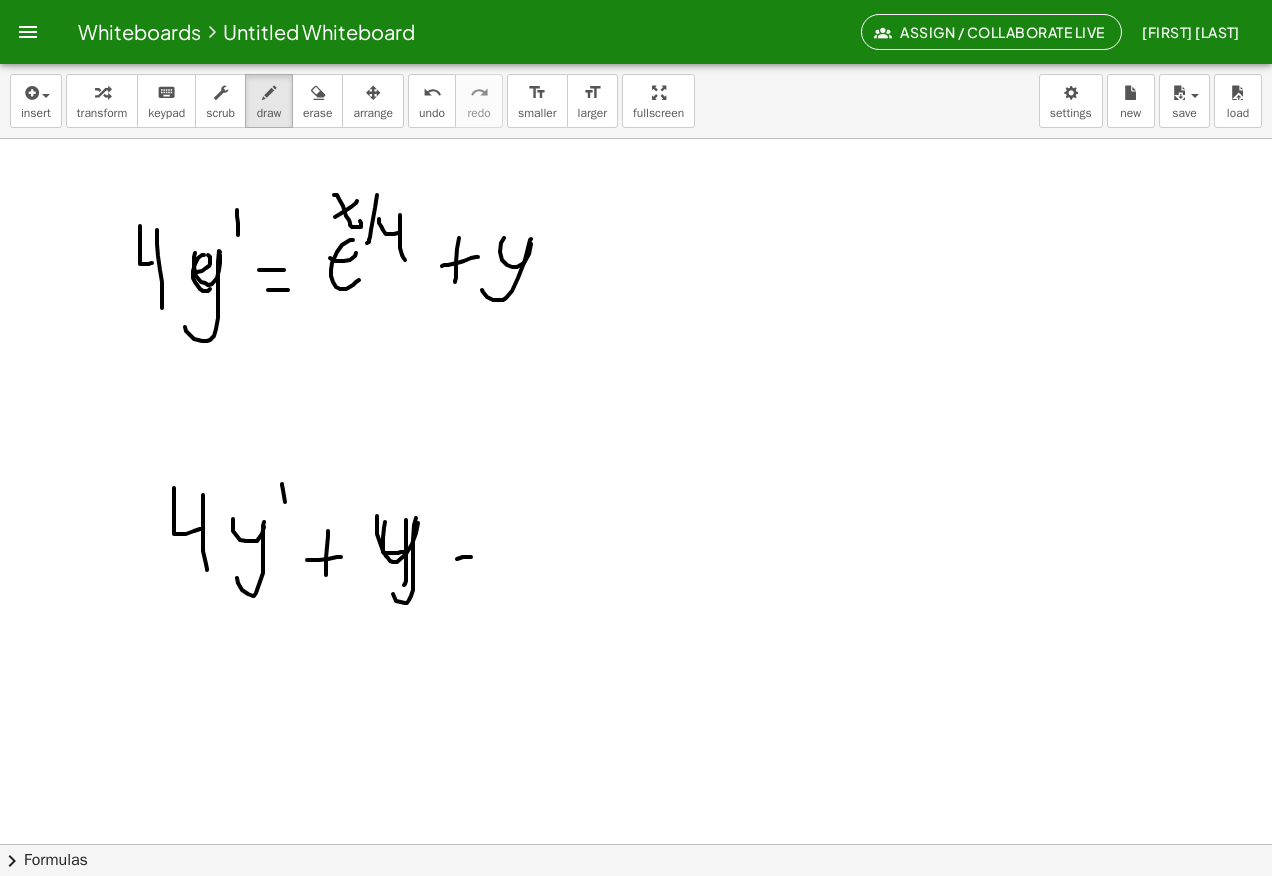 click at bounding box center [636, -2451] 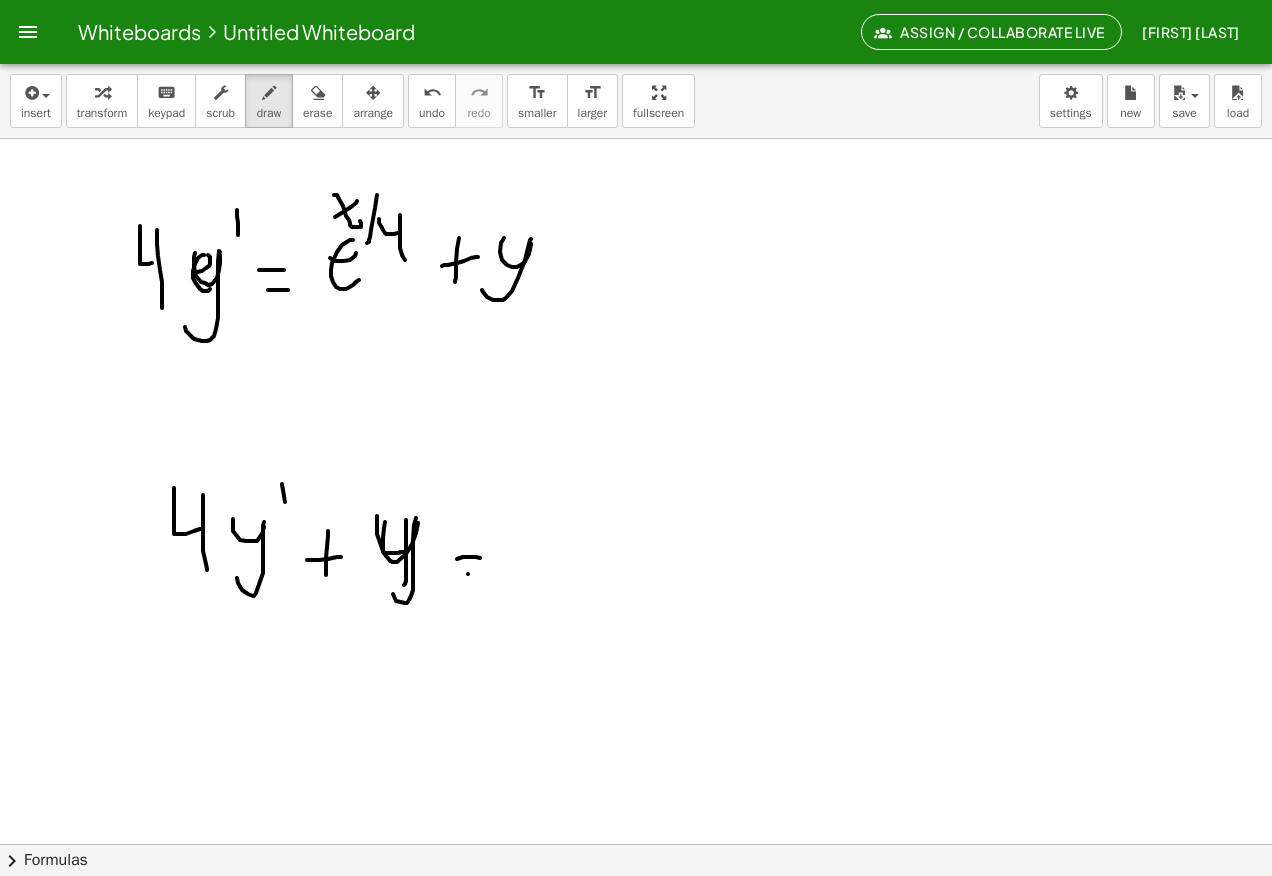 click at bounding box center [636, -2451] 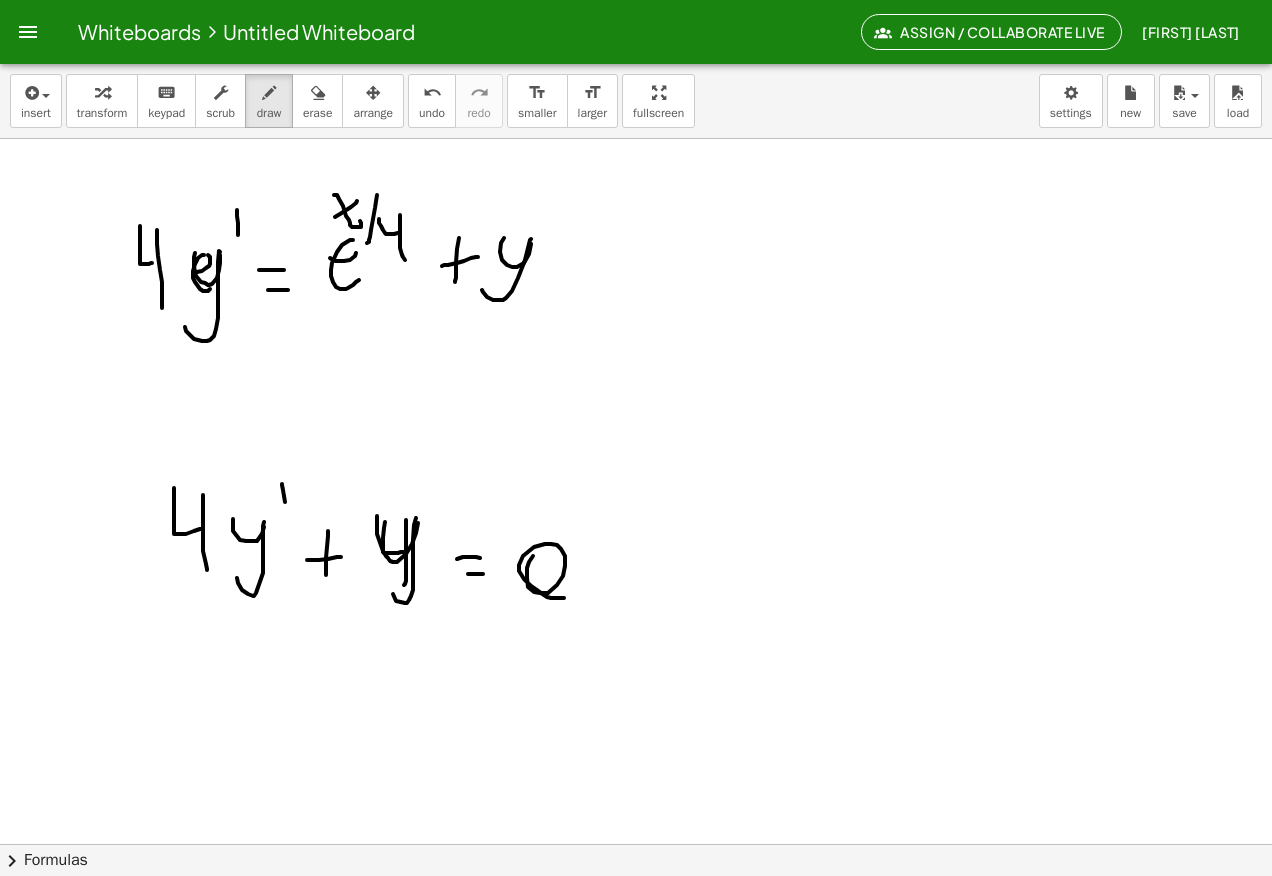 click at bounding box center (636, -2451) 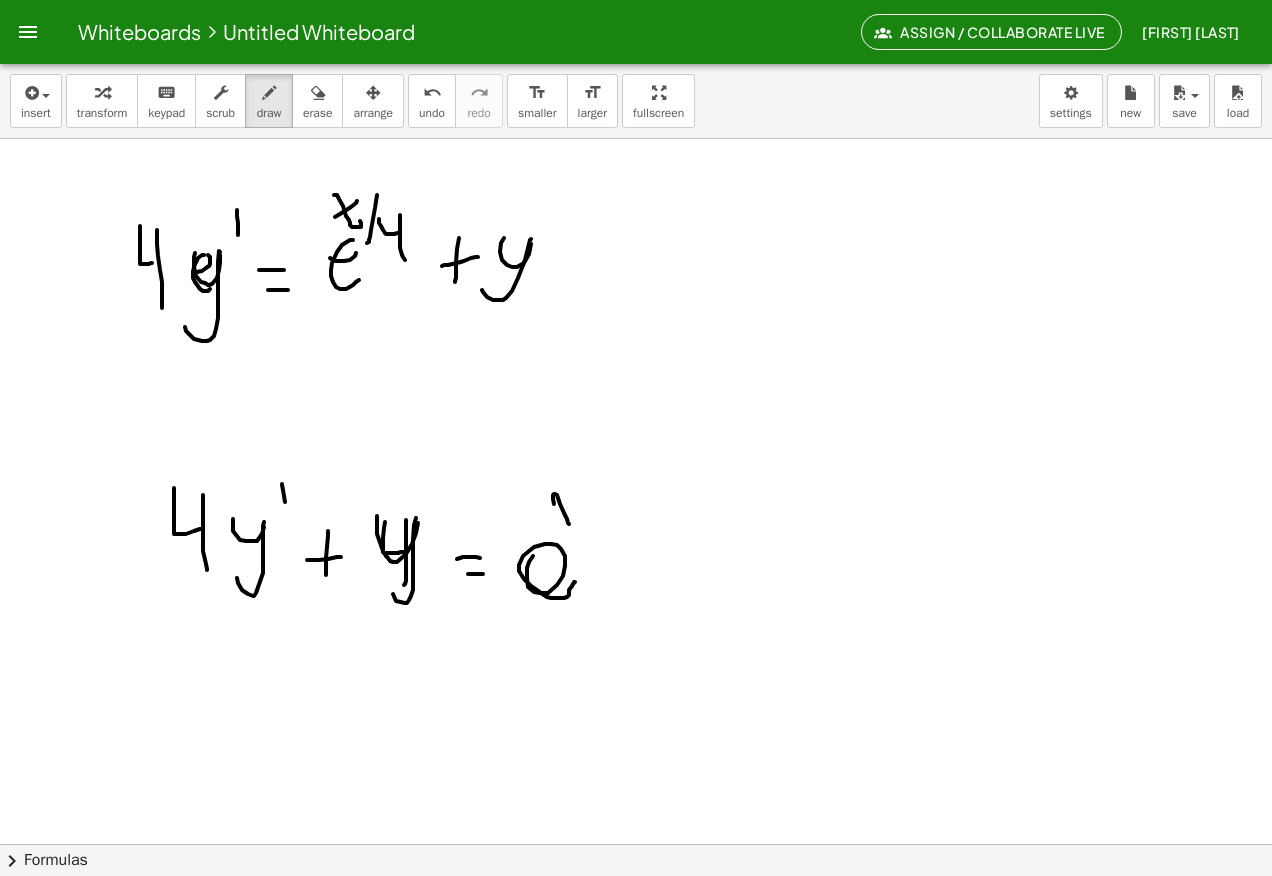 click at bounding box center (636, -2451) 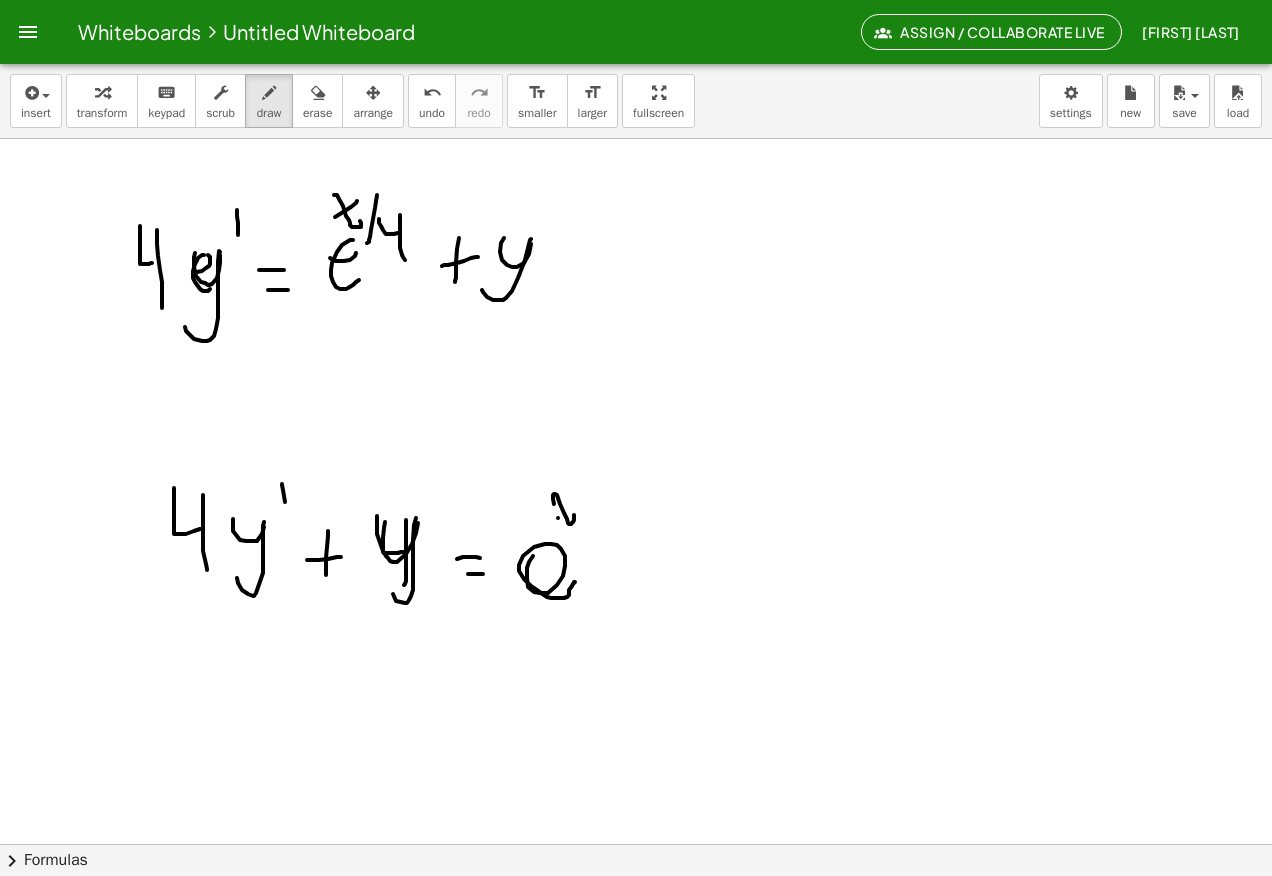 click at bounding box center (636, -2451) 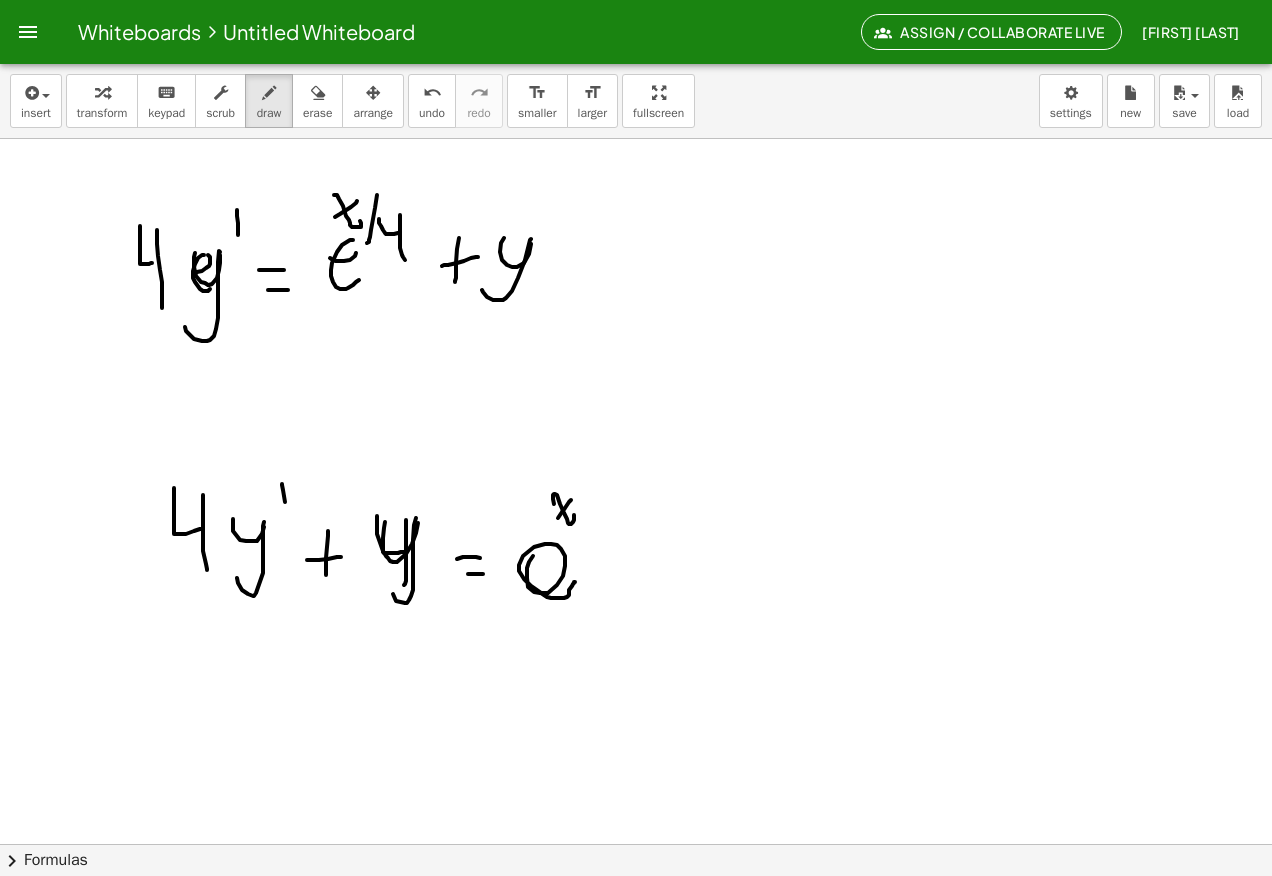 click at bounding box center (636, -2451) 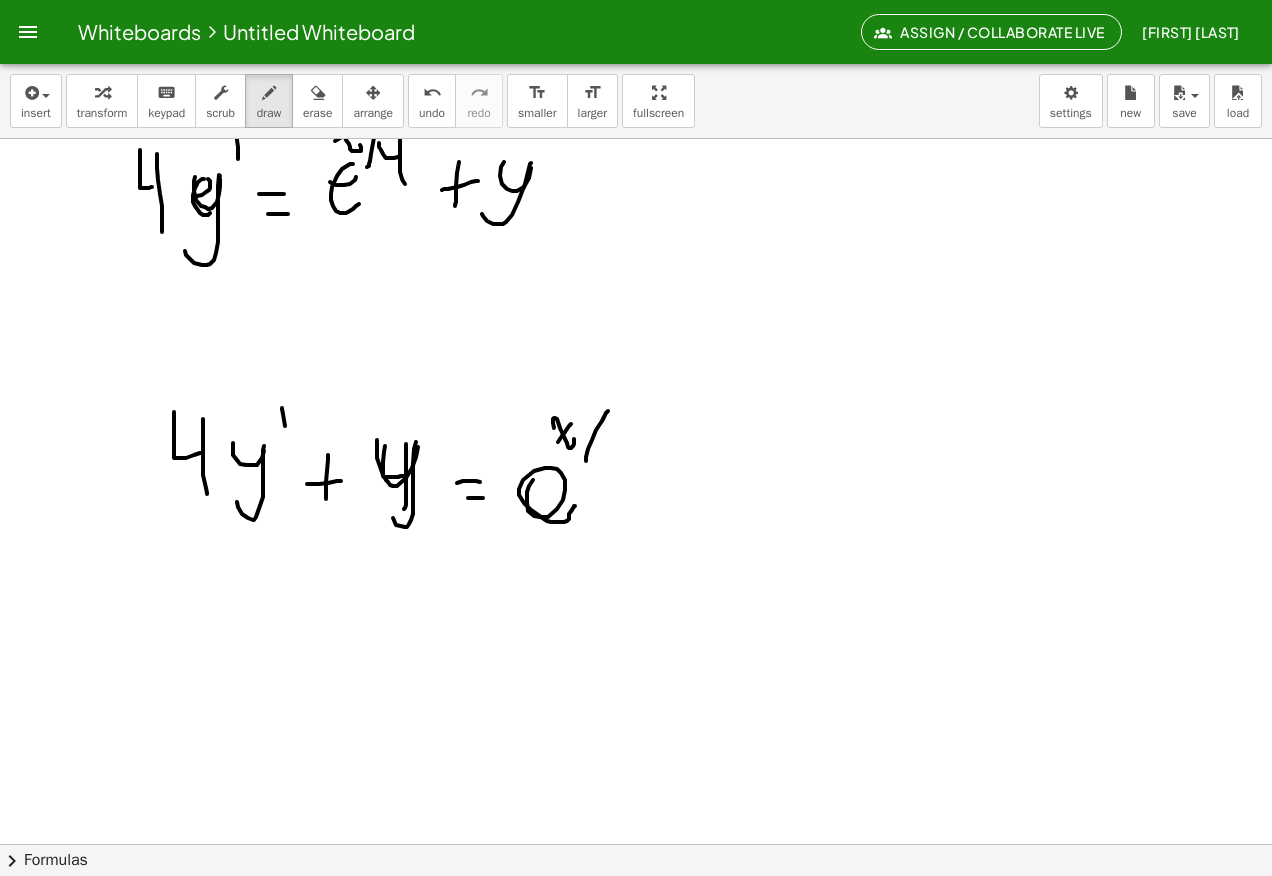 scroll, scrollTop: 6667, scrollLeft: 0, axis: vertical 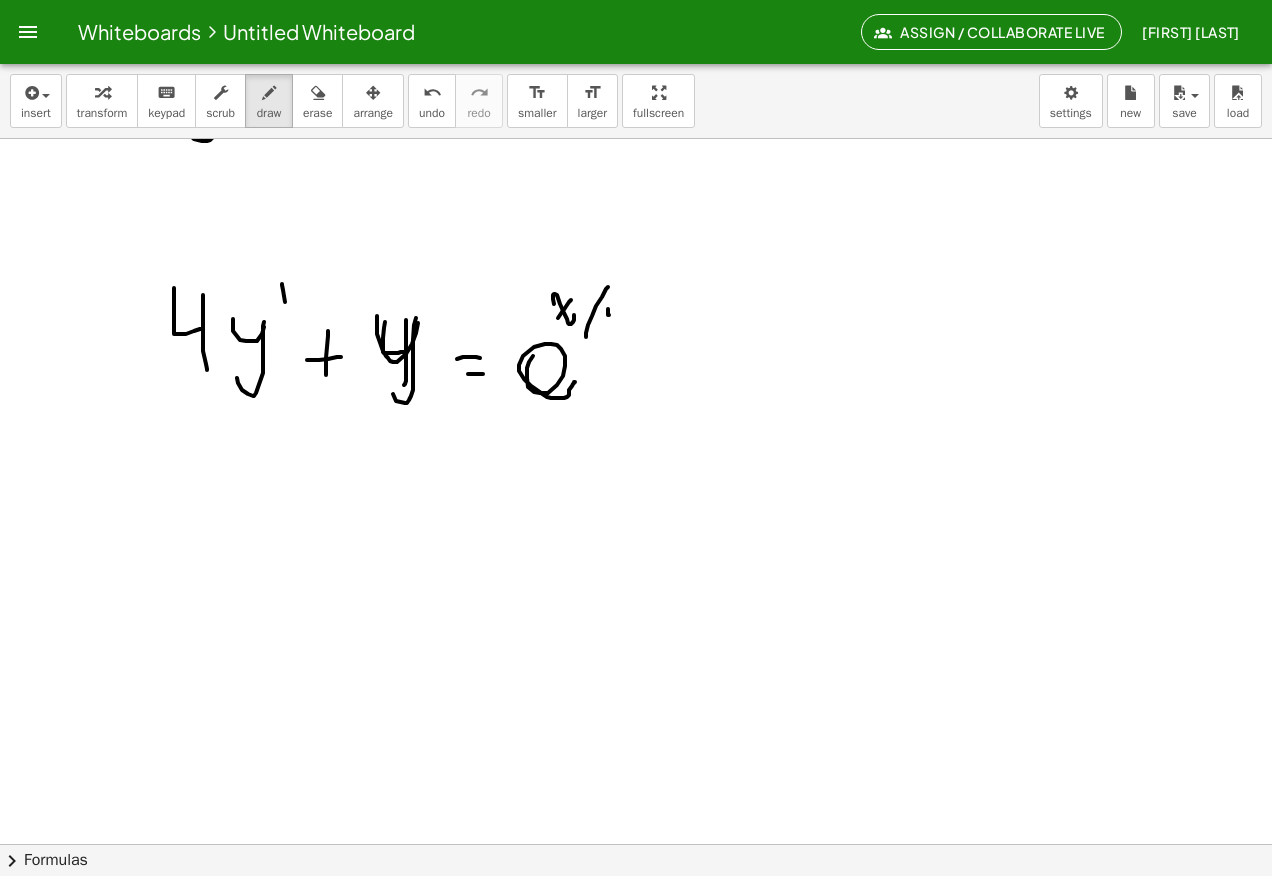 click at bounding box center (636, -2651) 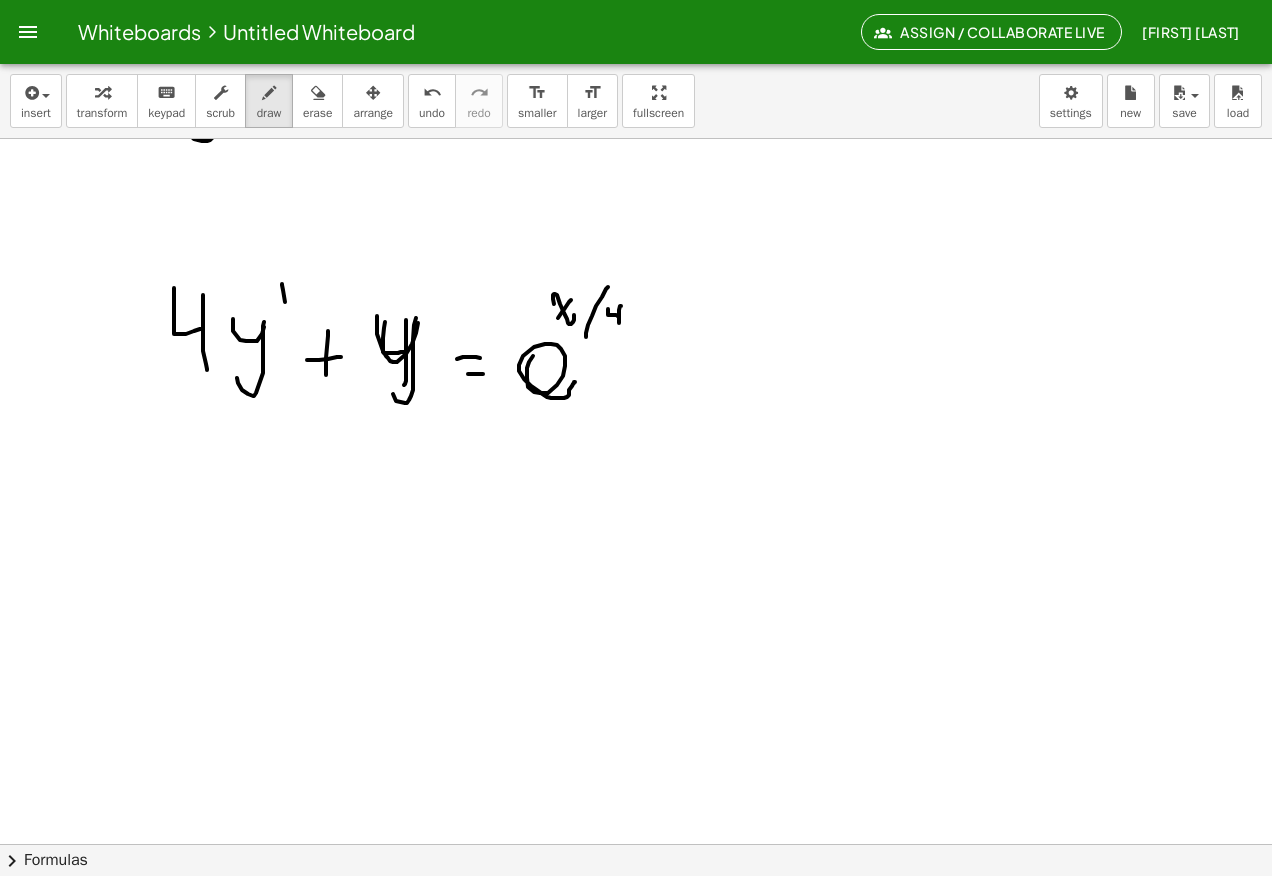 click at bounding box center [636, -2651] 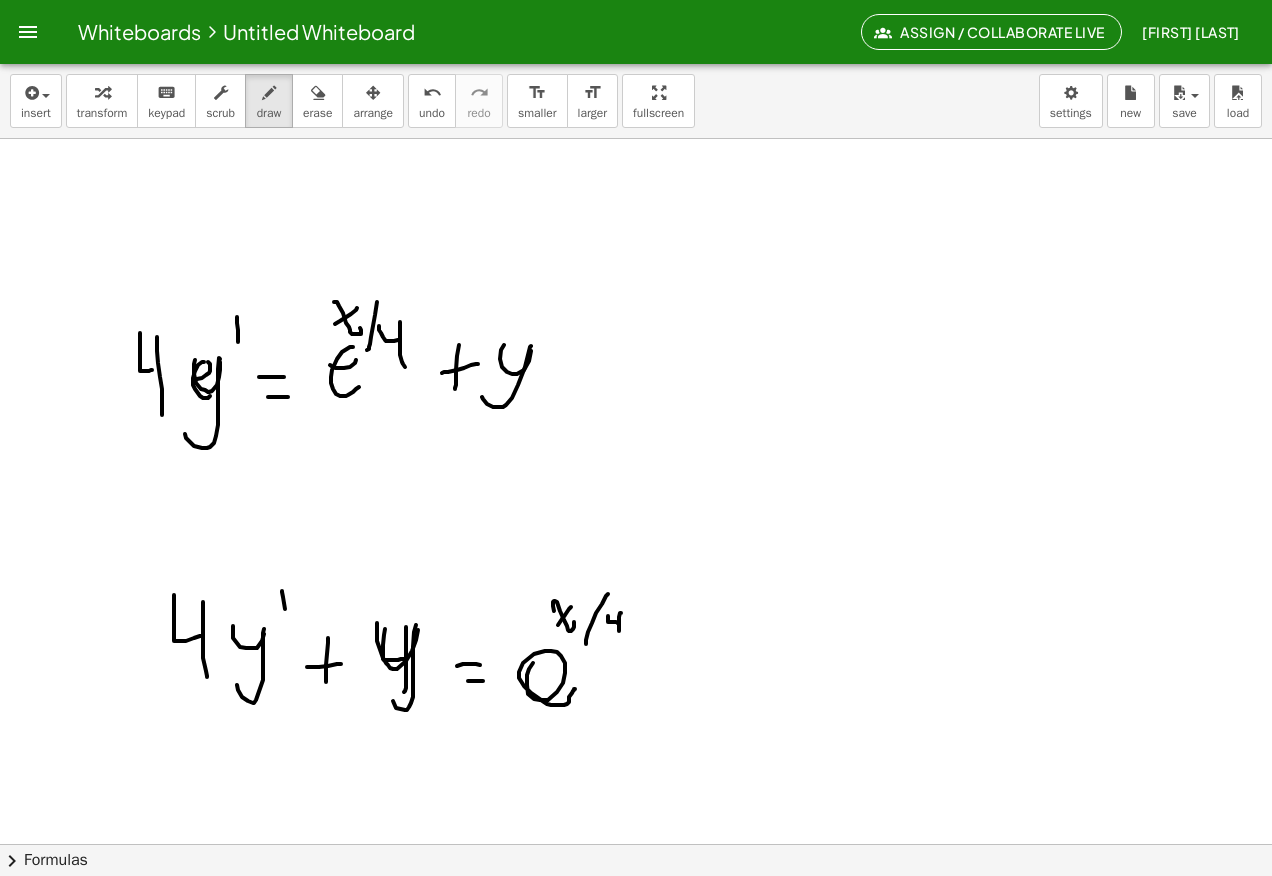 scroll, scrollTop: 6267, scrollLeft: 0, axis: vertical 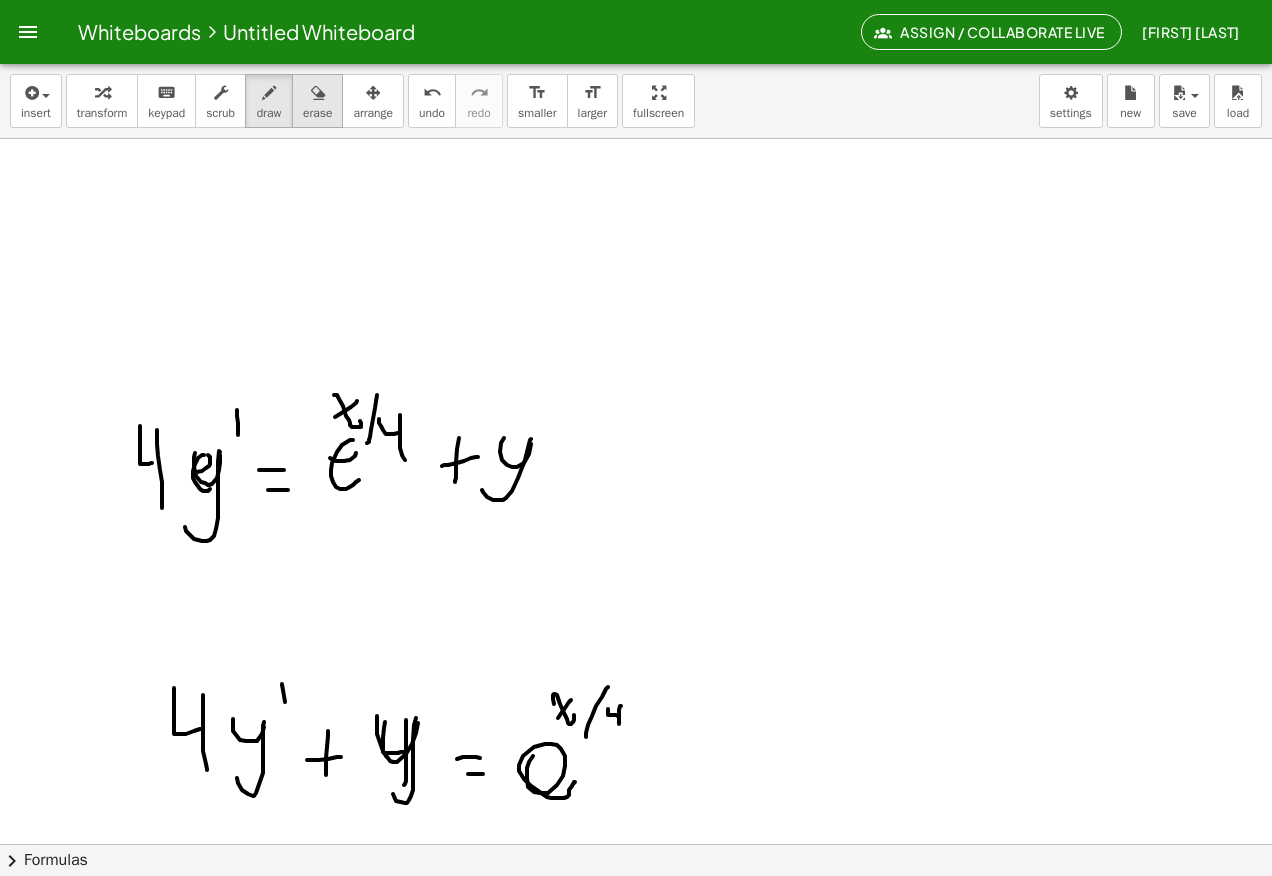 click at bounding box center [318, 93] 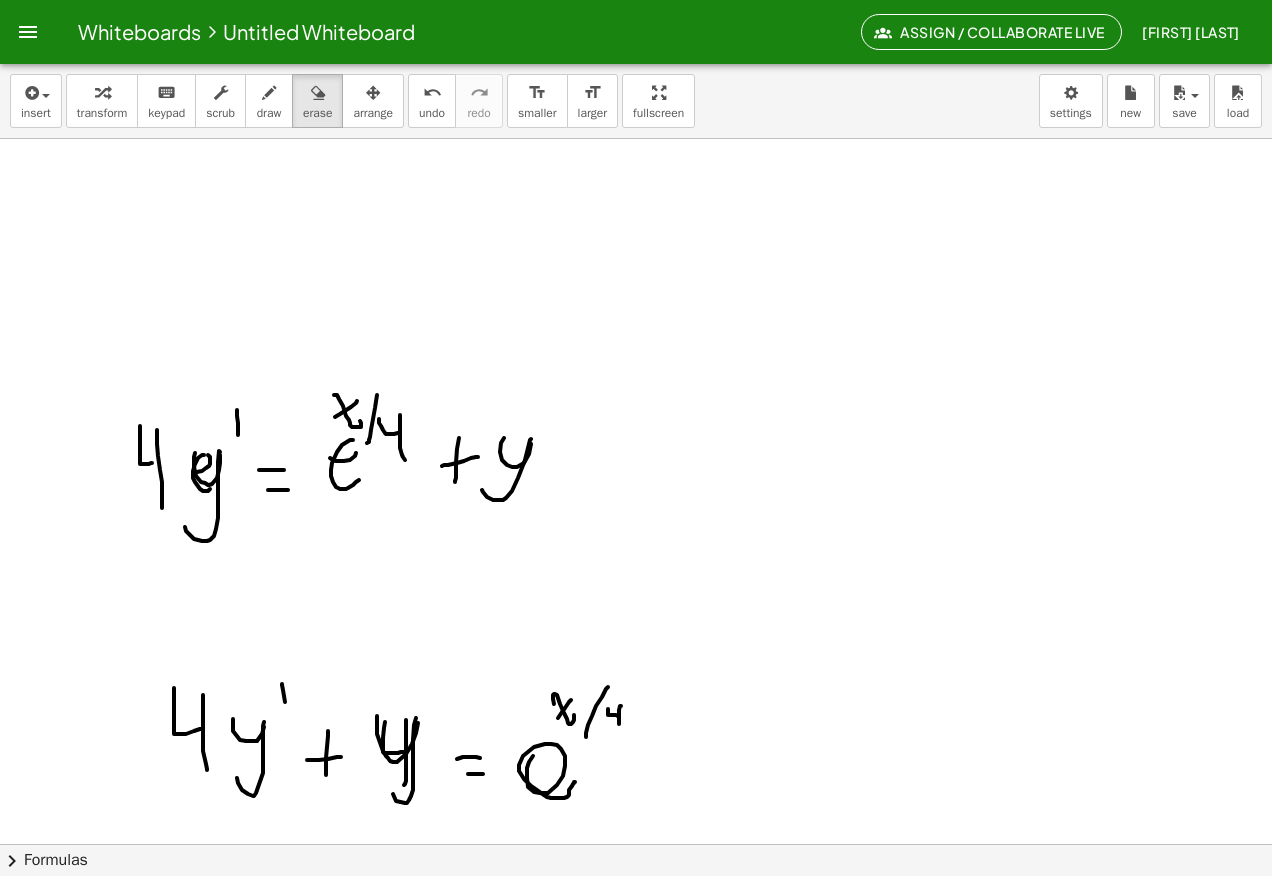 click at bounding box center (636, -2251) 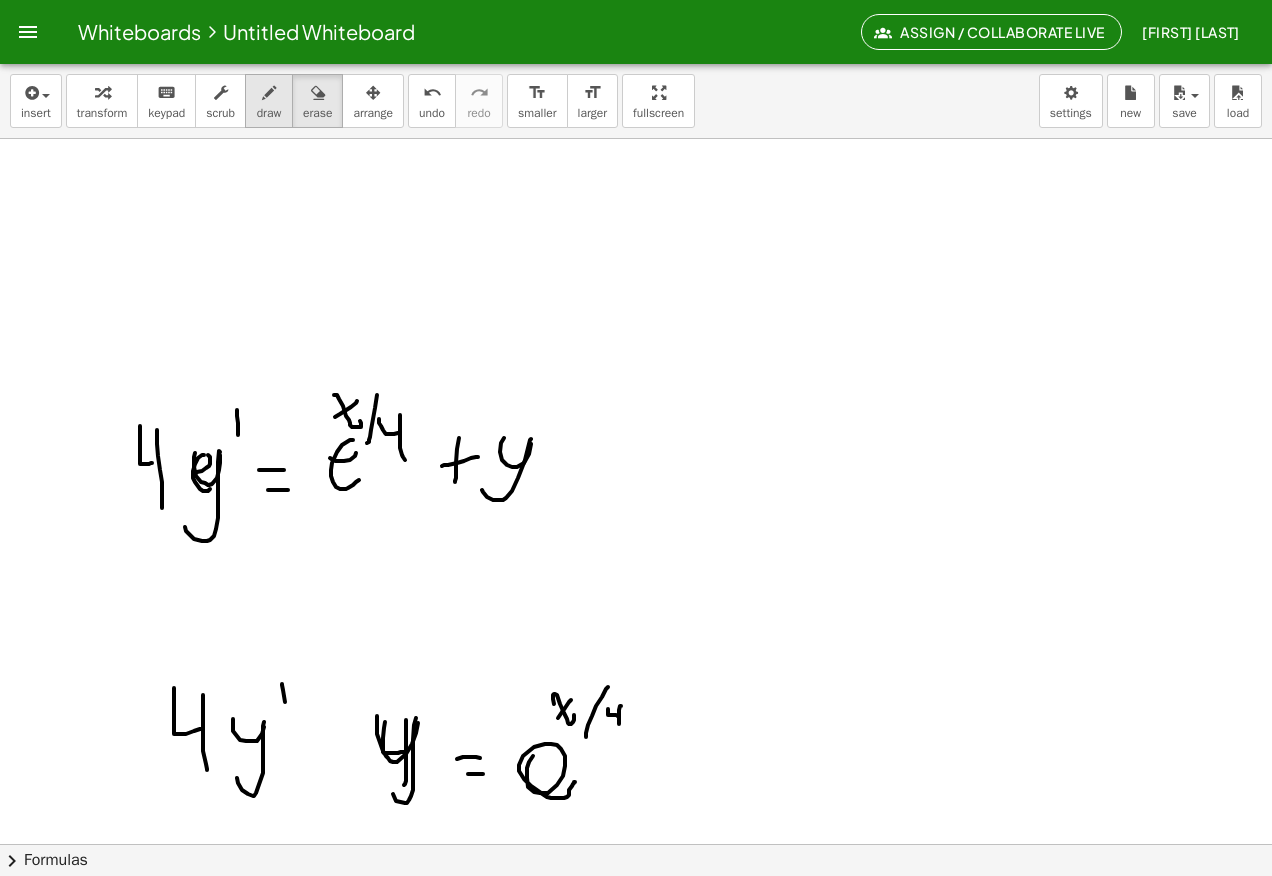 click at bounding box center (269, 93) 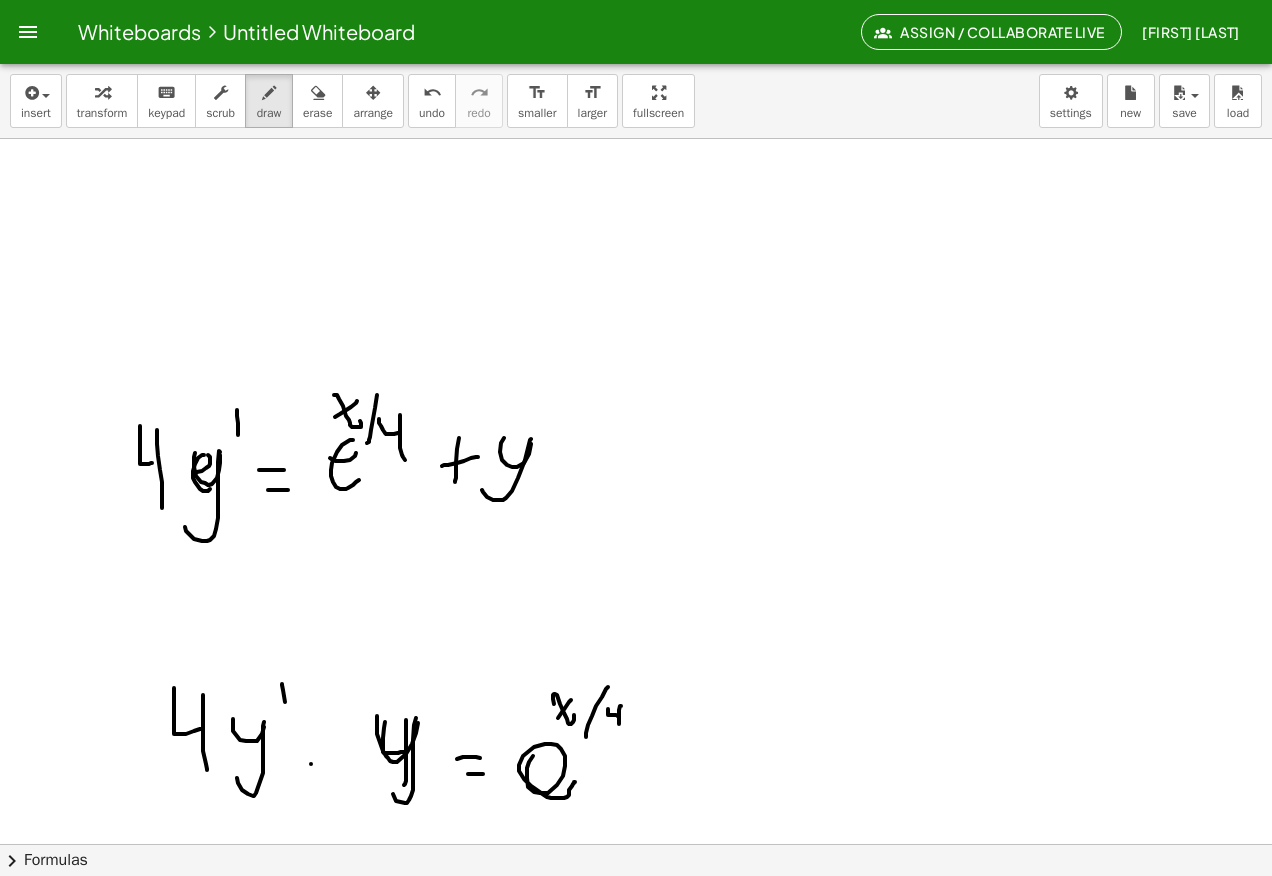 click at bounding box center (636, -2251) 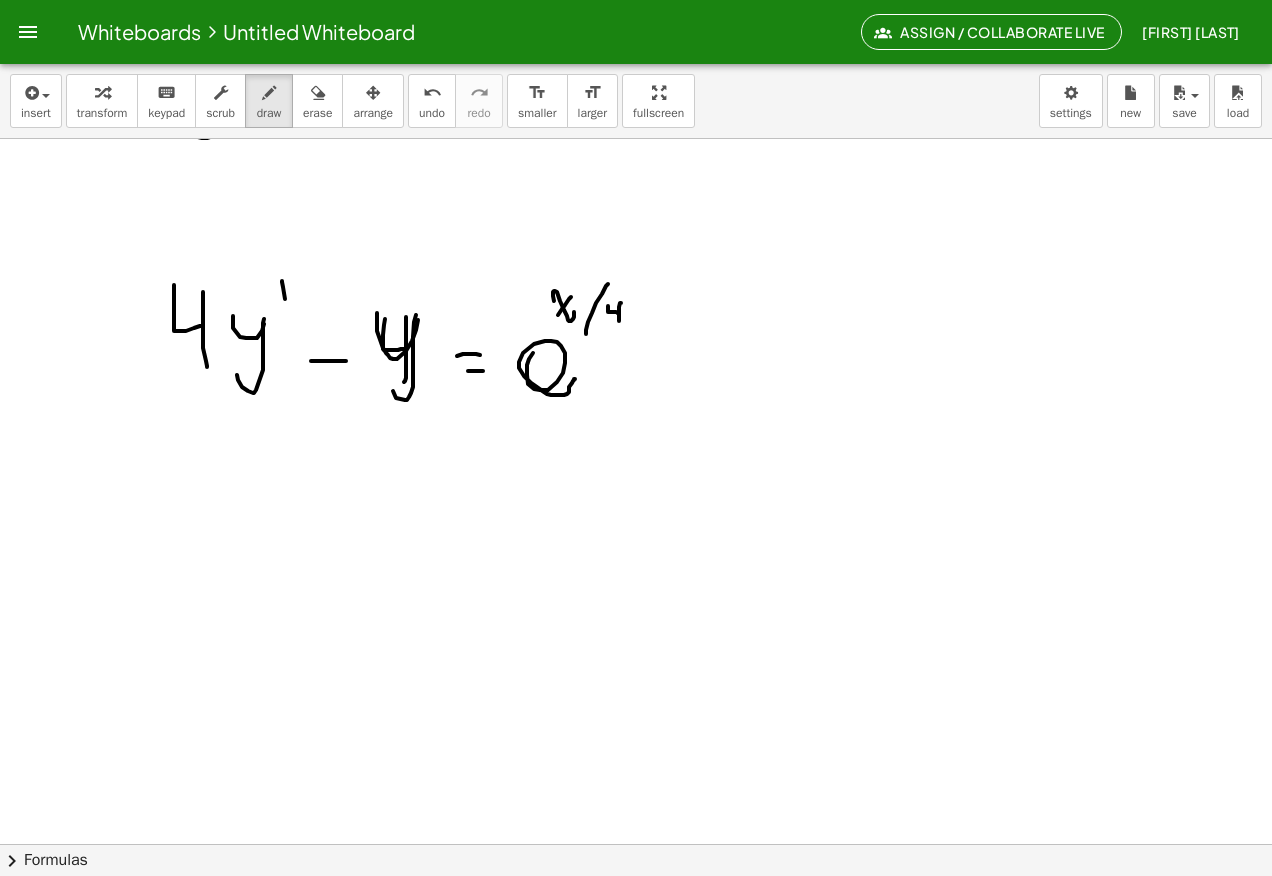scroll, scrollTop: 6767, scrollLeft: 0, axis: vertical 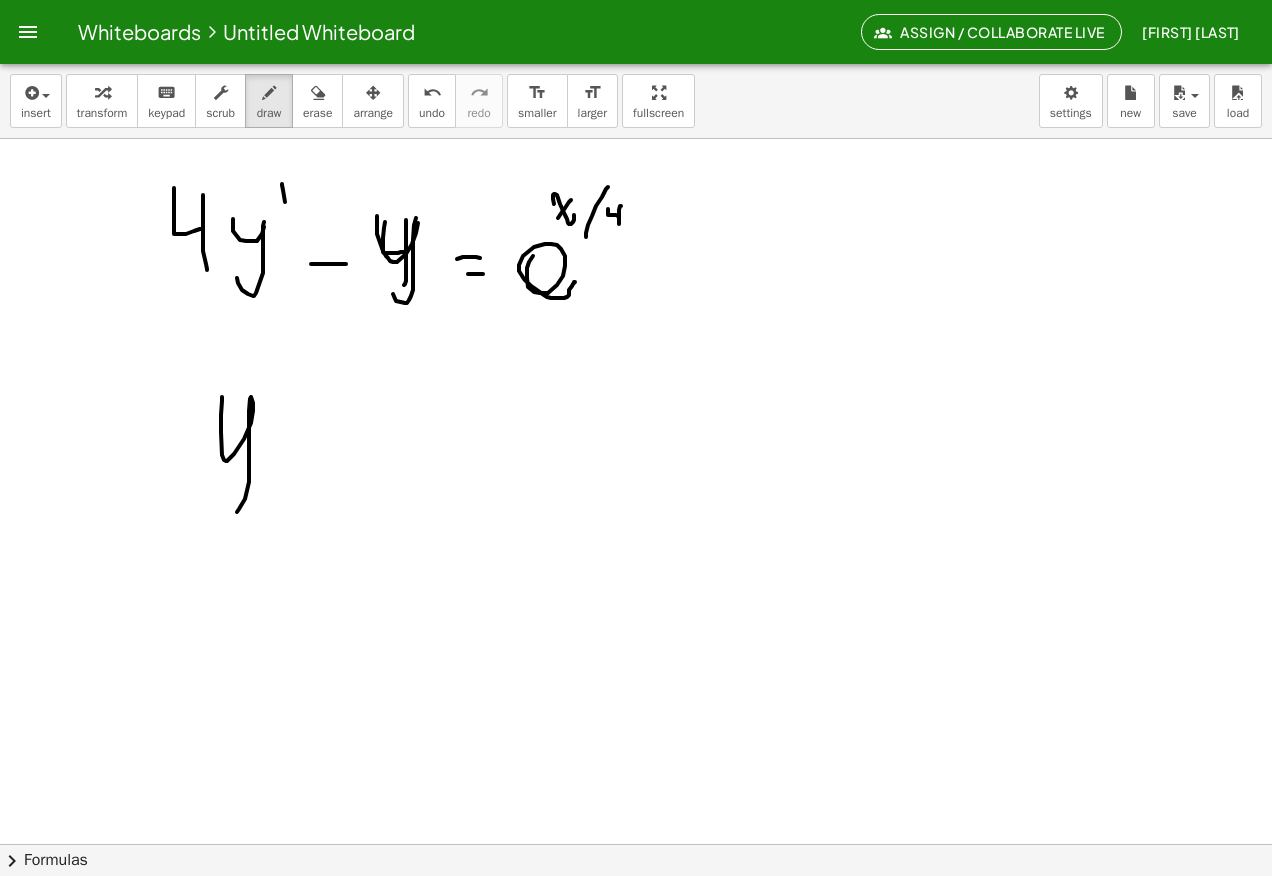 click at bounding box center [636, -2751] 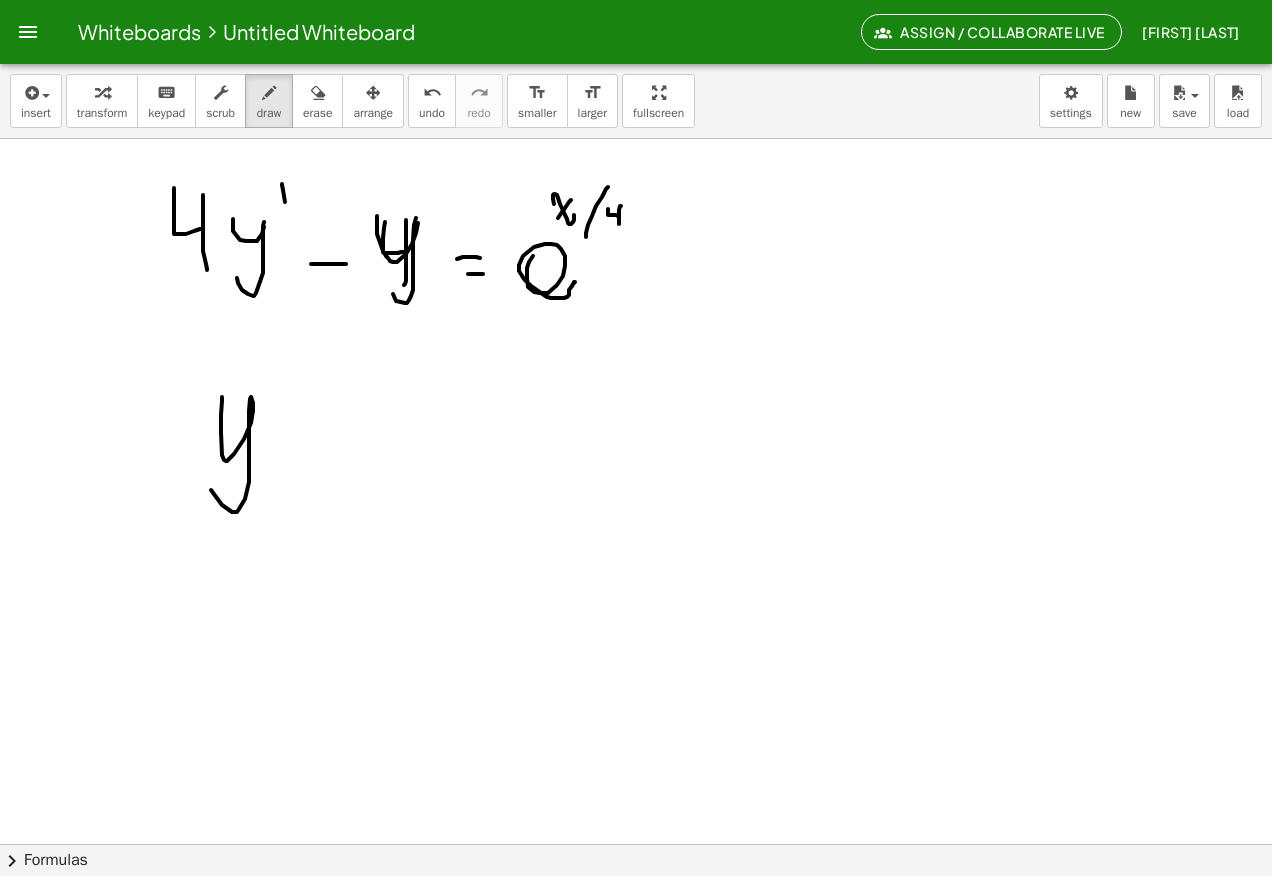 click at bounding box center (636, -2751) 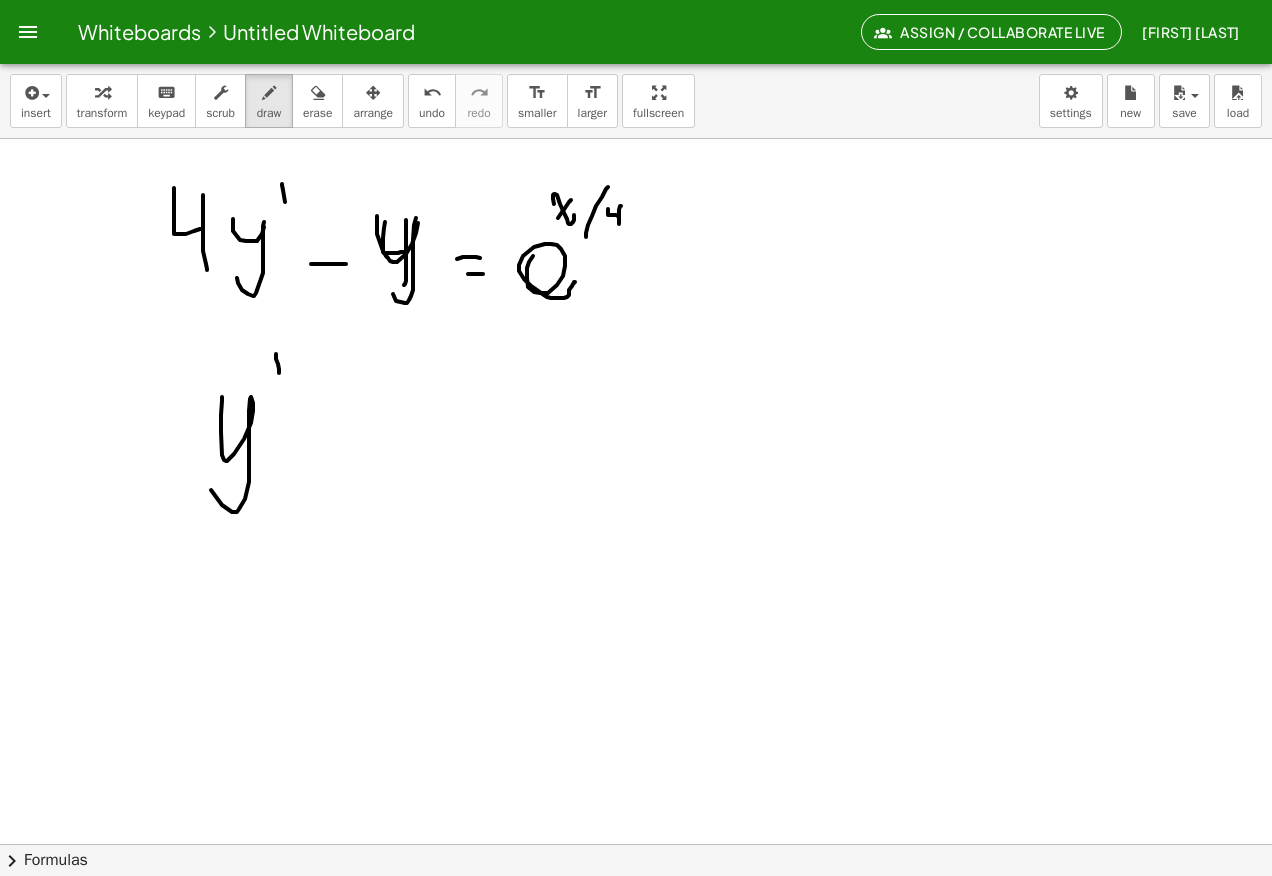 click at bounding box center [636, -2751] 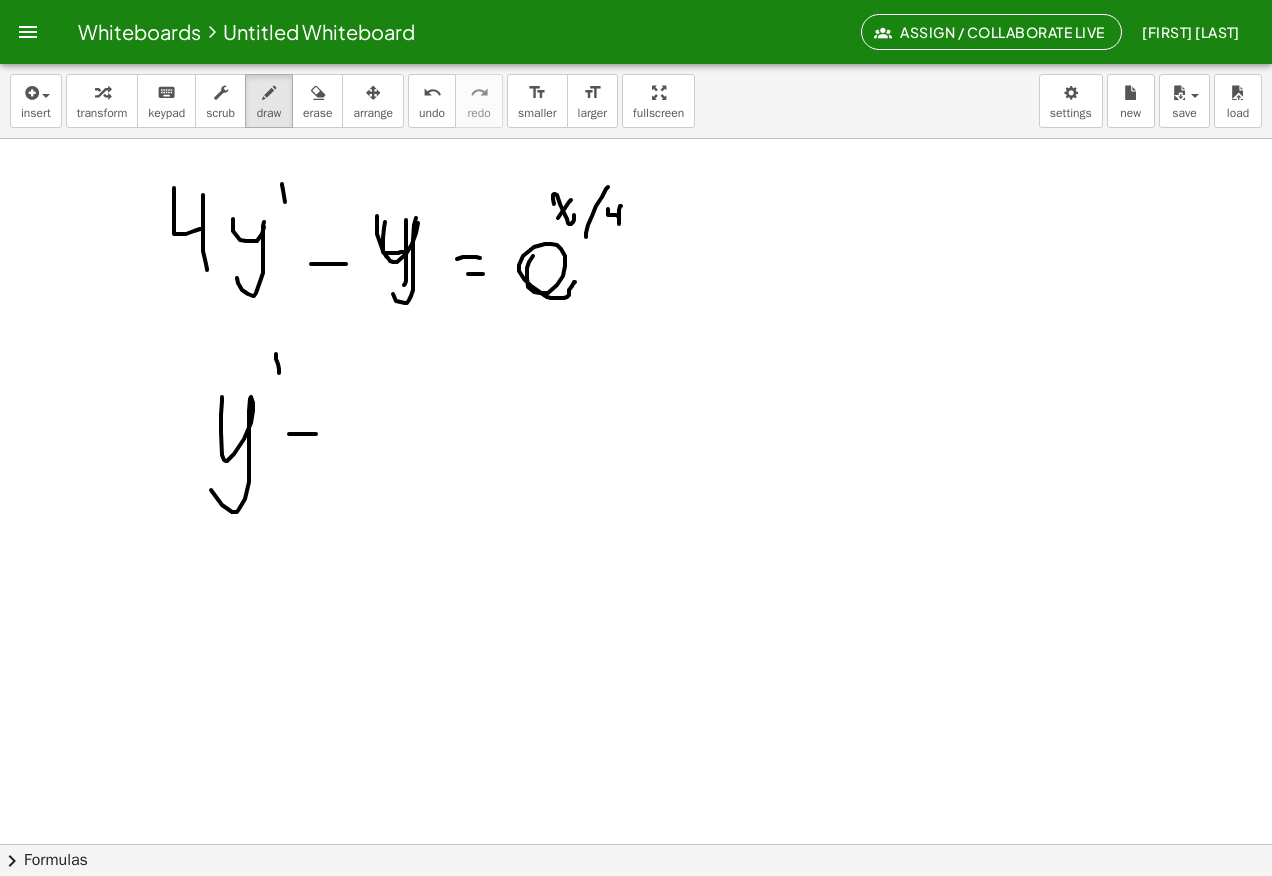 click at bounding box center [636, -2751] 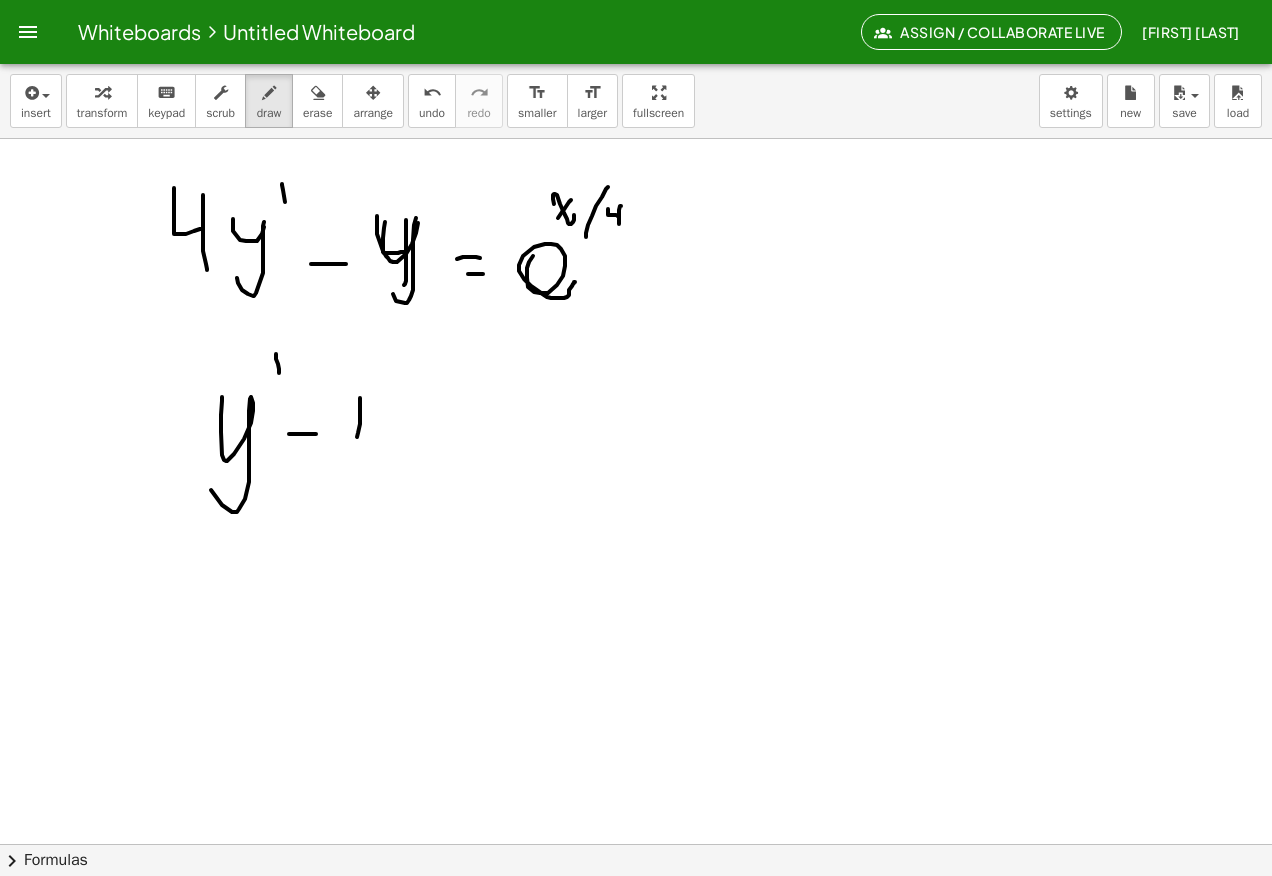 click at bounding box center [636, -2751] 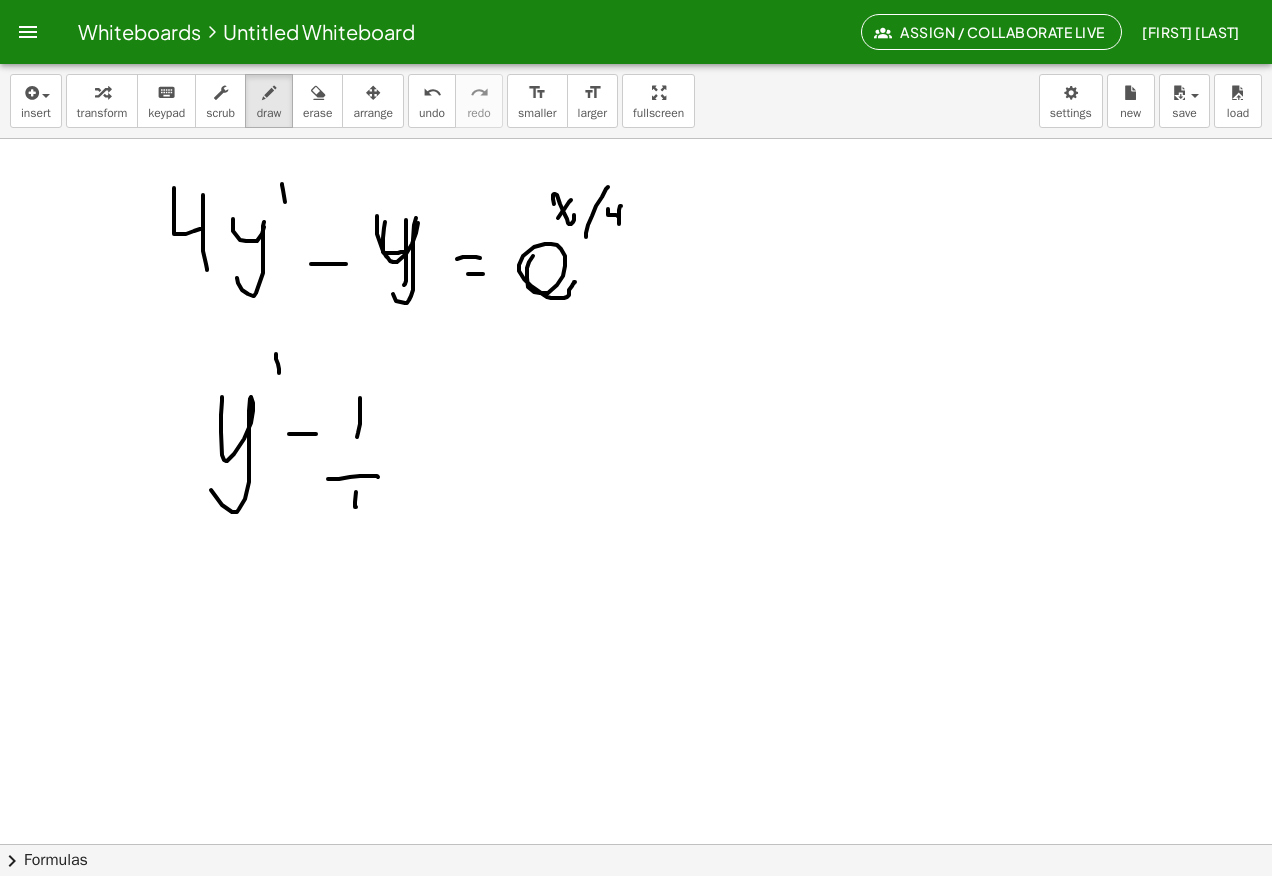 click at bounding box center [636, -2751] 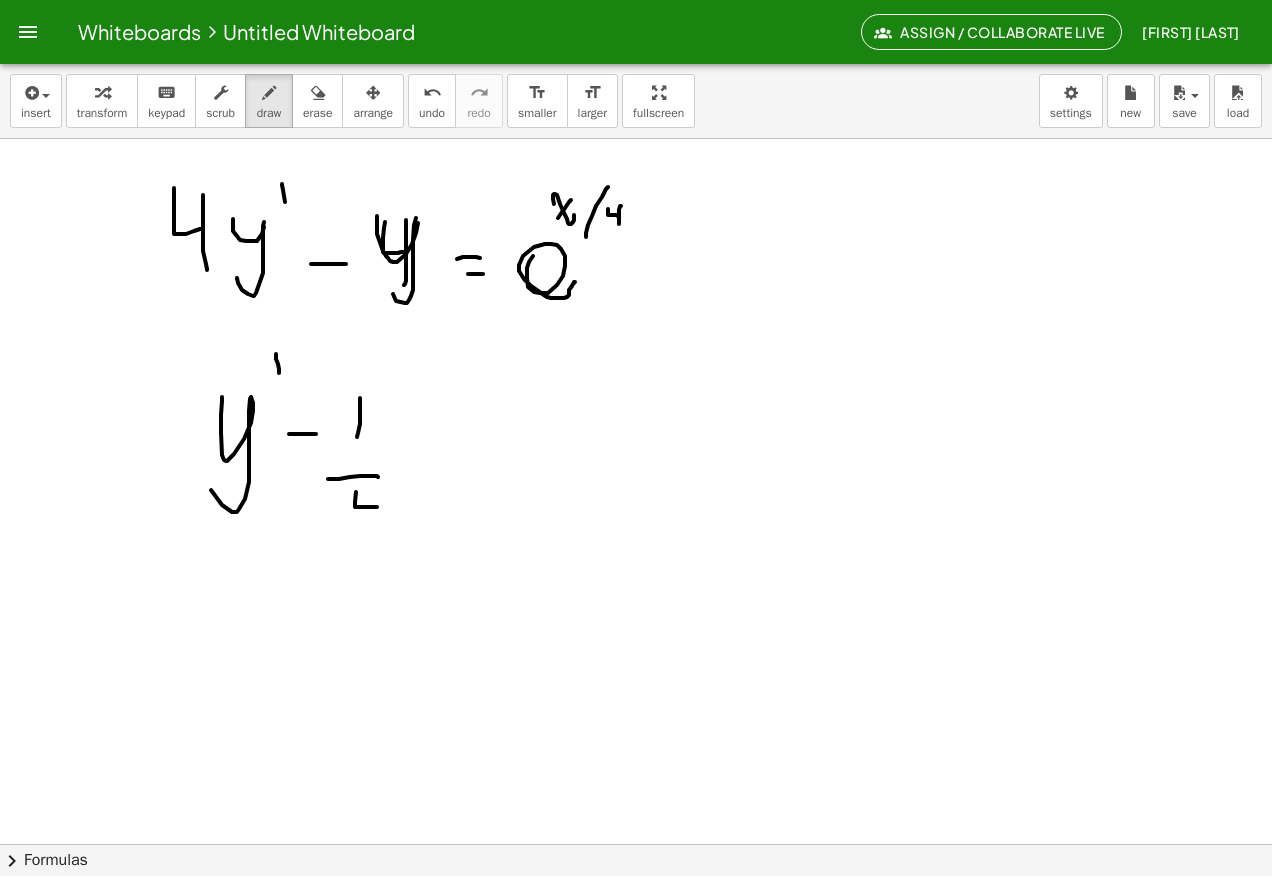 click at bounding box center (636, -2751) 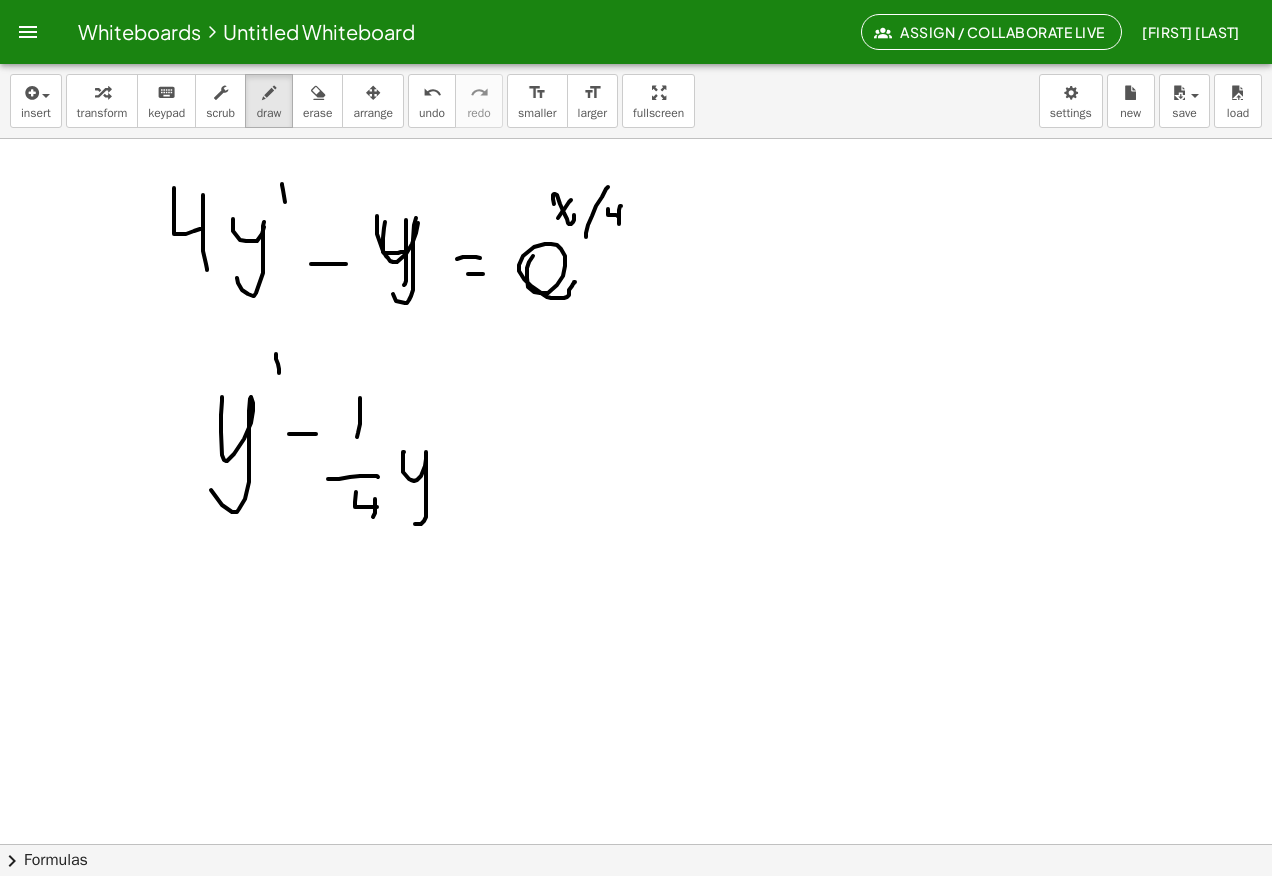 click at bounding box center [636, -2751] 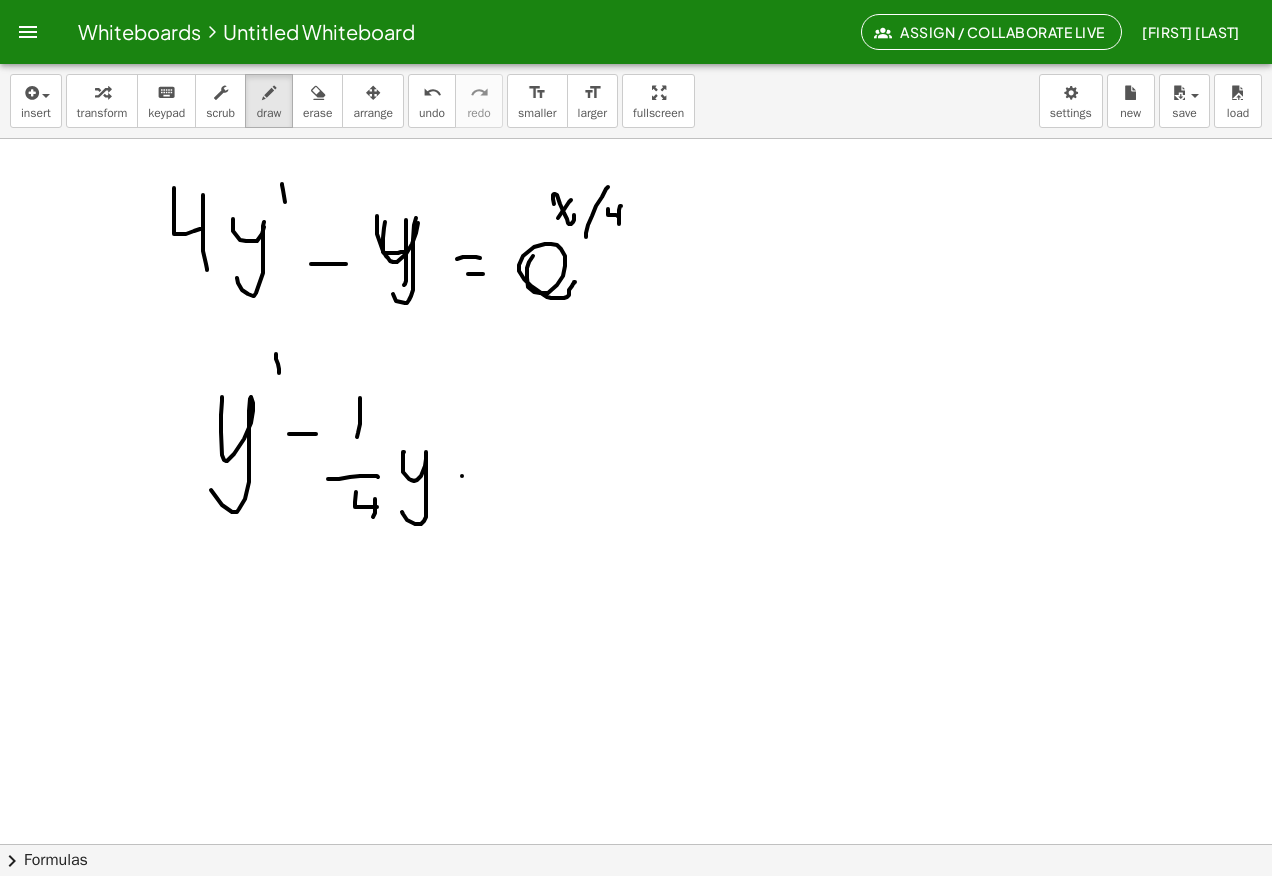 click at bounding box center (636, -2751) 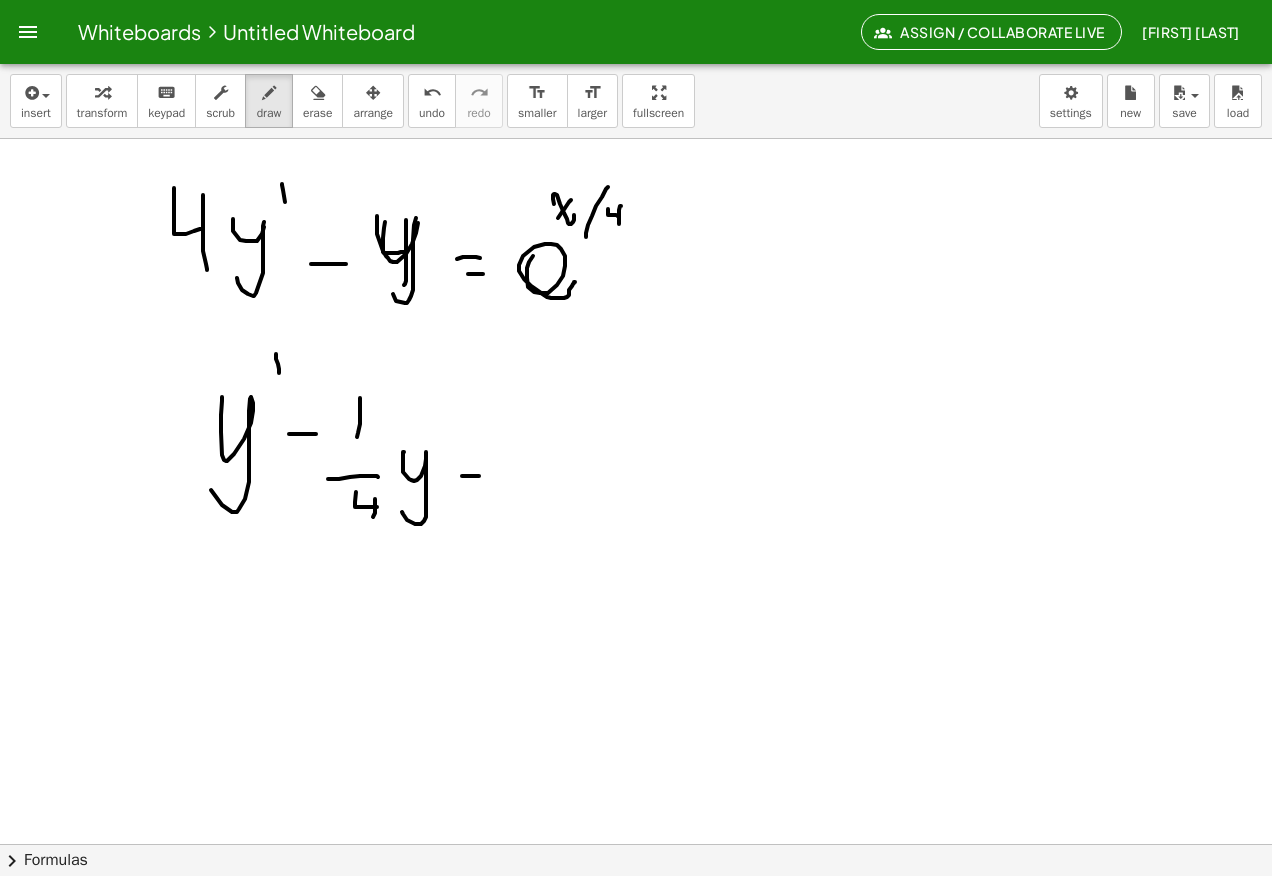 click at bounding box center [636, -2751] 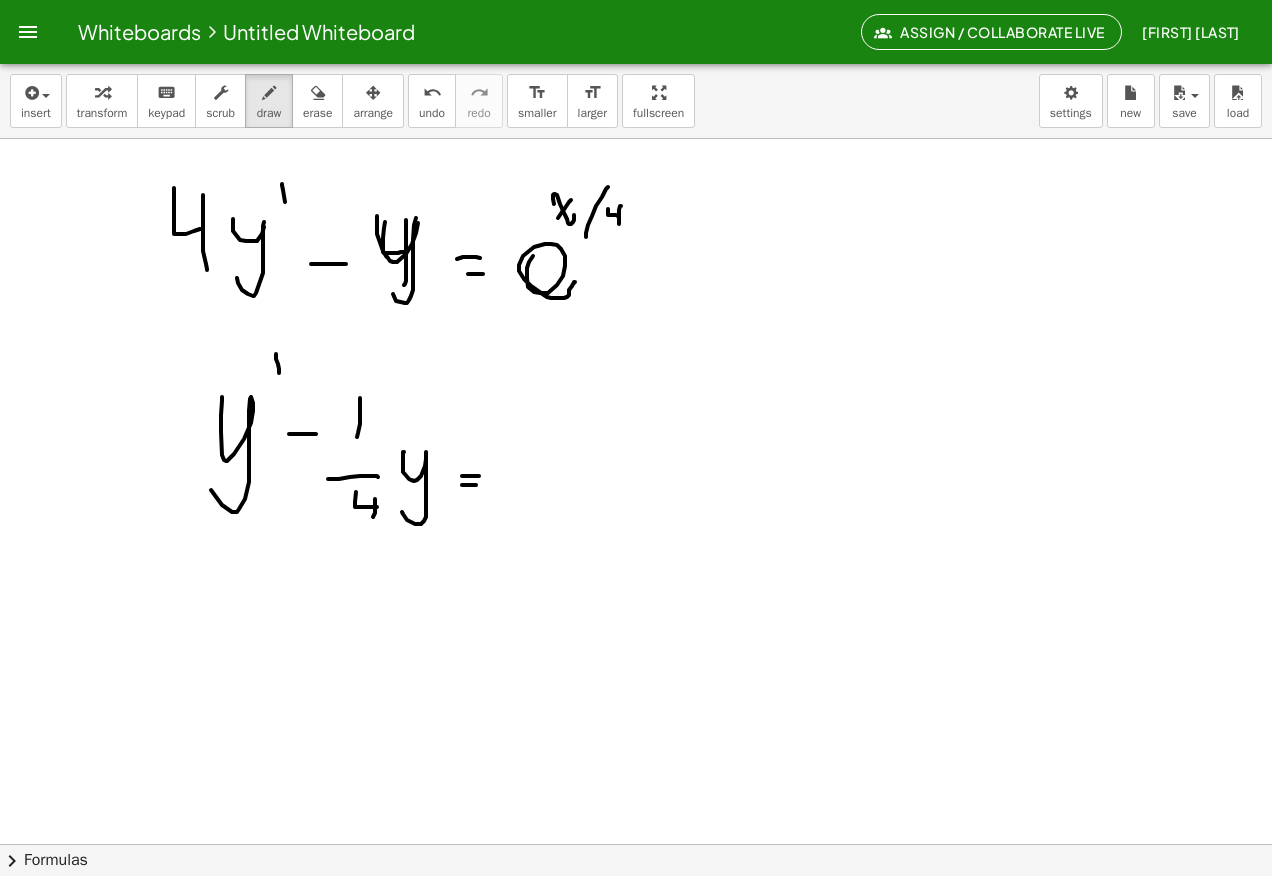 click at bounding box center [636, -2751] 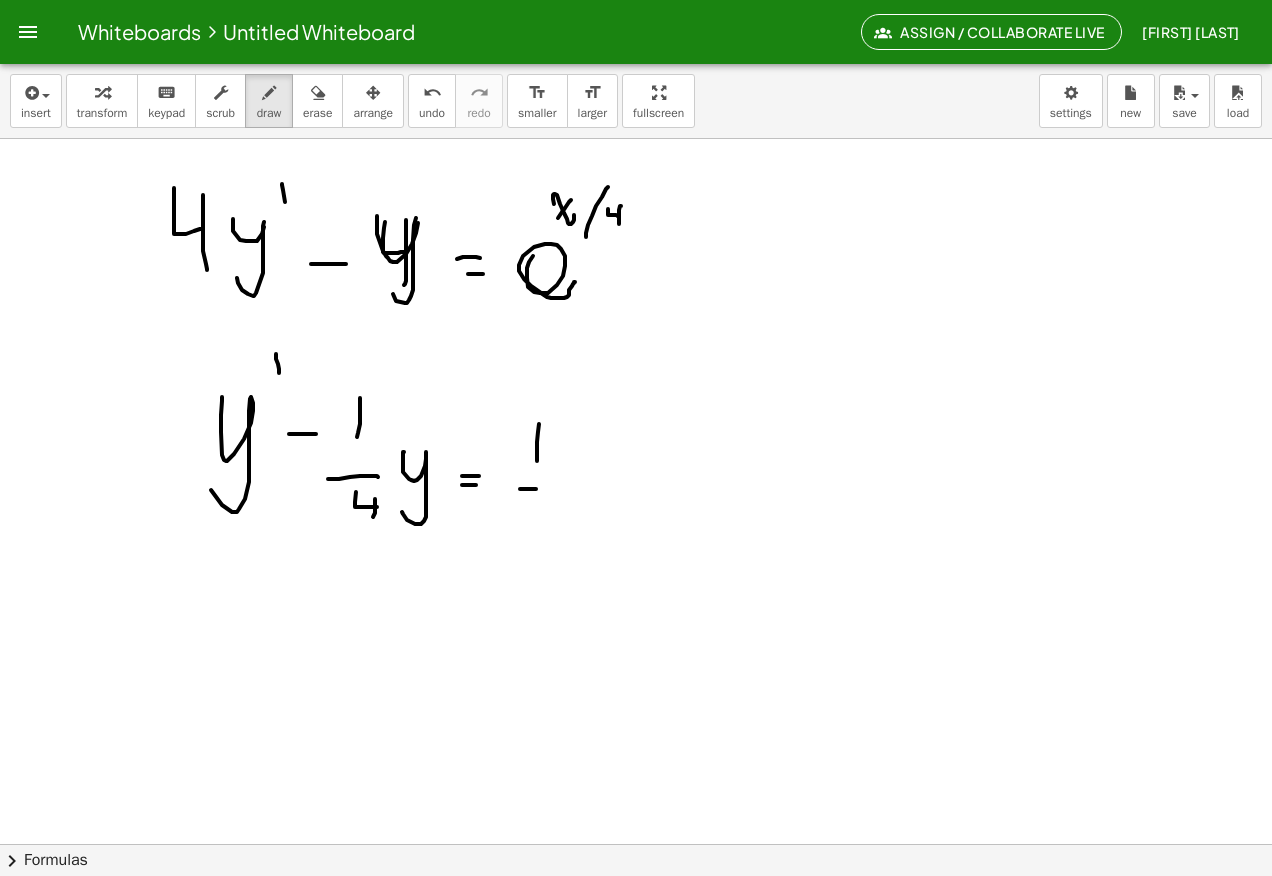 click at bounding box center [636, -2751] 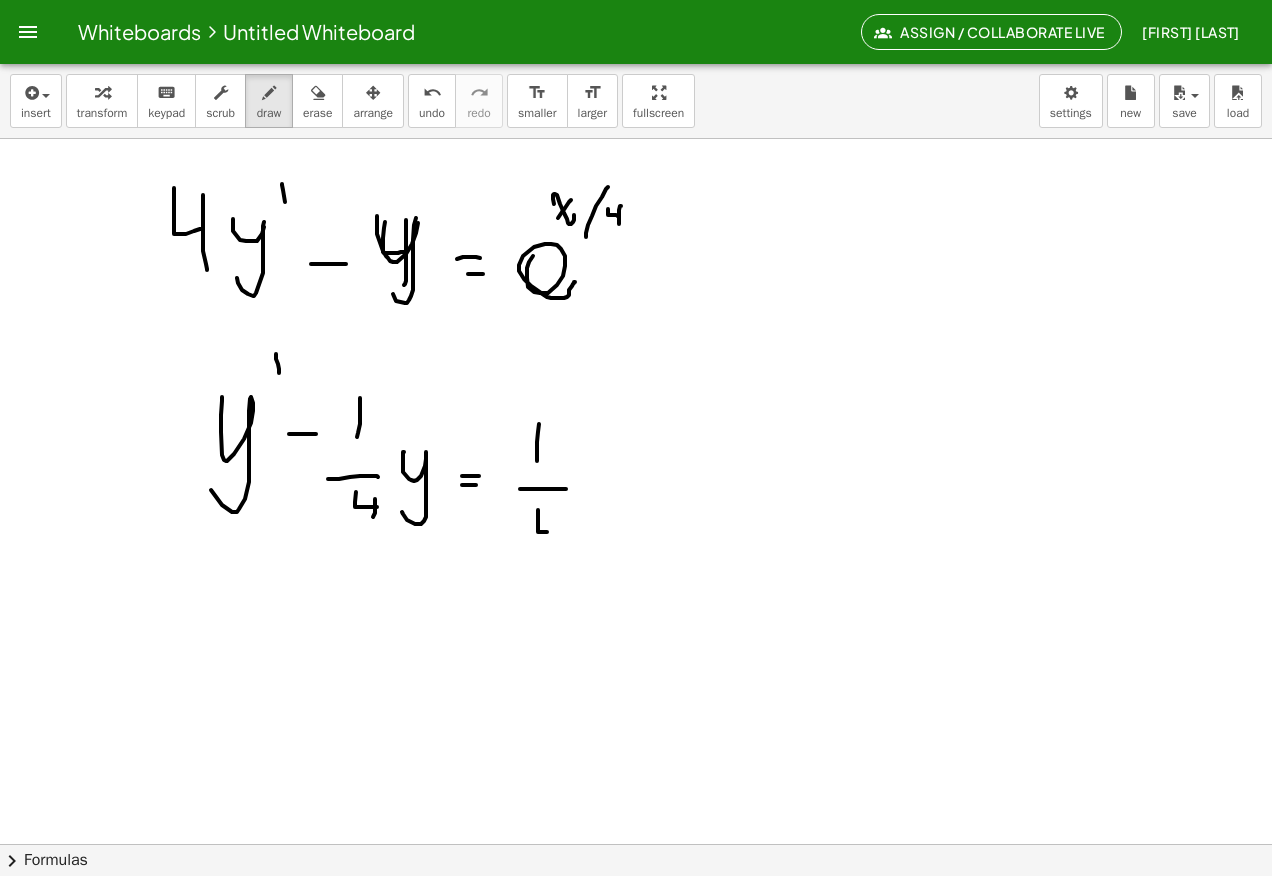 click at bounding box center (636, -2751) 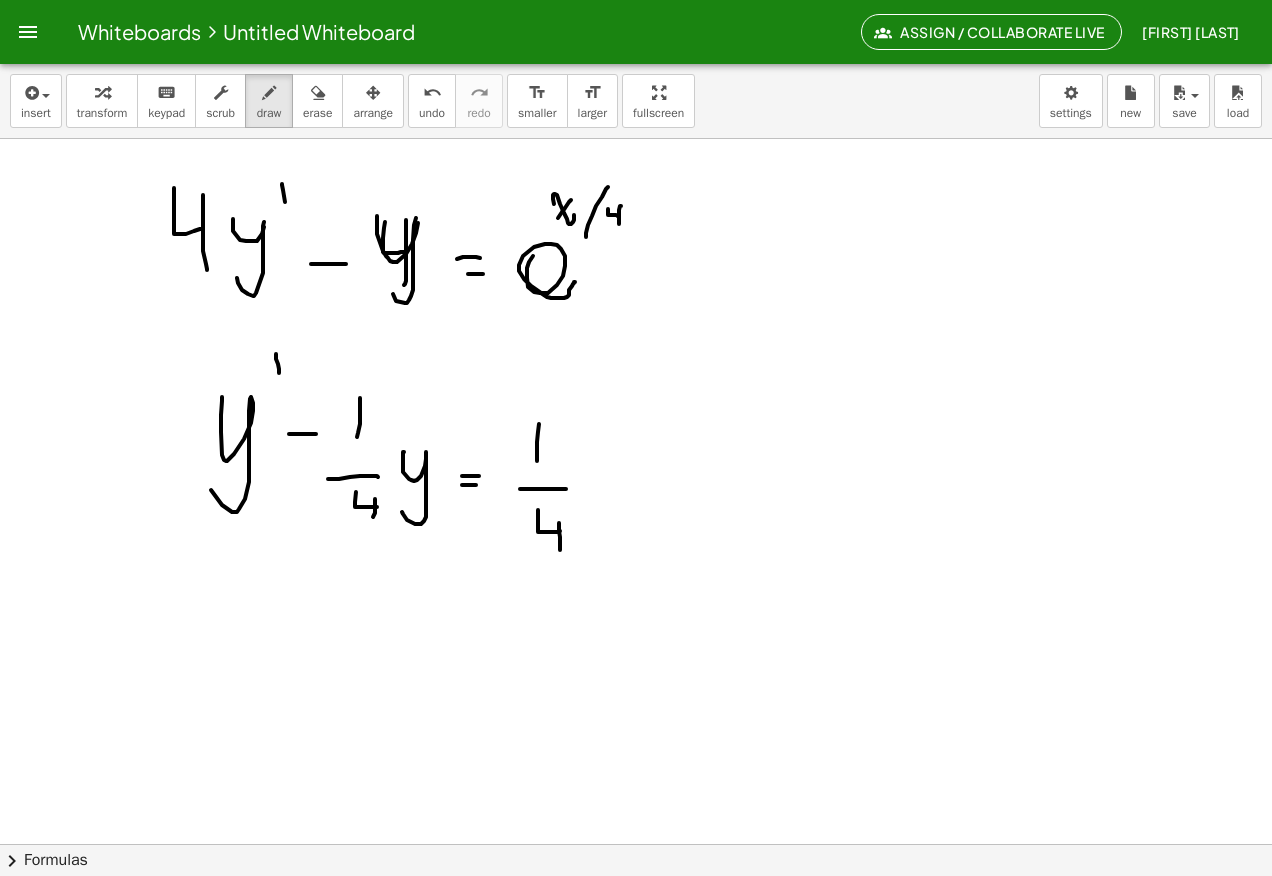 click at bounding box center [636, -2751] 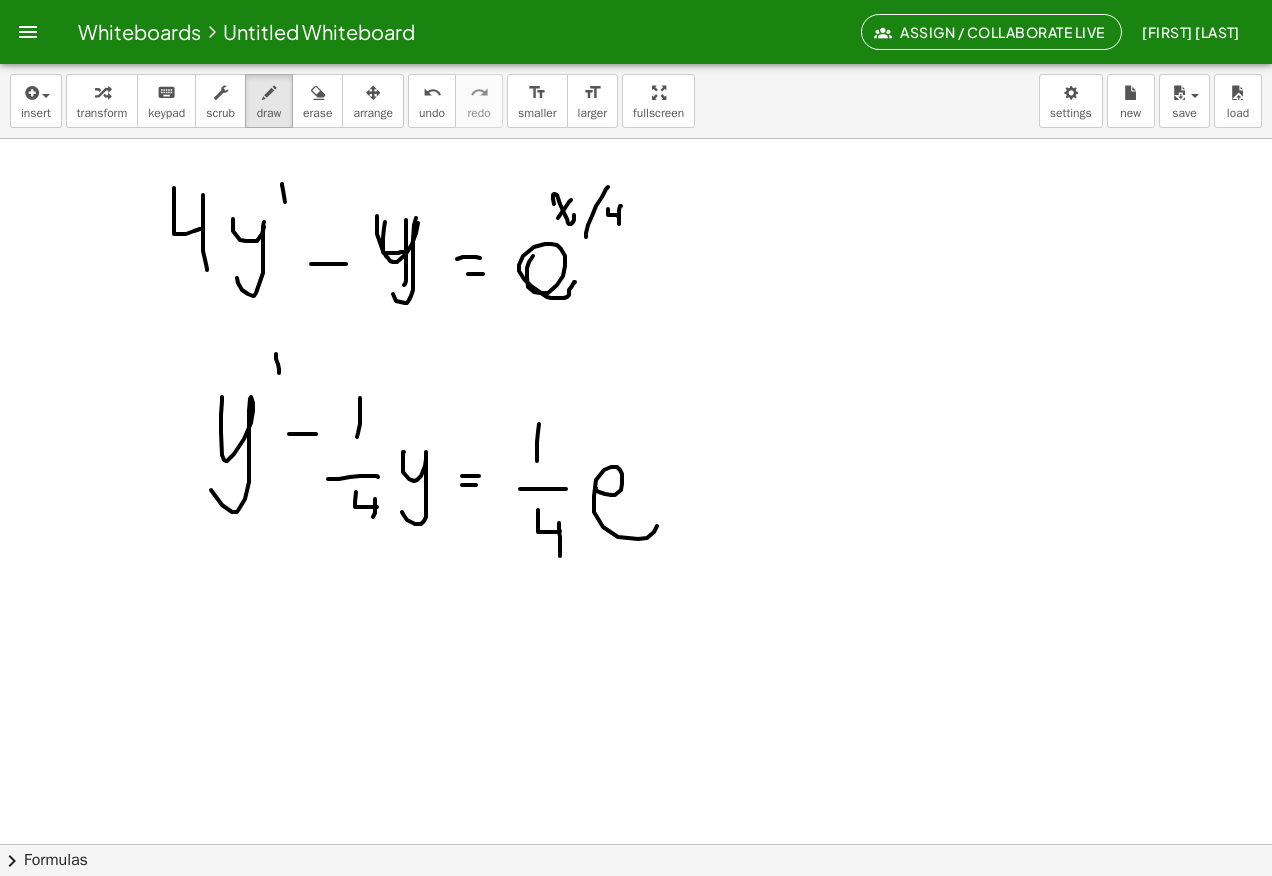 click at bounding box center [636, -2751] 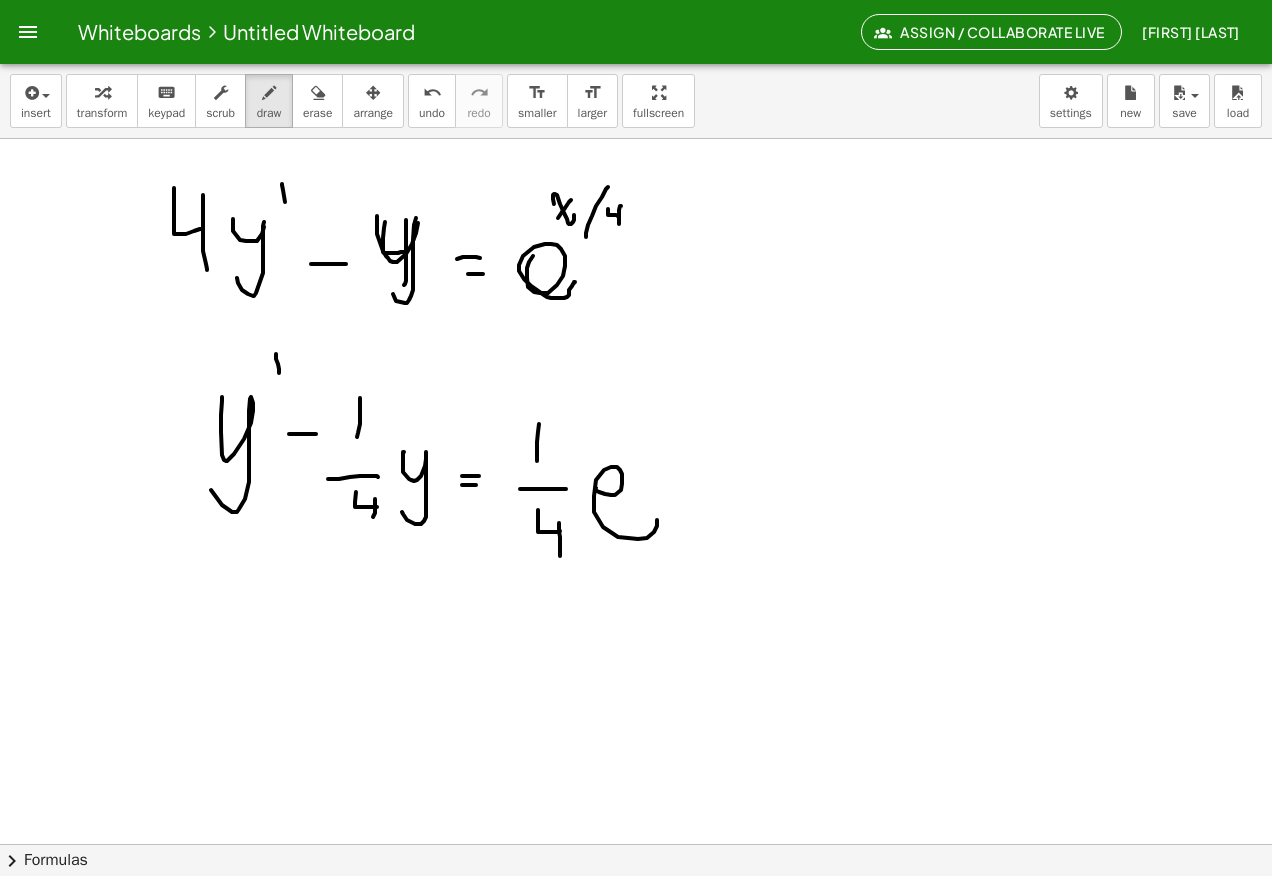 click at bounding box center (636, -2751) 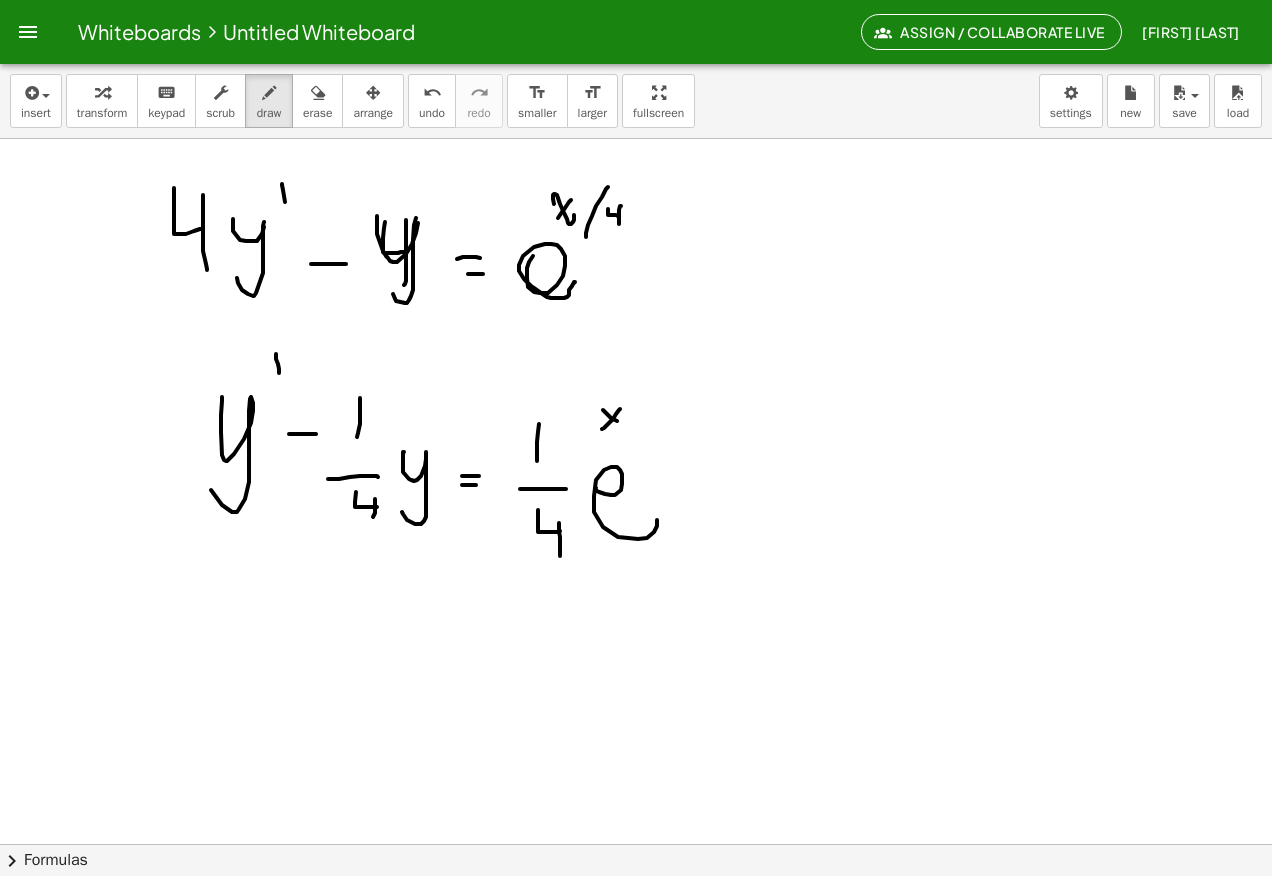 click at bounding box center (636, -2751) 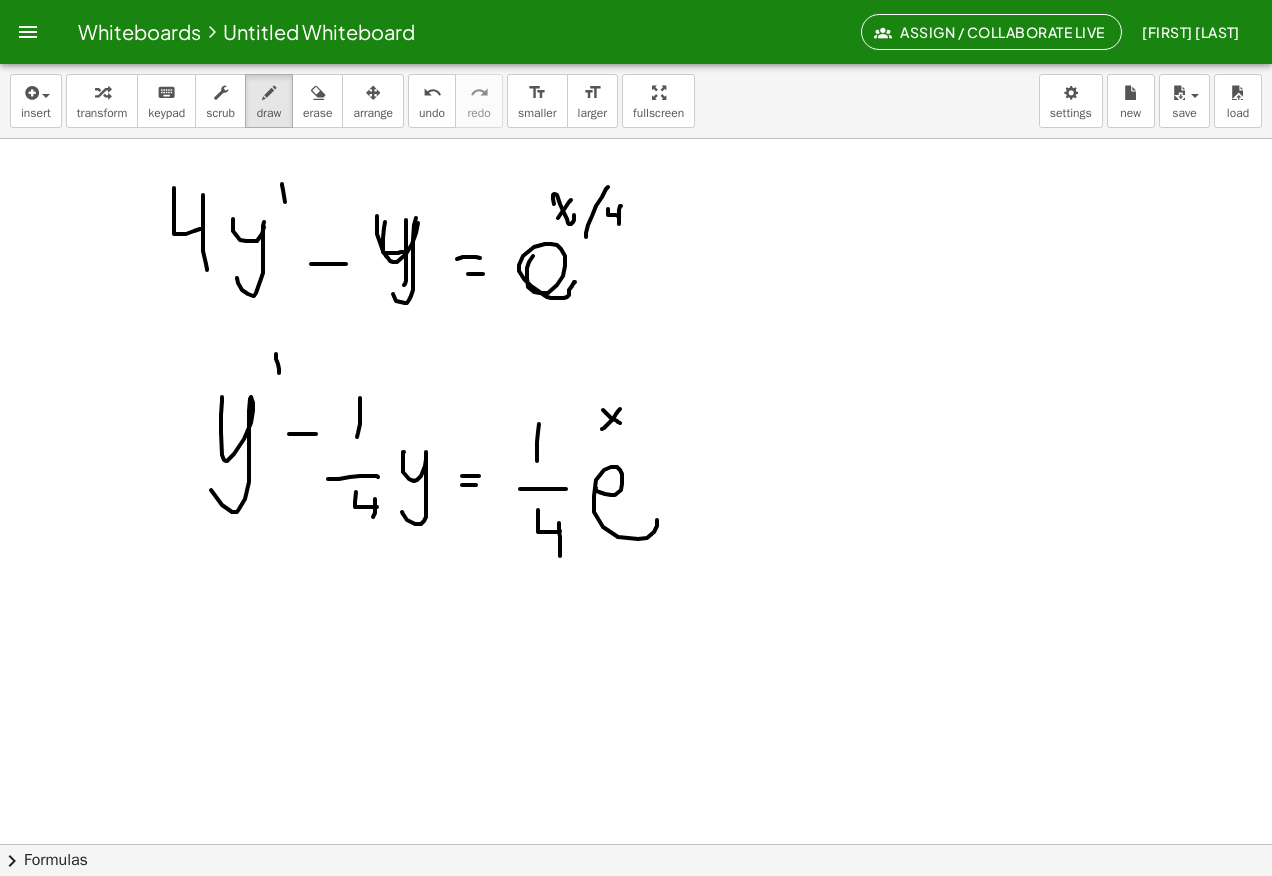 click at bounding box center [636, -2751] 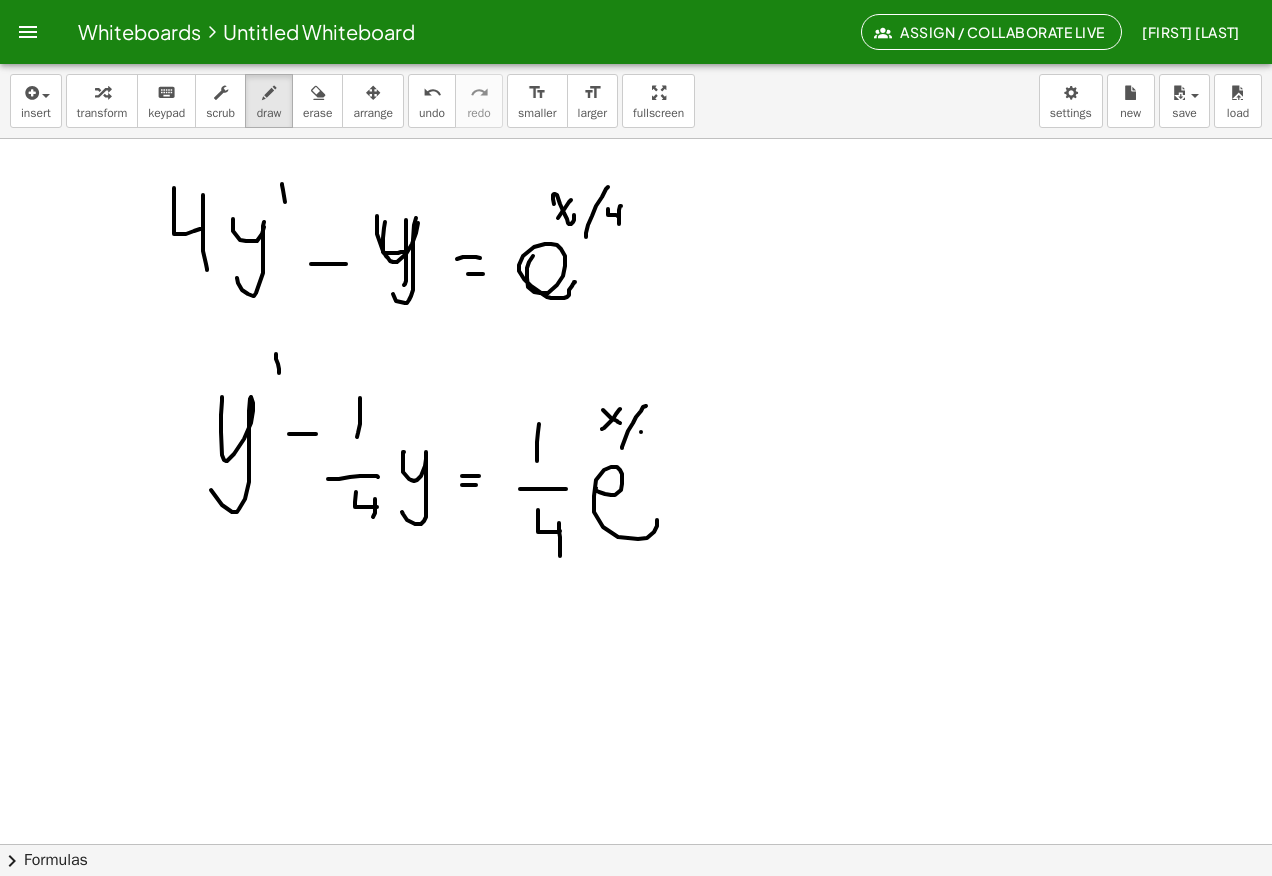 click at bounding box center (636, -2751) 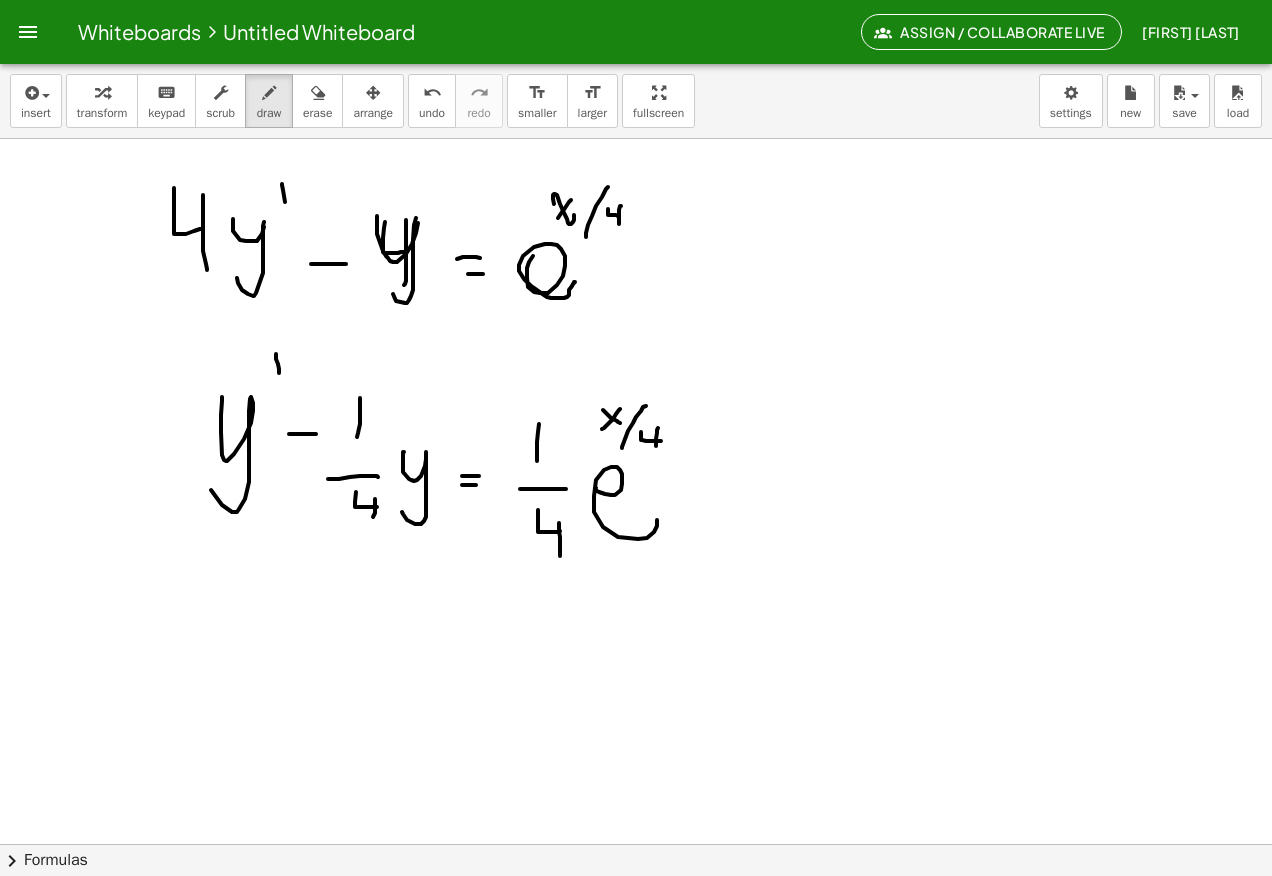 click at bounding box center [636, -2751] 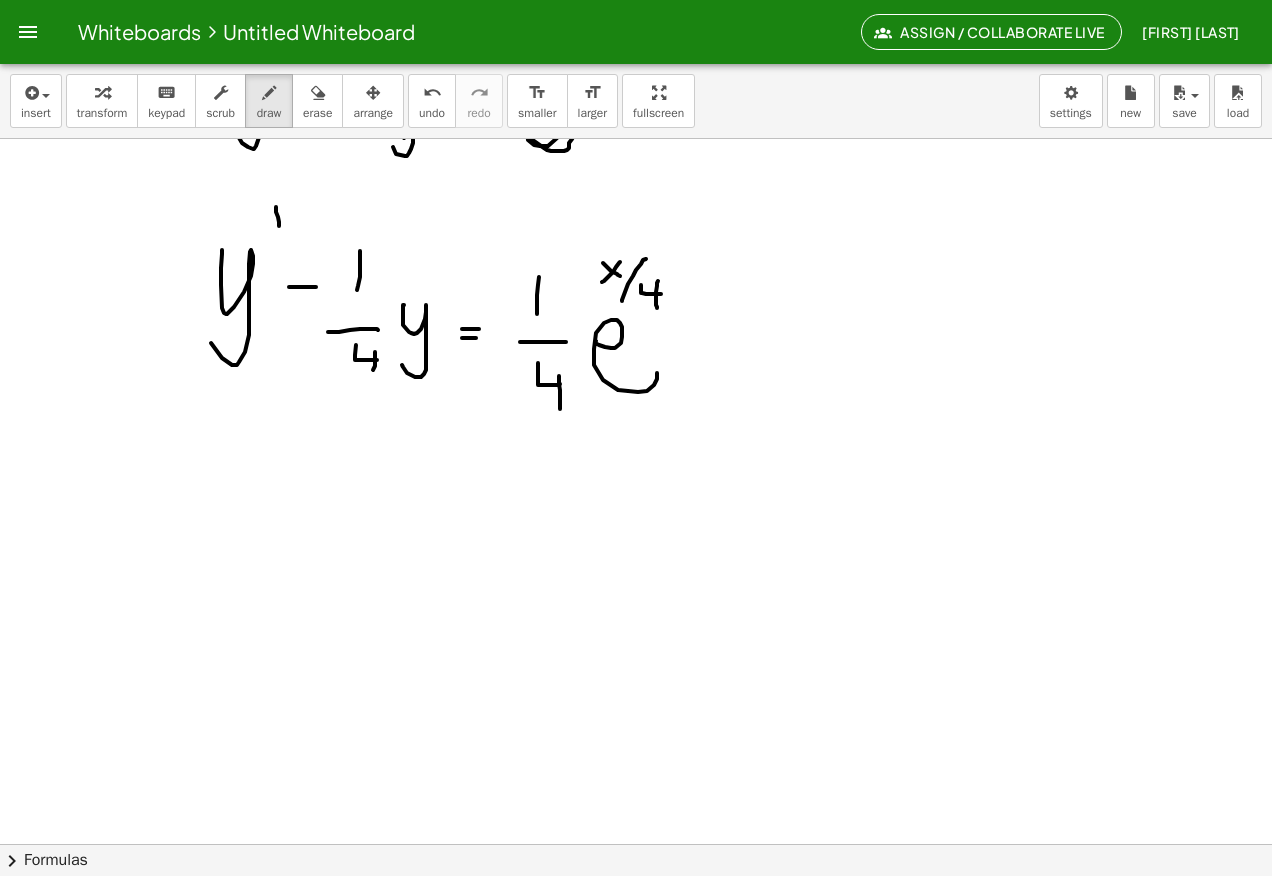 scroll, scrollTop: 6867, scrollLeft: 0, axis: vertical 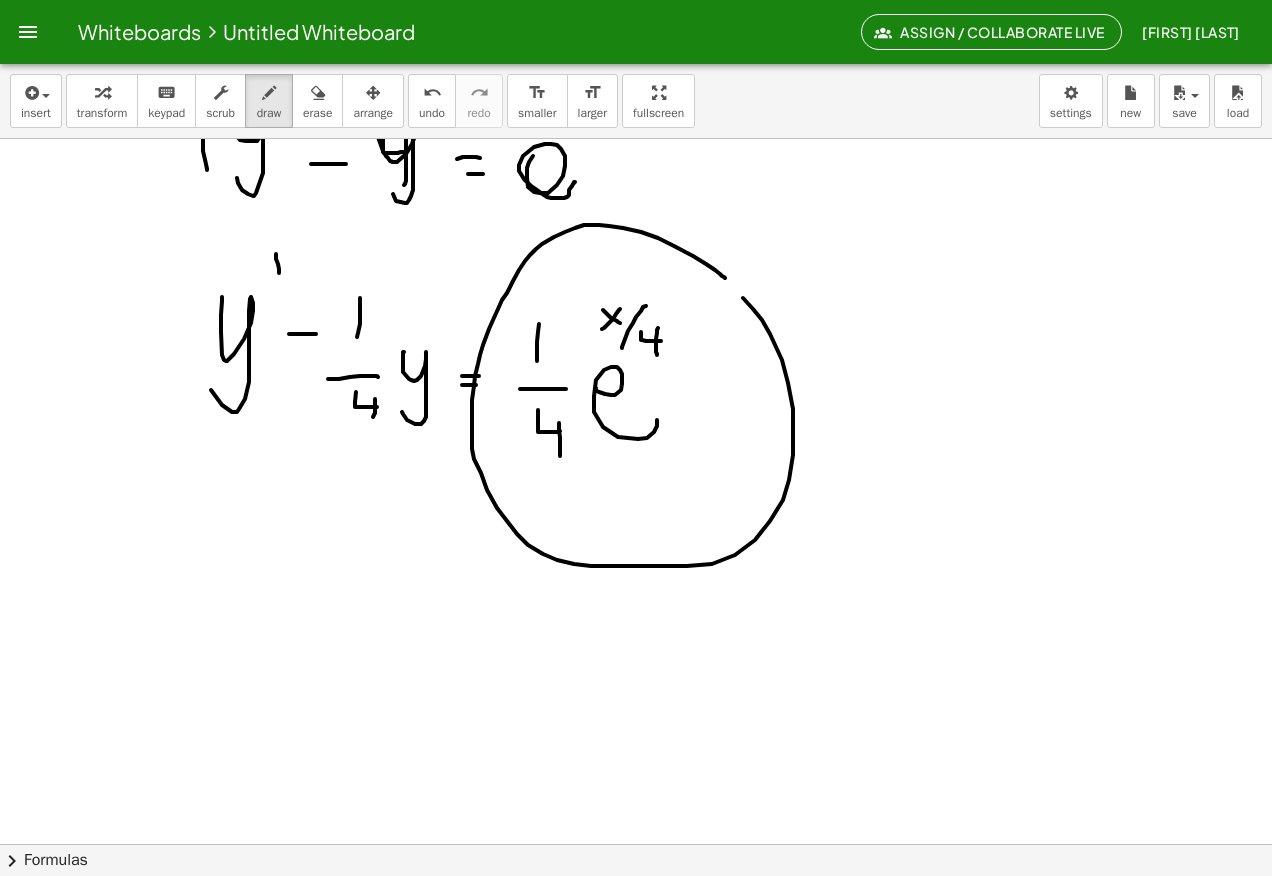 click at bounding box center (636, -2851) 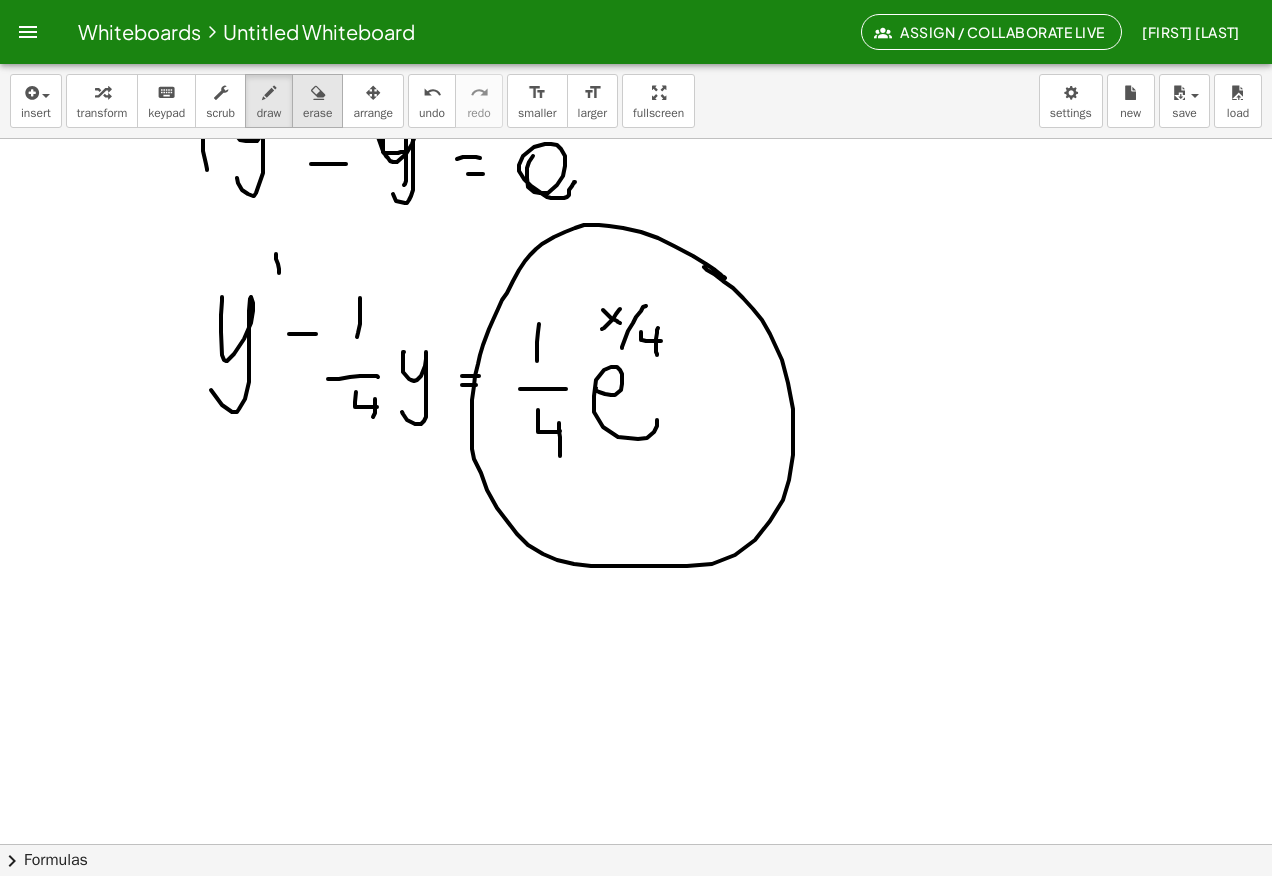 click on "erase" at bounding box center (317, 113) 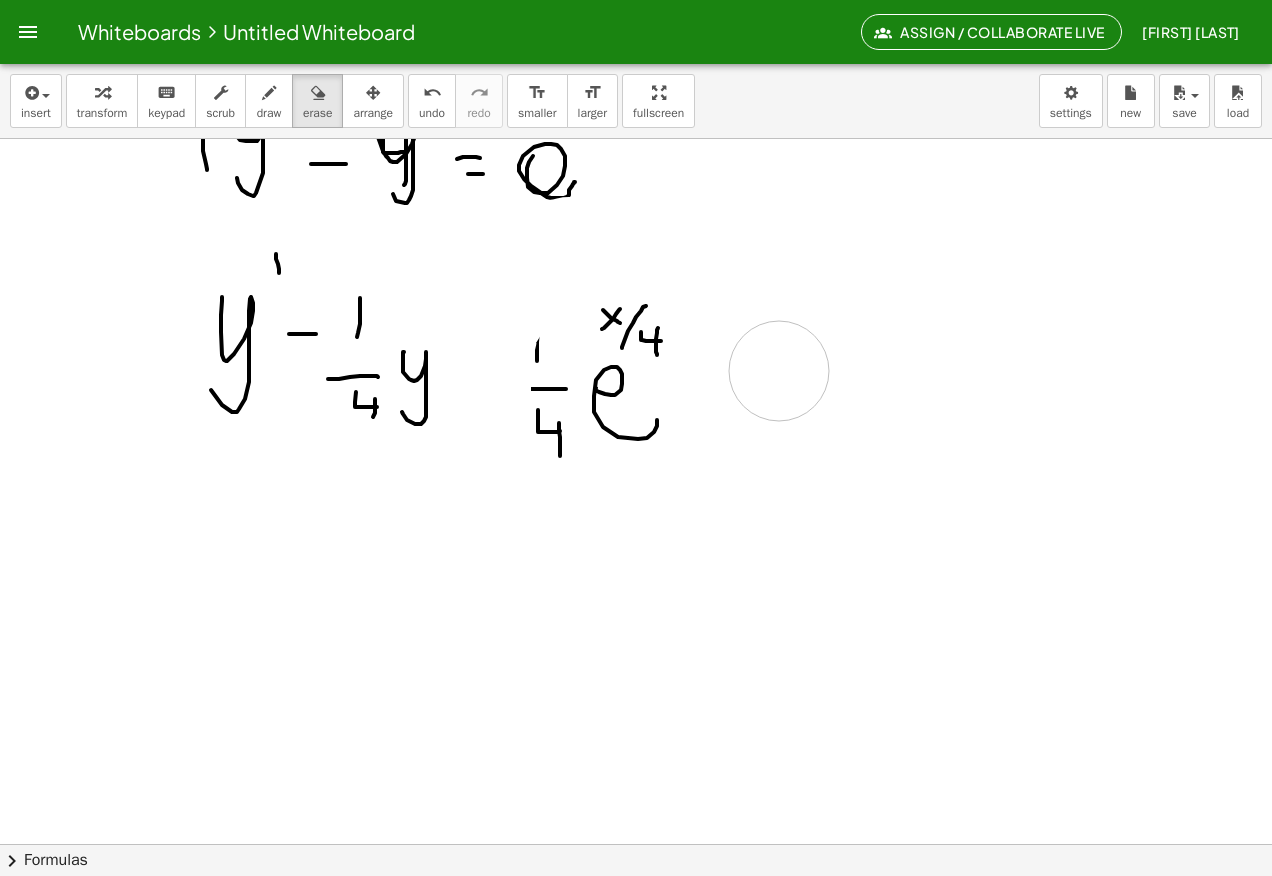 click at bounding box center [636, -2851] 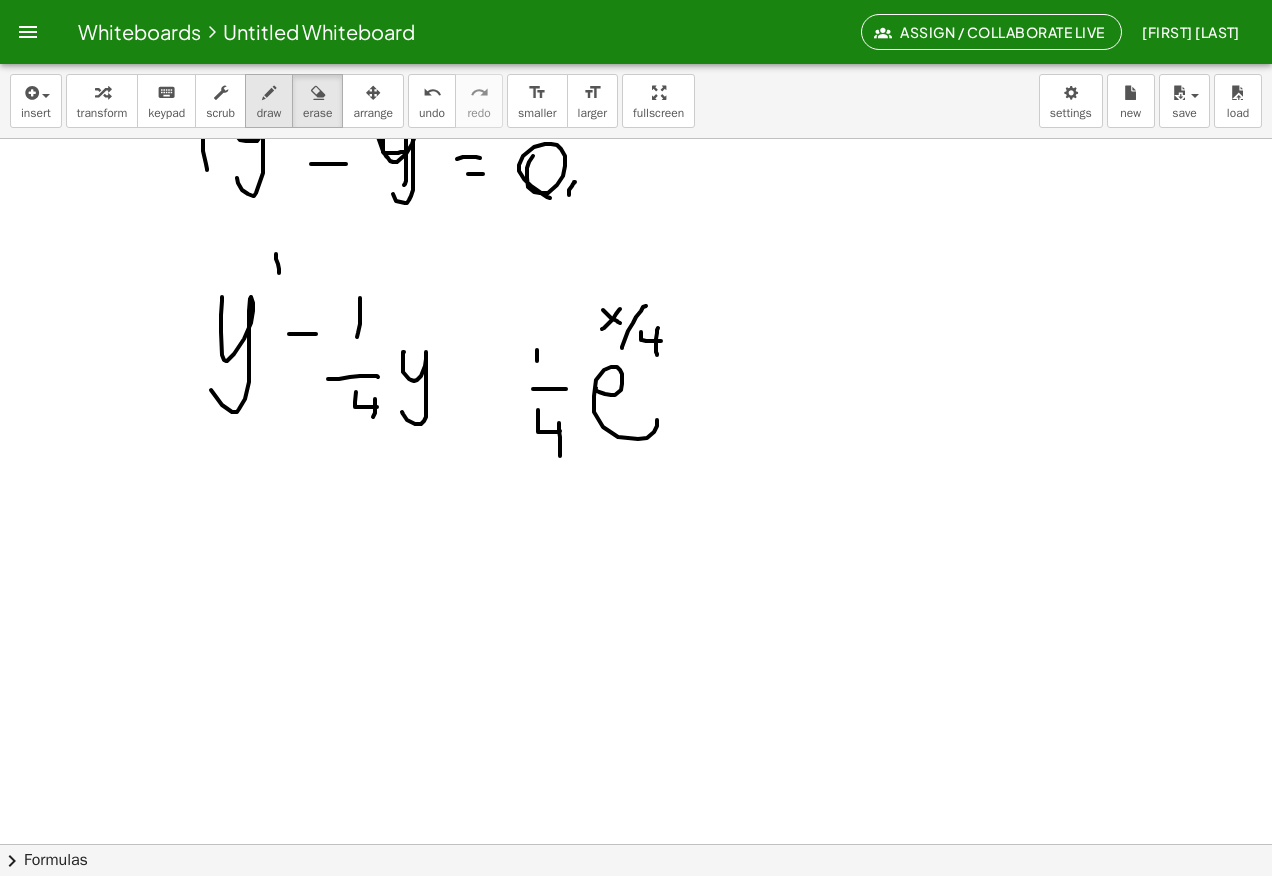 click at bounding box center [269, 93] 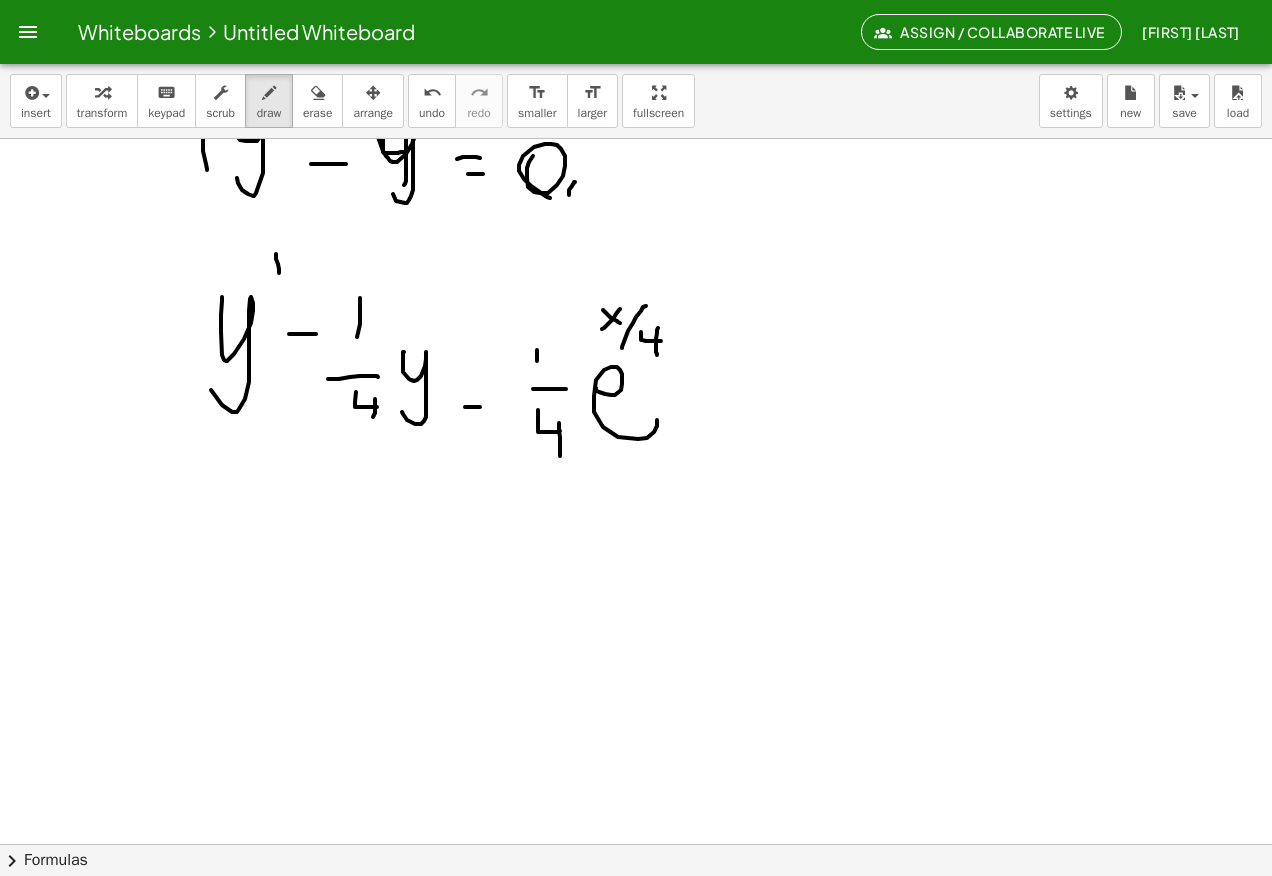 click at bounding box center (636, -2851) 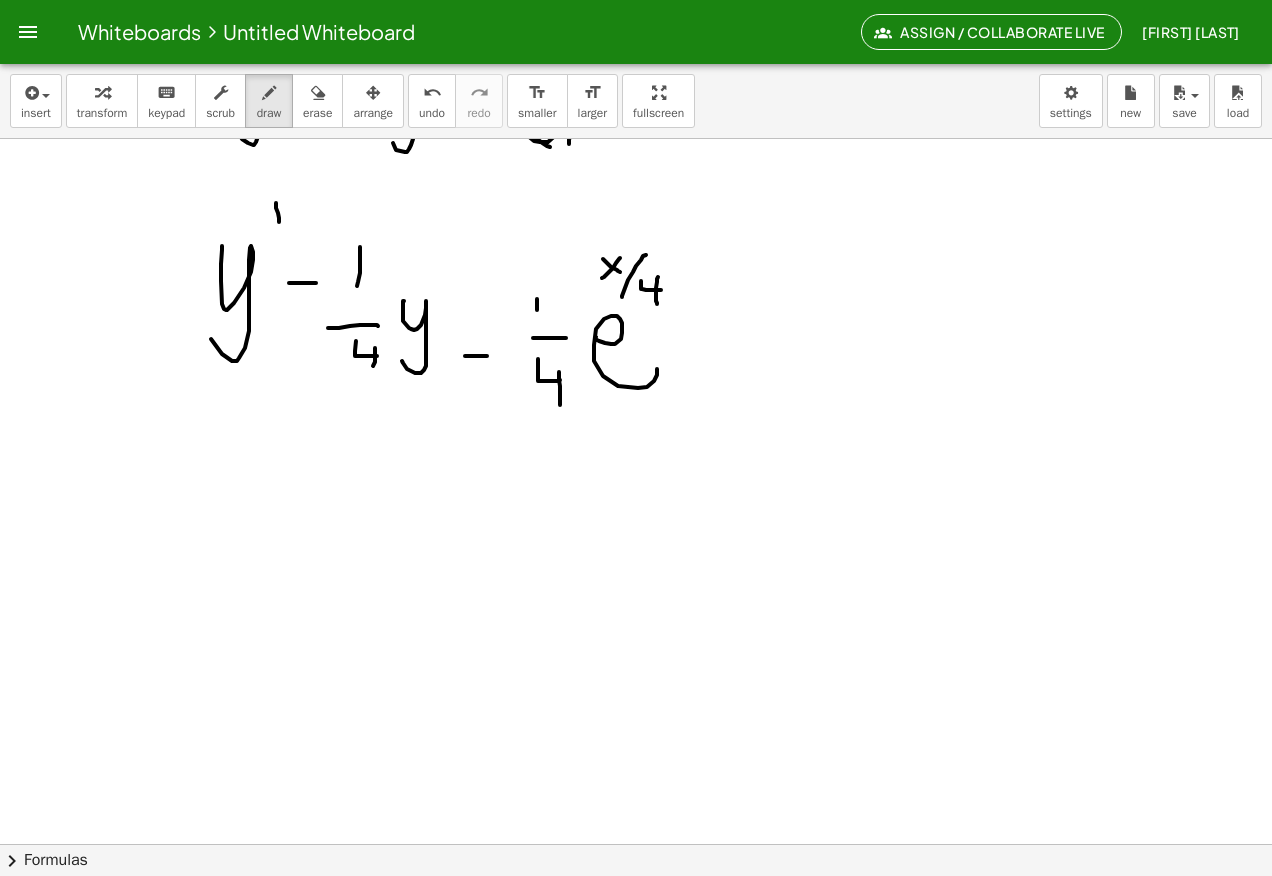 scroll, scrollTop: 6967, scrollLeft: 0, axis: vertical 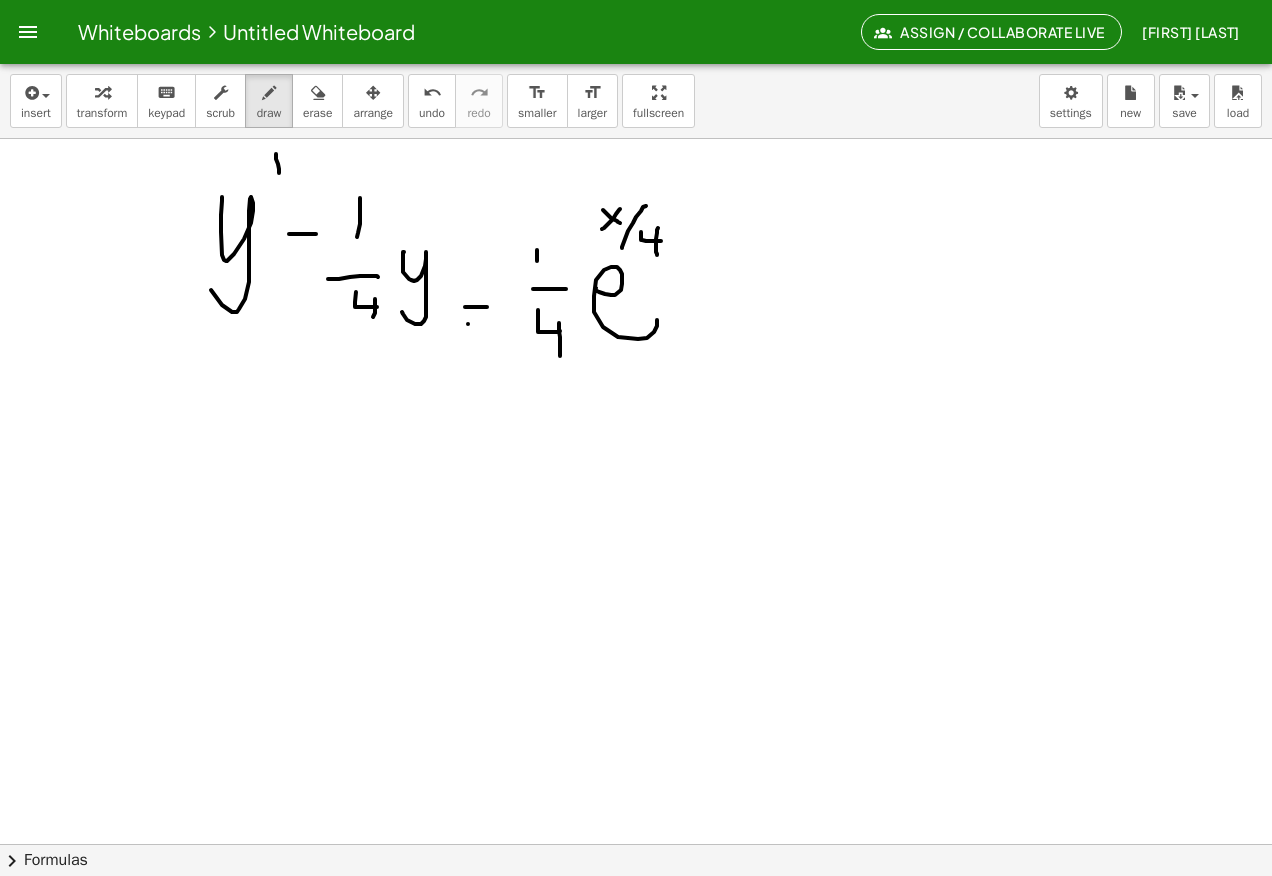 drag, startPoint x: 468, startPoint y: 324, endPoint x: 488, endPoint y: 322, distance: 20.09975 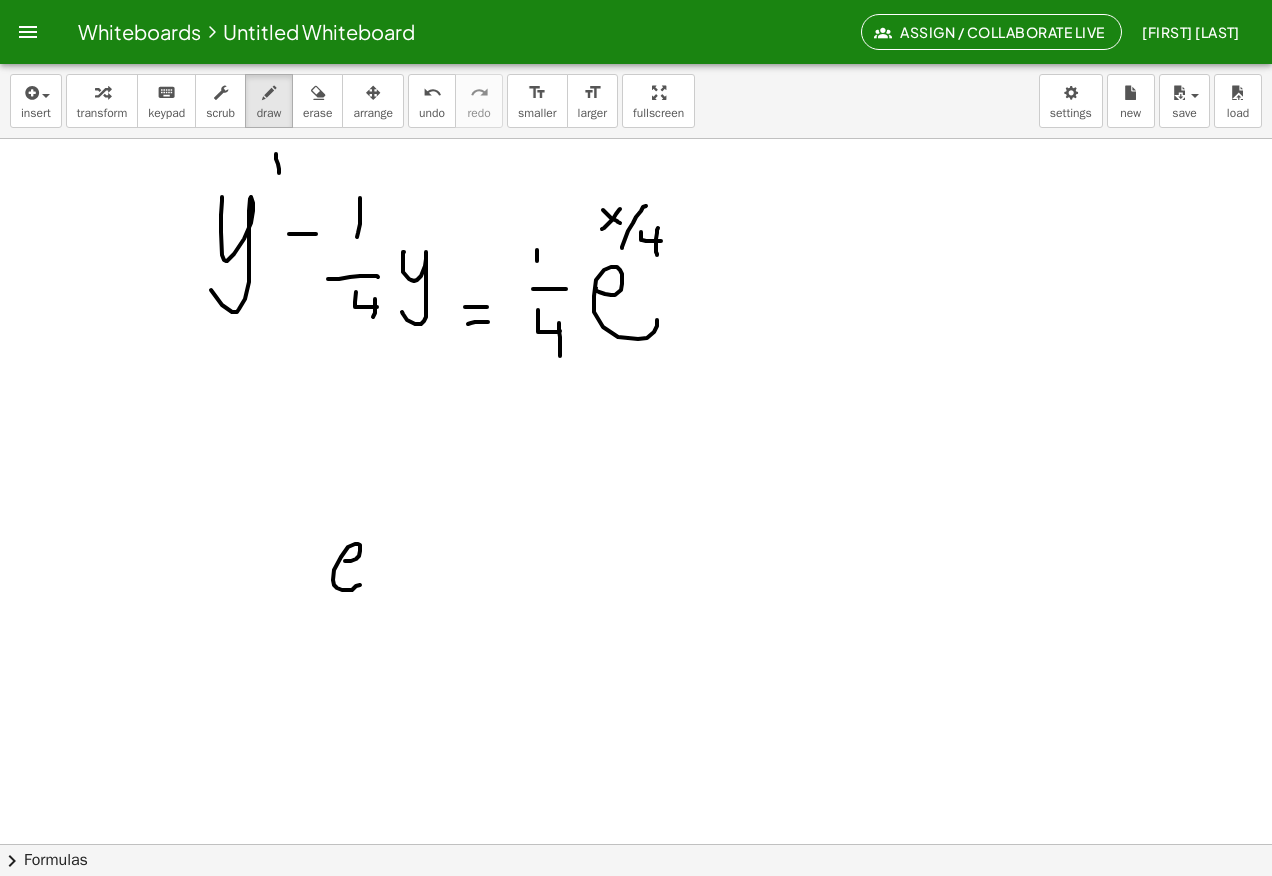 drag, startPoint x: 359, startPoint y: 556, endPoint x: 373, endPoint y: 529, distance: 30.413813 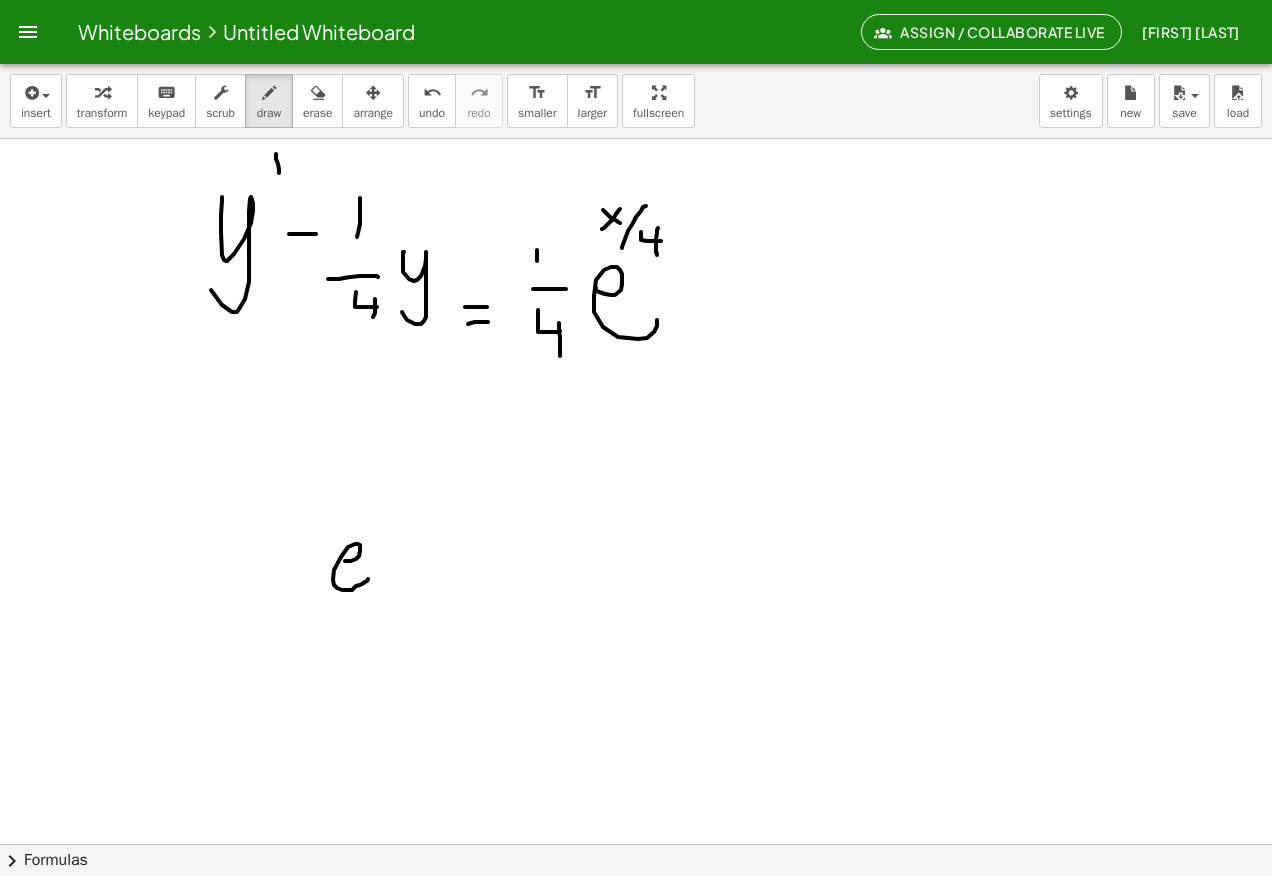 click at bounding box center (636, -2951) 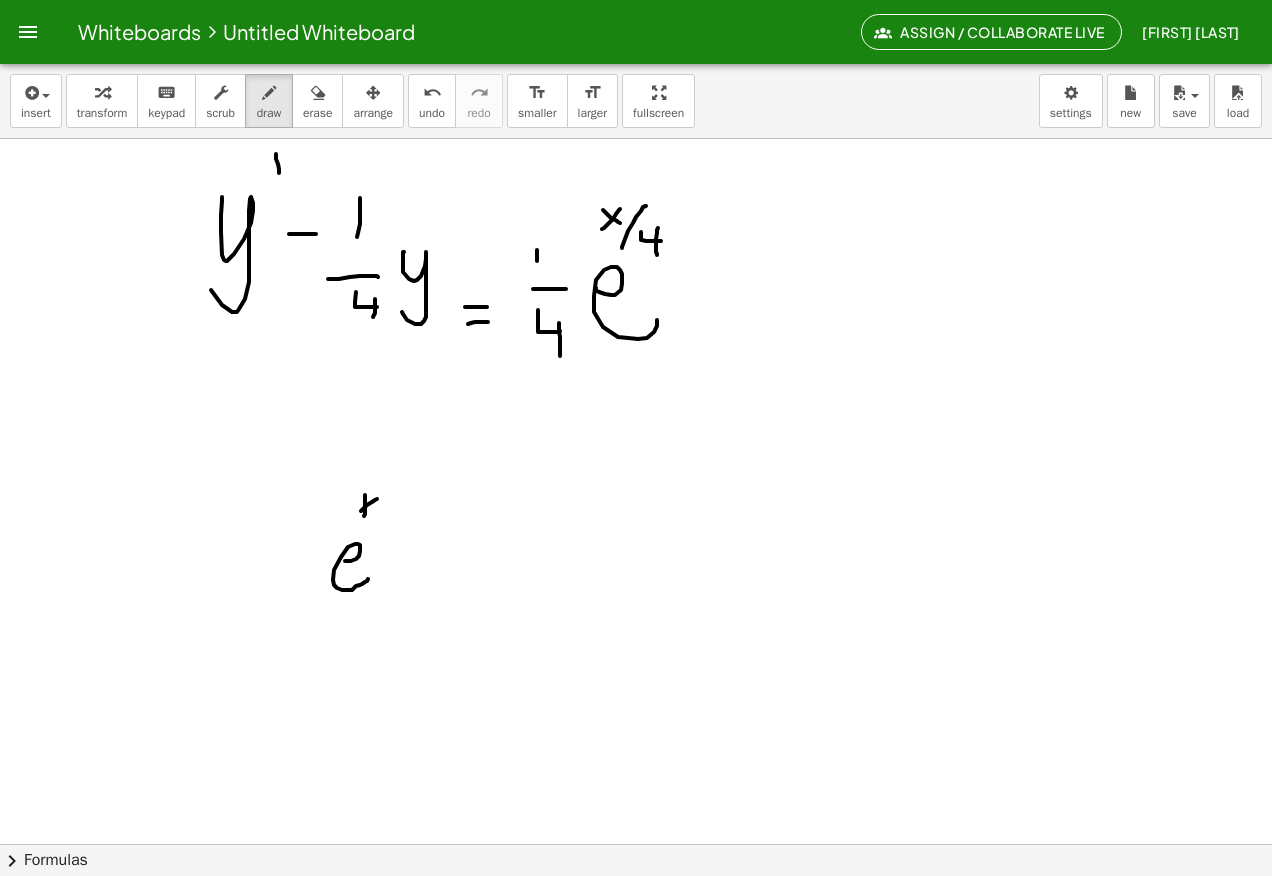 drag, startPoint x: 375, startPoint y: 500, endPoint x: 358, endPoint y: 514, distance: 22.022715 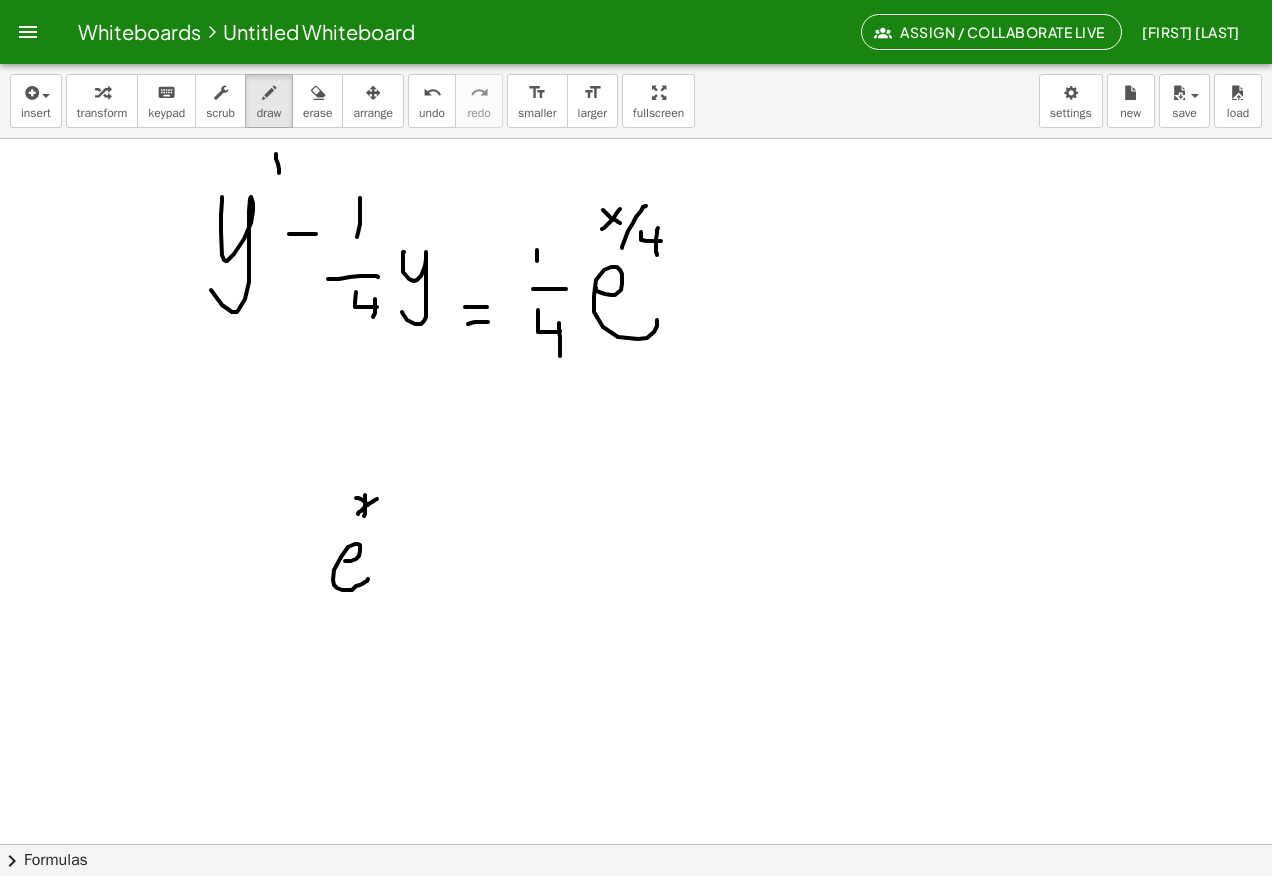 drag, startPoint x: 361, startPoint y: 499, endPoint x: 374, endPoint y: 519, distance: 23.853722 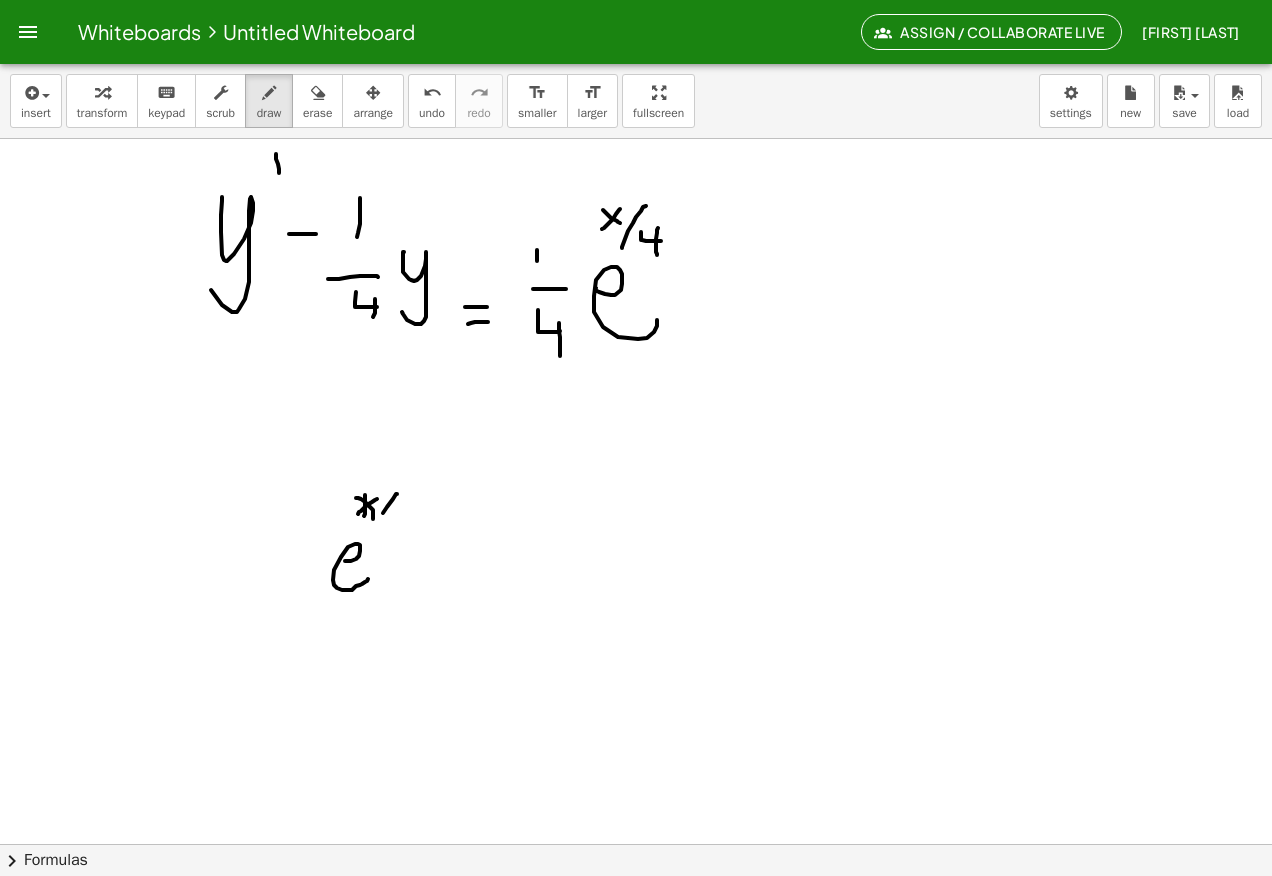 drag, startPoint x: 397, startPoint y: 494, endPoint x: 376, endPoint y: 525, distance: 37.44329 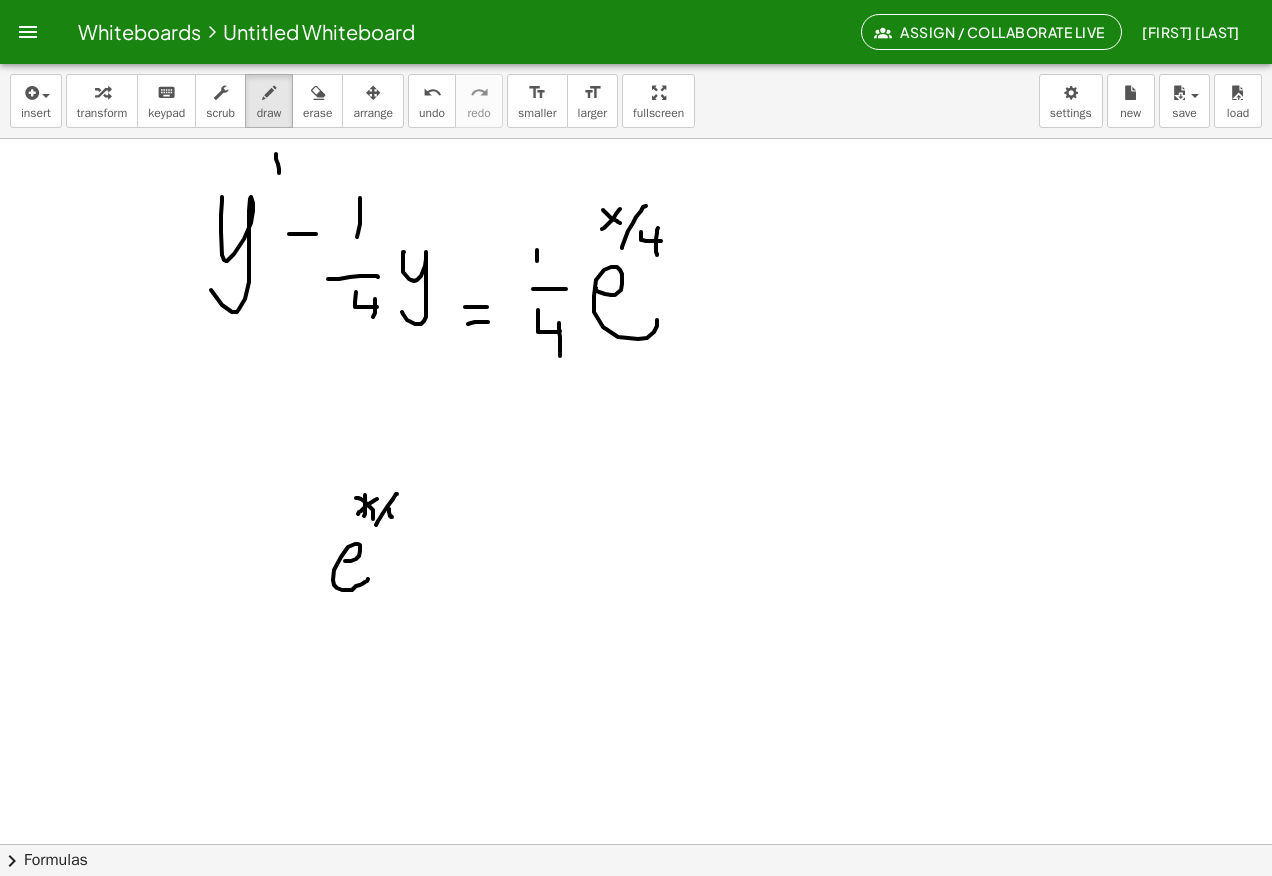 drag, startPoint x: 389, startPoint y: 510, endPoint x: 402, endPoint y: 516, distance: 14.3178215 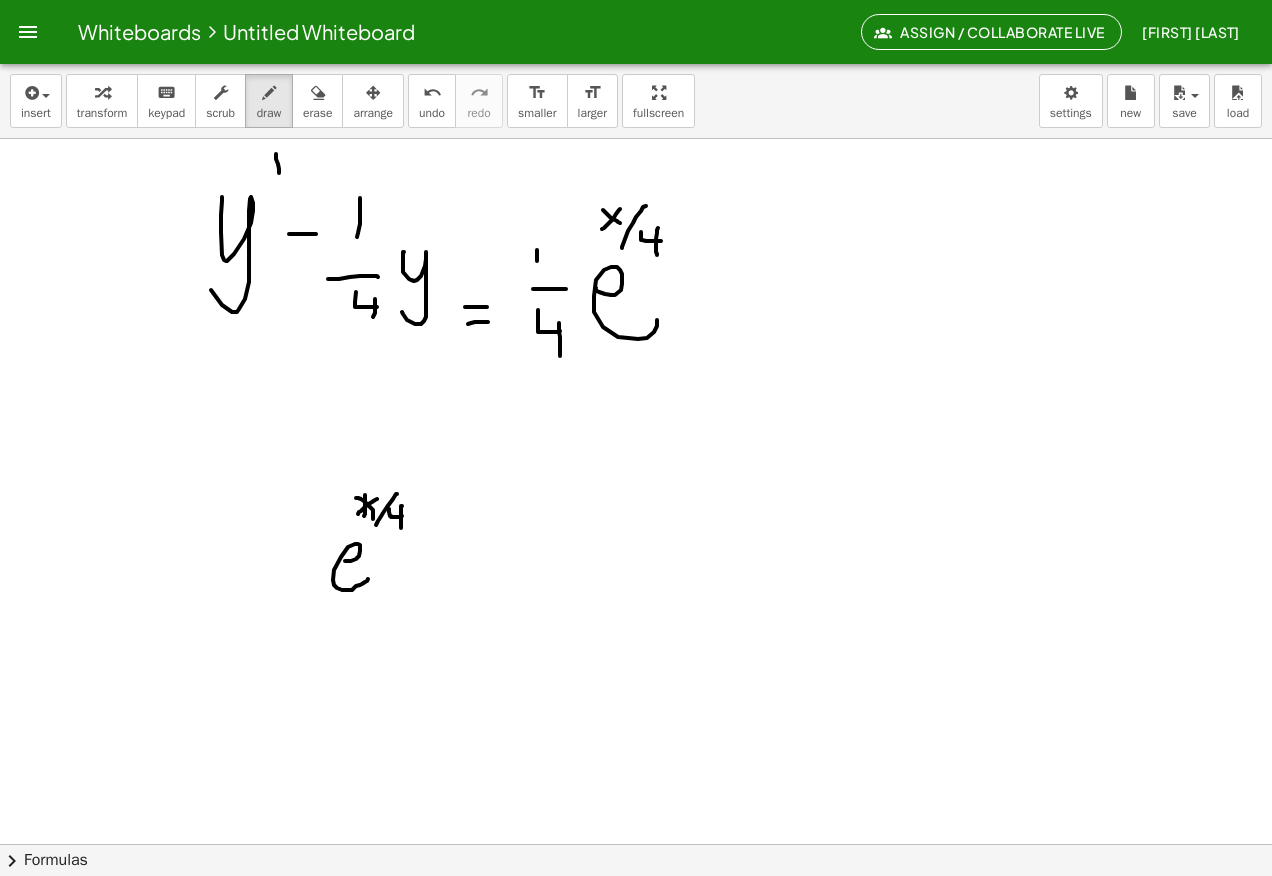 drag, startPoint x: 402, startPoint y: 506, endPoint x: 399, endPoint y: 537, distance: 31.144823 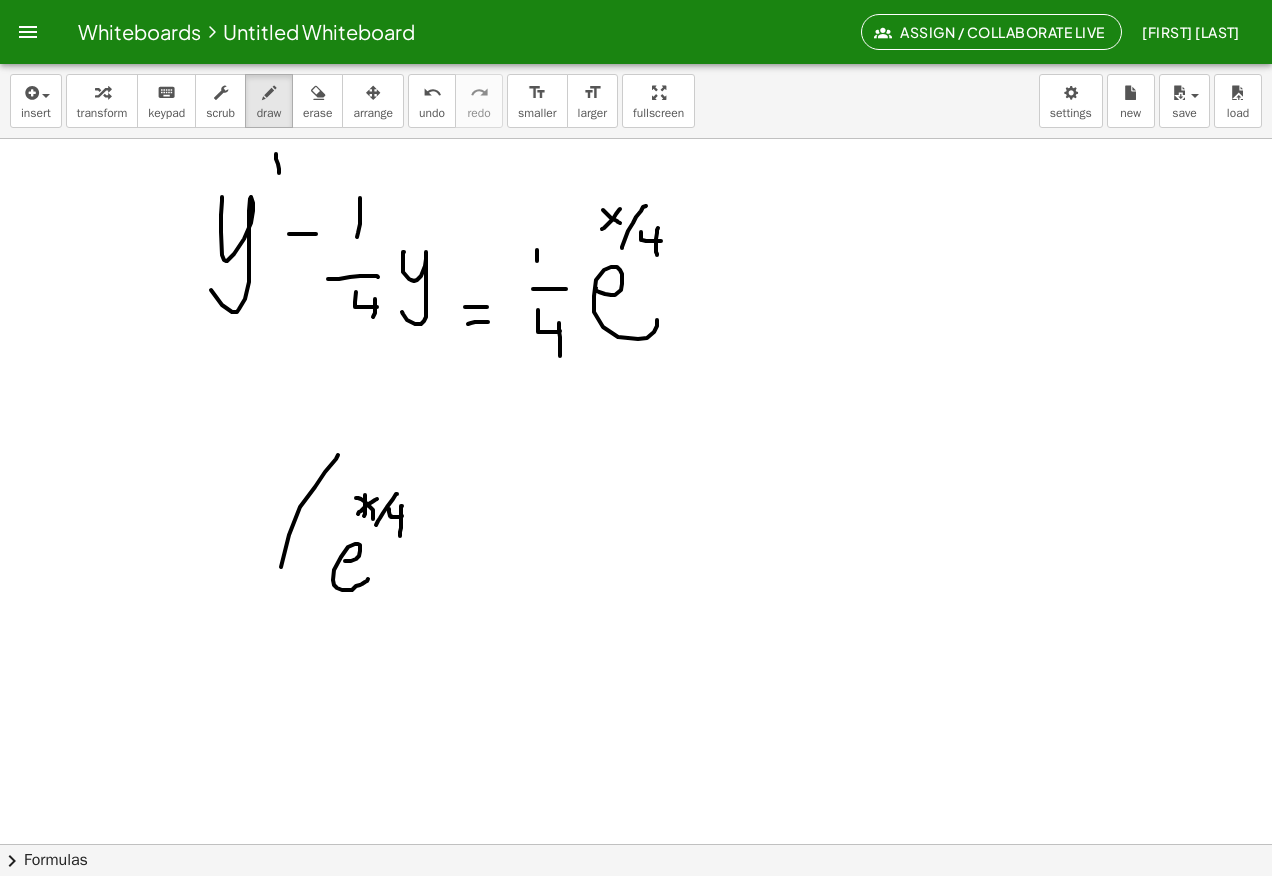 drag, startPoint x: 300, startPoint y: 507, endPoint x: 339, endPoint y: 653, distance: 151.11916 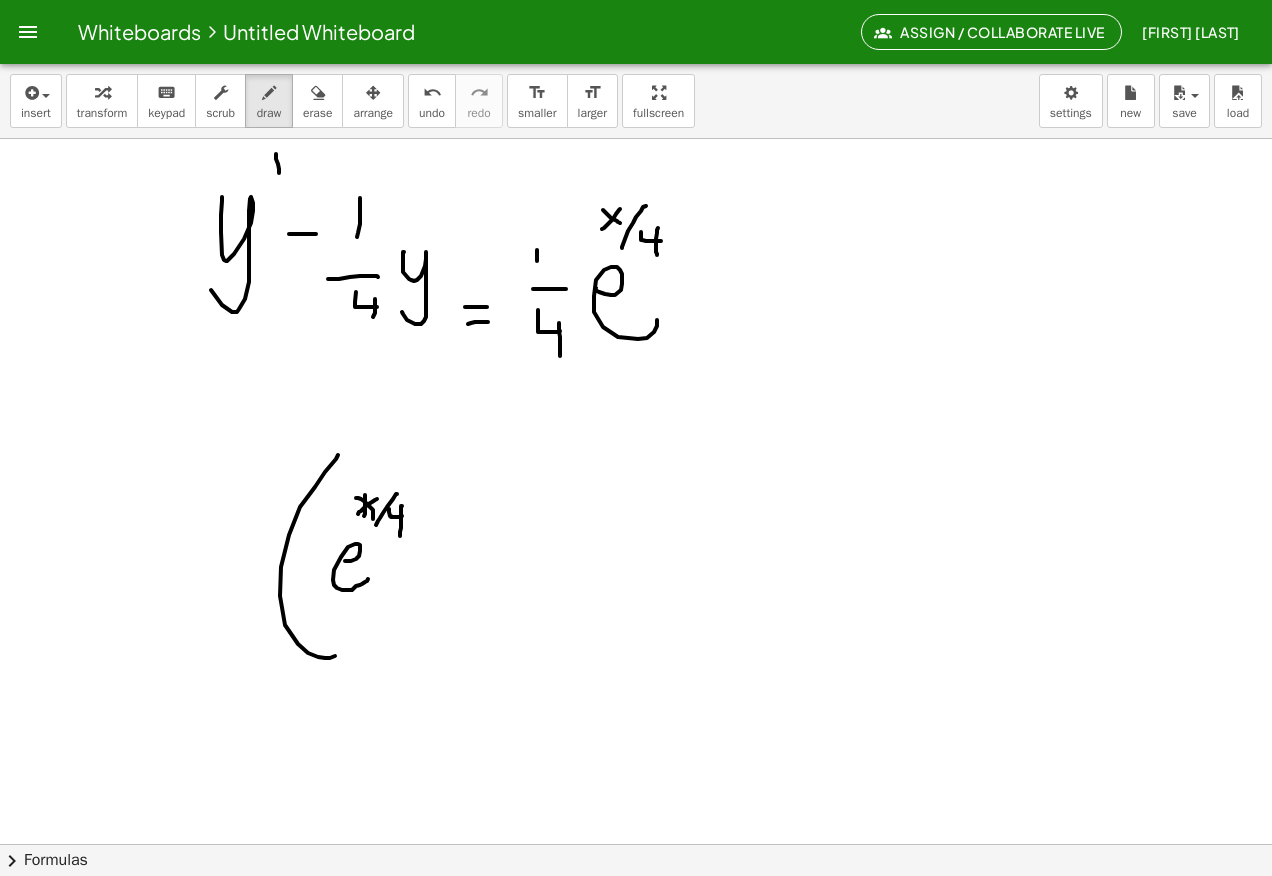 click at bounding box center (636, -2951) 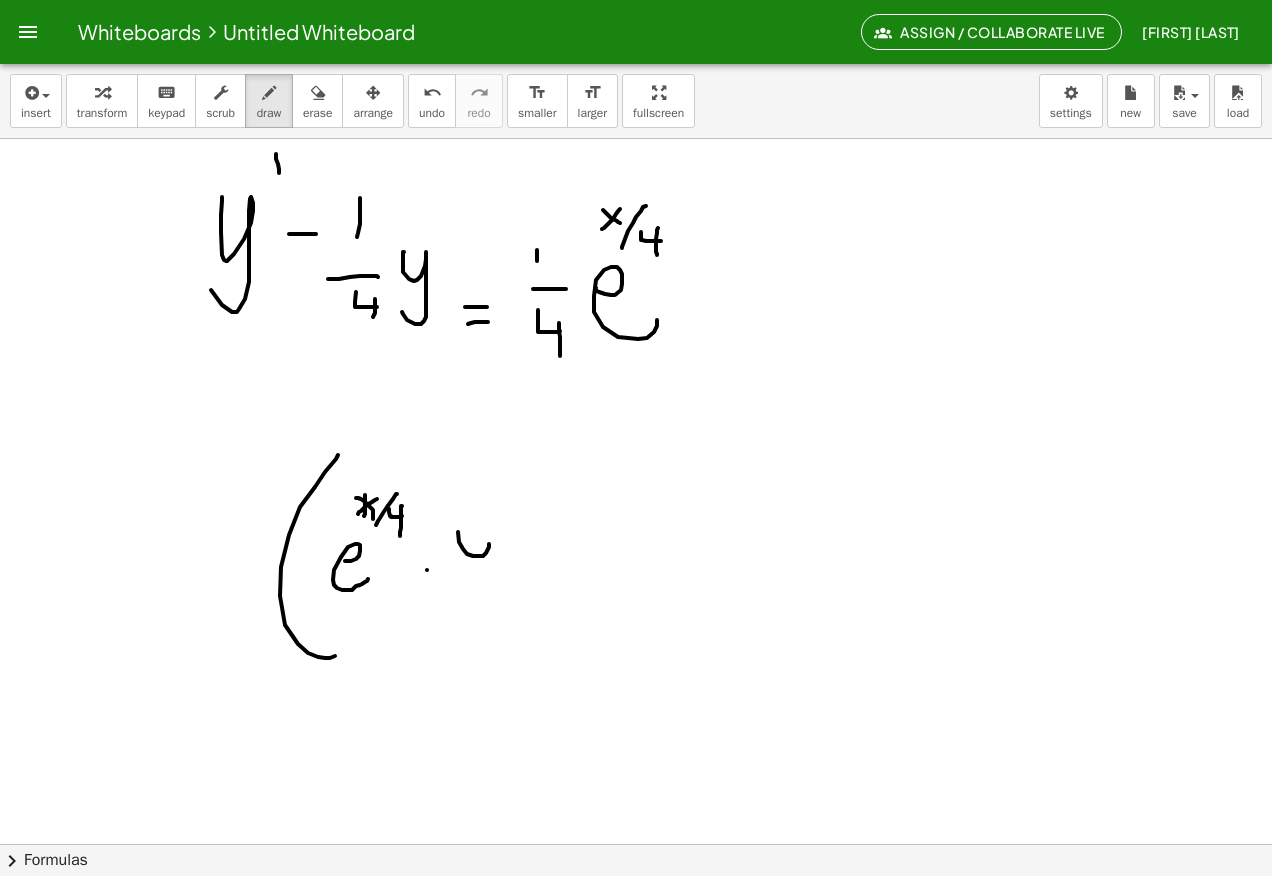 drag, startPoint x: 458, startPoint y: 532, endPoint x: 460, endPoint y: 583, distance: 51.0392 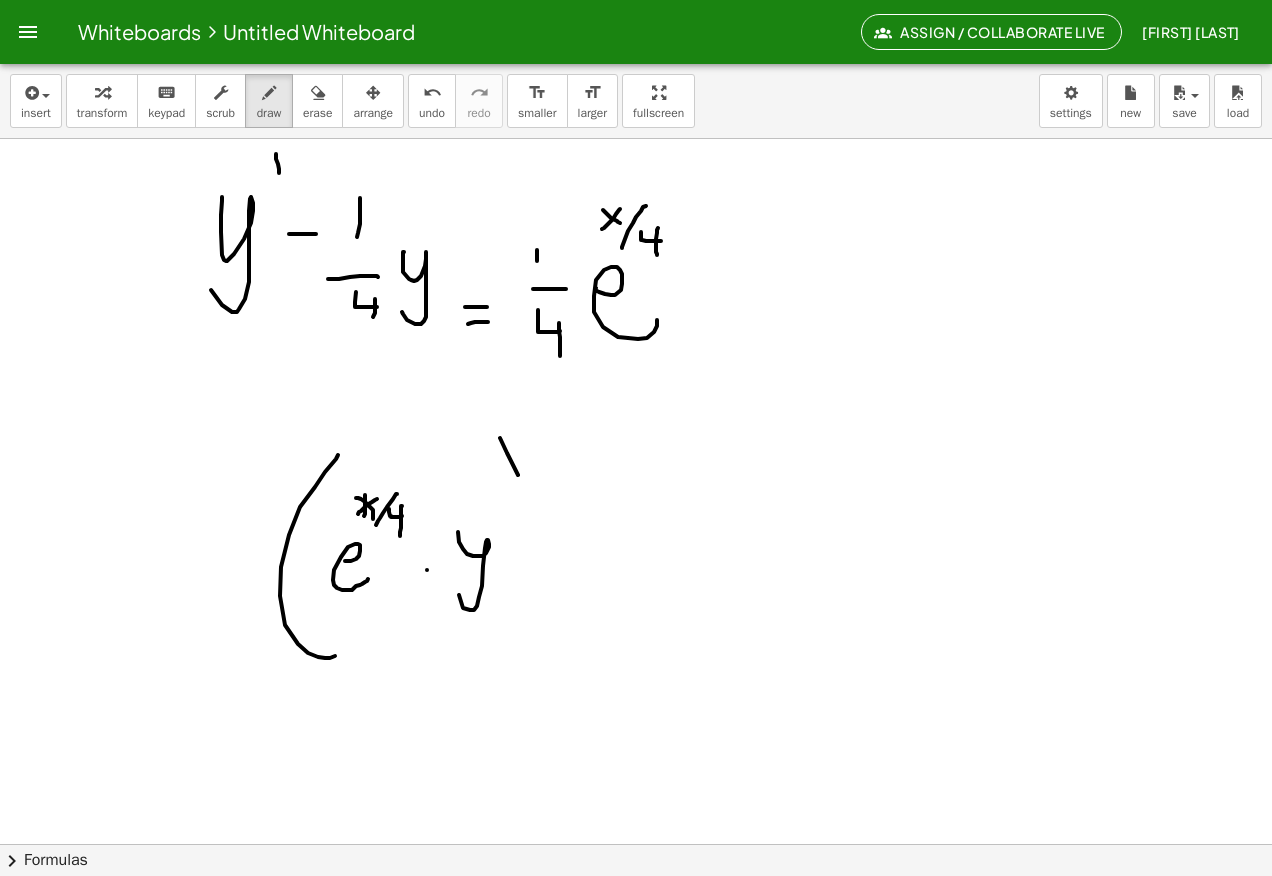 click at bounding box center (636, -2951) 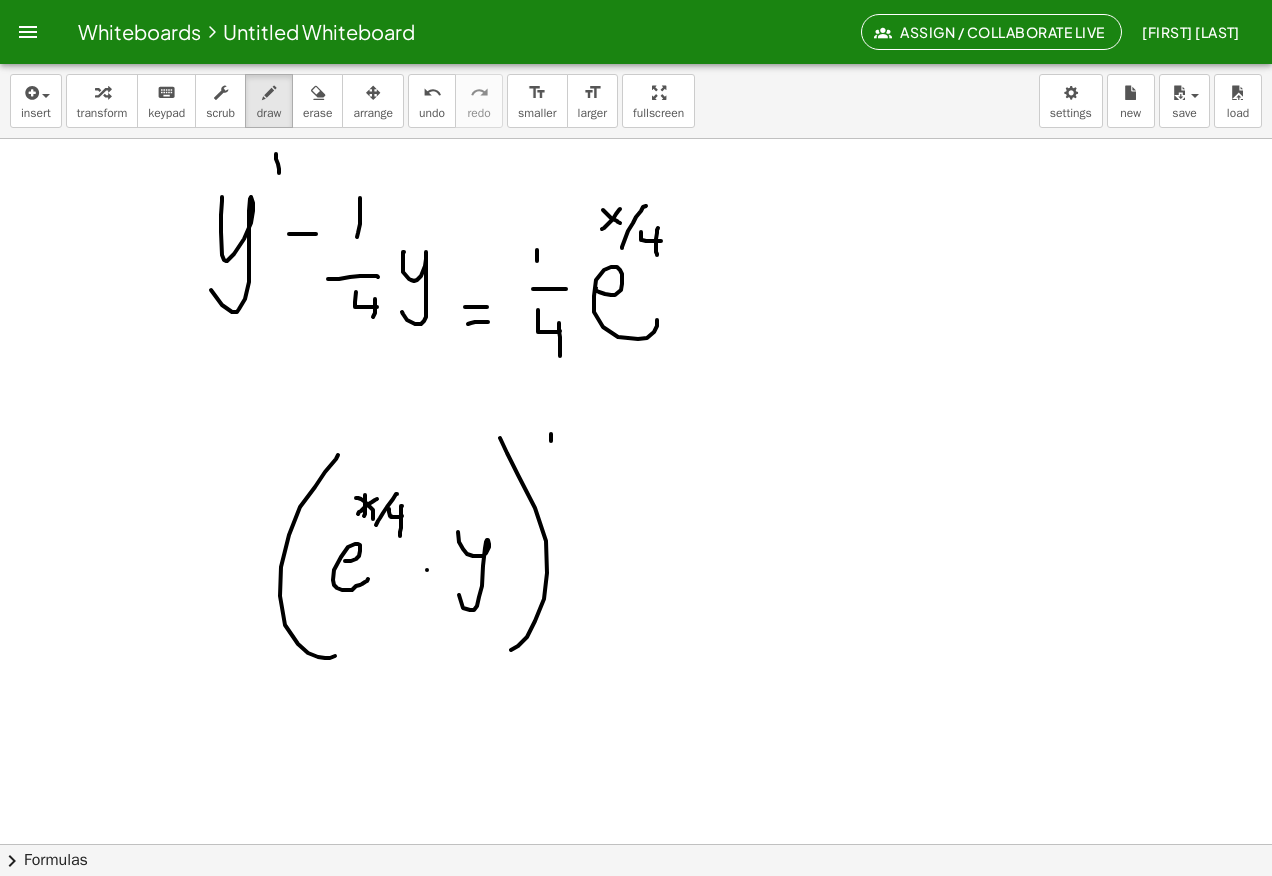 click at bounding box center [636, -2951] 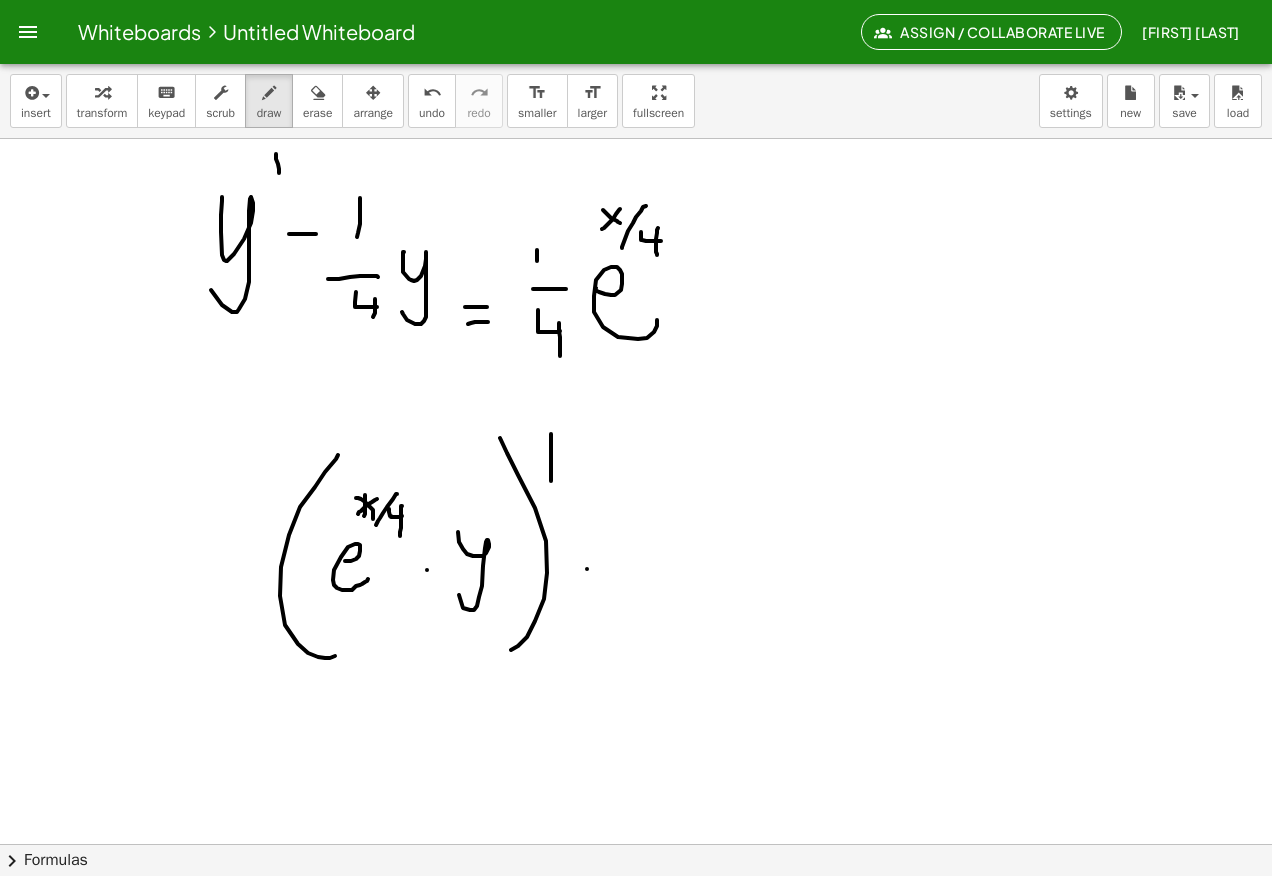 click at bounding box center [636, -2951] 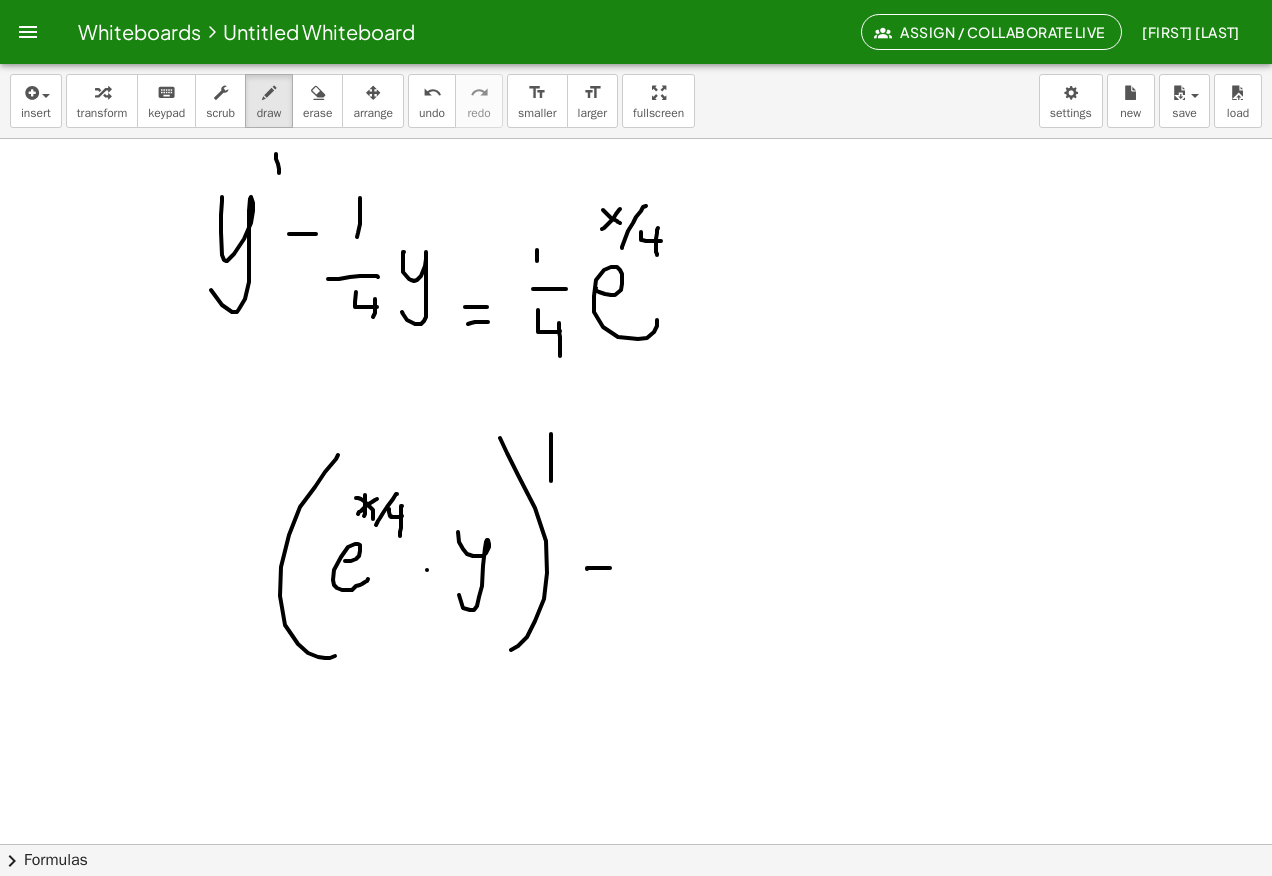 click at bounding box center (636, -2951) 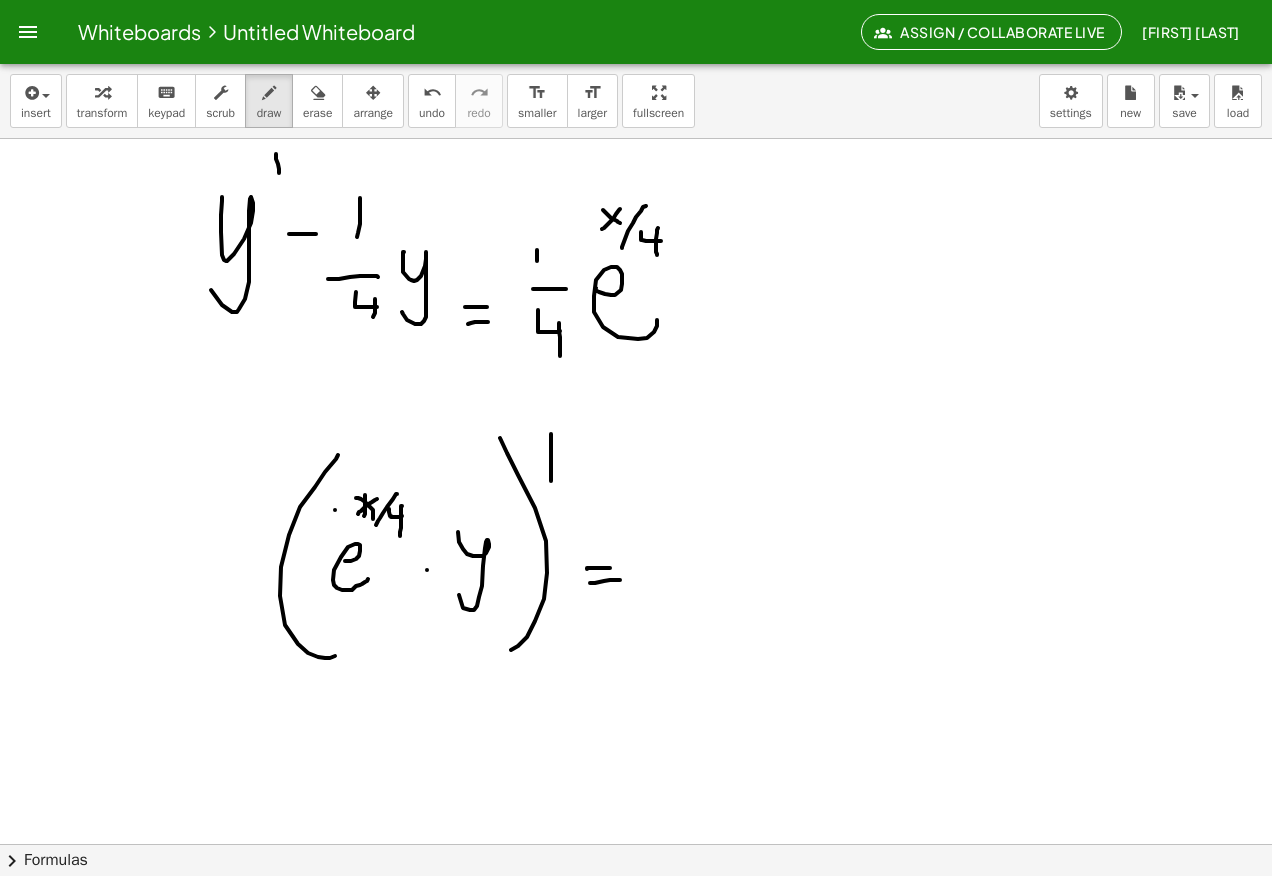 click at bounding box center [636, -2951] 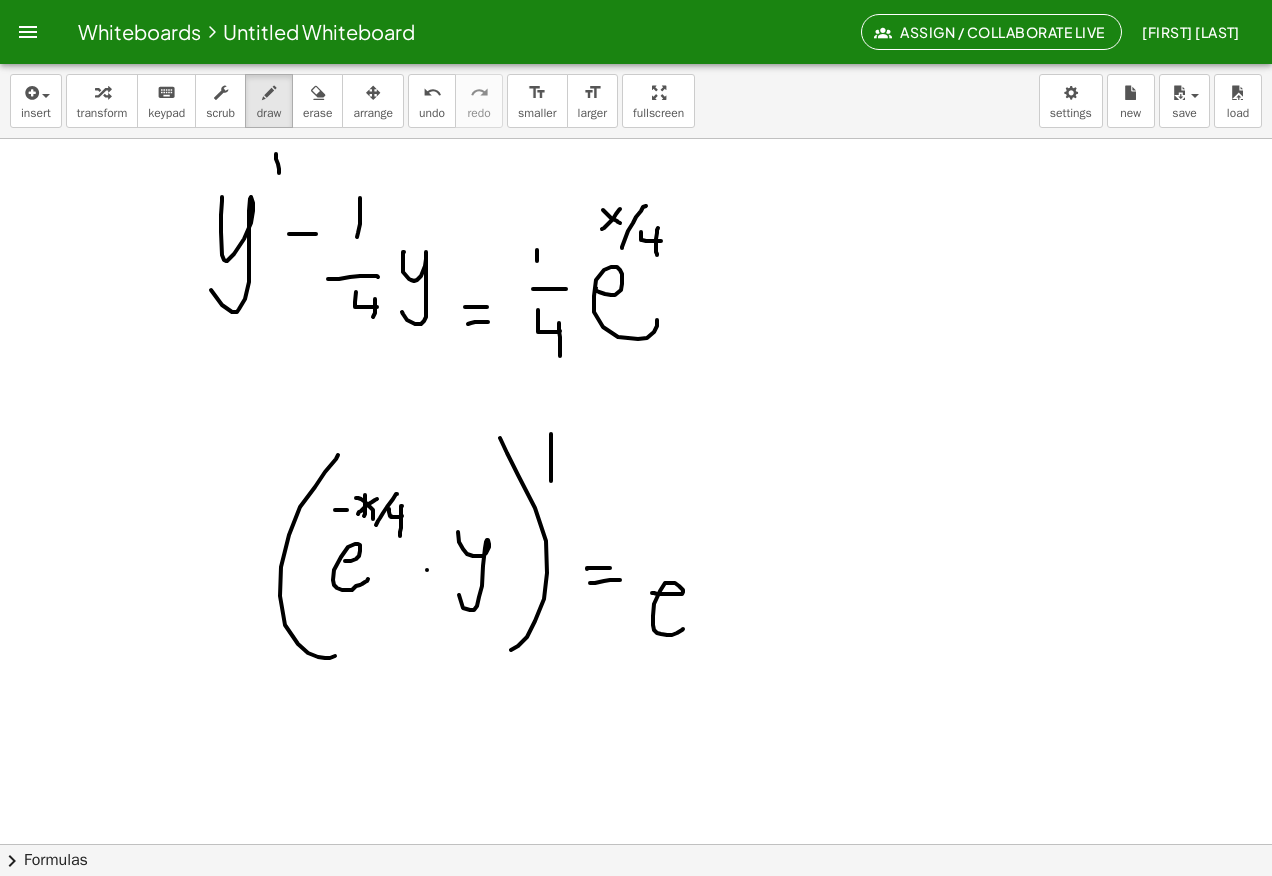 click at bounding box center [636, -2951] 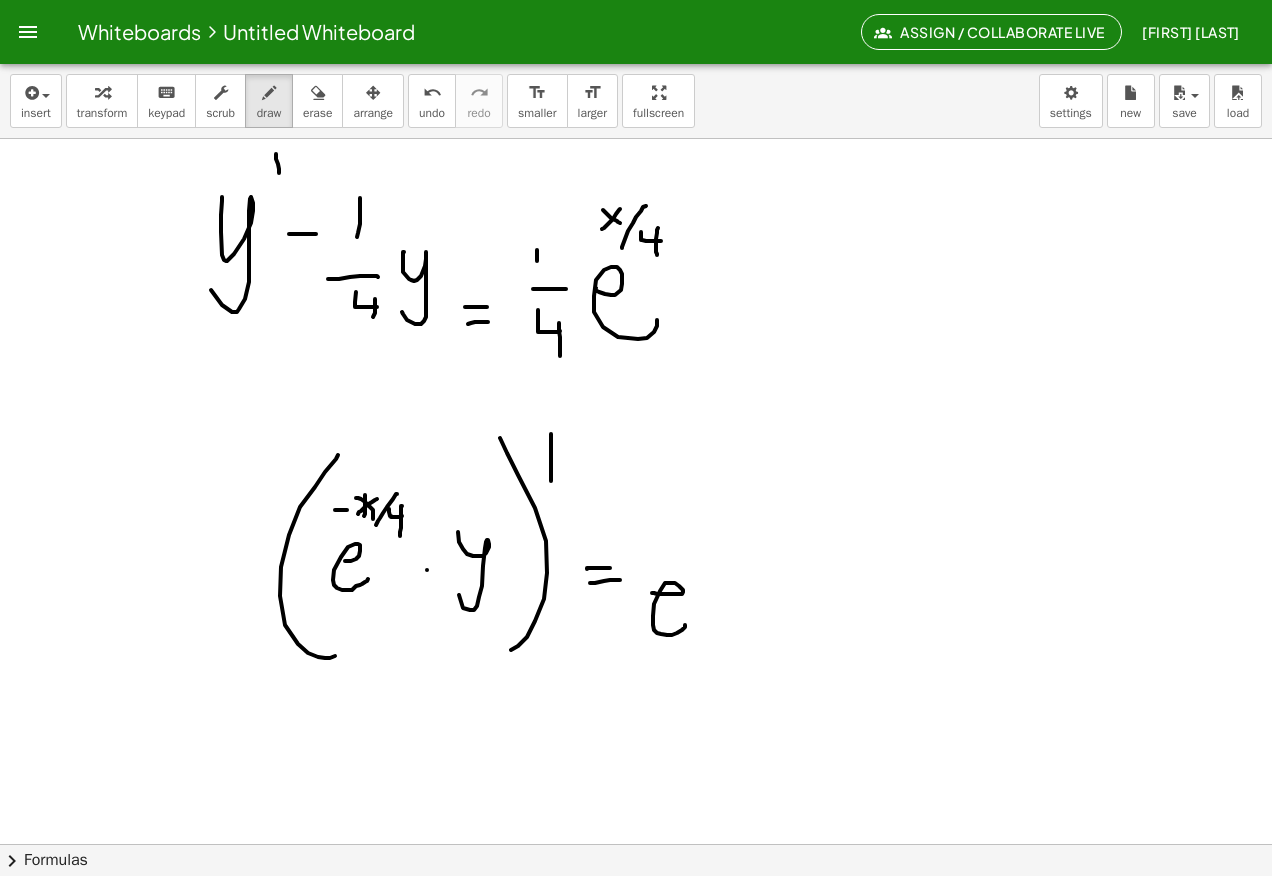 click at bounding box center (636, -2951) 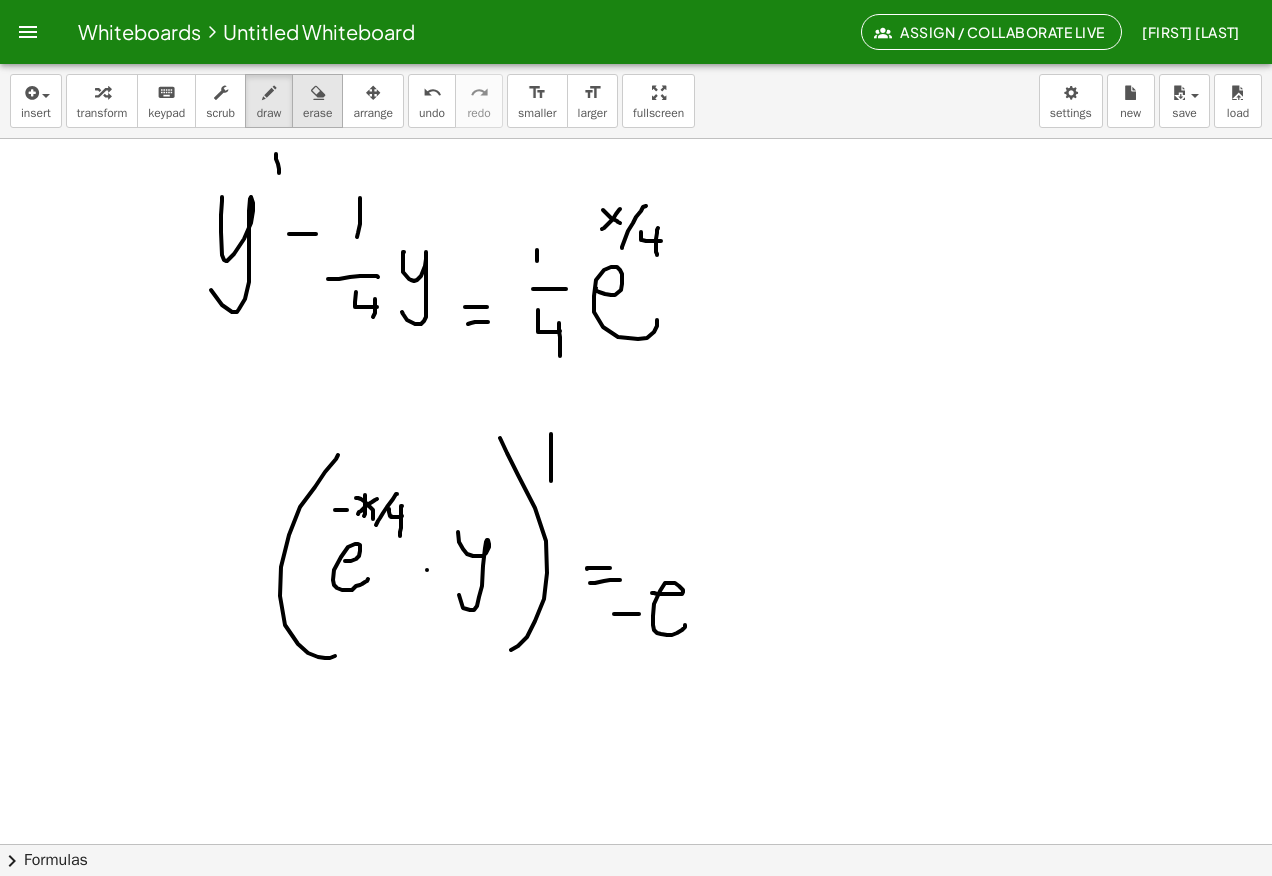 click at bounding box center [317, 92] 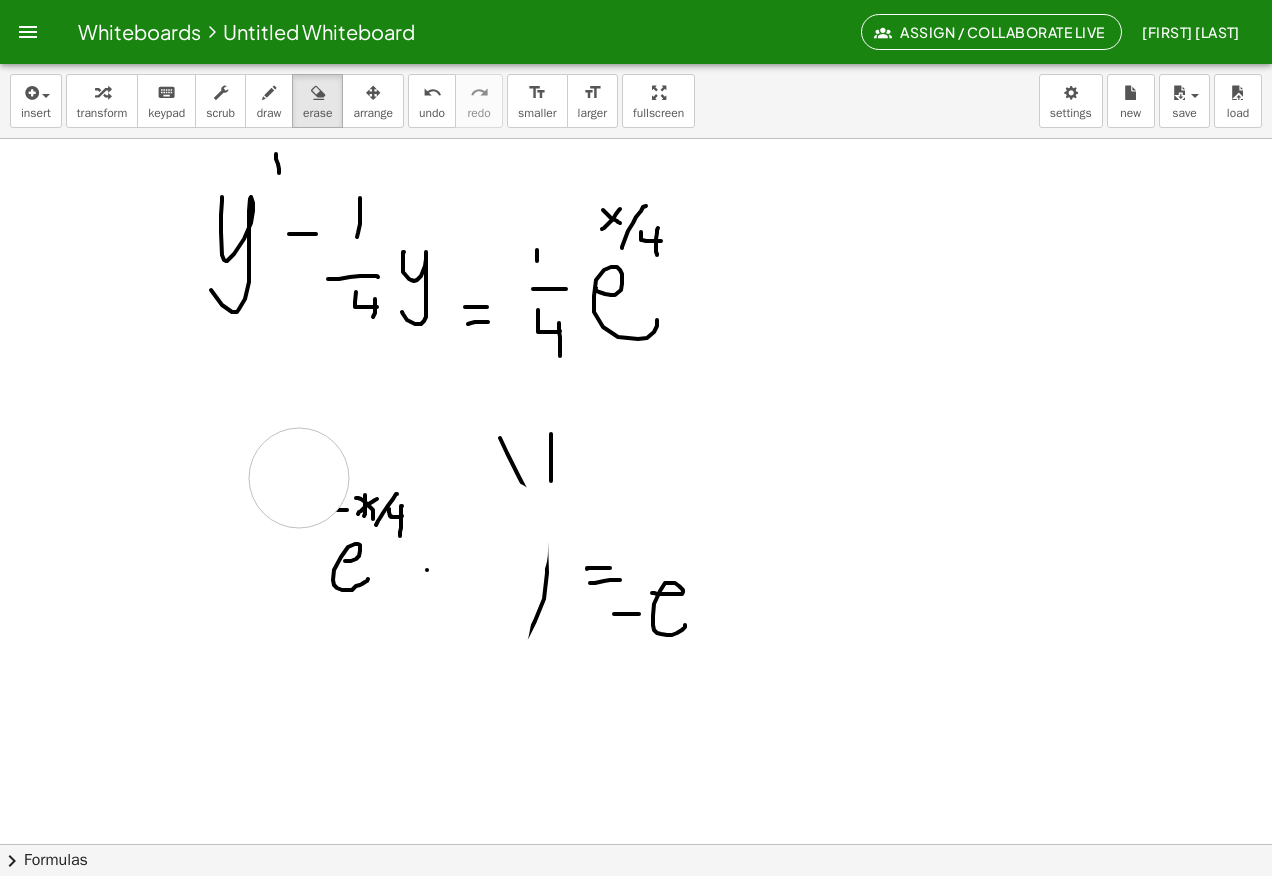 click at bounding box center [636, -2951] 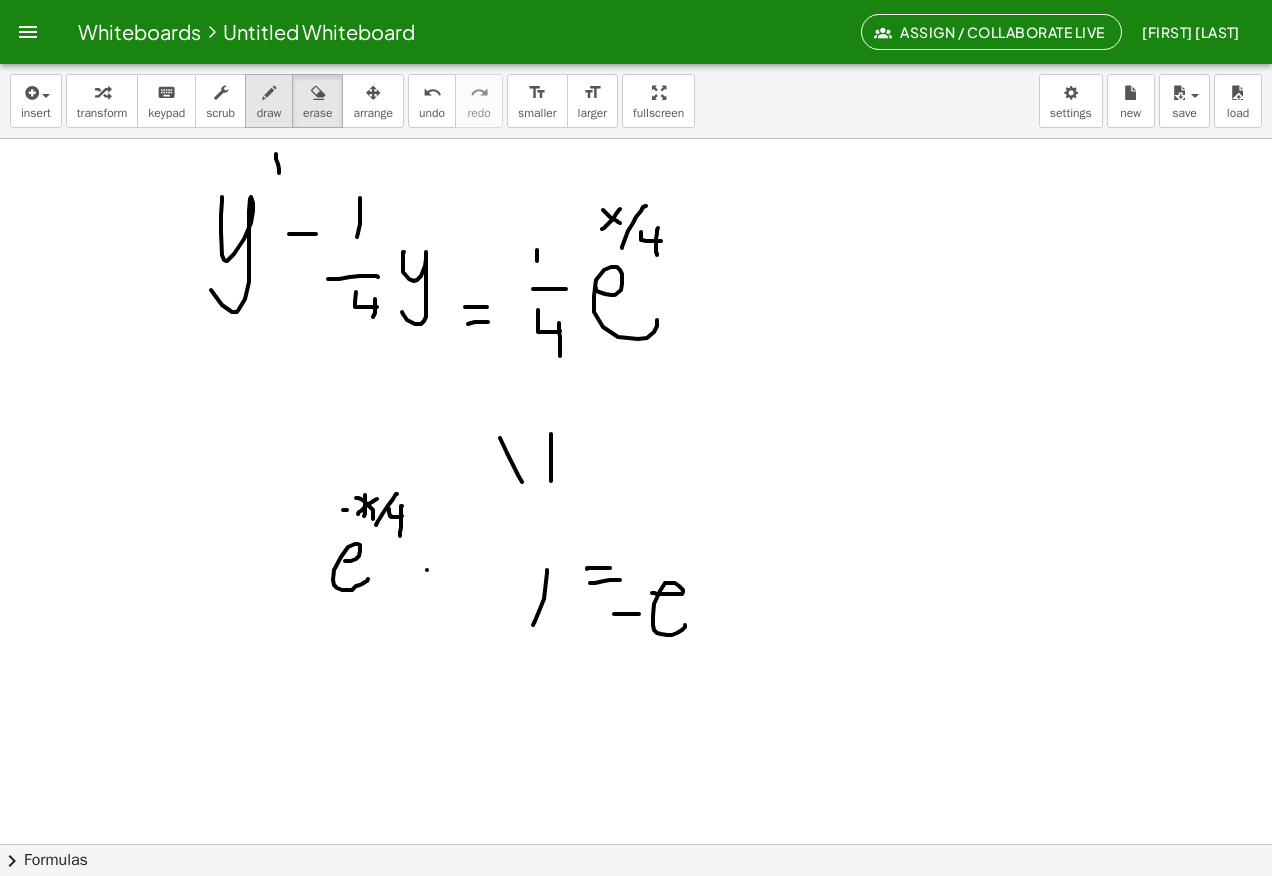 click on "draw" at bounding box center (269, 101) 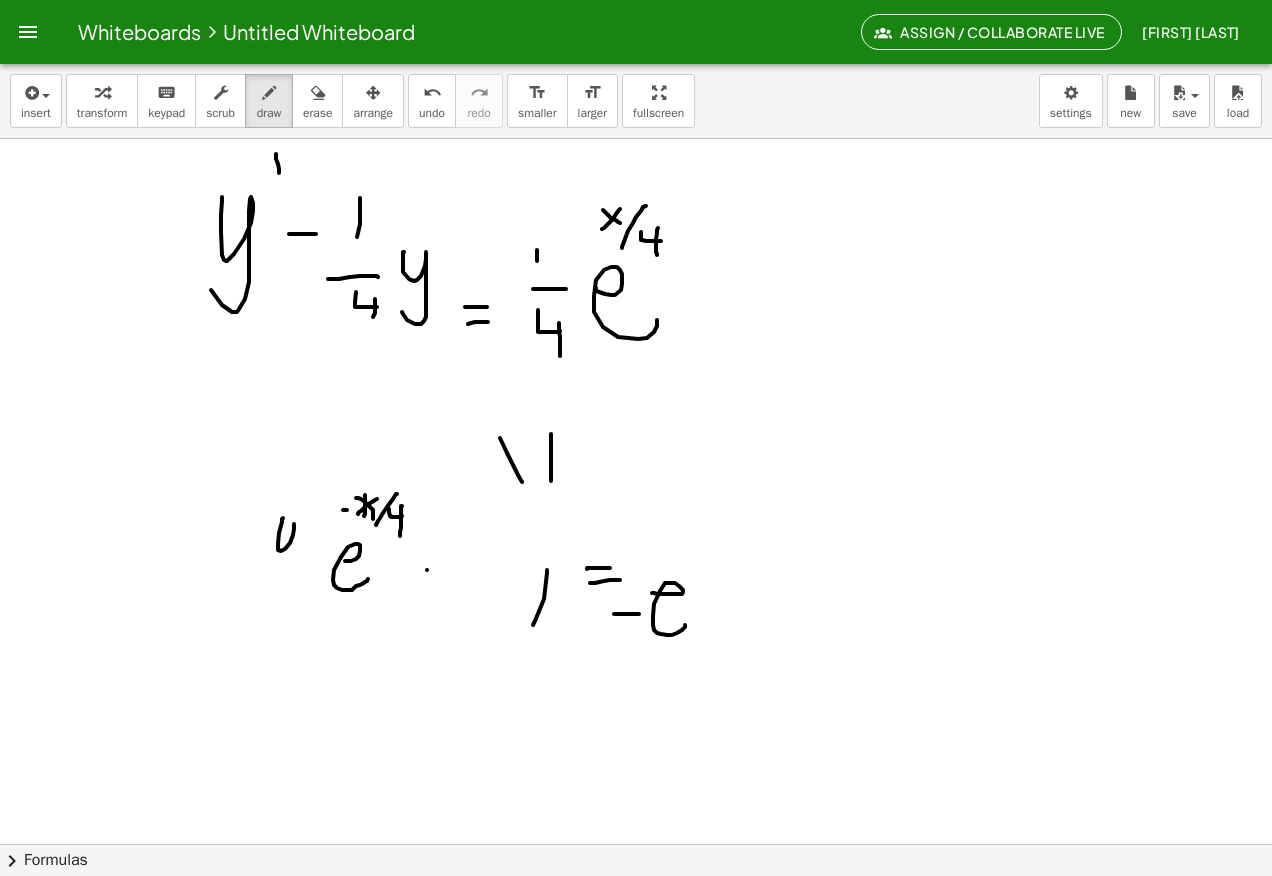 click at bounding box center (636, -2951) 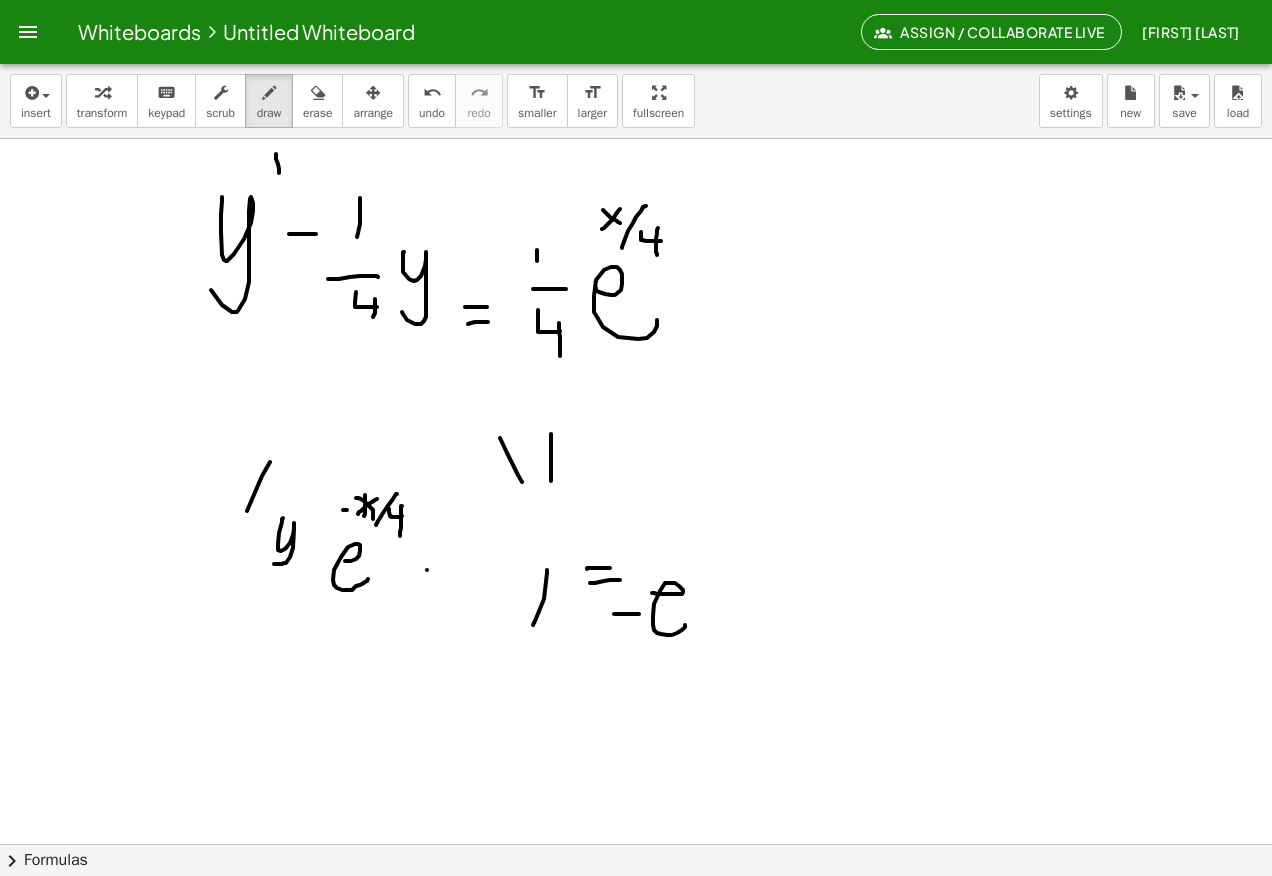 click at bounding box center [636, -2951] 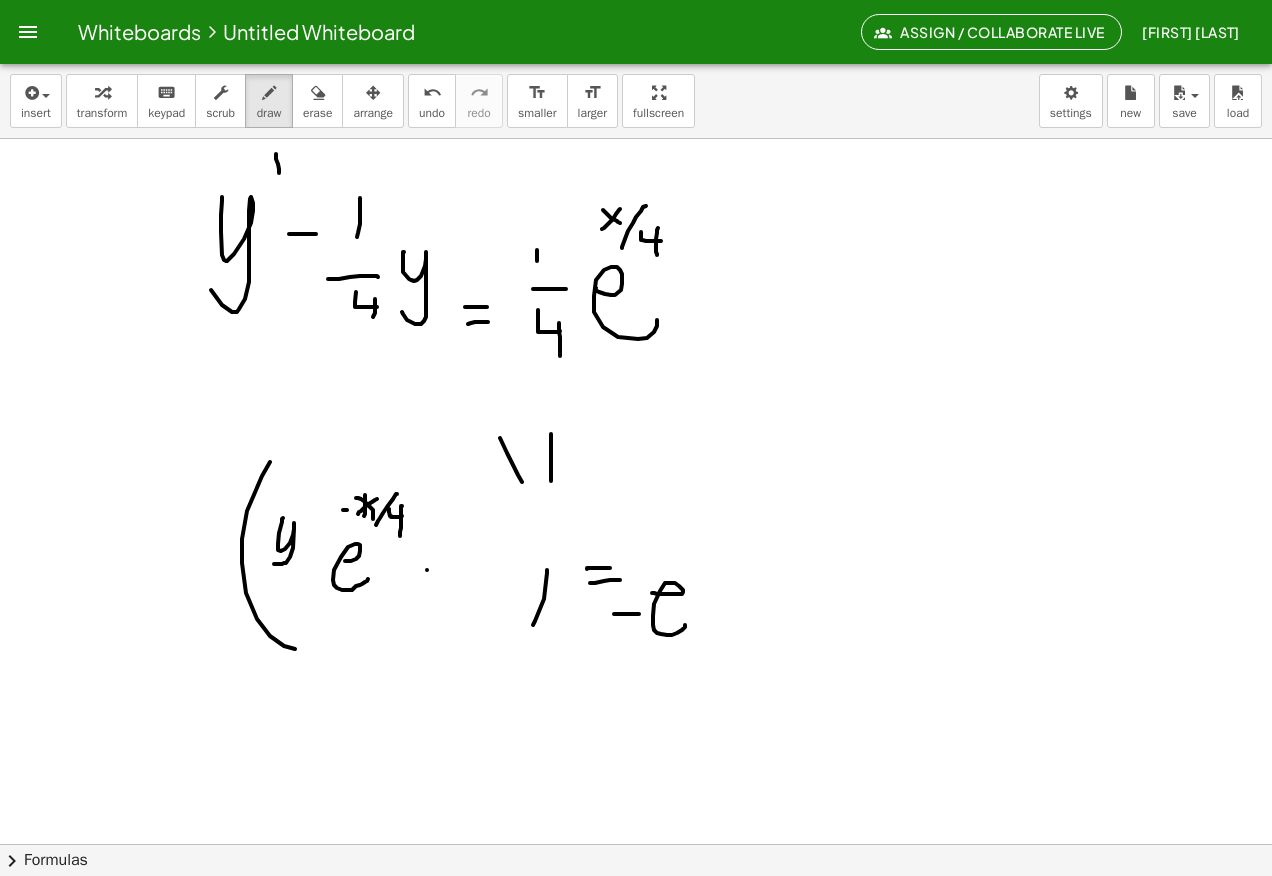 click at bounding box center (636, -2951) 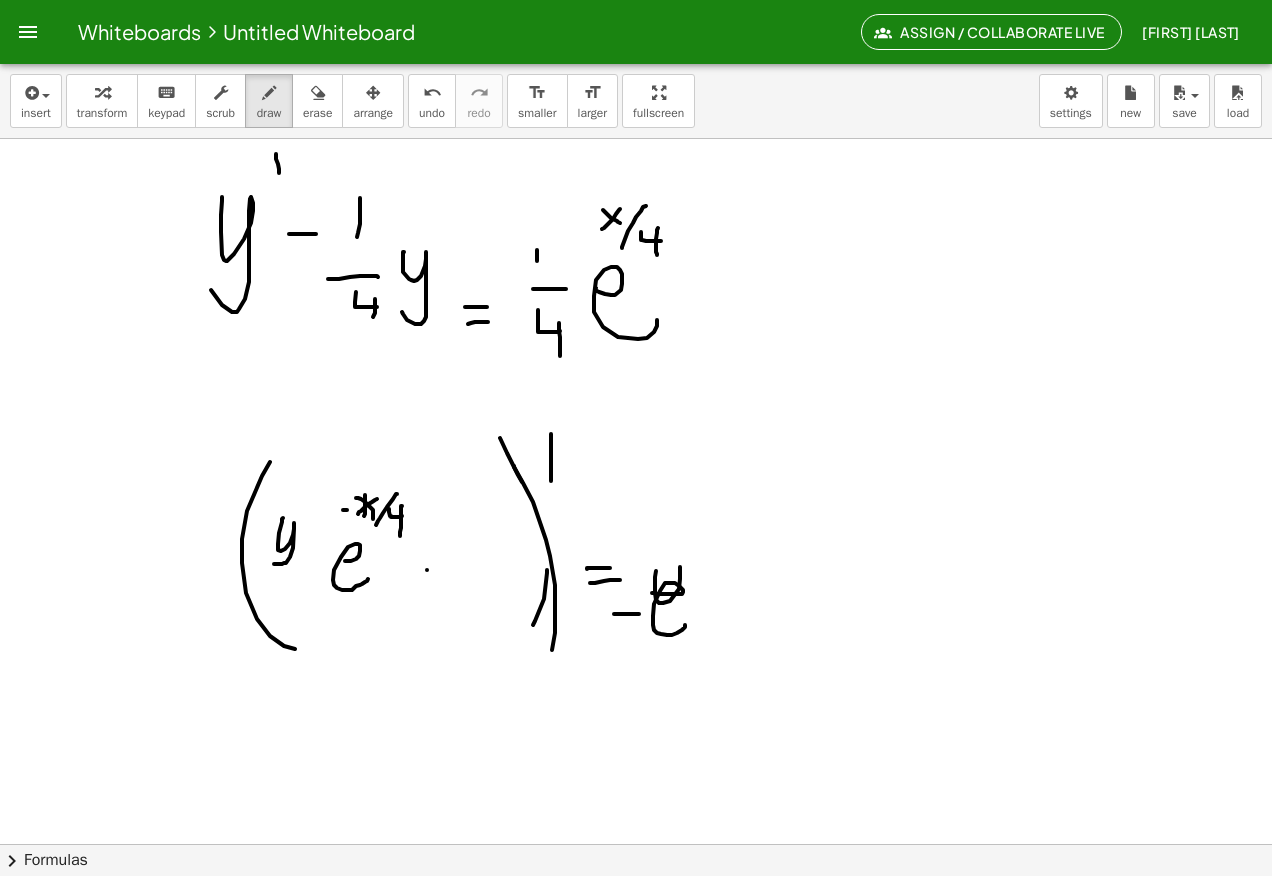 click at bounding box center (636, -2951) 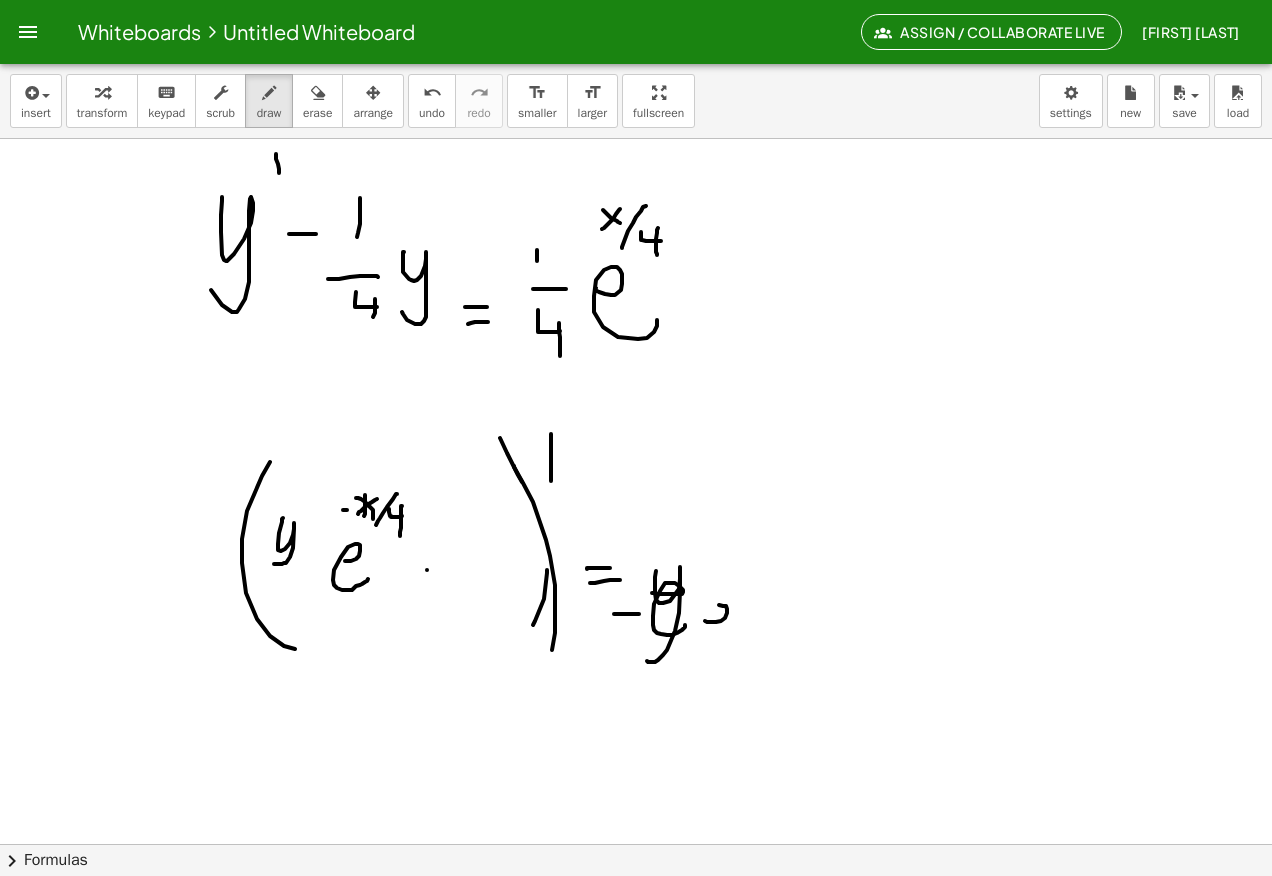 click at bounding box center [636, -2951] 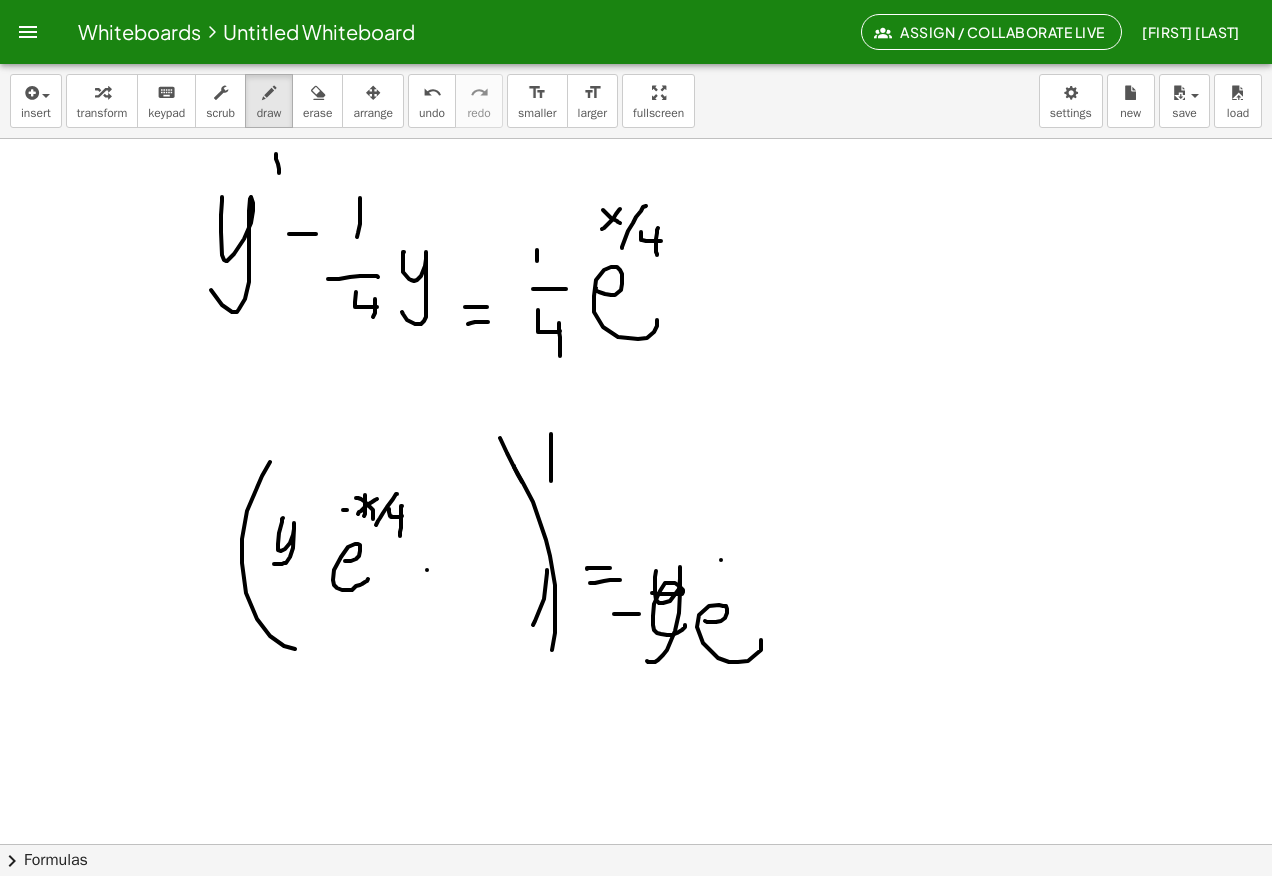 click at bounding box center [636, -2951] 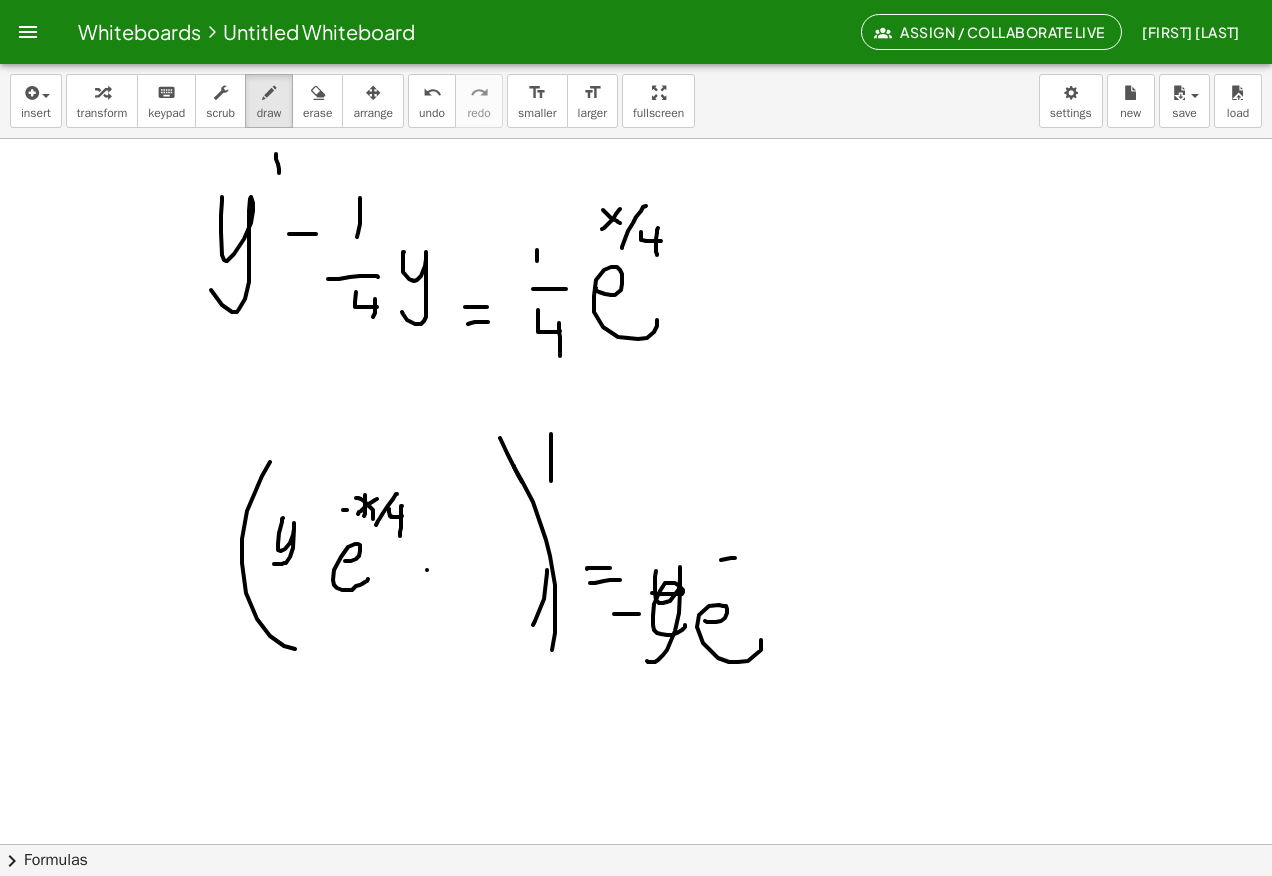 click at bounding box center (636, -2951) 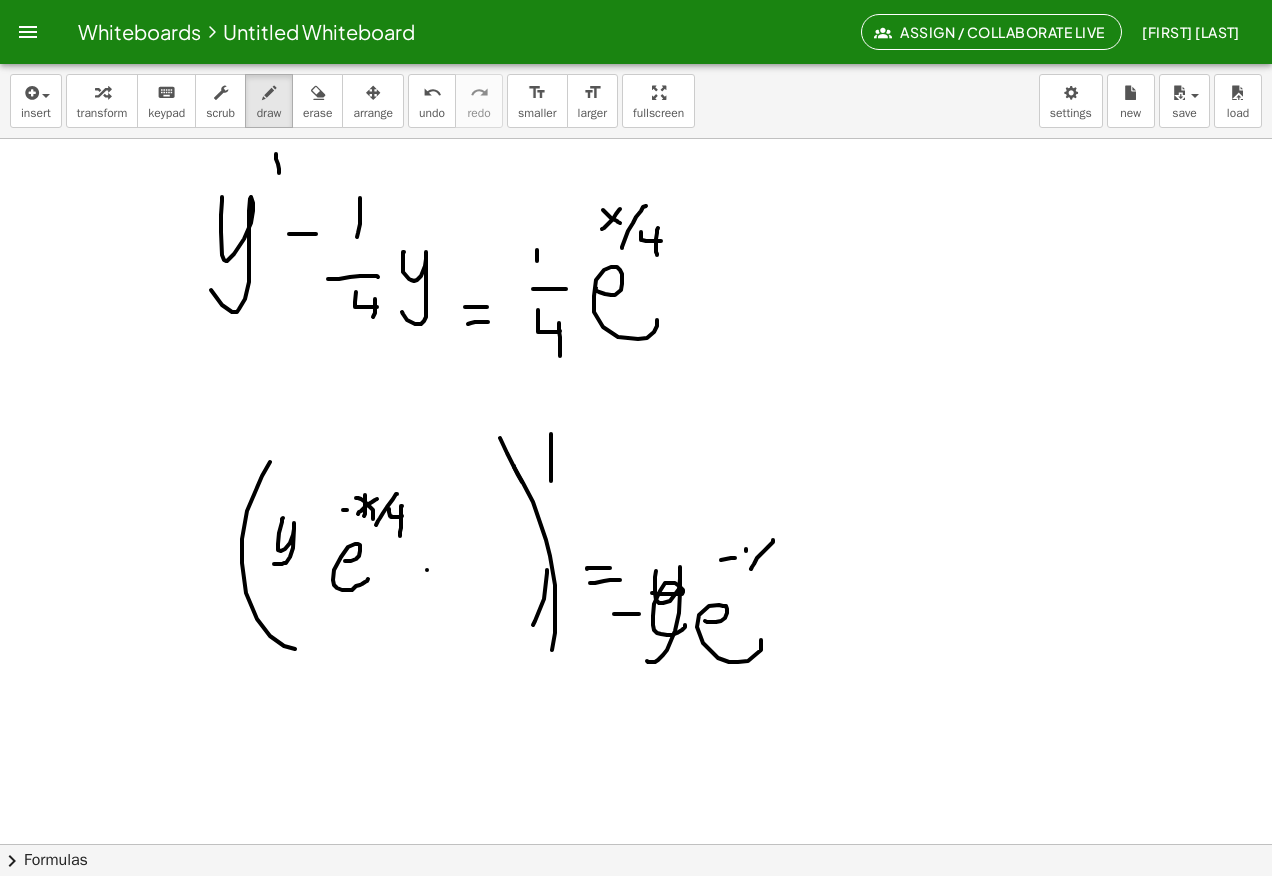 click at bounding box center (636, -2951) 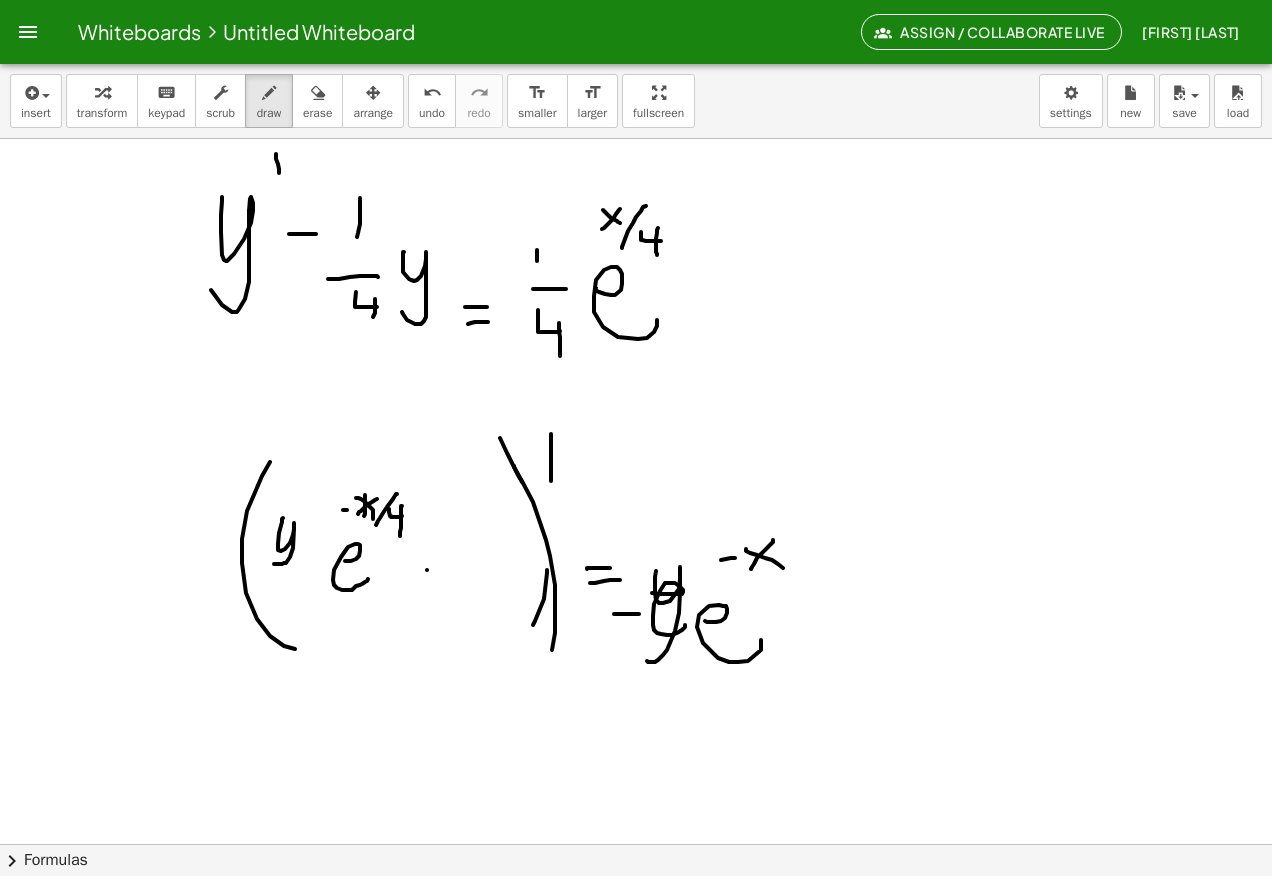 click at bounding box center (636, -2951) 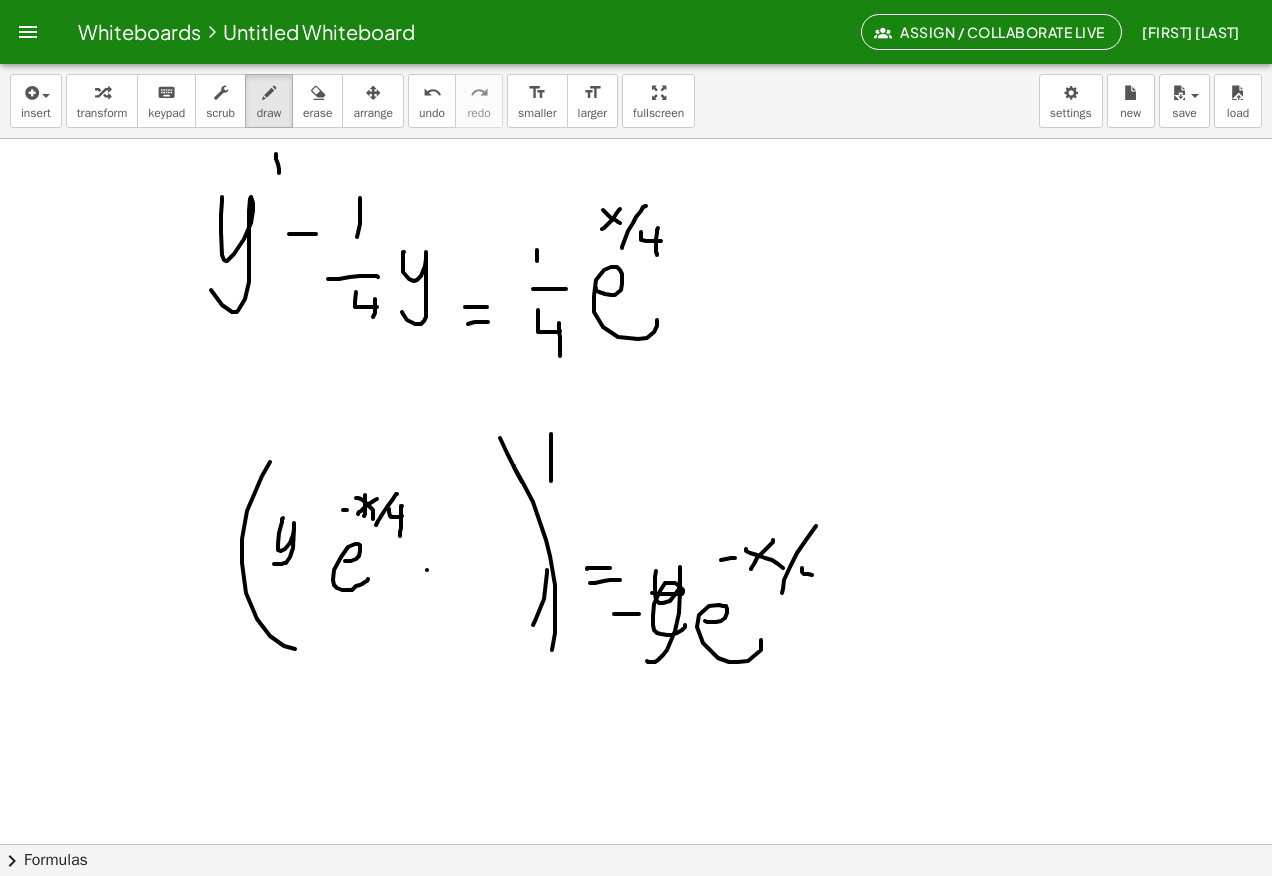 click at bounding box center [636, -2951] 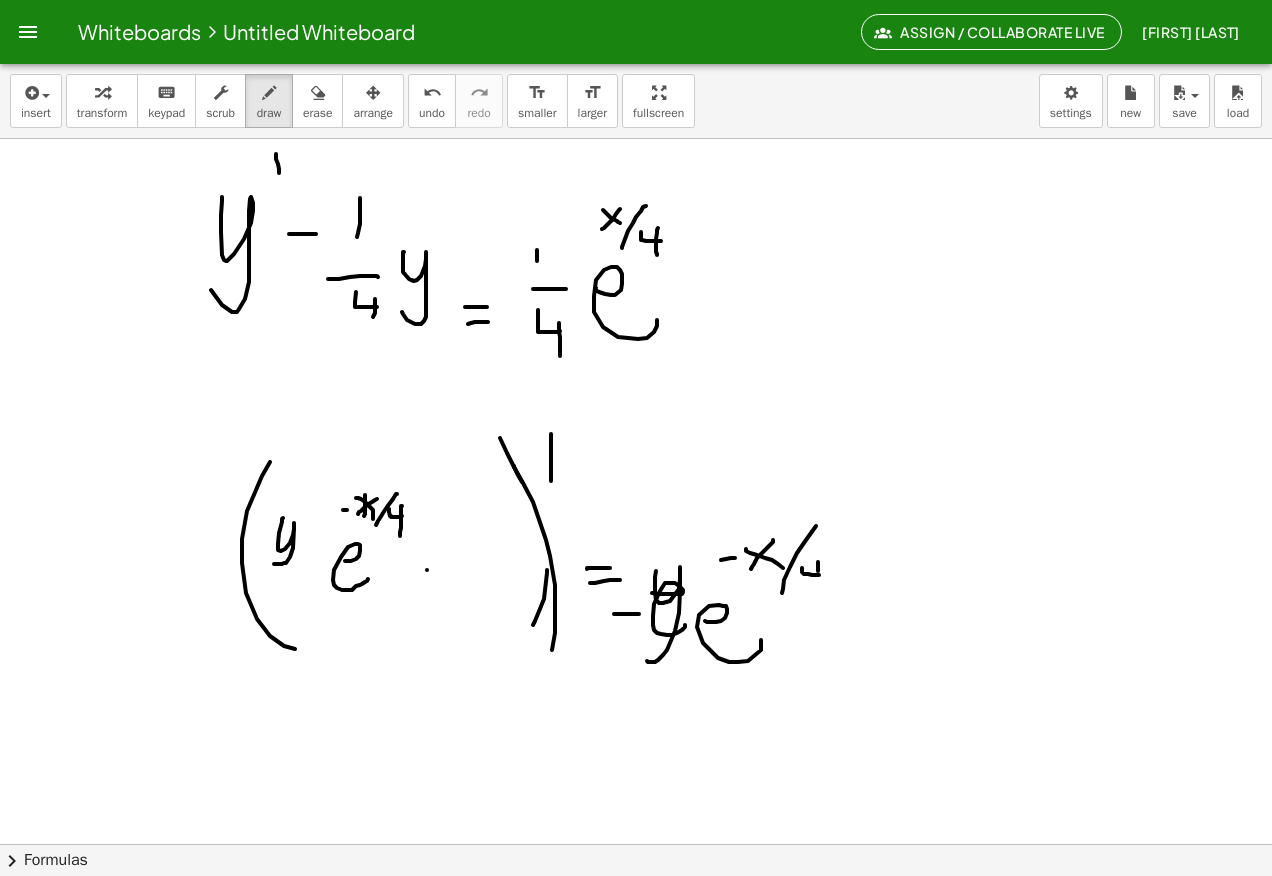 click at bounding box center (636, -2951) 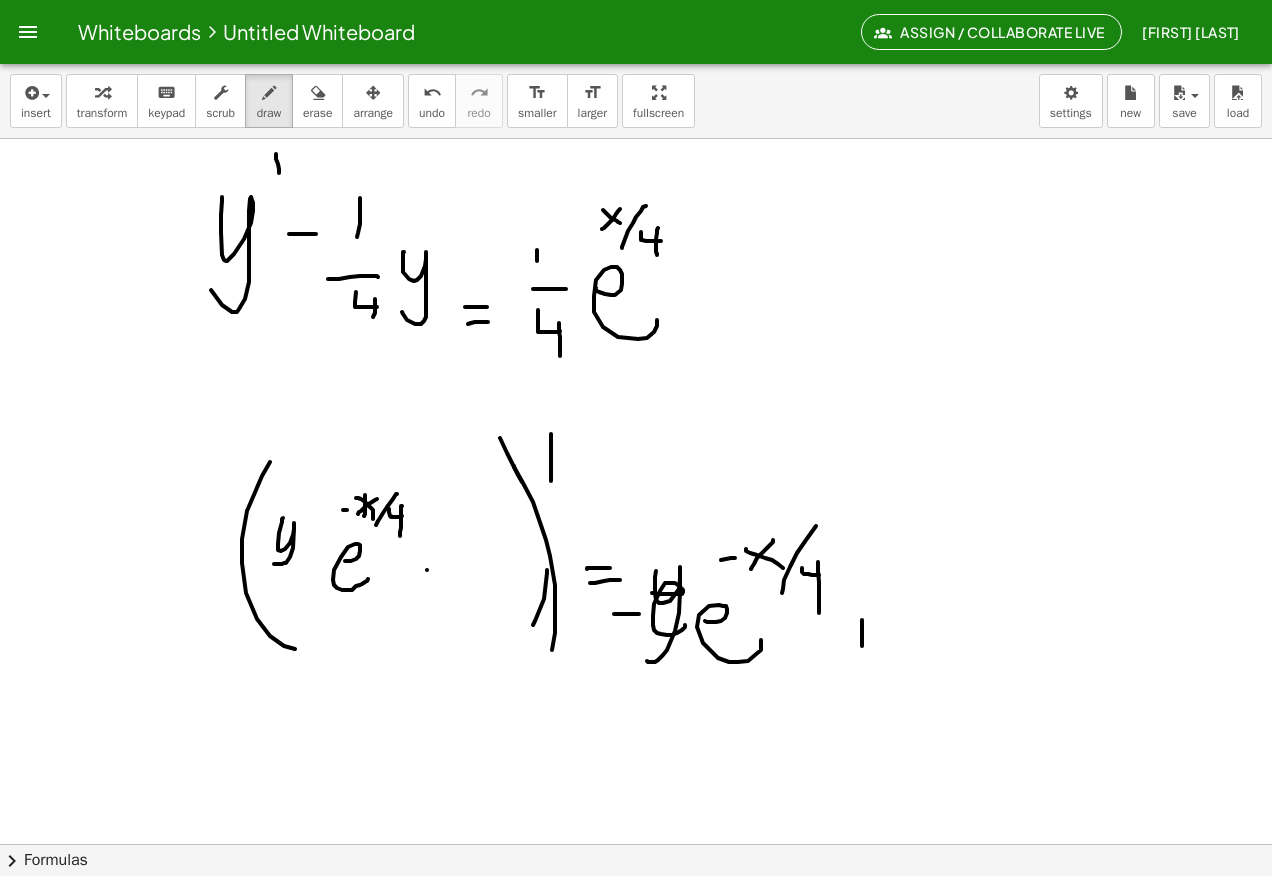 click at bounding box center [636, -2951] 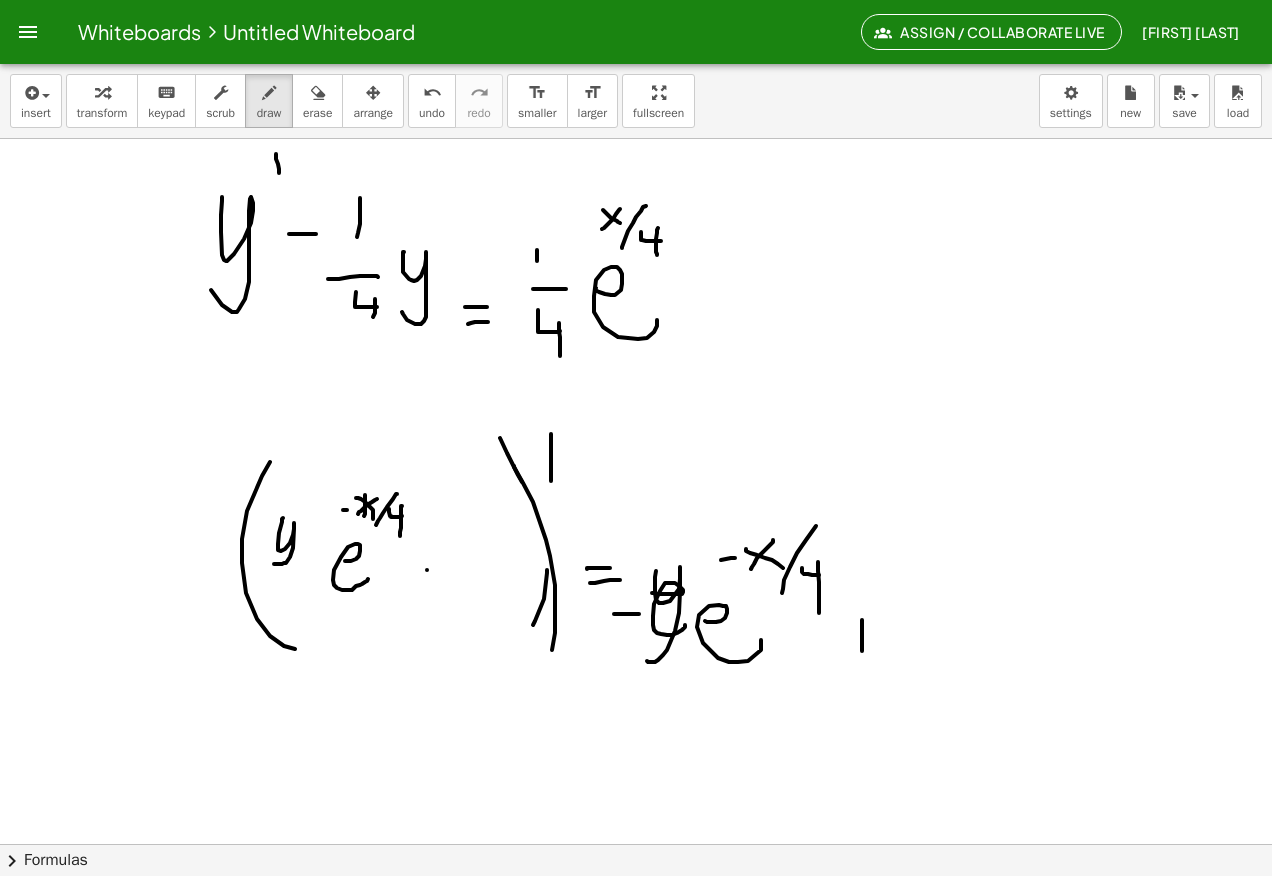 click on "erase" at bounding box center [317, 101] 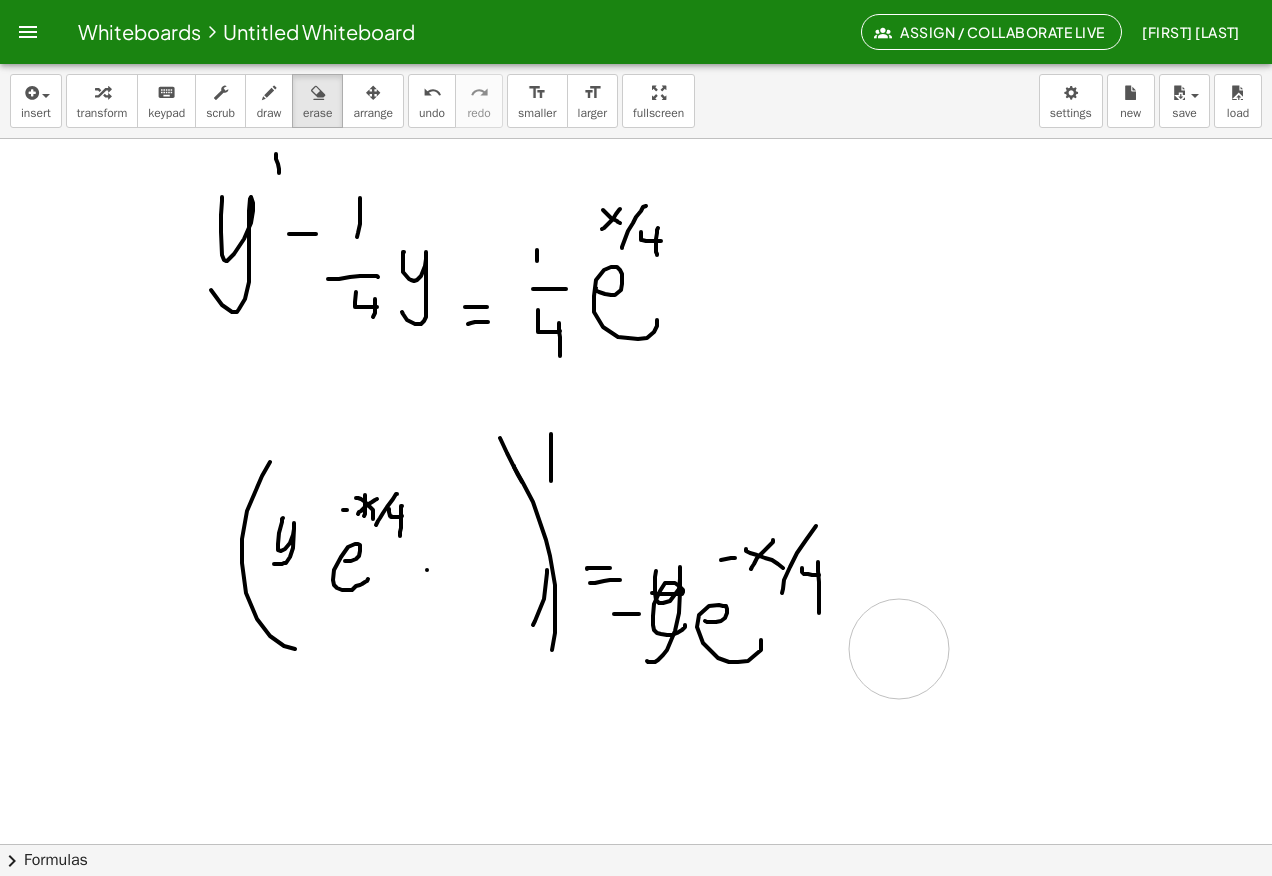click at bounding box center [636, -2951] 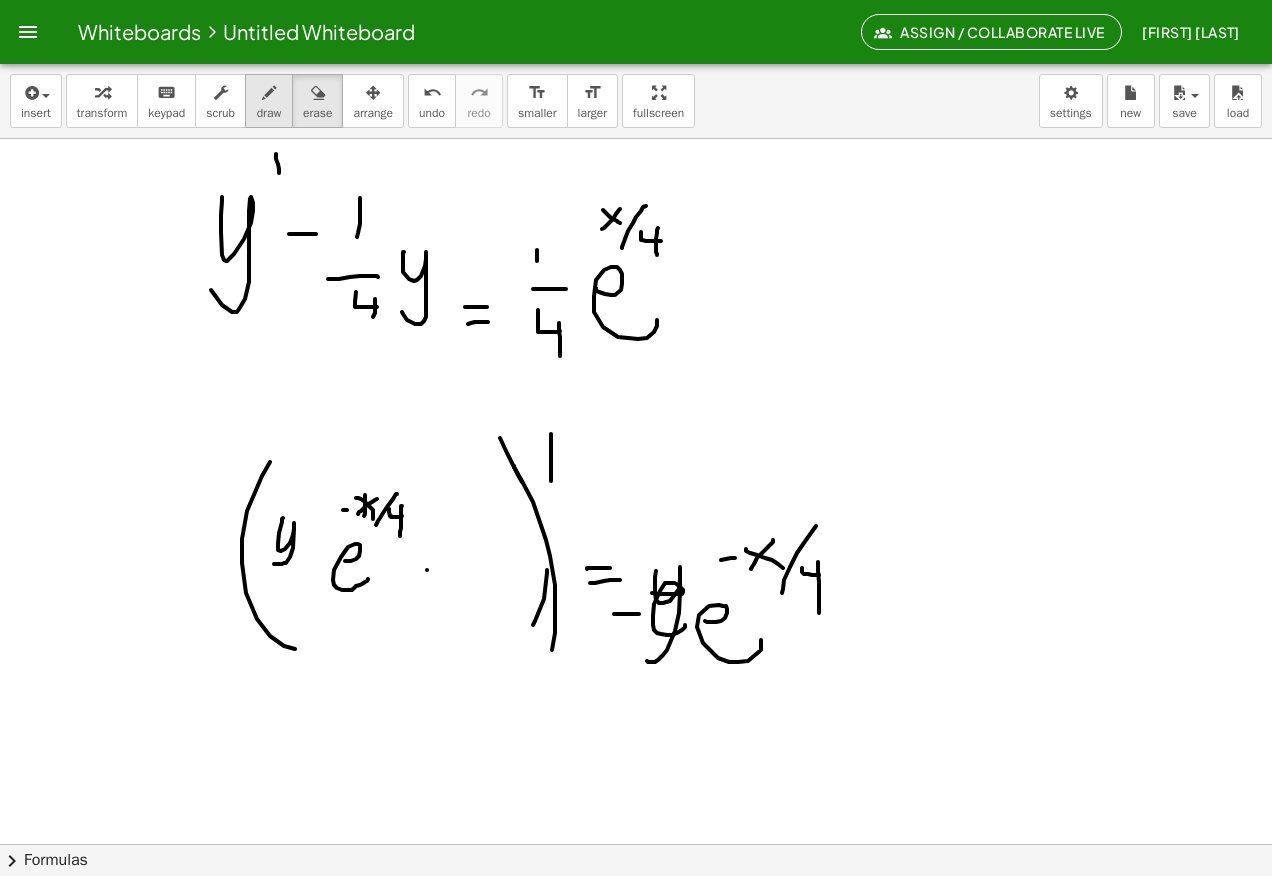 click at bounding box center (269, 93) 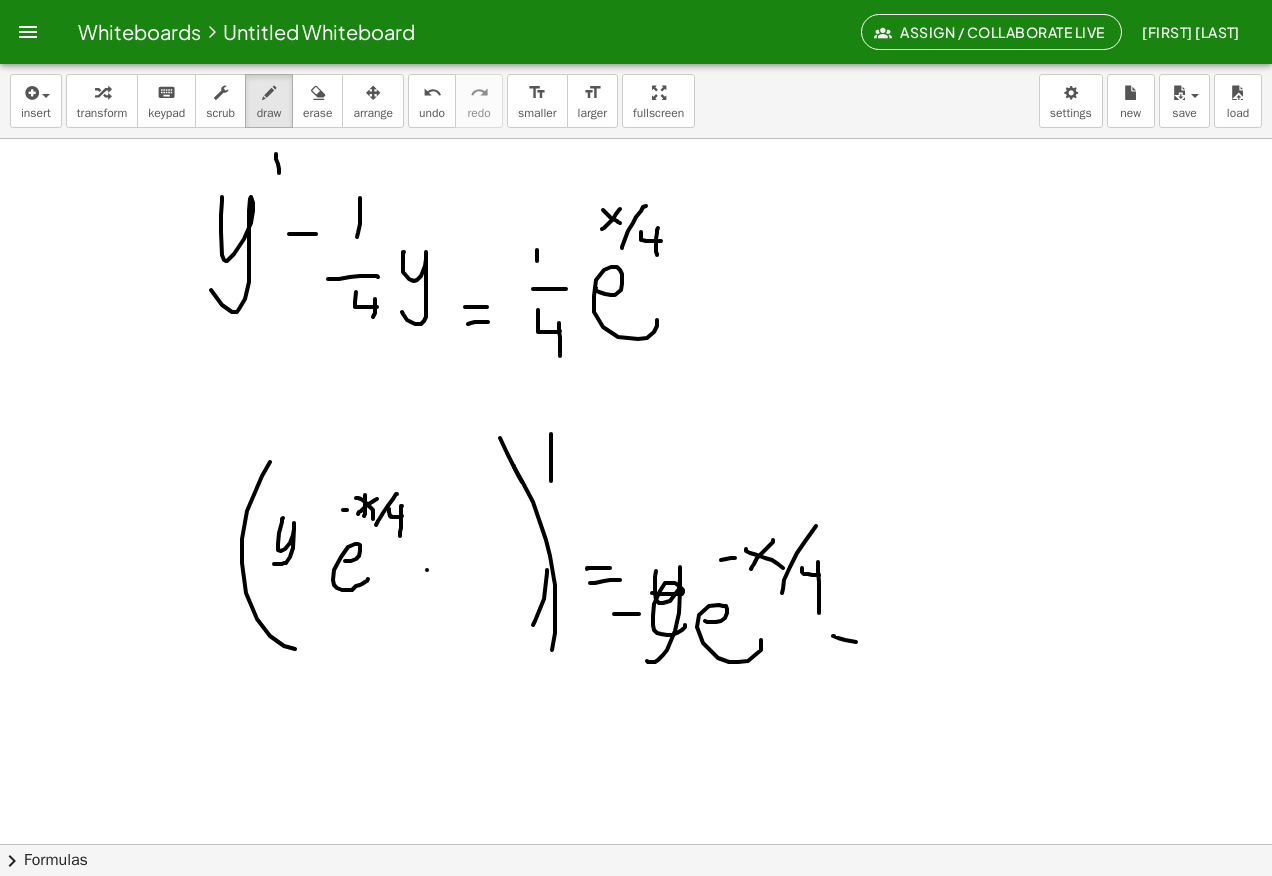 click at bounding box center [636, -2951] 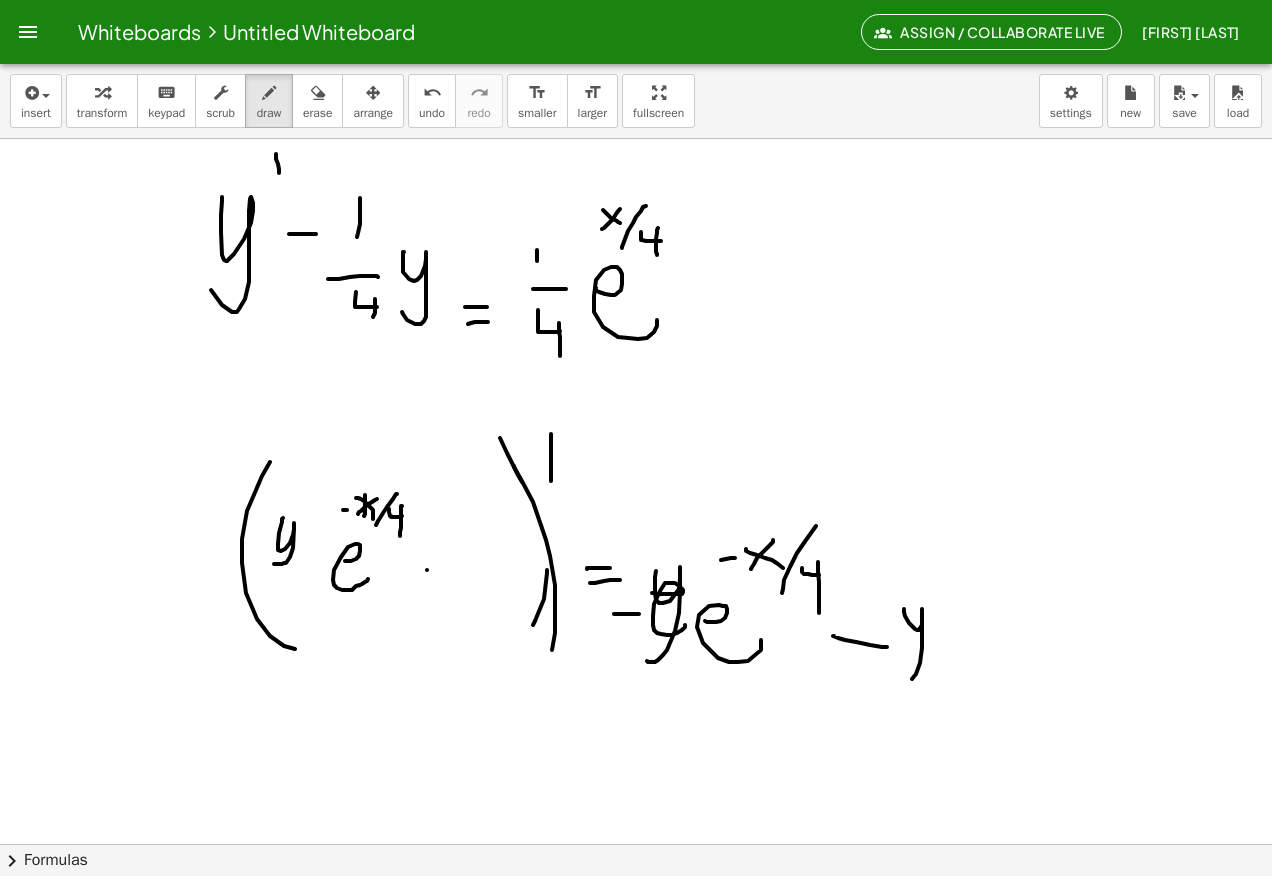 click at bounding box center [636, -2951] 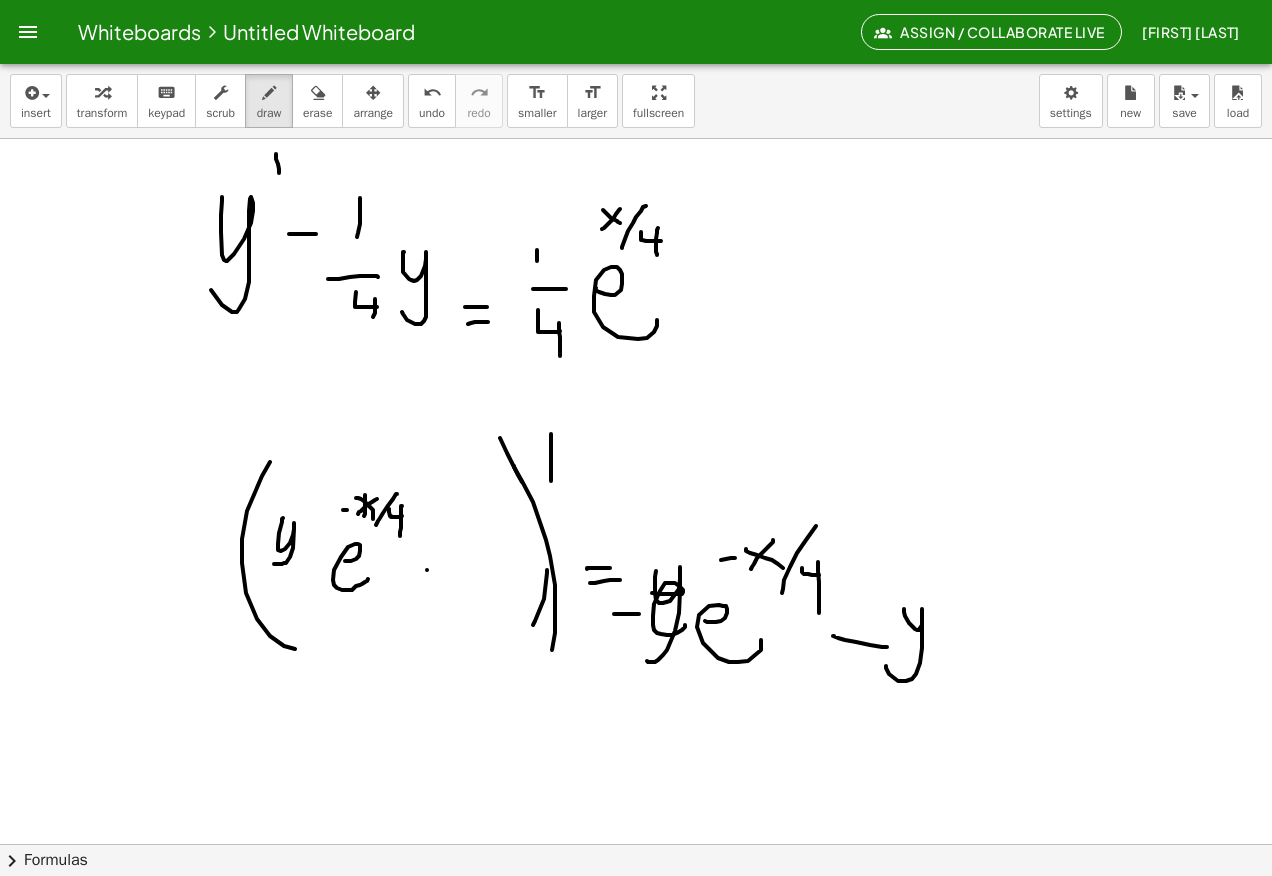 click at bounding box center (636, -2951) 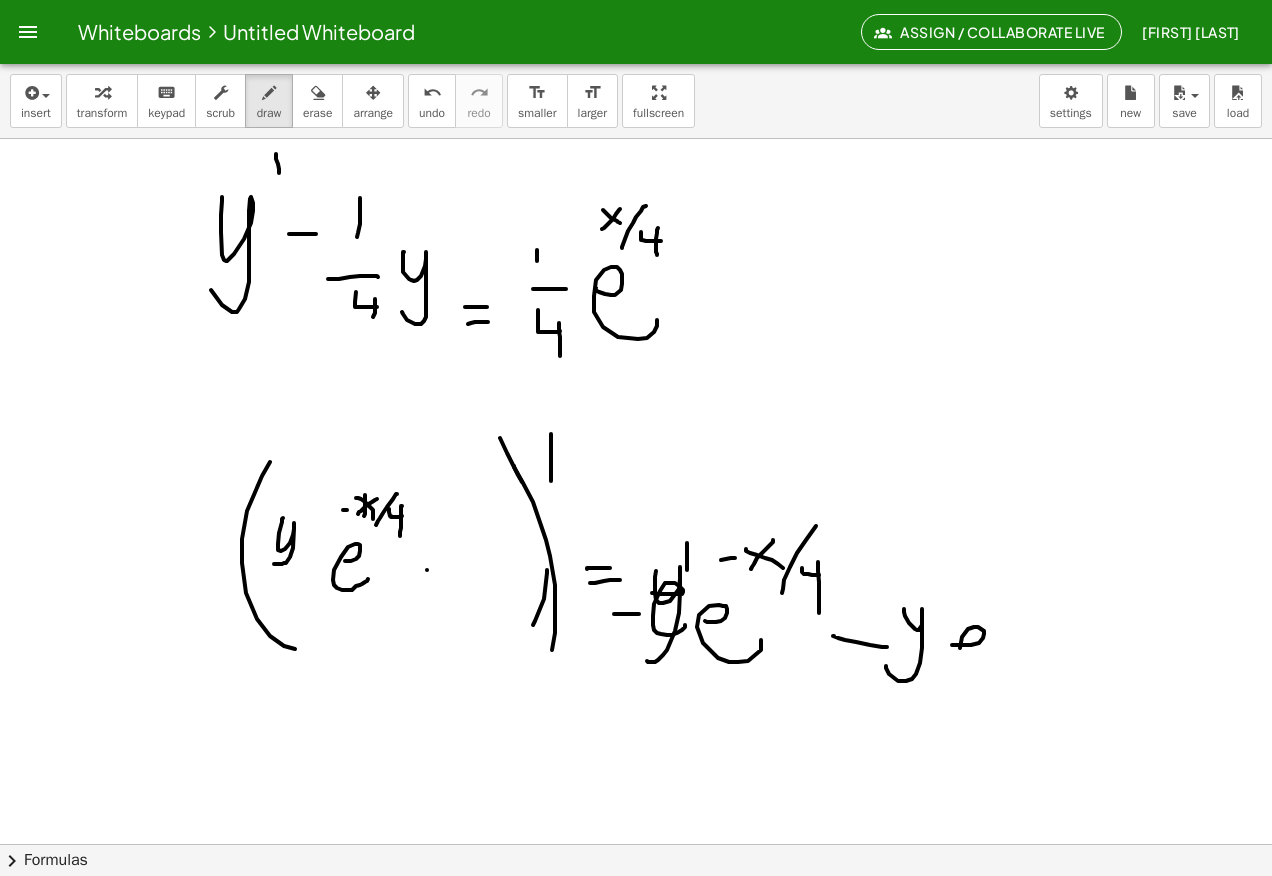 click at bounding box center [636, -2951] 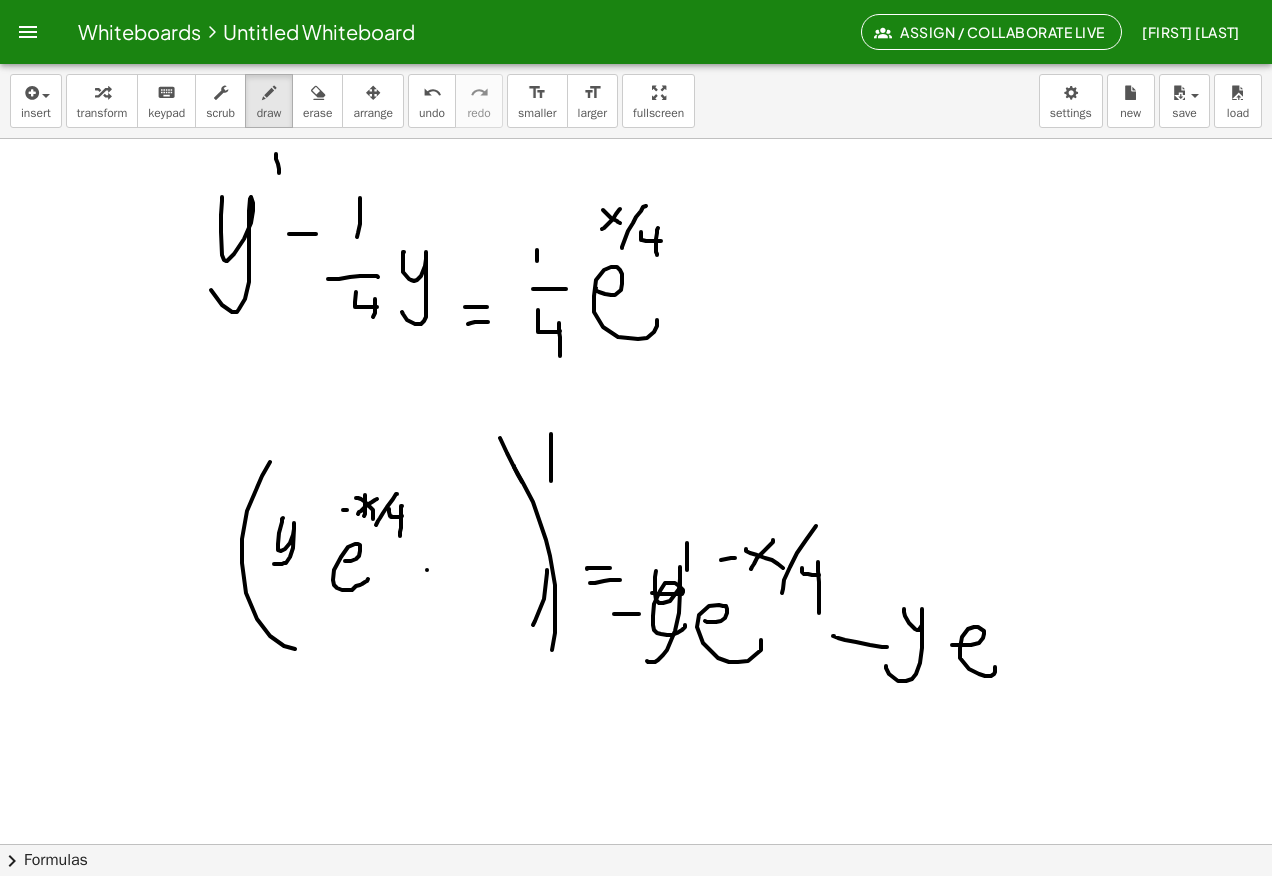 click at bounding box center (636, -2951) 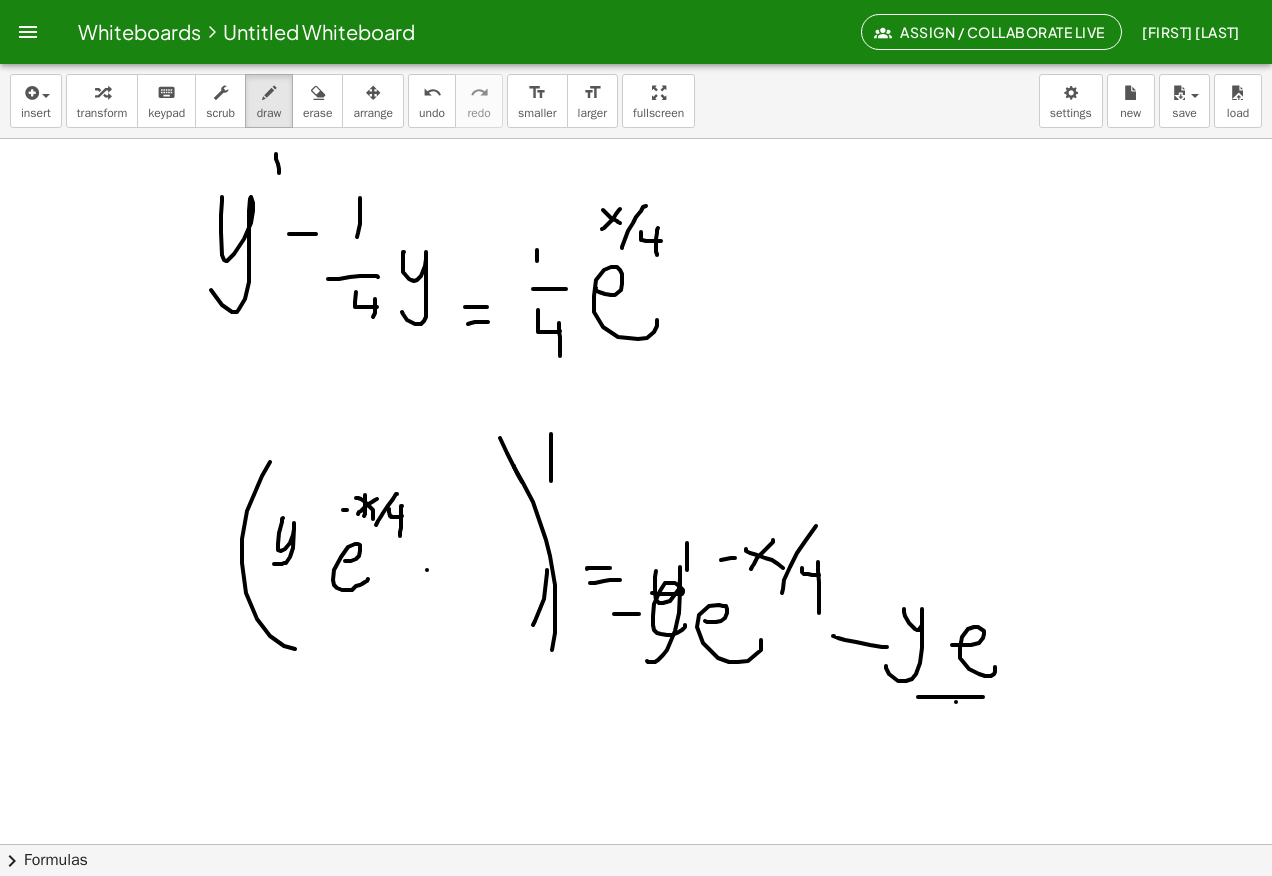 click at bounding box center (636, -2951) 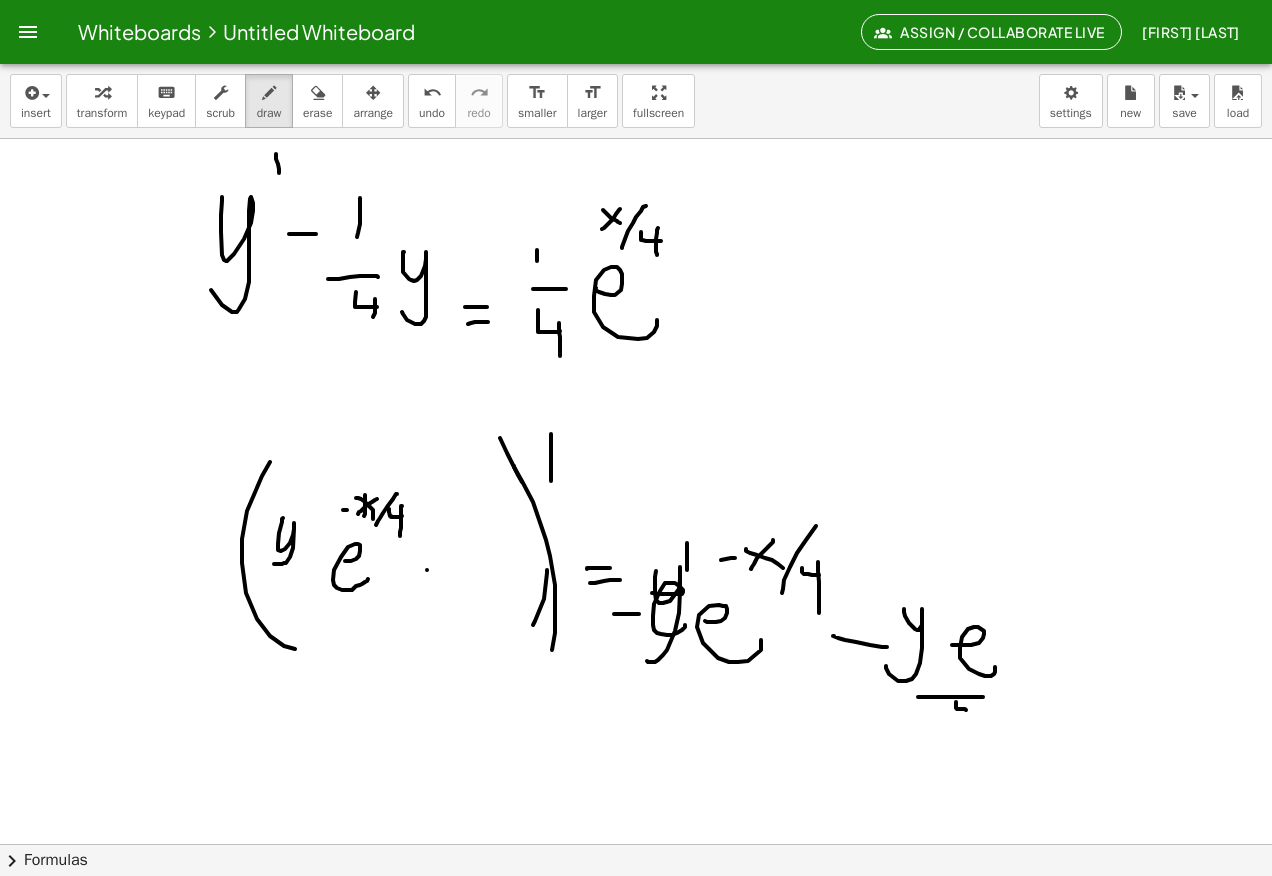 click at bounding box center (636, -2951) 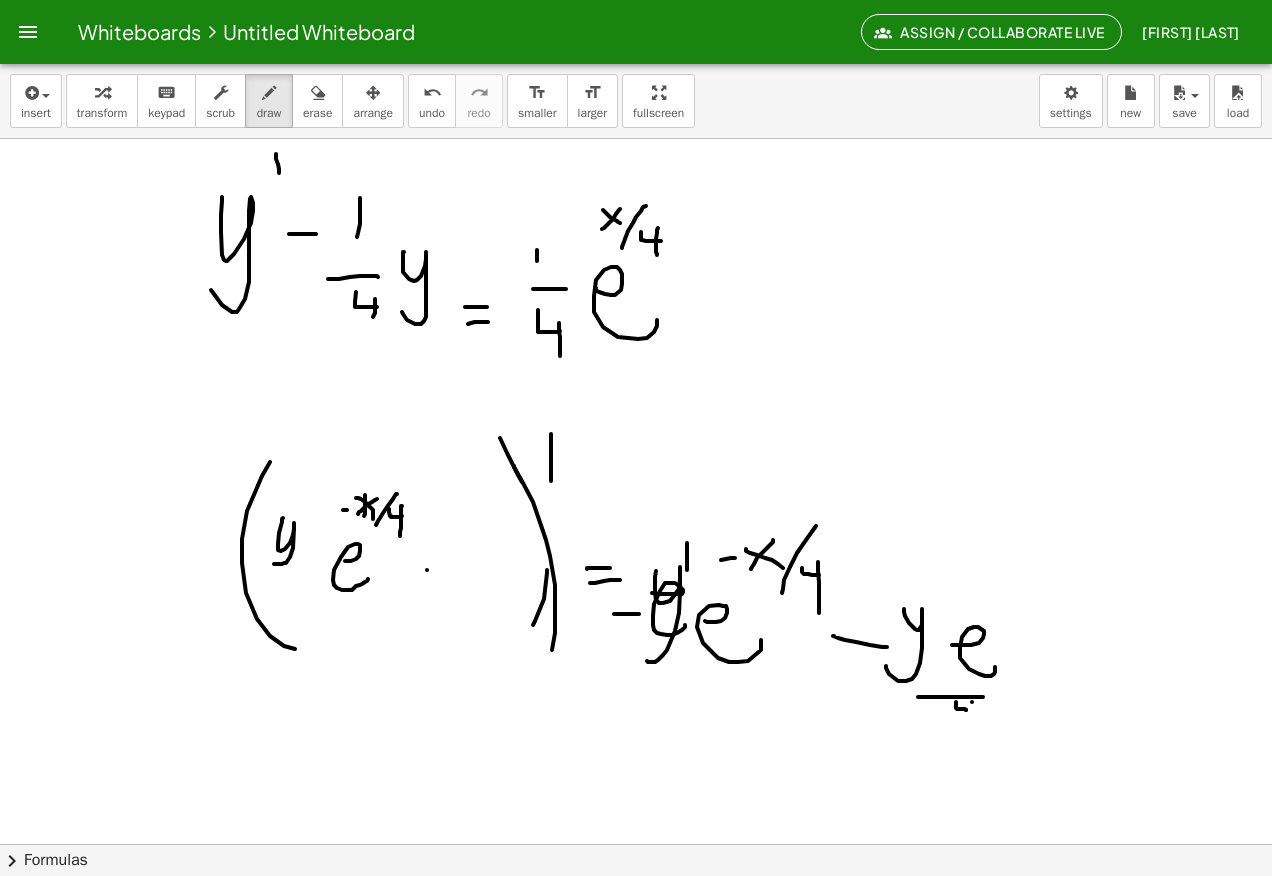 click at bounding box center [636, -2951] 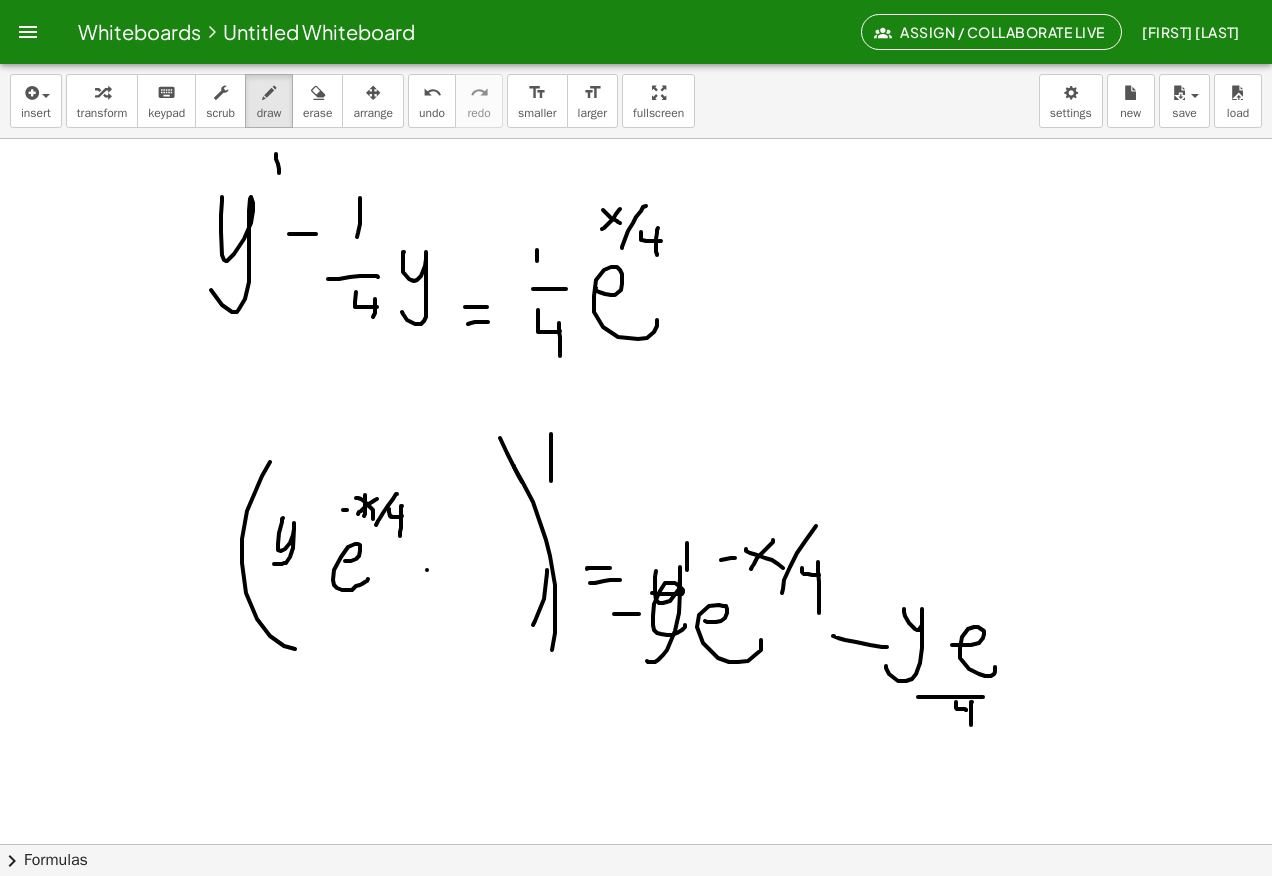 click at bounding box center [636, -2951] 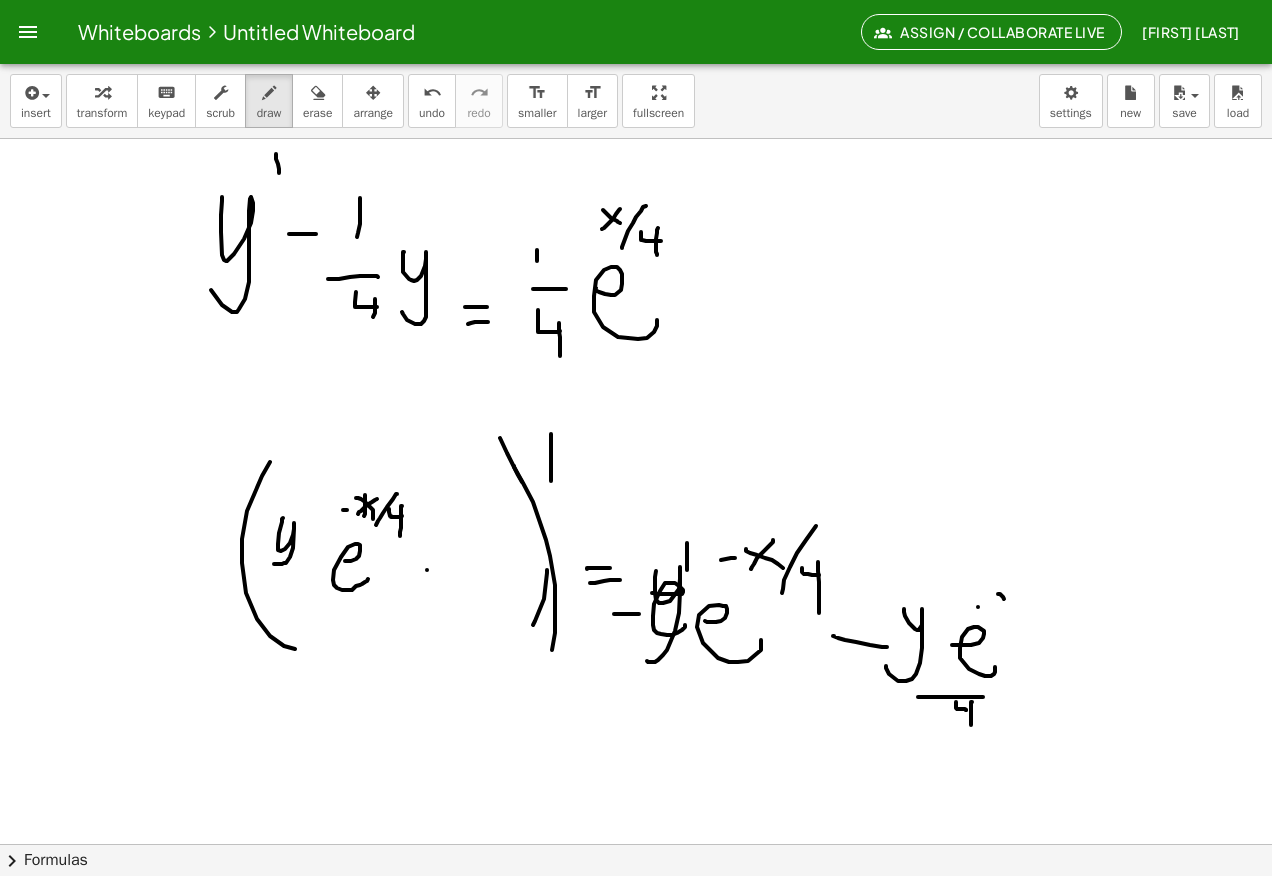 click at bounding box center [636, -2951] 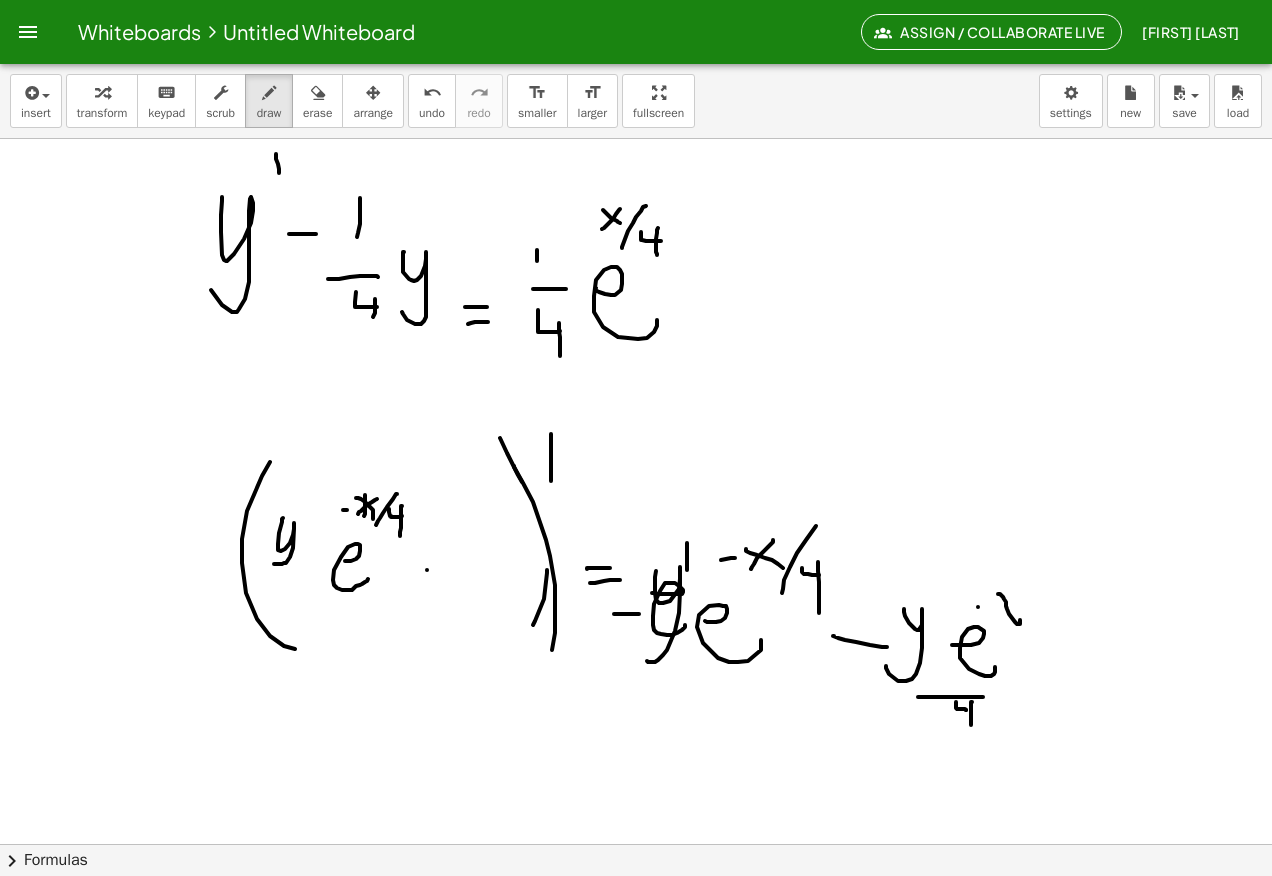 click at bounding box center [636, -2951] 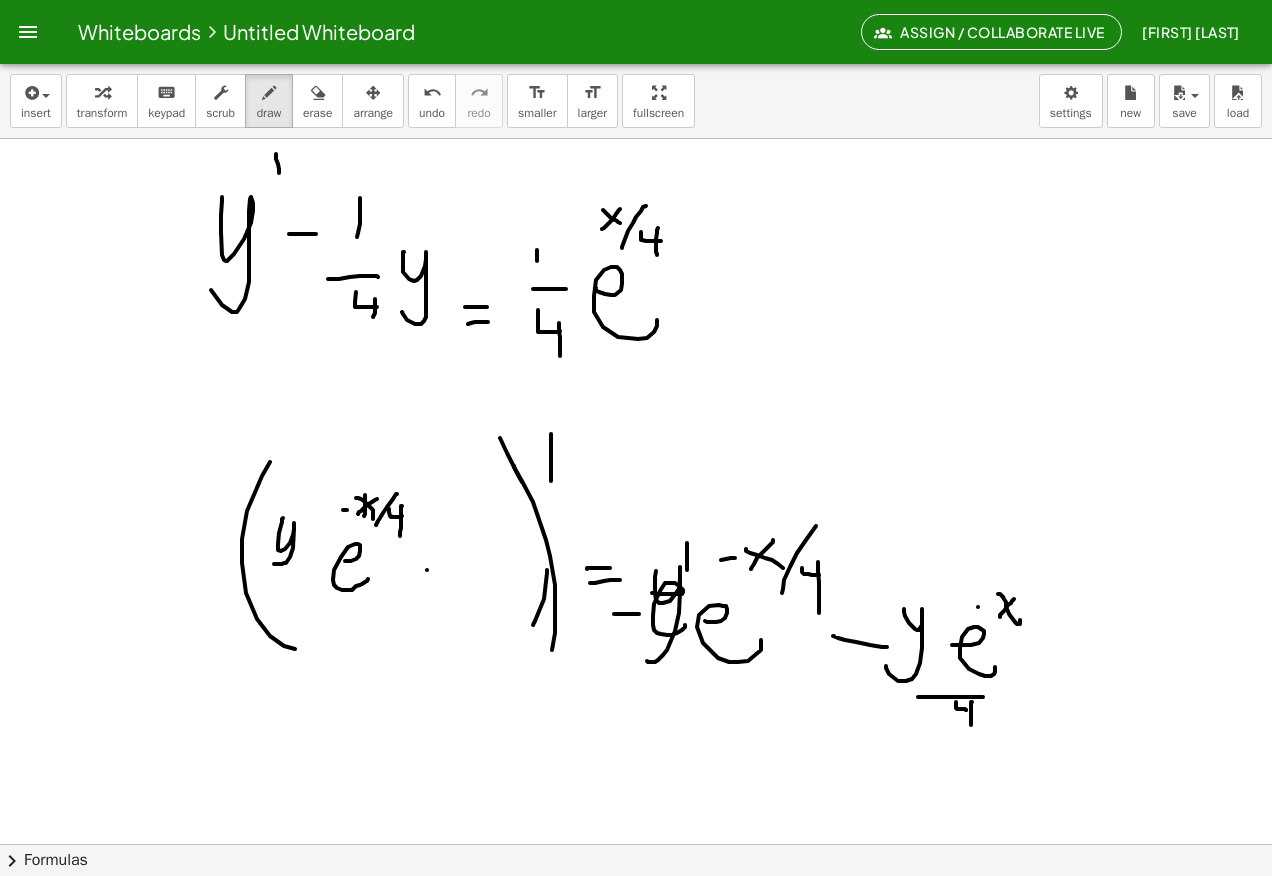 click at bounding box center (636, -2951) 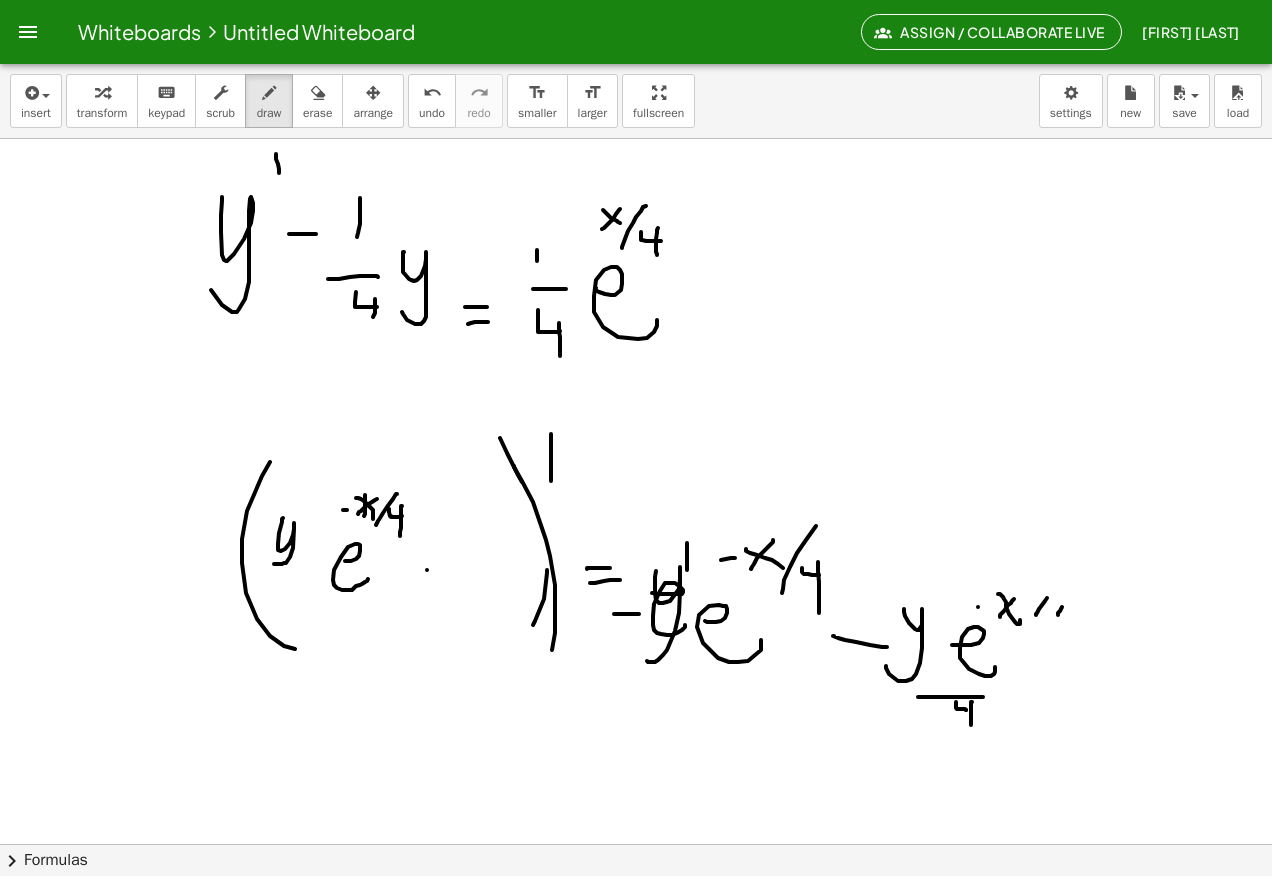 click at bounding box center [636, -2951] 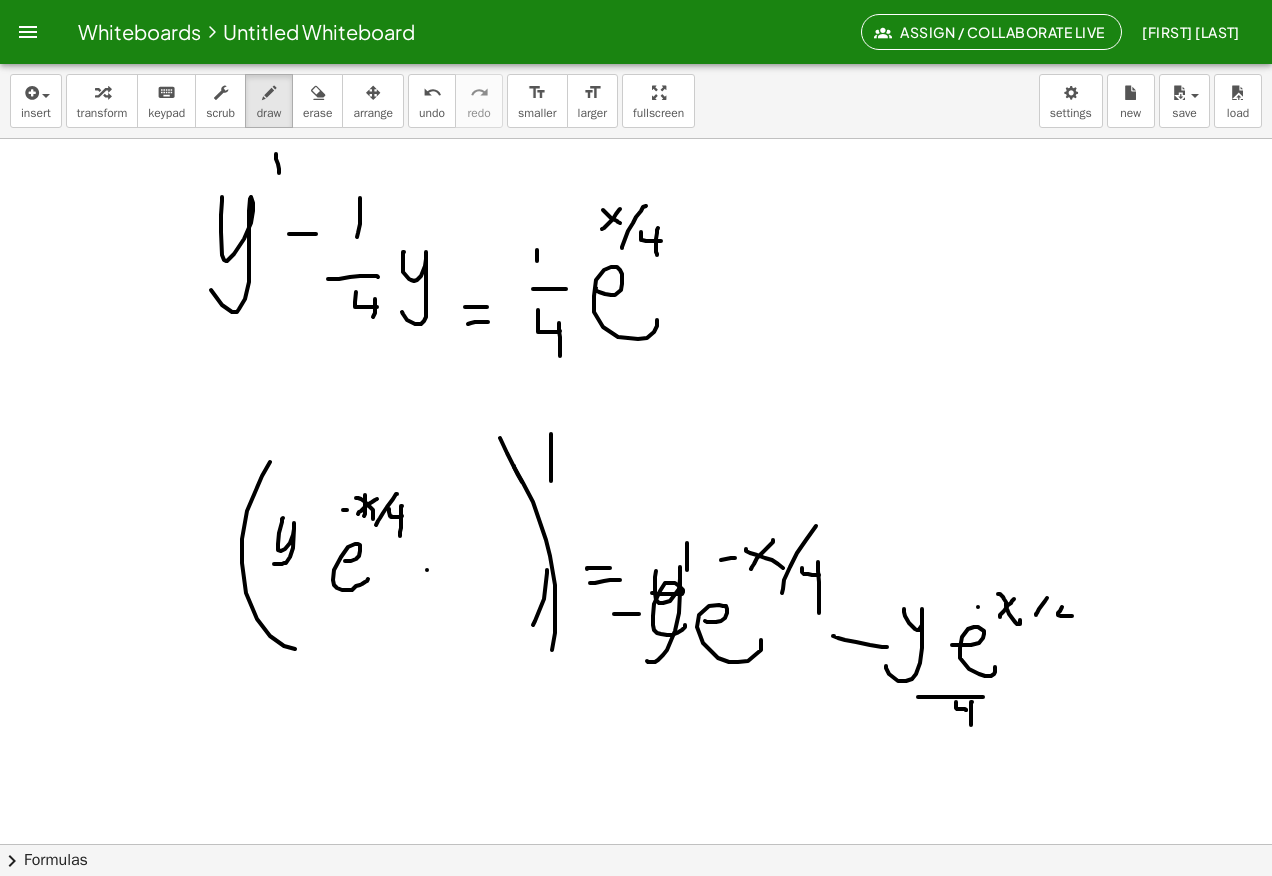 click at bounding box center [636, -2951] 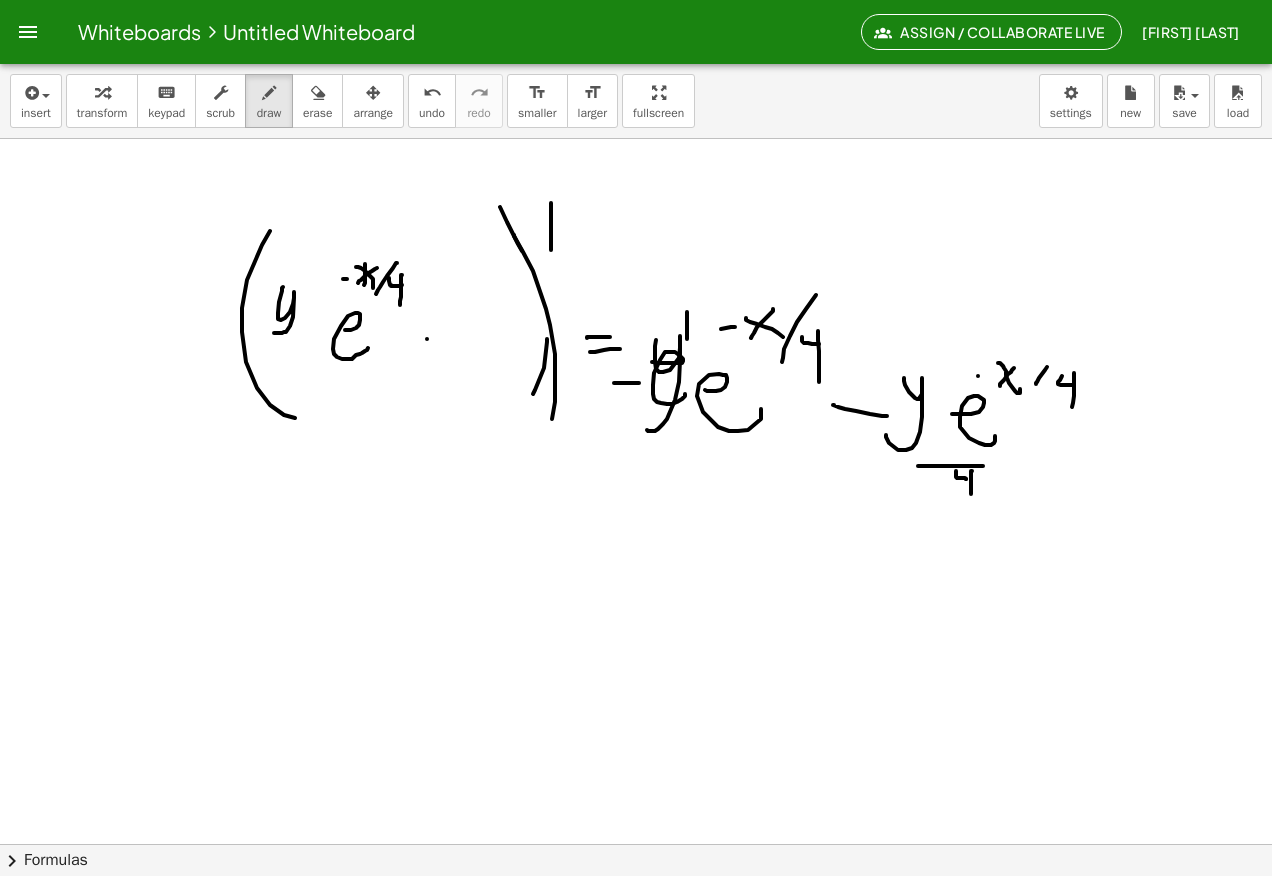 scroll, scrollTop: 7250, scrollLeft: 0, axis: vertical 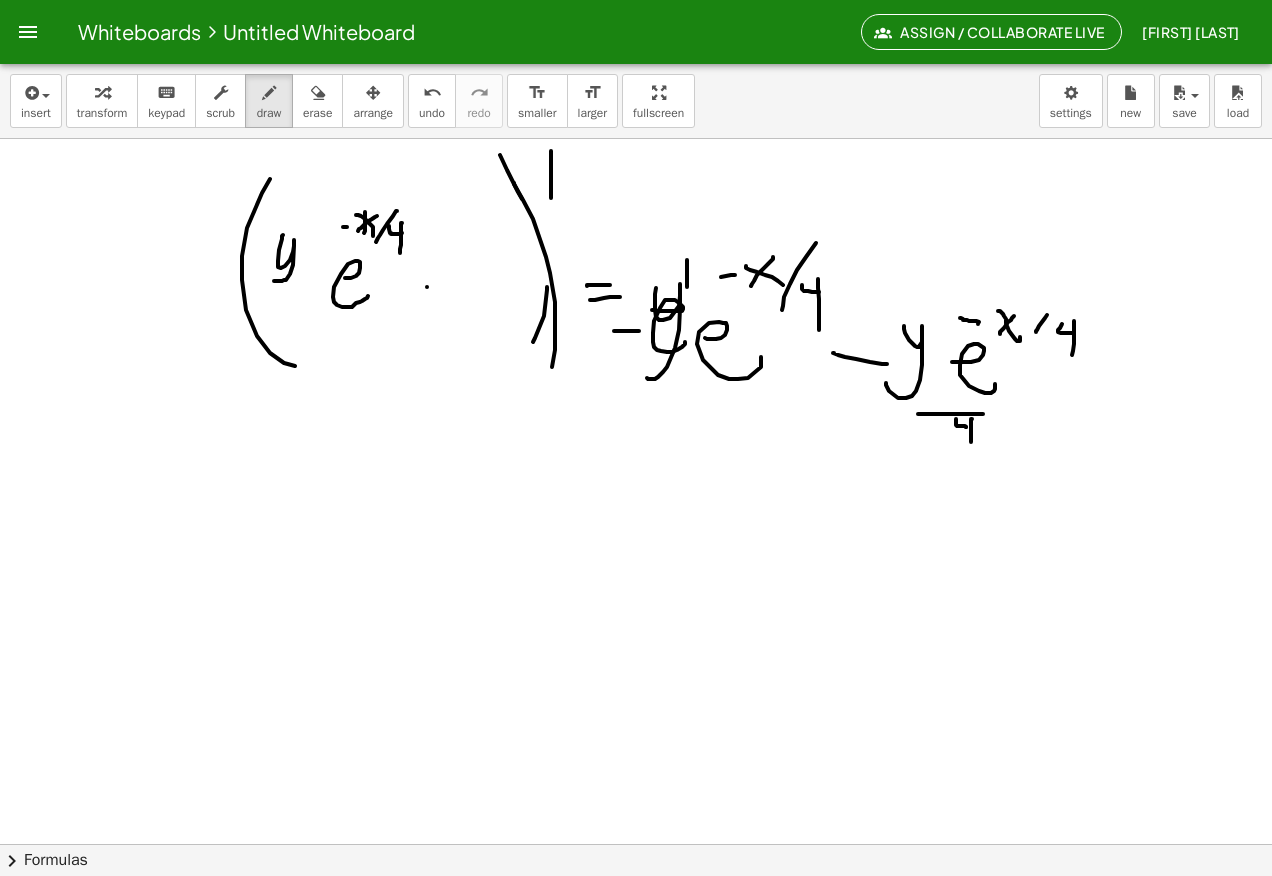 click at bounding box center (636, -2881) 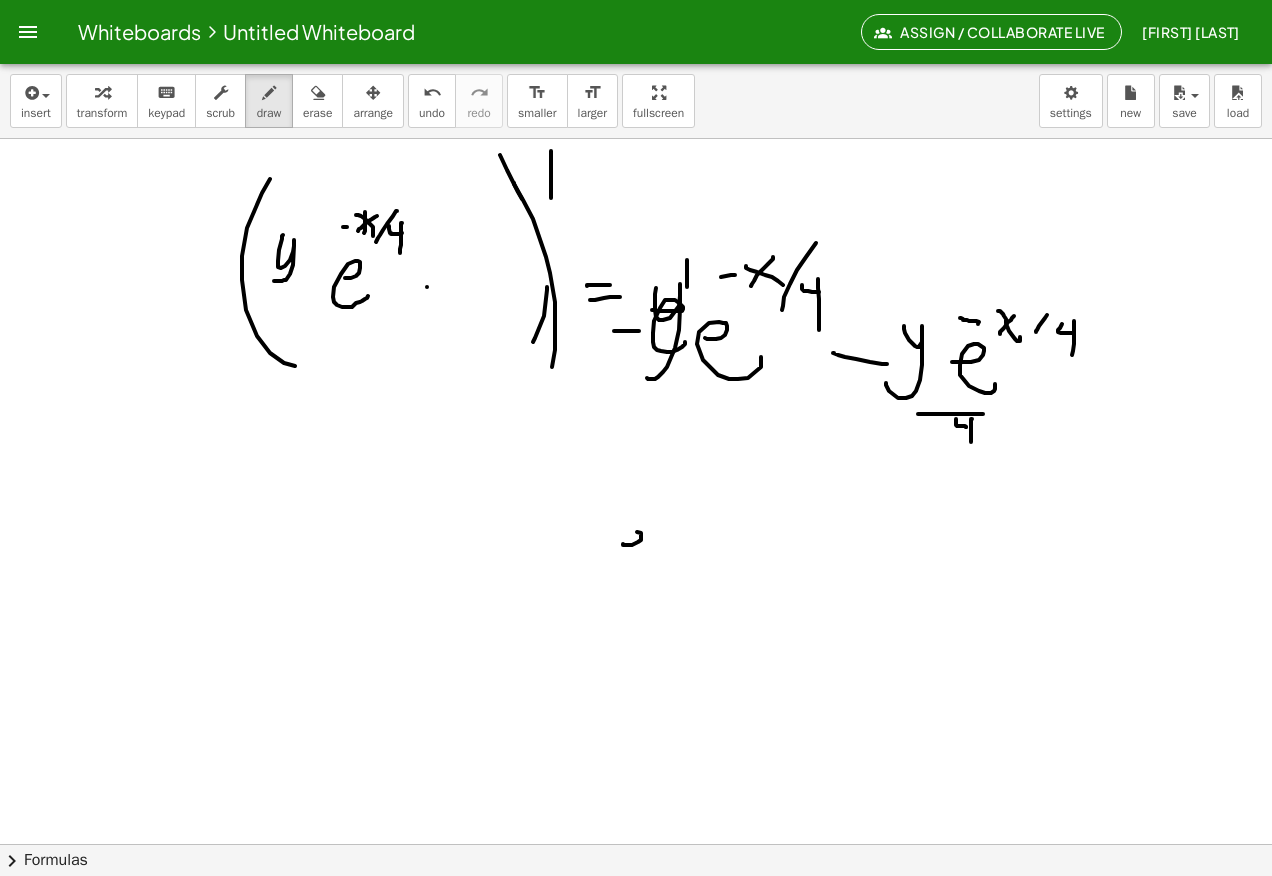 click at bounding box center [636, -2881] 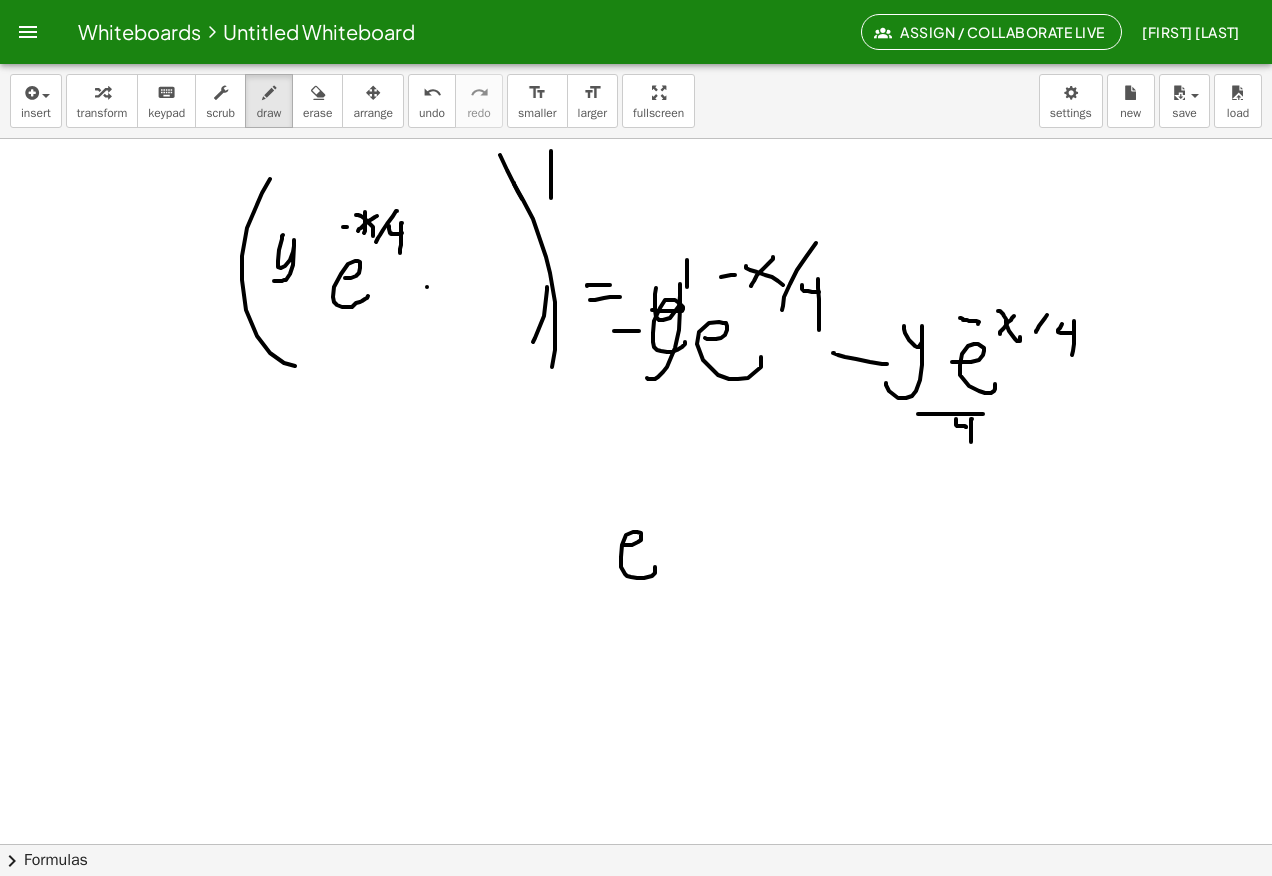 click at bounding box center [636, -2881] 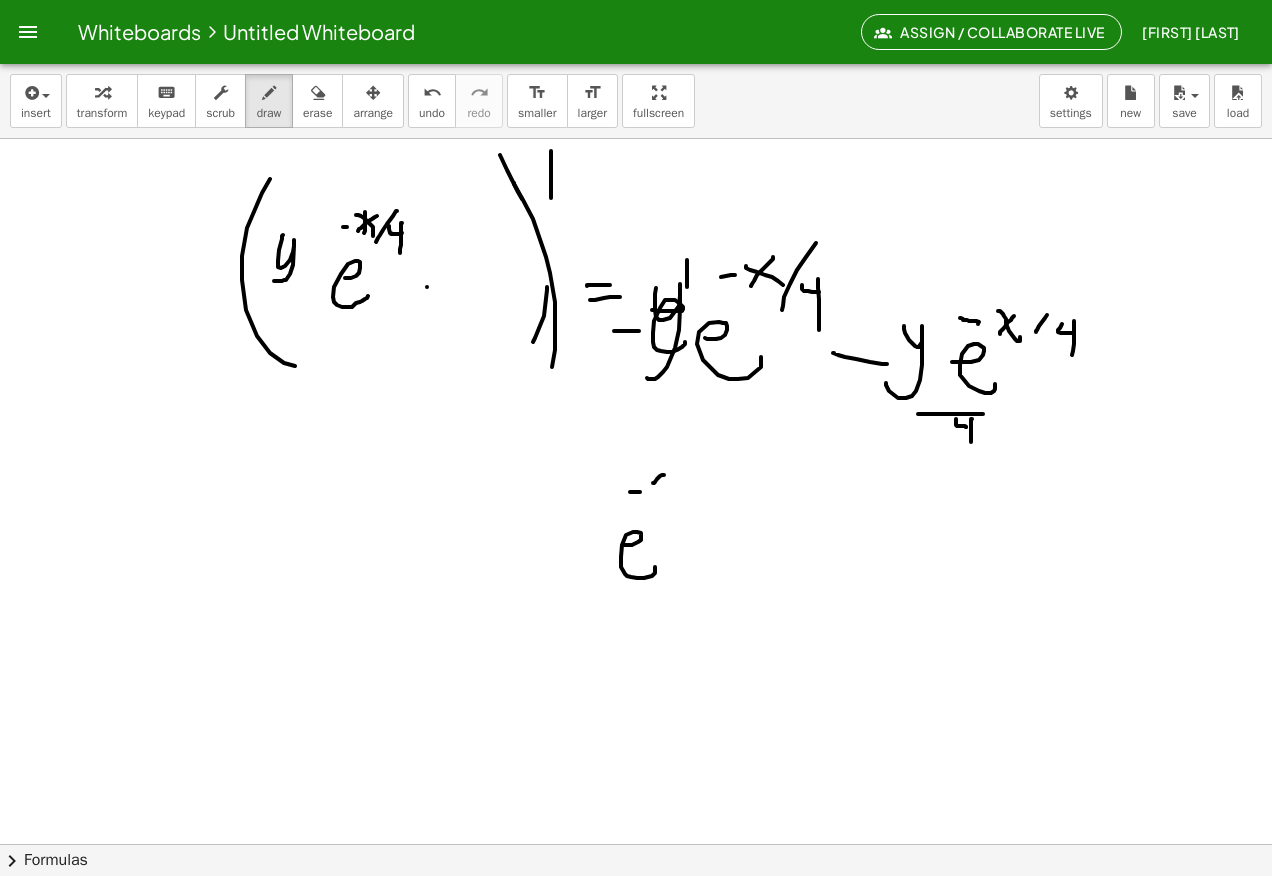 click at bounding box center (636, -2881) 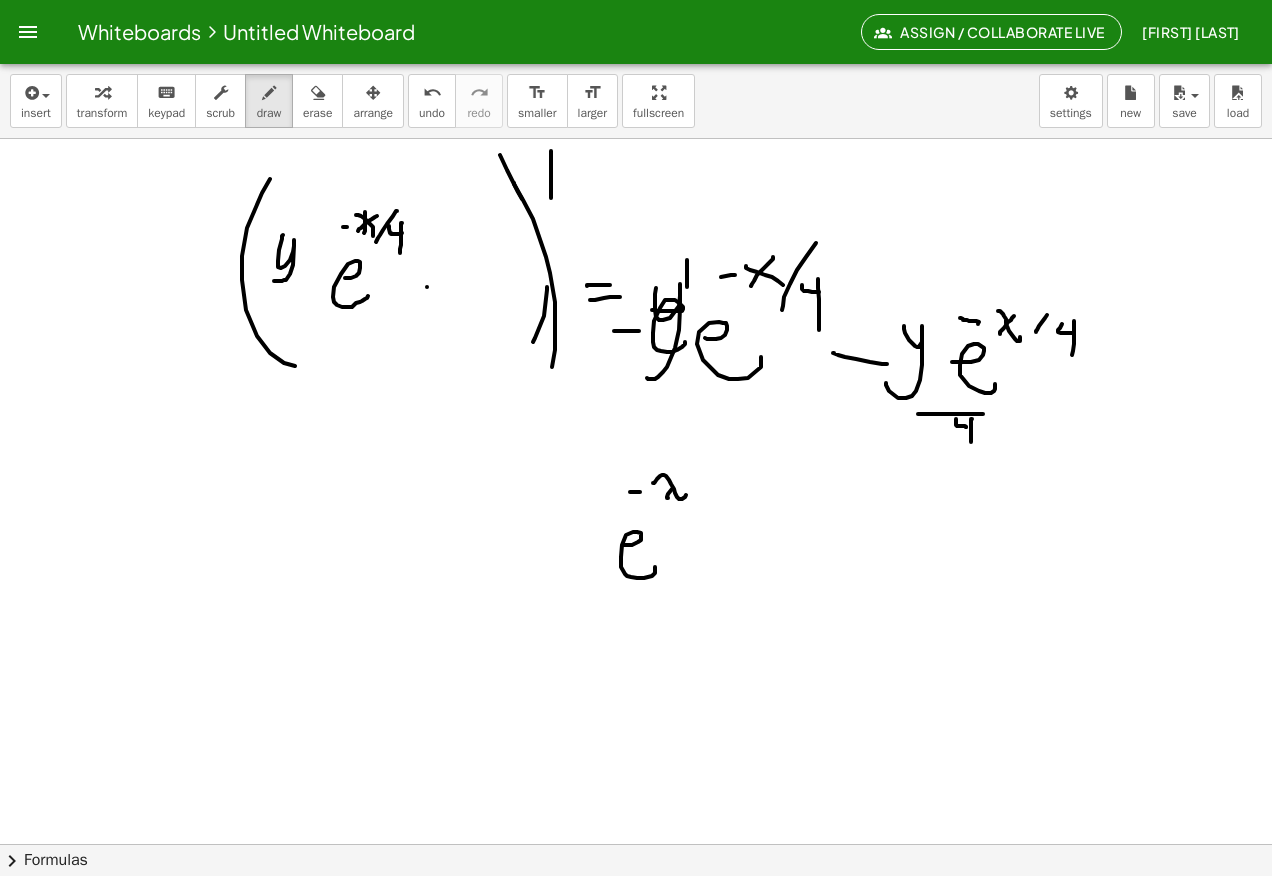 click at bounding box center (636, -2881) 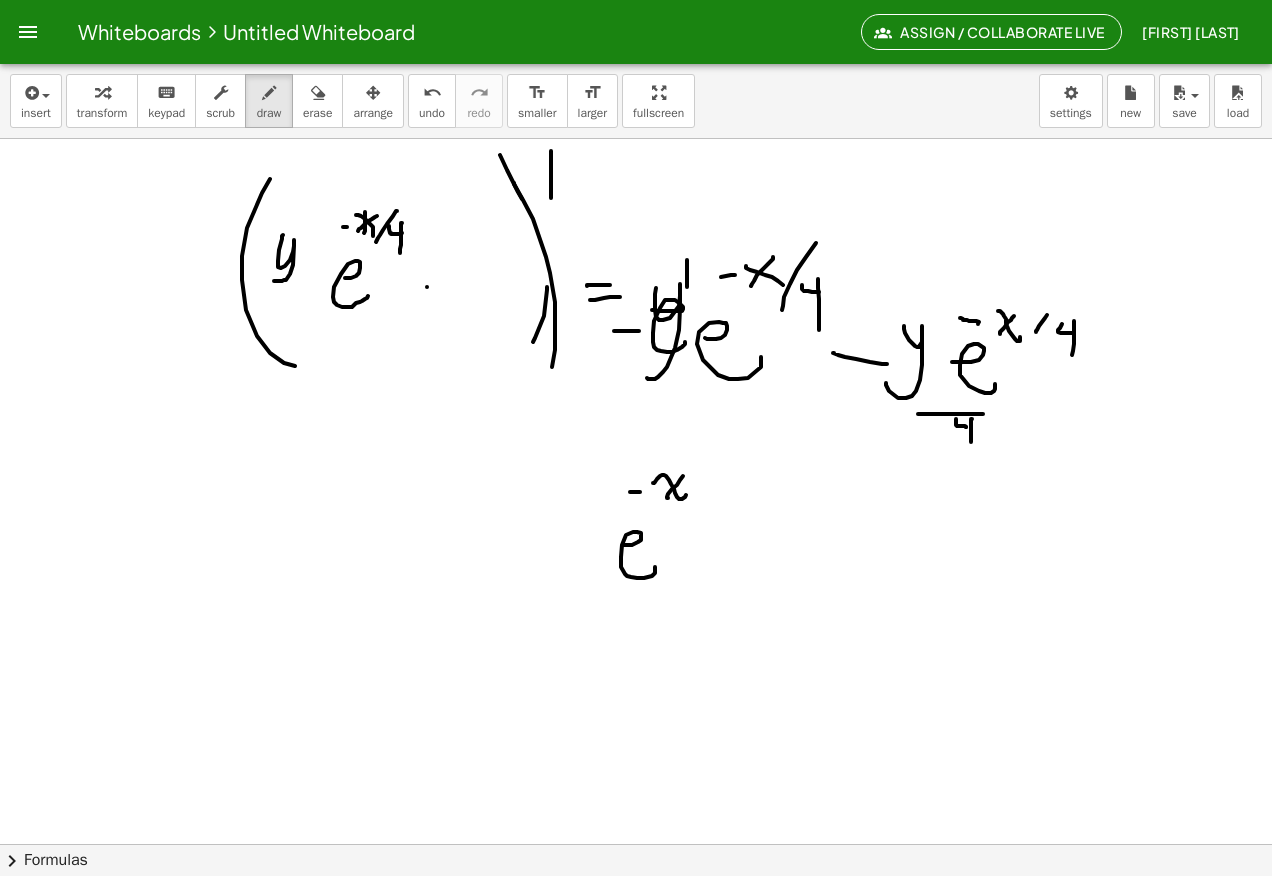 click at bounding box center (636, -2881) 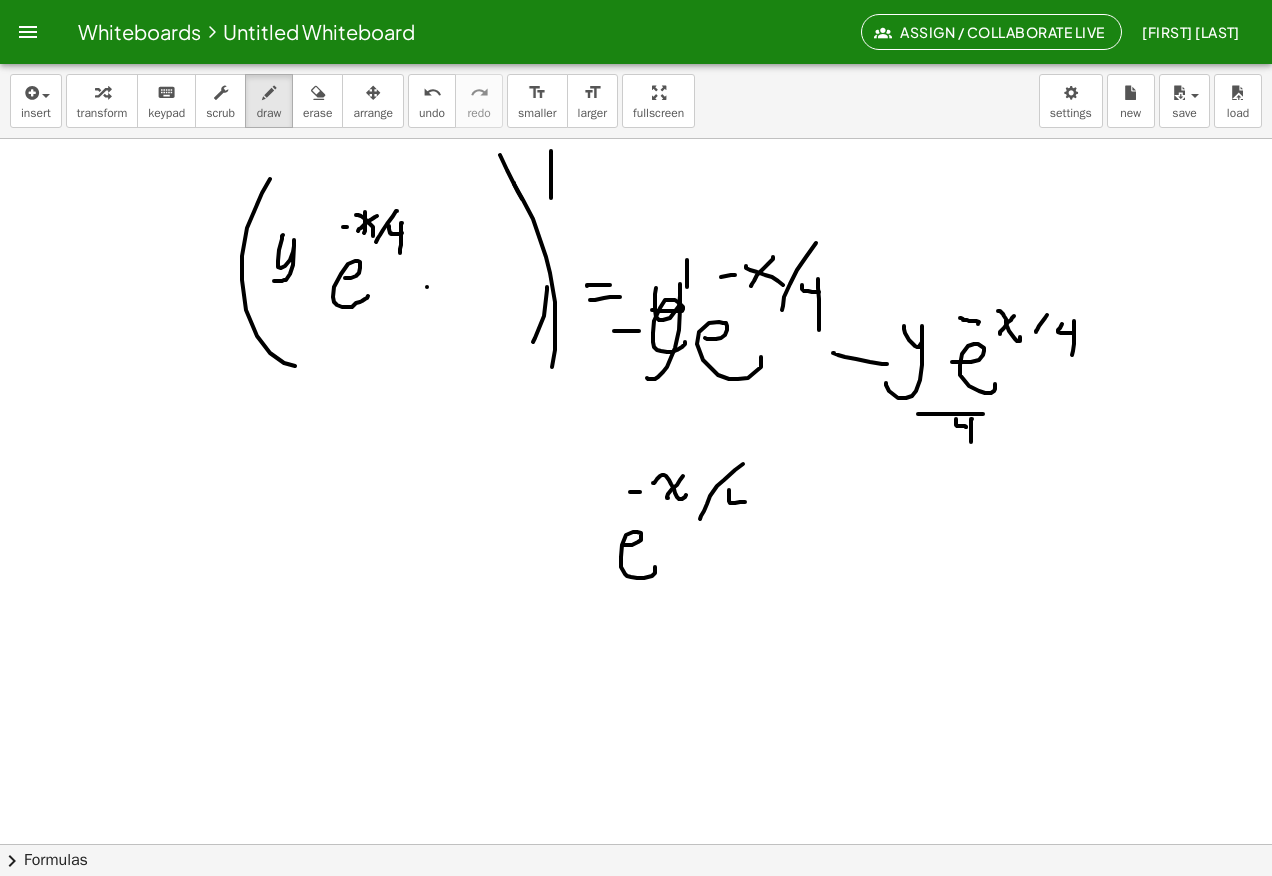 click at bounding box center [636, -2881] 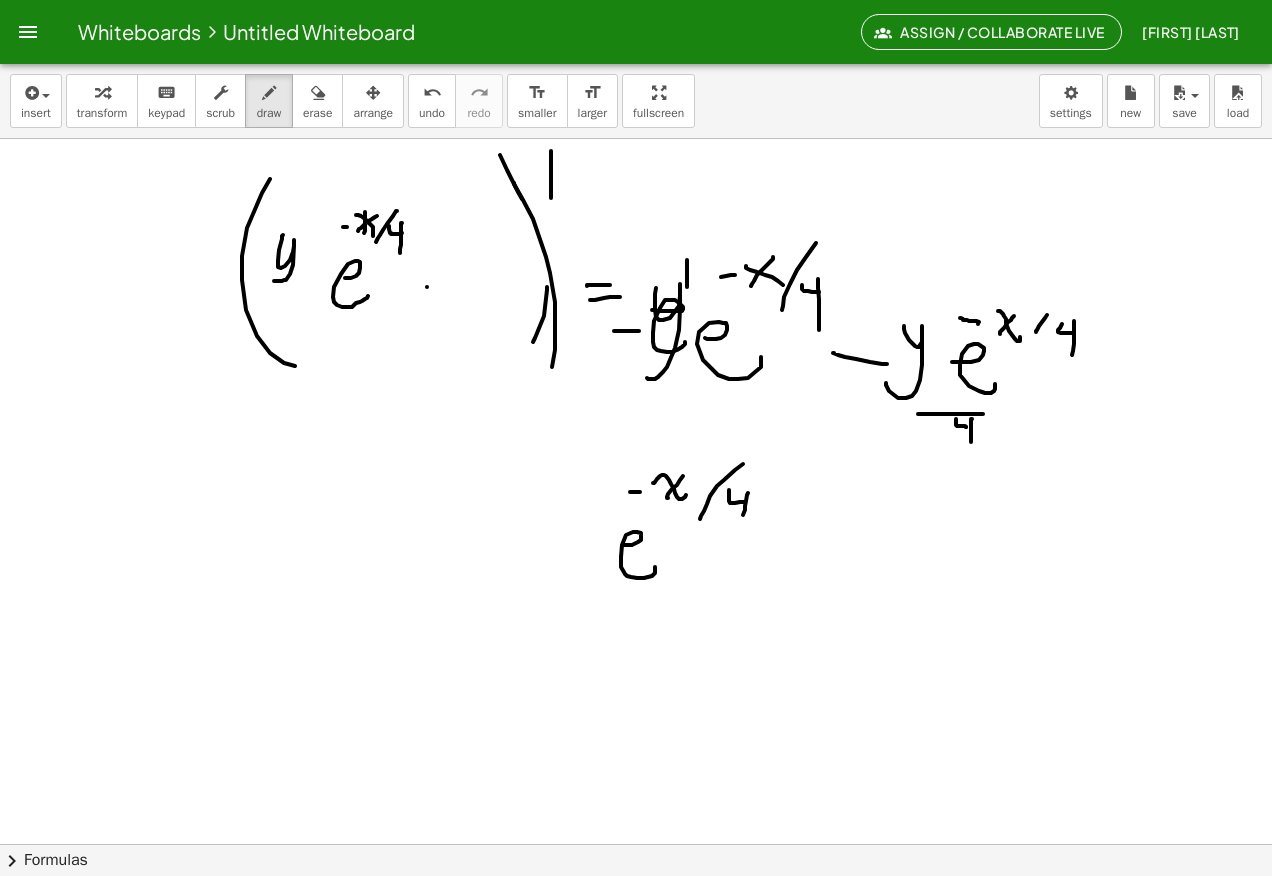 click at bounding box center [636, -2881] 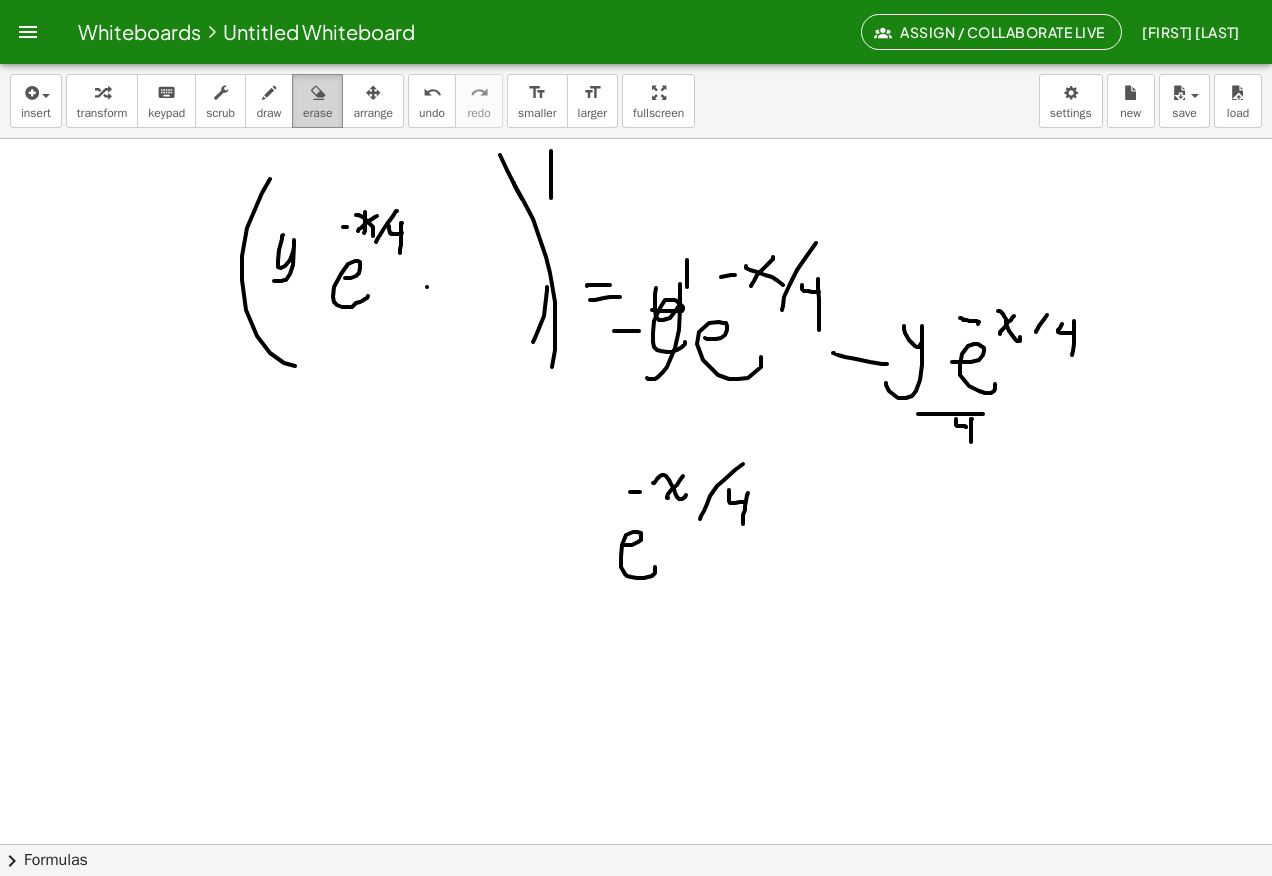 click on "erase" at bounding box center [317, 113] 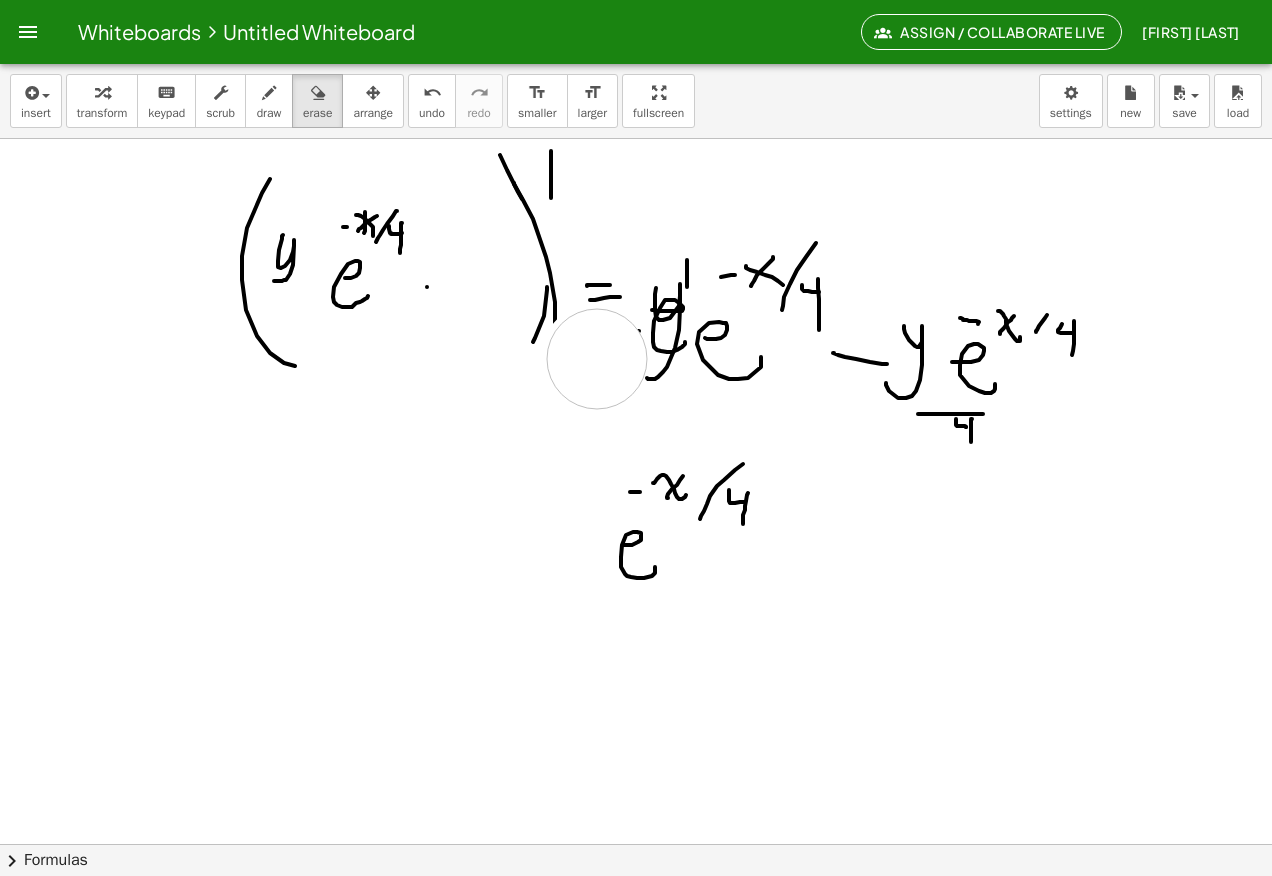 click at bounding box center (636, -2881) 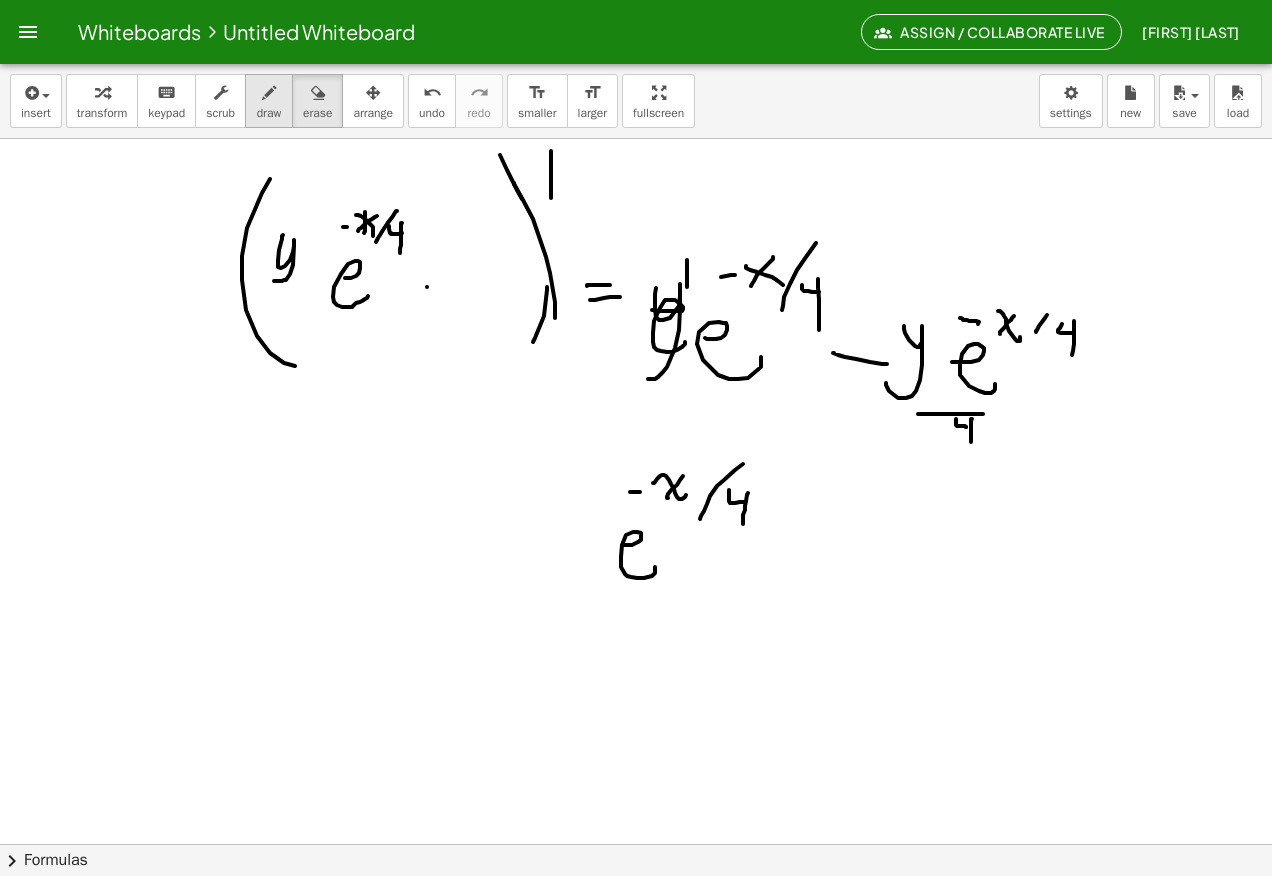 click on "draw" at bounding box center [269, 113] 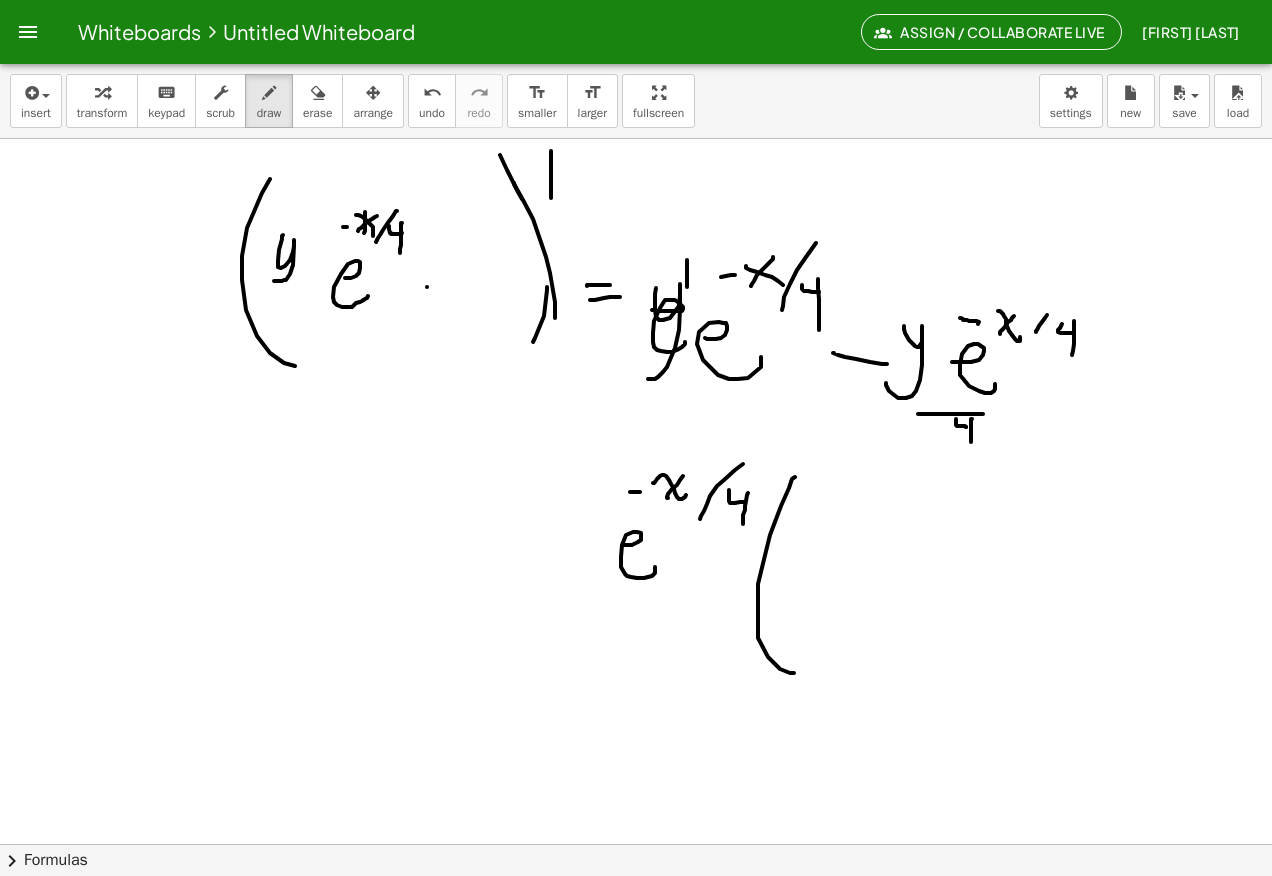 click at bounding box center [636, -2881] 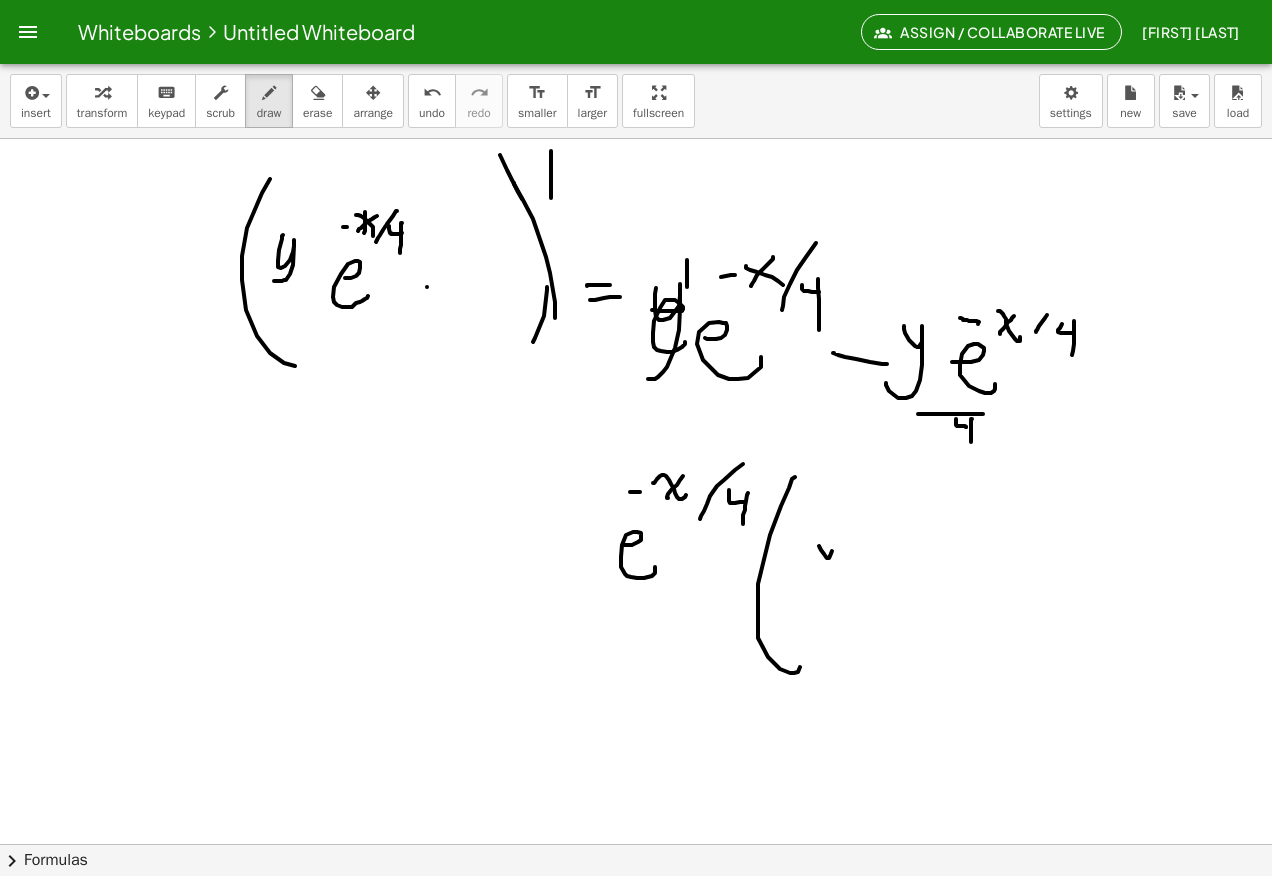 click at bounding box center [636, -2881] 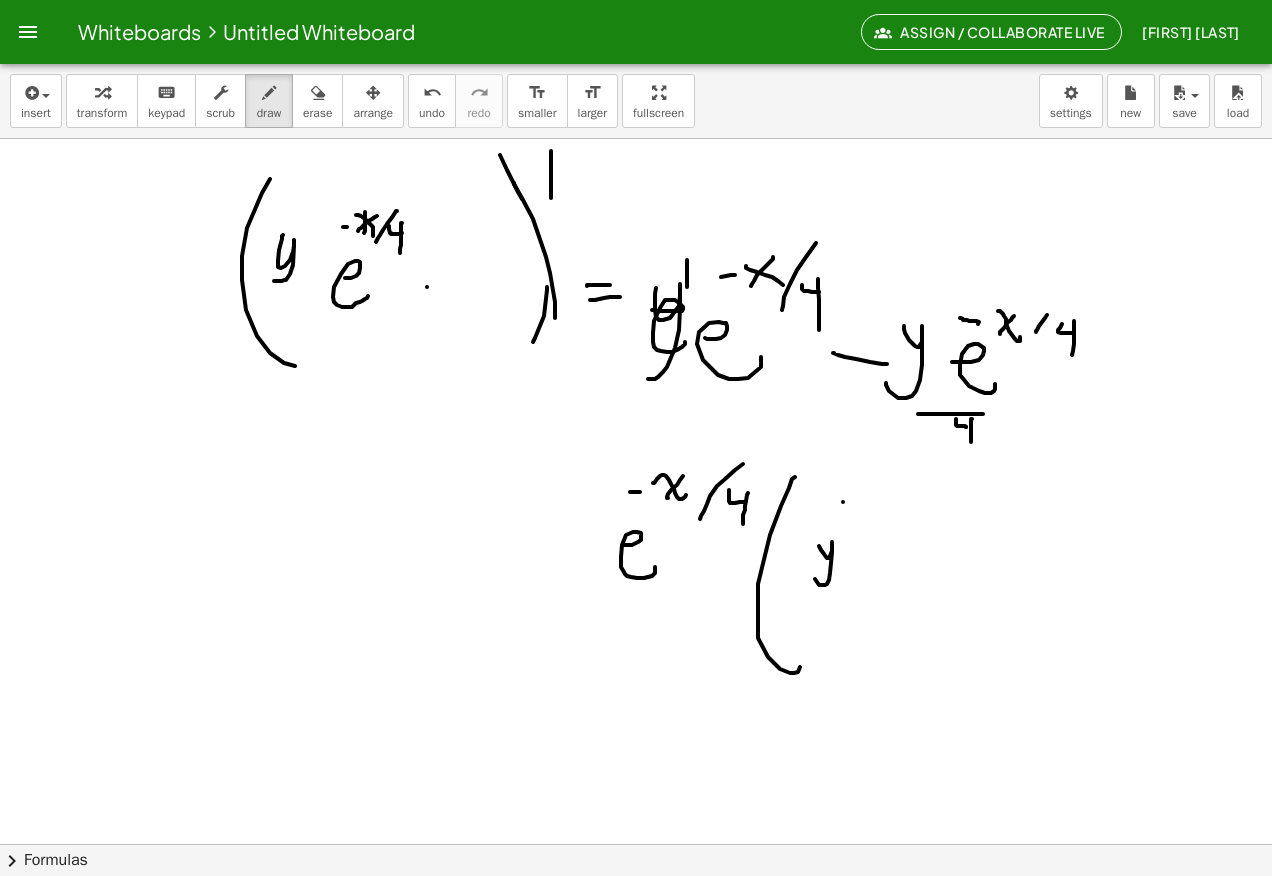 click at bounding box center [636, -2881] 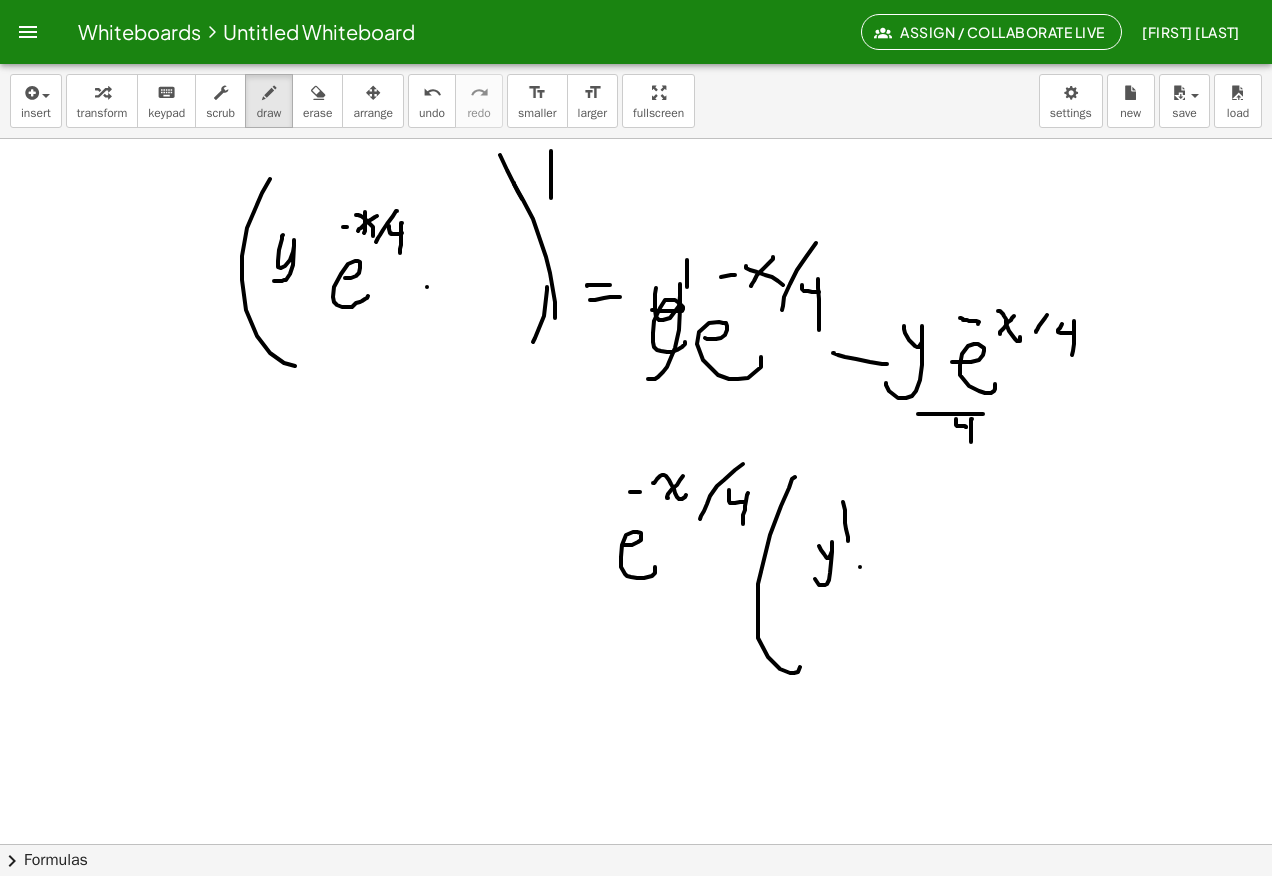 click at bounding box center (636, -2881) 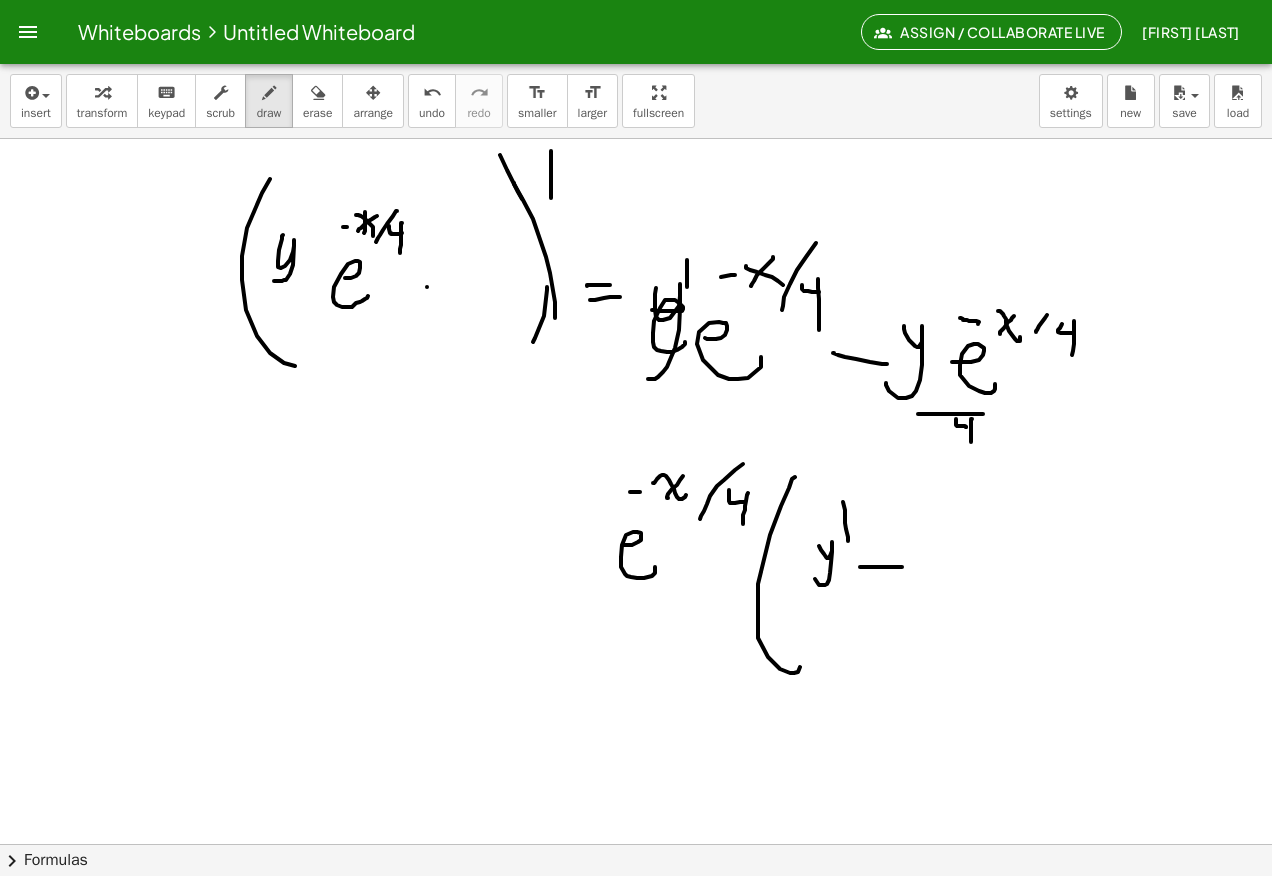 click at bounding box center [636, -2881] 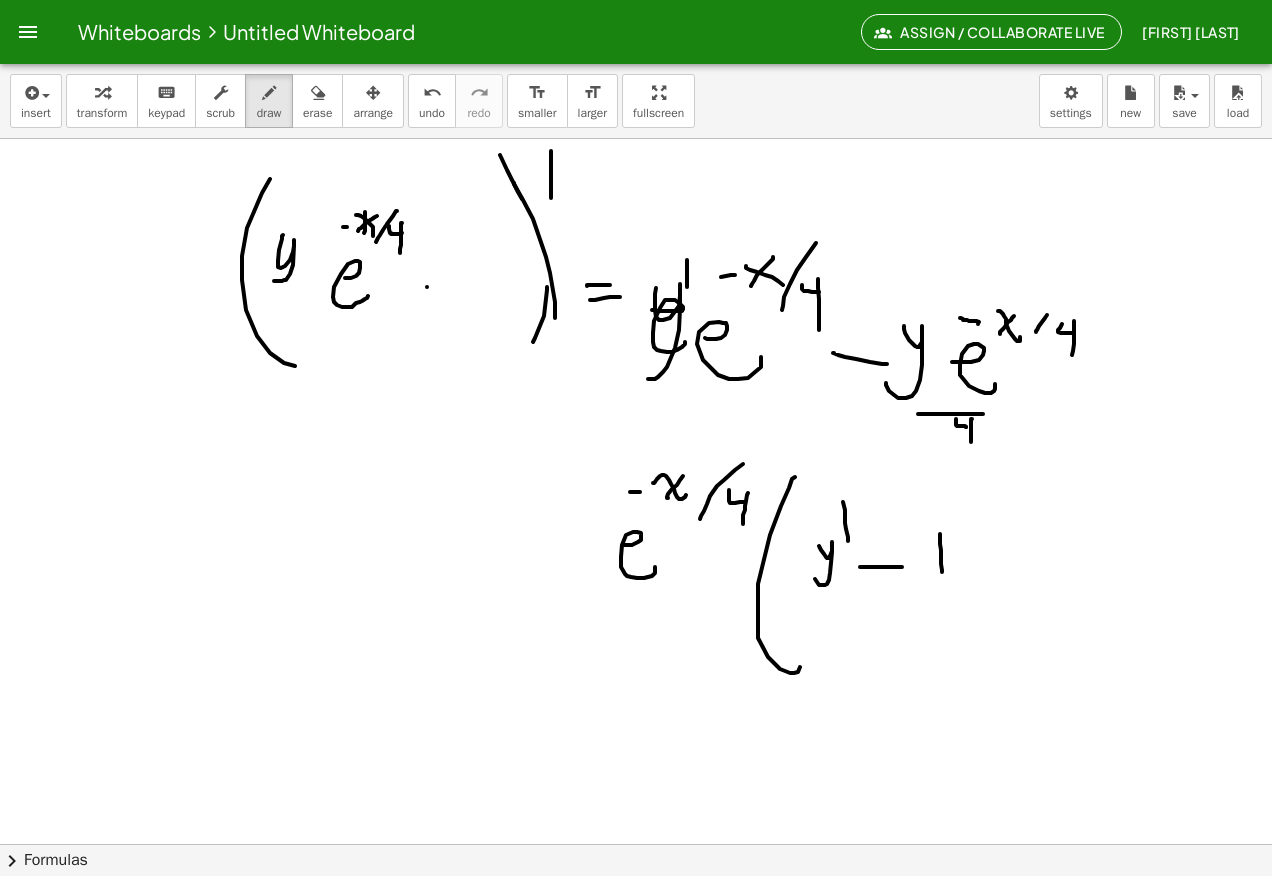 click at bounding box center (636, -2881) 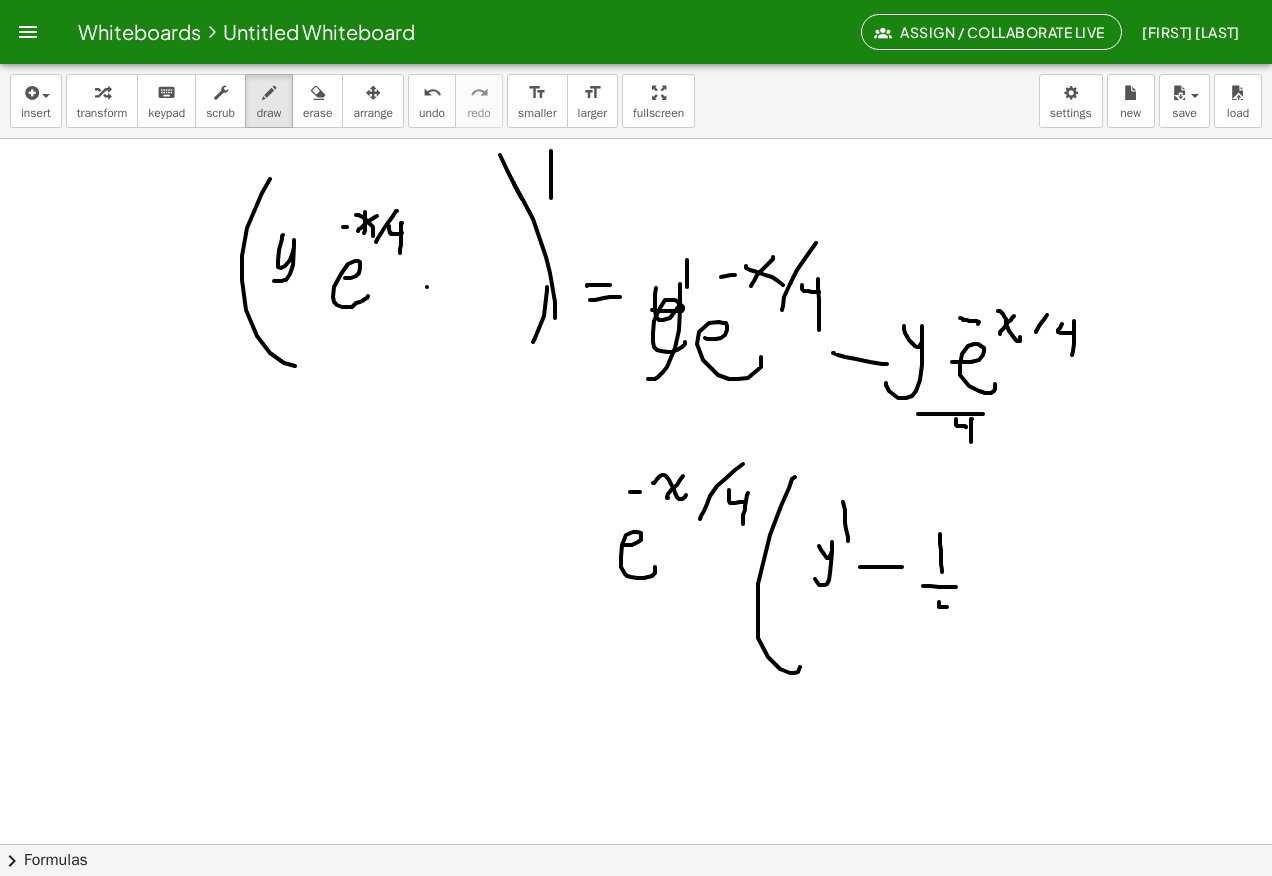 click at bounding box center [636, -2881] 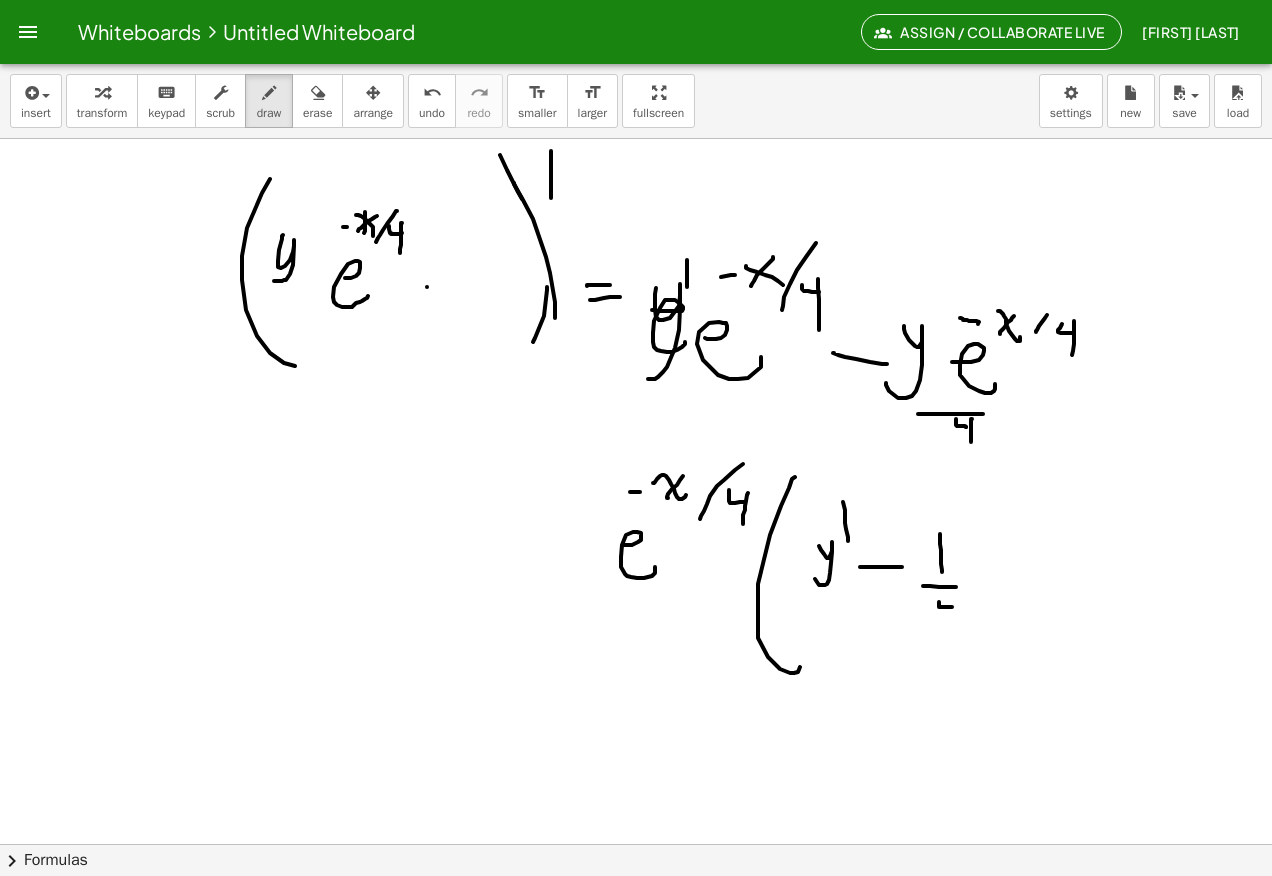 click at bounding box center [636, -2881] 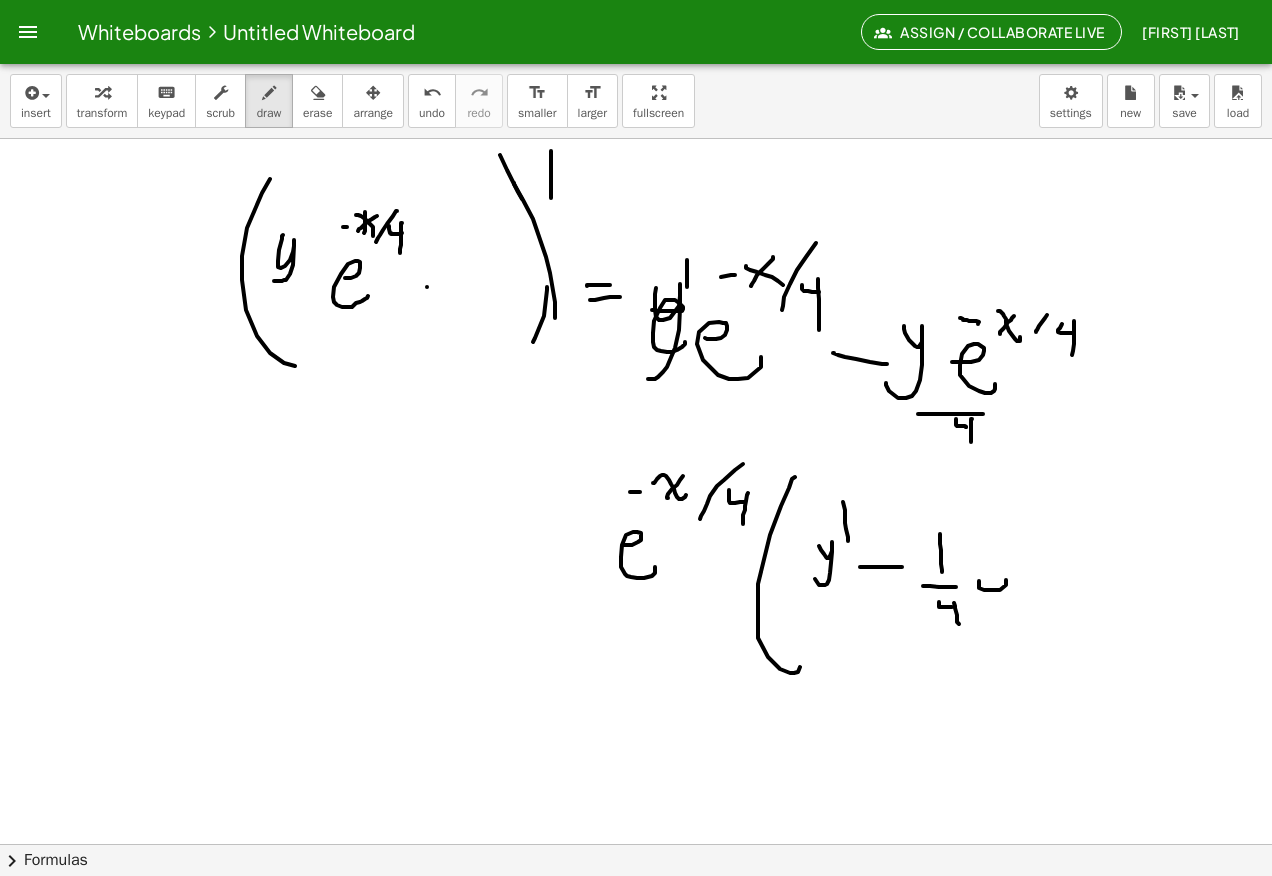 click at bounding box center [636, -2881] 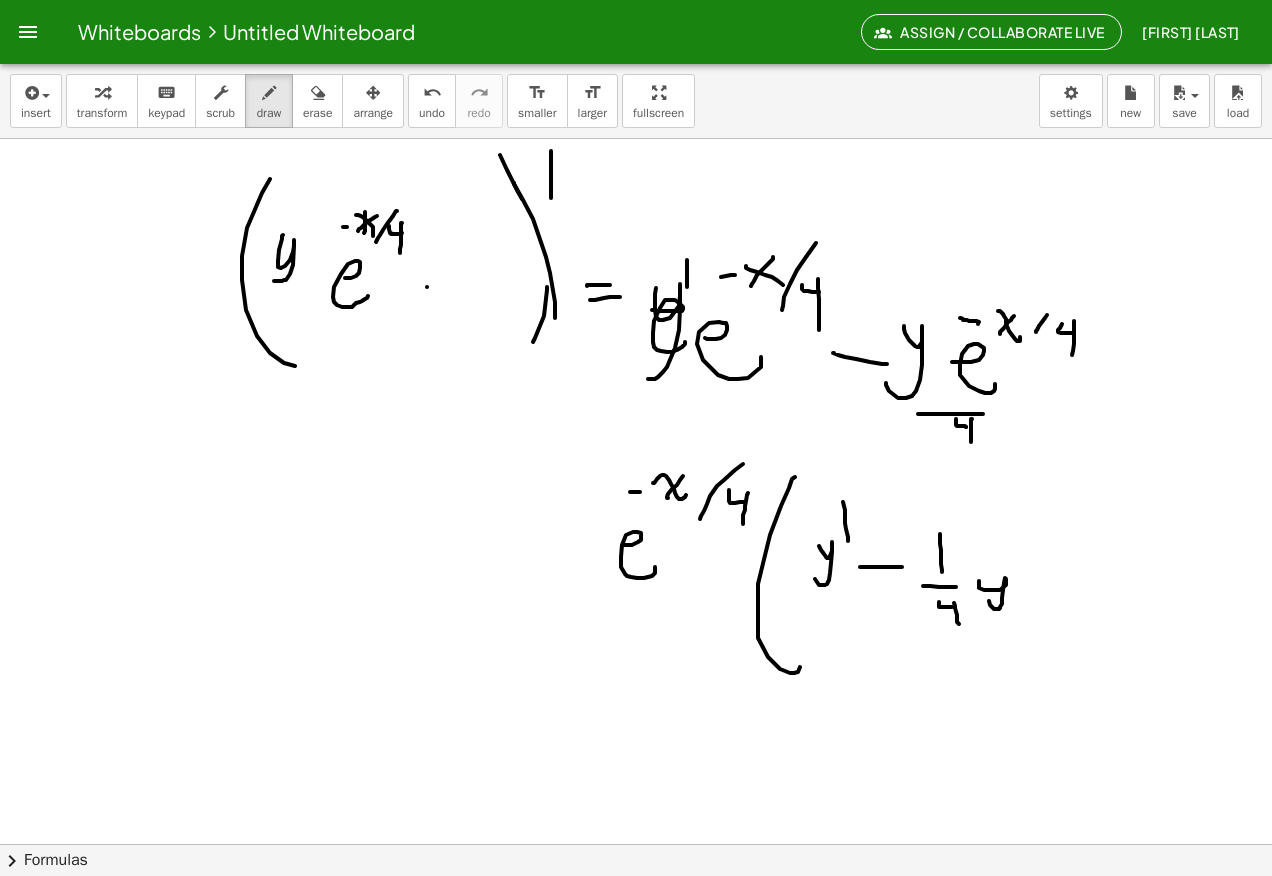 click at bounding box center (636, -2881) 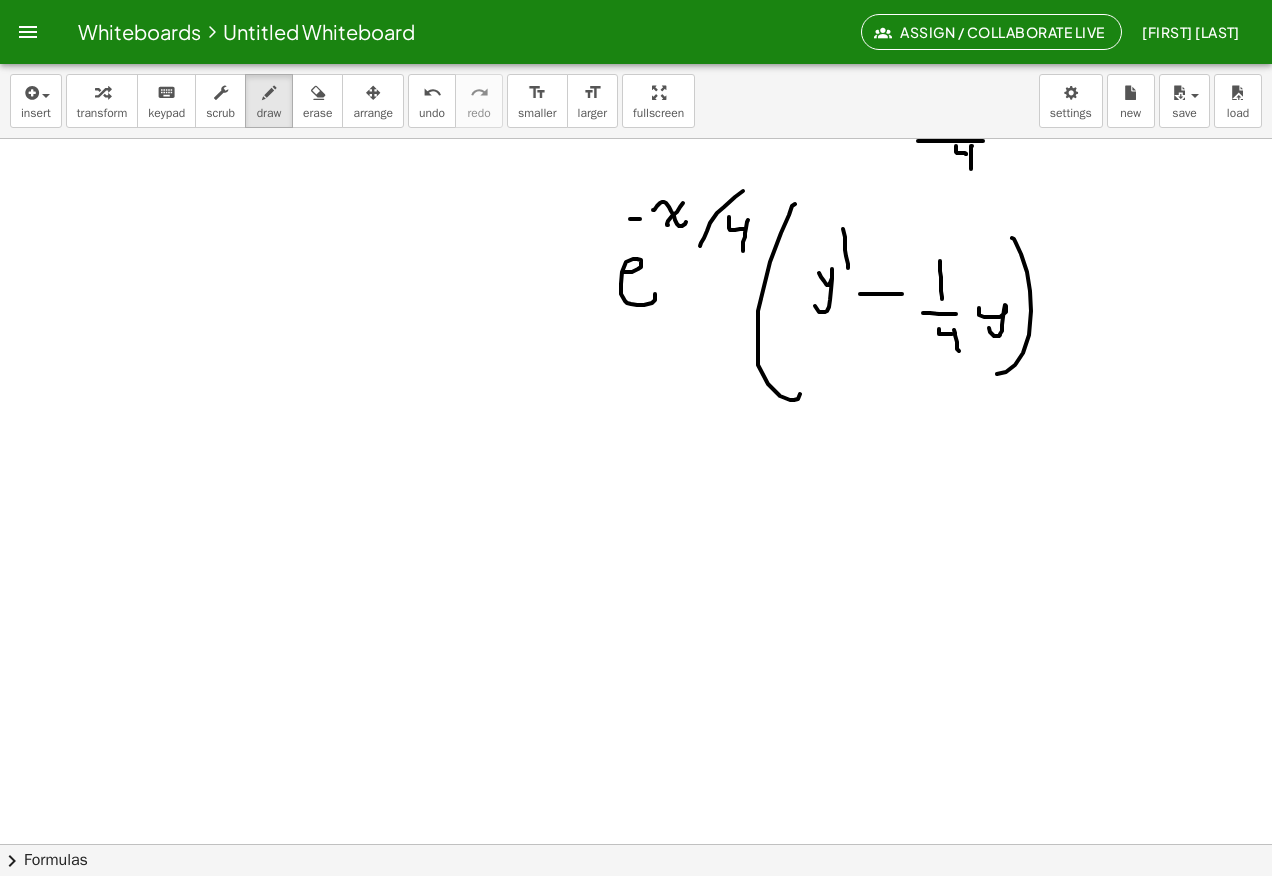scroll, scrollTop: 7550, scrollLeft: 0, axis: vertical 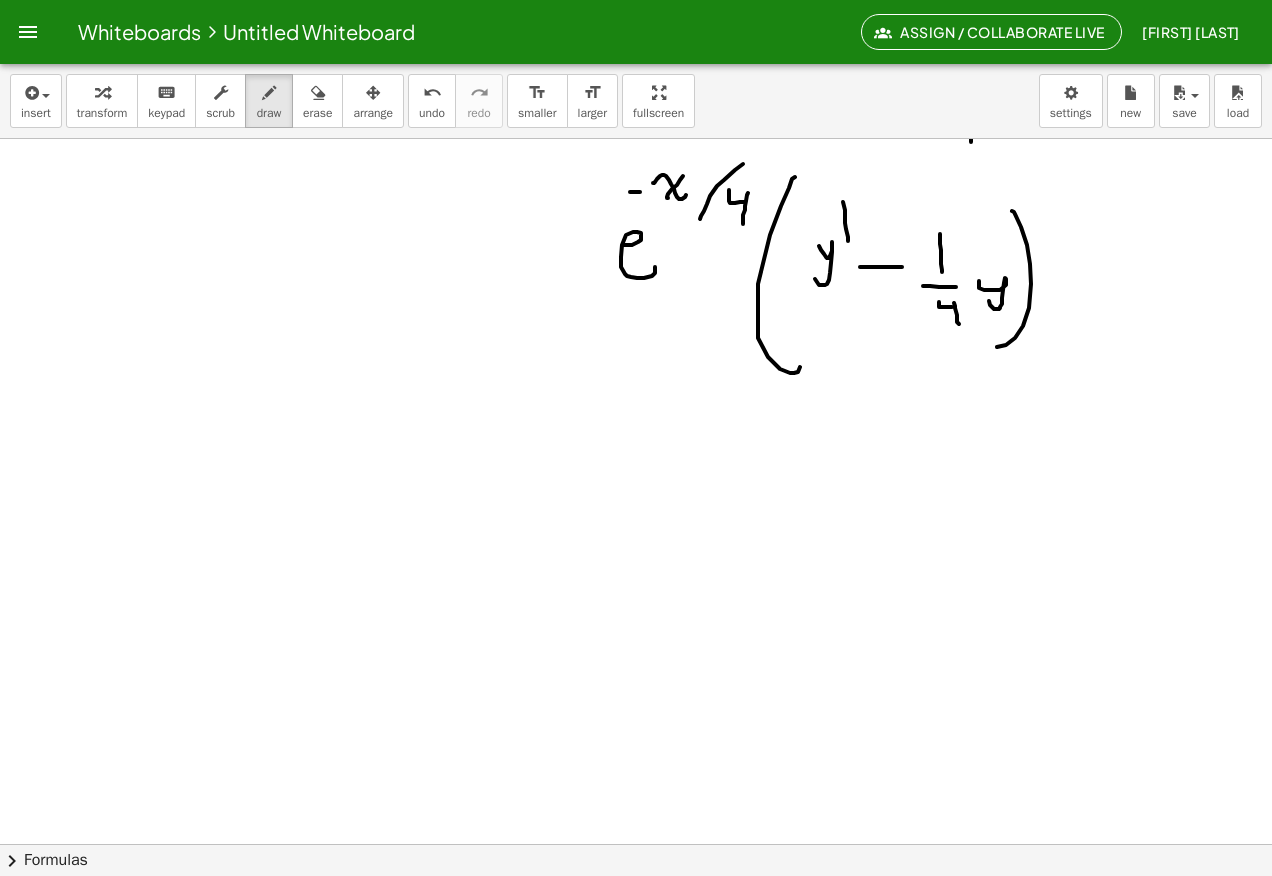 click at bounding box center (636, -3181) 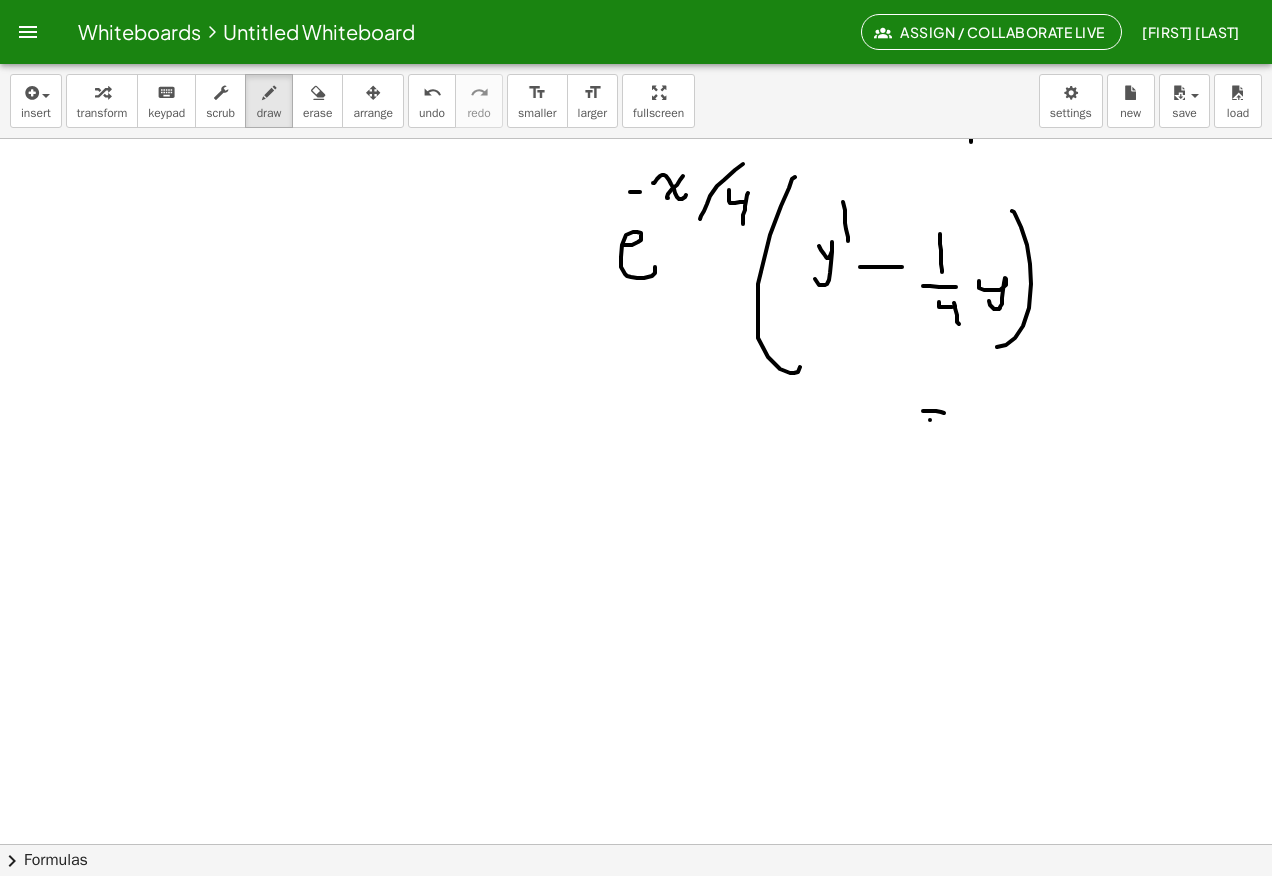 click at bounding box center [636, -3181] 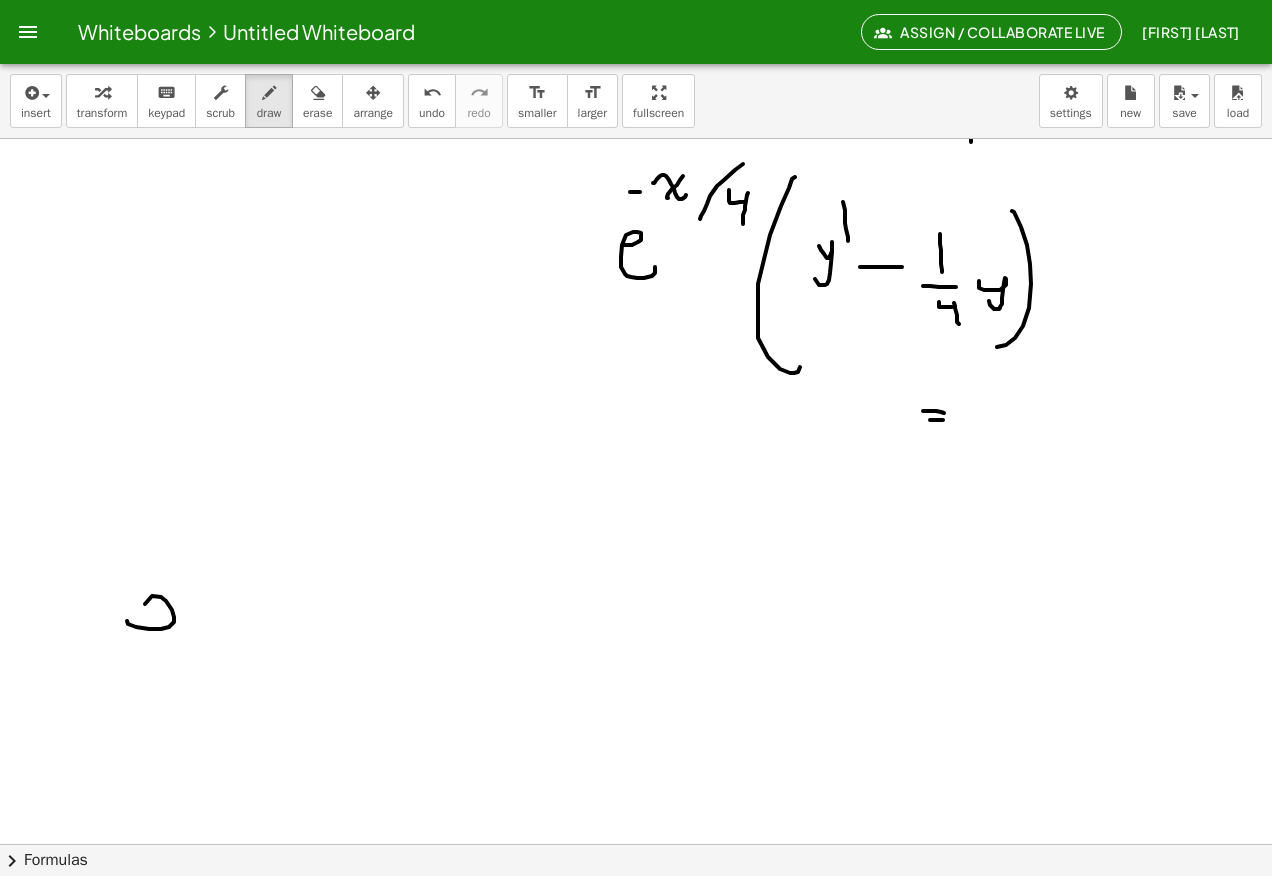 click at bounding box center [636, -3181] 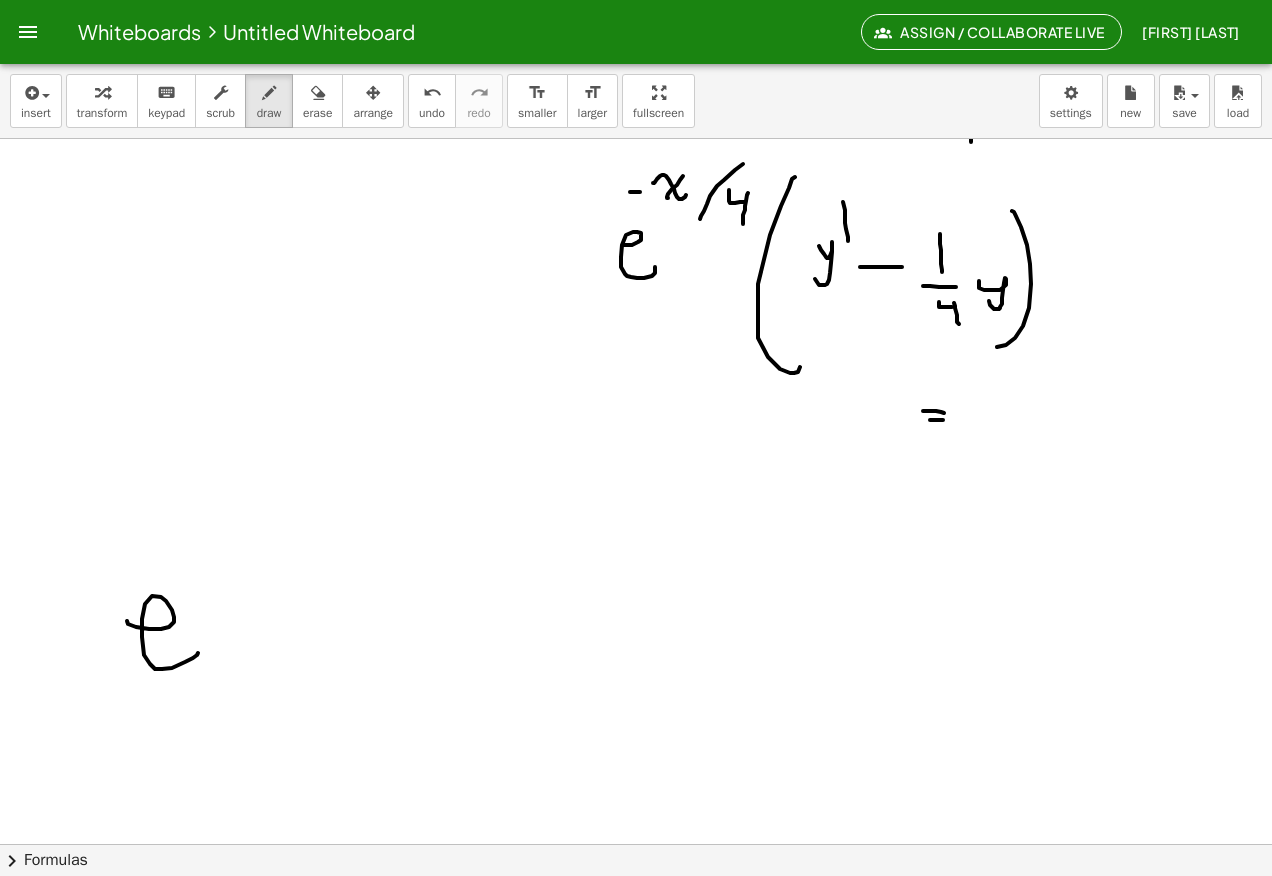 click at bounding box center [636, -3181] 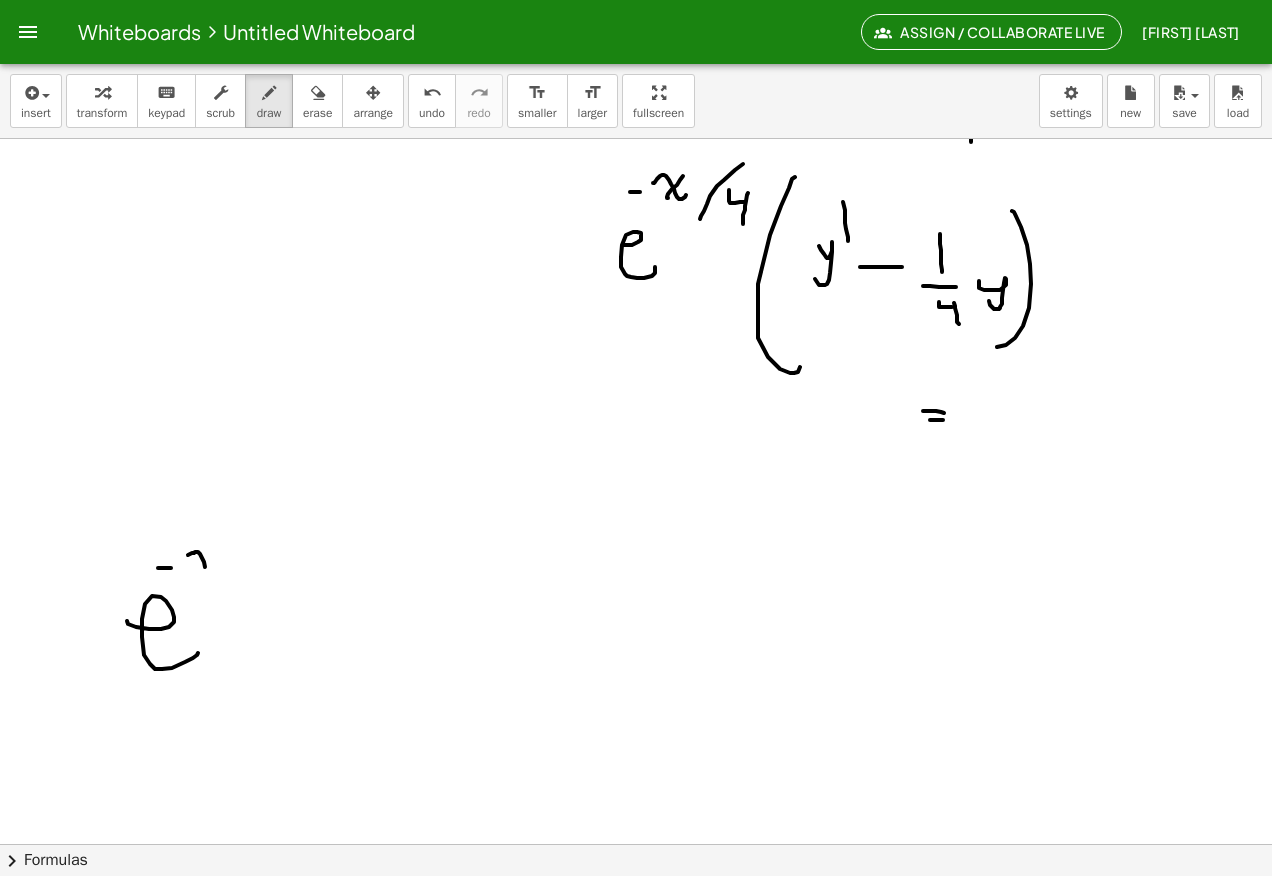 click at bounding box center (636, -3181) 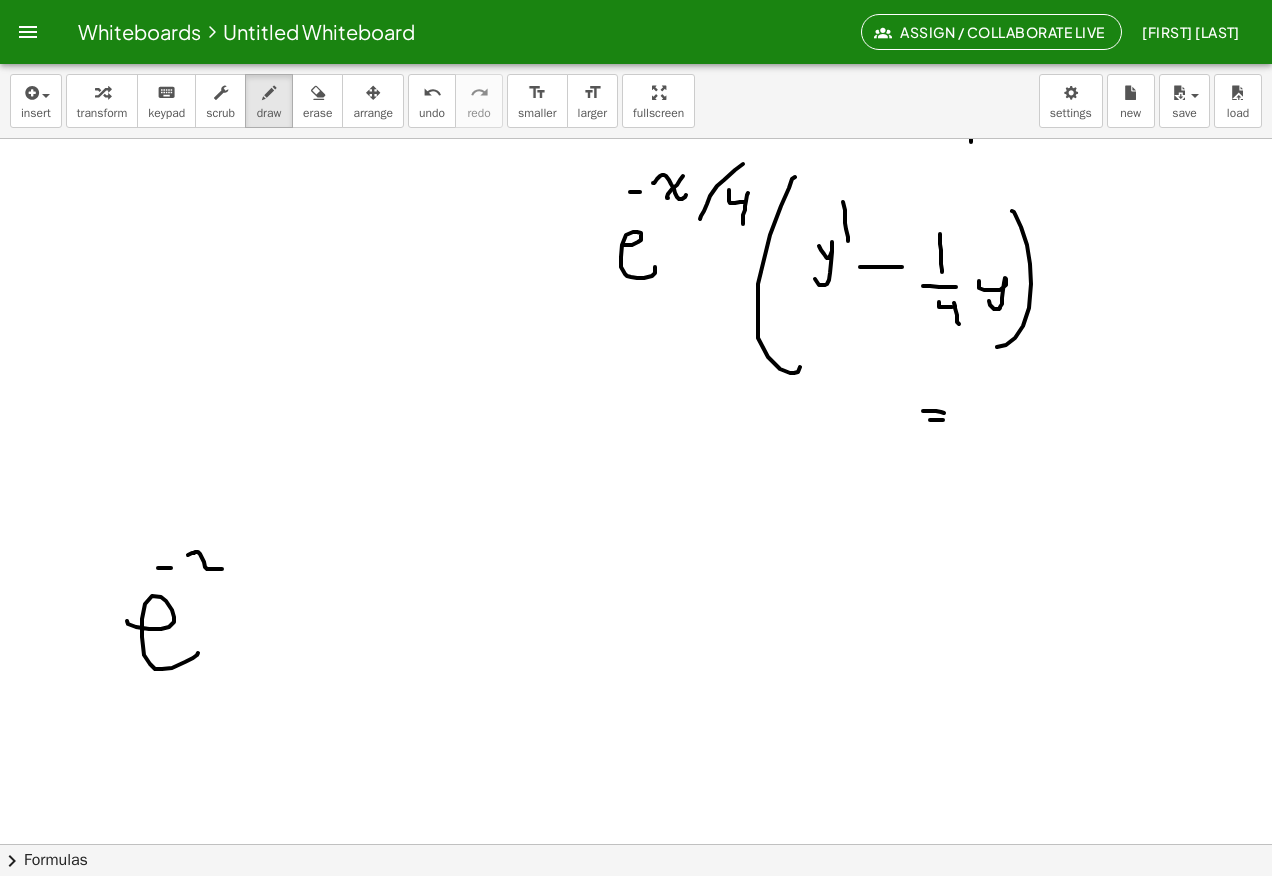 click at bounding box center [636, -3181] 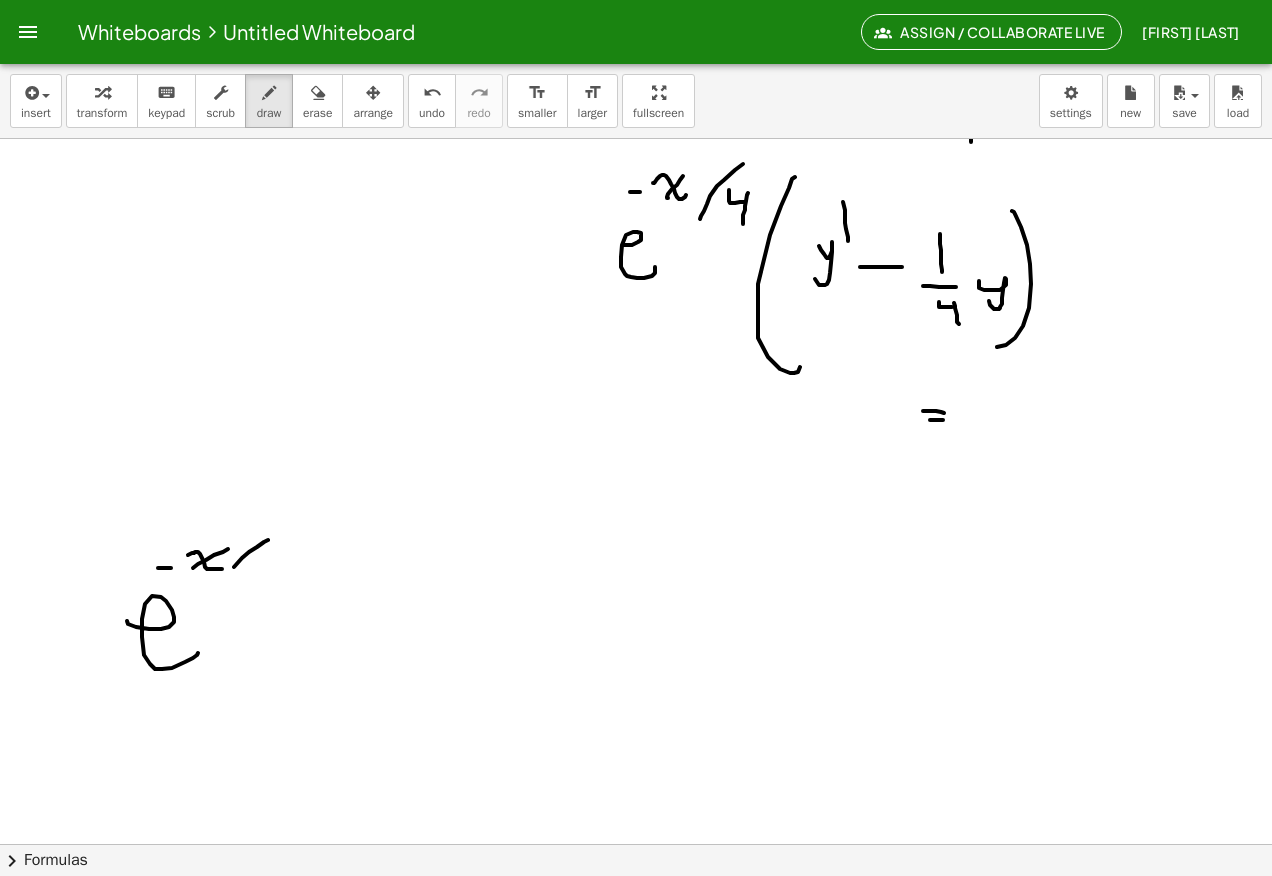 click at bounding box center [636, -3181] 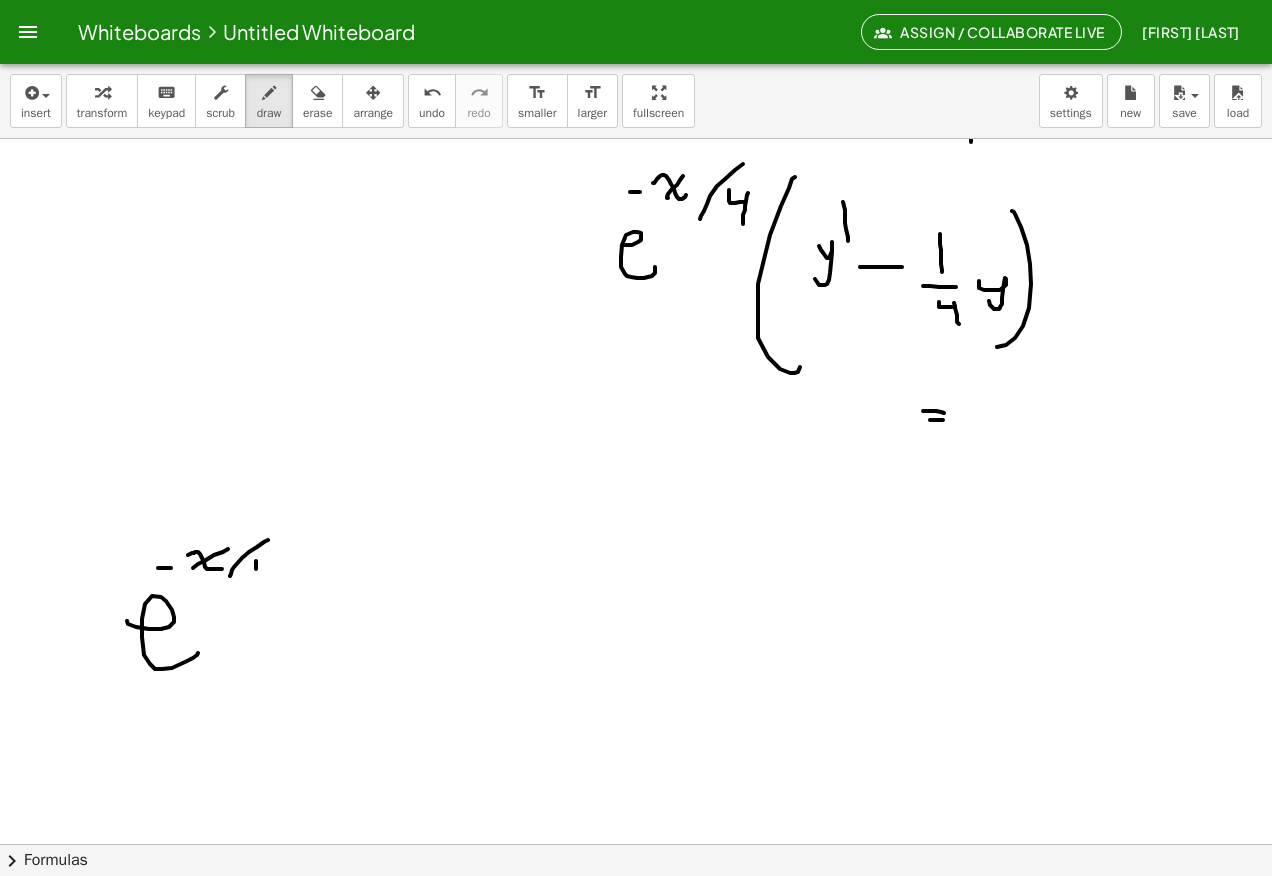click at bounding box center (636, -3181) 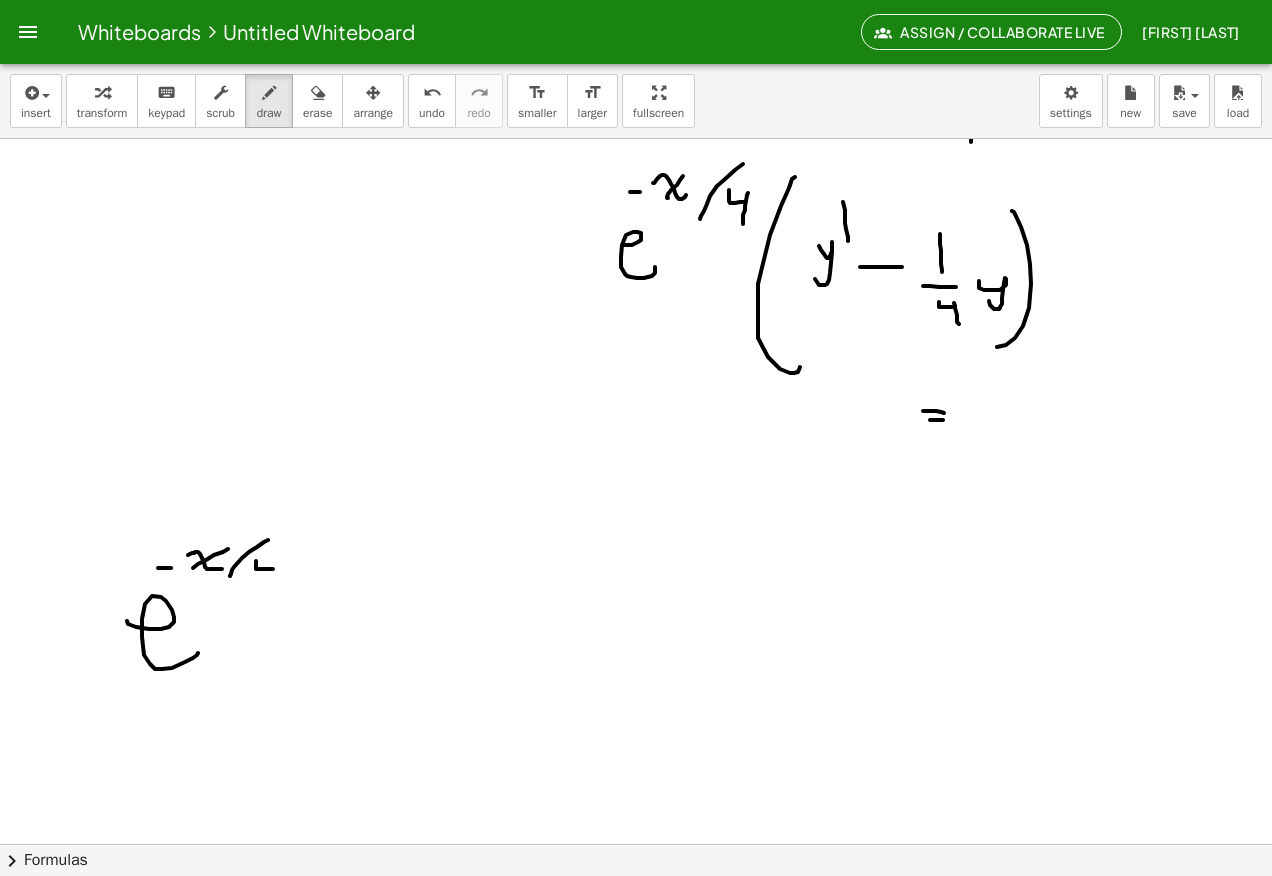 click at bounding box center (636, -3181) 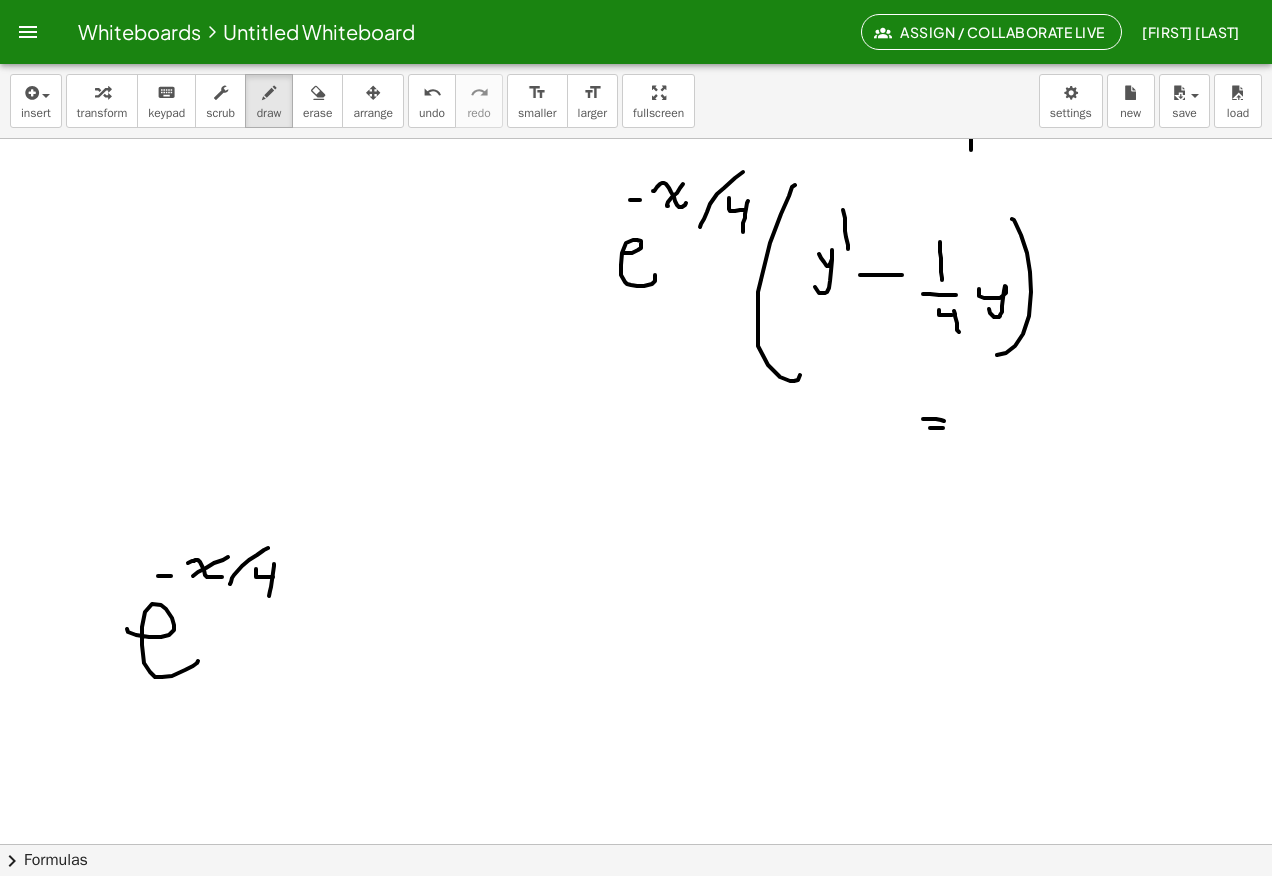scroll, scrollTop: 7550, scrollLeft: 0, axis: vertical 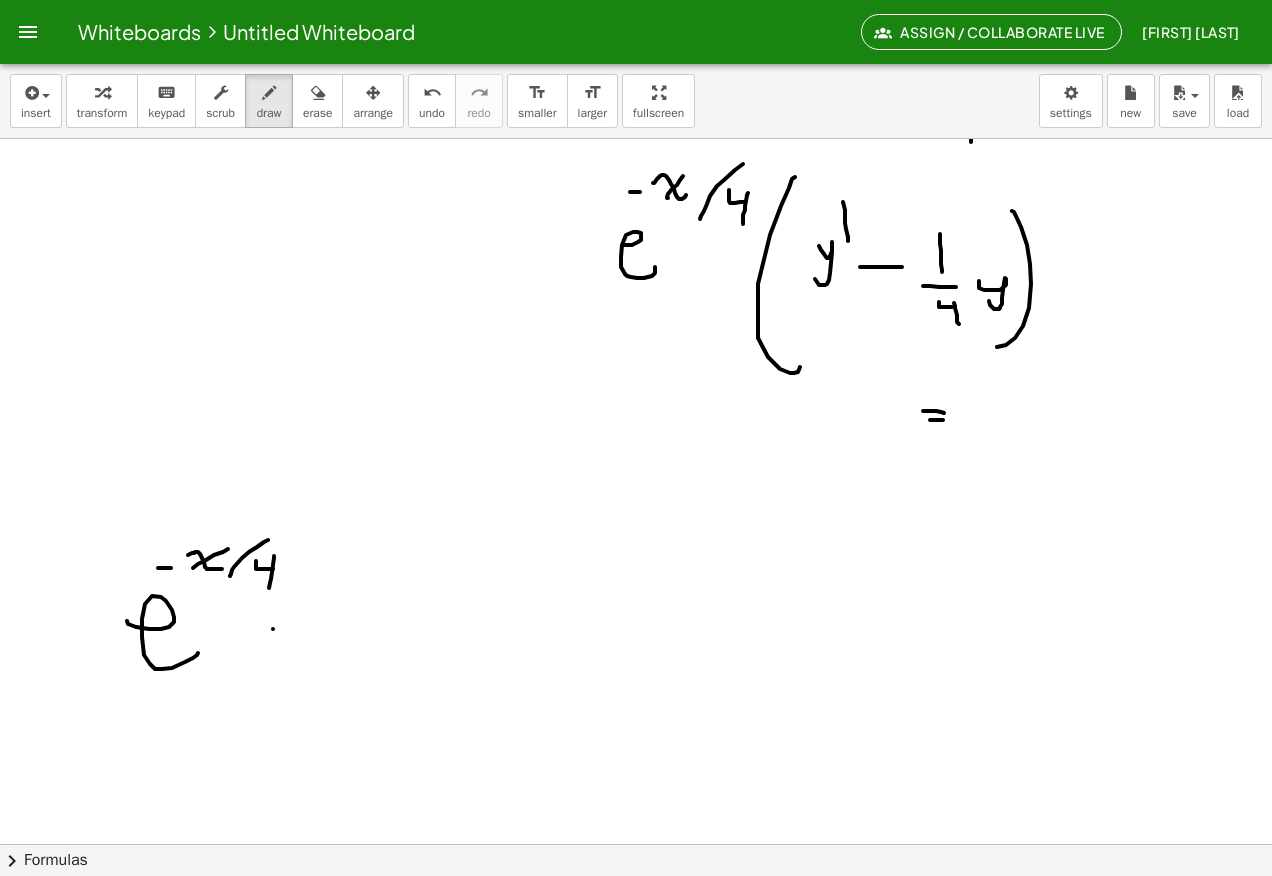 click at bounding box center [636, -3181] 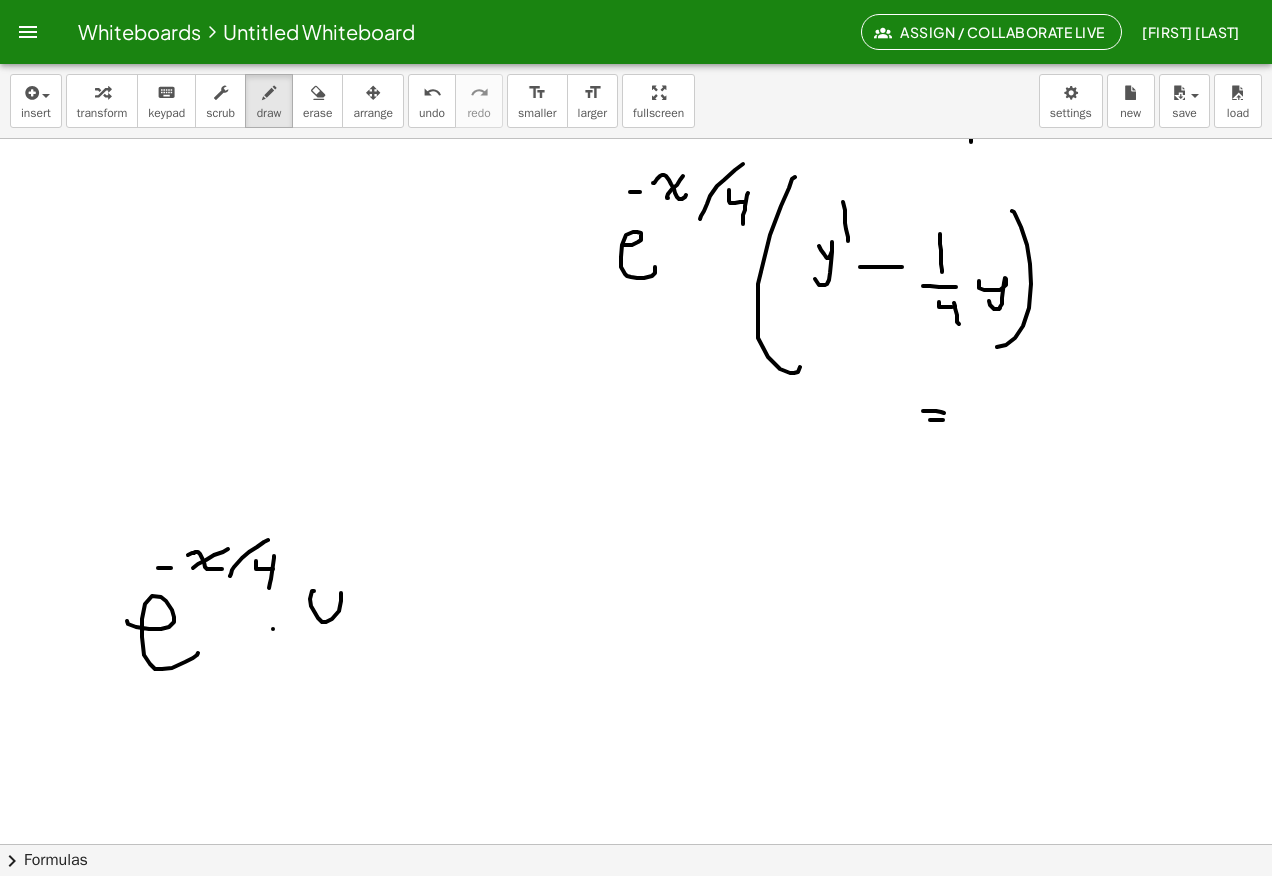 click at bounding box center [636, -3181] 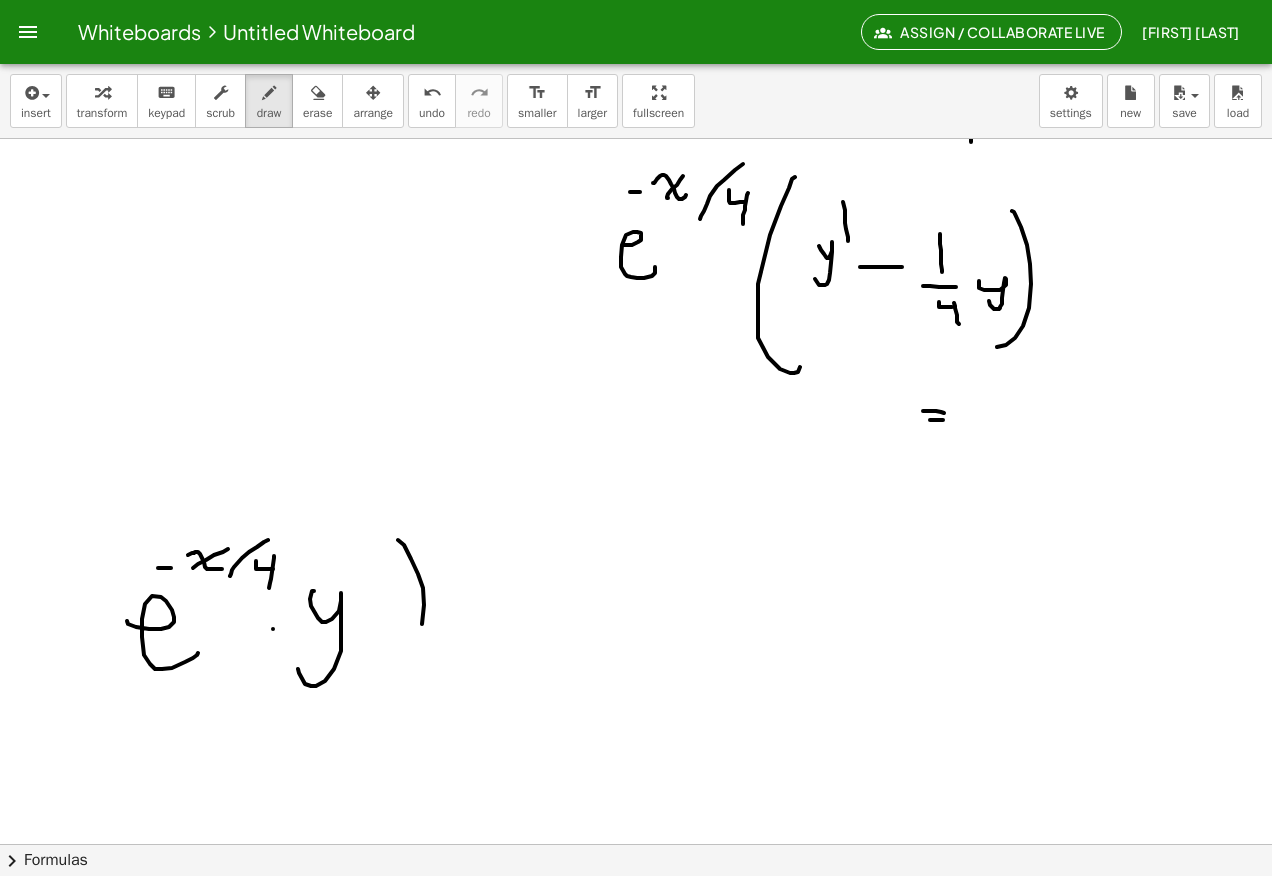click at bounding box center [636, -3181] 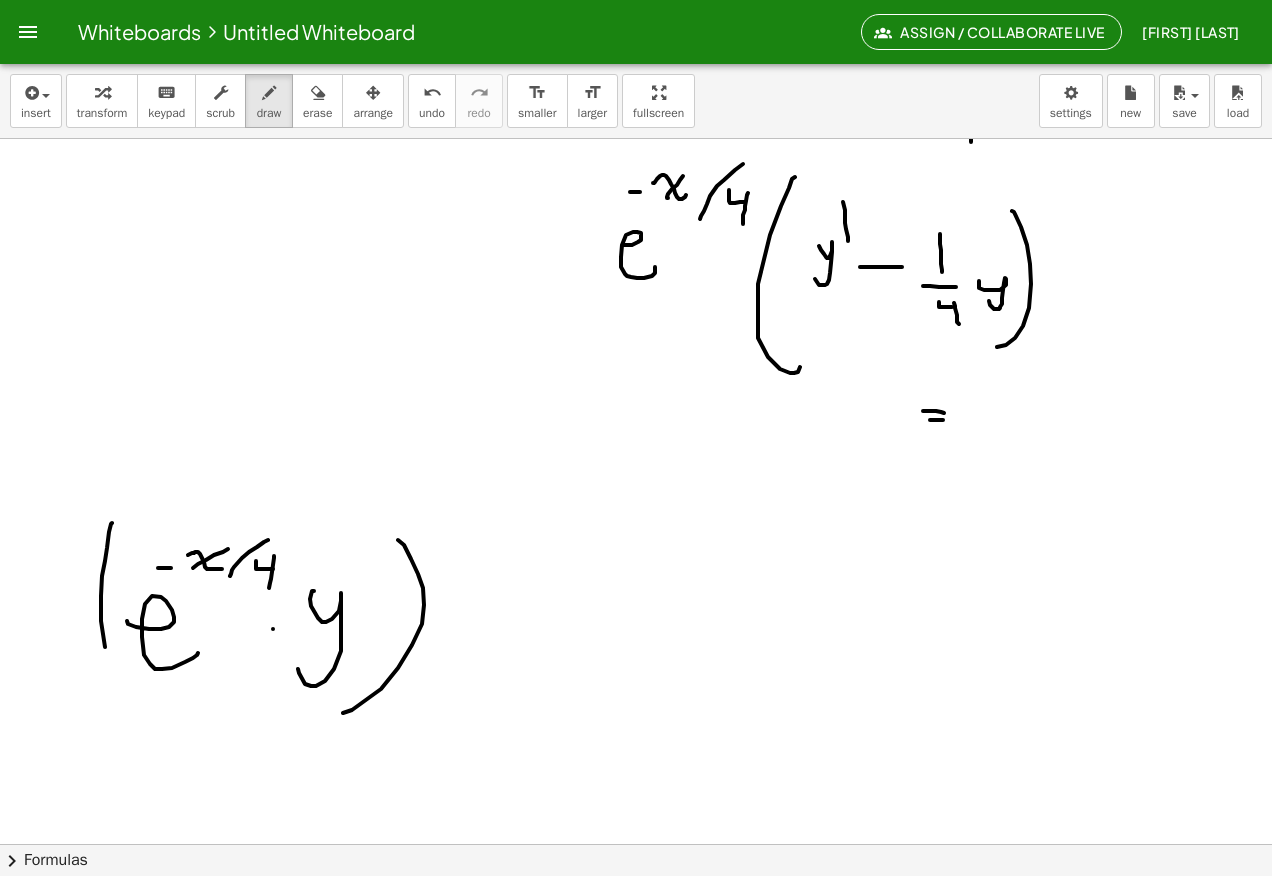 click at bounding box center [636, -3181] 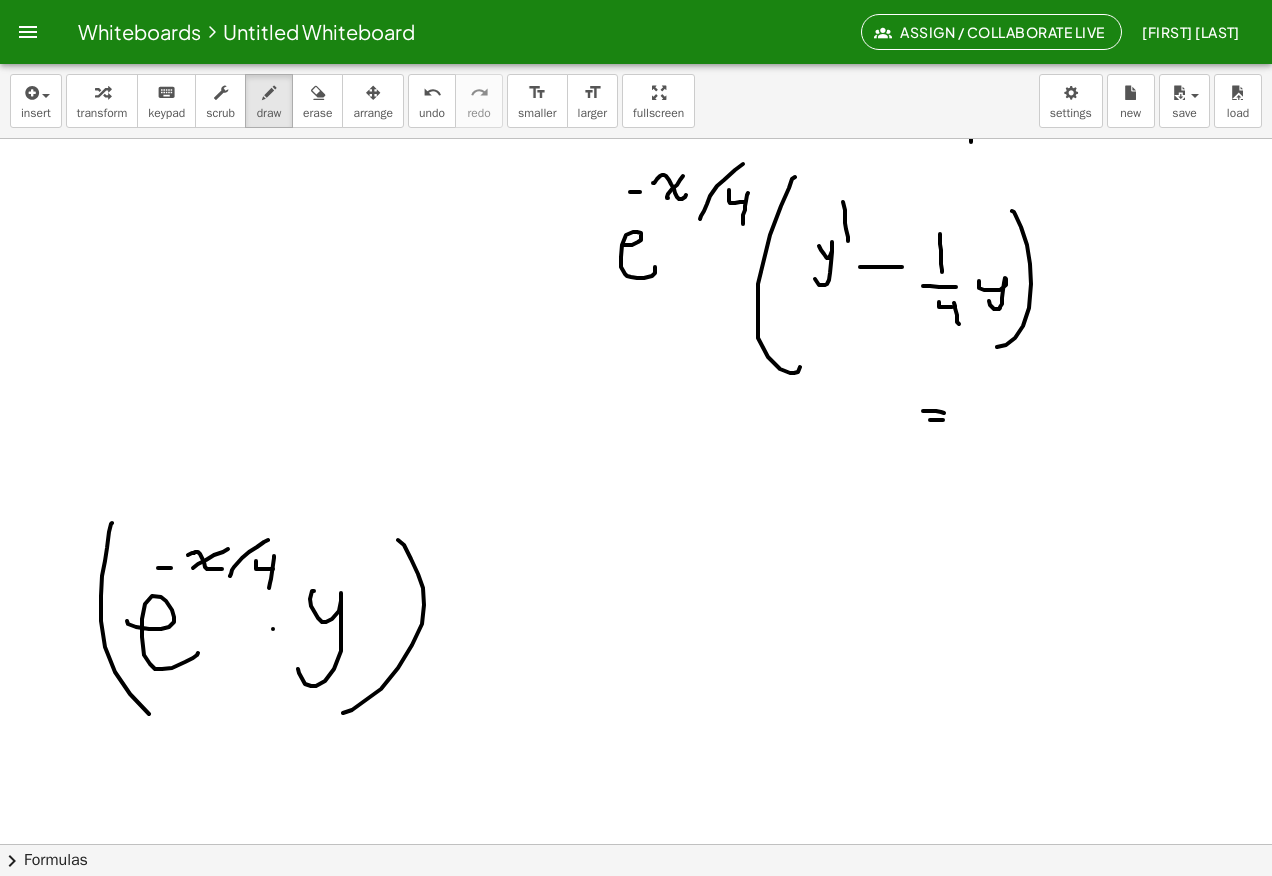 click at bounding box center [636, -3181] 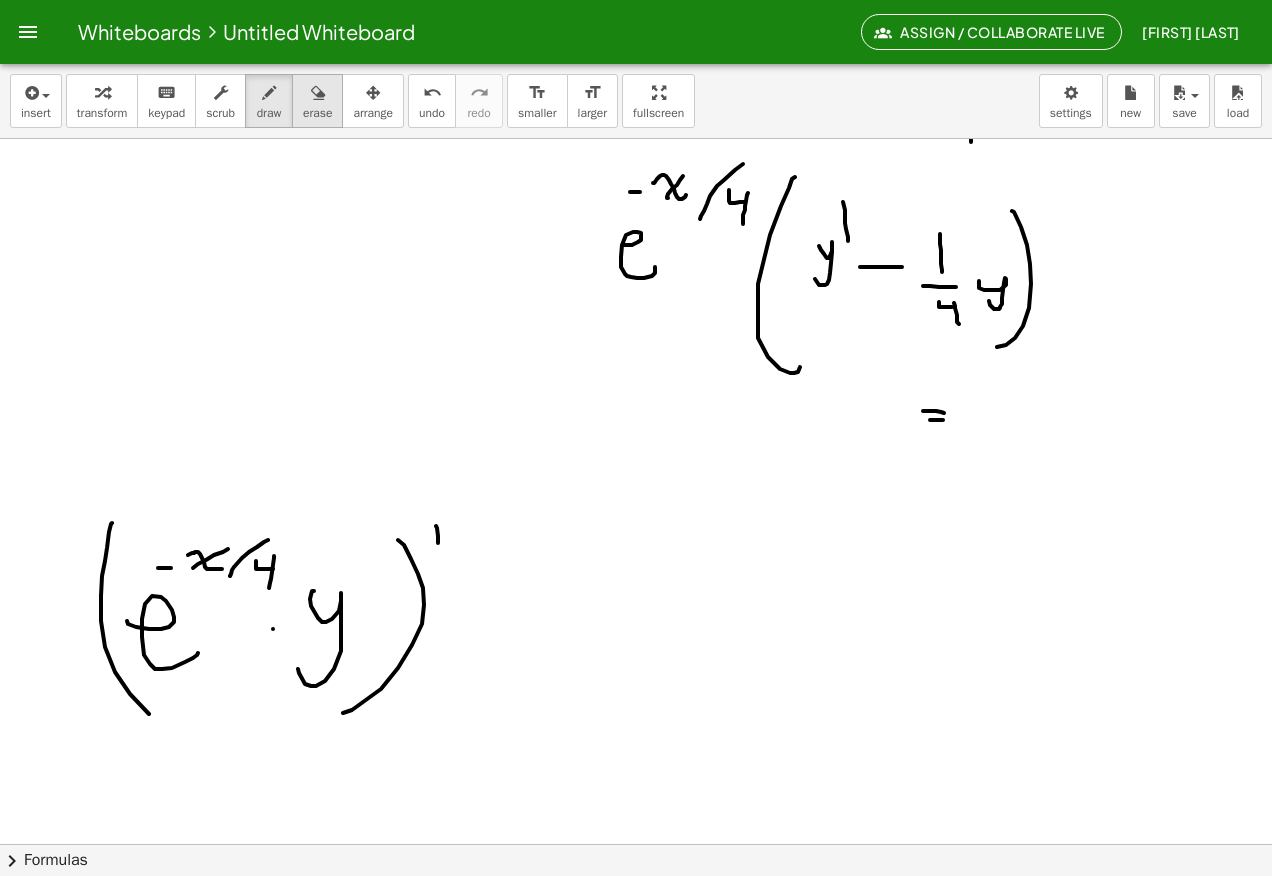 click on "erase" at bounding box center (317, 113) 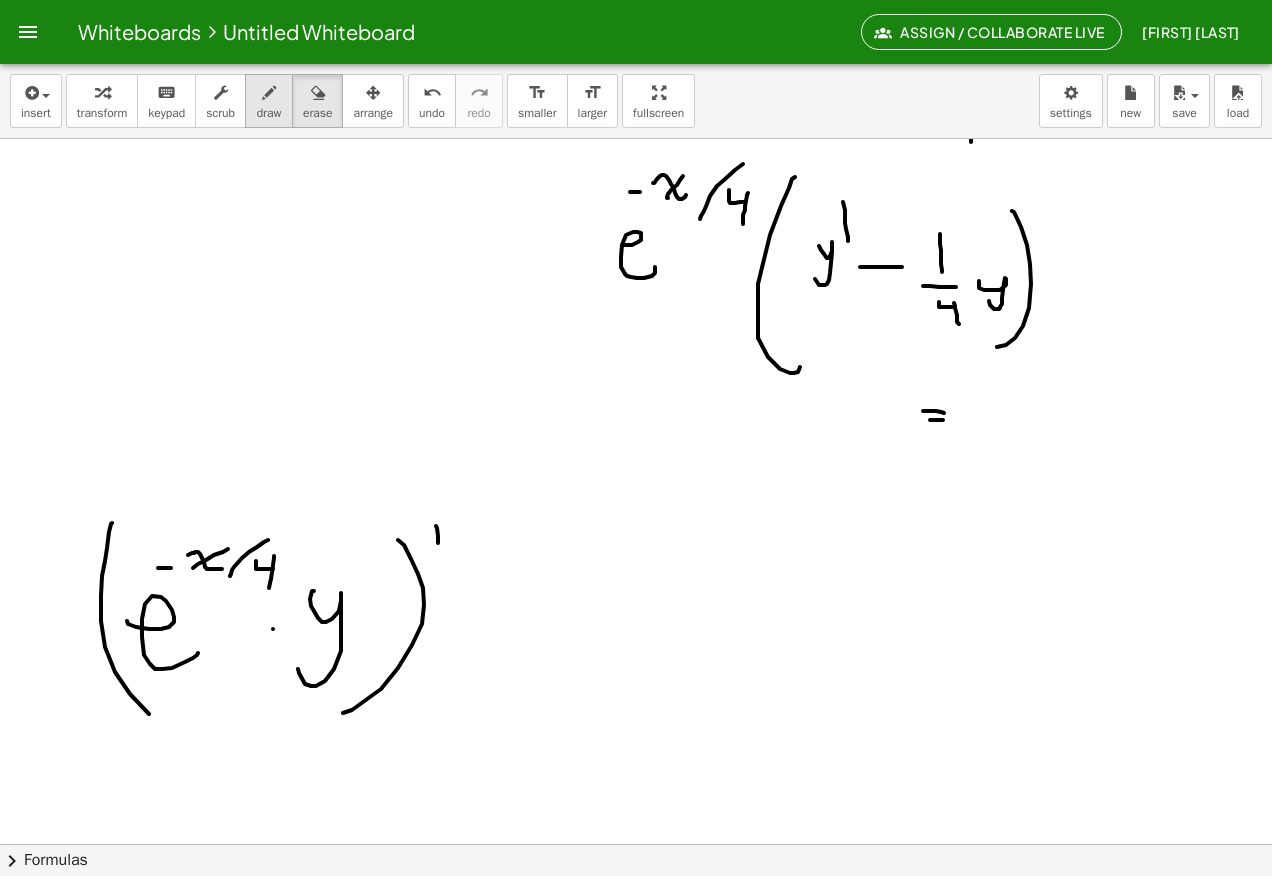click on "draw" at bounding box center (269, 101) 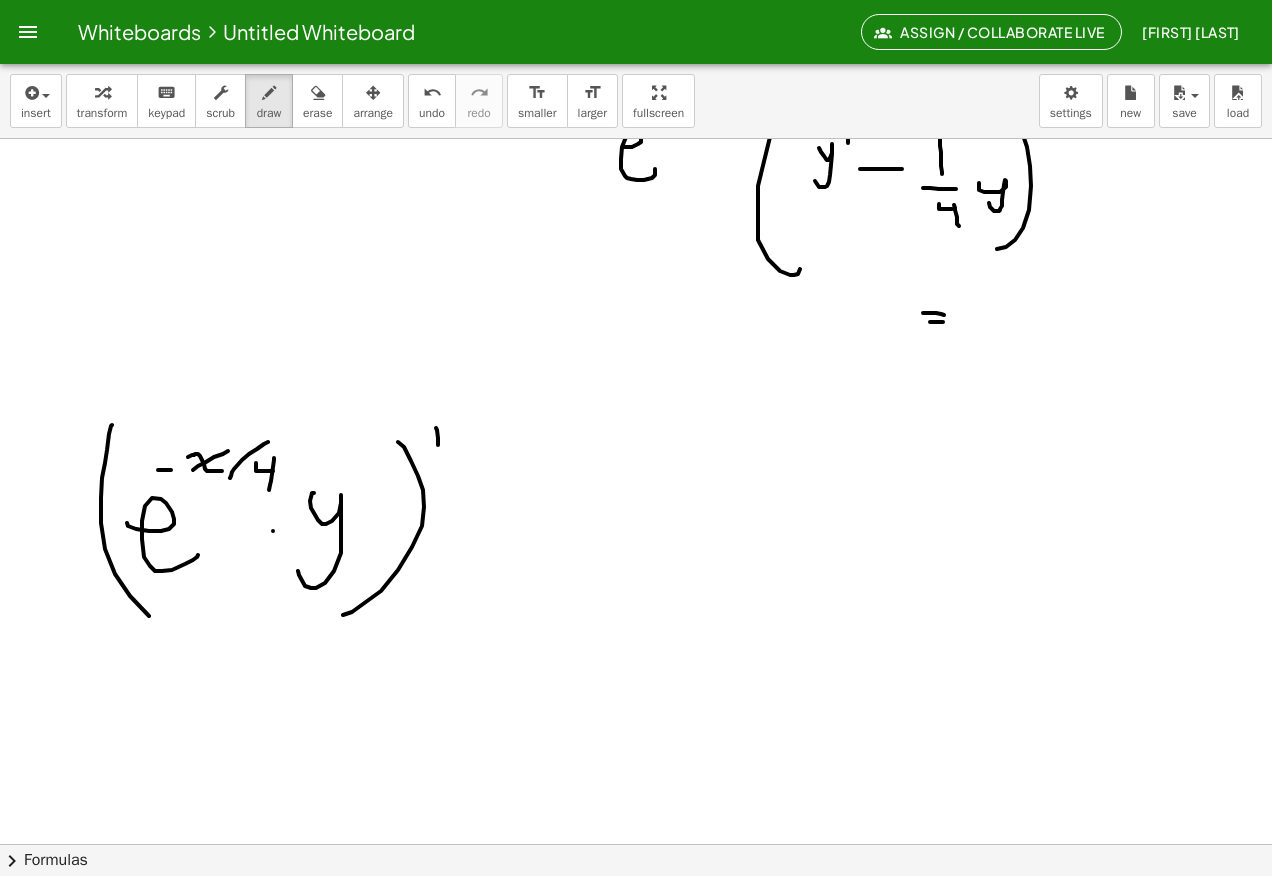scroll, scrollTop: 7650, scrollLeft: 0, axis: vertical 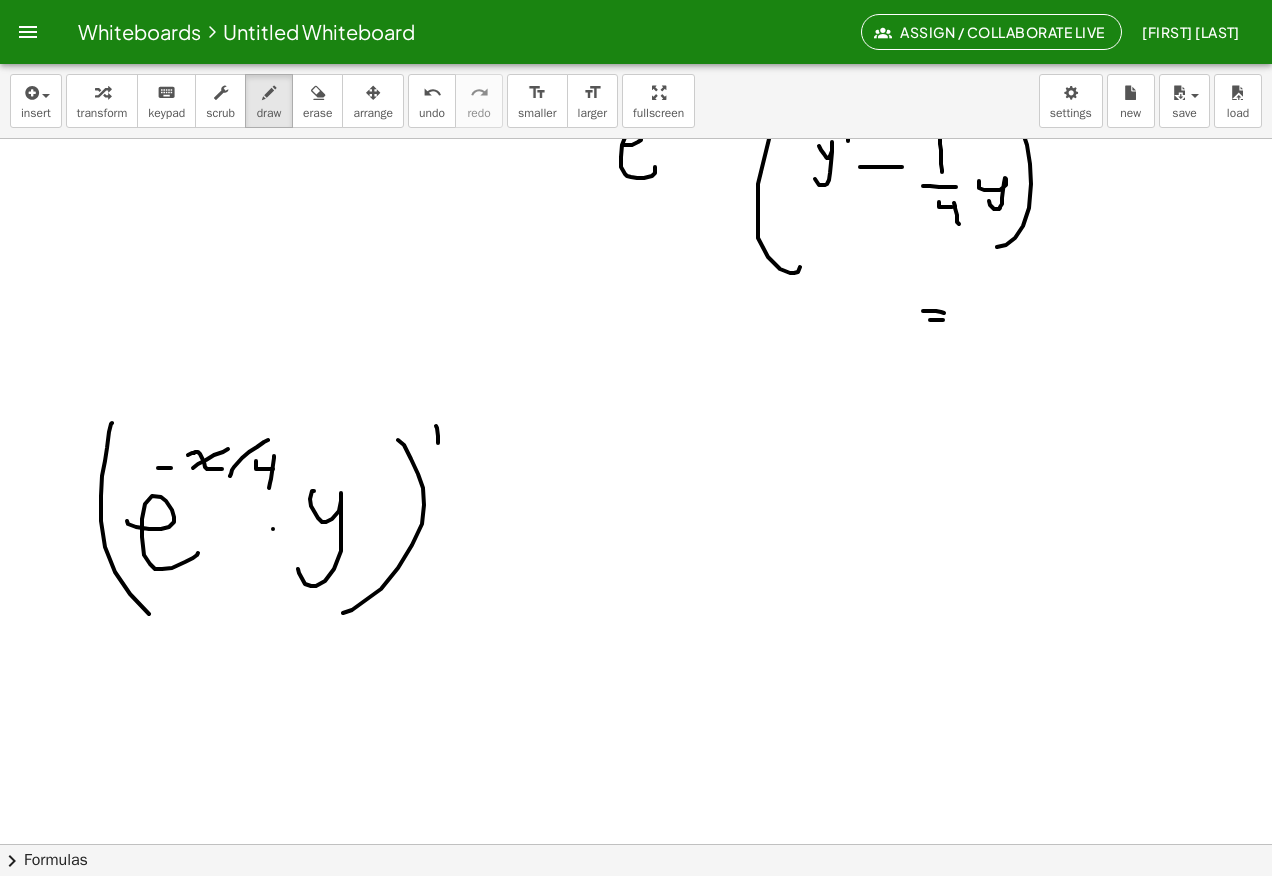 drag, startPoint x: 480, startPoint y: 461, endPoint x: 480, endPoint y: 518, distance: 57 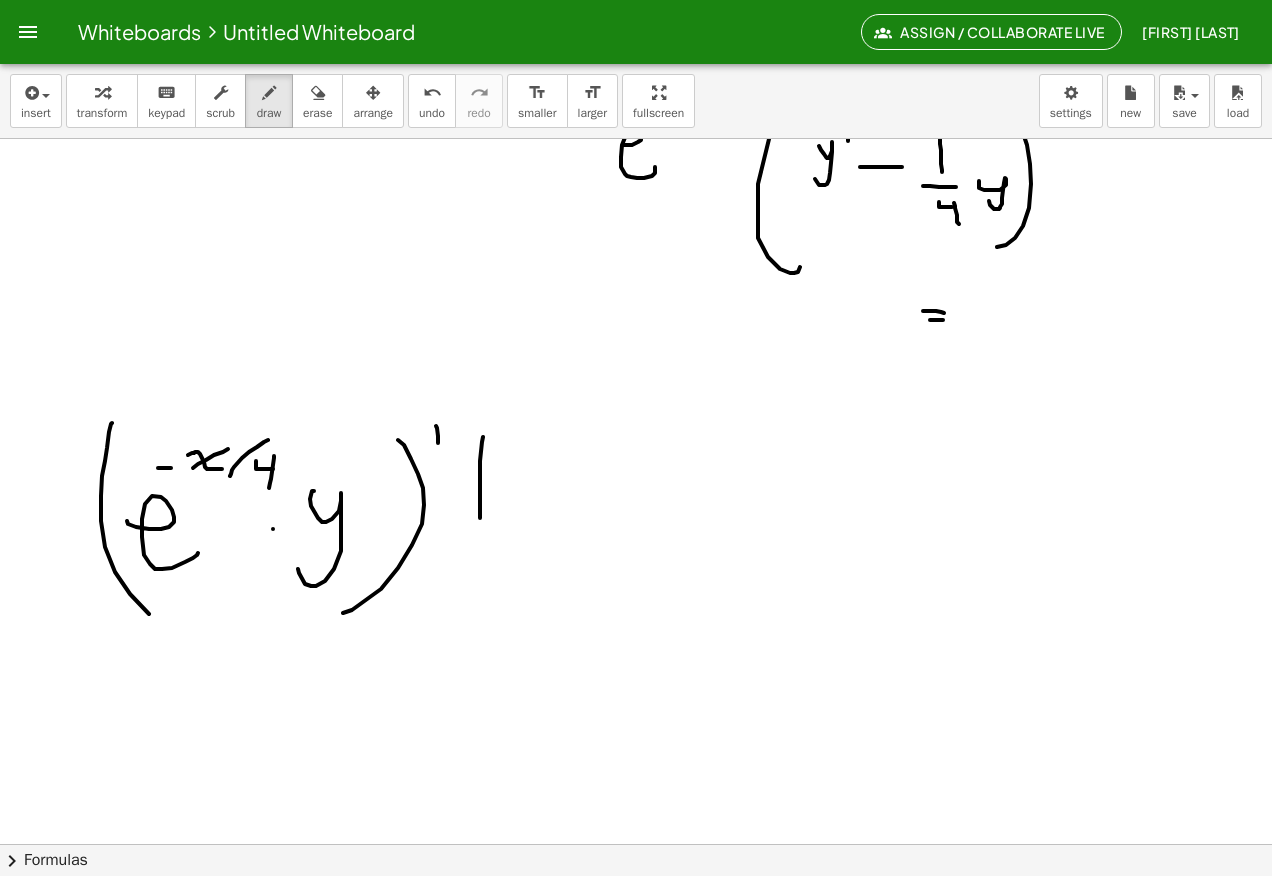 drag, startPoint x: 445, startPoint y: 524, endPoint x: 466, endPoint y: 527, distance: 21.213203 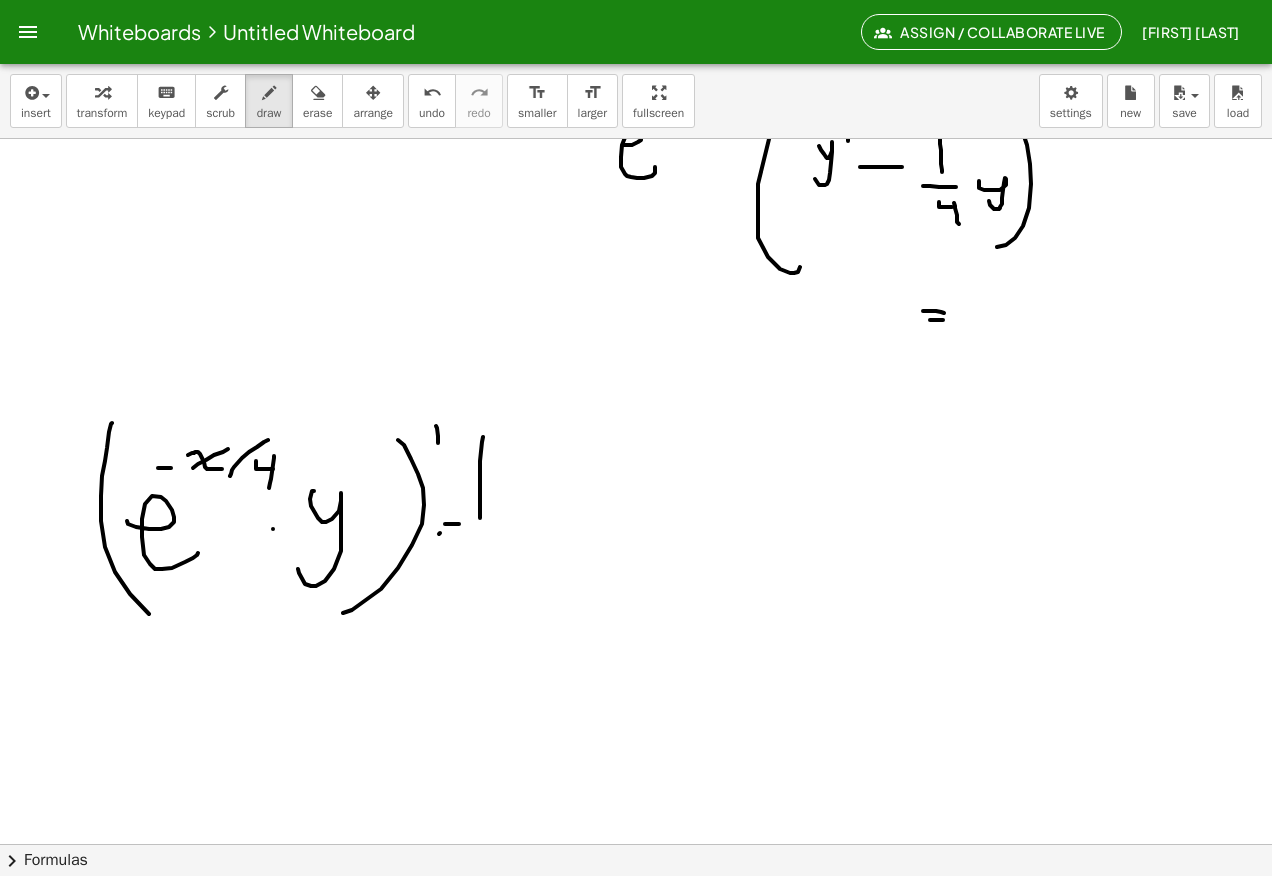 drag, startPoint x: 440, startPoint y: 533, endPoint x: 461, endPoint y: 539, distance: 21.84033 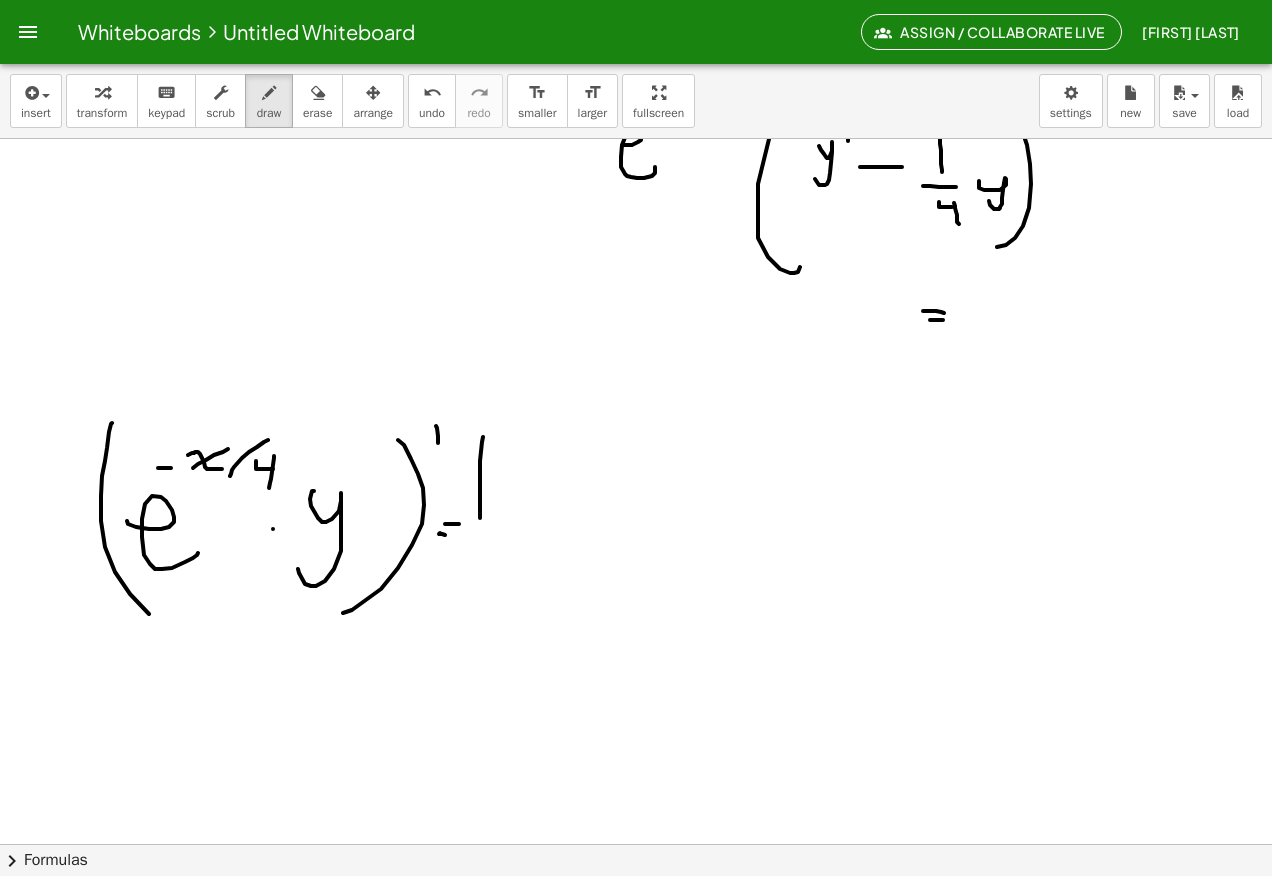click at bounding box center [636, -3281] 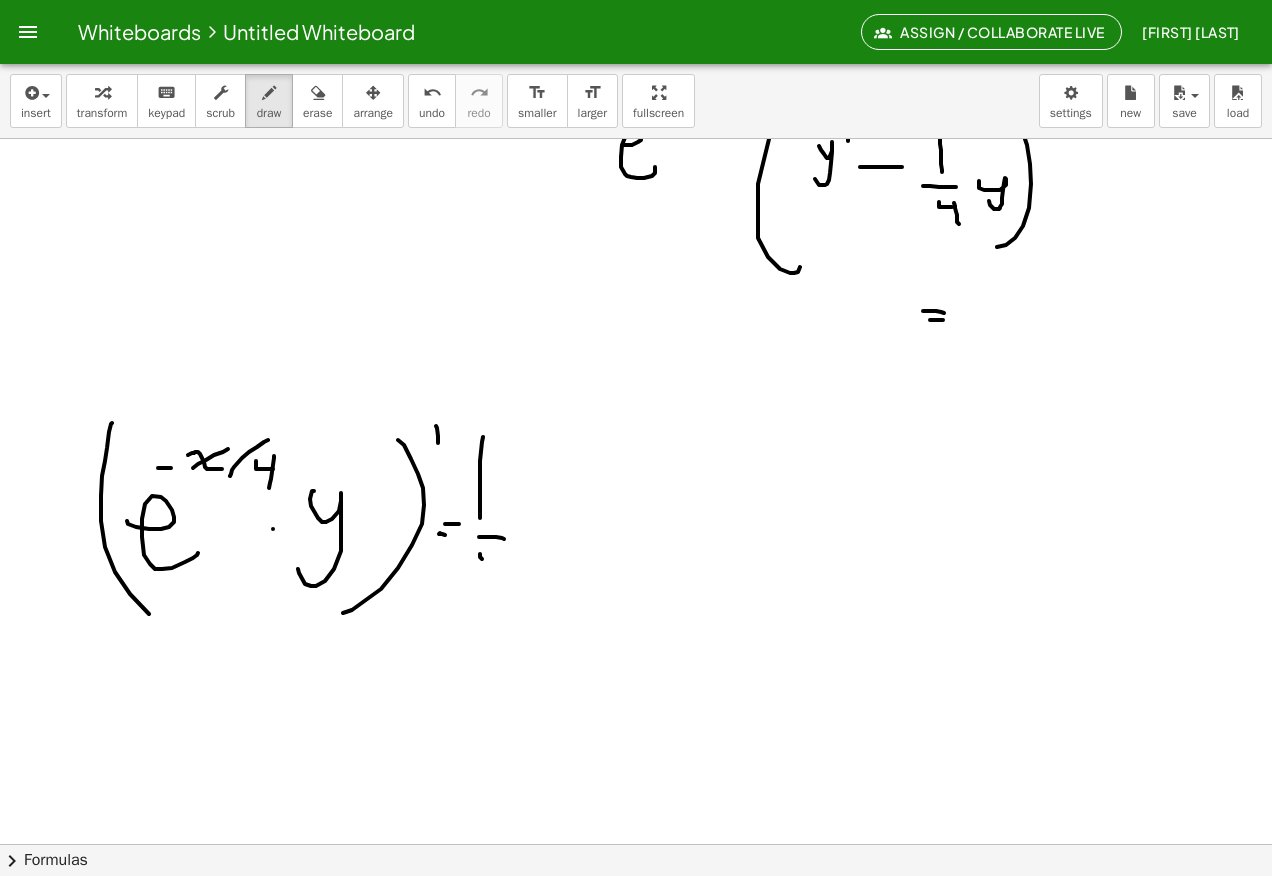 click at bounding box center (636, -3281) 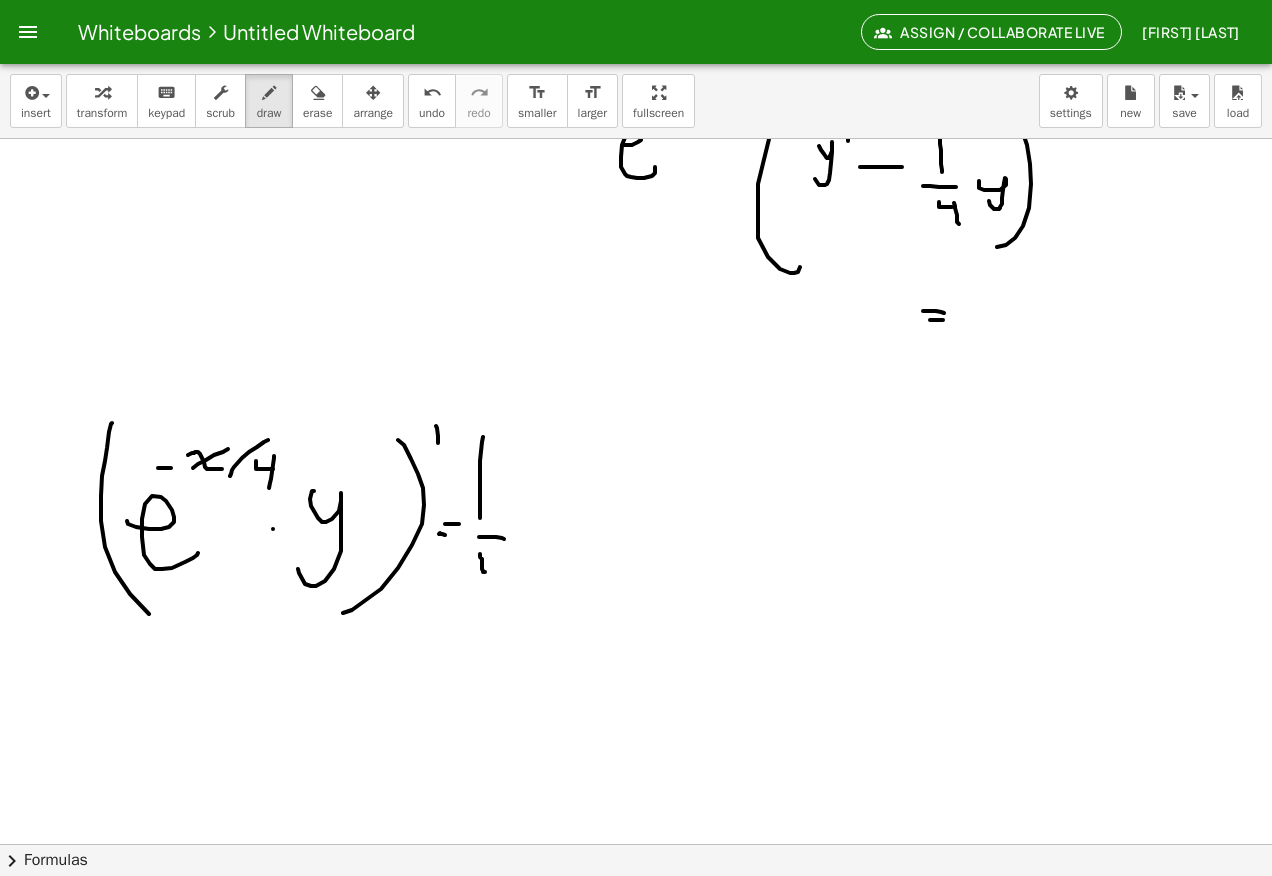 drag, startPoint x: 502, startPoint y: 561, endPoint x: 502, endPoint y: 588, distance: 27 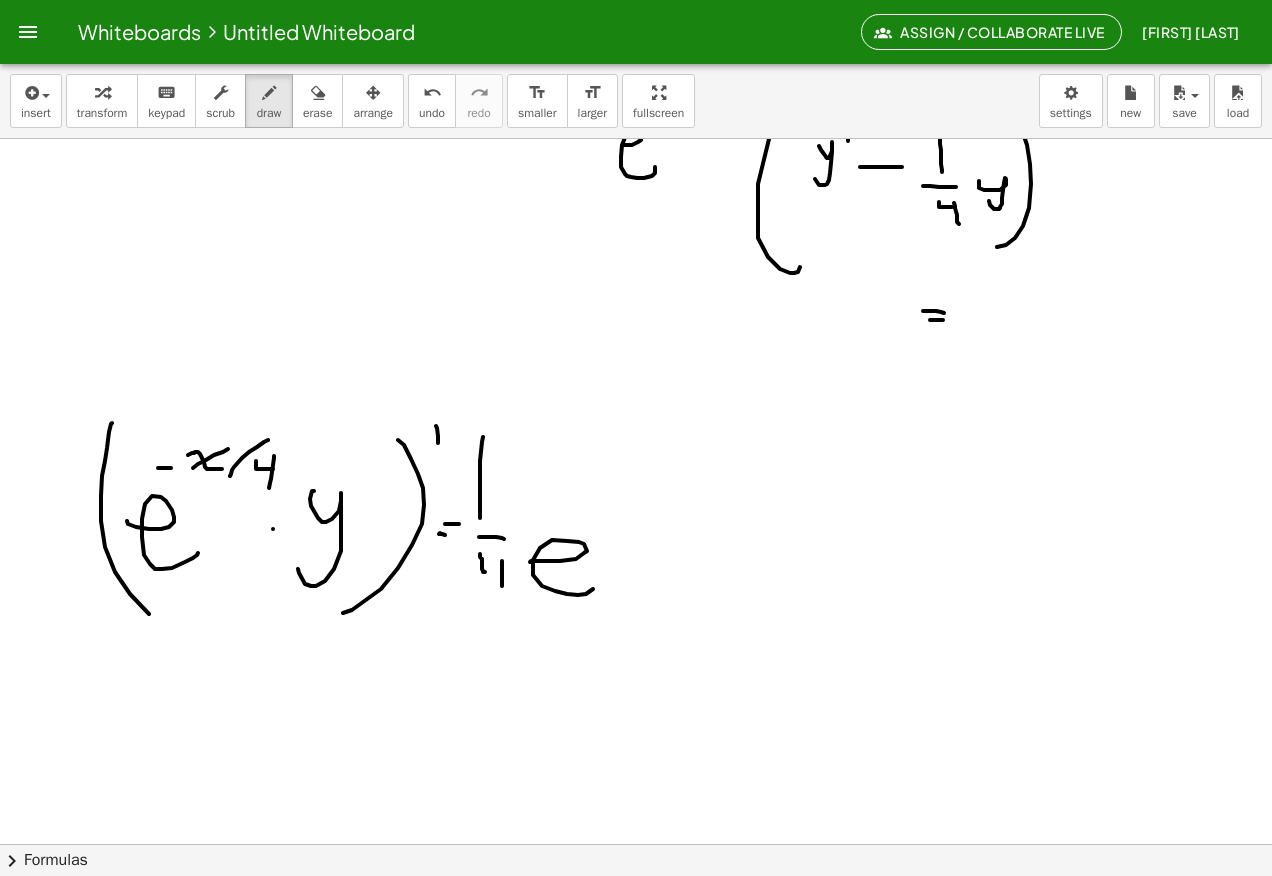 click at bounding box center [636, -3281] 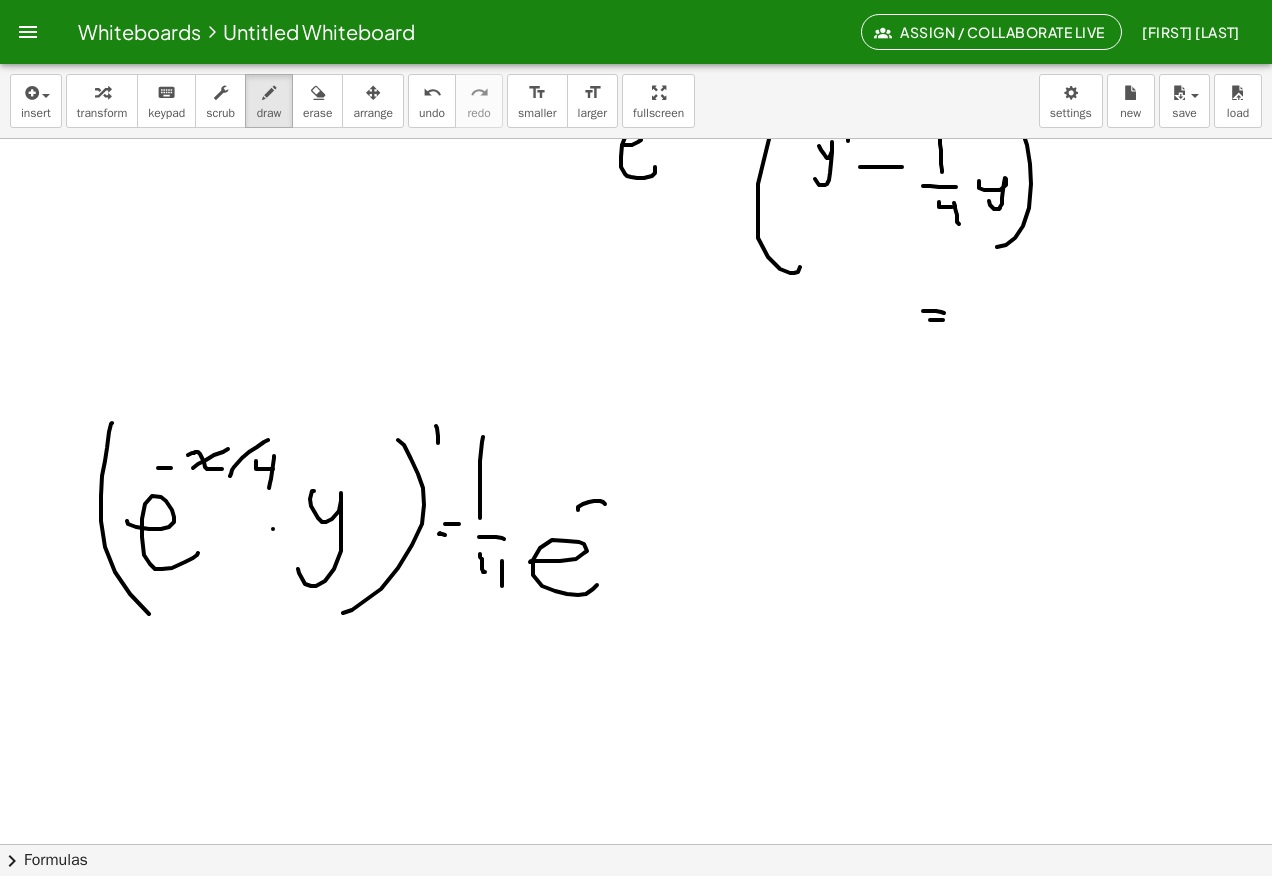 drag, startPoint x: 578, startPoint y: 510, endPoint x: 624, endPoint y: 516, distance: 46.389652 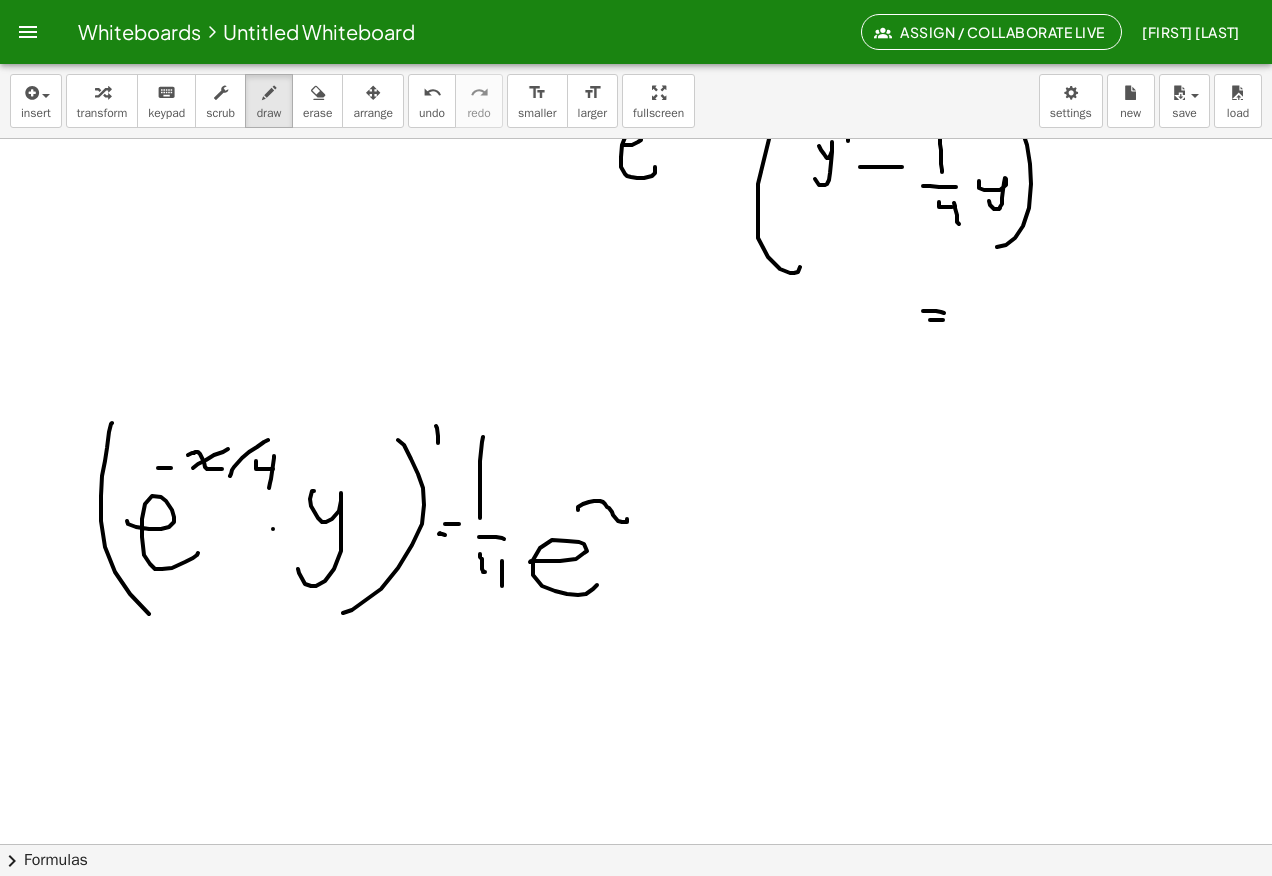 drag, startPoint x: 593, startPoint y: 518, endPoint x: 658, endPoint y: 487, distance: 72.013885 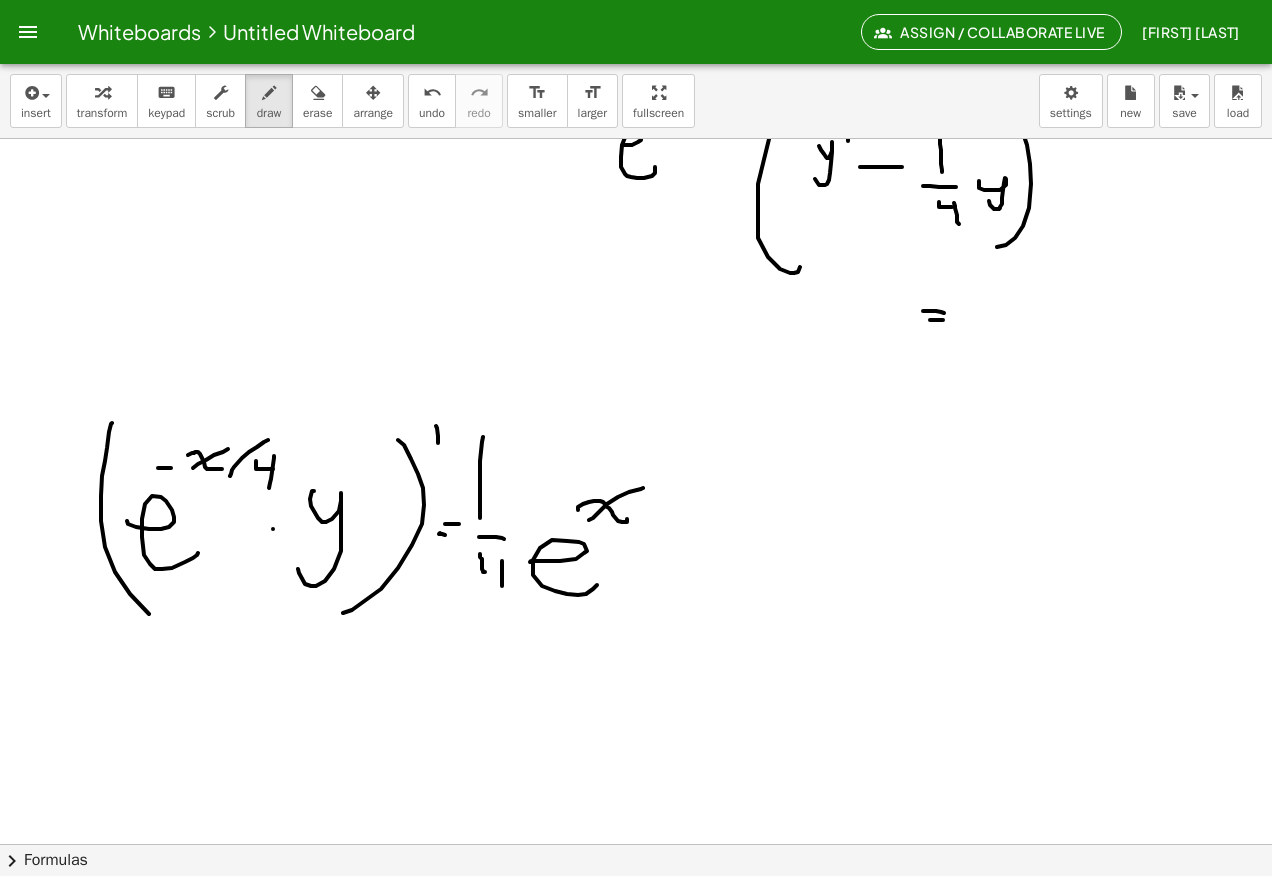click at bounding box center (636, -3281) 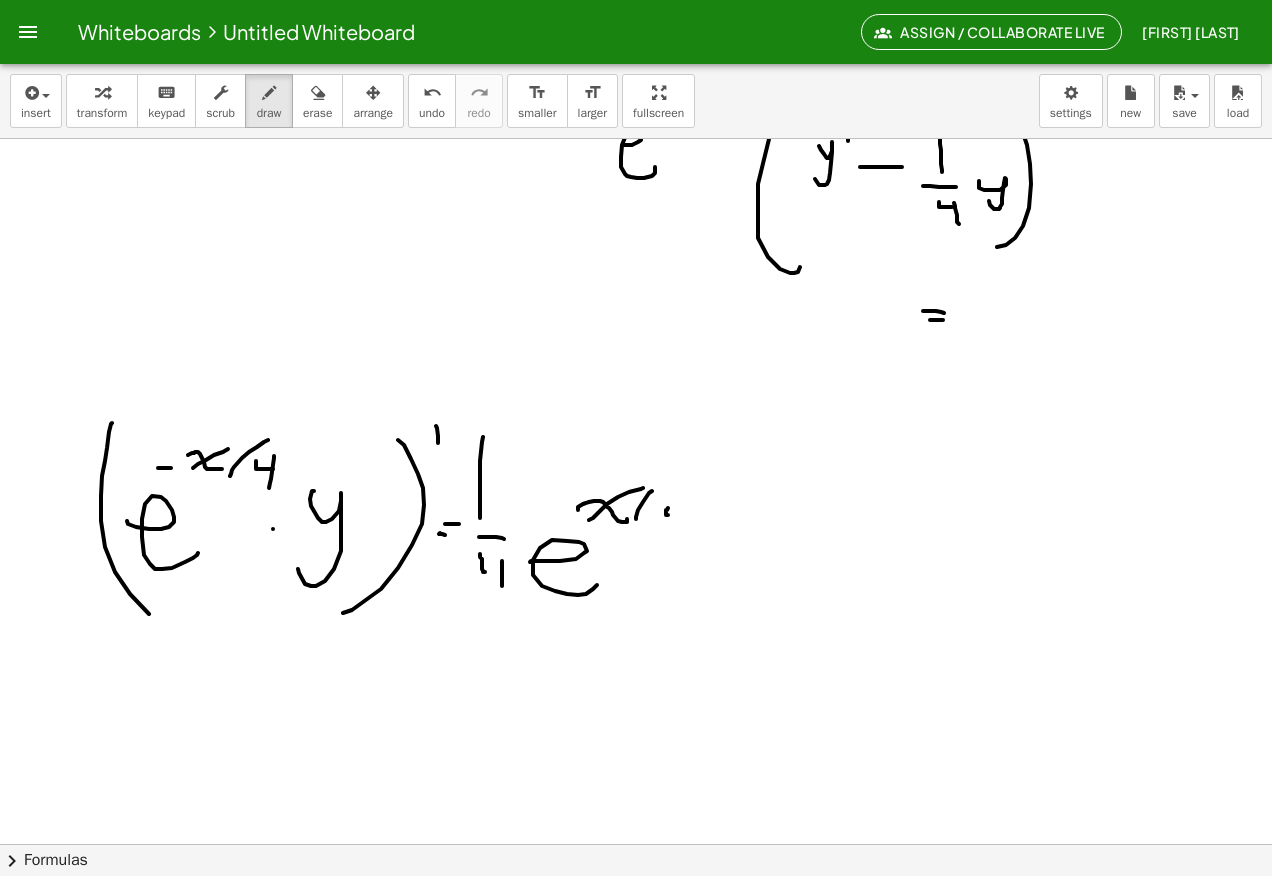 click at bounding box center (636, -3281) 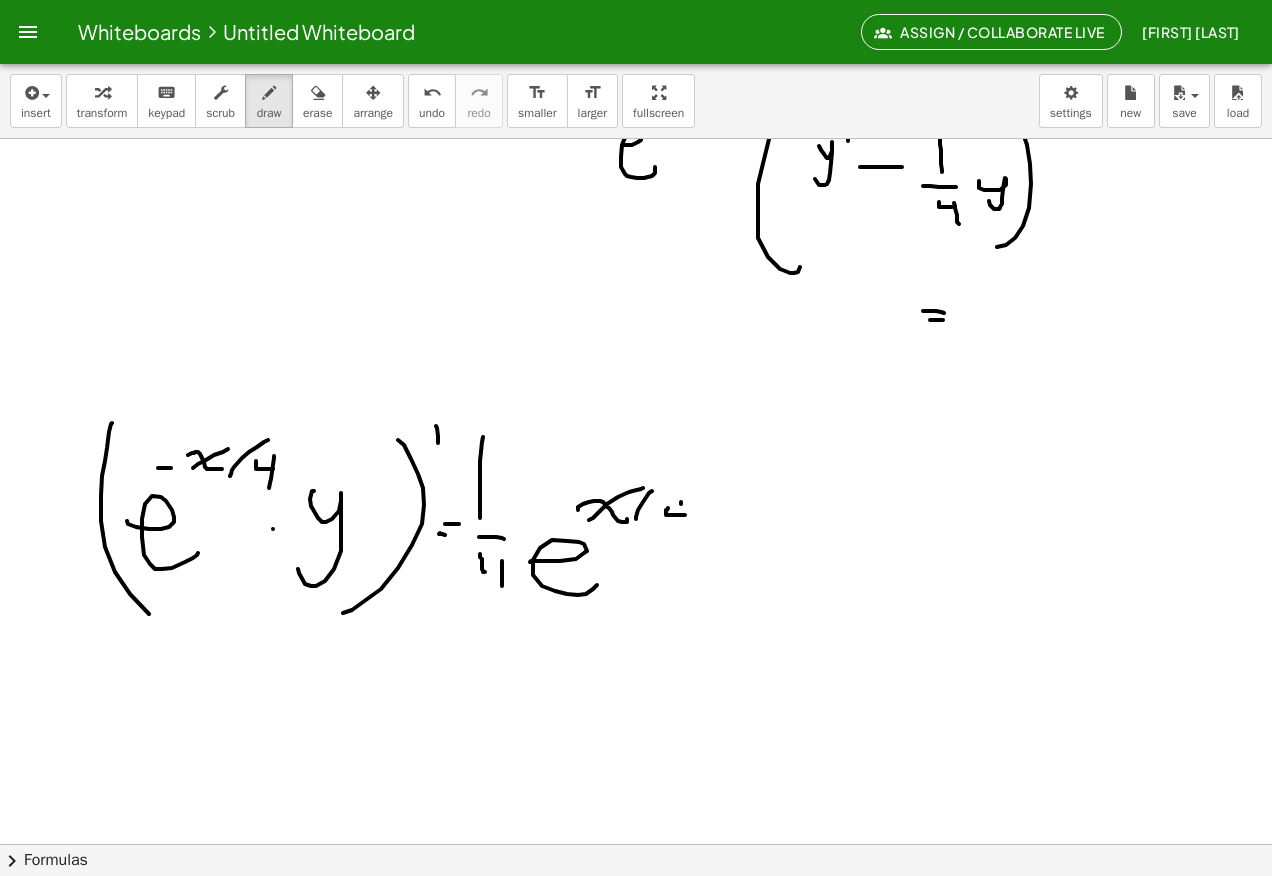 click at bounding box center [636, -3281] 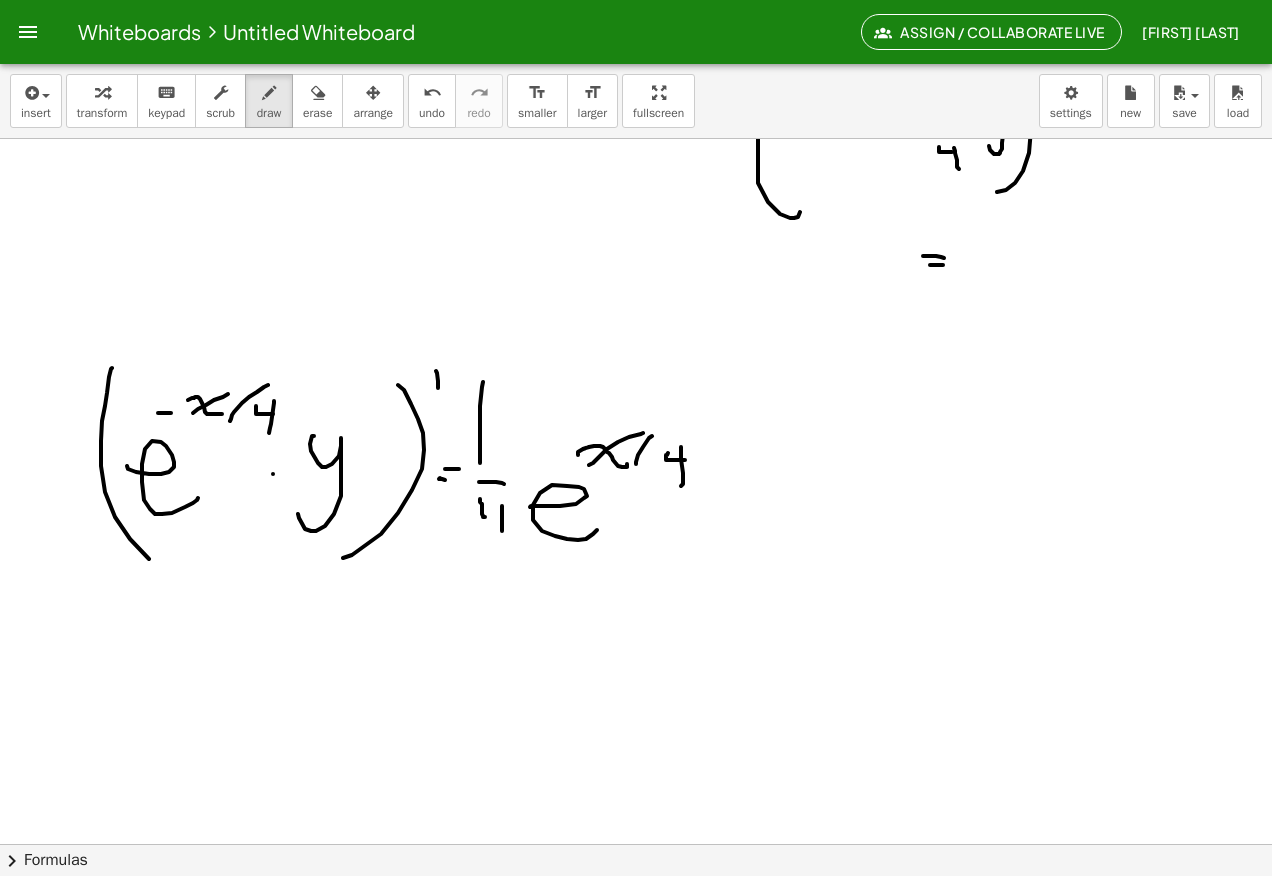 scroll, scrollTop: 7755, scrollLeft: 0, axis: vertical 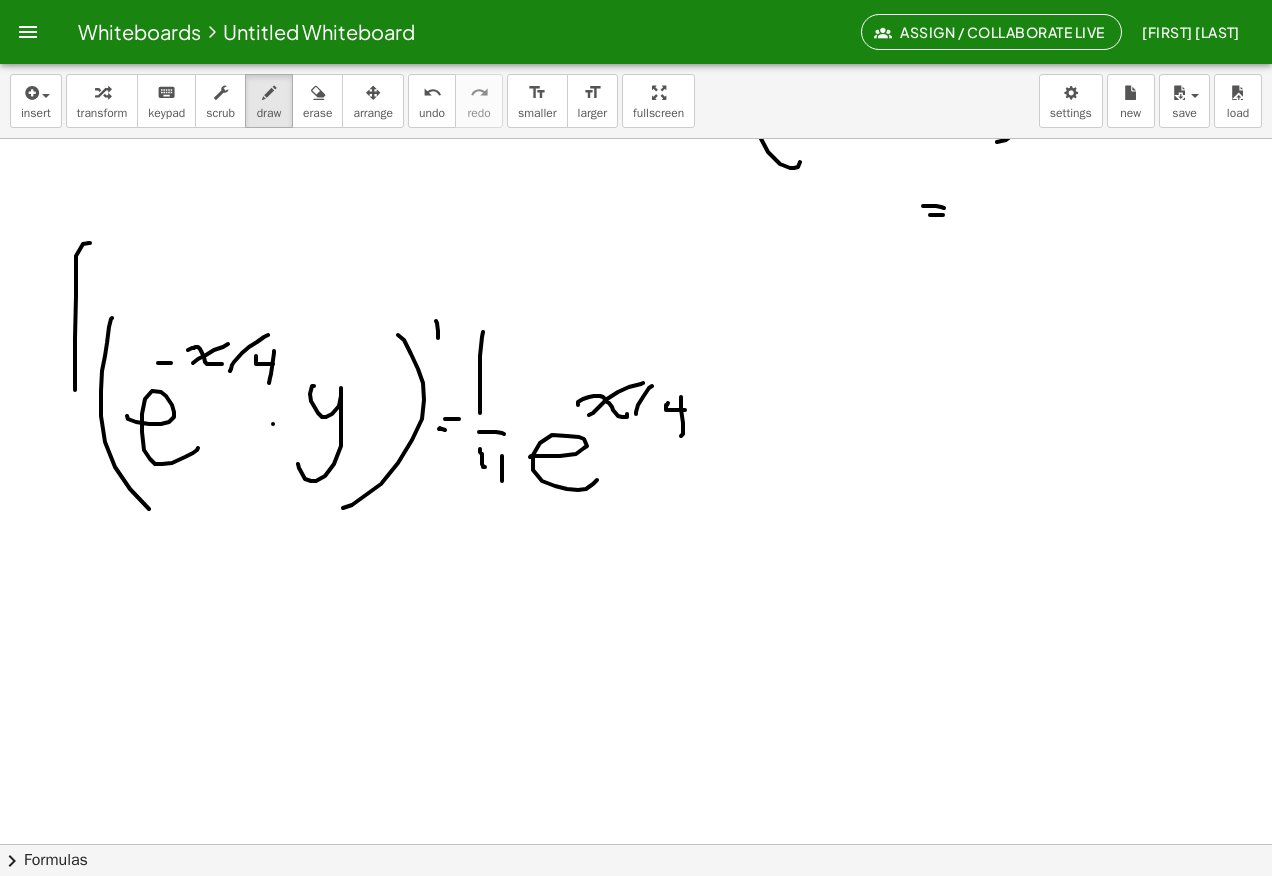 click at bounding box center [636, -3034] 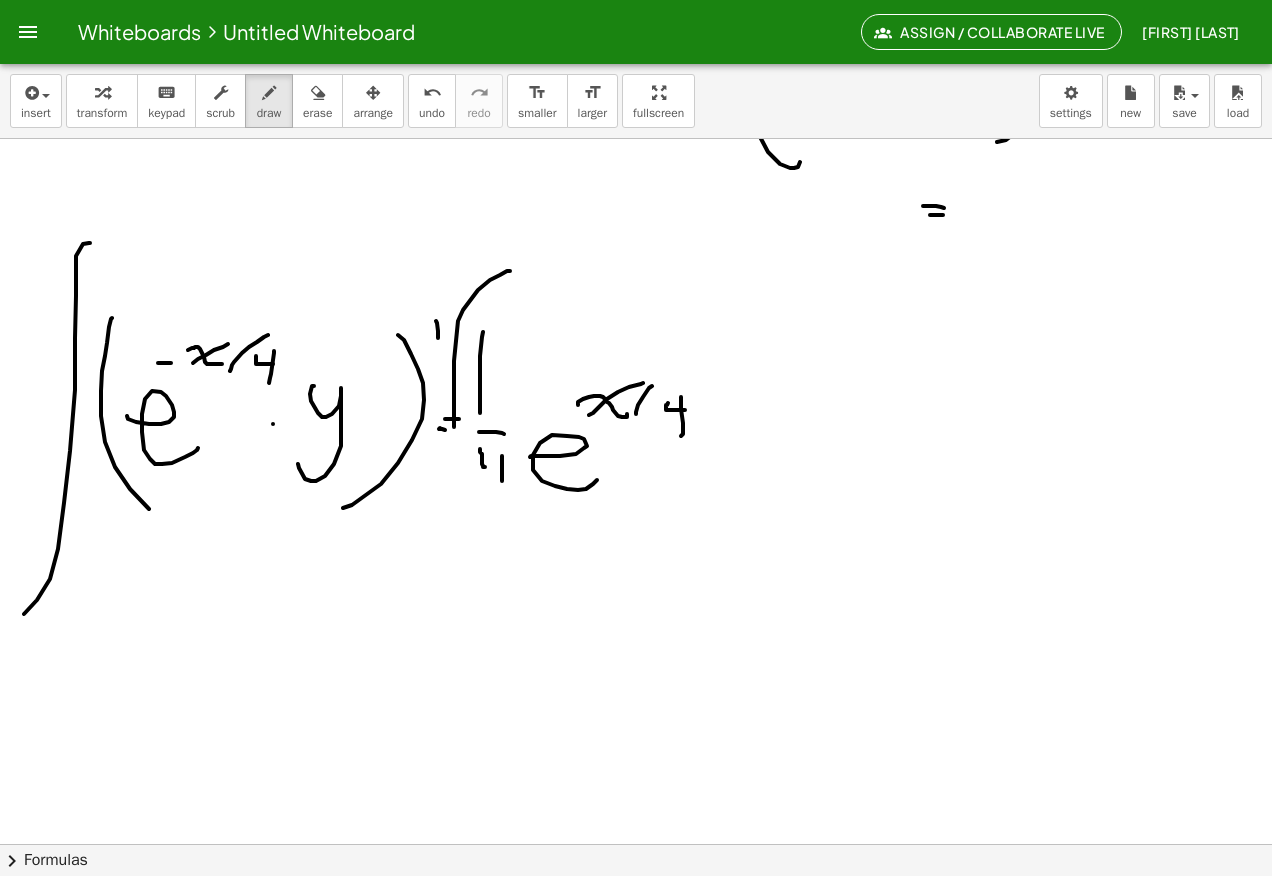 click at bounding box center (636, -3034) 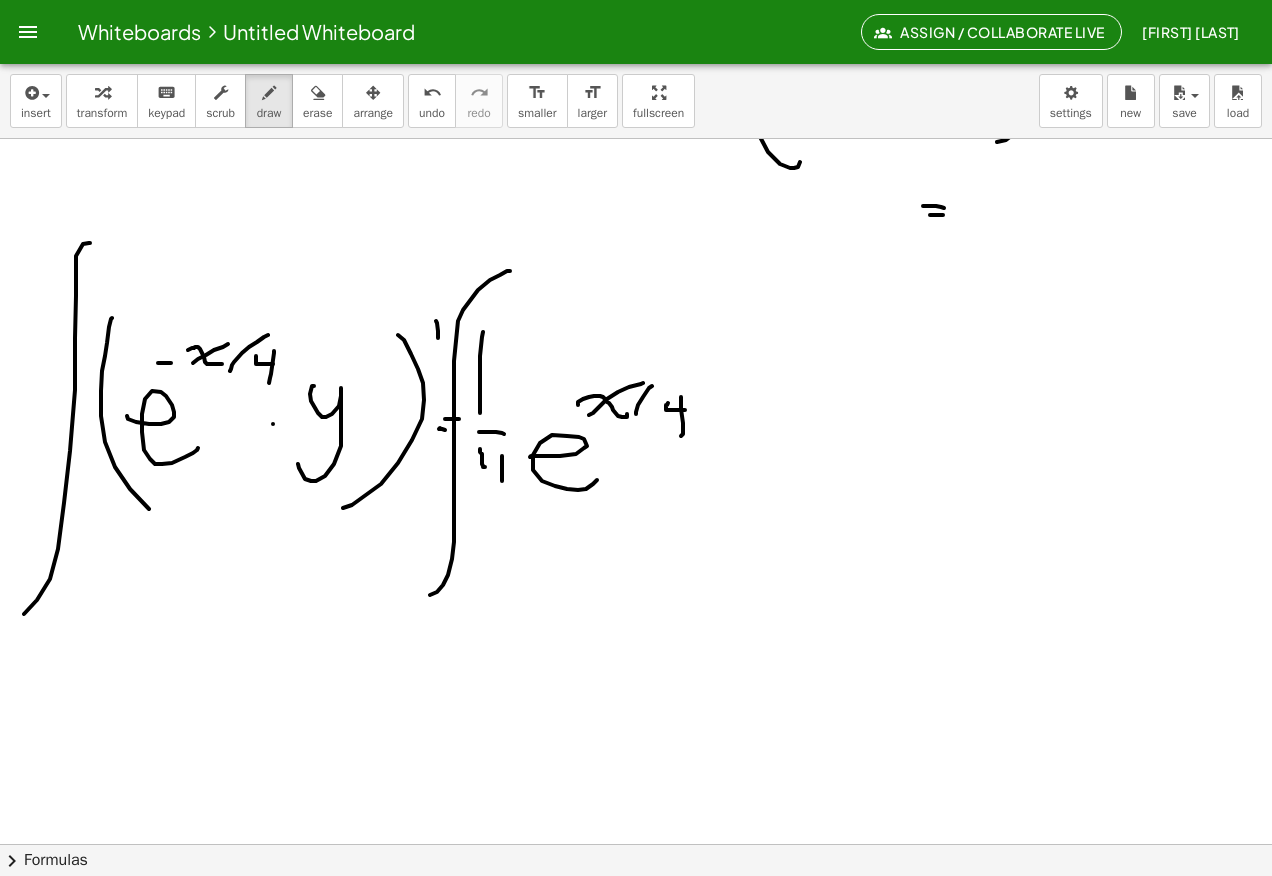 scroll, scrollTop: 7955, scrollLeft: 0, axis: vertical 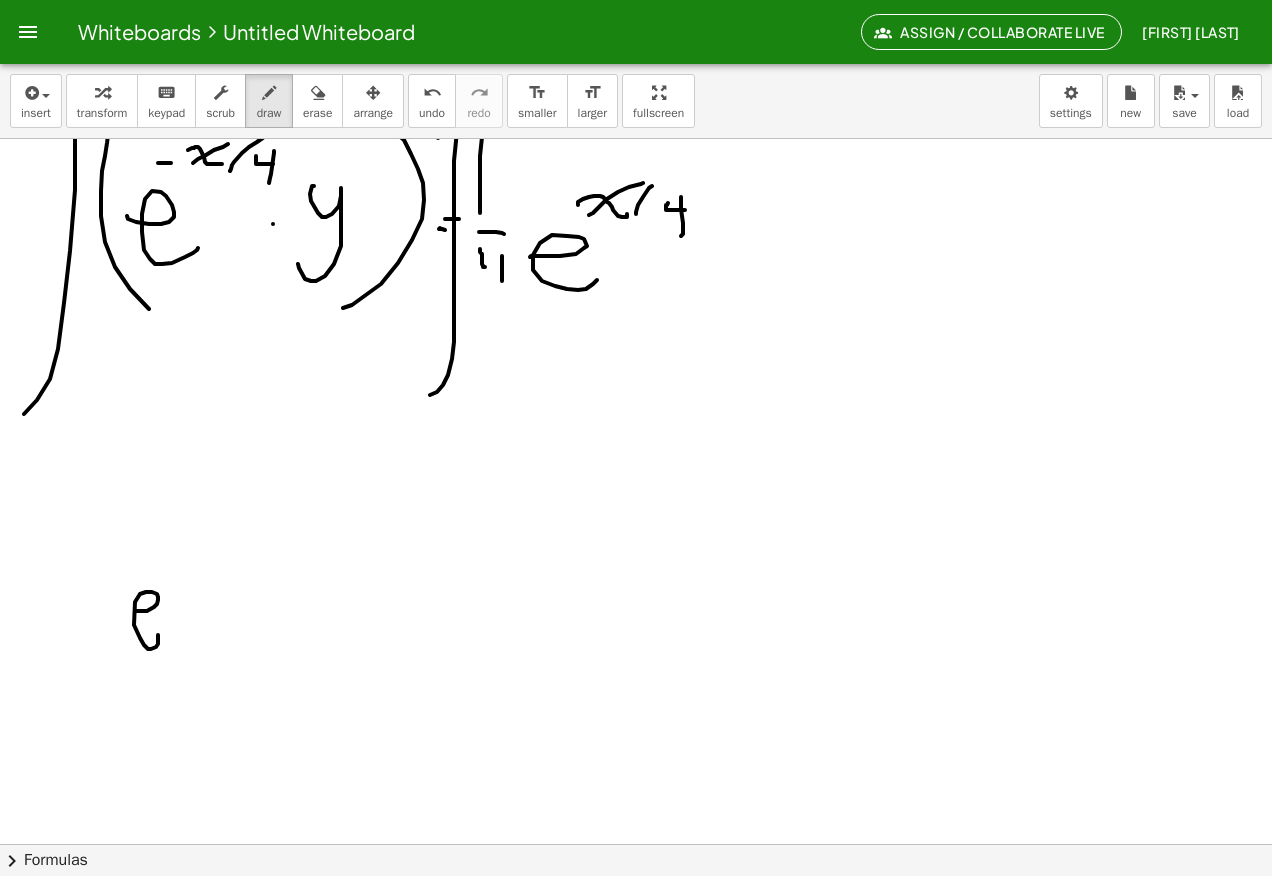 click at bounding box center [636, -3234] 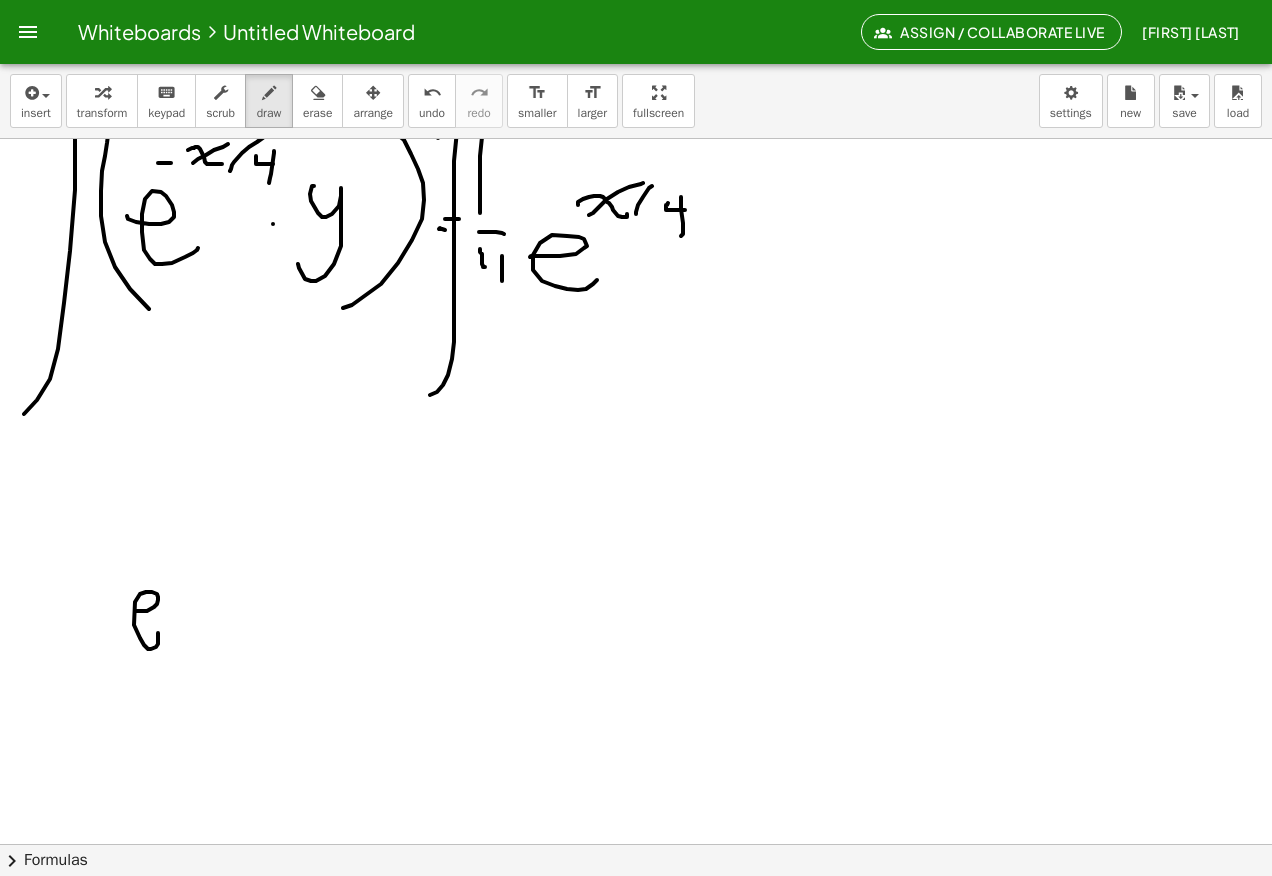 drag, startPoint x: 133, startPoint y: 555, endPoint x: 153, endPoint y: 554, distance: 20.024984 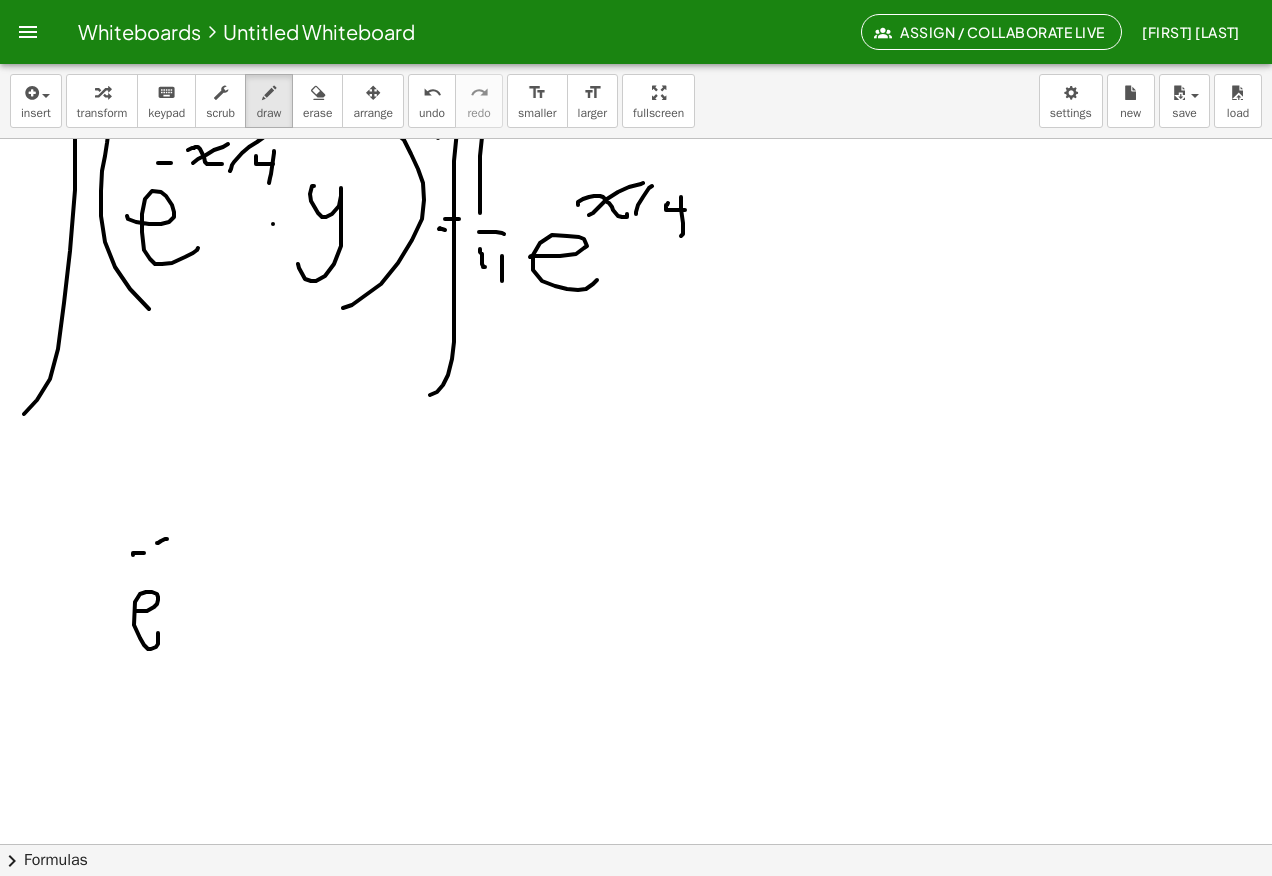 drag, startPoint x: 167, startPoint y: 539, endPoint x: 190, endPoint y: 561, distance: 31.827662 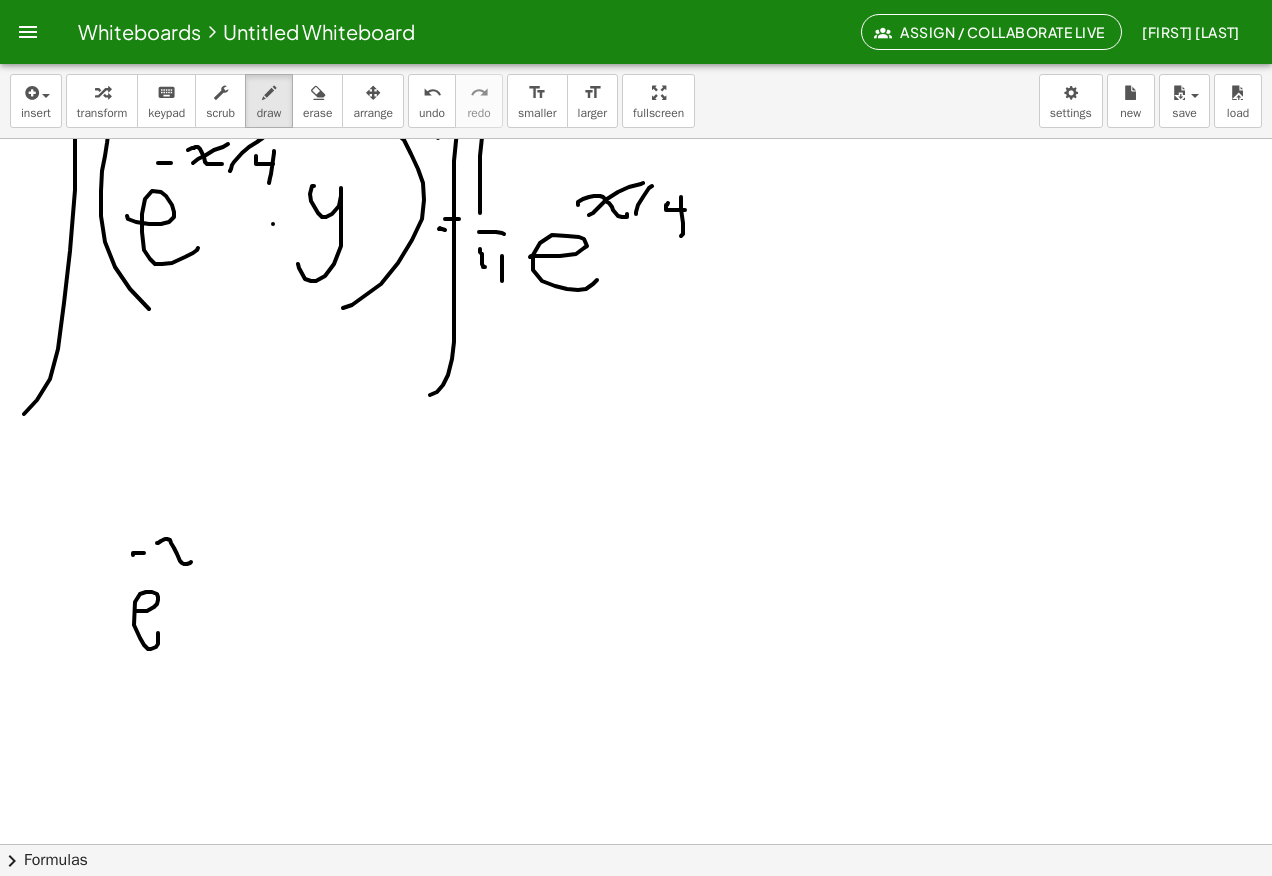 click at bounding box center [636, -3234] 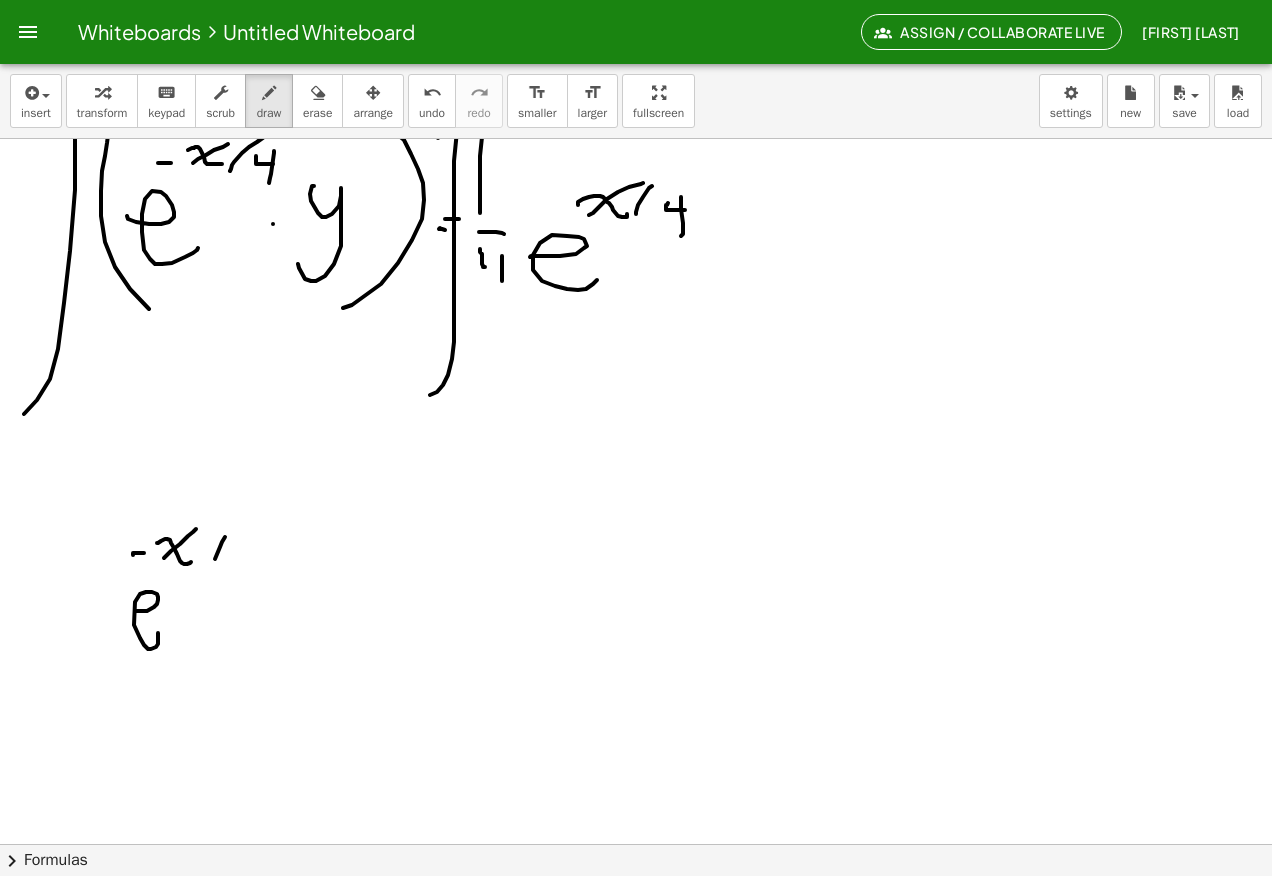 drag, startPoint x: 215, startPoint y: 559, endPoint x: 202, endPoint y: 569, distance: 16.40122 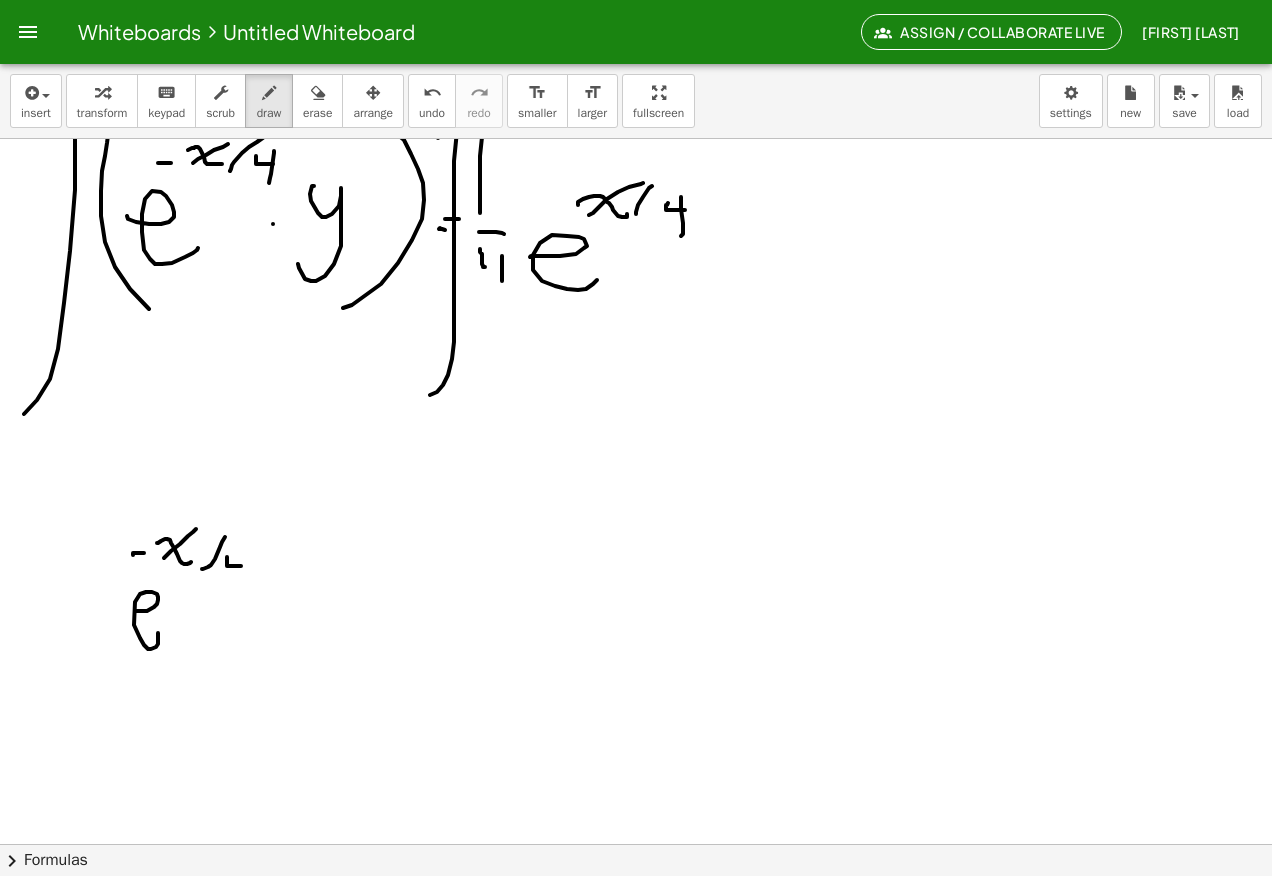 drag, startPoint x: 227, startPoint y: 557, endPoint x: 241, endPoint y: 566, distance: 16.643316 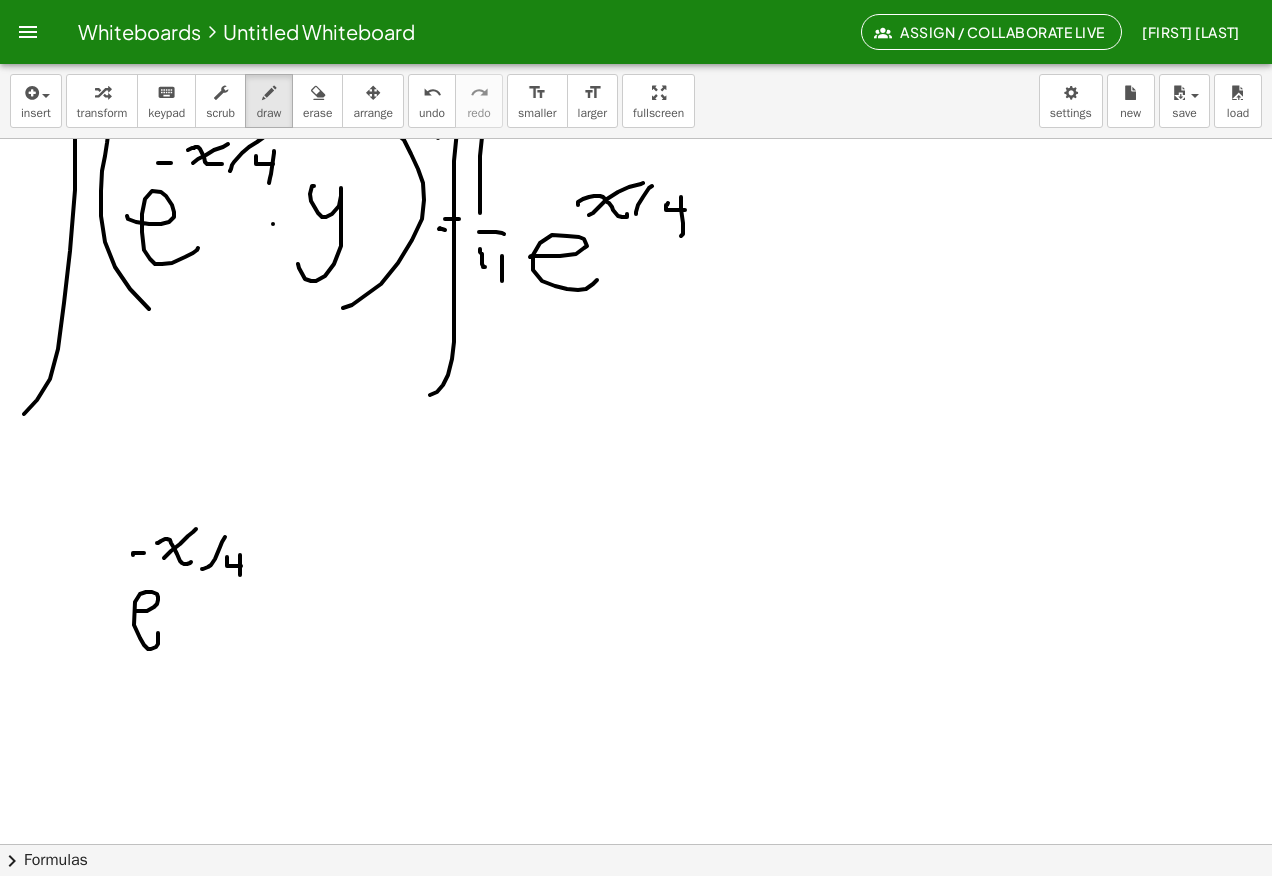 drag, startPoint x: 240, startPoint y: 575, endPoint x: 239, endPoint y: 600, distance: 25.019993 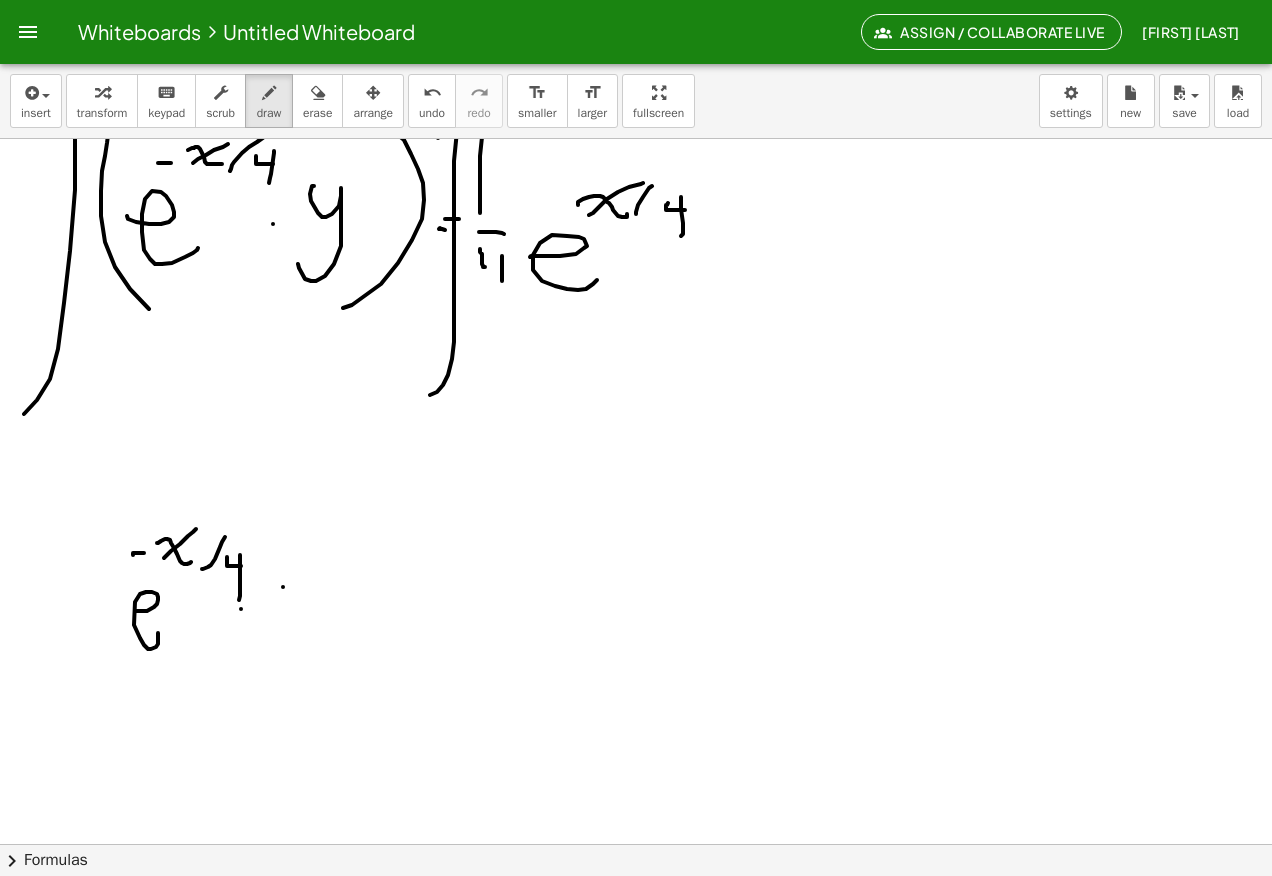 drag, startPoint x: 283, startPoint y: 587, endPoint x: 299, endPoint y: 607, distance: 25.612497 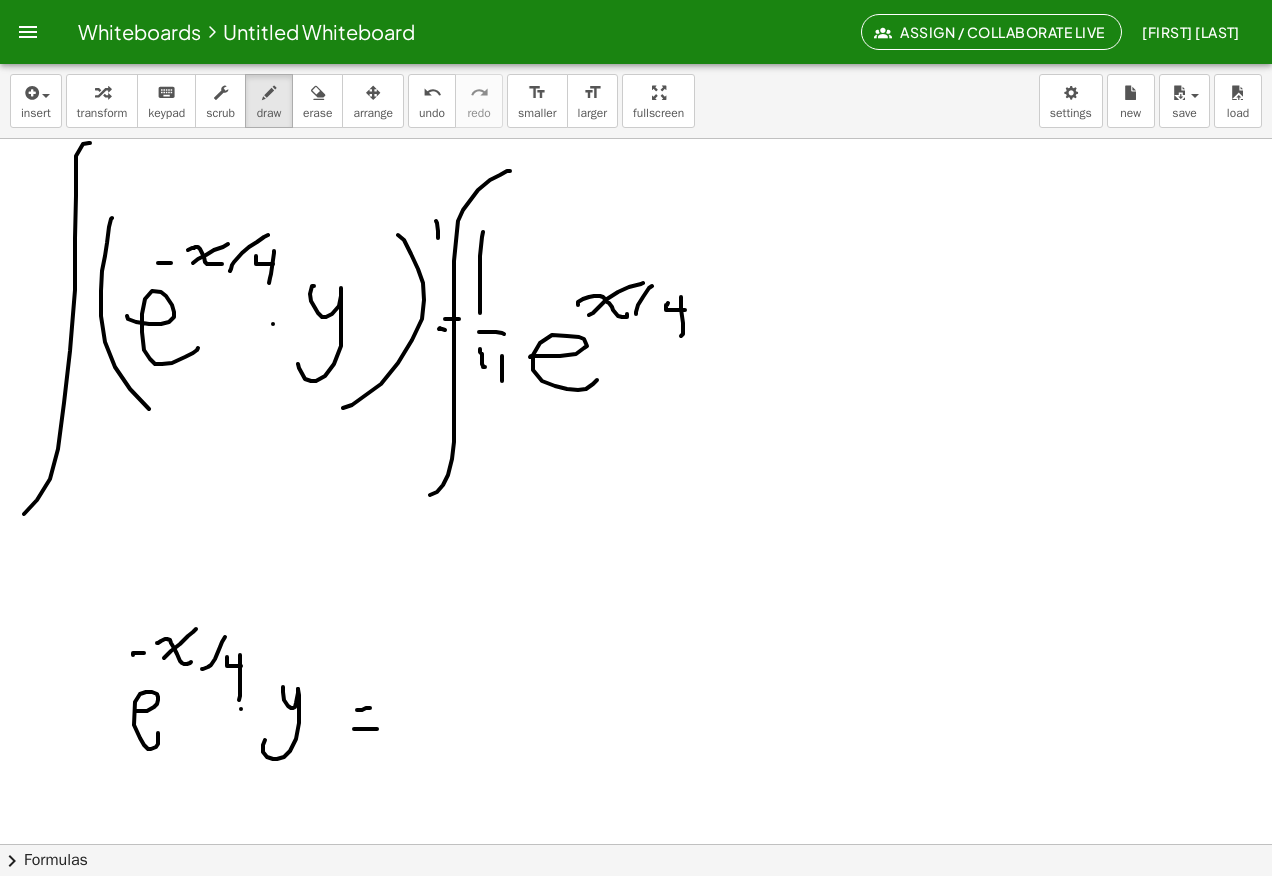 scroll, scrollTop: 7955, scrollLeft: 0, axis: vertical 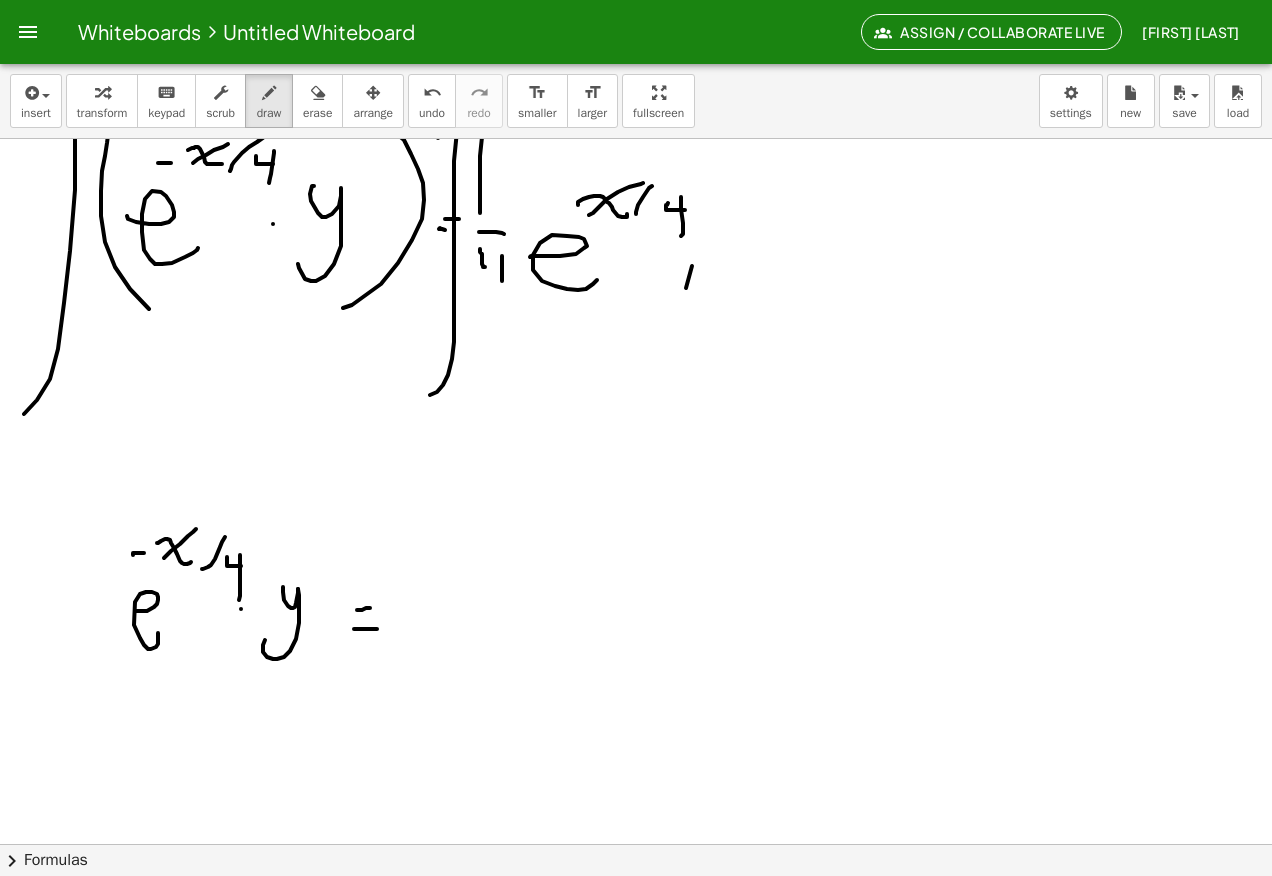 drag, startPoint x: 686, startPoint y: 288, endPoint x: 710, endPoint y: 196, distance: 95.07891 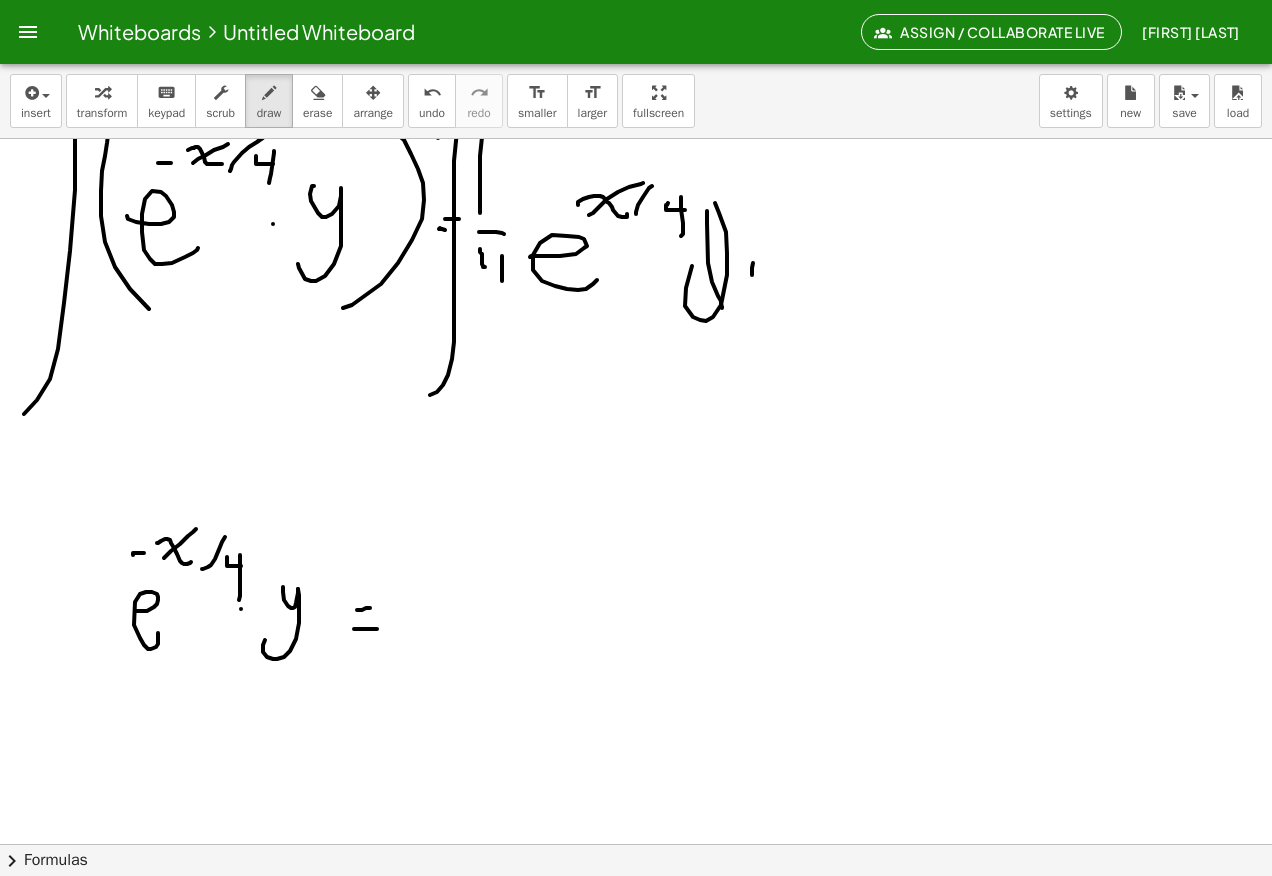 drag, startPoint x: 752, startPoint y: 275, endPoint x: 803, endPoint y: 302, distance: 57.706154 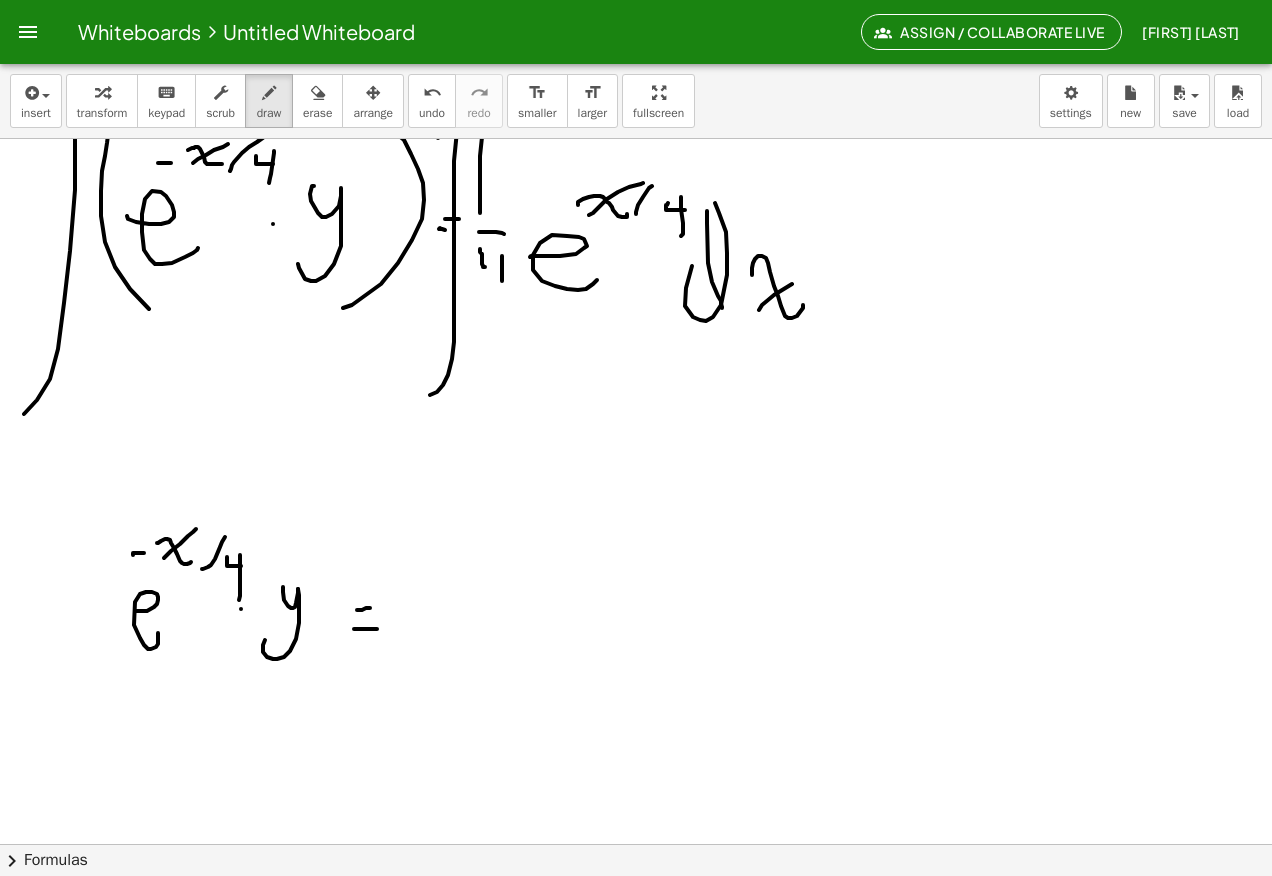 drag, startPoint x: 792, startPoint y: 284, endPoint x: 815, endPoint y: 252, distance: 39.40812 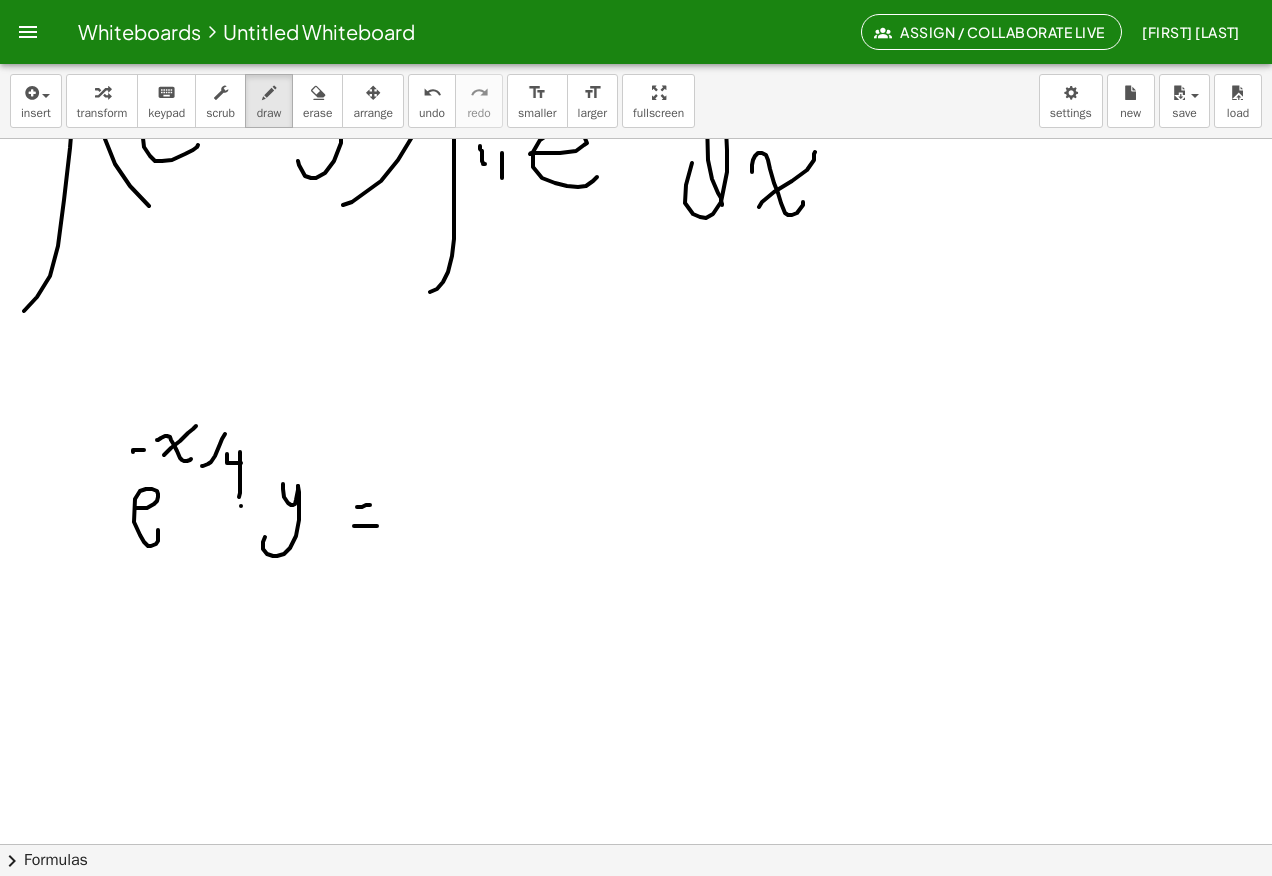 scroll, scrollTop: 8155, scrollLeft: 0, axis: vertical 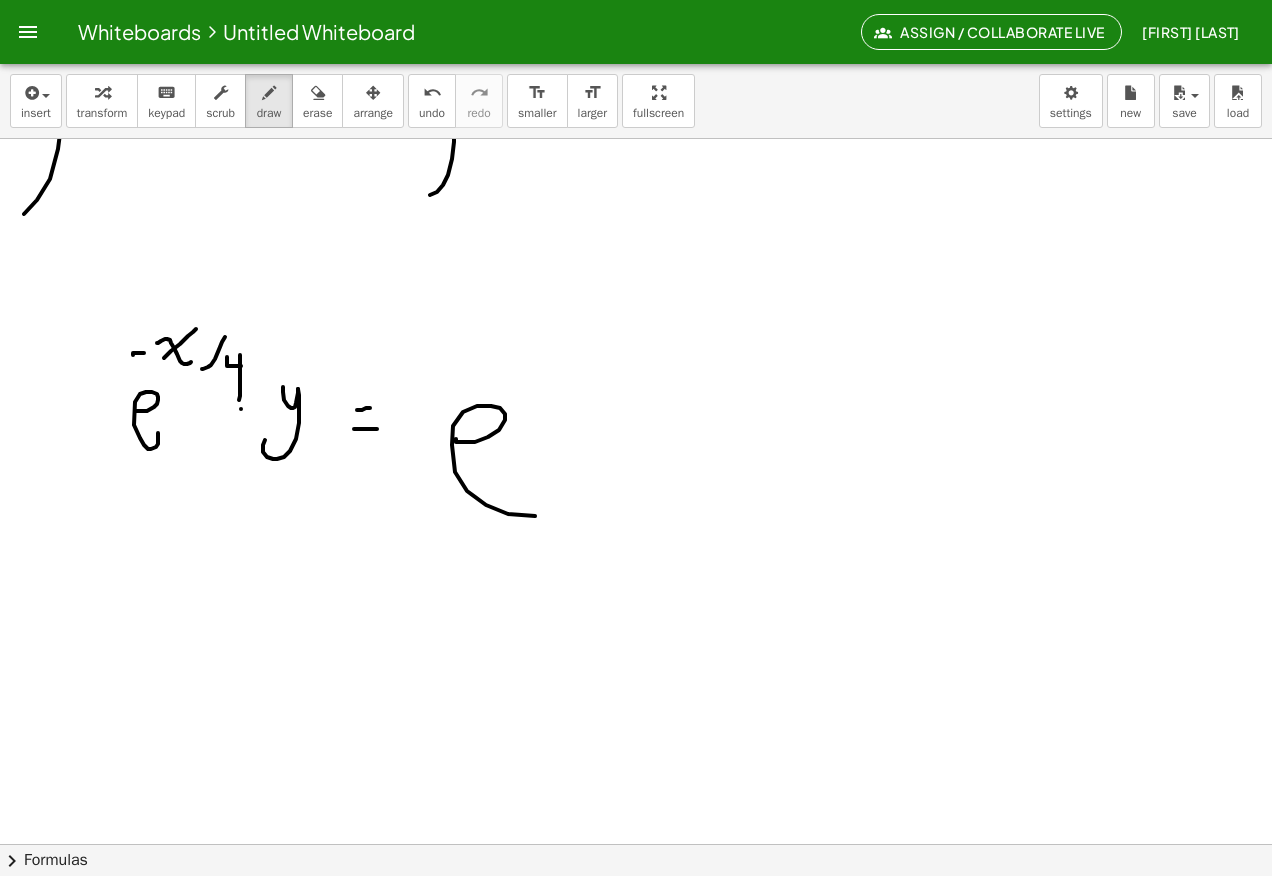 drag, startPoint x: 456, startPoint y: 440, endPoint x: 551, endPoint y: 459, distance: 96.88137 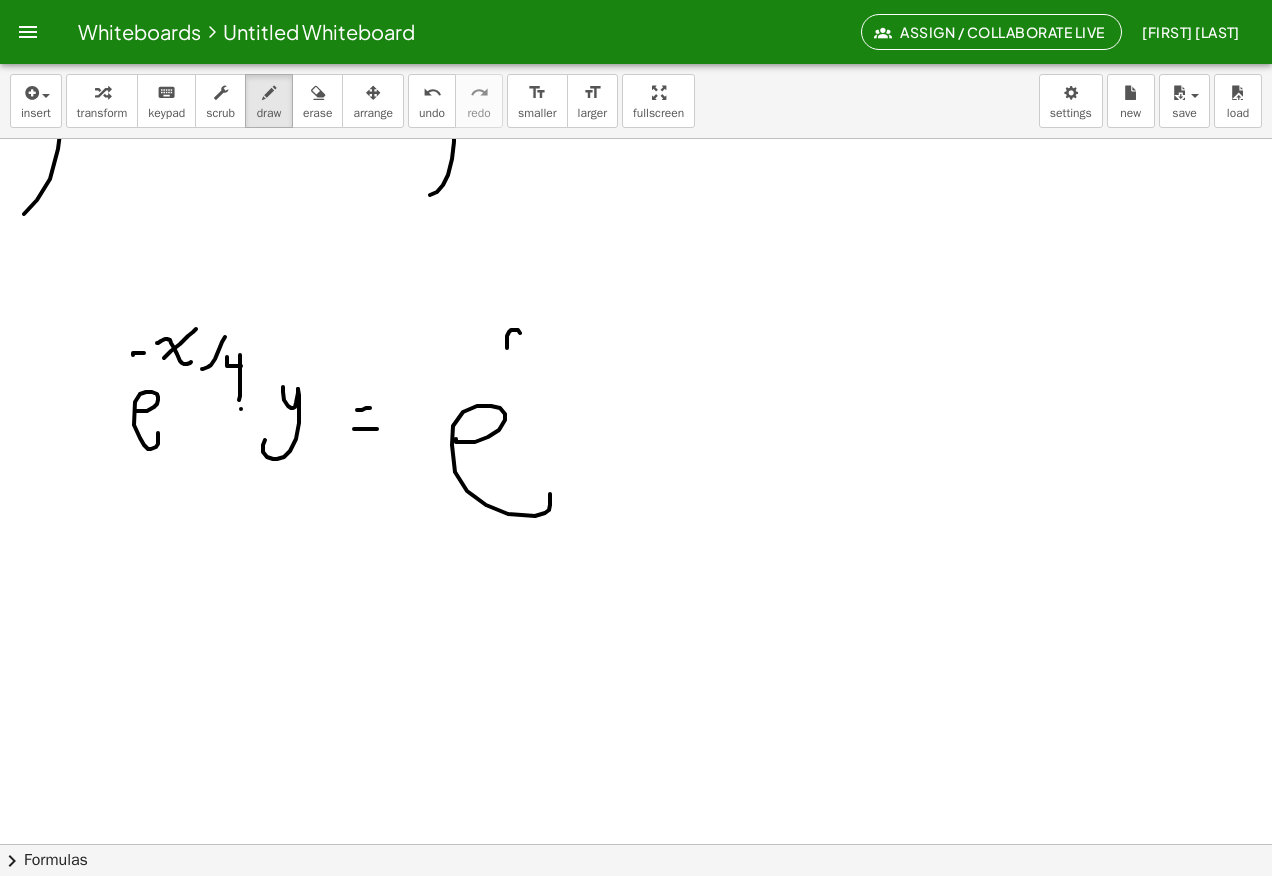 drag, startPoint x: 509, startPoint y: 332, endPoint x: 546, endPoint y: 358, distance: 45.221676 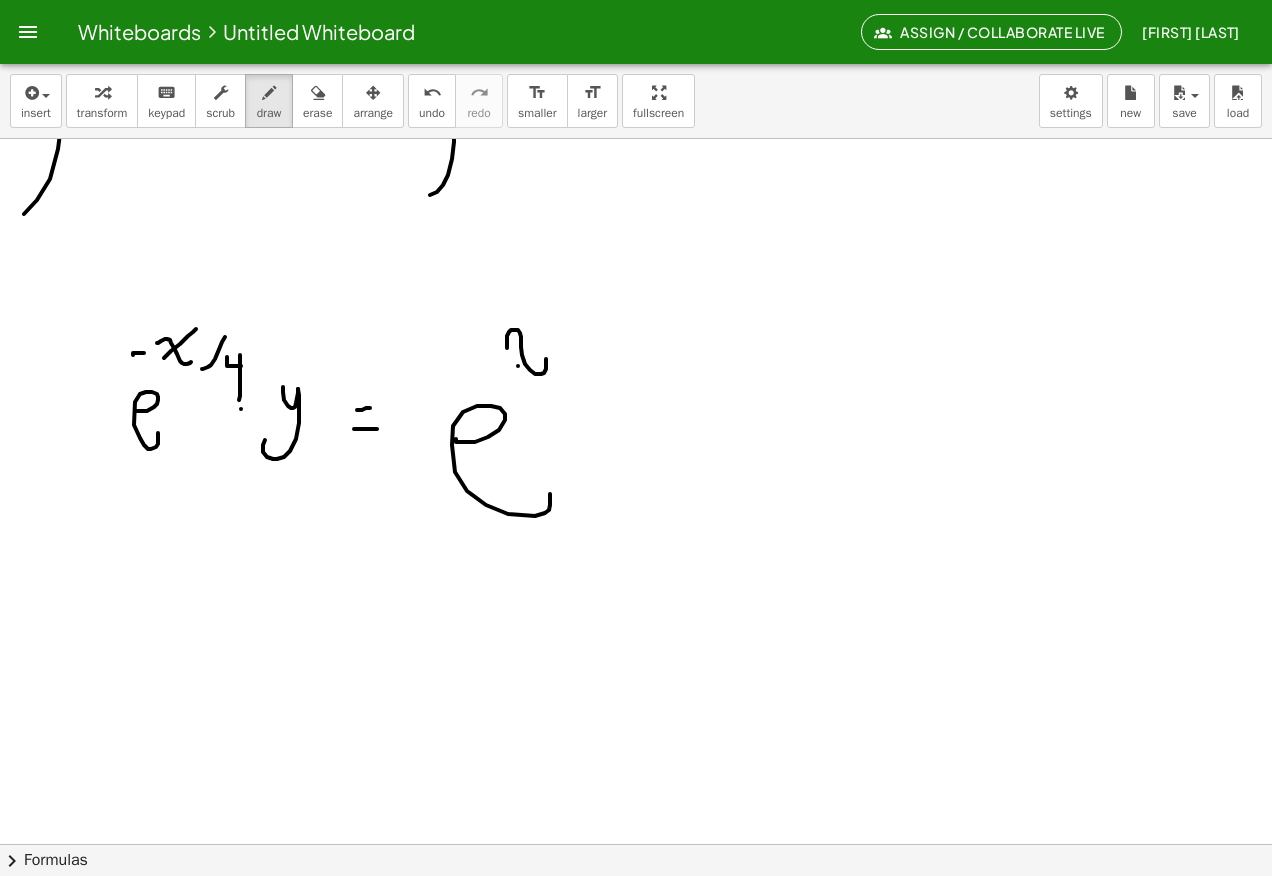 drag, startPoint x: 518, startPoint y: 366, endPoint x: 573, endPoint y: 336, distance: 62.649822 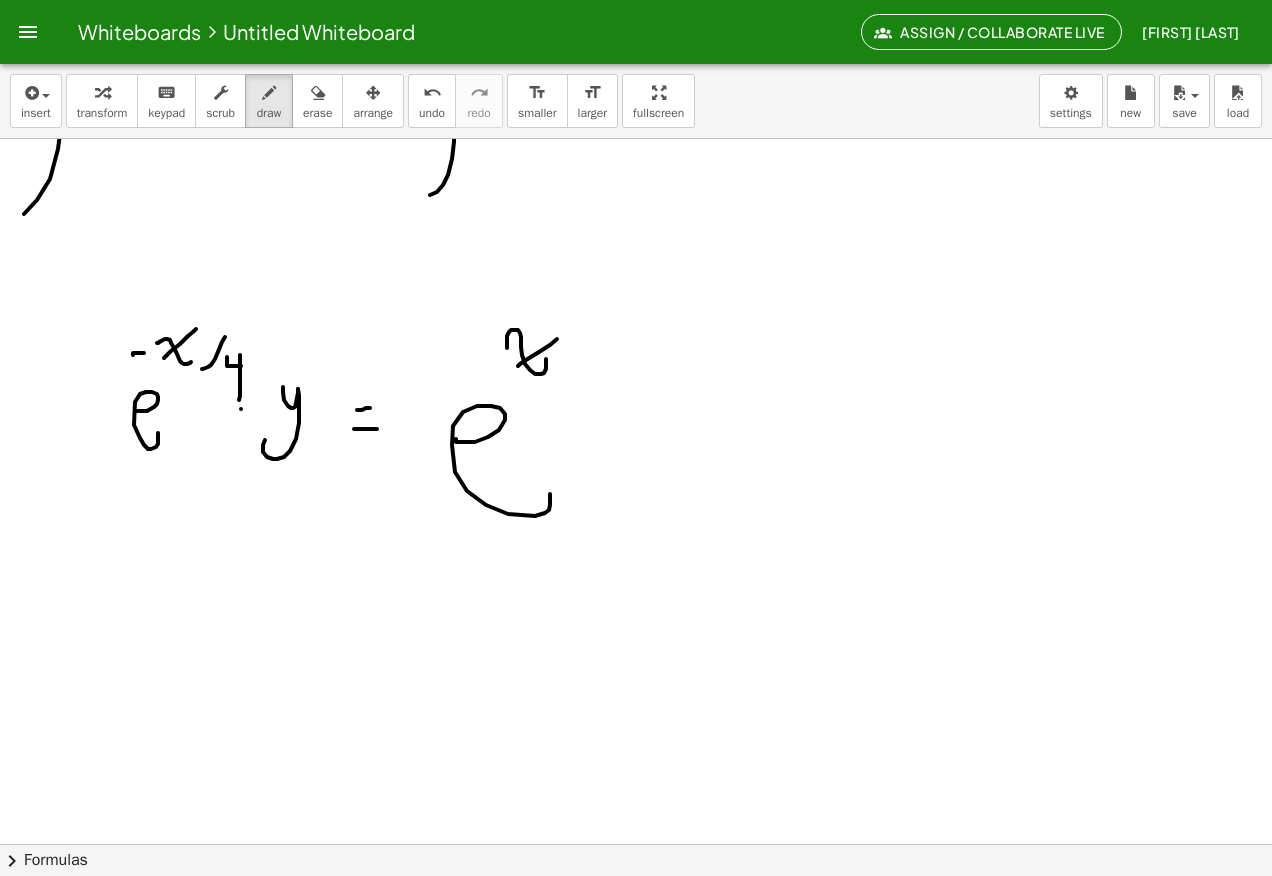 drag, startPoint x: 581, startPoint y: 339, endPoint x: 575, endPoint y: 373, distance: 34.525352 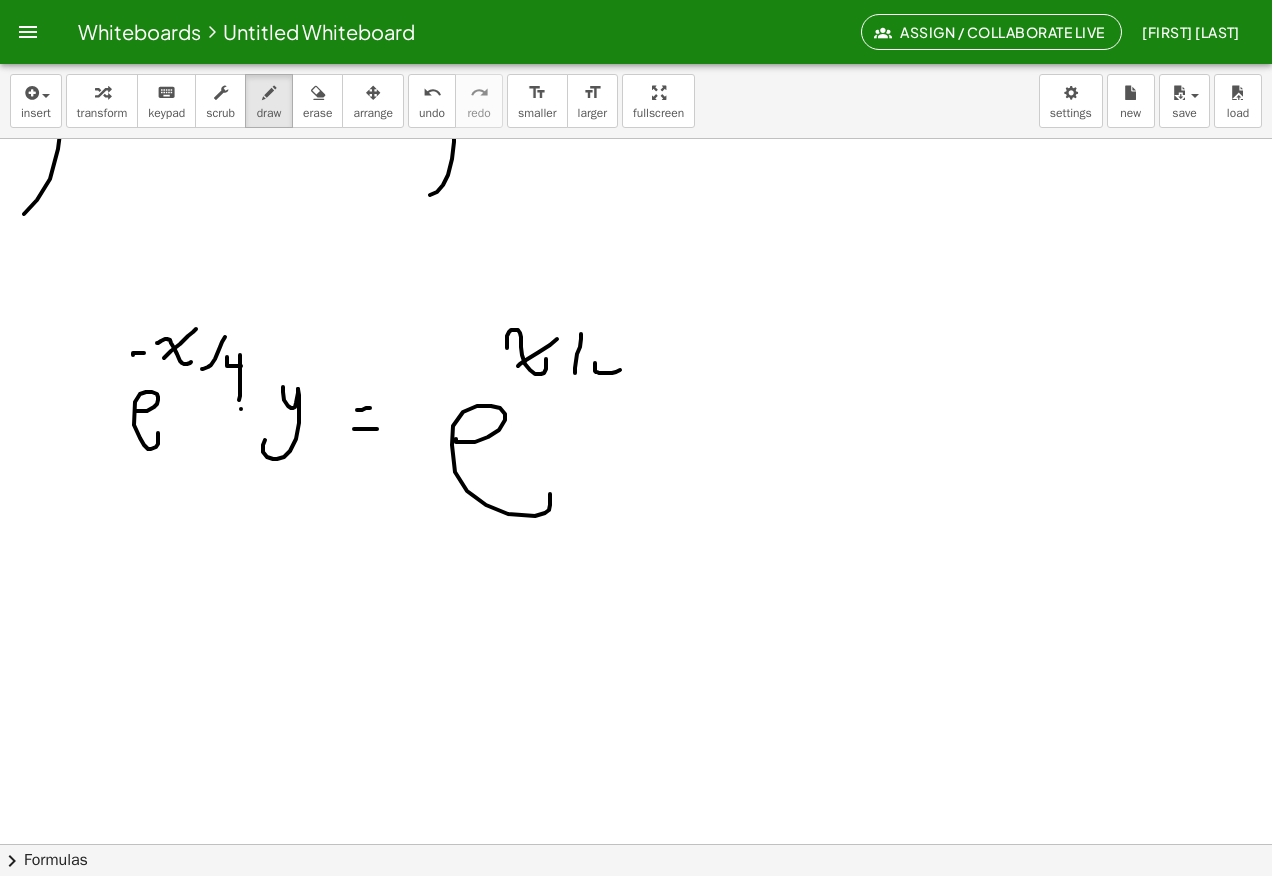 drag, startPoint x: 595, startPoint y: 363, endPoint x: 620, endPoint y: 370, distance: 25.96151 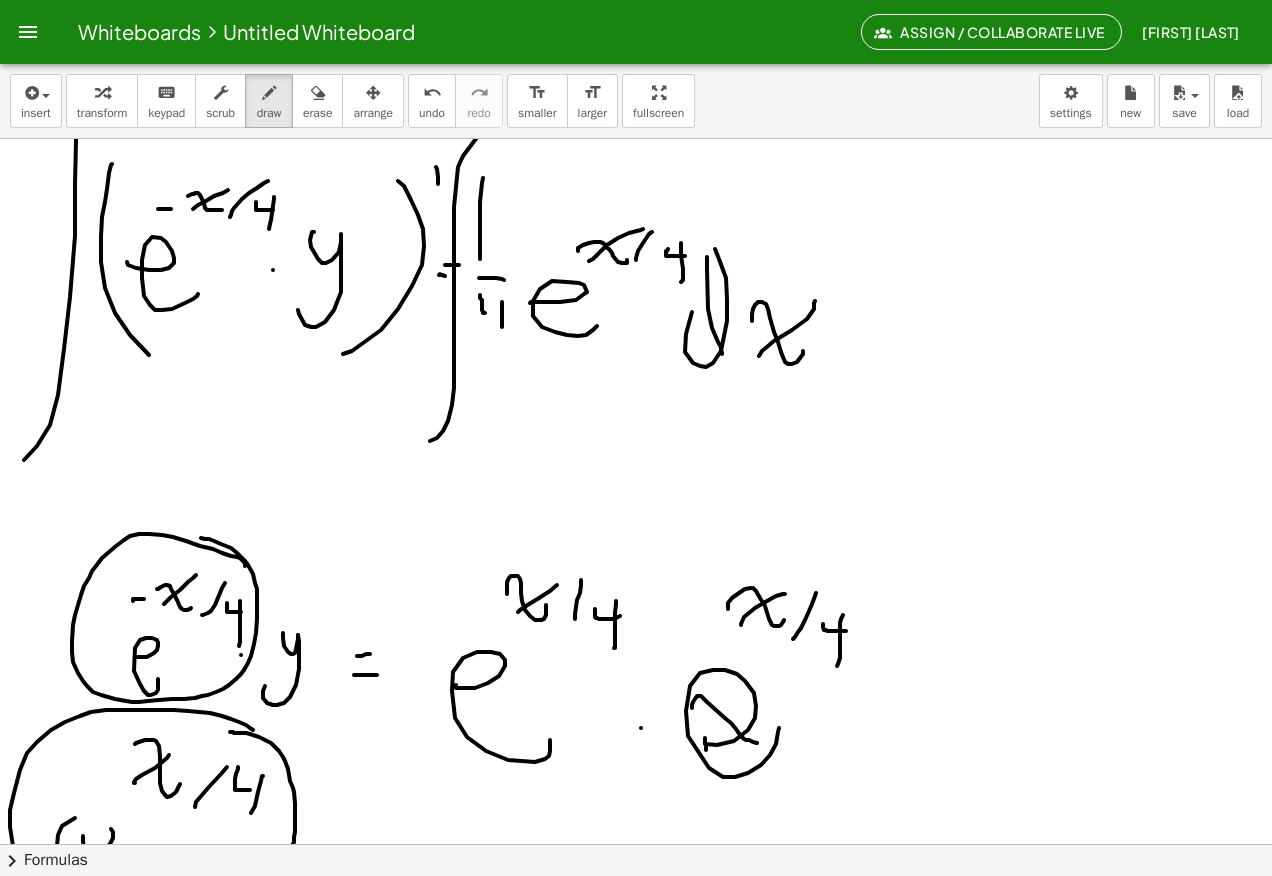 scroll, scrollTop: 8460, scrollLeft: 0, axis: vertical 